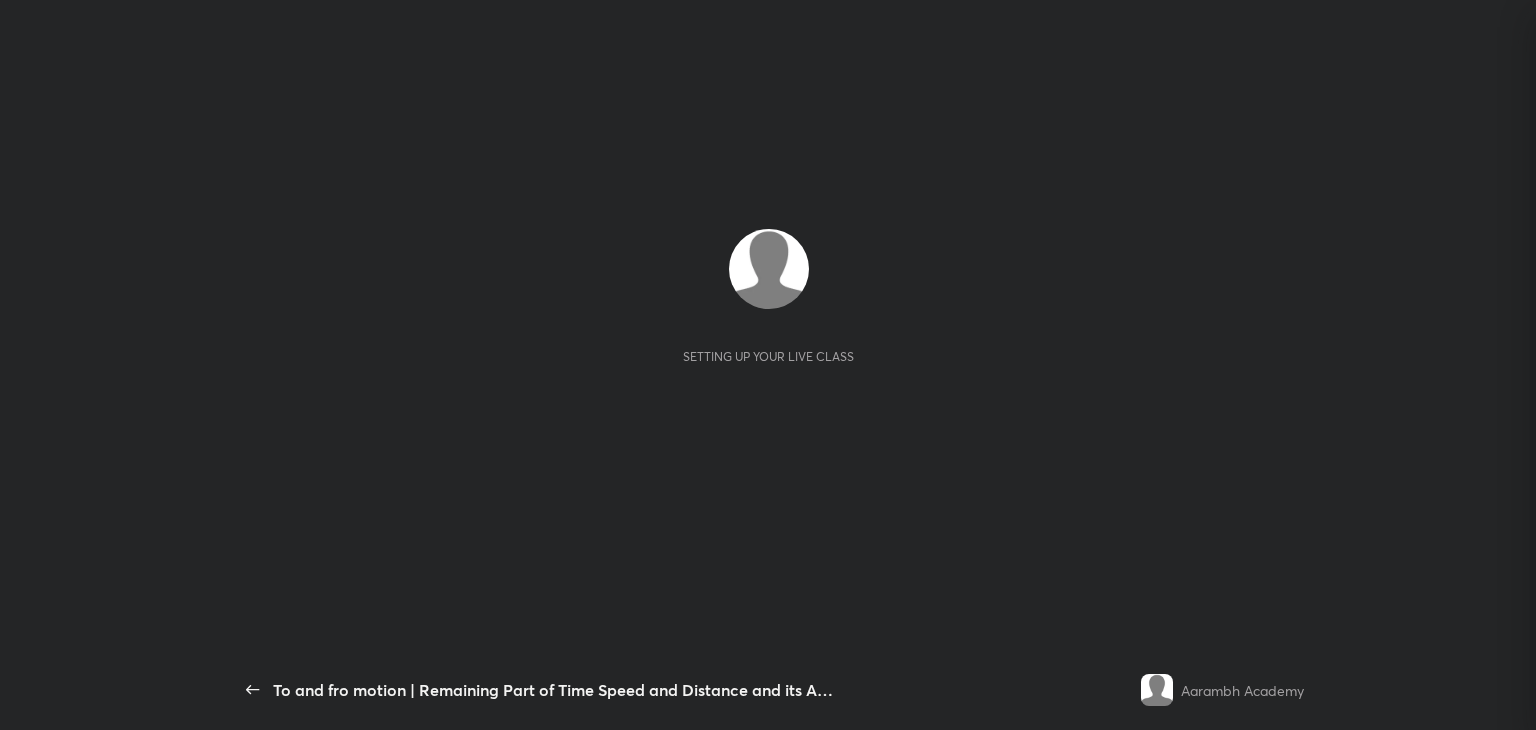 scroll, scrollTop: 0, scrollLeft: 0, axis: both 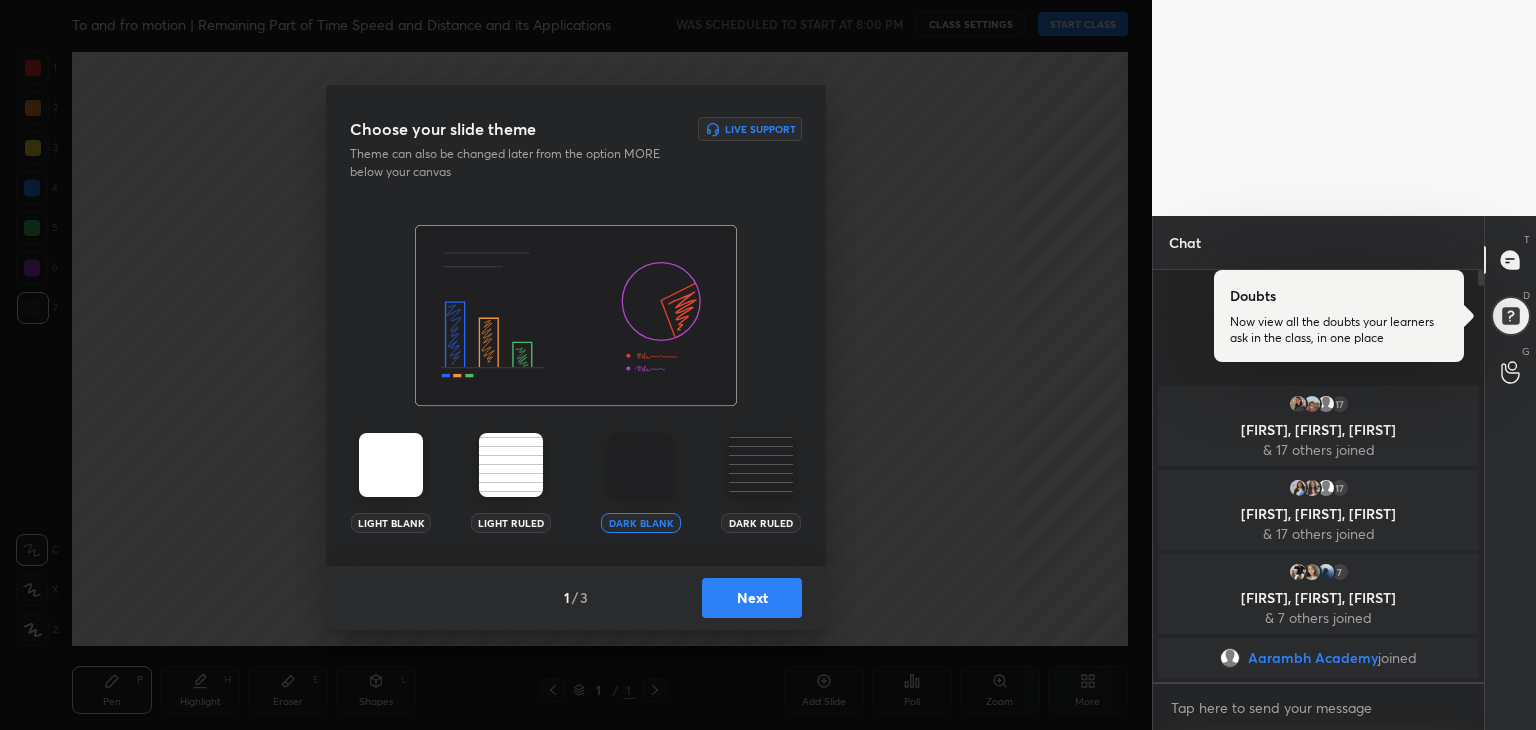 click on "Next" at bounding box center (752, 598) 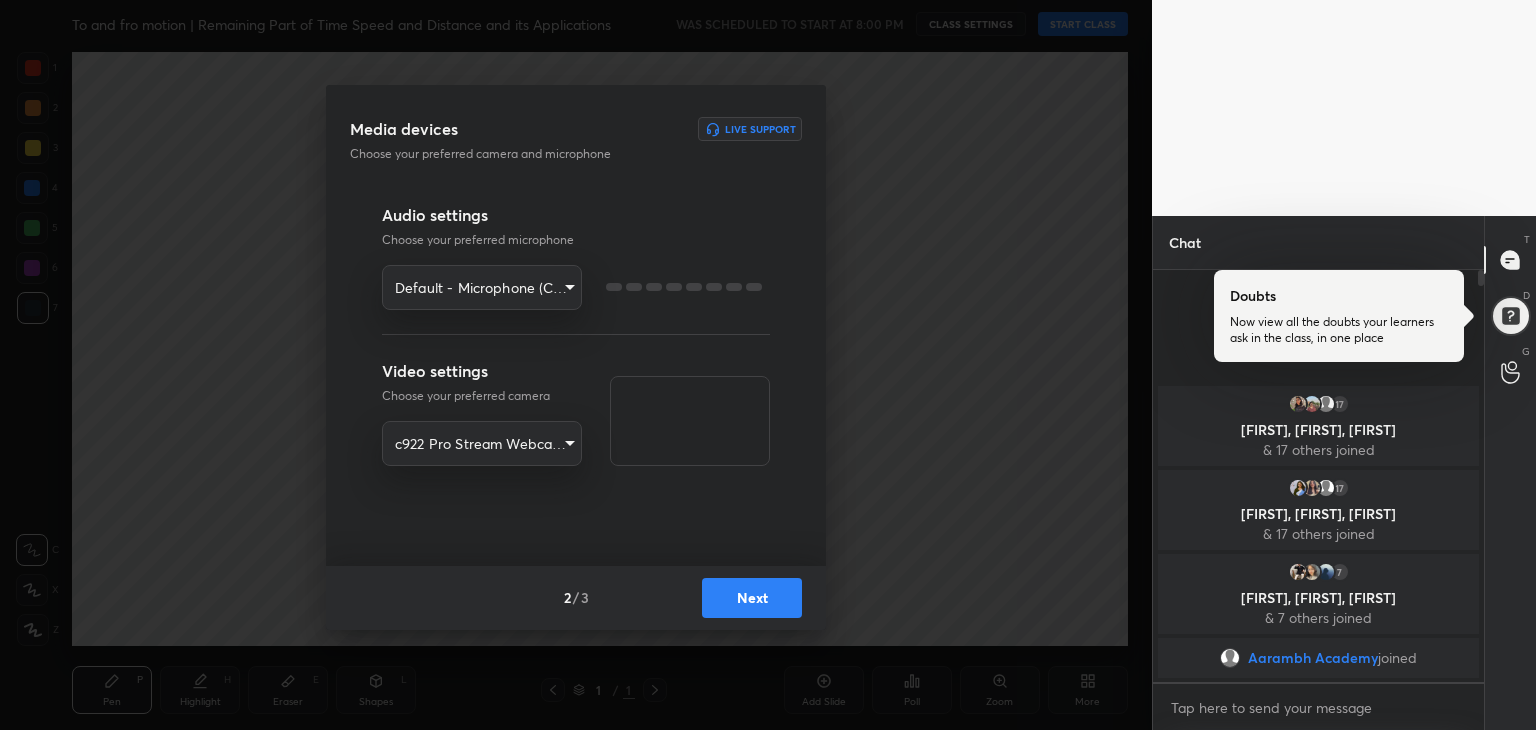 click on "Next" at bounding box center [752, 598] 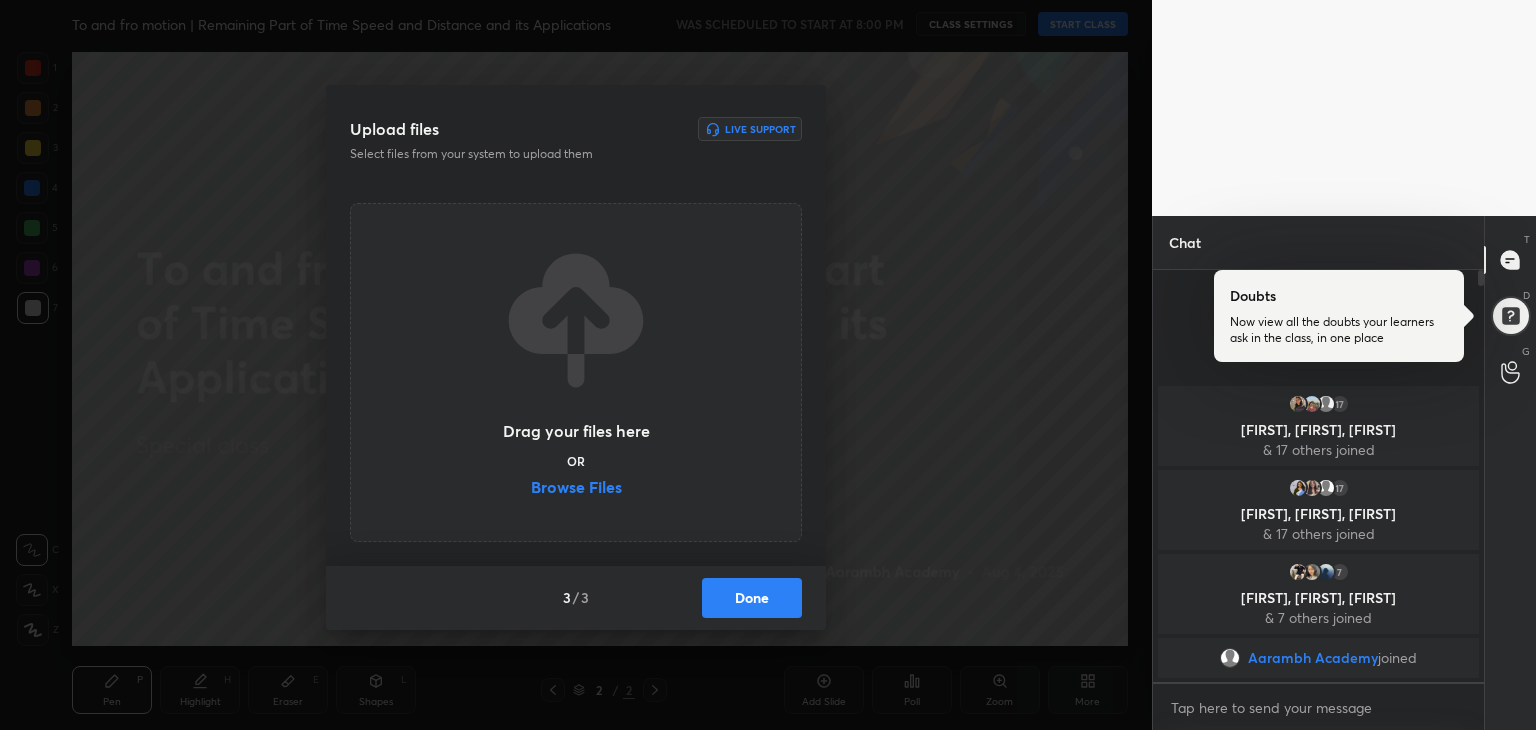 click on "Browse Files" at bounding box center [576, 489] 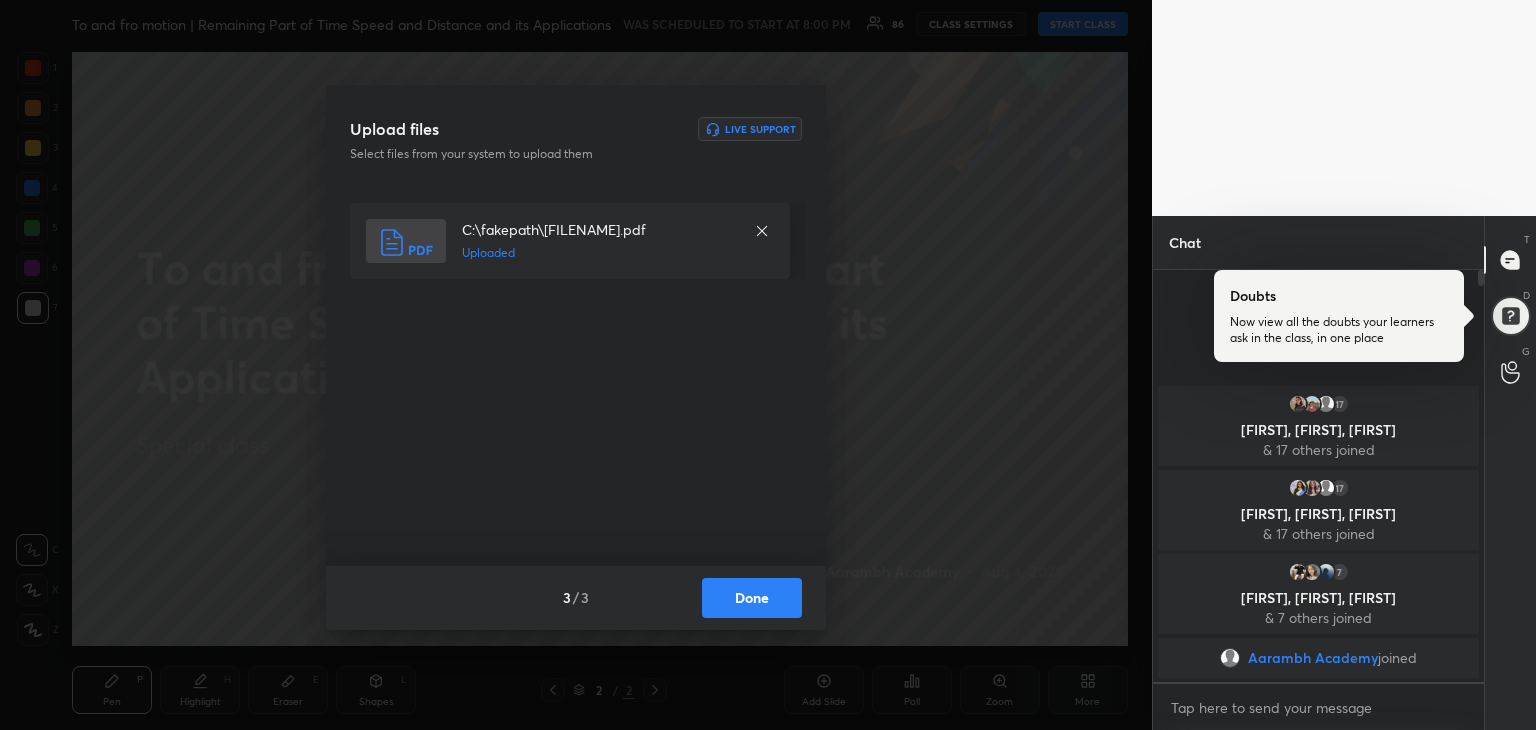 click on "Done" at bounding box center (752, 598) 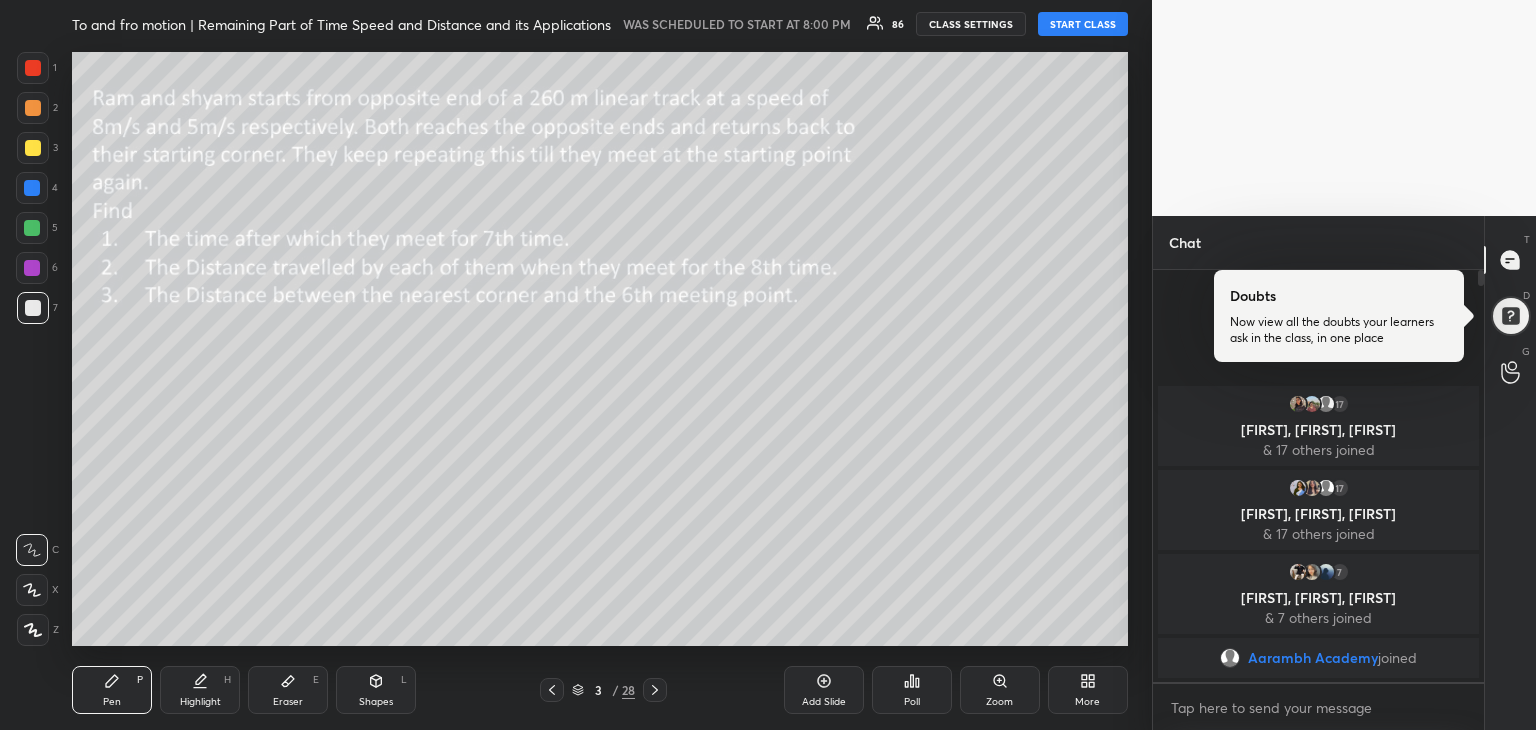 click on "START CLASS" at bounding box center (1083, 24) 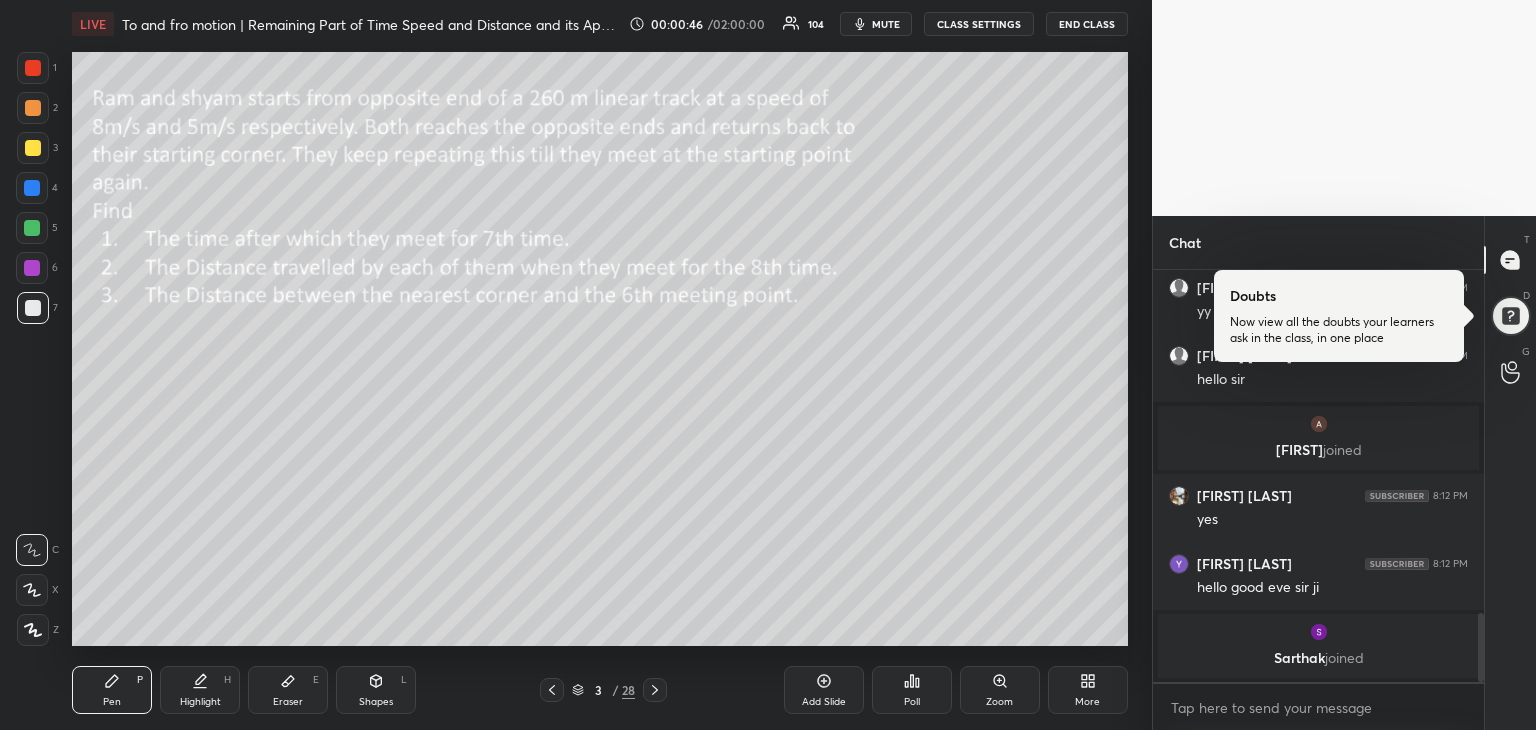 scroll, scrollTop: 2050, scrollLeft: 0, axis: vertical 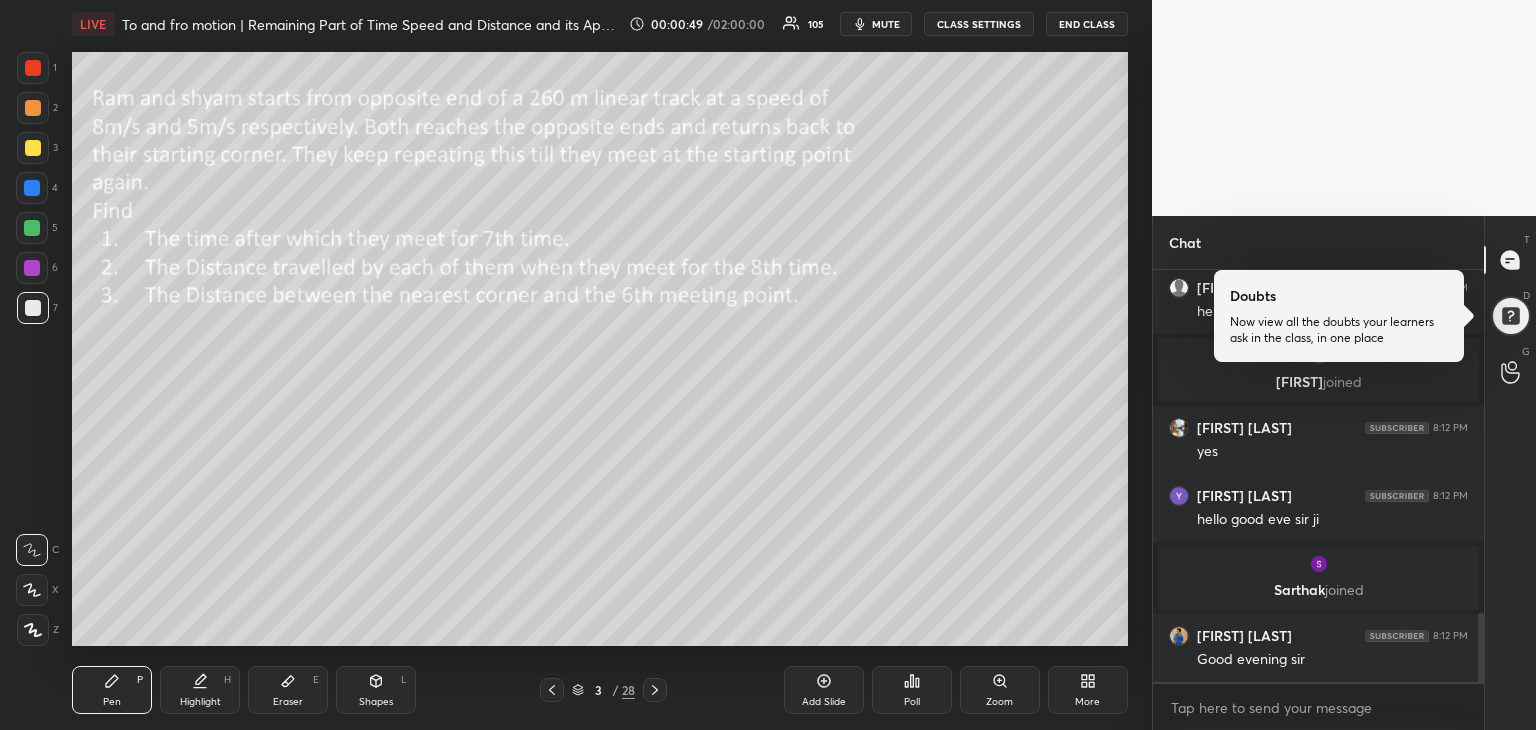 click 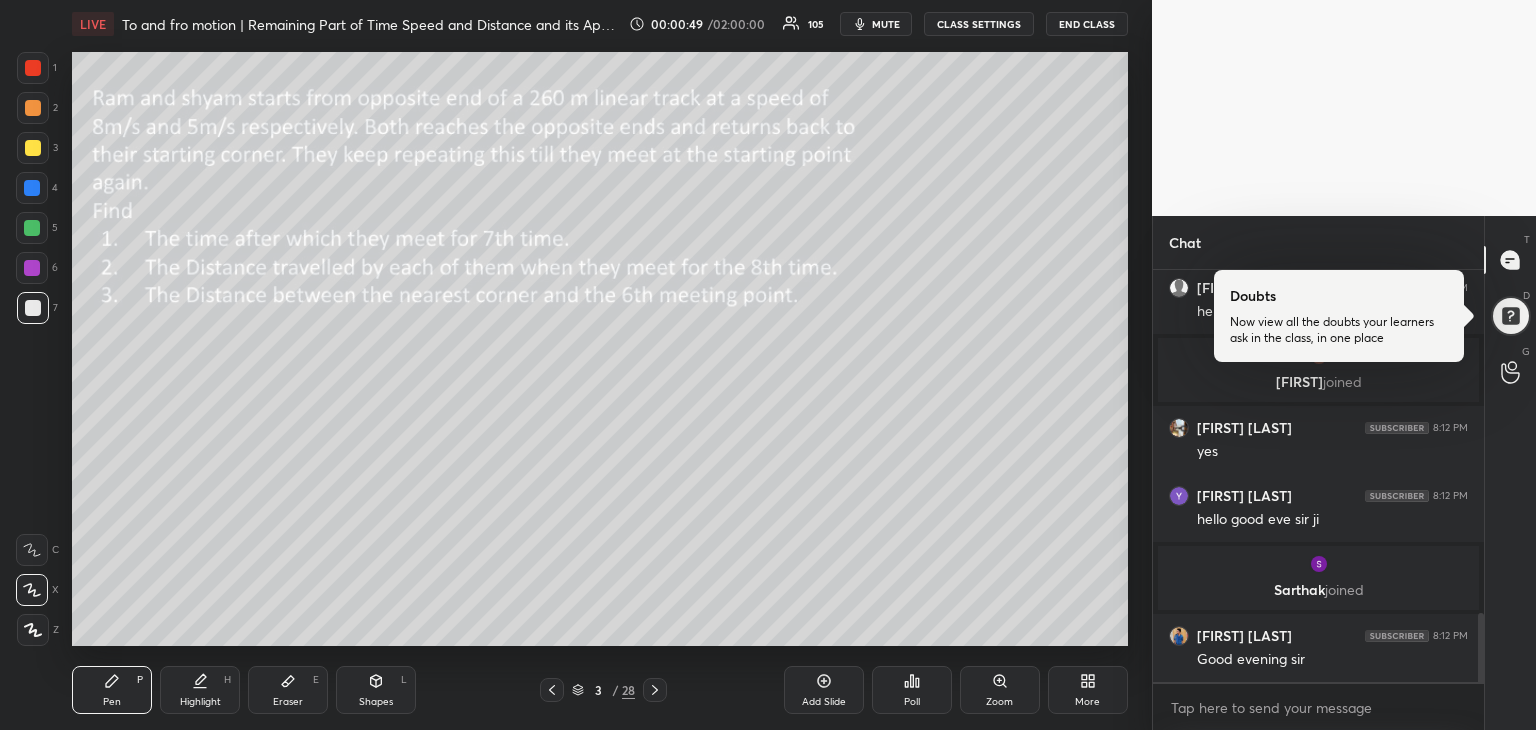 scroll, scrollTop: 2122, scrollLeft: 0, axis: vertical 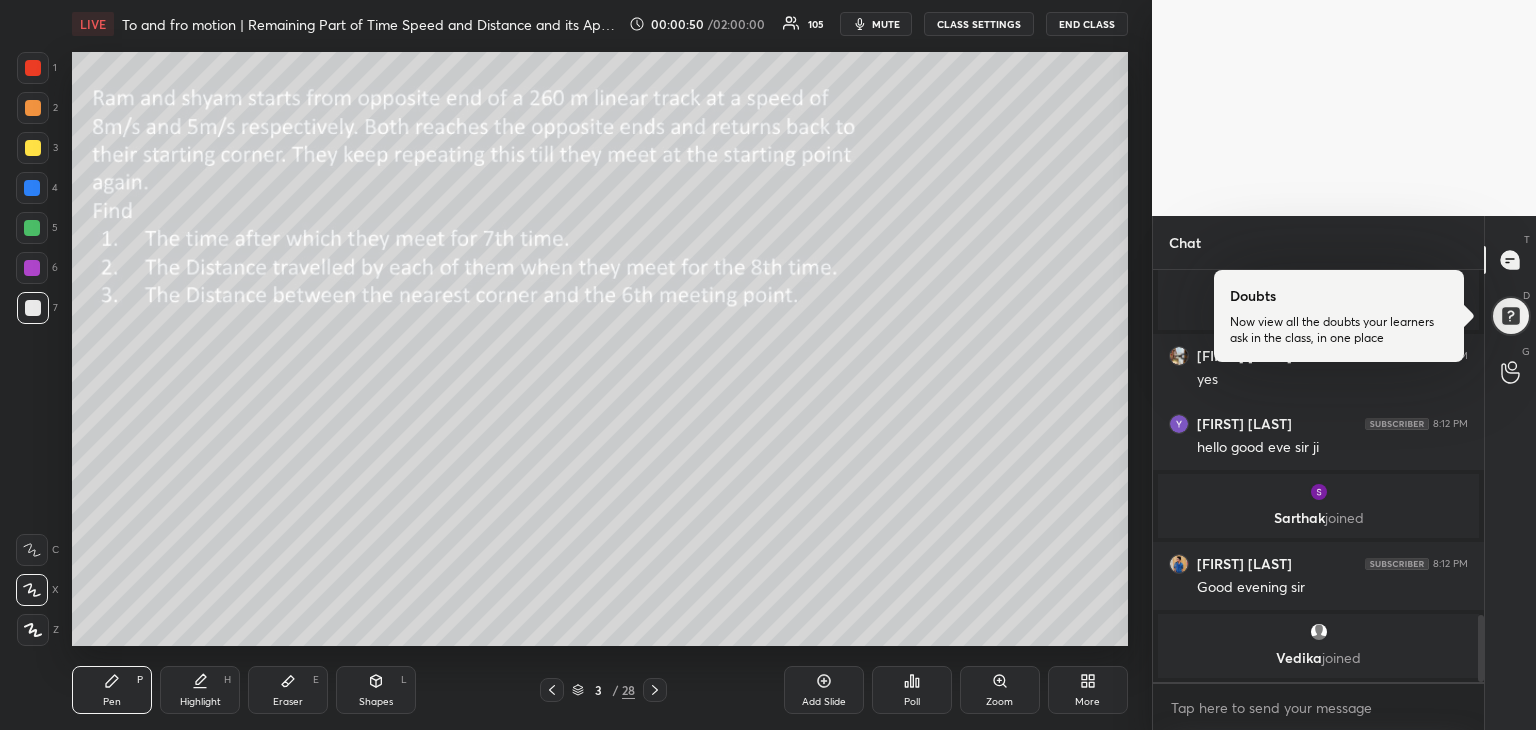 click 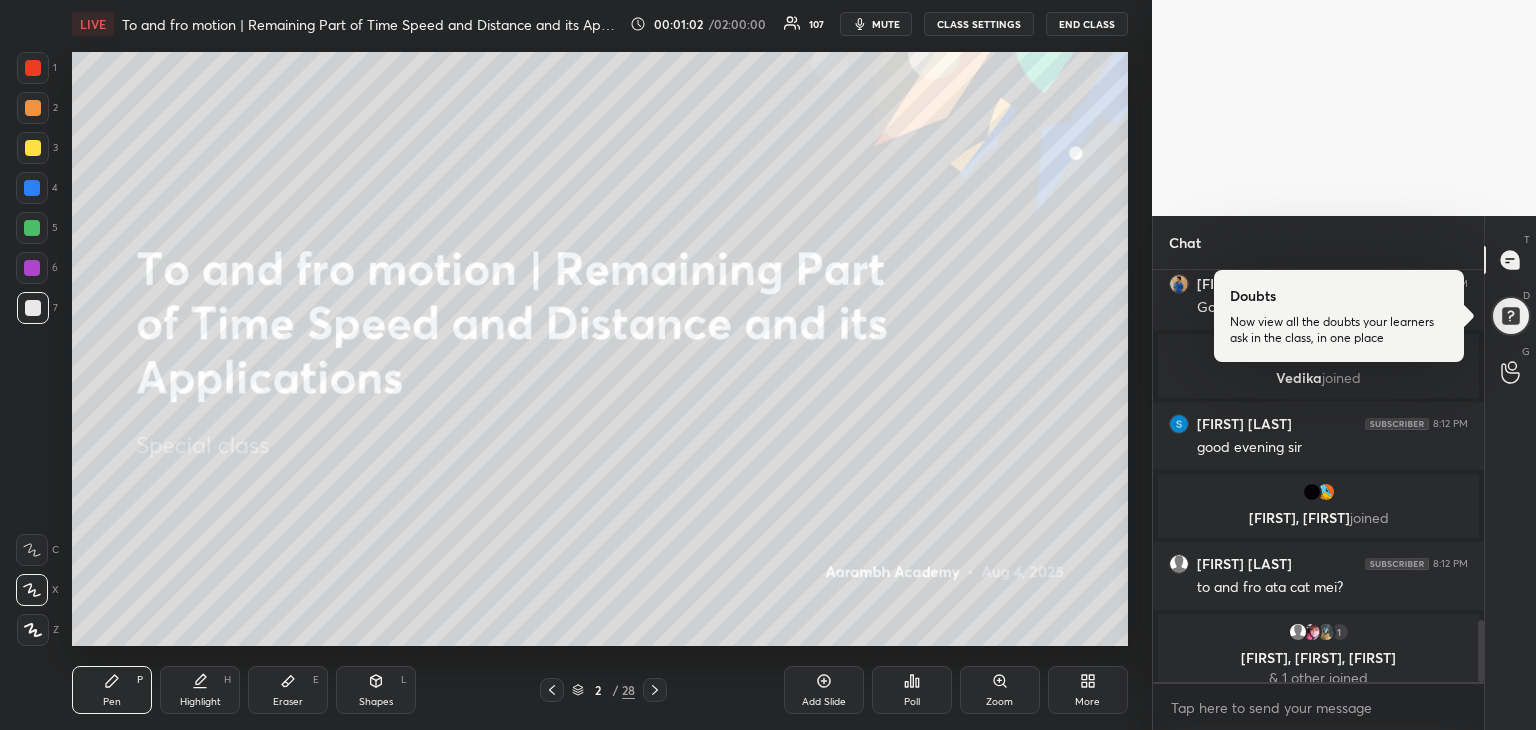 scroll, scrollTop: 2342, scrollLeft: 0, axis: vertical 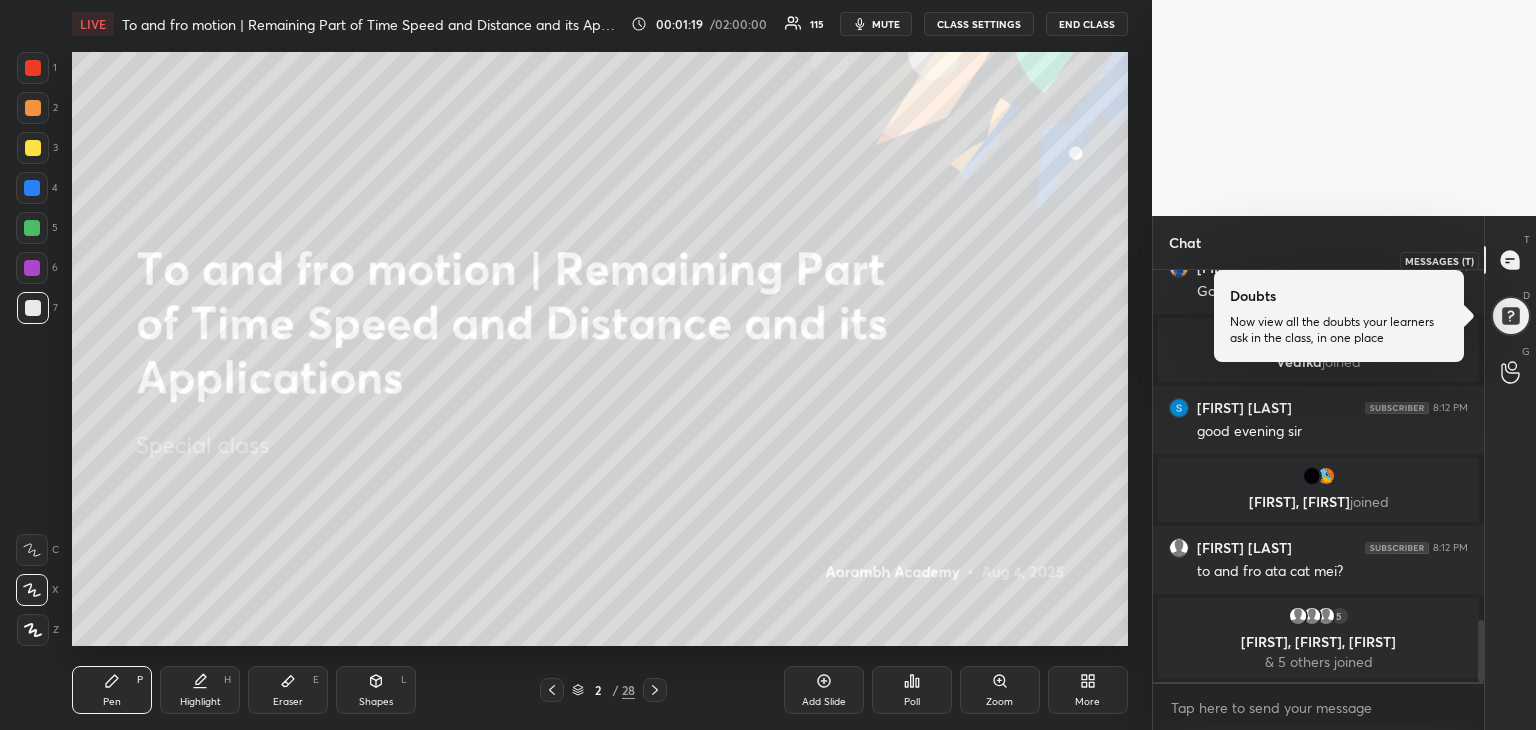 click 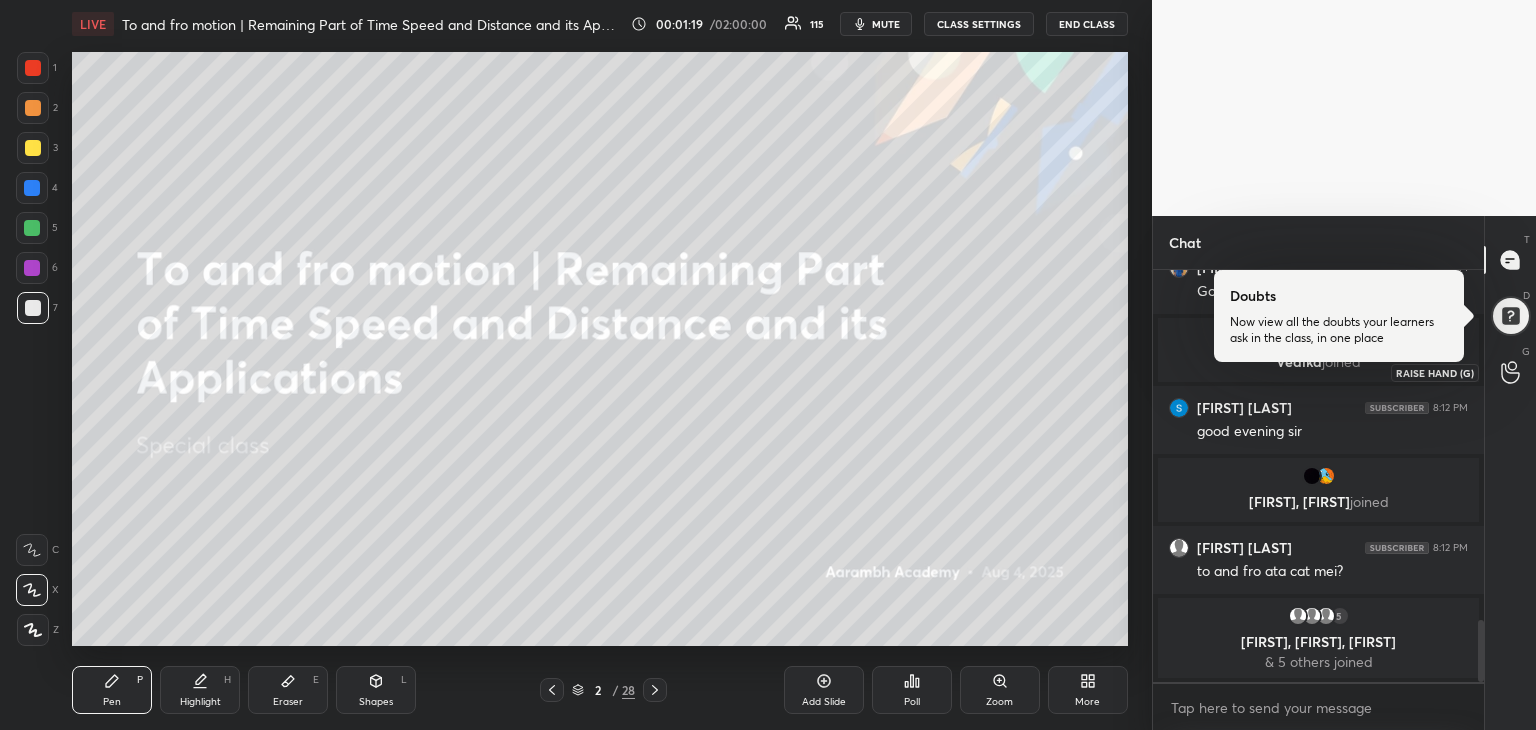 click 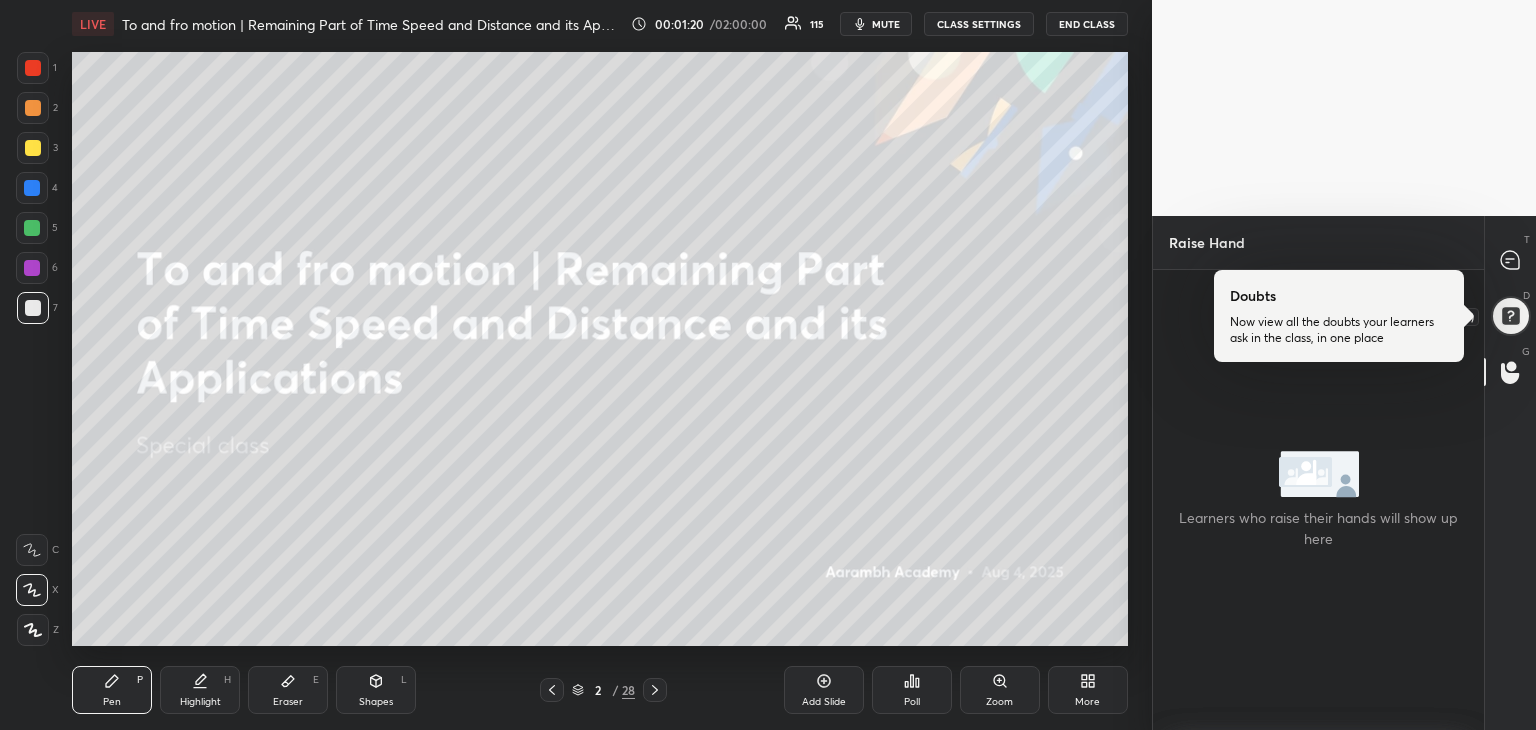click at bounding box center [1511, 316] 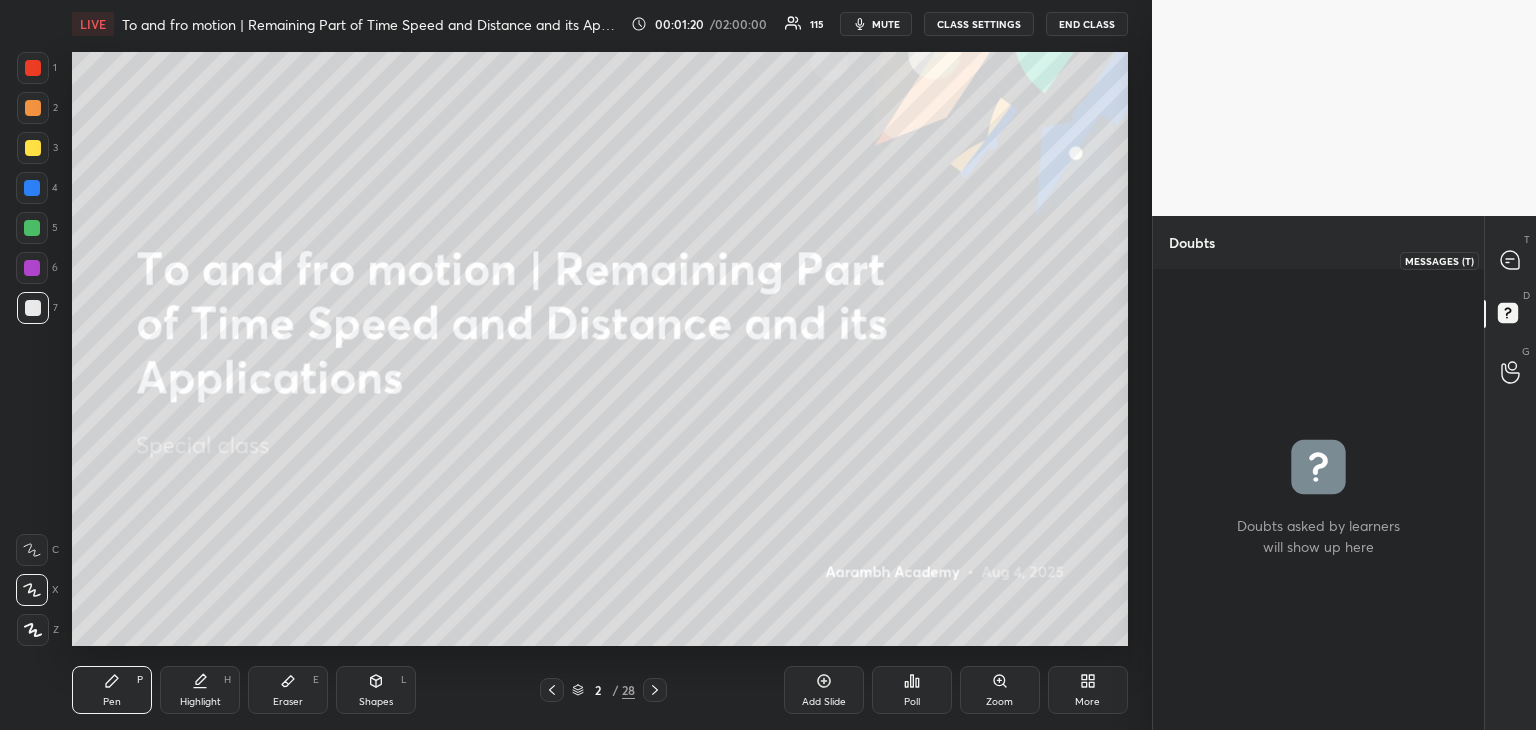 click 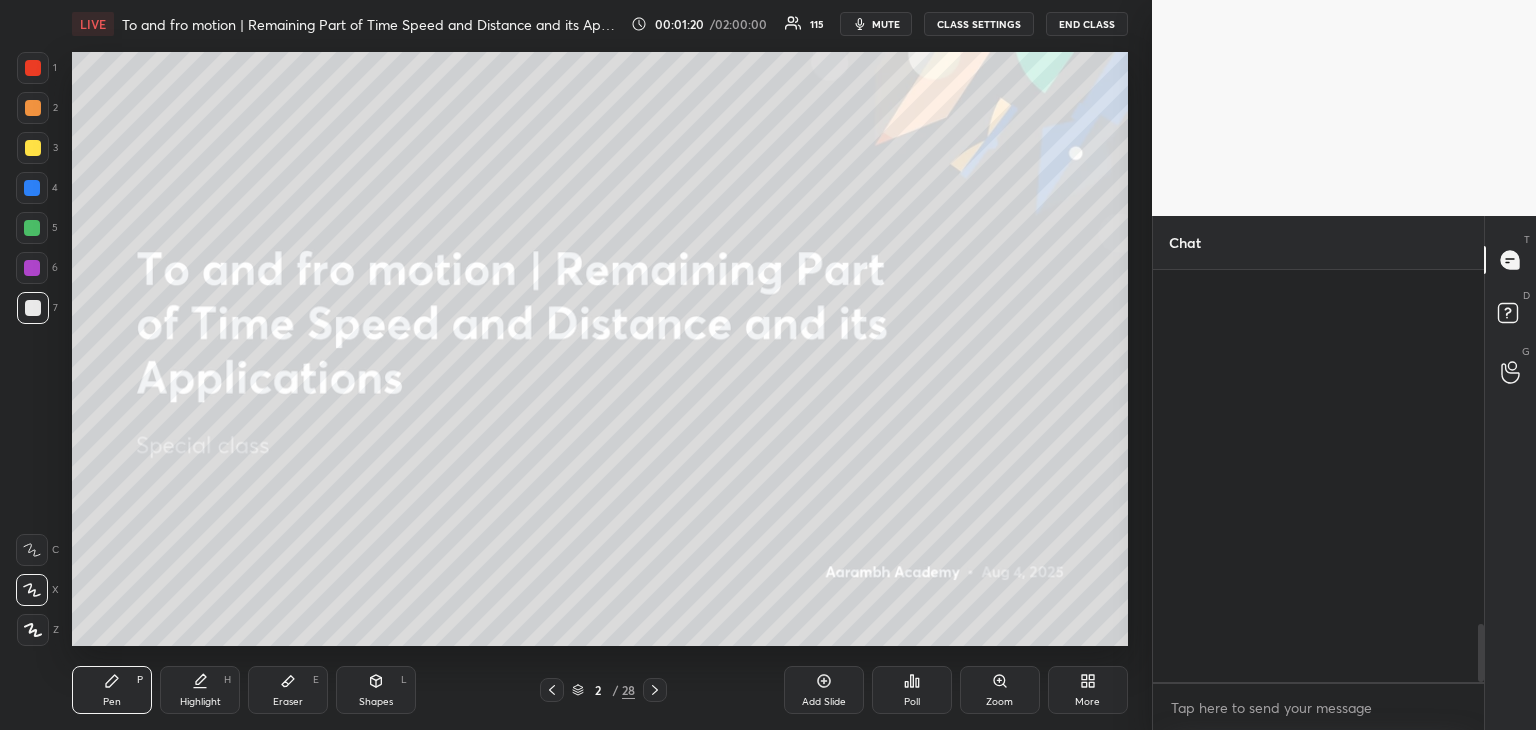 scroll, scrollTop: 2570, scrollLeft: 0, axis: vertical 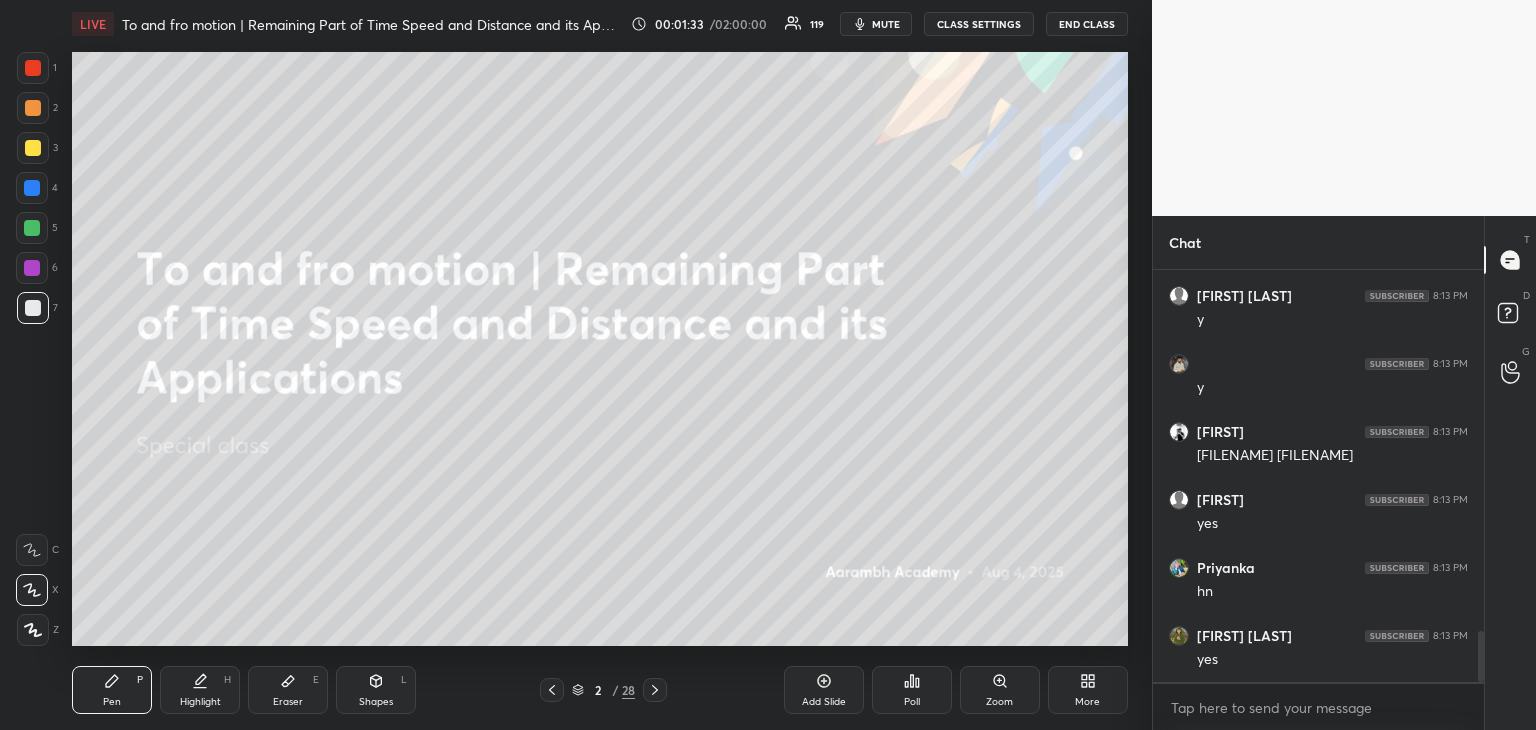 click 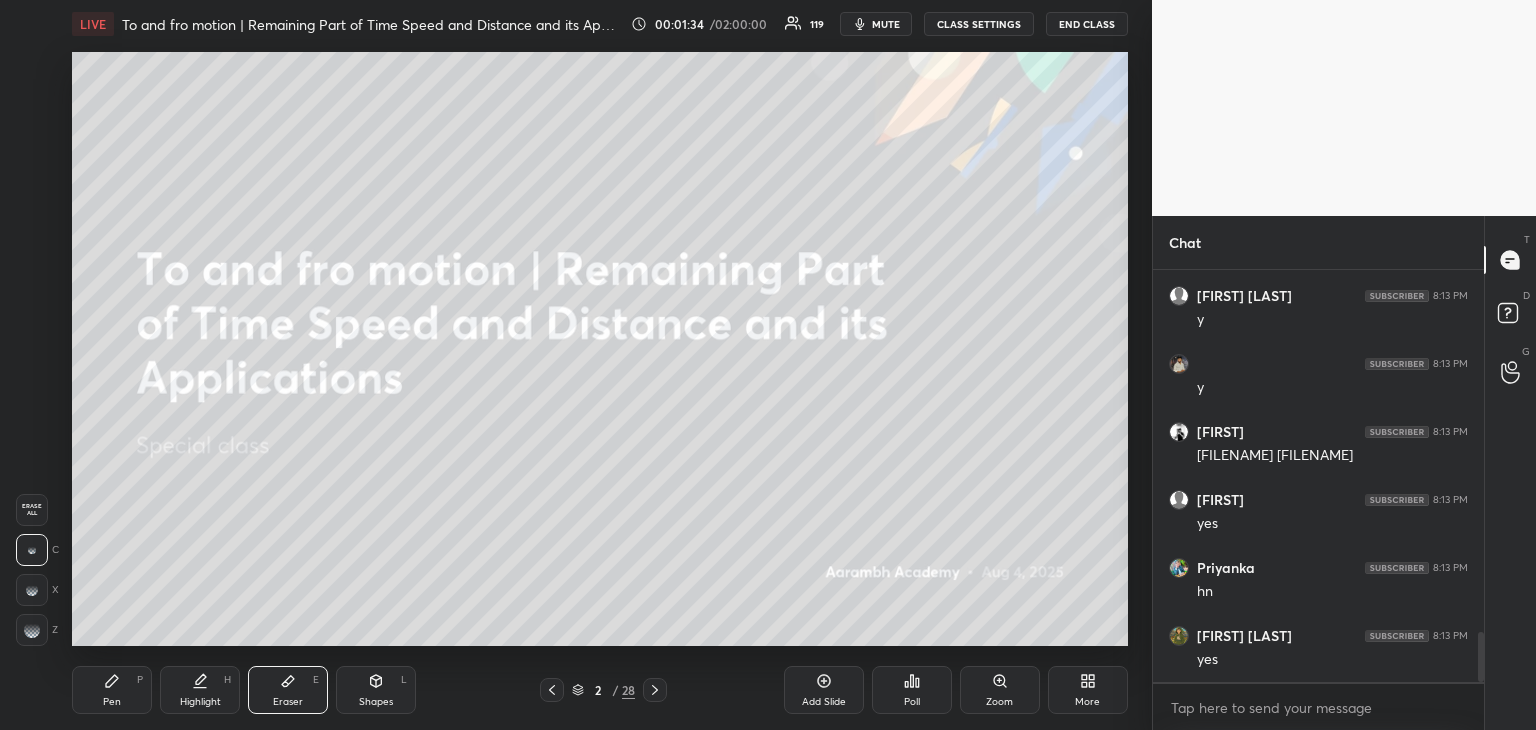 scroll, scrollTop: 2950, scrollLeft: 0, axis: vertical 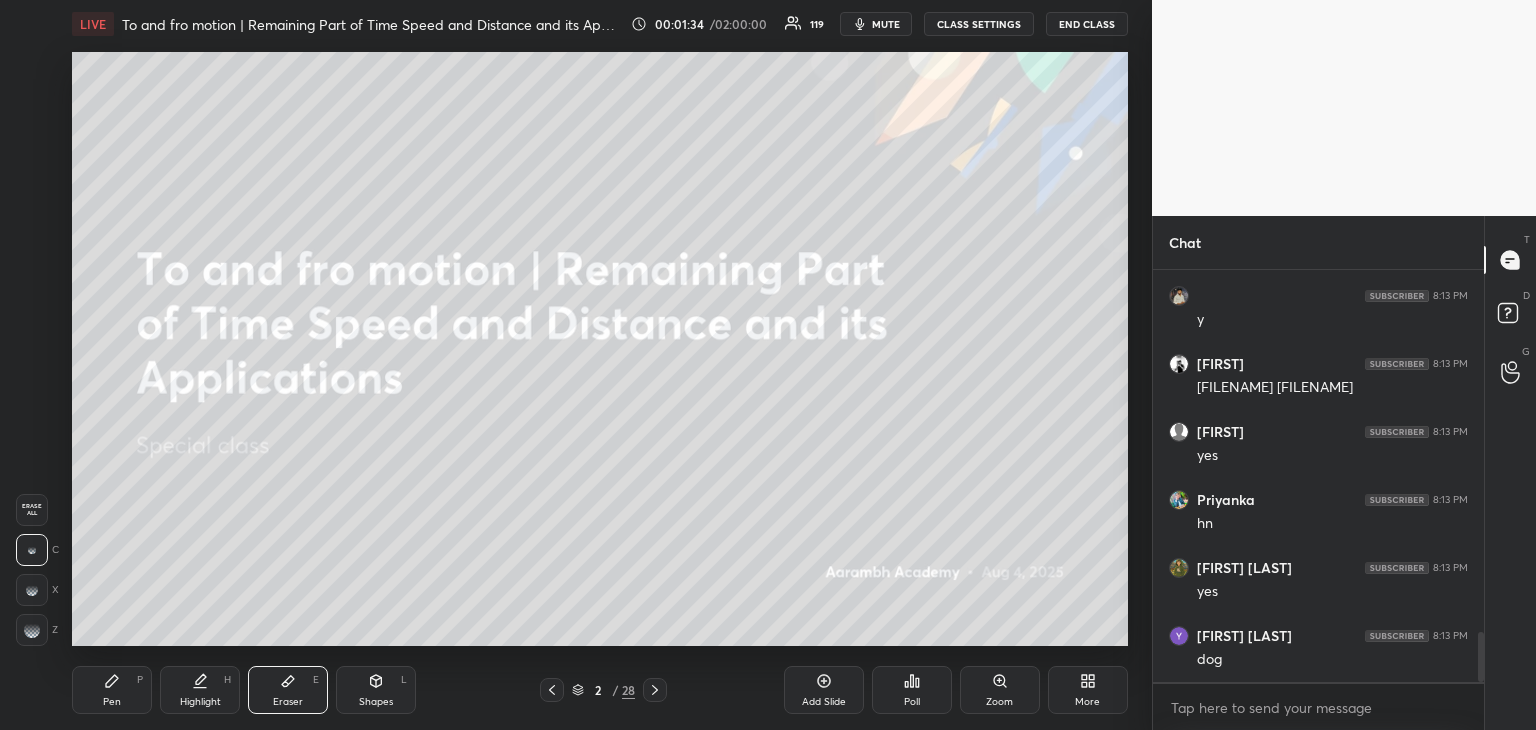 click 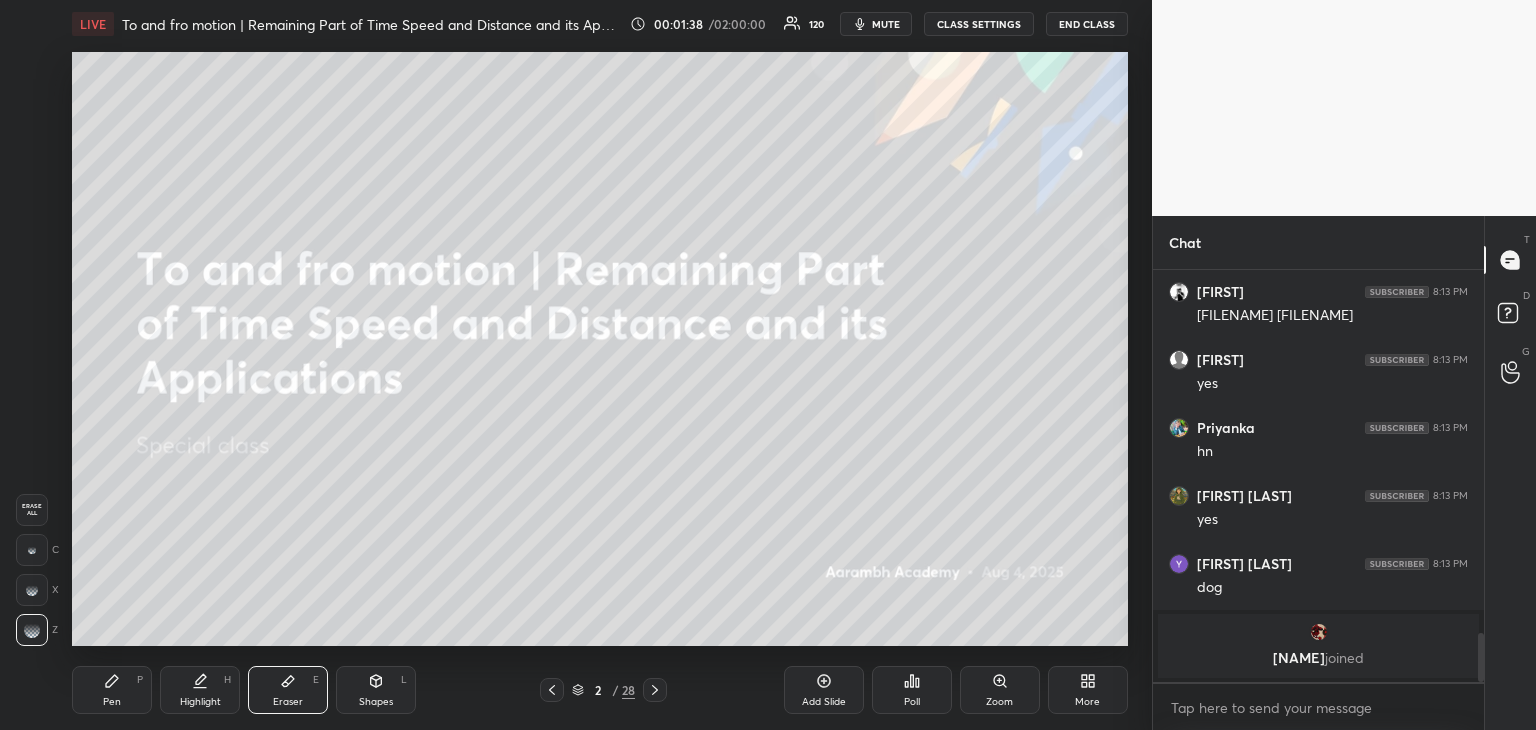 scroll, scrollTop: 2938, scrollLeft: 0, axis: vertical 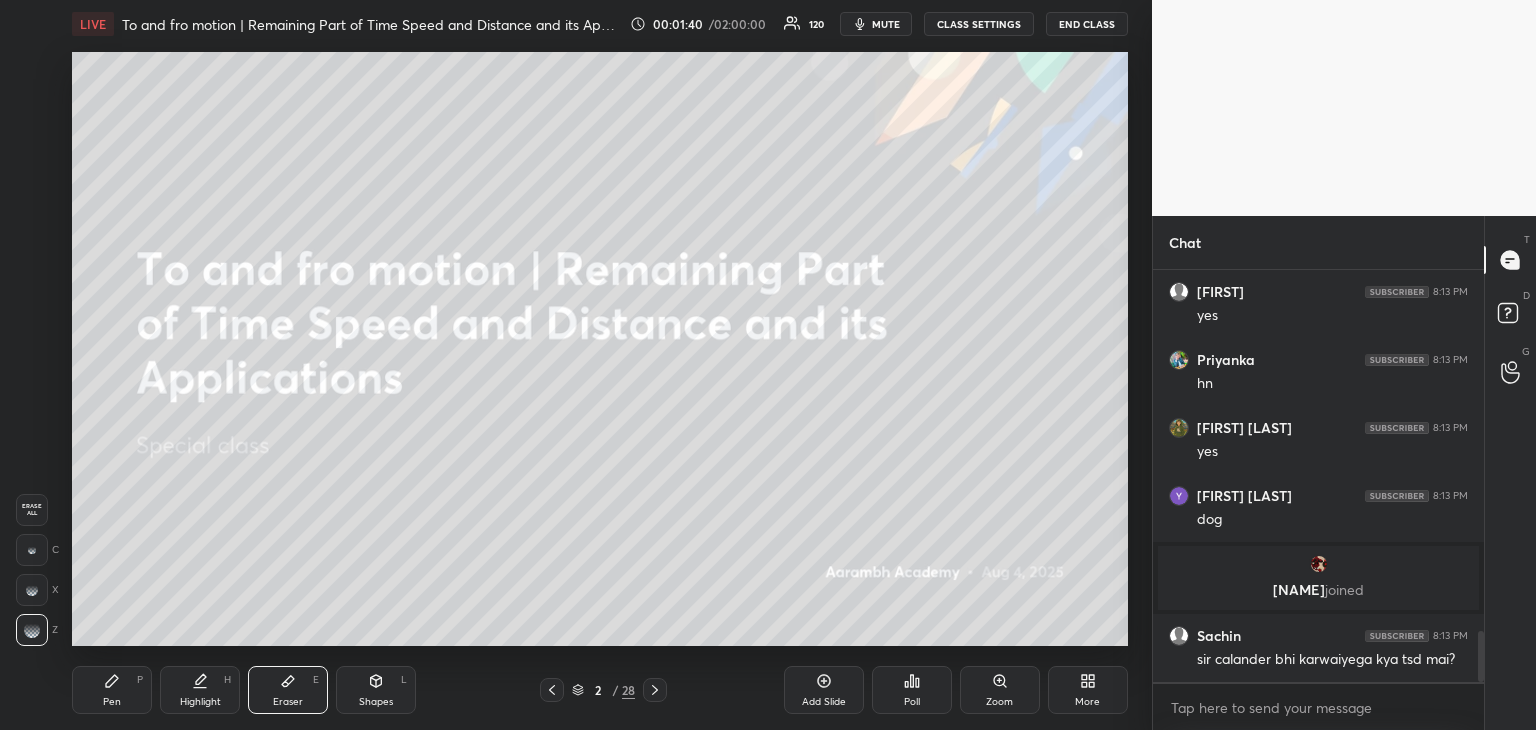 click on "Pen P" at bounding box center (112, 690) 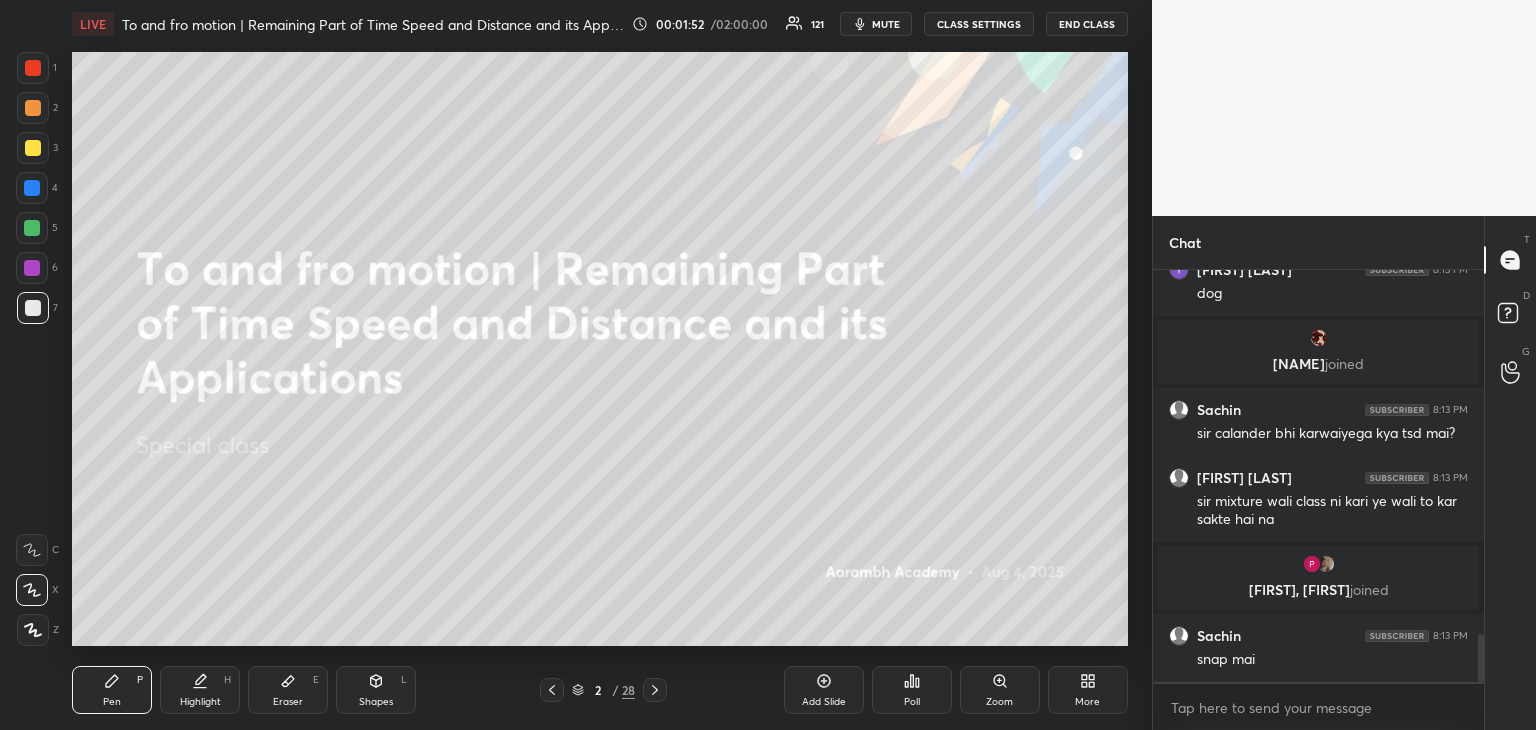 scroll, scrollTop: 3156, scrollLeft: 0, axis: vertical 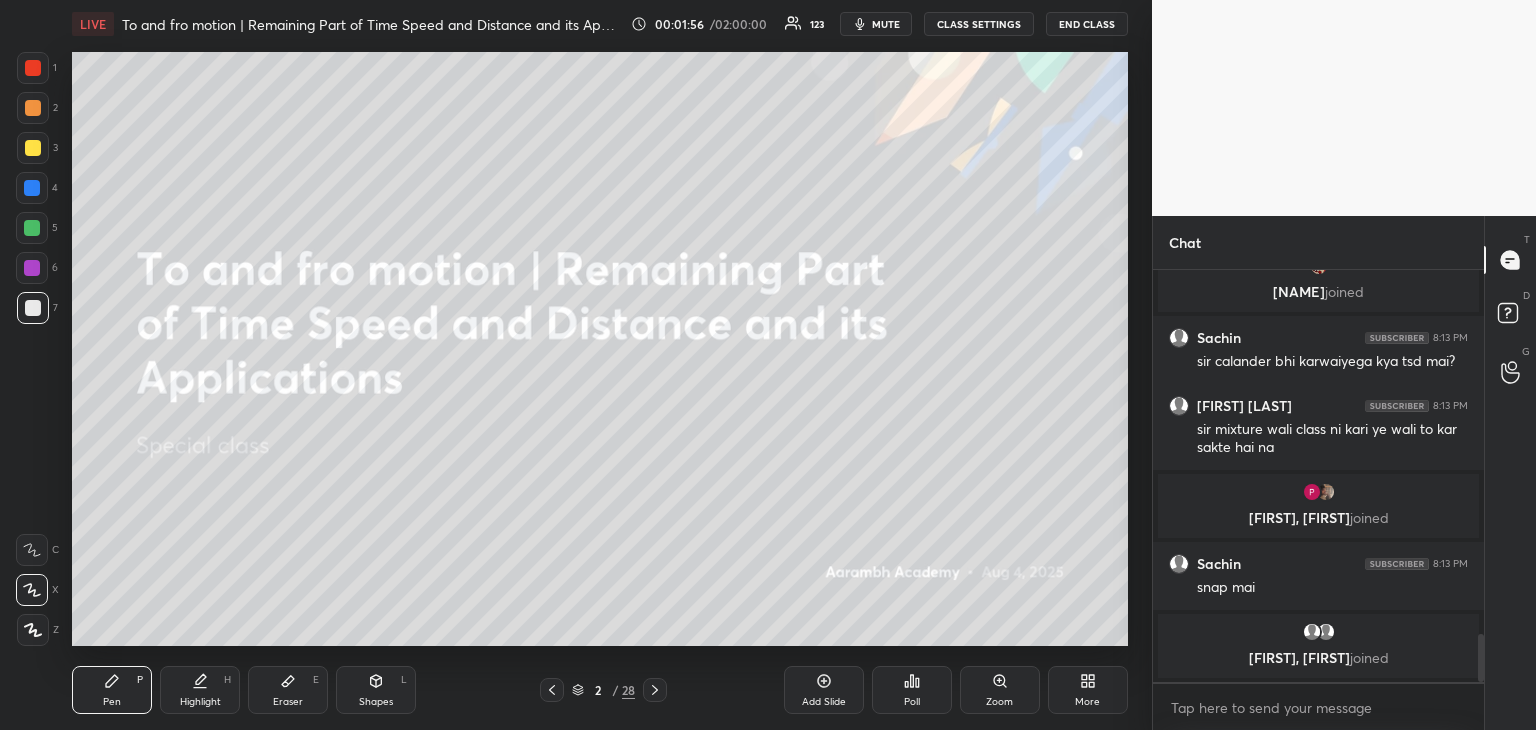 click at bounding box center (33, 148) 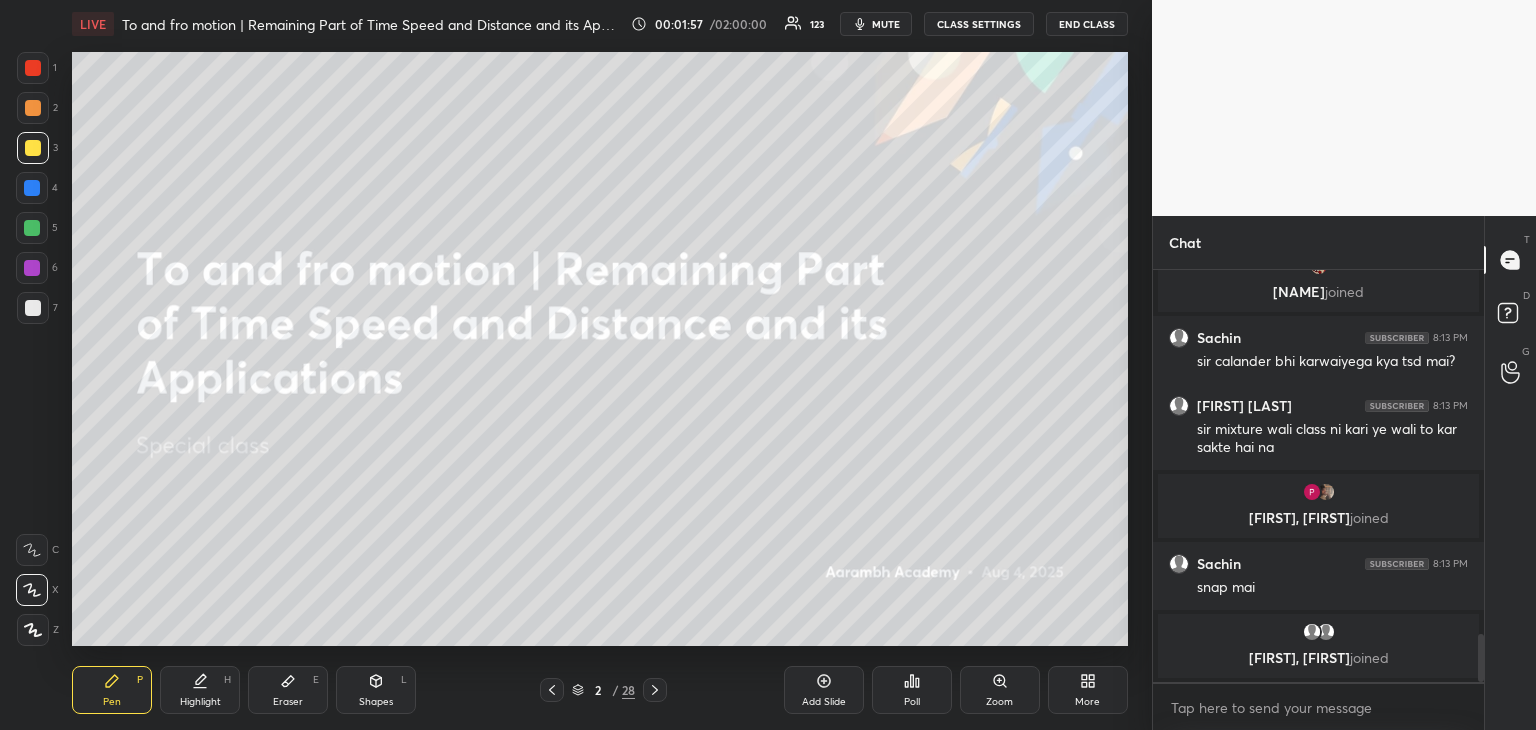 click 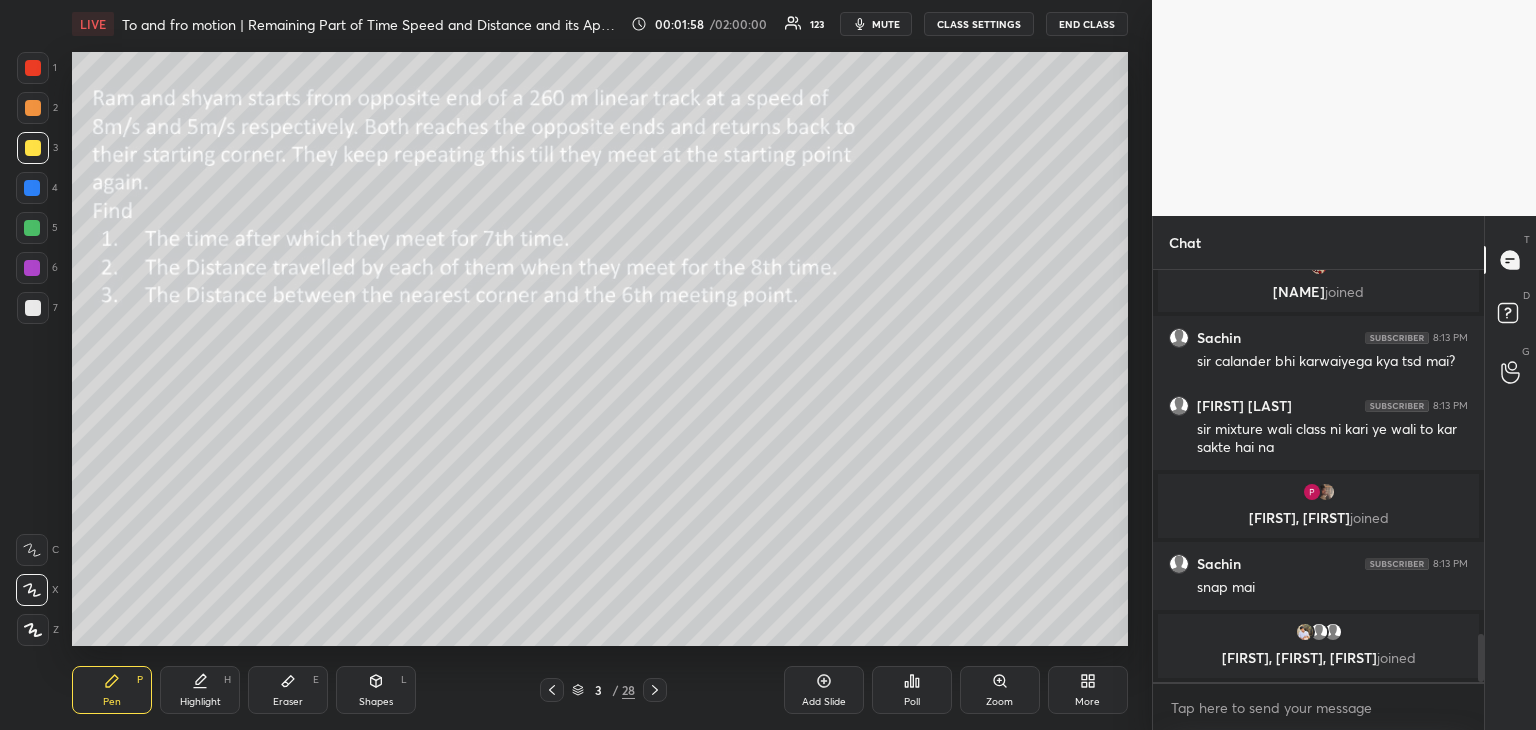click at bounding box center (33, 108) 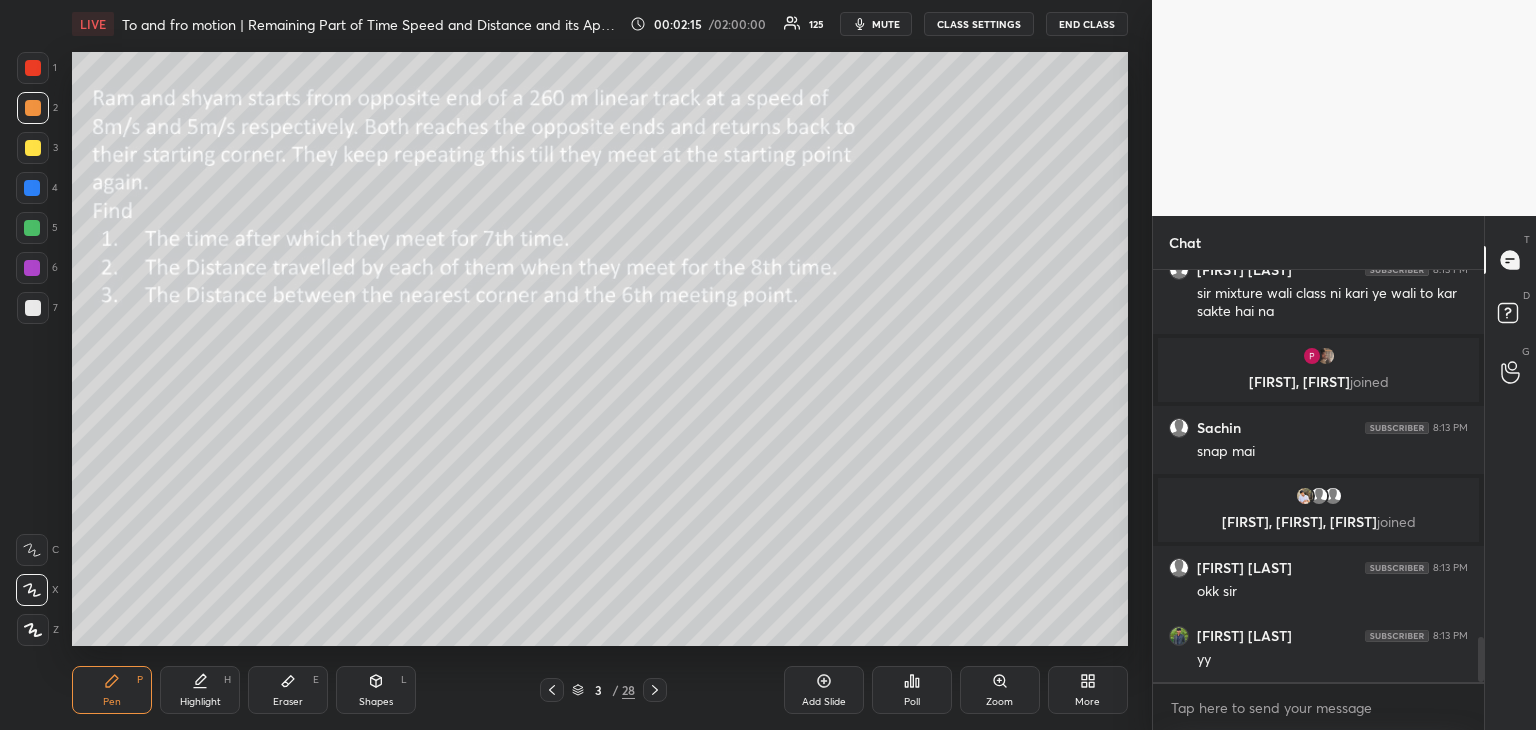 scroll, scrollTop: 3320, scrollLeft: 0, axis: vertical 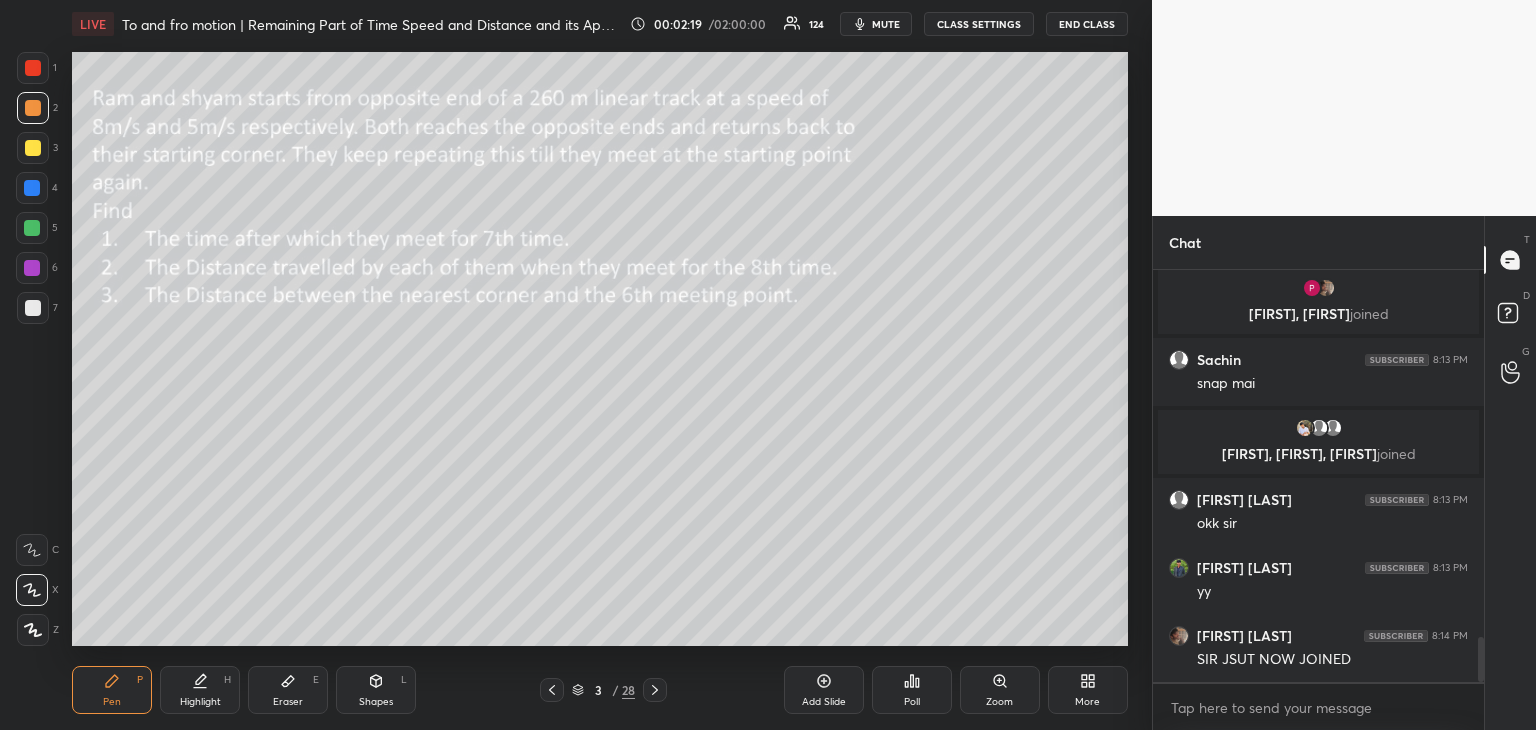 click on "Pen P" at bounding box center [112, 690] 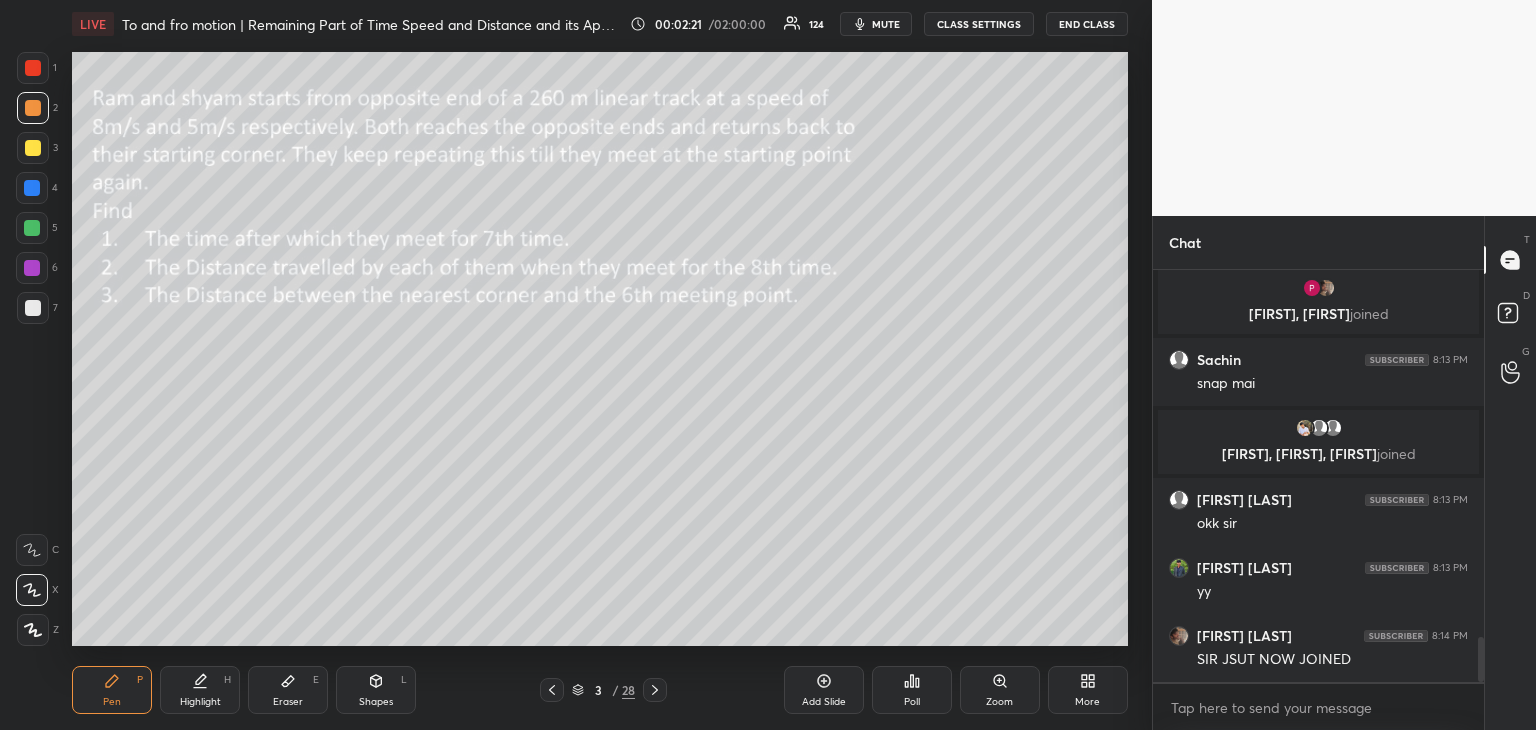 scroll, scrollTop: 3392, scrollLeft: 0, axis: vertical 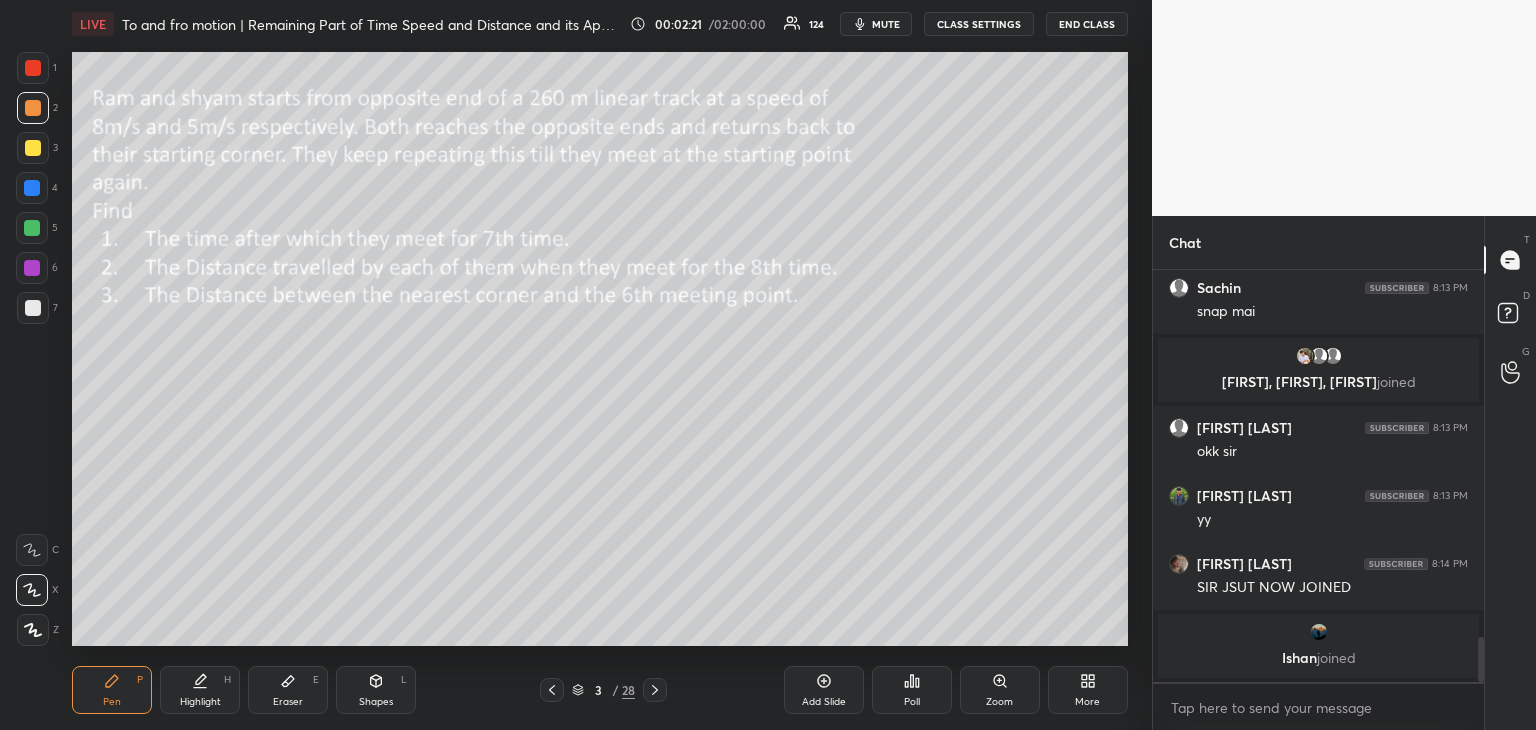 click on "Highlight H" at bounding box center [200, 690] 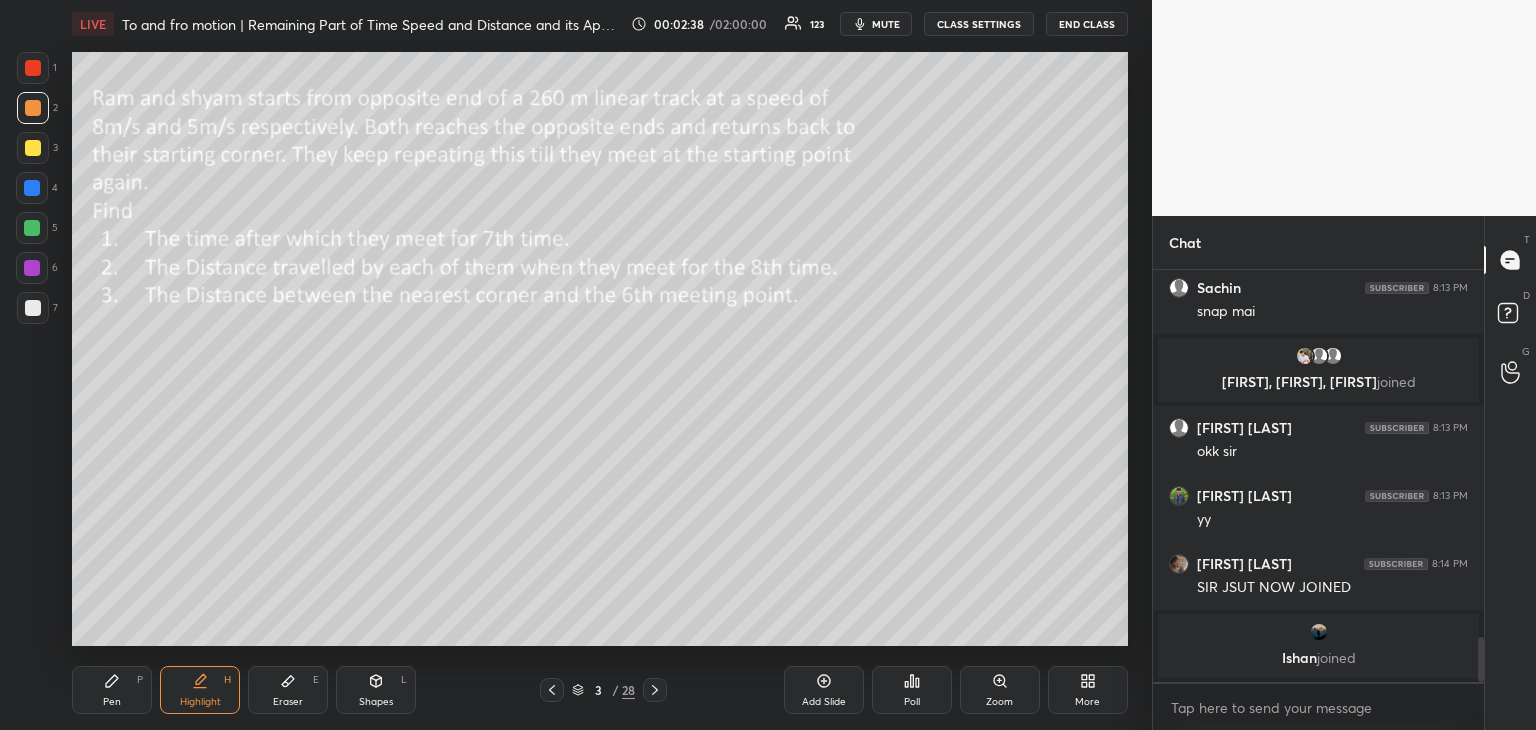 click 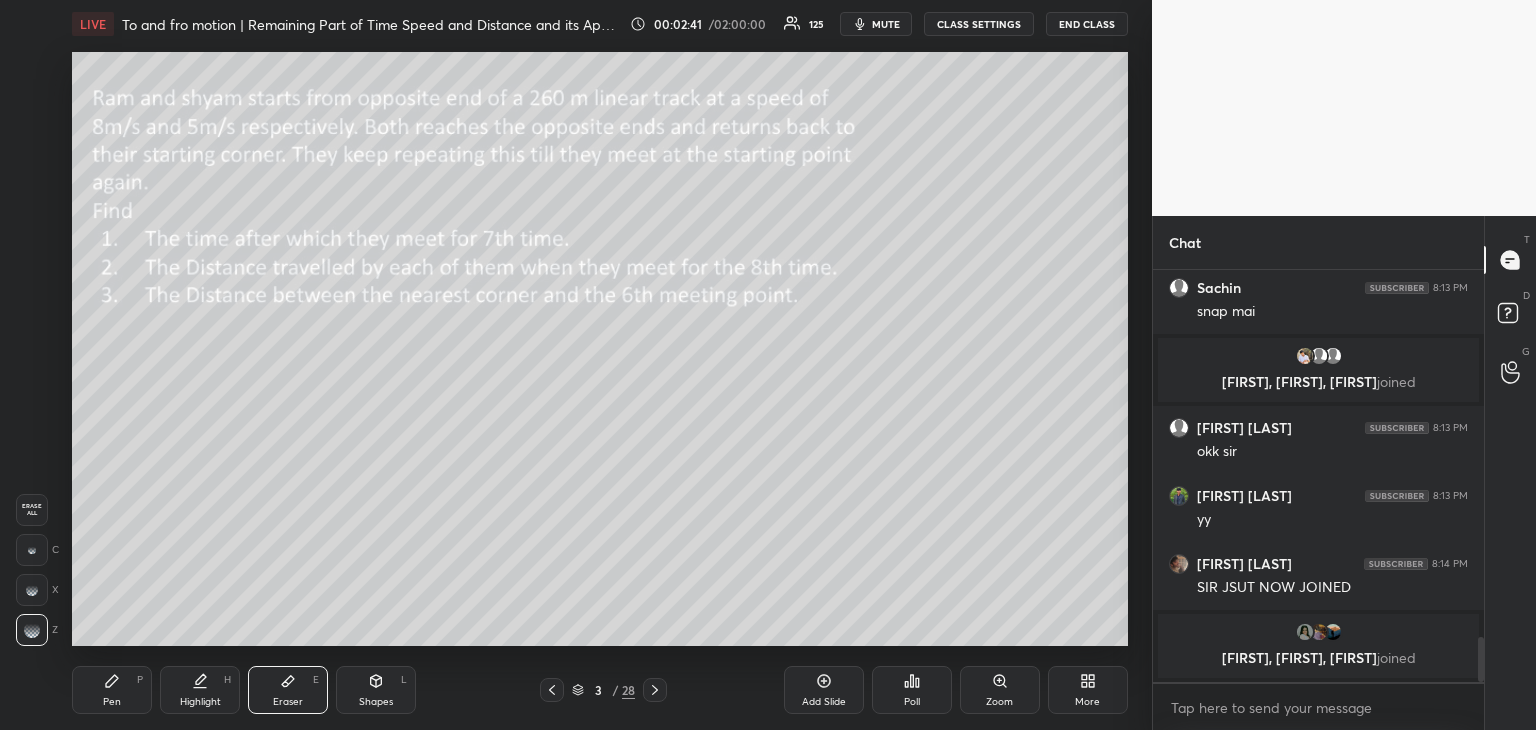 scroll, scrollTop: 3364, scrollLeft: 0, axis: vertical 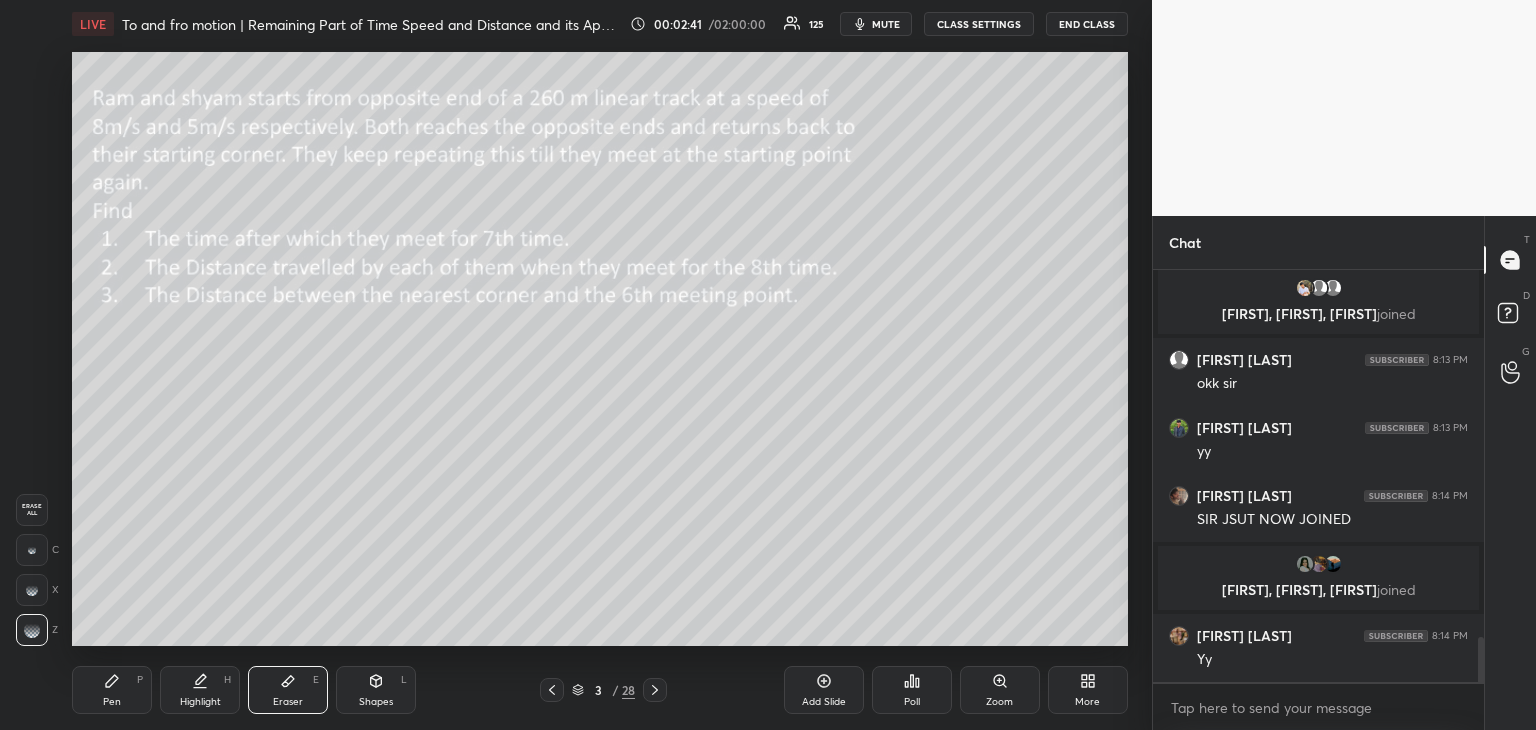 click on "Pen P" at bounding box center [112, 690] 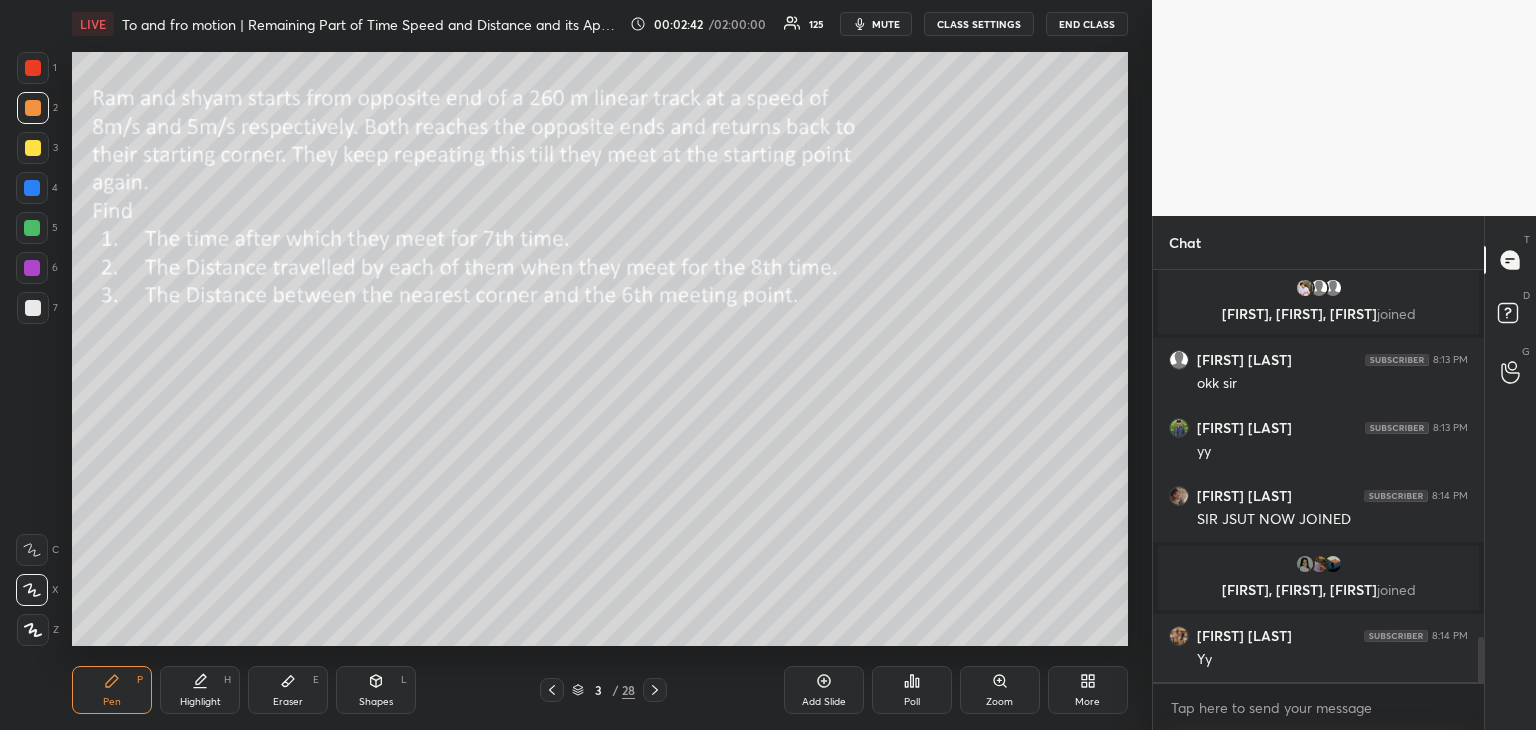 scroll, scrollTop: 3432, scrollLeft: 0, axis: vertical 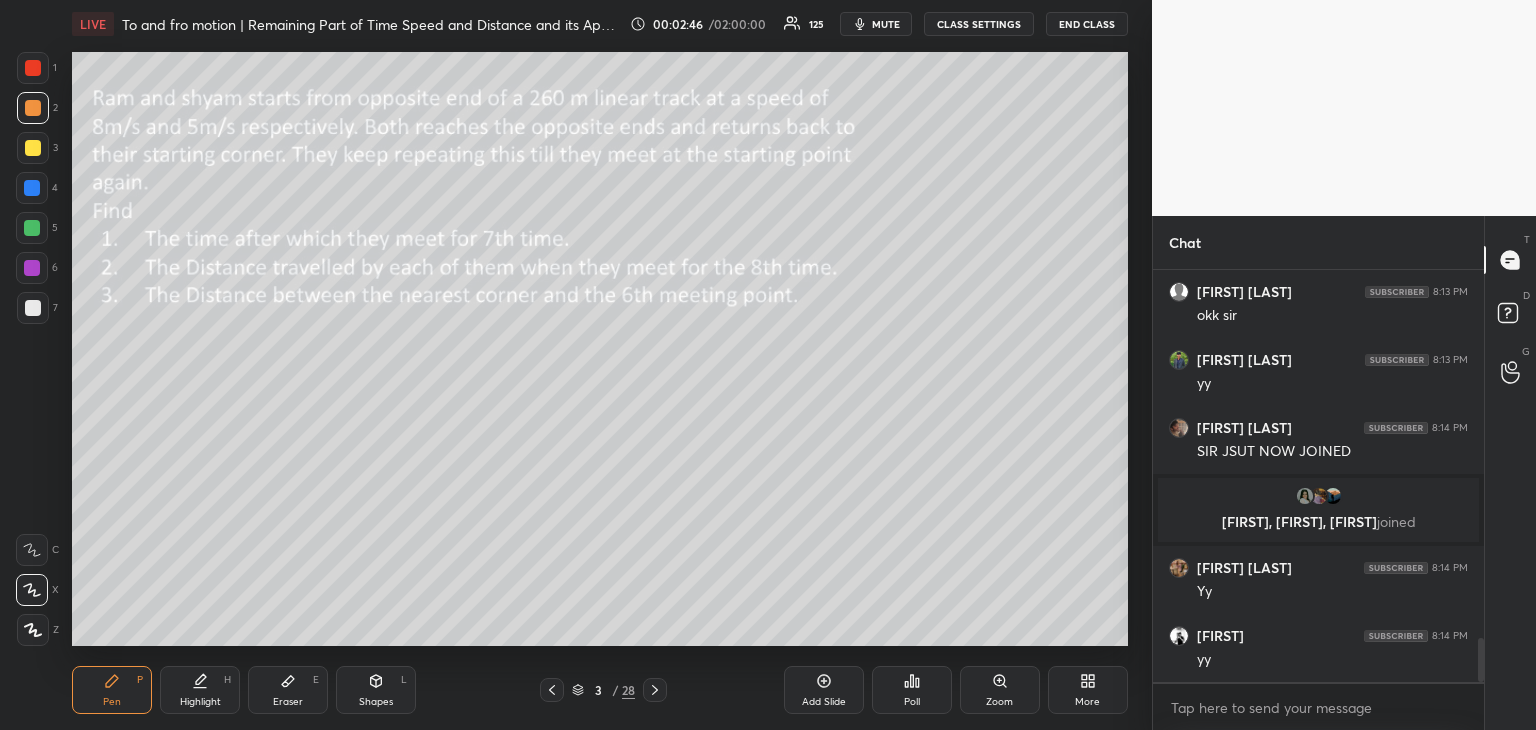 click on "Add Slide" at bounding box center [824, 702] 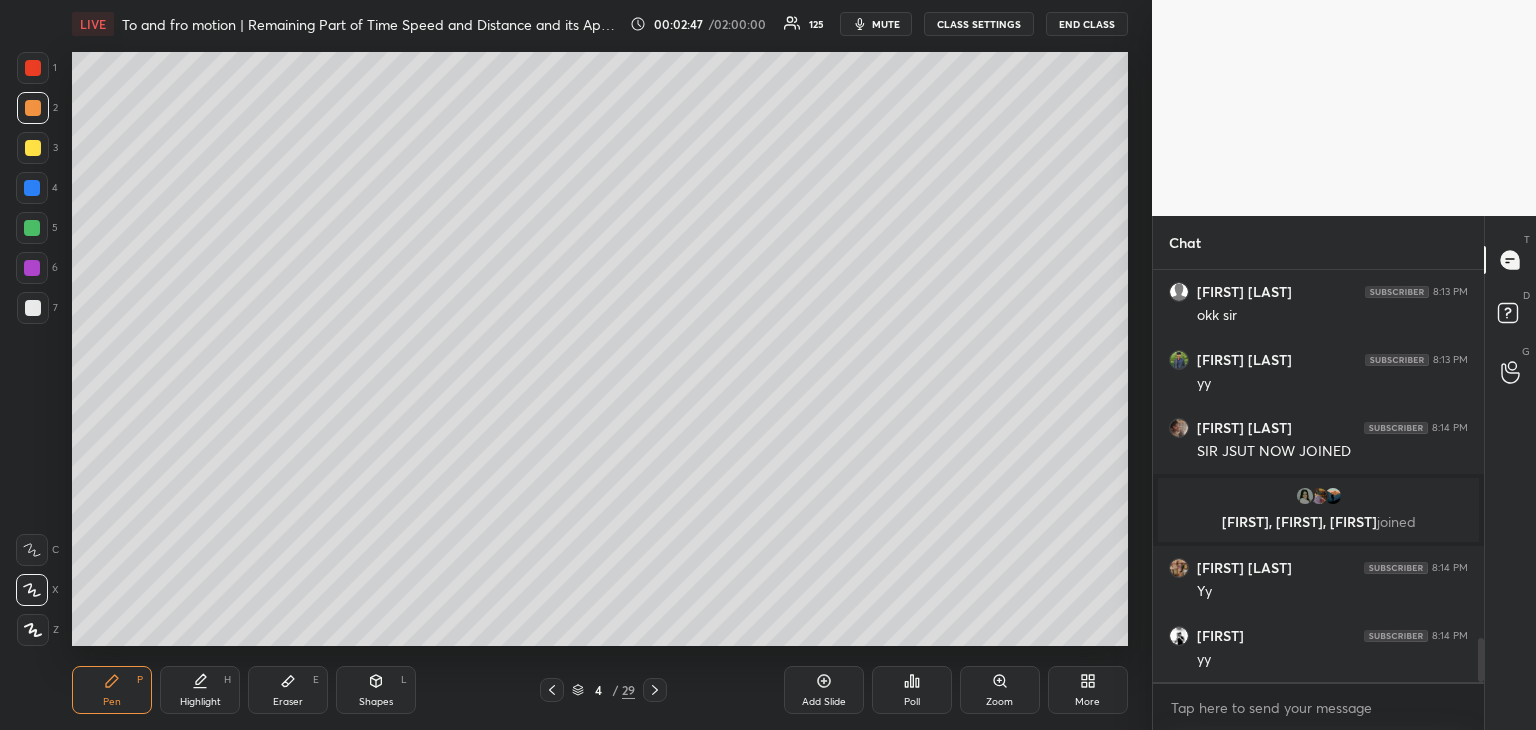 click at bounding box center [33, 148] 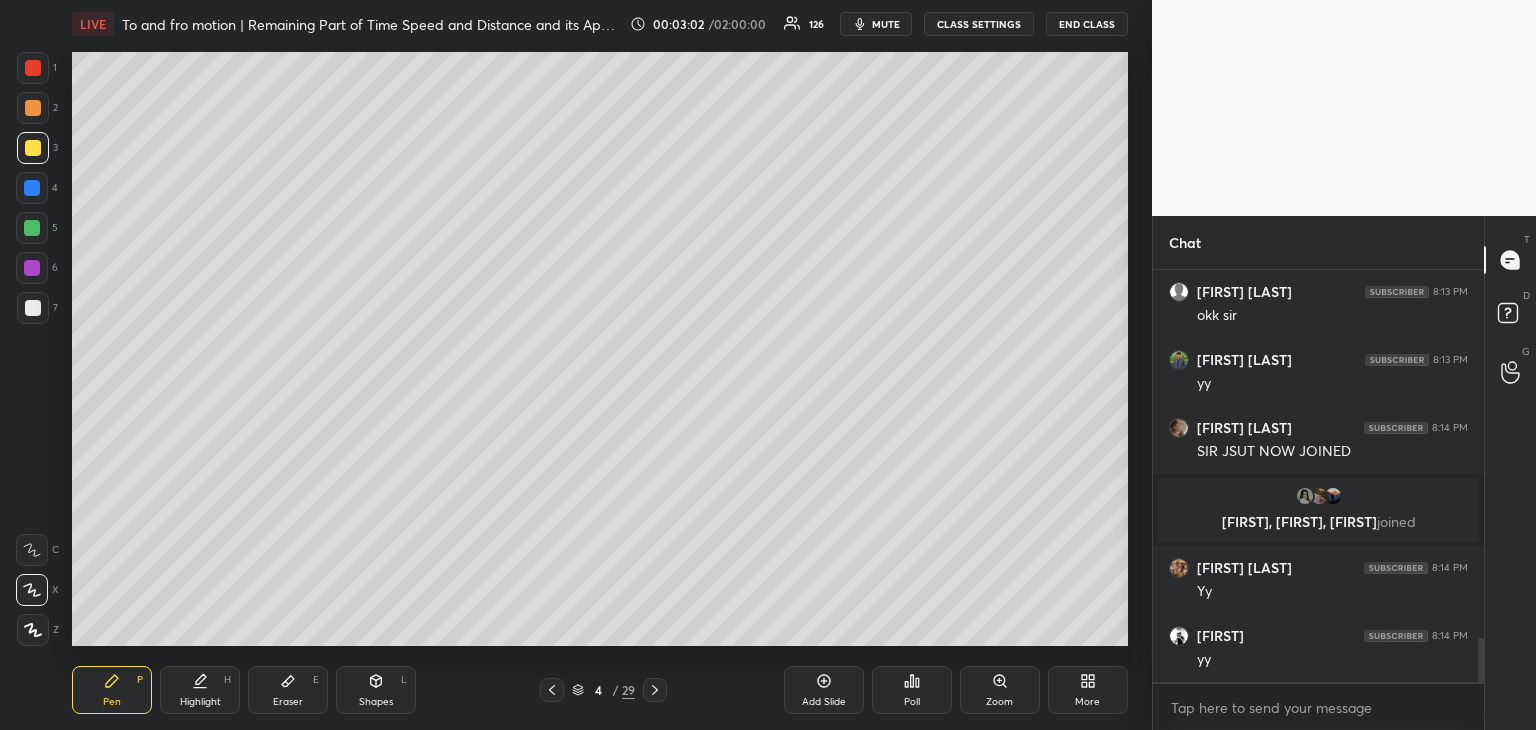 click at bounding box center (32, 188) 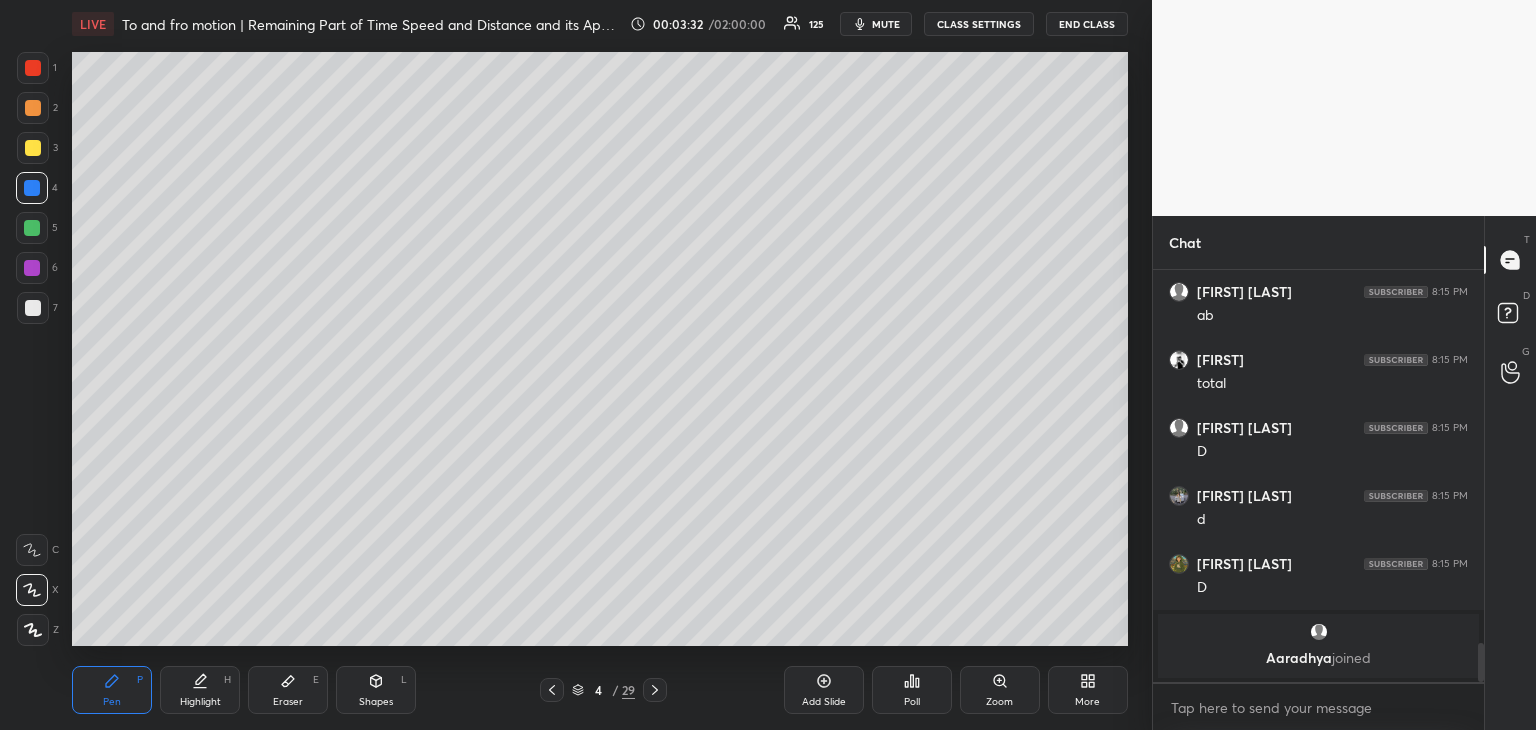 scroll, scrollTop: 3864, scrollLeft: 0, axis: vertical 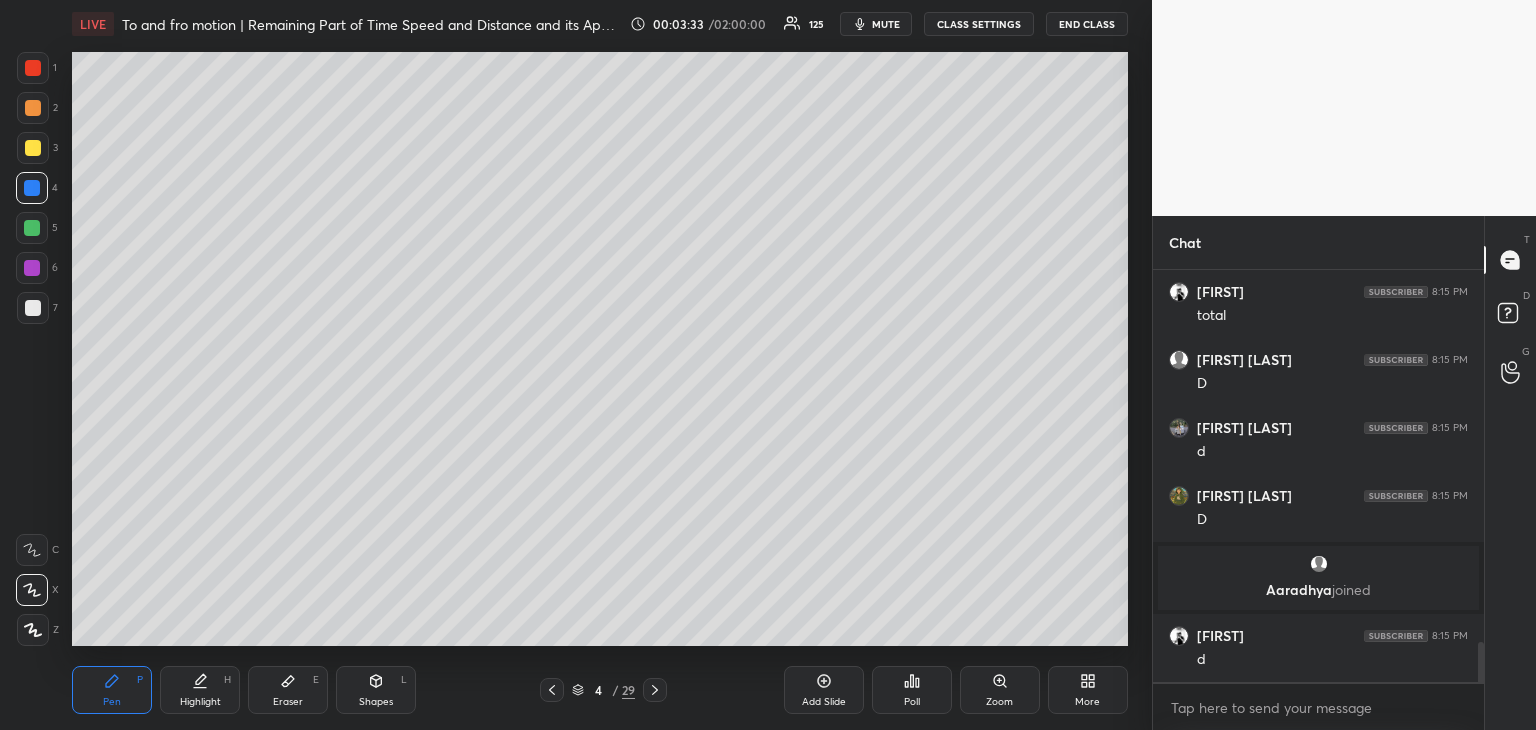 click at bounding box center (33, 308) 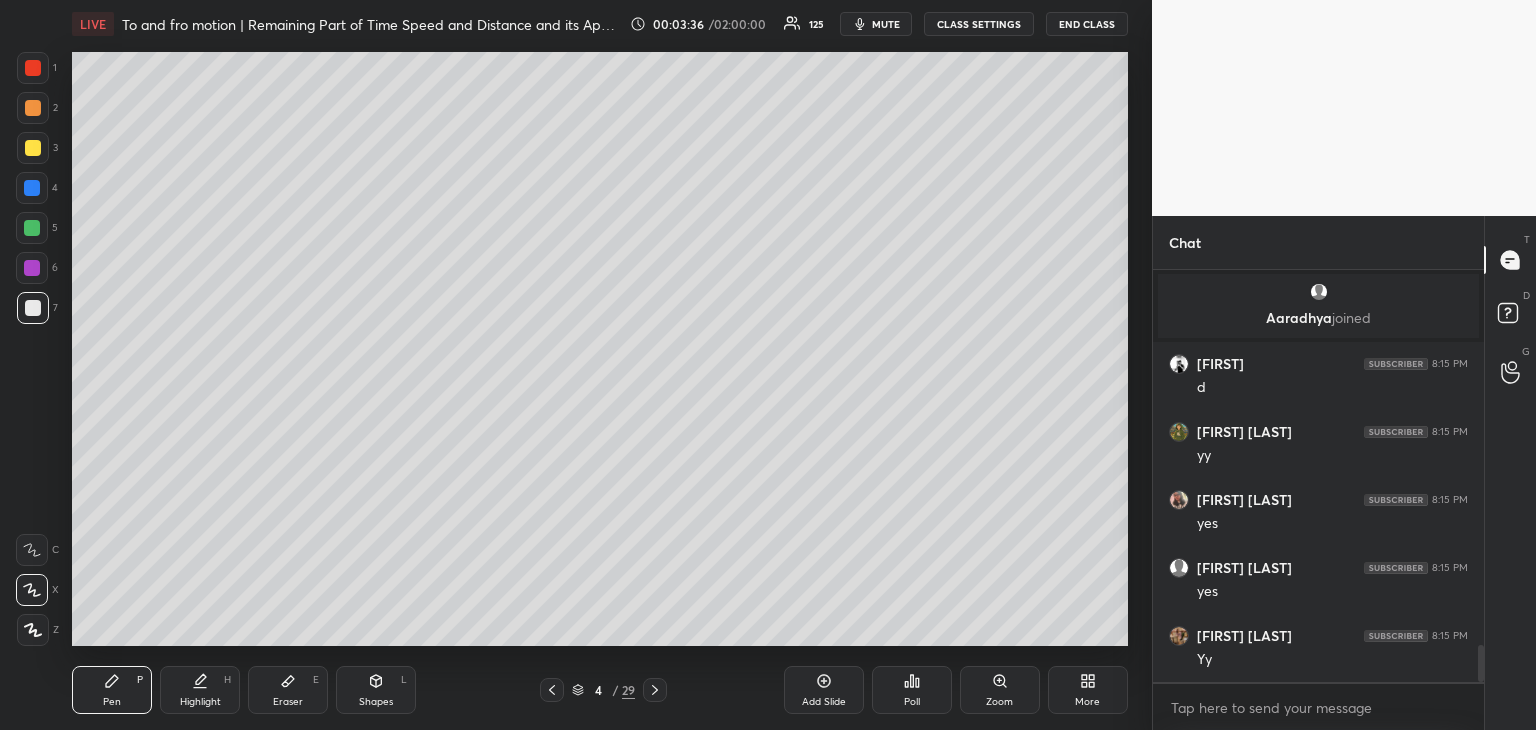 scroll, scrollTop: 4208, scrollLeft: 0, axis: vertical 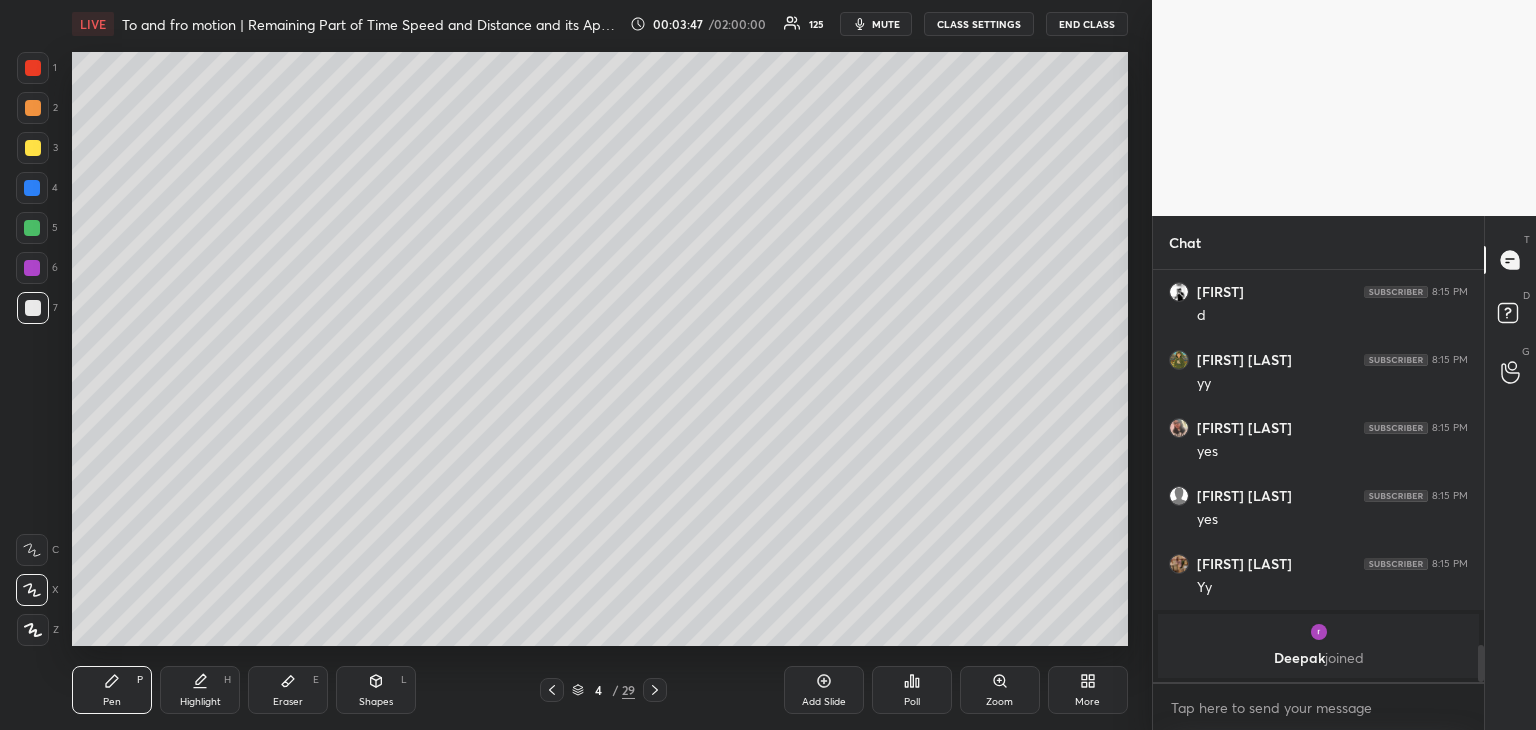click at bounding box center [32, 228] 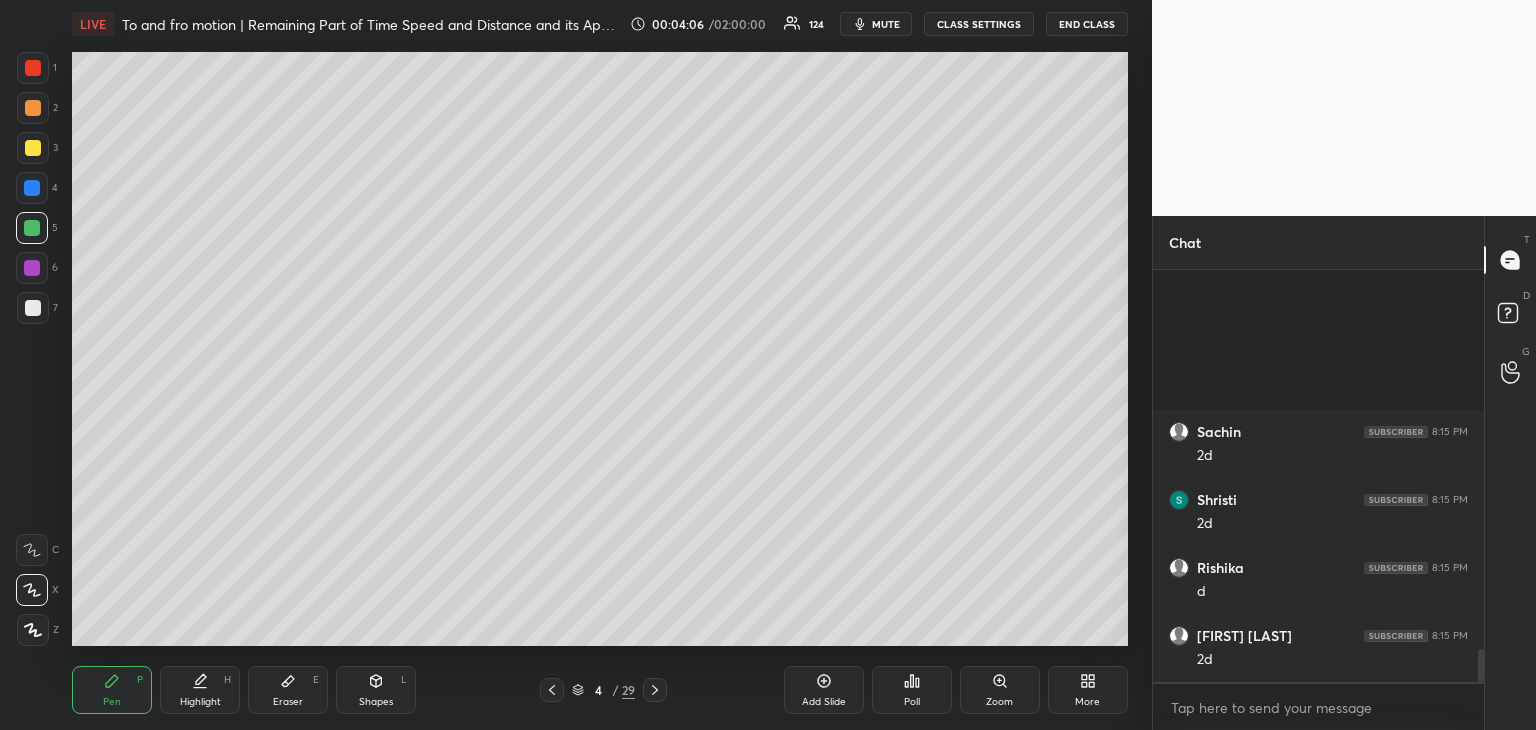 scroll, scrollTop: 4754, scrollLeft: 0, axis: vertical 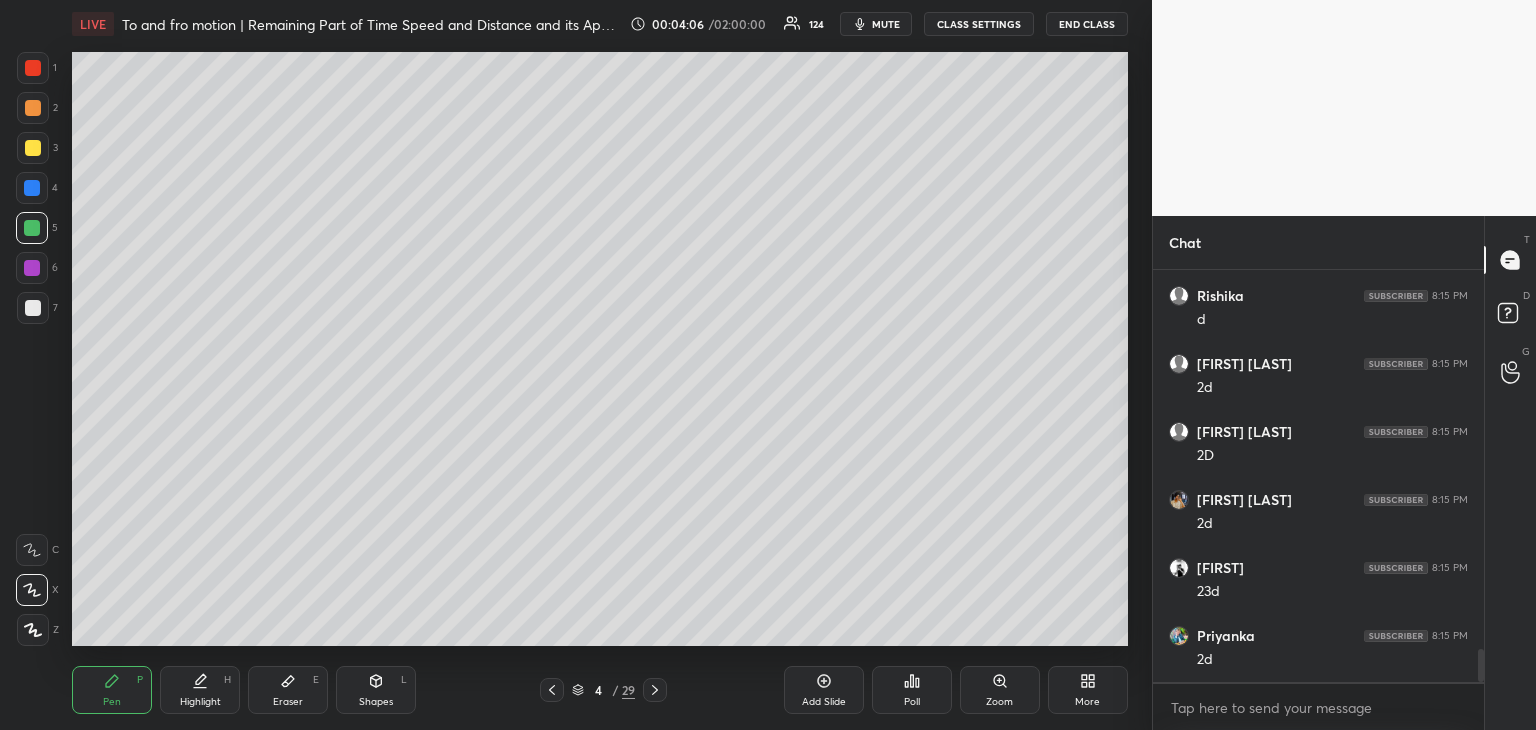click on "Highlight" at bounding box center (200, 702) 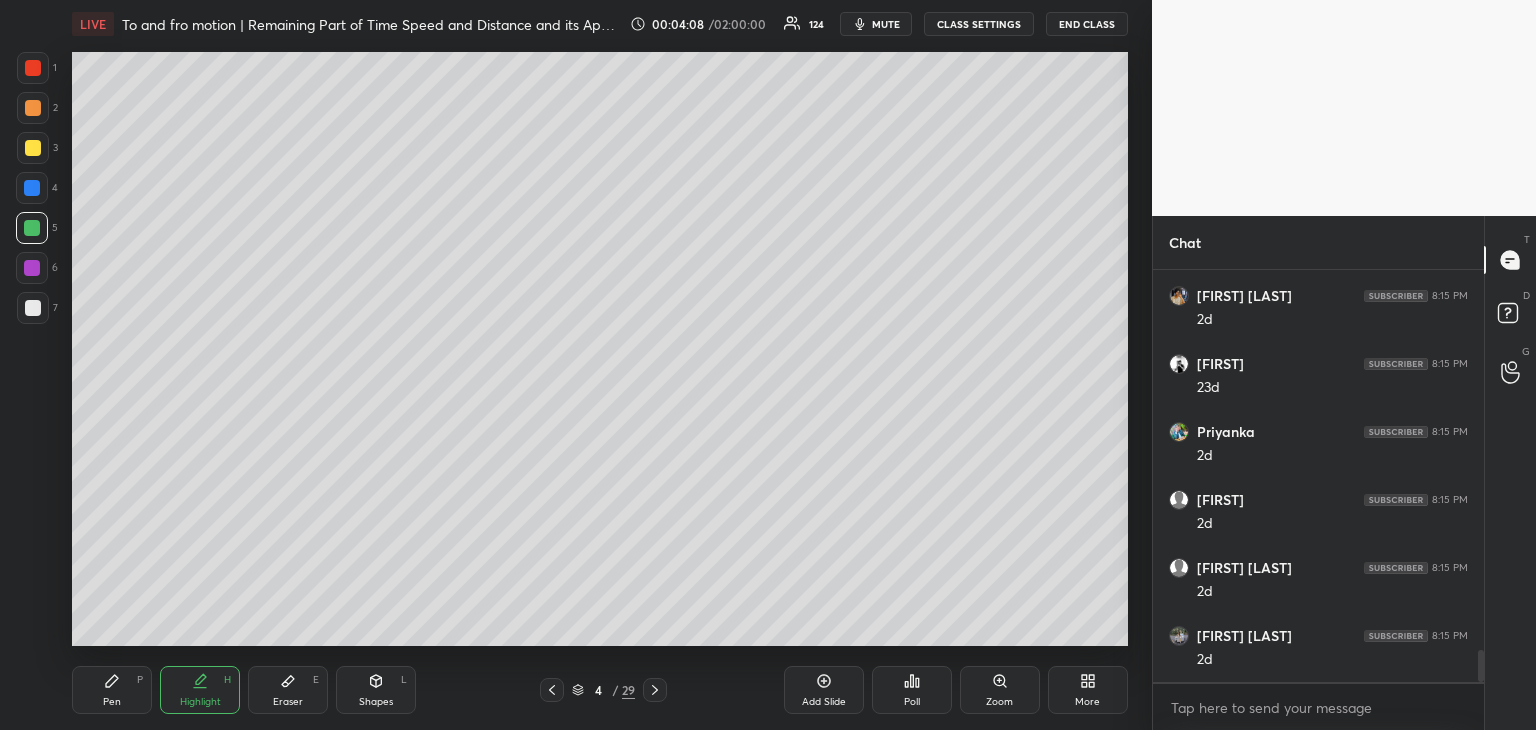 scroll, scrollTop: 5026, scrollLeft: 0, axis: vertical 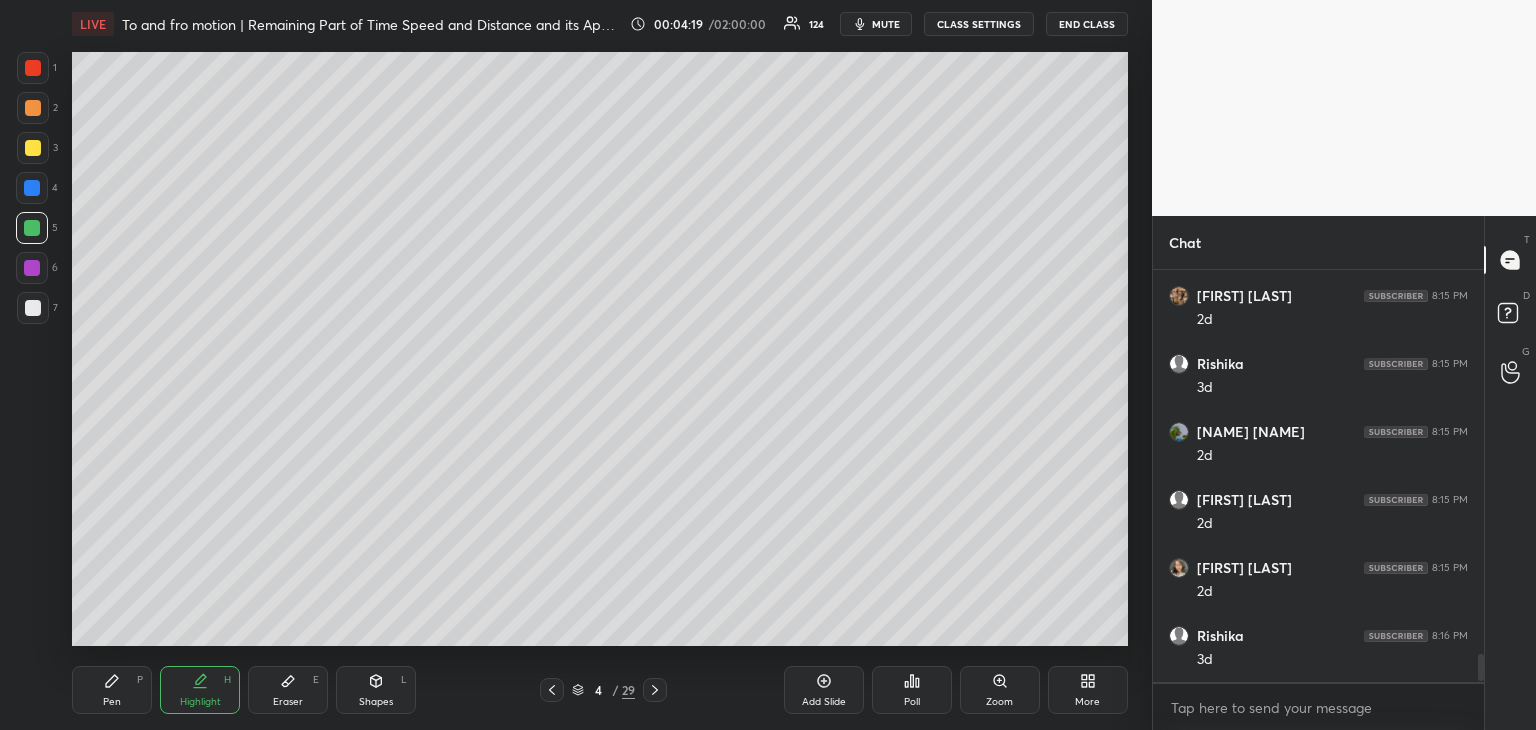 click 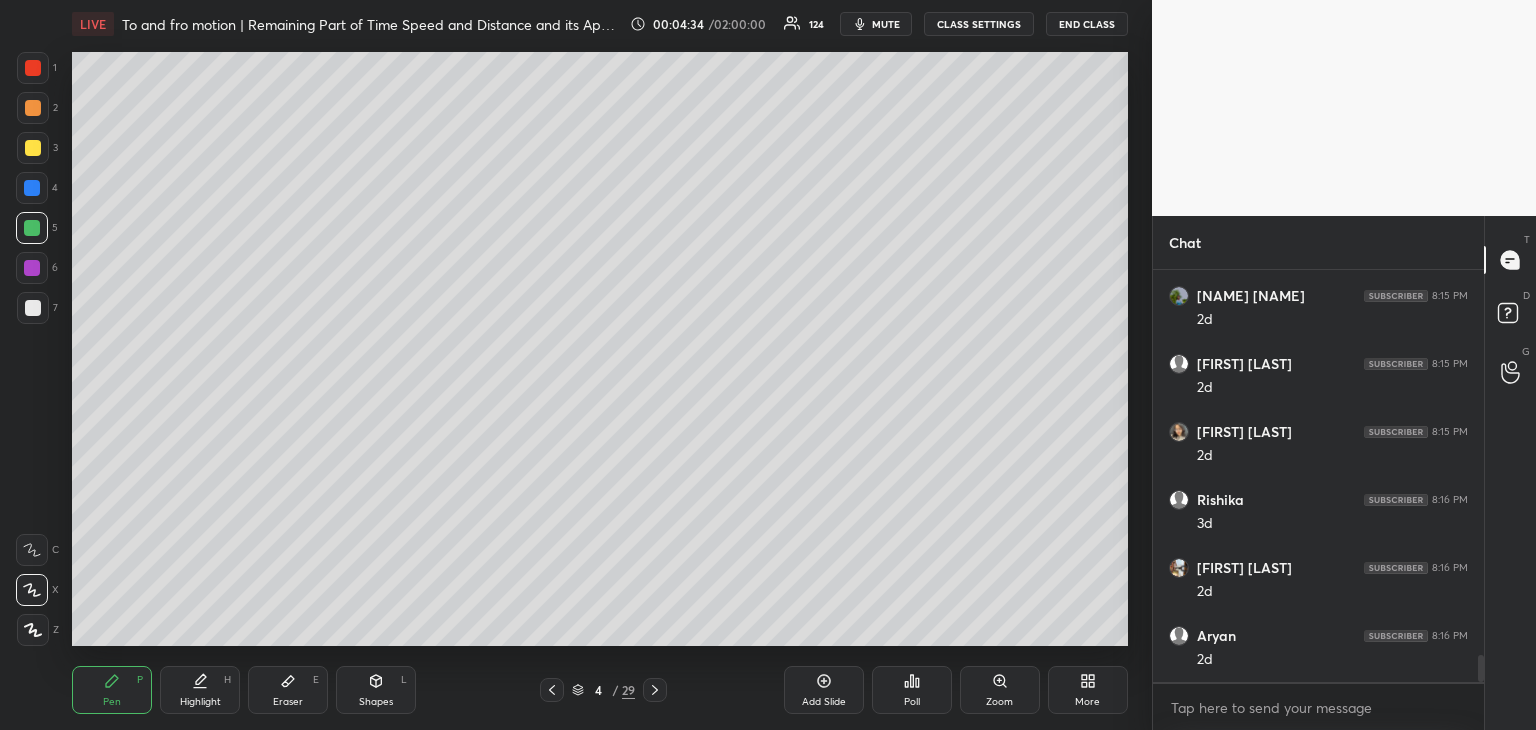scroll, scrollTop: 5774, scrollLeft: 0, axis: vertical 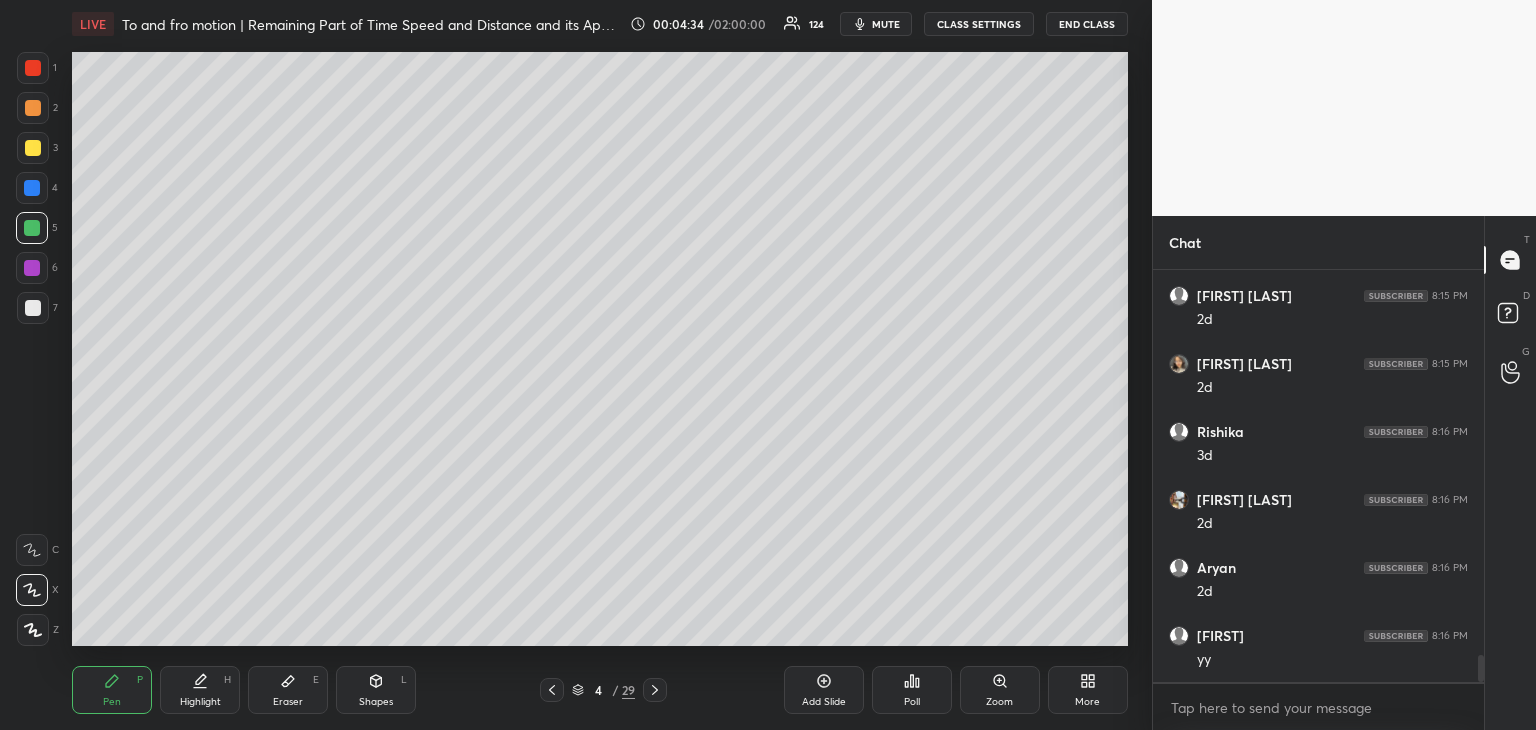 click on "Eraser" at bounding box center (288, 702) 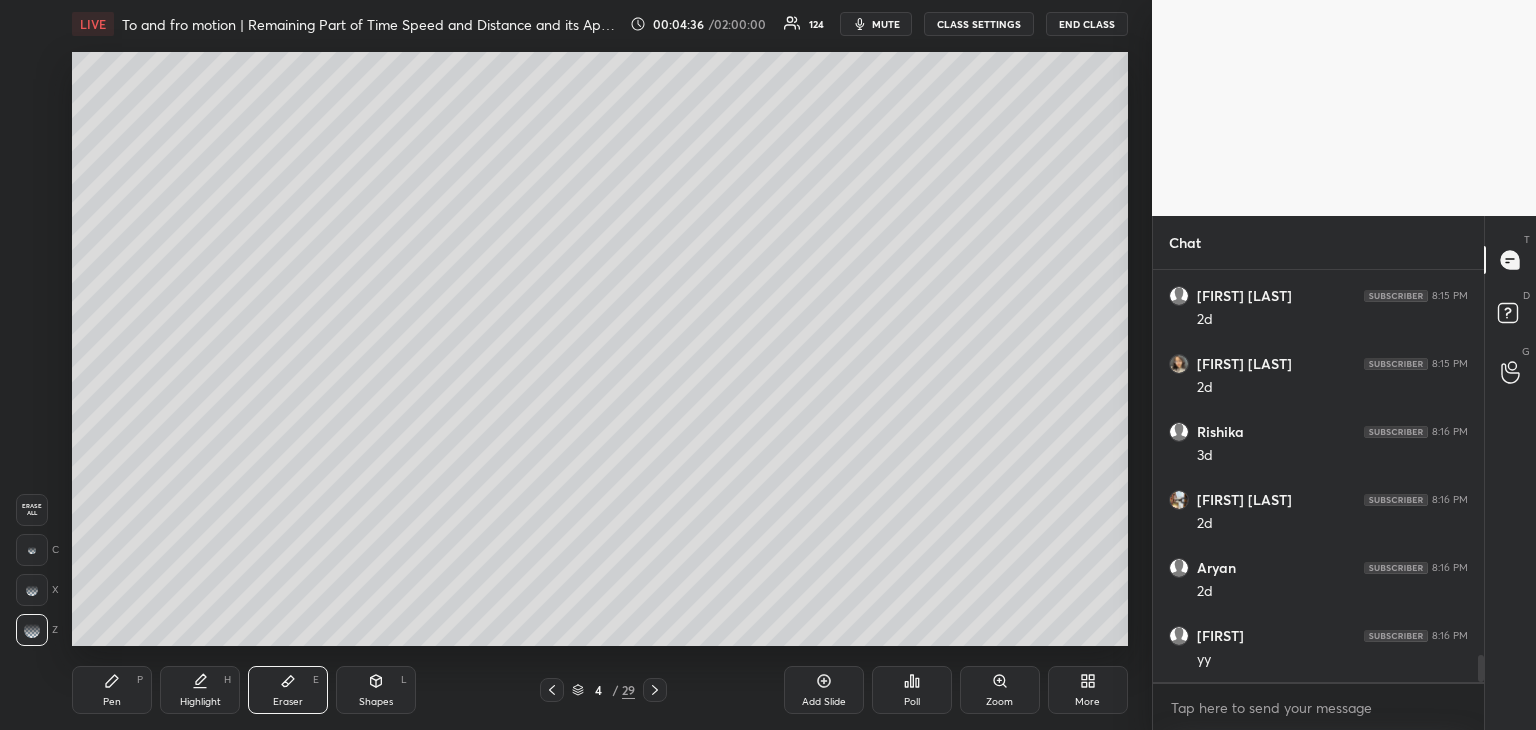 scroll, scrollTop: 5842, scrollLeft: 0, axis: vertical 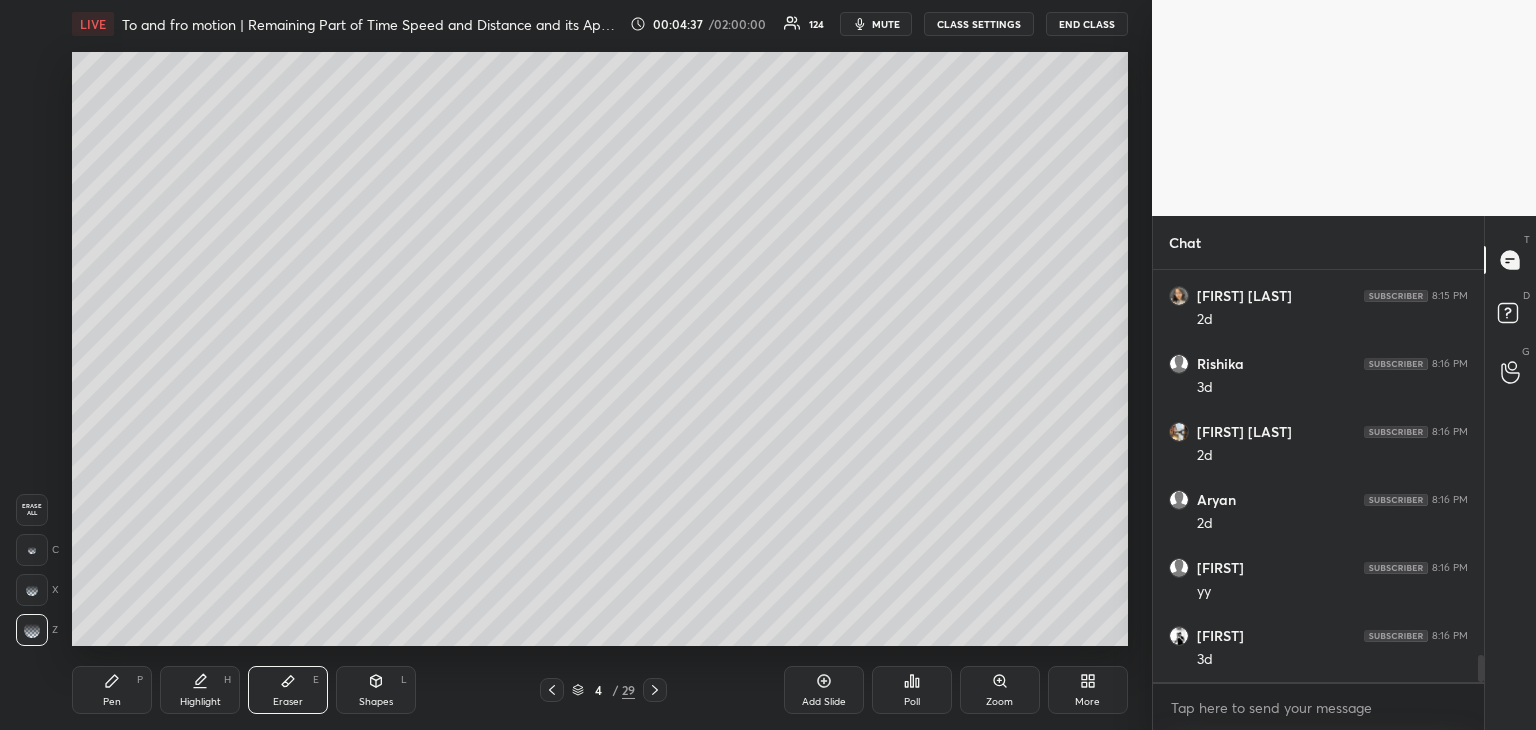 click on "Pen P" at bounding box center [112, 690] 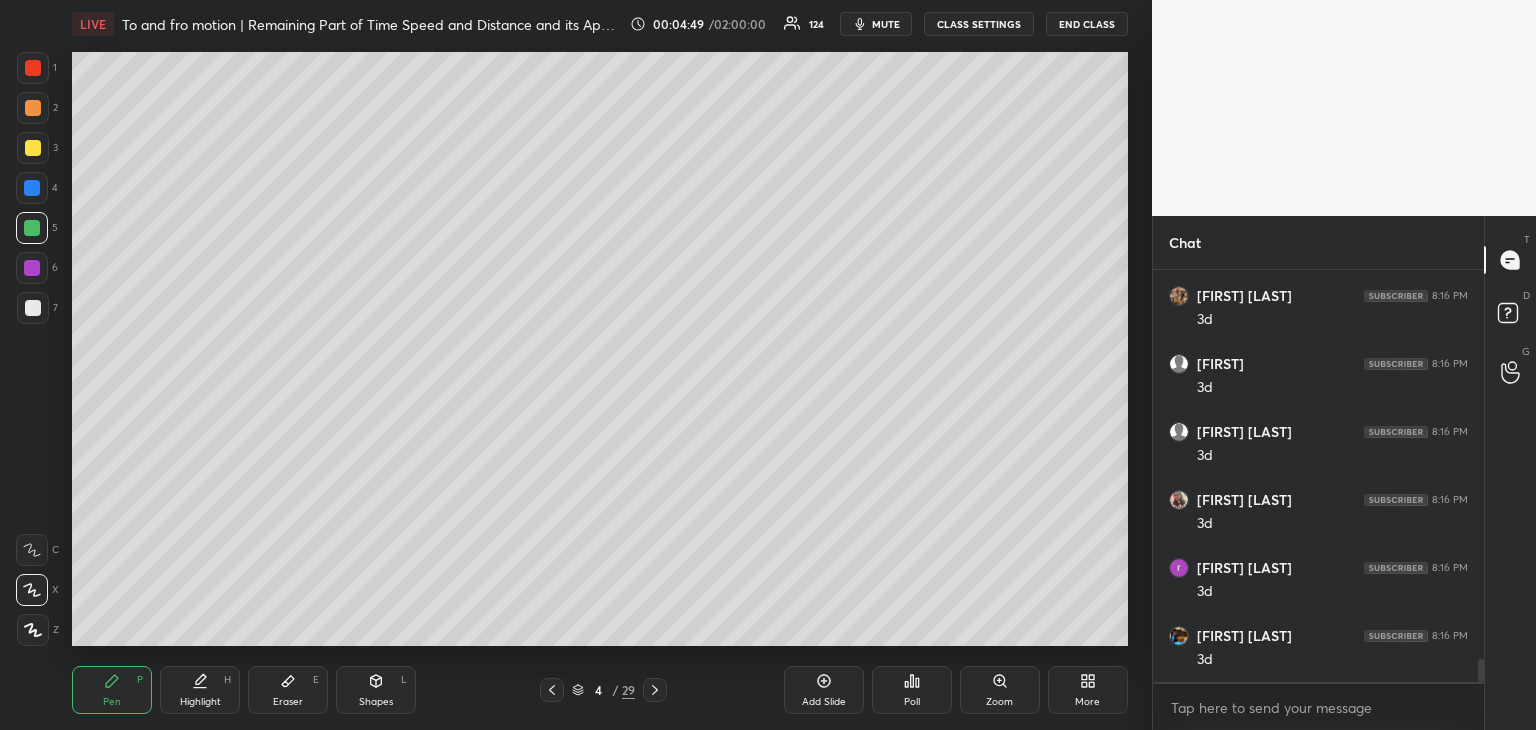 scroll, scrollTop: 6998, scrollLeft: 0, axis: vertical 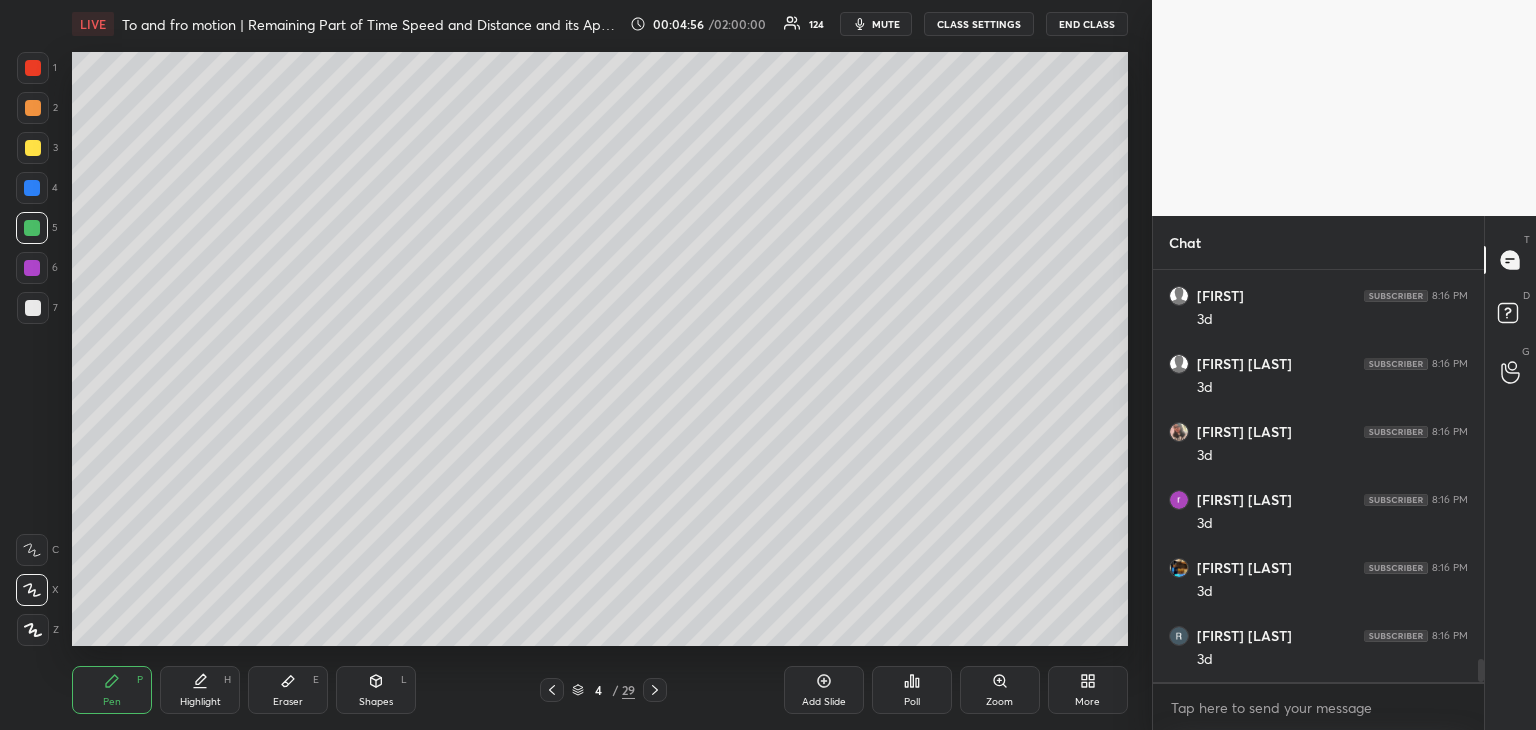click at bounding box center [32, 188] 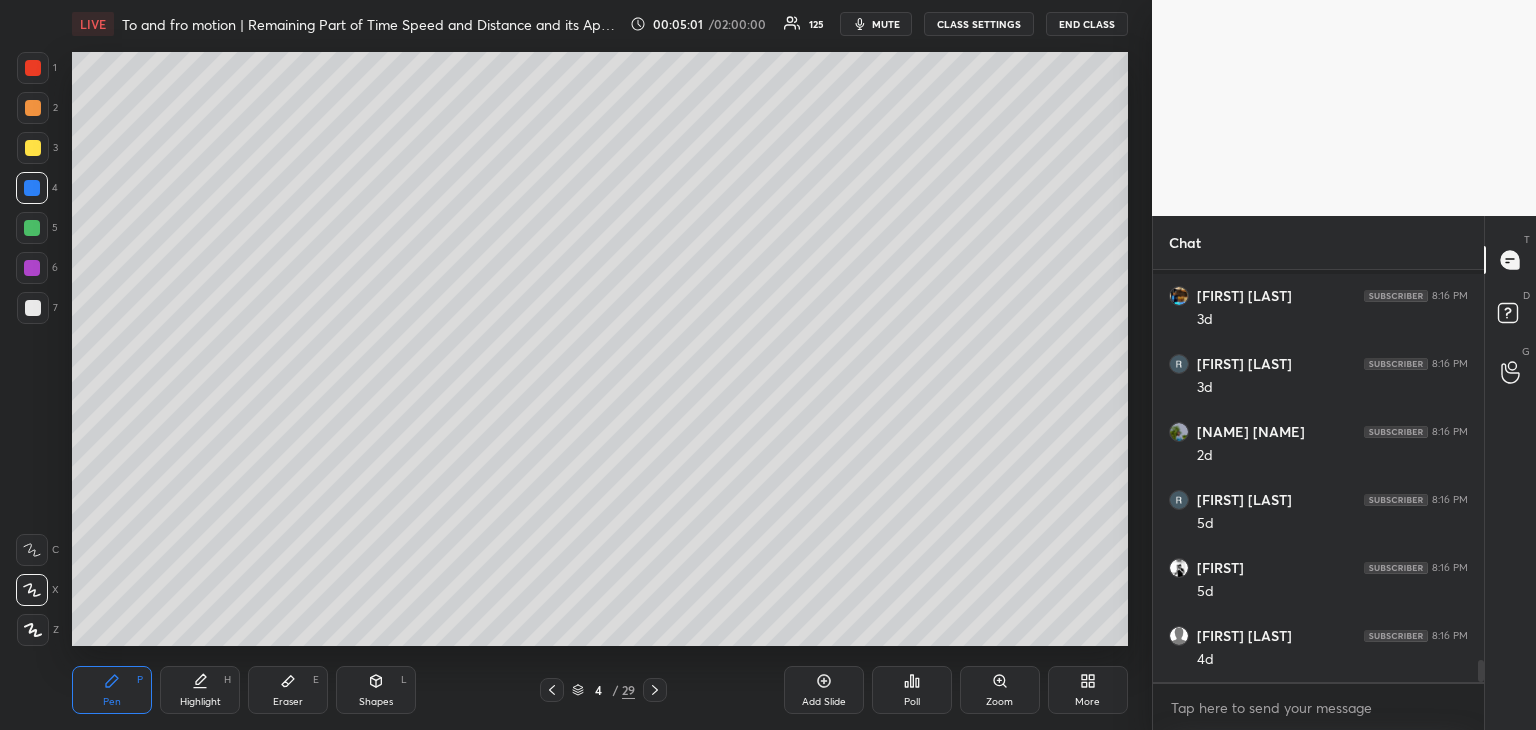 scroll, scrollTop: 7406, scrollLeft: 0, axis: vertical 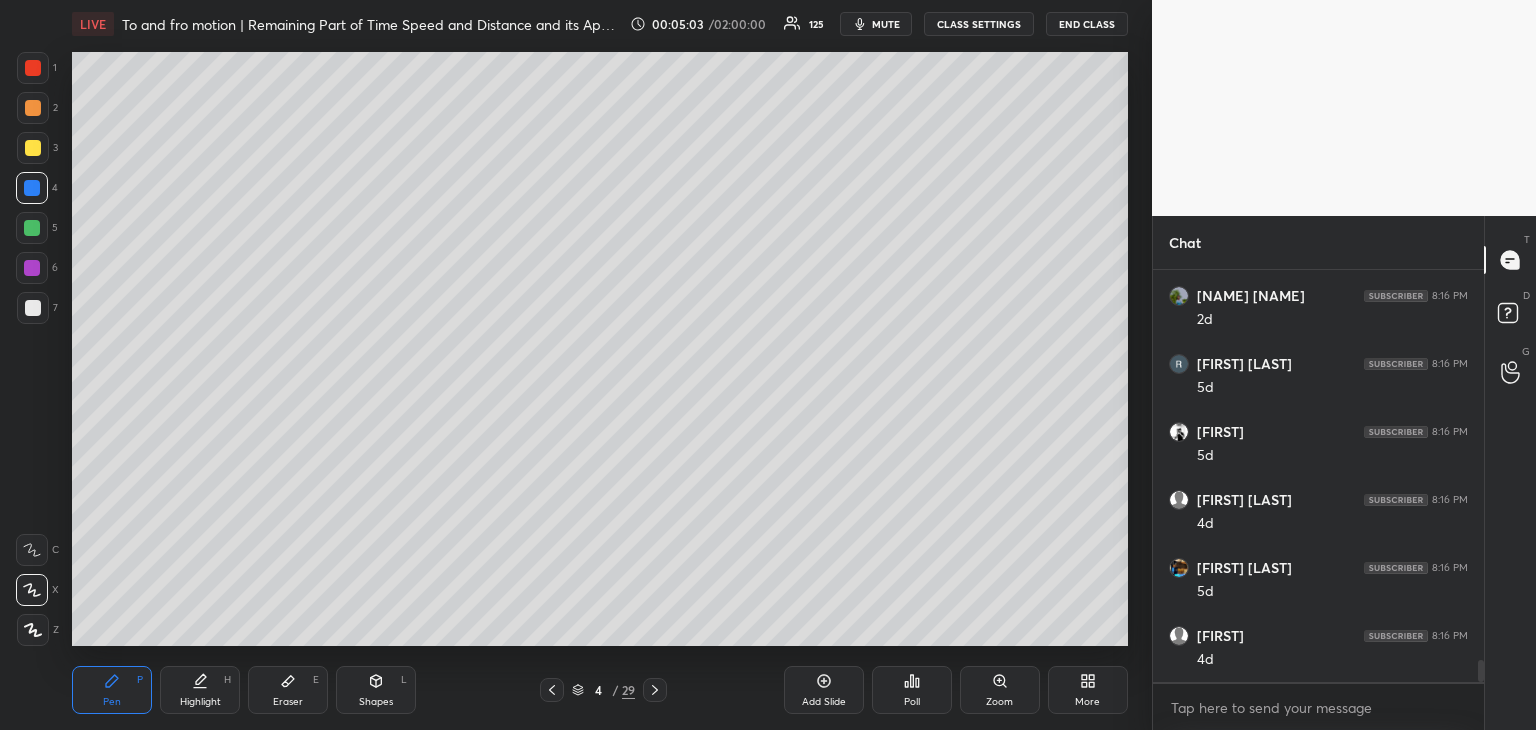 click at bounding box center [33, 308] 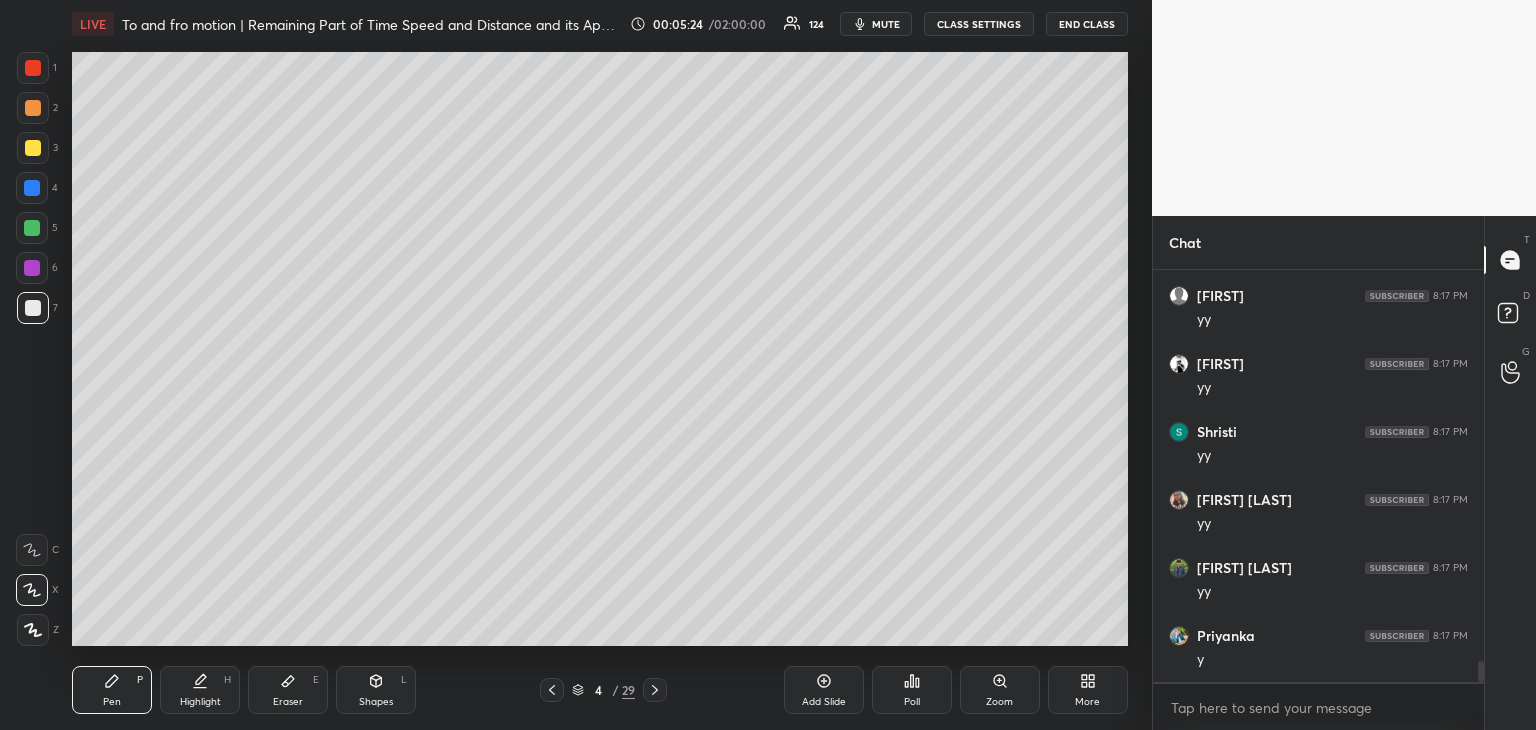 scroll, scrollTop: 7600, scrollLeft: 0, axis: vertical 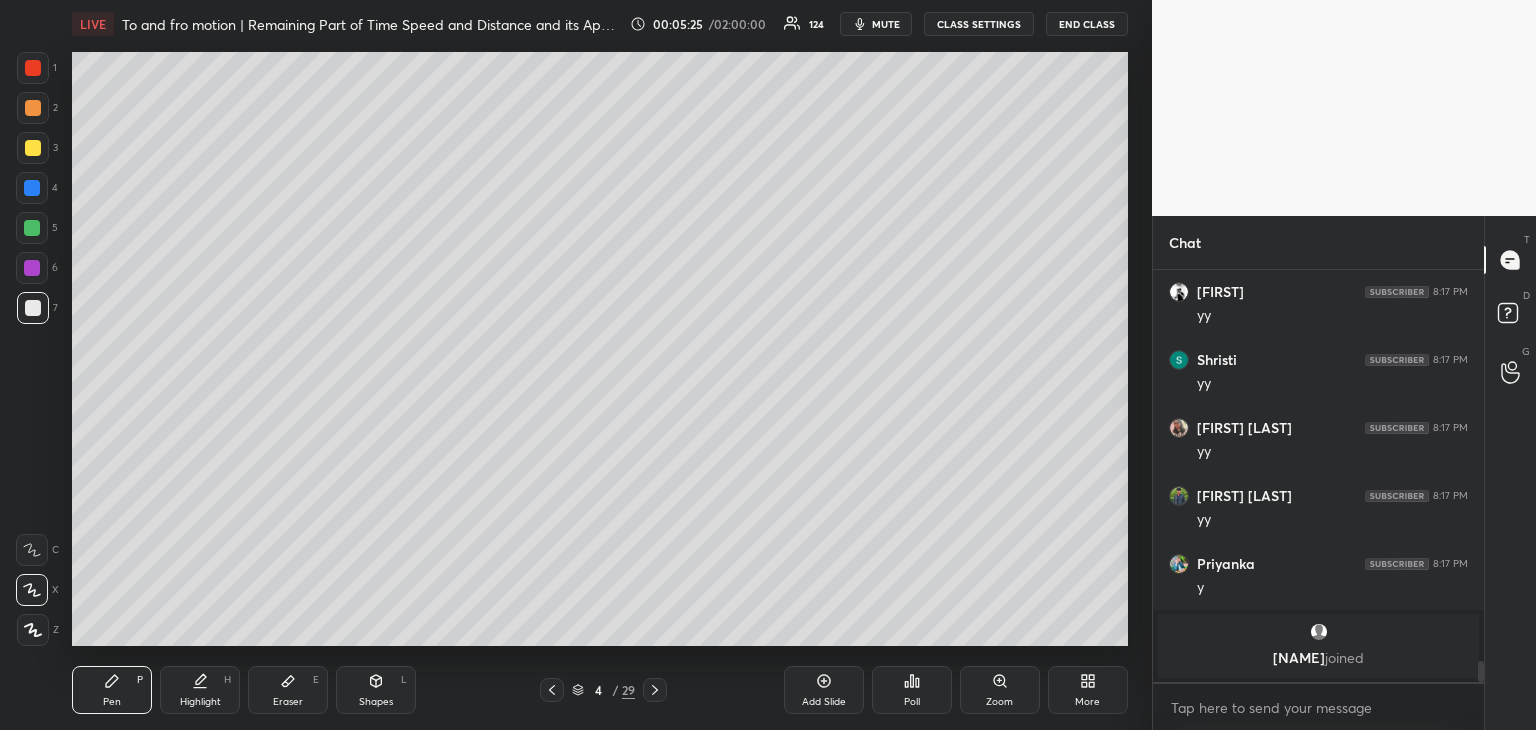 click on "Highlight H" at bounding box center (200, 690) 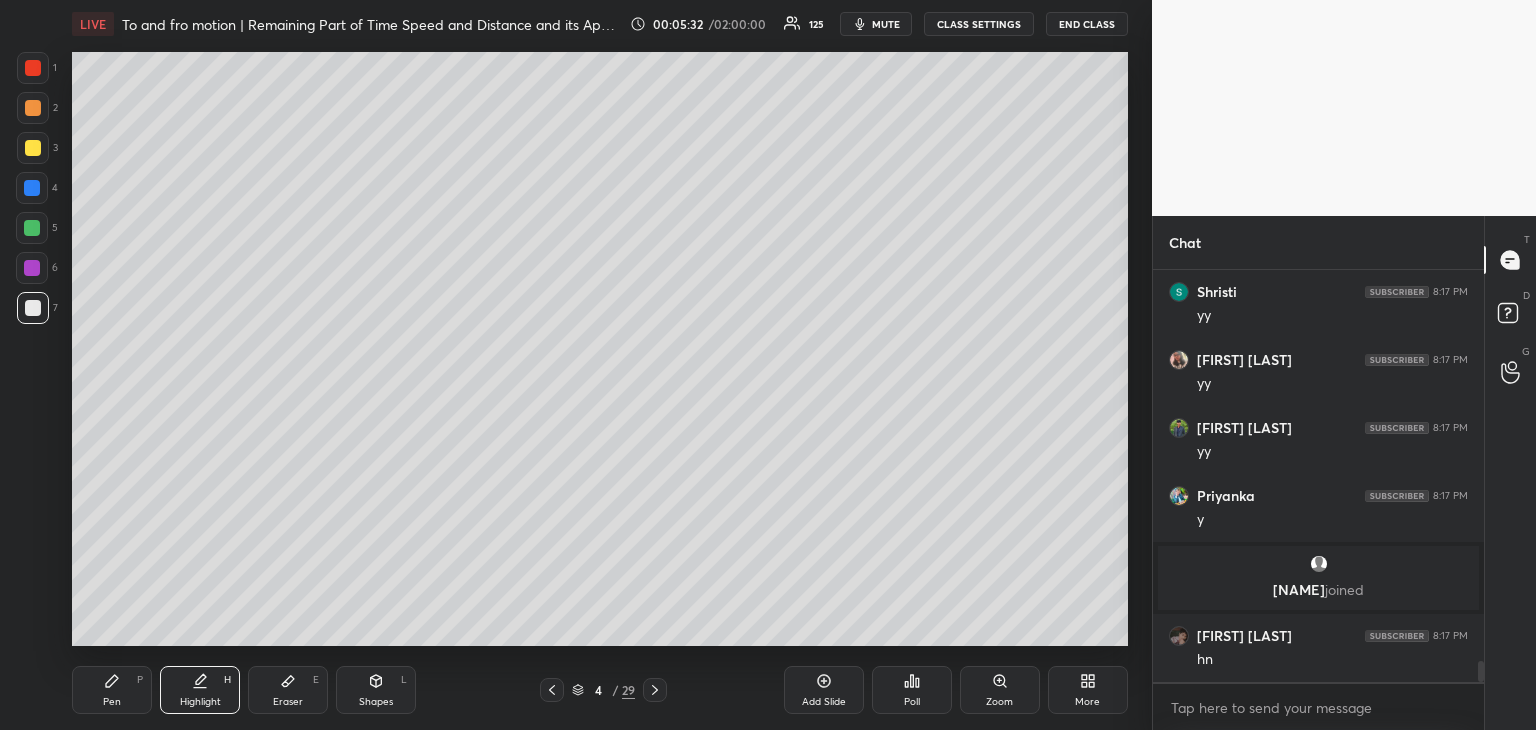 scroll, scrollTop: 7556, scrollLeft: 0, axis: vertical 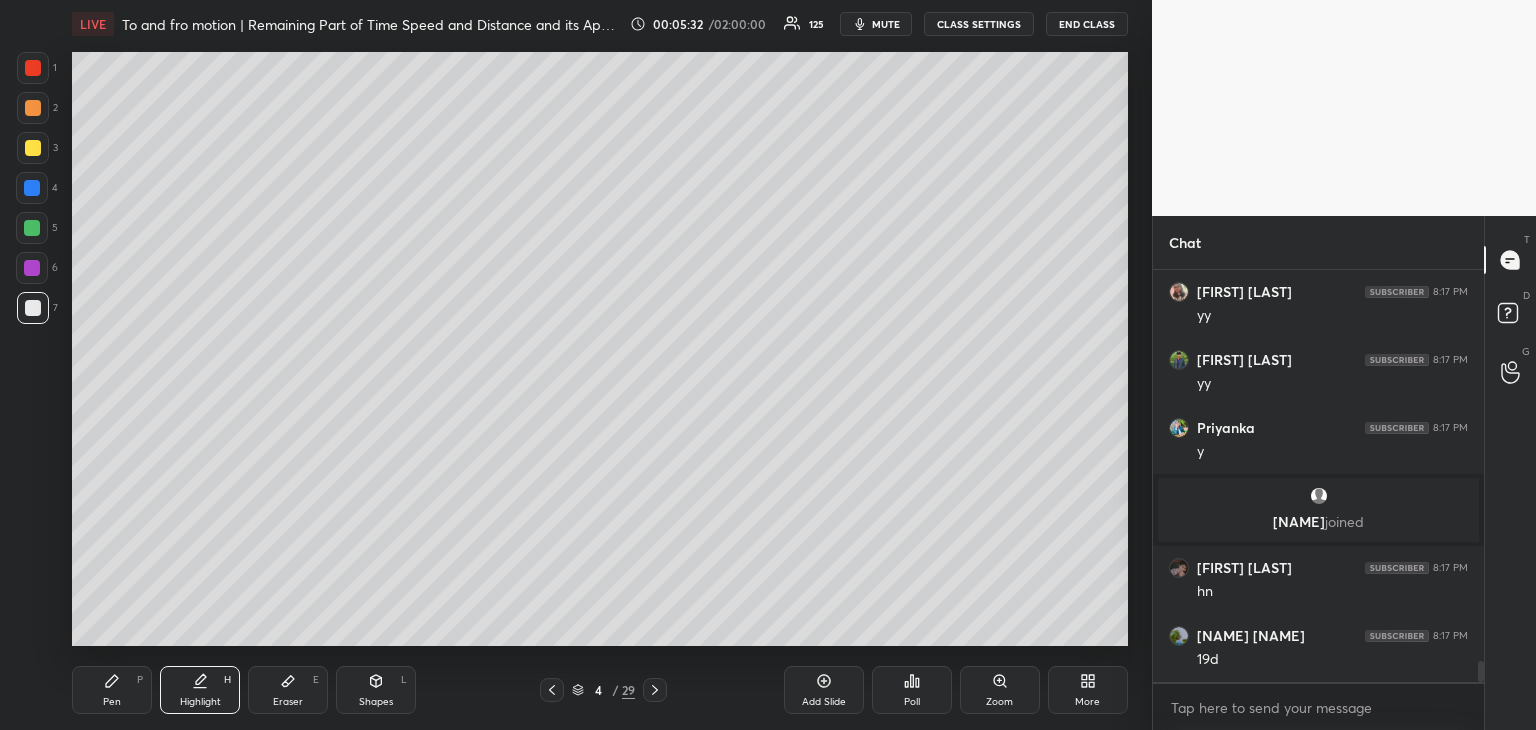click on "Pen" at bounding box center [112, 702] 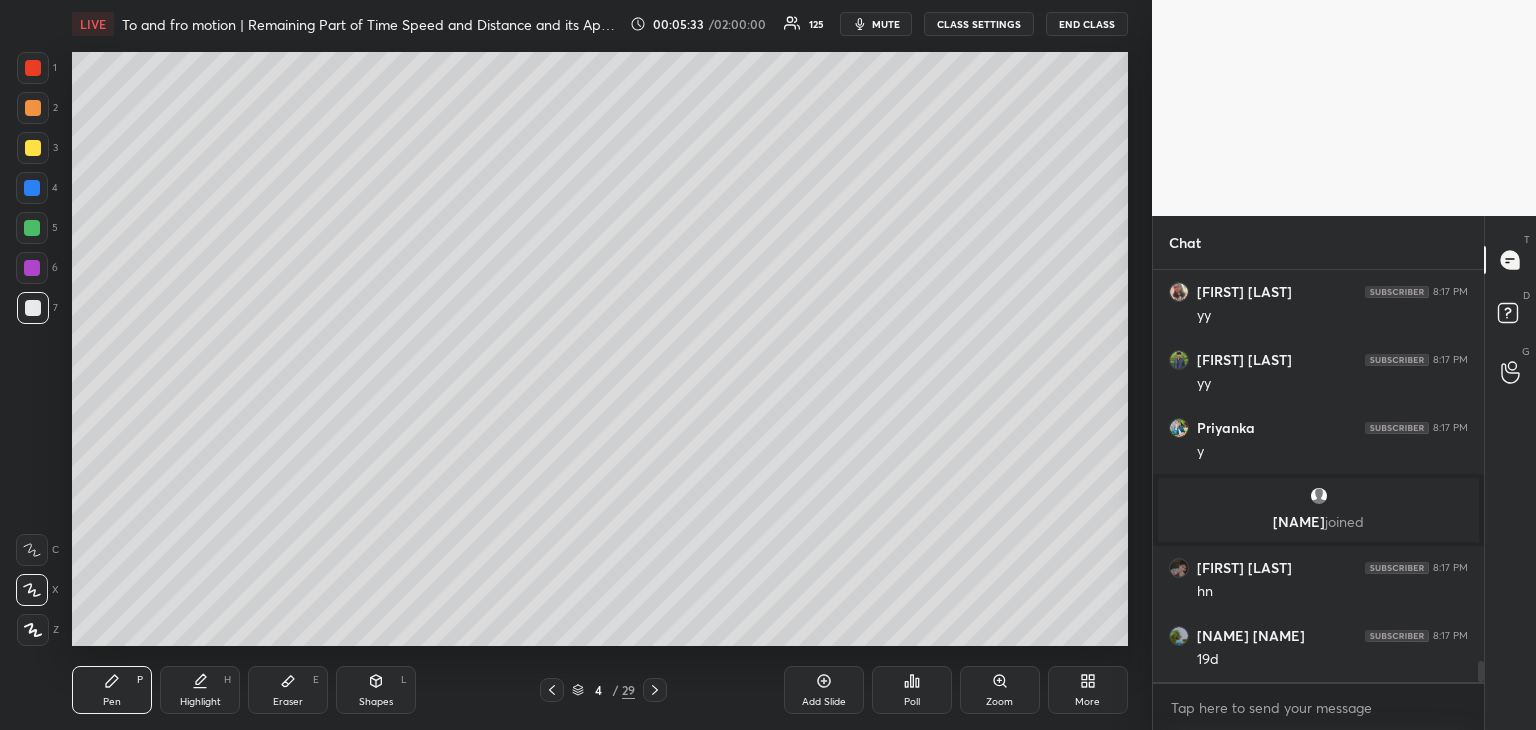 scroll, scrollTop: 7692, scrollLeft: 0, axis: vertical 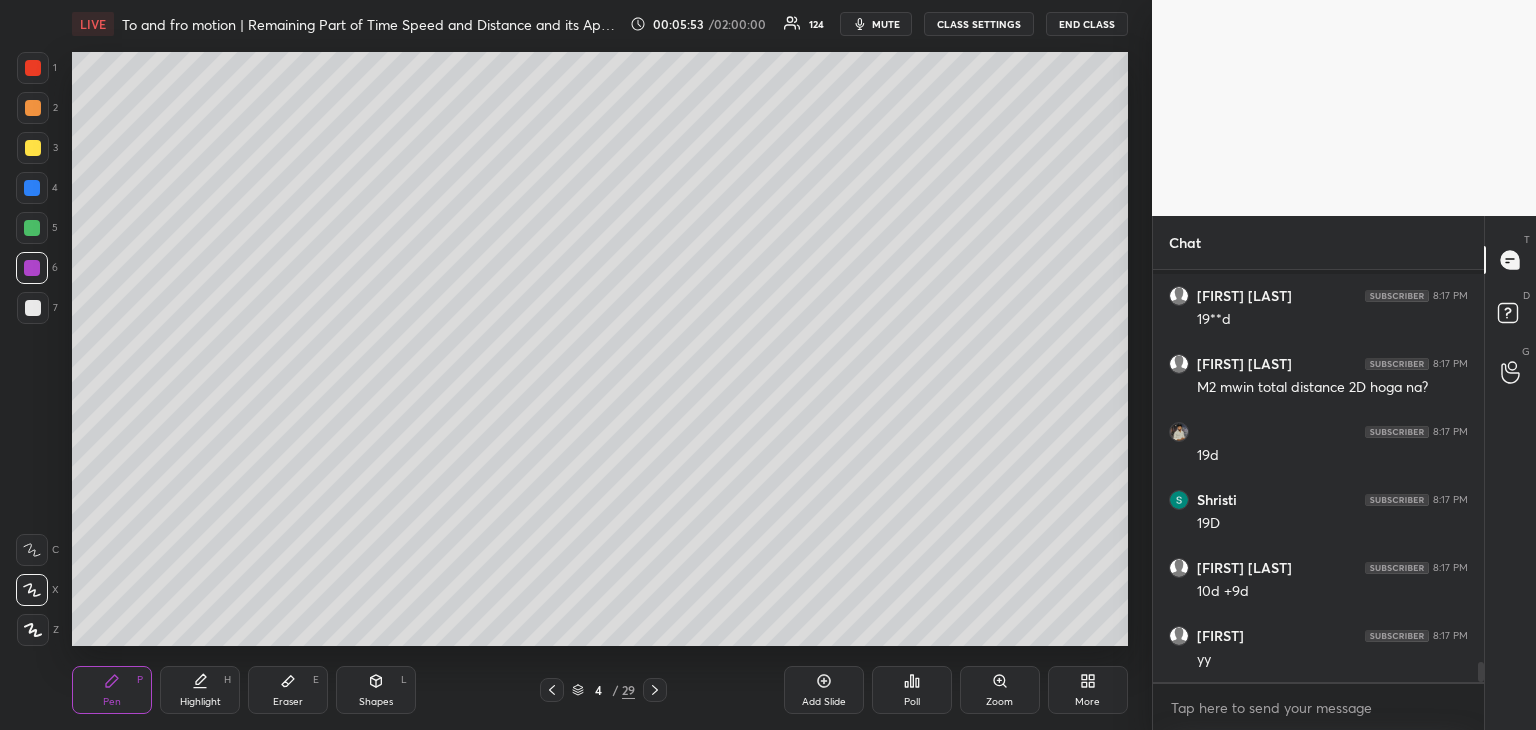 click 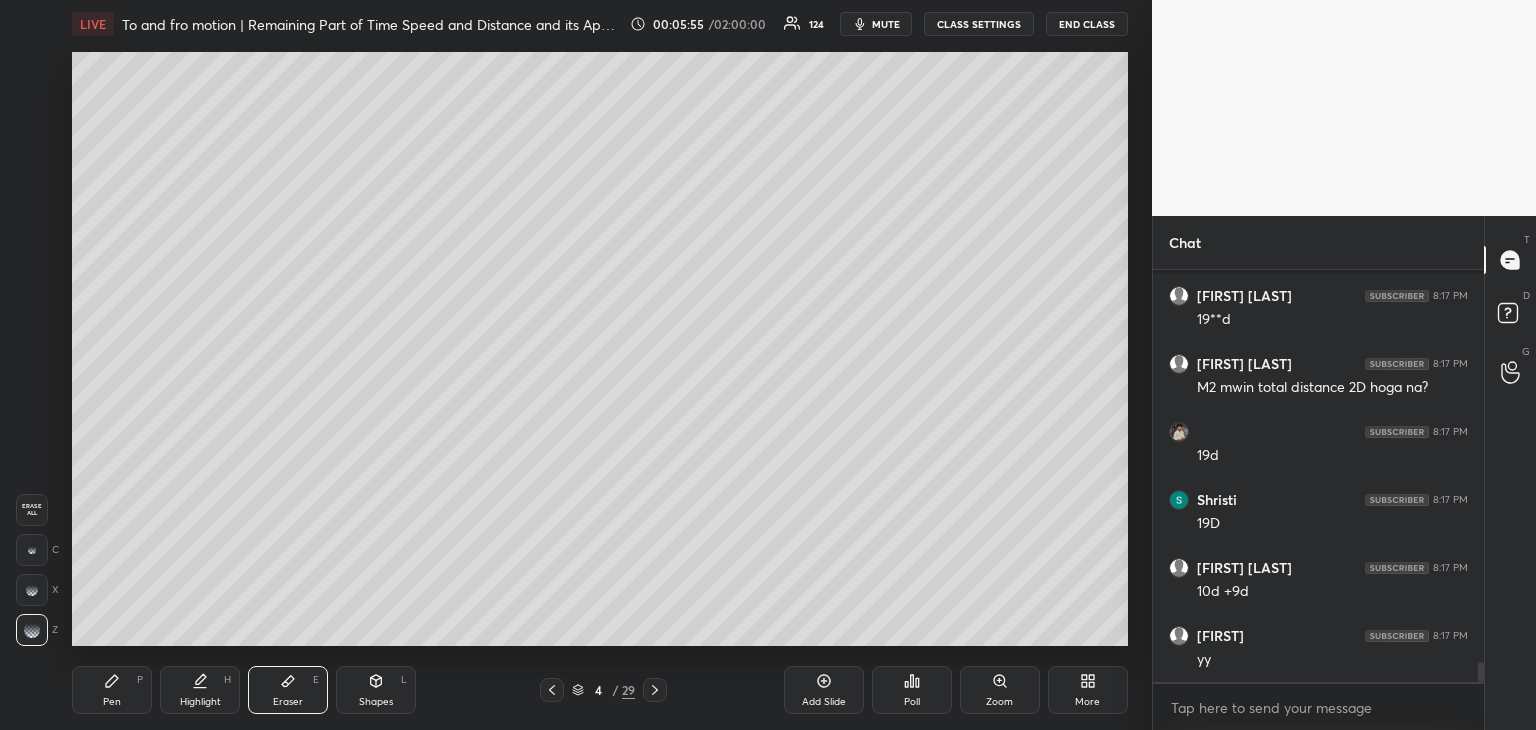 click on "Pen P" at bounding box center (112, 690) 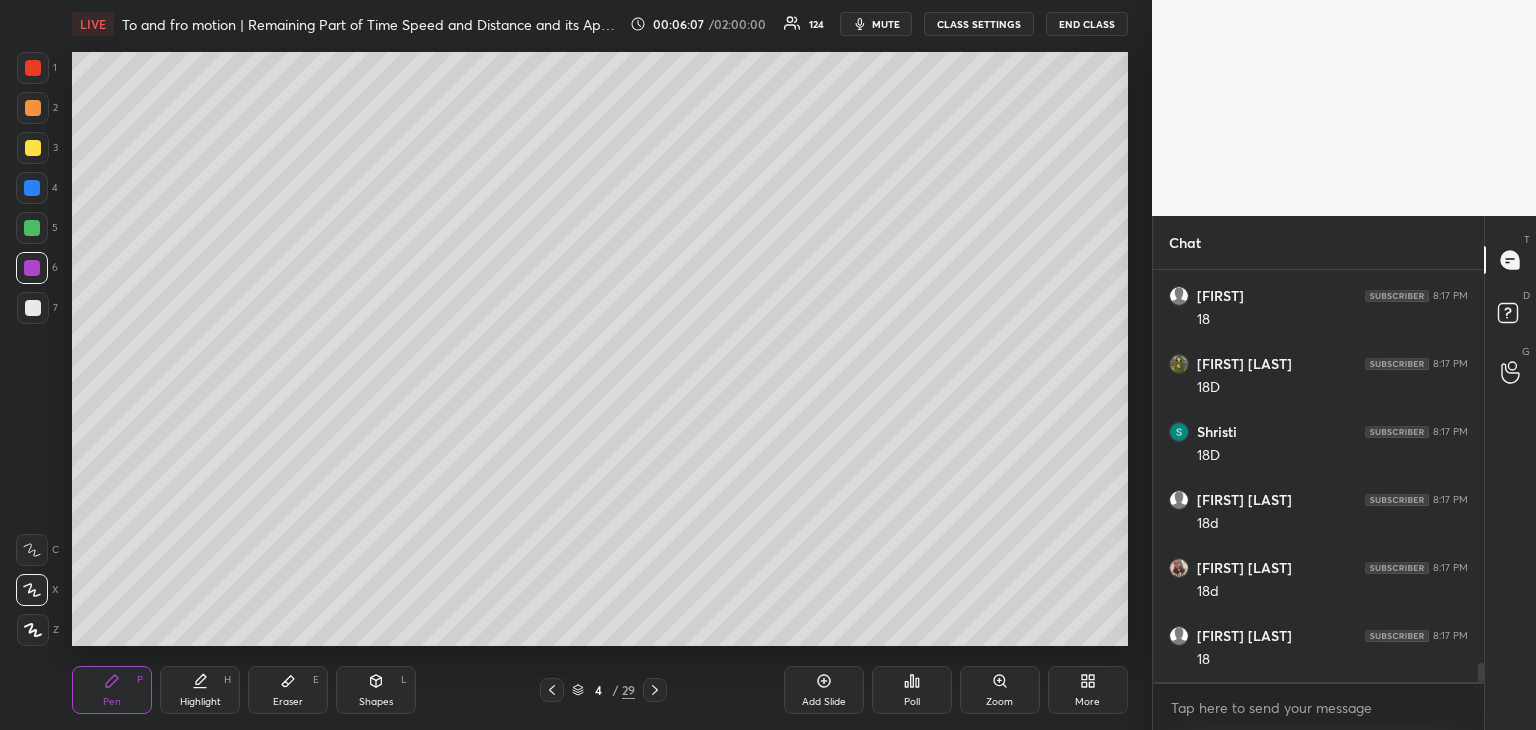 scroll, scrollTop: 8748, scrollLeft: 0, axis: vertical 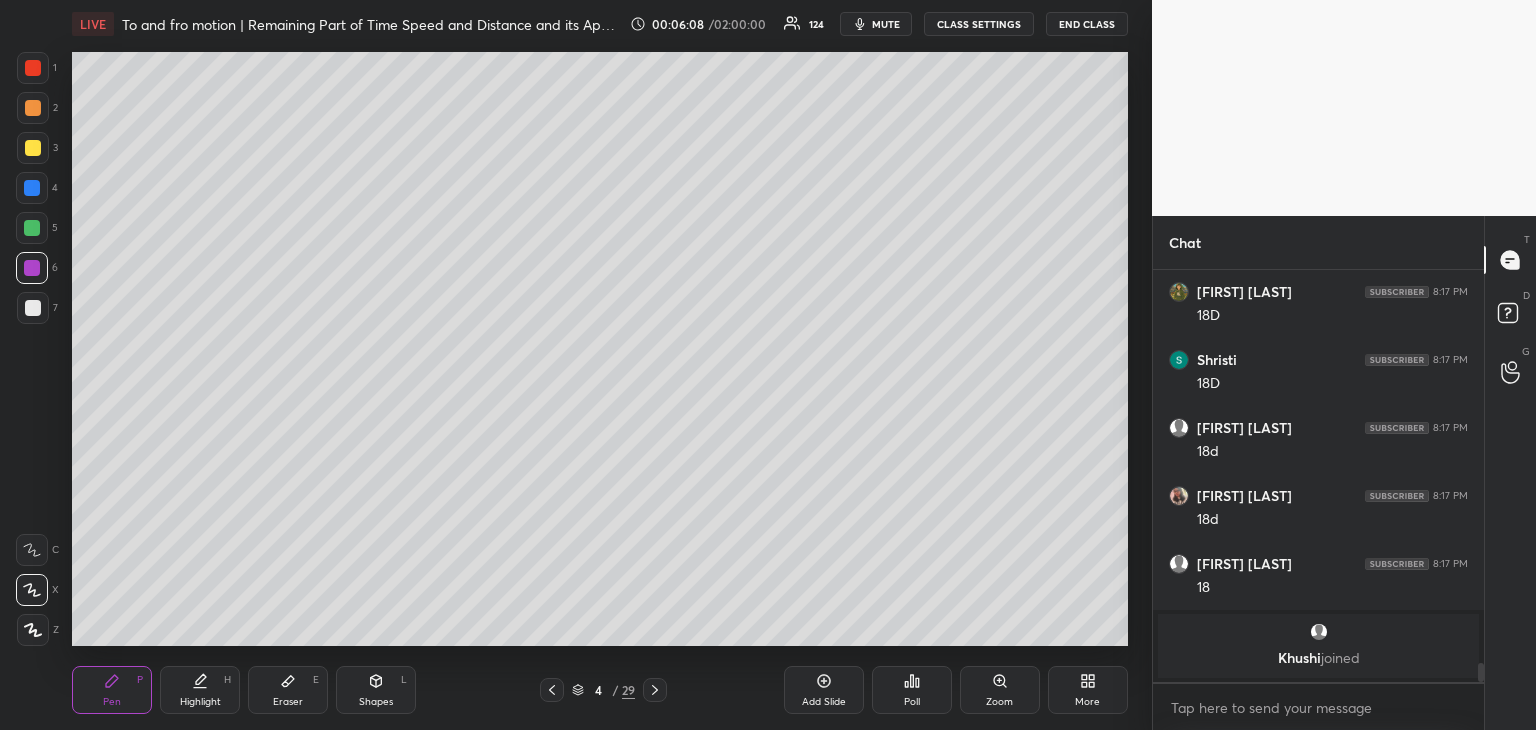 click on "Highlight H" at bounding box center [200, 690] 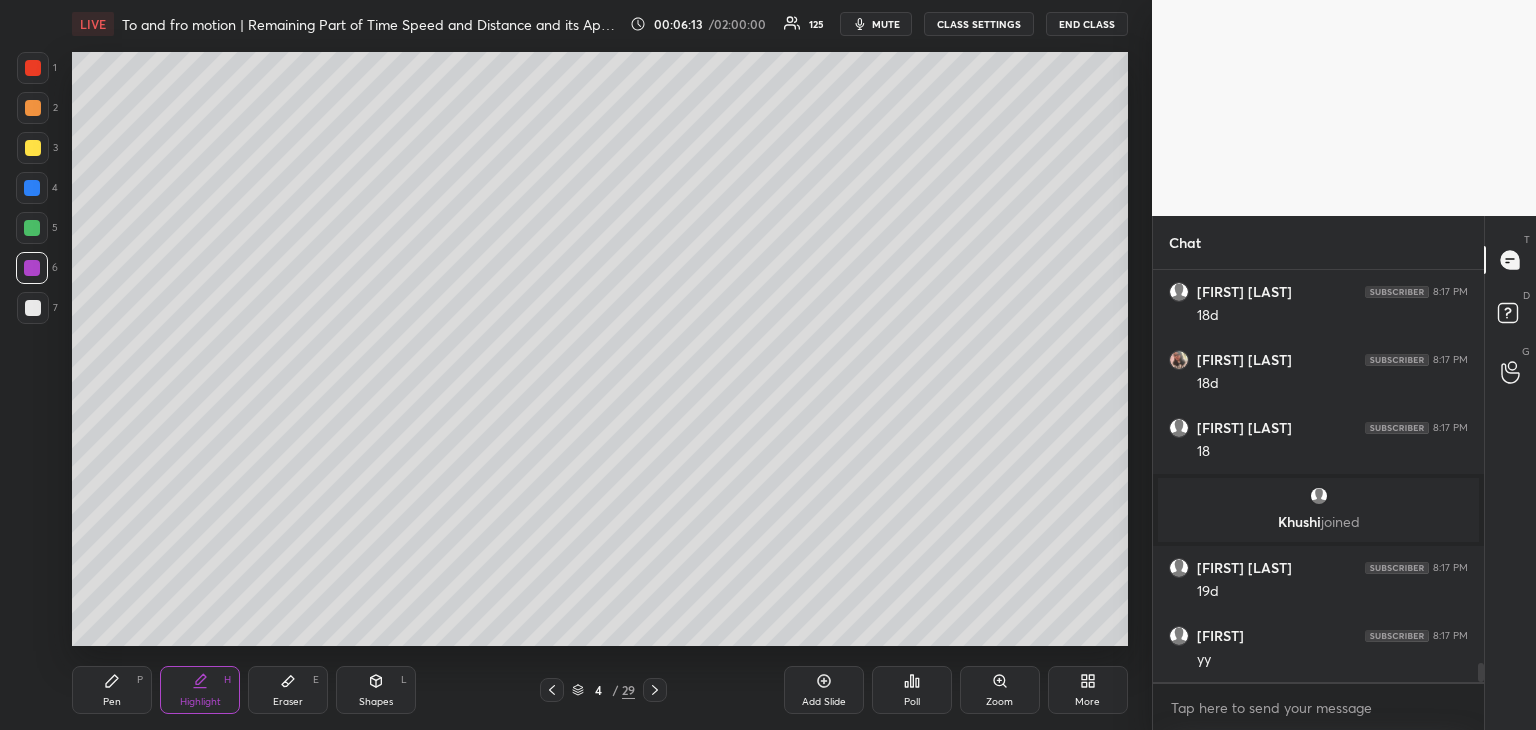 scroll, scrollTop: 8678, scrollLeft: 0, axis: vertical 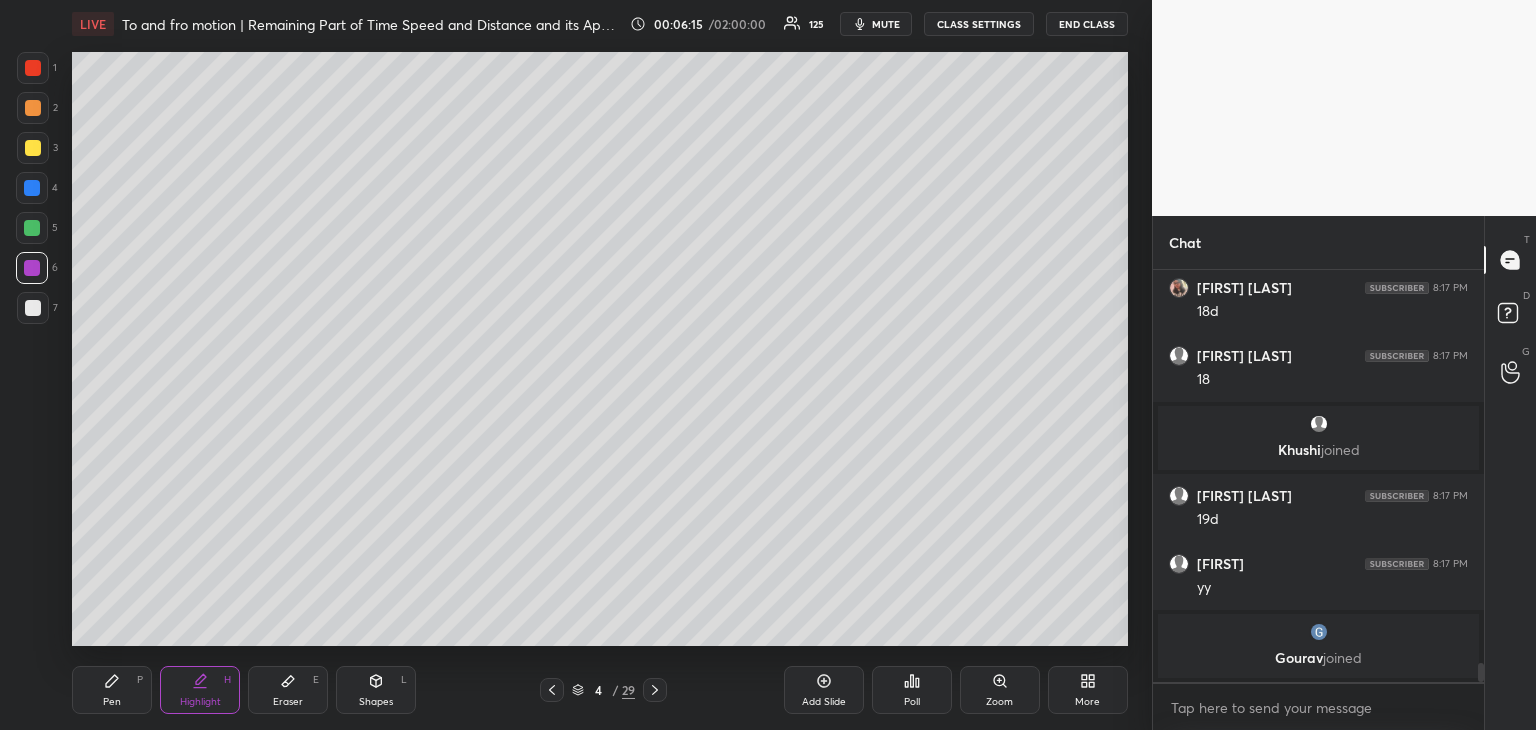 click 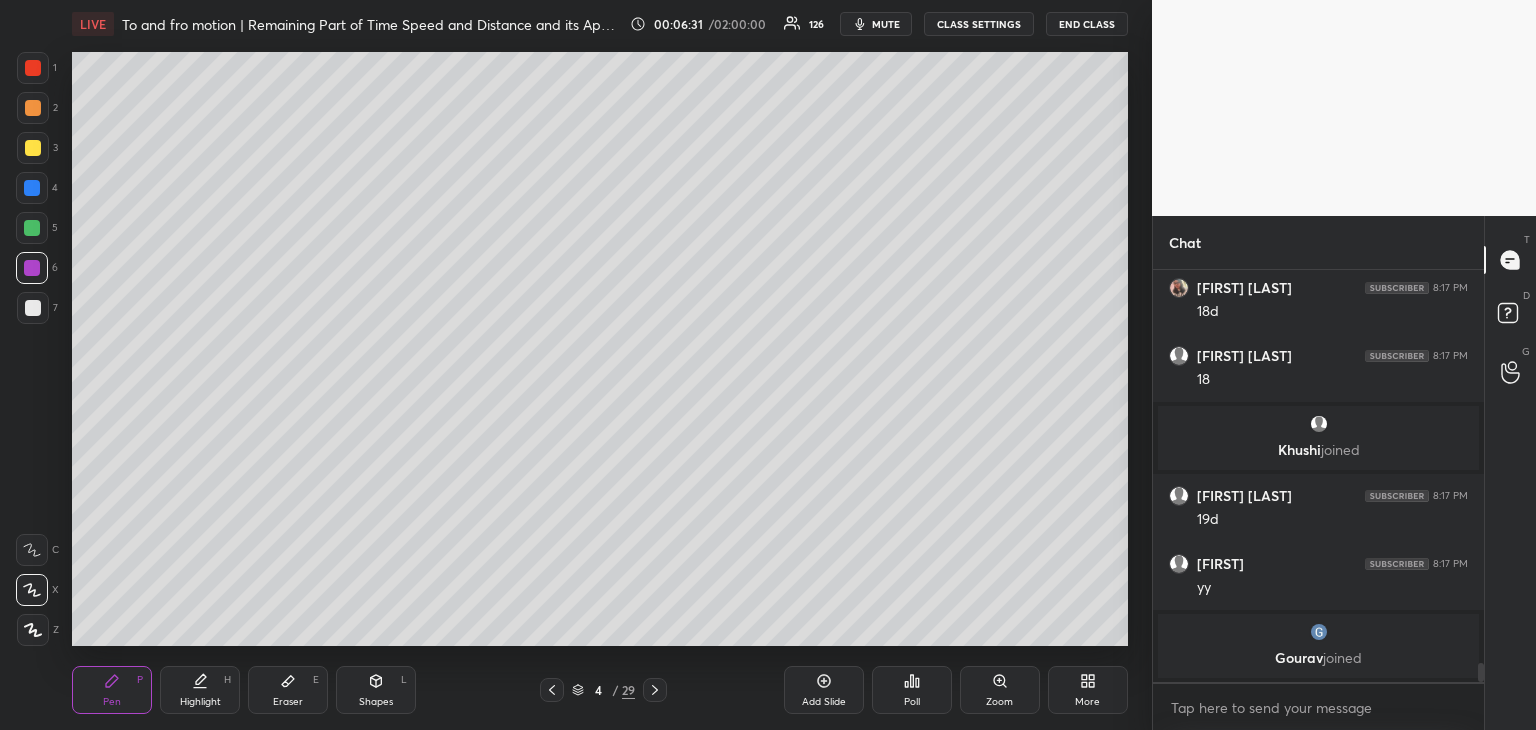 click on "Highlight H" at bounding box center (200, 690) 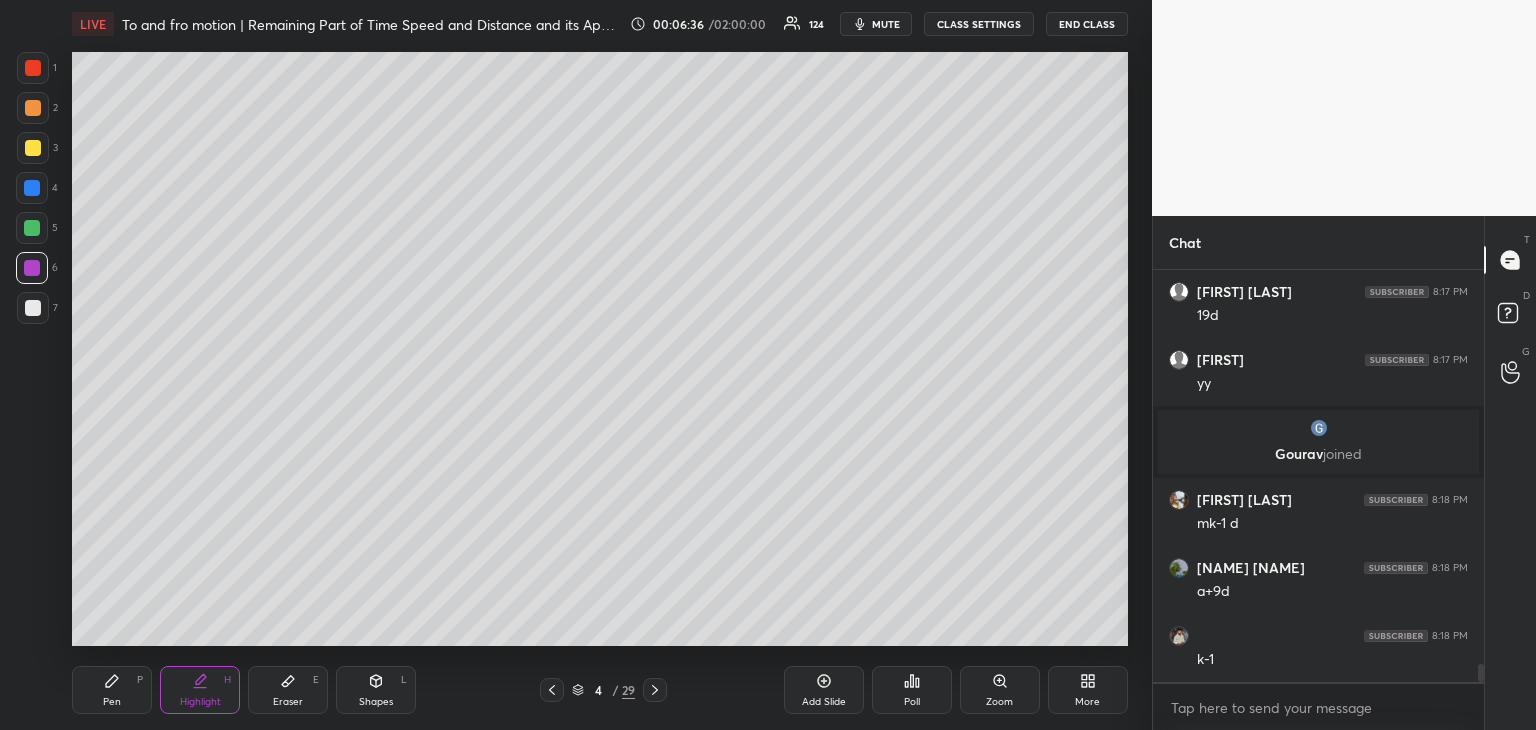 scroll, scrollTop: 8892, scrollLeft: 0, axis: vertical 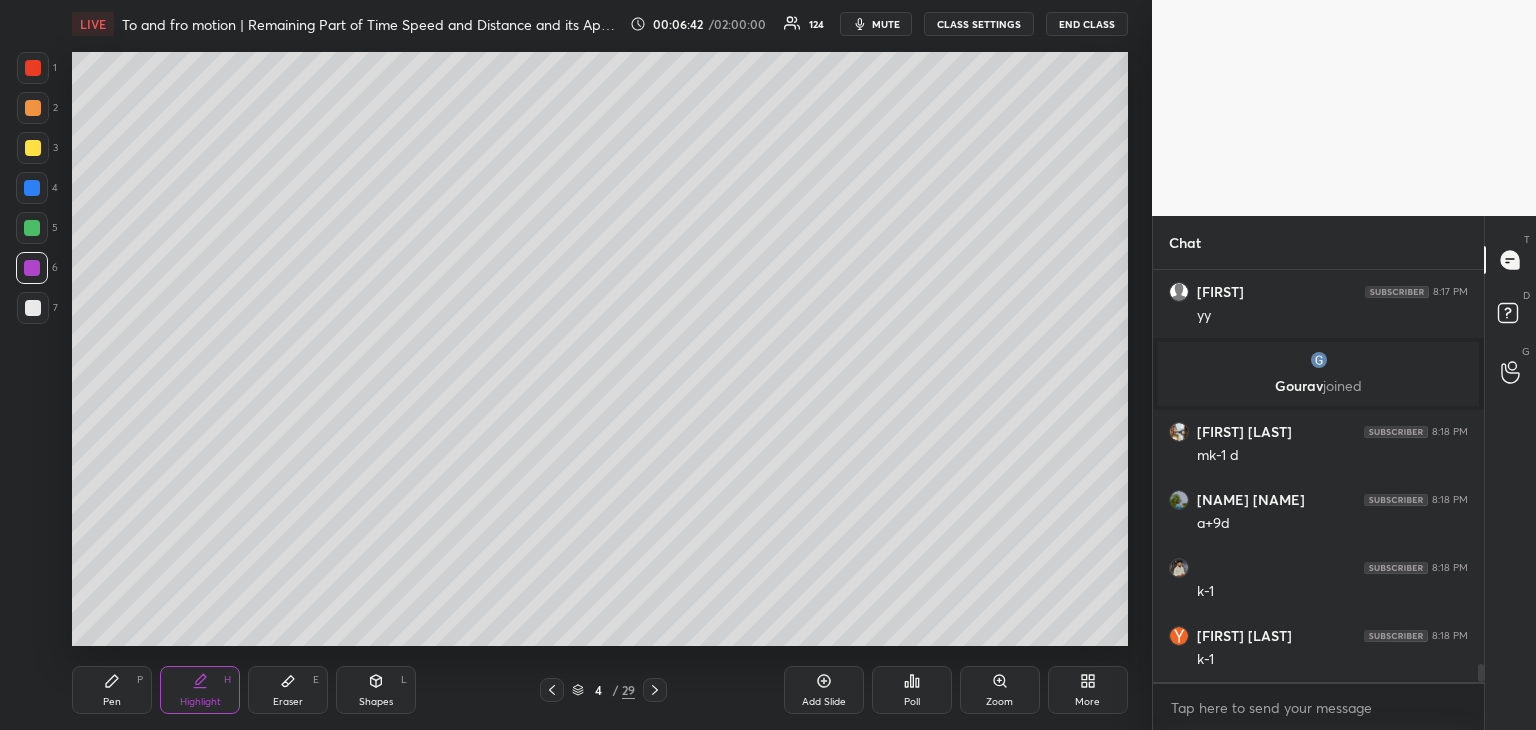click on "Pen P" at bounding box center [112, 690] 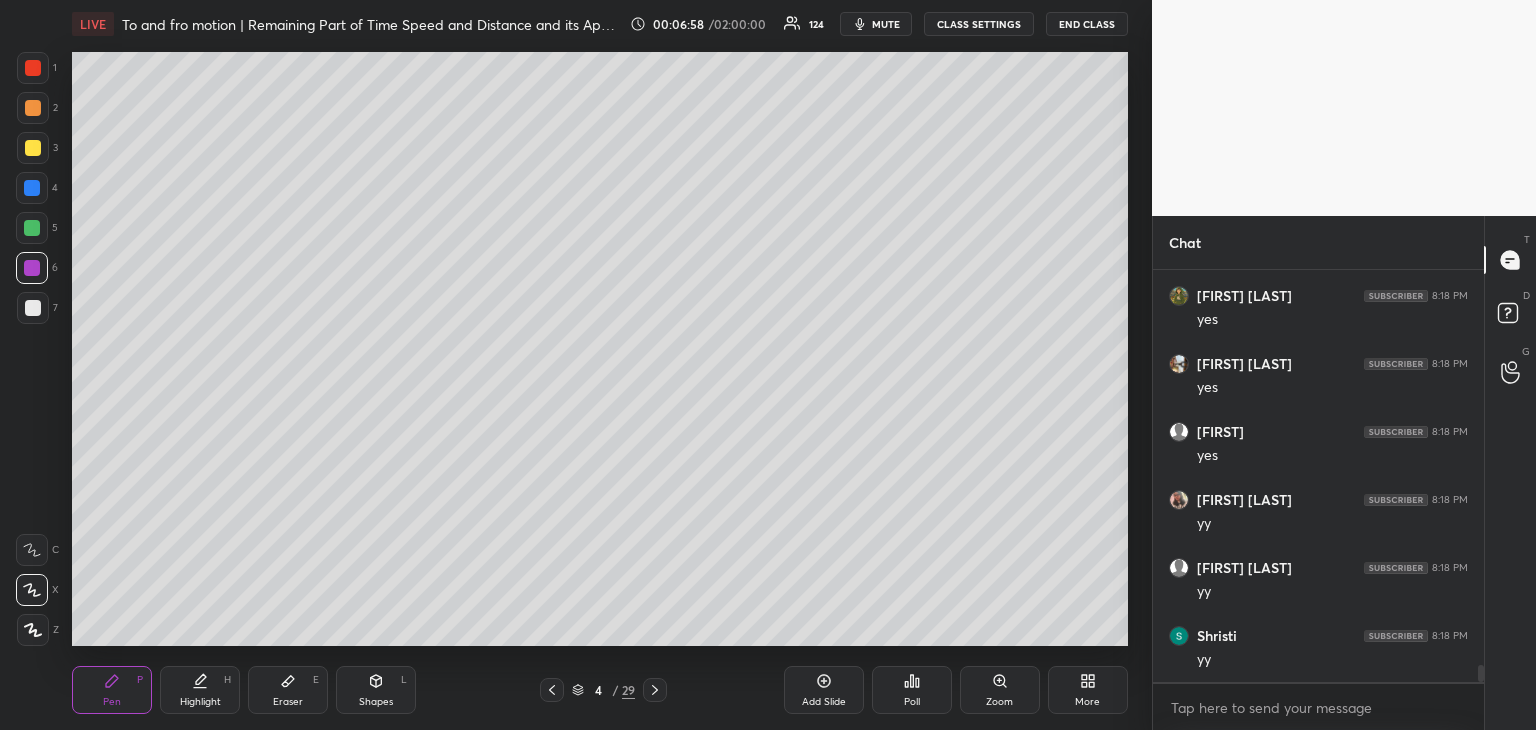 scroll, scrollTop: 9572, scrollLeft: 0, axis: vertical 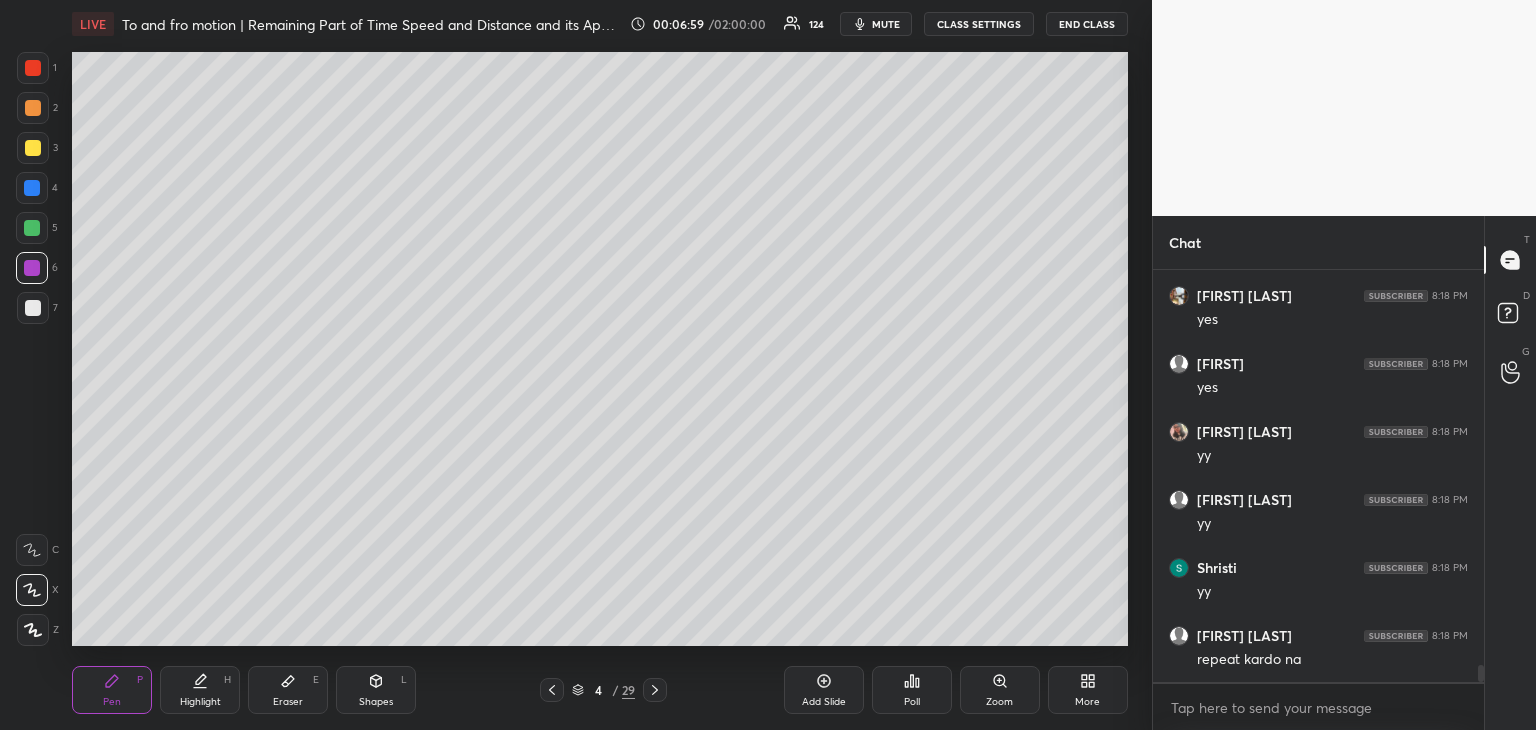 click at bounding box center (33, 148) 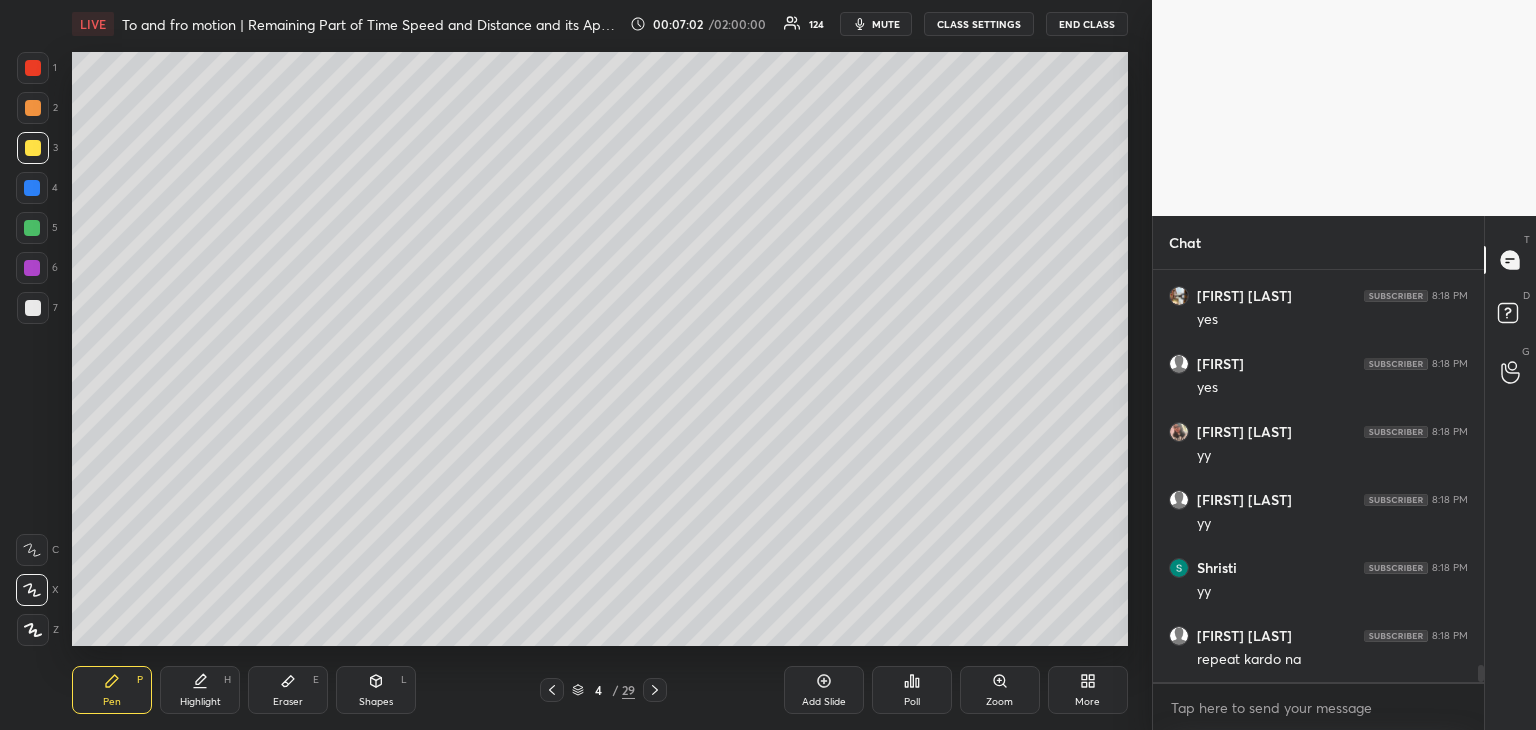 scroll, scrollTop: 9644, scrollLeft: 0, axis: vertical 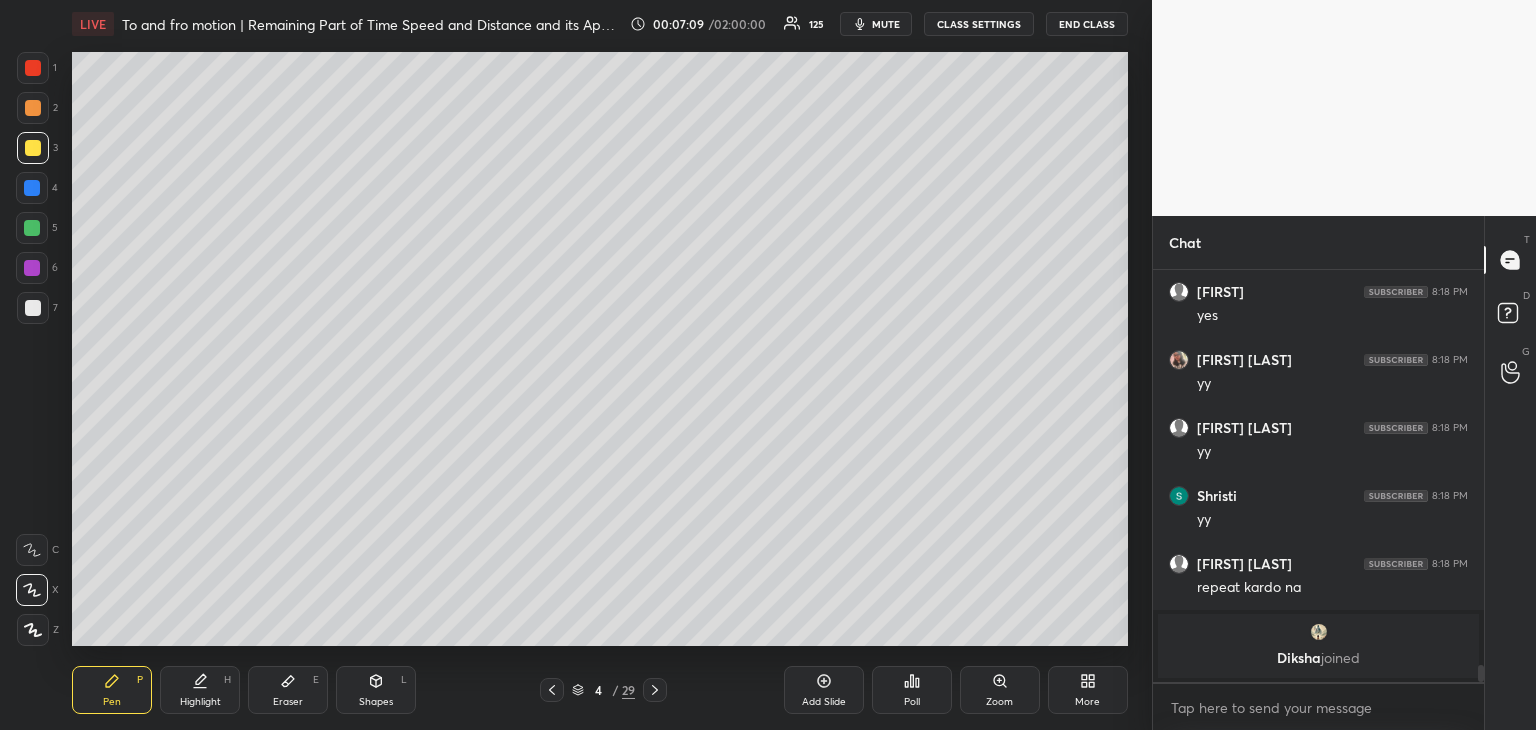 click on "Highlight H" at bounding box center [200, 690] 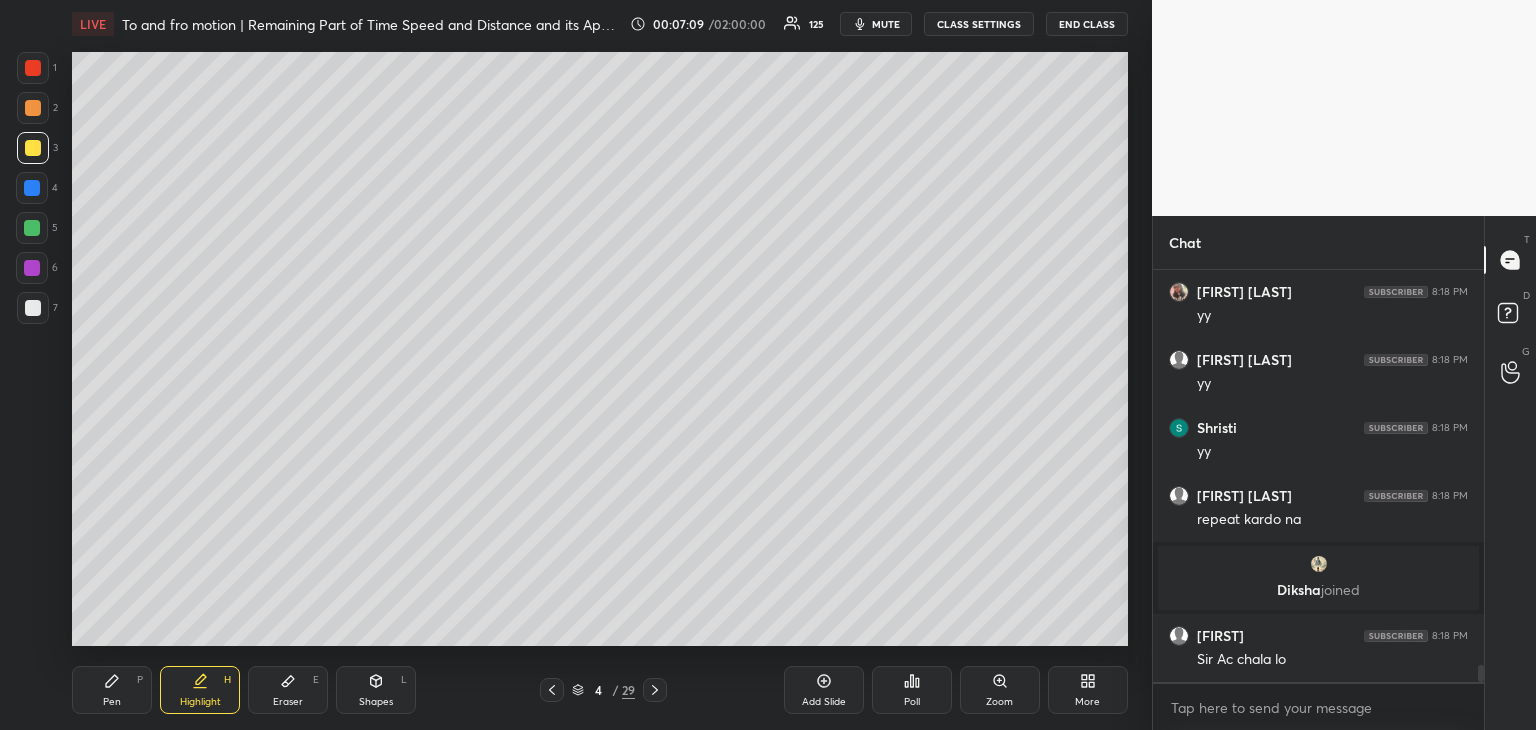 scroll, scrollTop: 9438, scrollLeft: 0, axis: vertical 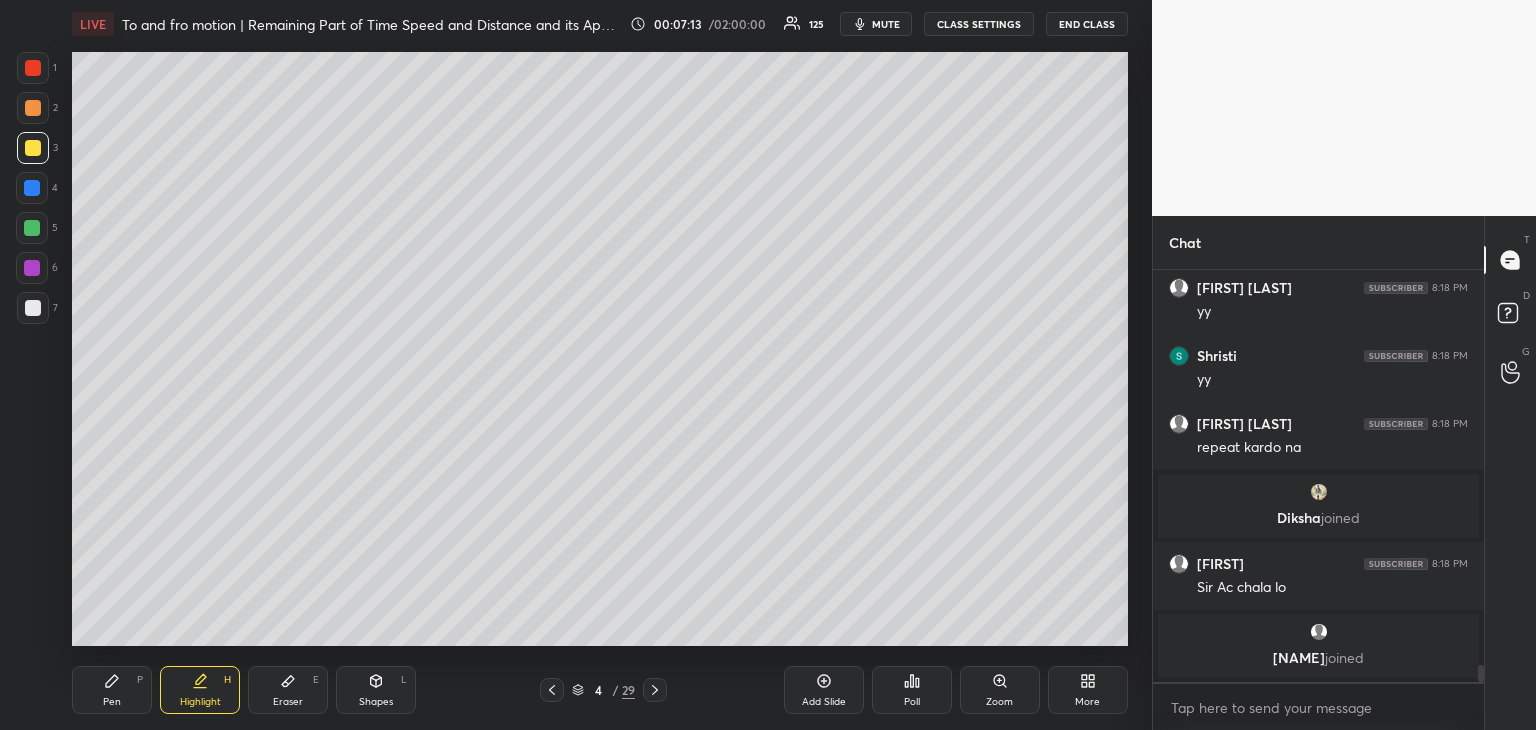 click on "Highlight H" at bounding box center (200, 690) 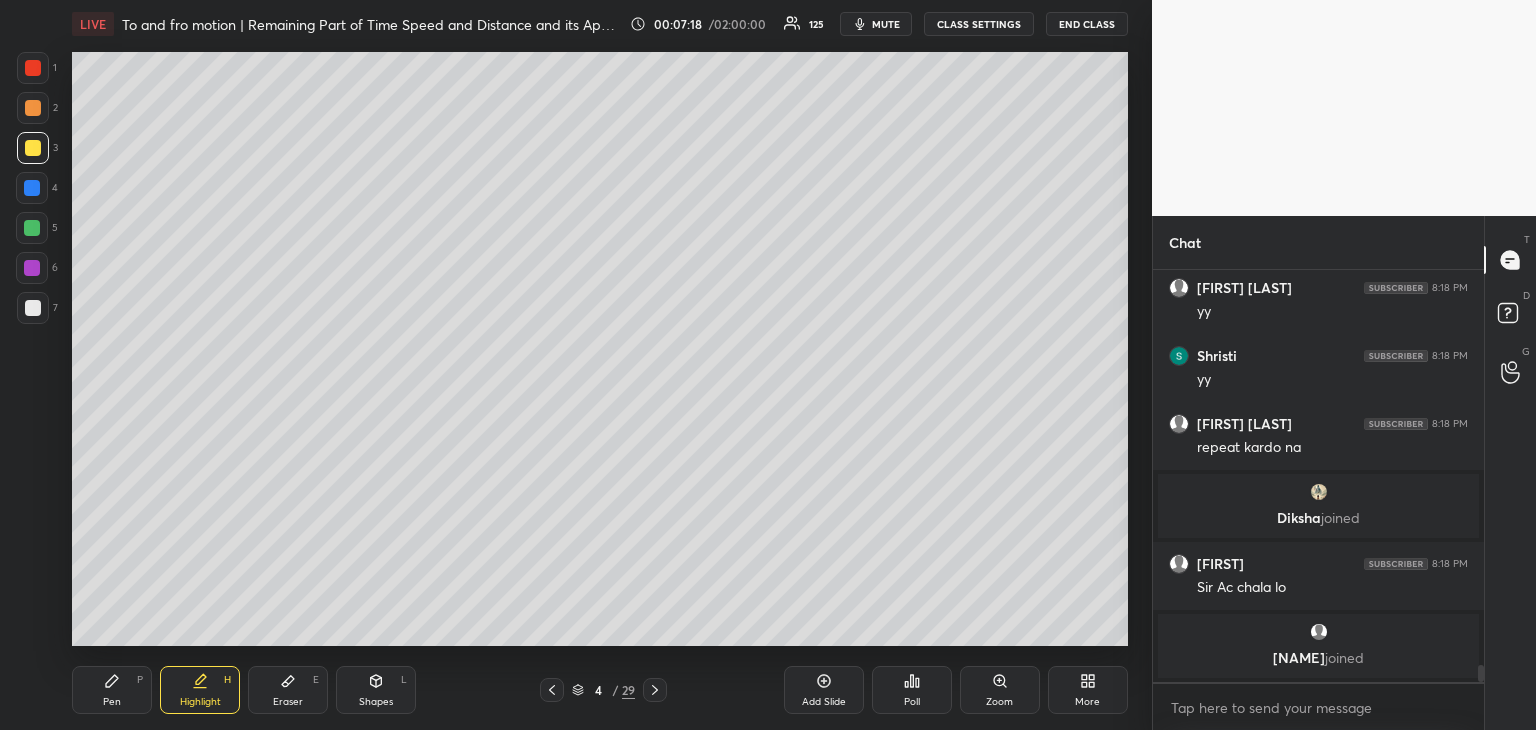 click 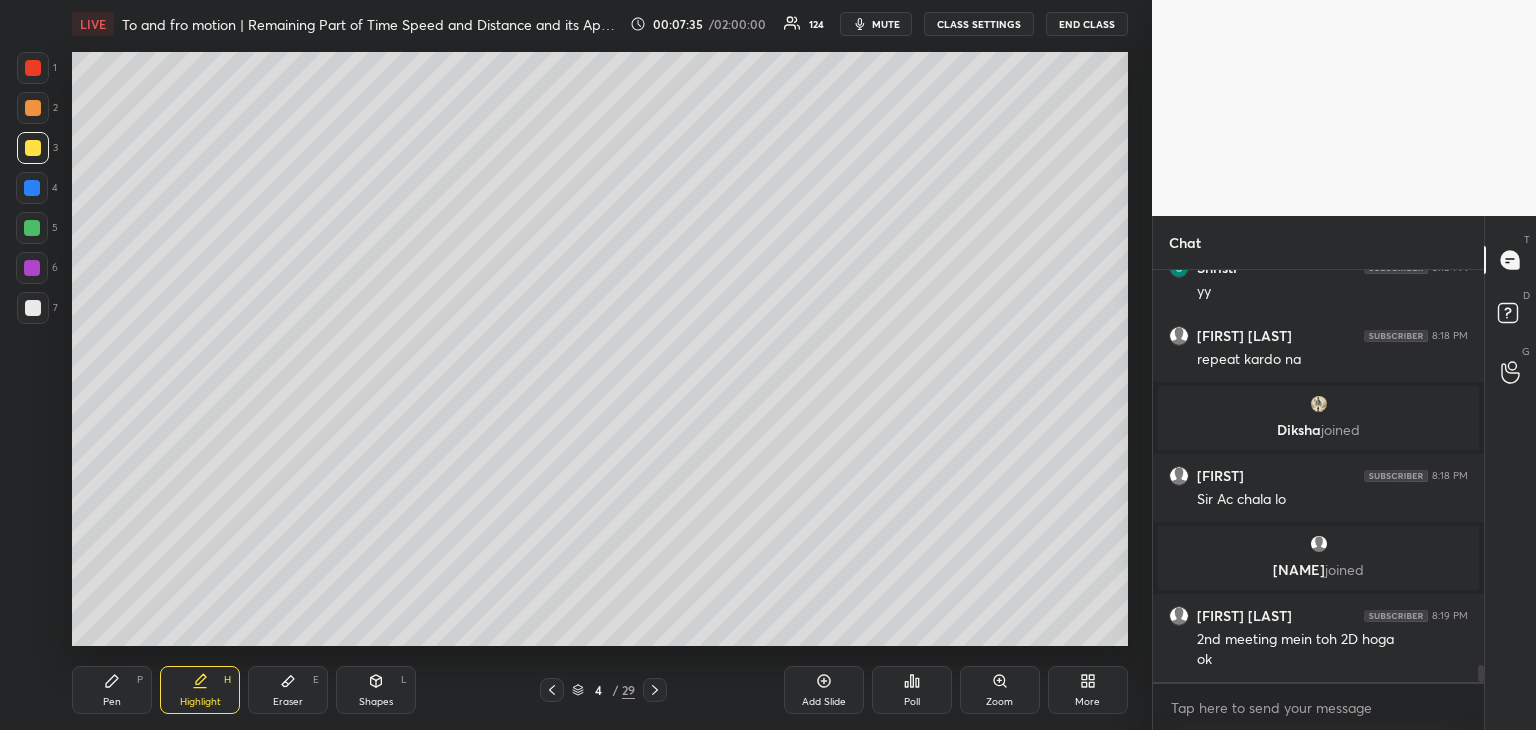 scroll, scrollTop: 9634, scrollLeft: 0, axis: vertical 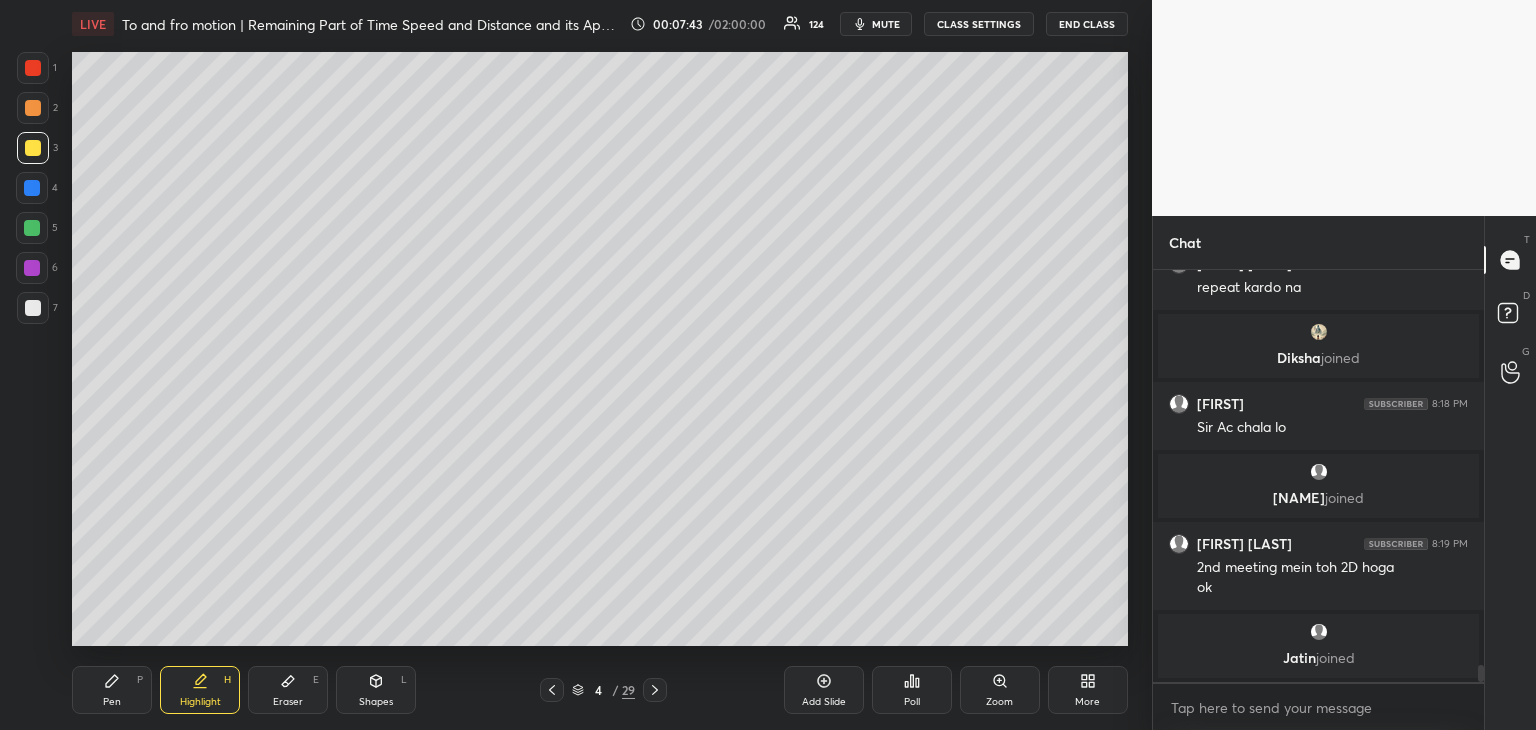 click 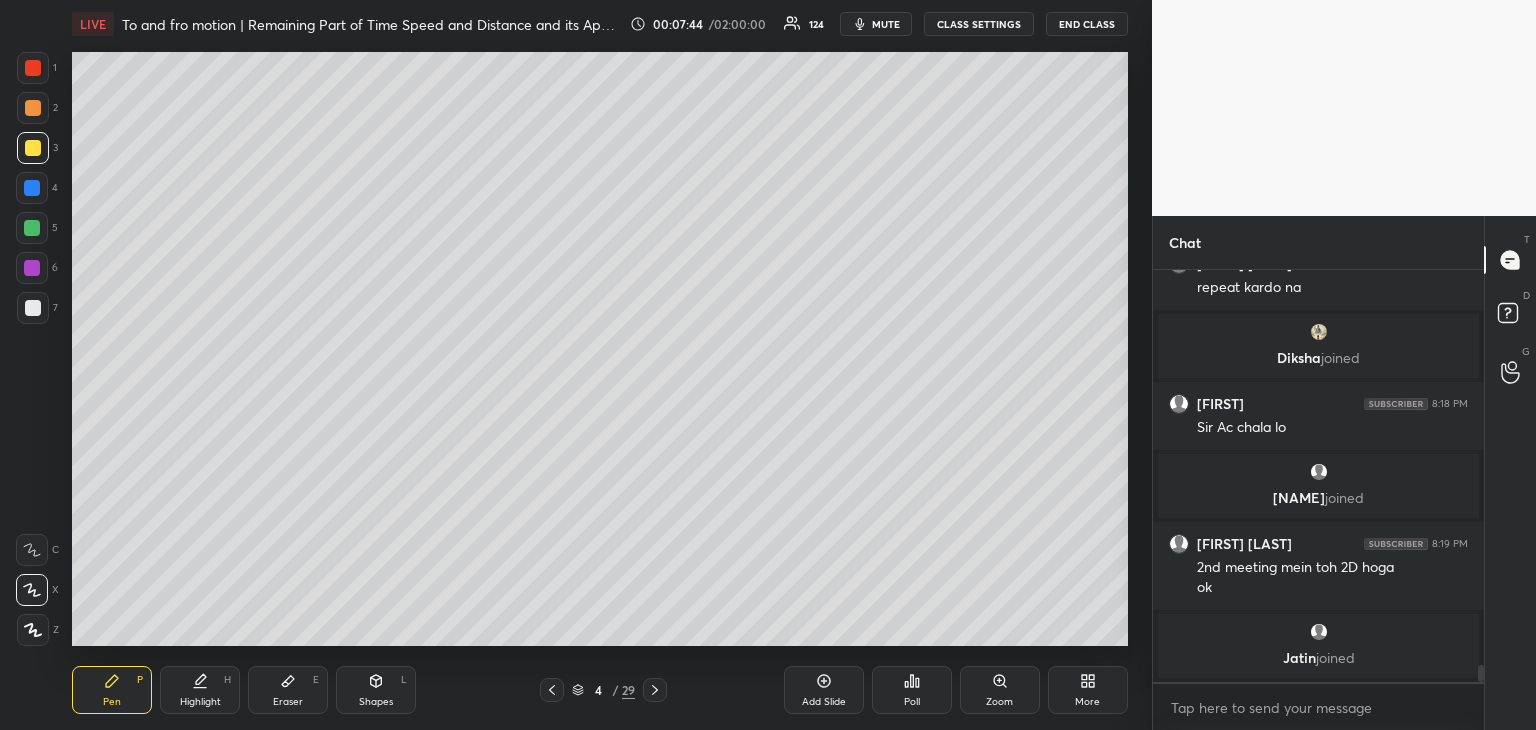 click on "Highlight H" at bounding box center [200, 690] 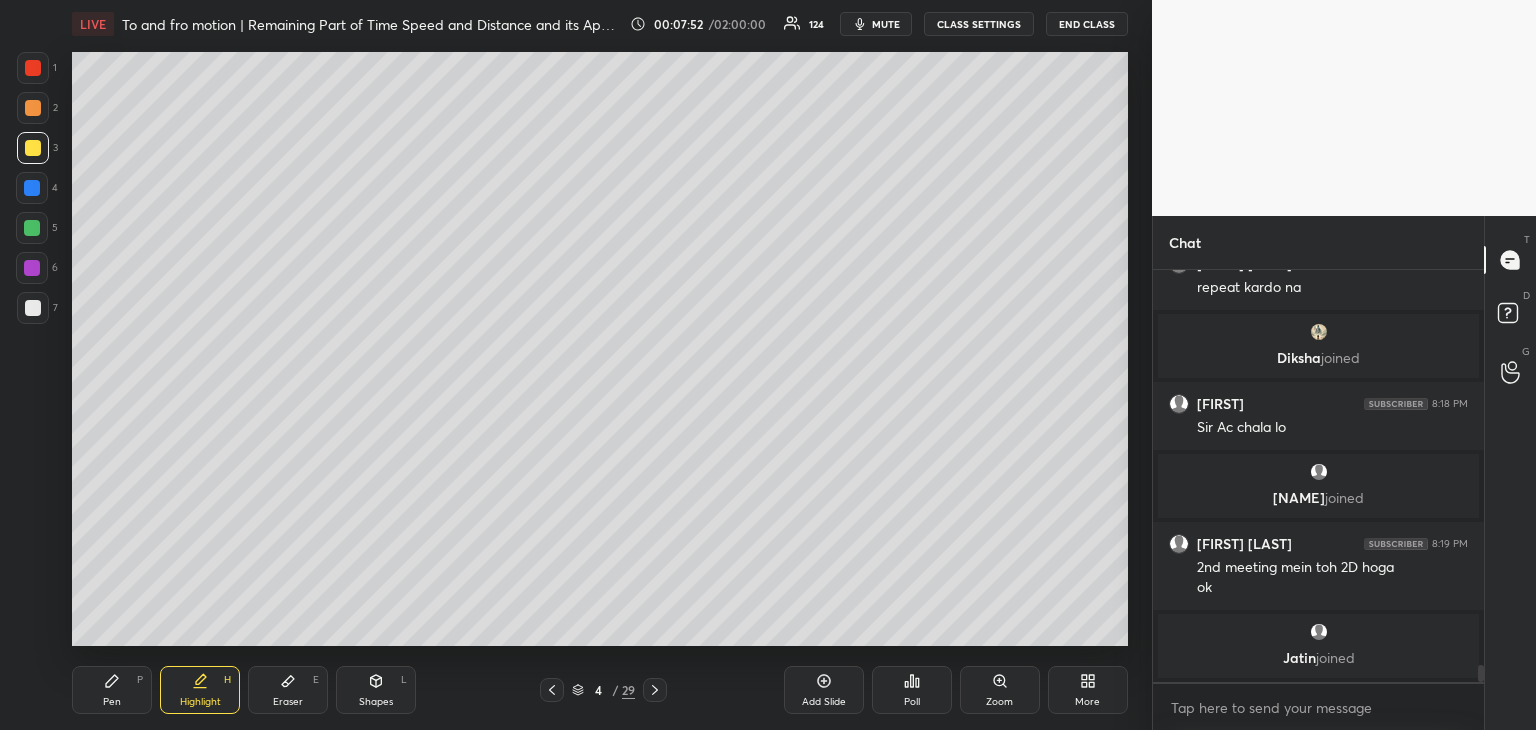 click on "Pen" at bounding box center (112, 702) 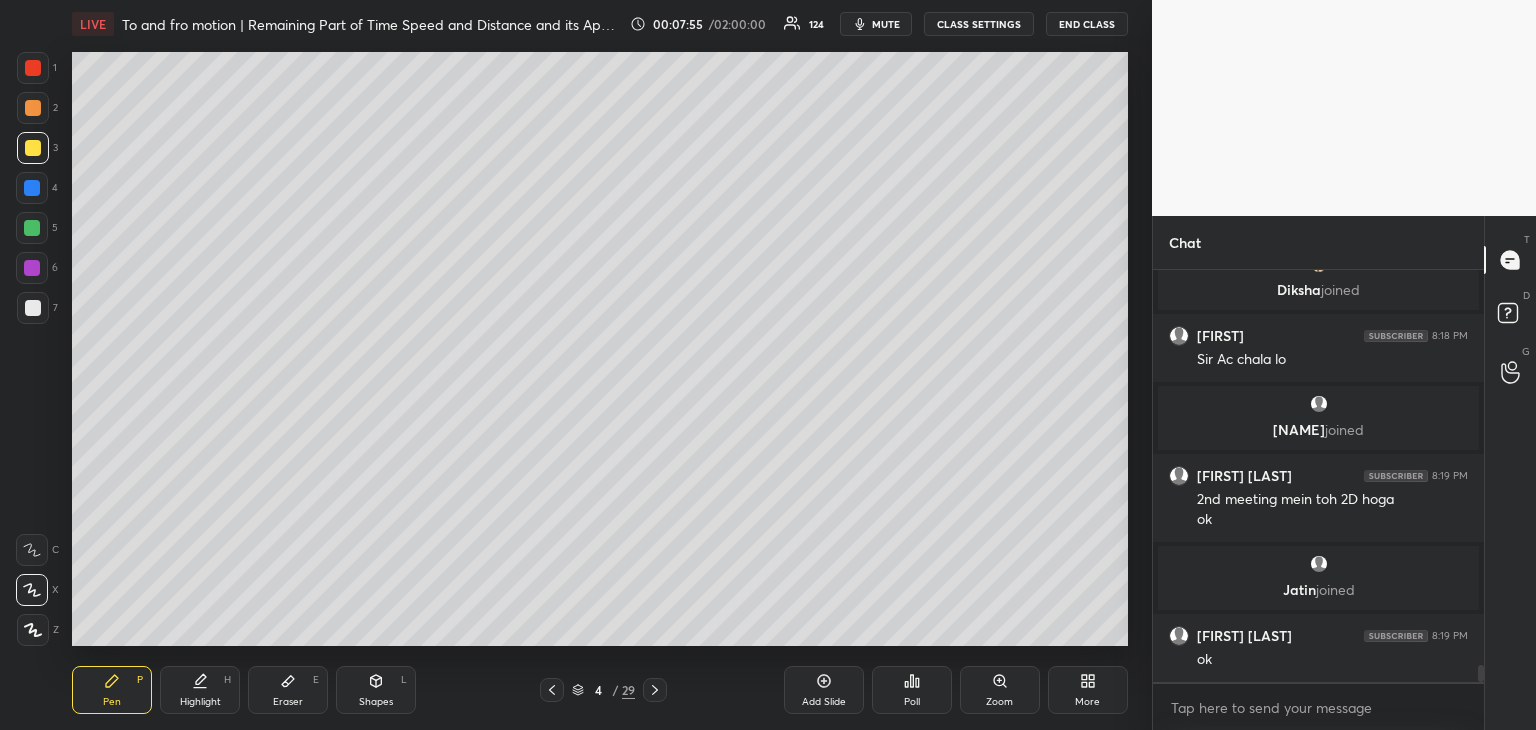 scroll, scrollTop: 9730, scrollLeft: 0, axis: vertical 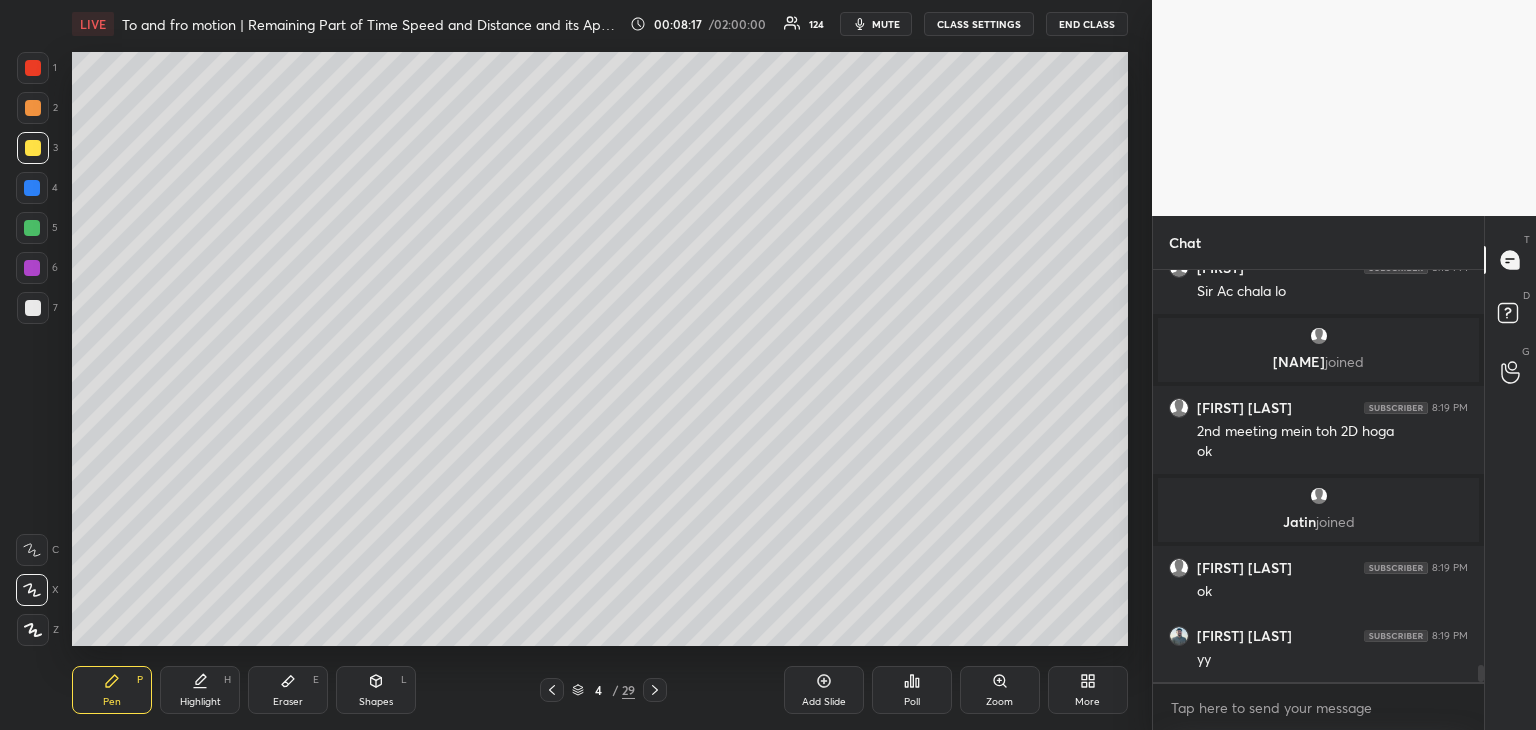 click on "Add Slide" at bounding box center [824, 702] 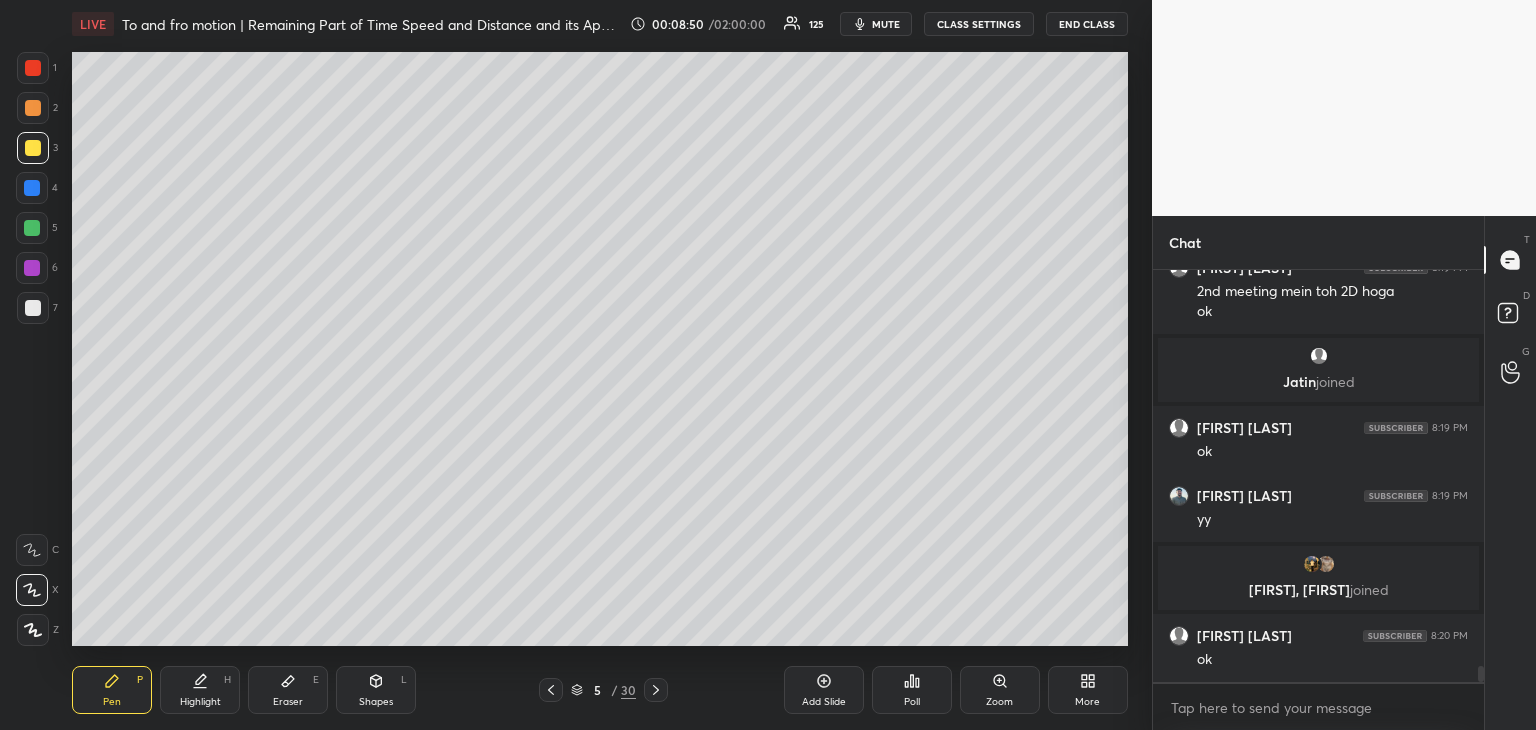 scroll, scrollTop: 9866, scrollLeft: 0, axis: vertical 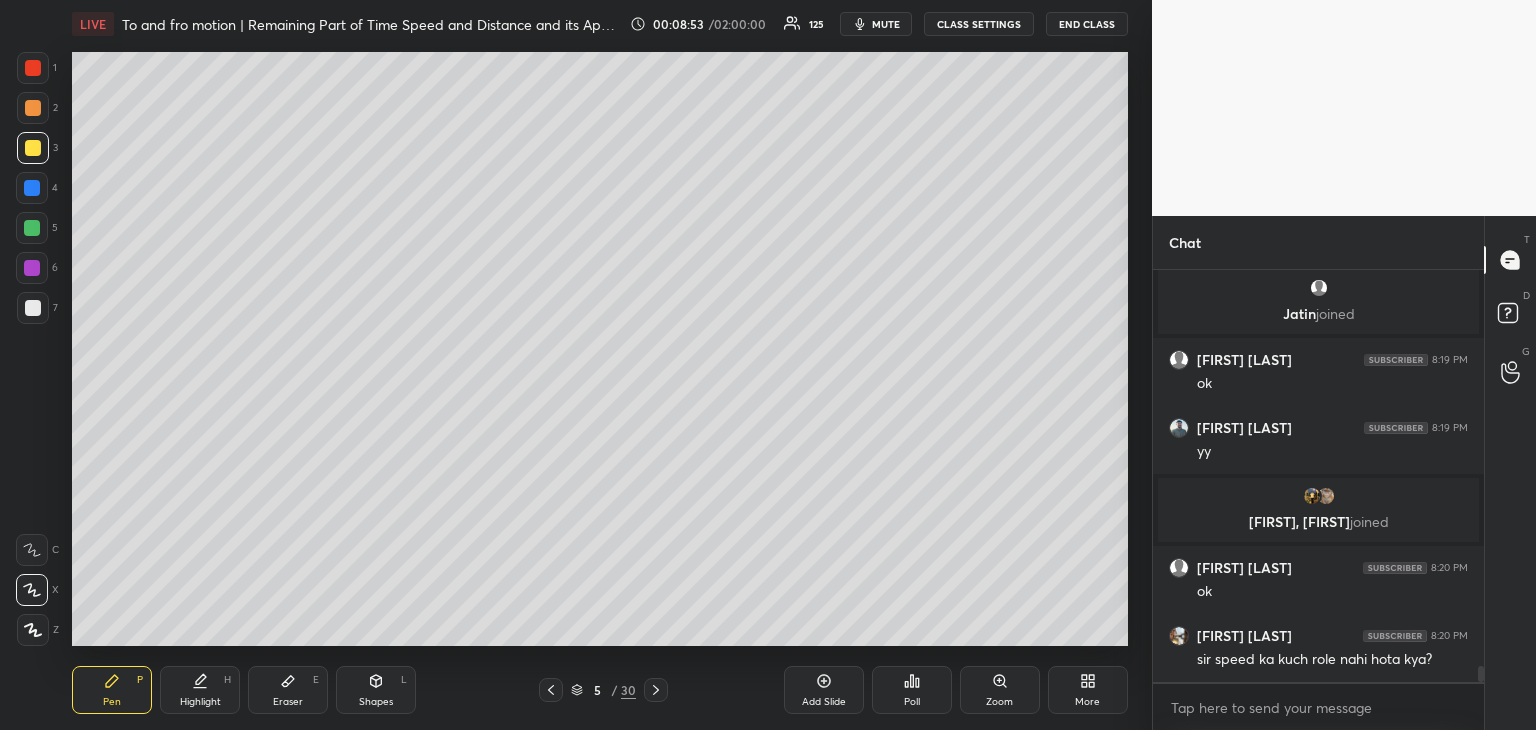 click 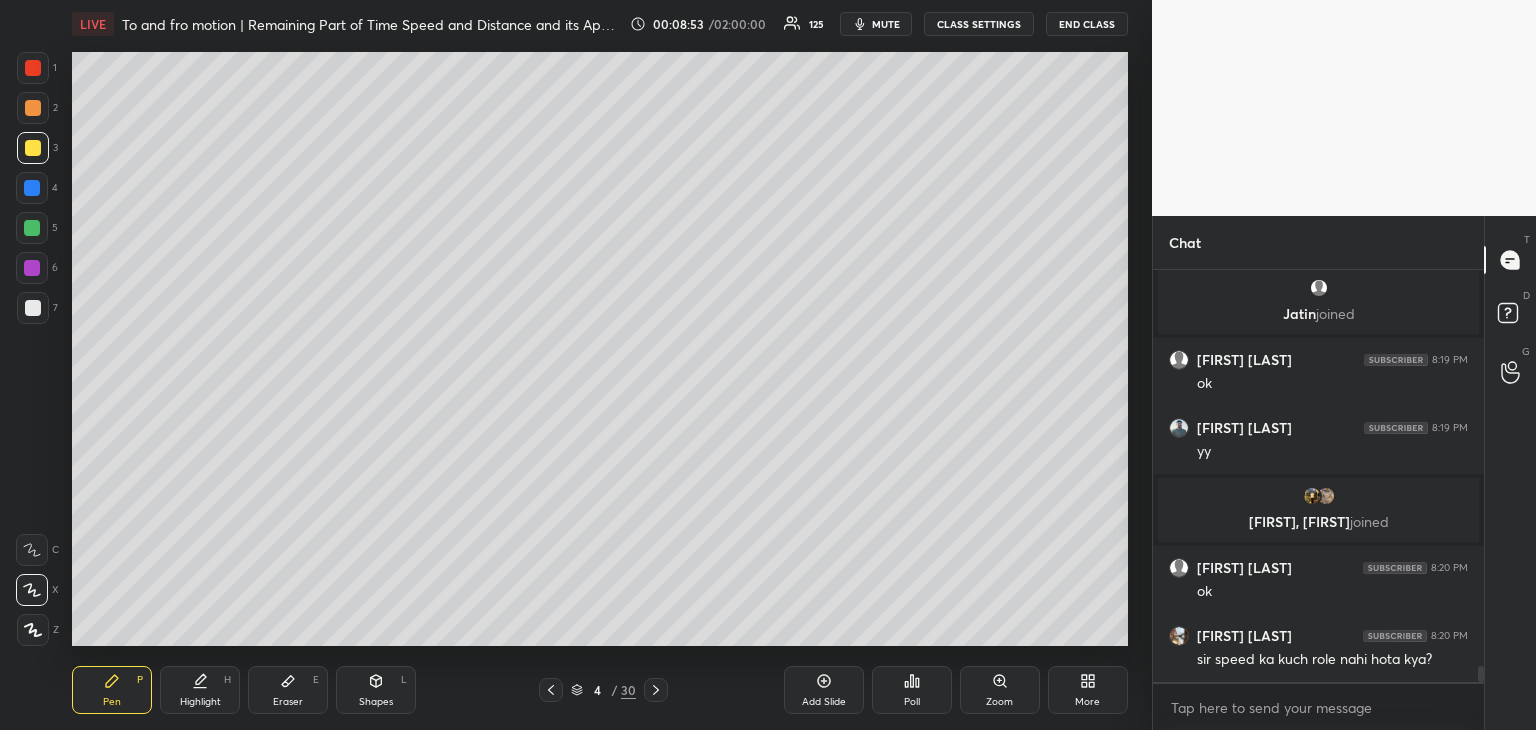 scroll, scrollTop: 9934, scrollLeft: 0, axis: vertical 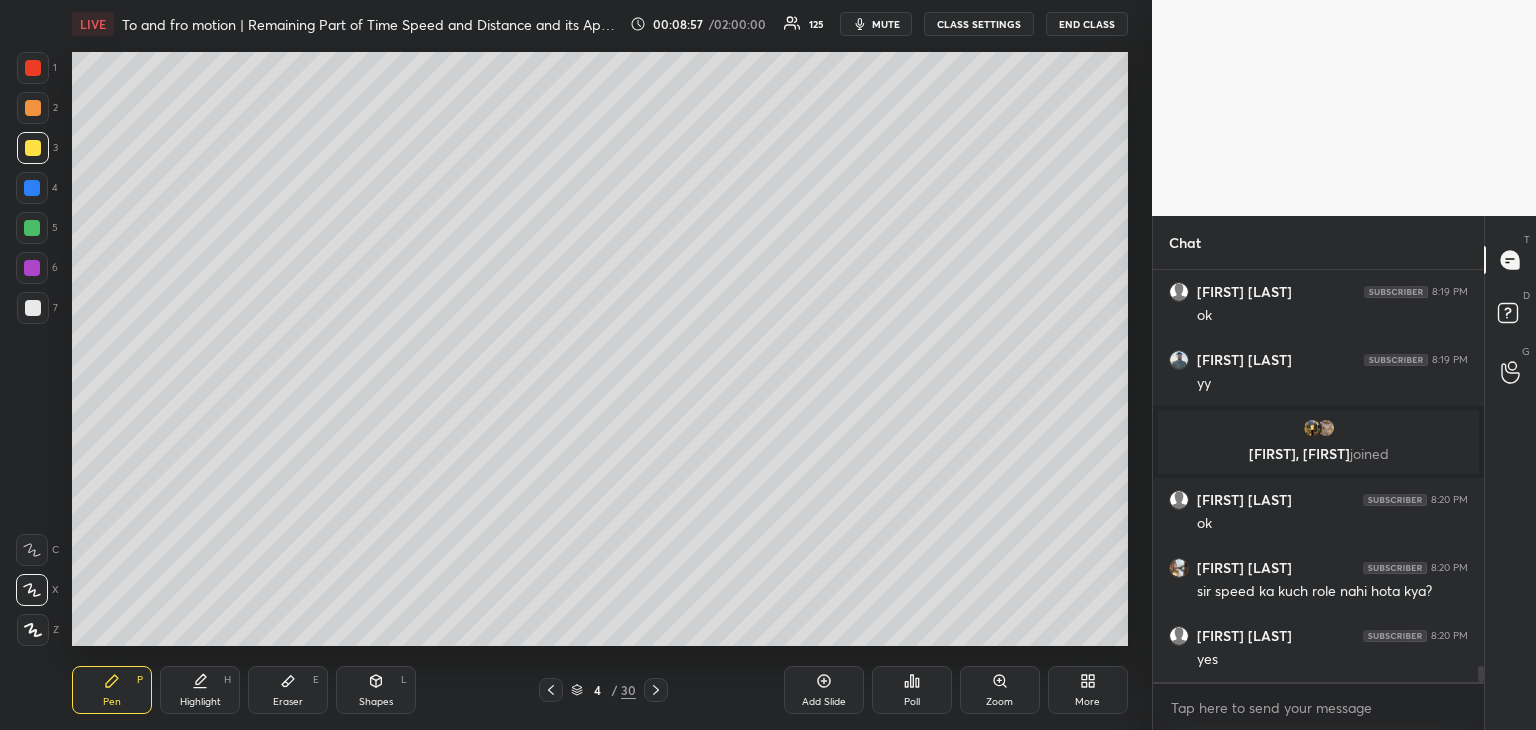 click at bounding box center (32, 188) 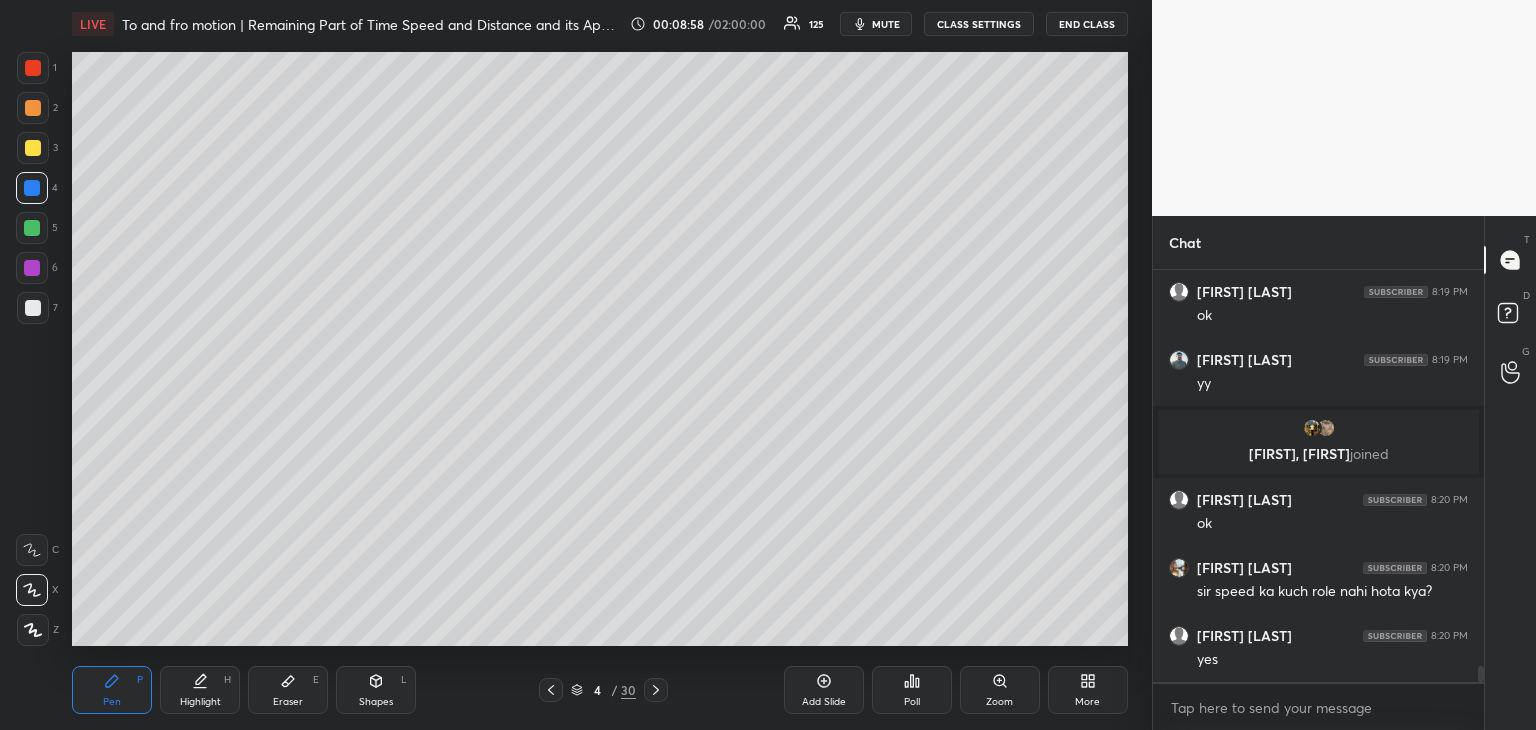 click 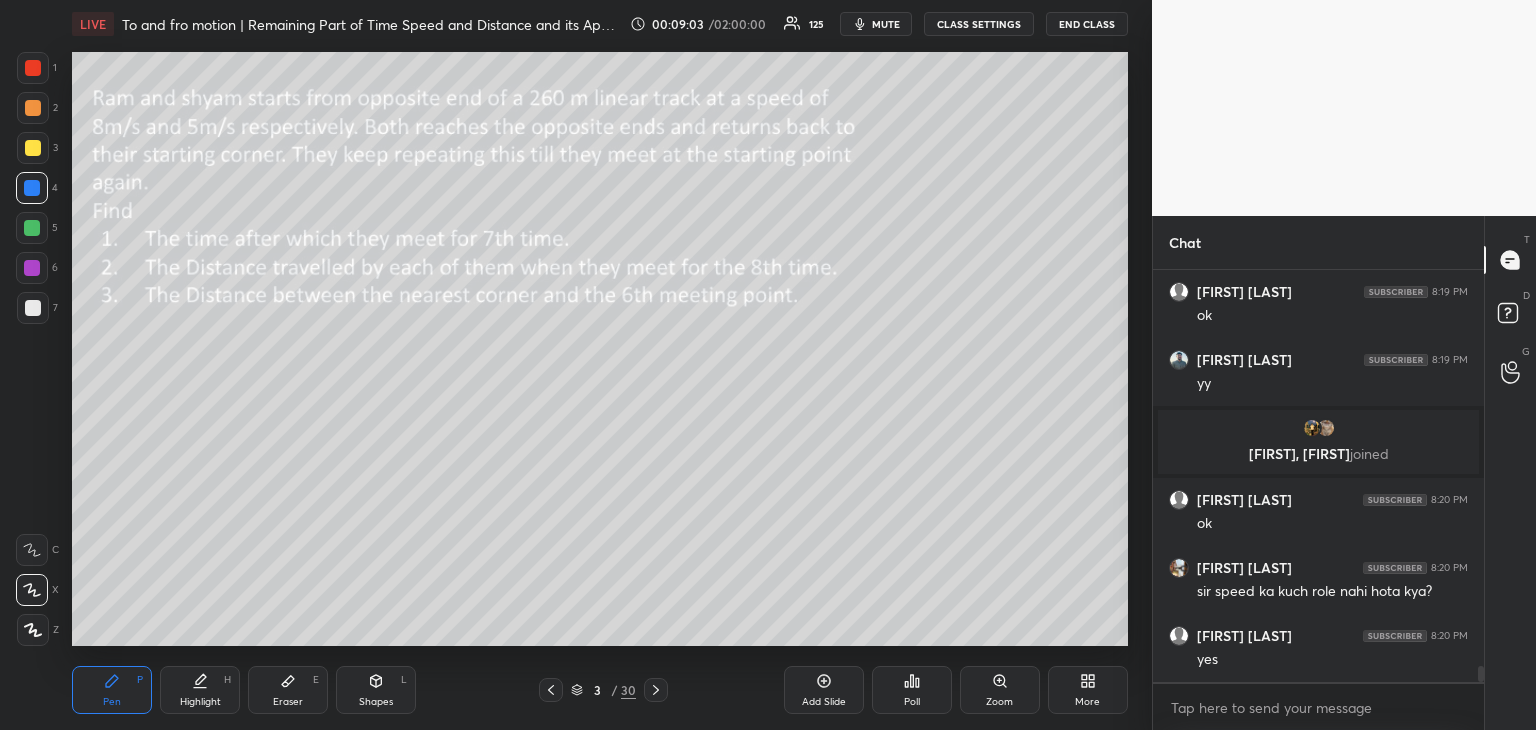 click 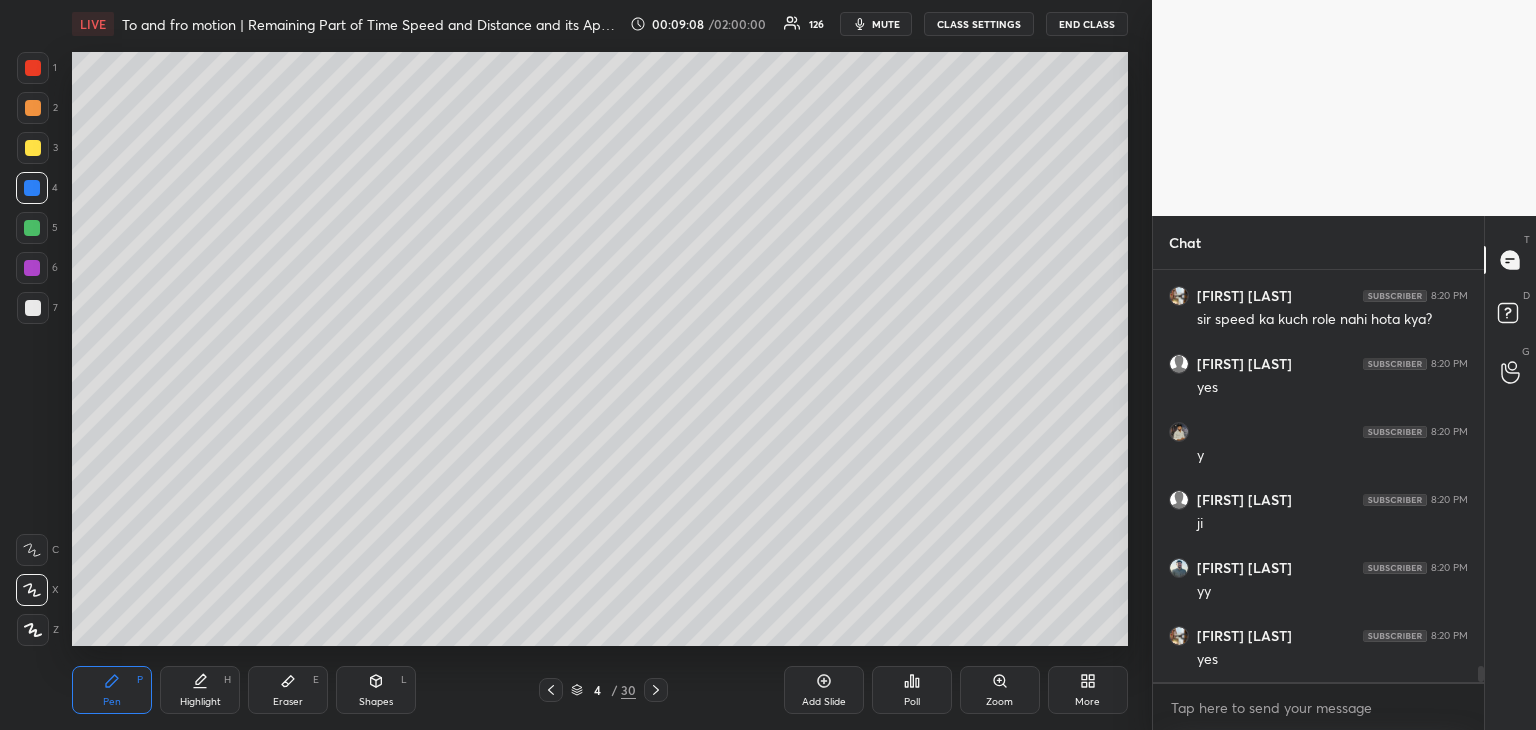 scroll, scrollTop: 10278, scrollLeft: 0, axis: vertical 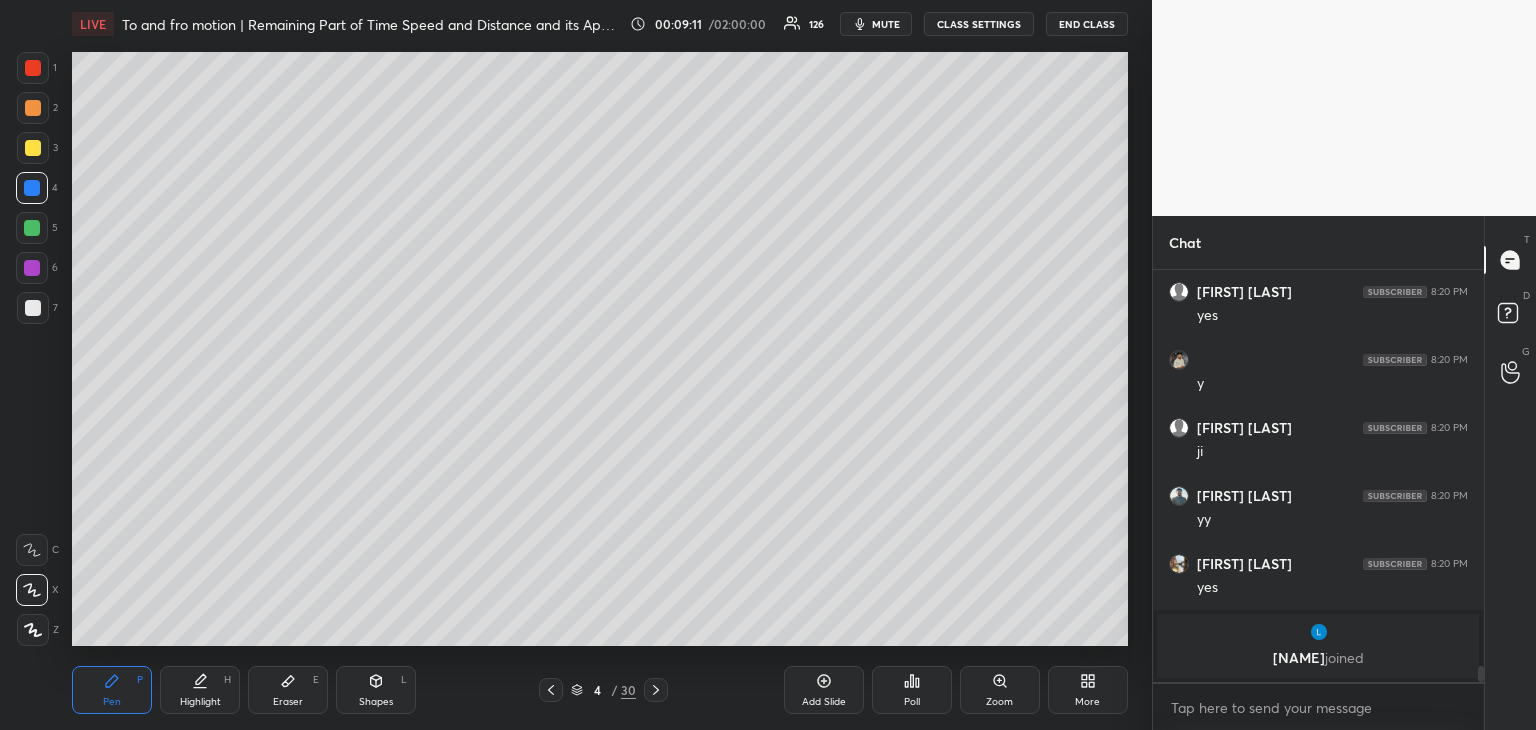 click on "Add Slide" at bounding box center (824, 702) 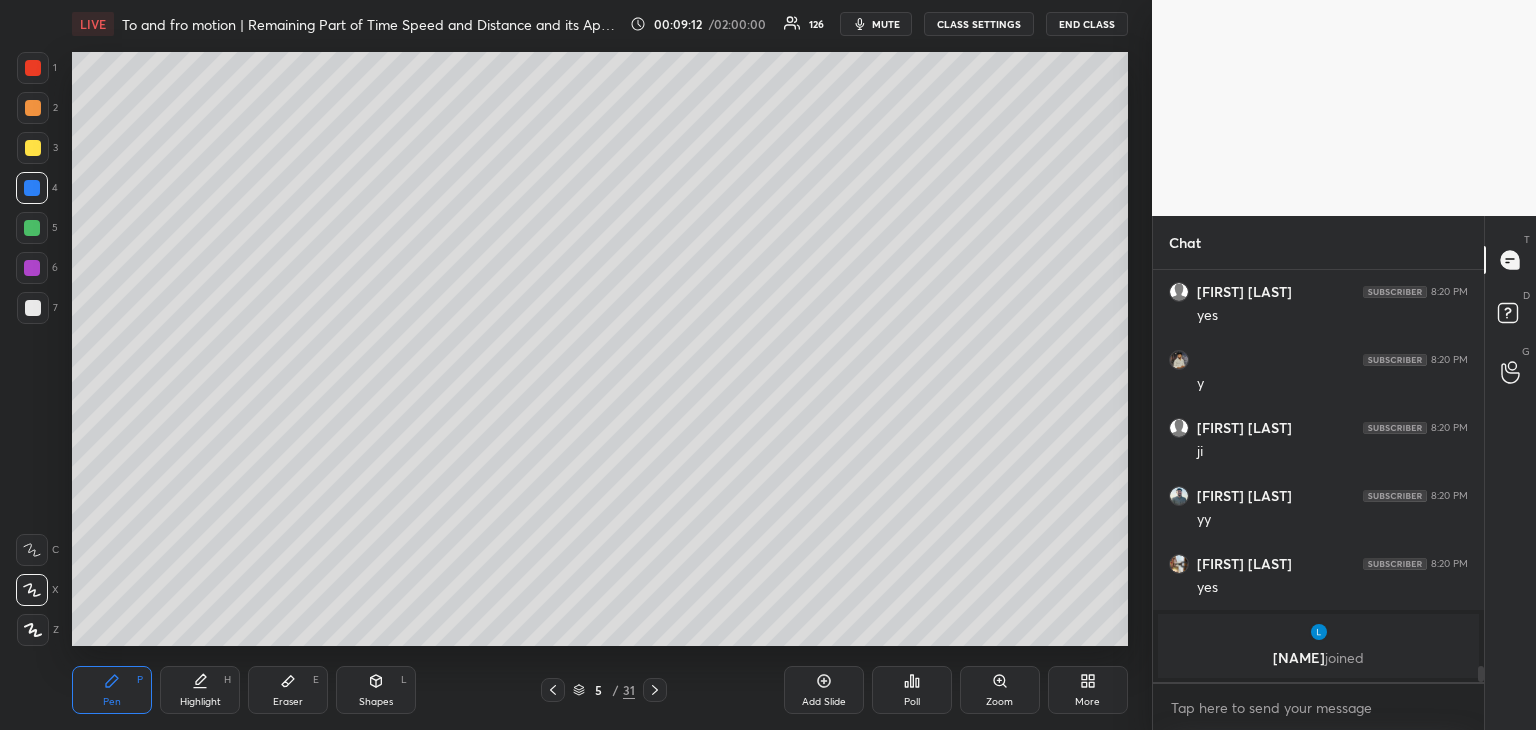 click at bounding box center [33, 148] 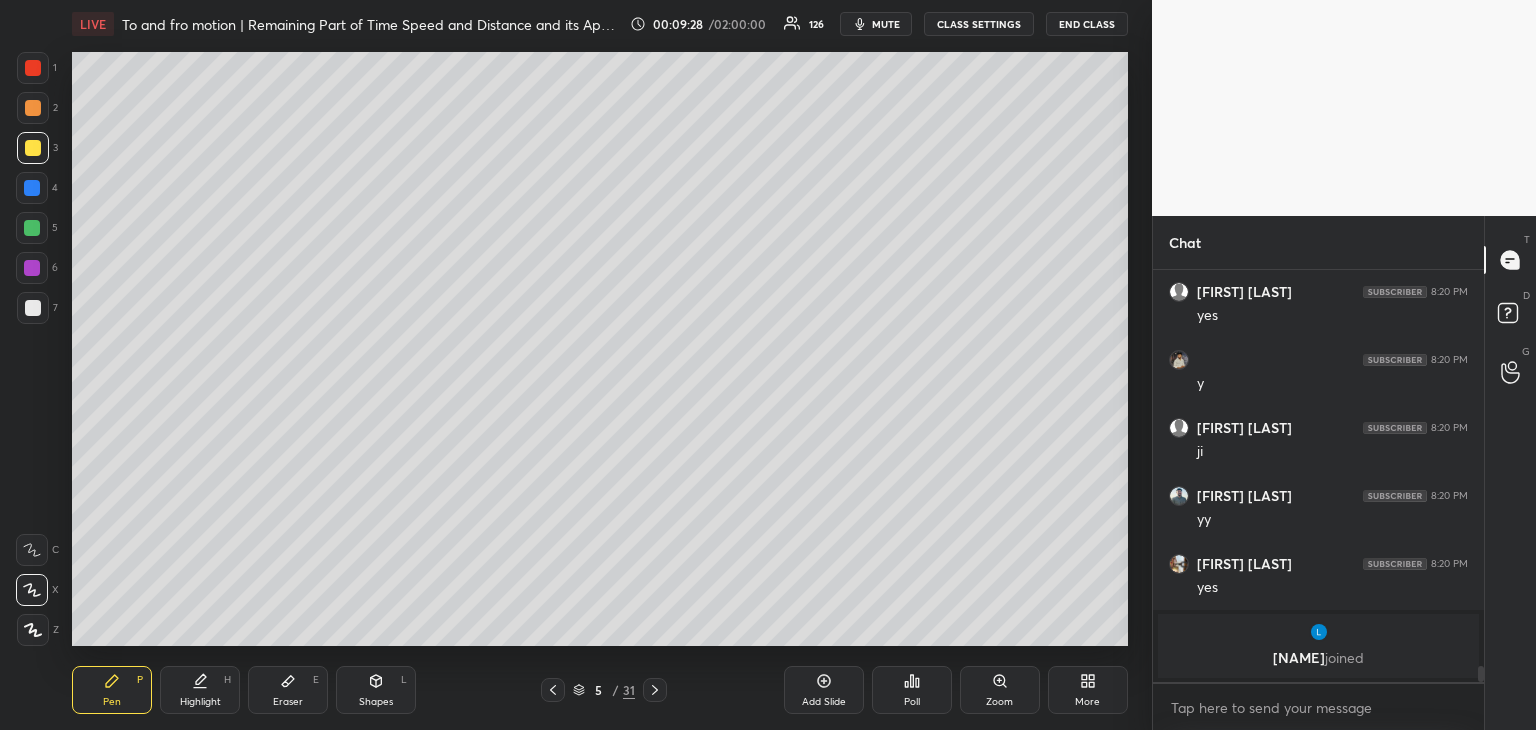 click on "Highlight" at bounding box center (200, 702) 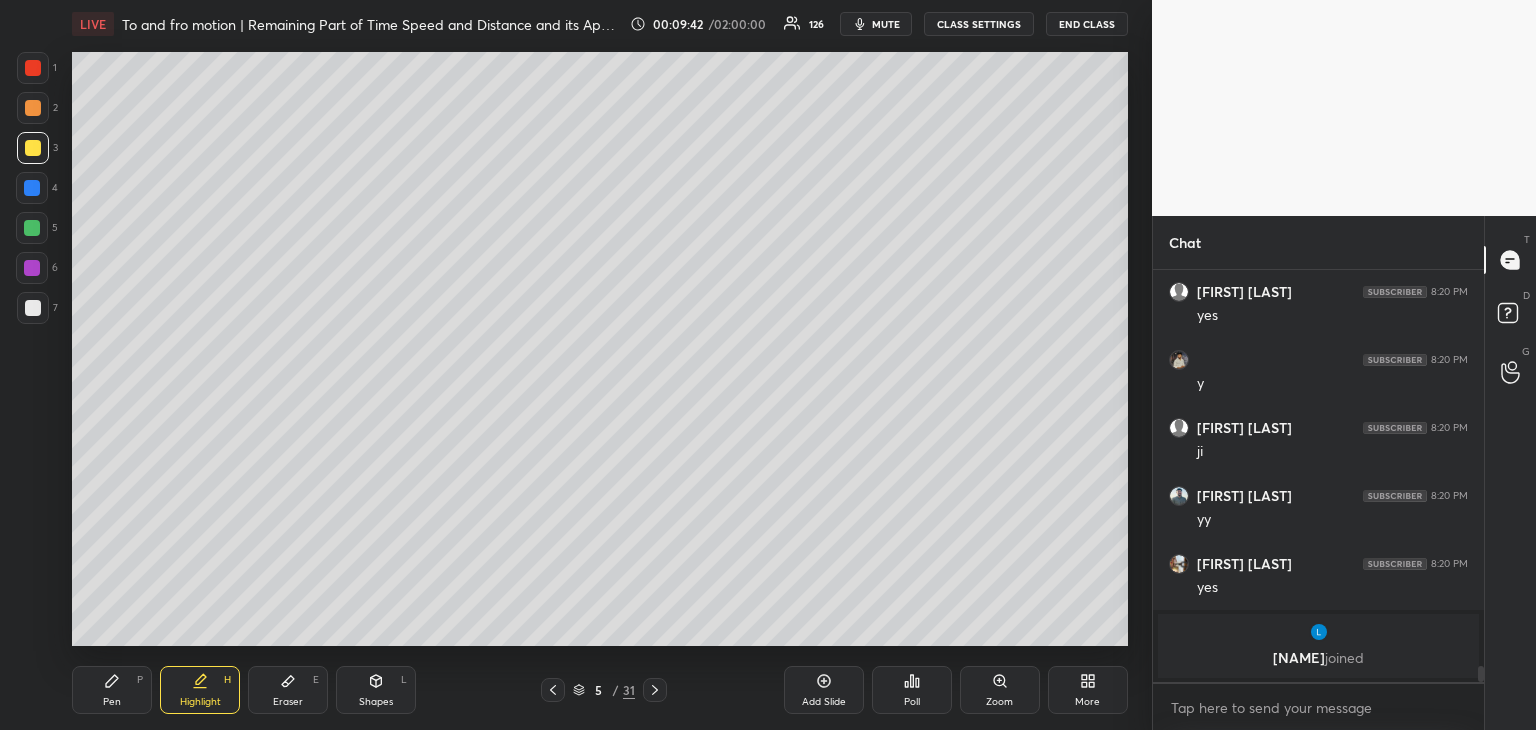 click 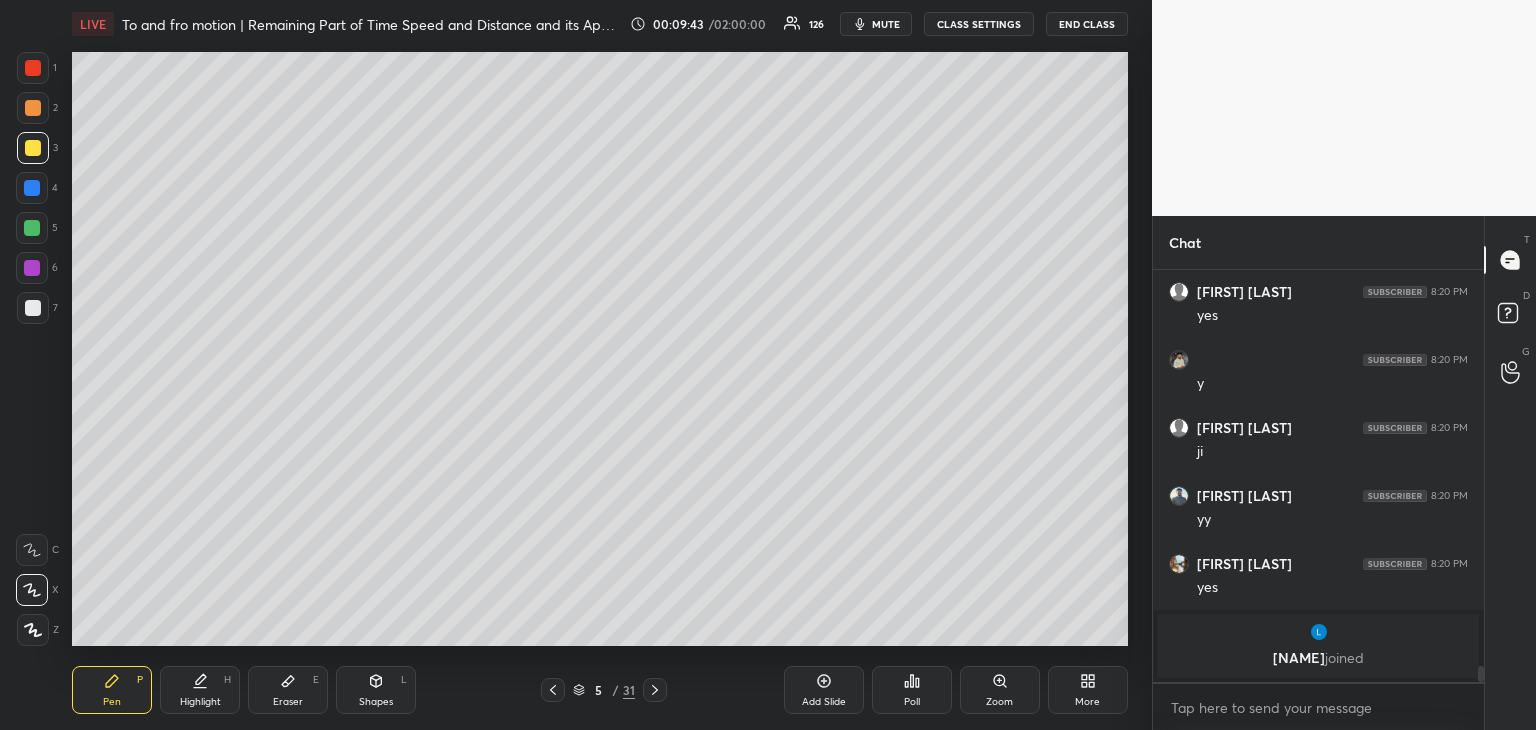 click at bounding box center (32, 228) 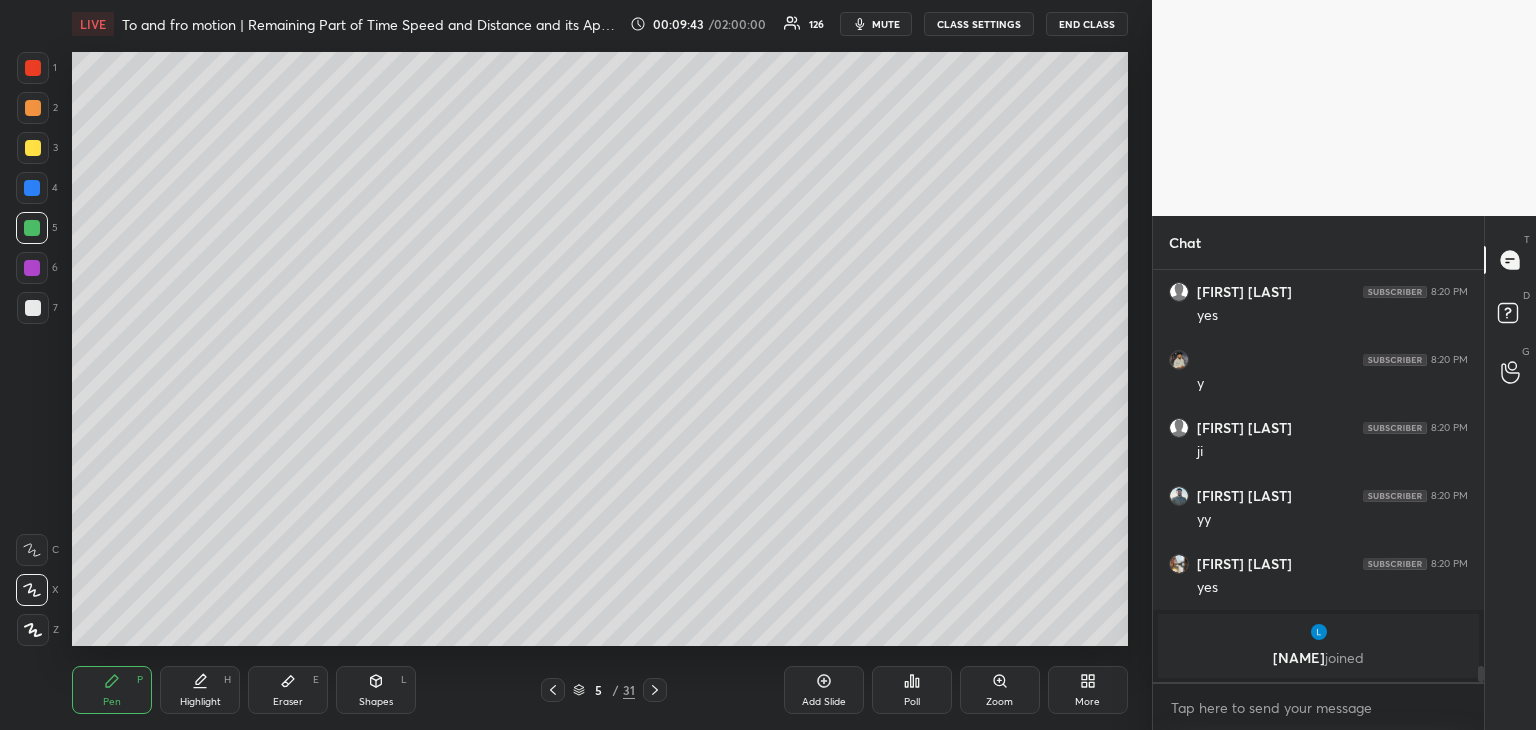 scroll, scrollTop: 10238, scrollLeft: 0, axis: vertical 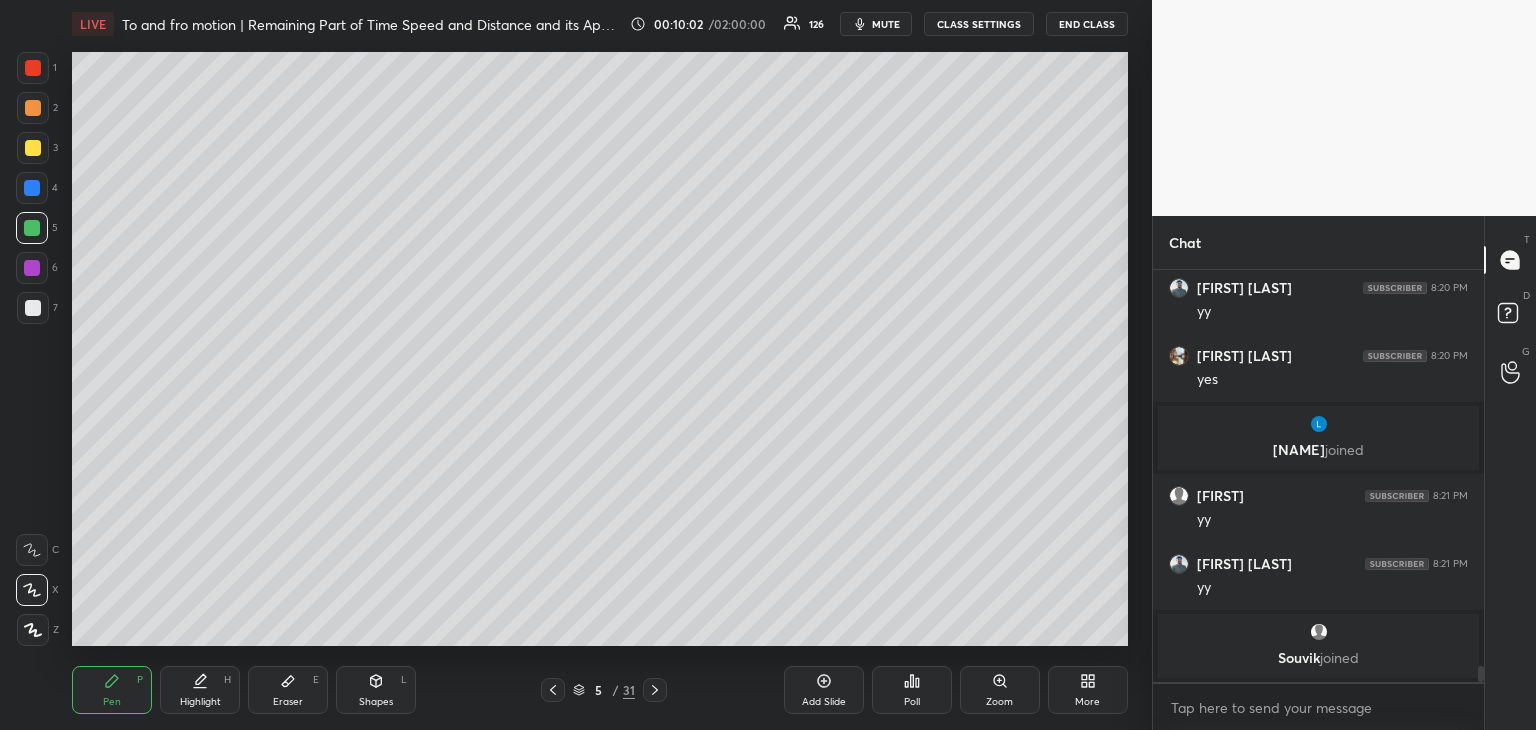click at bounding box center (33, 308) 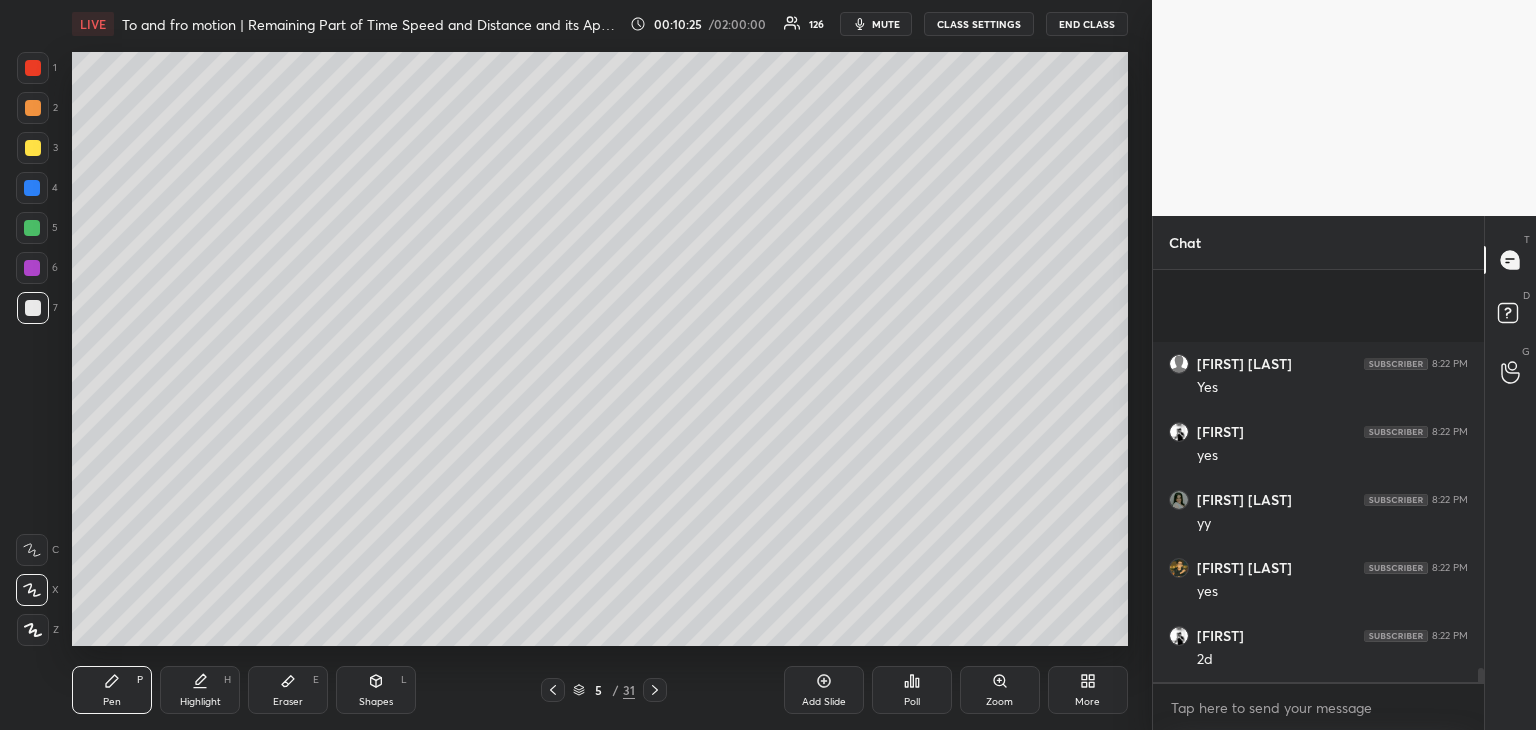 scroll, scrollTop: 11826, scrollLeft: 0, axis: vertical 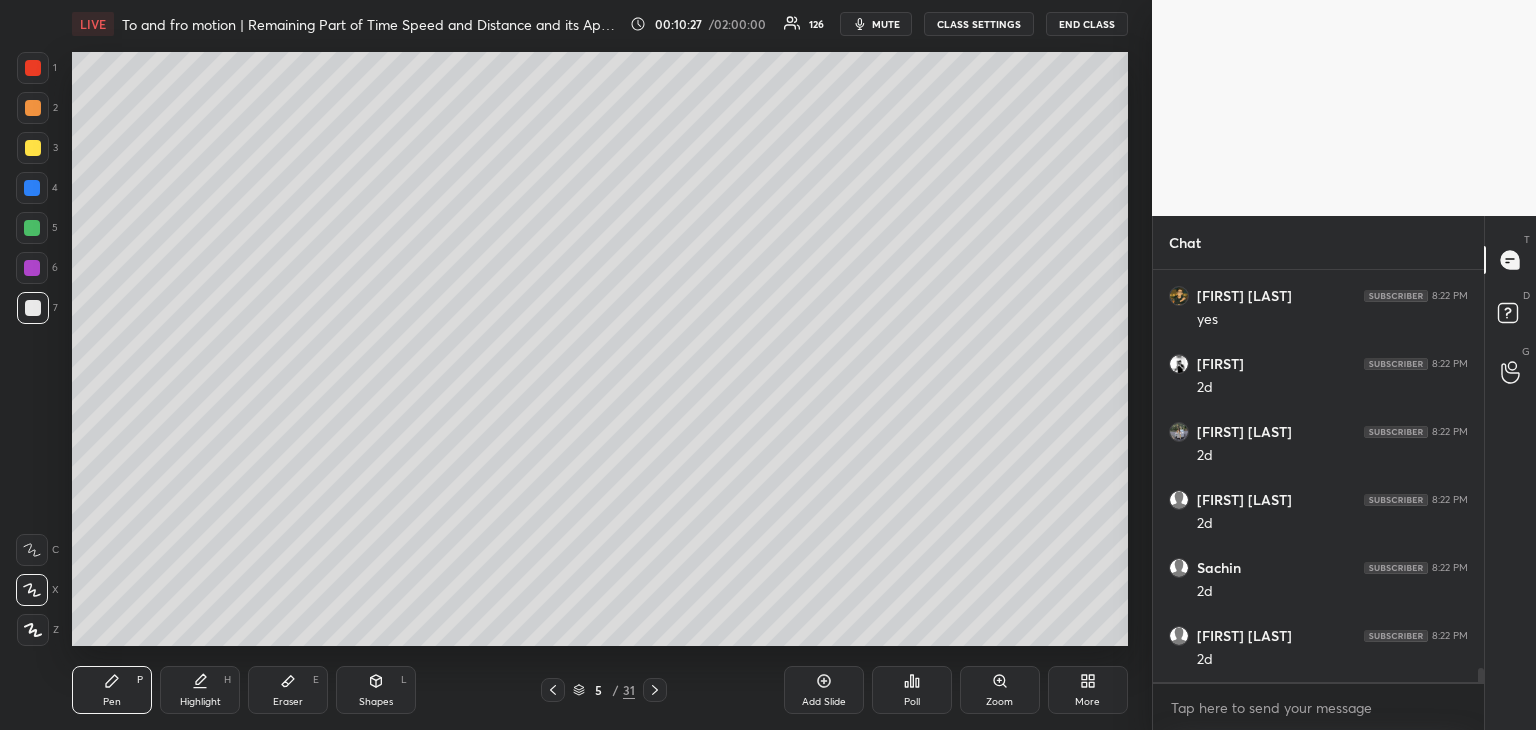 click at bounding box center [33, 108] 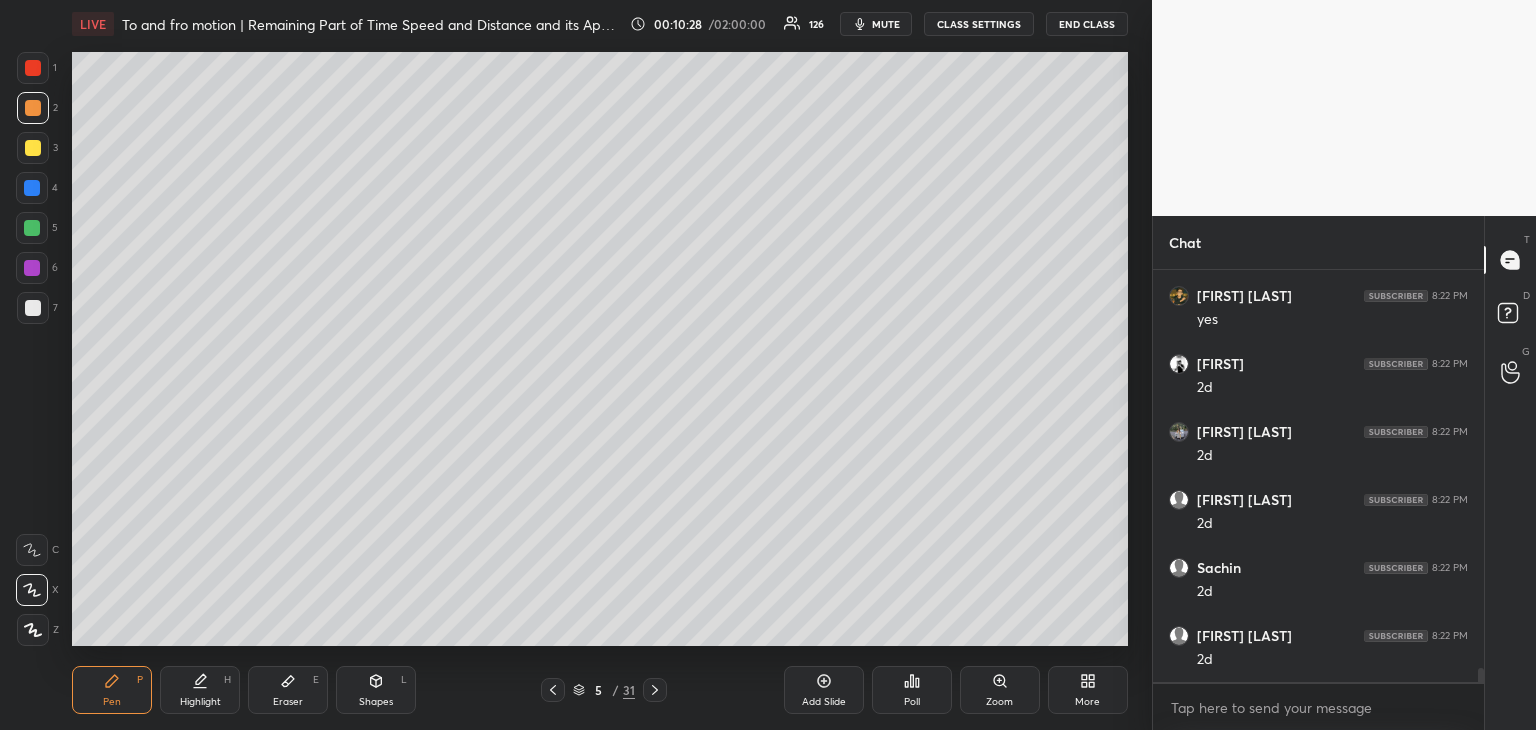 scroll, scrollTop: 11962, scrollLeft: 0, axis: vertical 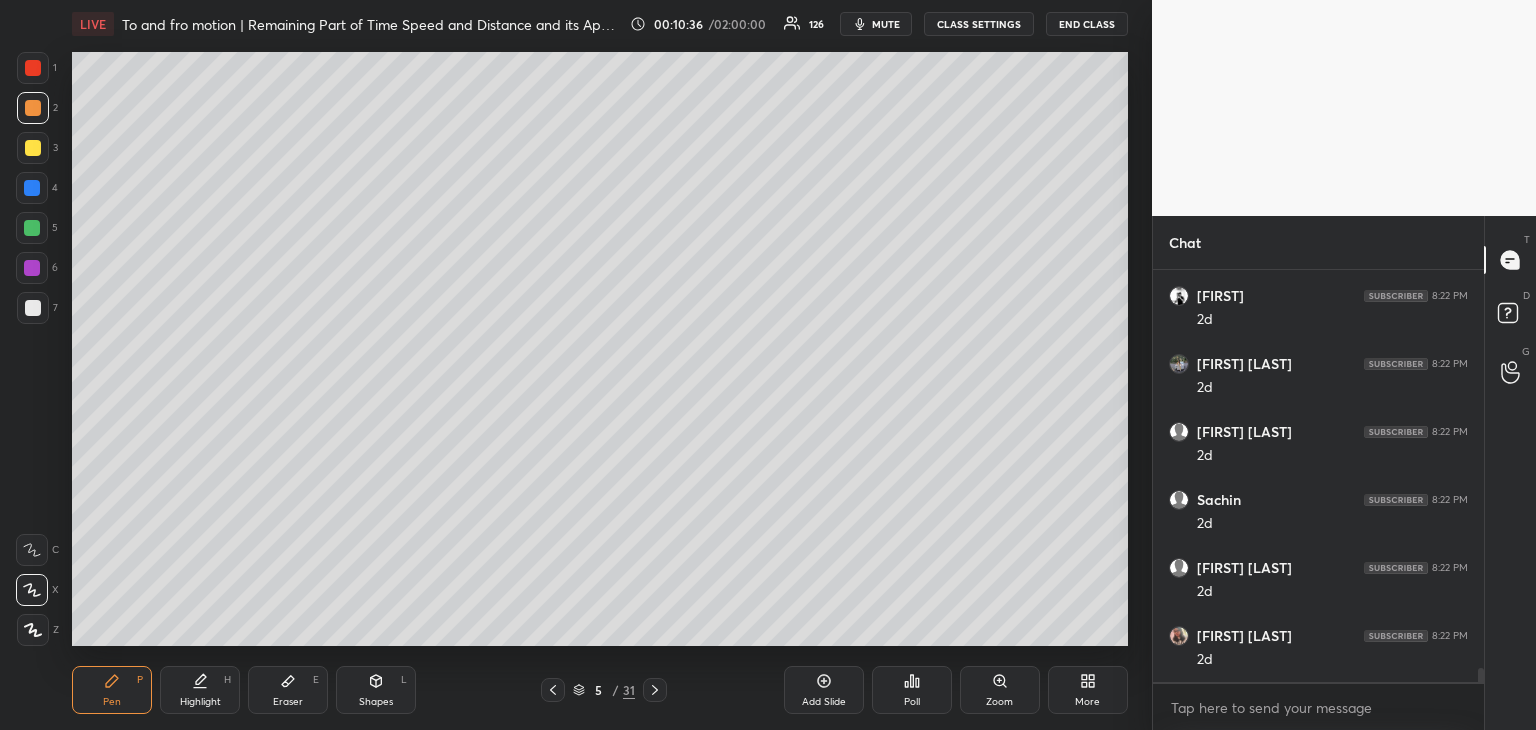 click on "Highlight H" at bounding box center [200, 690] 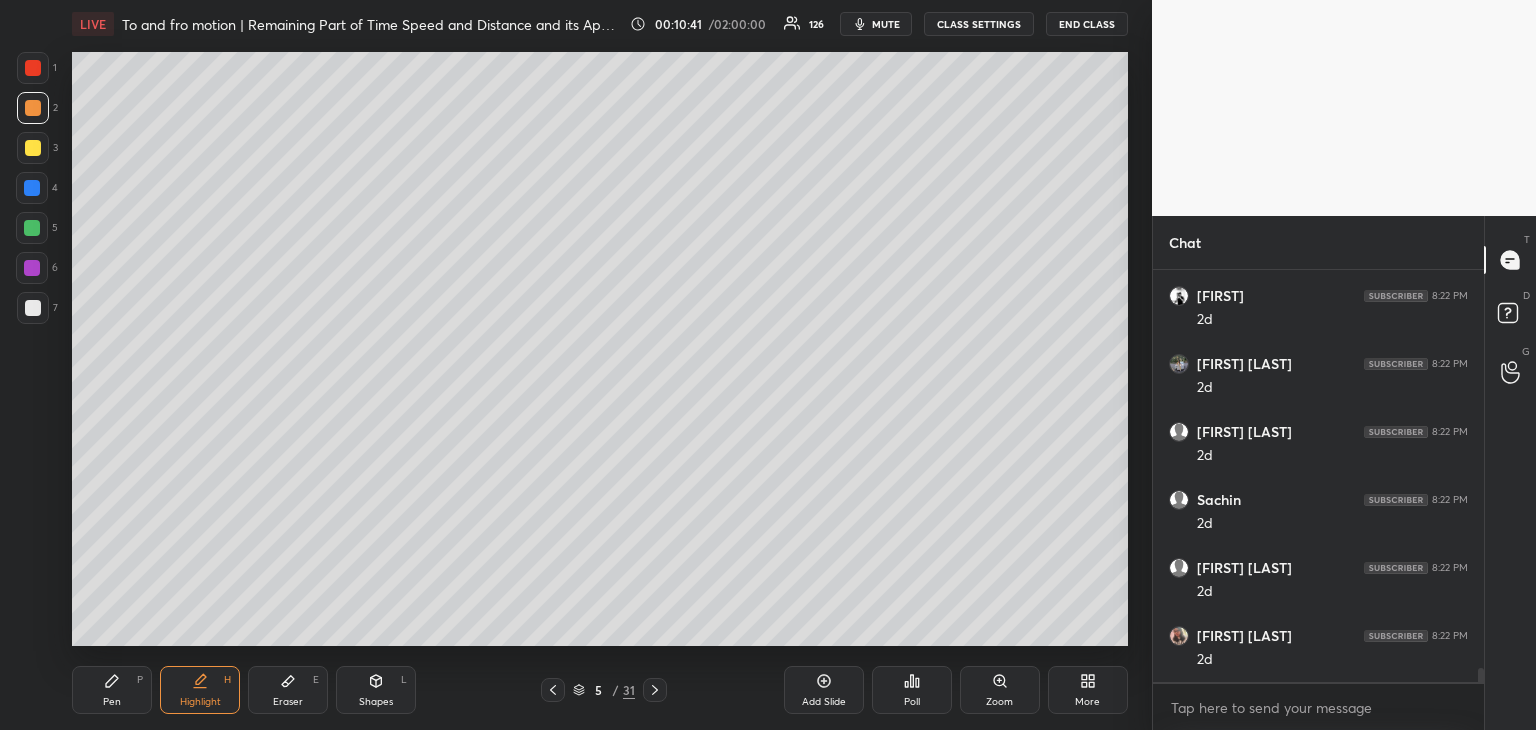 click on "Pen P" at bounding box center (112, 690) 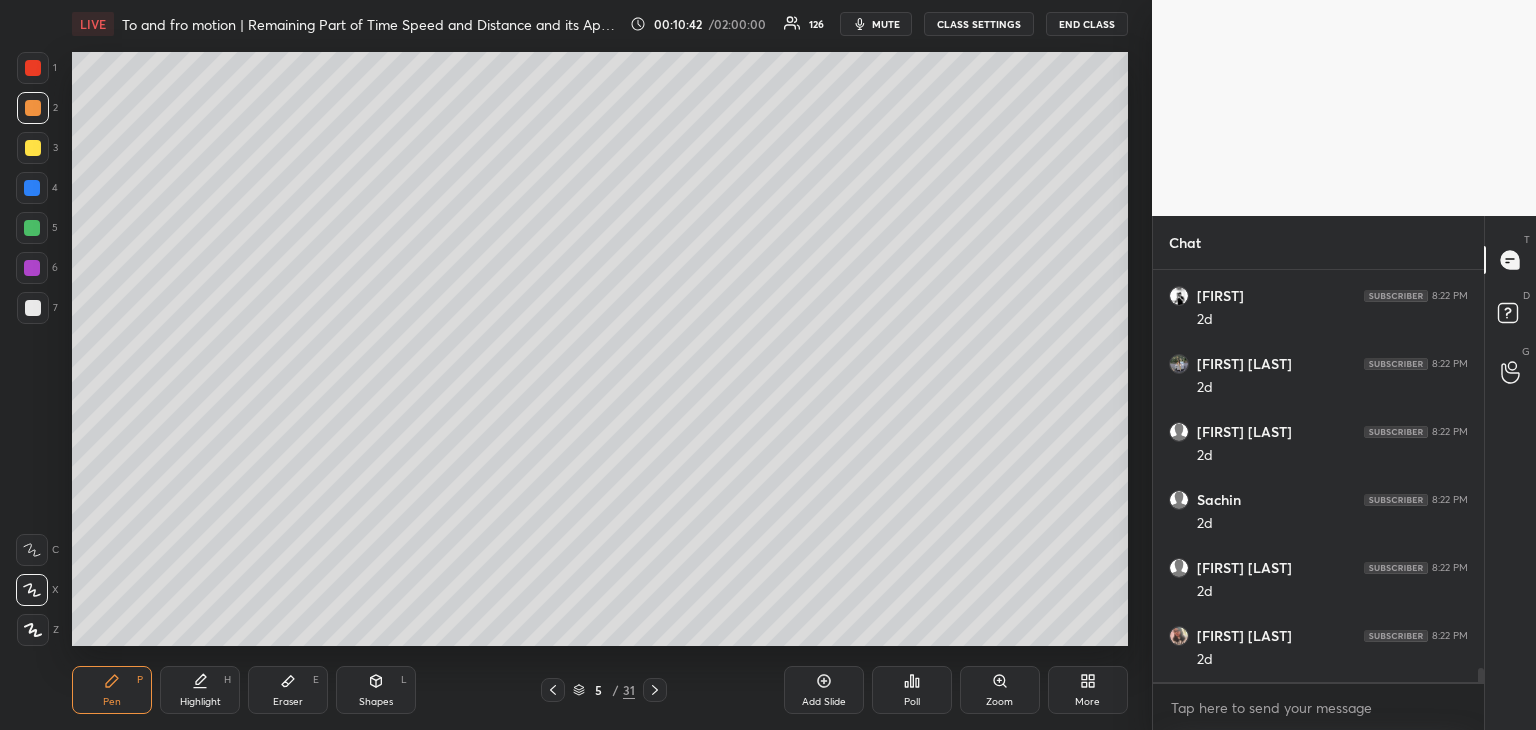 click at bounding box center (32, 188) 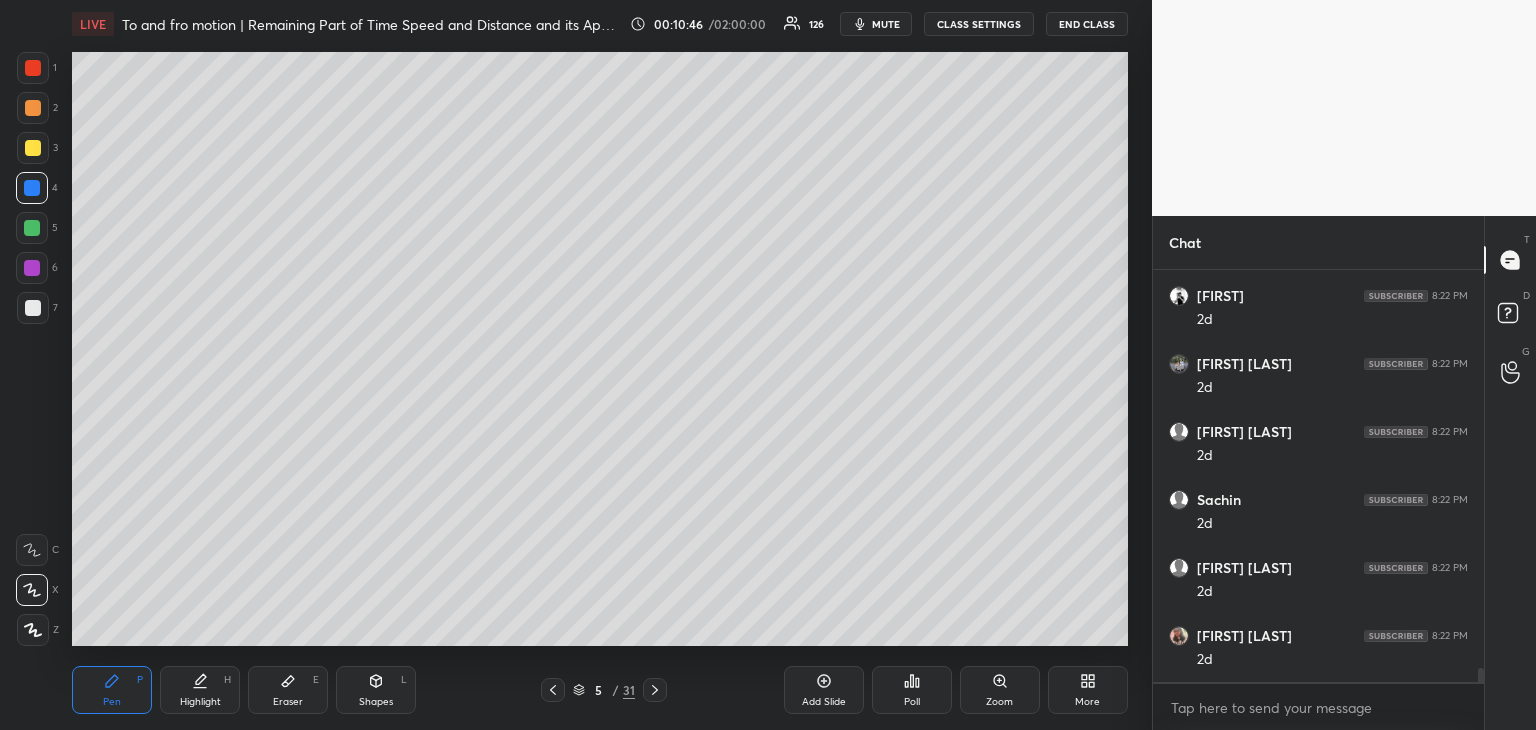 click at bounding box center (33, 308) 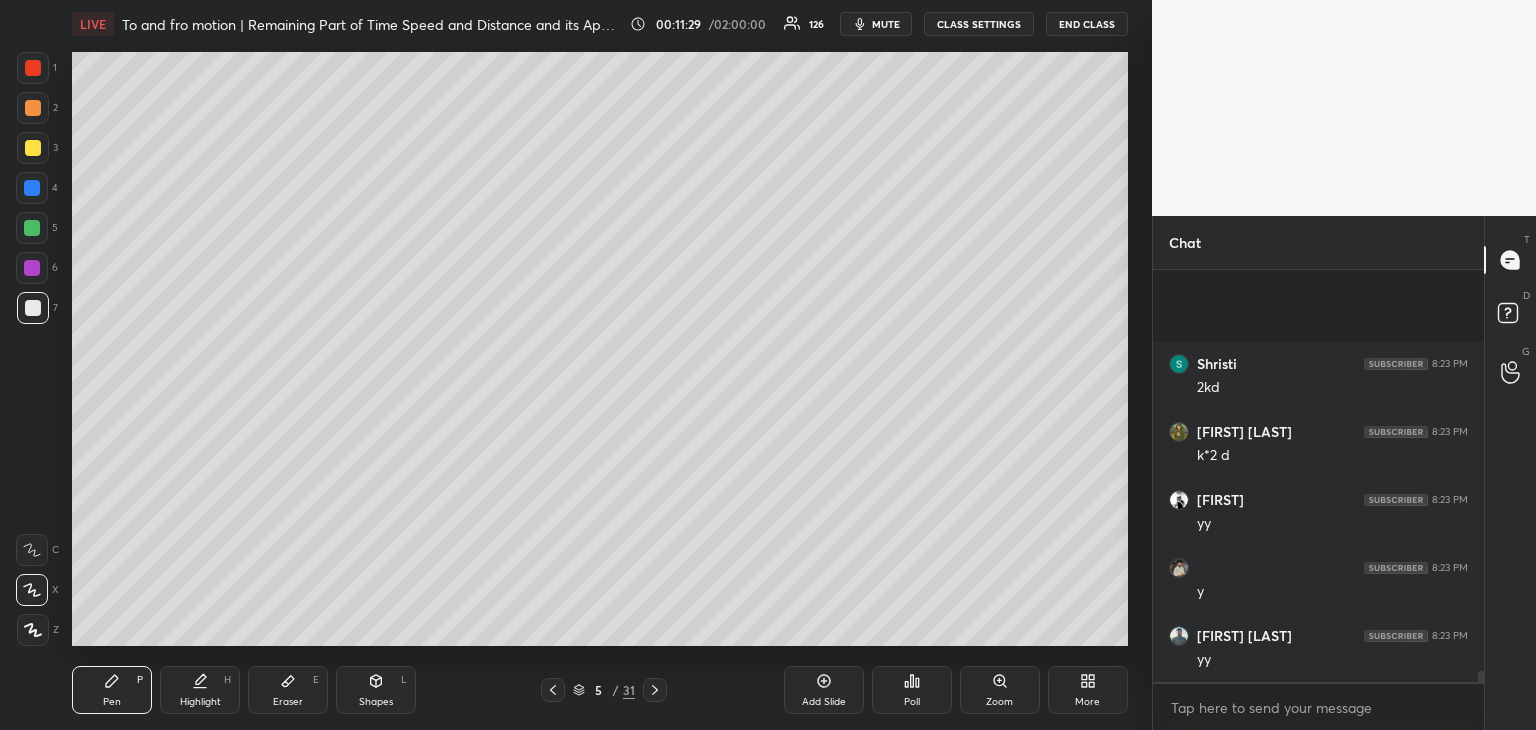 scroll, scrollTop: 14478, scrollLeft: 0, axis: vertical 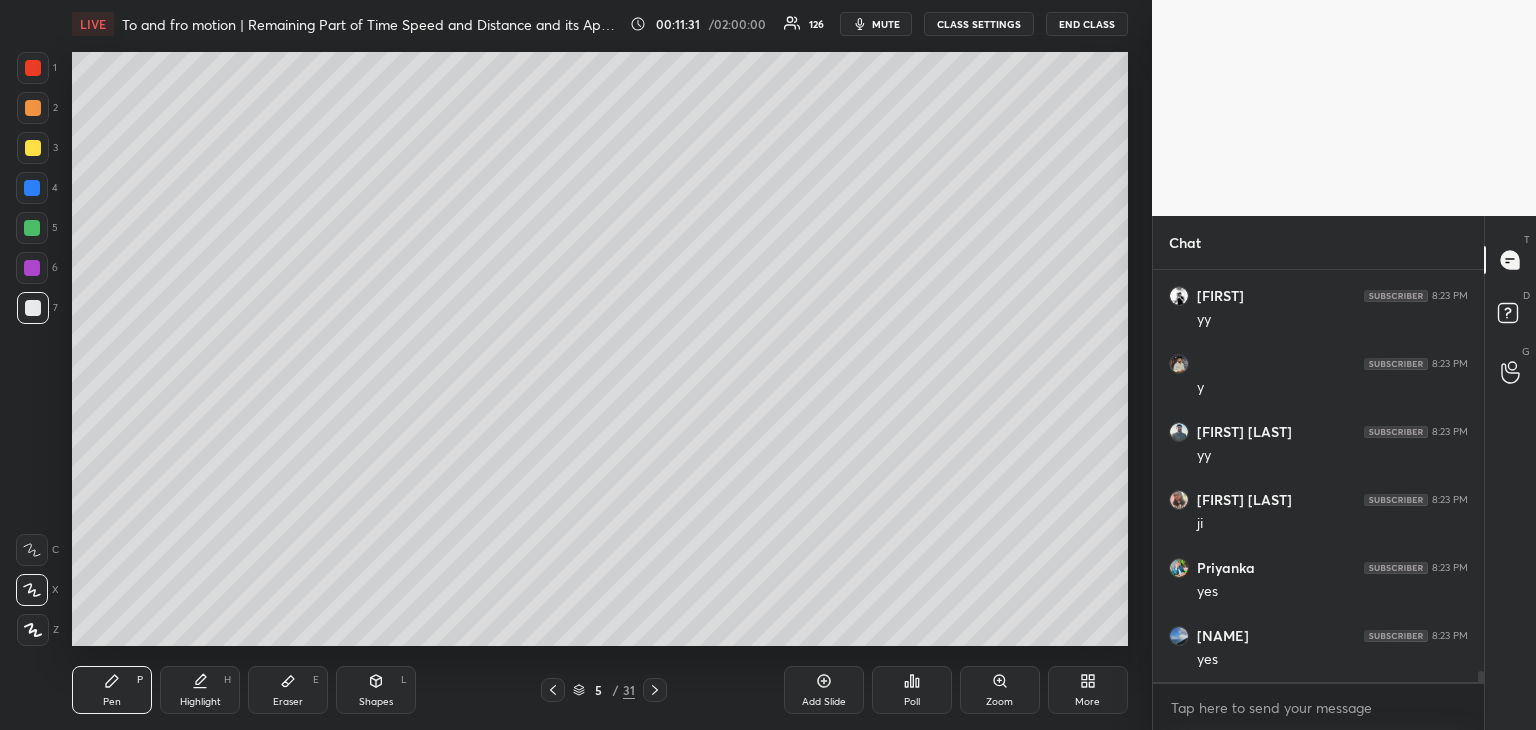 click 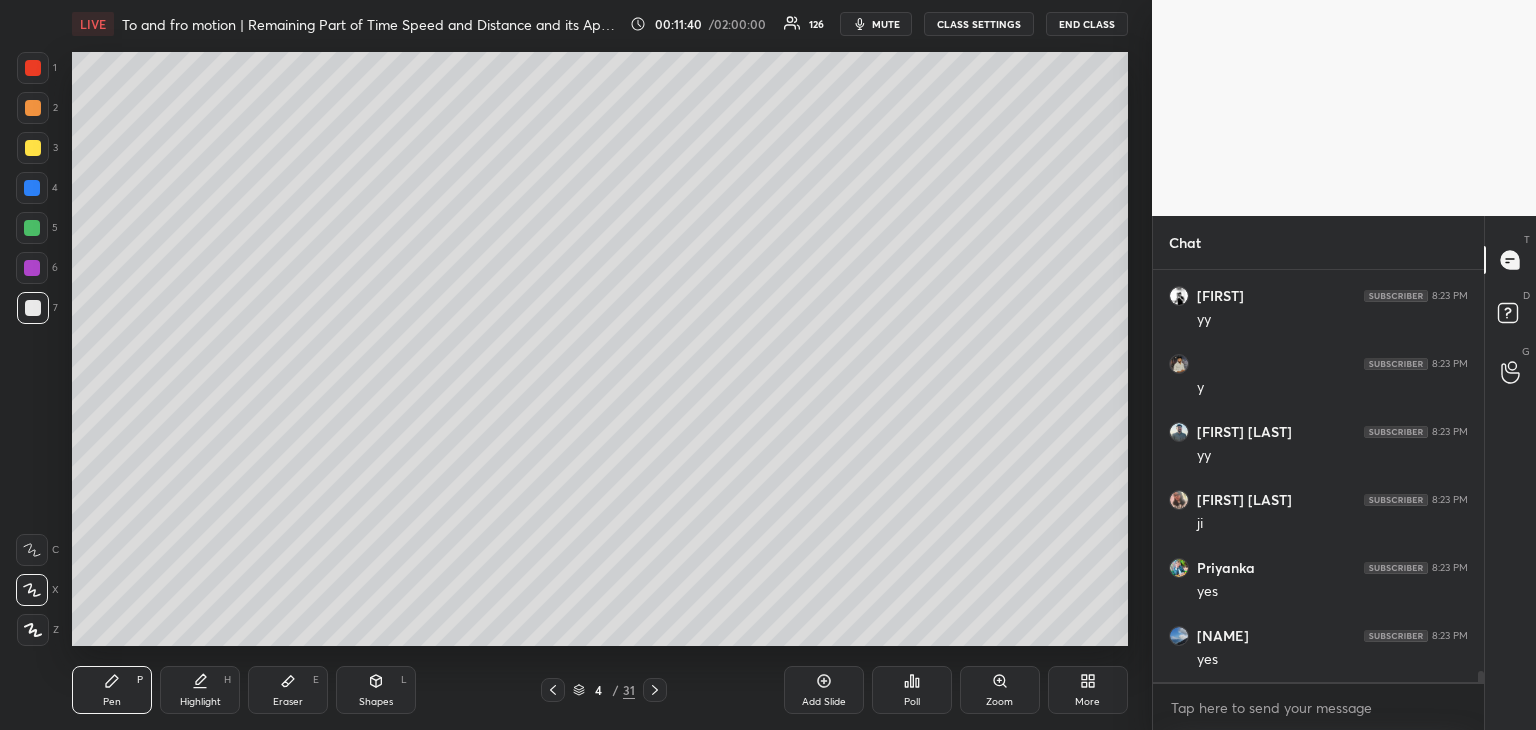 click 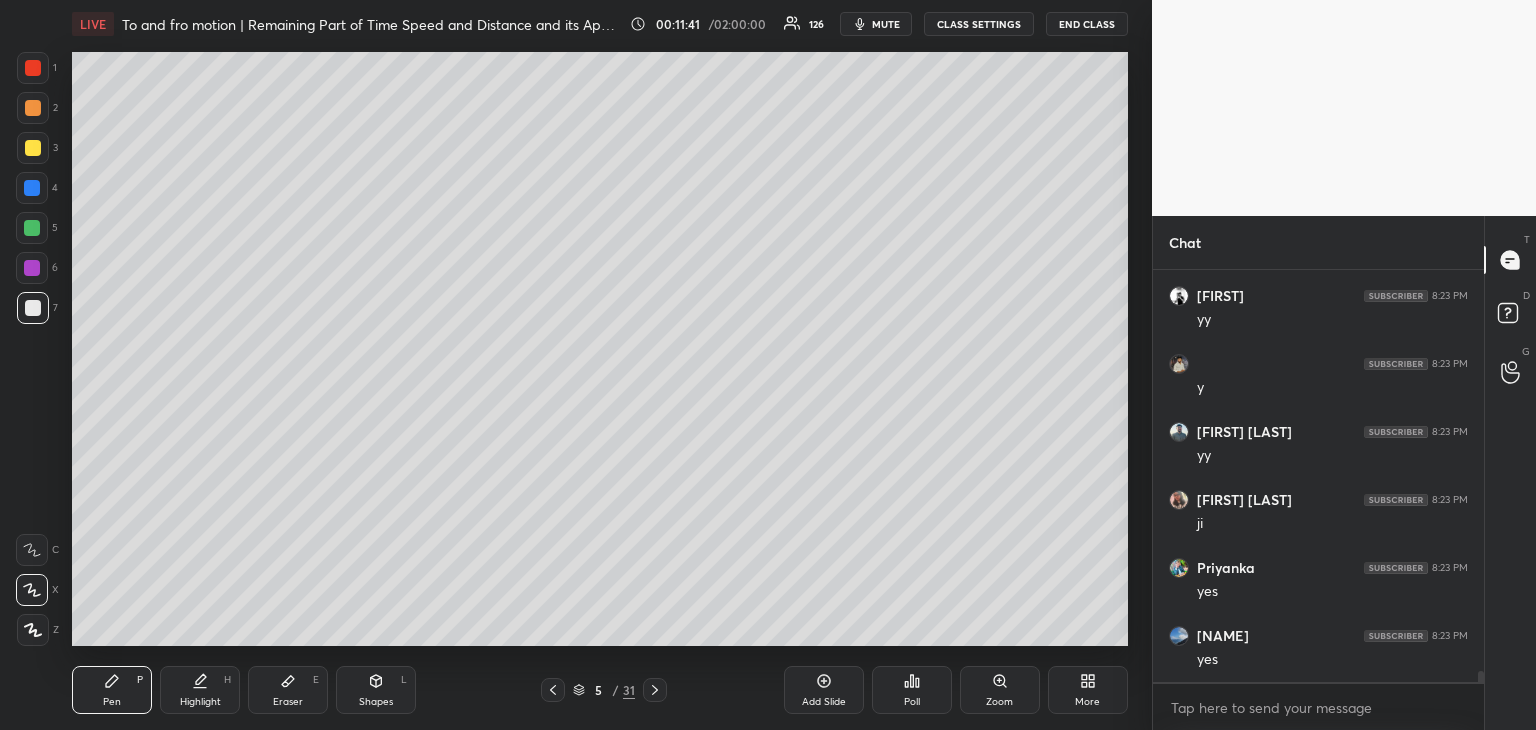 scroll, scrollTop: 14546, scrollLeft: 0, axis: vertical 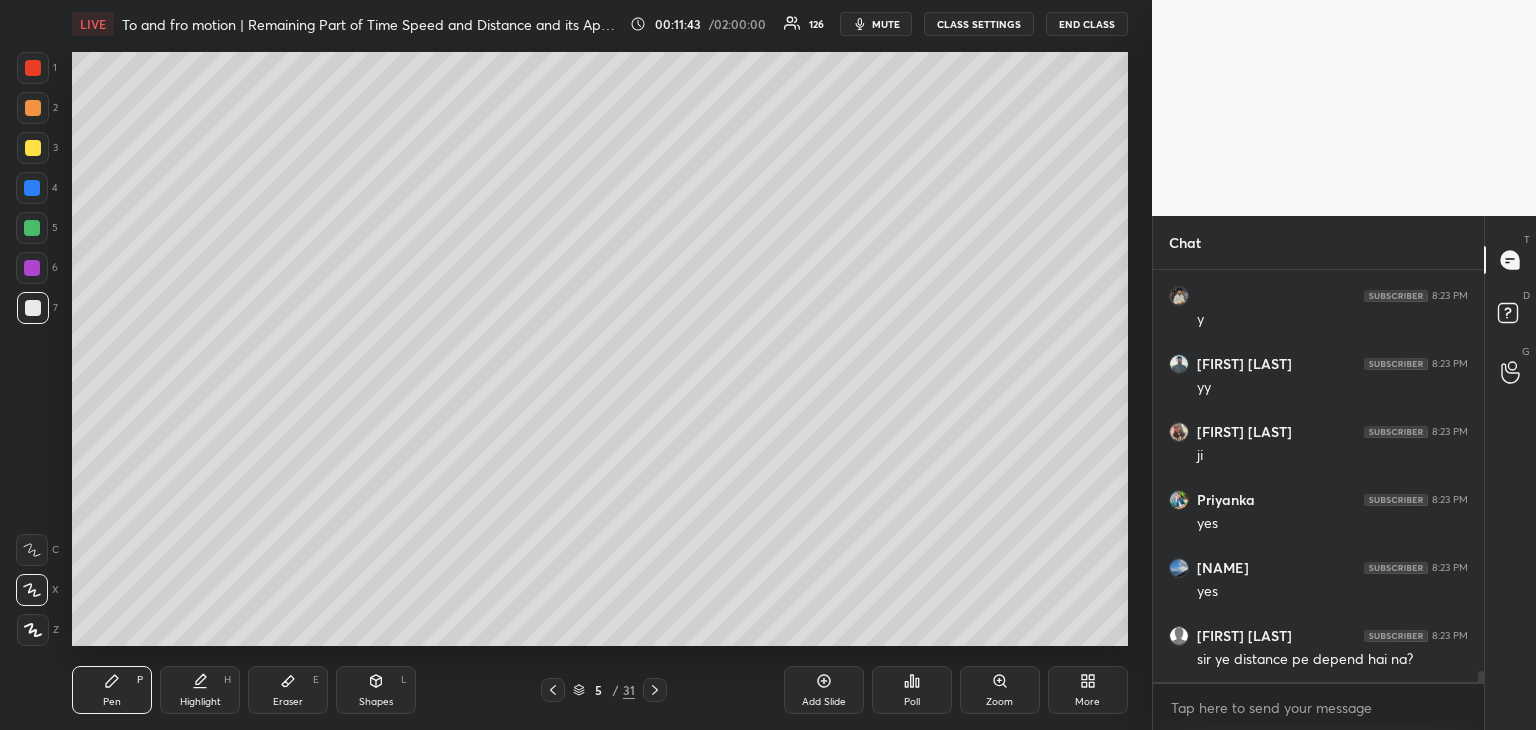 click on "Highlight" at bounding box center [200, 702] 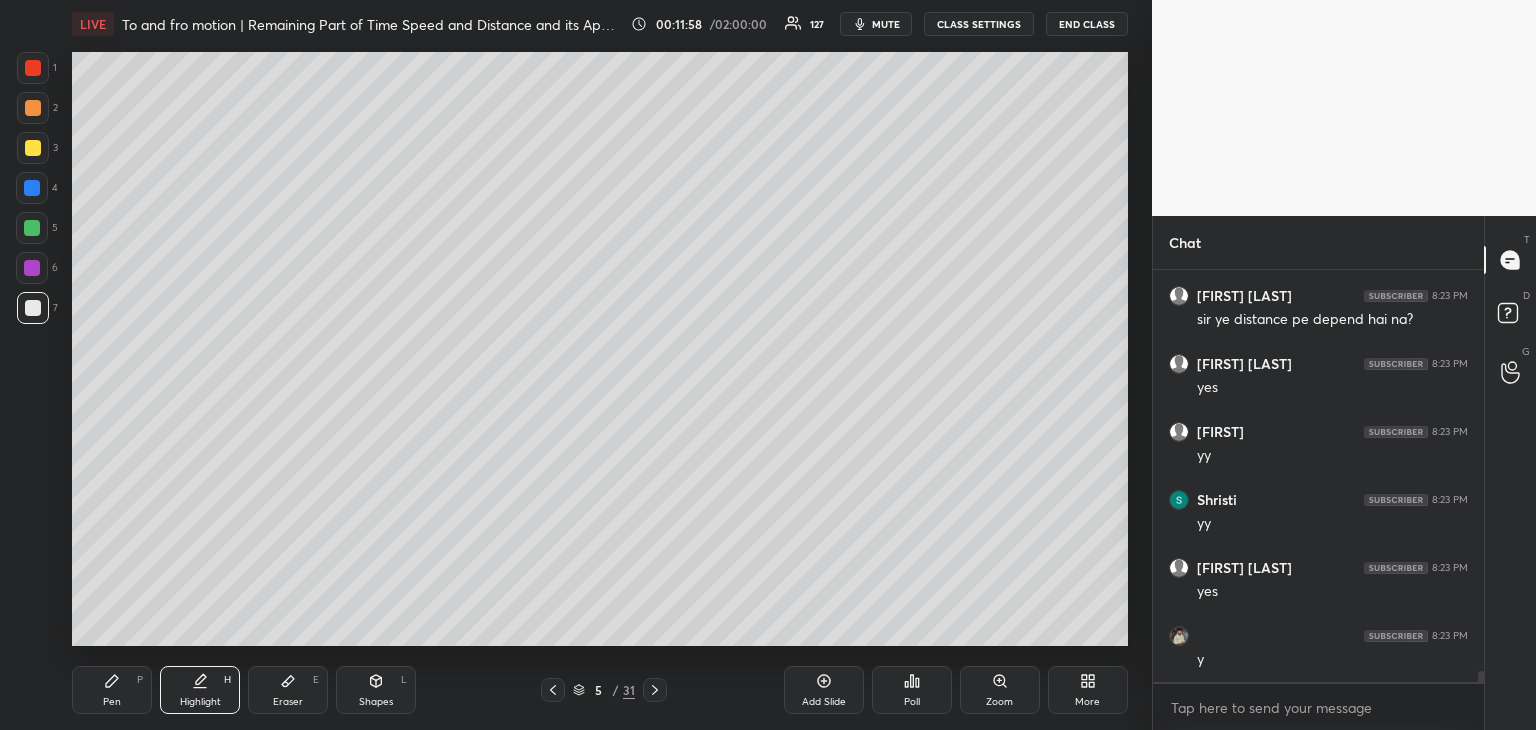 scroll, scrollTop: 14954, scrollLeft: 0, axis: vertical 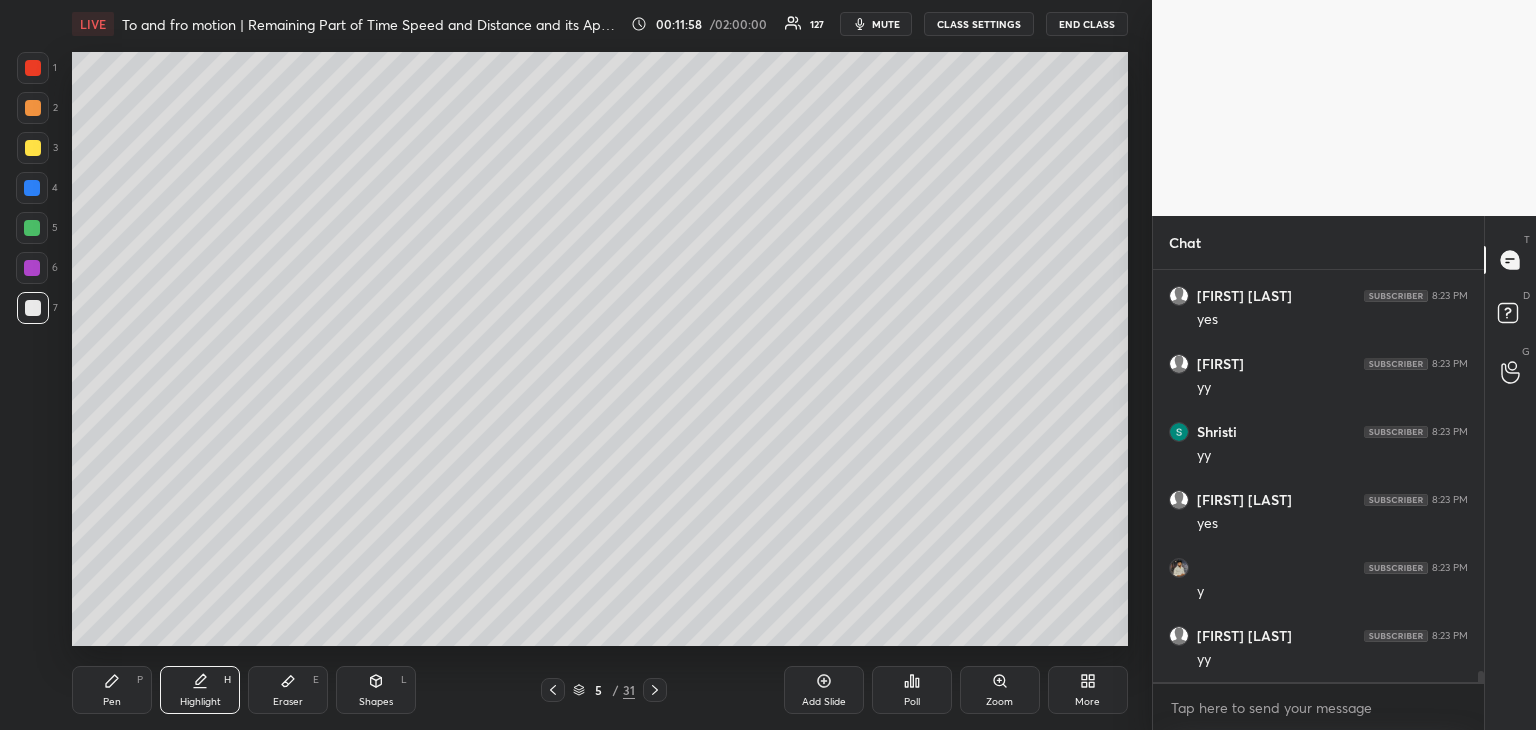 click at bounding box center (33, 148) 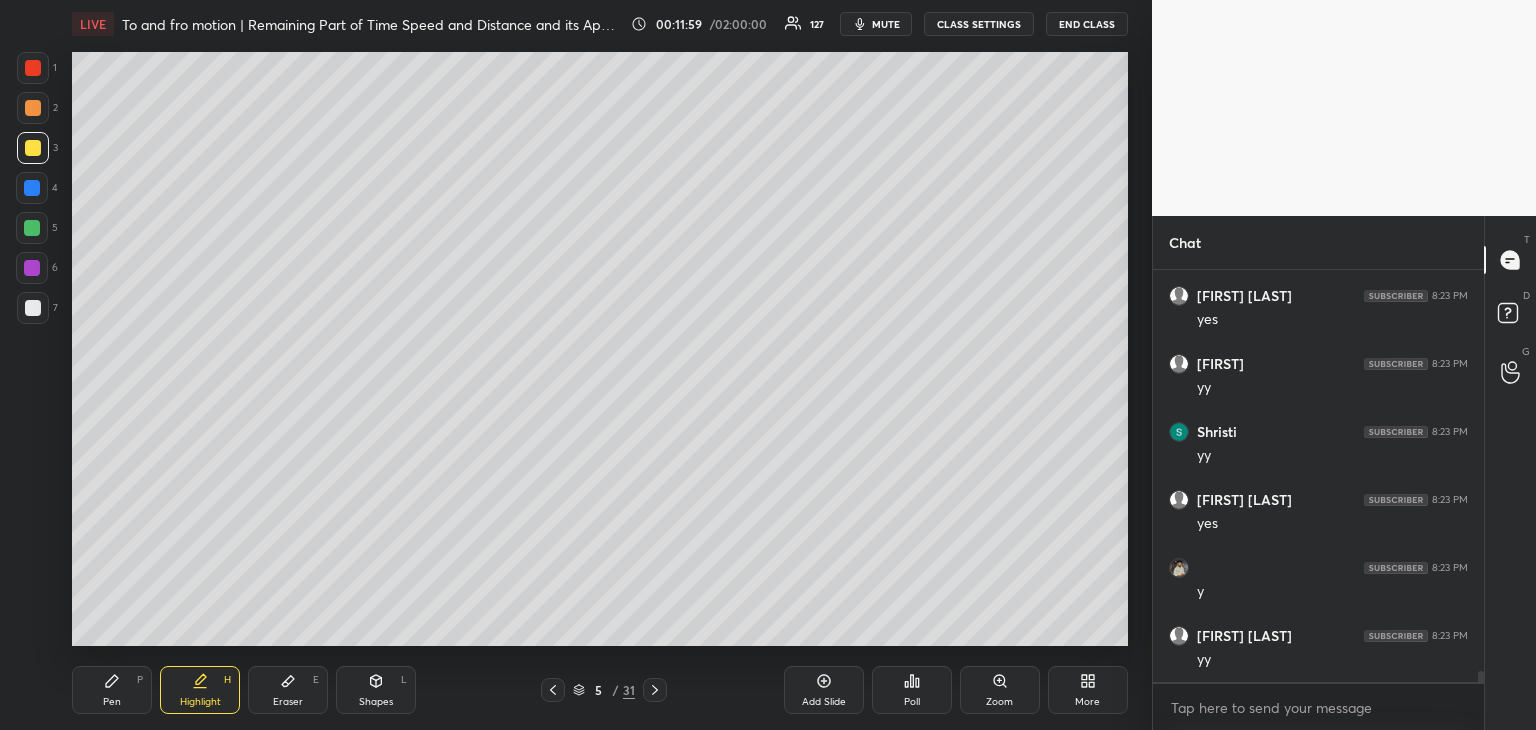 click on "Add Slide" at bounding box center [824, 690] 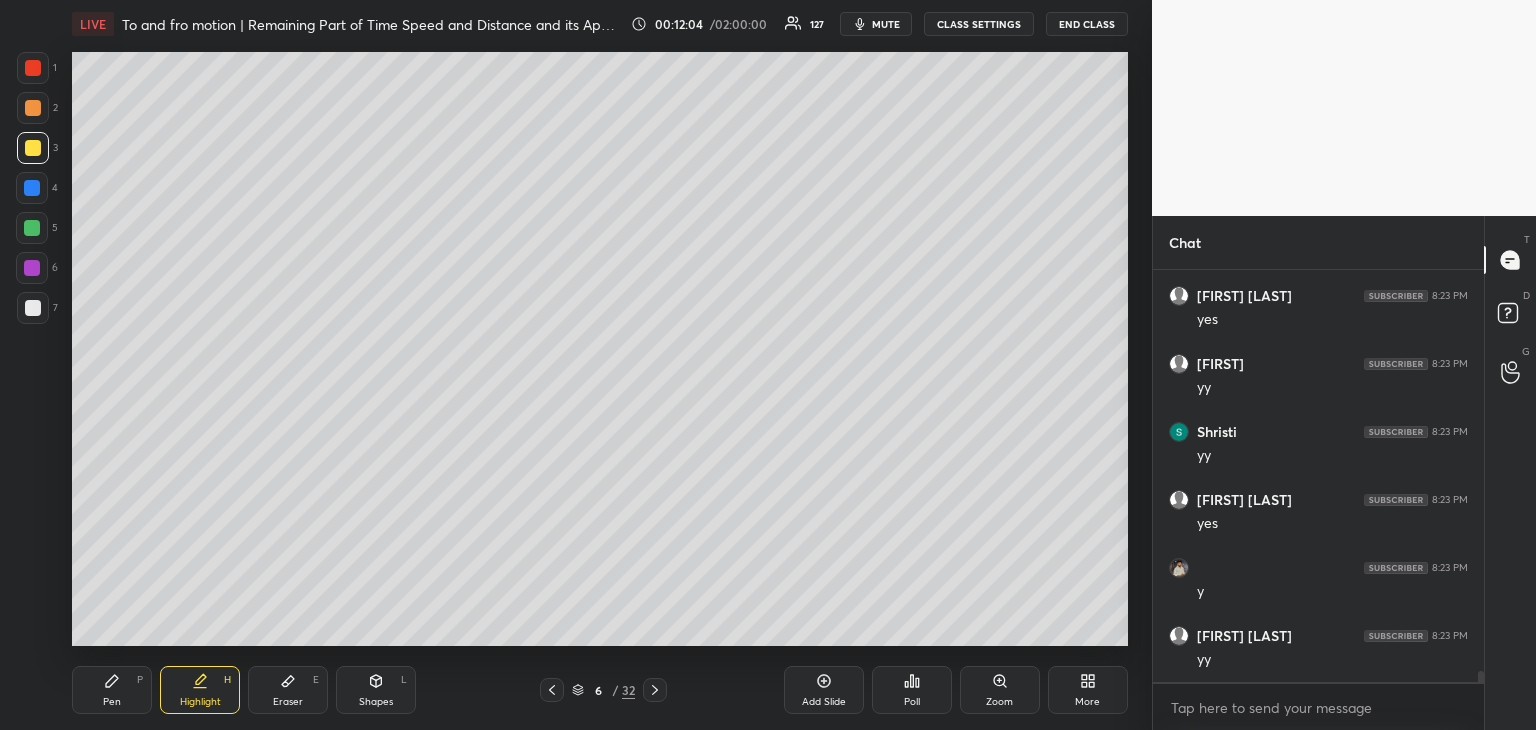 click at bounding box center (32, 188) 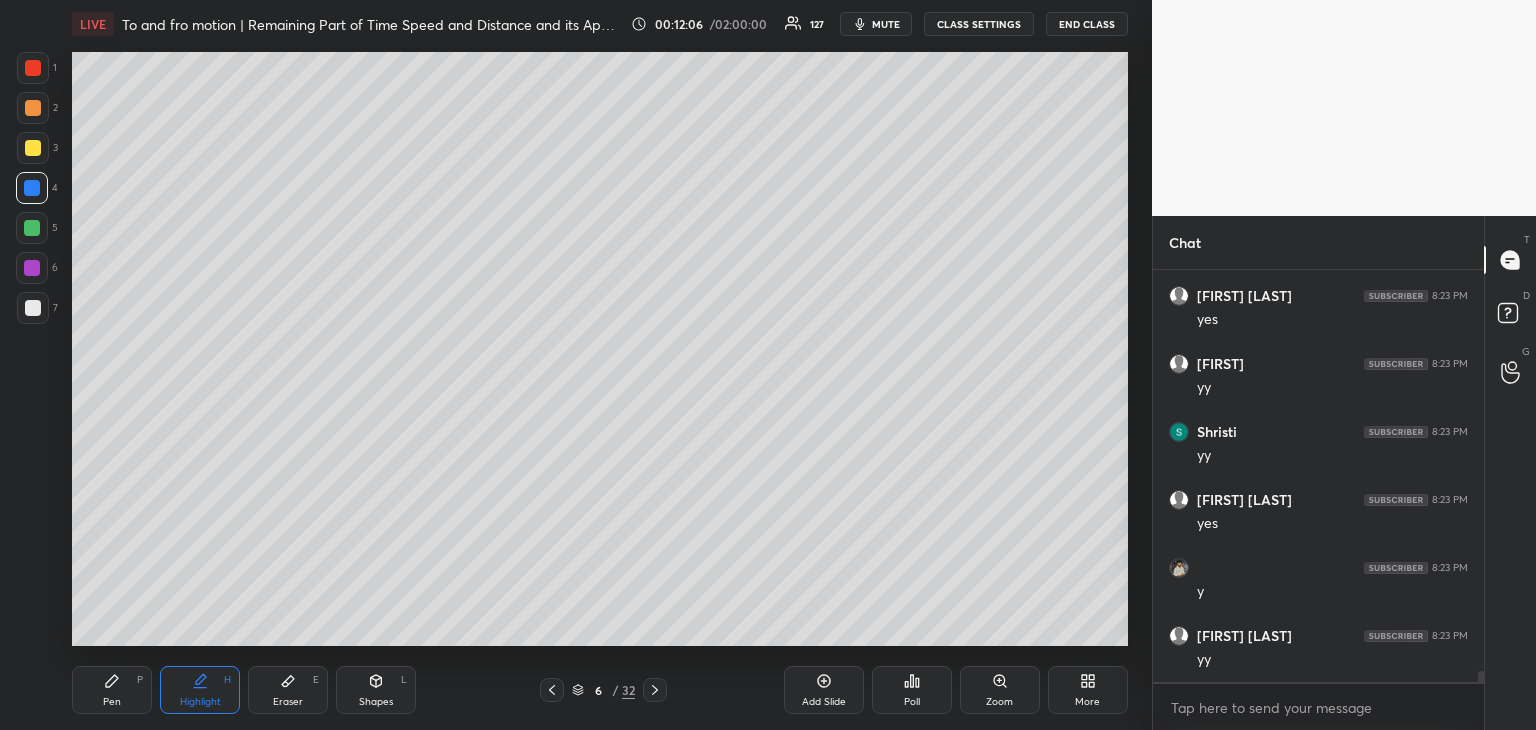 click on "Pen P" at bounding box center [112, 690] 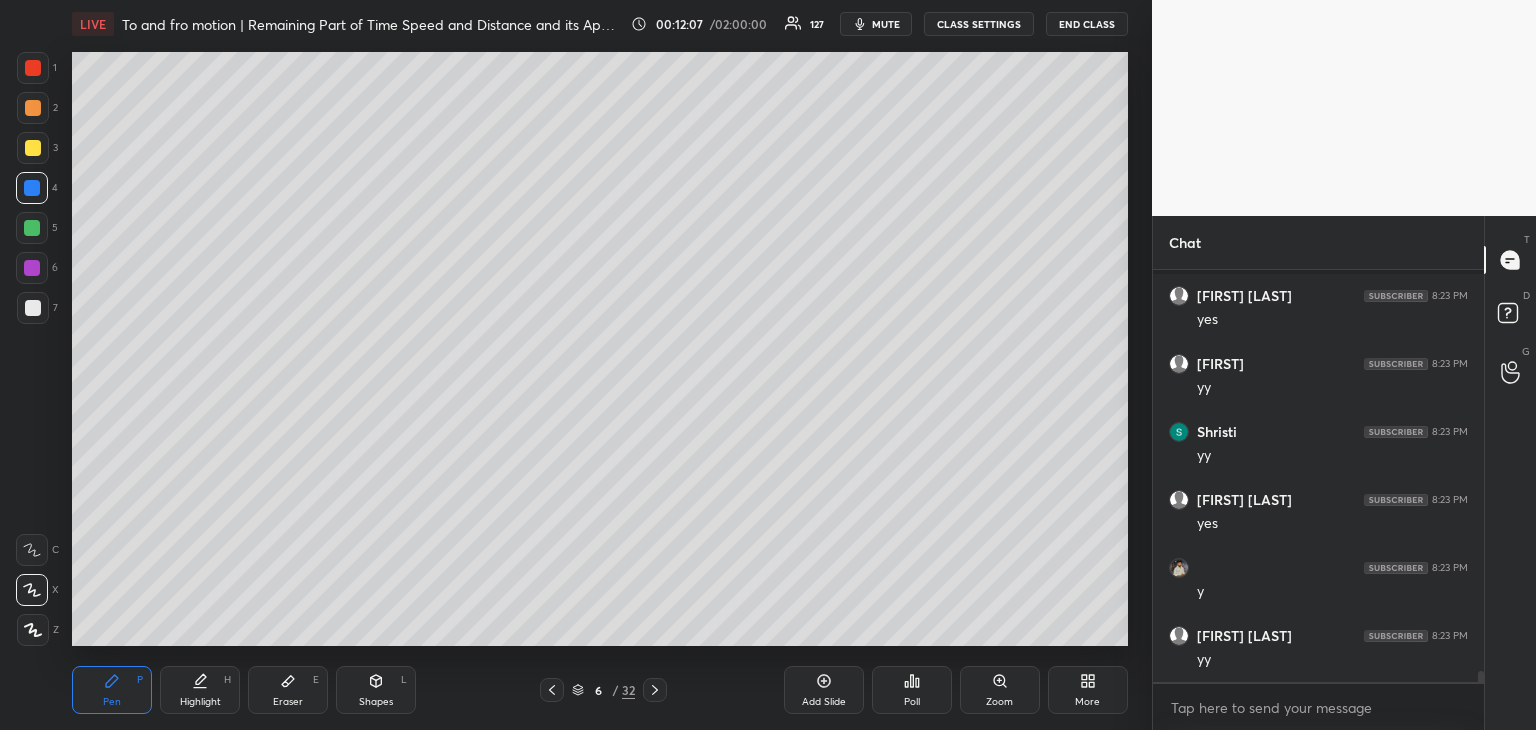 scroll, scrollTop: 15026, scrollLeft: 0, axis: vertical 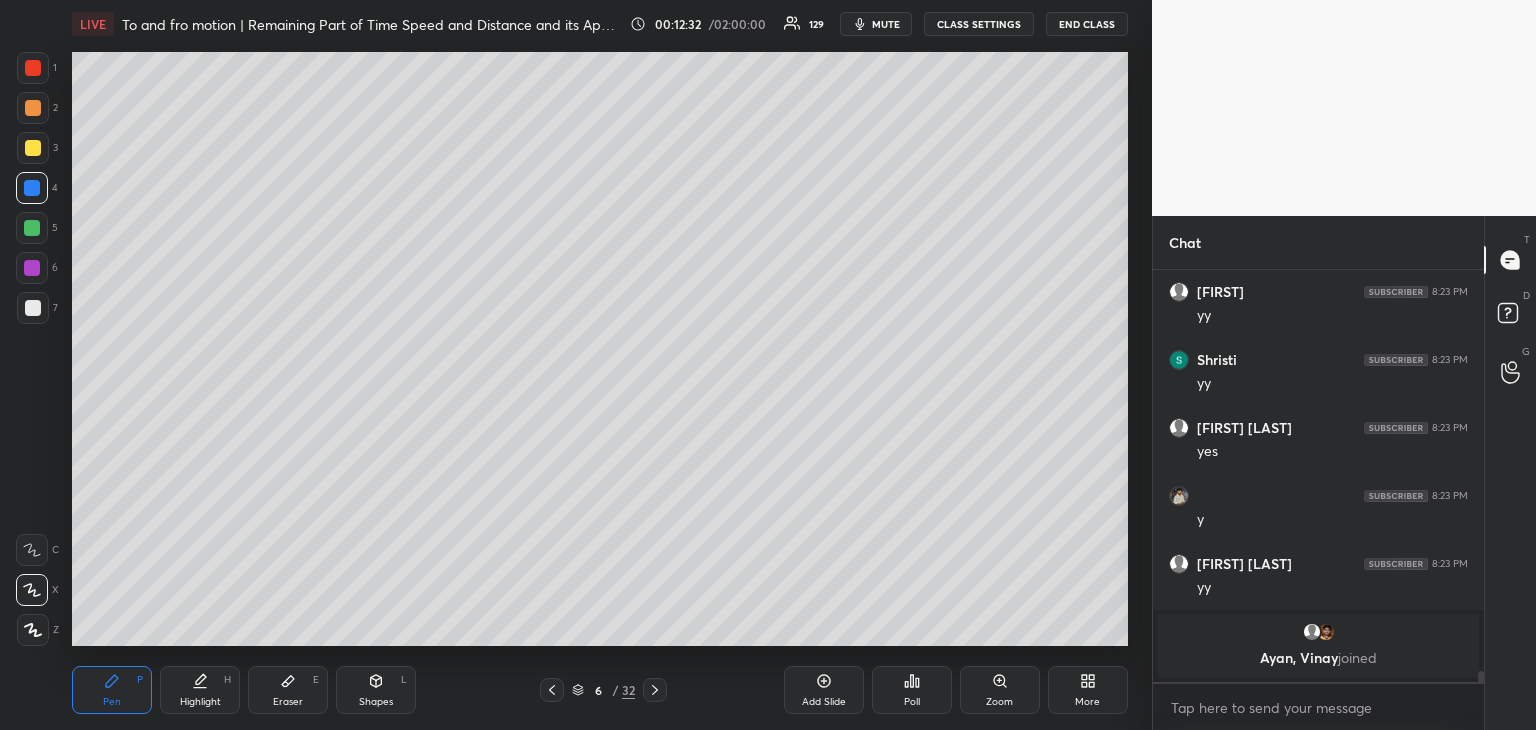 click on "Eraser" at bounding box center [288, 702] 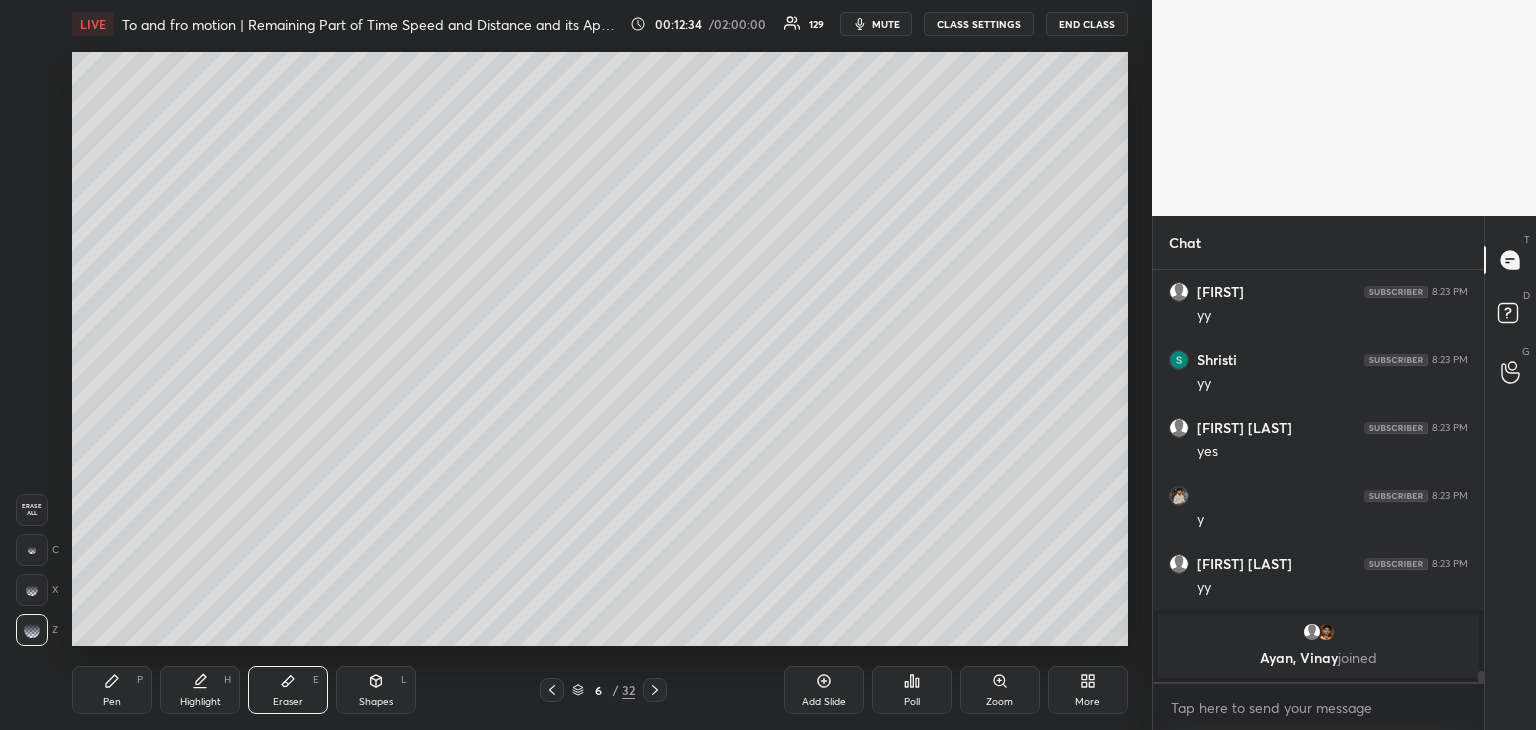 click on "Pen P" at bounding box center (112, 690) 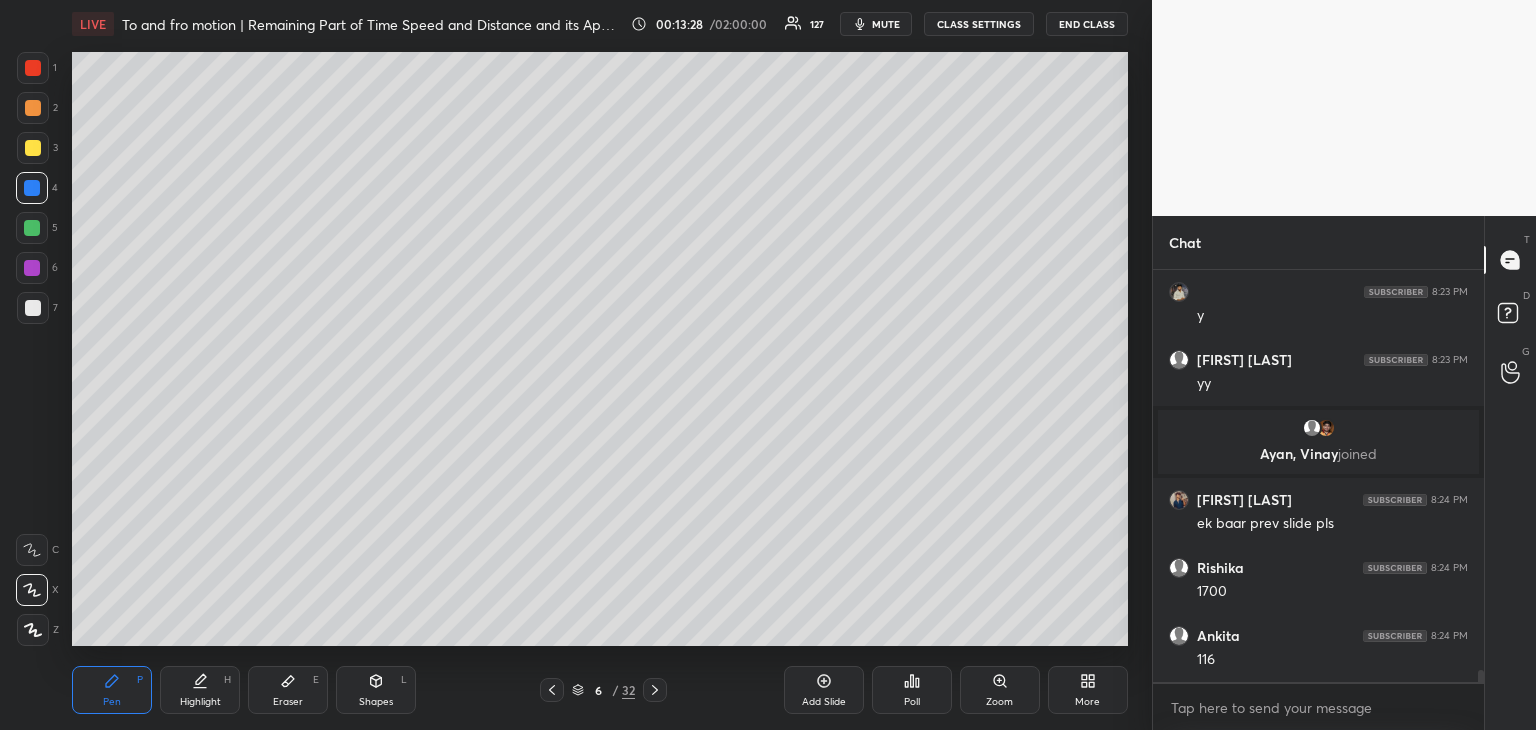 scroll, scrollTop: 14038, scrollLeft: 0, axis: vertical 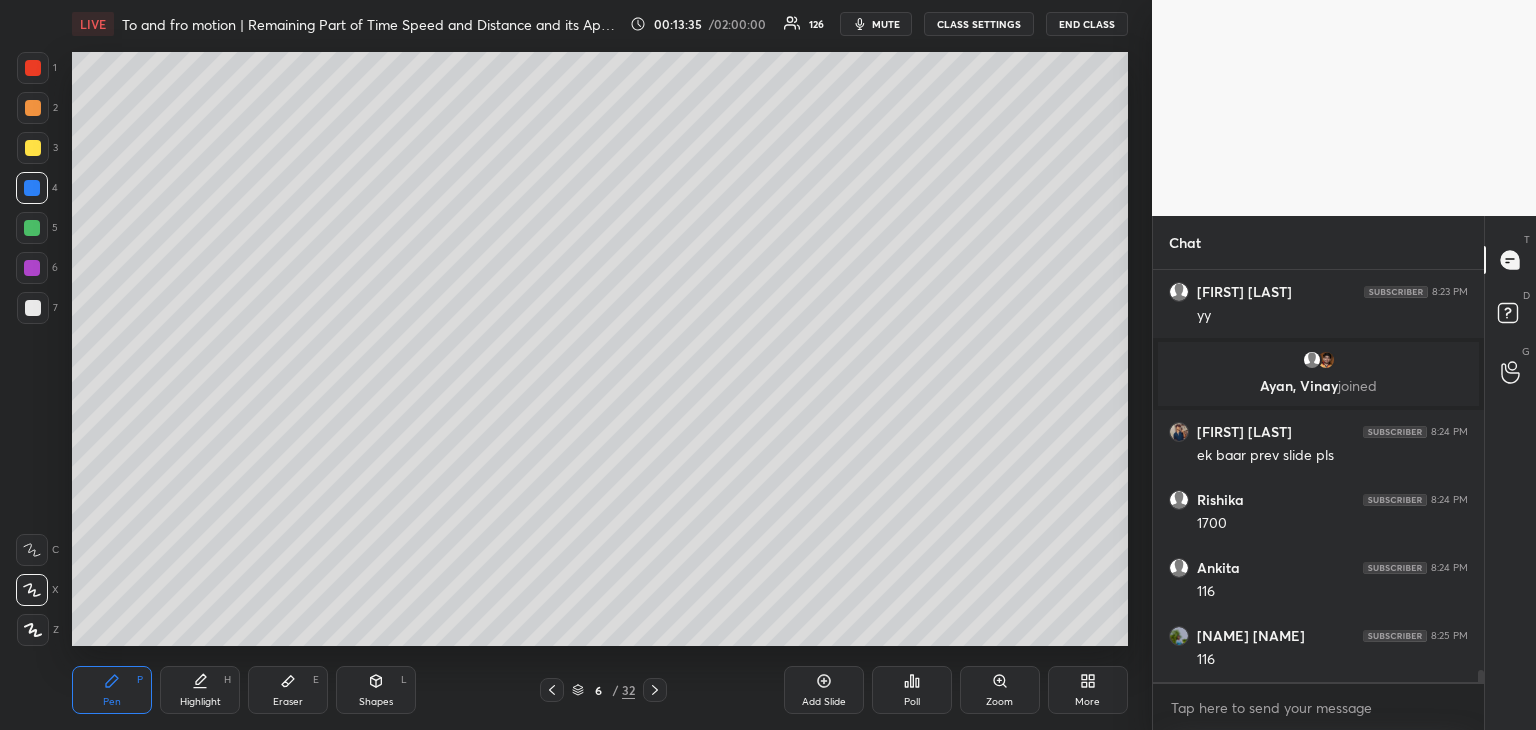 click at bounding box center (32, 228) 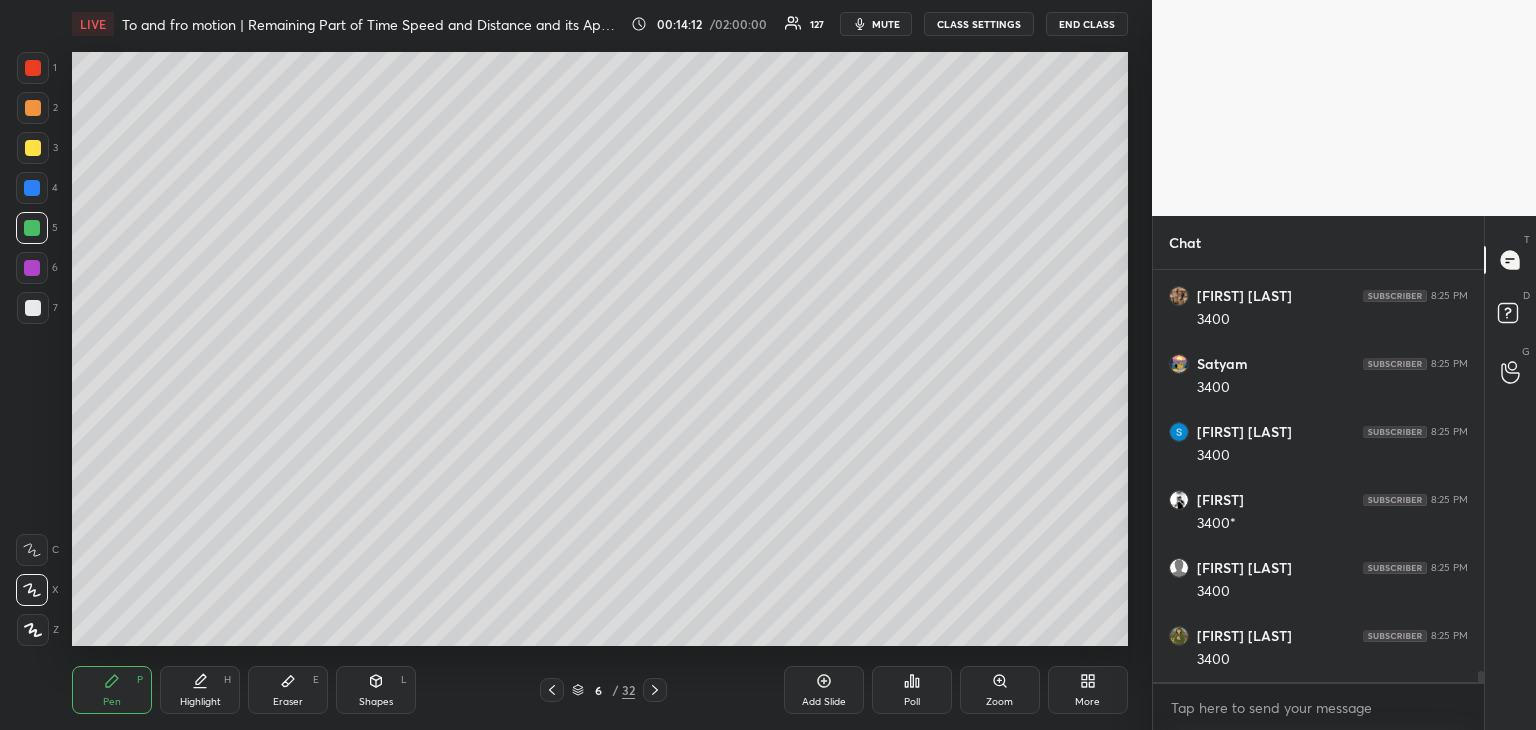 scroll, scrollTop: 14650, scrollLeft: 0, axis: vertical 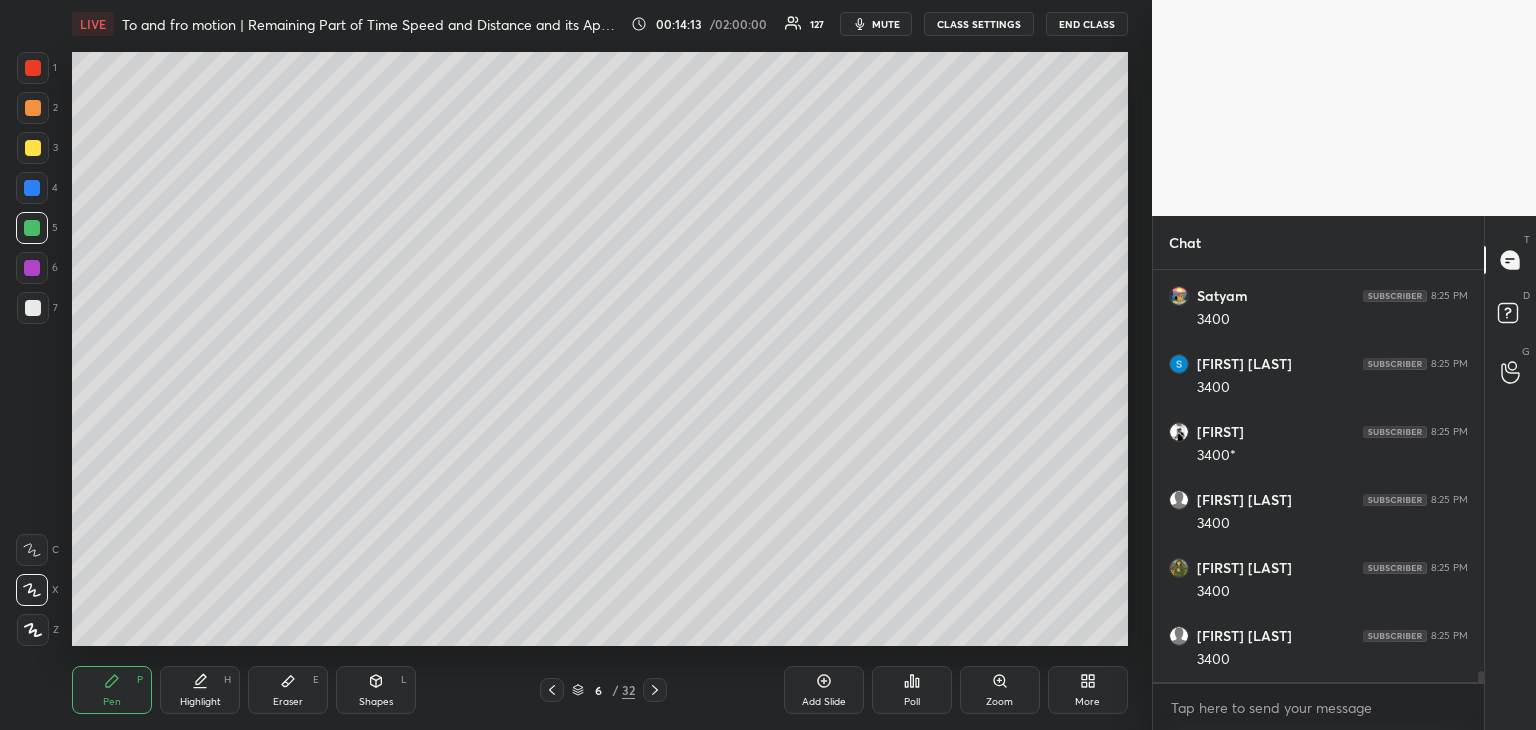 click on "Eraser E" at bounding box center [288, 690] 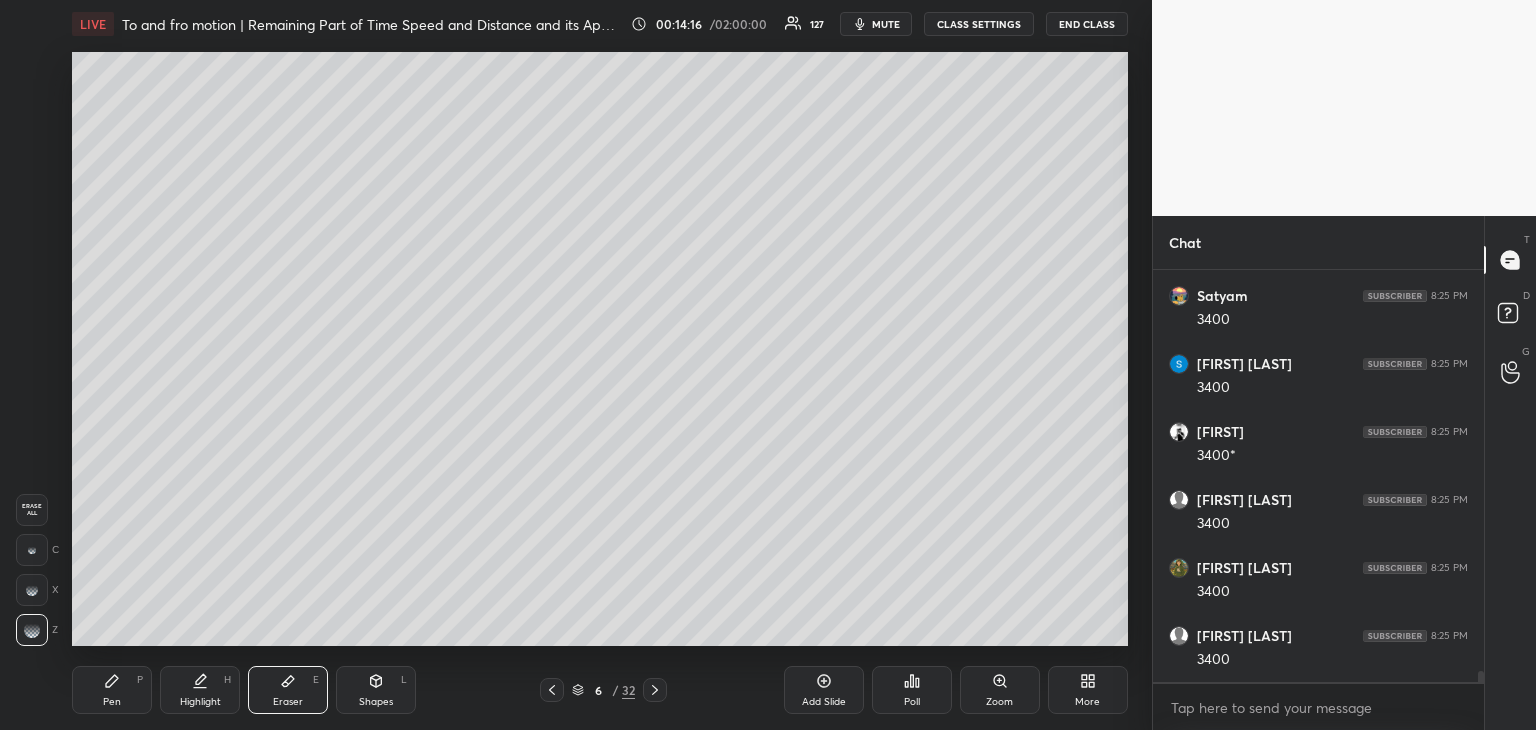 click 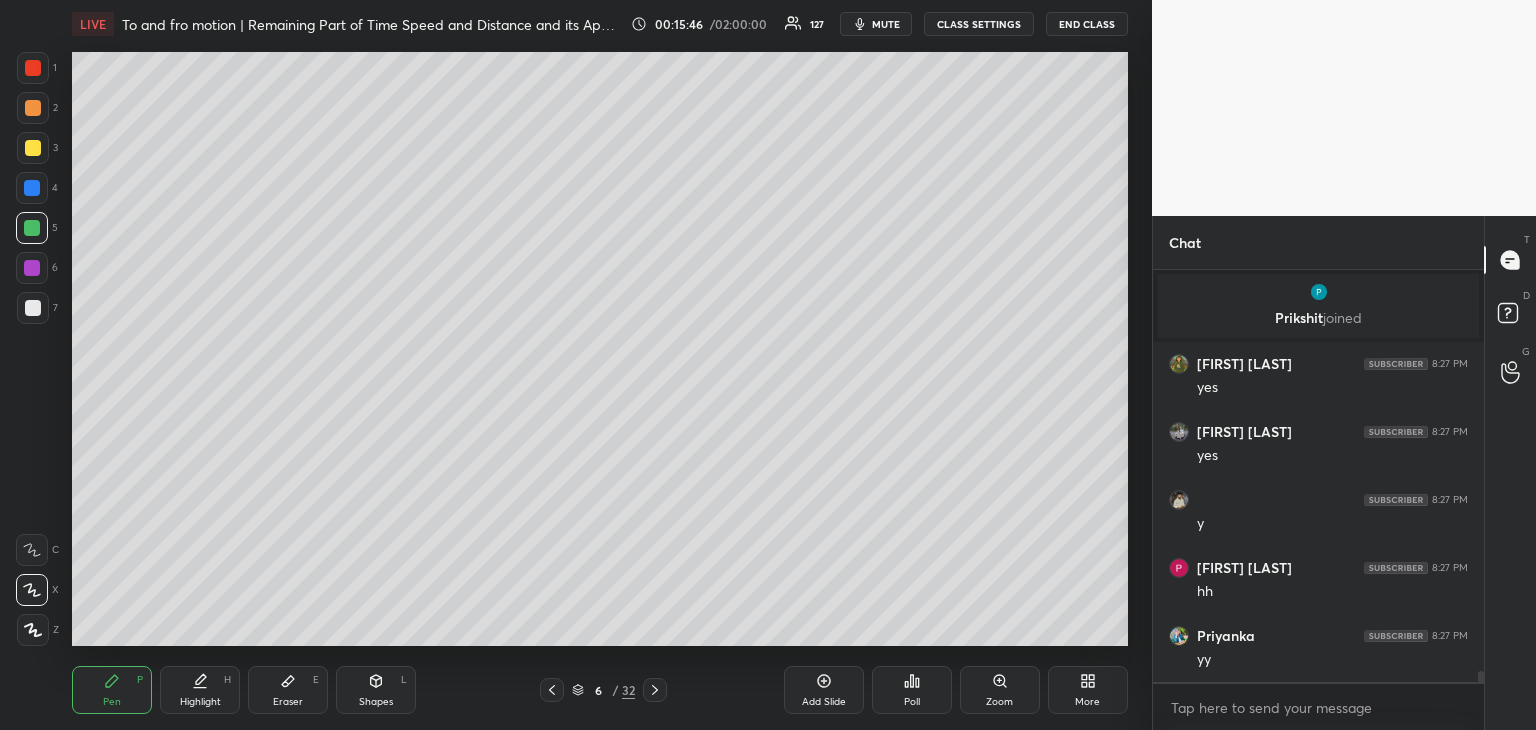 scroll, scrollTop: 15744, scrollLeft: 0, axis: vertical 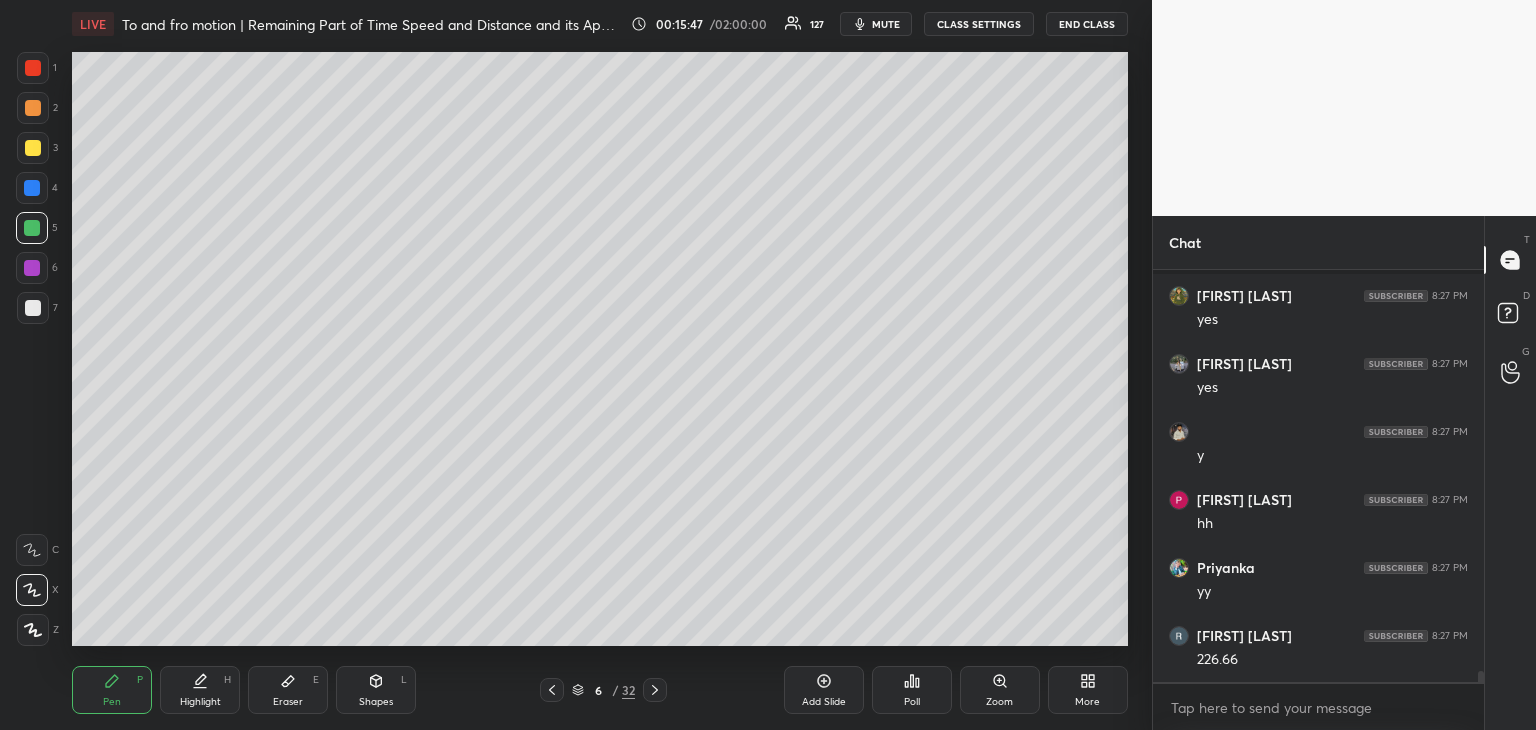 click on "Eraser E" at bounding box center [288, 690] 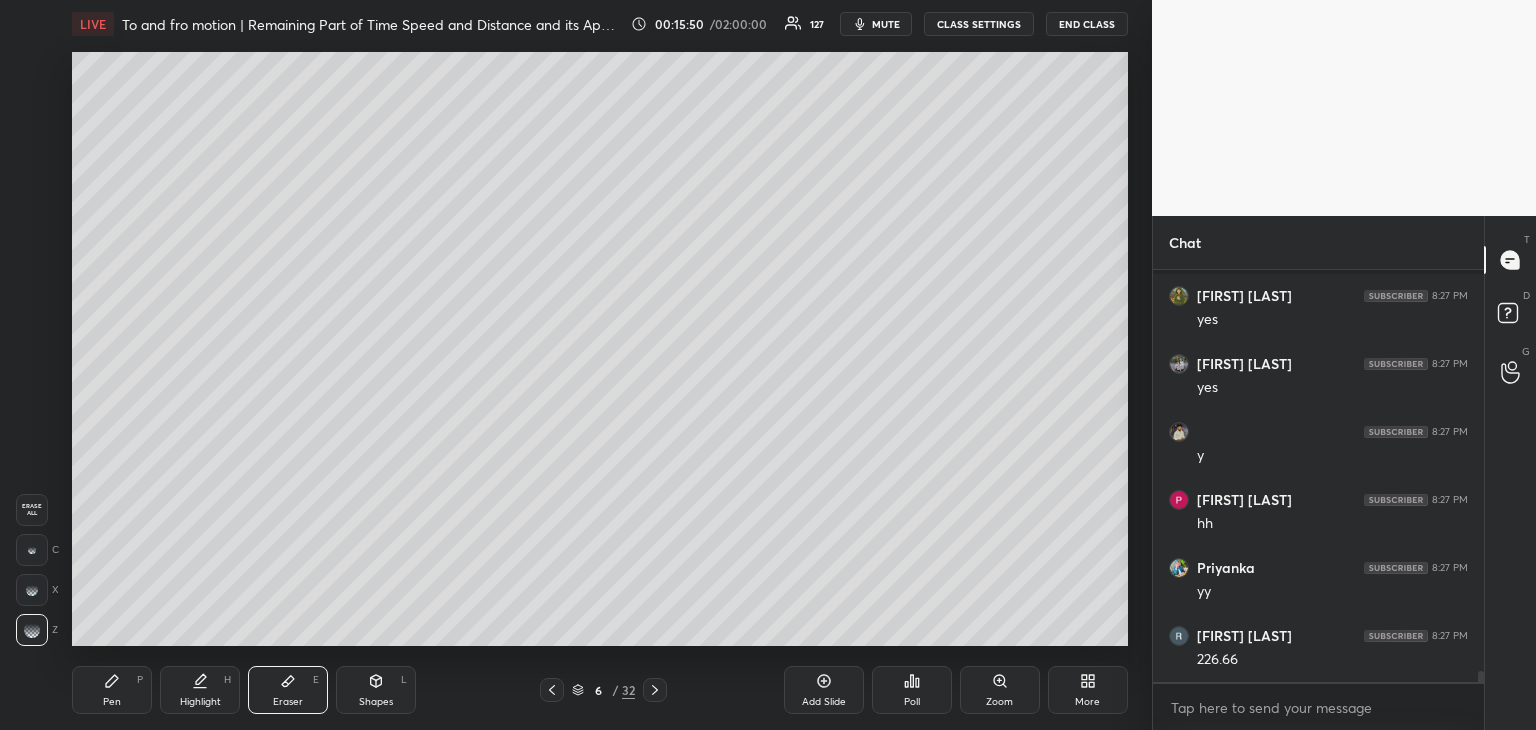 click on "Highlight H" at bounding box center (200, 690) 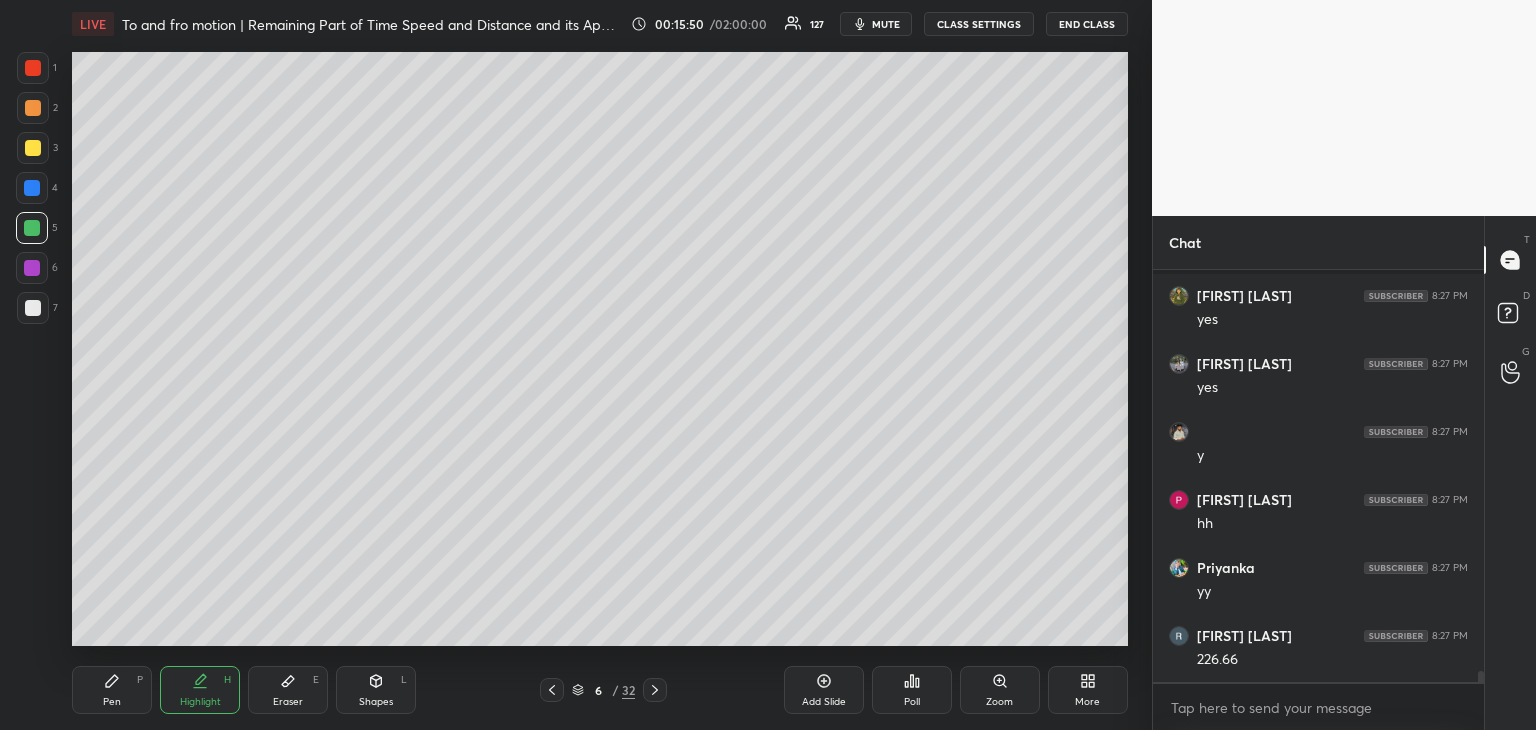 click on "Pen P" at bounding box center (112, 690) 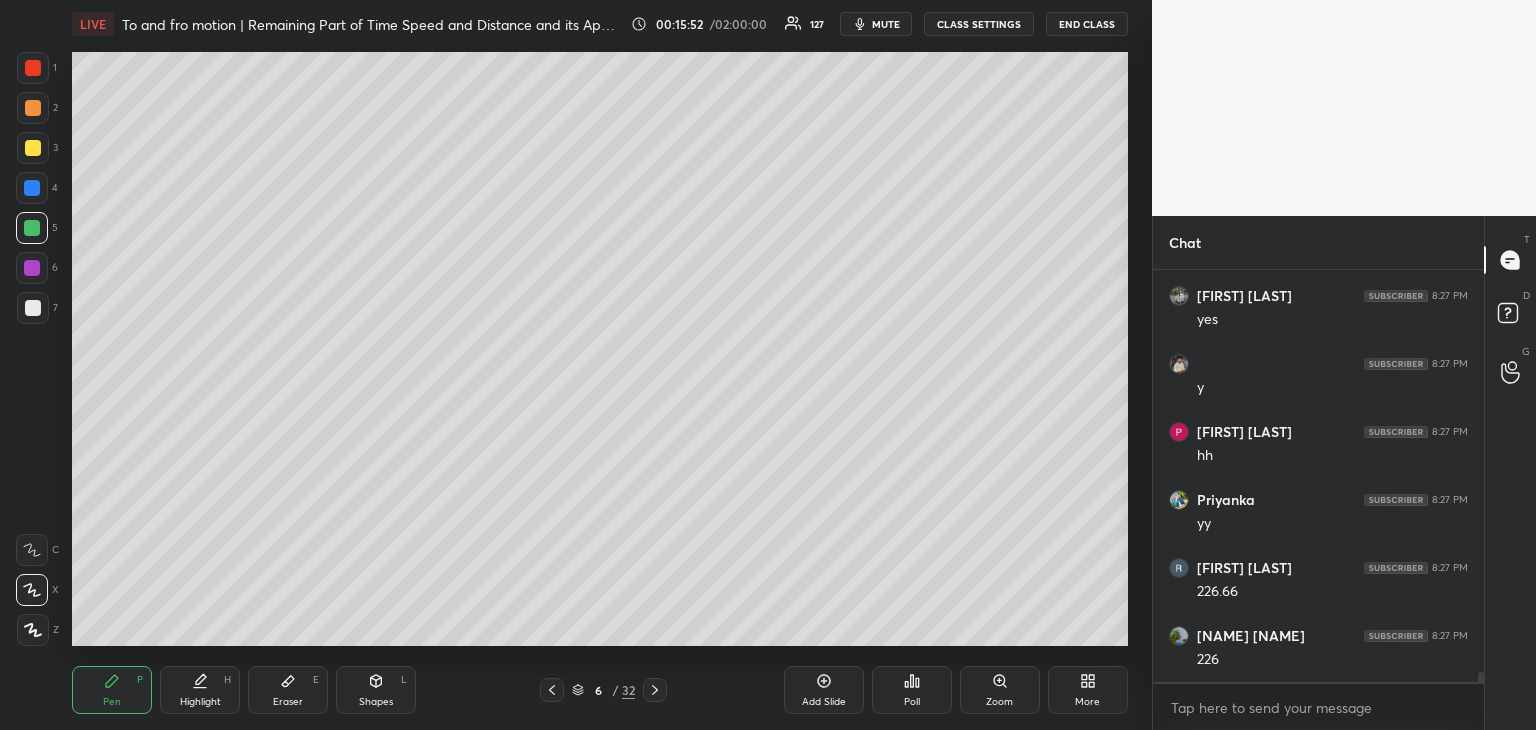 scroll, scrollTop: 15880, scrollLeft: 0, axis: vertical 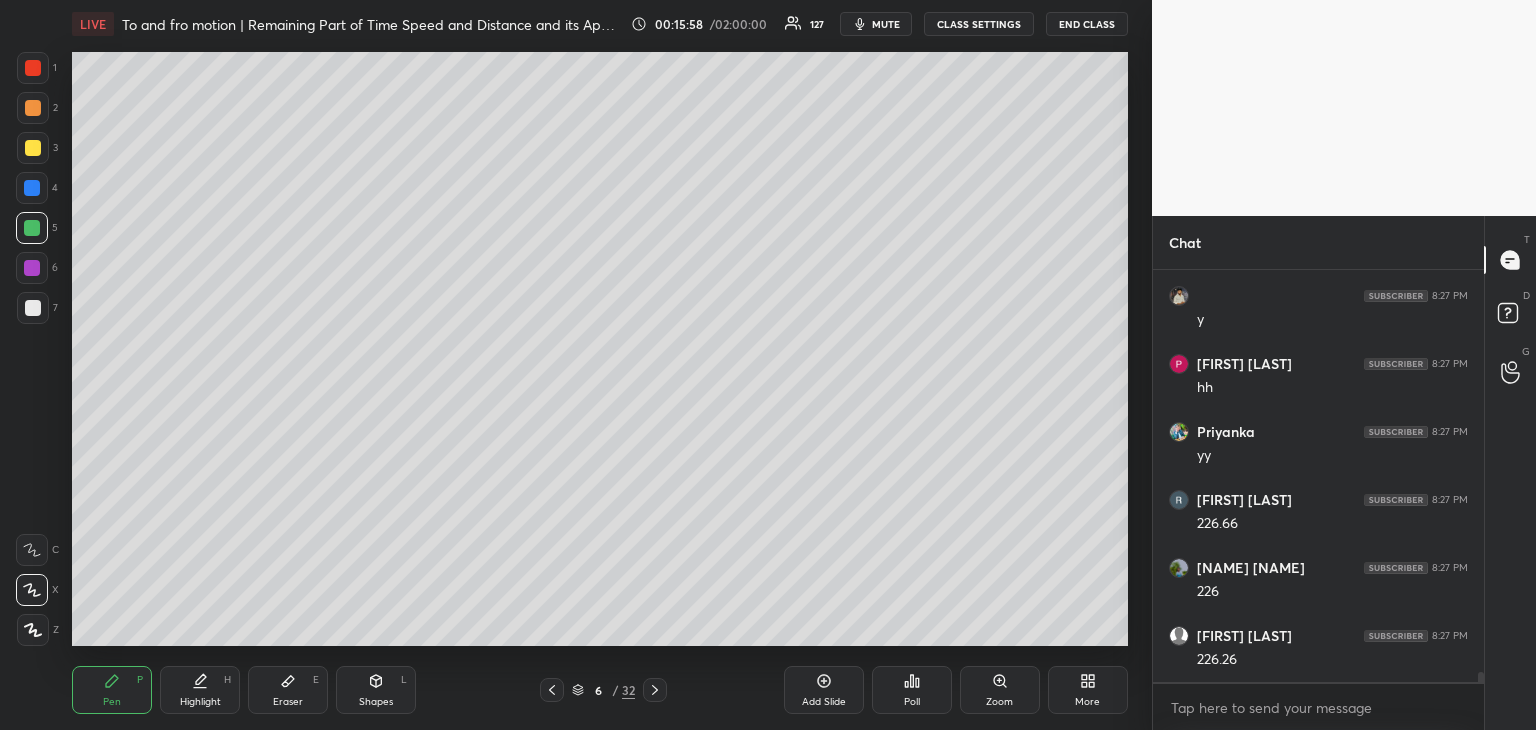 click 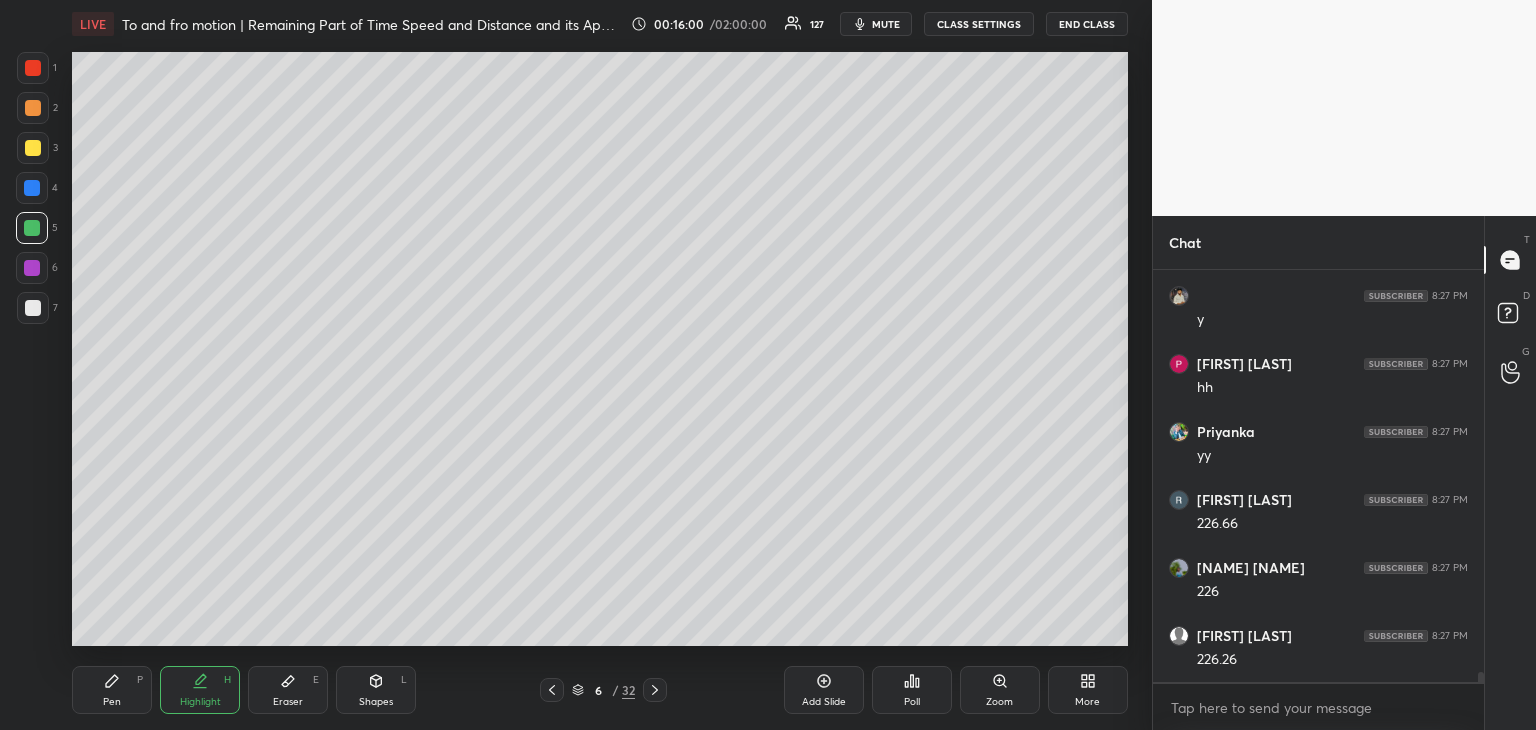 click 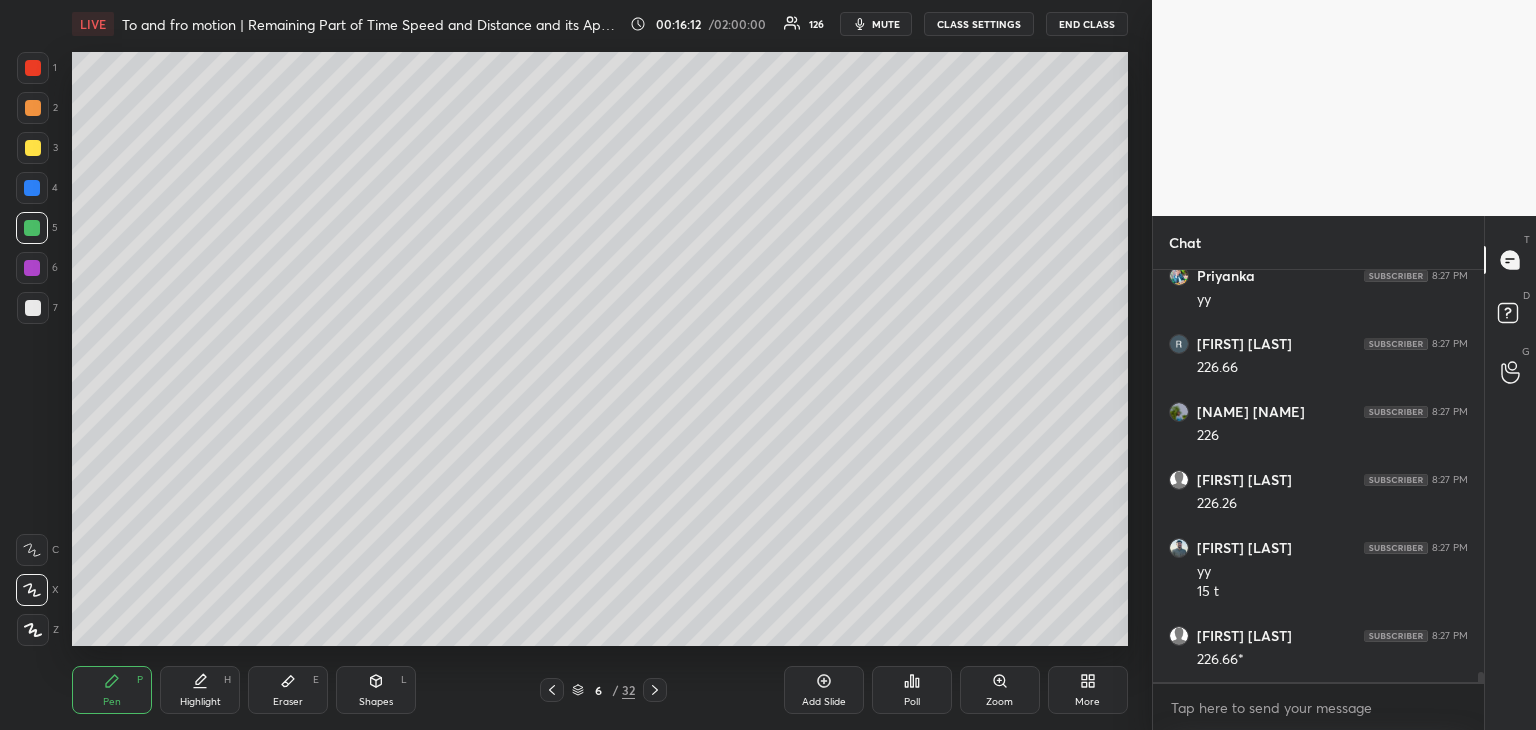 scroll, scrollTop: 16104, scrollLeft: 0, axis: vertical 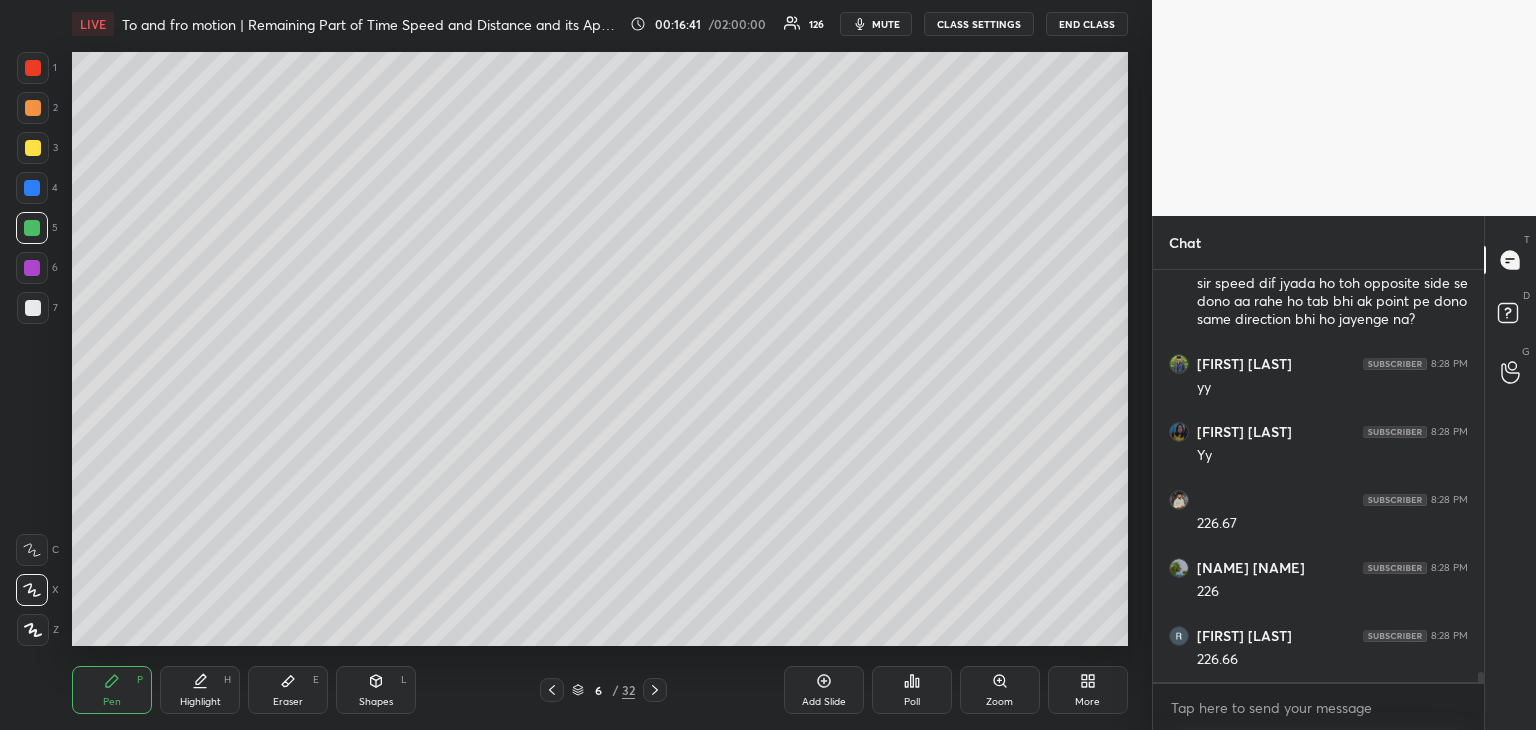 click at bounding box center (33, 148) 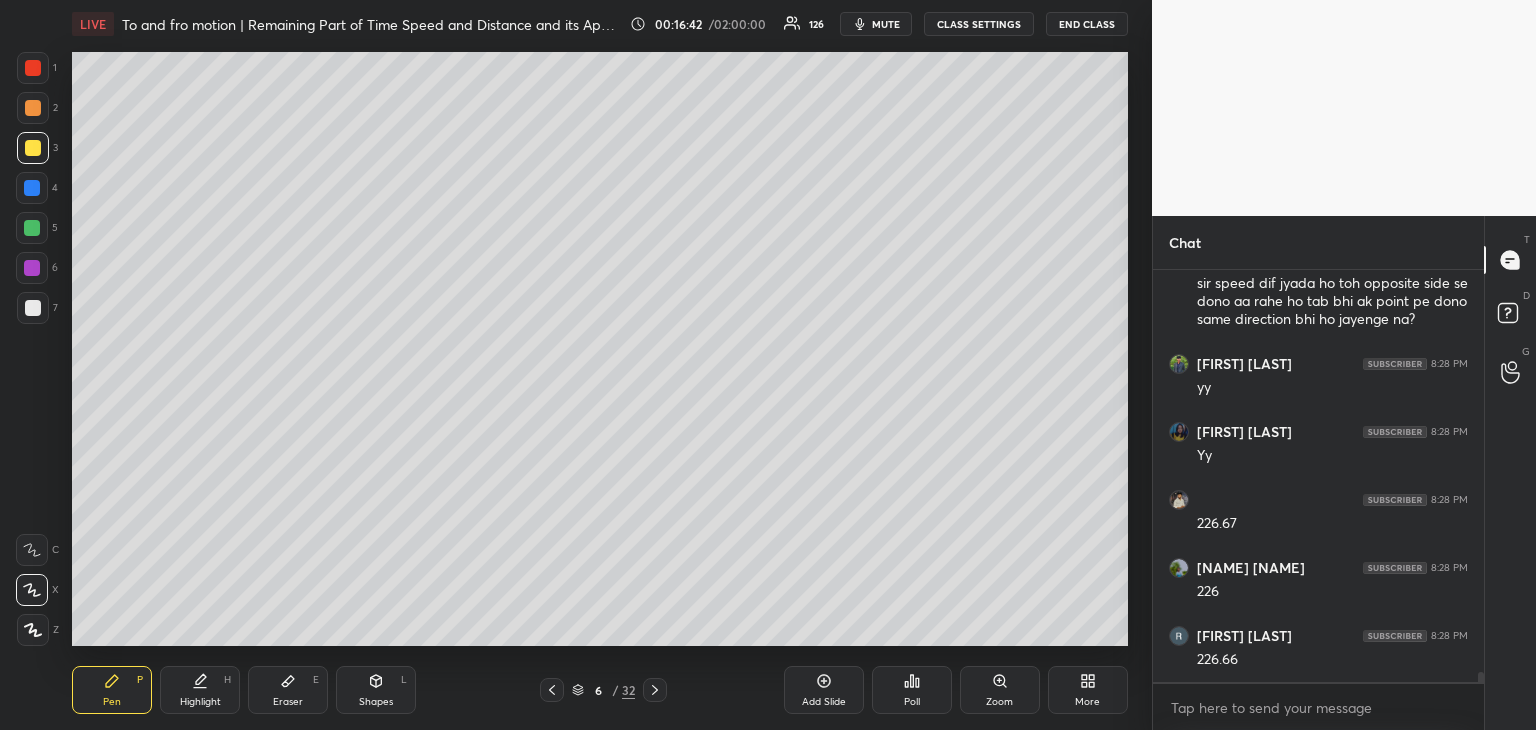 click 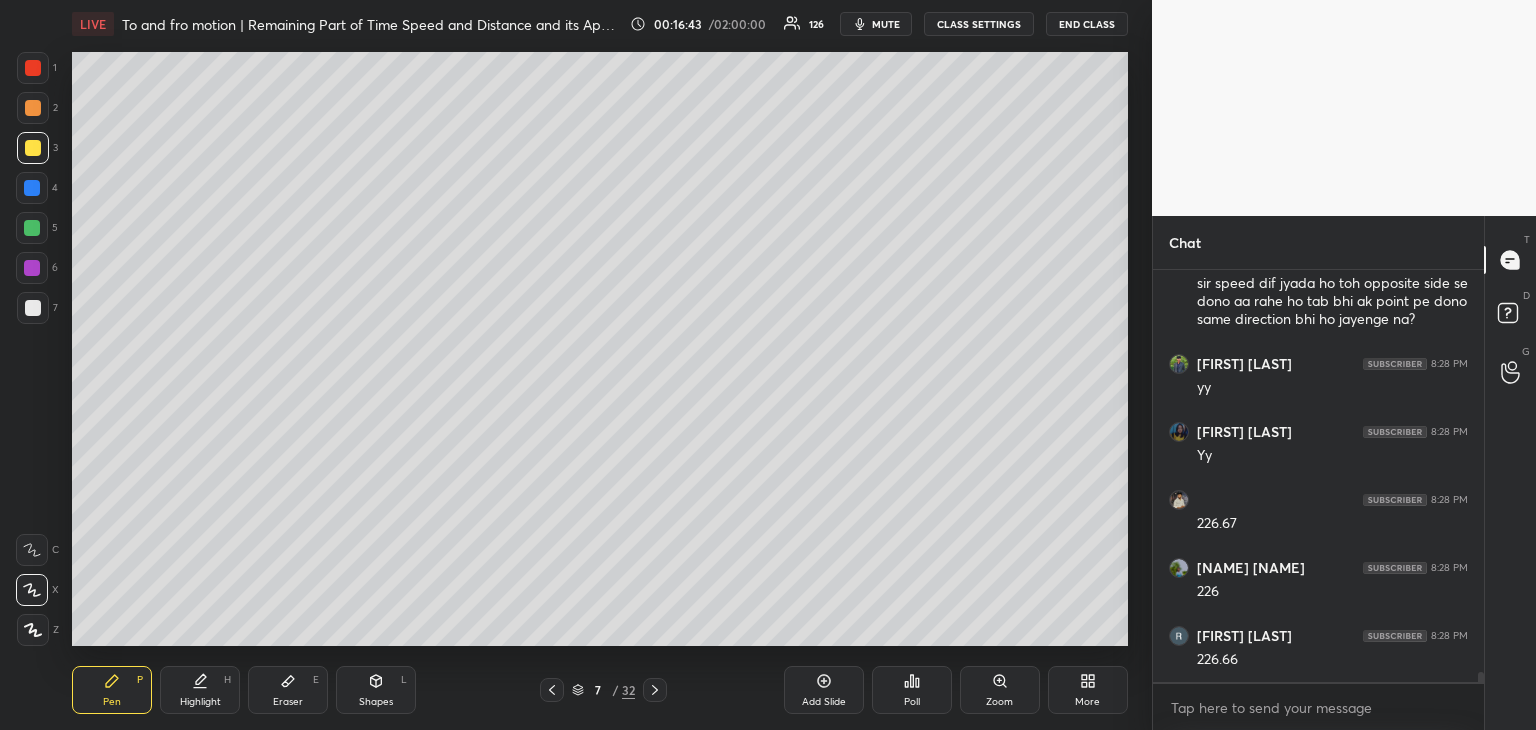 scroll, scrollTop: 17178, scrollLeft: 0, axis: vertical 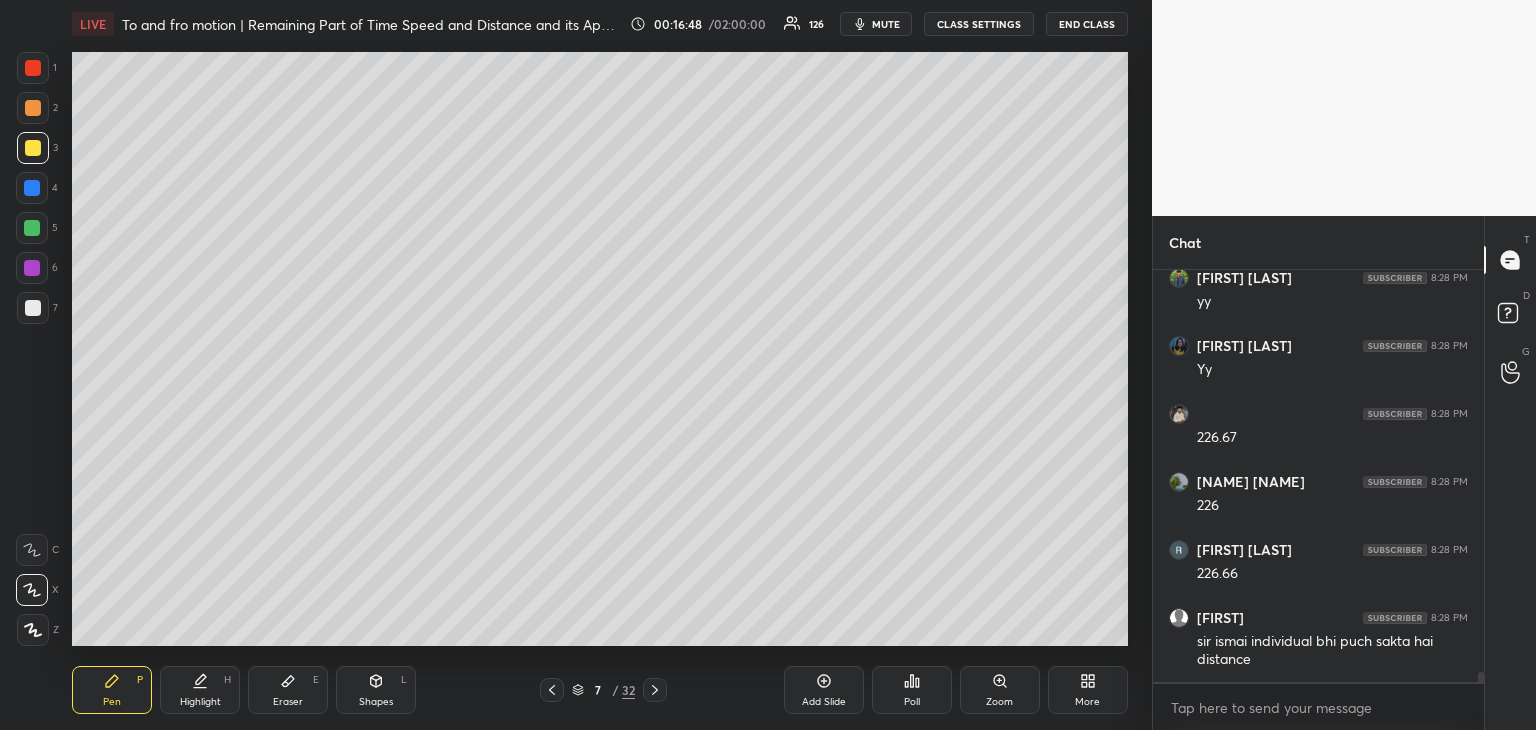 click on "Eraser" at bounding box center (288, 702) 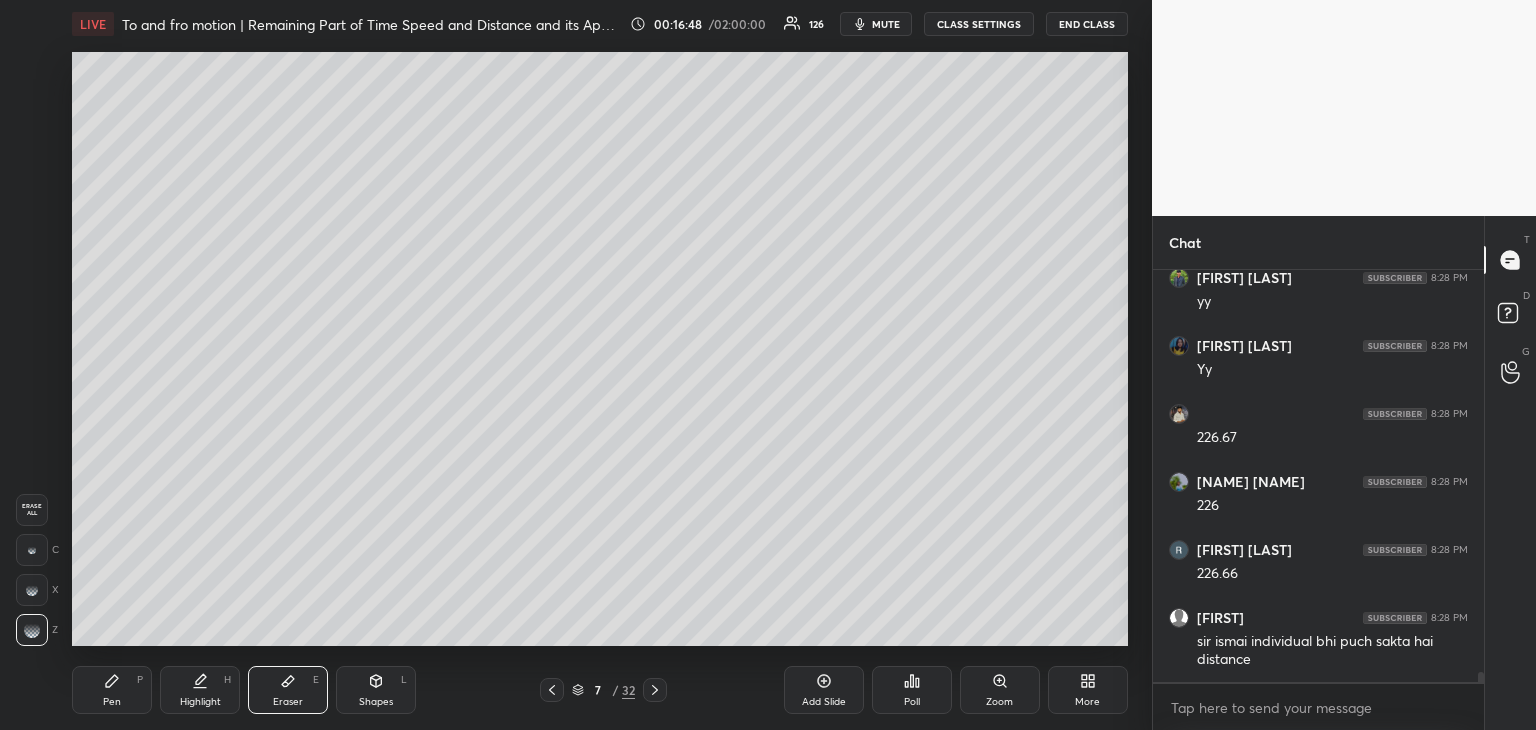 click on "Erase all" at bounding box center [32, 510] 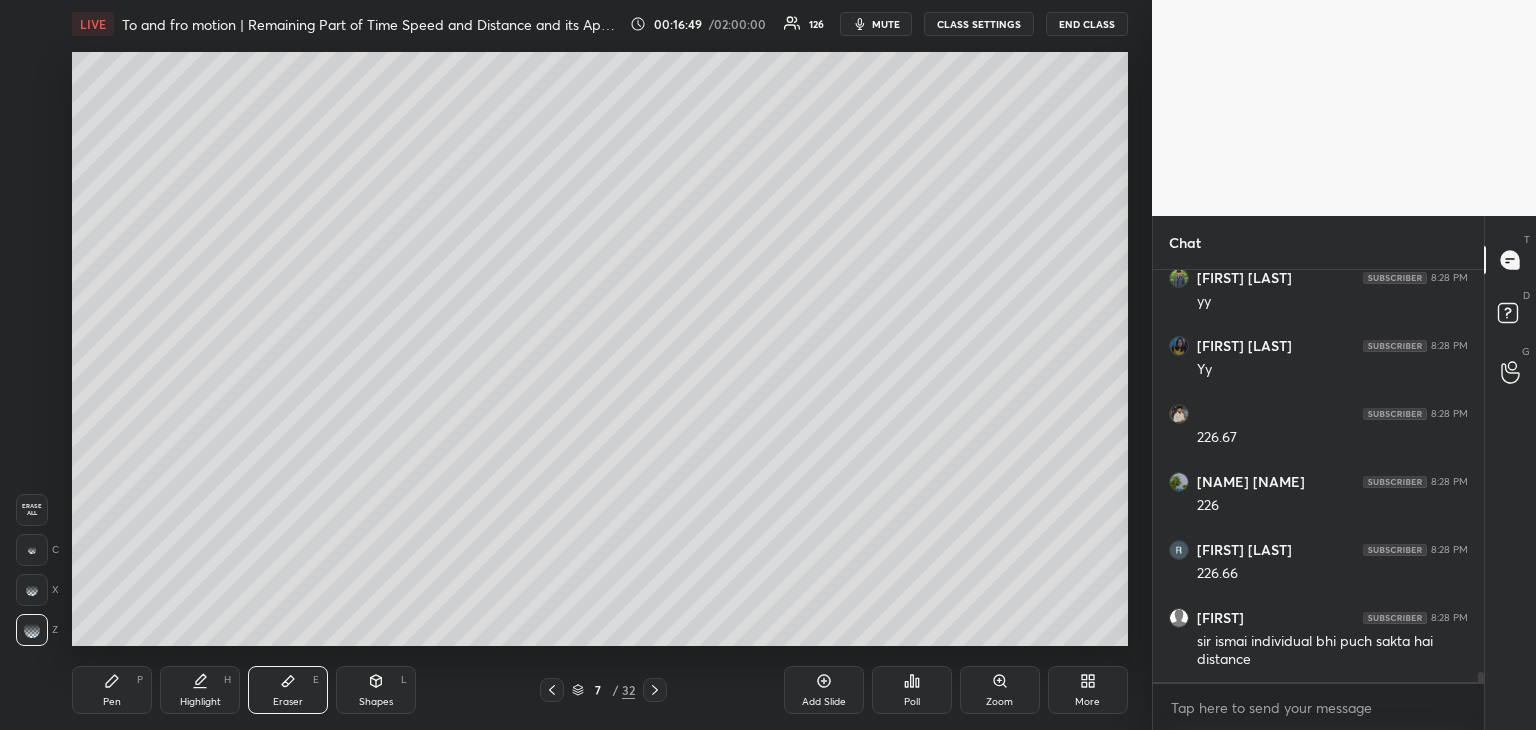 click 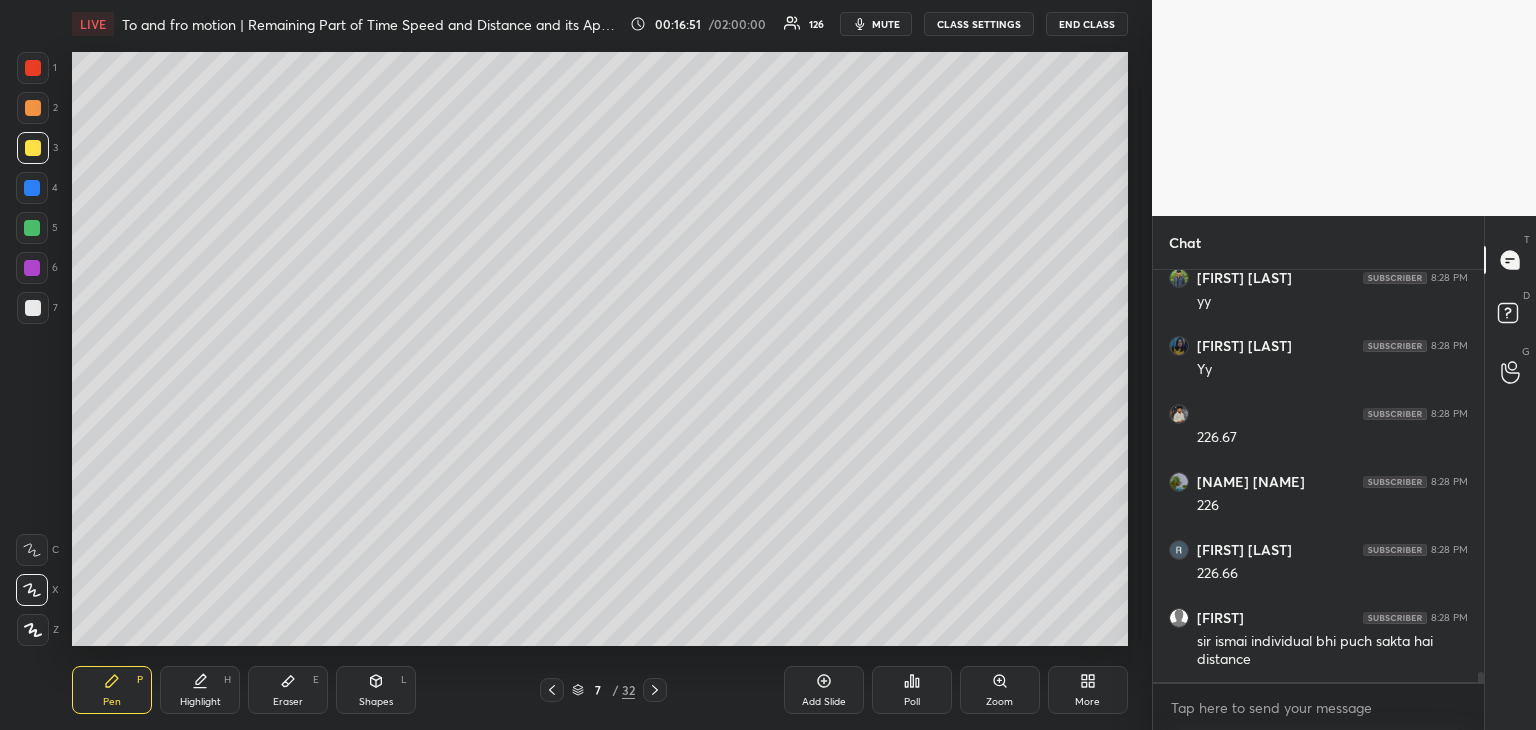scroll, scrollTop: 17198, scrollLeft: 0, axis: vertical 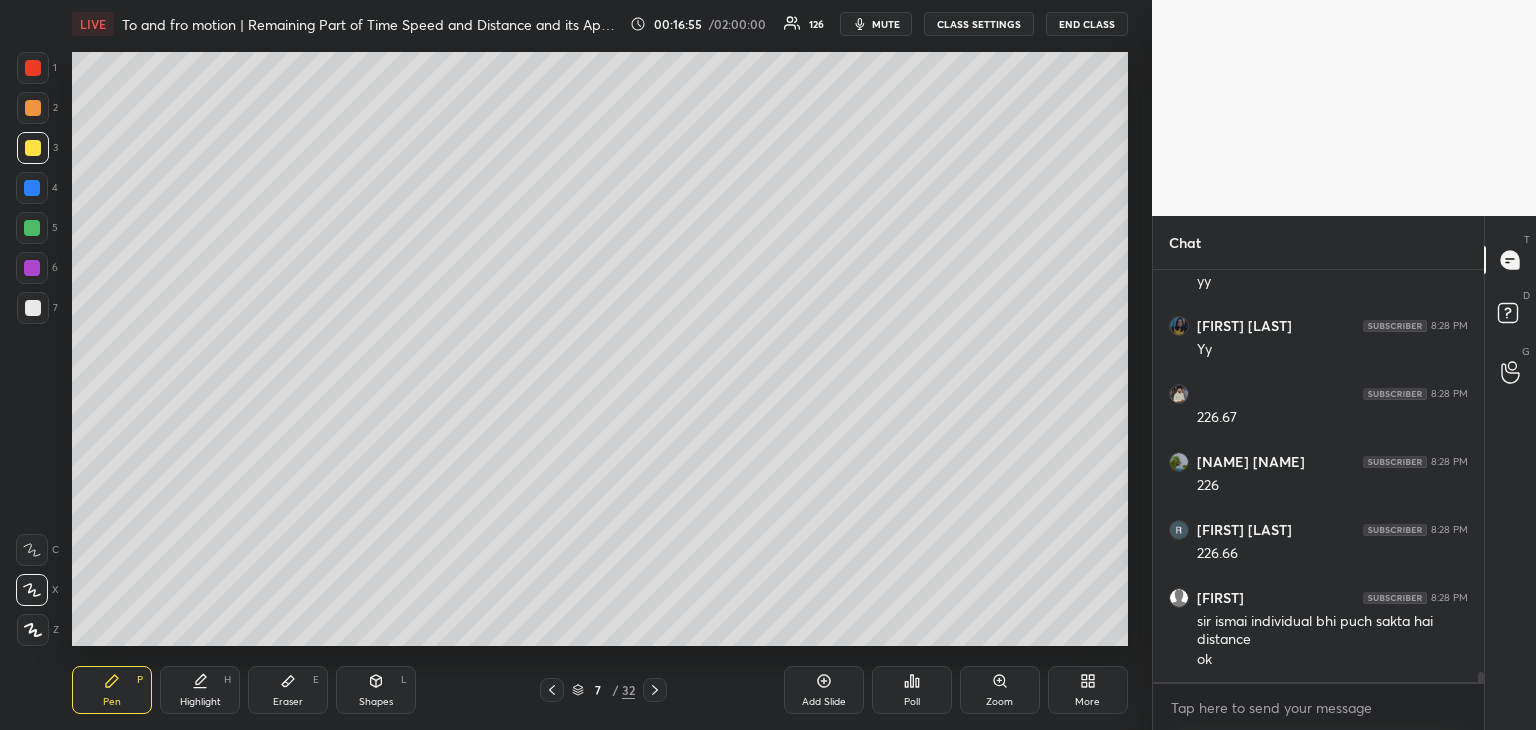click at bounding box center (33, 148) 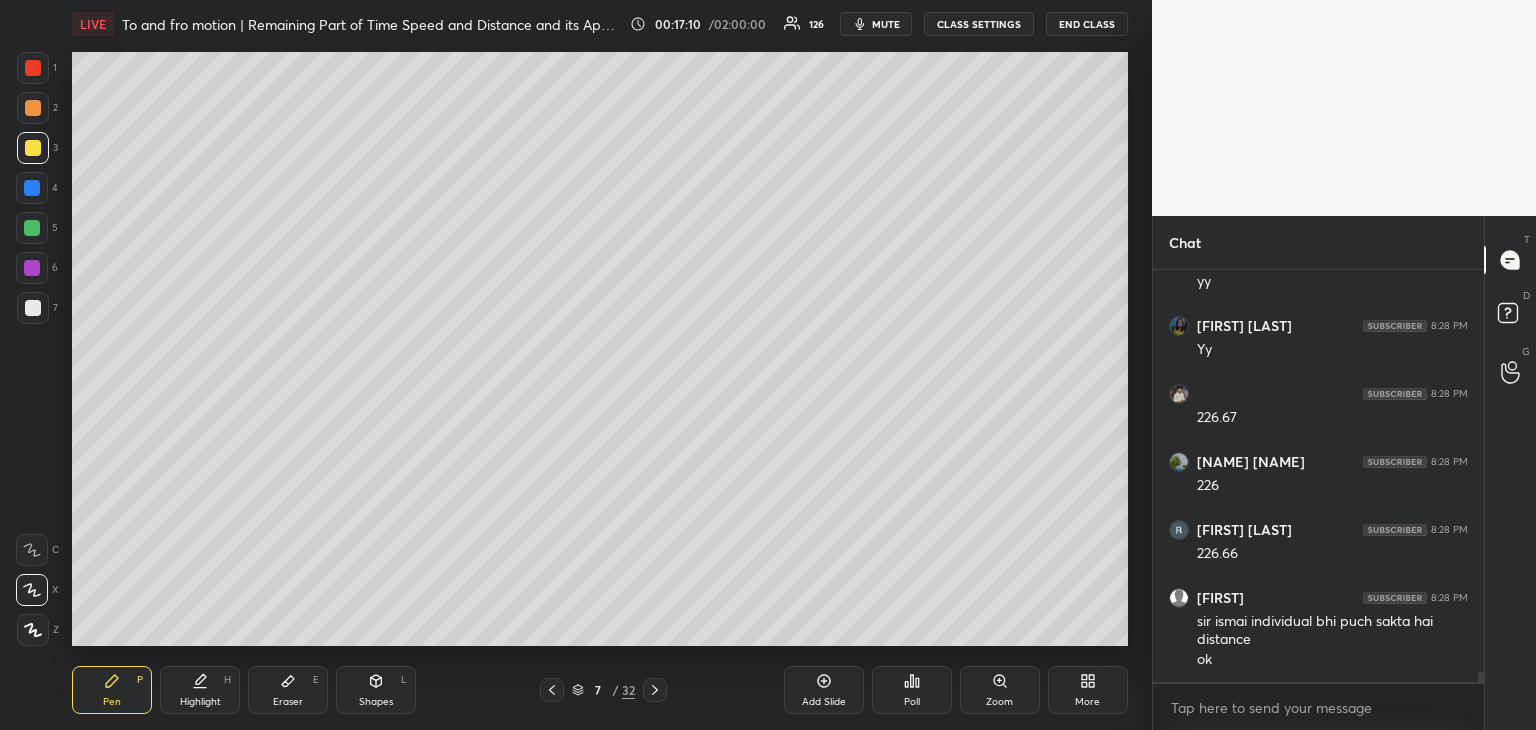 click on "Eraser E" at bounding box center (288, 690) 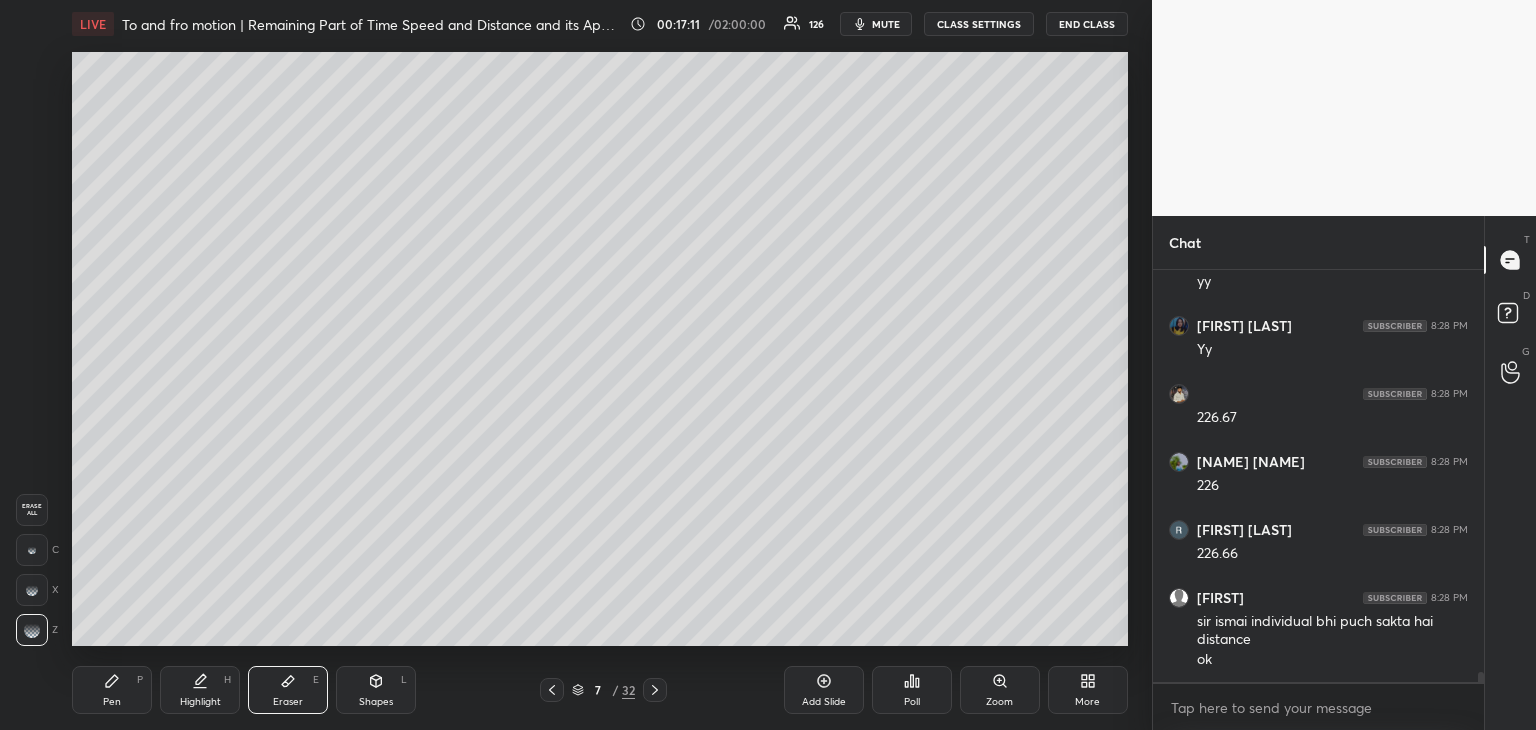 click on "Pen" at bounding box center (112, 702) 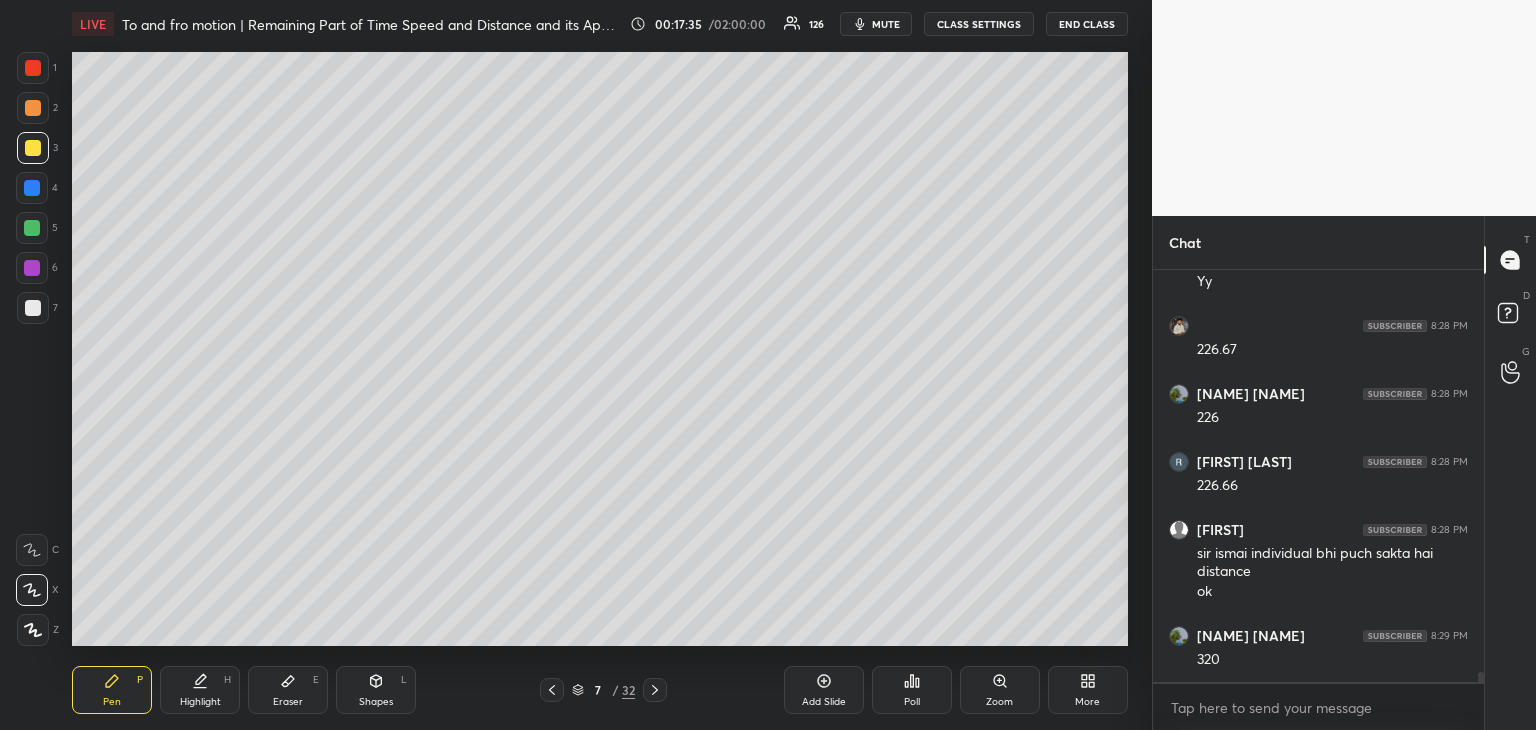 scroll, scrollTop: 17334, scrollLeft: 0, axis: vertical 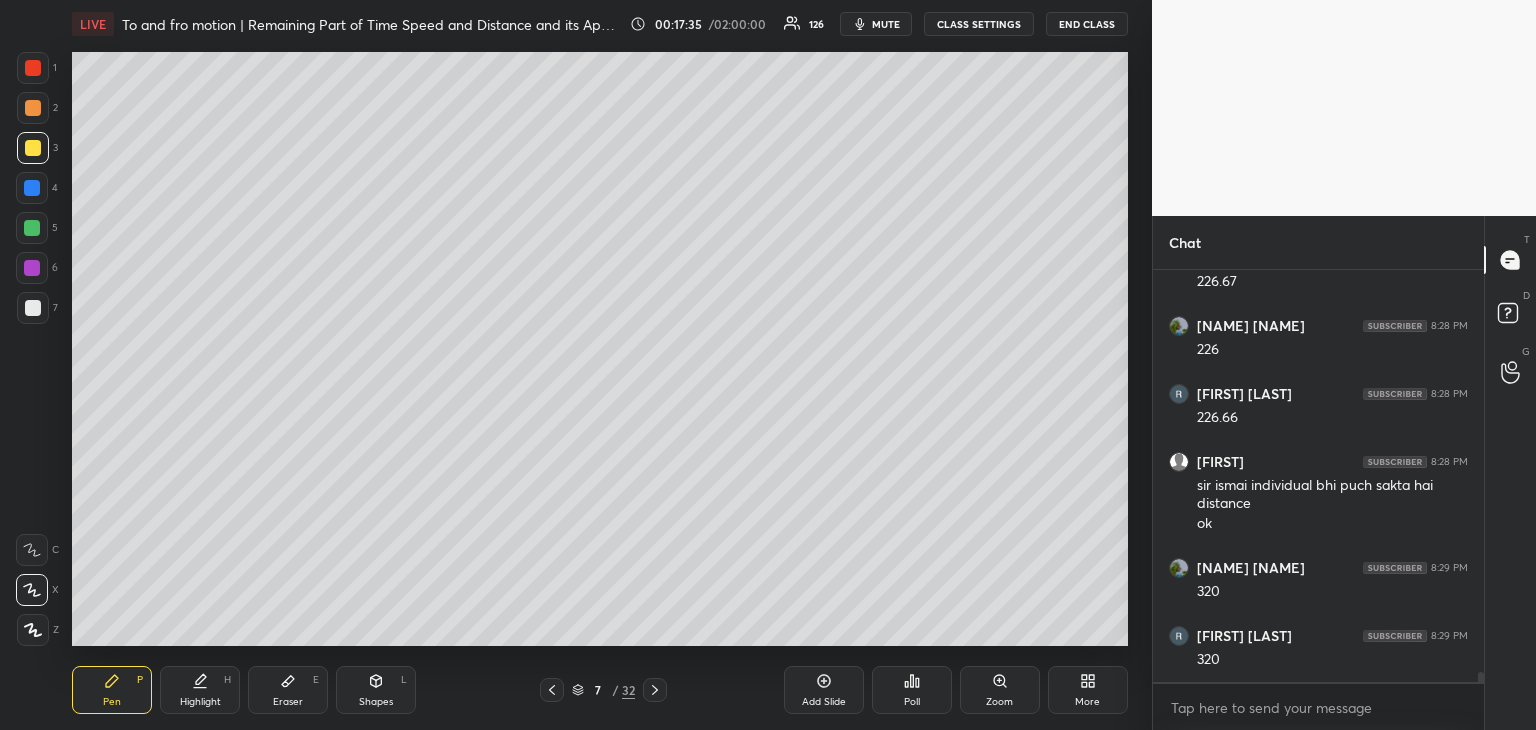 click at bounding box center [32, 228] 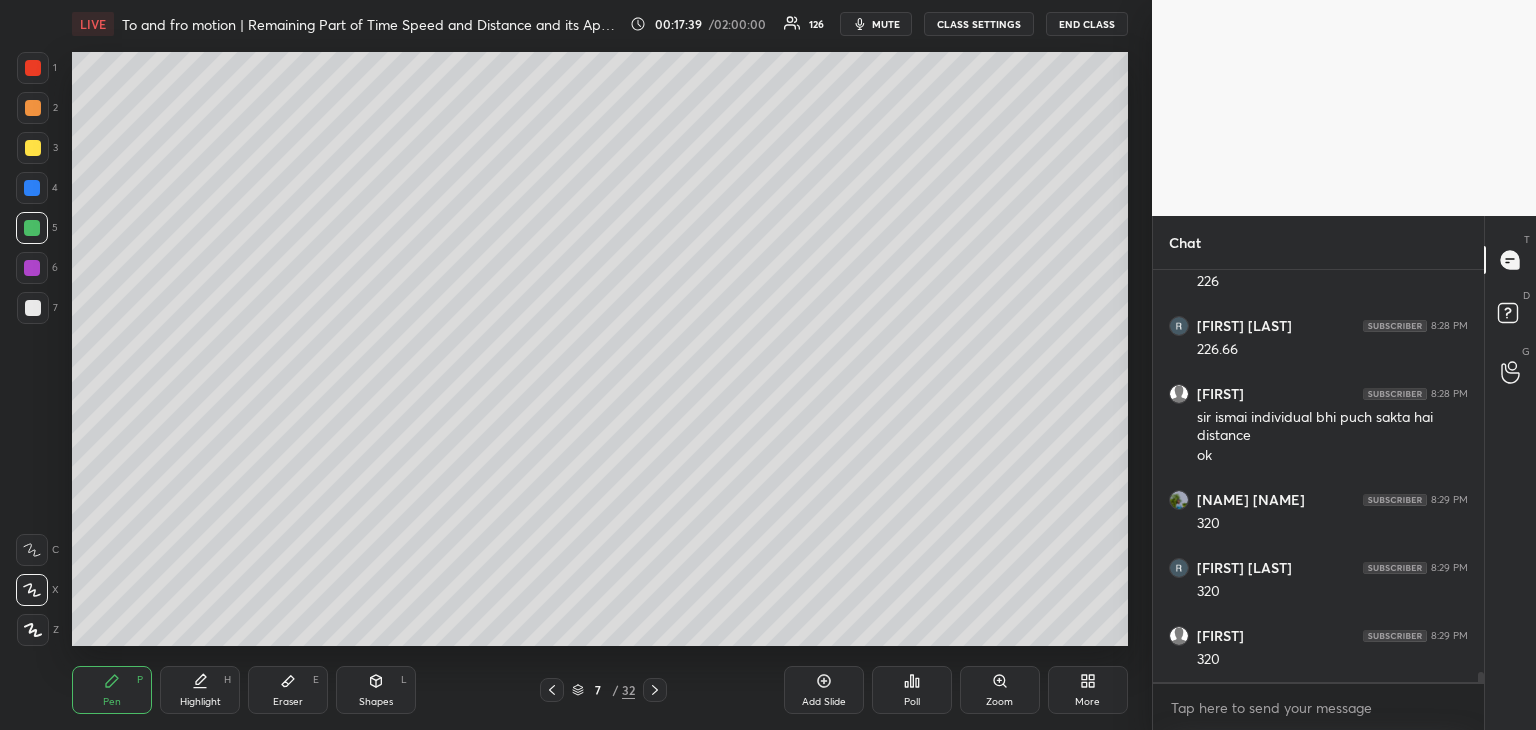 scroll, scrollTop: 17470, scrollLeft: 0, axis: vertical 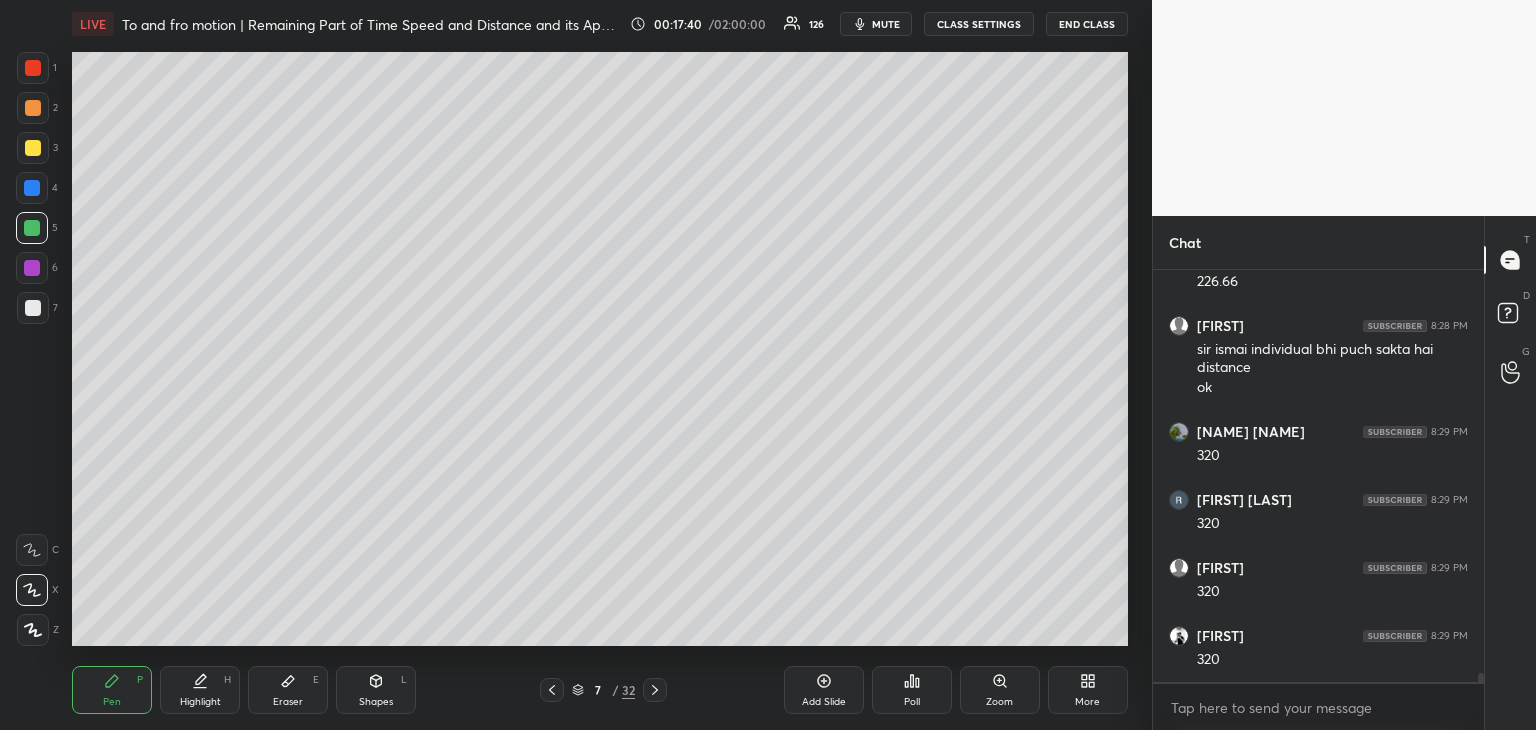 click on "Highlight" at bounding box center (200, 702) 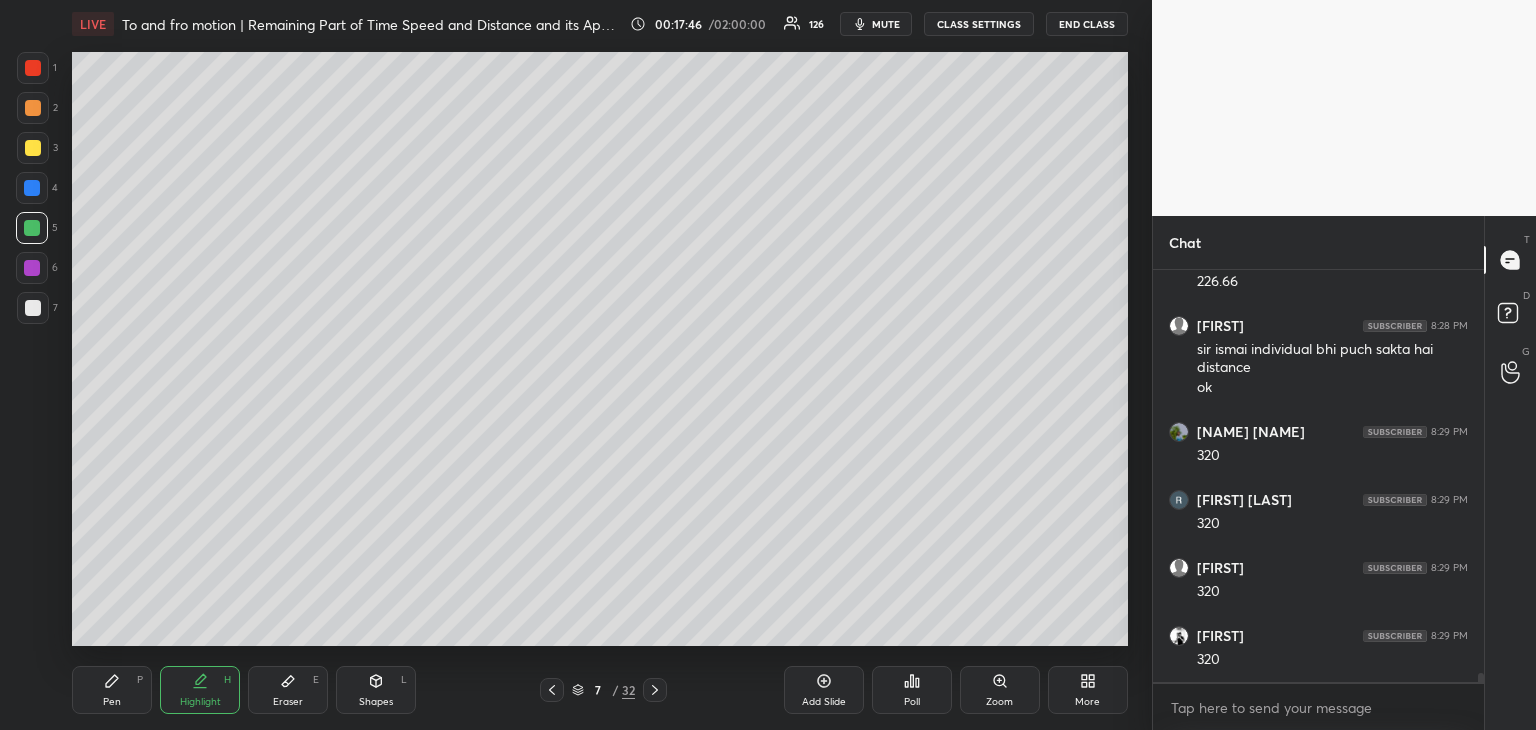 click on "Pen P" at bounding box center [112, 690] 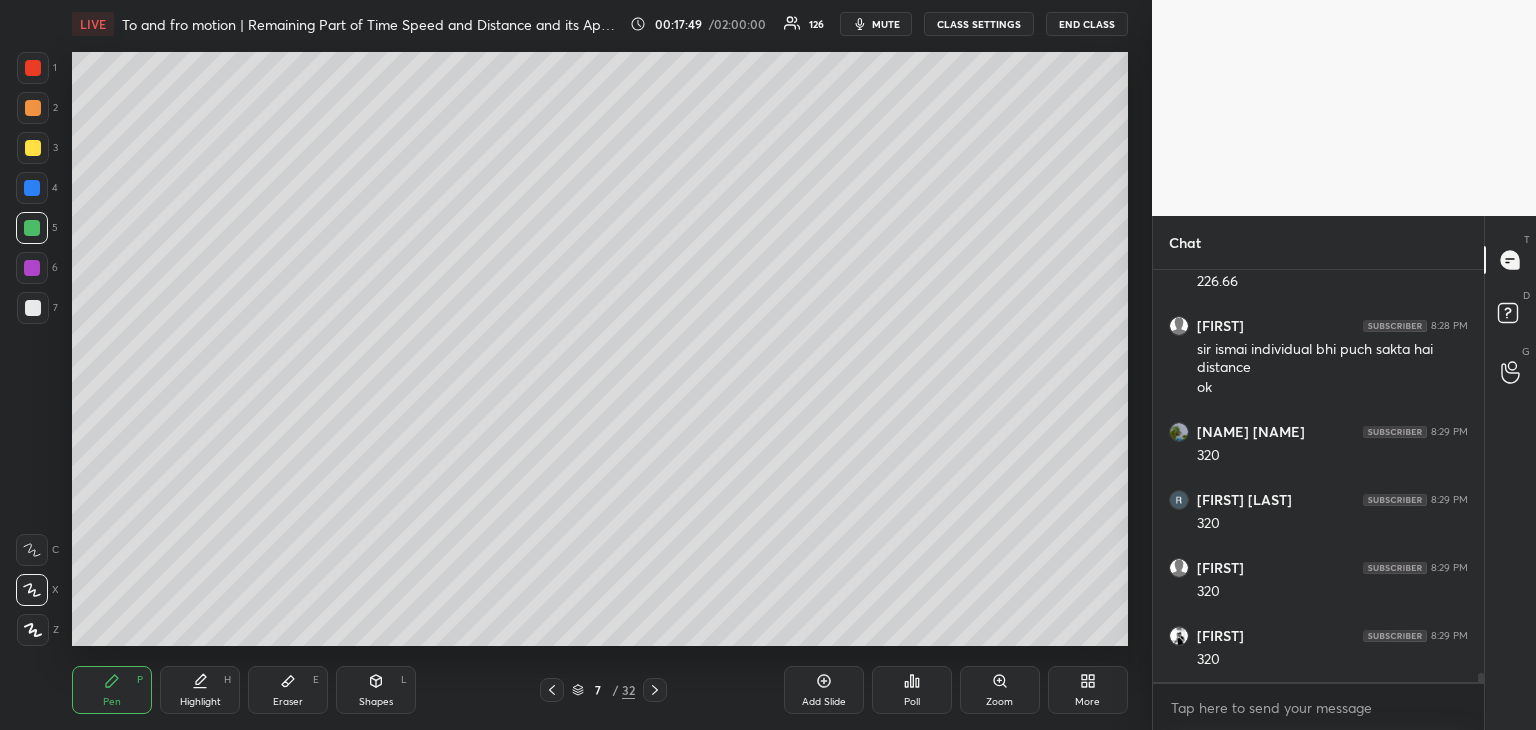 scroll, scrollTop: 17538, scrollLeft: 0, axis: vertical 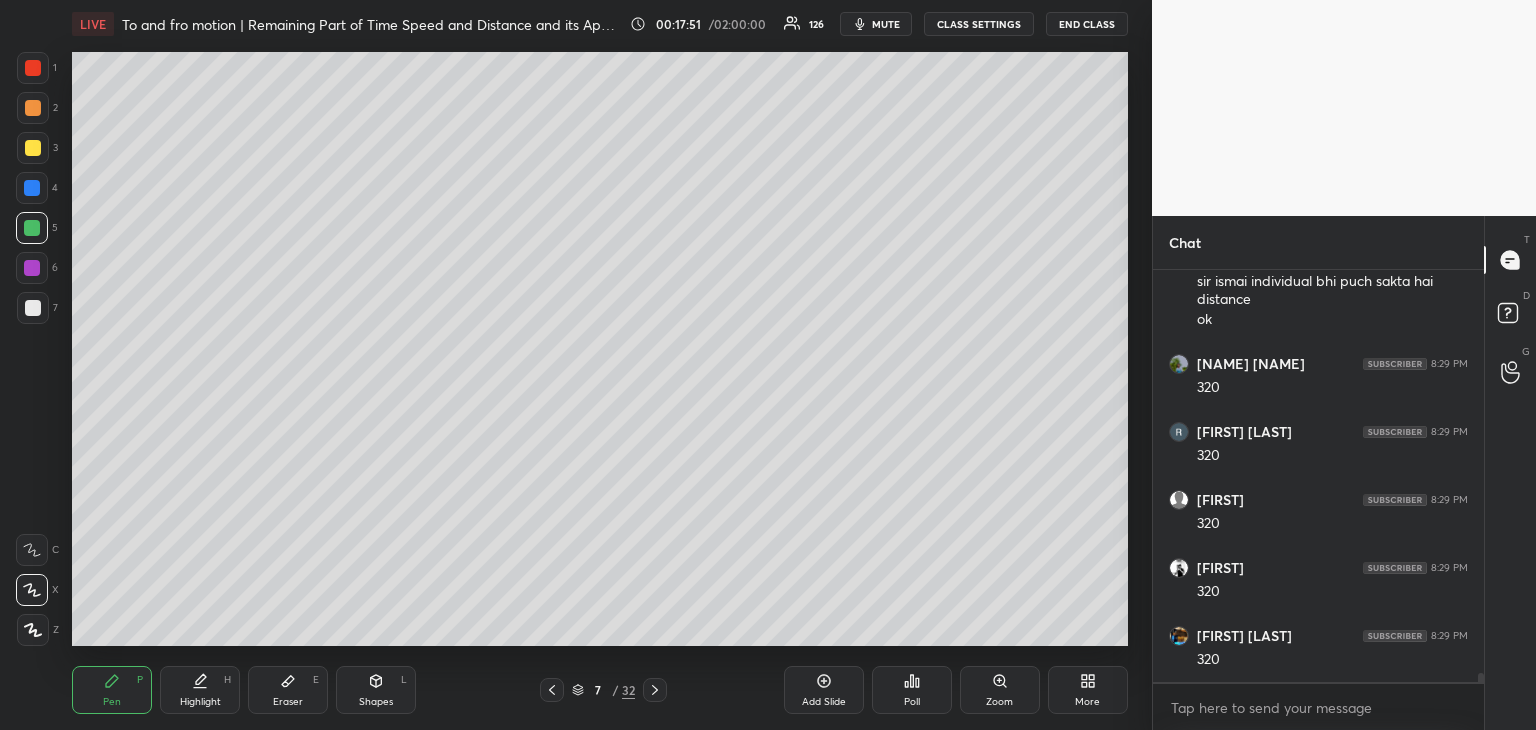 click on "Eraser E" at bounding box center [288, 690] 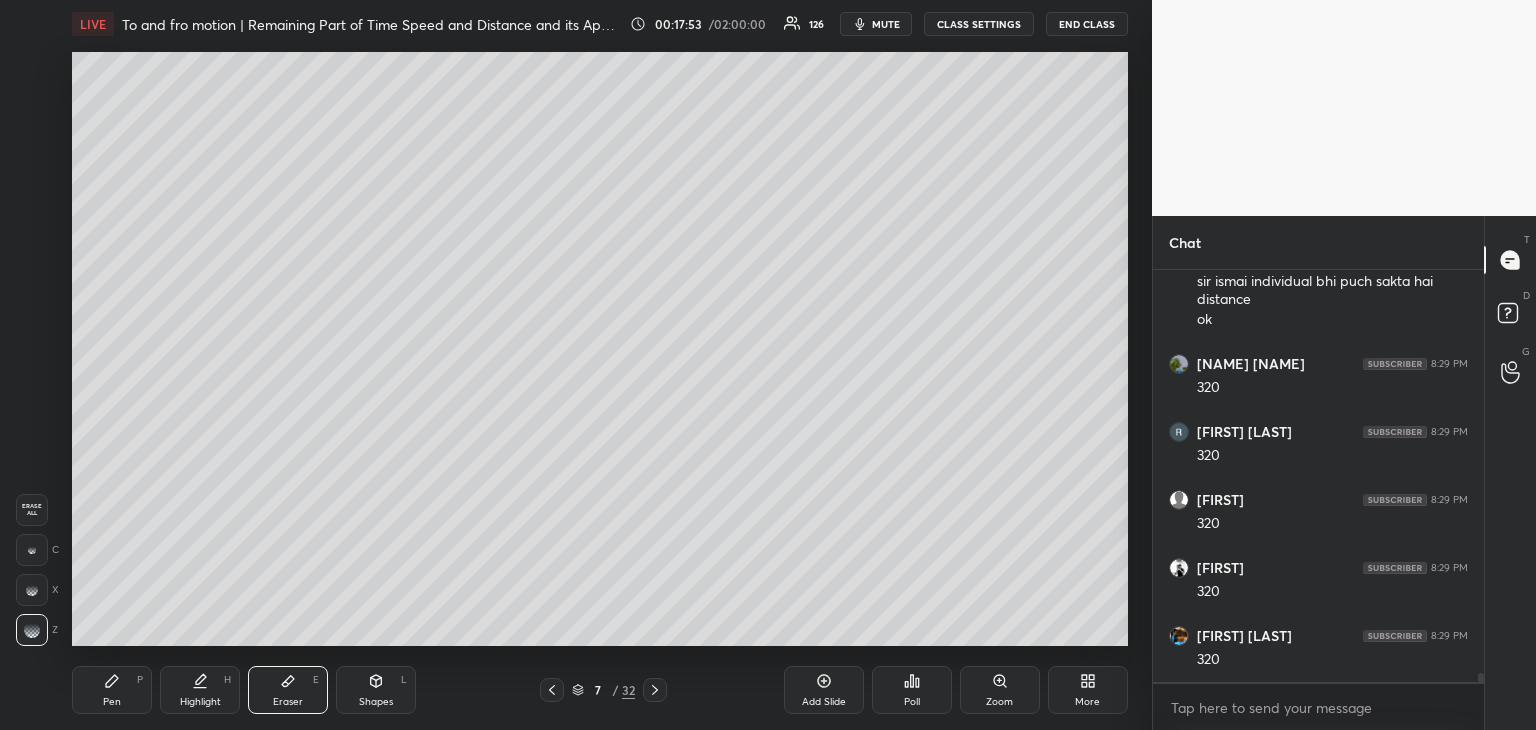 click on "Pen P" at bounding box center [112, 690] 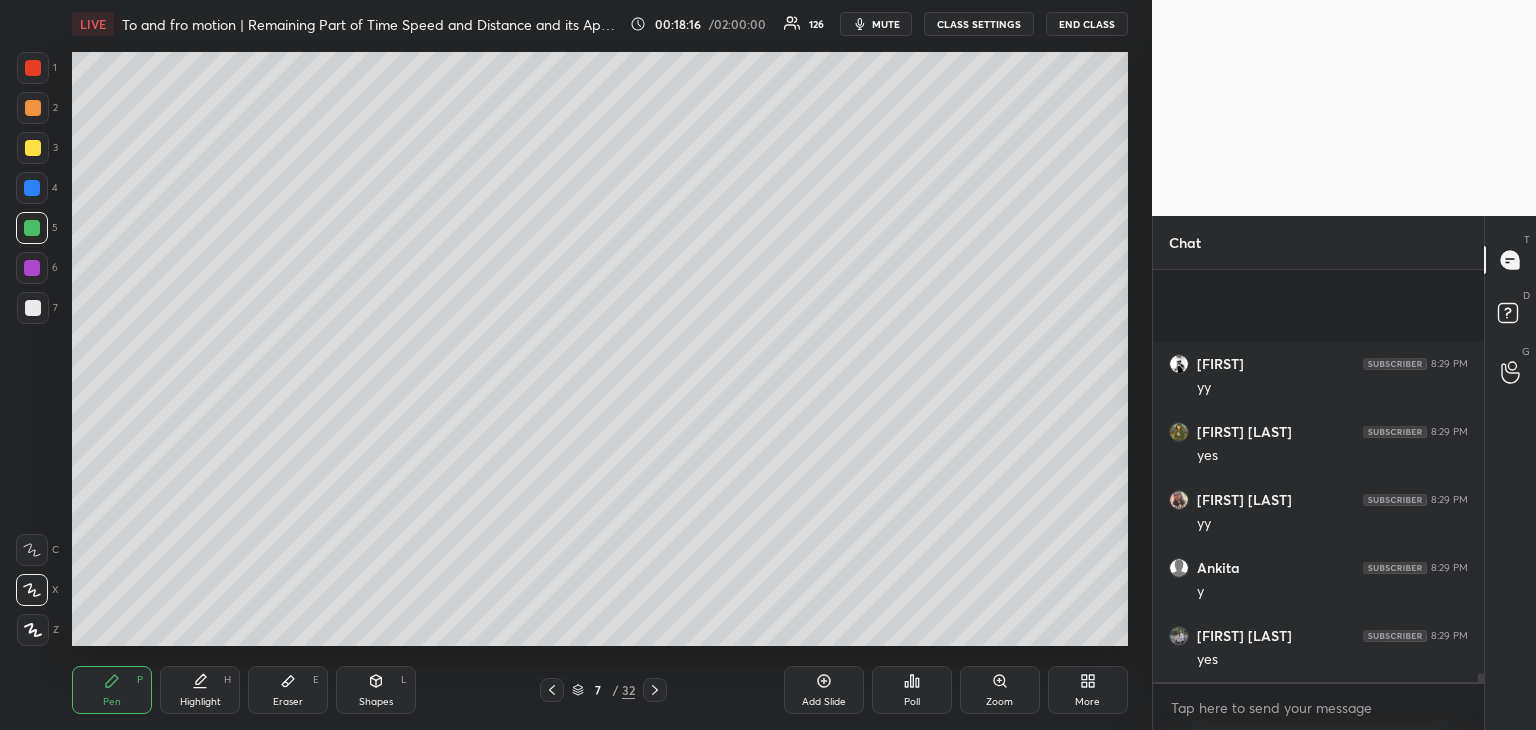 scroll, scrollTop: 18578, scrollLeft: 0, axis: vertical 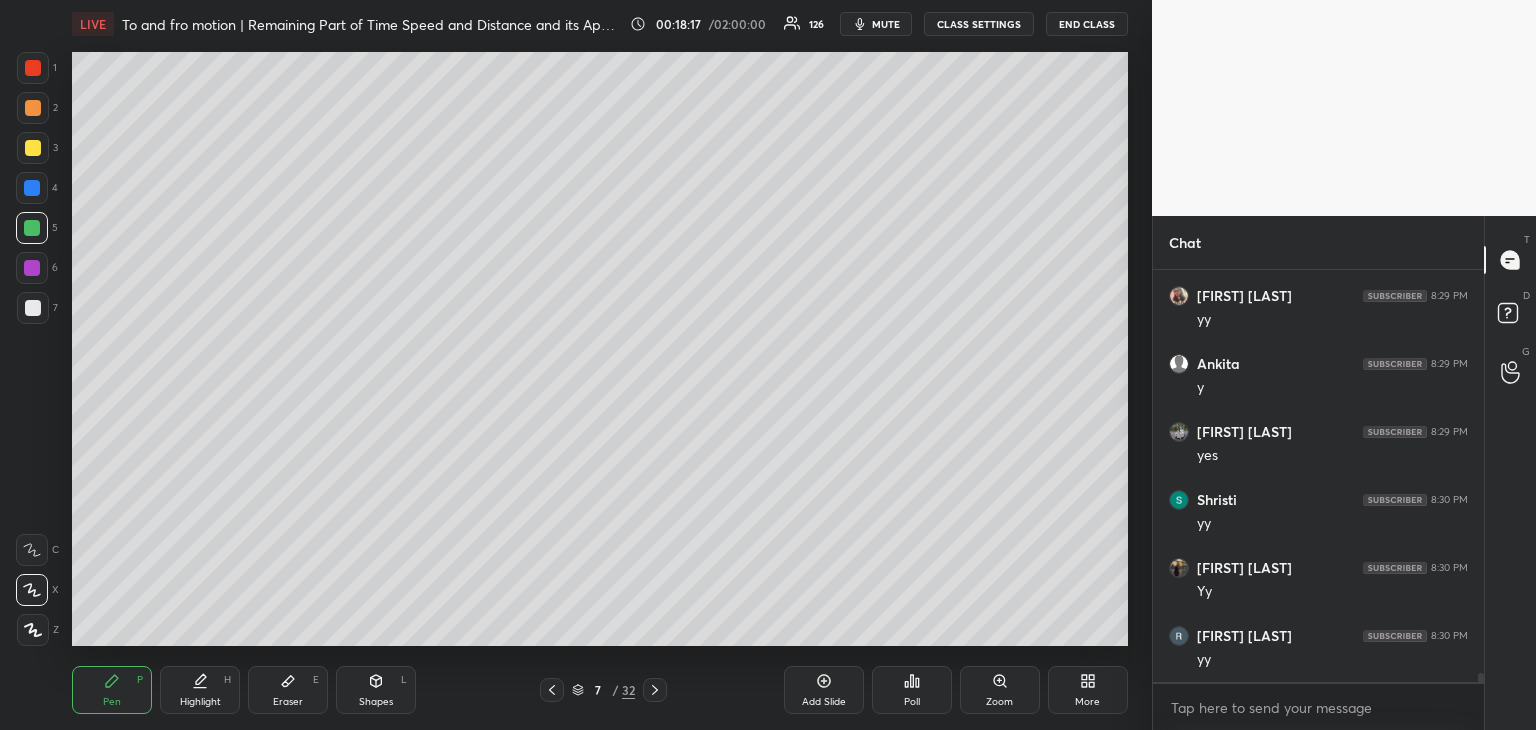 click 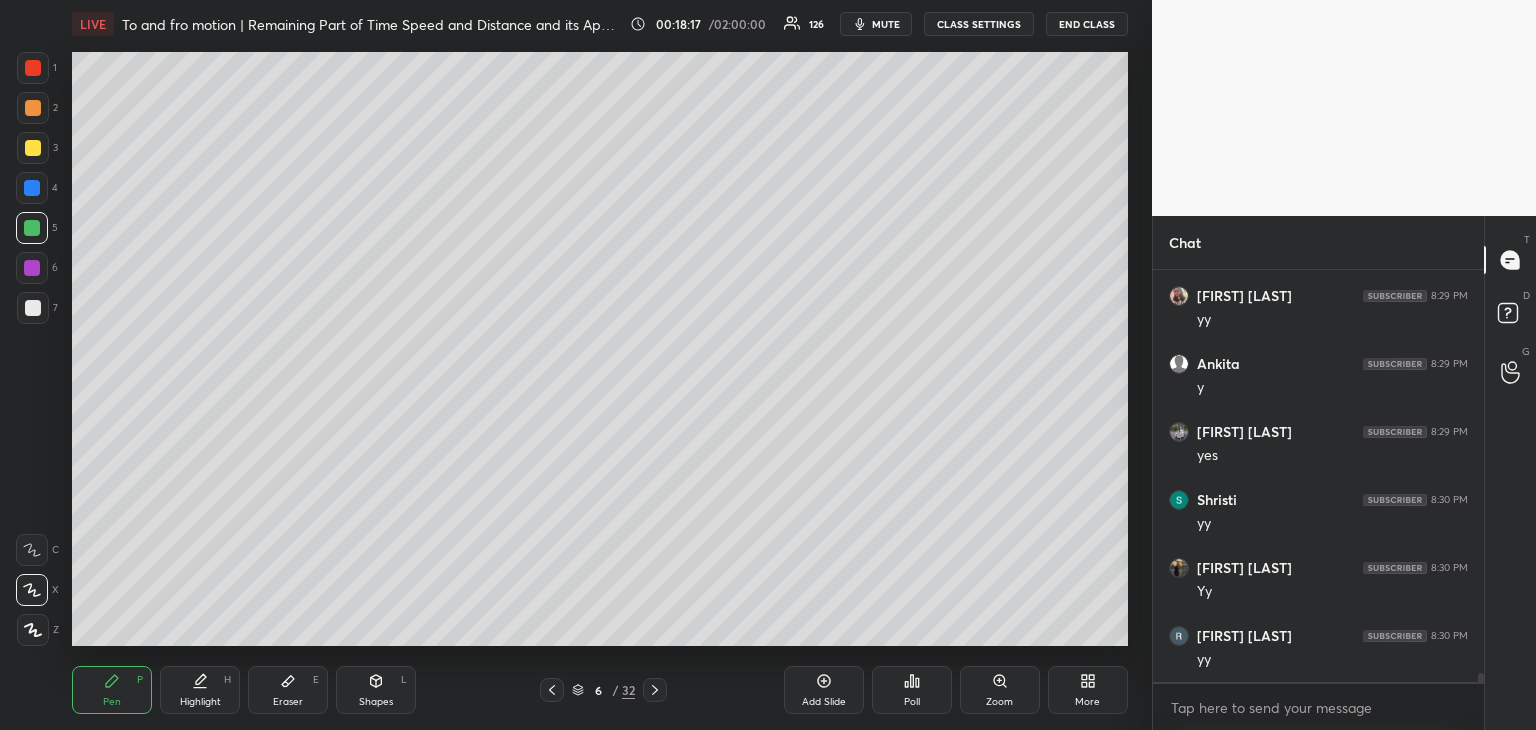 click 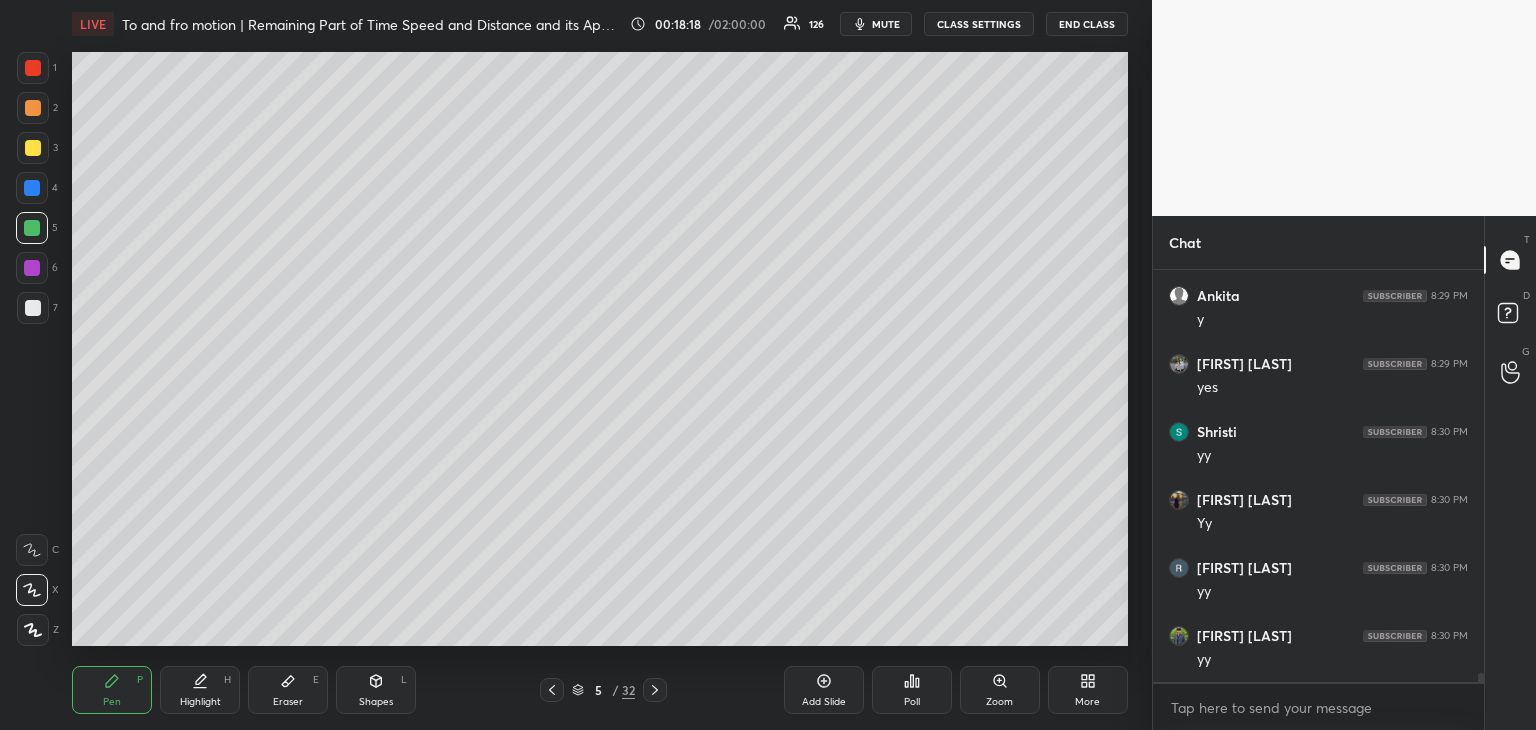 click 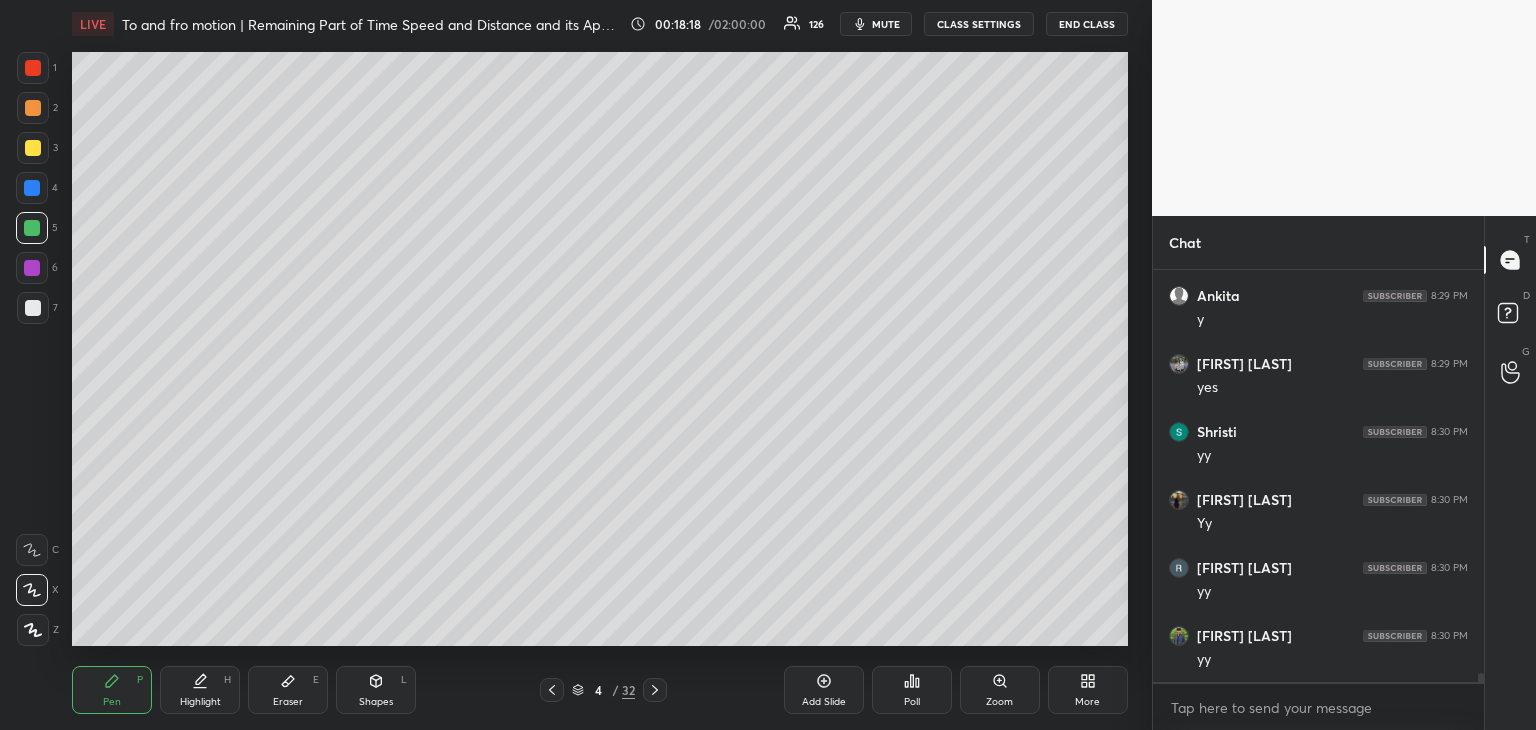 click 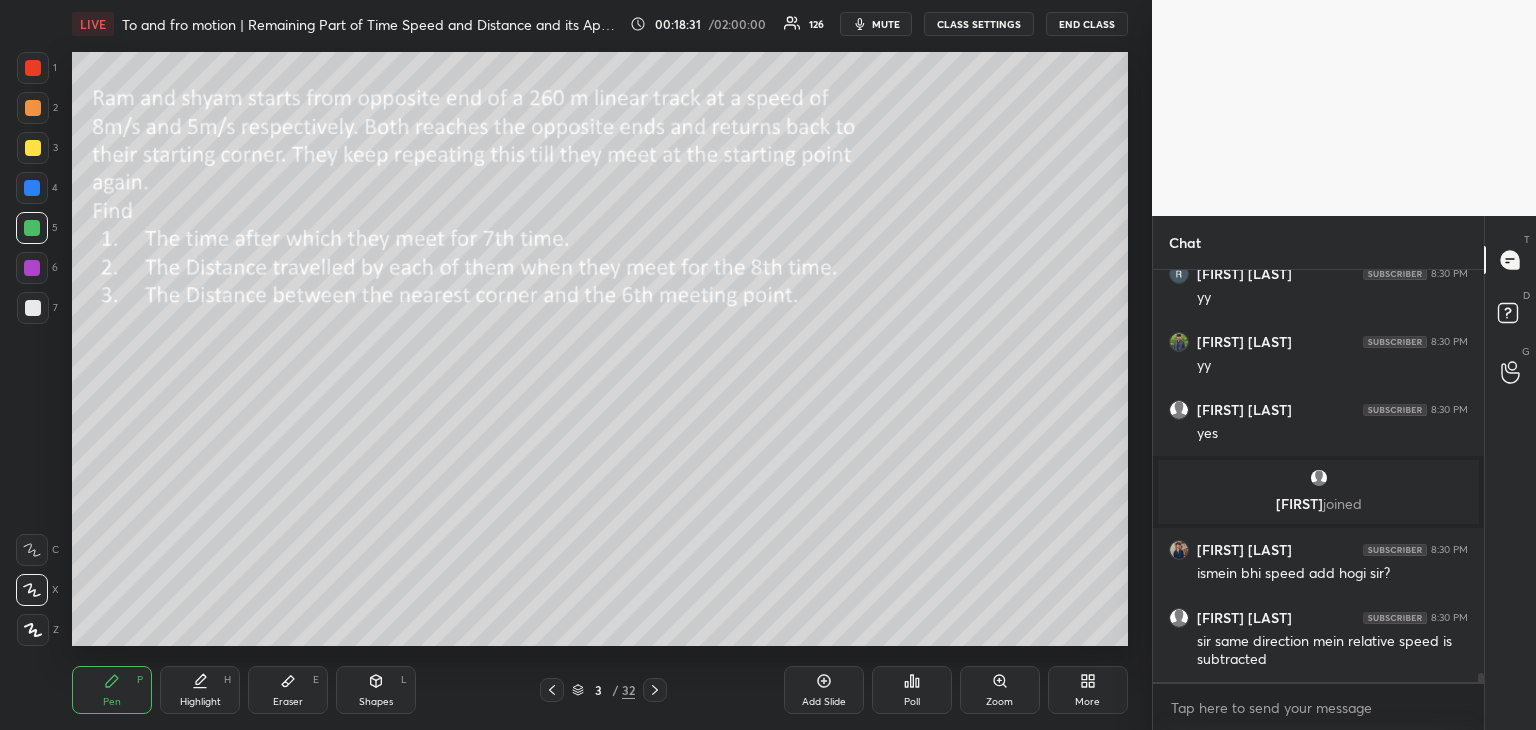 scroll, scrollTop: 18008, scrollLeft: 0, axis: vertical 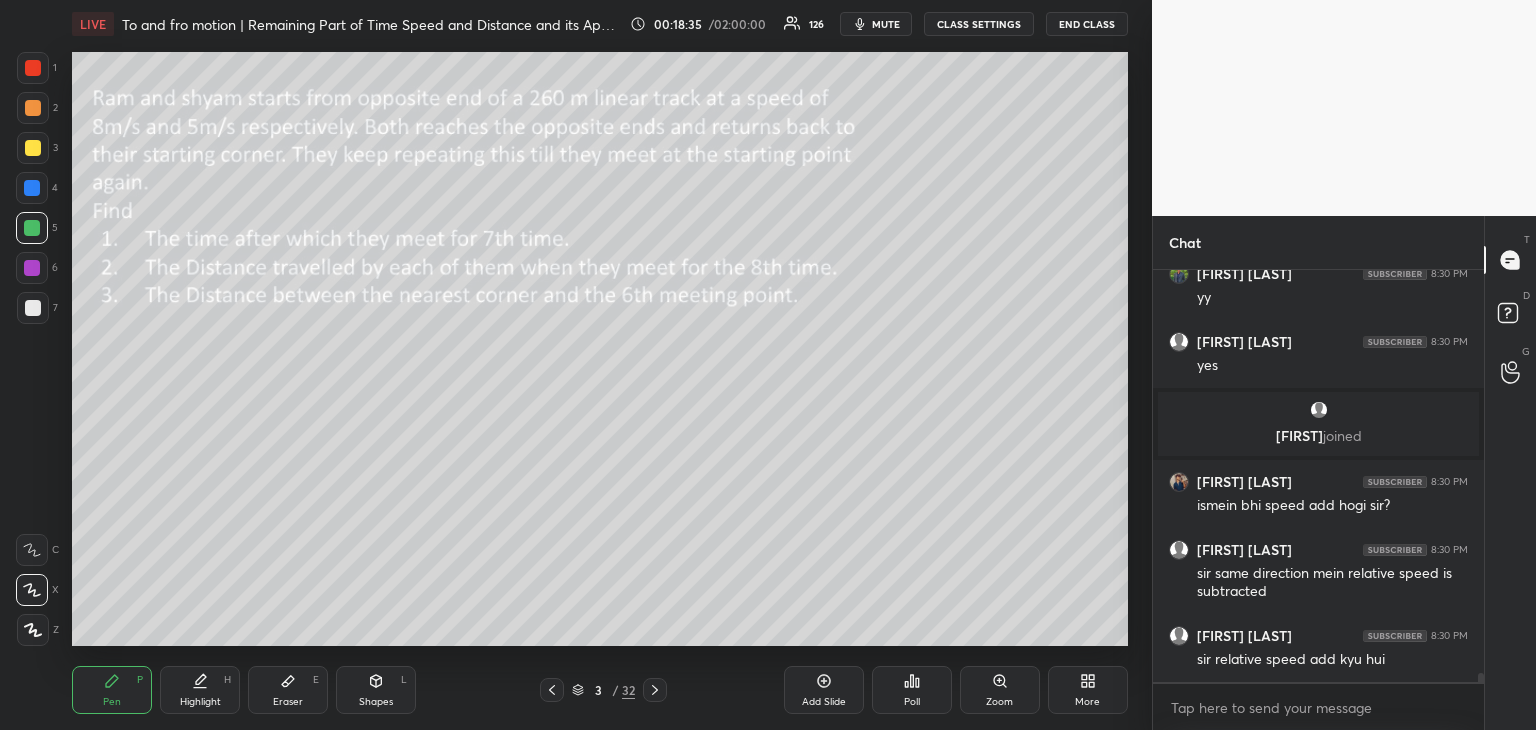 click at bounding box center [655, 690] 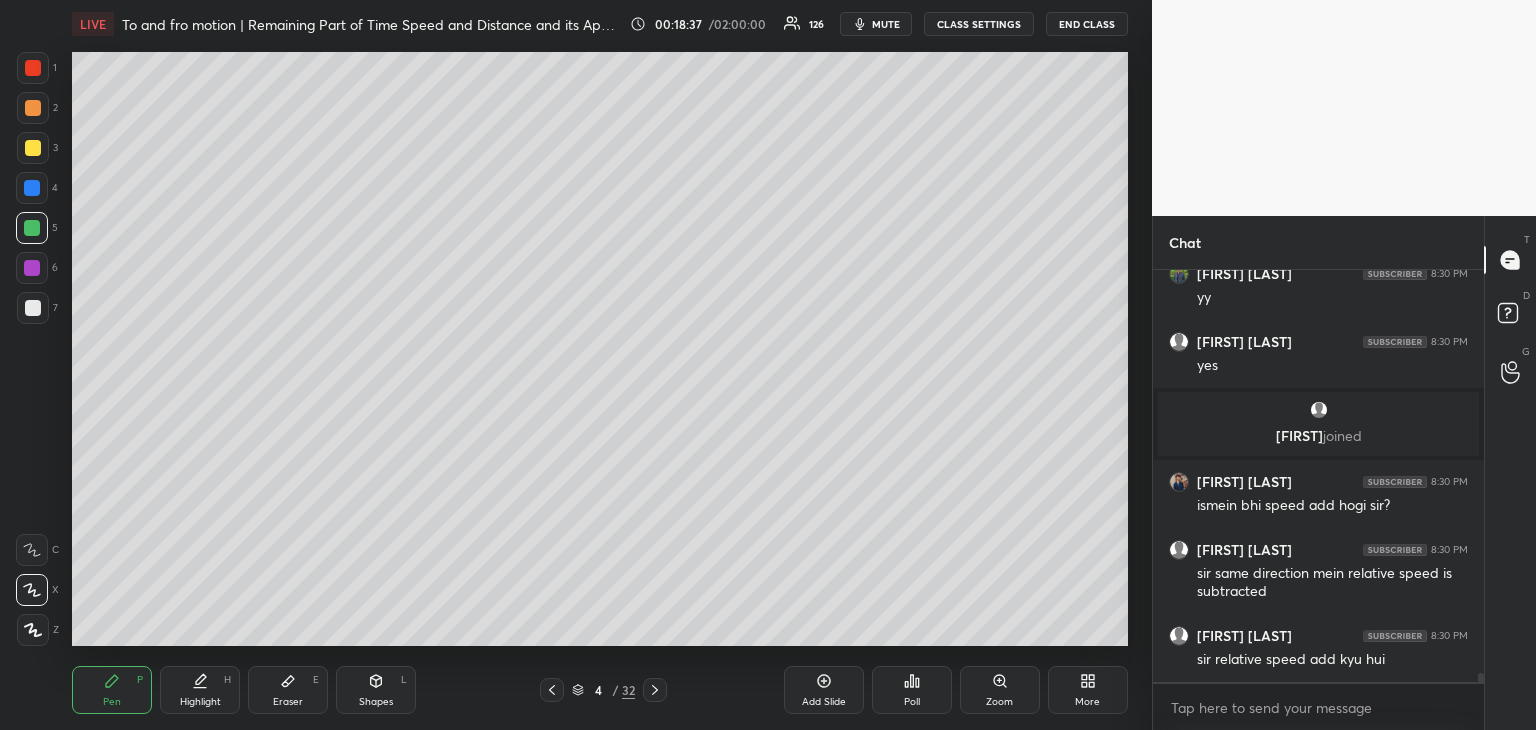 click 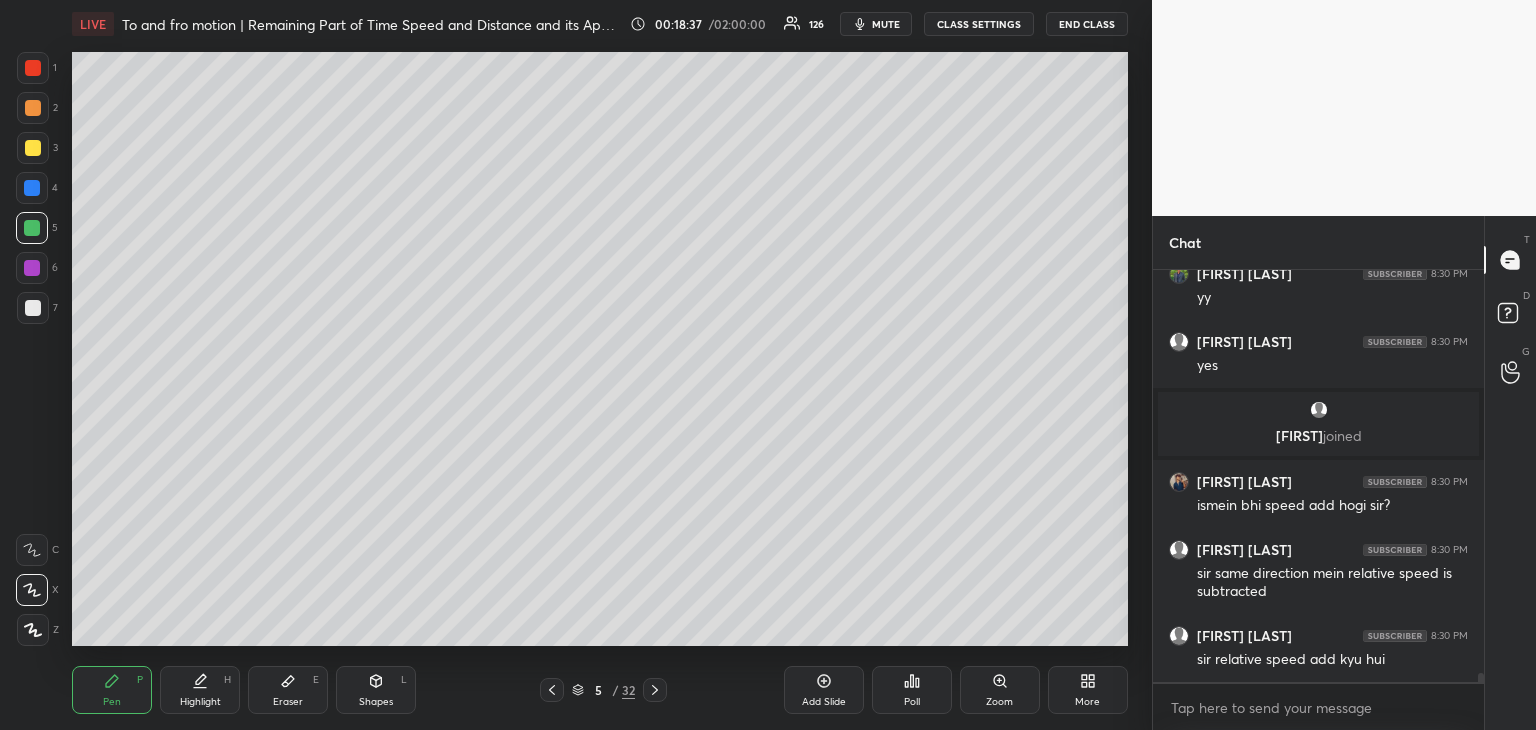 scroll, scrollTop: 18080, scrollLeft: 0, axis: vertical 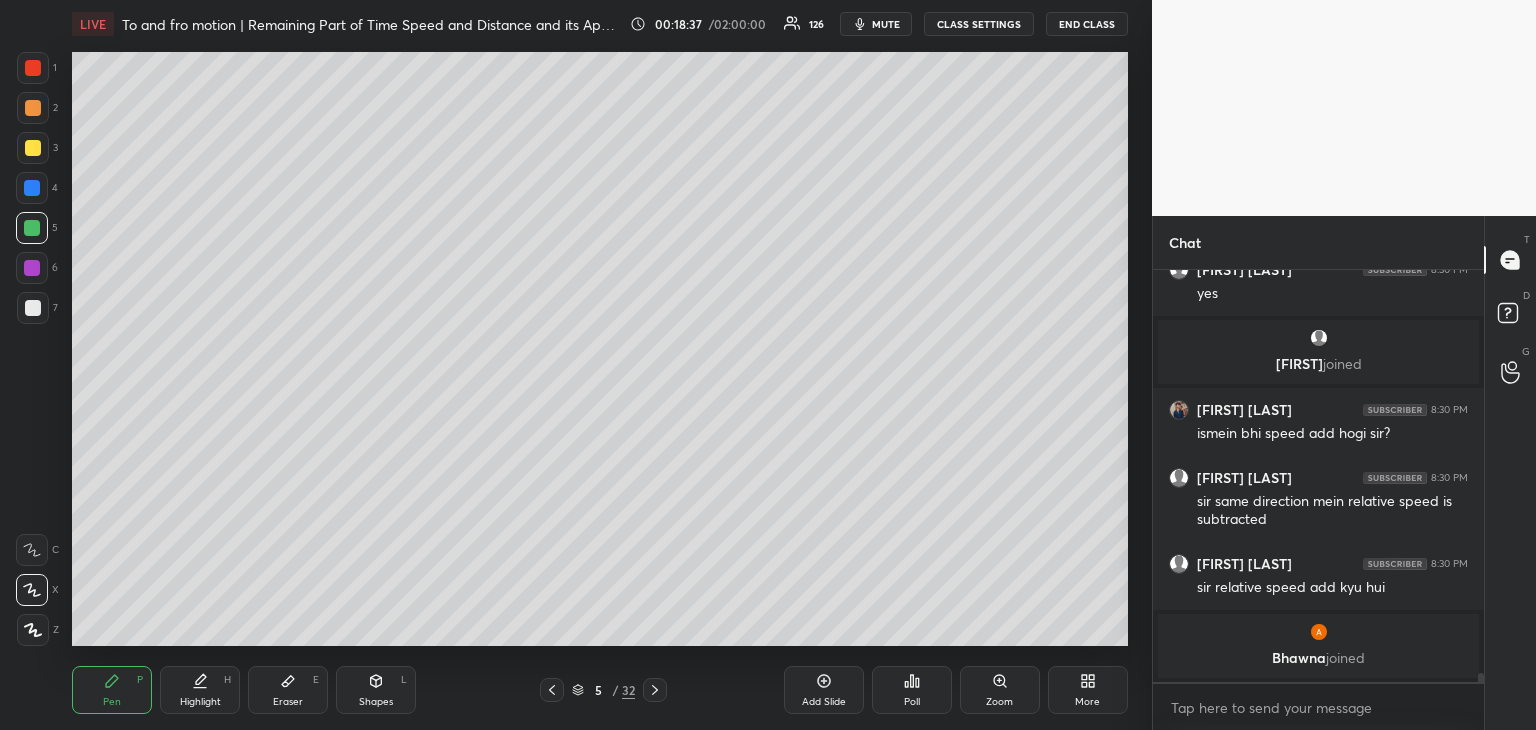 click 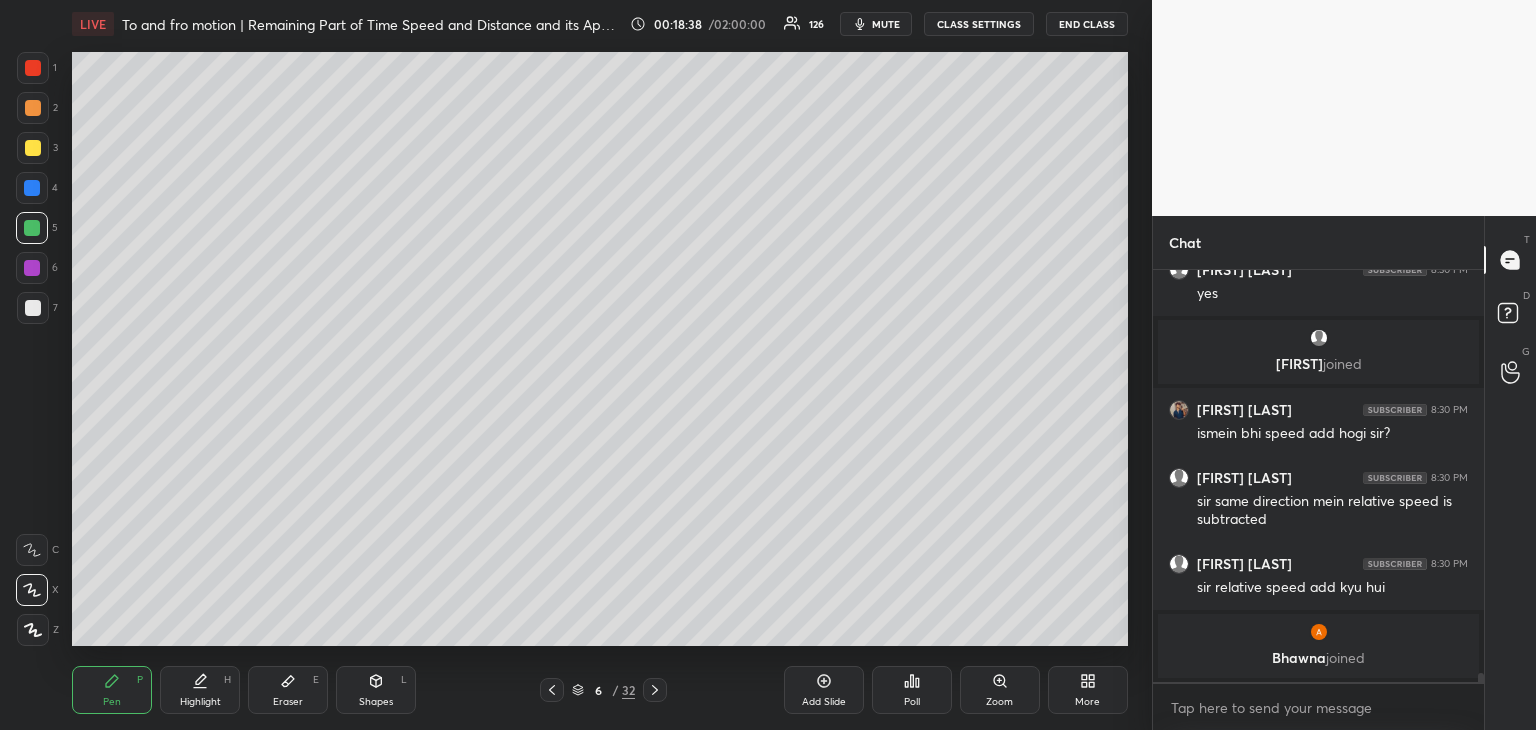 click 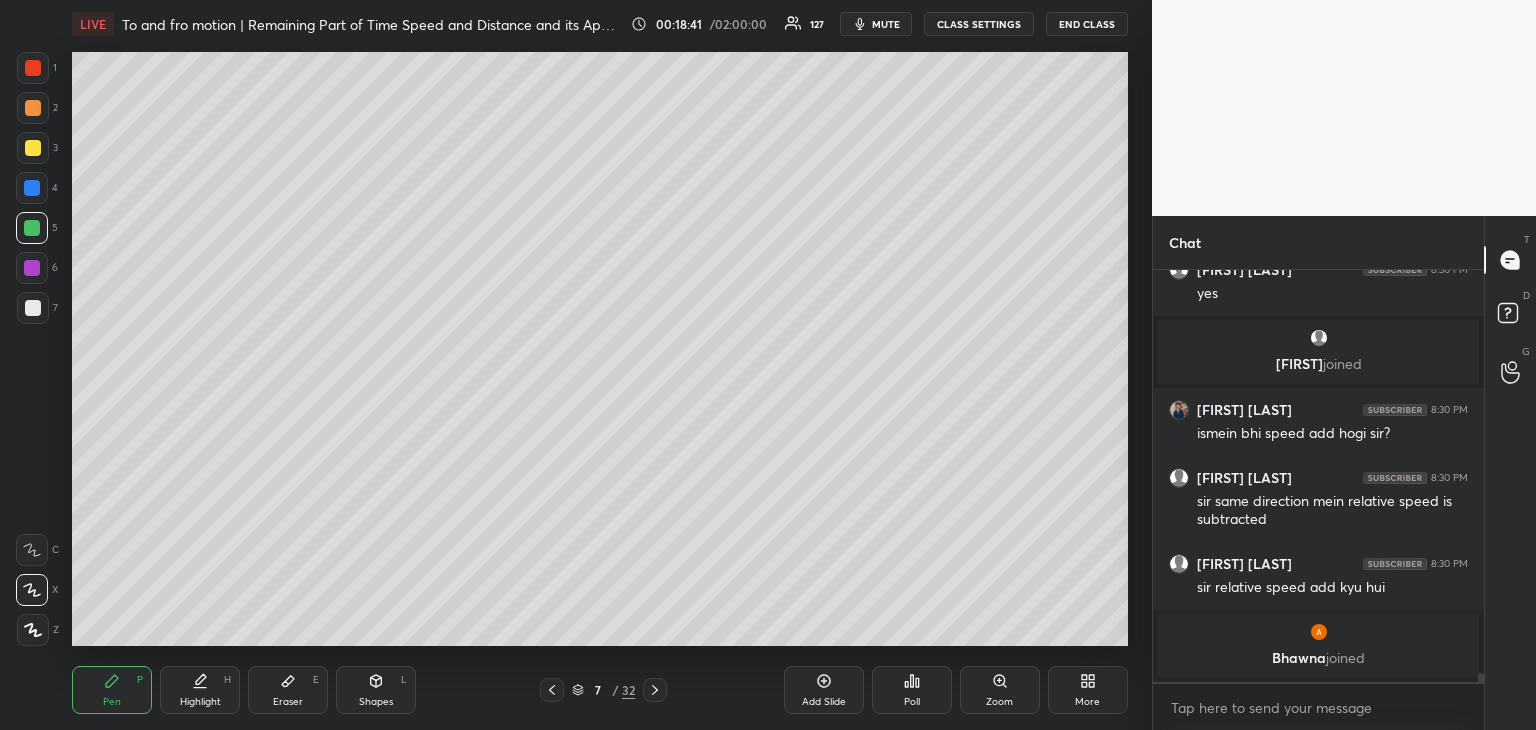 click at bounding box center (32, 188) 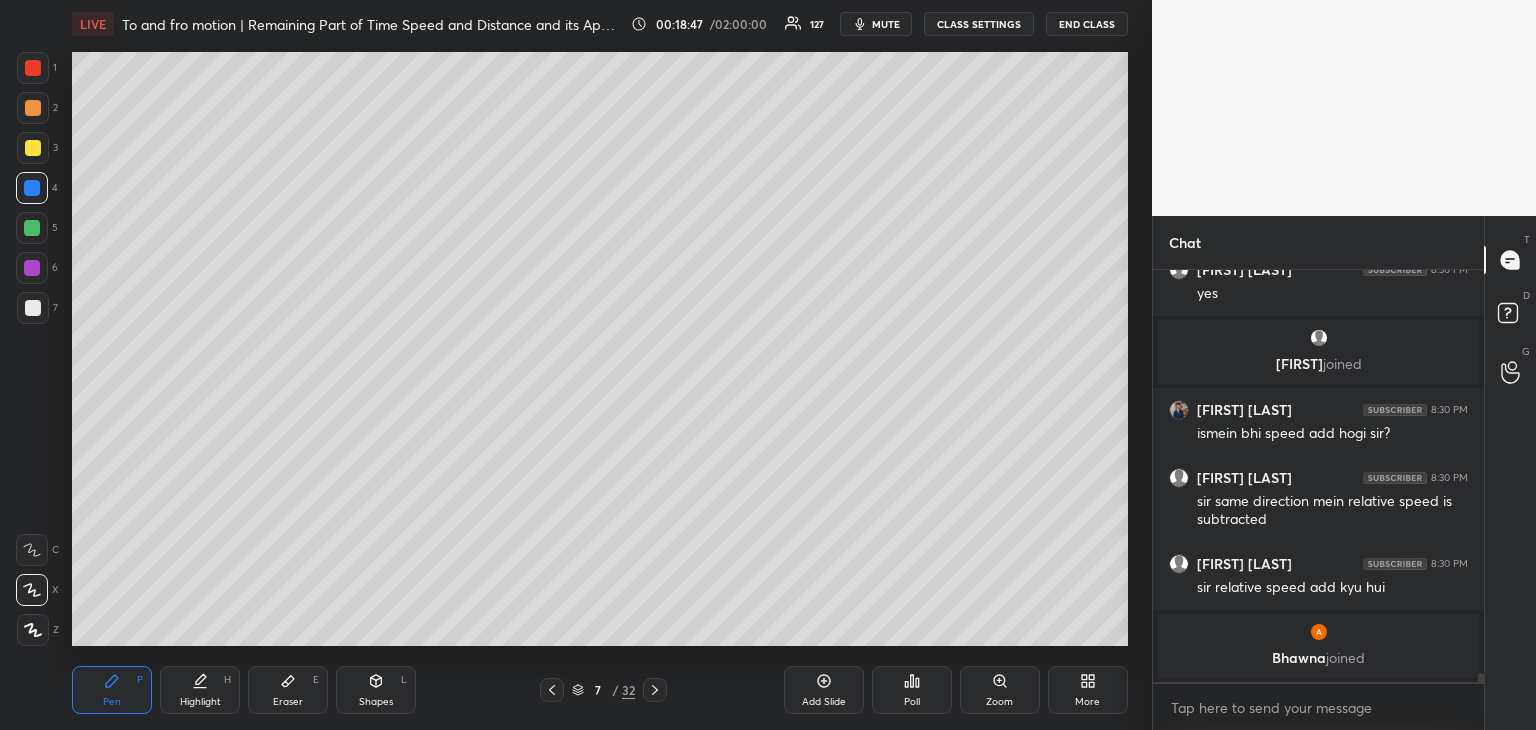scroll, scrollTop: 18076, scrollLeft: 0, axis: vertical 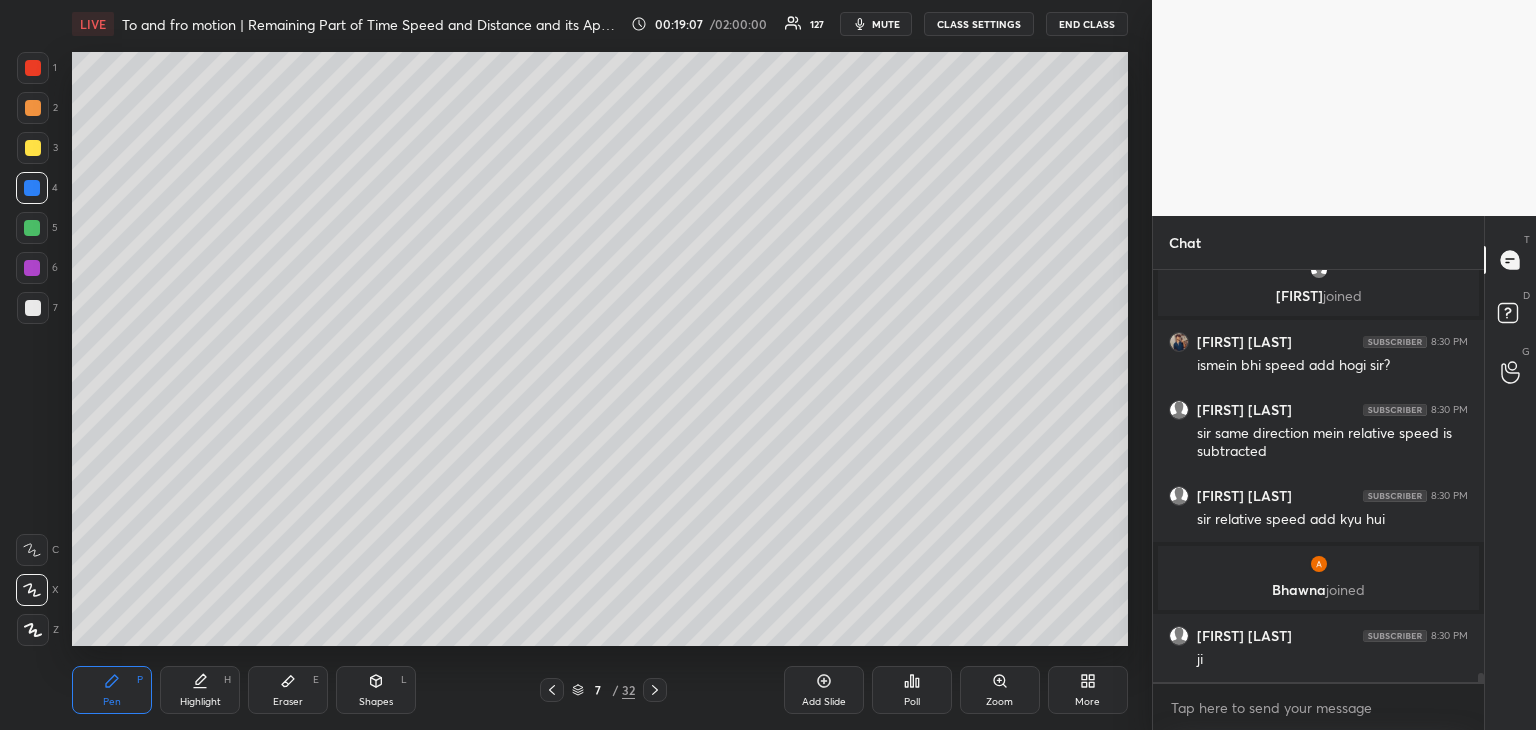 click on "Eraser" at bounding box center [288, 702] 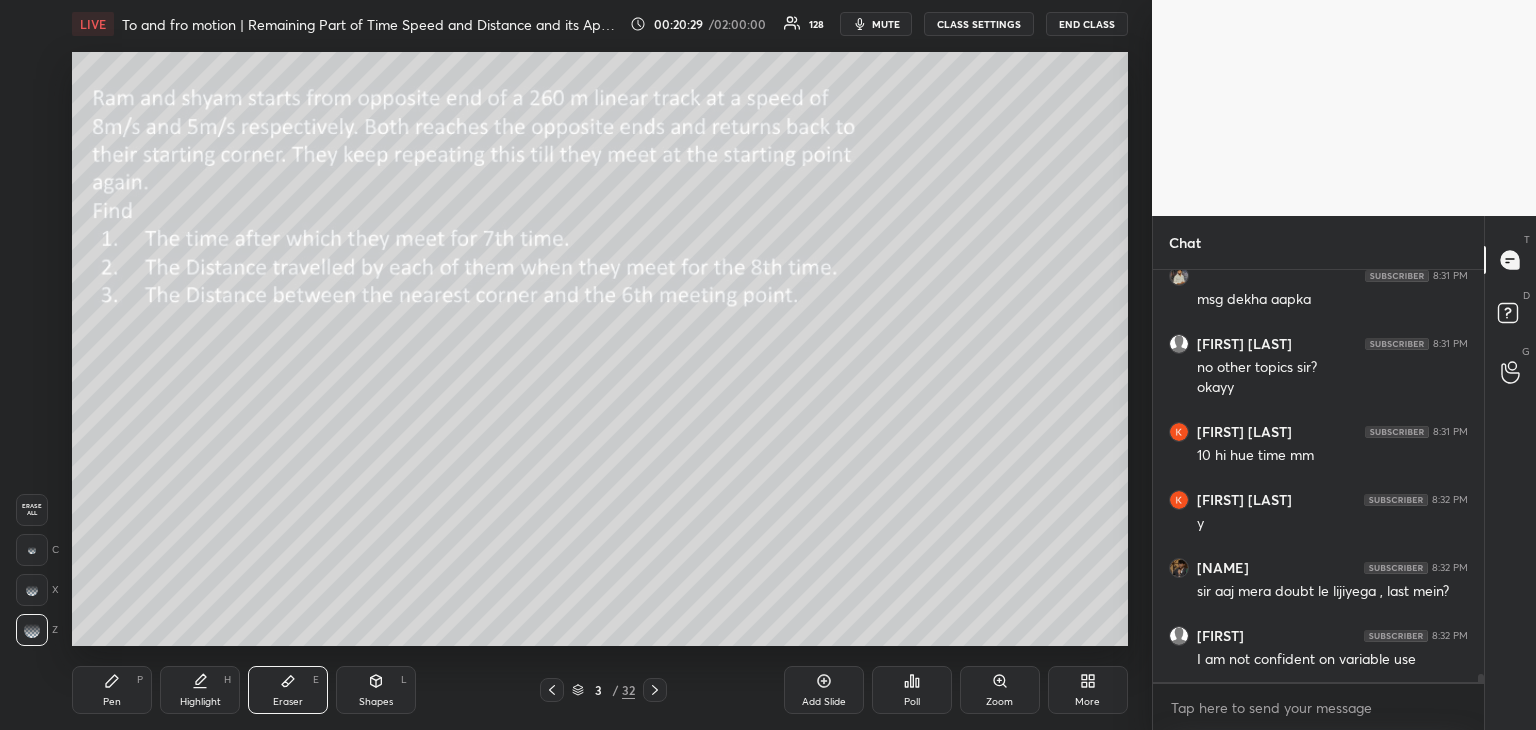scroll, scrollTop: 20712, scrollLeft: 0, axis: vertical 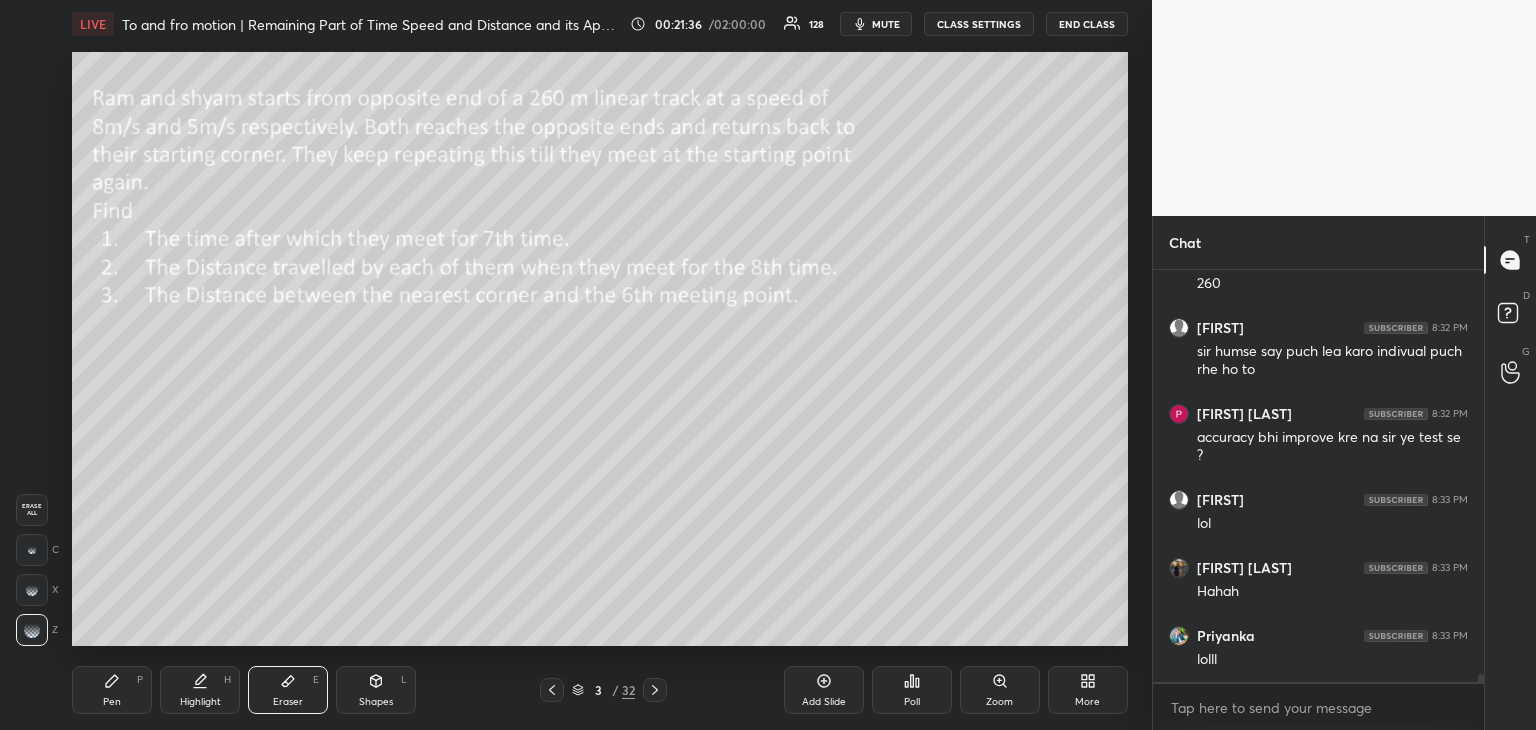 click on "Pen" at bounding box center [112, 702] 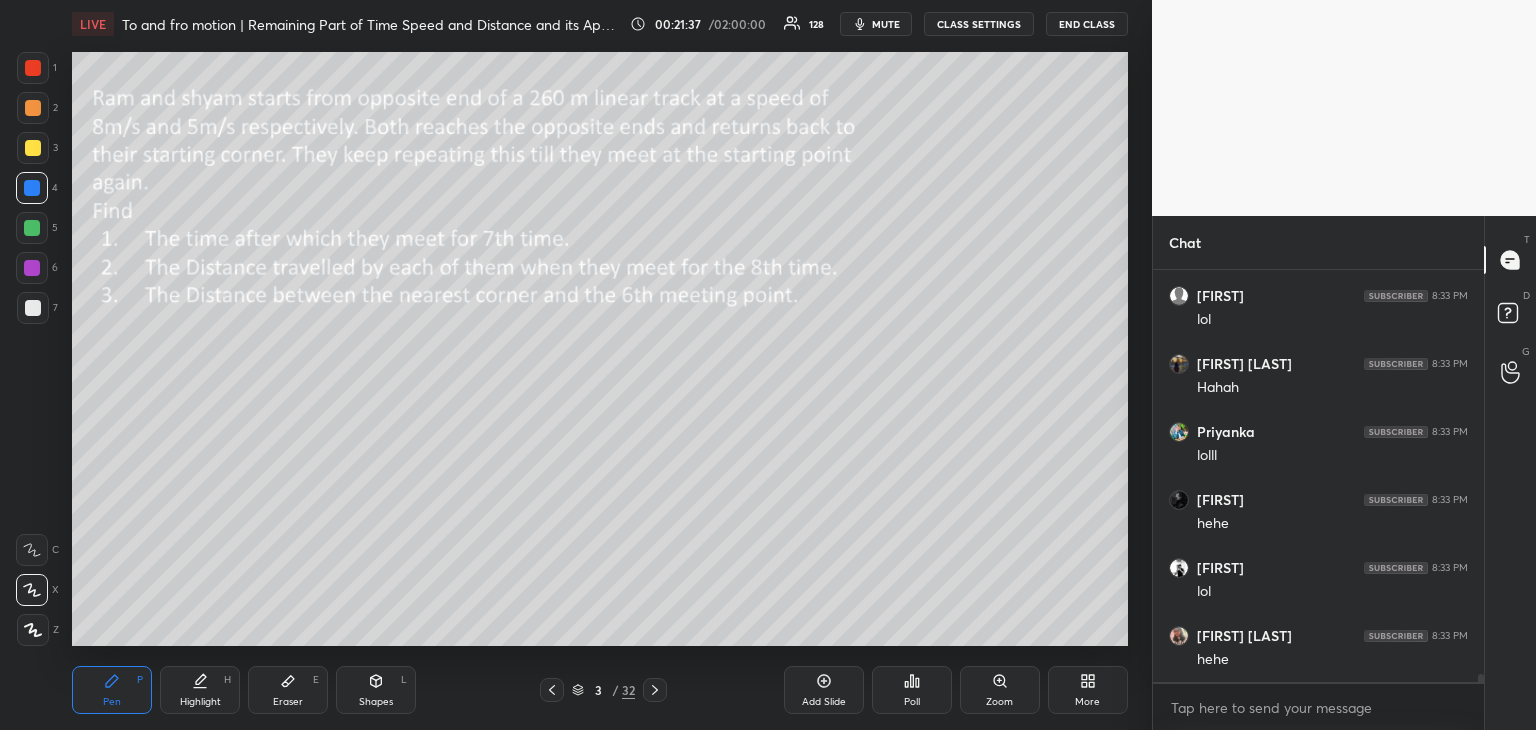 click at bounding box center [33, 148] 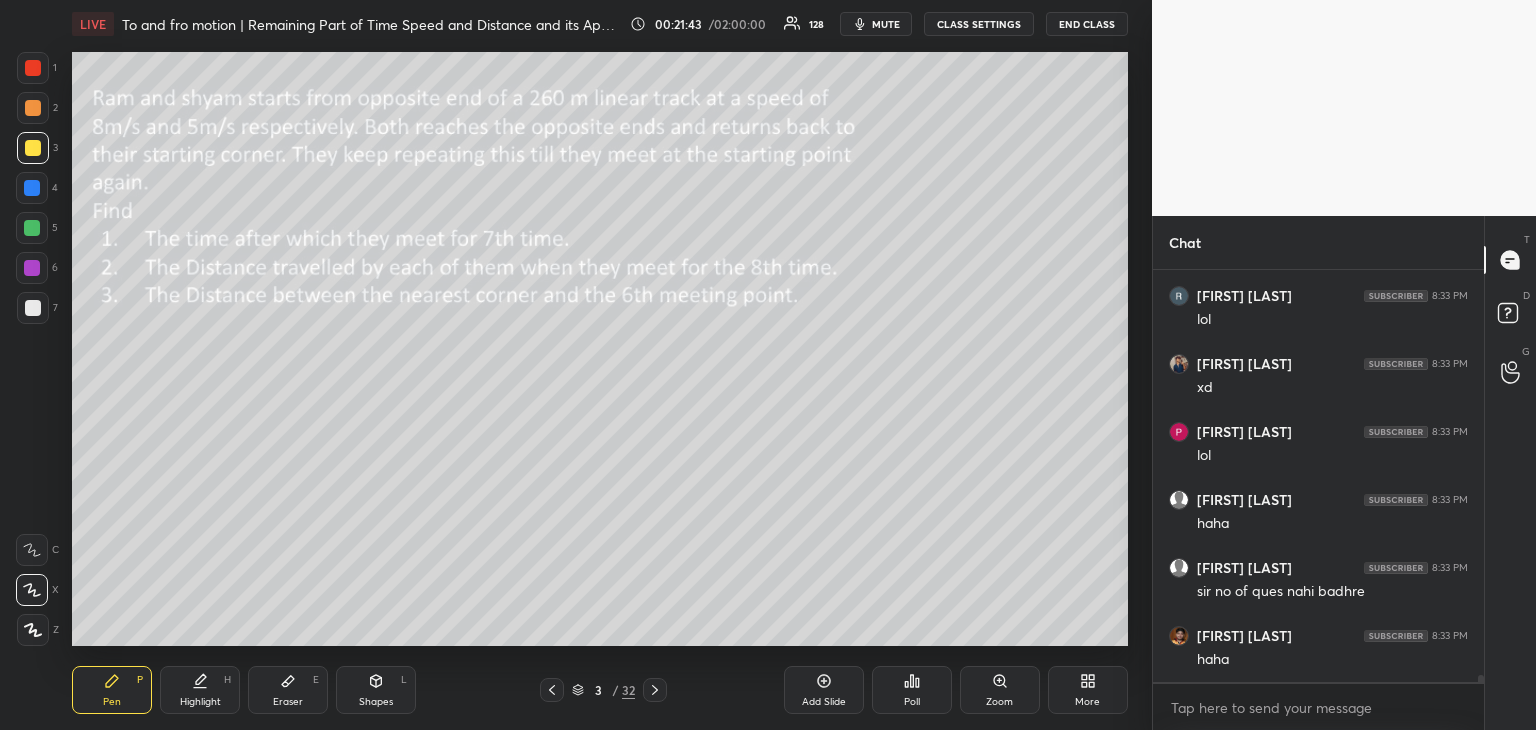 scroll, scrollTop: 22604, scrollLeft: 0, axis: vertical 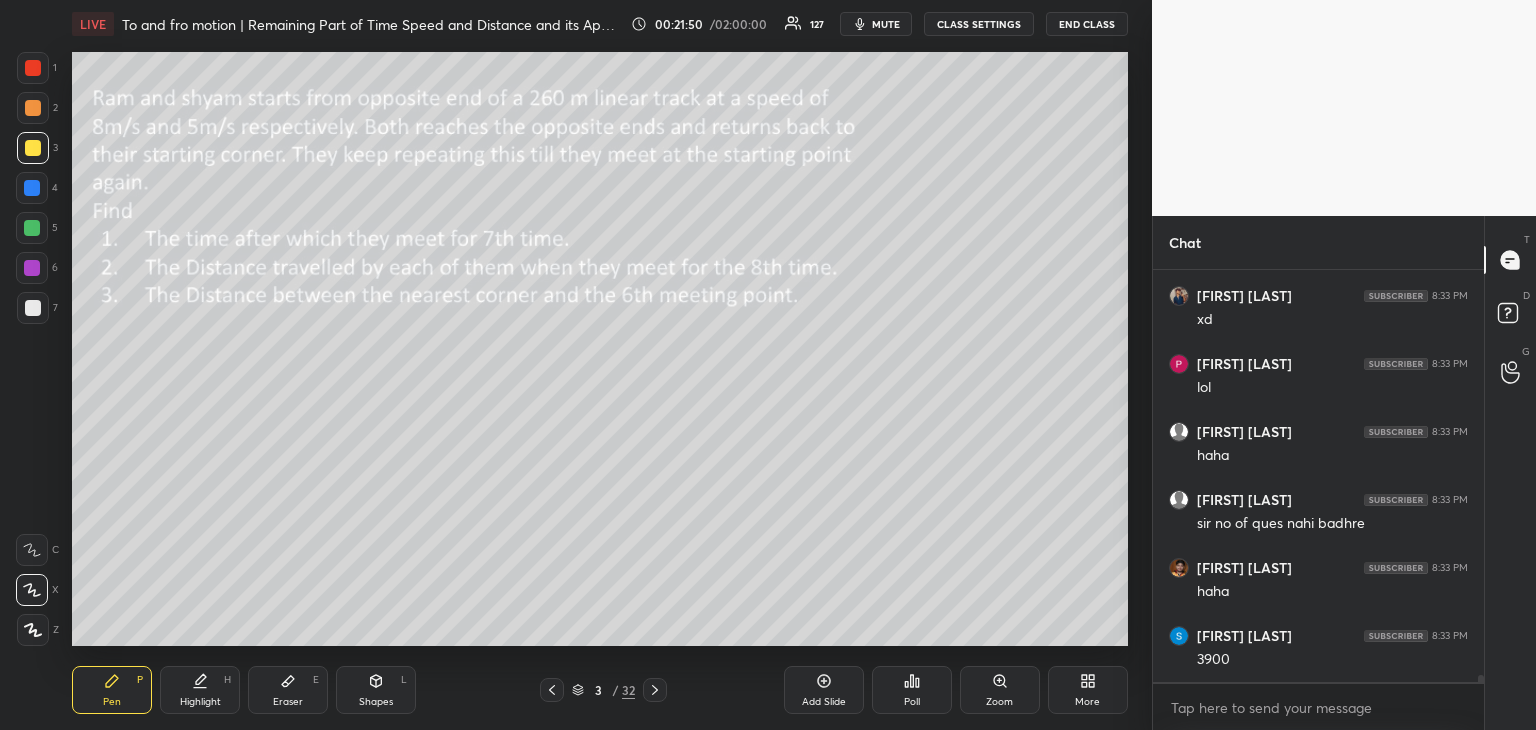 click at bounding box center (33, 108) 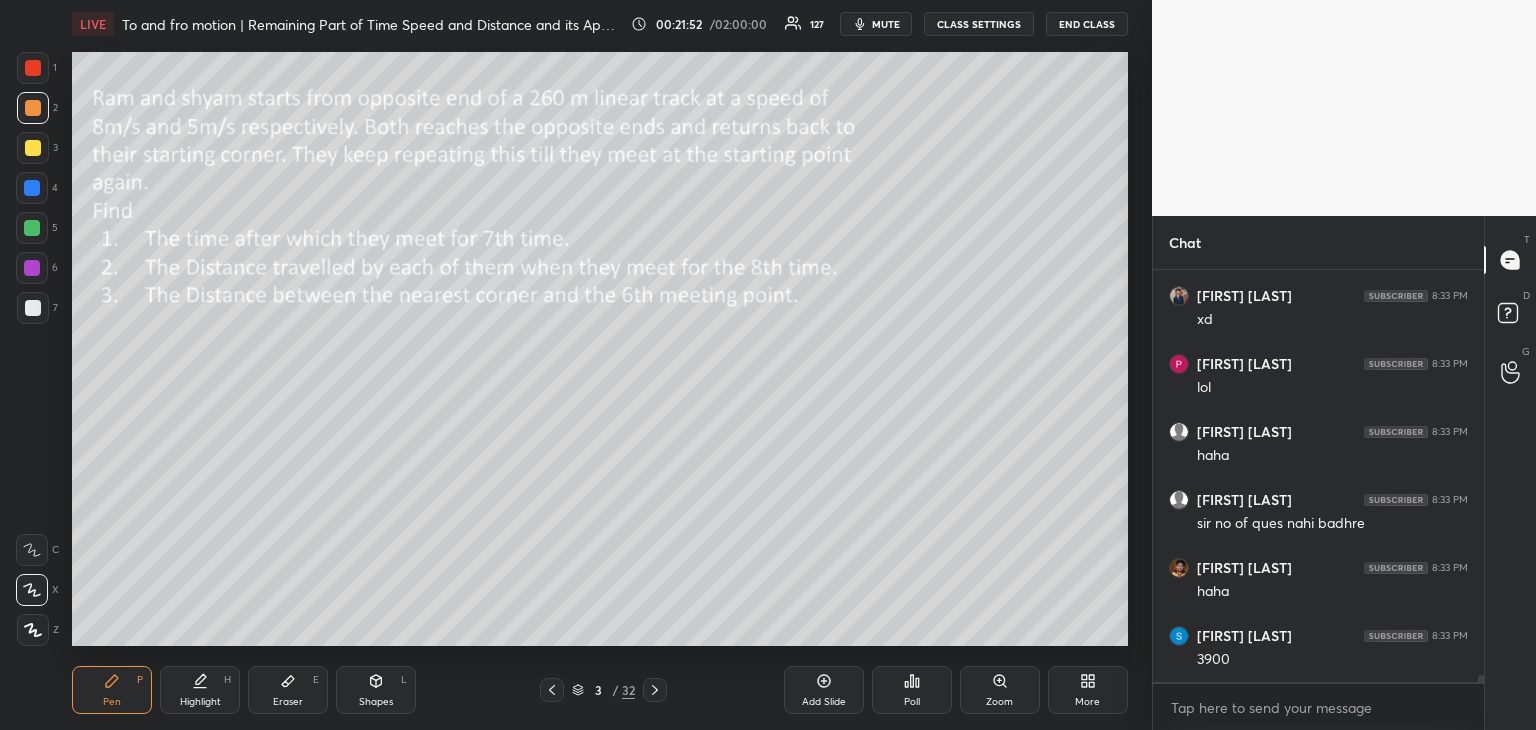 click on "Shapes L" at bounding box center (376, 690) 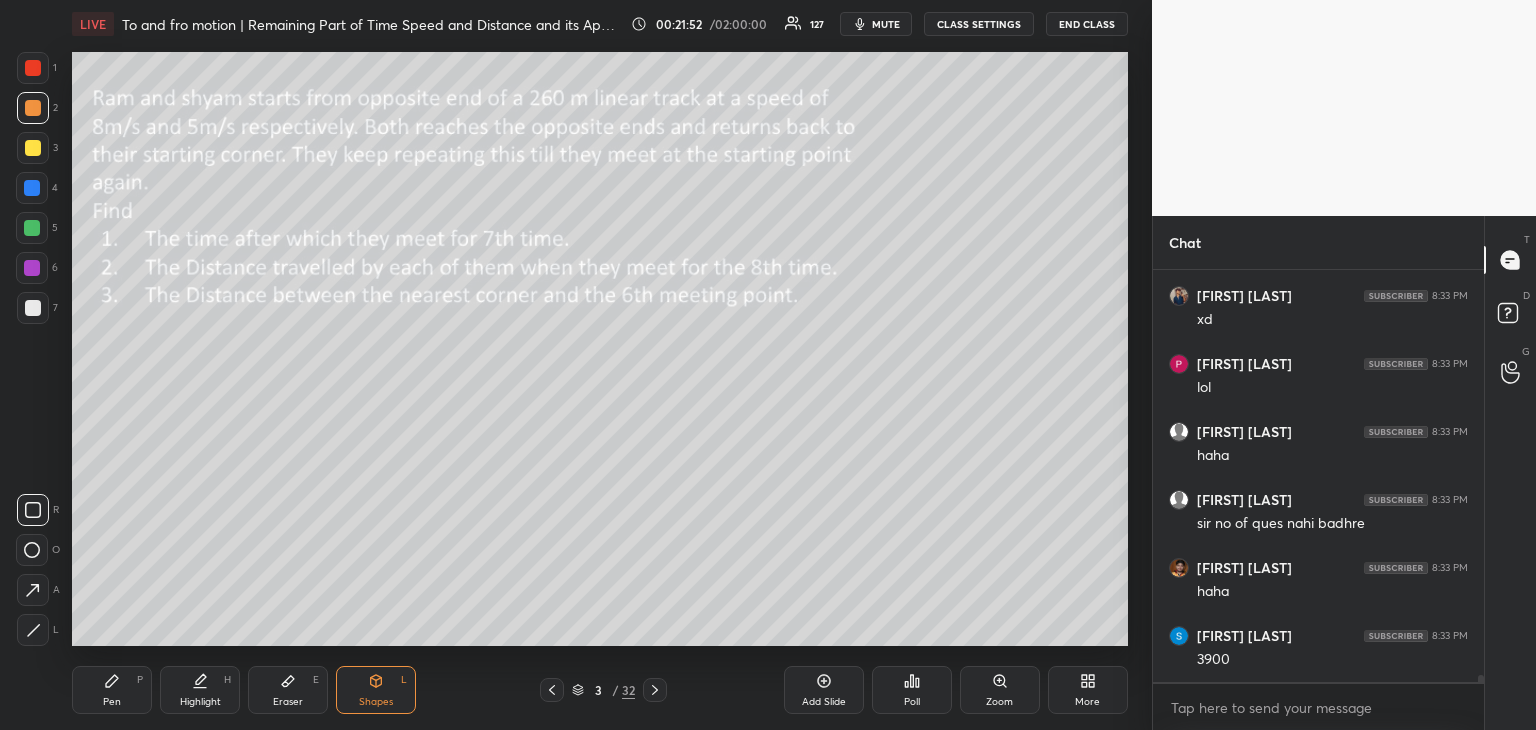 scroll, scrollTop: 22672, scrollLeft: 0, axis: vertical 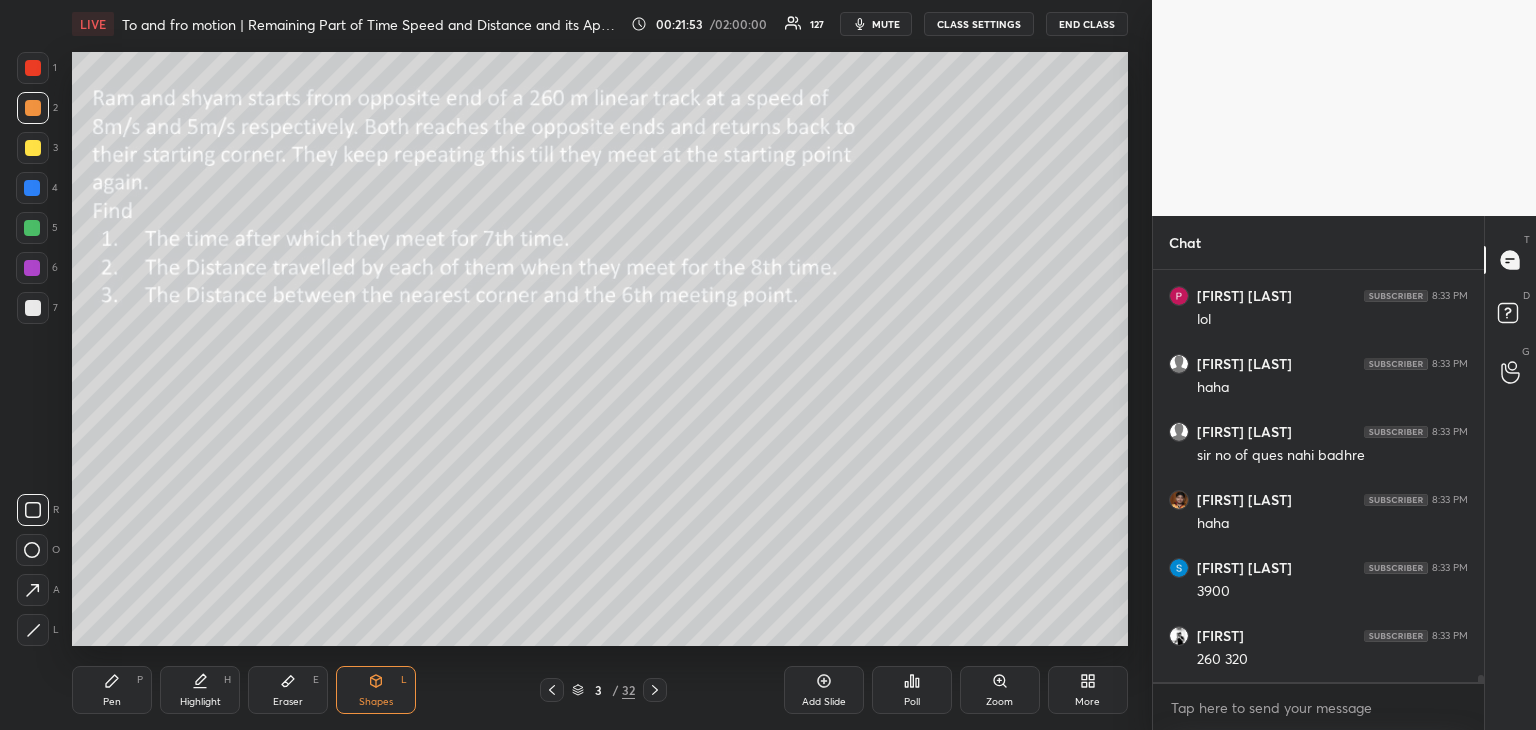 click 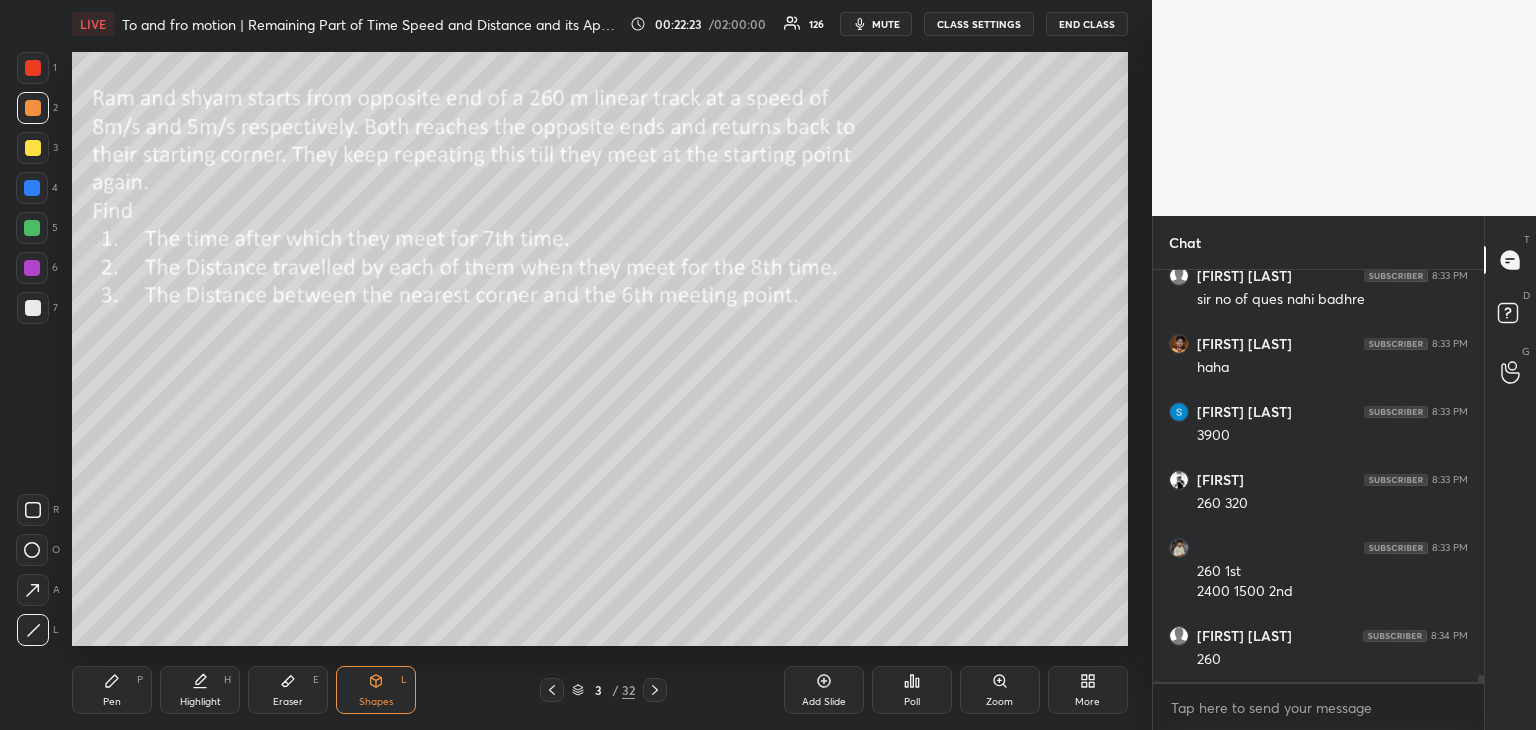 scroll, scrollTop: 22914, scrollLeft: 0, axis: vertical 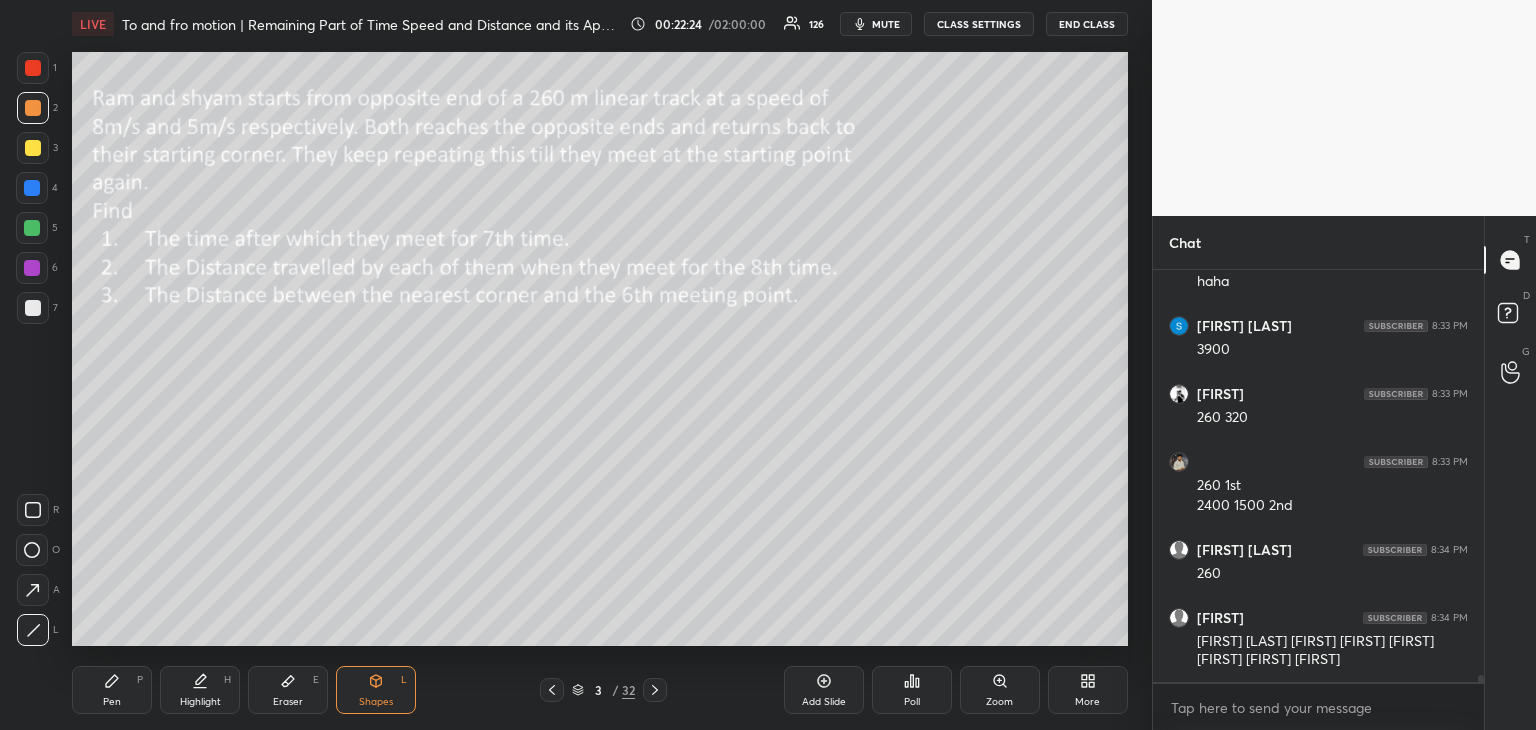 click on "Pen" at bounding box center (112, 702) 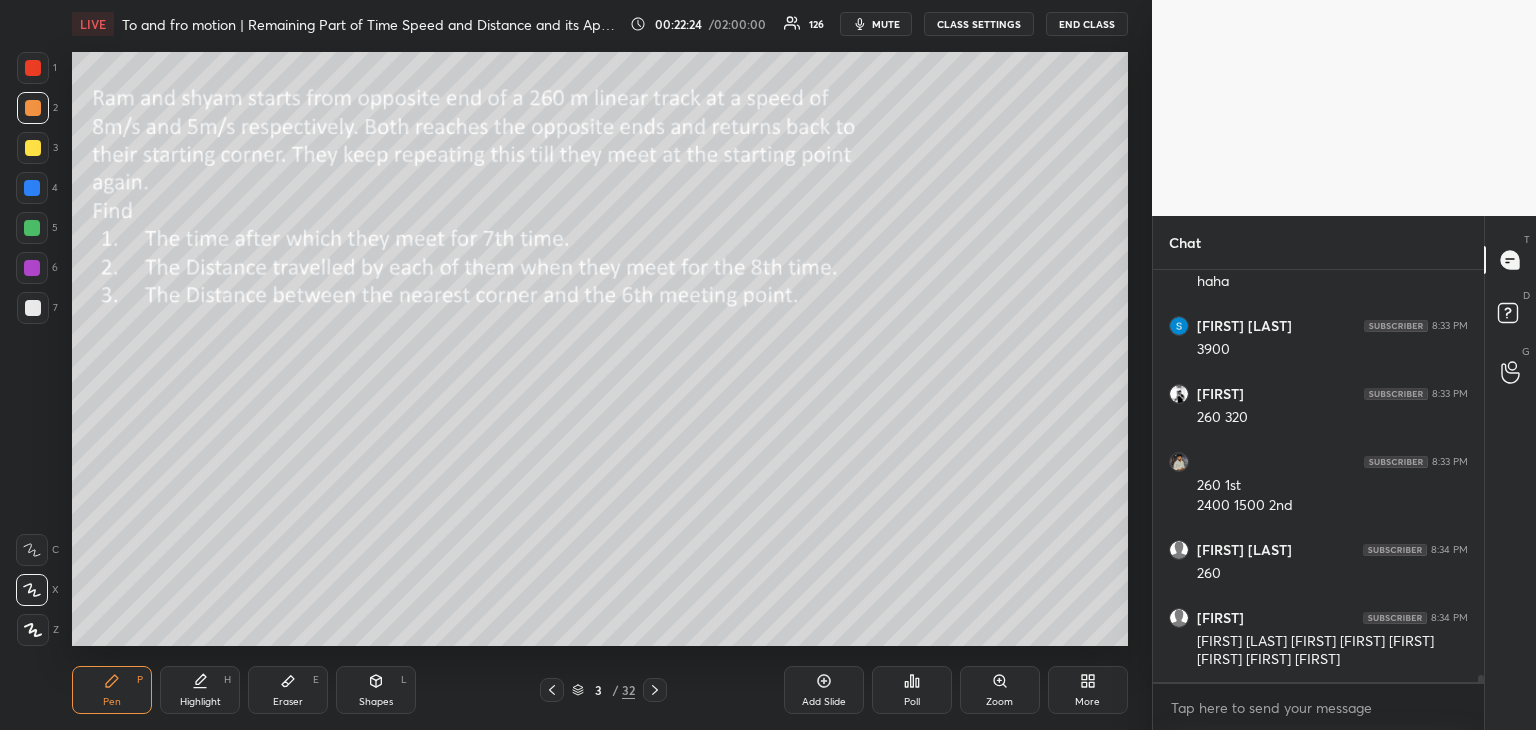 scroll, scrollTop: 22982, scrollLeft: 0, axis: vertical 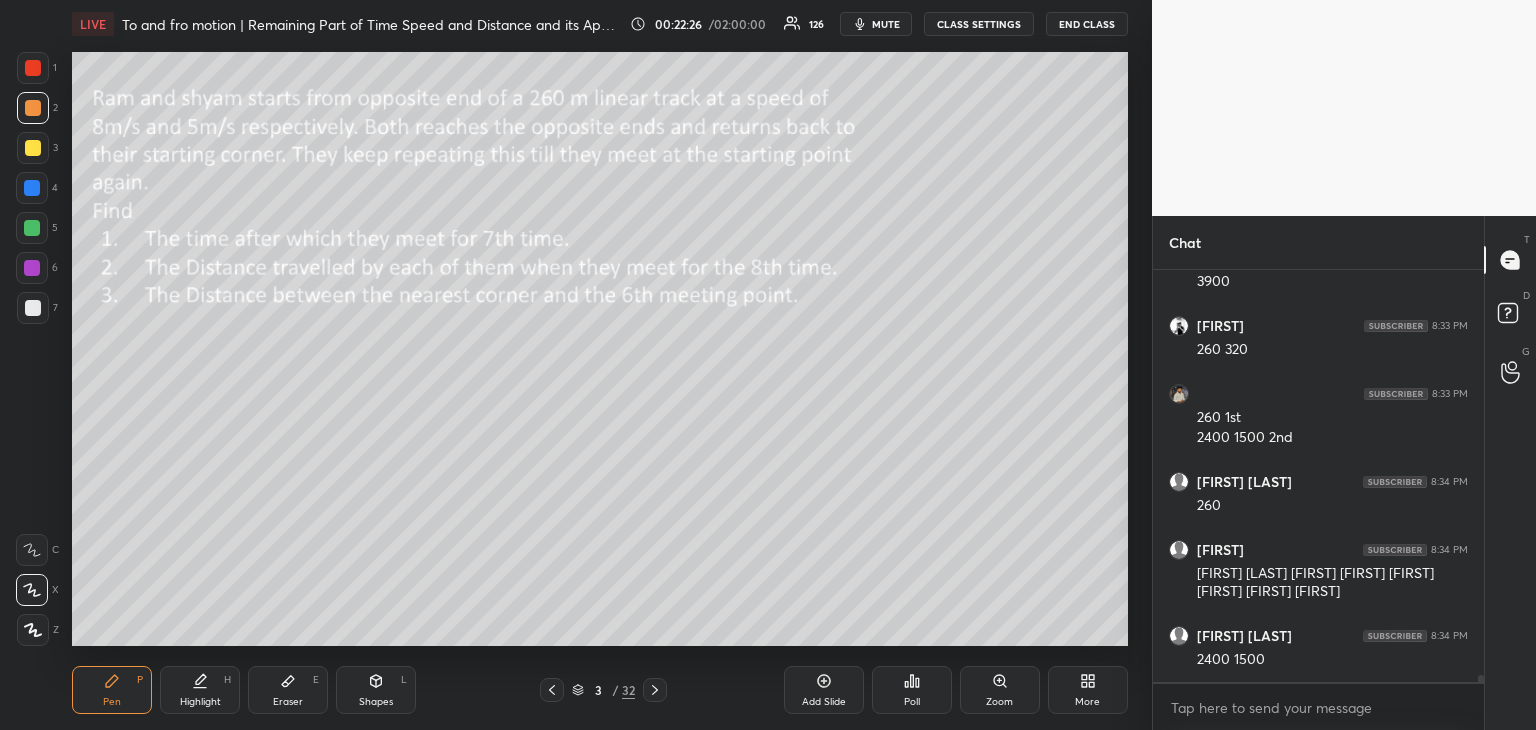 click at bounding box center [33, 148] 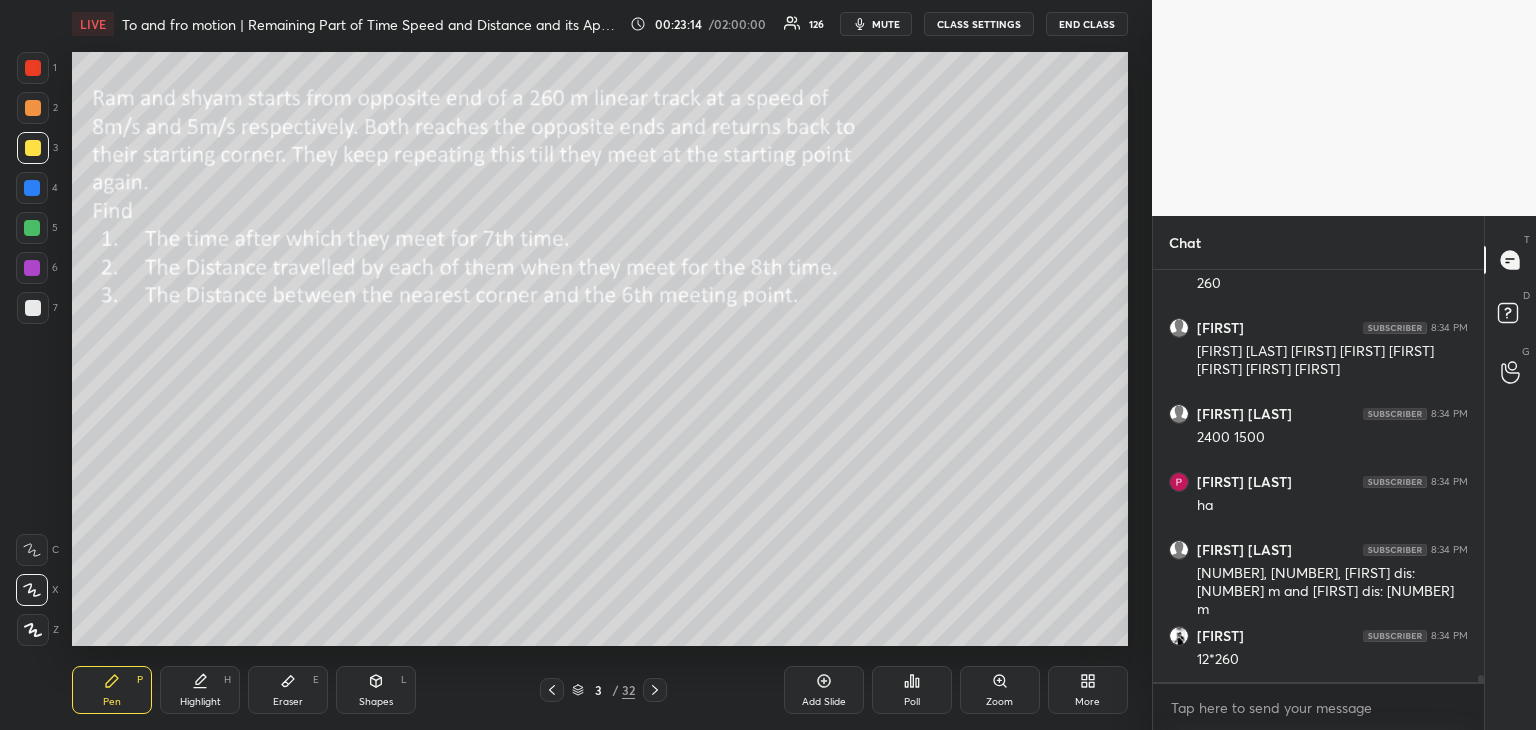 scroll, scrollTop: 23272, scrollLeft: 0, axis: vertical 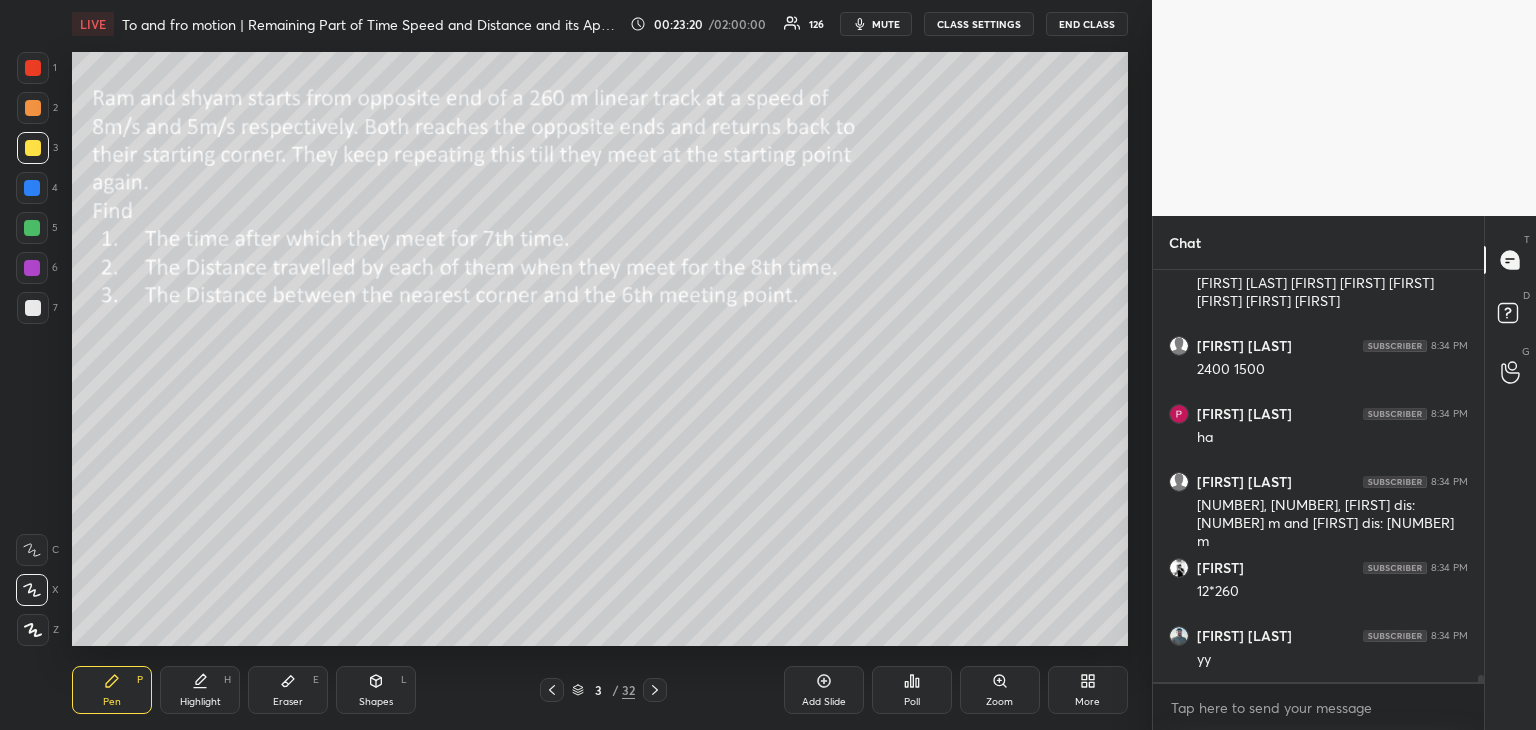 click at bounding box center (33, 308) 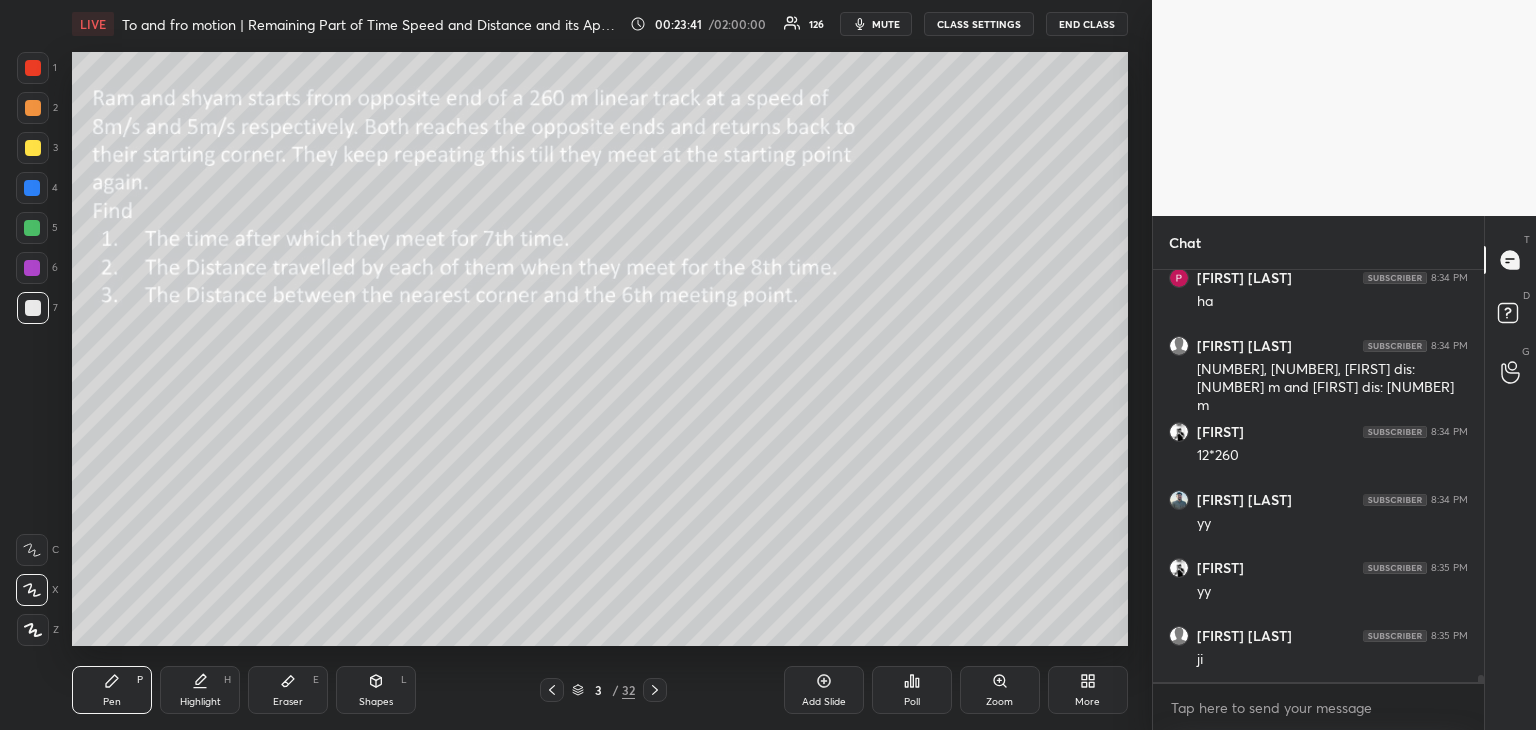 scroll, scrollTop: 23476, scrollLeft: 0, axis: vertical 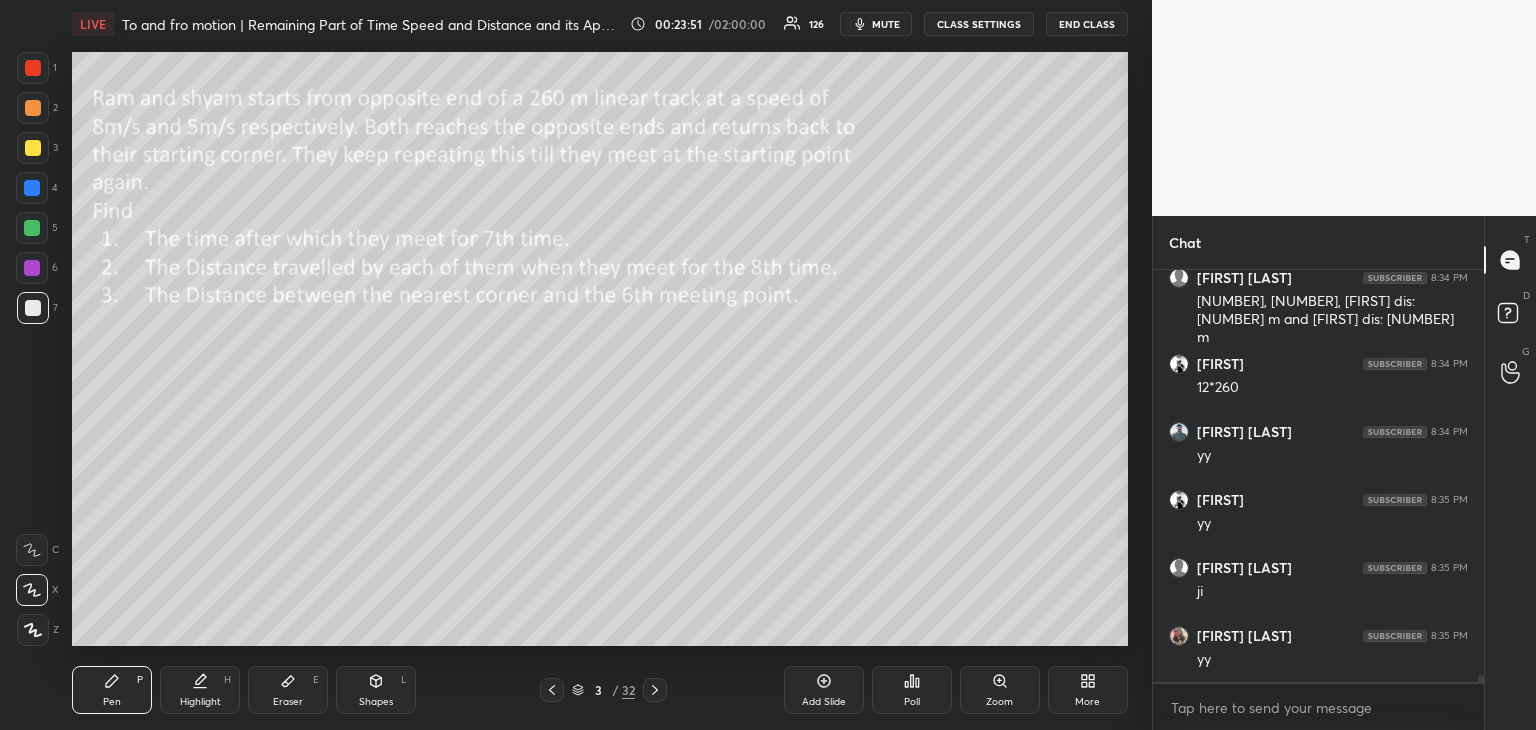 click at bounding box center (32, 268) 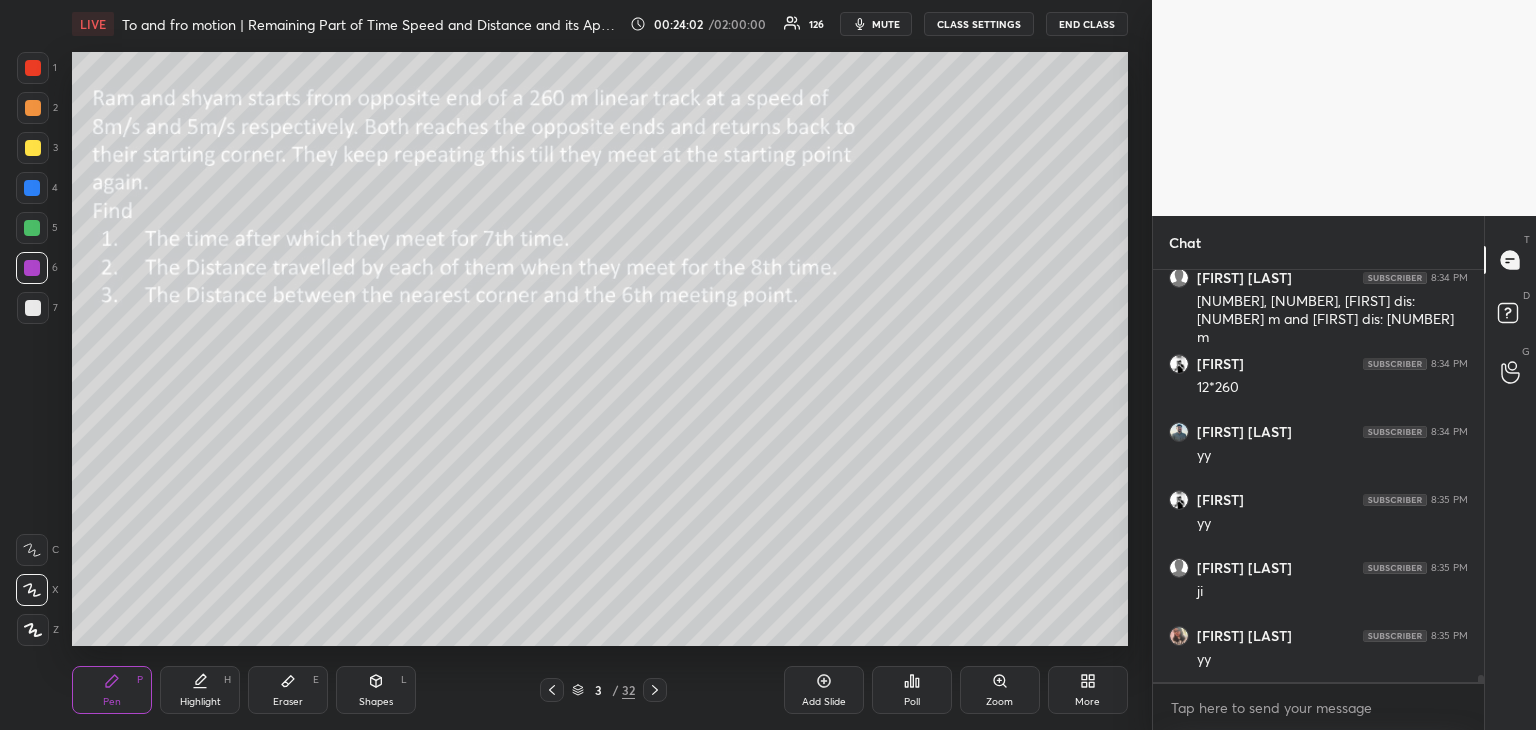 click at bounding box center (32, 188) 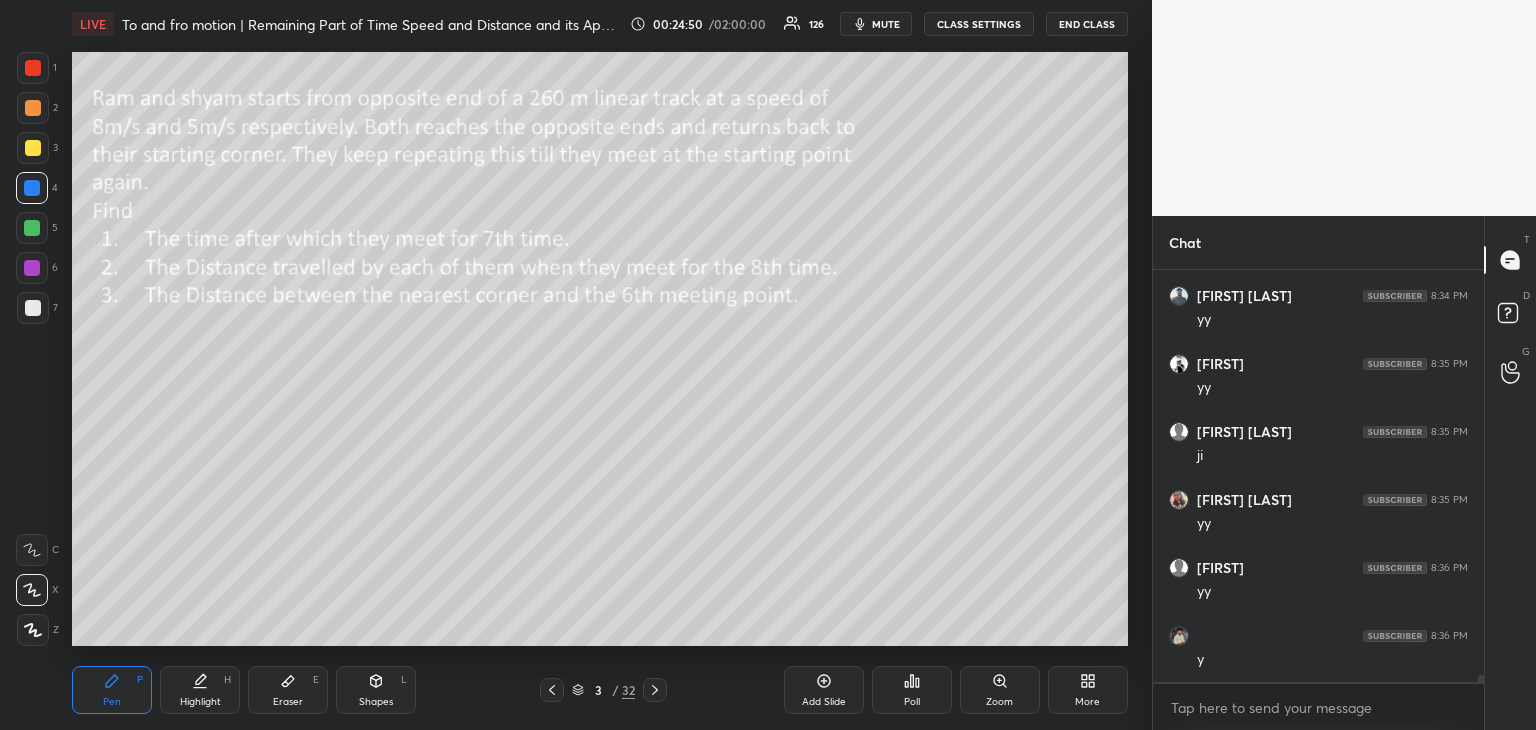 scroll, scrollTop: 23680, scrollLeft: 0, axis: vertical 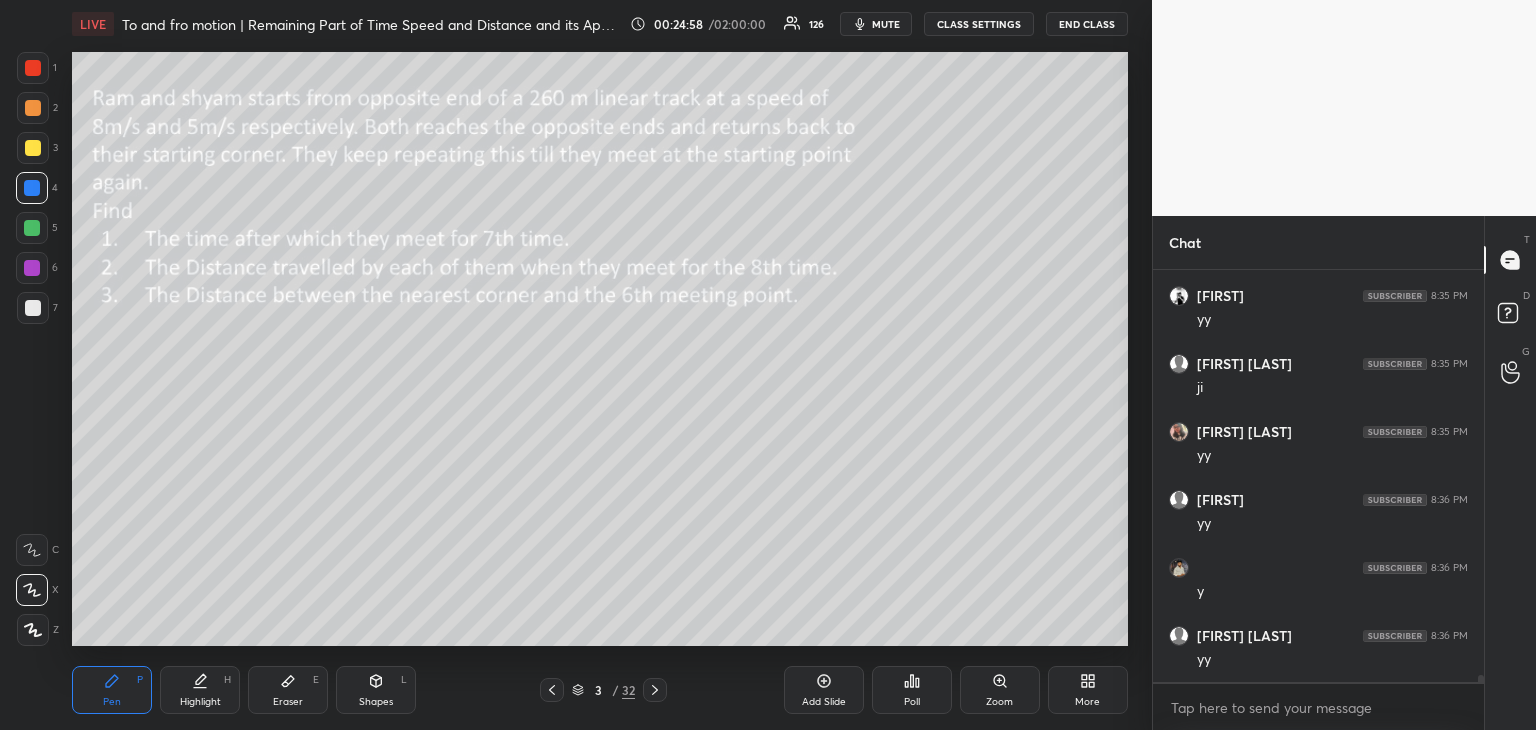 click at bounding box center [33, 308] 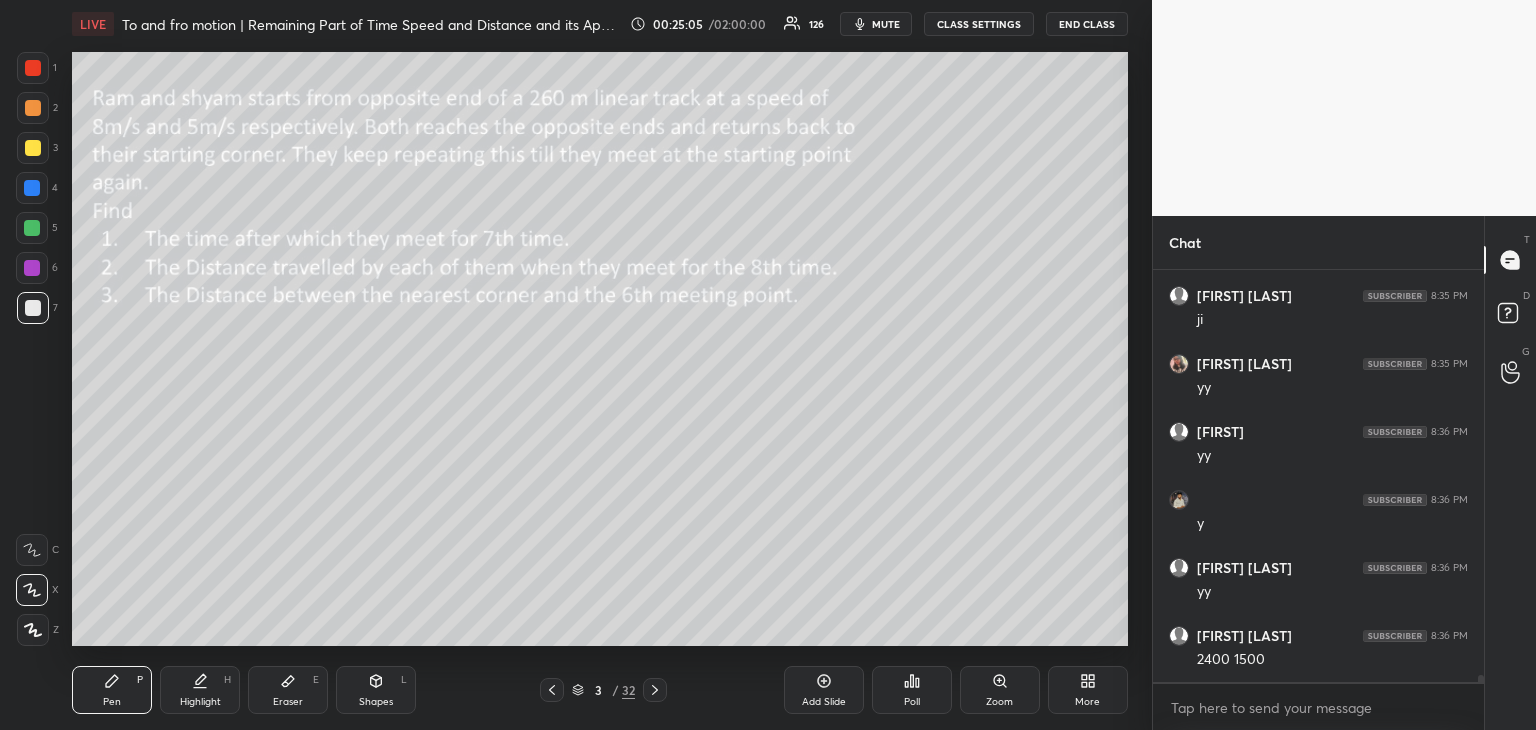 scroll, scrollTop: 23816, scrollLeft: 0, axis: vertical 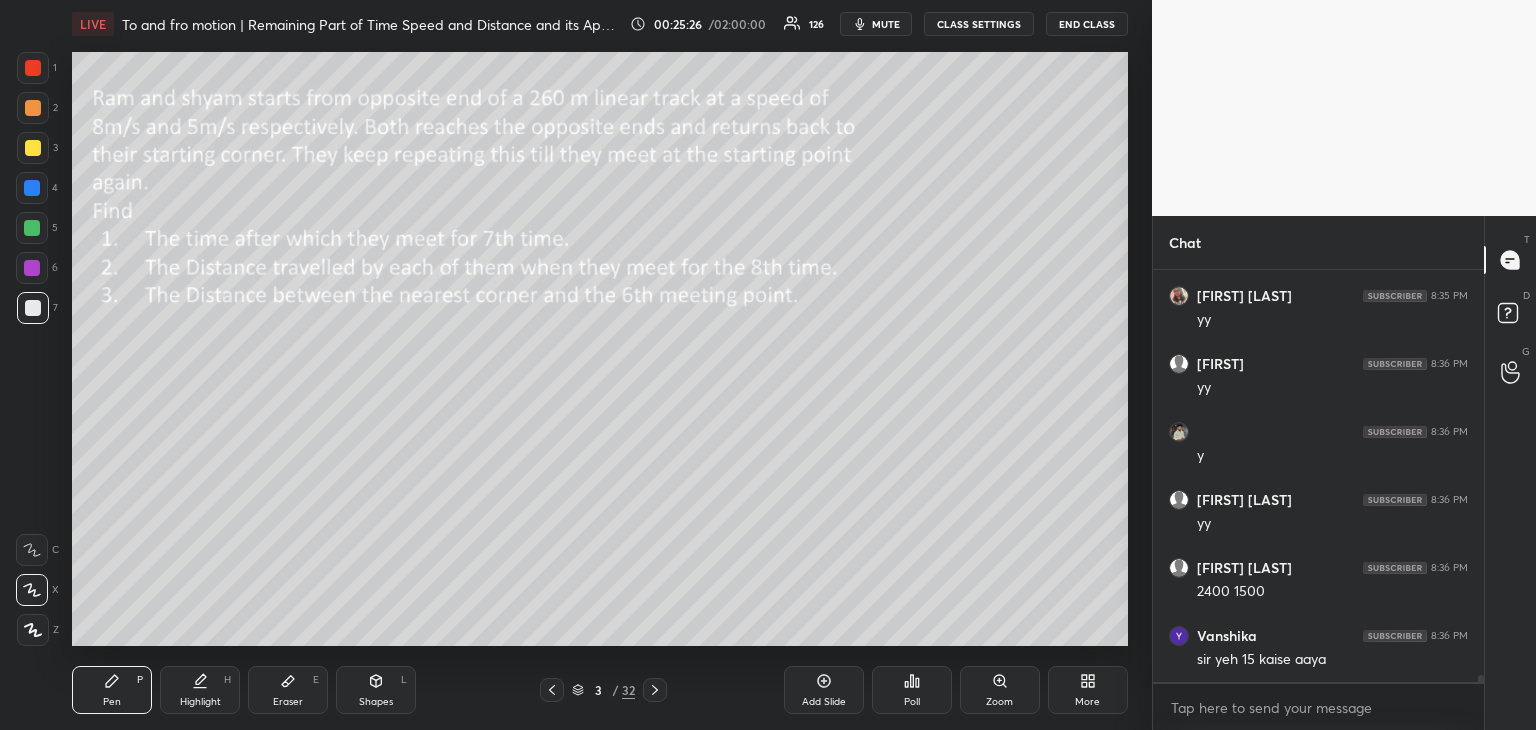 click on "Highlight H" at bounding box center [200, 690] 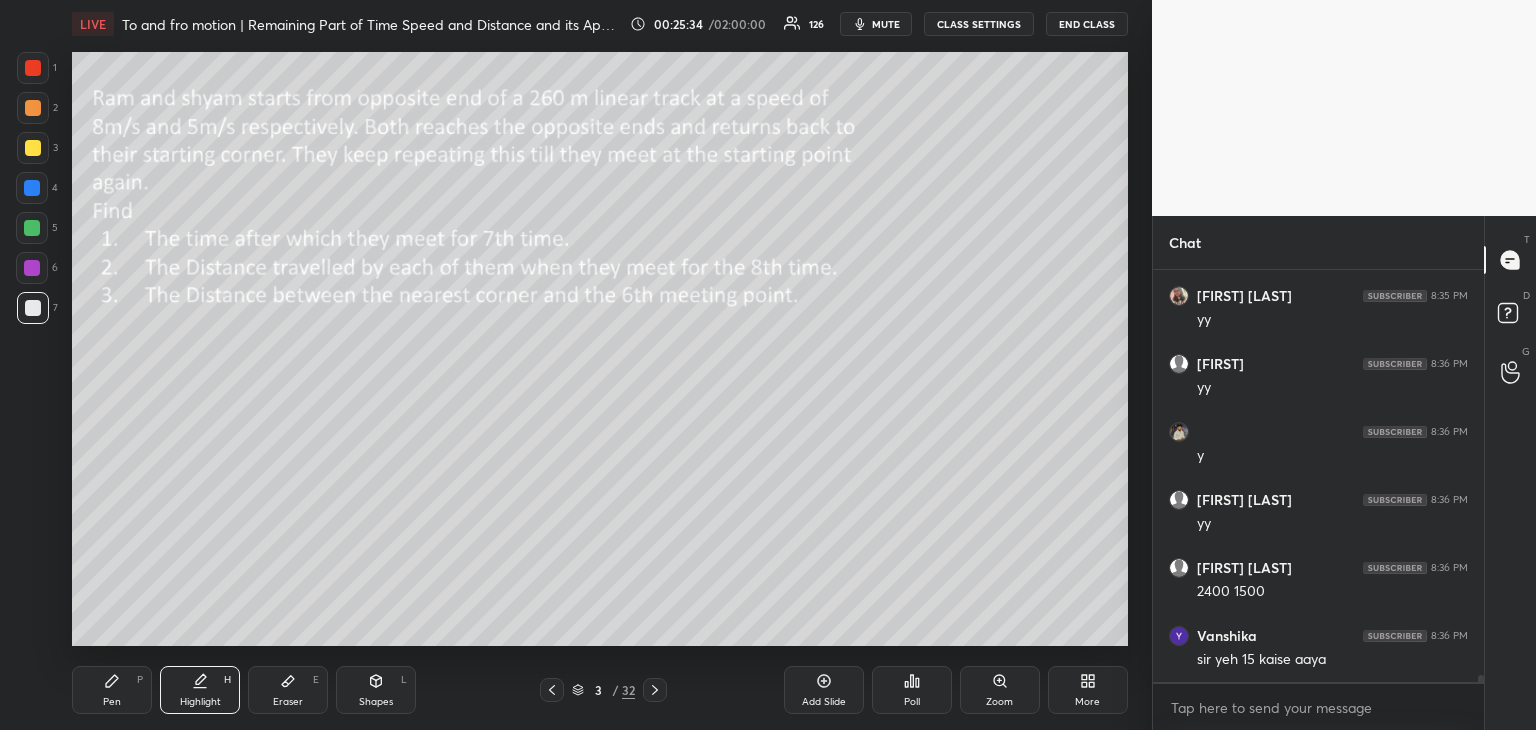 scroll, scrollTop: 23884, scrollLeft: 0, axis: vertical 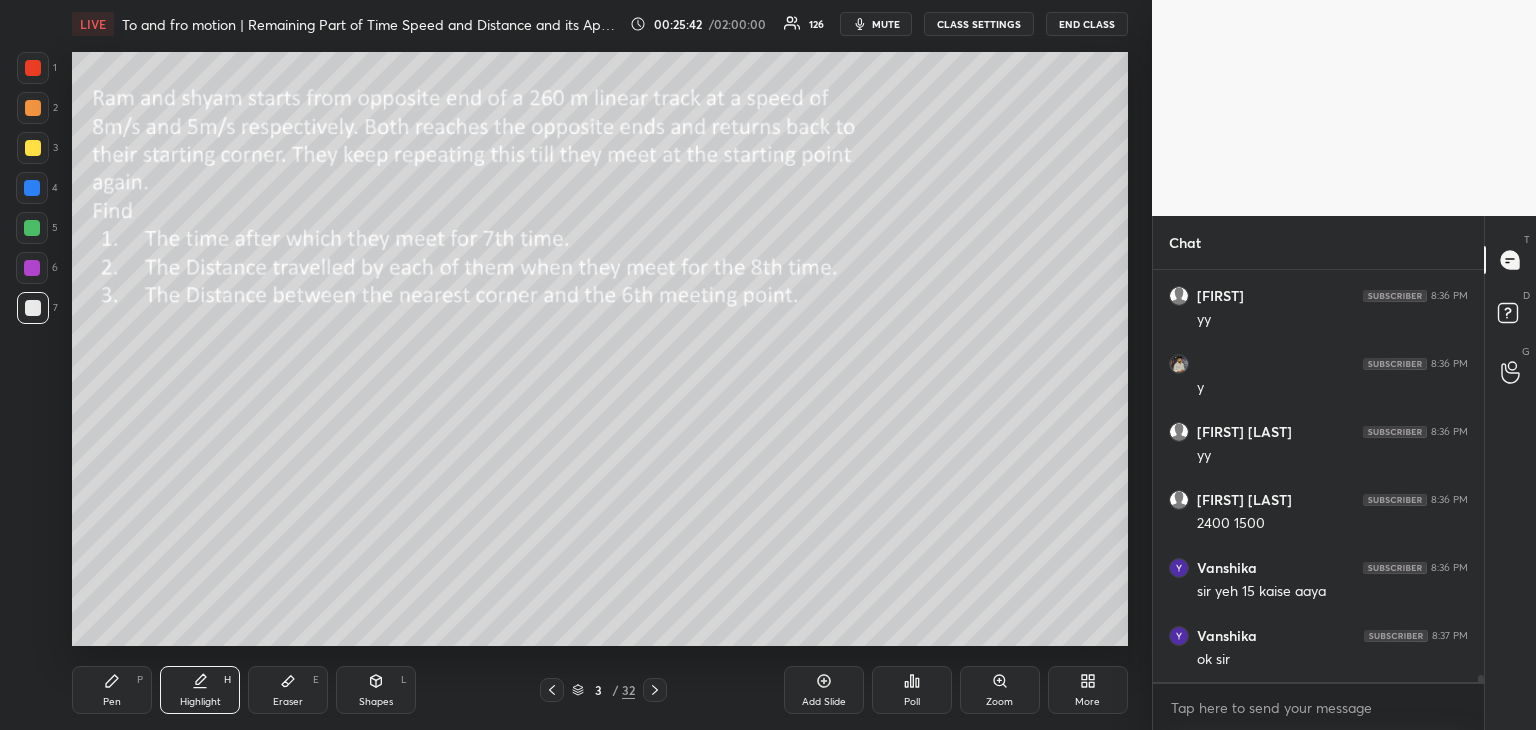 click on "Pen P" at bounding box center [112, 690] 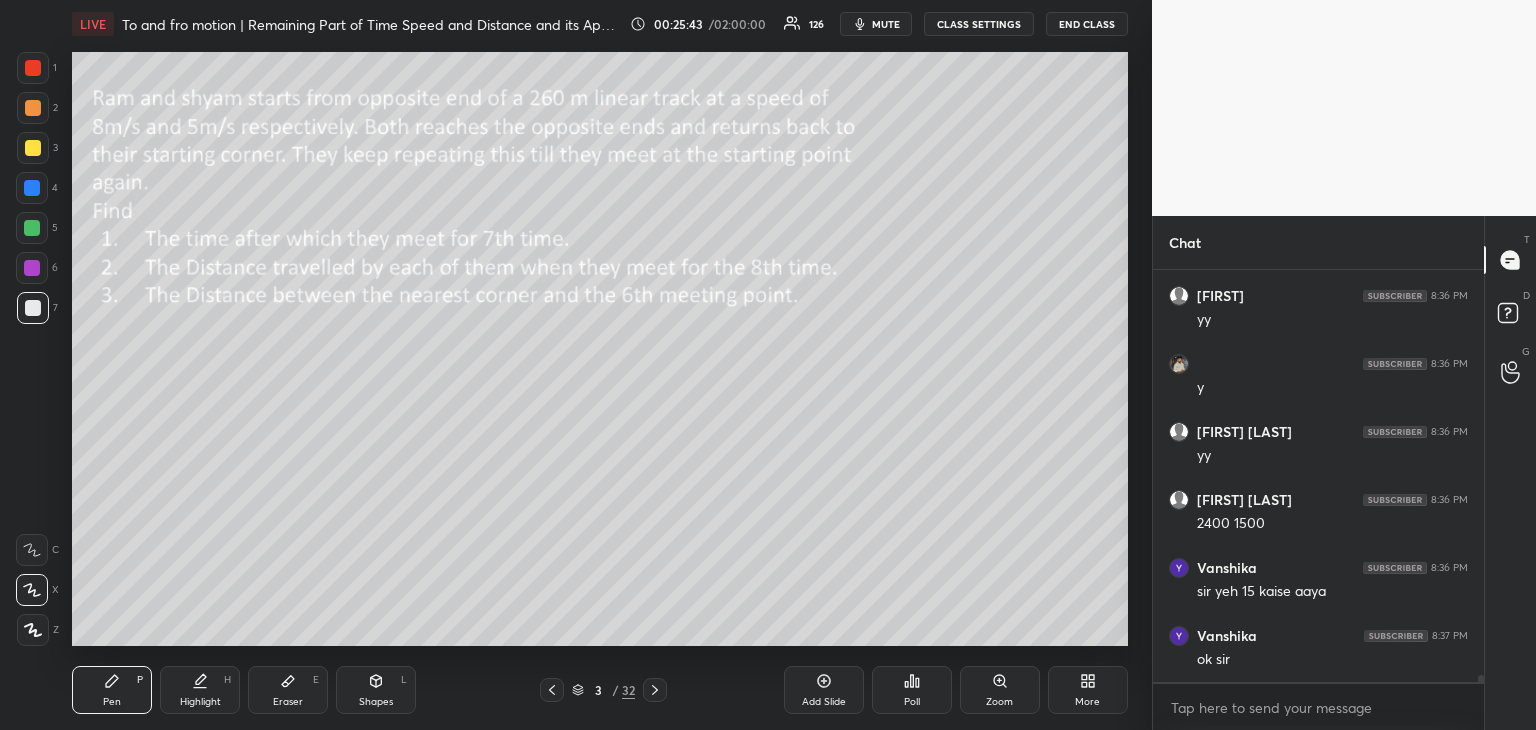 scroll, scrollTop: 23952, scrollLeft: 0, axis: vertical 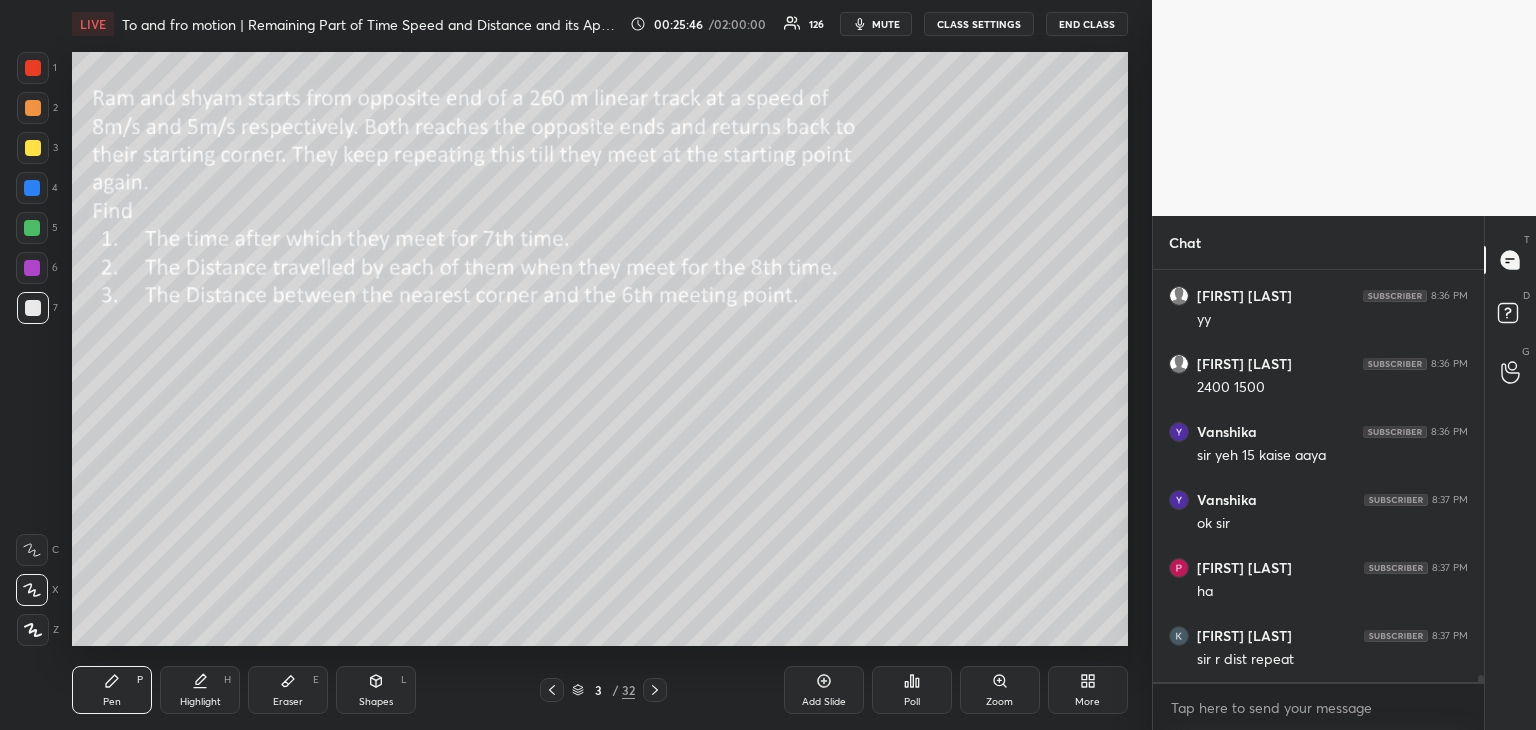 click at bounding box center [33, 148] 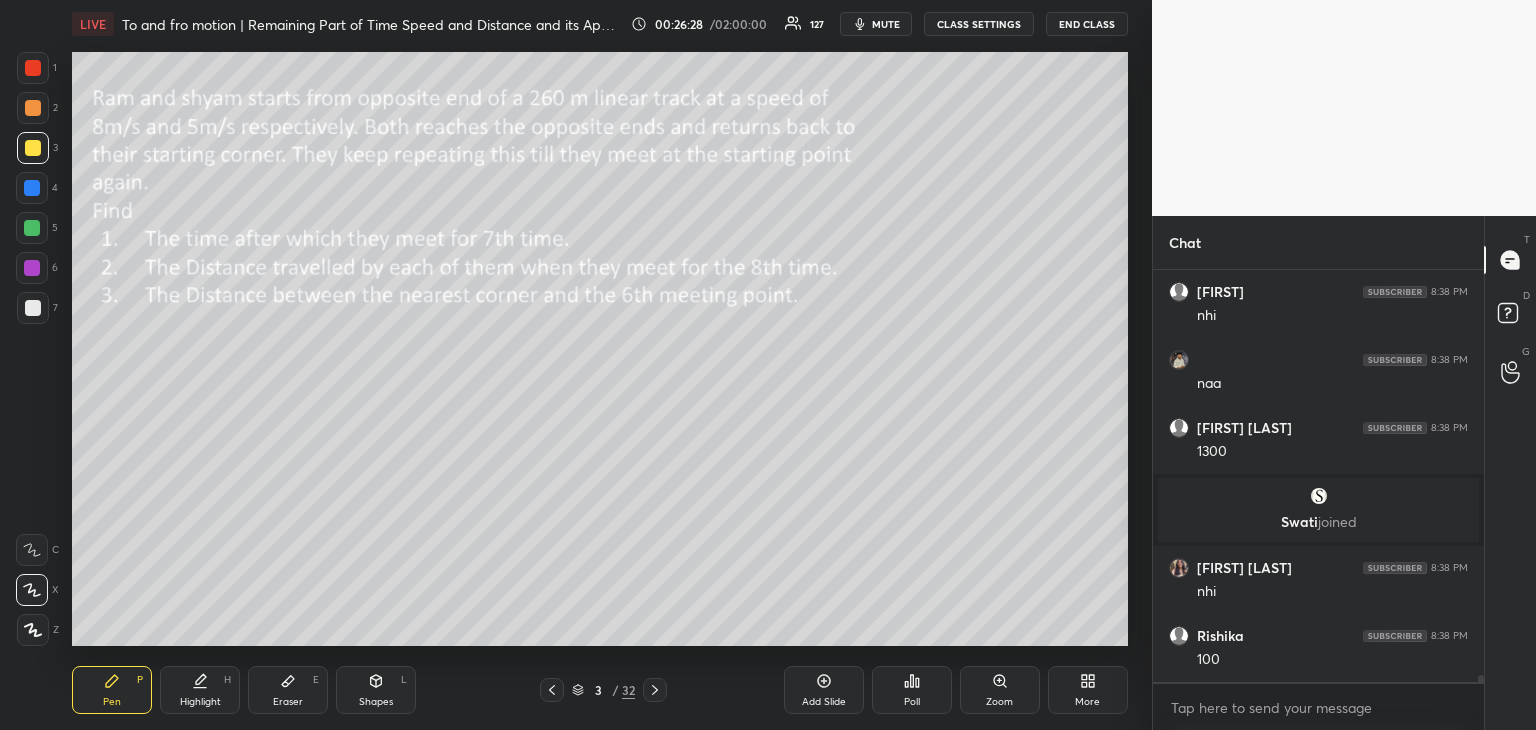 scroll, scrollTop: 23320, scrollLeft: 0, axis: vertical 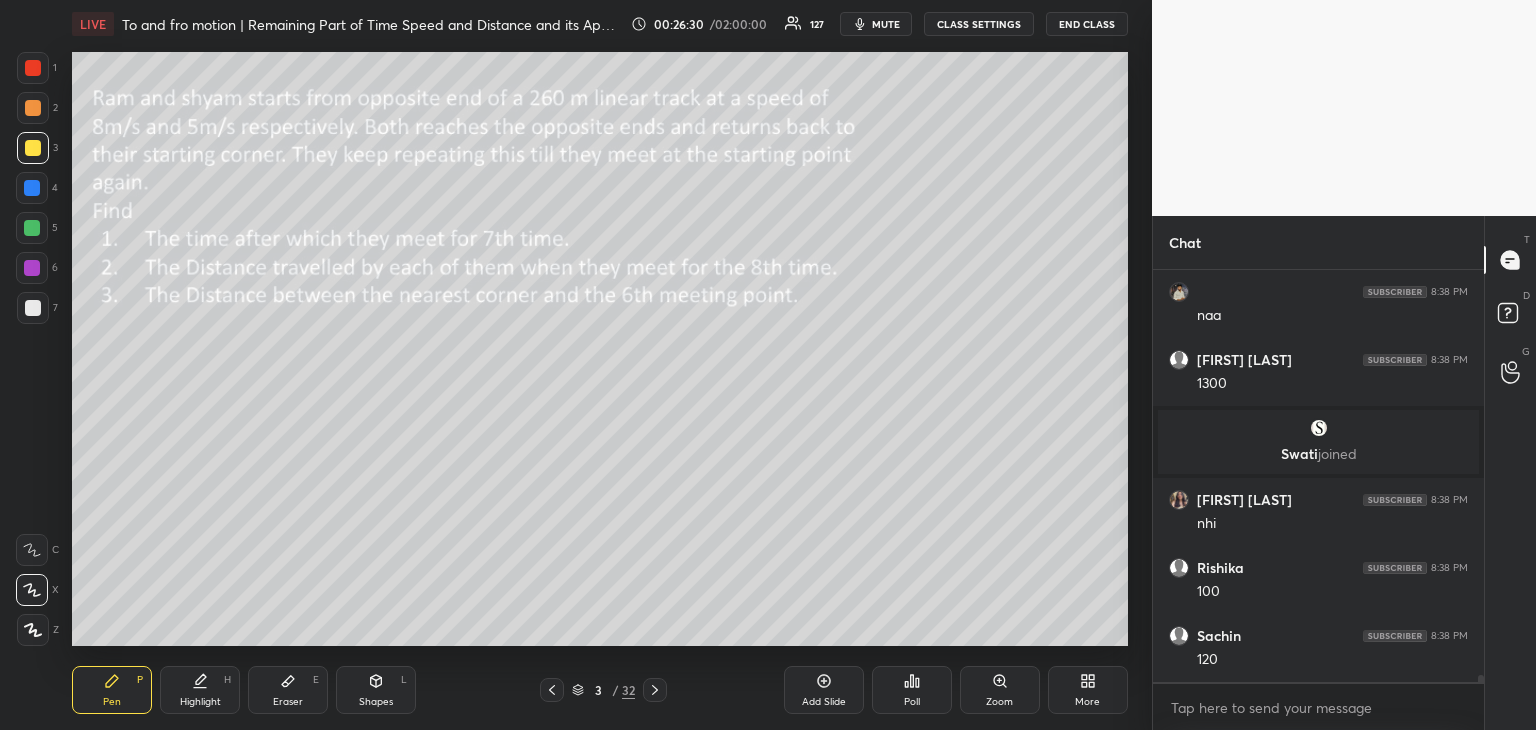 click at bounding box center (33, 148) 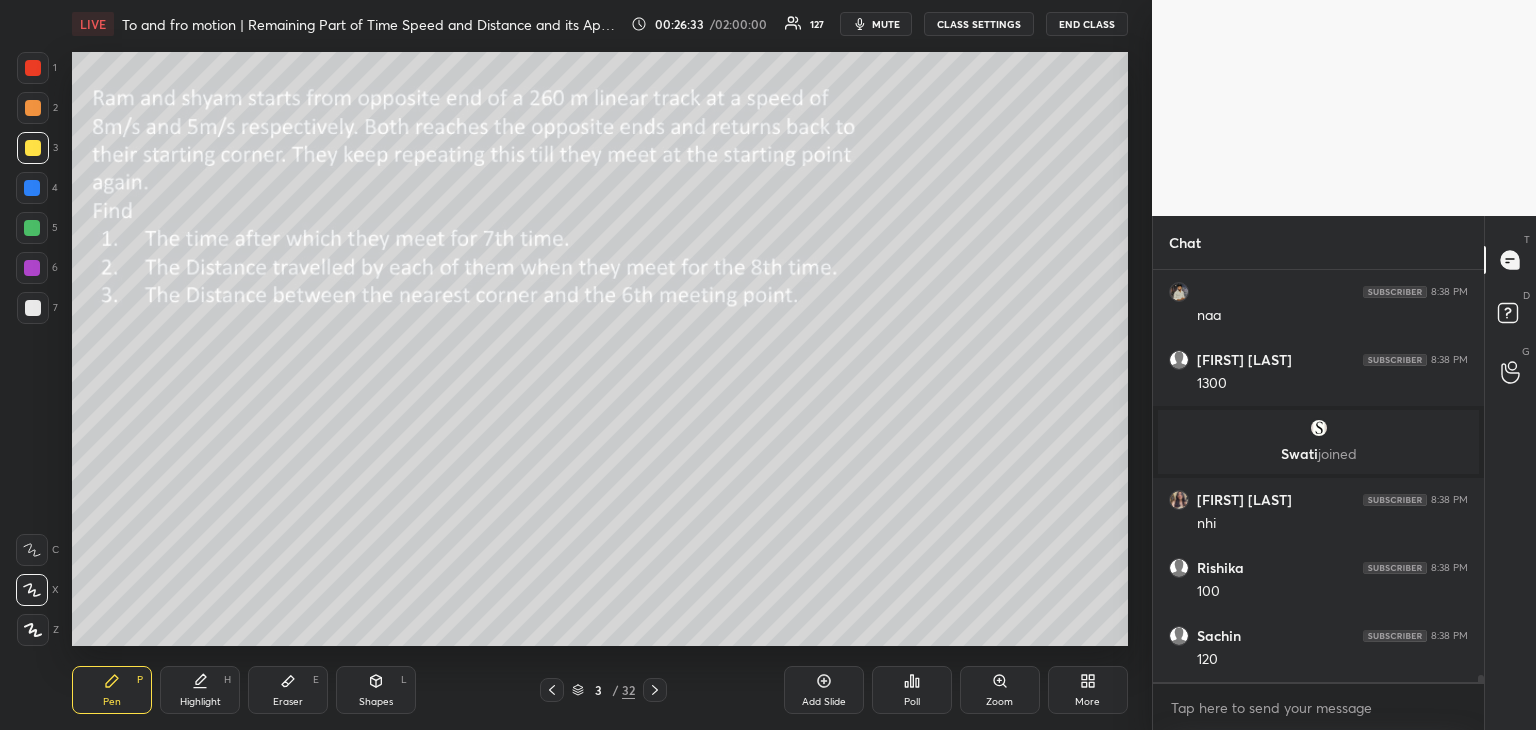 scroll, scrollTop: 23388, scrollLeft: 0, axis: vertical 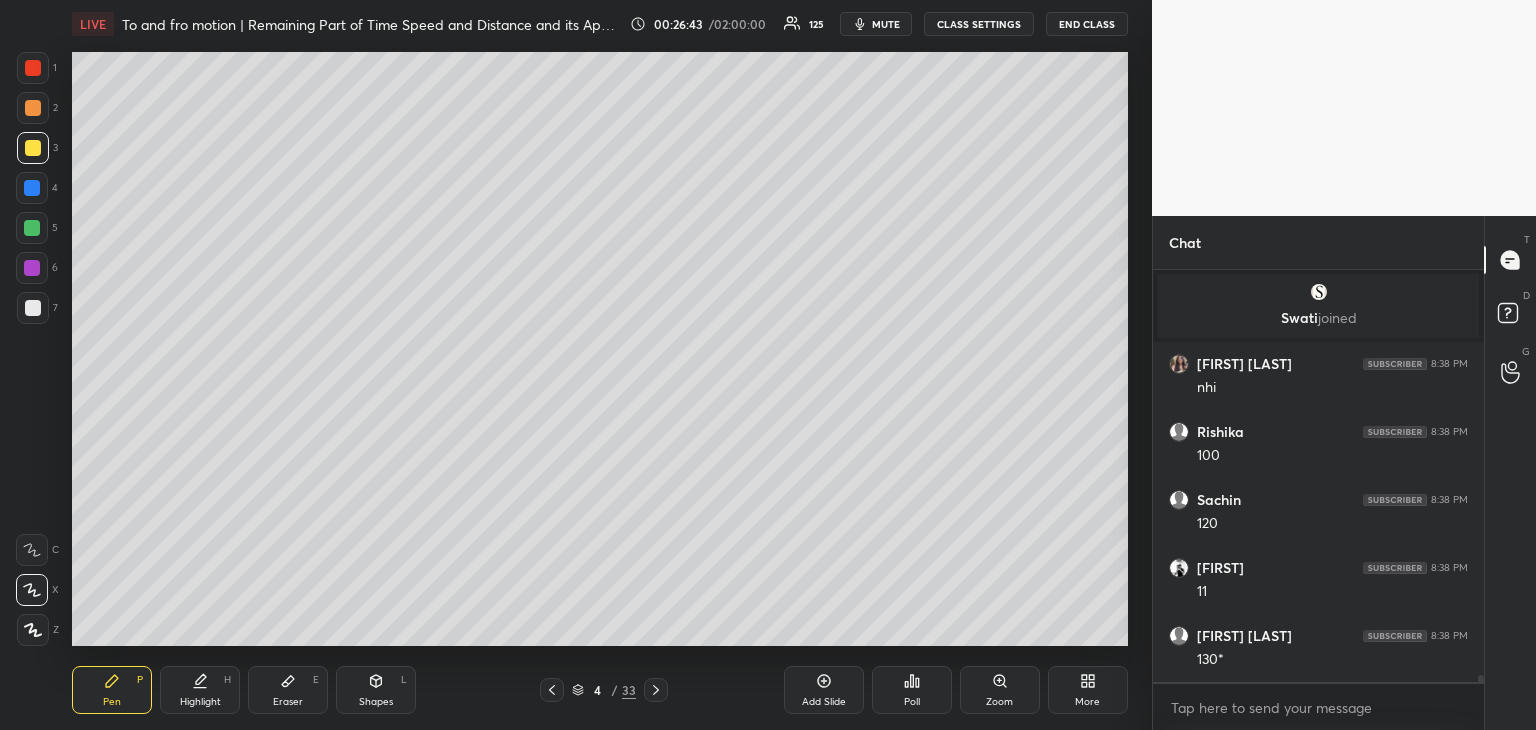 click 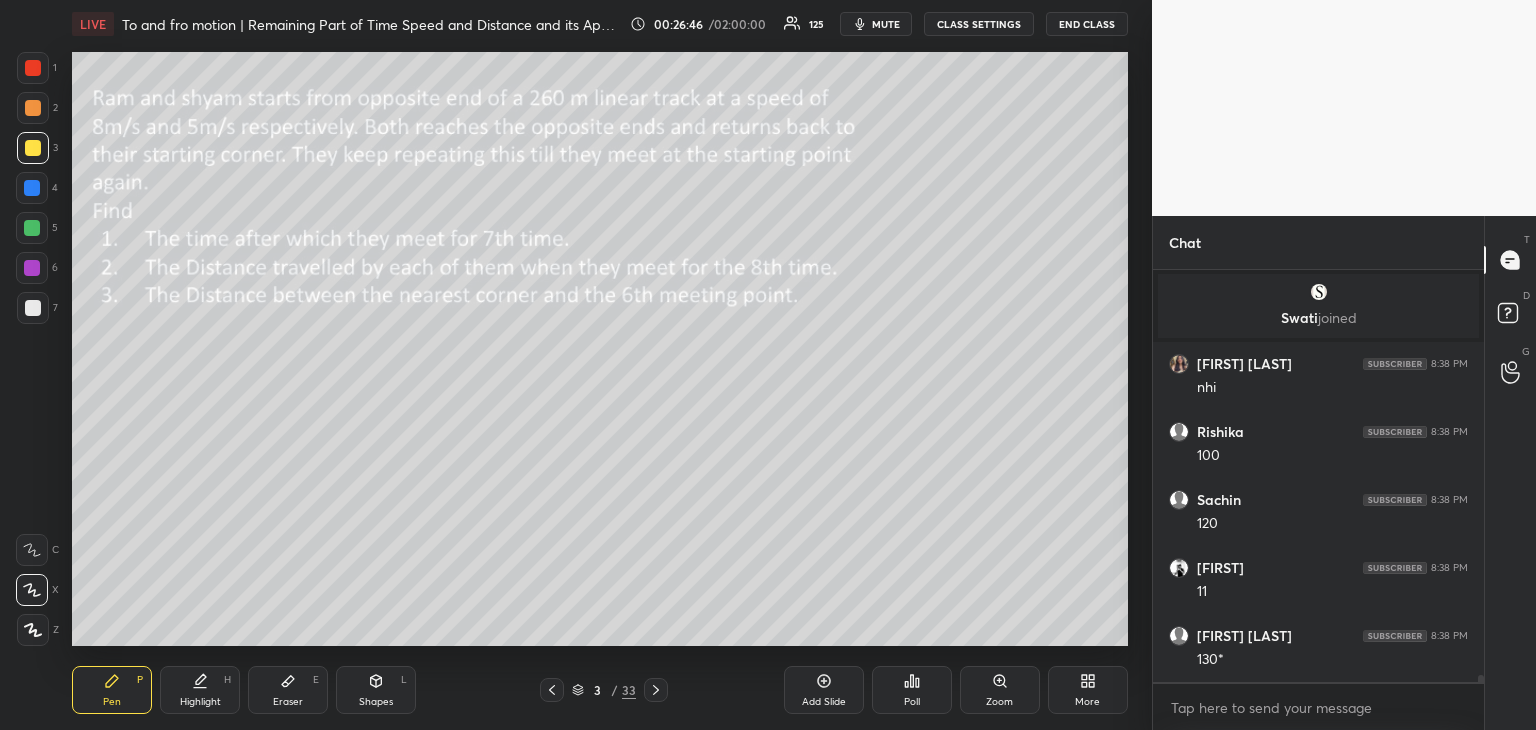 click 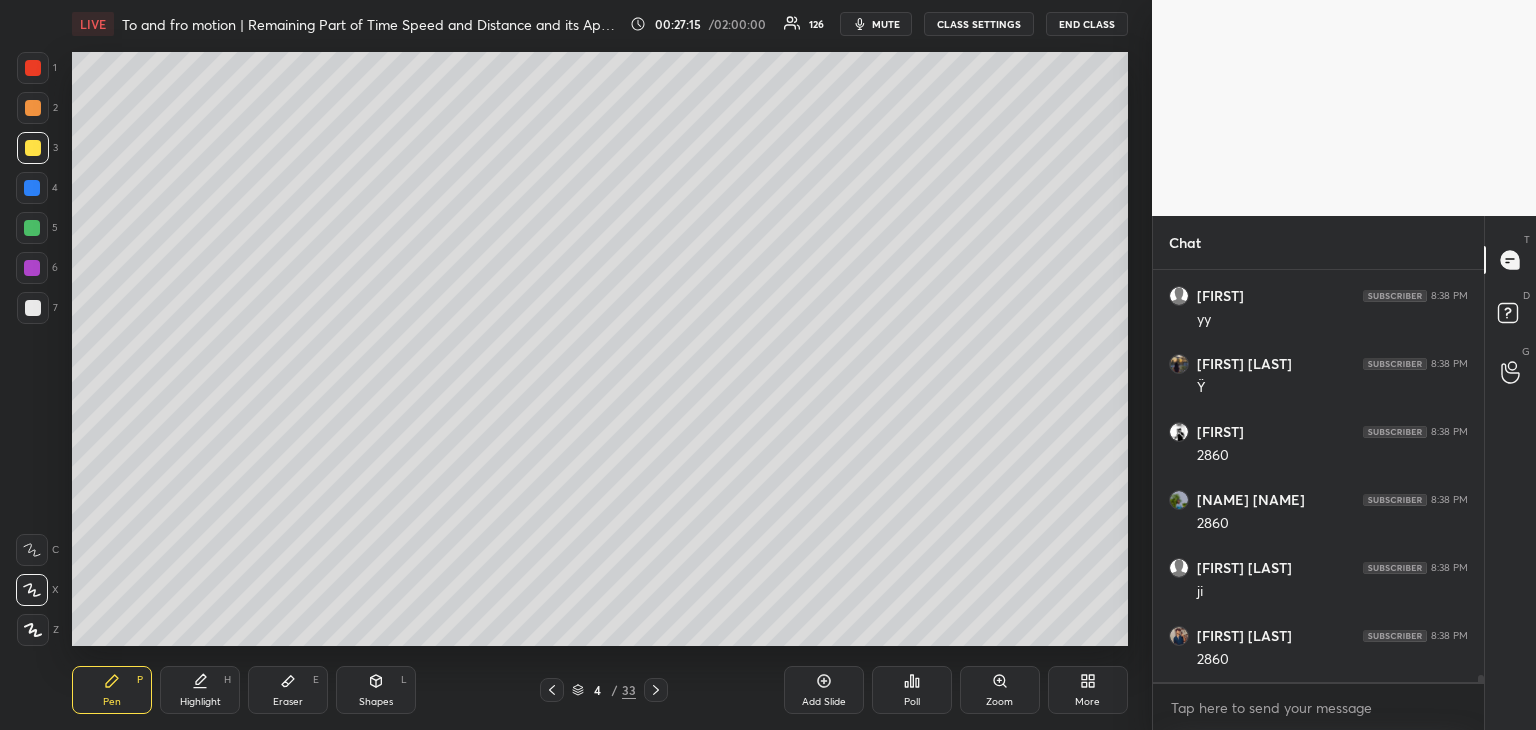 scroll, scrollTop: 24454, scrollLeft: 0, axis: vertical 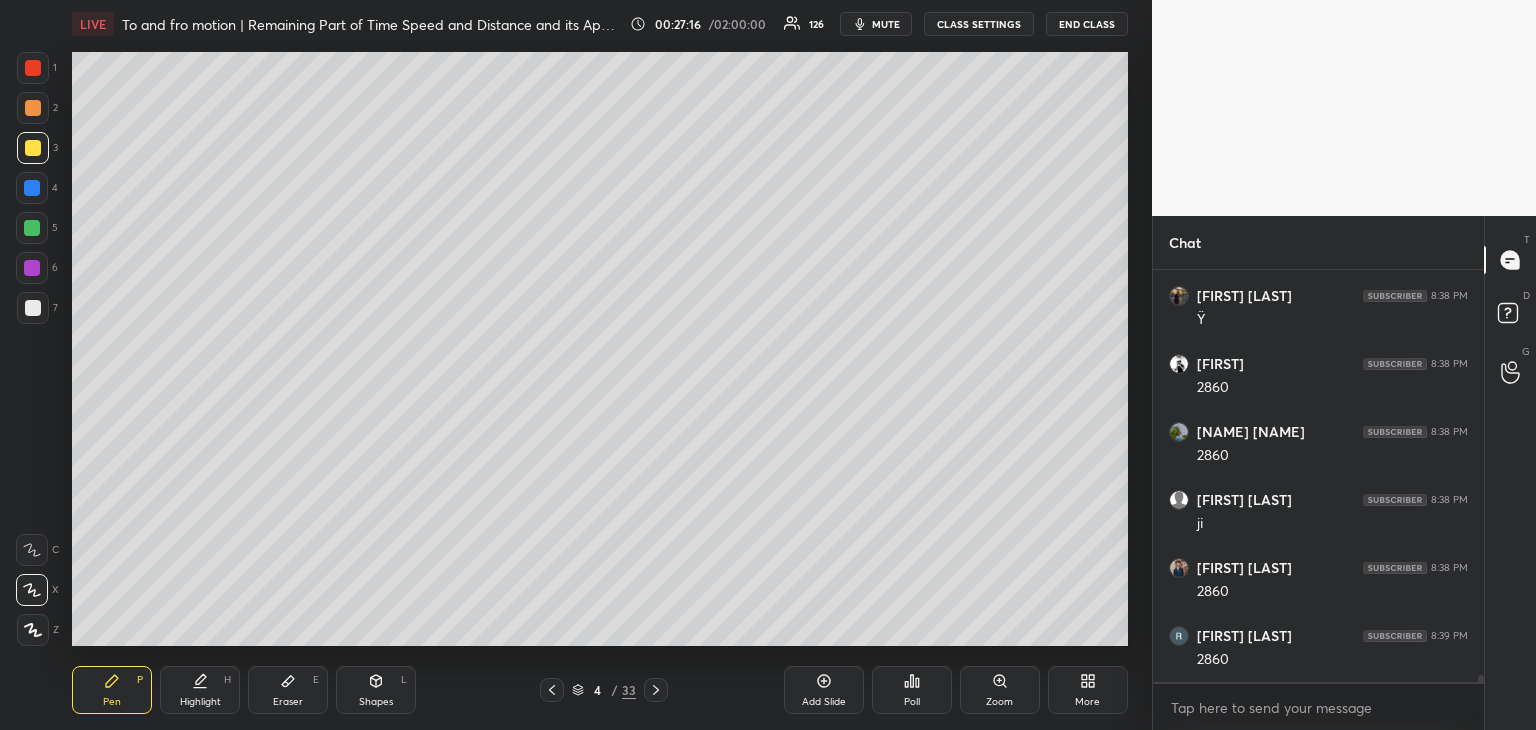 click at bounding box center [32, 228] 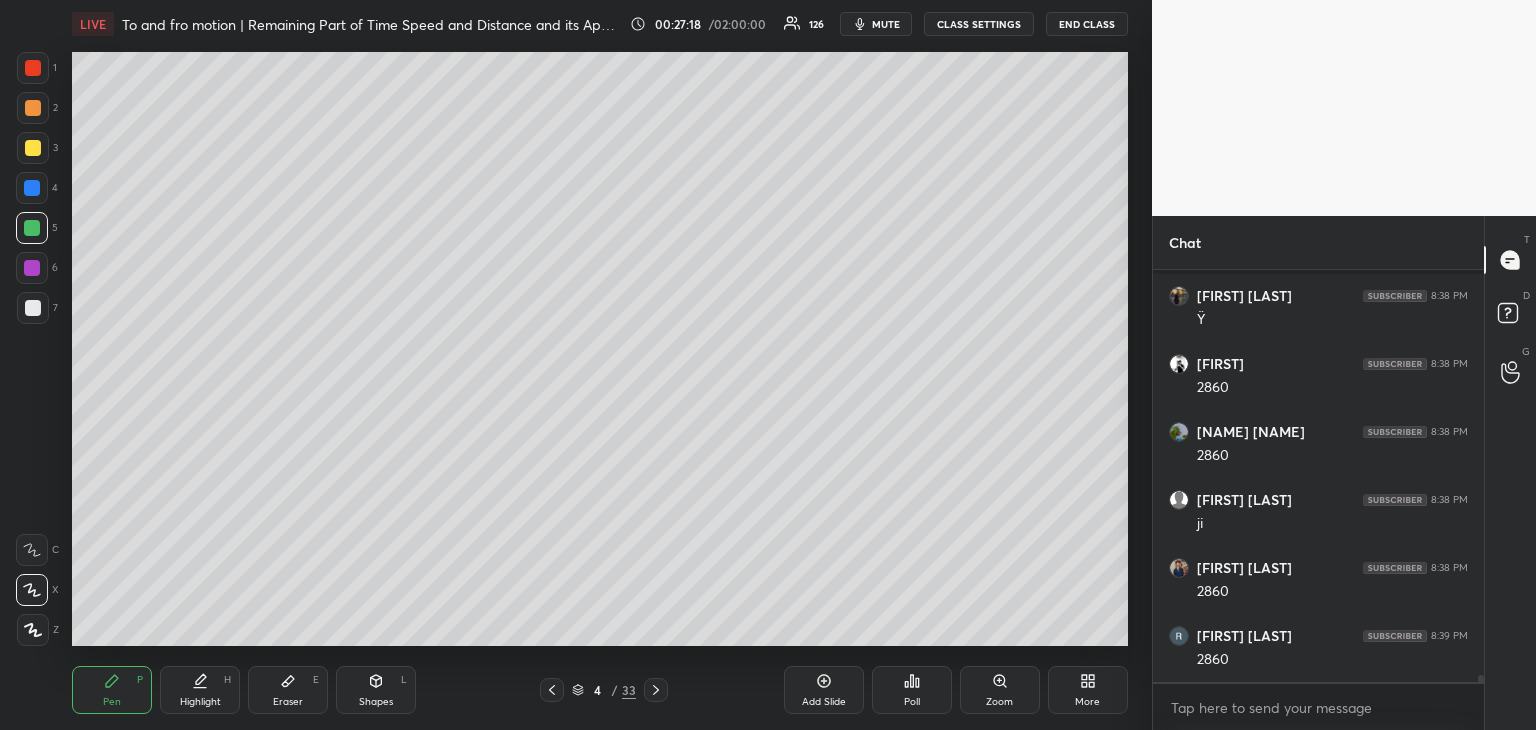 scroll, scrollTop: 24526, scrollLeft: 0, axis: vertical 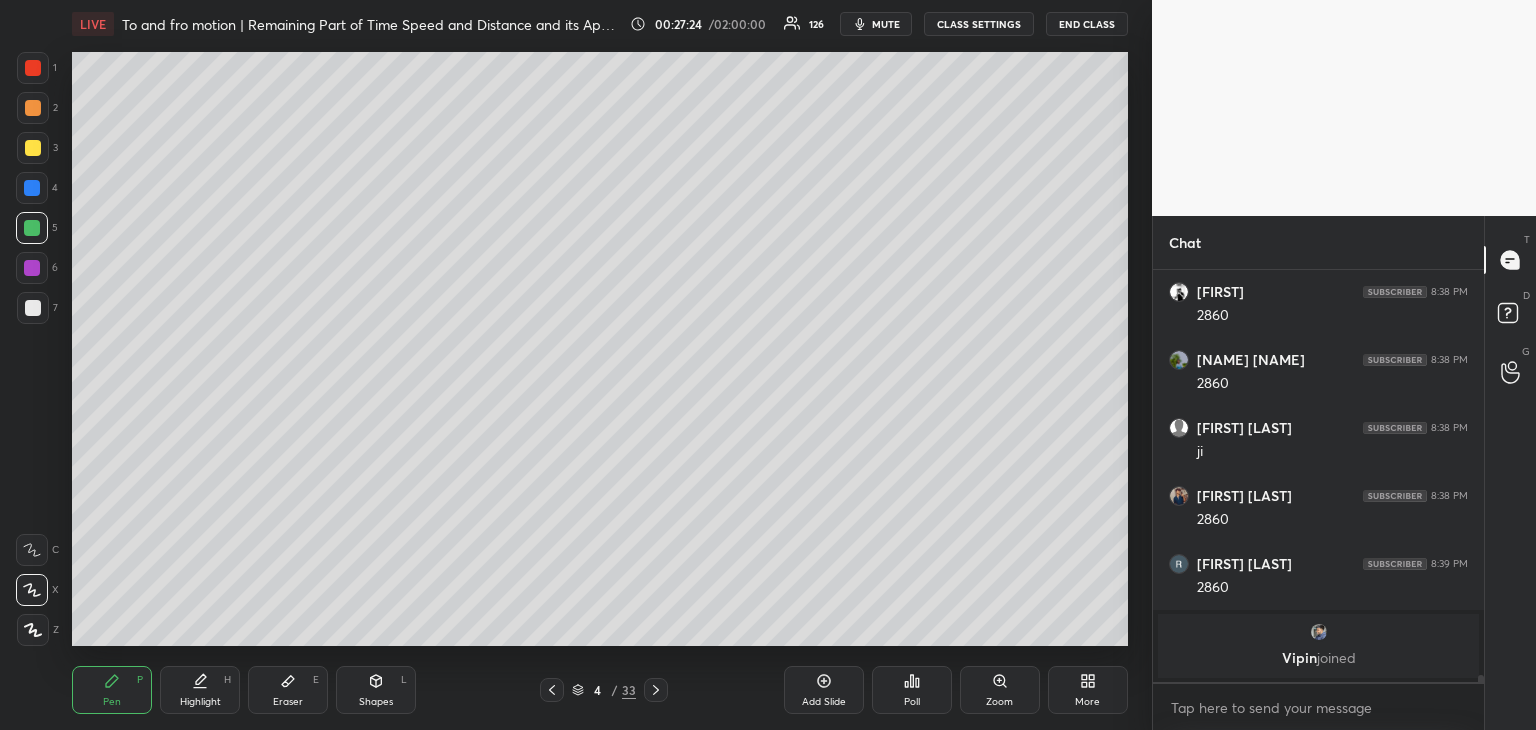 click at bounding box center [32, 268] 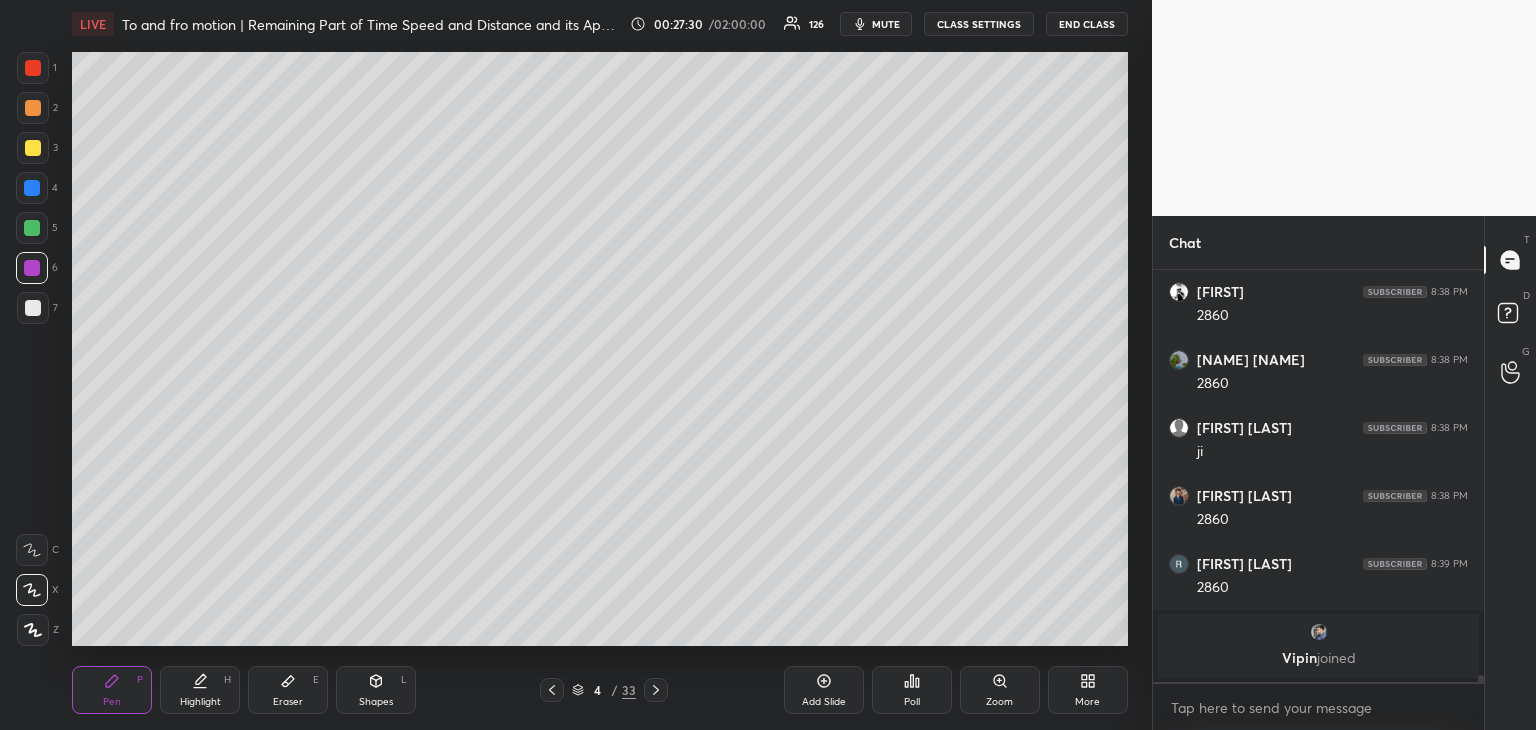 click at bounding box center [32, 228] 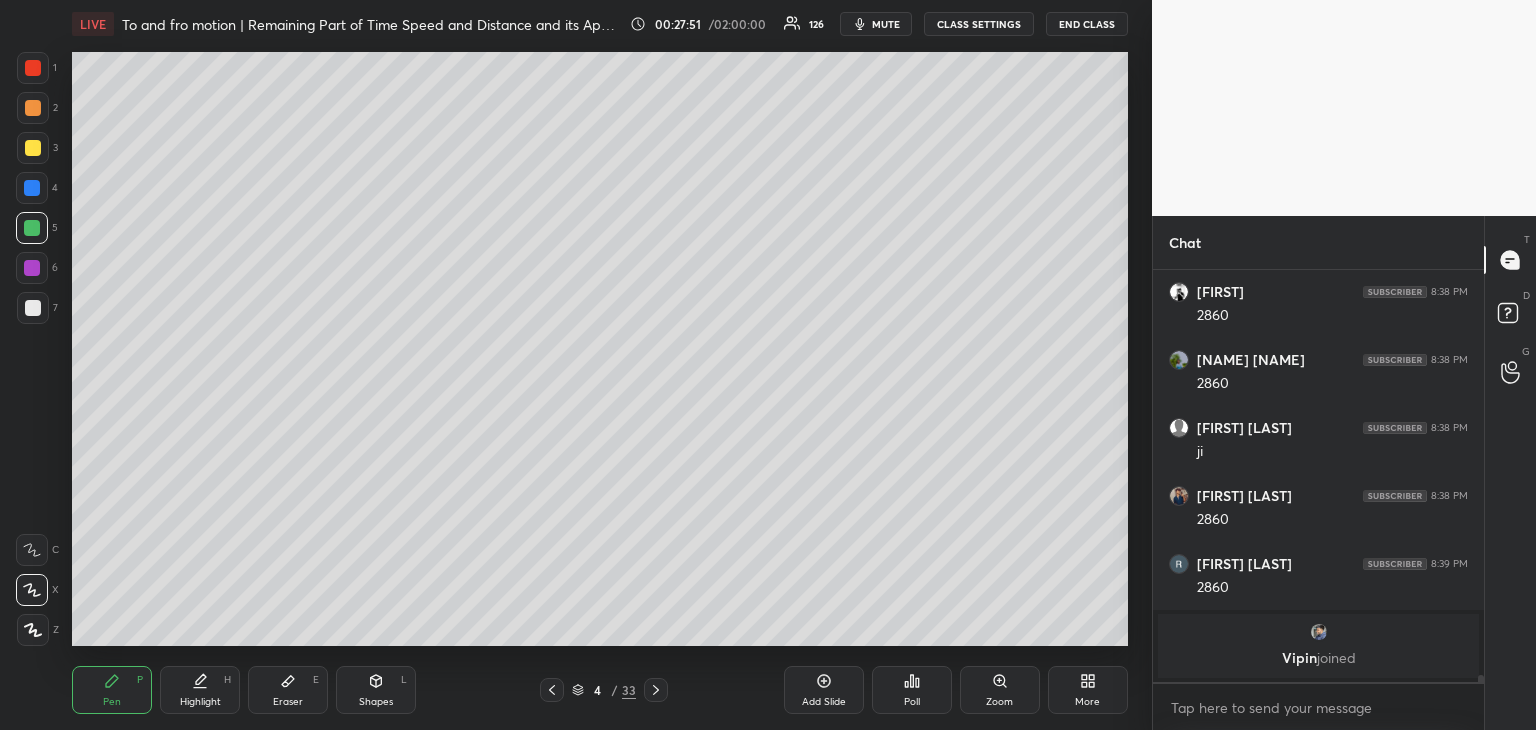 click 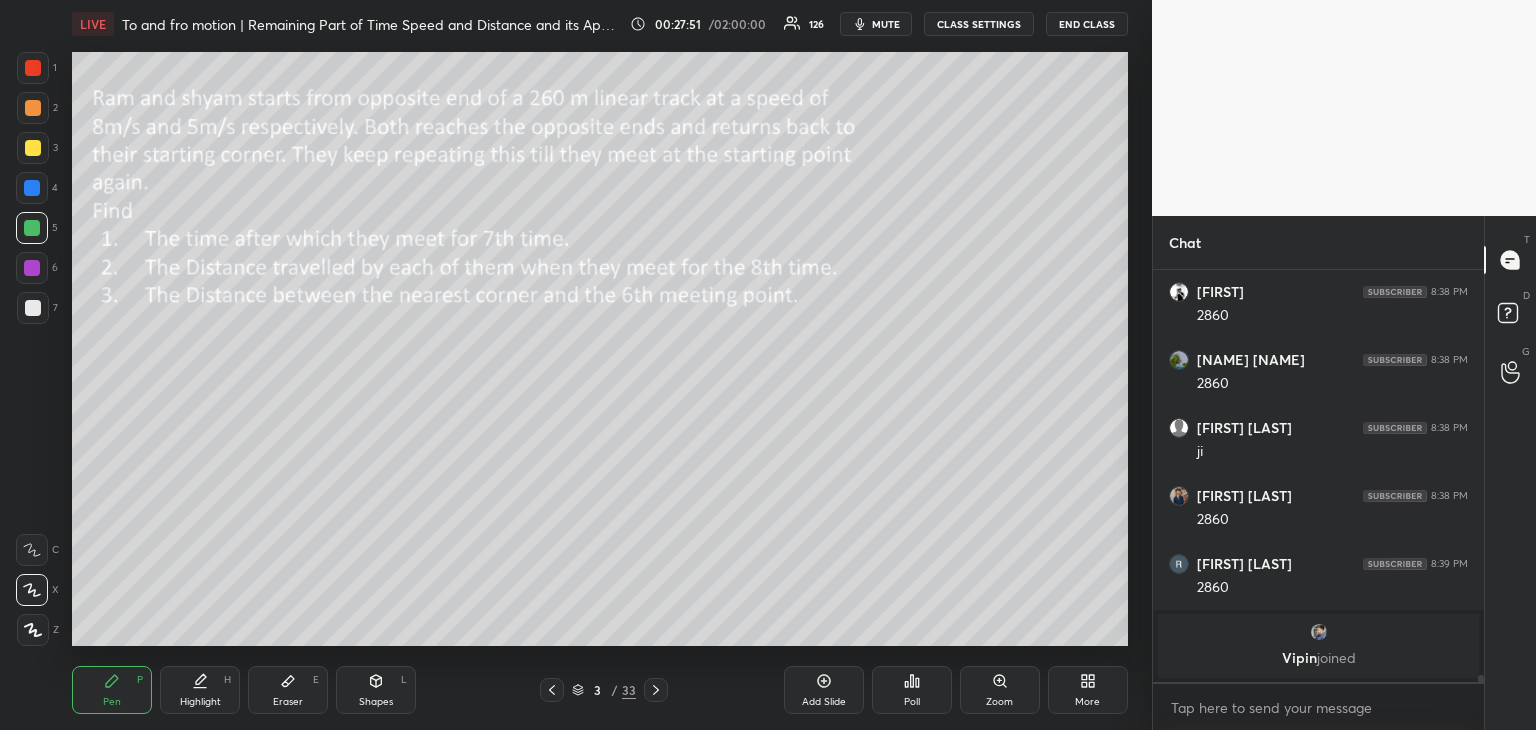 scroll, scrollTop: 24338, scrollLeft: 0, axis: vertical 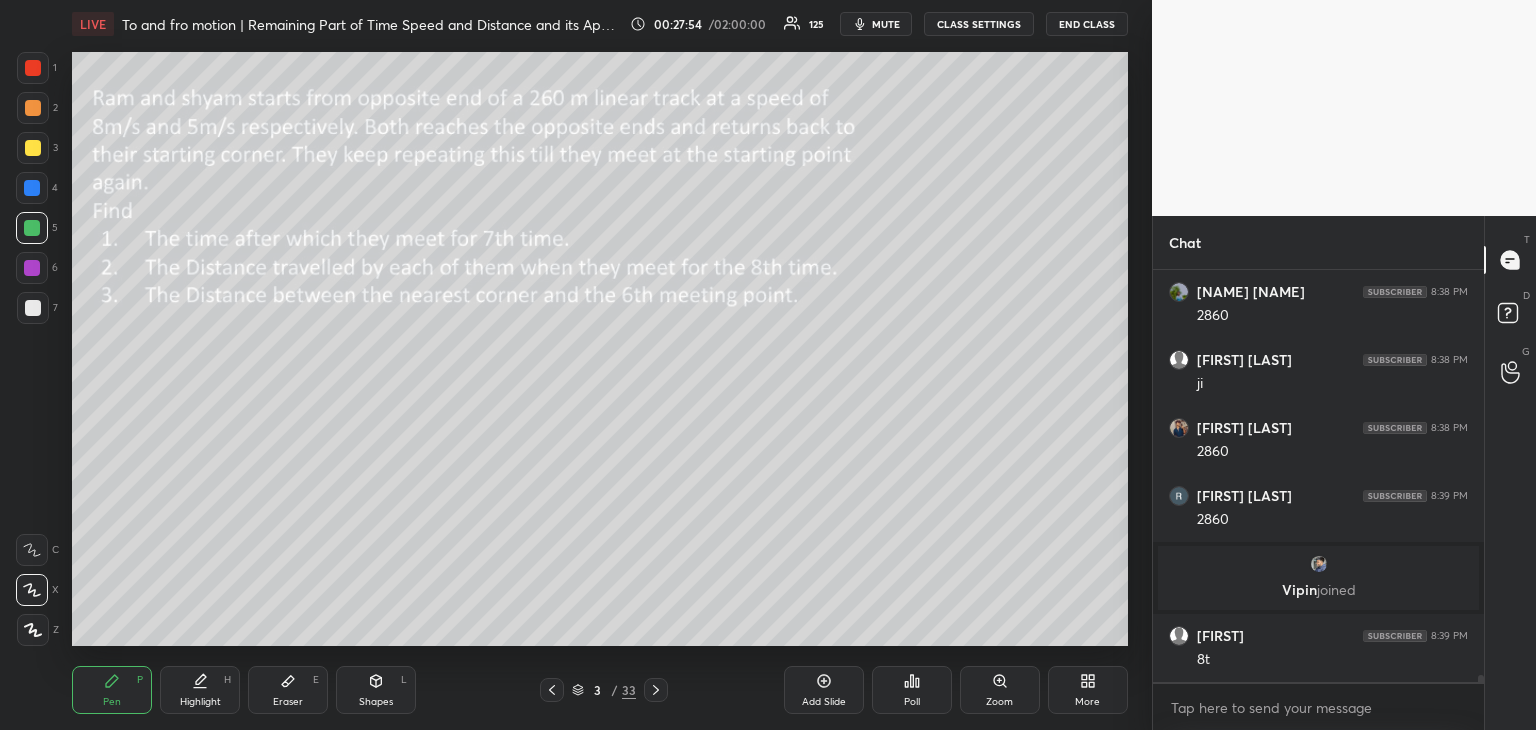 click 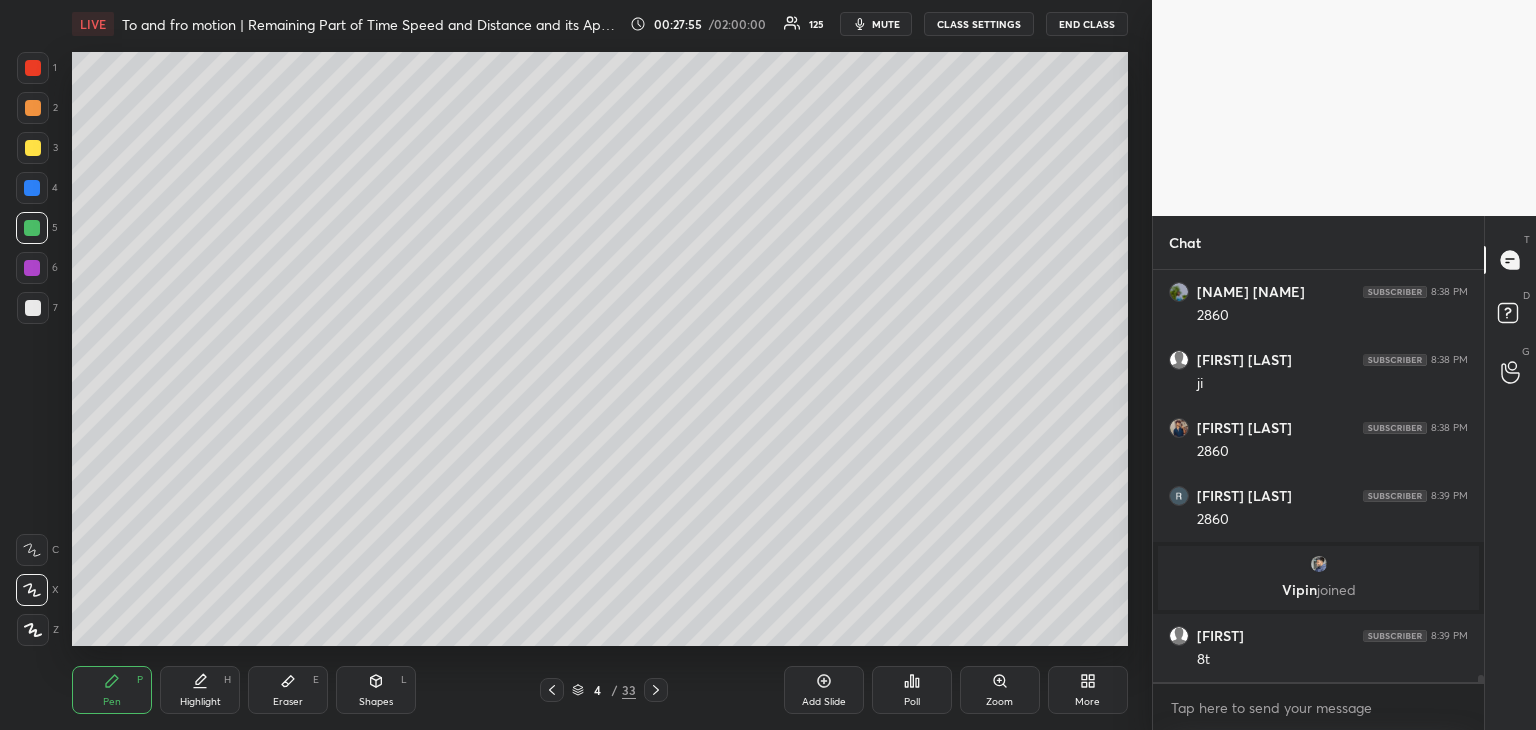 click 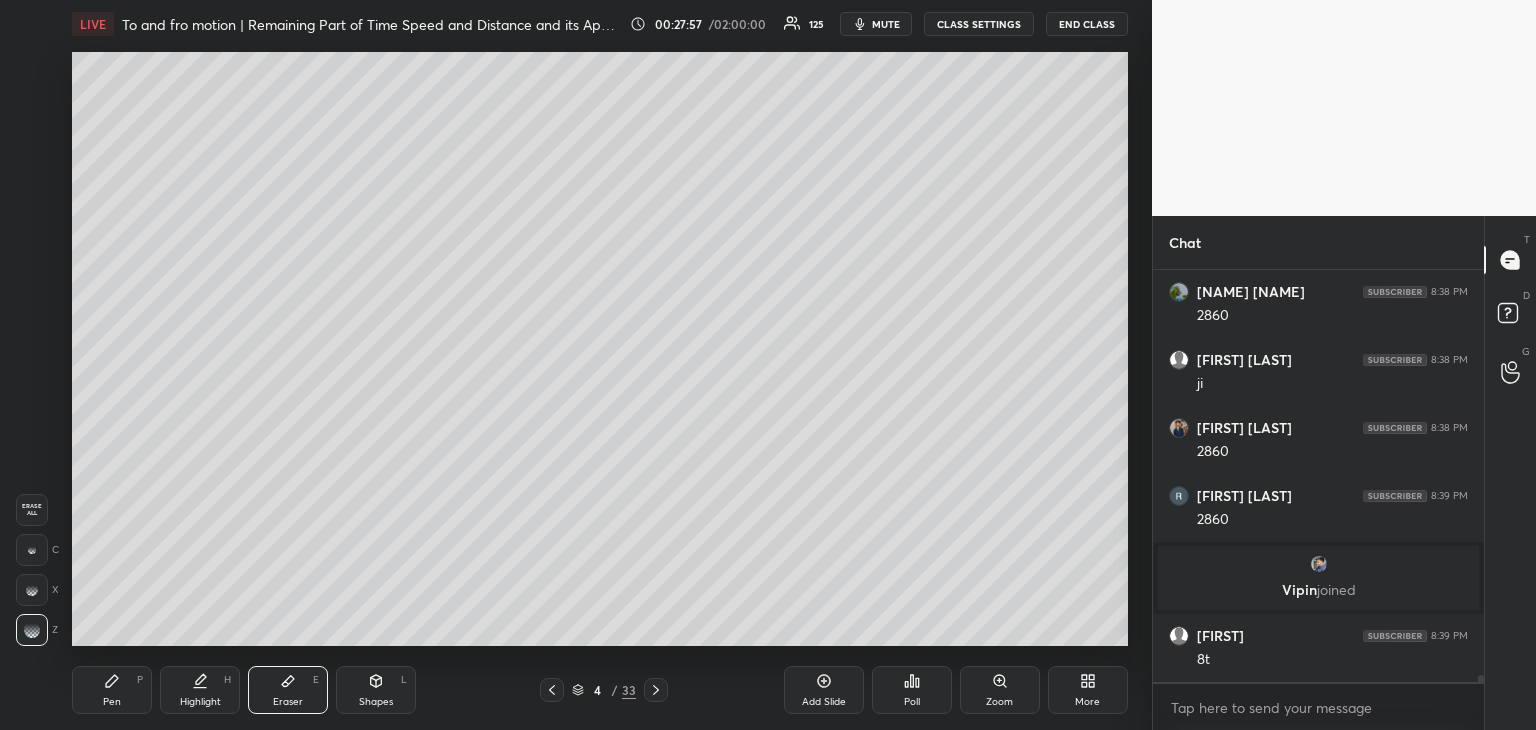 click 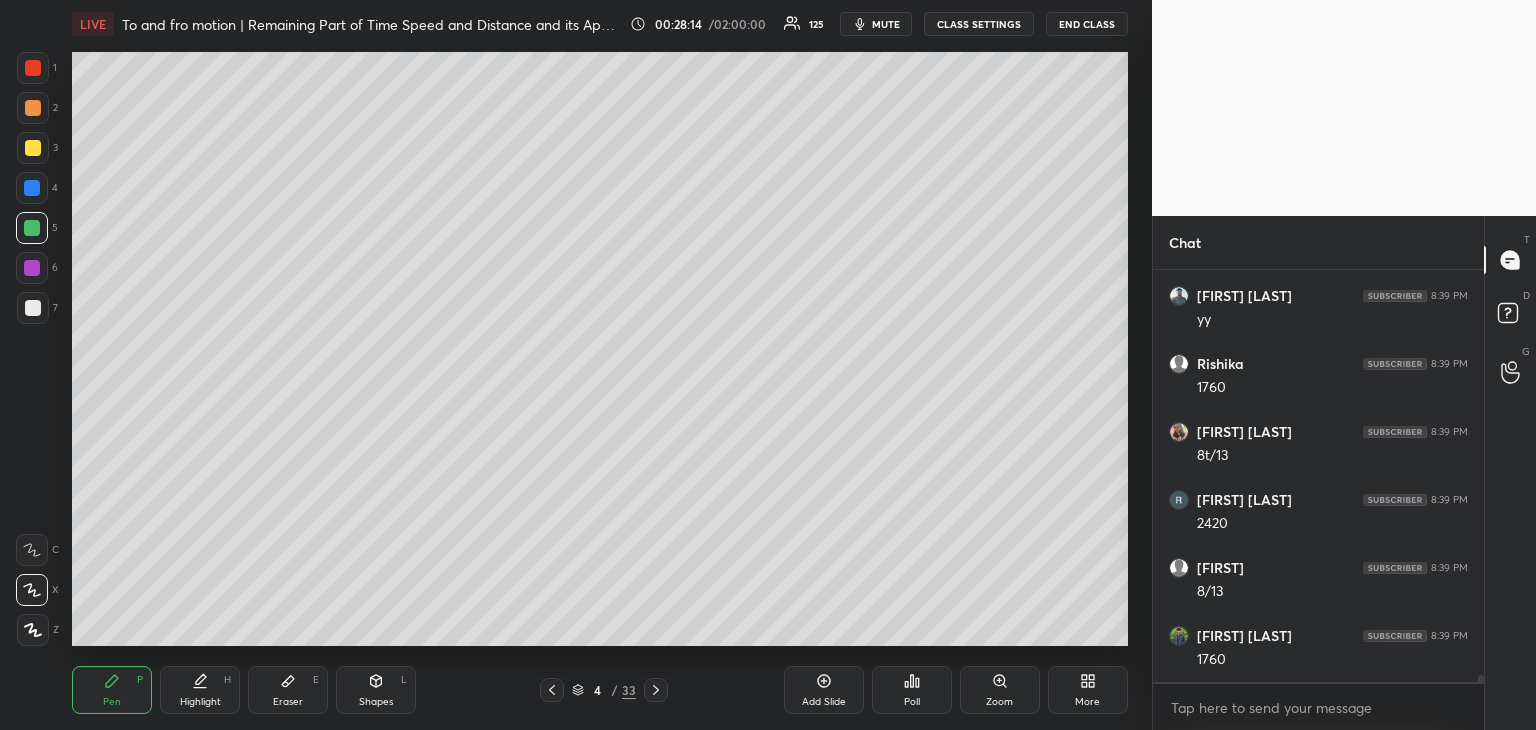 scroll, scrollTop: 24882, scrollLeft: 0, axis: vertical 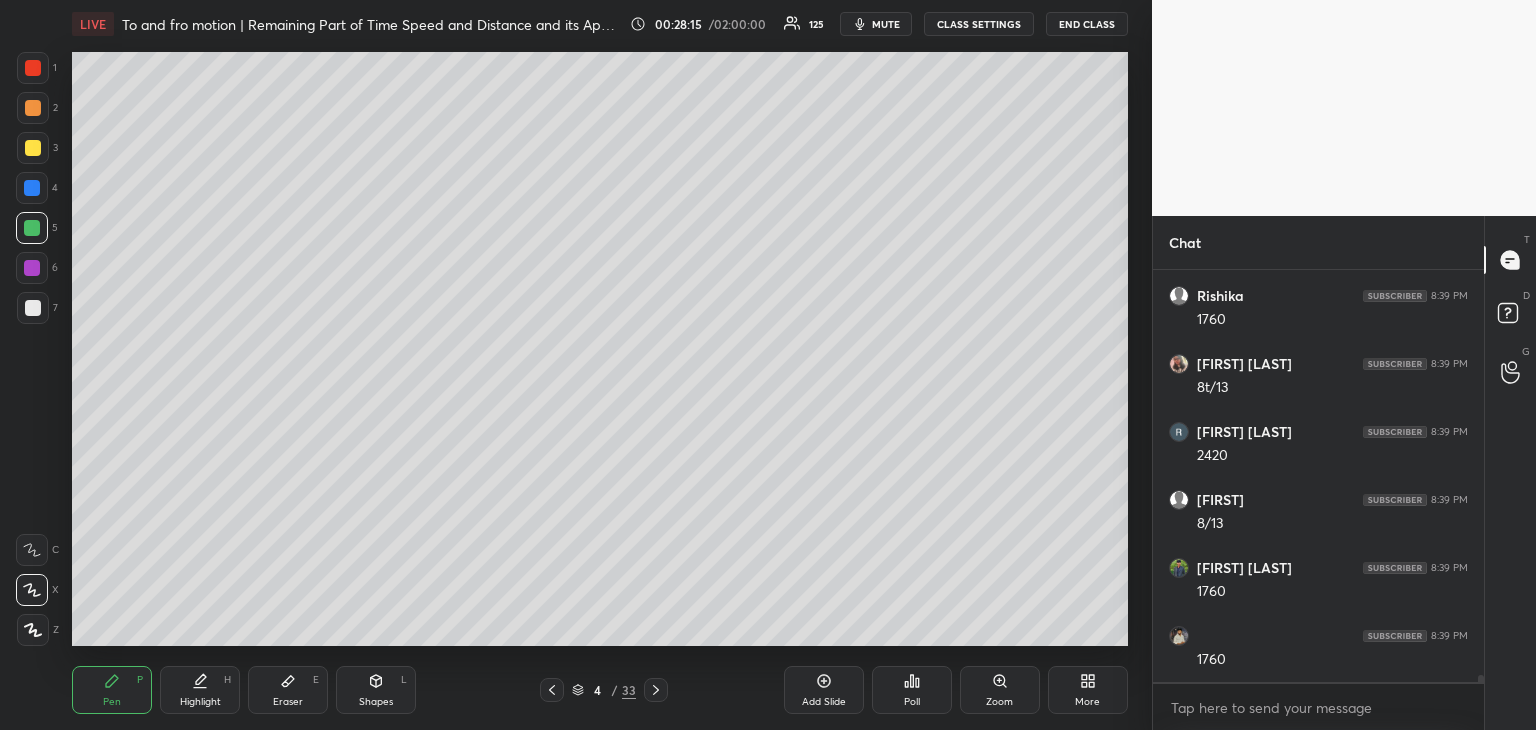 click at bounding box center (33, 308) 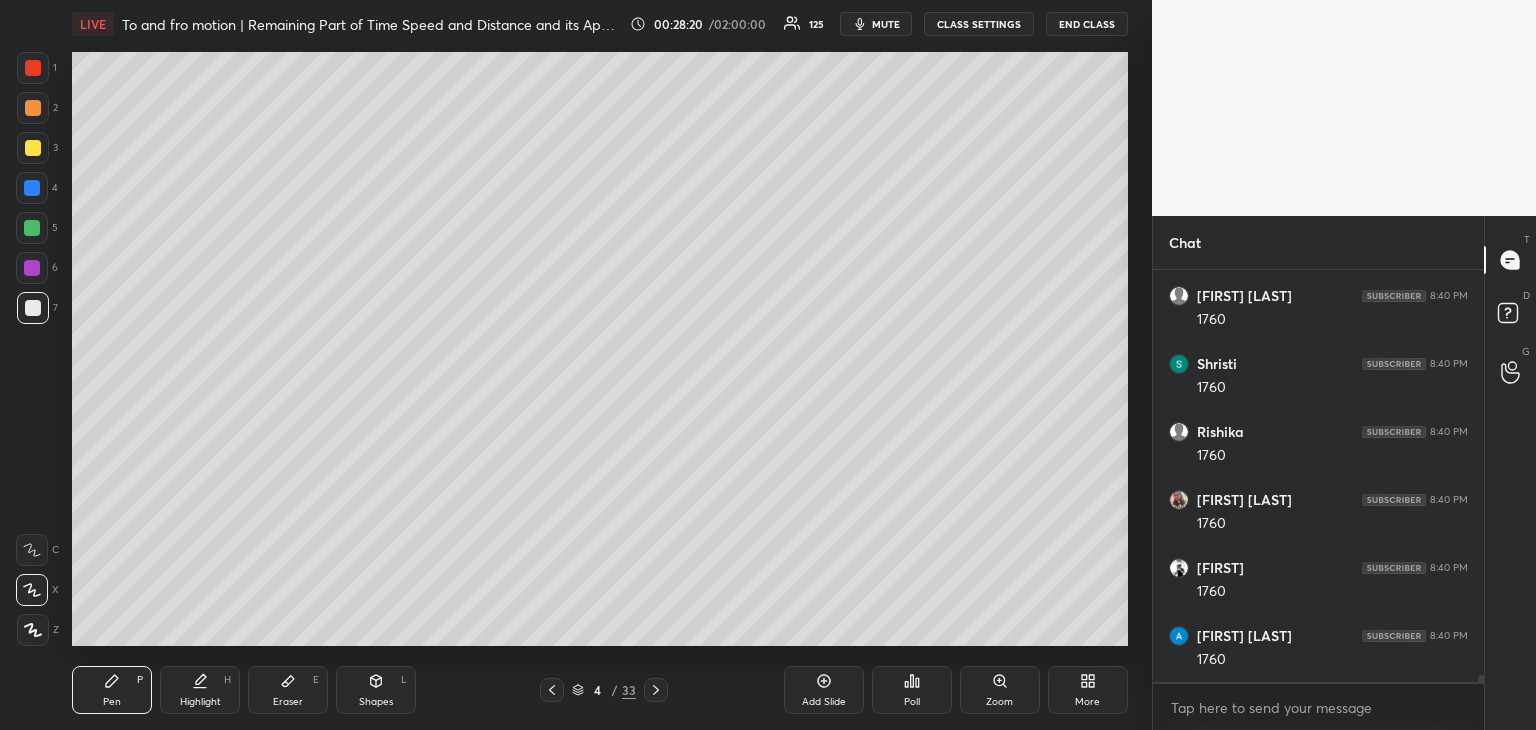scroll, scrollTop: 25358, scrollLeft: 0, axis: vertical 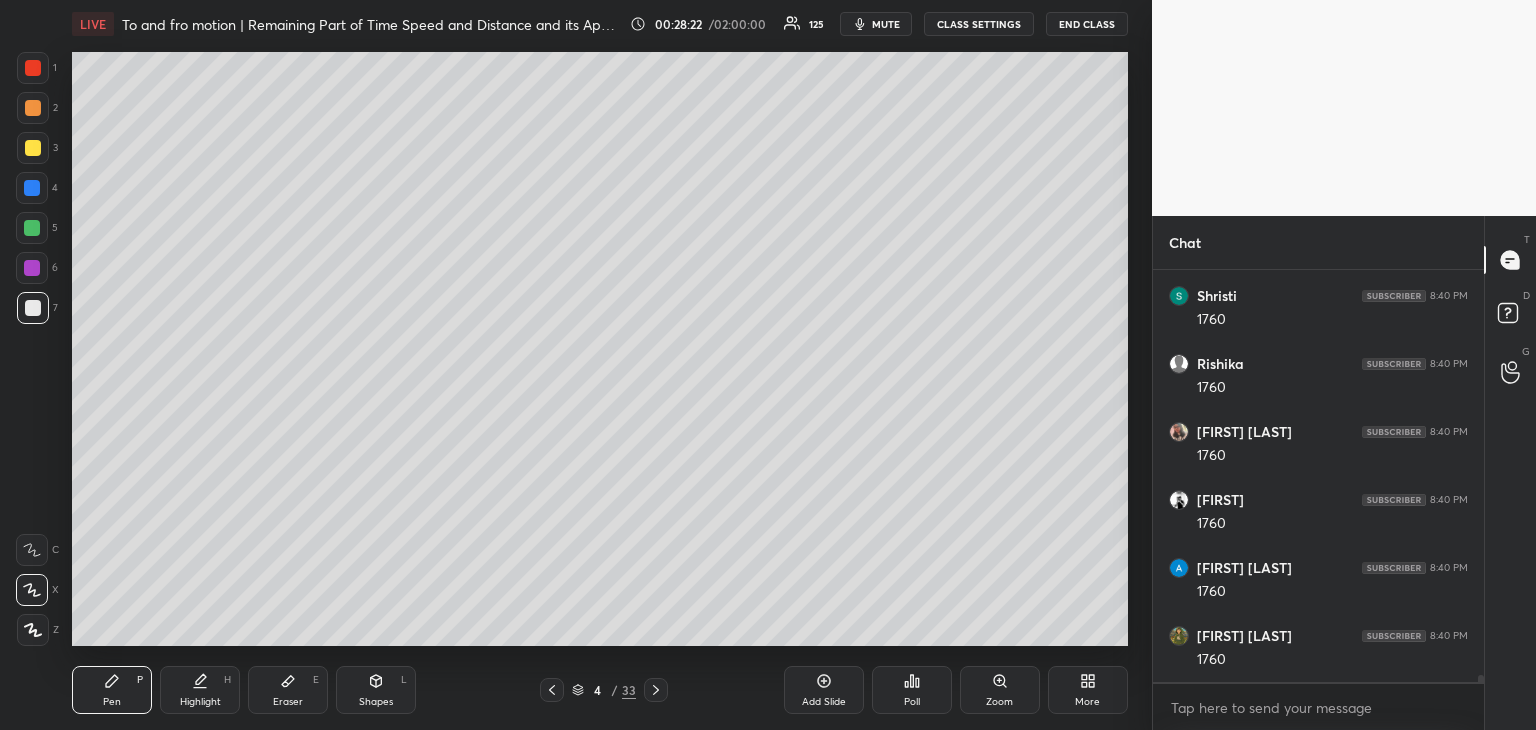 click on "Highlight" at bounding box center [200, 702] 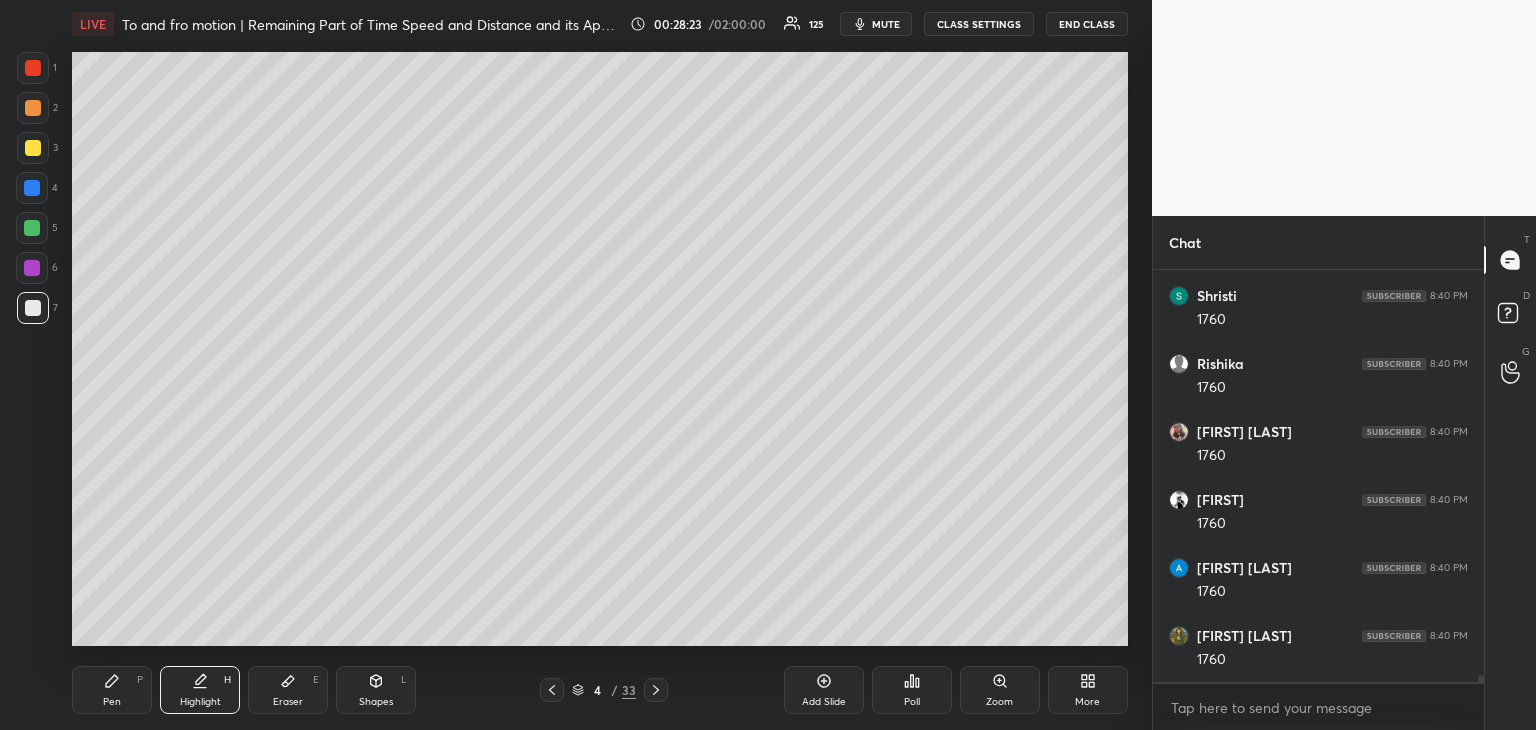 scroll, scrollTop: 25426, scrollLeft: 0, axis: vertical 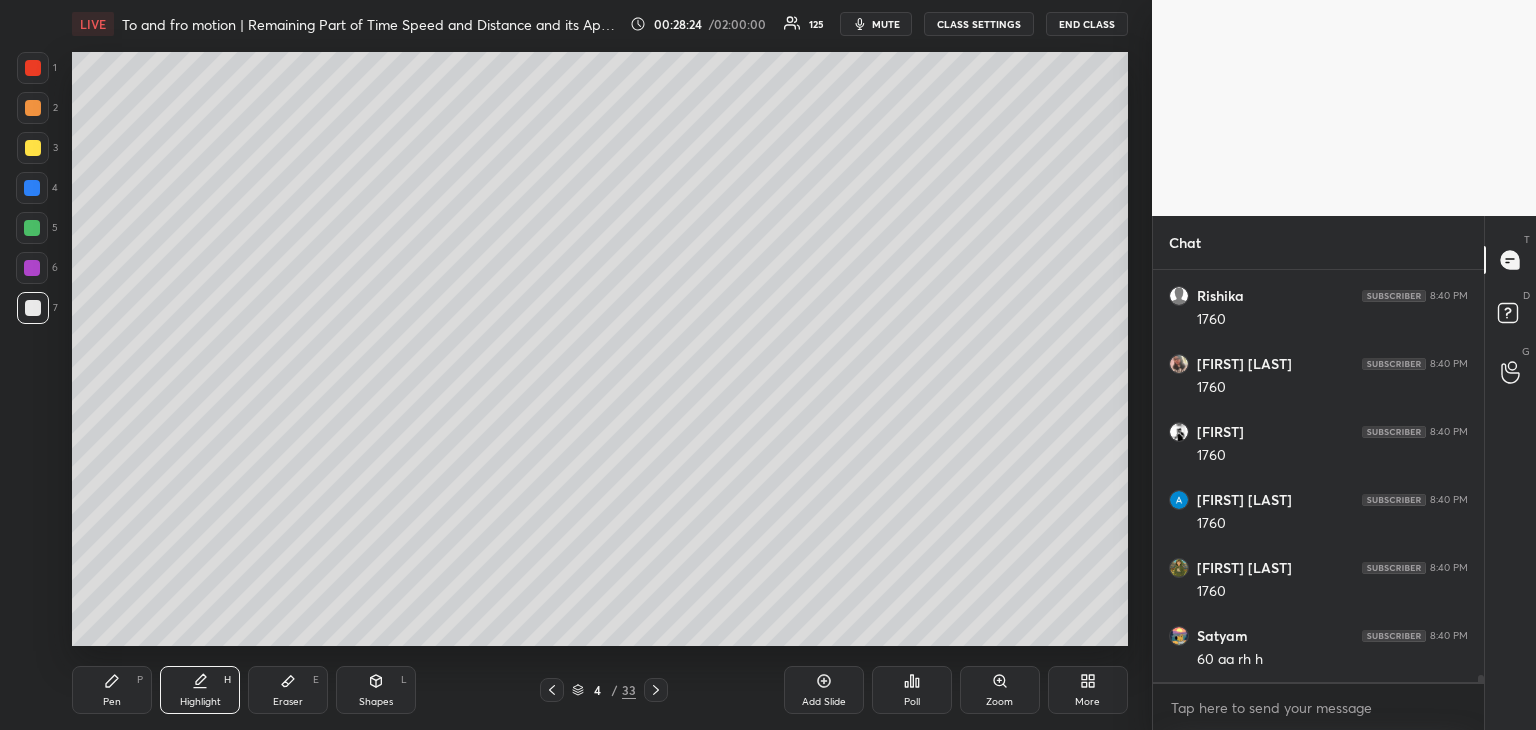 click on "Pen P" at bounding box center (112, 690) 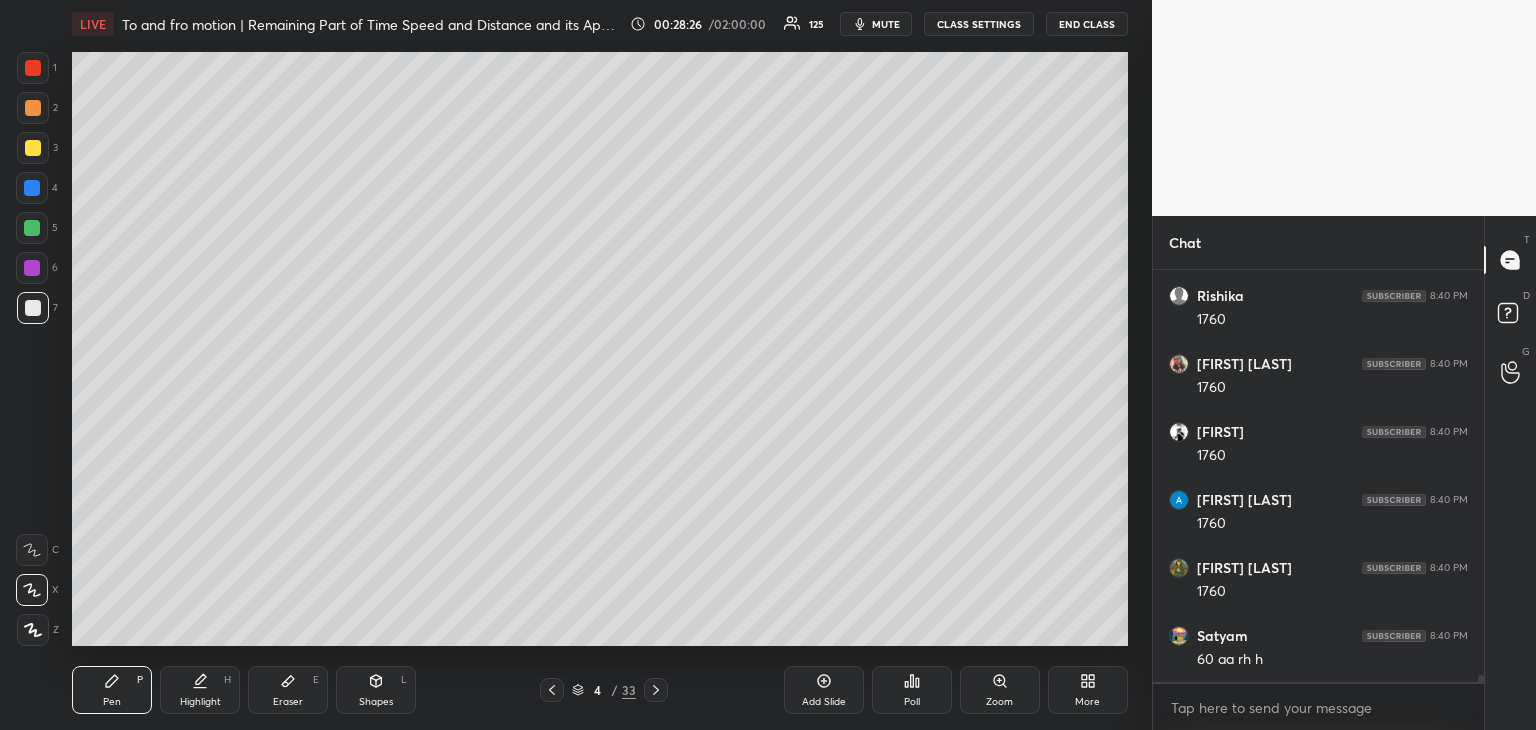 scroll, scrollTop: 25494, scrollLeft: 0, axis: vertical 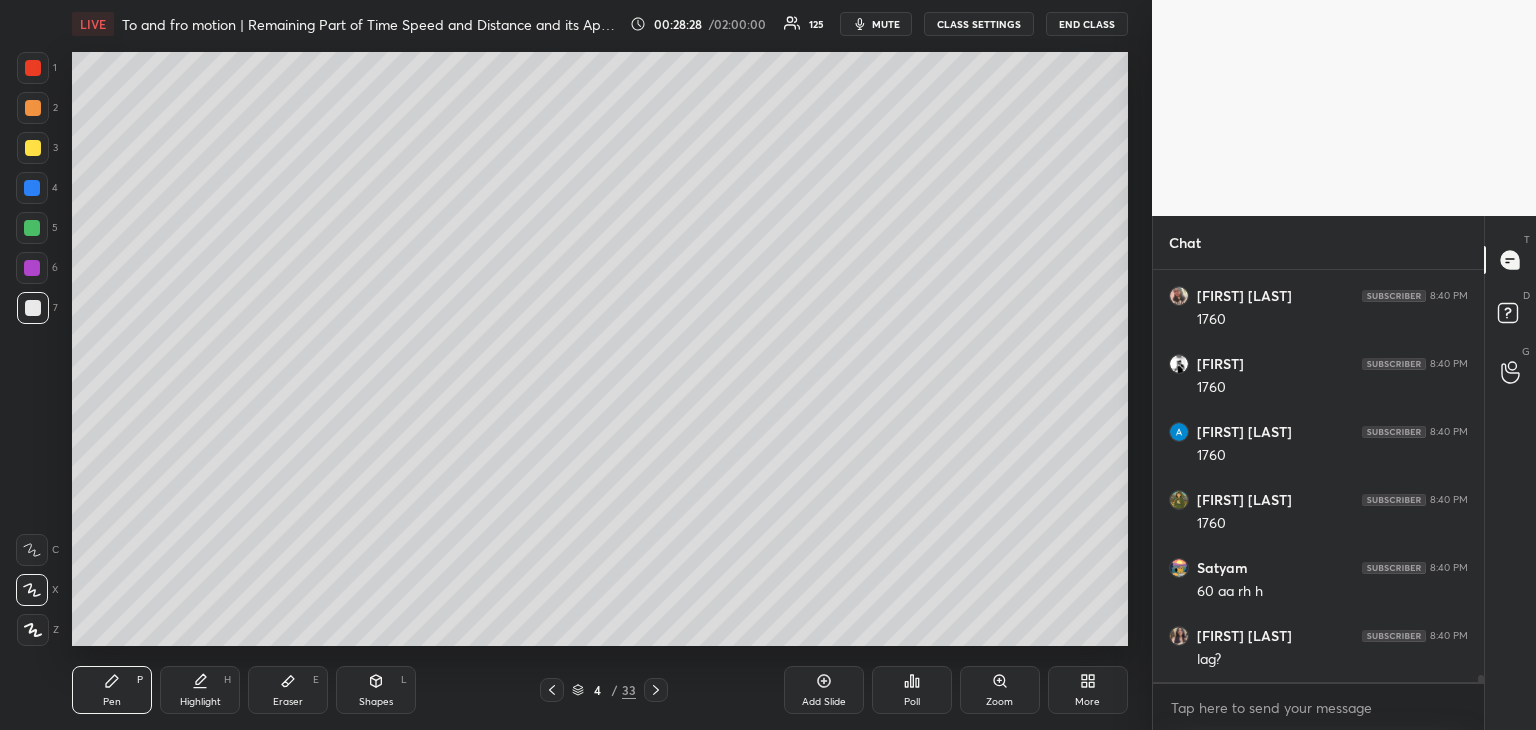 click 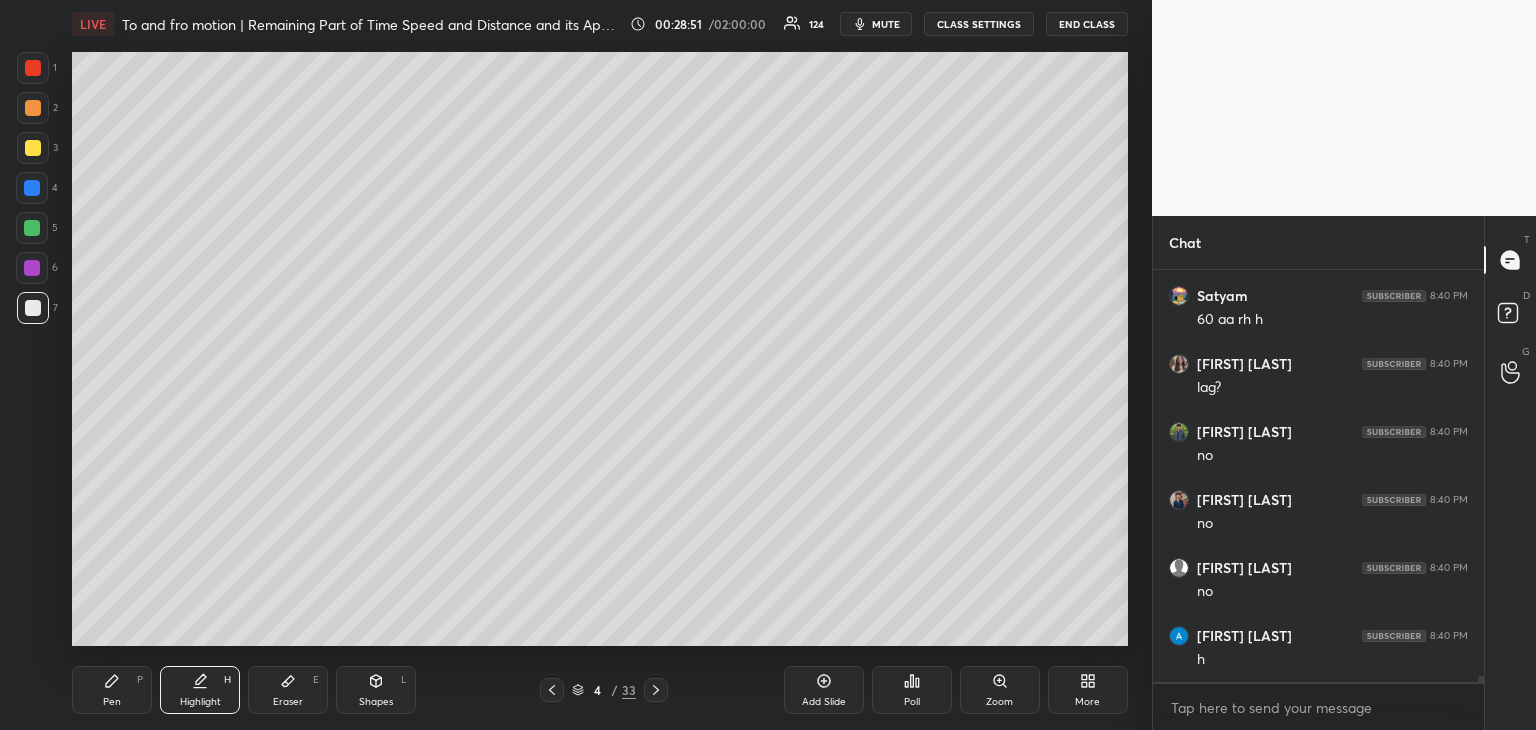 scroll, scrollTop: 25834, scrollLeft: 0, axis: vertical 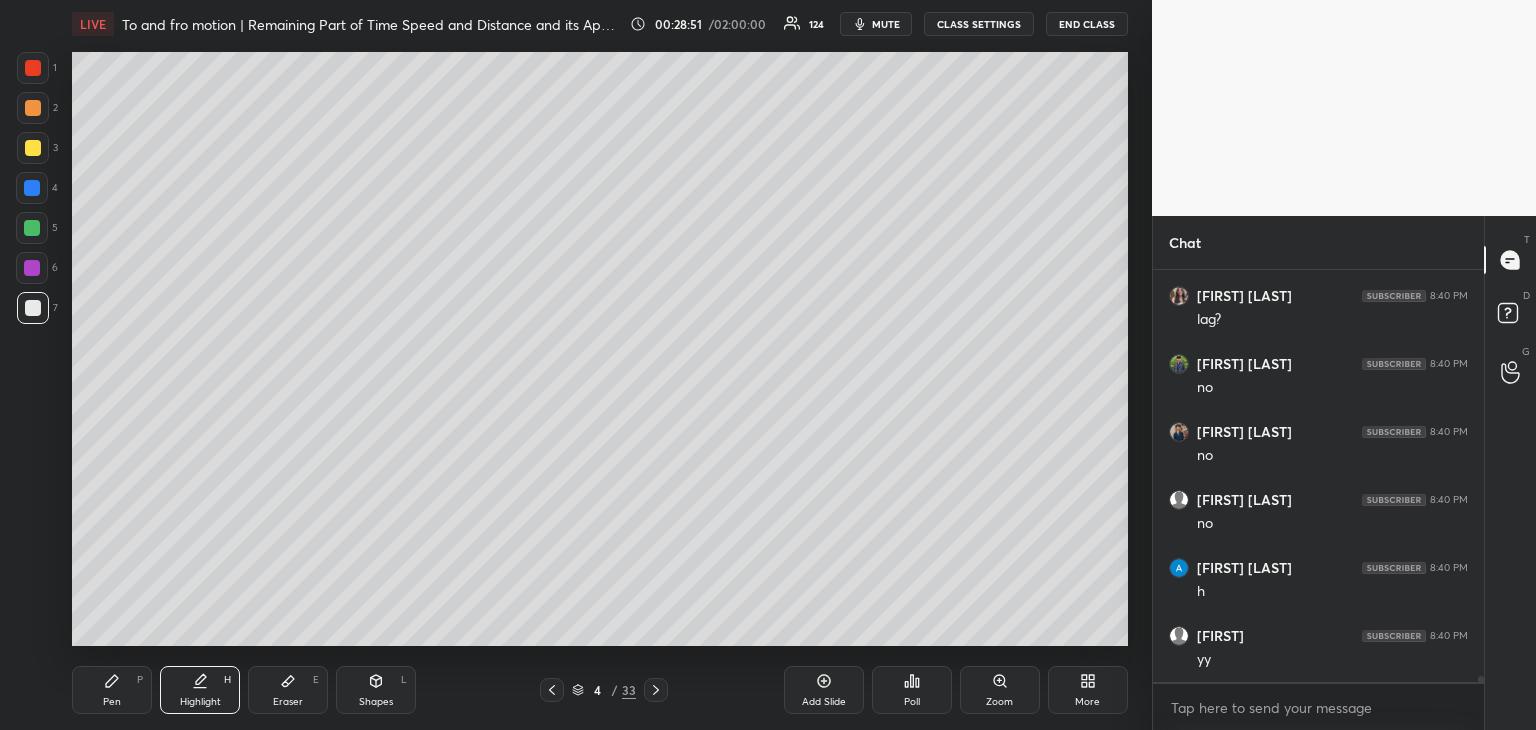 click on "Pen" at bounding box center [112, 702] 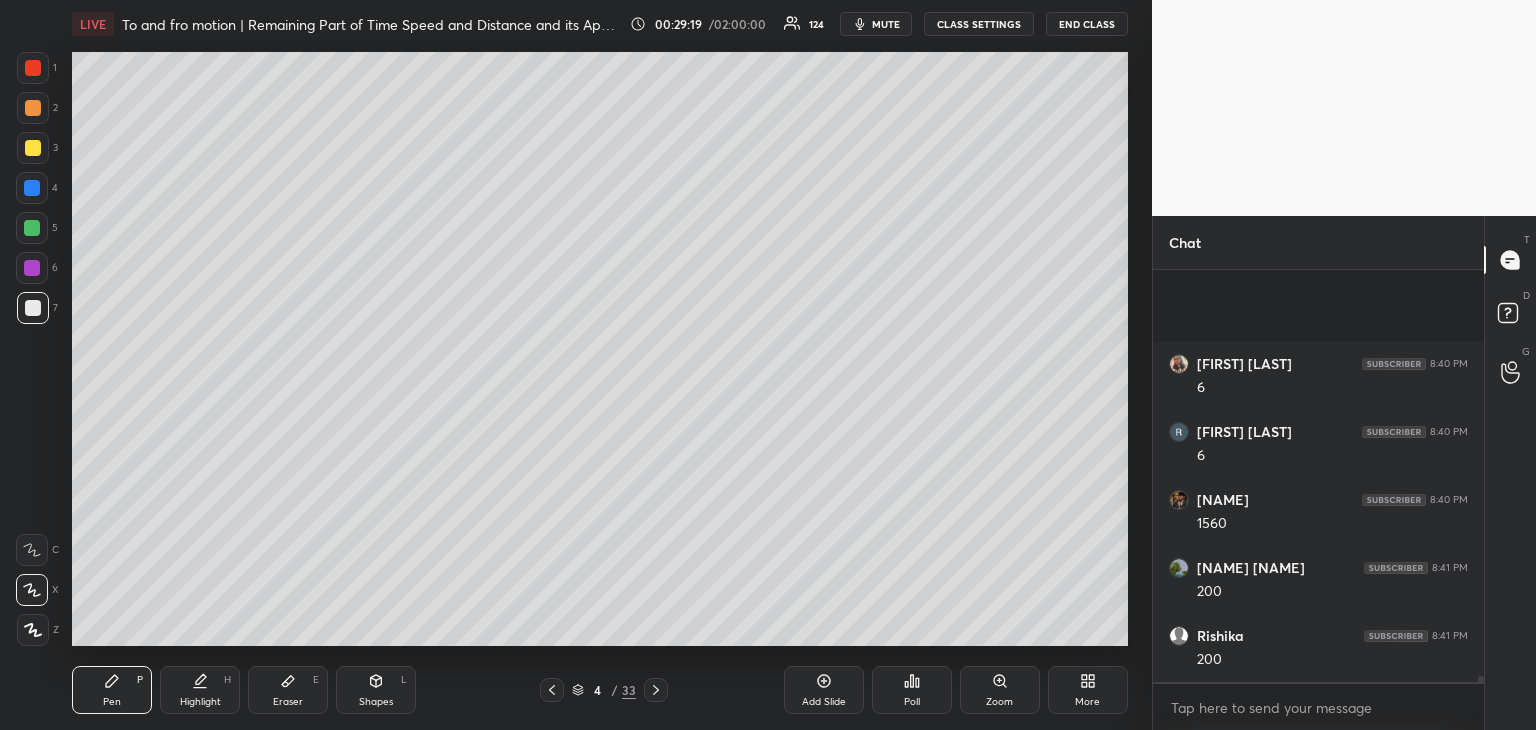scroll, scrollTop: 26854, scrollLeft: 0, axis: vertical 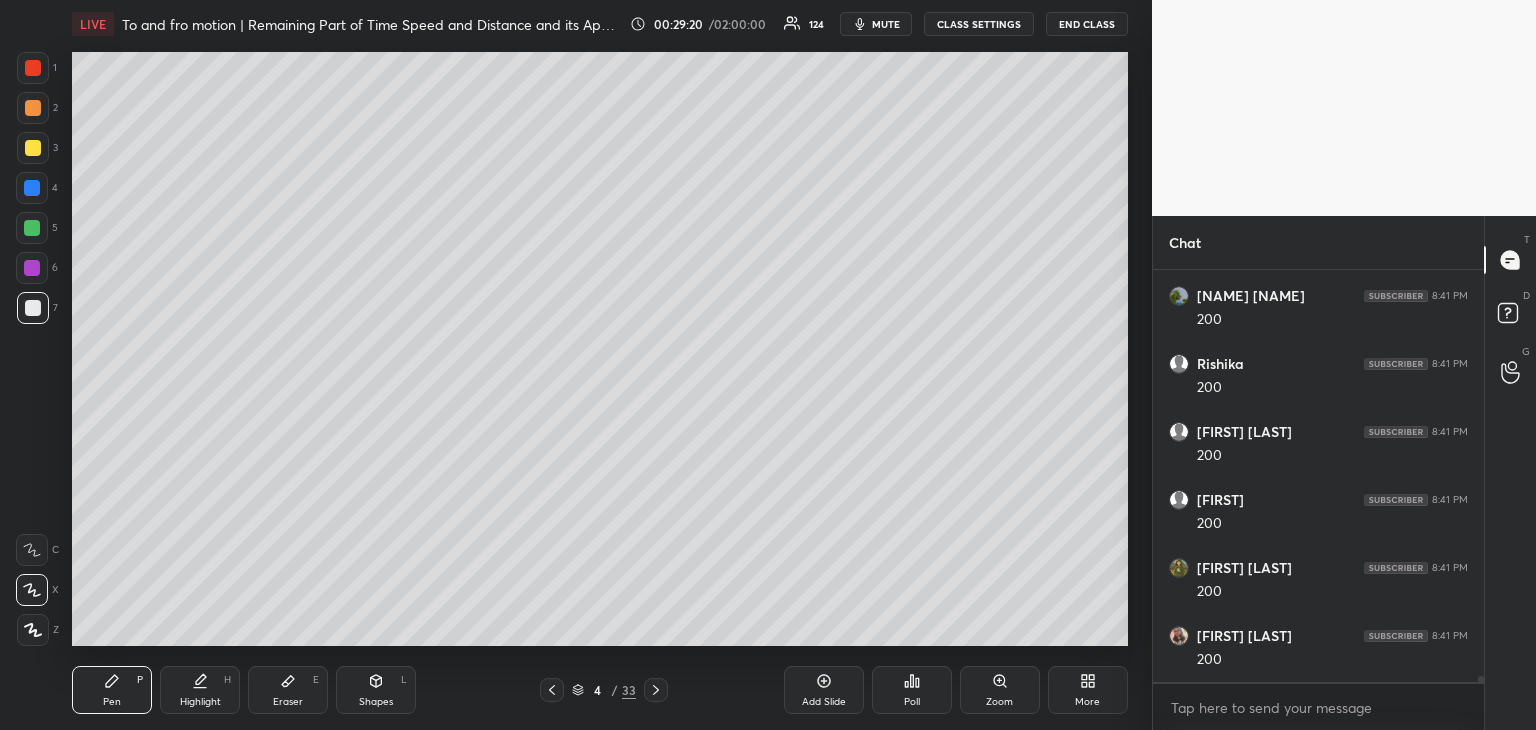 click on "Eraser E" at bounding box center [288, 690] 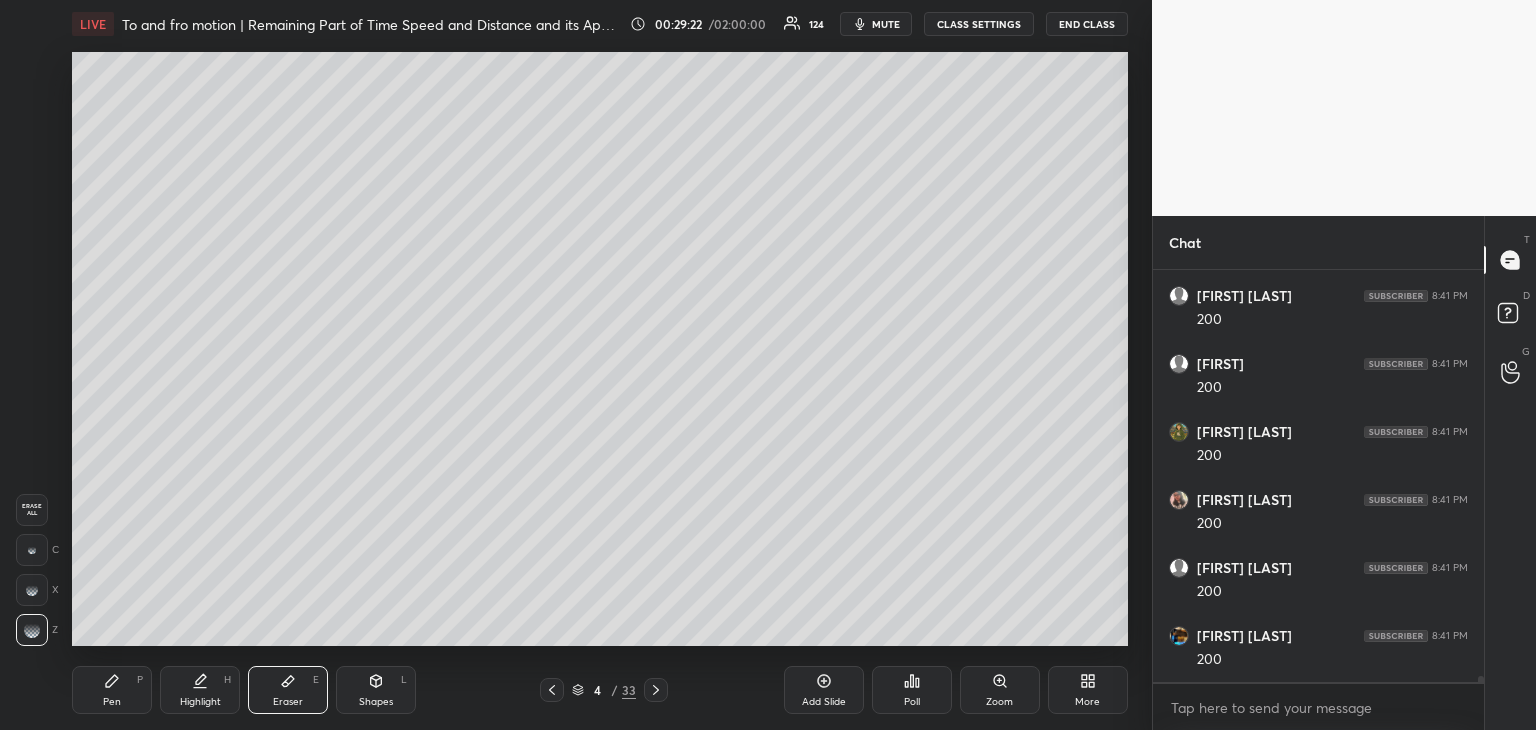 scroll, scrollTop: 27126, scrollLeft: 0, axis: vertical 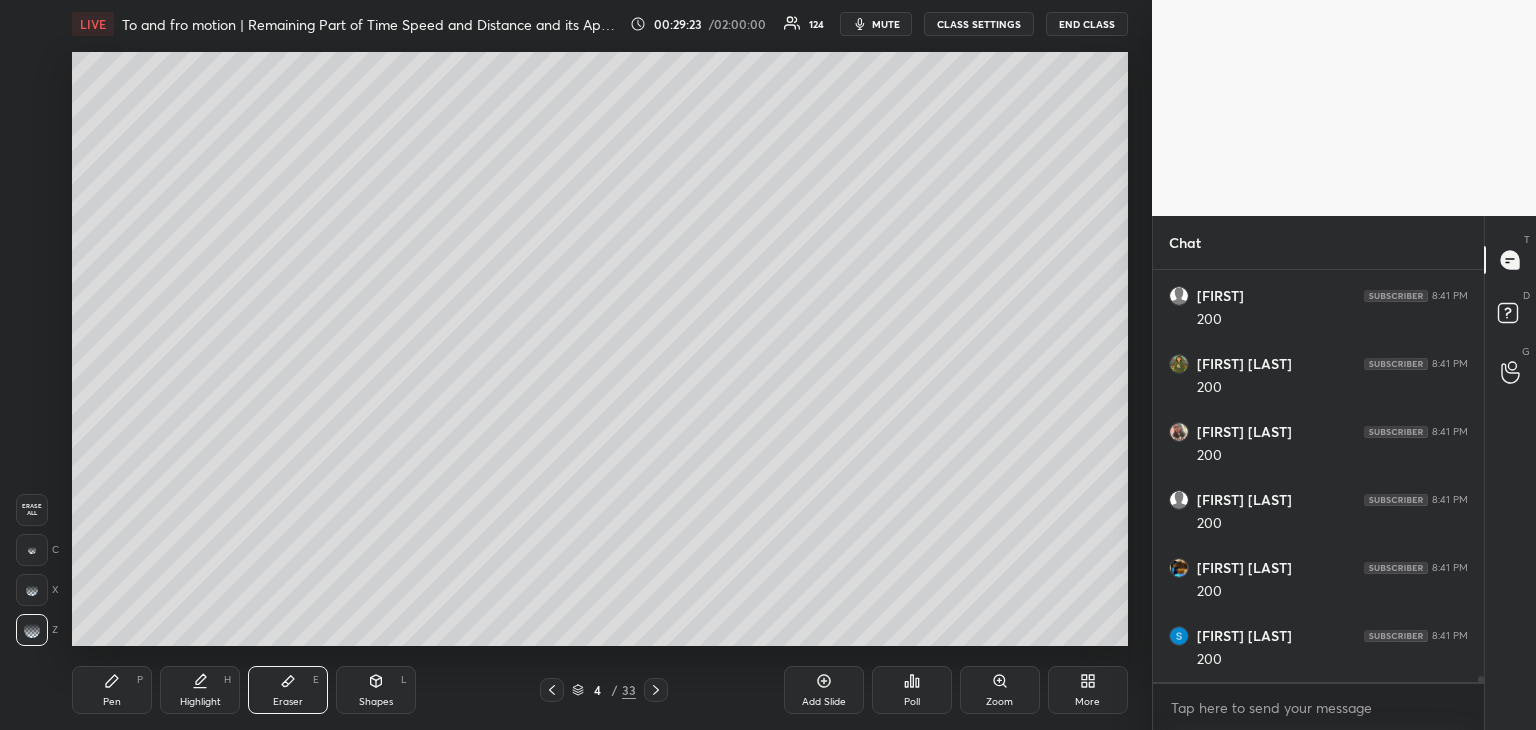 click on "Pen" at bounding box center (112, 702) 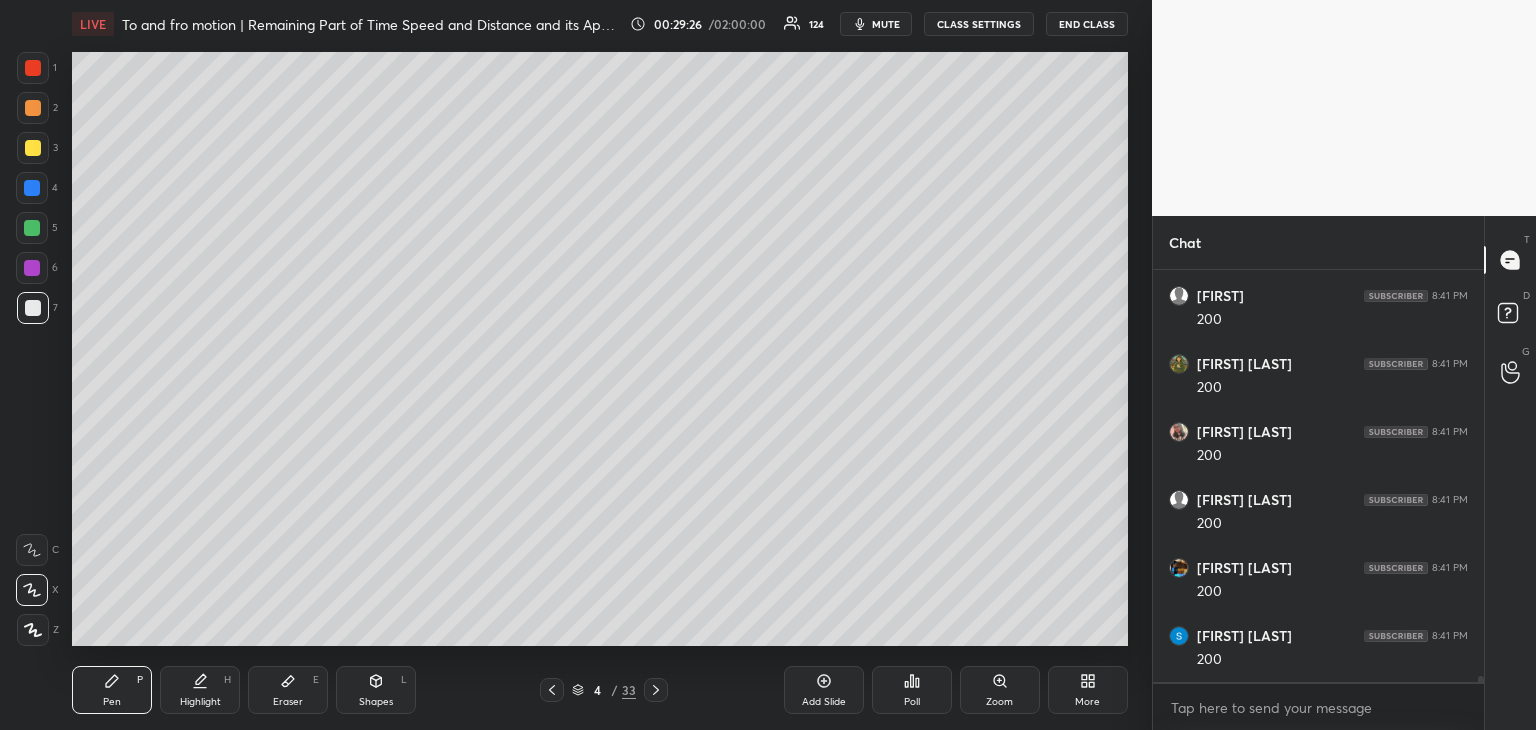 click on "Highlight H" at bounding box center [200, 690] 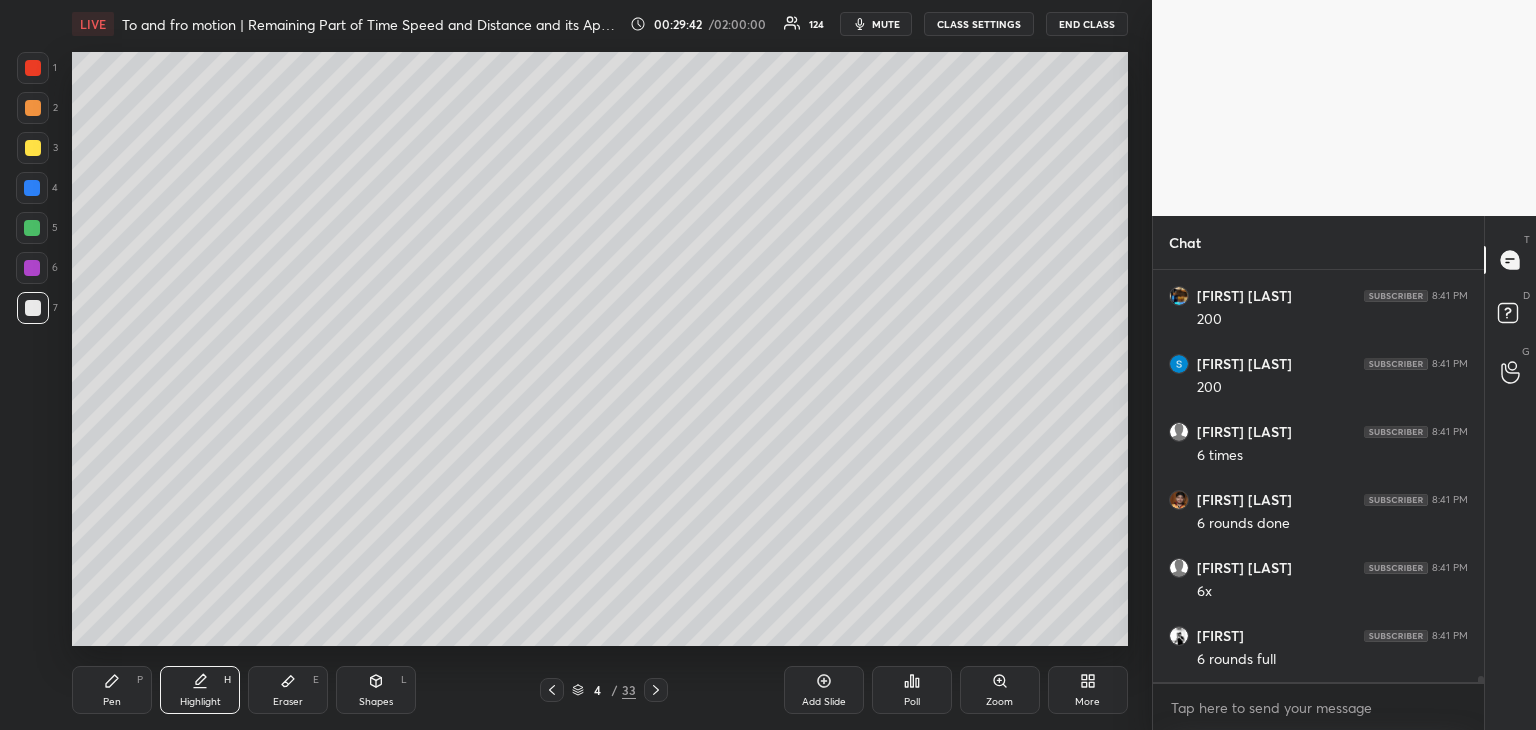 scroll, scrollTop: 27466, scrollLeft: 0, axis: vertical 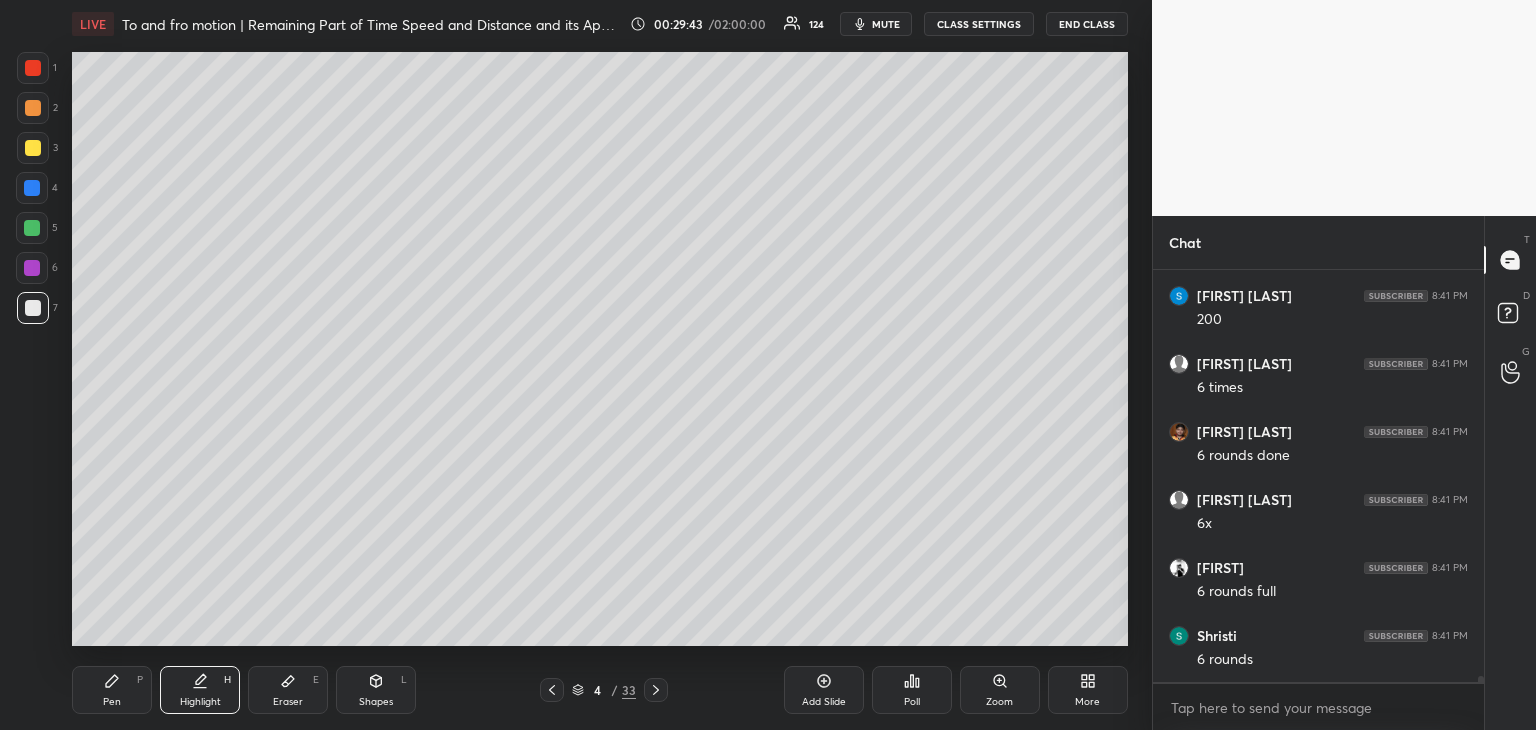 click on "Pen P" at bounding box center [112, 690] 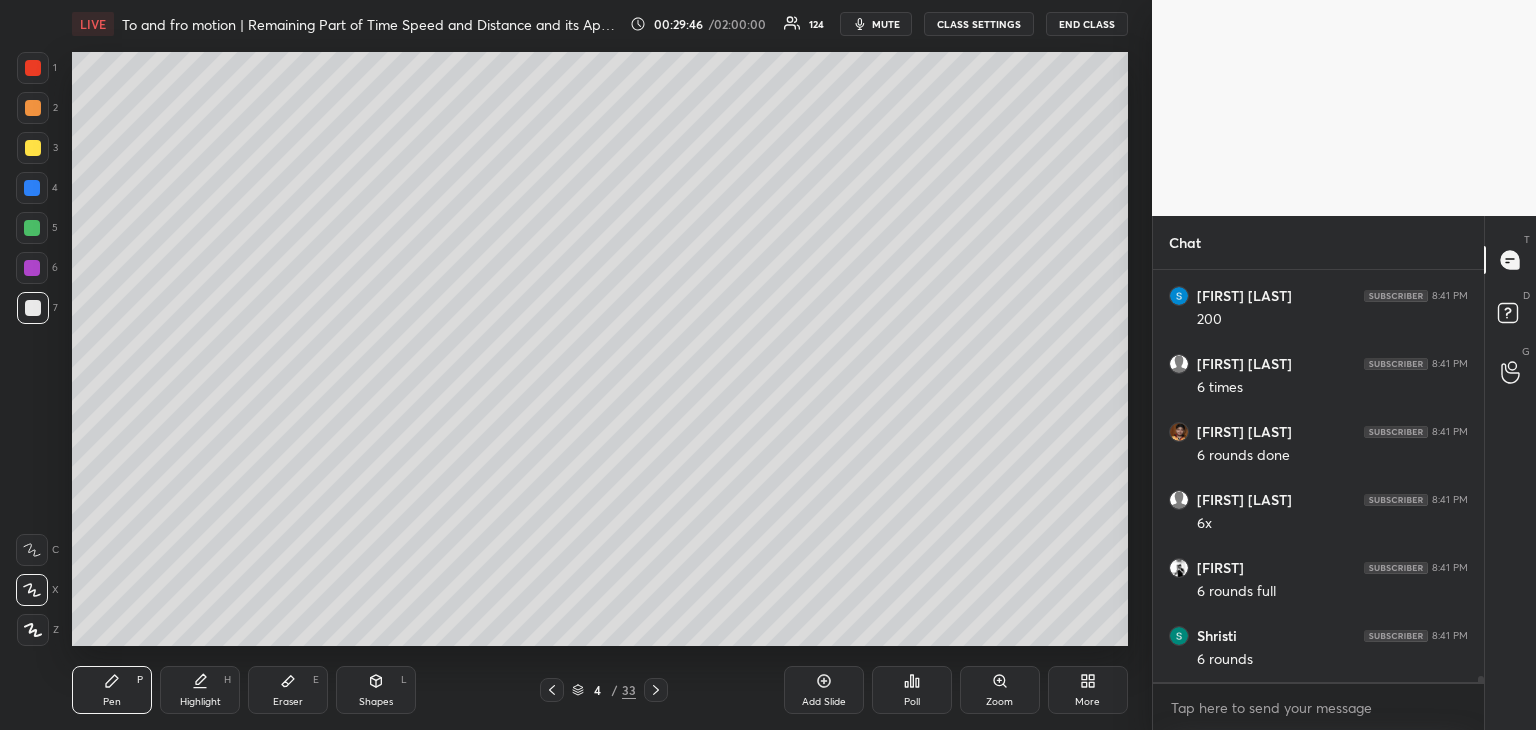 scroll, scrollTop: 27534, scrollLeft: 0, axis: vertical 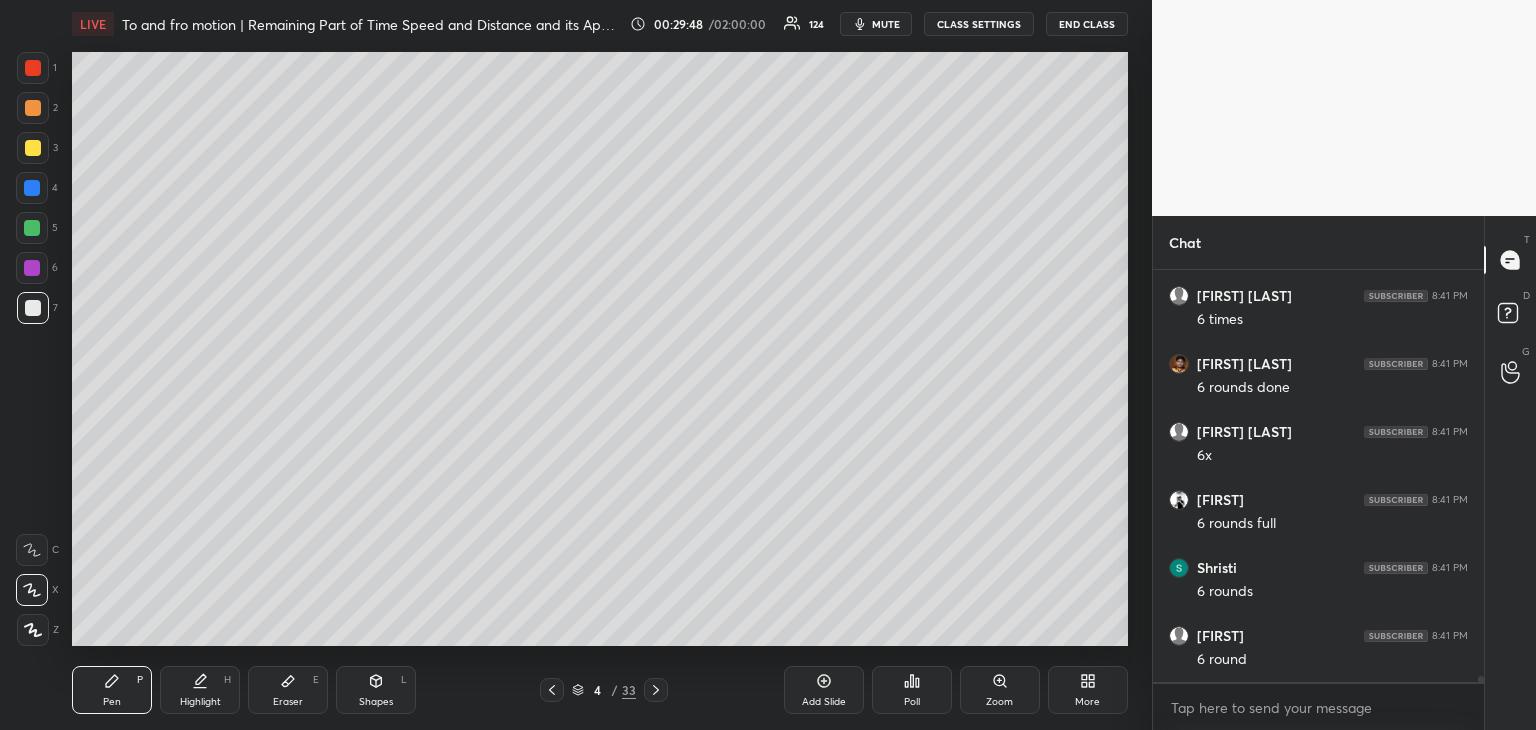 click on "Highlight H" at bounding box center [200, 690] 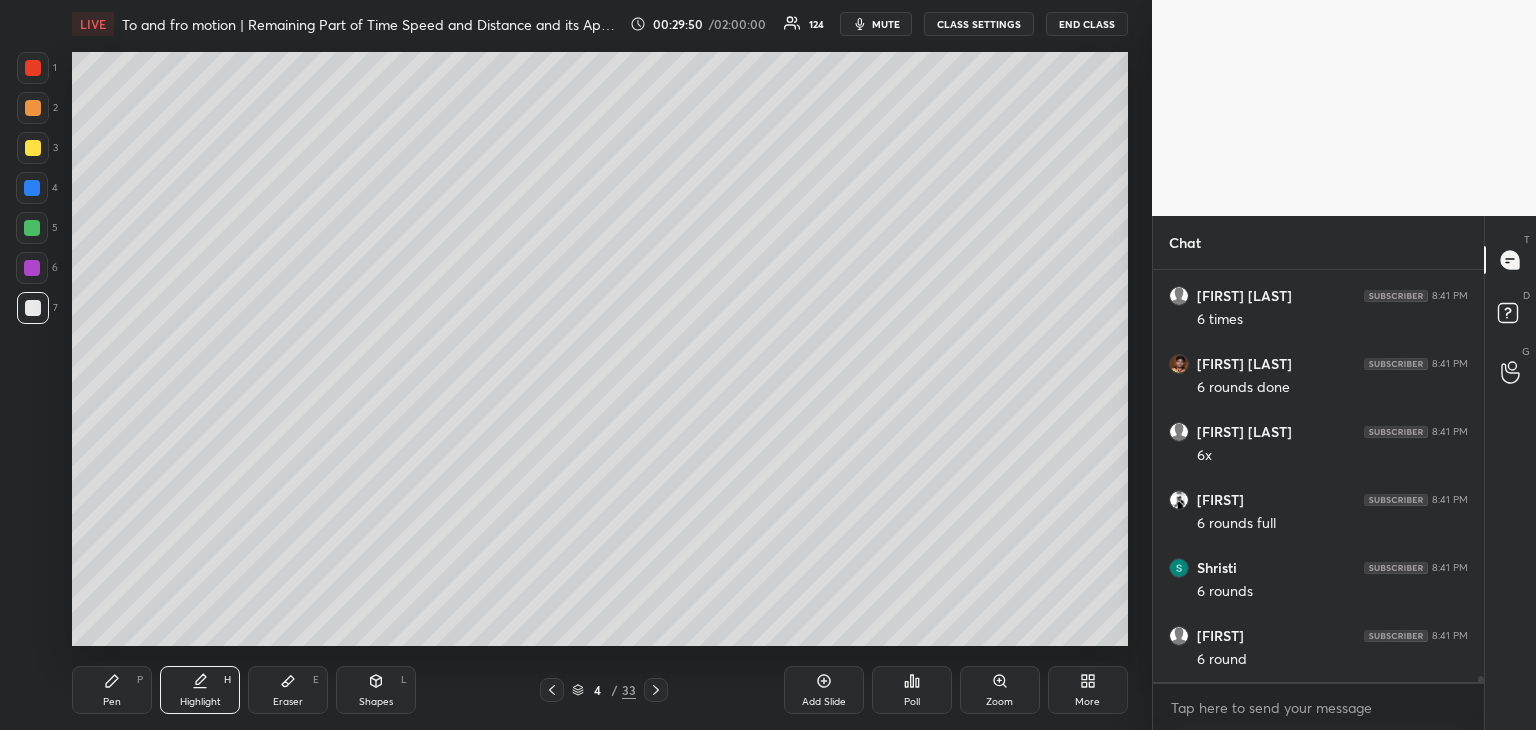 scroll, scrollTop: 27554, scrollLeft: 0, axis: vertical 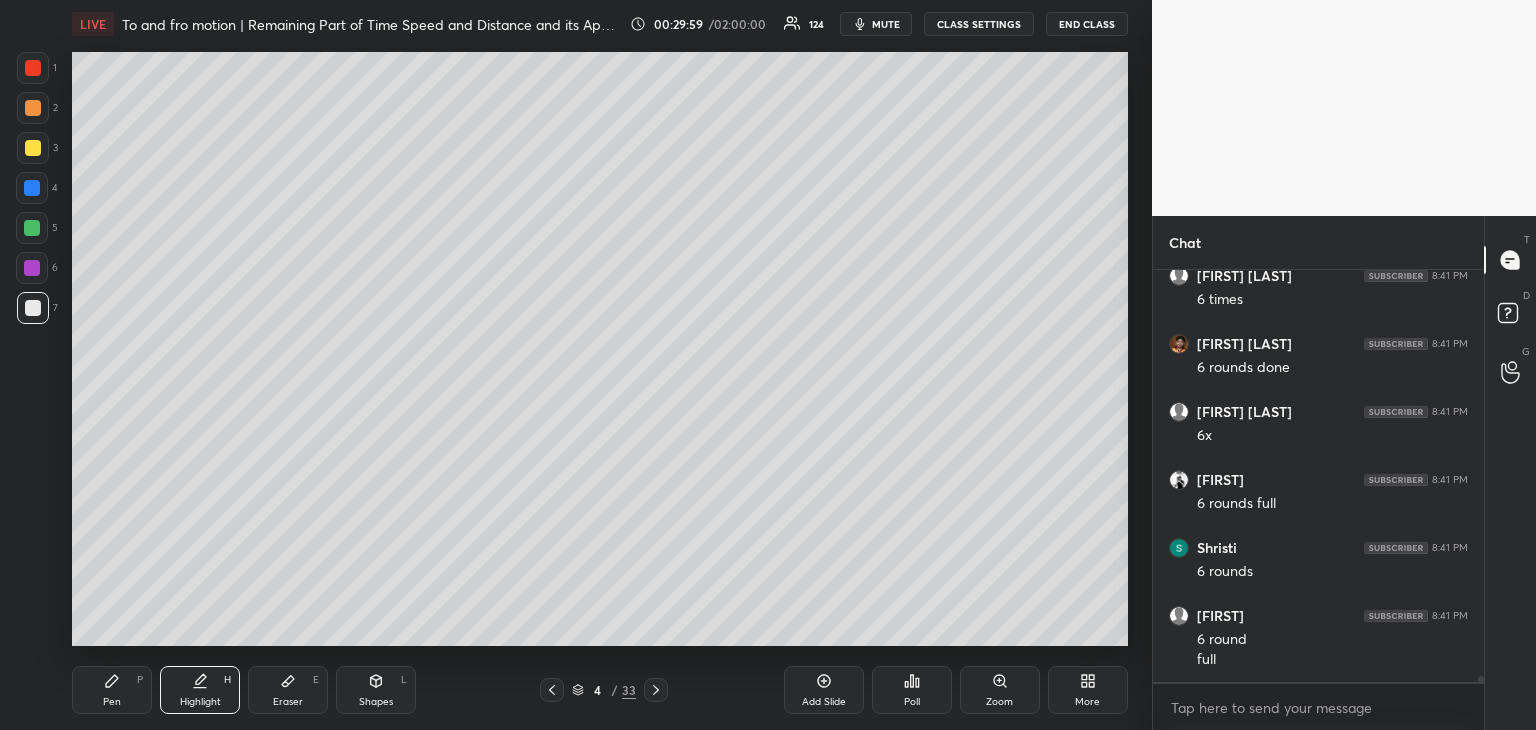 click on "Pen P" at bounding box center (112, 690) 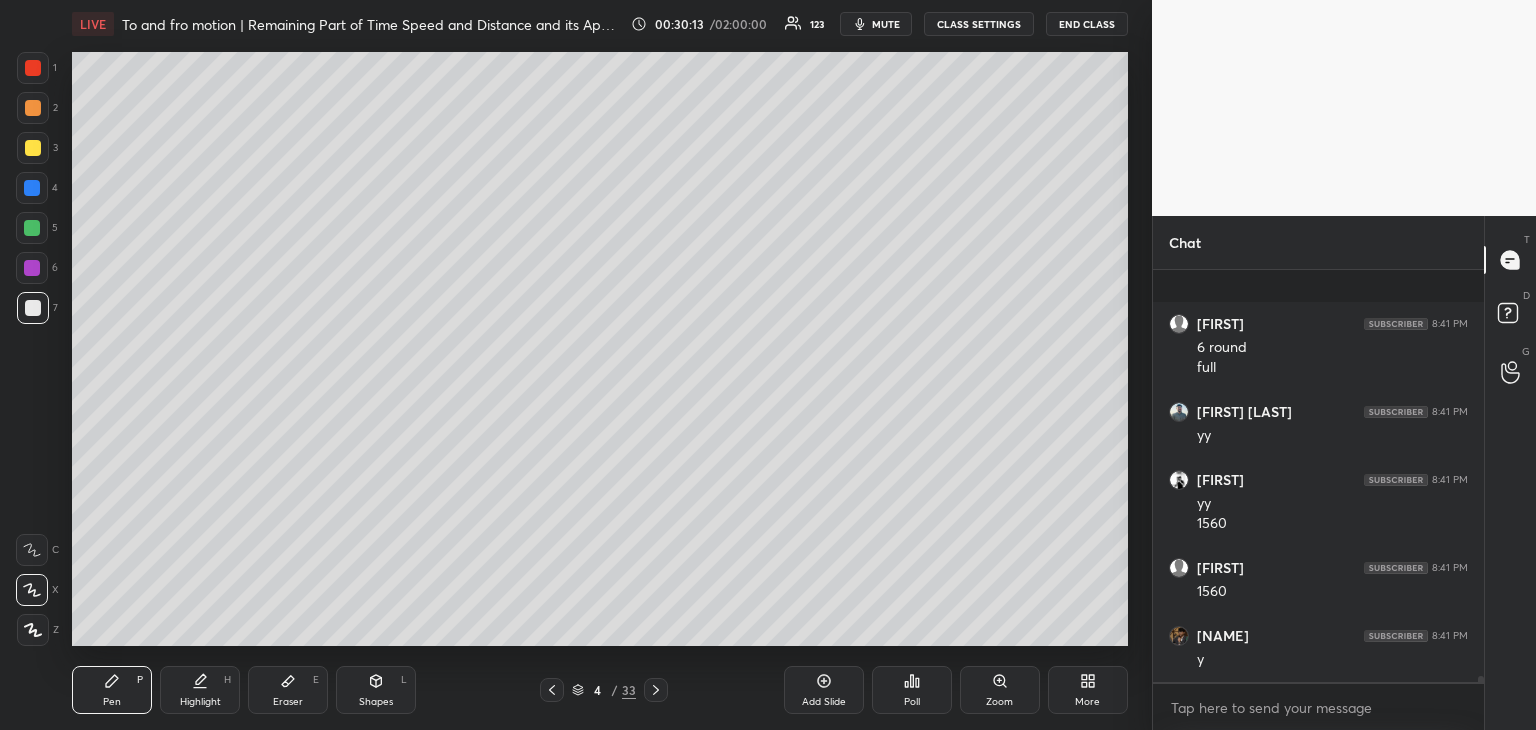 scroll, scrollTop: 27982, scrollLeft: 0, axis: vertical 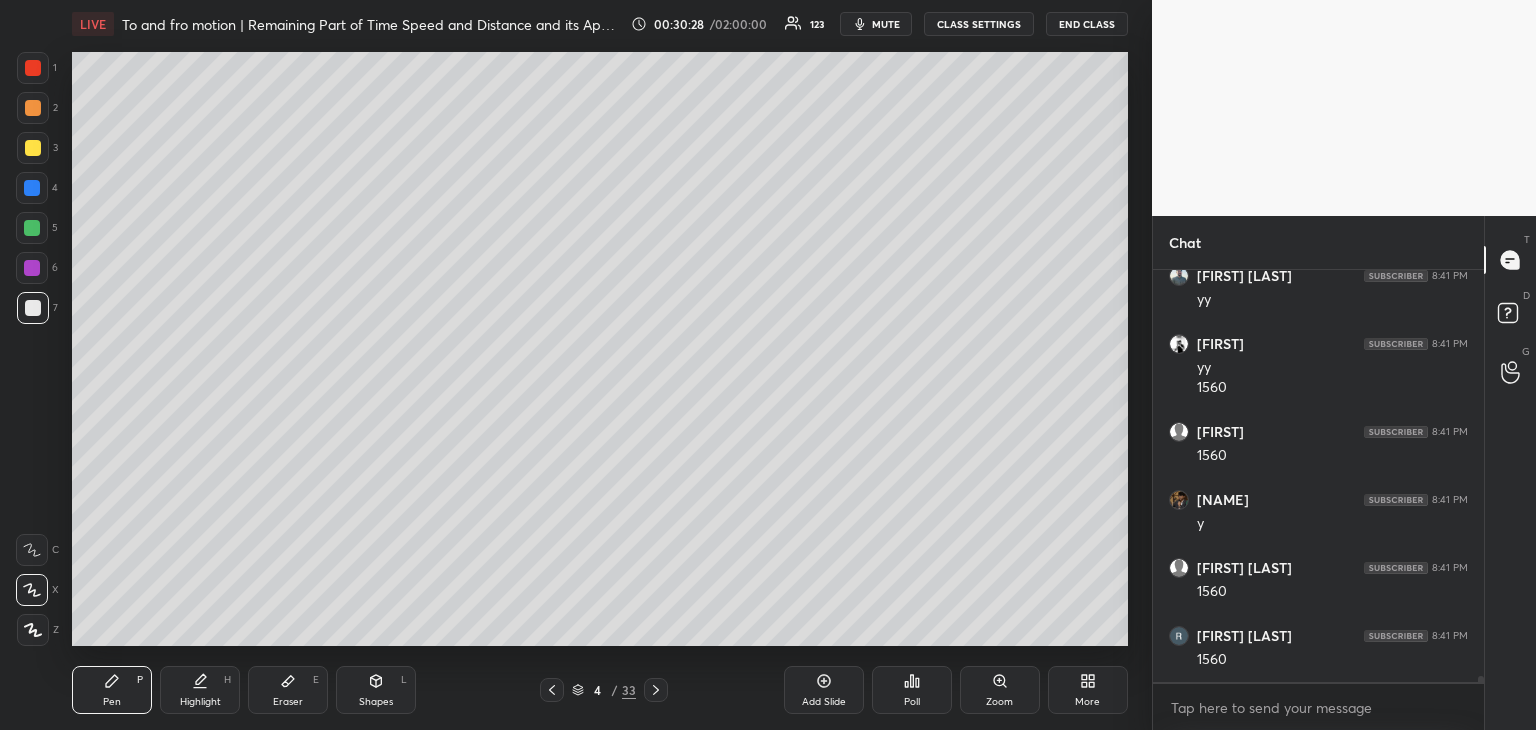 click at bounding box center [32, 228] 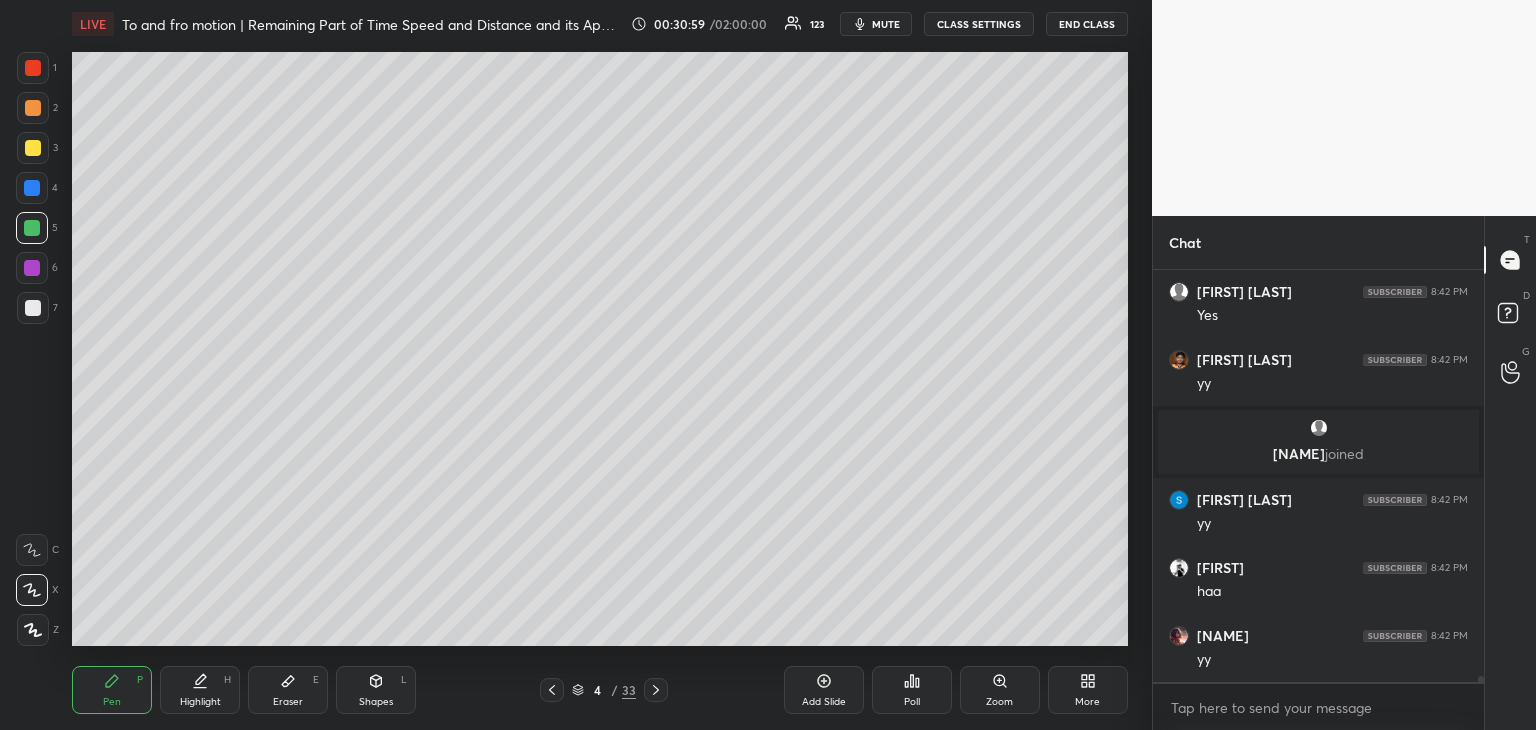 scroll, scrollTop: 28388, scrollLeft: 0, axis: vertical 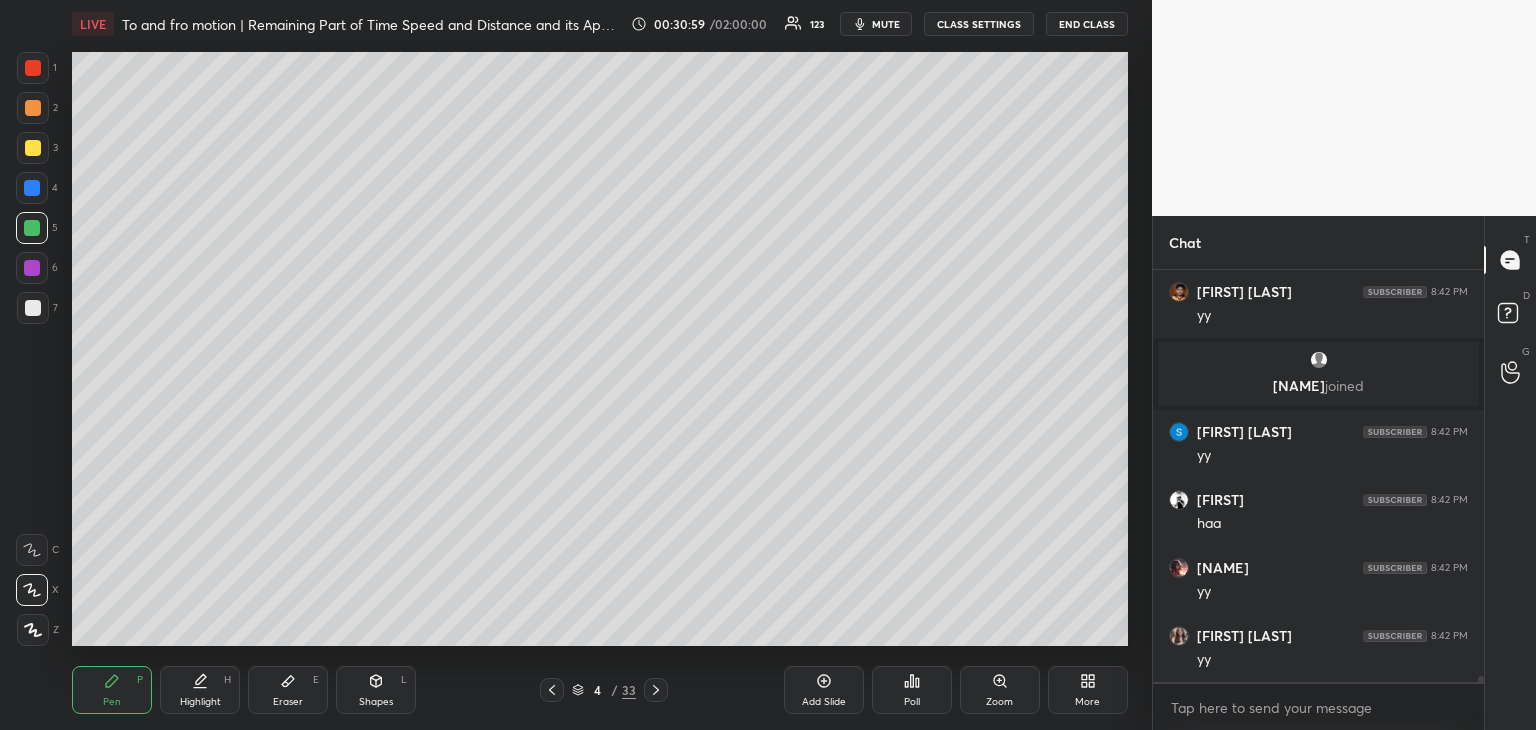 click on "Eraser" at bounding box center [288, 702] 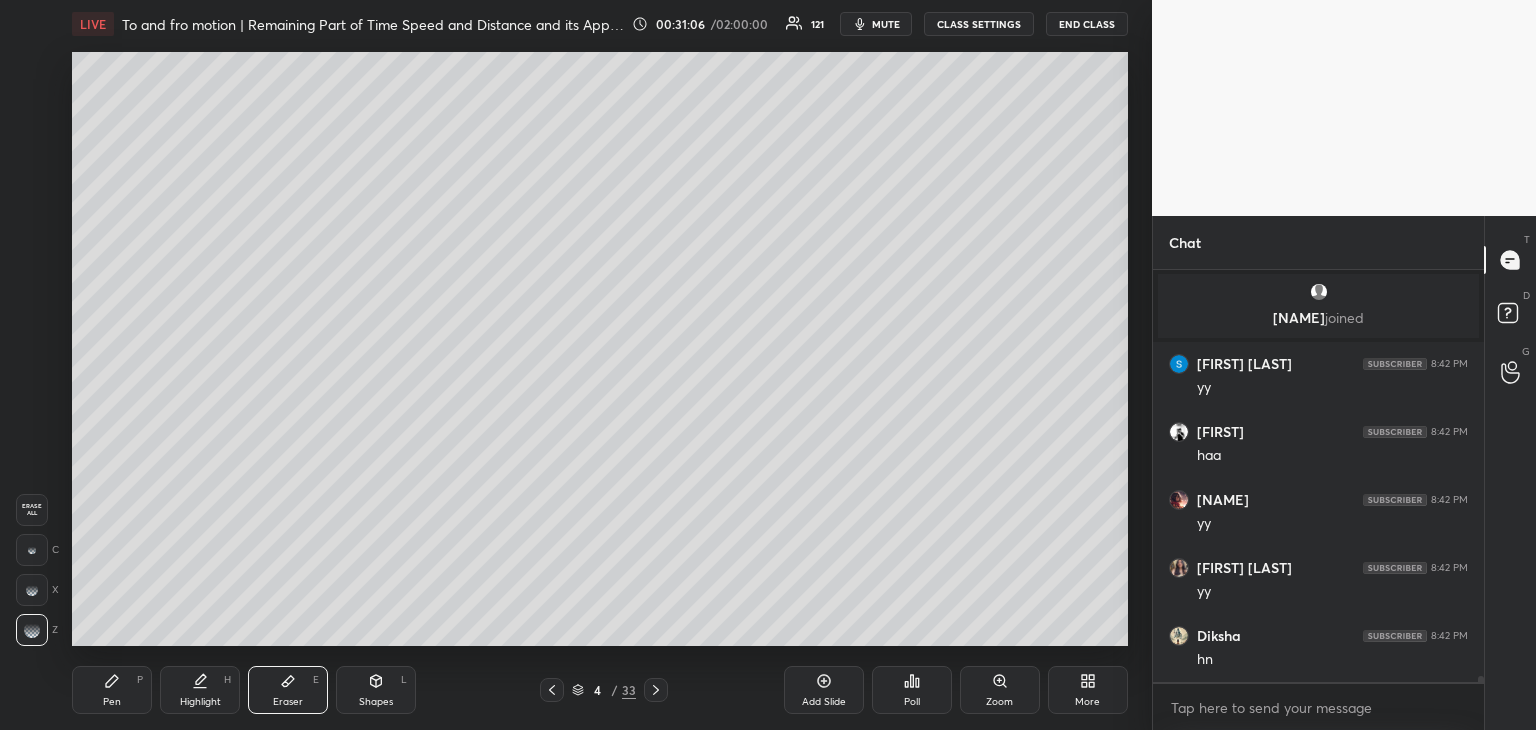 scroll, scrollTop: 28524, scrollLeft: 0, axis: vertical 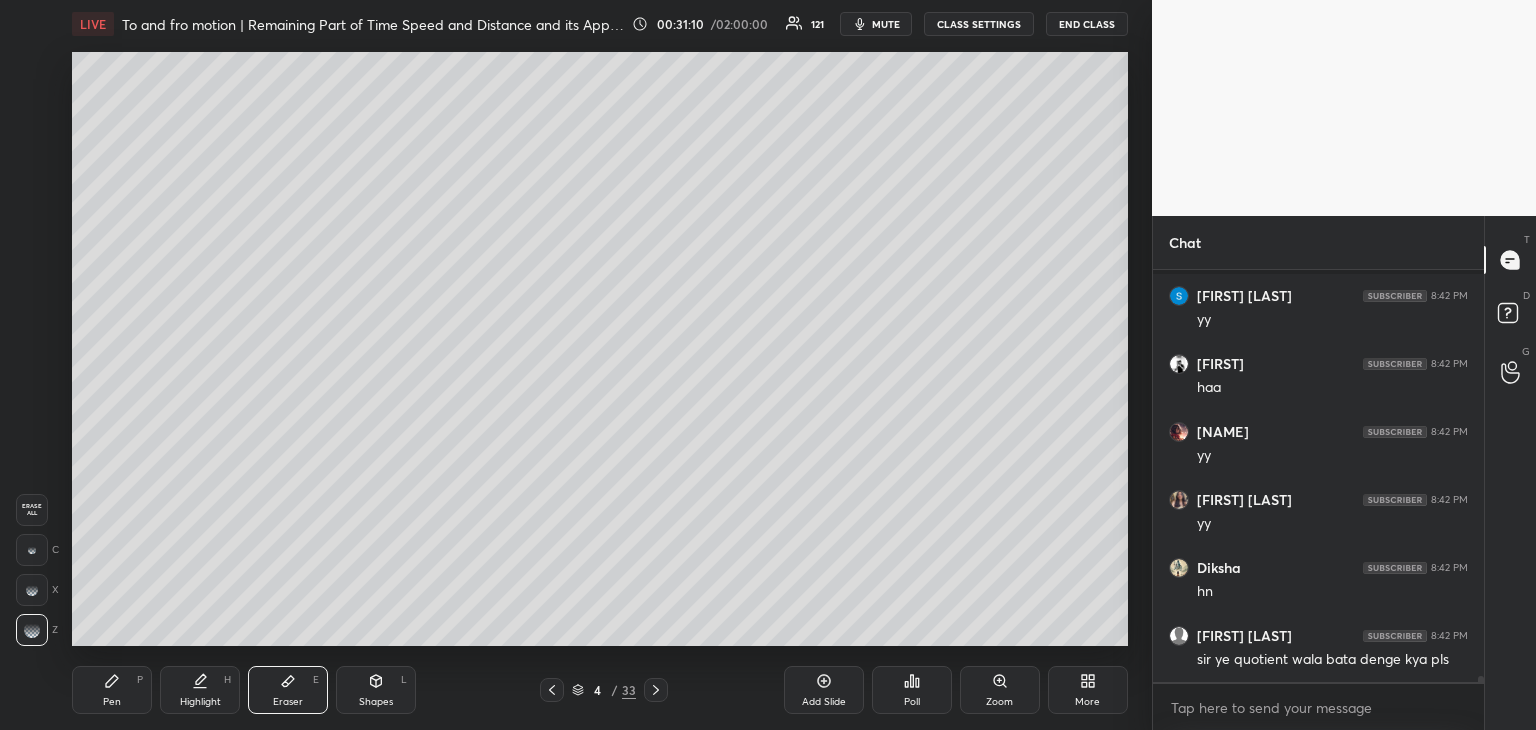 click on "Pen P" at bounding box center (112, 690) 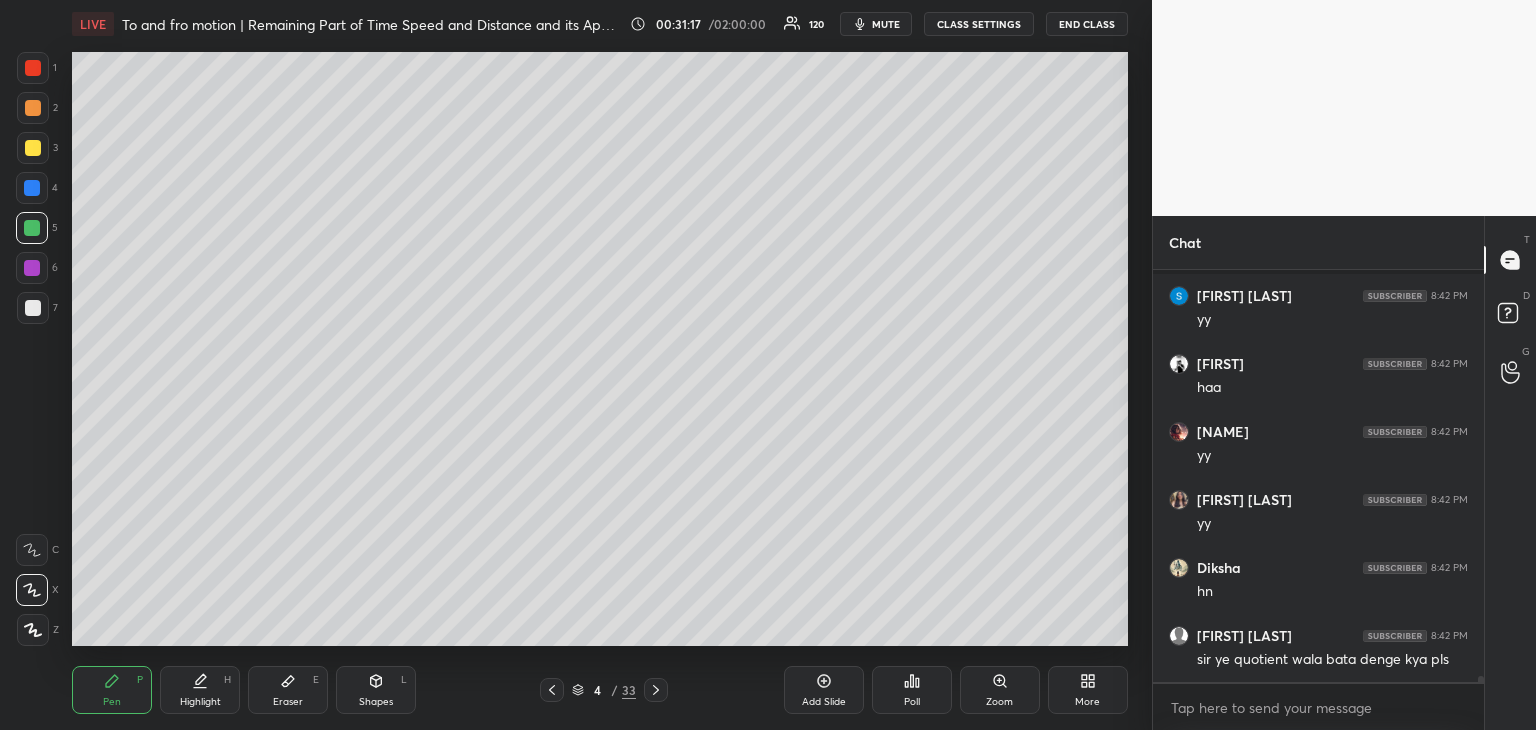 click at bounding box center [33, 308] 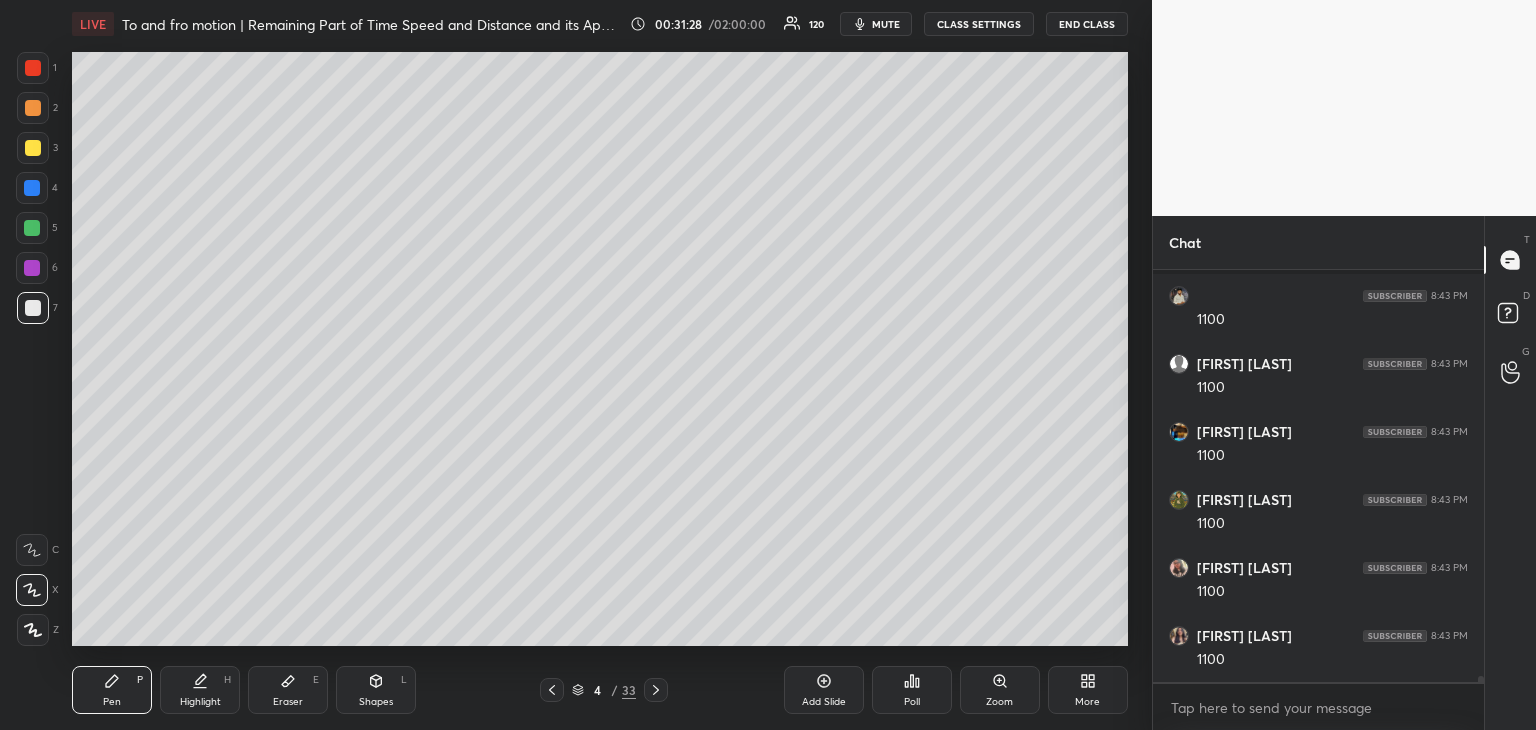 scroll, scrollTop: 29136, scrollLeft: 0, axis: vertical 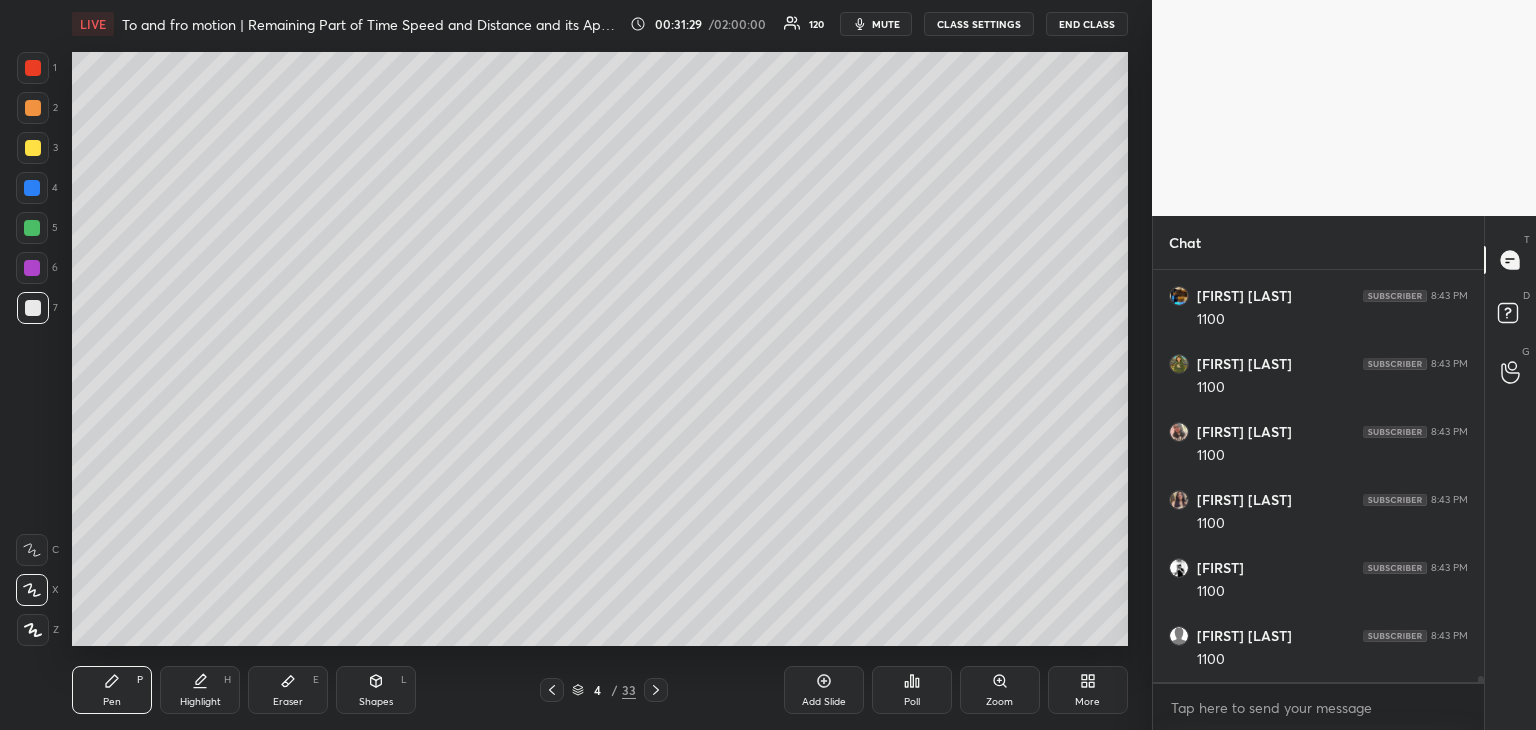 click on "Highlight H" at bounding box center [200, 690] 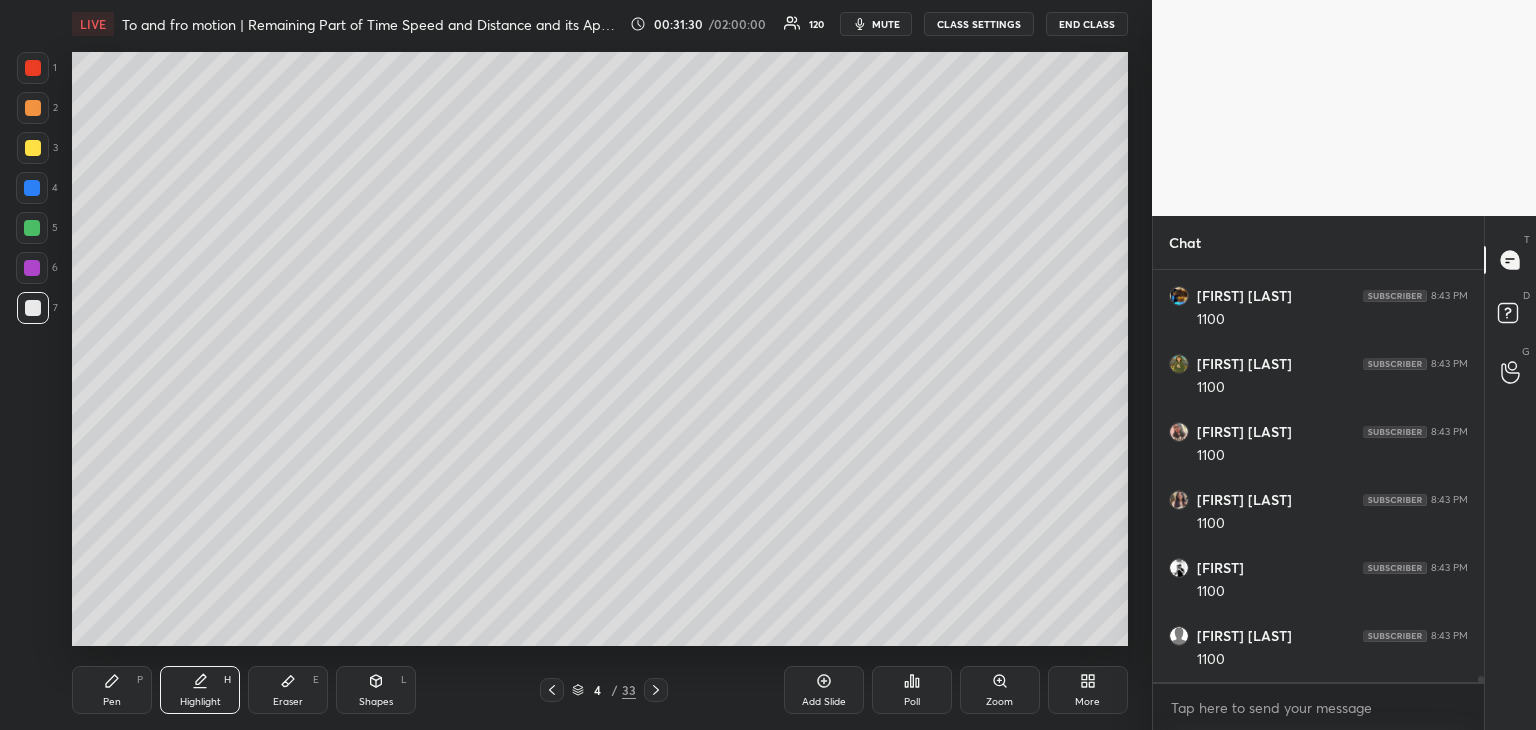 click on "Pen" at bounding box center [112, 702] 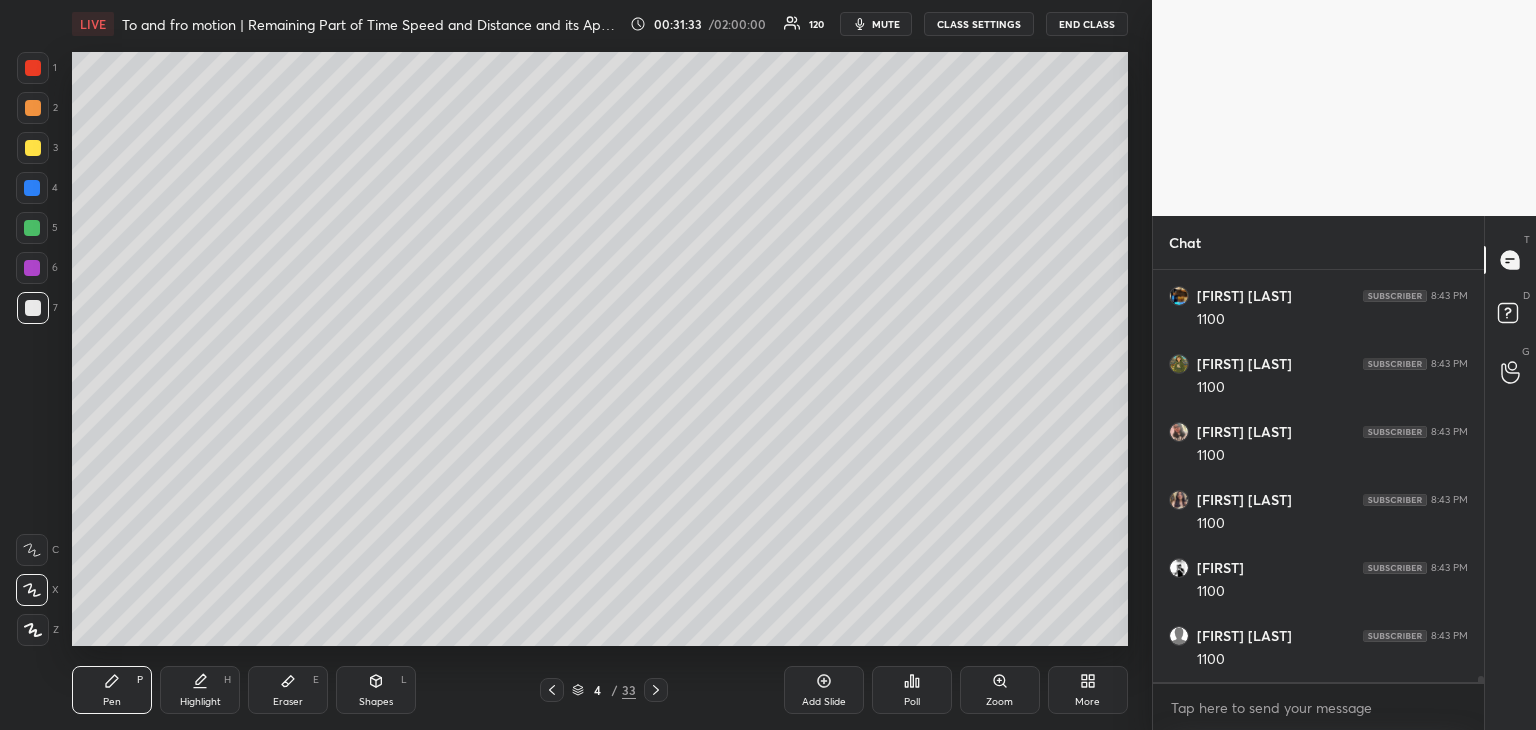 click on "Eraser E" at bounding box center (288, 690) 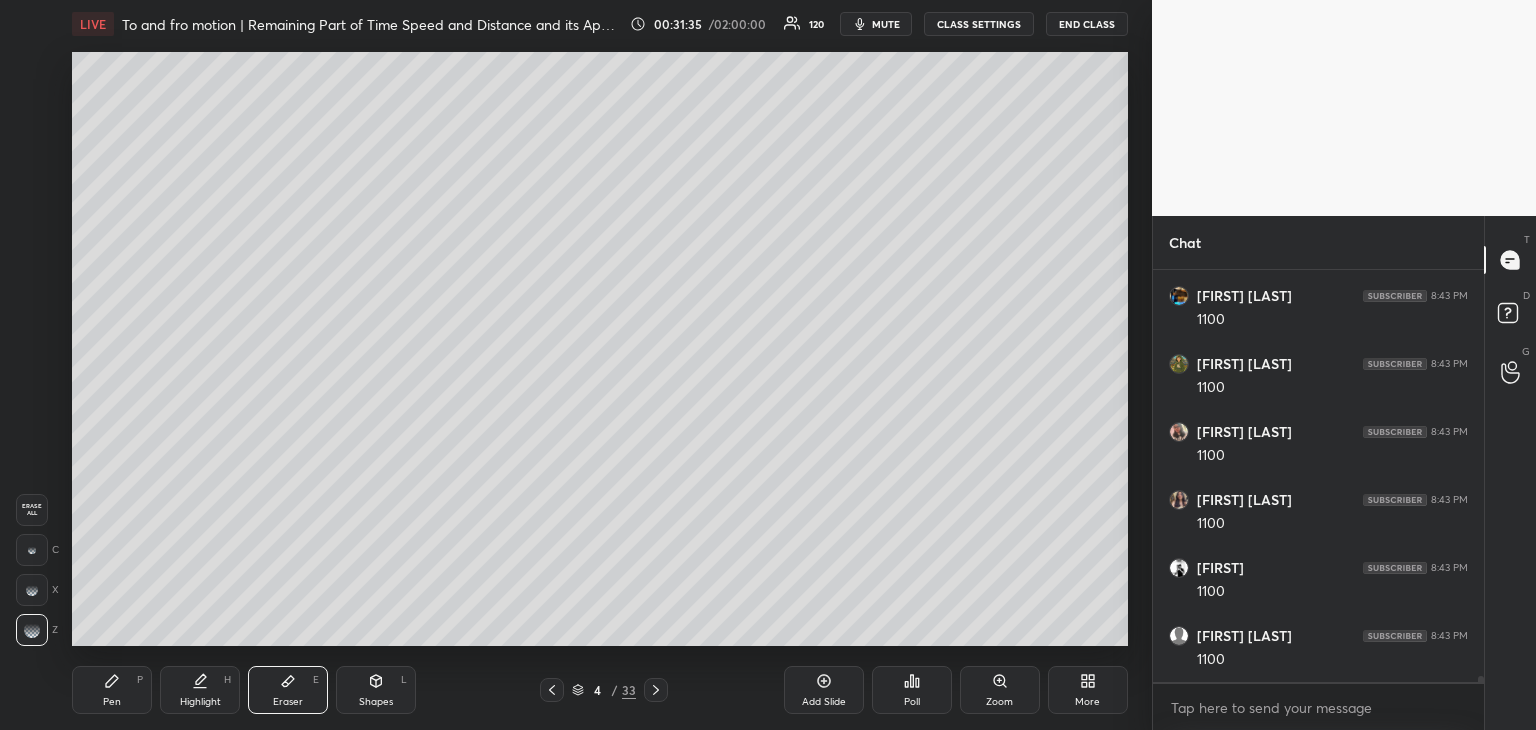 click 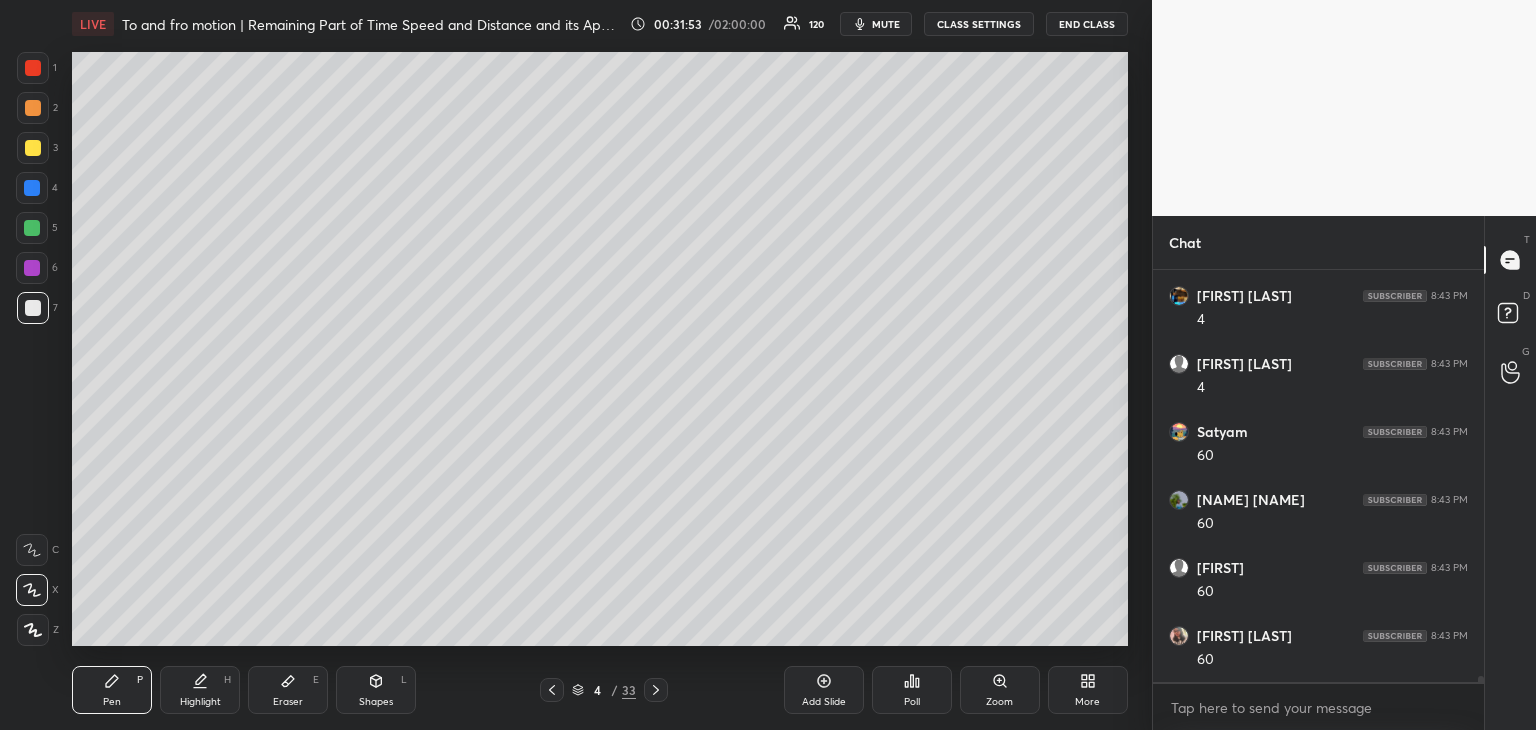 scroll, scrollTop: 30224, scrollLeft: 0, axis: vertical 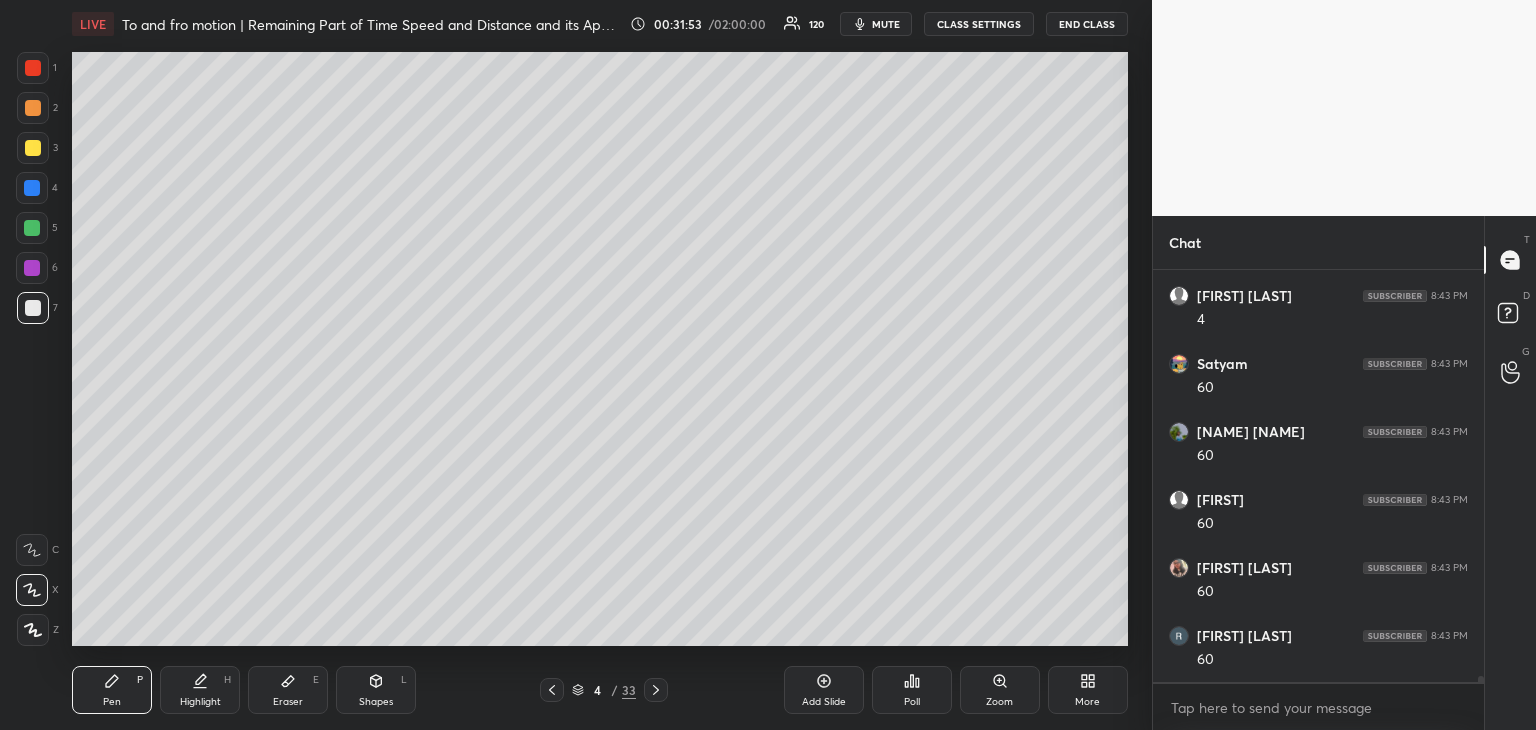 click 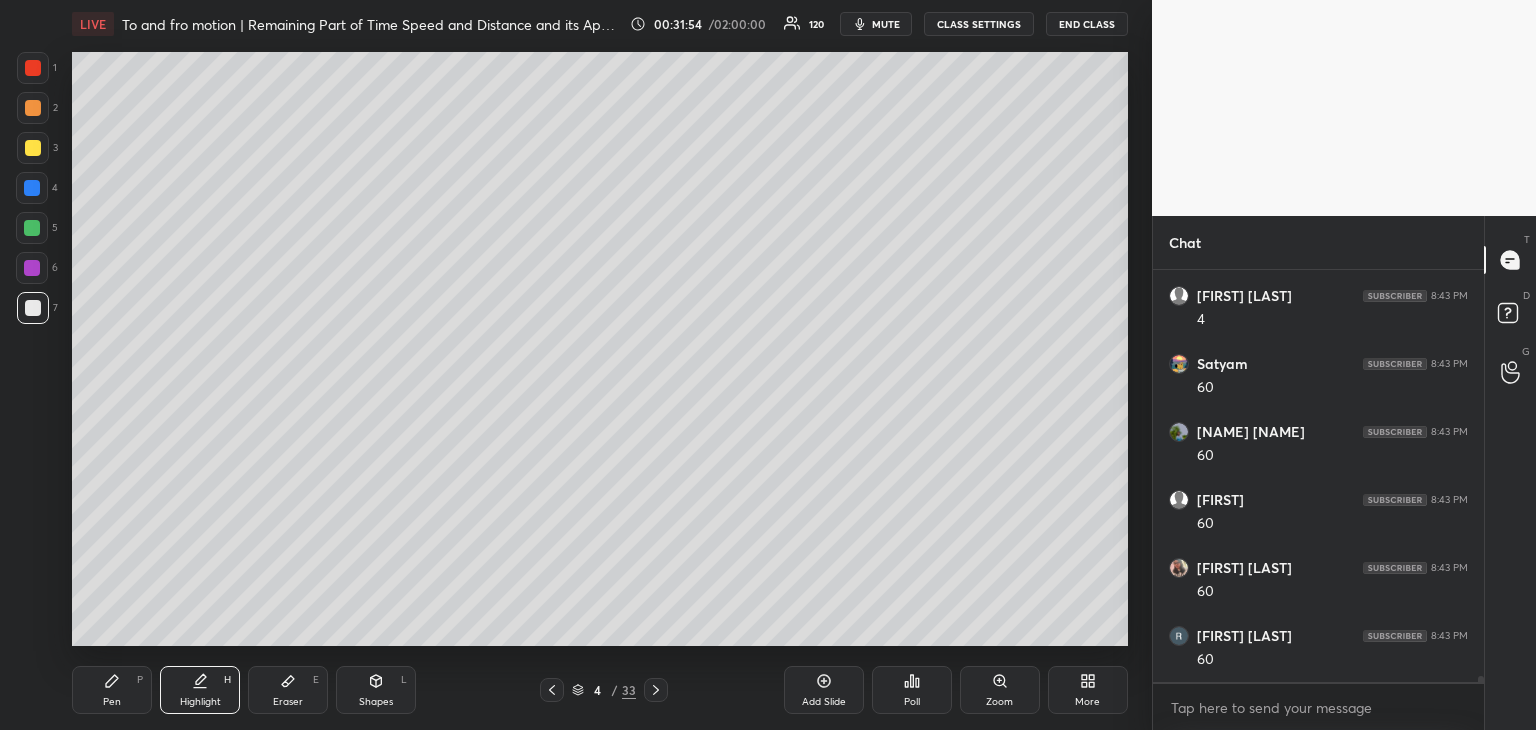 scroll, scrollTop: 30292, scrollLeft: 0, axis: vertical 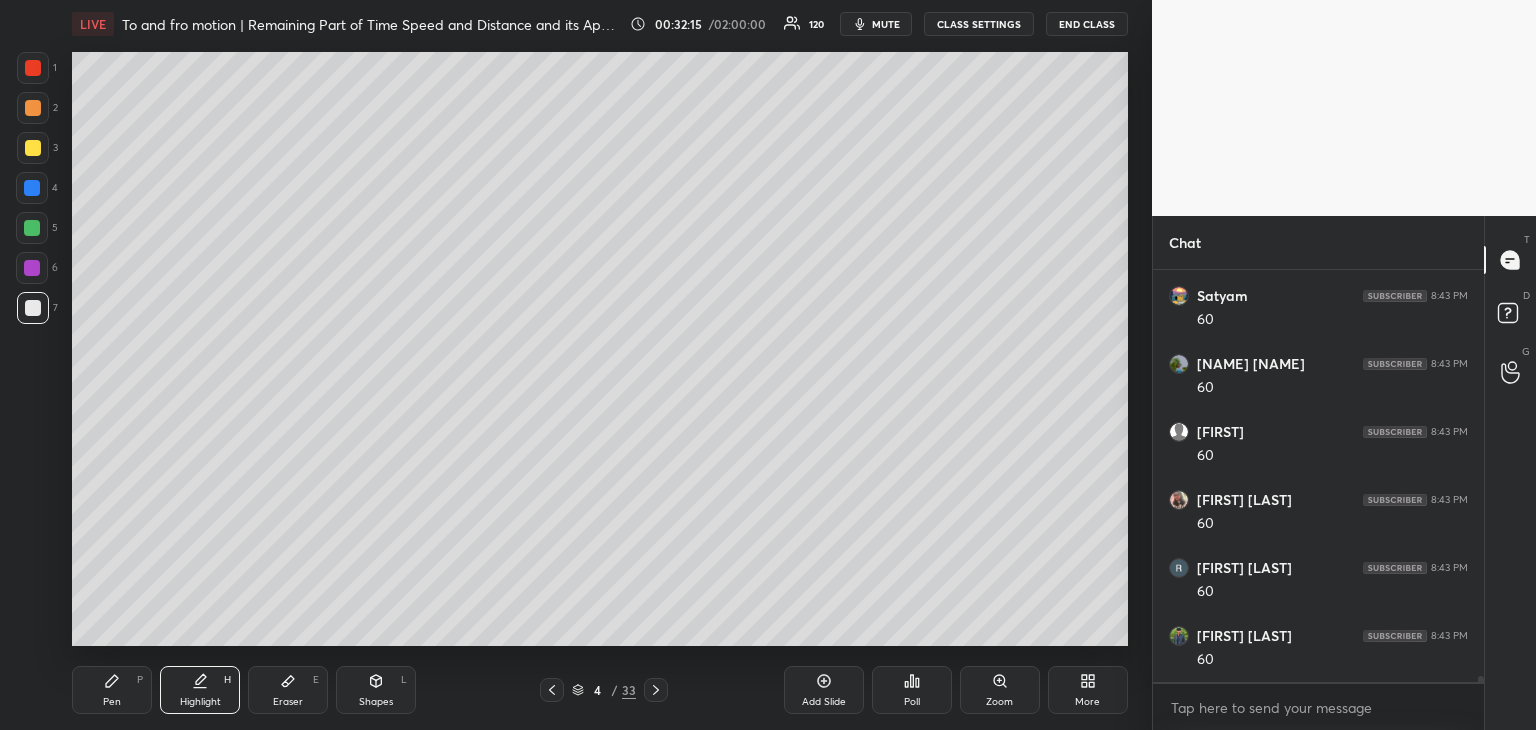 click on "Pen P" at bounding box center (112, 690) 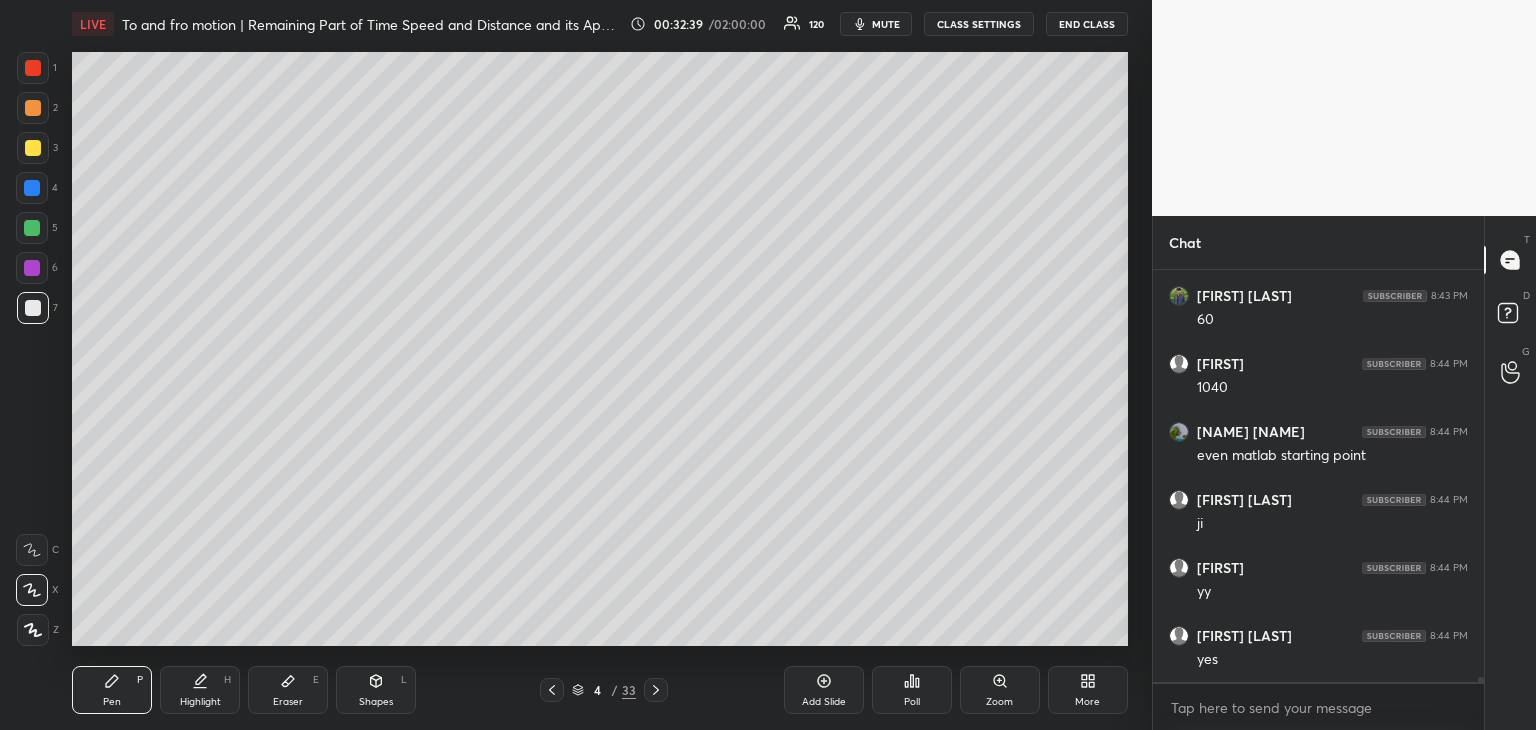 scroll, scrollTop: 30768, scrollLeft: 0, axis: vertical 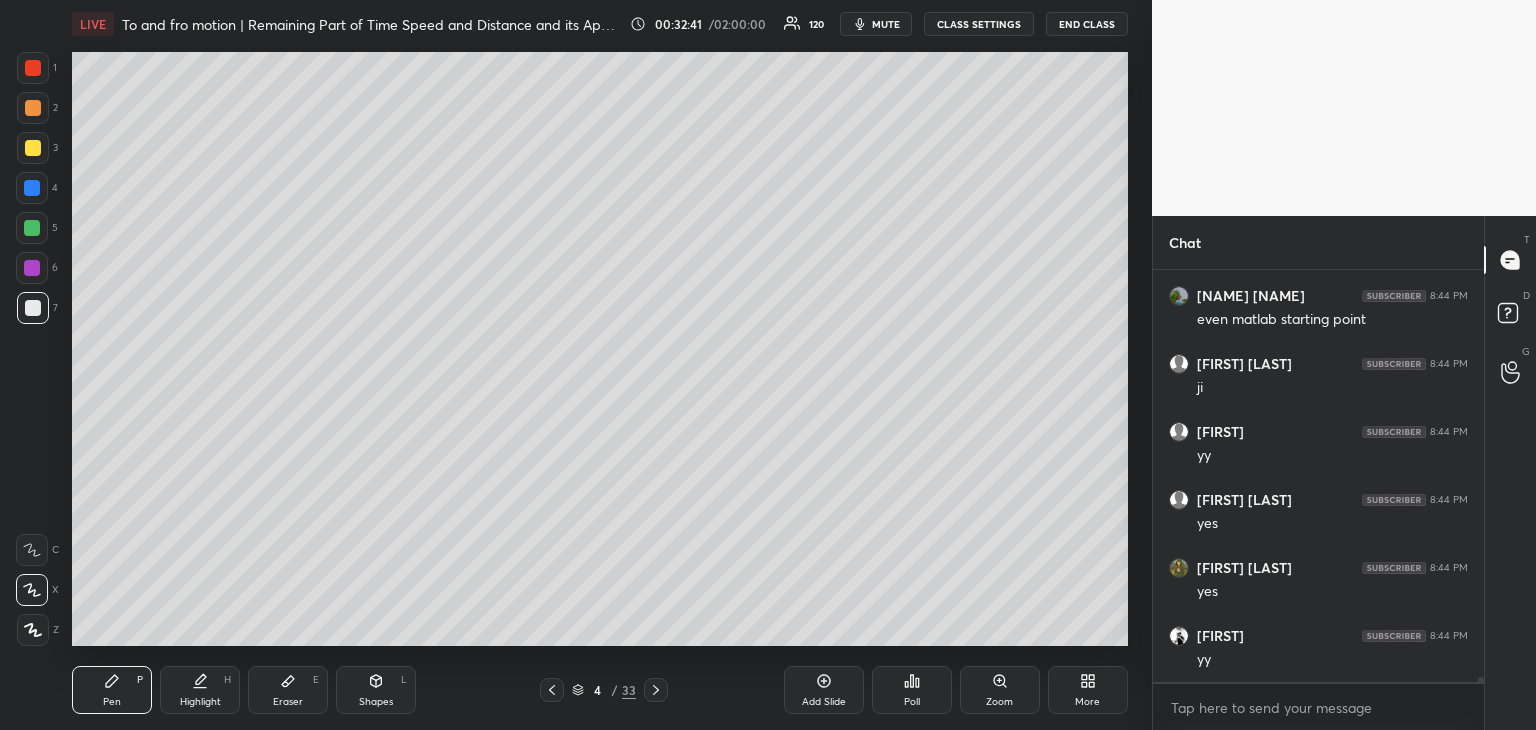 click at bounding box center [32, 188] 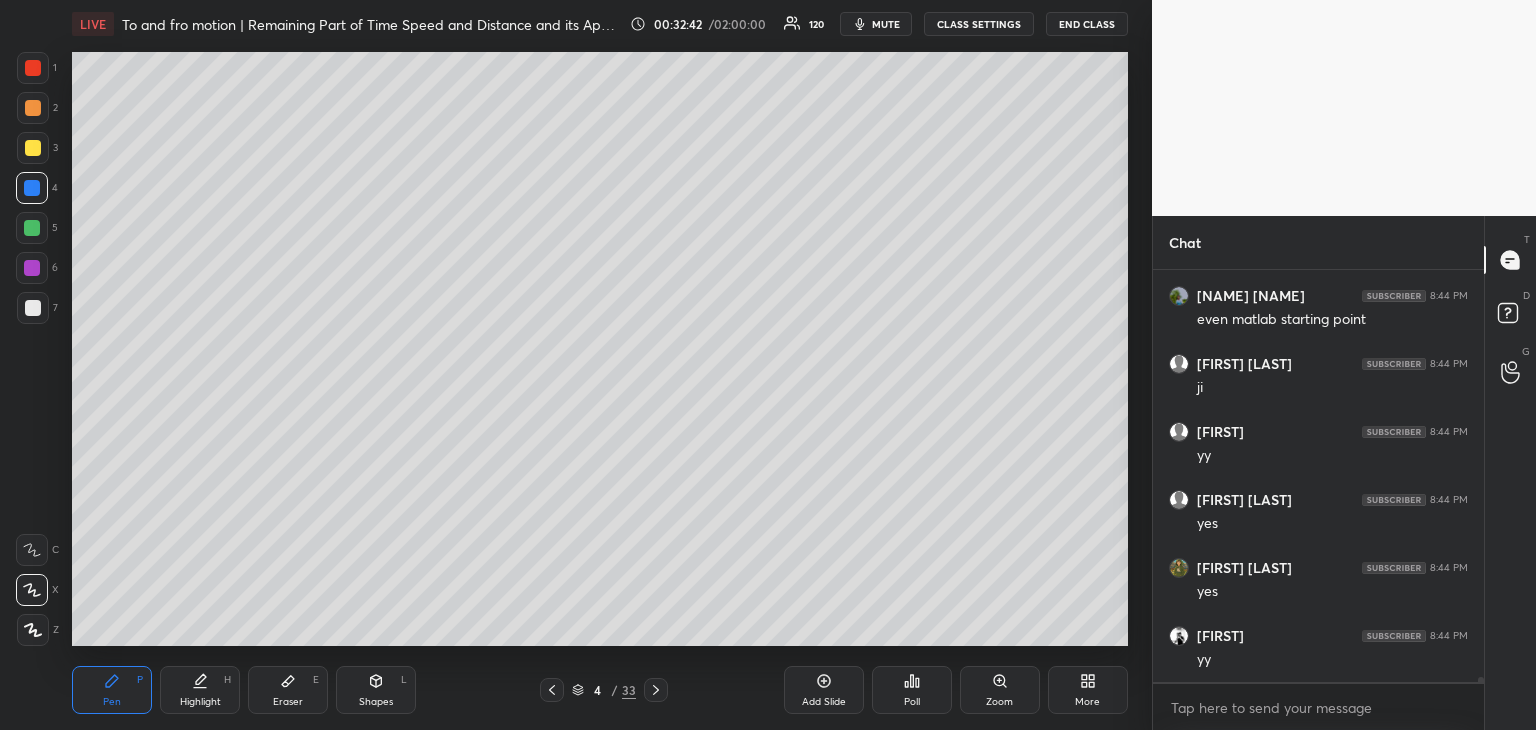 click on "Highlight" at bounding box center (200, 702) 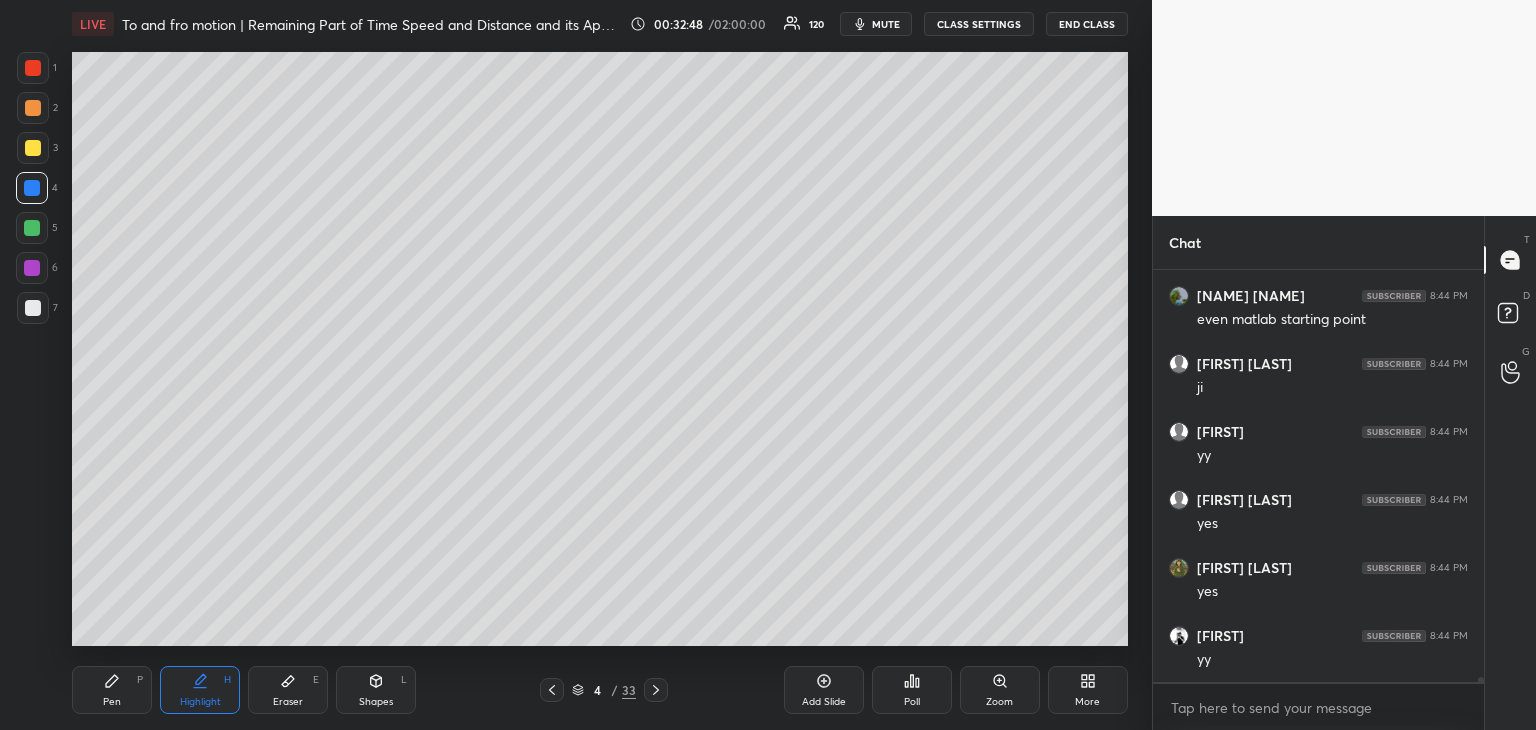 click 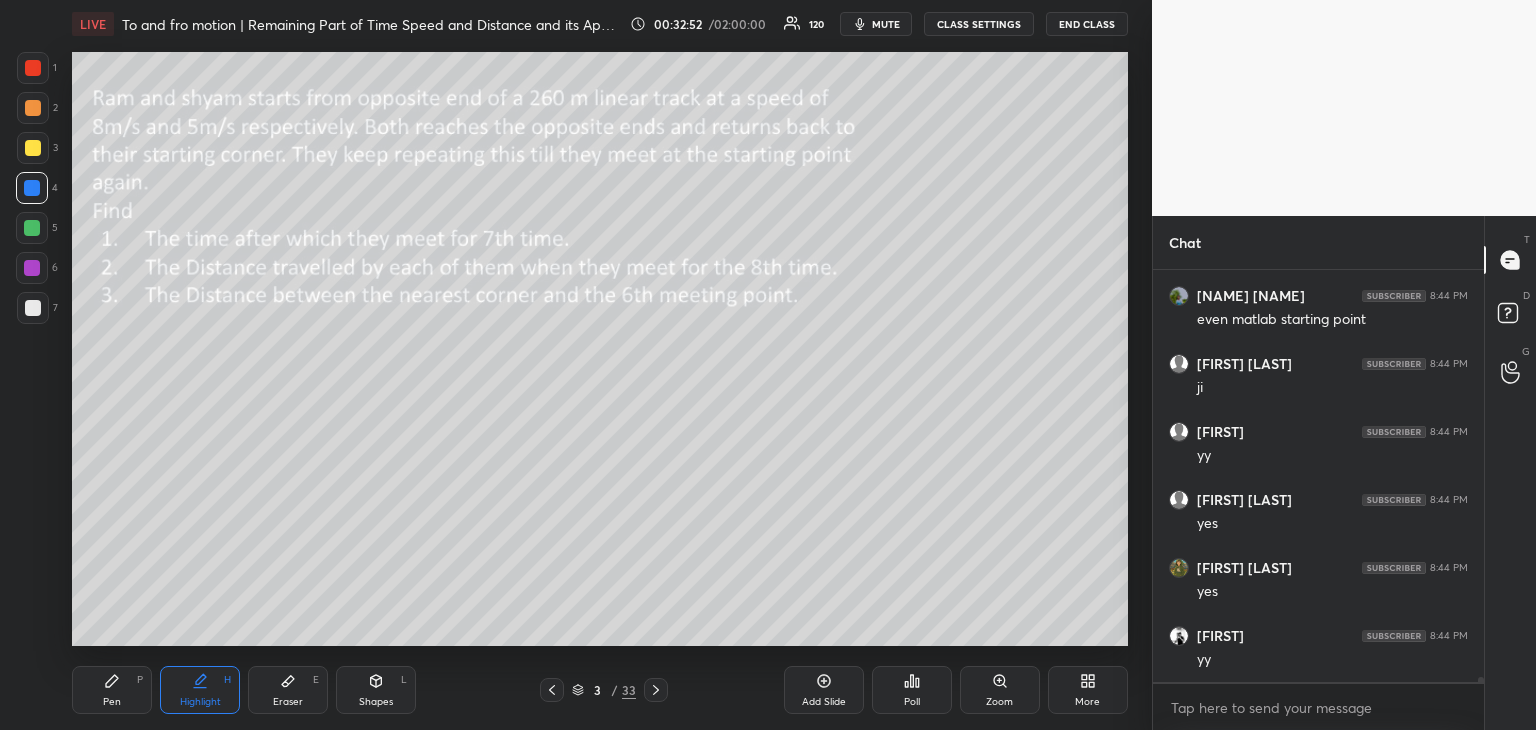 click 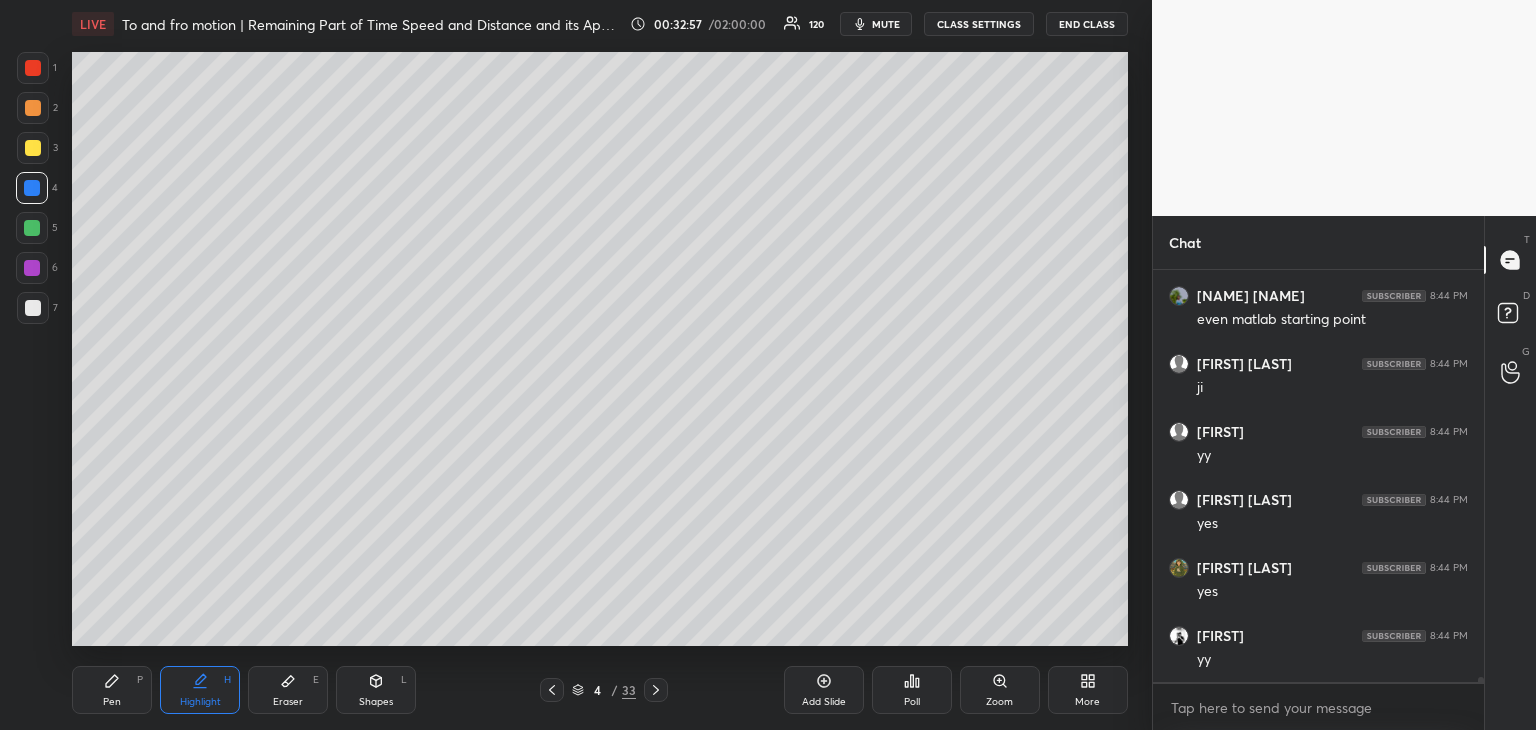 scroll, scrollTop: 30836, scrollLeft: 0, axis: vertical 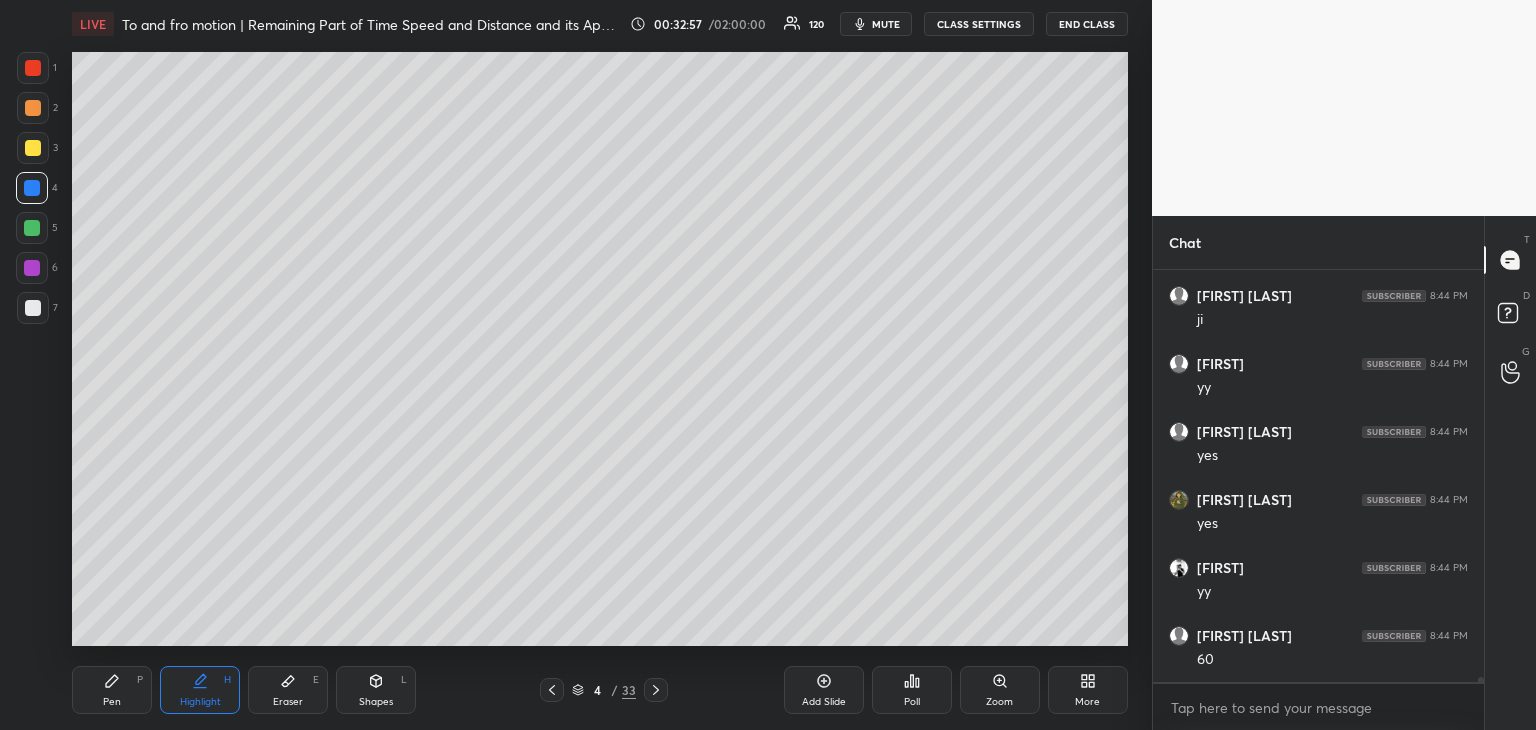 click on "Pen P" at bounding box center [112, 690] 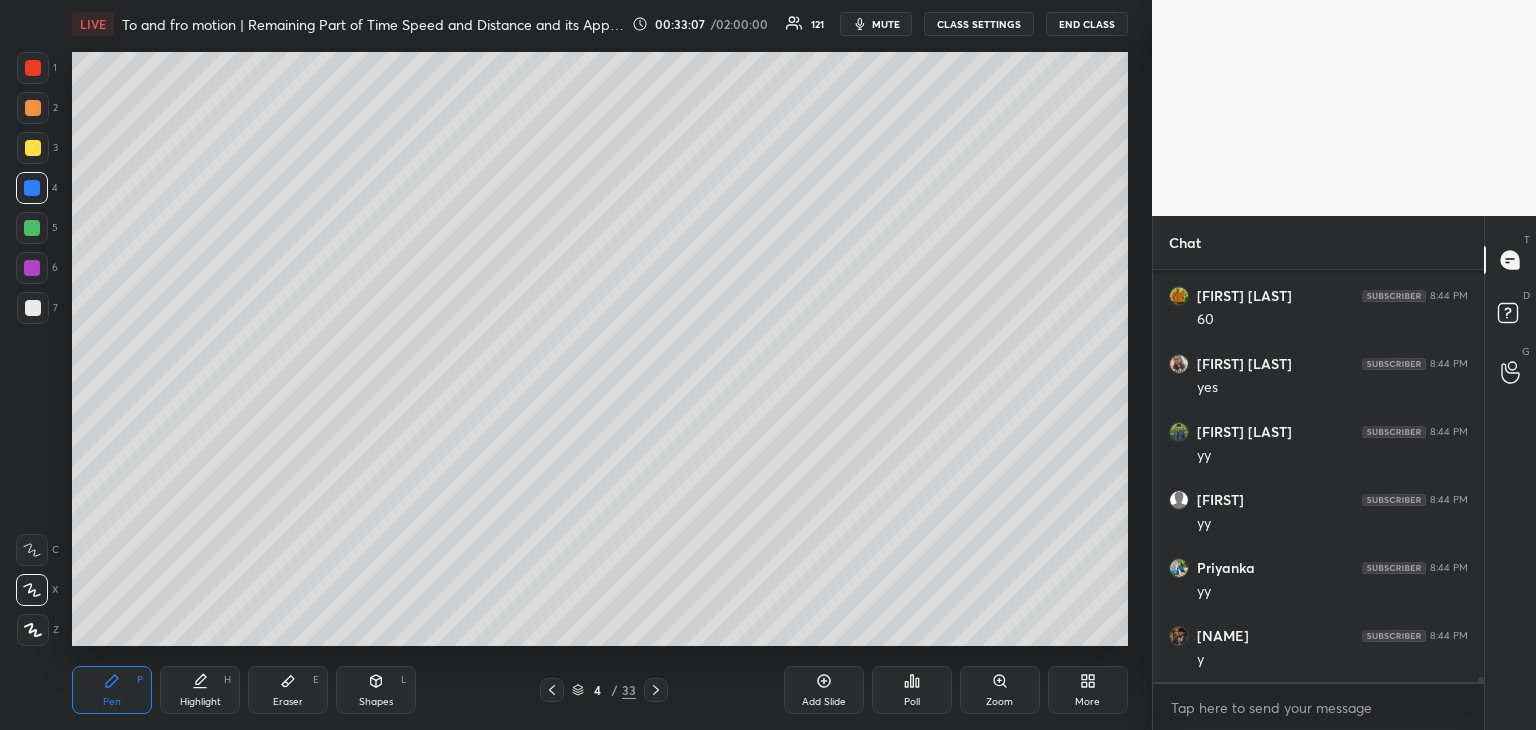 scroll, scrollTop: 31792, scrollLeft: 0, axis: vertical 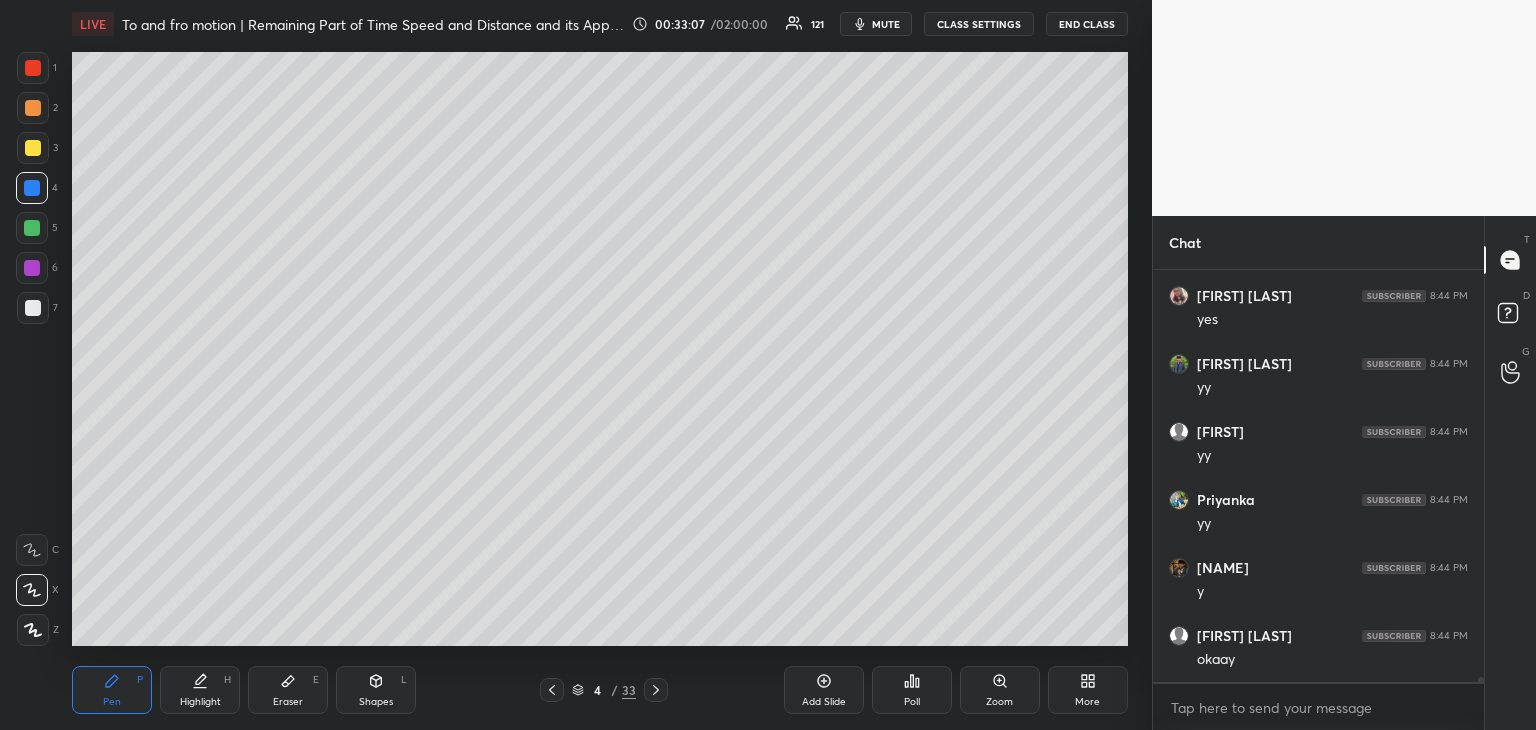click on "Highlight H" at bounding box center [200, 690] 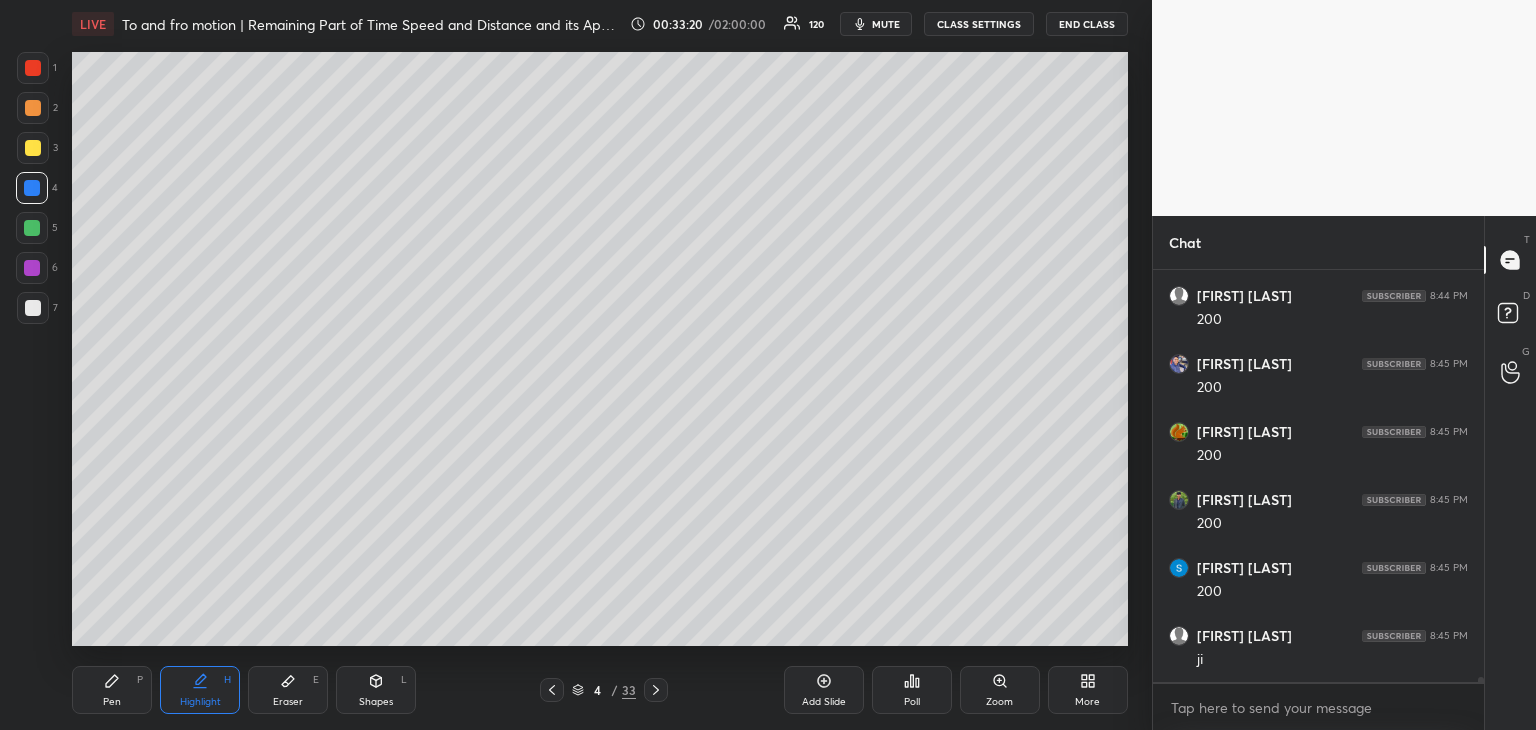 scroll, scrollTop: 32676, scrollLeft: 0, axis: vertical 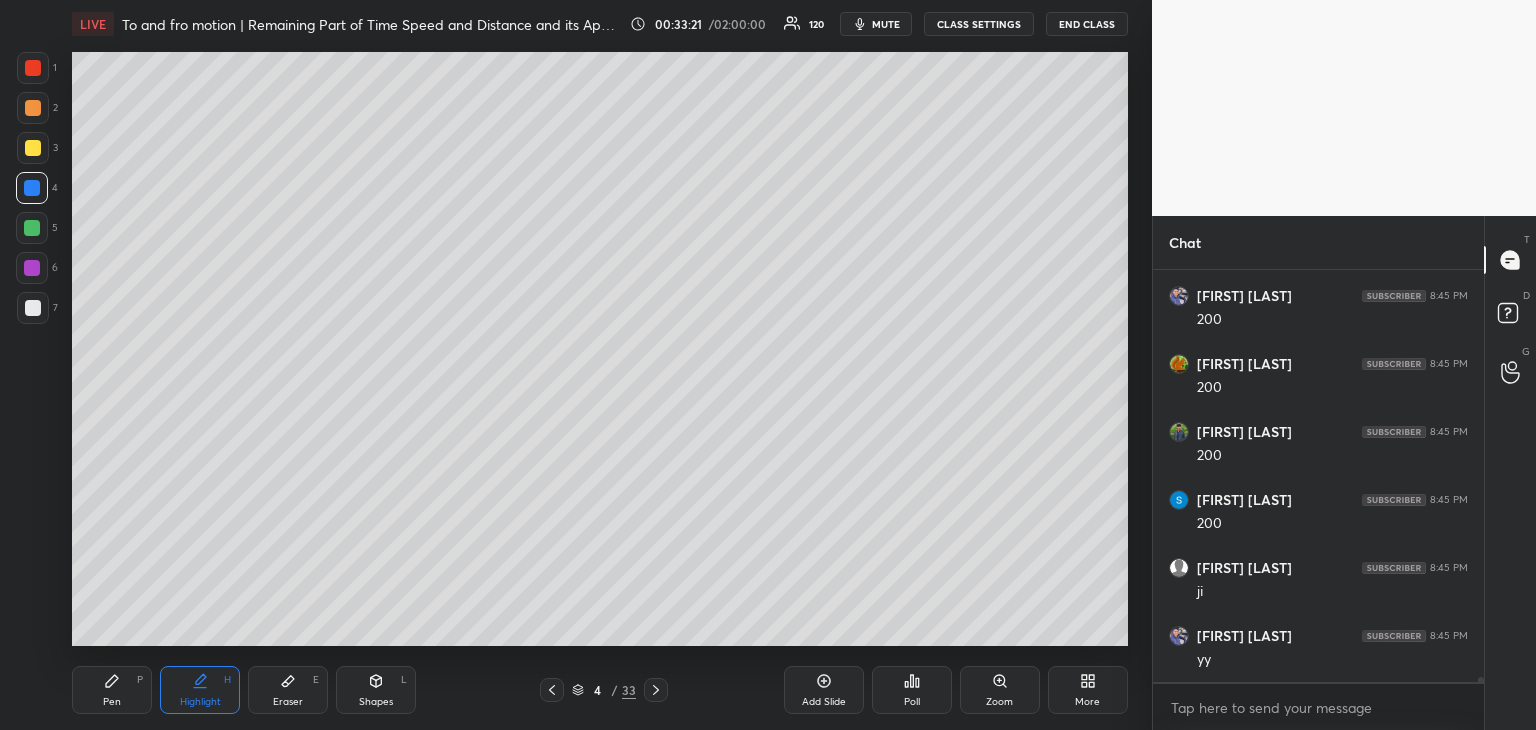 click at bounding box center [33, 148] 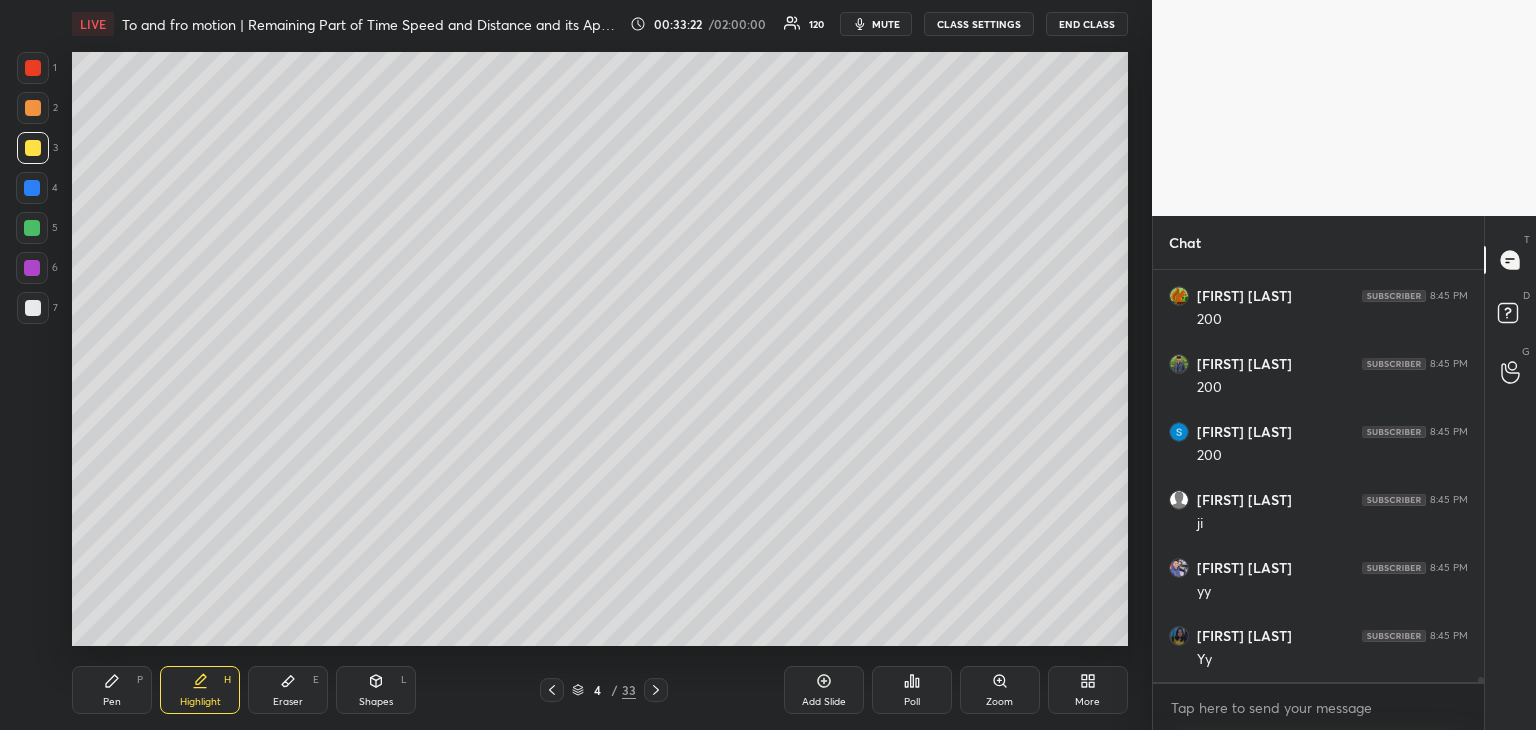 scroll, scrollTop: 32812, scrollLeft: 0, axis: vertical 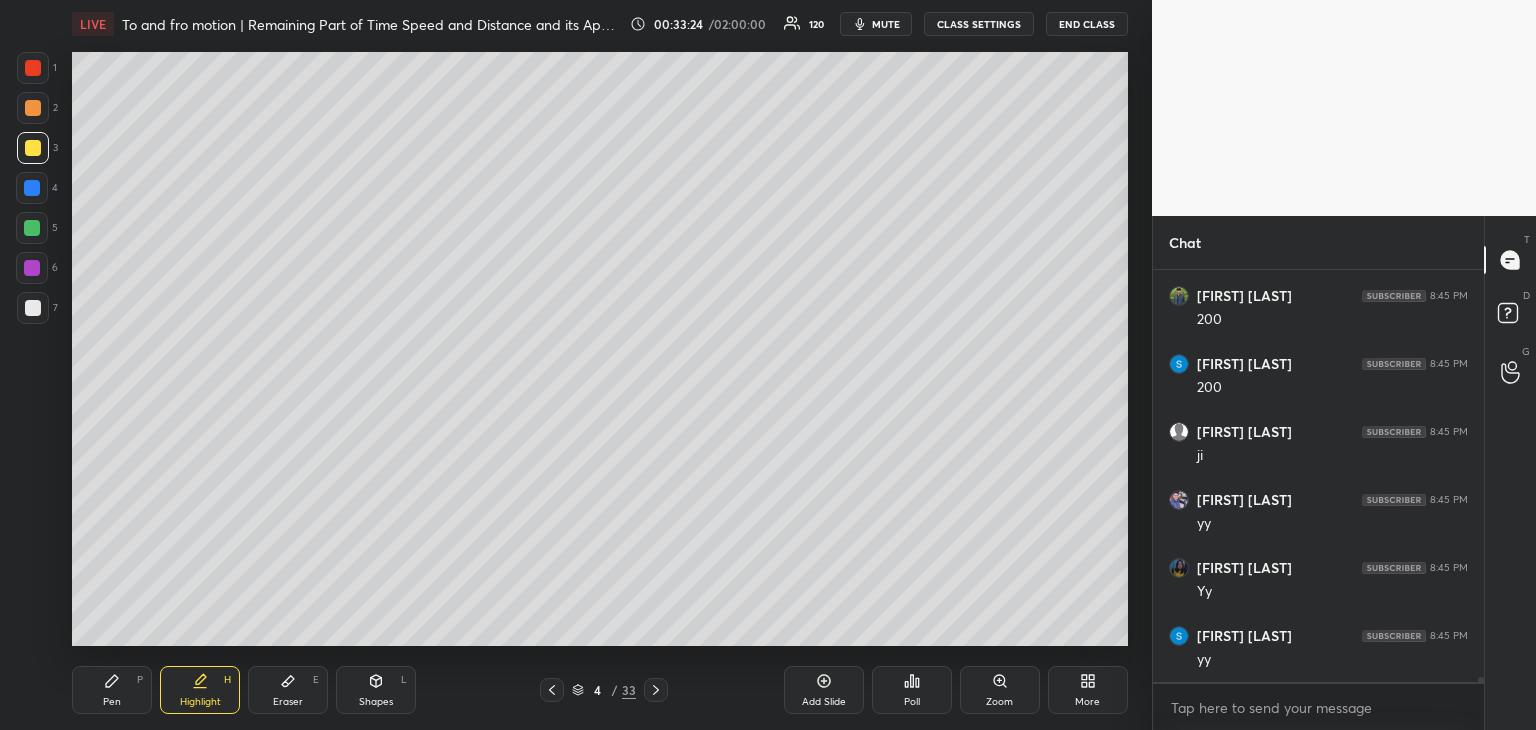 click on "Eraser E" at bounding box center (288, 690) 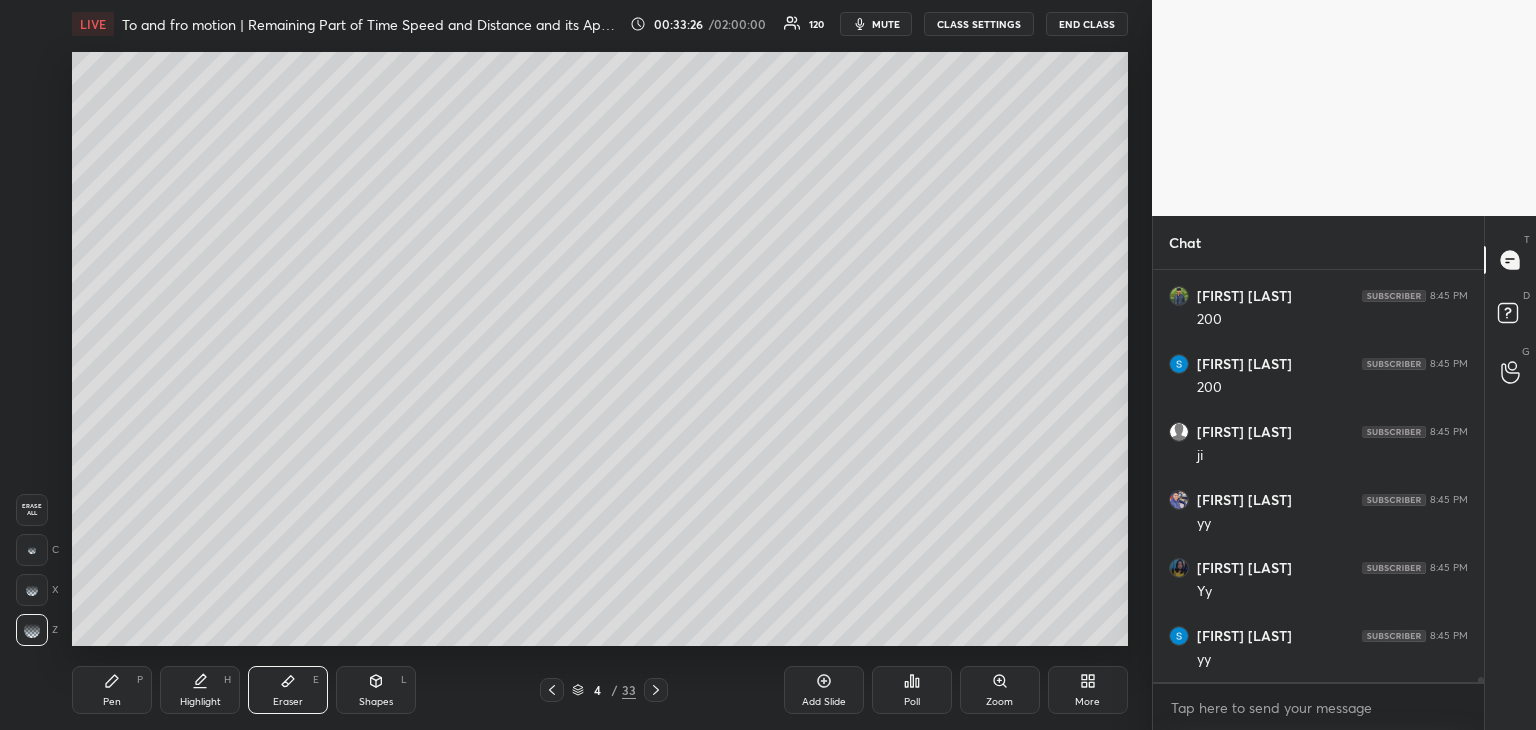 click on "Pen P" at bounding box center [112, 690] 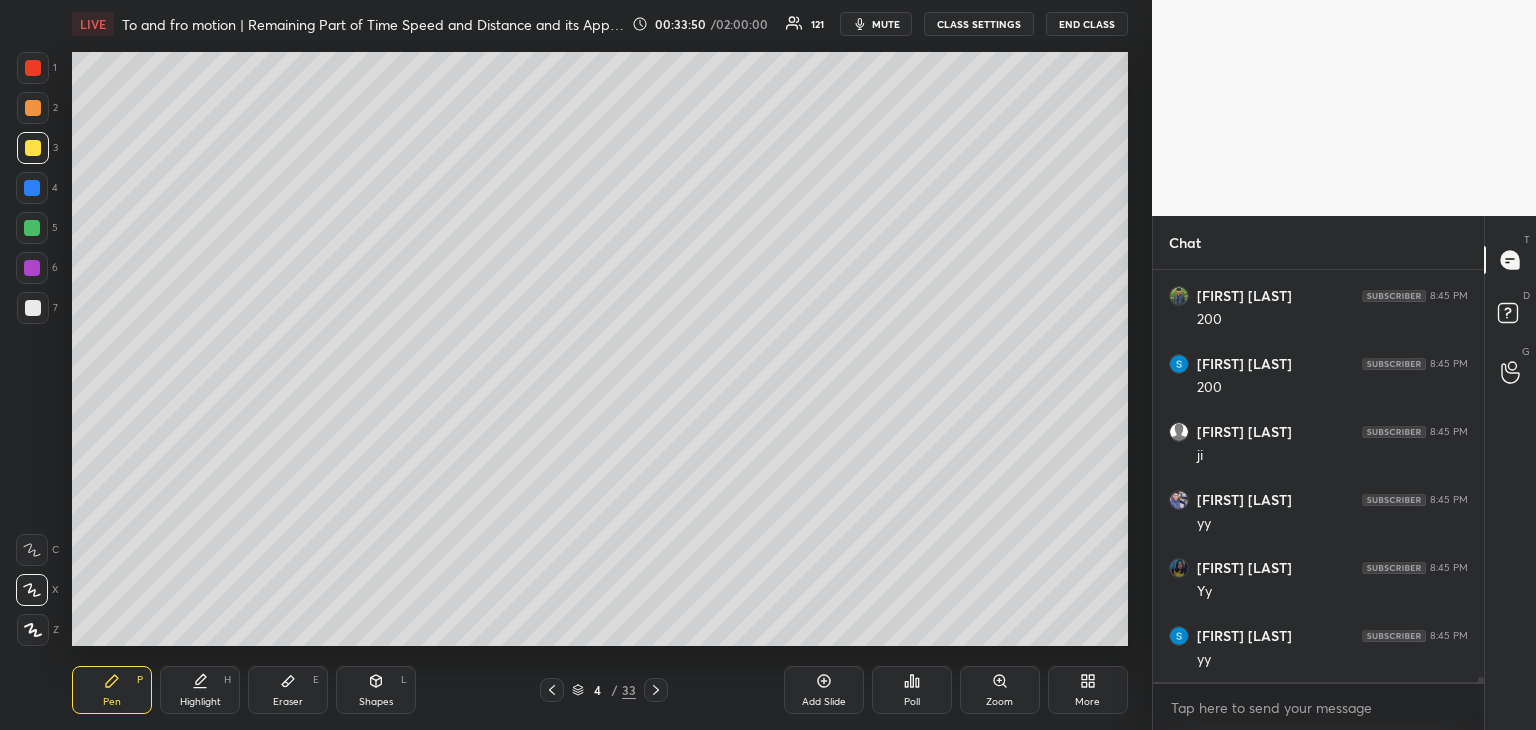 click on "Eraser E" at bounding box center [288, 690] 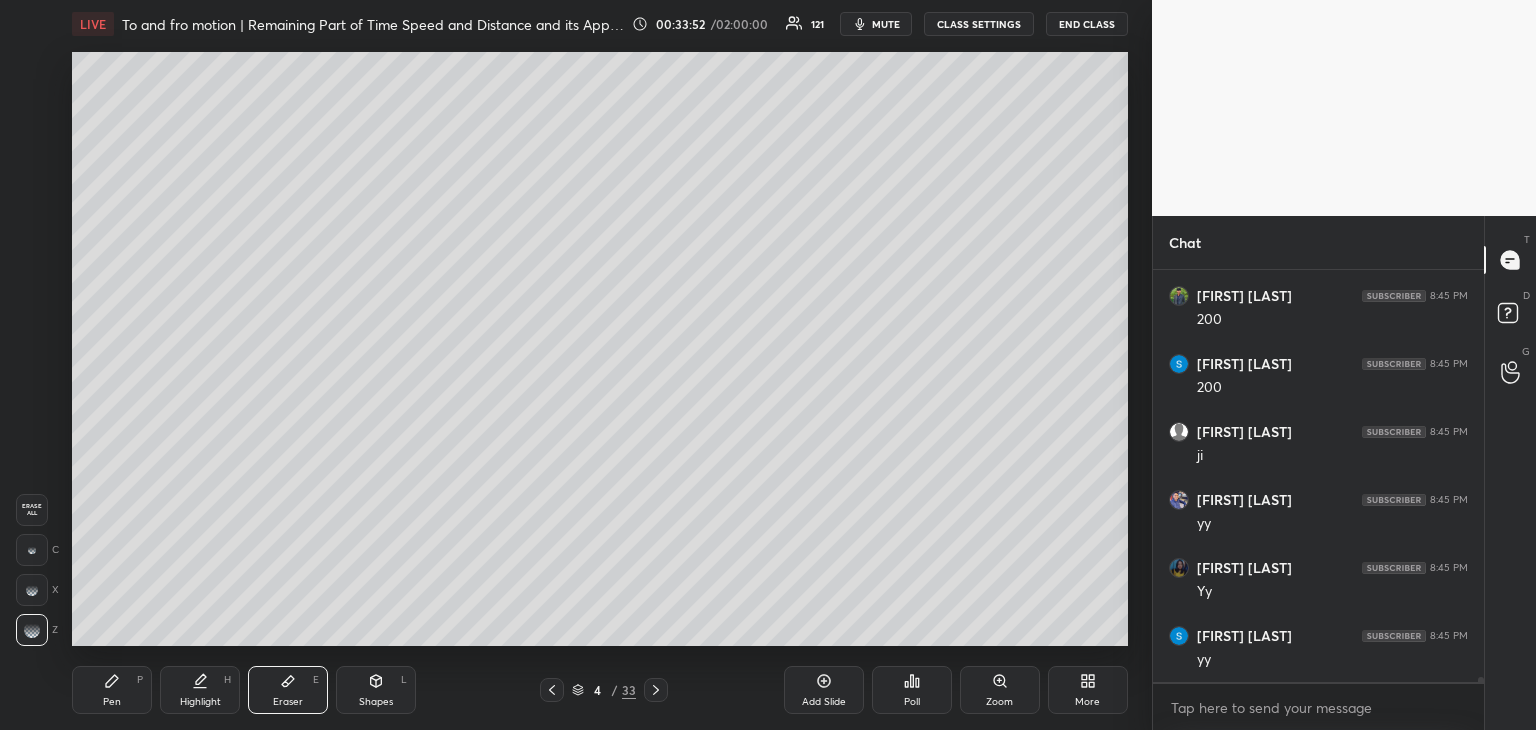 click on "Pen P" at bounding box center [112, 690] 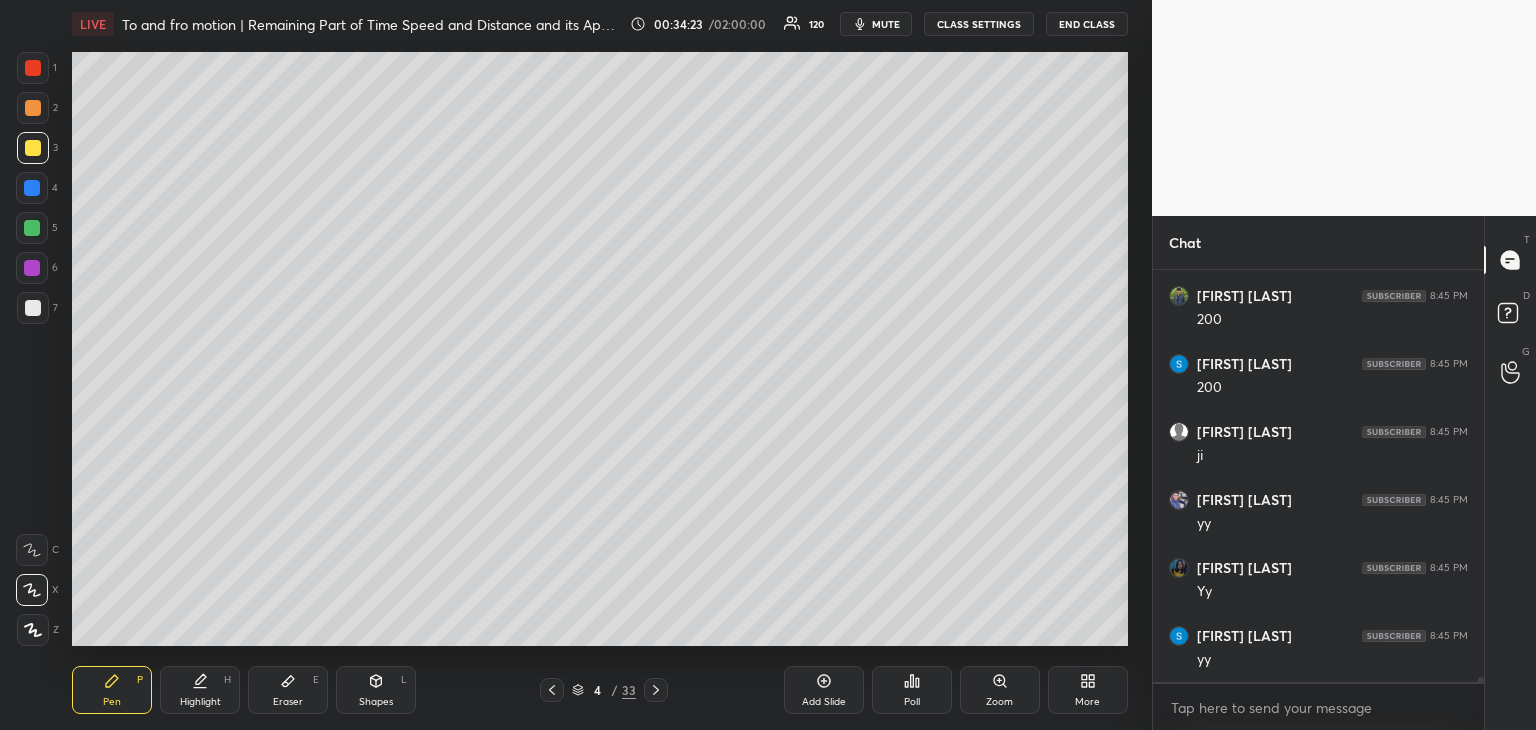 scroll, scrollTop: 32880, scrollLeft: 0, axis: vertical 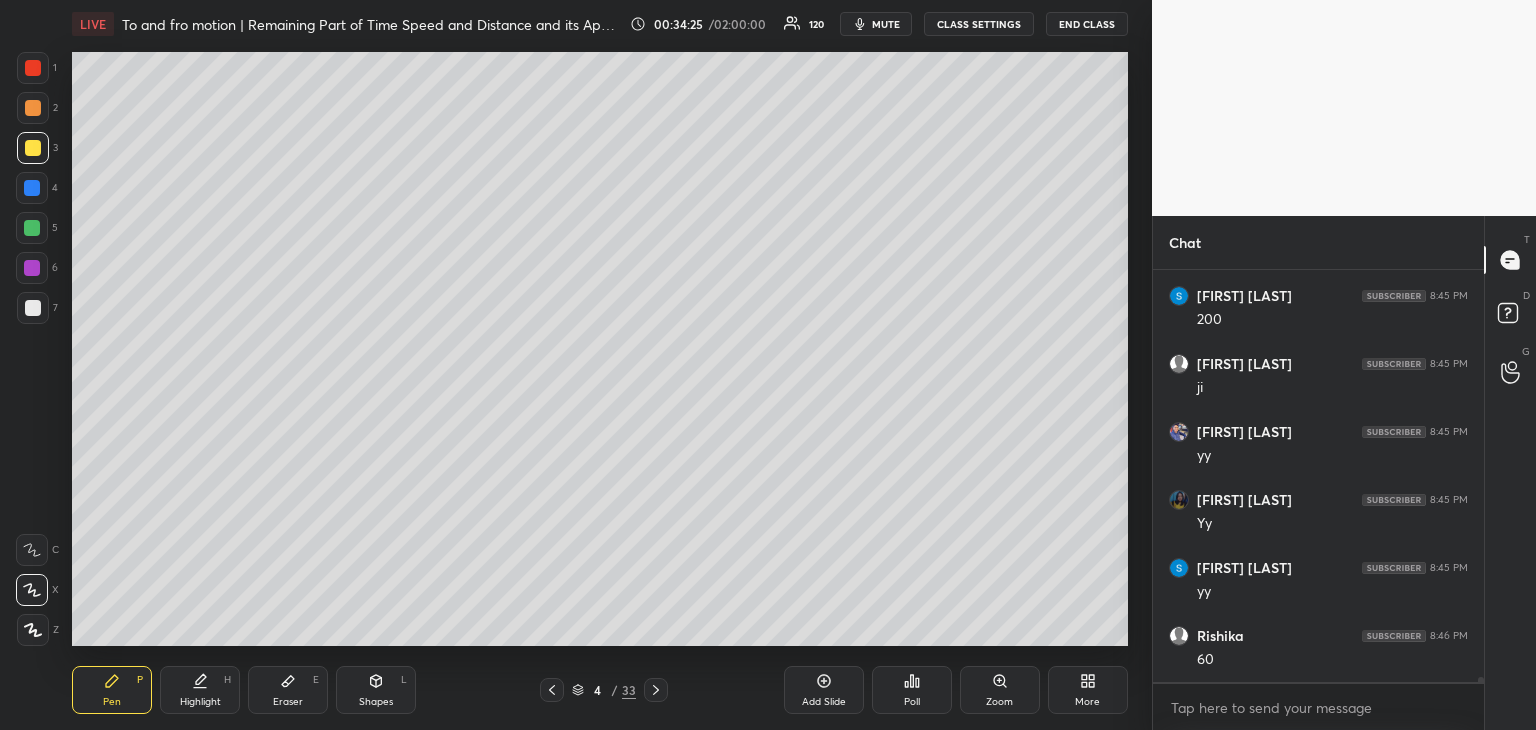 click at bounding box center (33, 308) 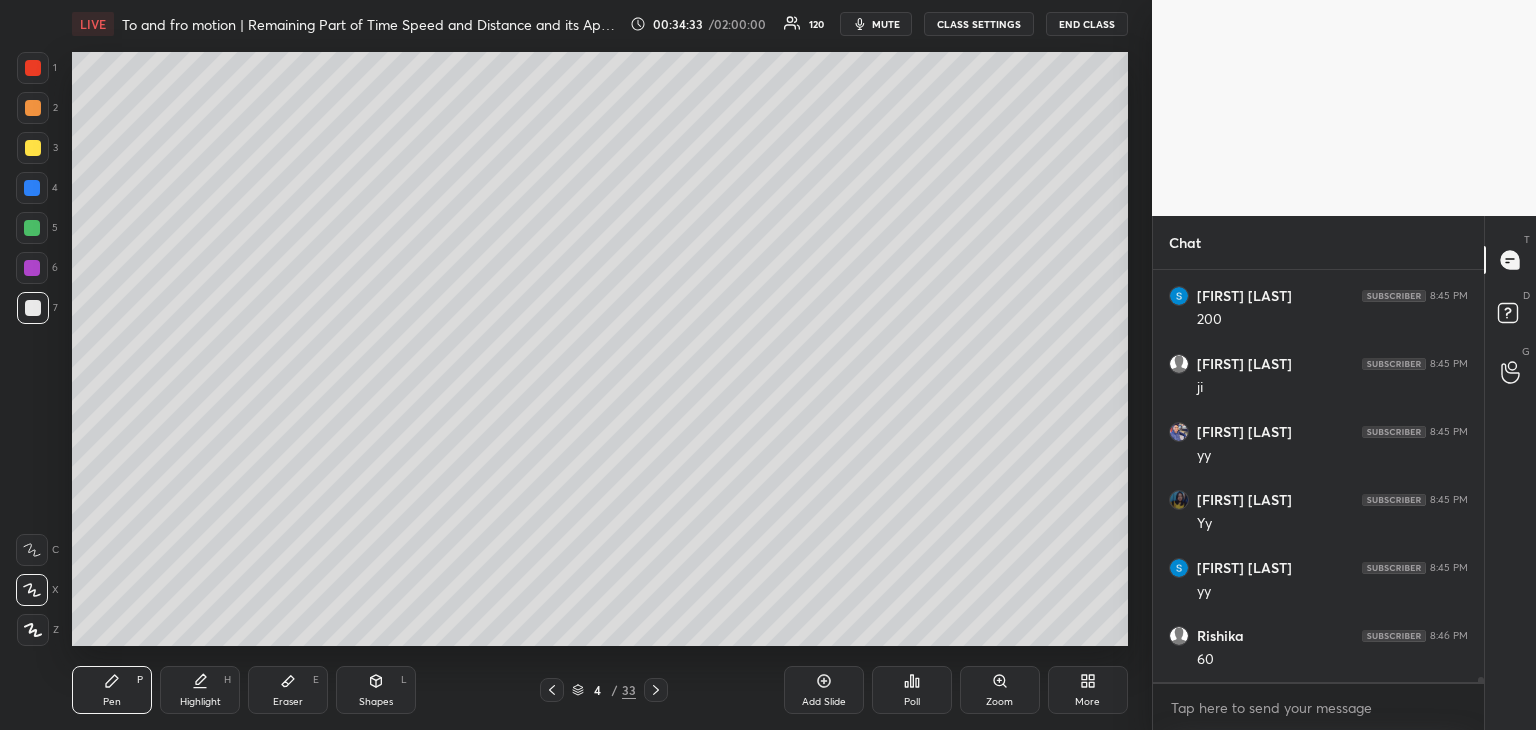 click at bounding box center [33, 308] 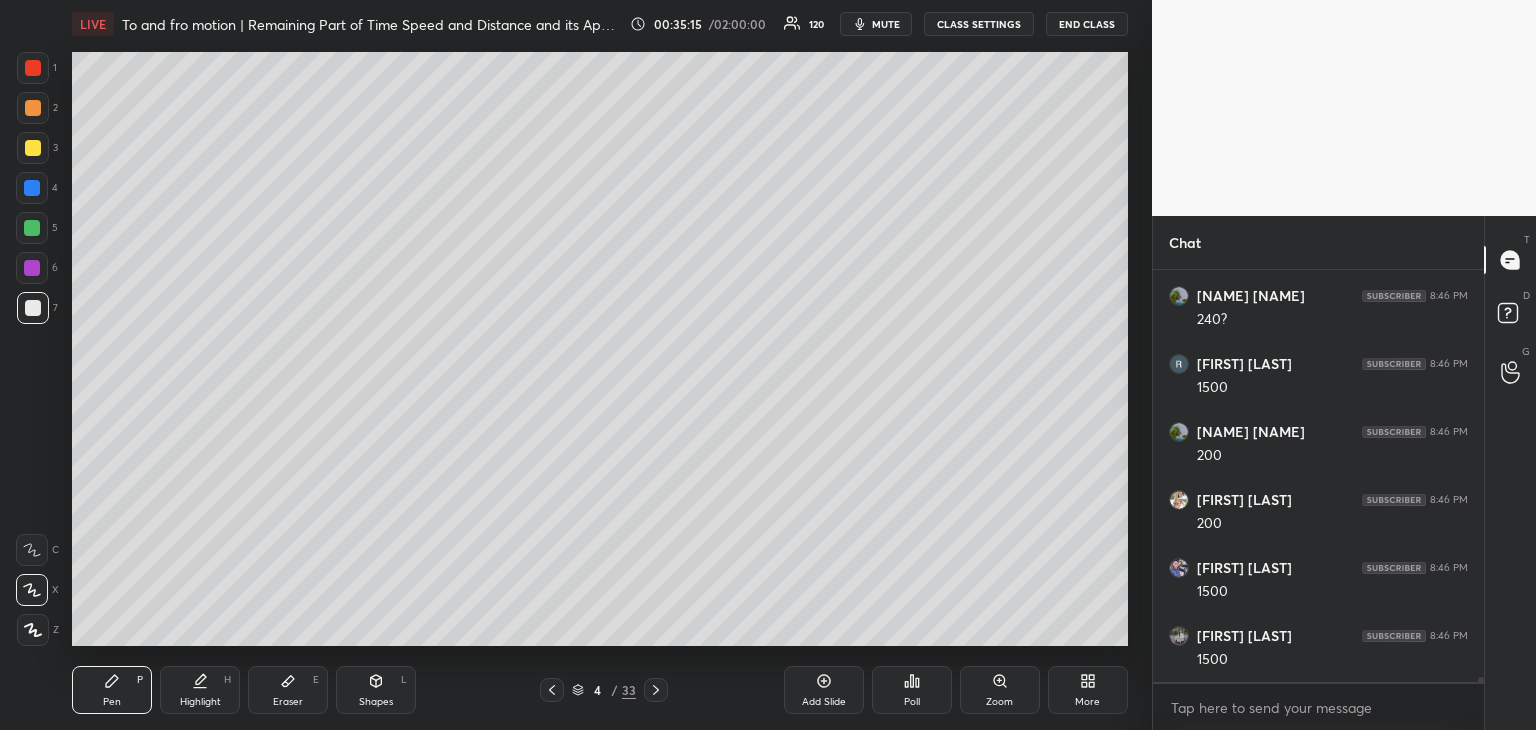 scroll, scrollTop: 34444, scrollLeft: 0, axis: vertical 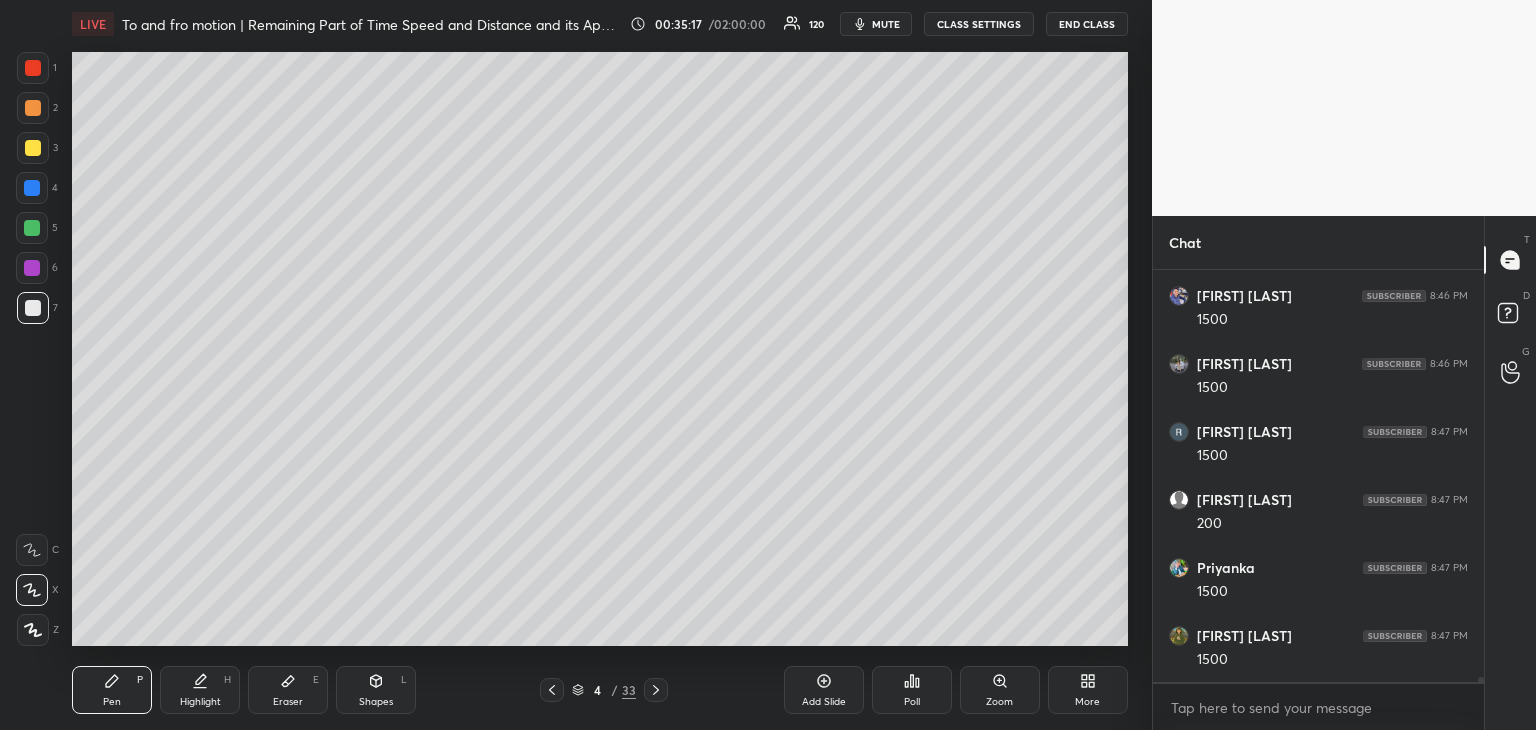click 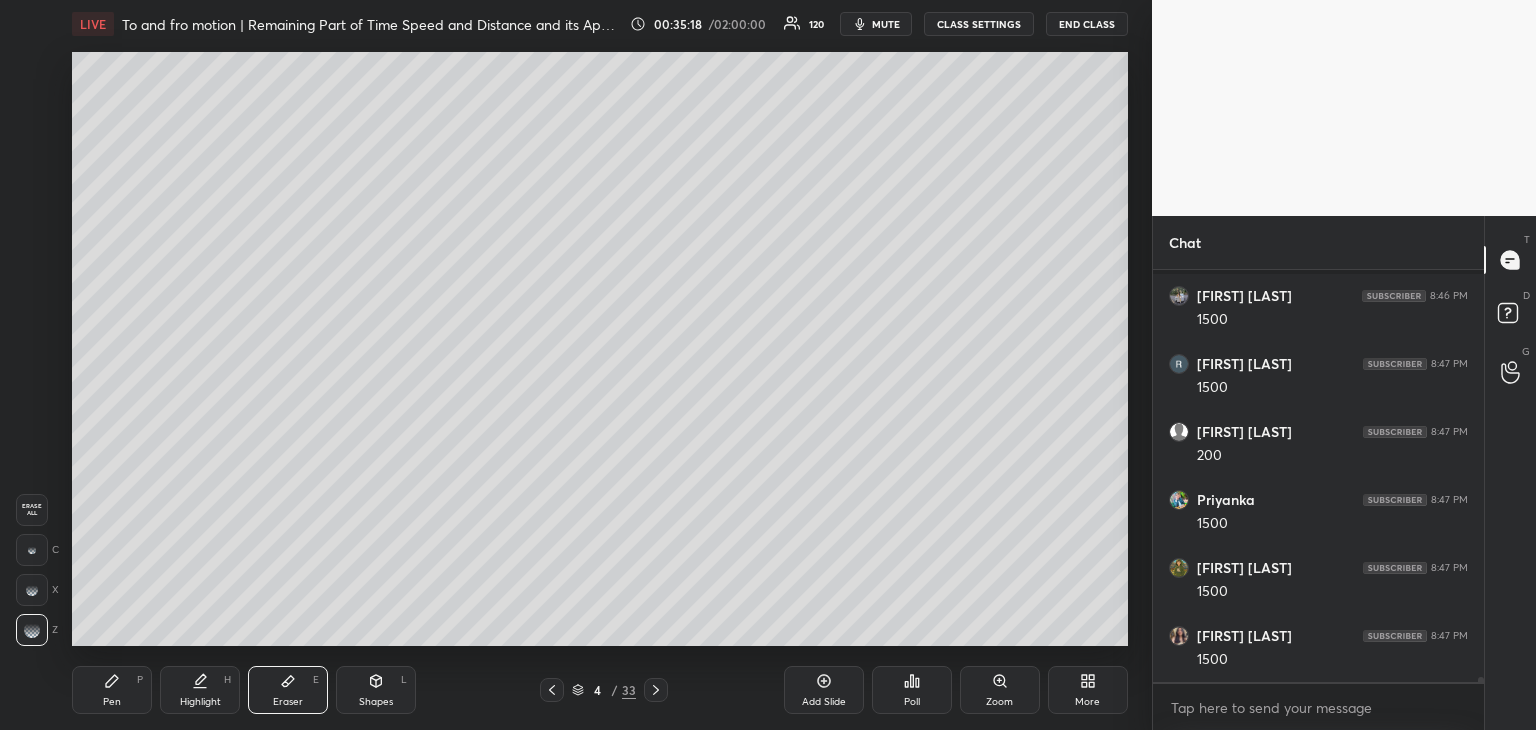 scroll, scrollTop: 34784, scrollLeft: 0, axis: vertical 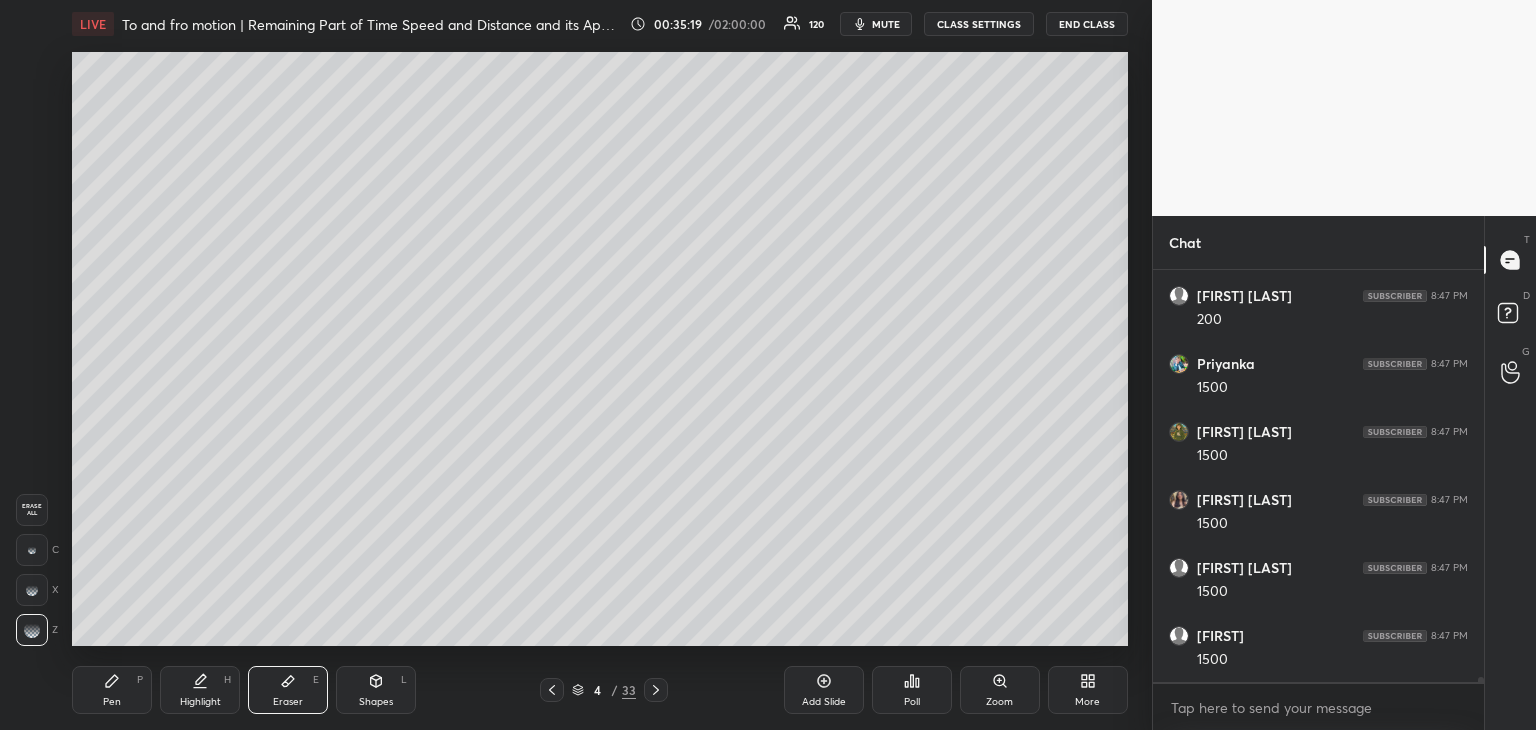 click on "Pen P" at bounding box center [112, 690] 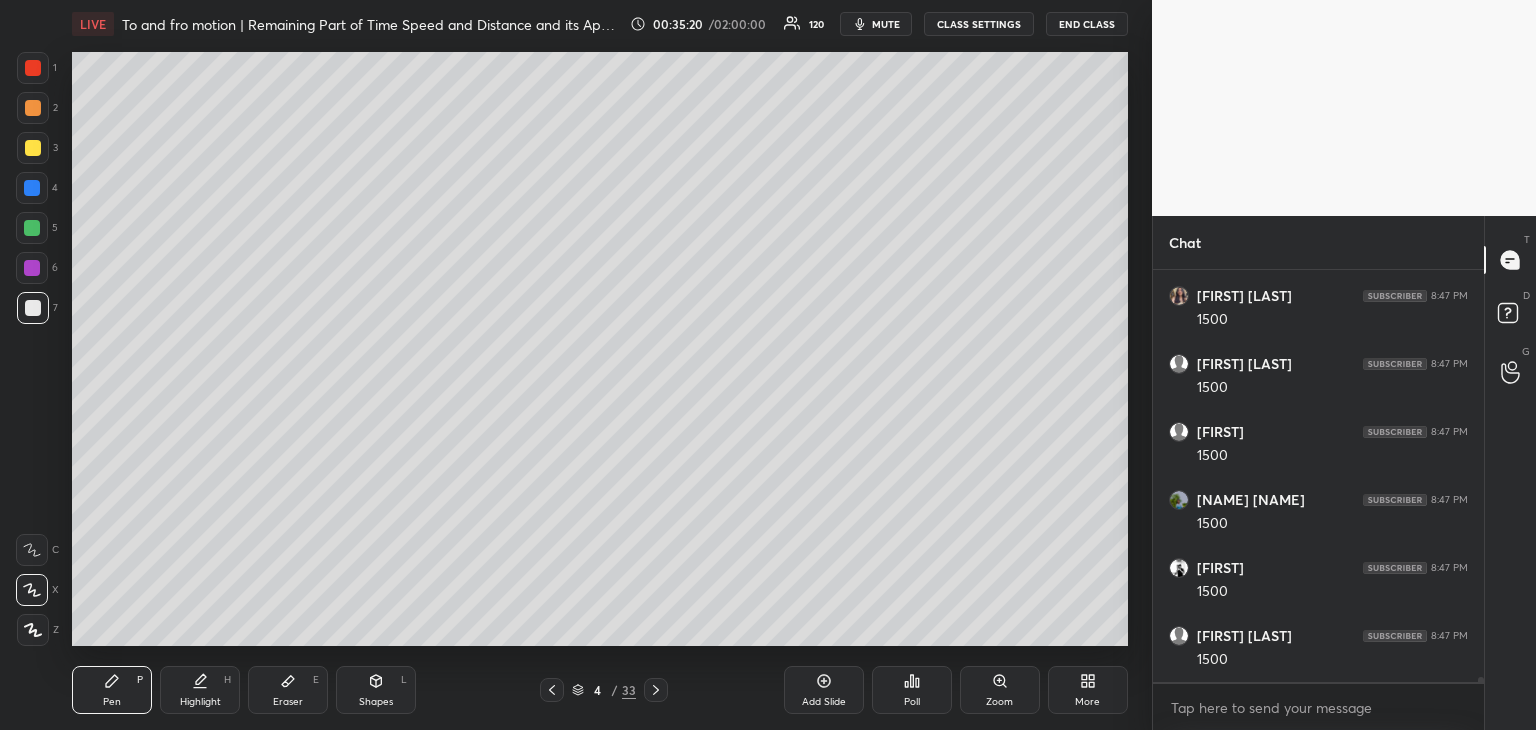 scroll, scrollTop: 35124, scrollLeft: 0, axis: vertical 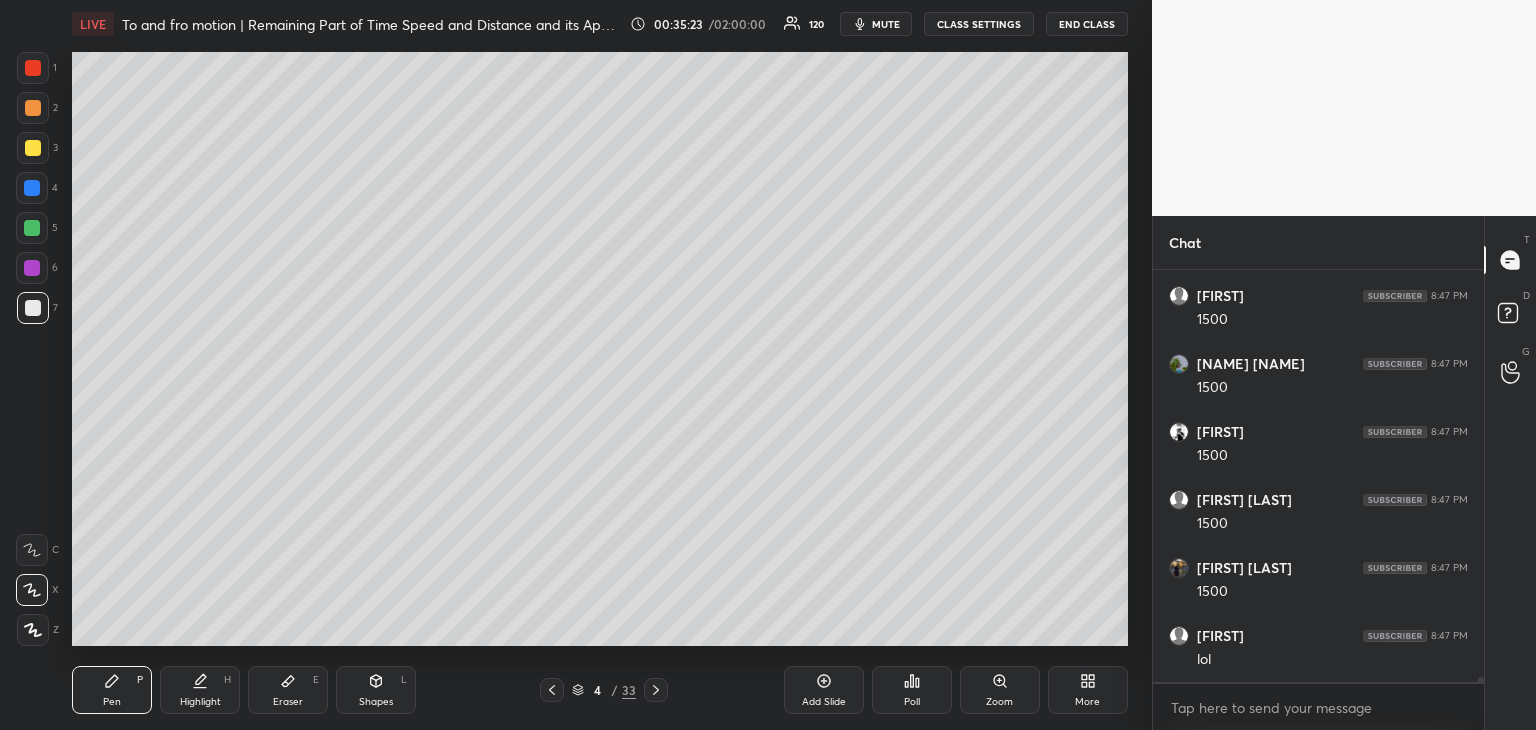 click at bounding box center [32, 268] 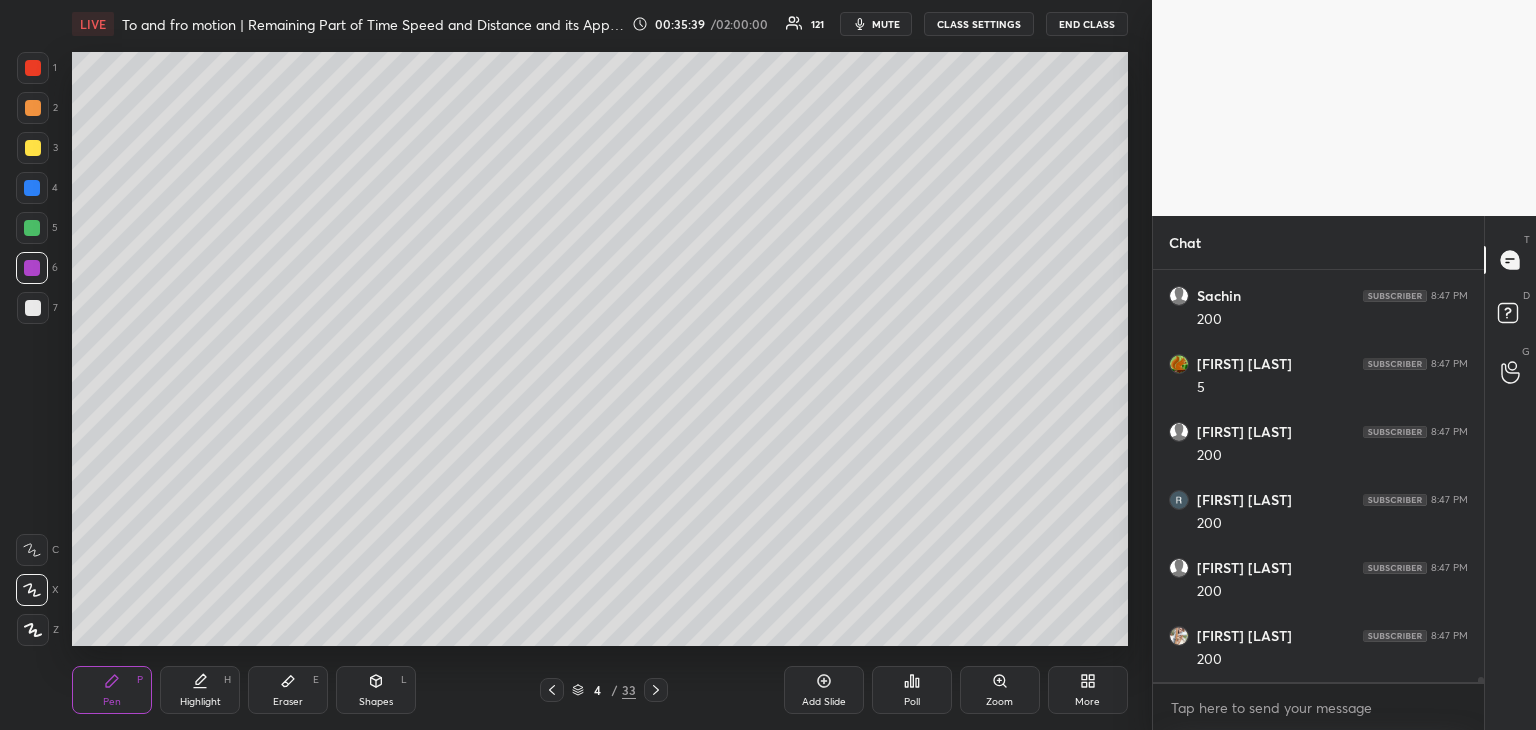scroll, scrollTop: 36824, scrollLeft: 0, axis: vertical 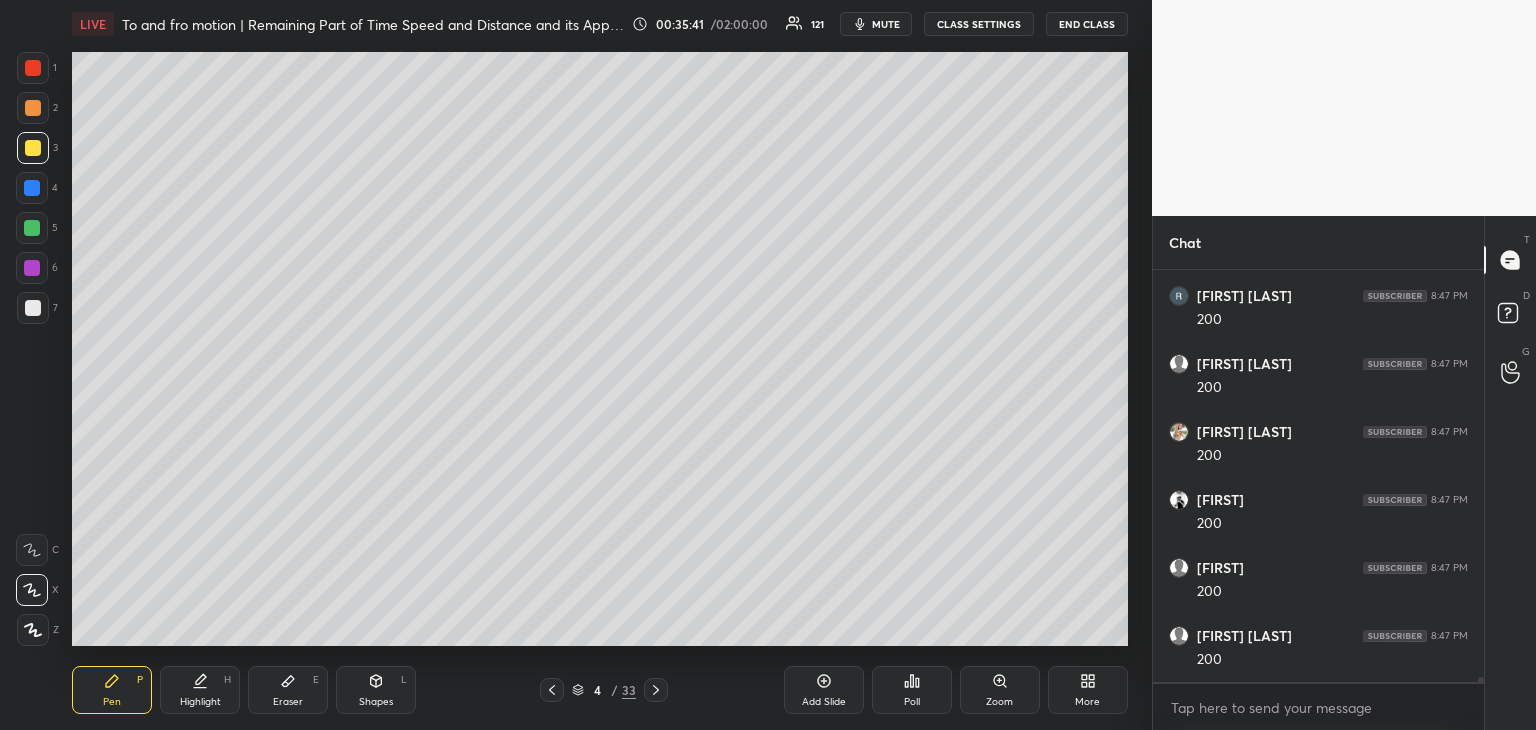 click at bounding box center [33, 68] 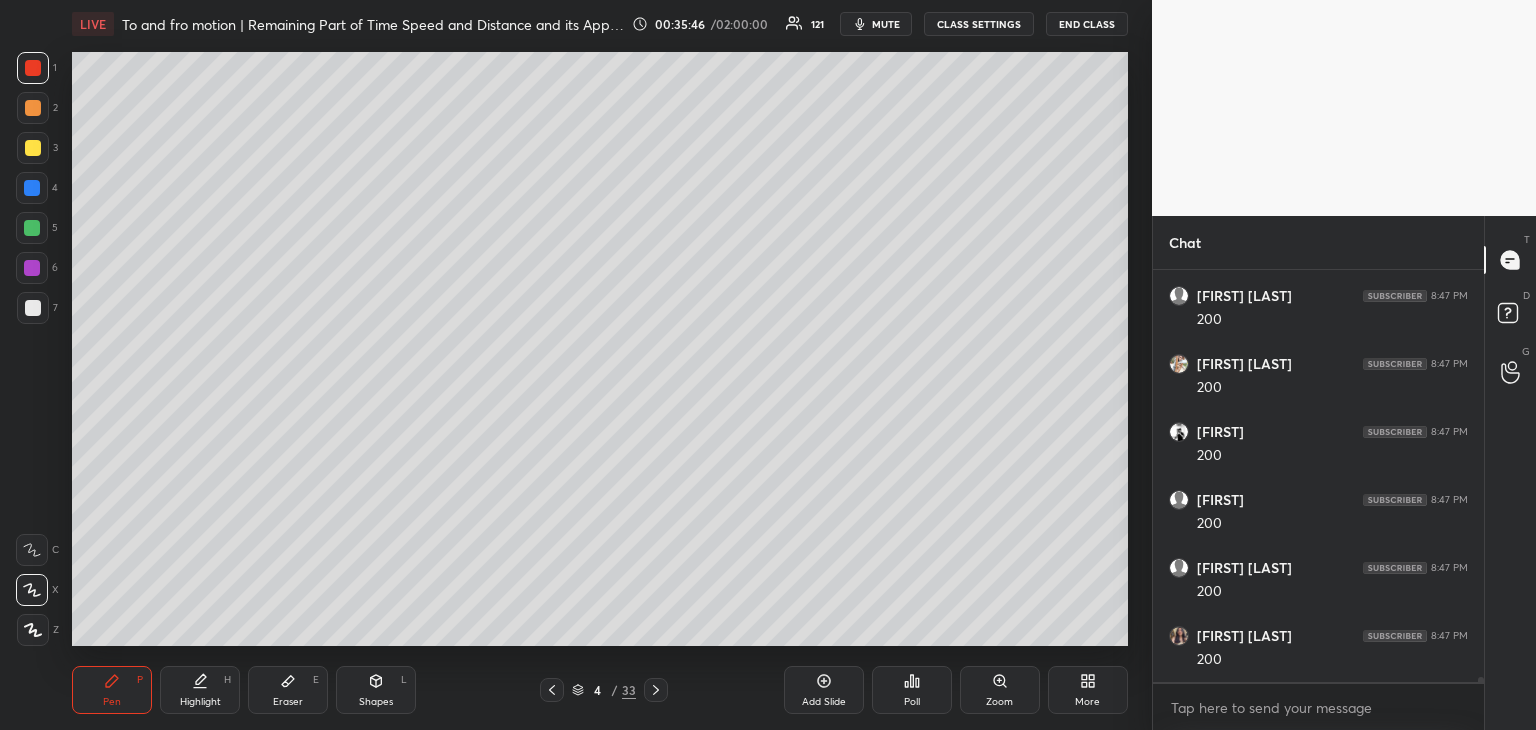 scroll, scrollTop: 37028, scrollLeft: 0, axis: vertical 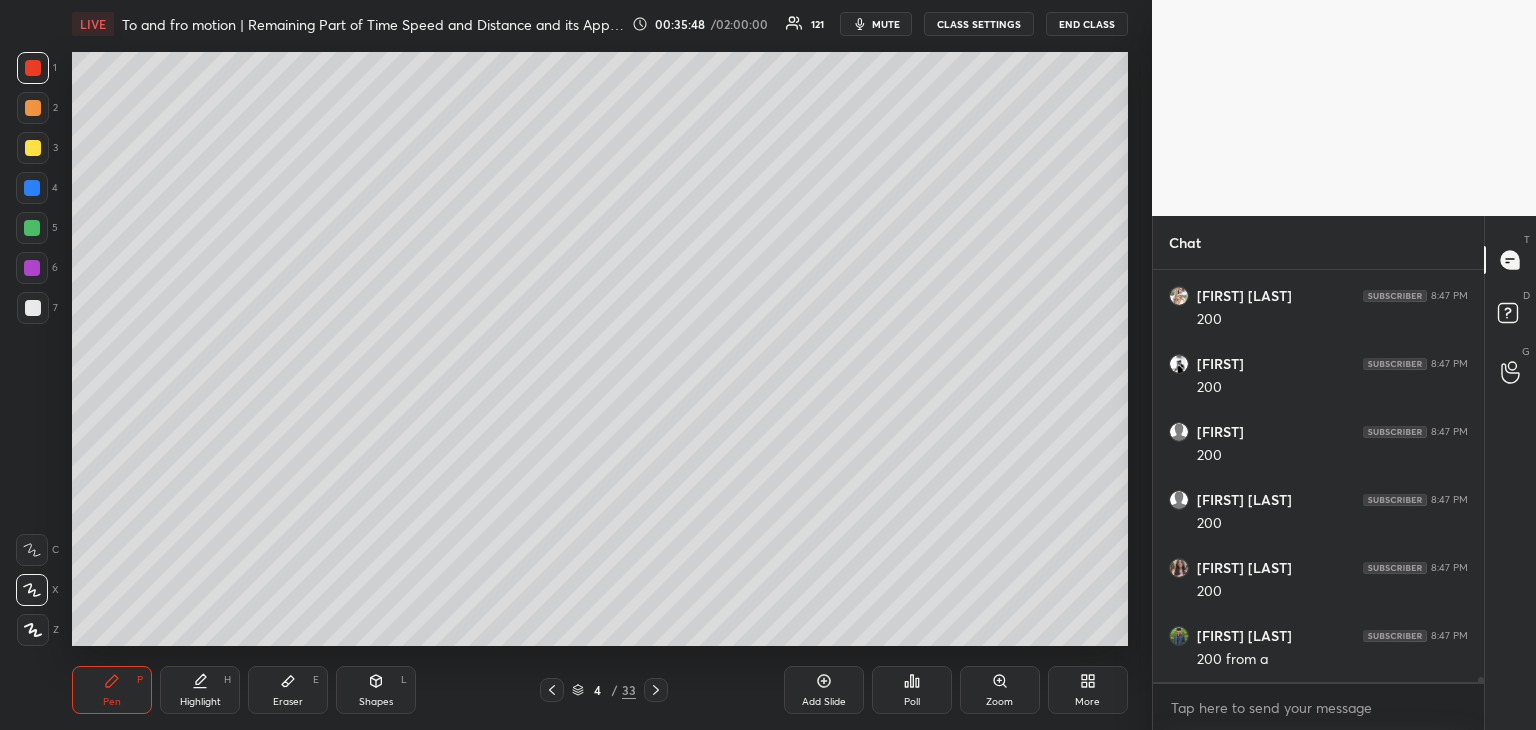 click on "Highlight H" at bounding box center [200, 690] 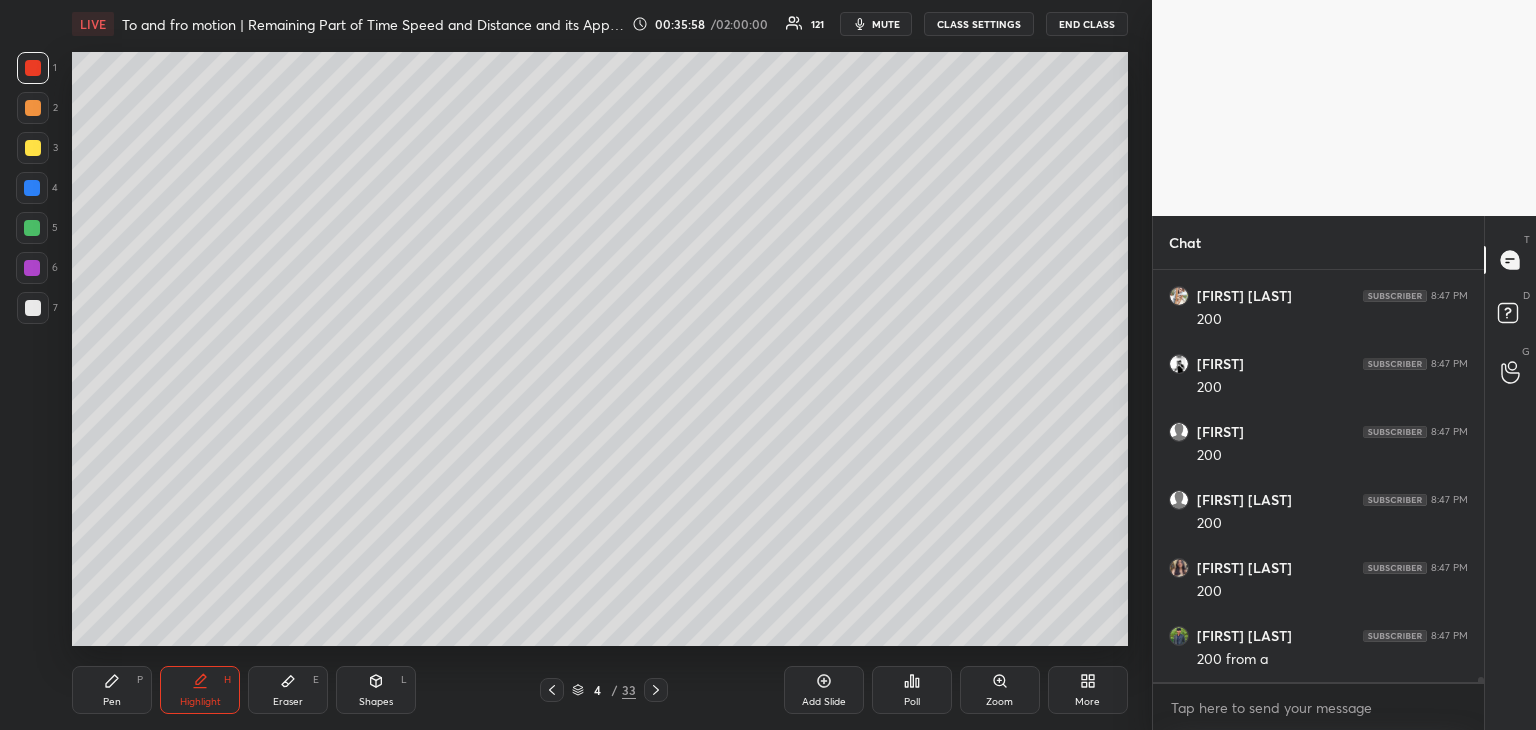 scroll, scrollTop: 37096, scrollLeft: 0, axis: vertical 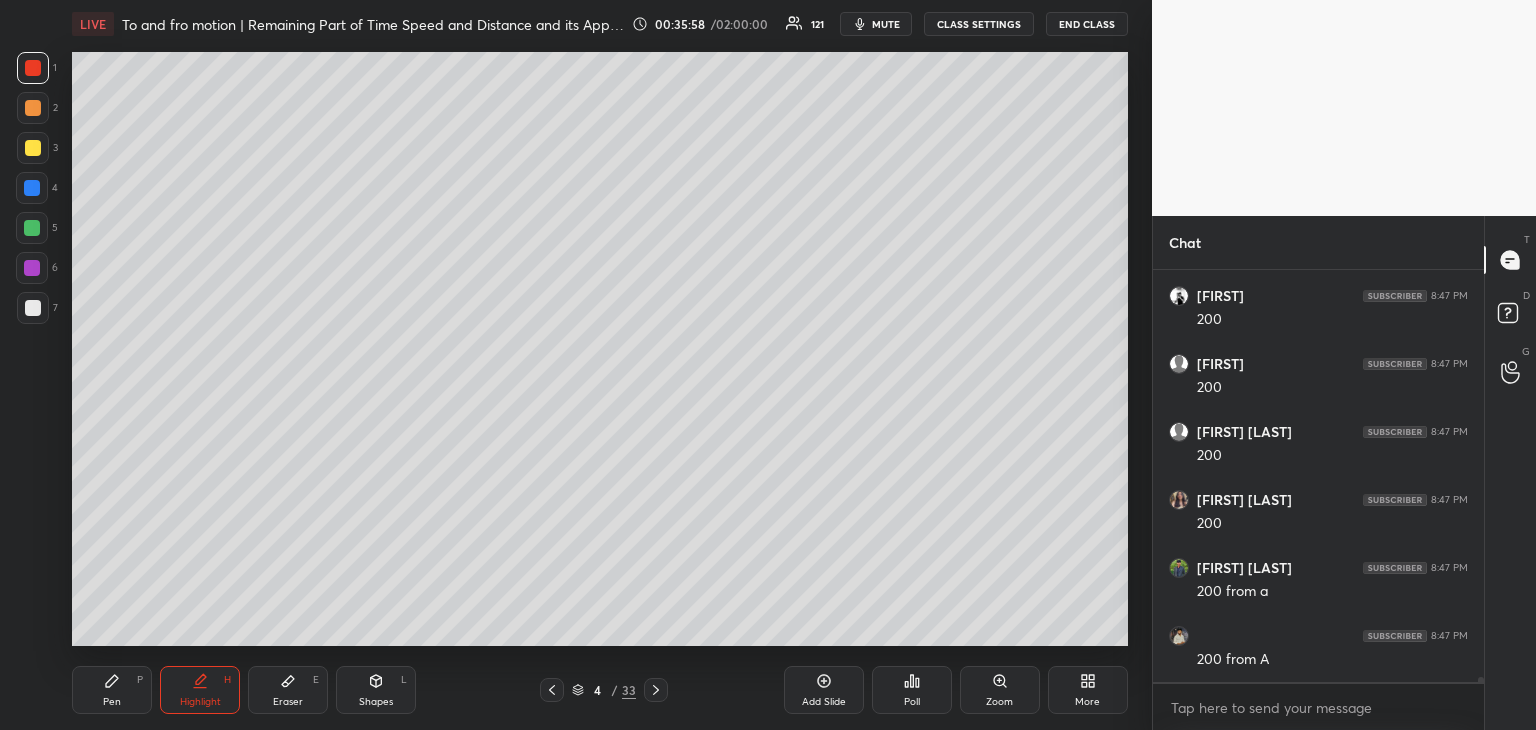 click on "Pen P" at bounding box center (112, 690) 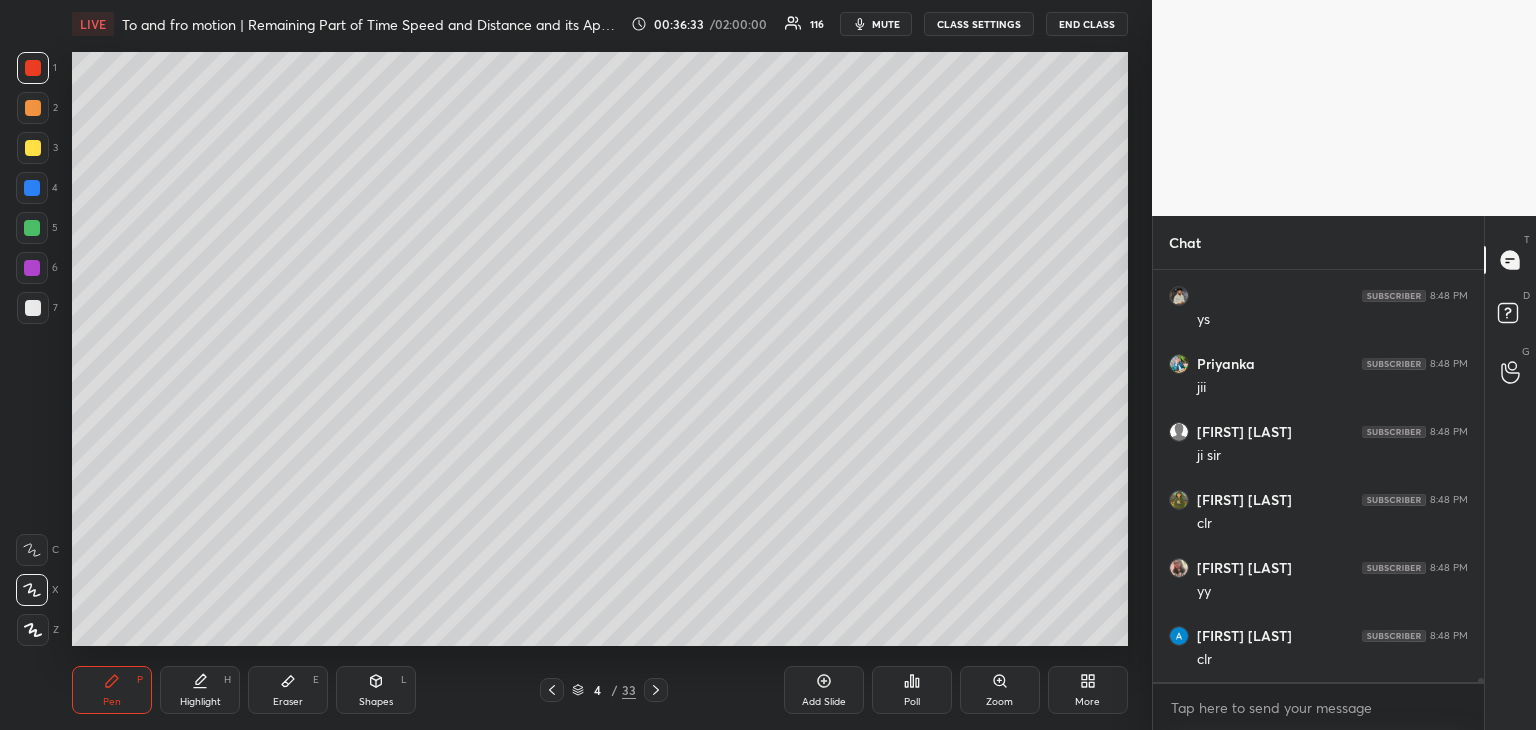 scroll, scrollTop: 39204, scrollLeft: 0, axis: vertical 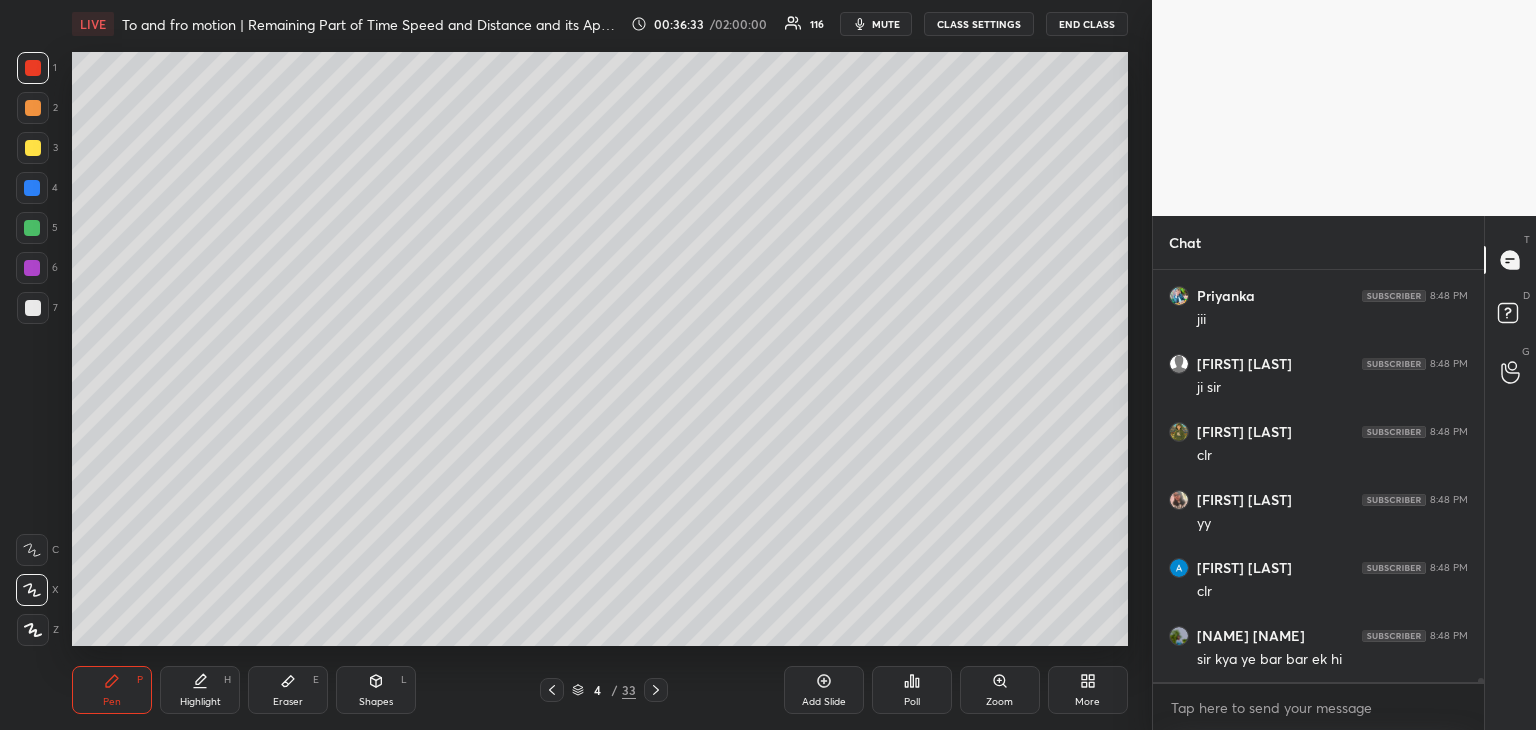 click at bounding box center (33, 148) 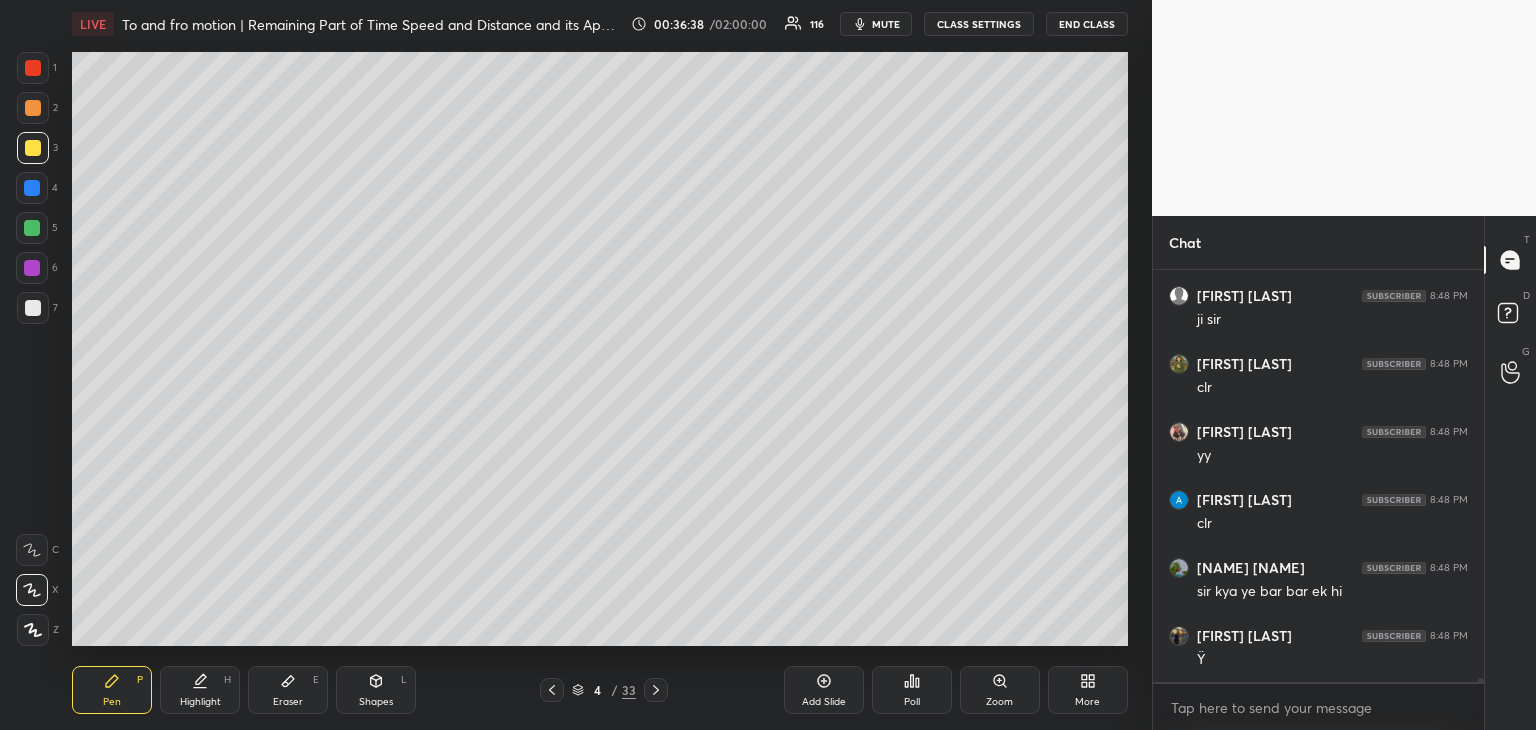 scroll, scrollTop: 39340, scrollLeft: 0, axis: vertical 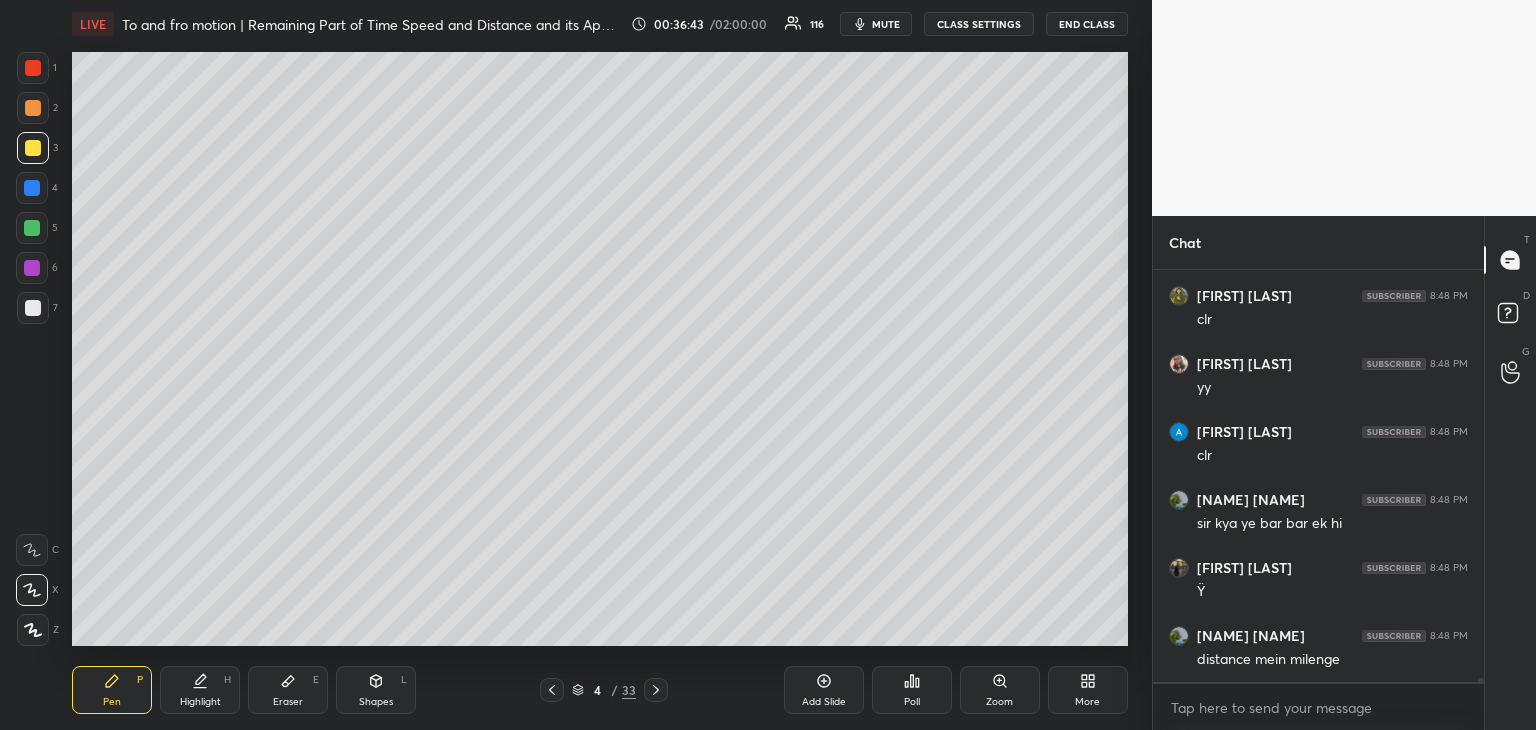 click 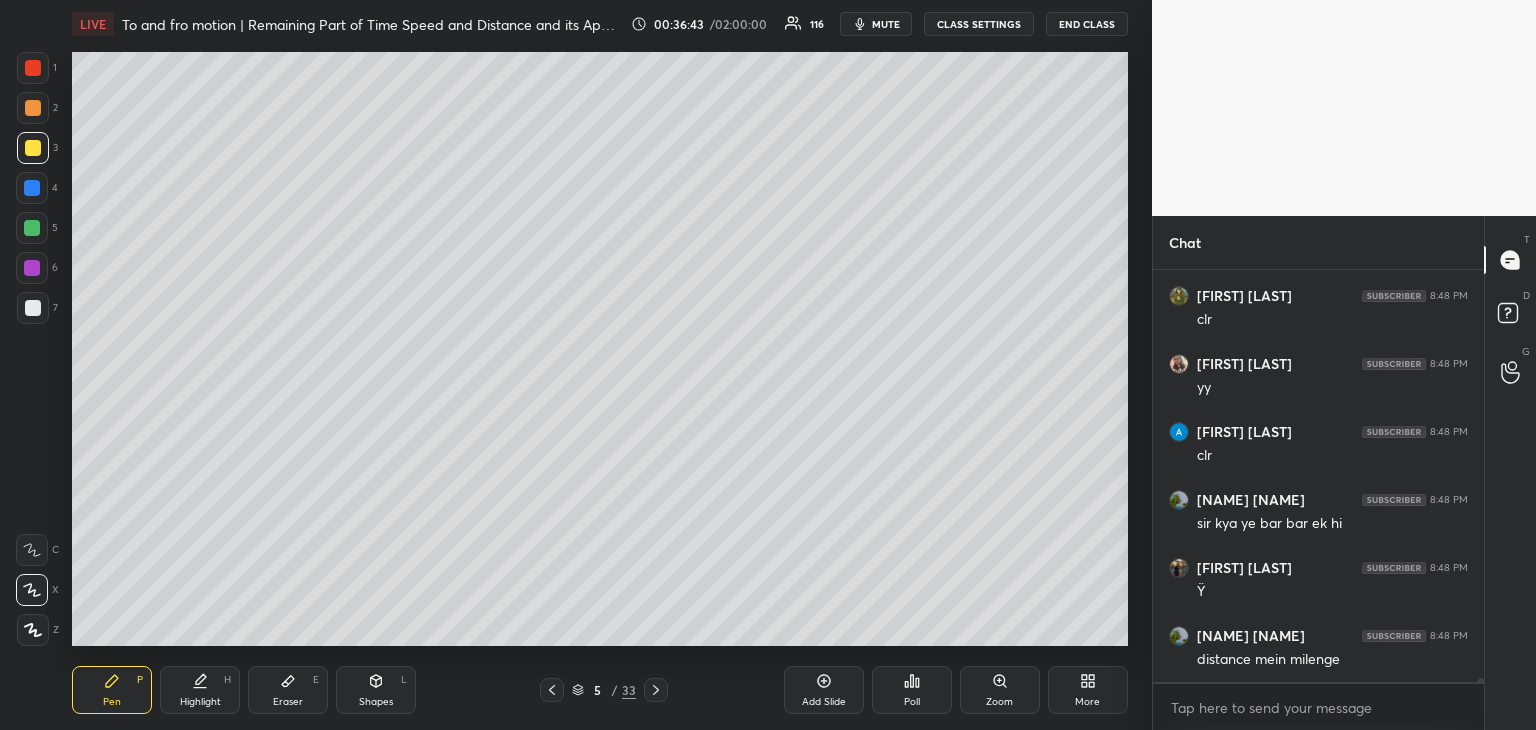 click at bounding box center [656, 690] 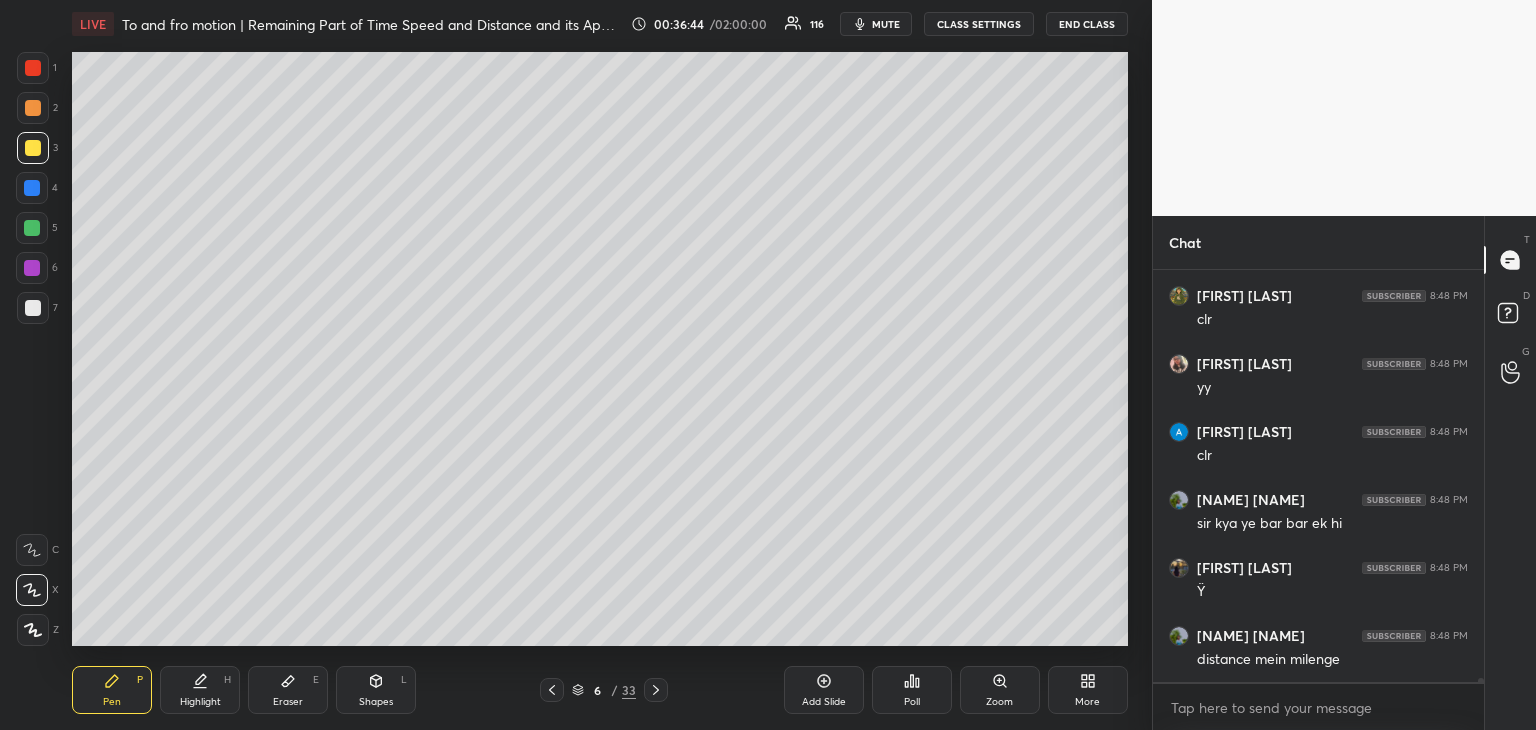 click 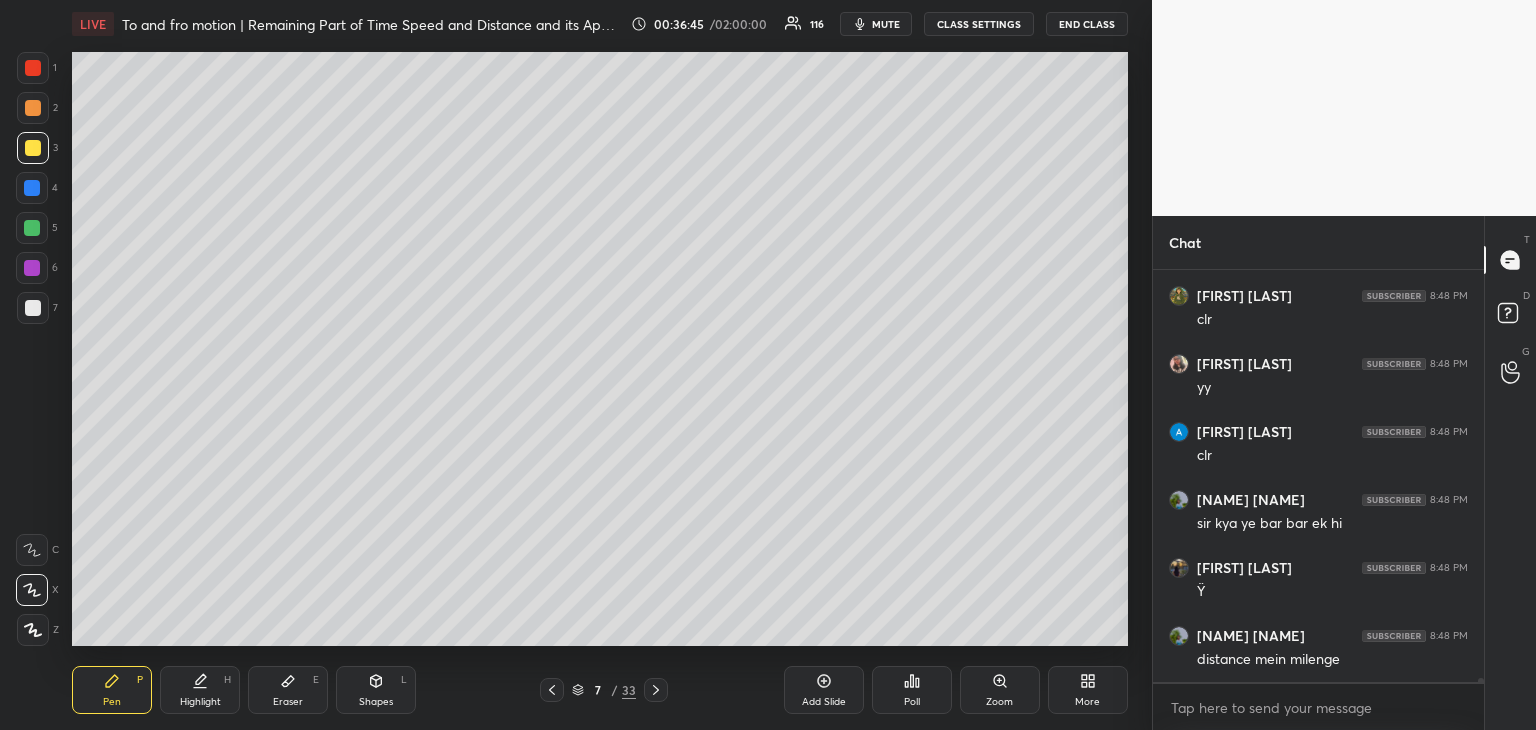 click 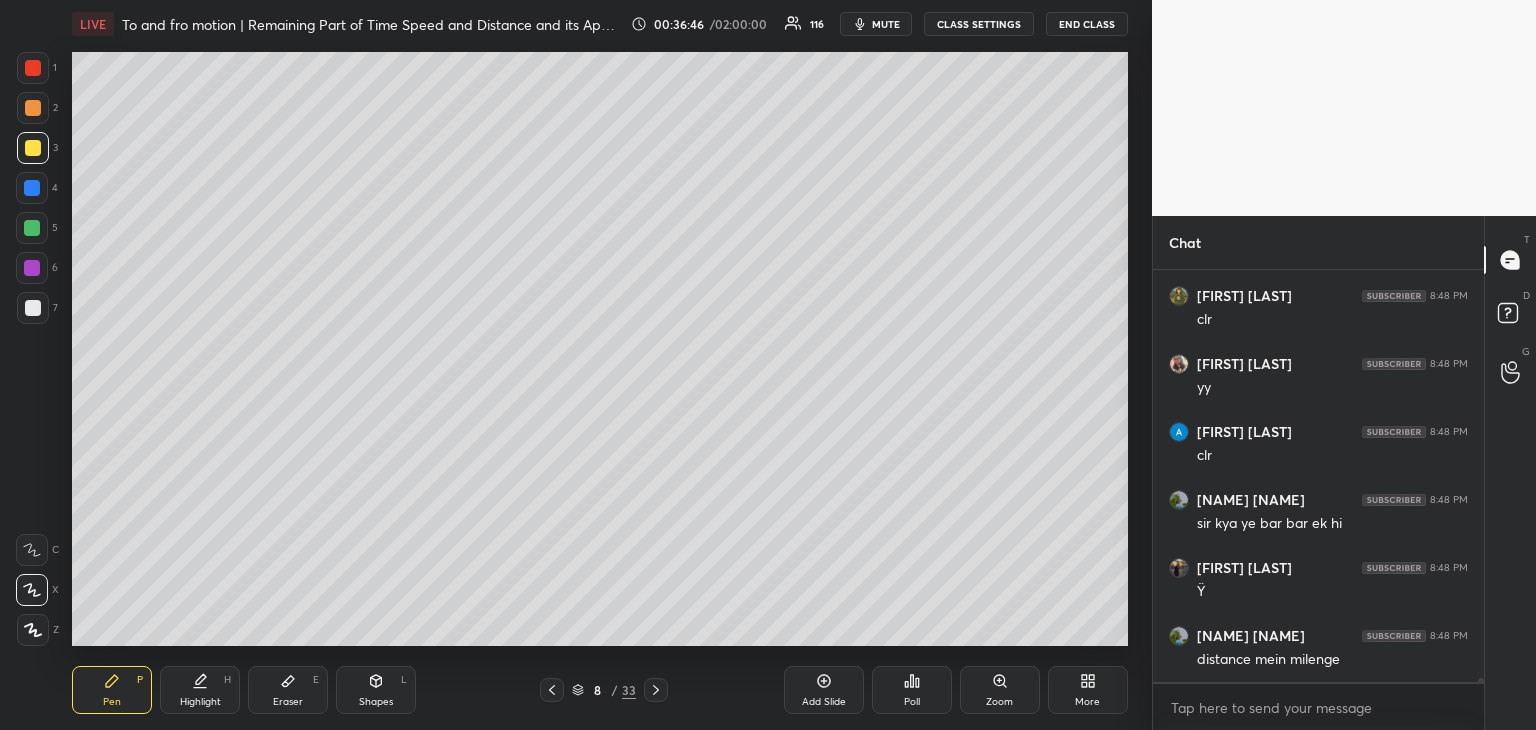 click 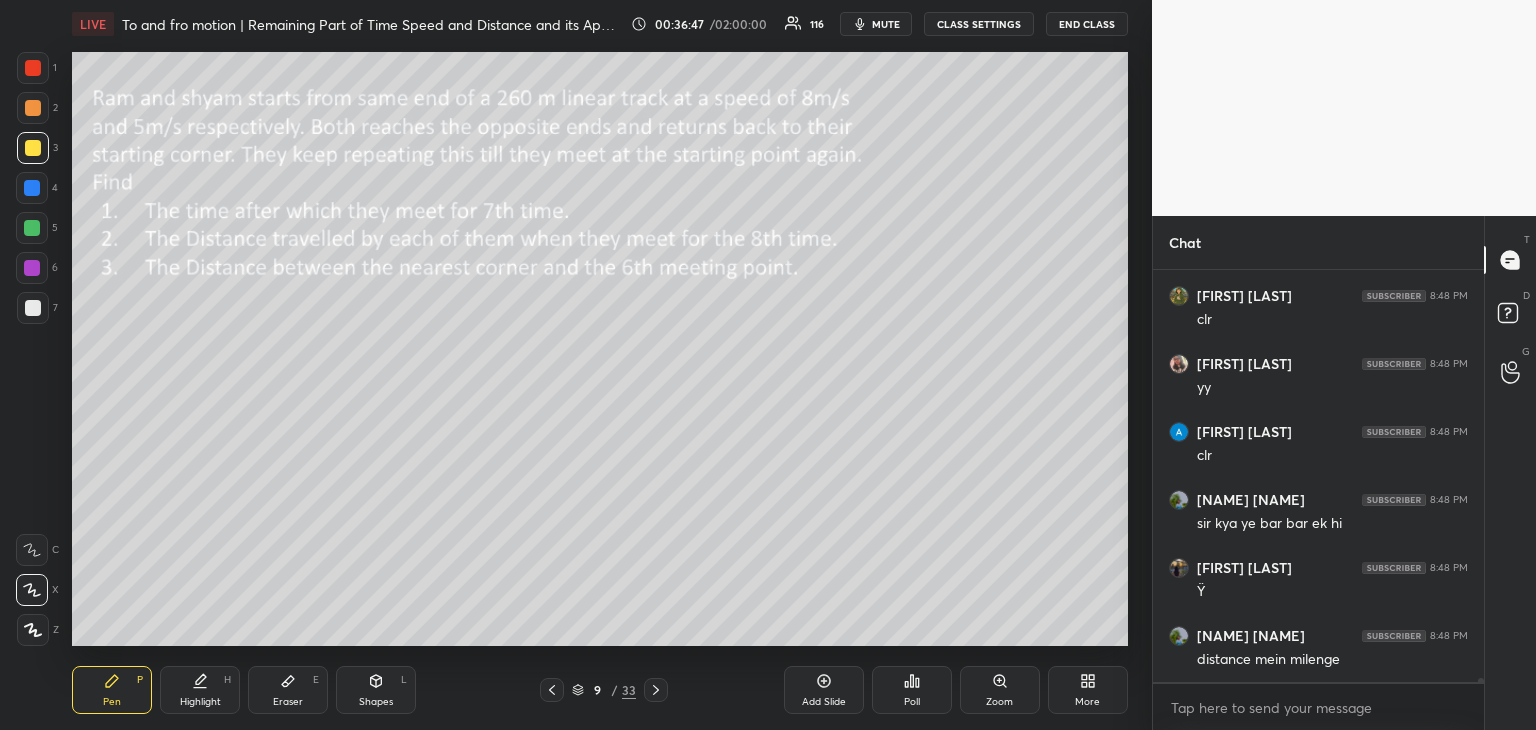 click 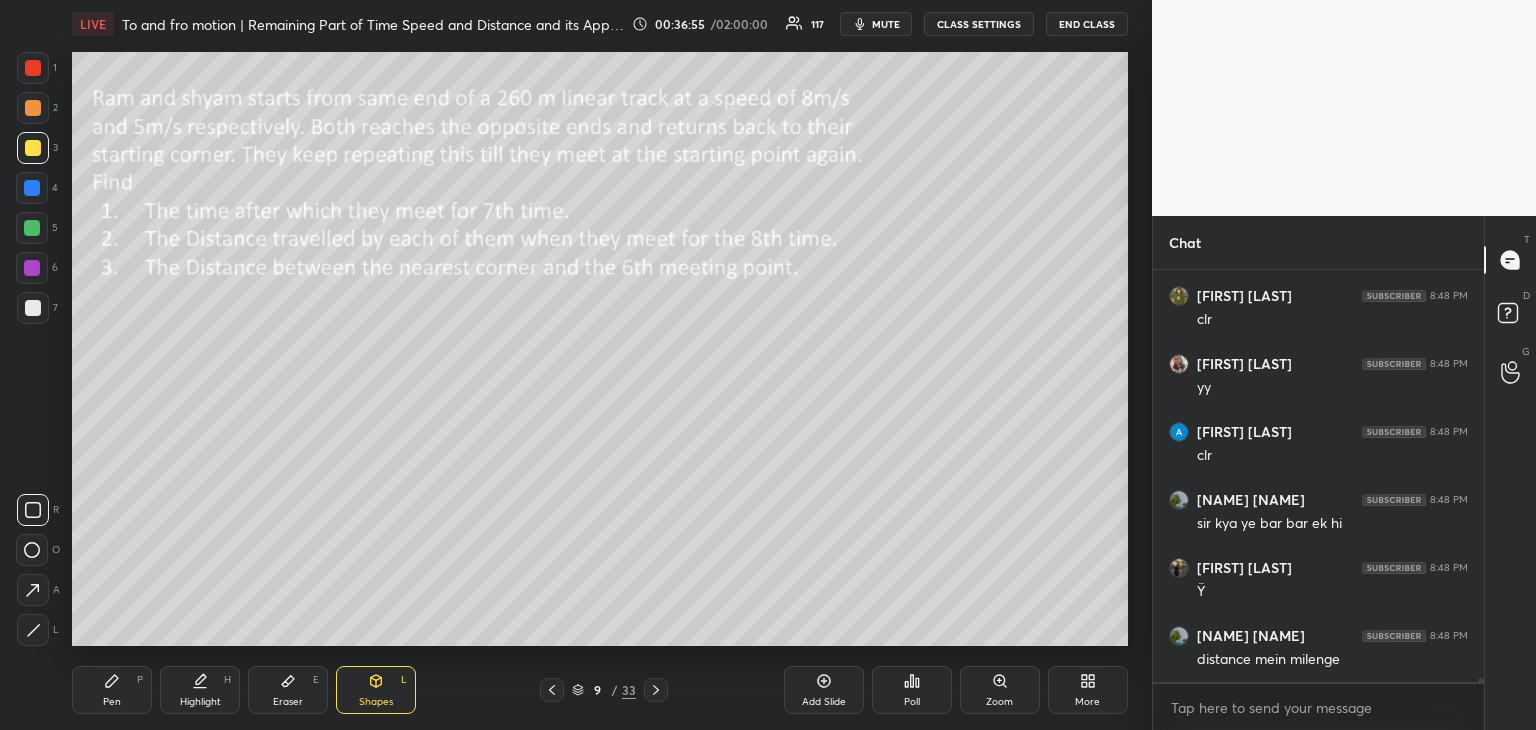 scroll, scrollTop: 39408, scrollLeft: 0, axis: vertical 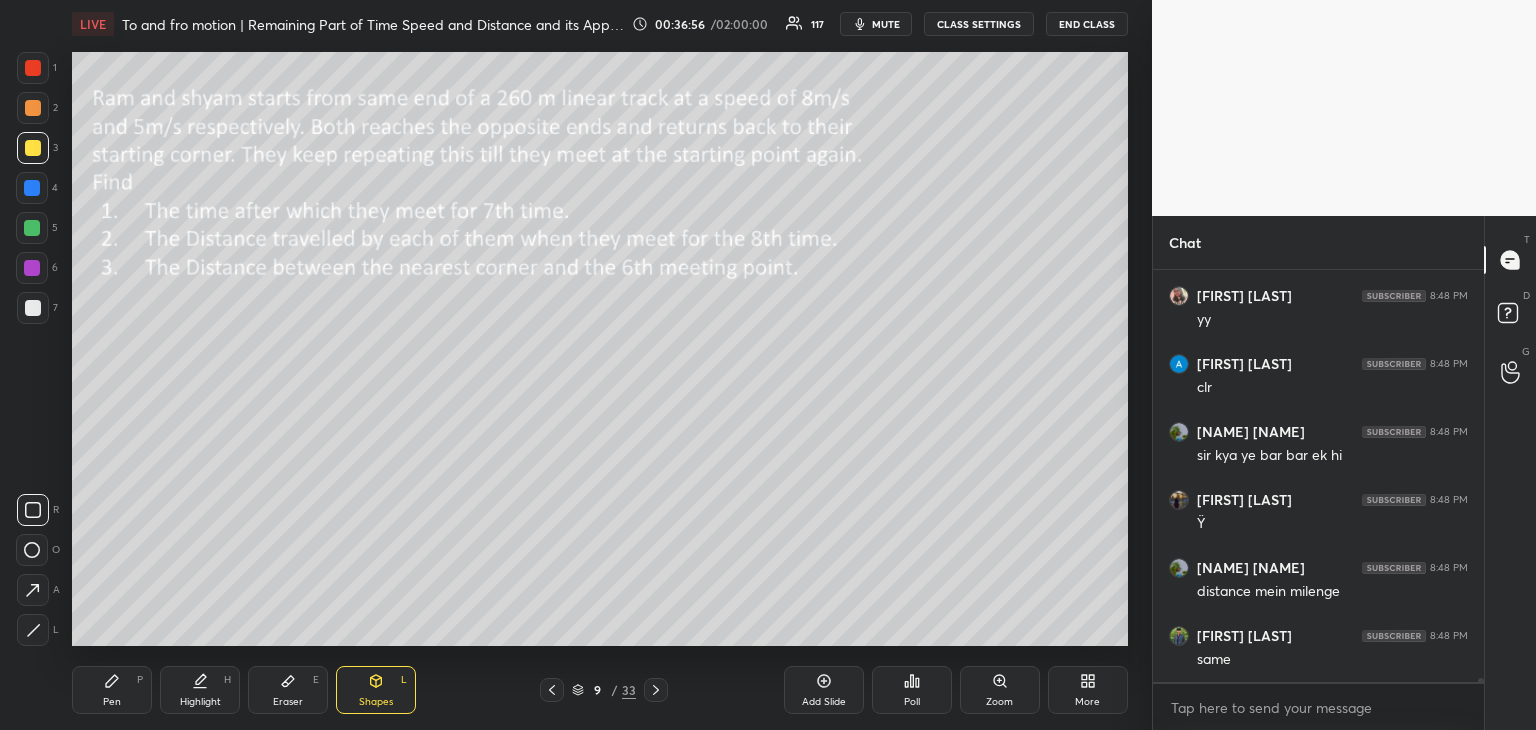 click on "Pen P" at bounding box center (112, 690) 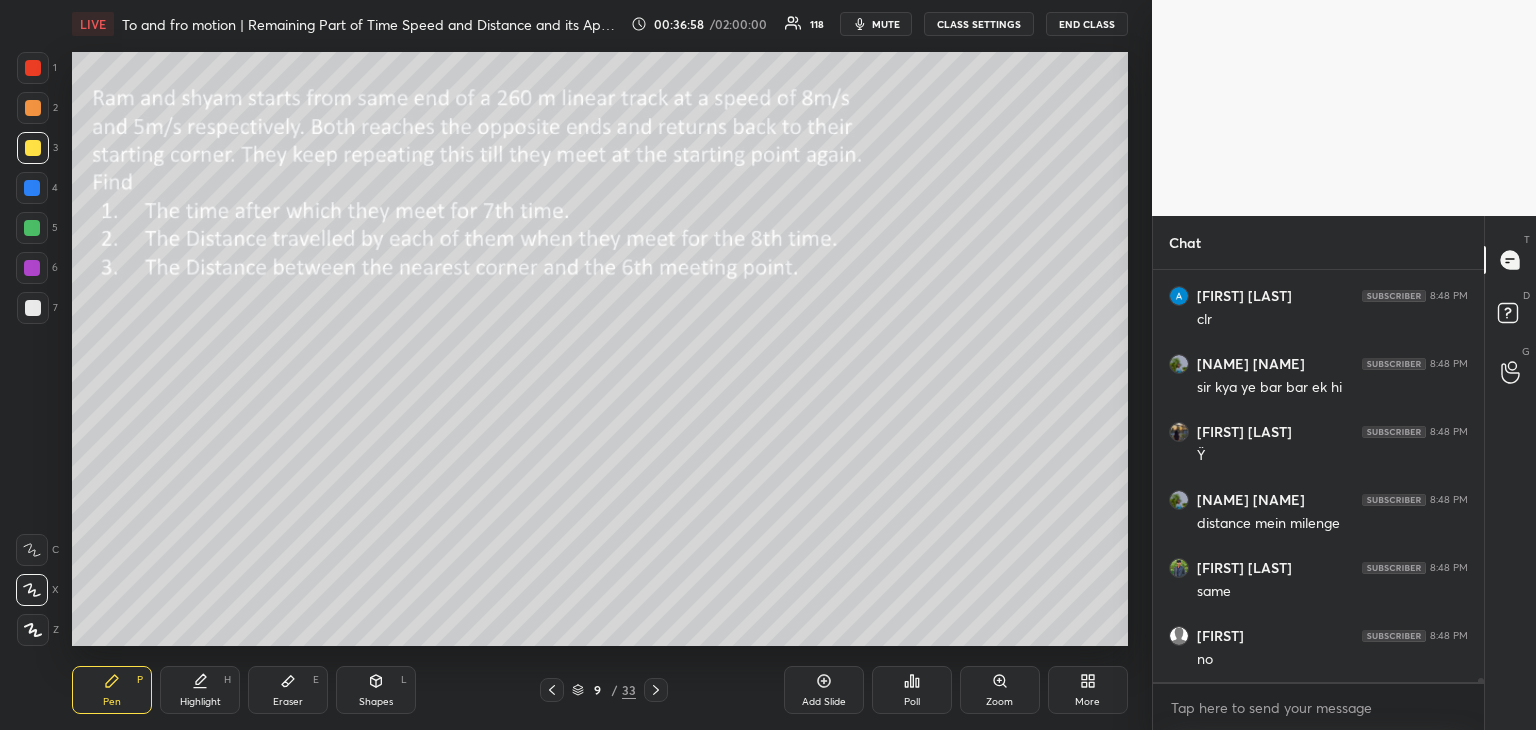 scroll, scrollTop: 39544, scrollLeft: 0, axis: vertical 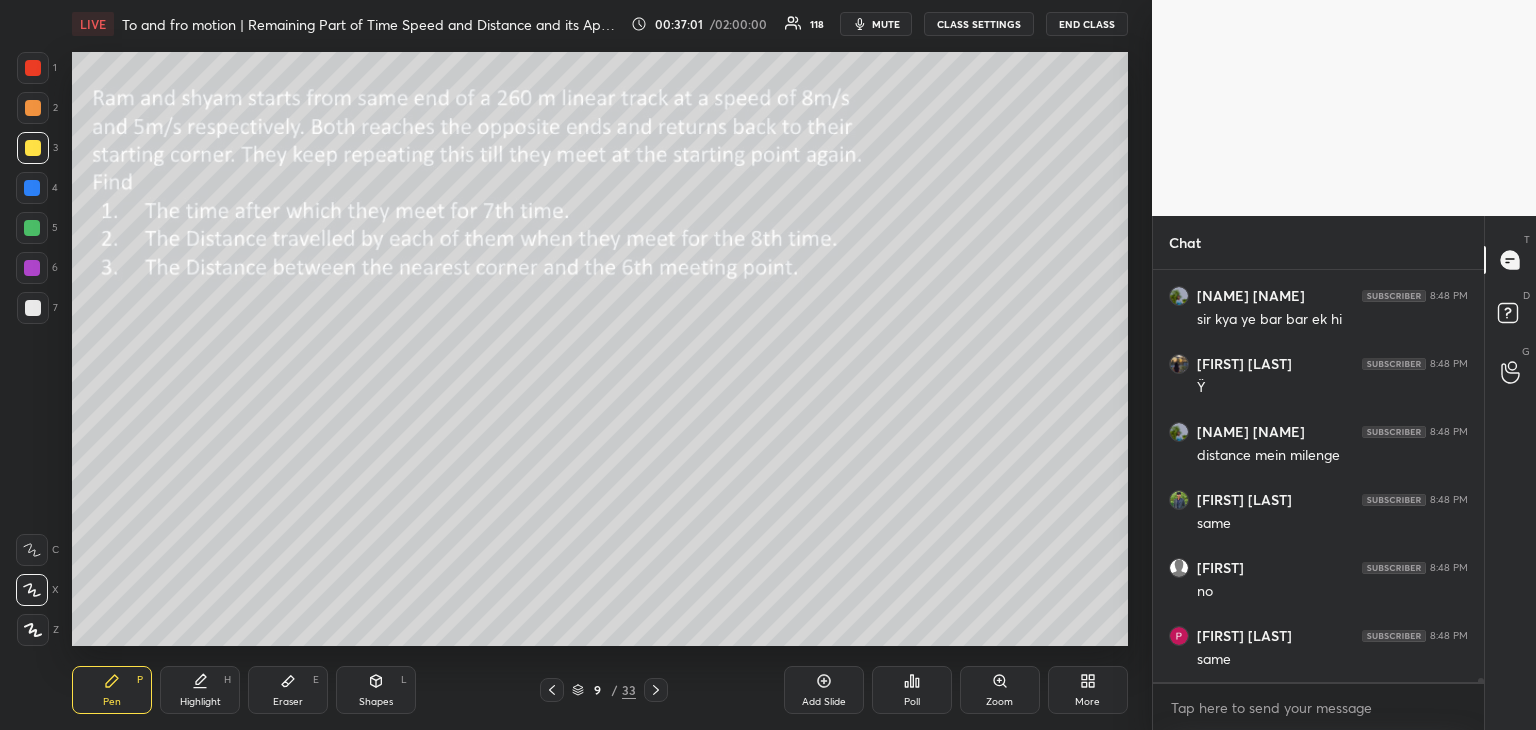 click on "Highlight" at bounding box center [200, 702] 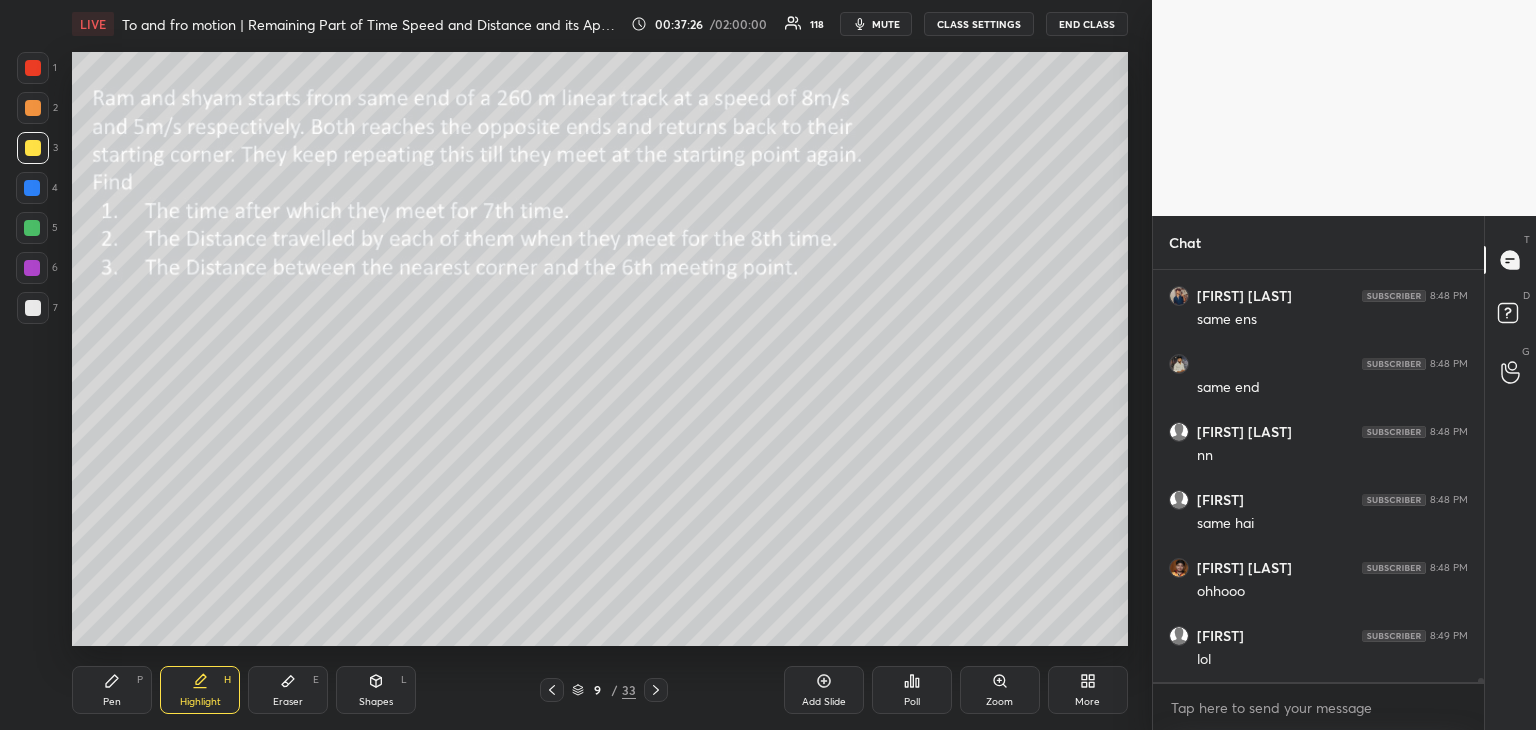 scroll, scrollTop: 40360, scrollLeft: 0, axis: vertical 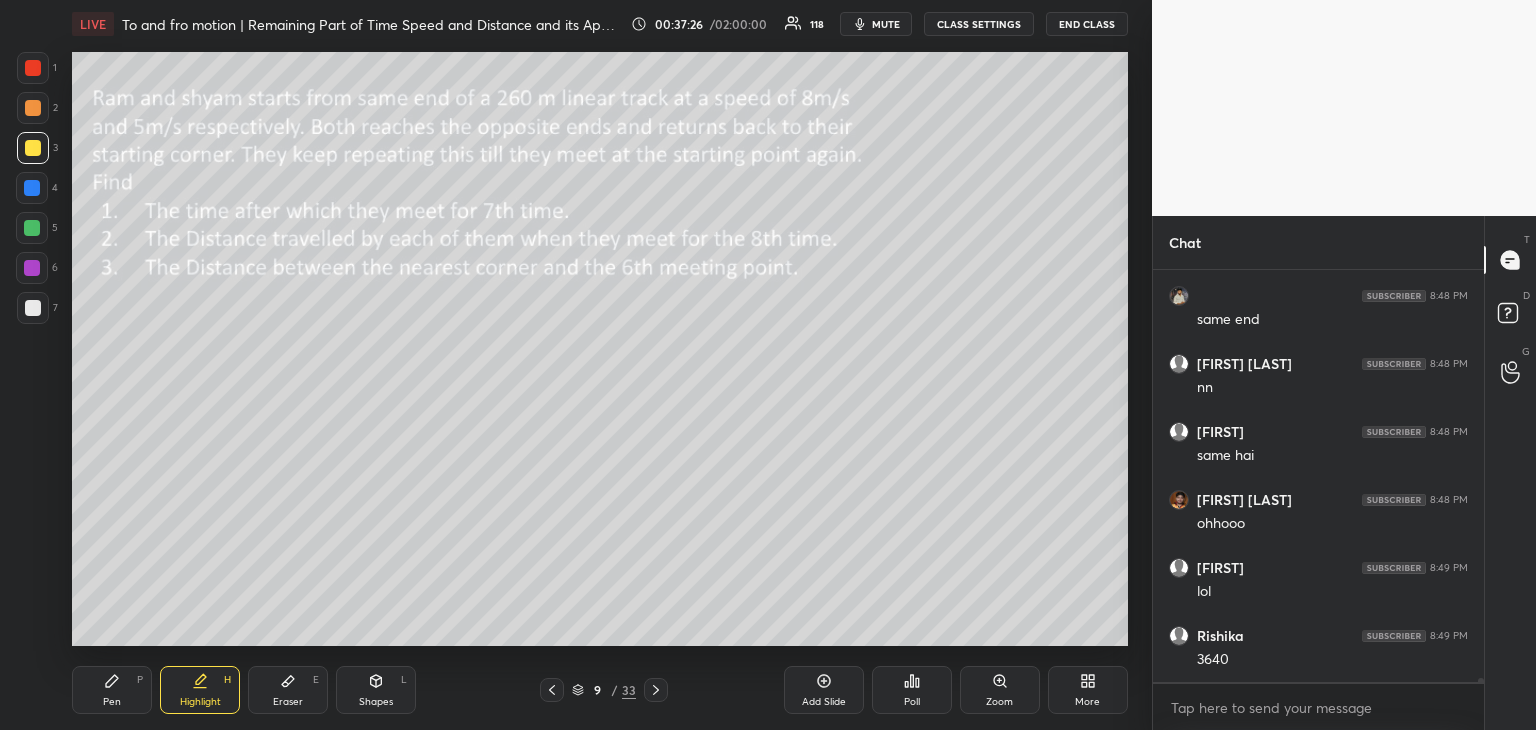 click at bounding box center (32, 268) 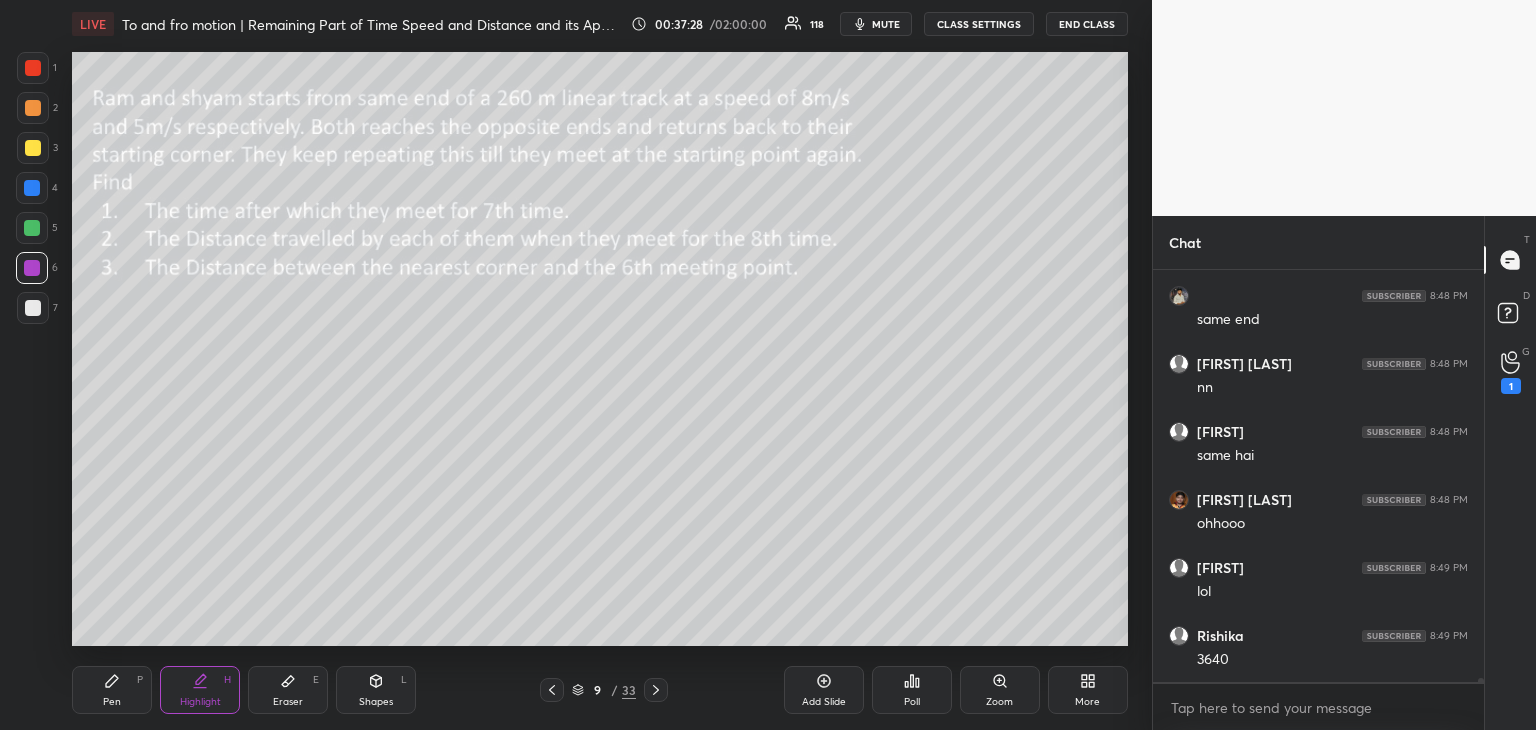 click 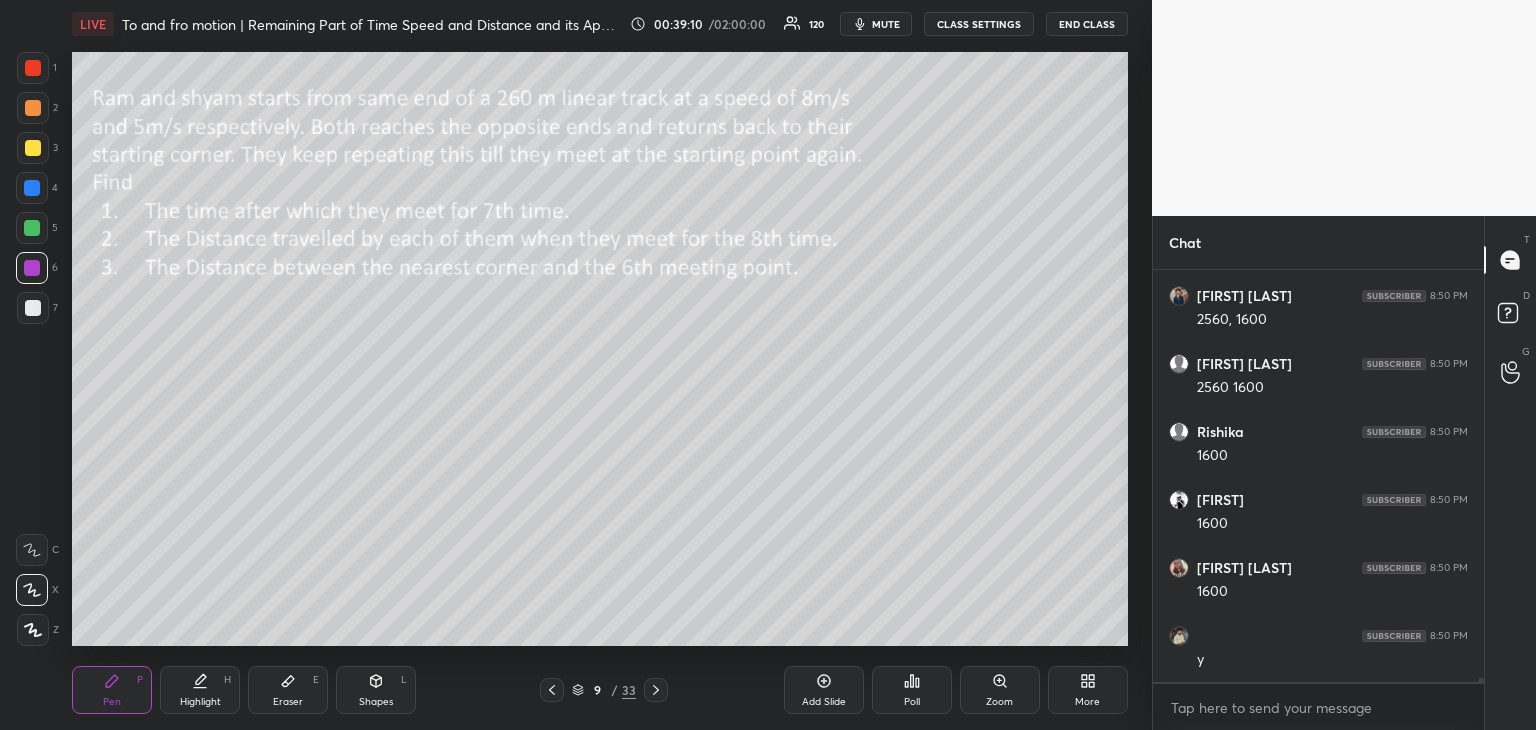 scroll, scrollTop: 37982, scrollLeft: 0, axis: vertical 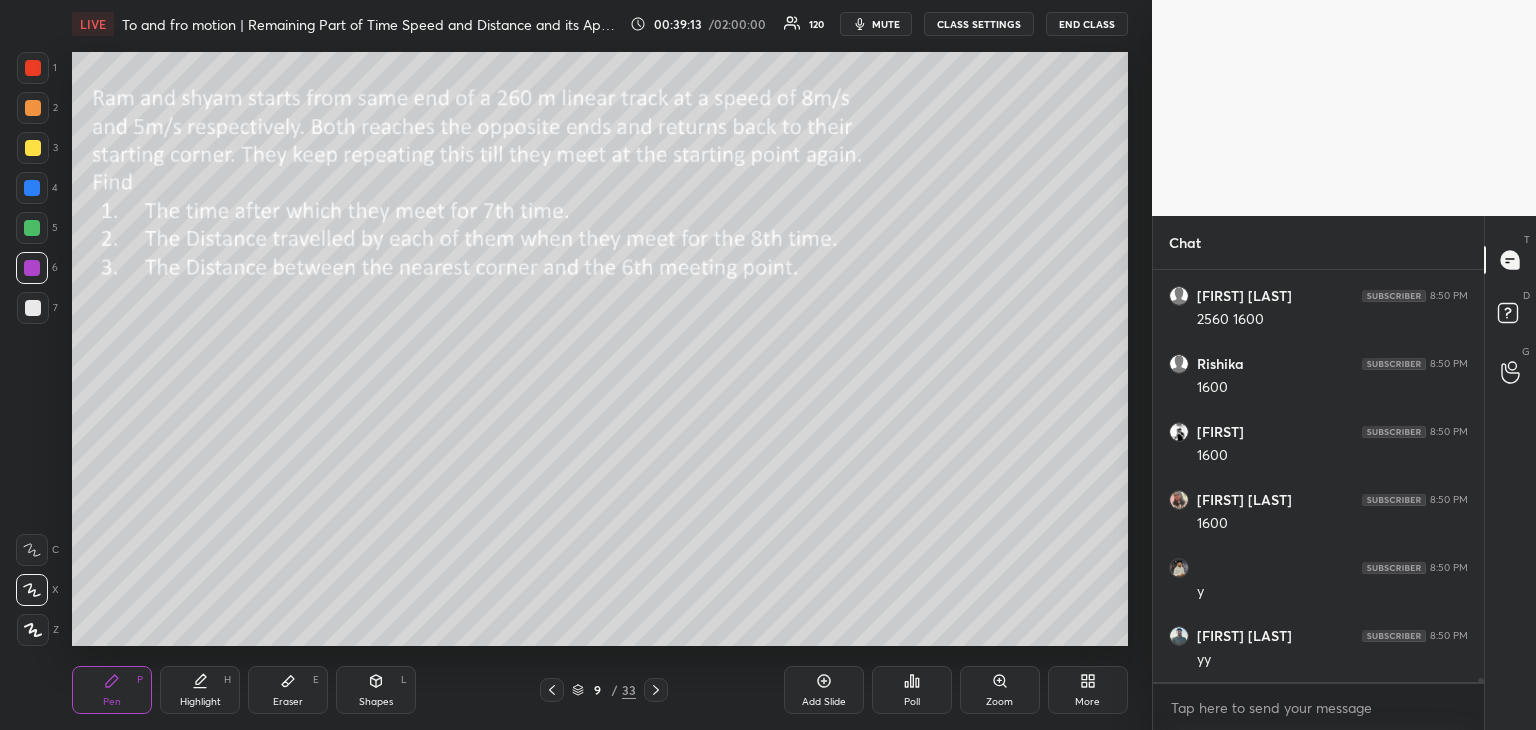 click at bounding box center [33, 148] 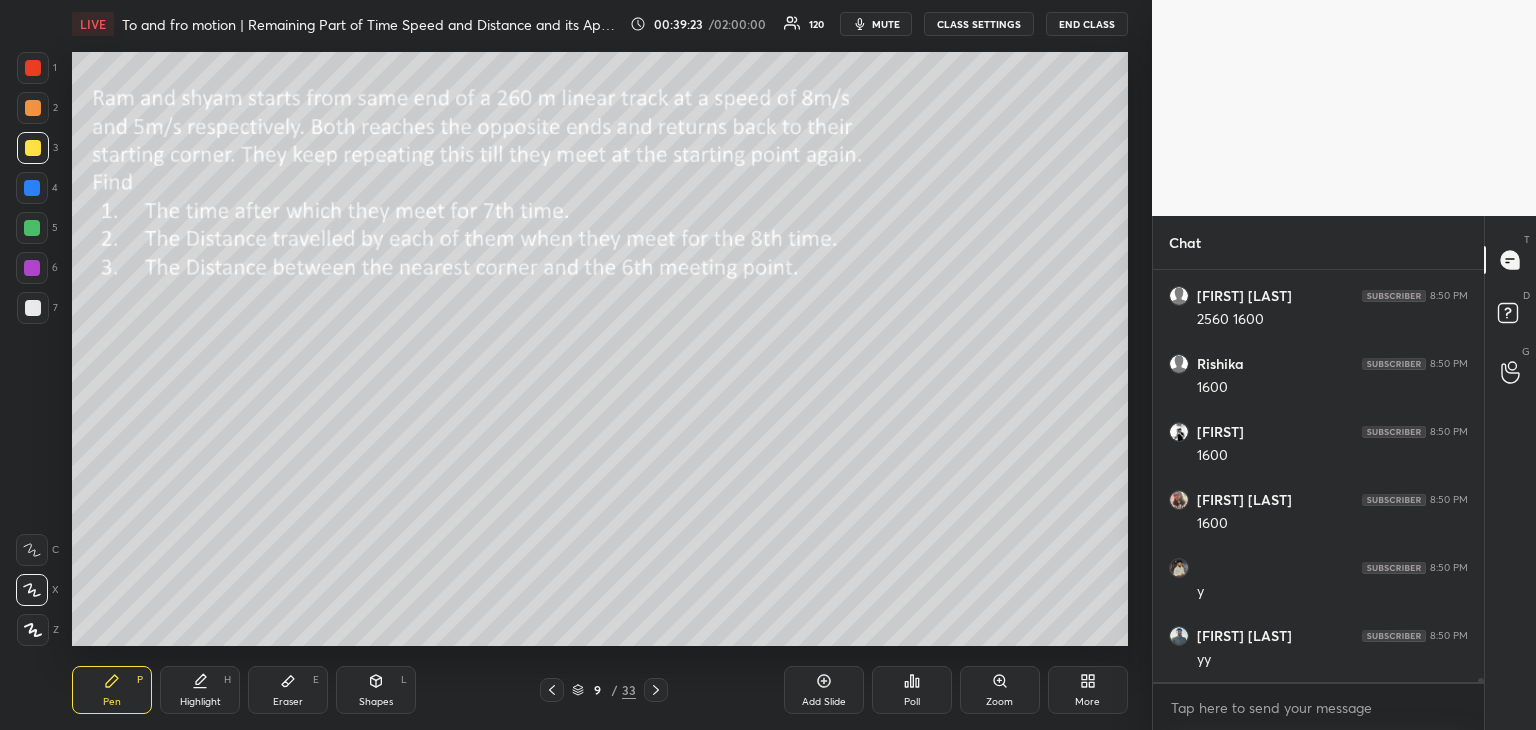 click 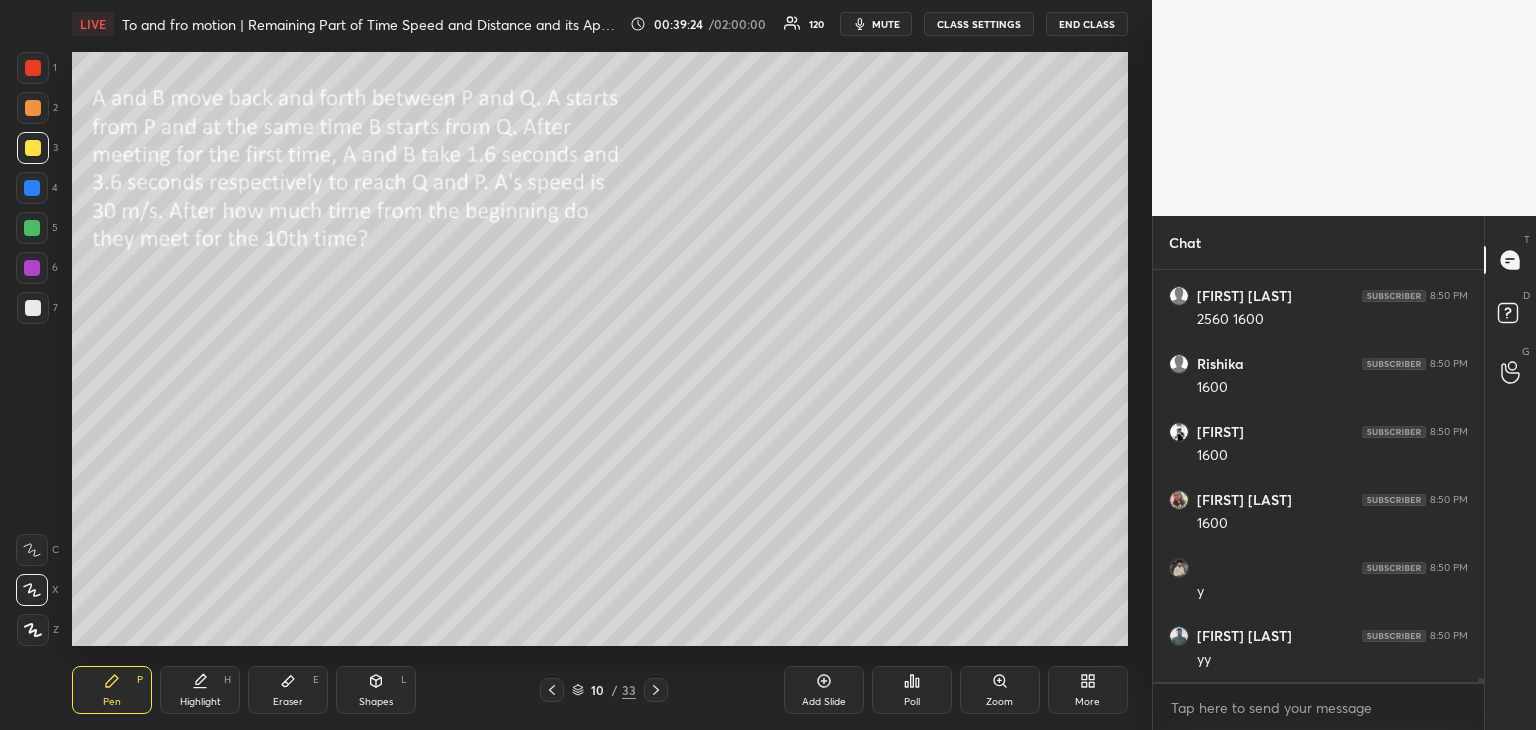 click at bounding box center [552, 690] 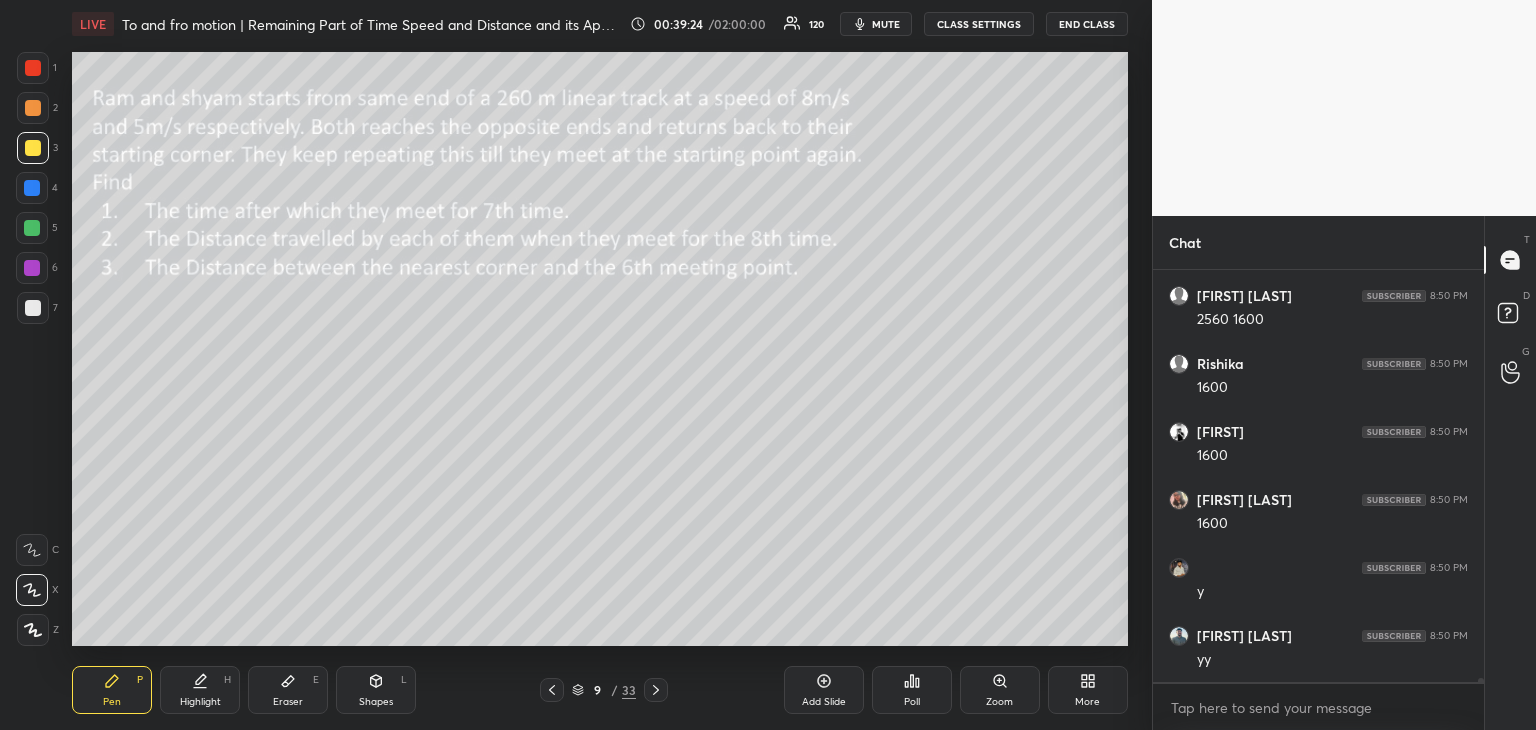 click on "Add Slide" at bounding box center [824, 690] 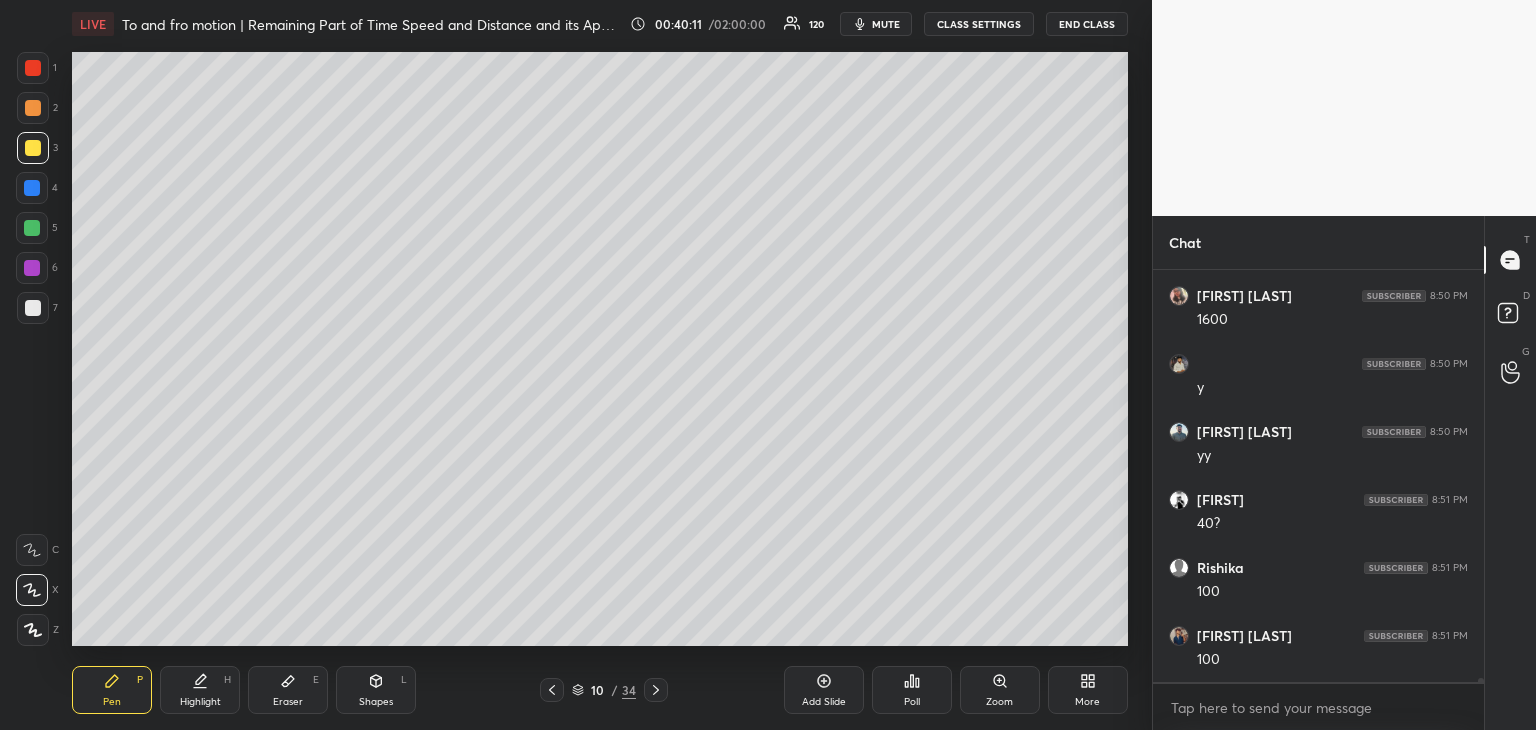 scroll, scrollTop: 38254, scrollLeft: 0, axis: vertical 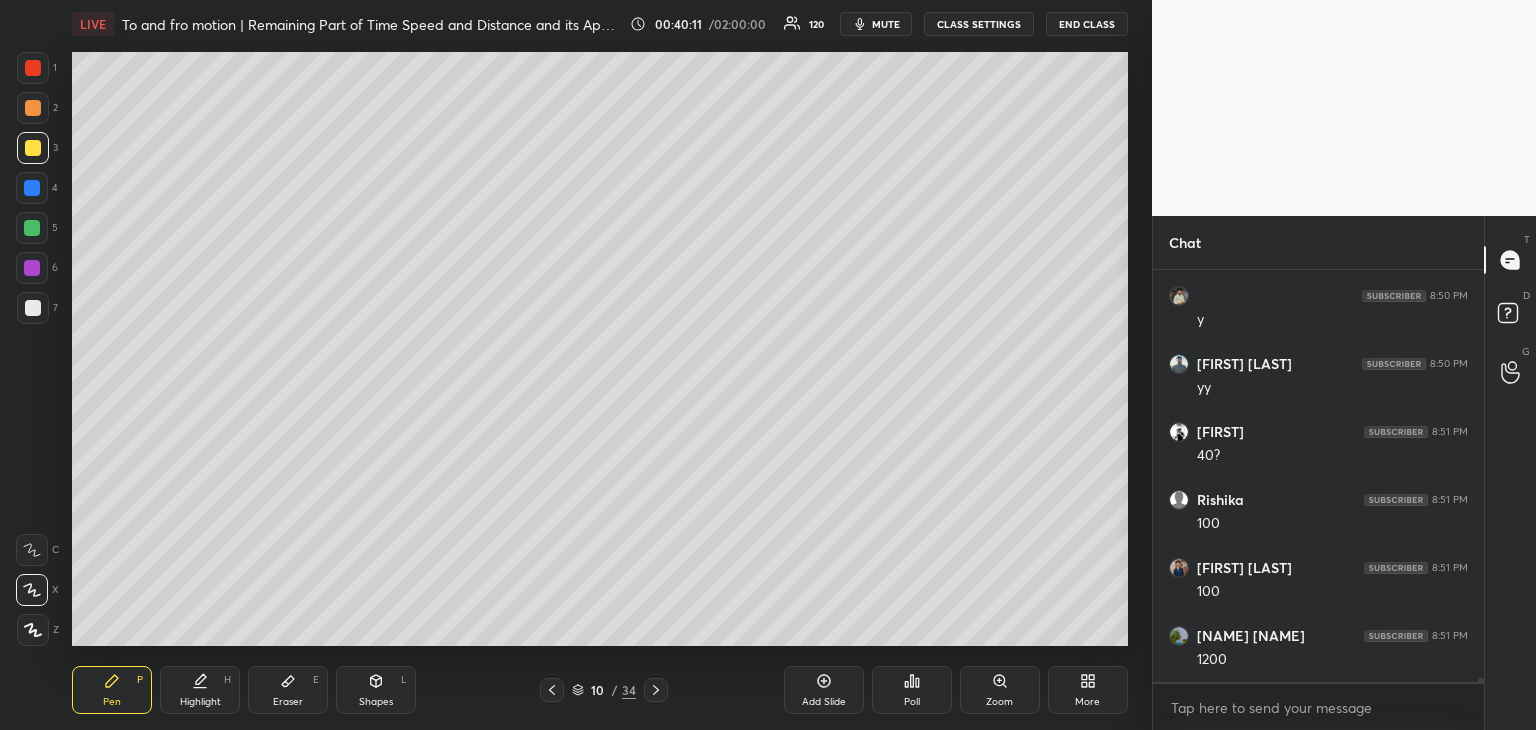 click at bounding box center (33, 308) 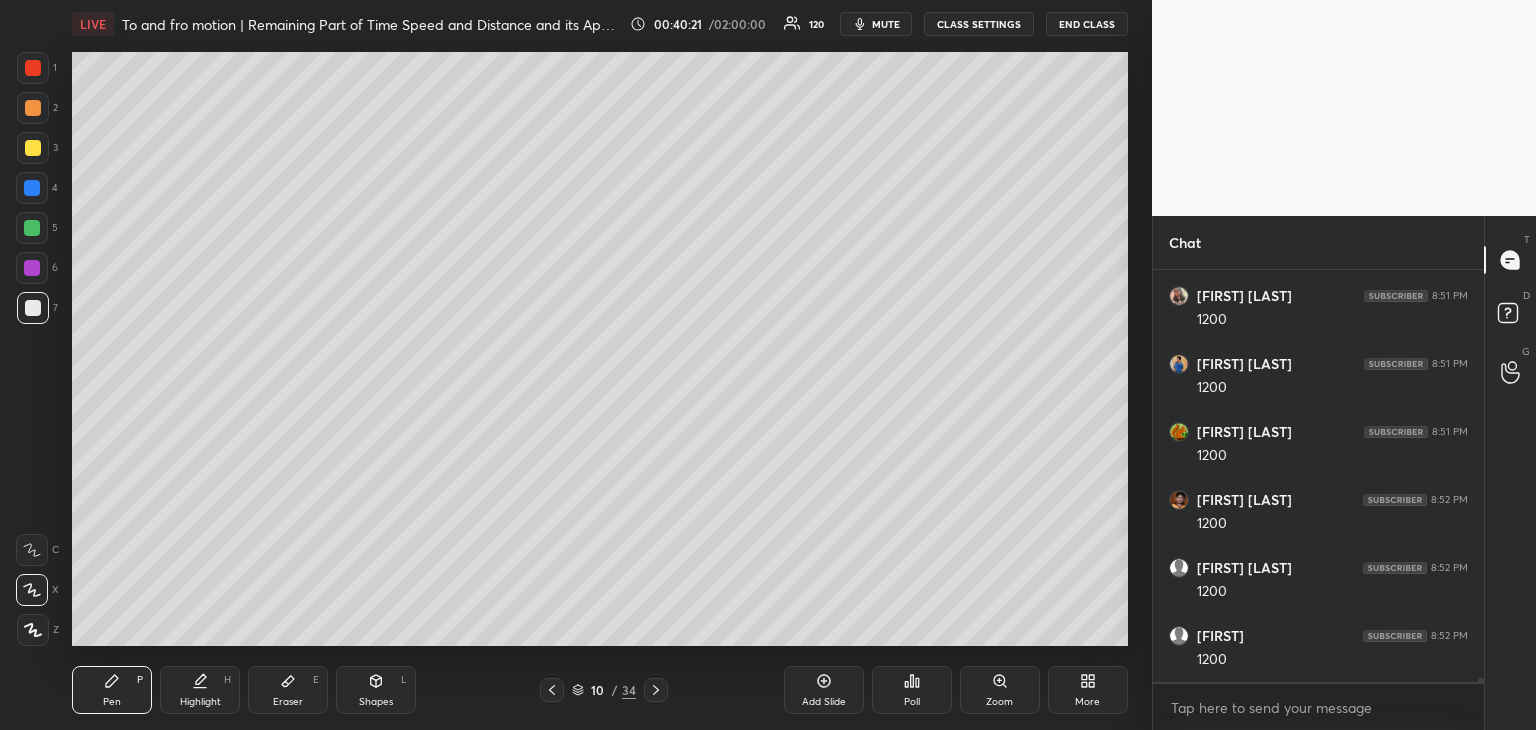scroll, scrollTop: 38934, scrollLeft: 0, axis: vertical 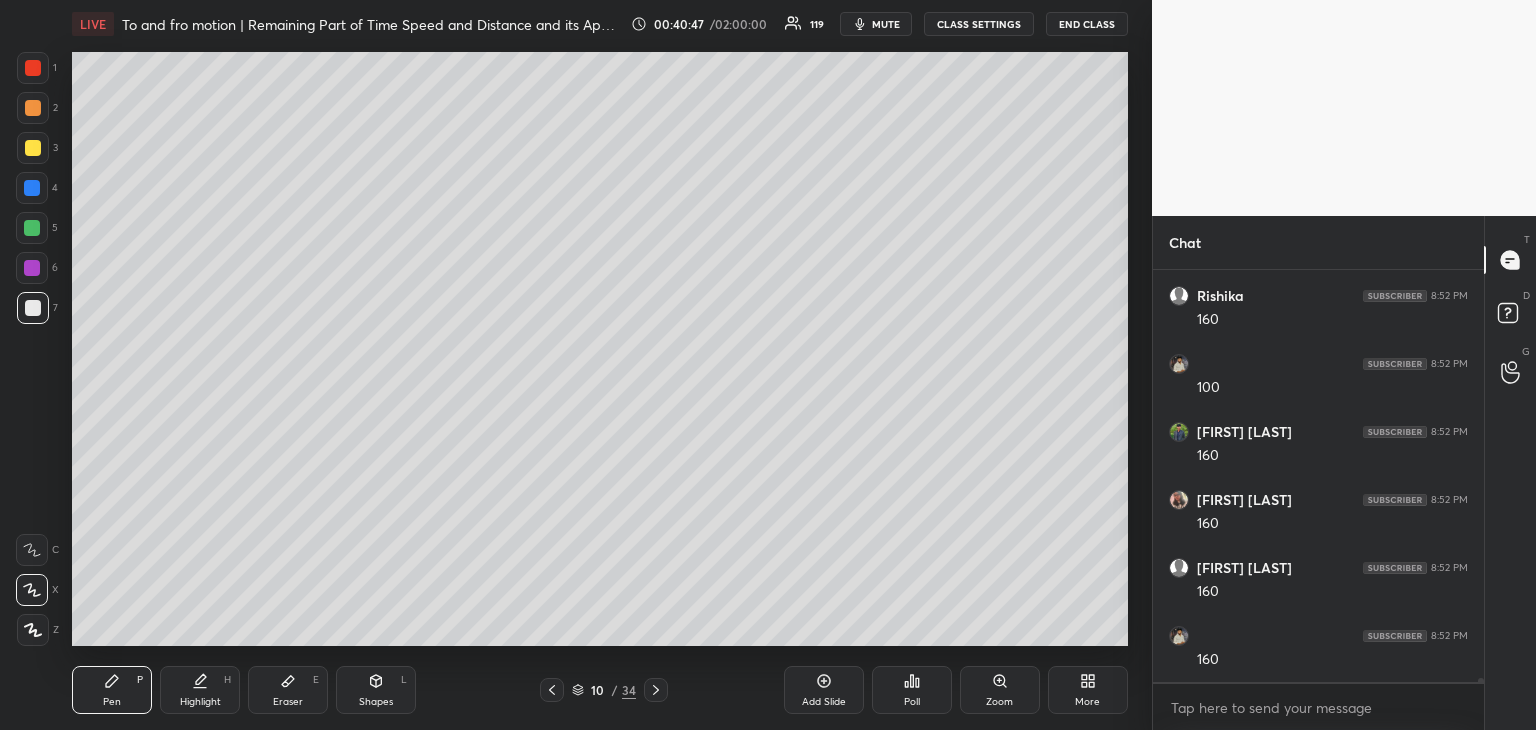 click on "Highlight" at bounding box center [200, 702] 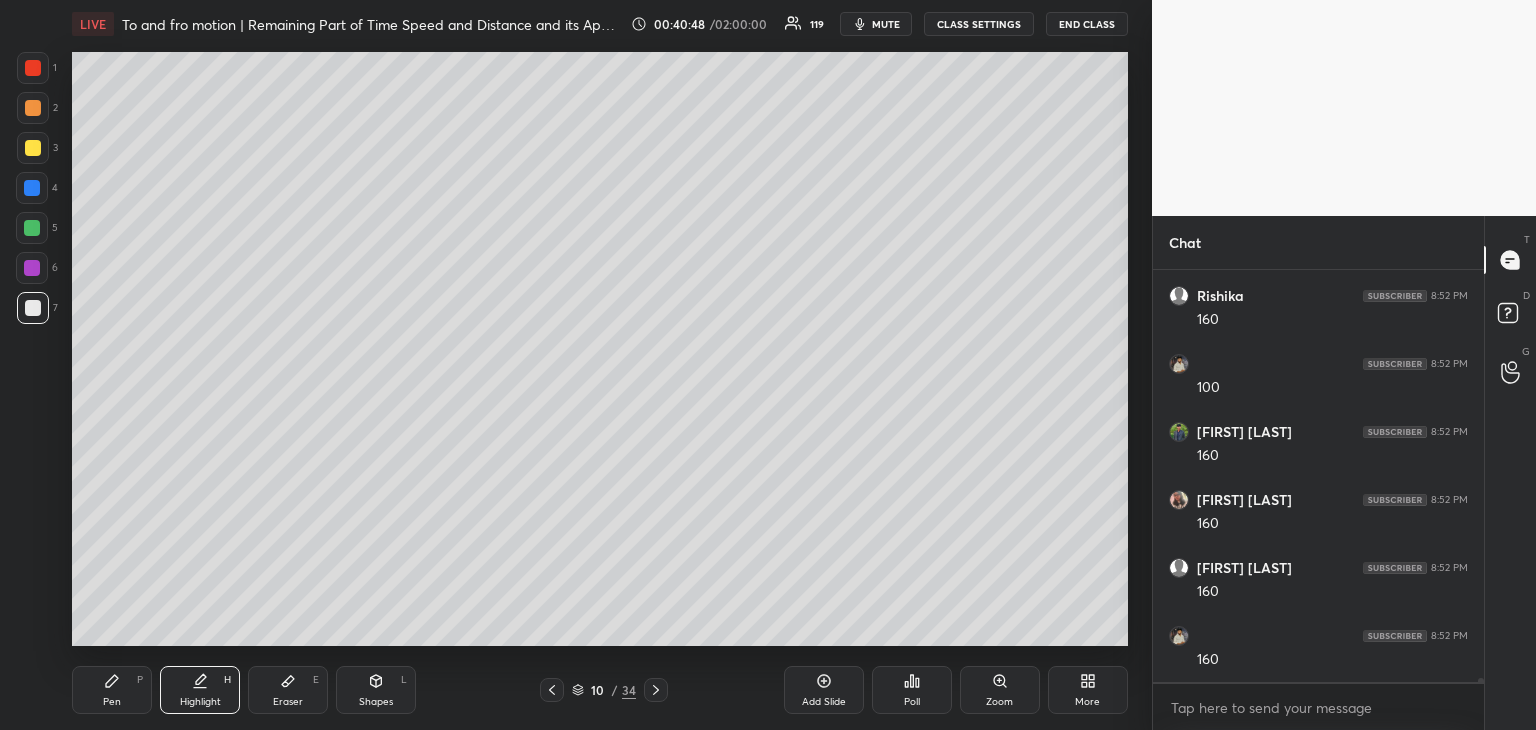 scroll, scrollTop: 40022, scrollLeft: 0, axis: vertical 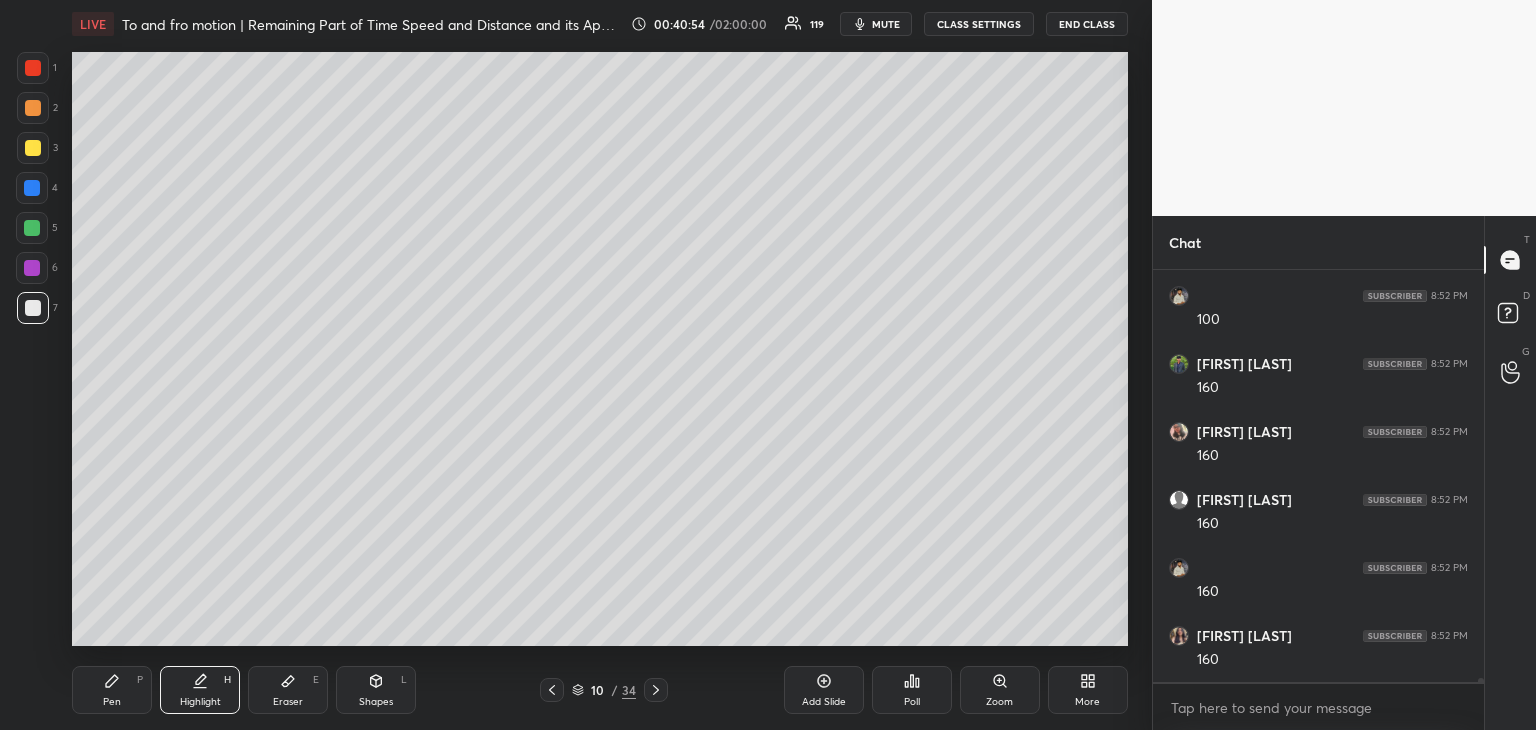 click on "Pen P" at bounding box center (112, 690) 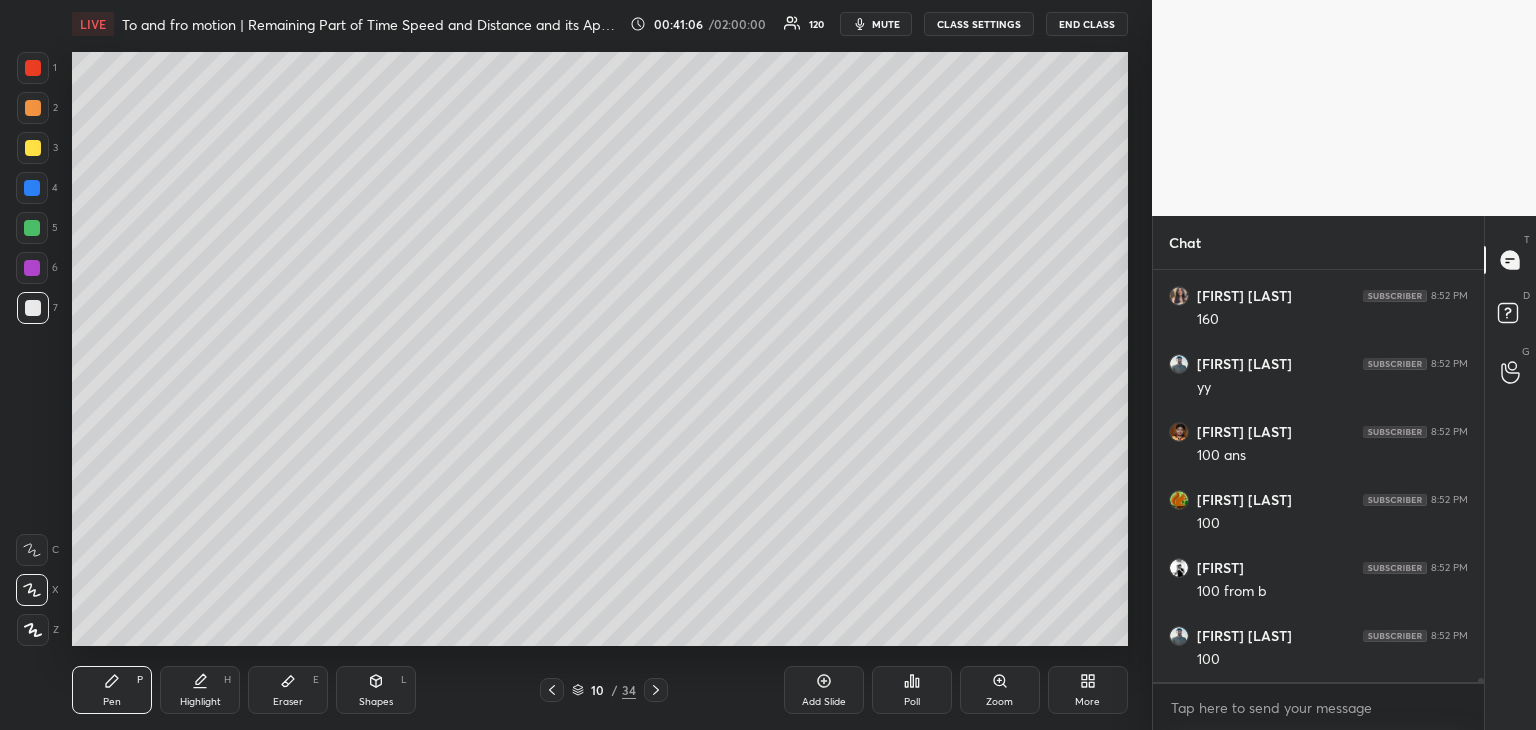 scroll, scrollTop: 40430, scrollLeft: 0, axis: vertical 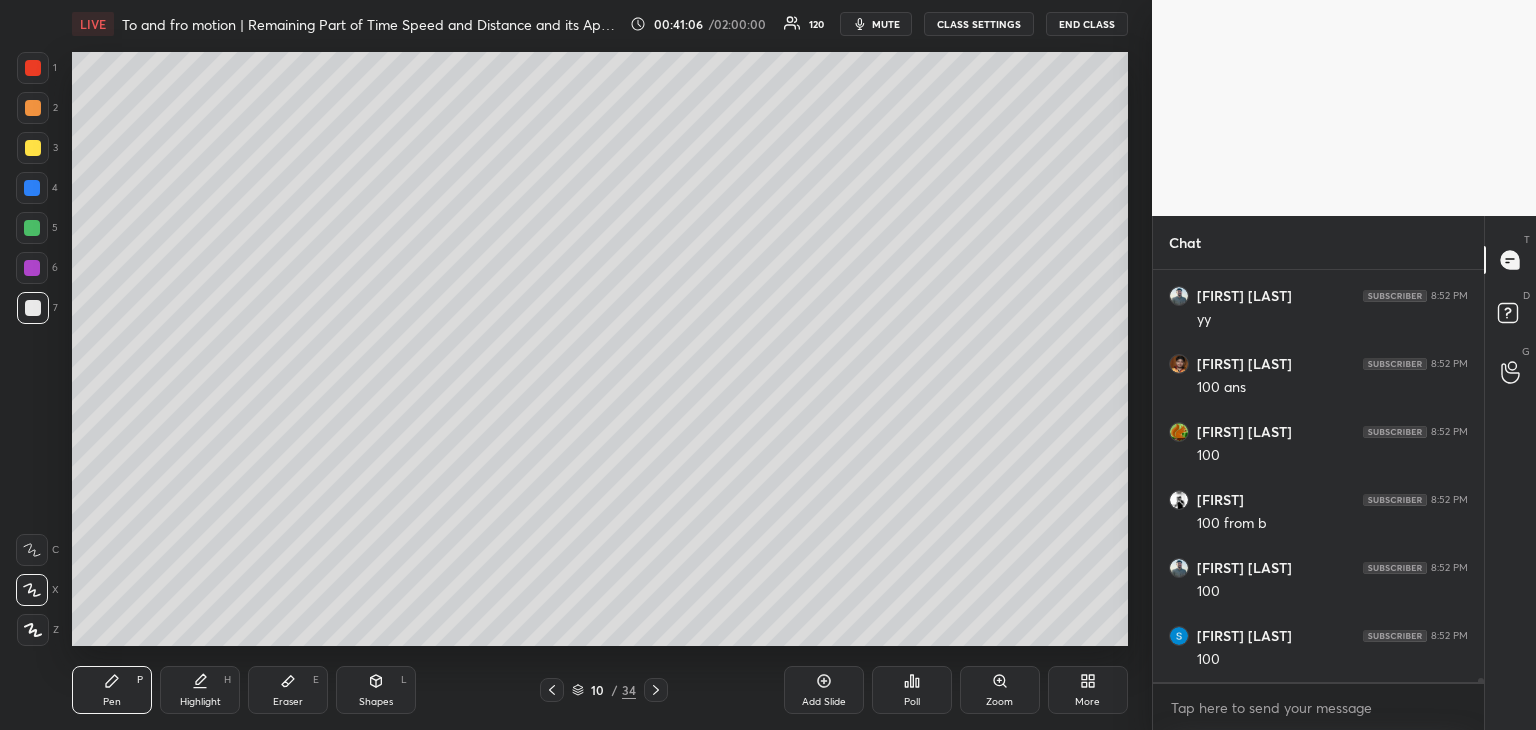 click at bounding box center [33, 68] 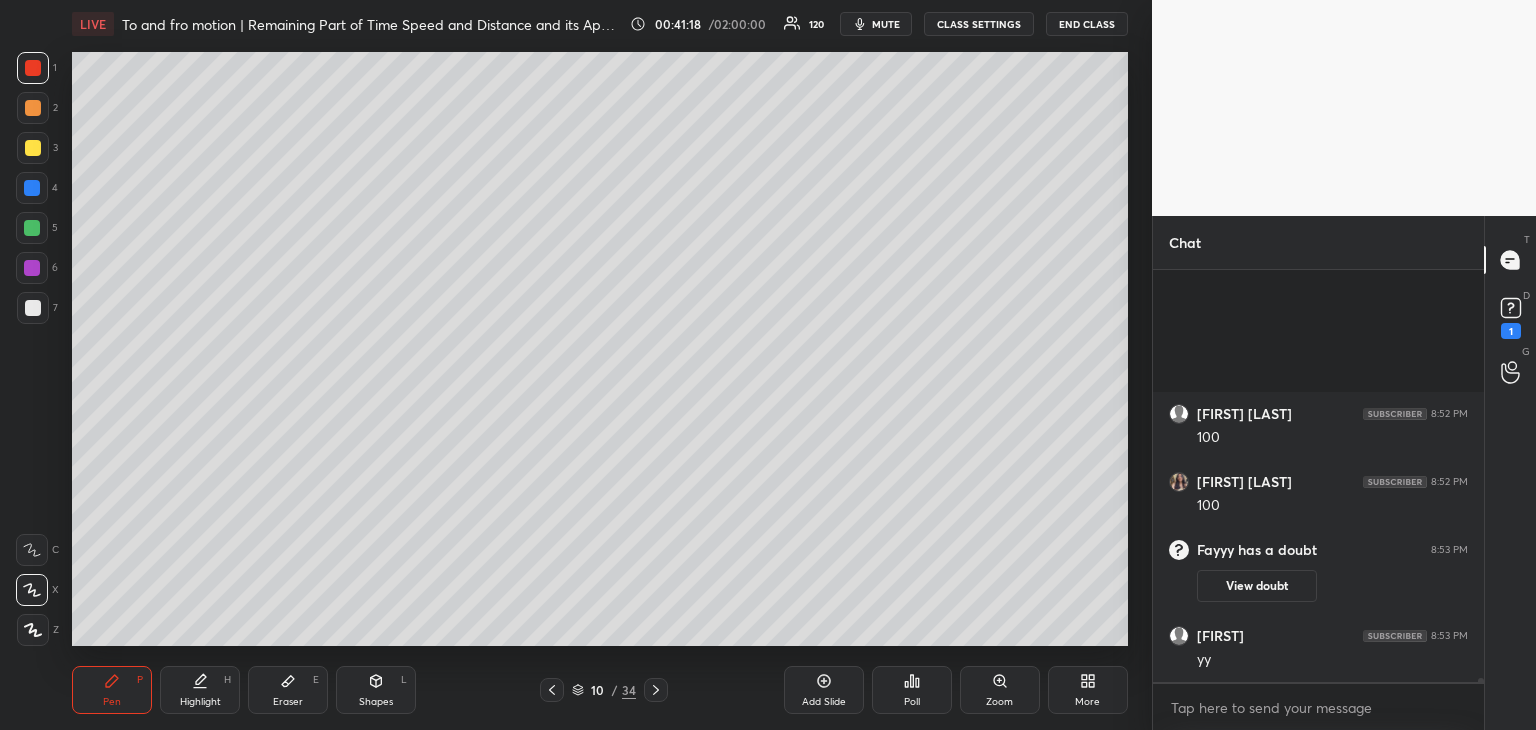 scroll, scrollTop: 40384, scrollLeft: 0, axis: vertical 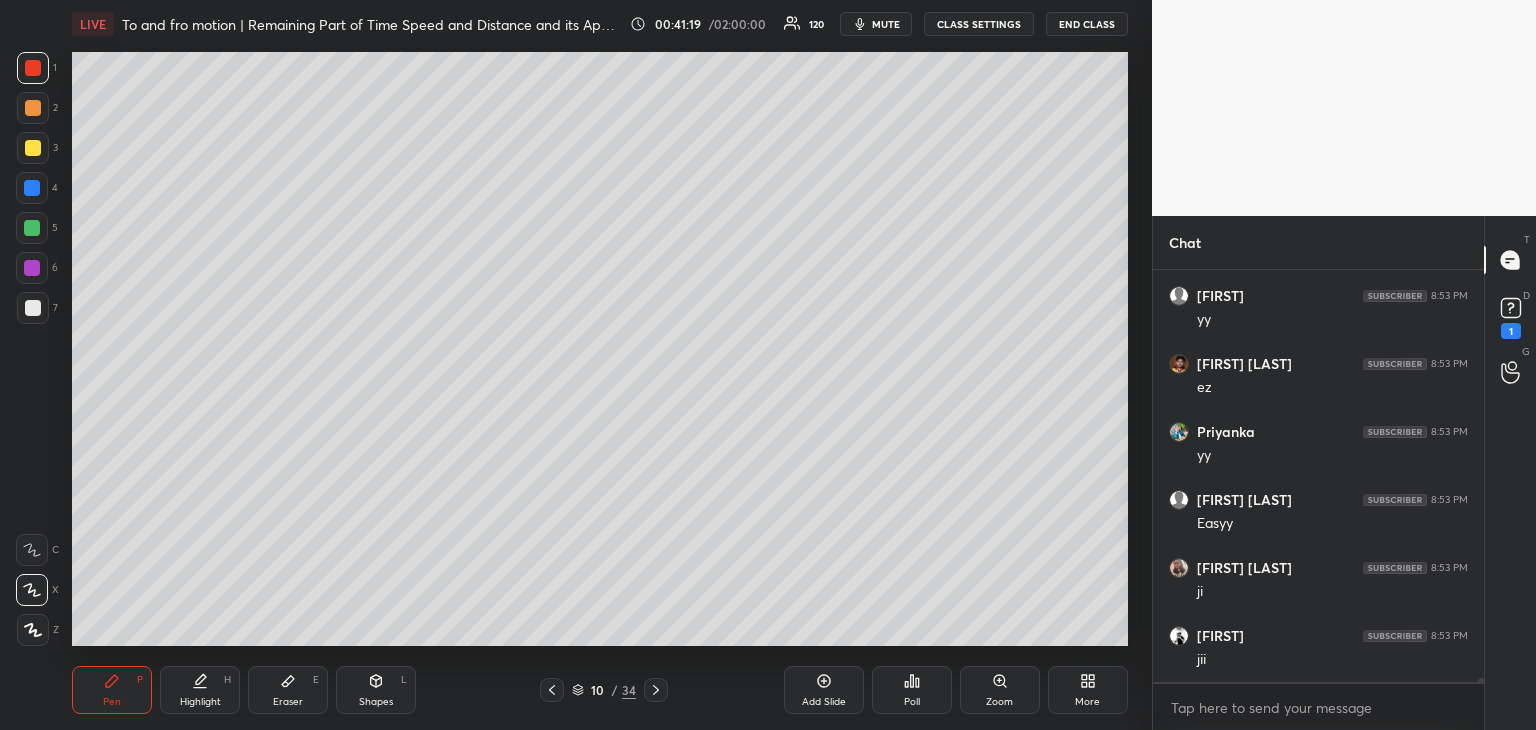 click at bounding box center (32, 188) 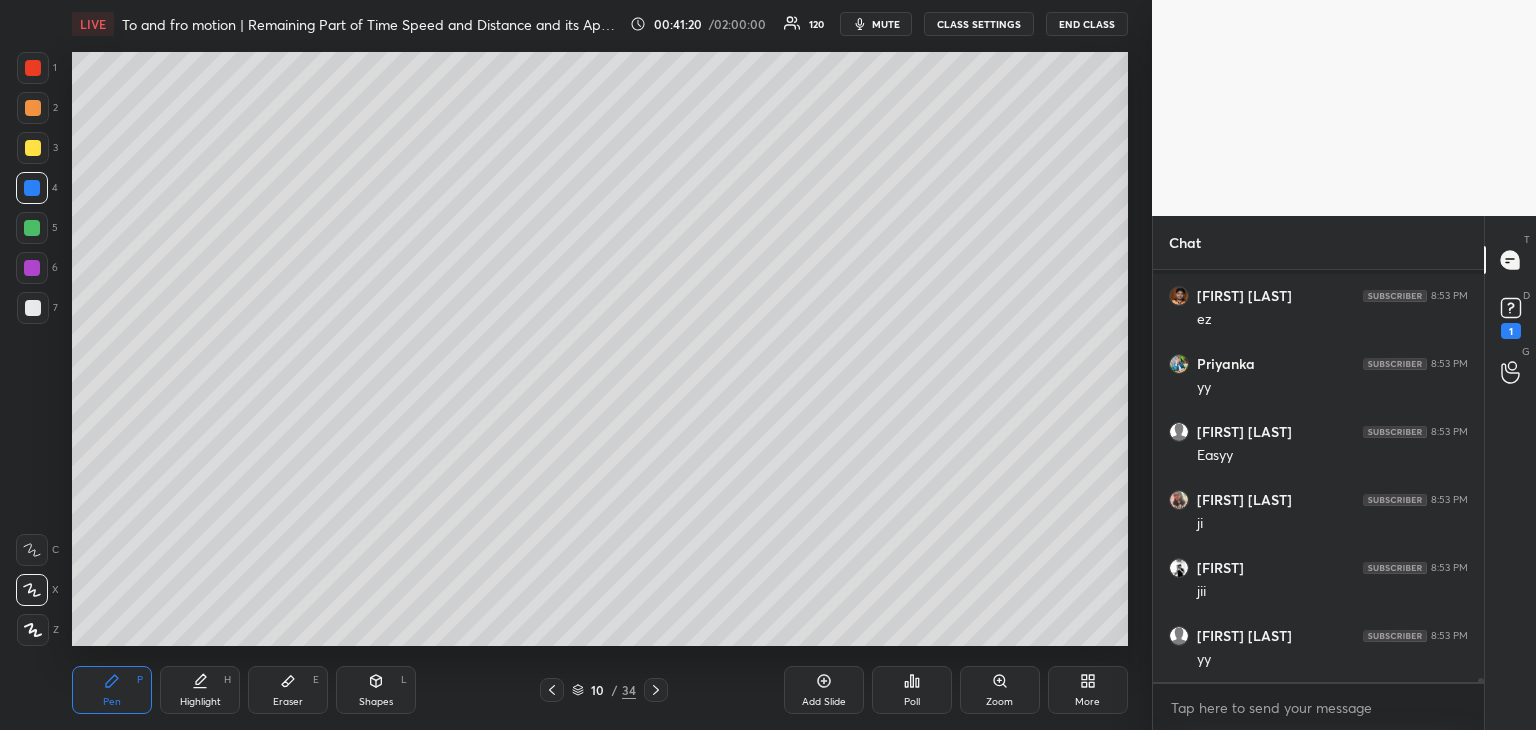 scroll, scrollTop: 40724, scrollLeft: 0, axis: vertical 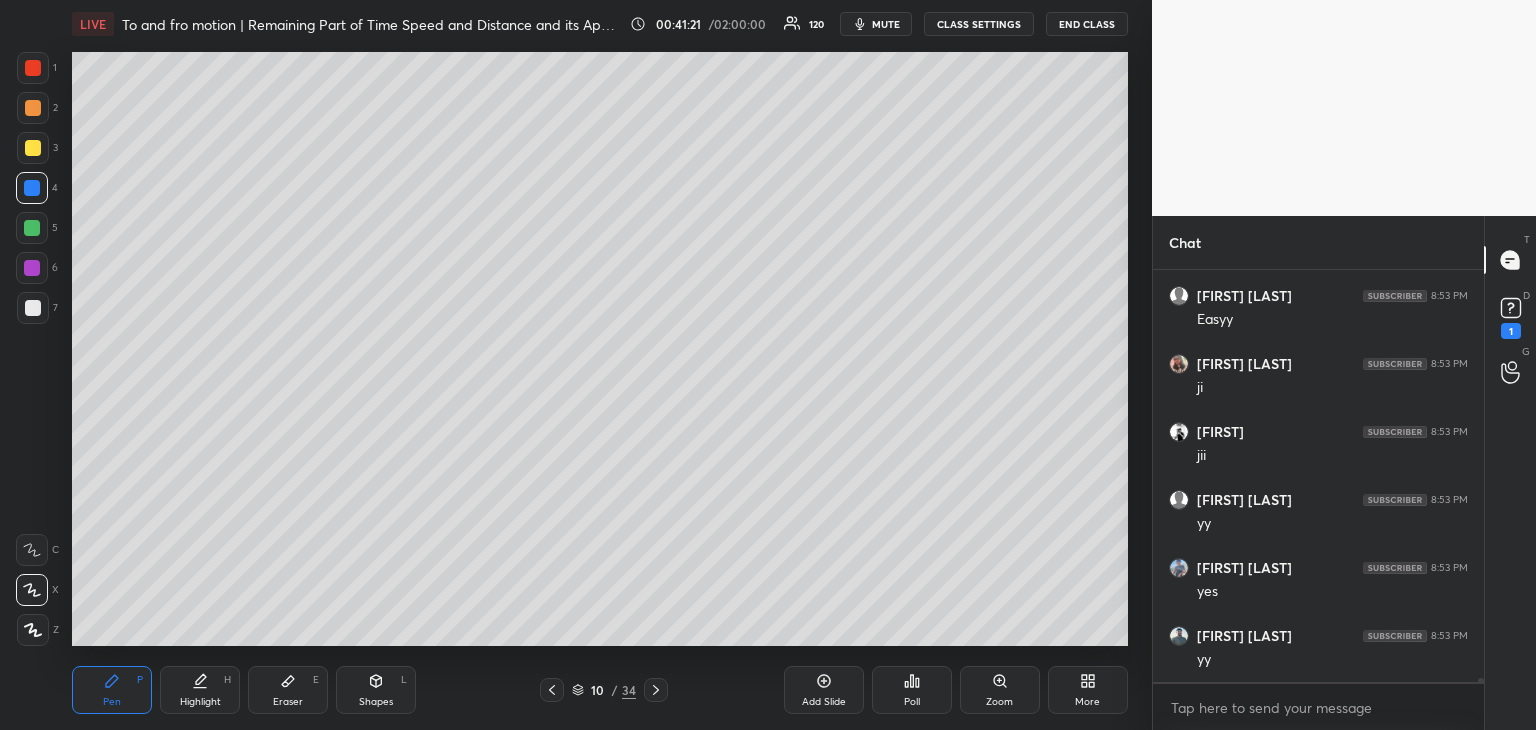 click 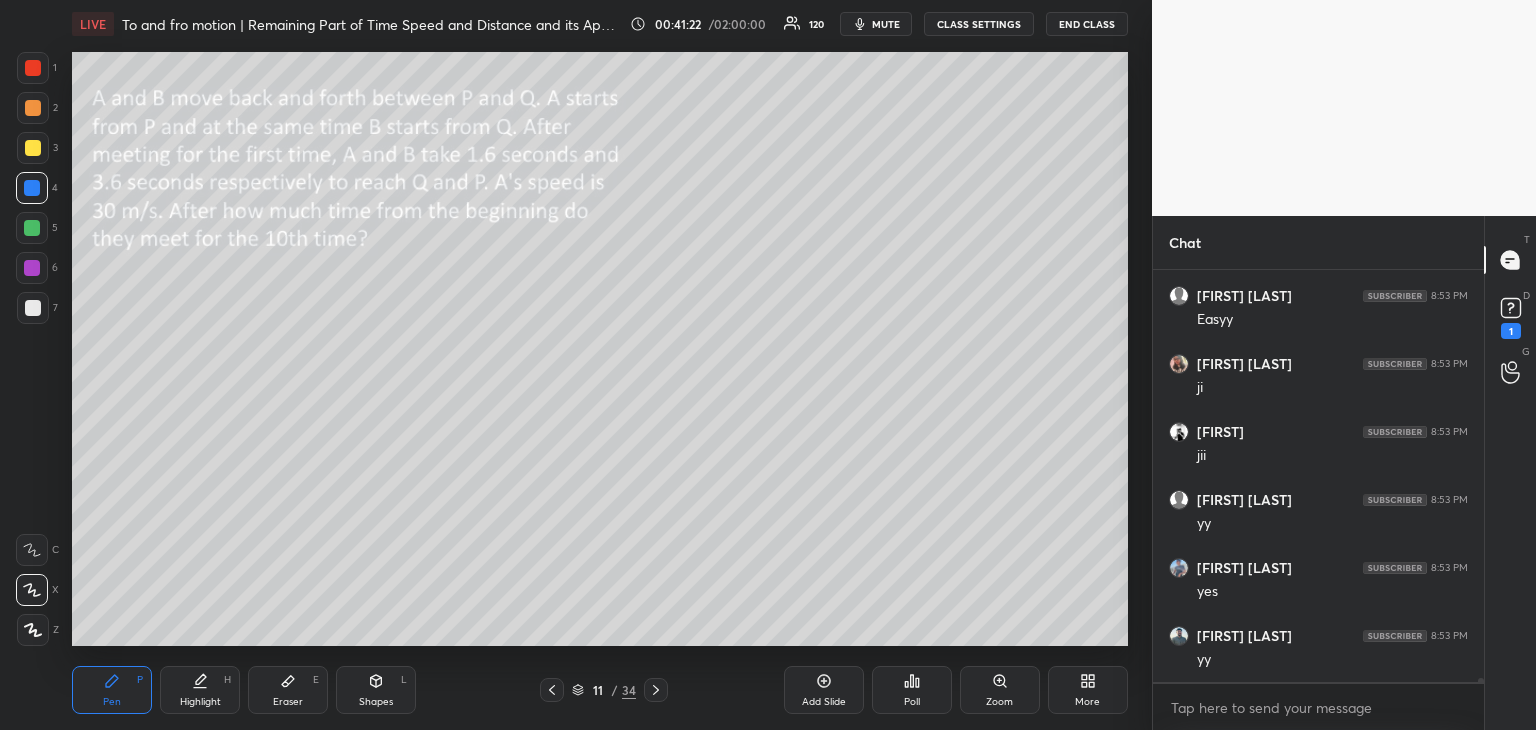 scroll, scrollTop: 40792, scrollLeft: 0, axis: vertical 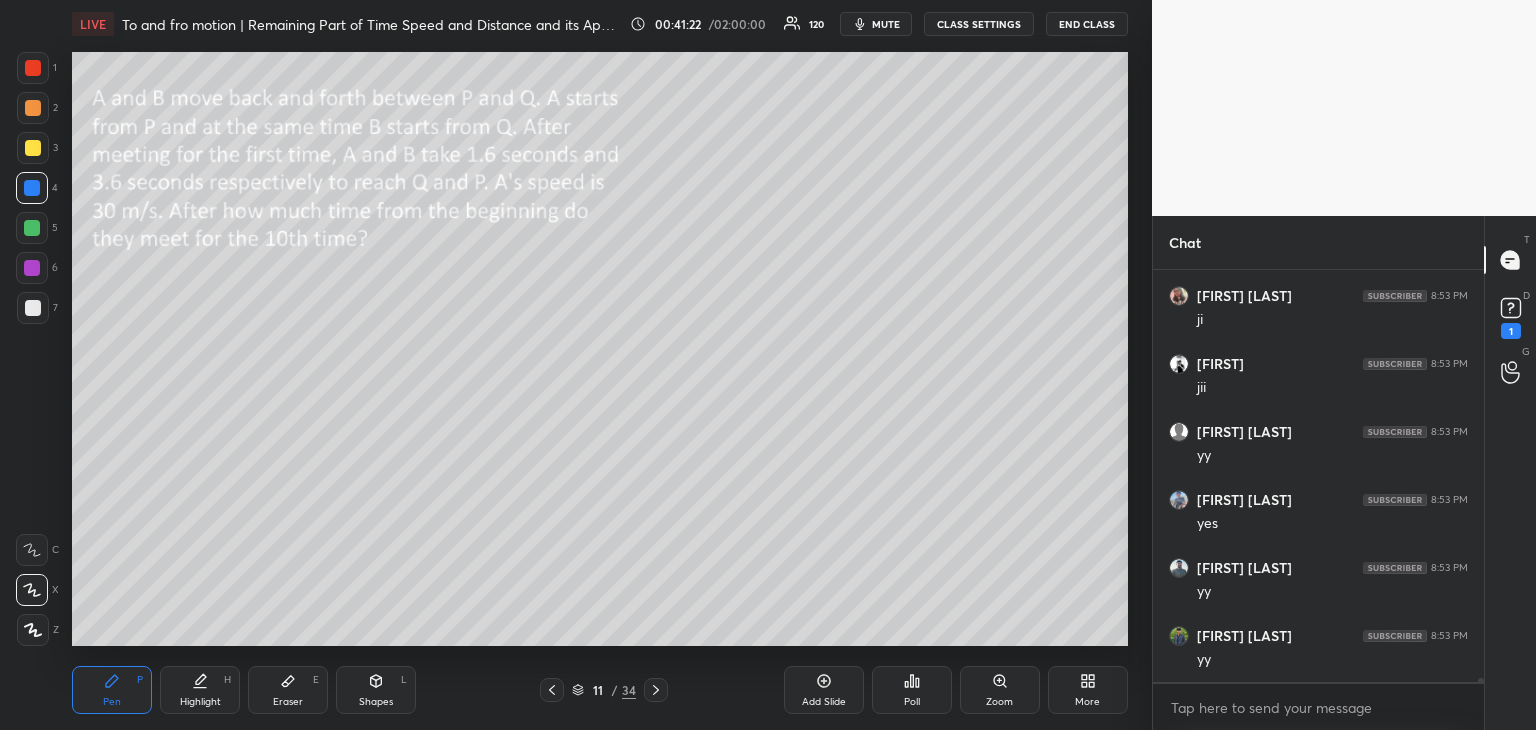 click on "Shapes L" at bounding box center [376, 690] 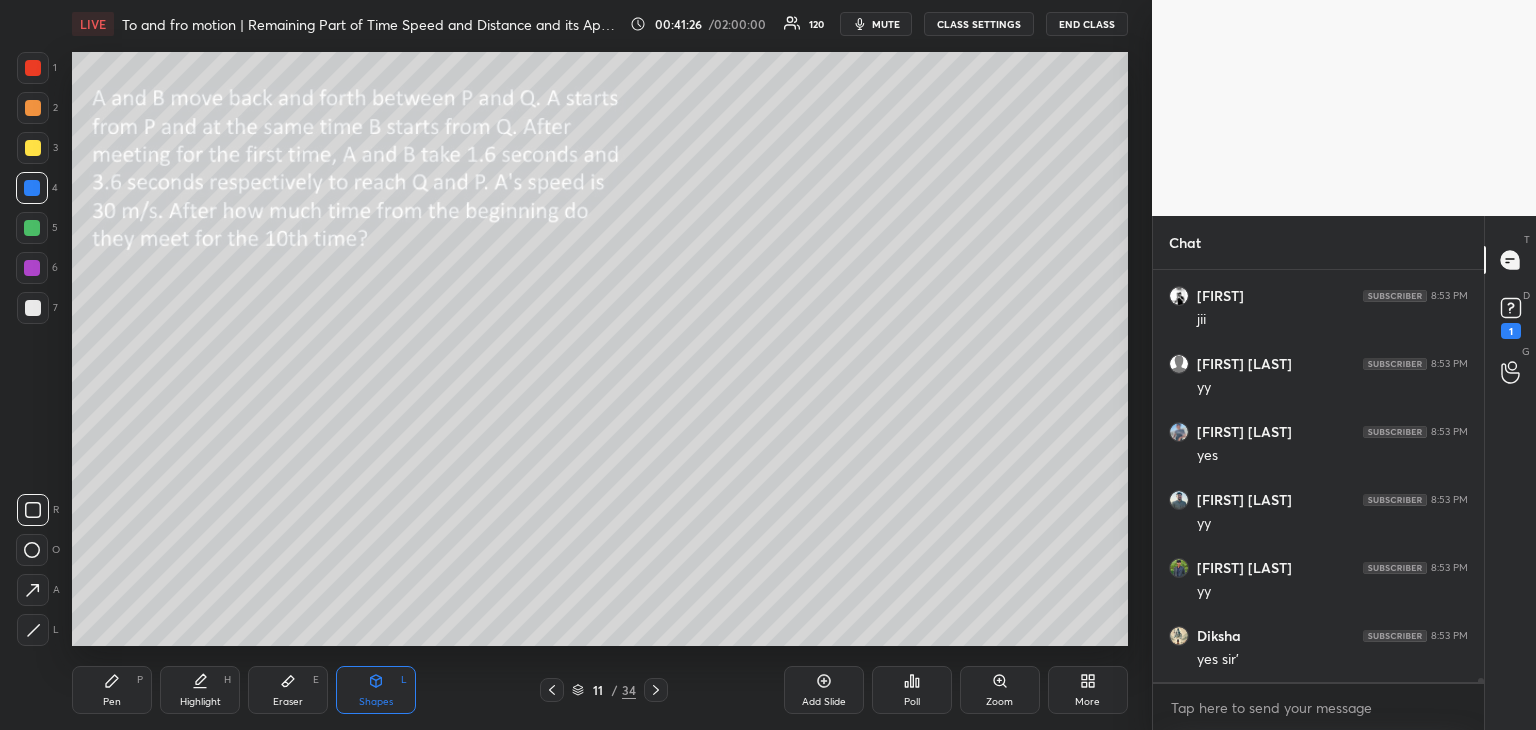 scroll, scrollTop: 40928, scrollLeft: 0, axis: vertical 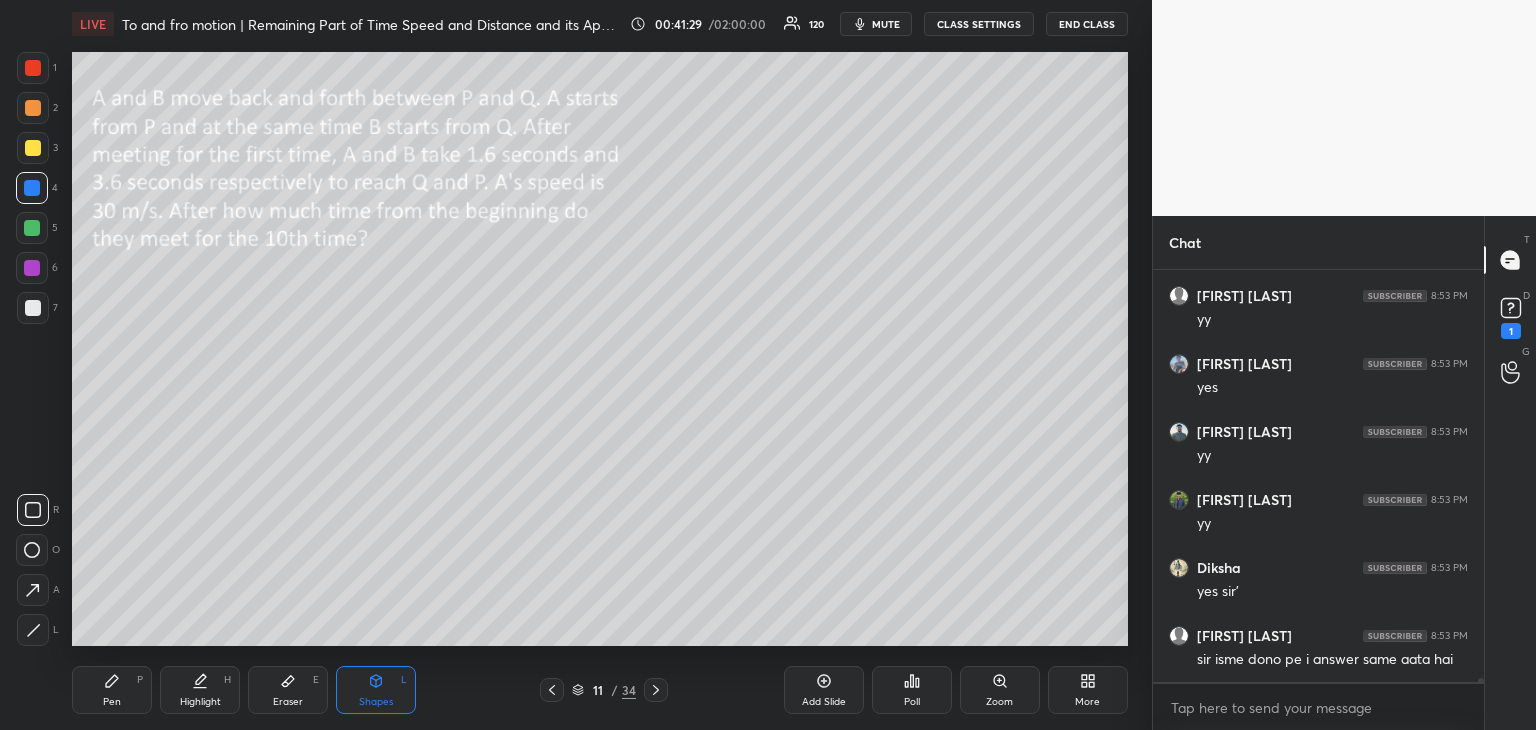 click on "Pen P" at bounding box center [112, 690] 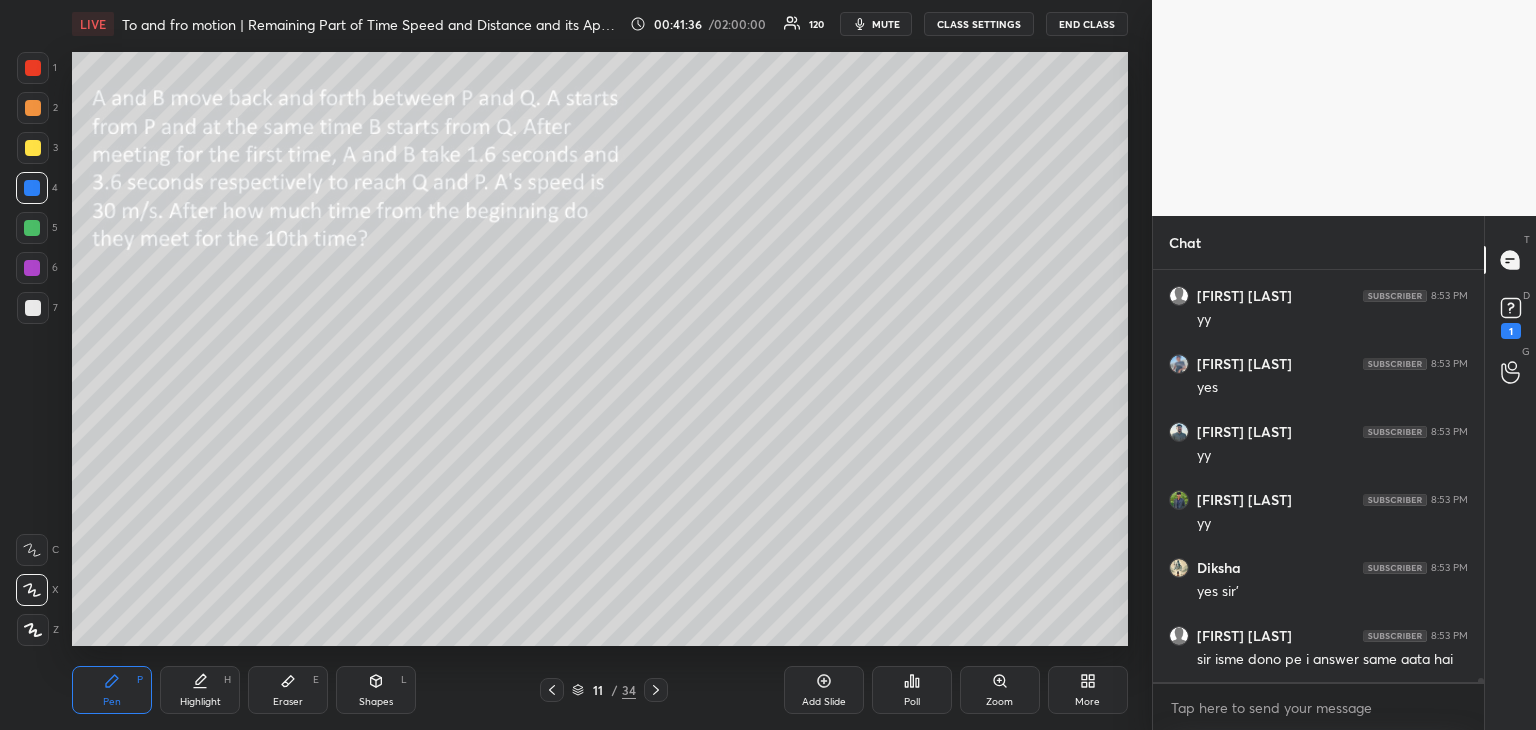 click 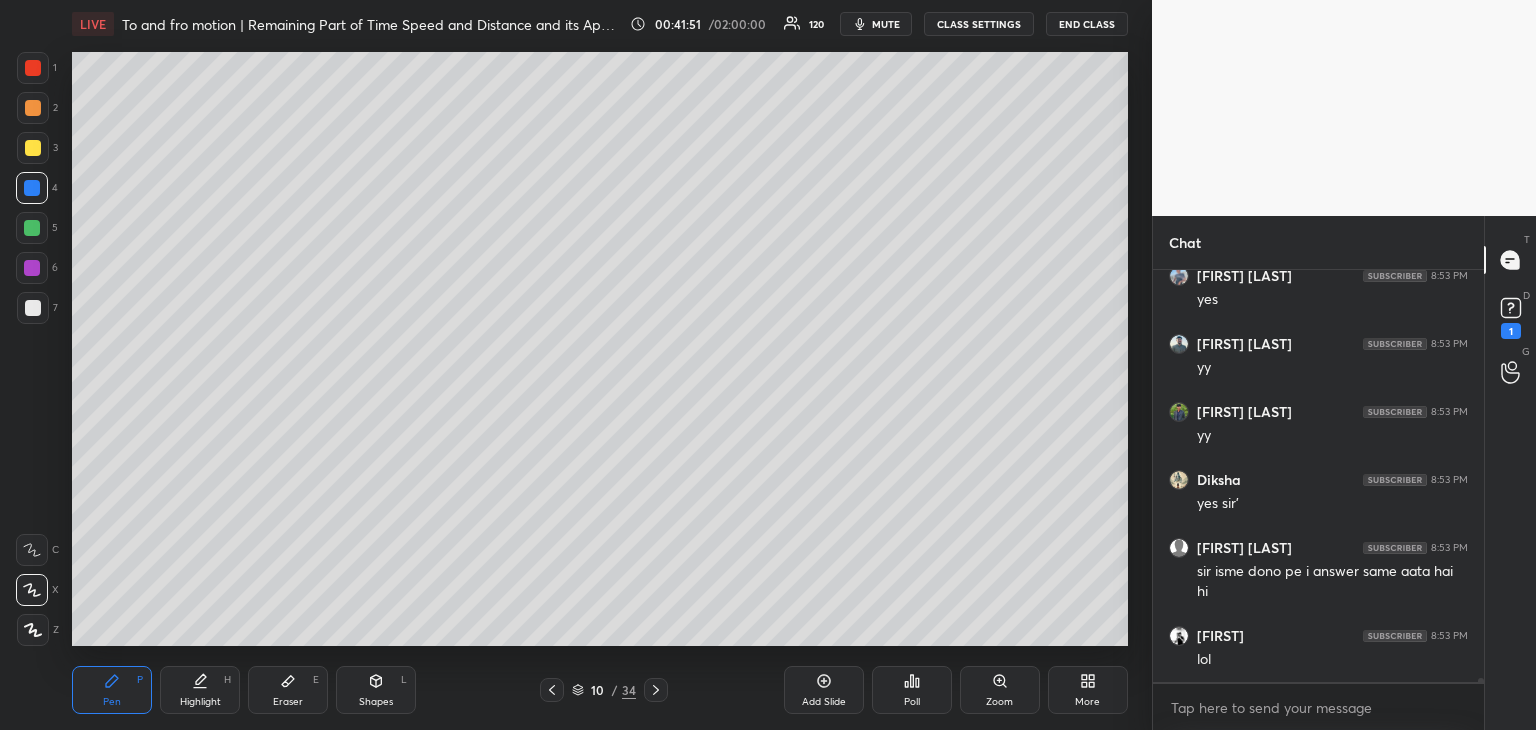scroll, scrollTop: 41084, scrollLeft: 0, axis: vertical 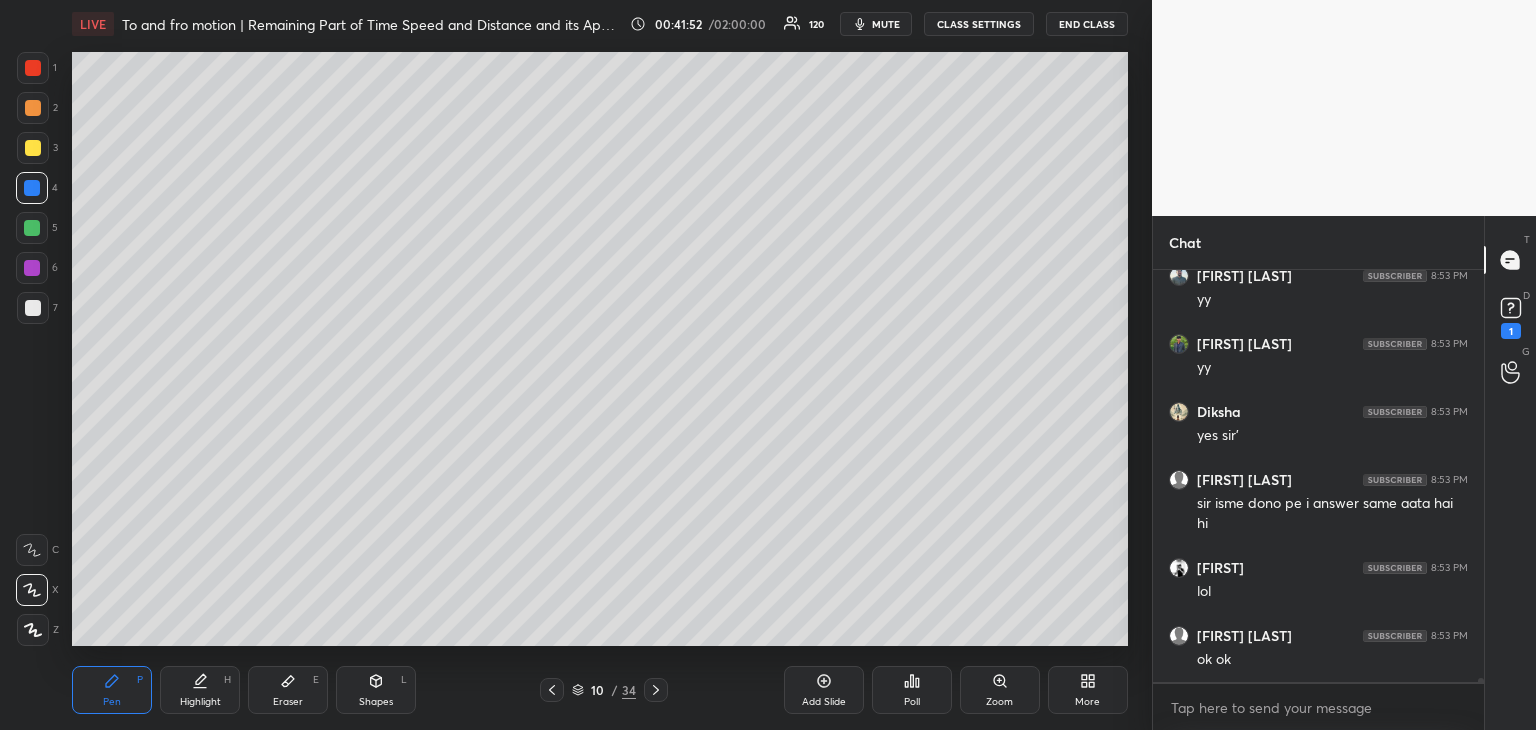 click 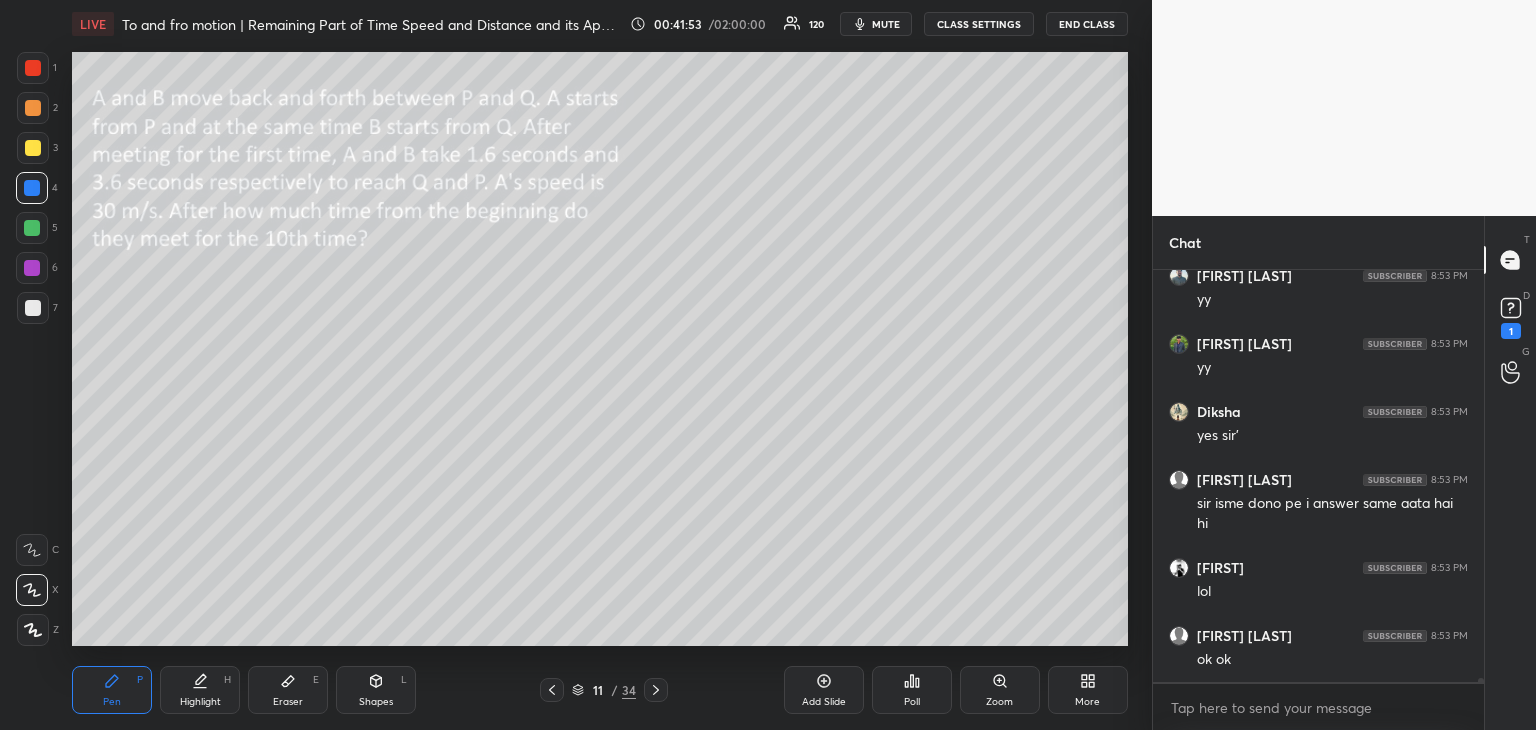 scroll, scrollTop: 41152, scrollLeft: 0, axis: vertical 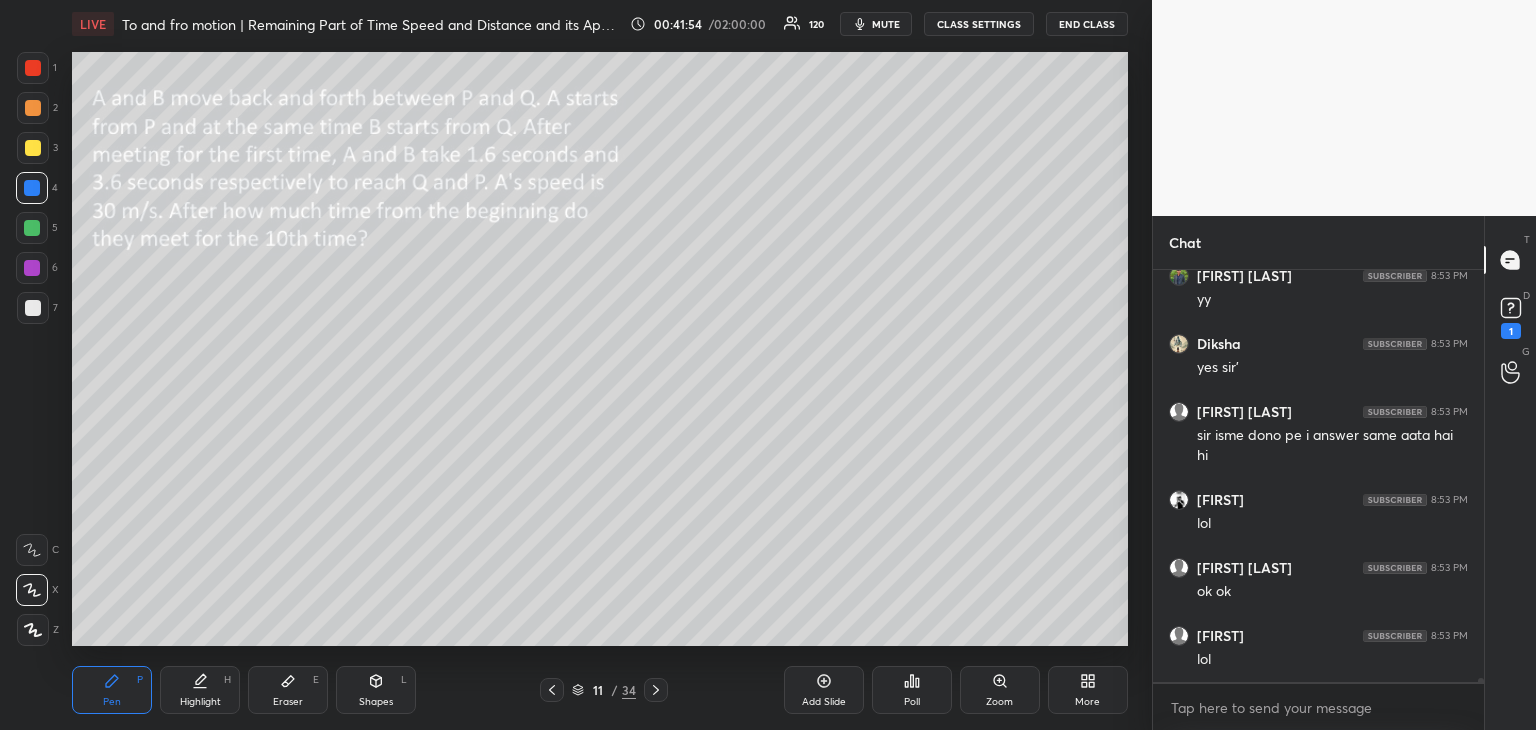 click at bounding box center [33, 108] 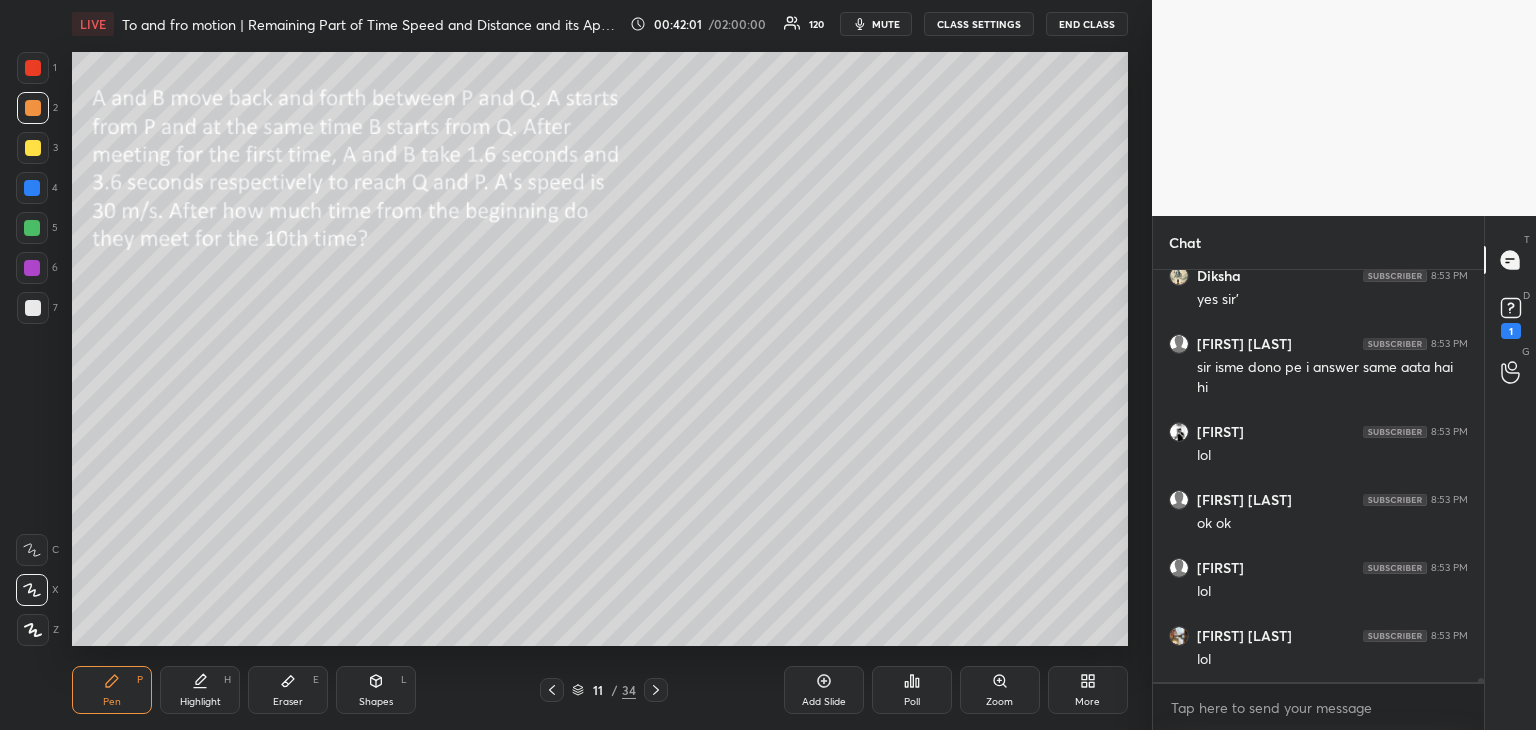 scroll, scrollTop: 41288, scrollLeft: 0, axis: vertical 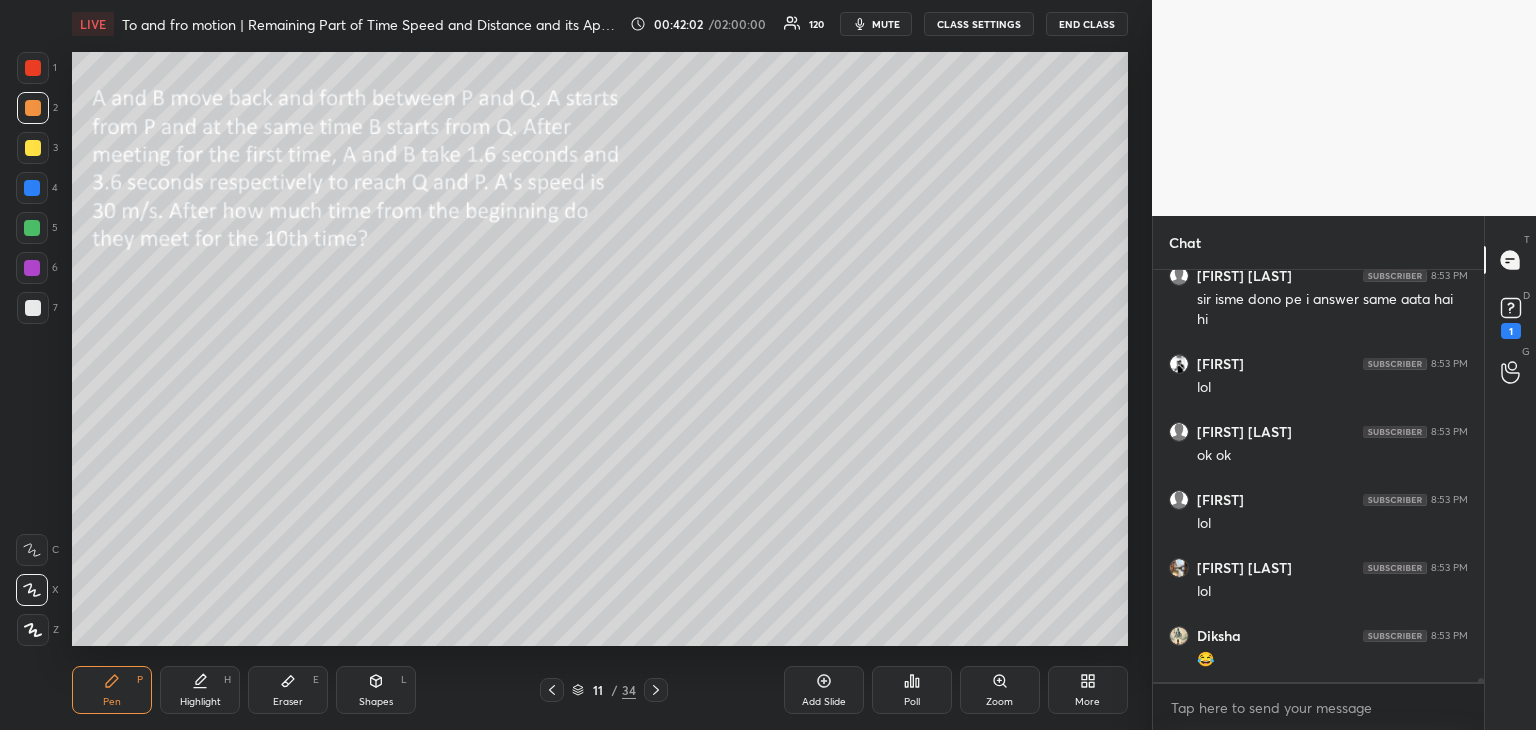 click on "mute" at bounding box center [886, 24] 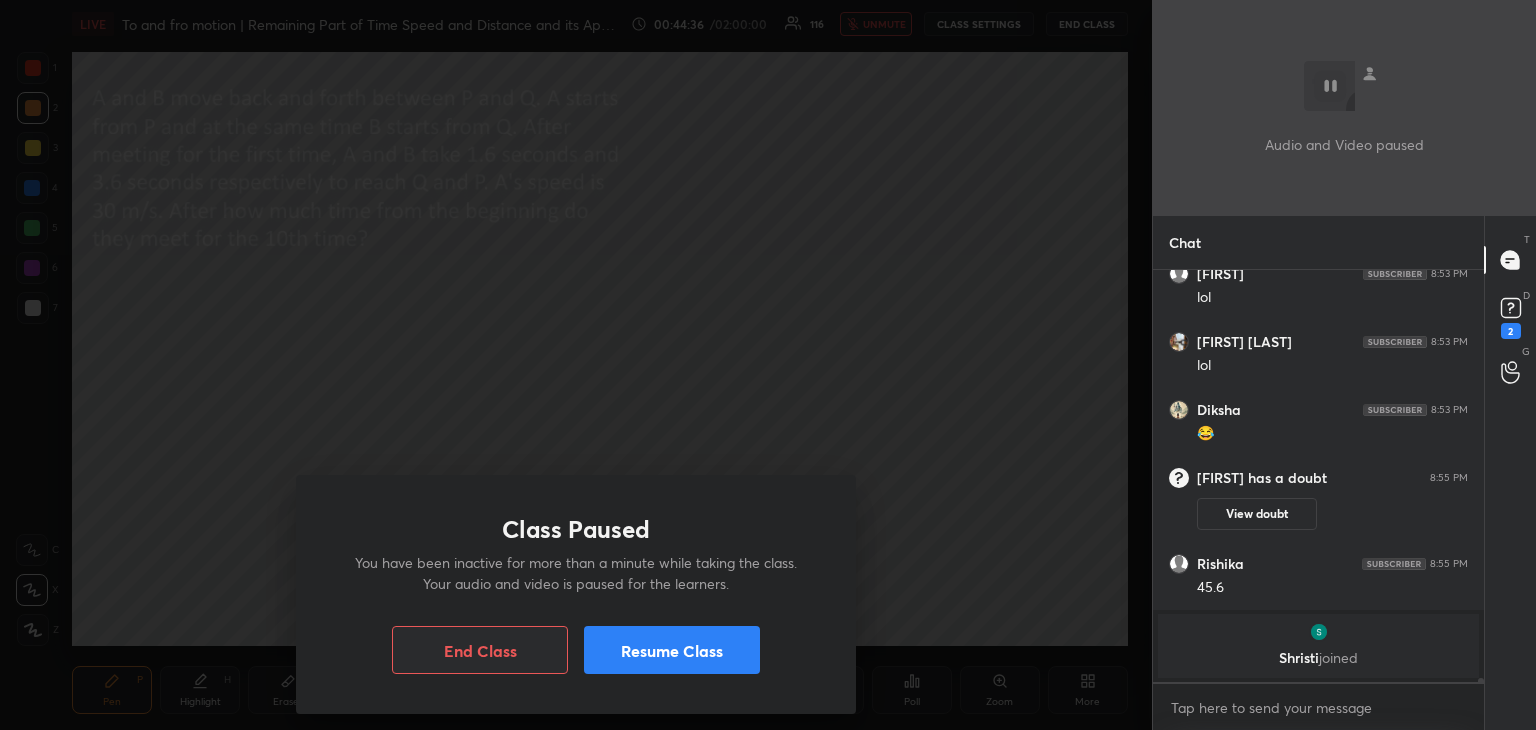 scroll, scrollTop: 41240, scrollLeft: 0, axis: vertical 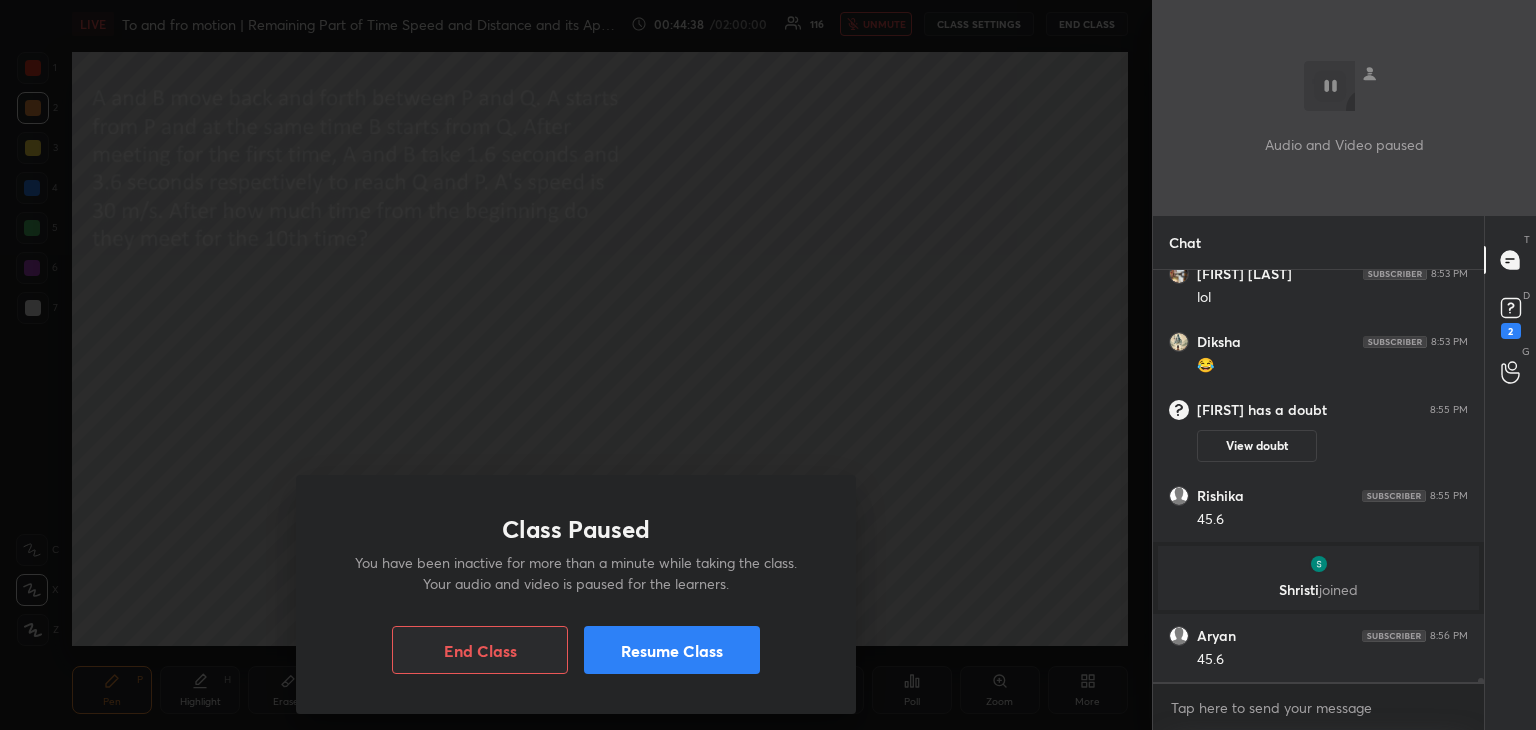 click on "Resume Class" at bounding box center [672, 650] 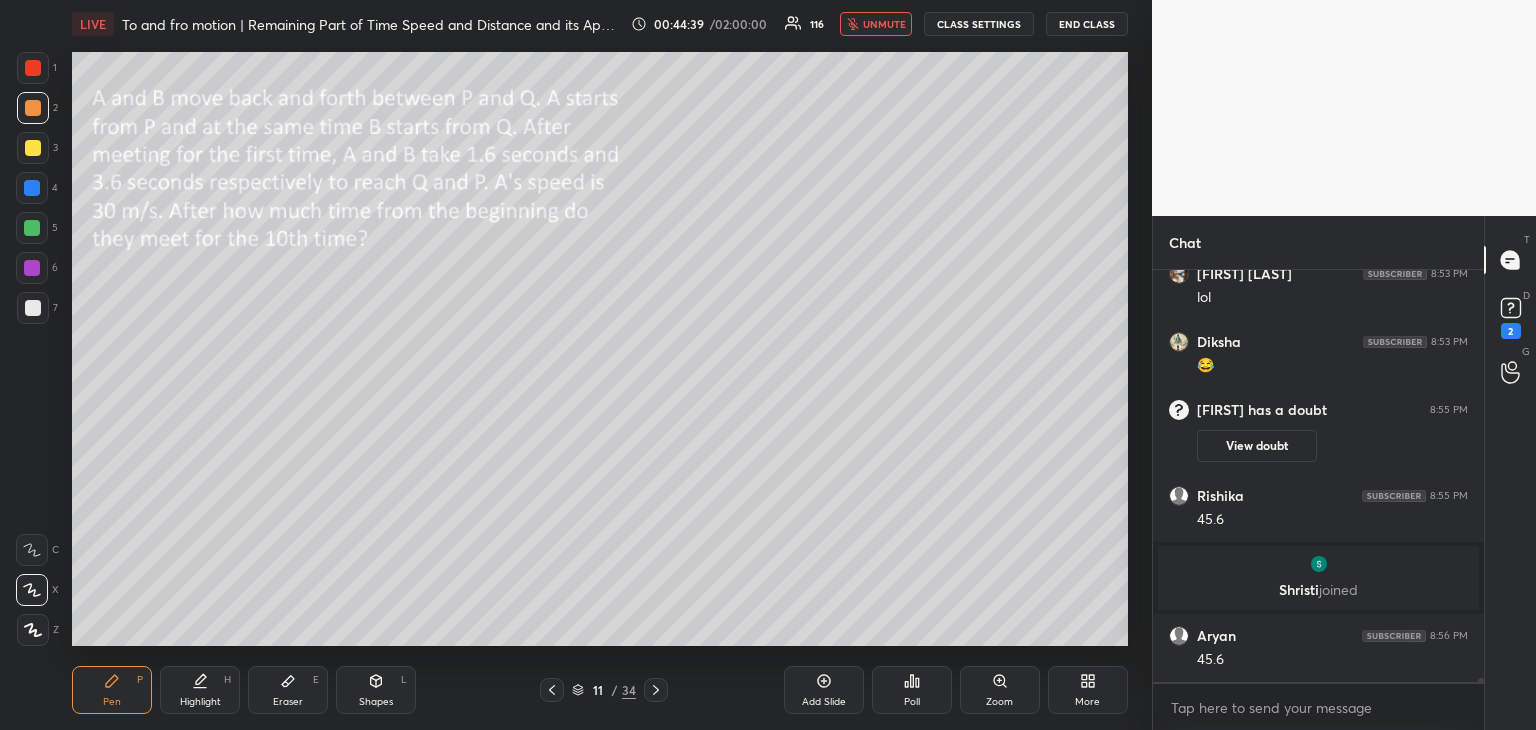 click on "unmute" at bounding box center [884, 24] 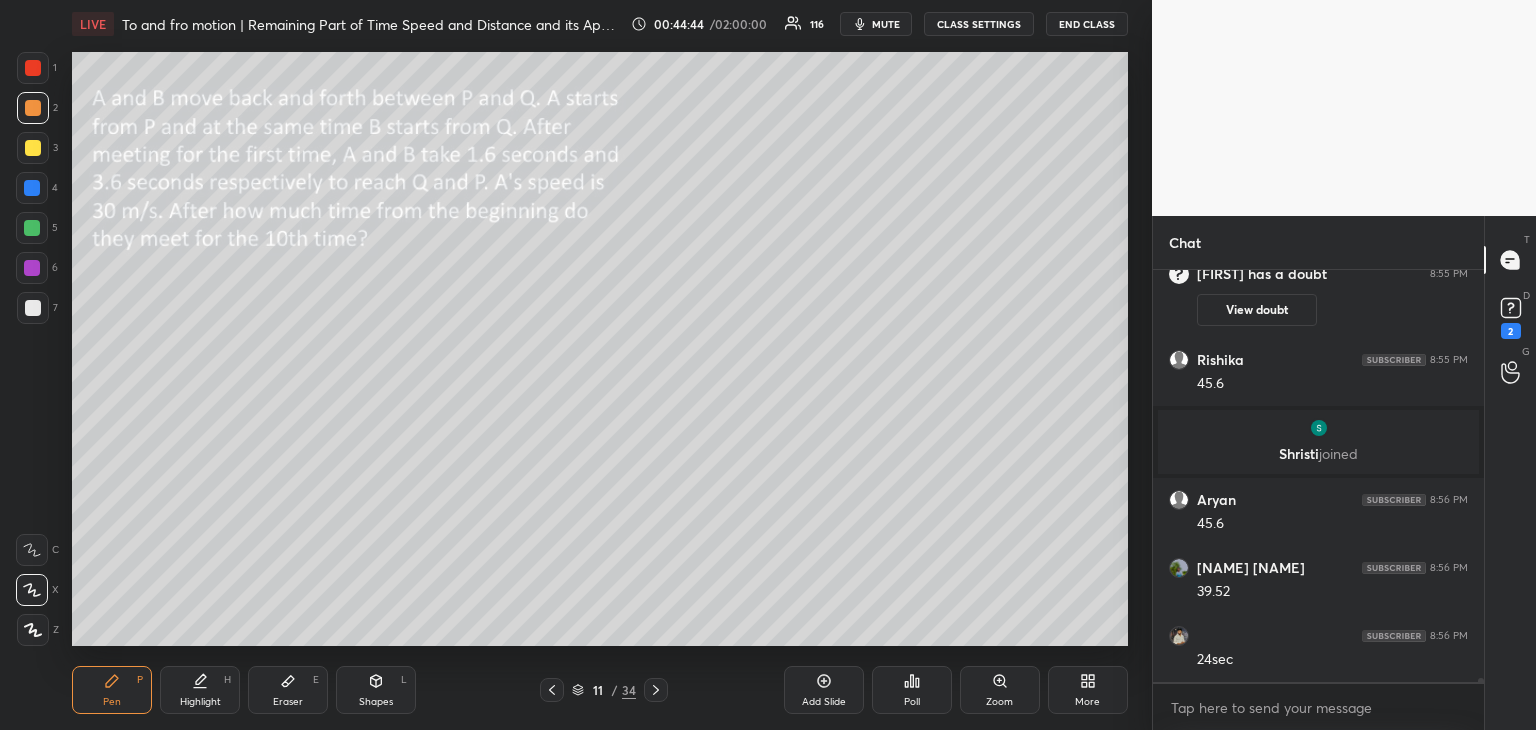scroll, scrollTop: 41480, scrollLeft: 0, axis: vertical 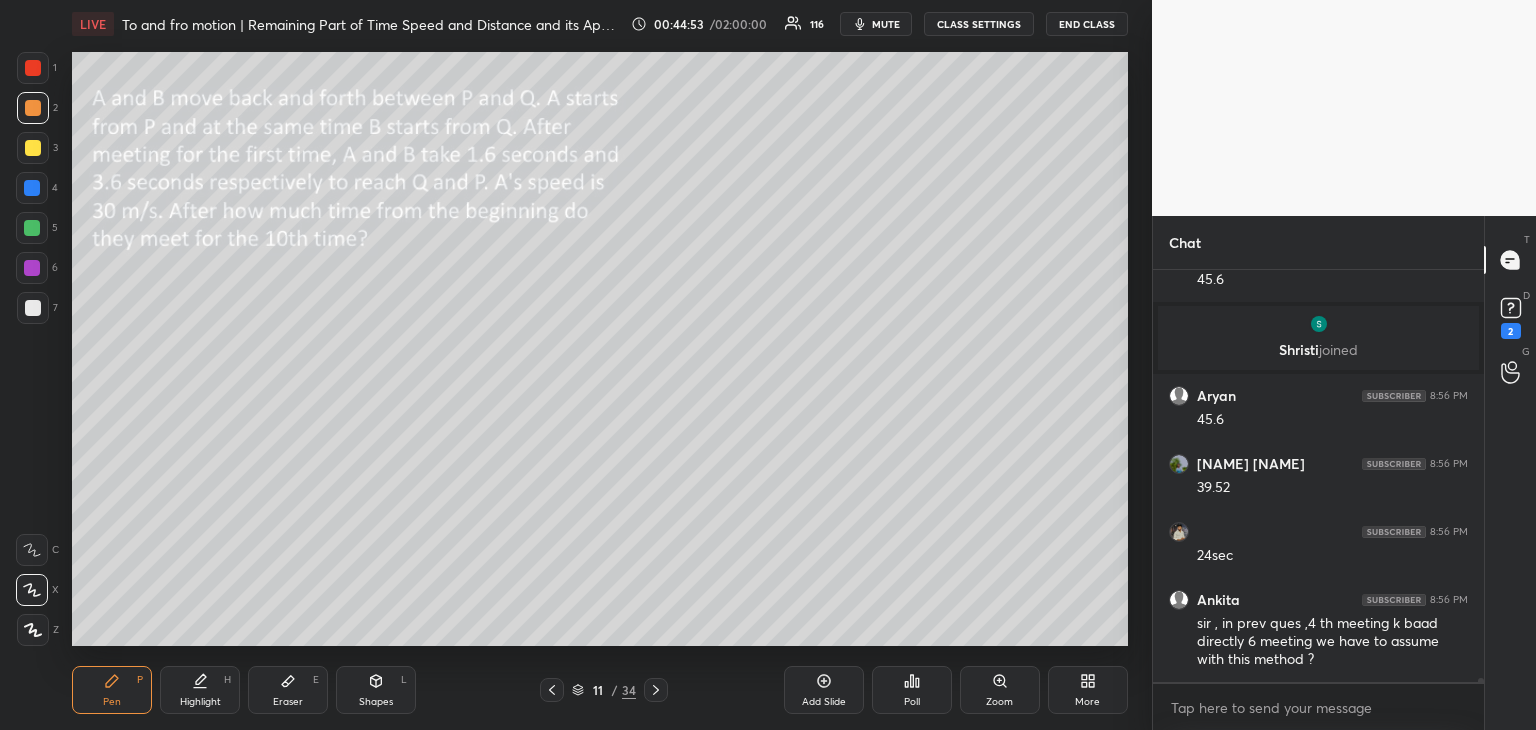 click 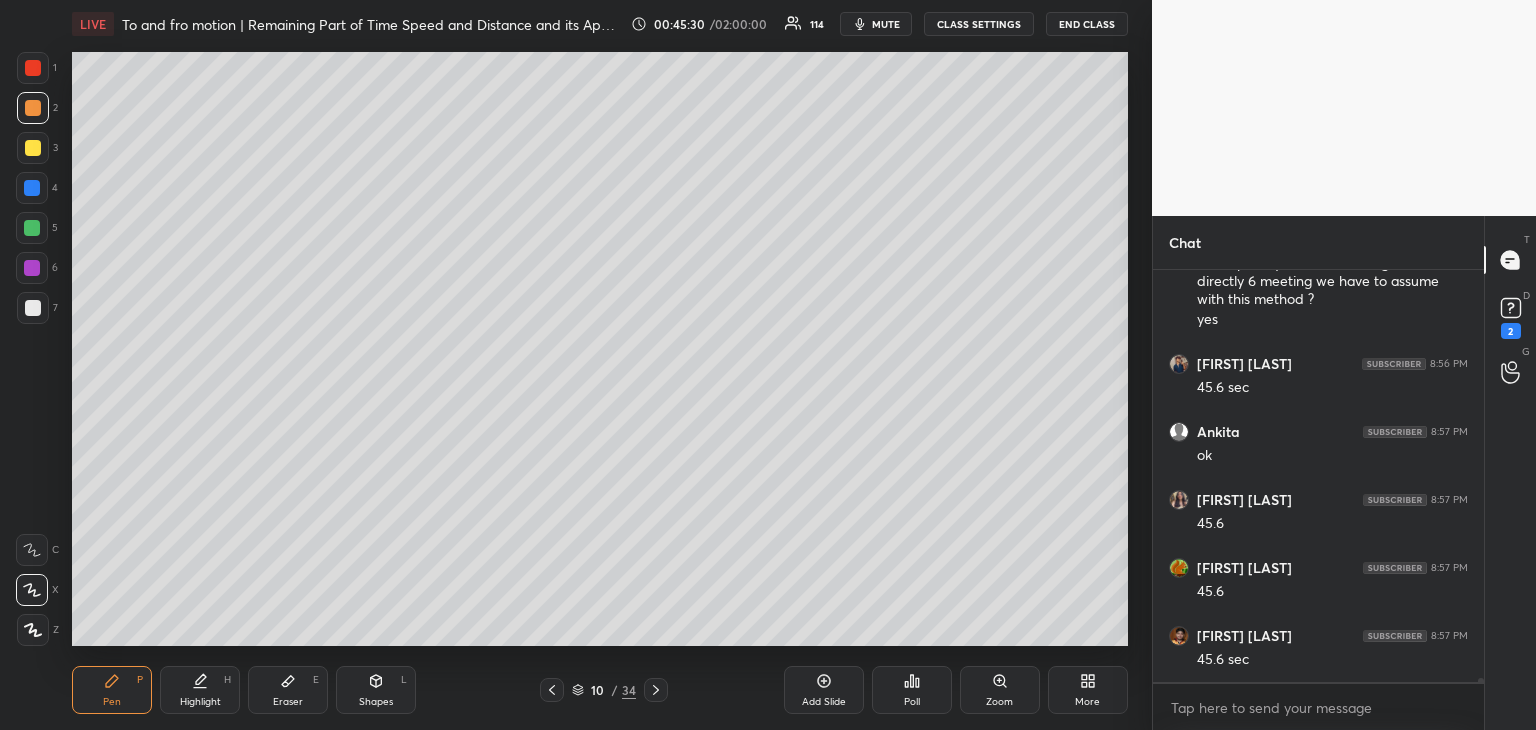 scroll, scrollTop: 41976, scrollLeft: 0, axis: vertical 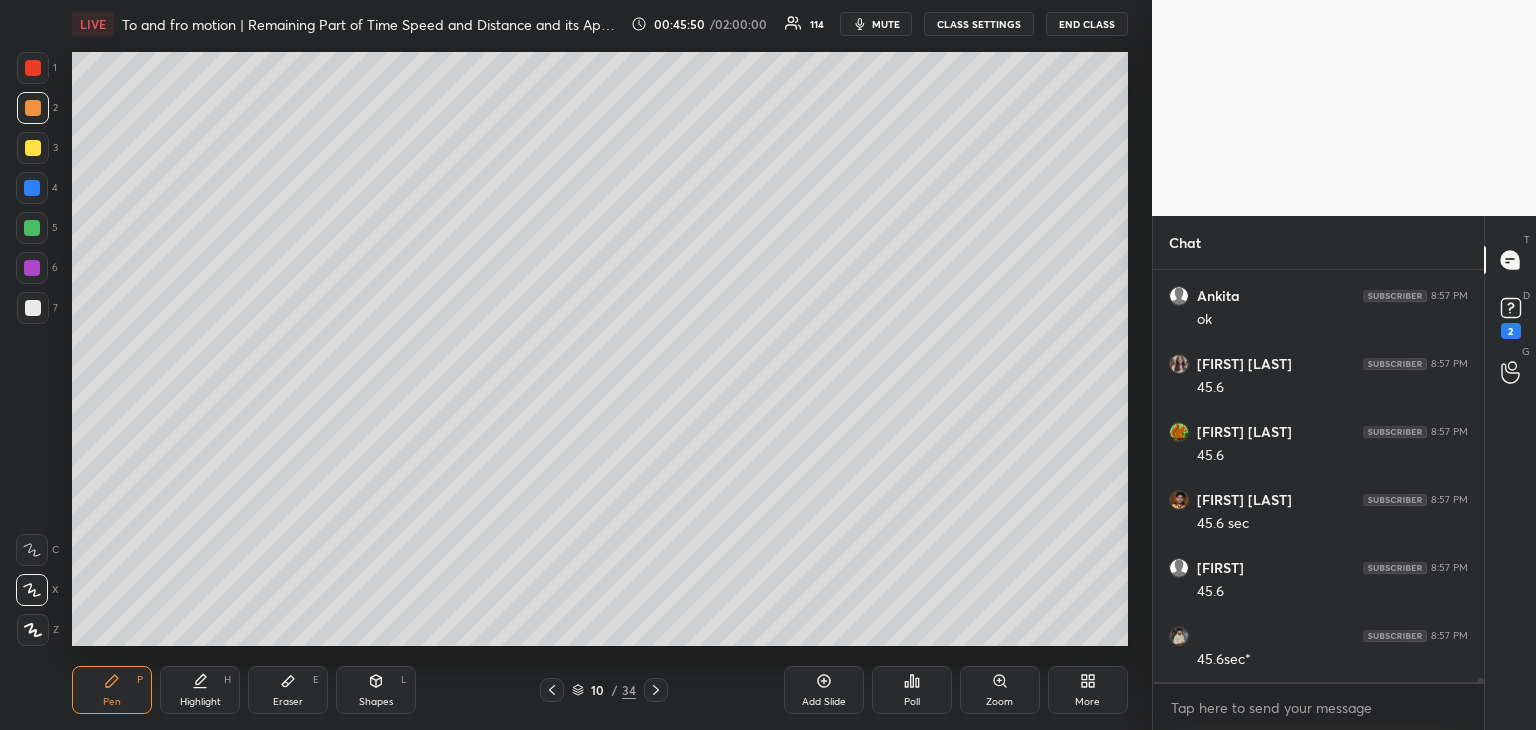 click 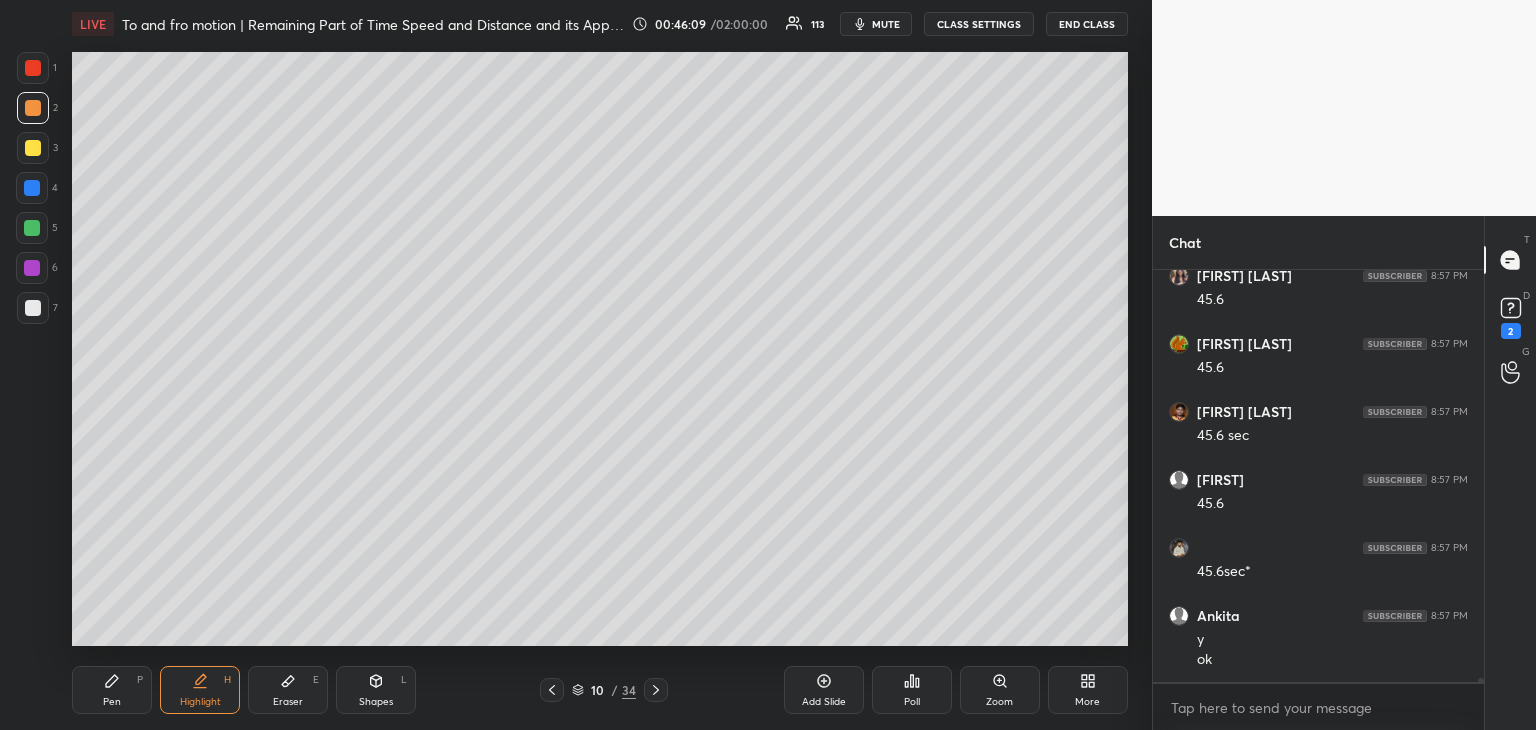 scroll, scrollTop: 42084, scrollLeft: 0, axis: vertical 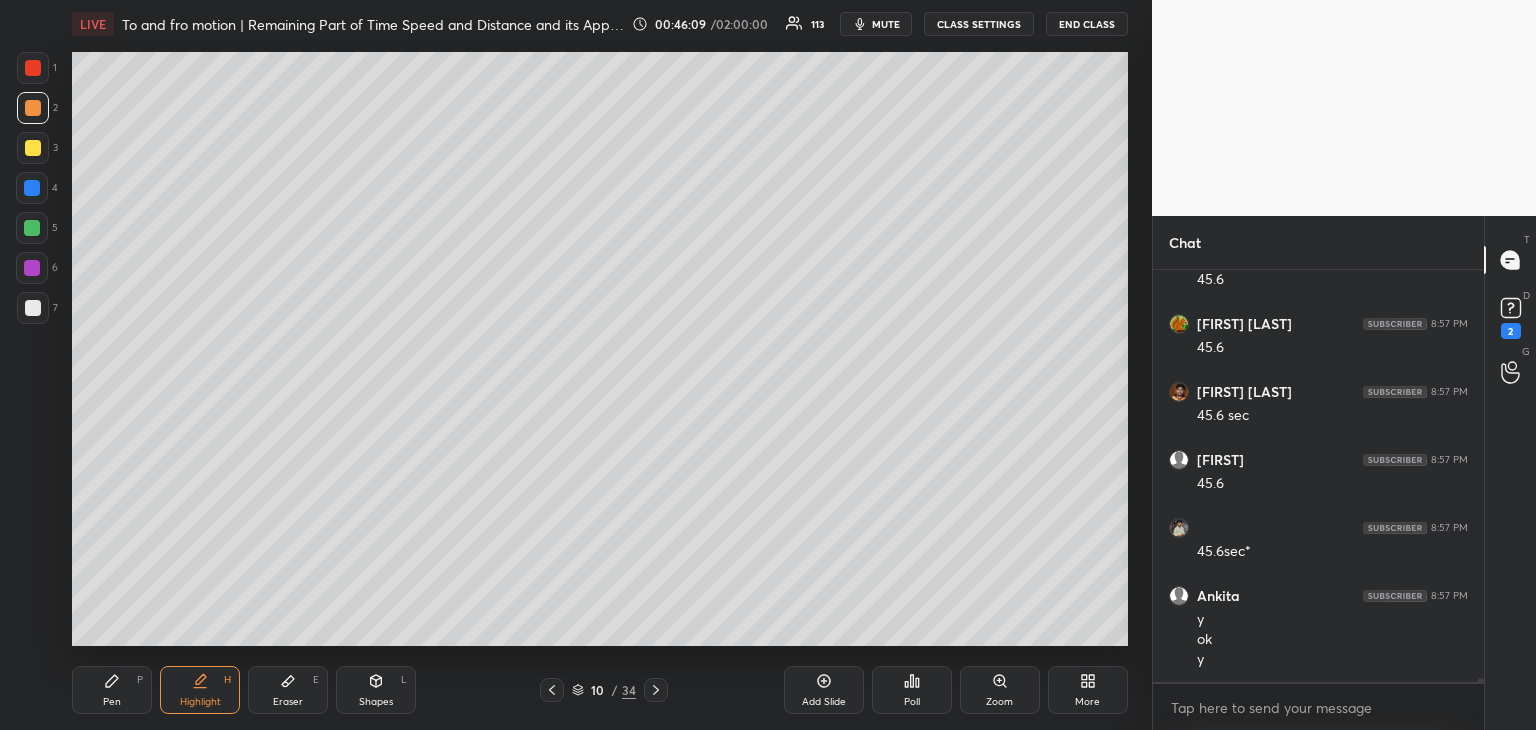 click at bounding box center [656, 690] 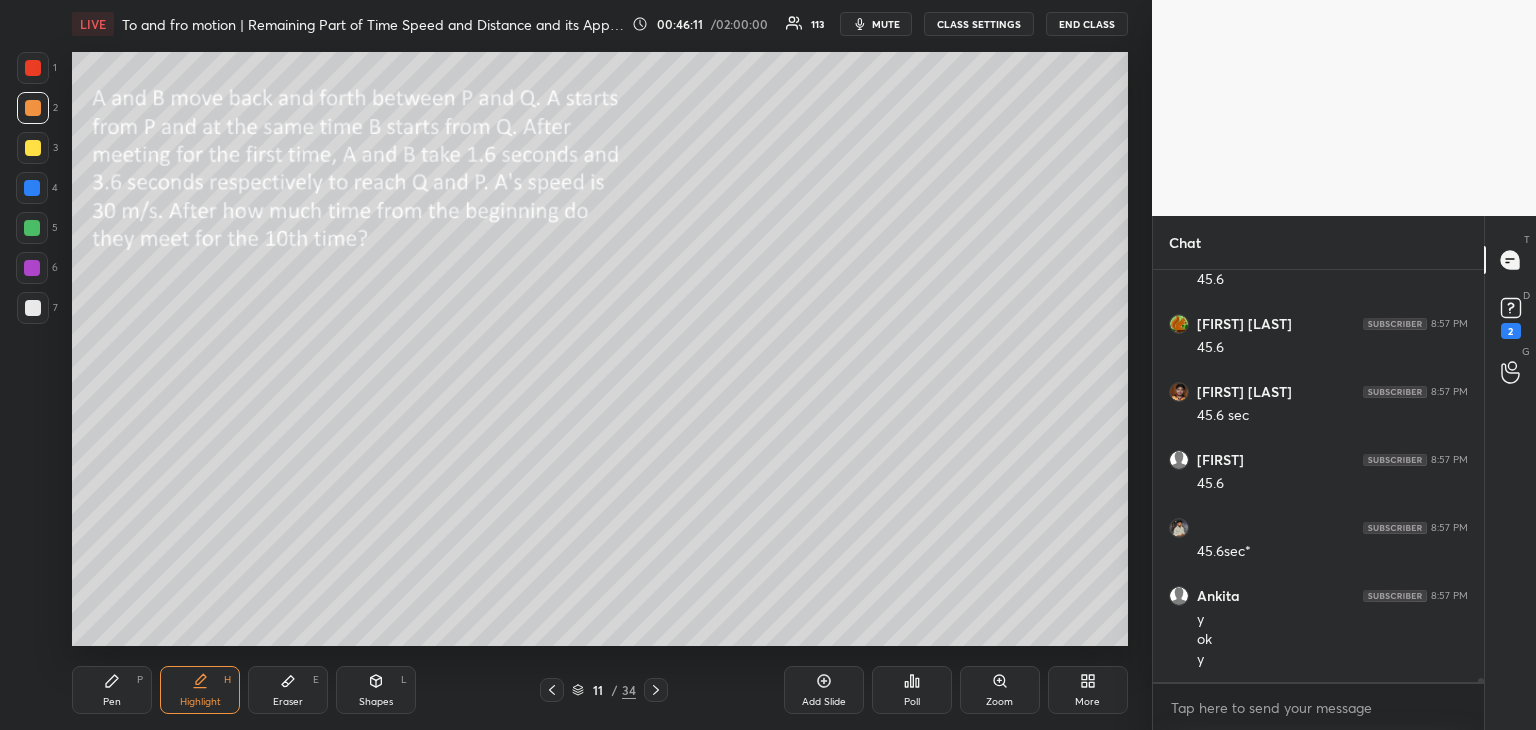 click at bounding box center [33, 148] 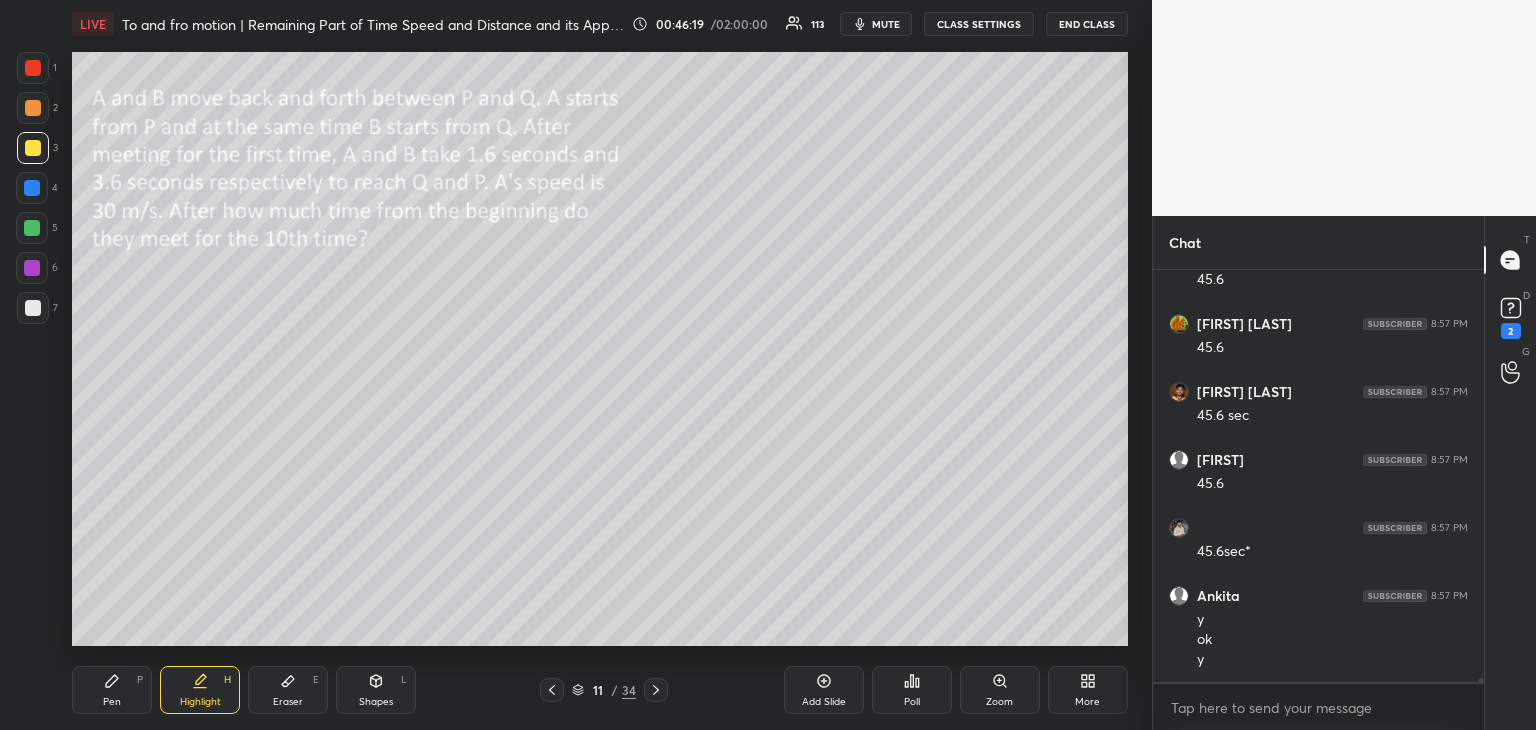click on "Pen P" at bounding box center [112, 690] 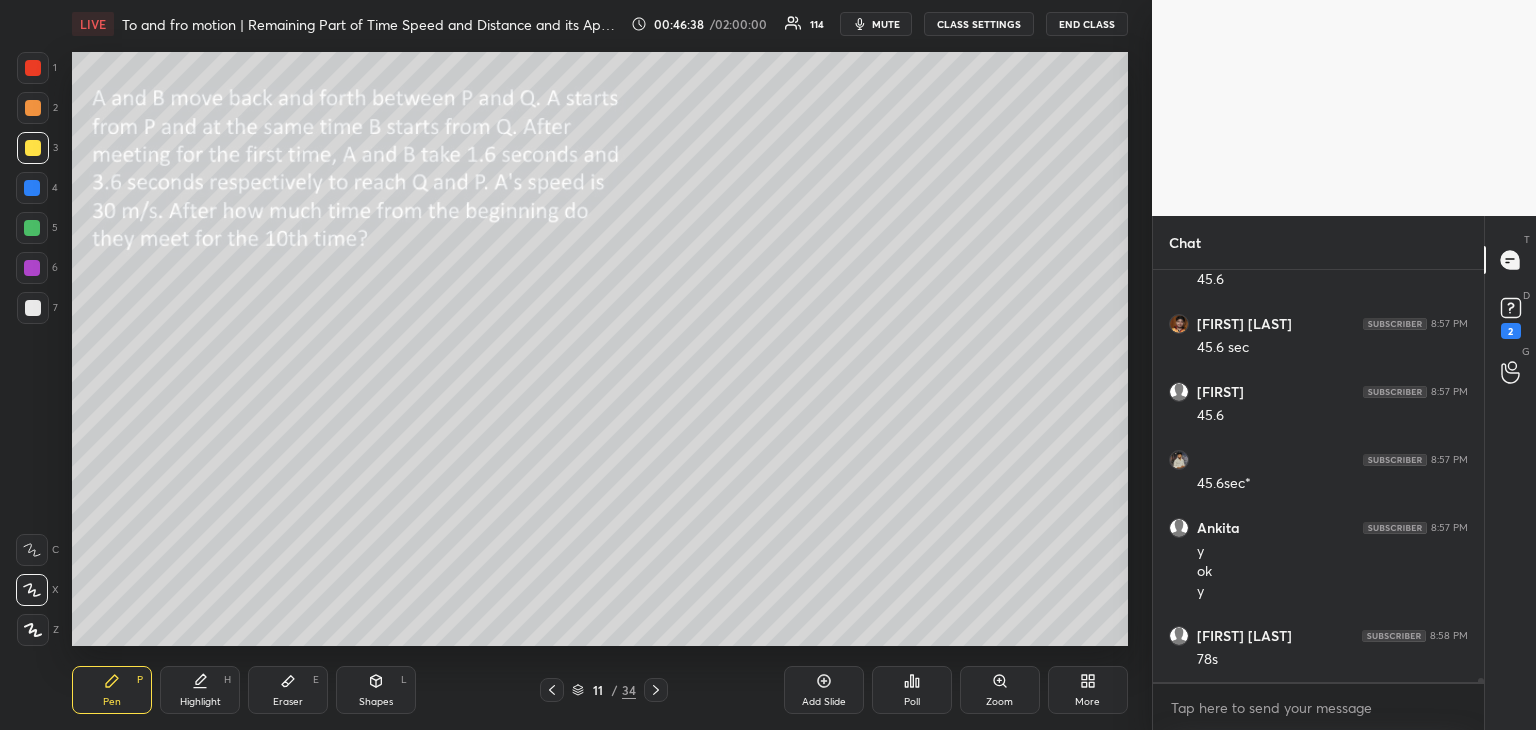 scroll, scrollTop: 42220, scrollLeft: 0, axis: vertical 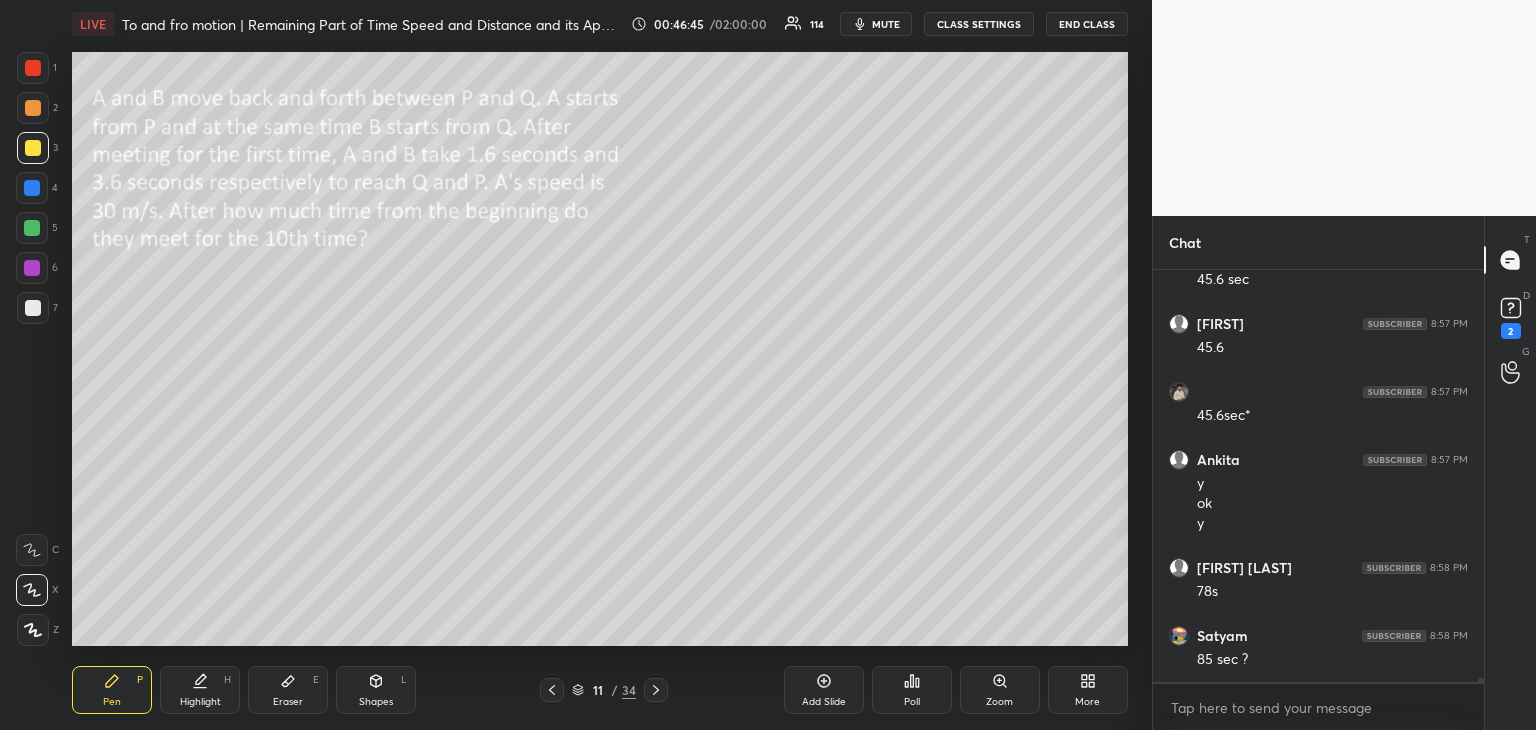 click 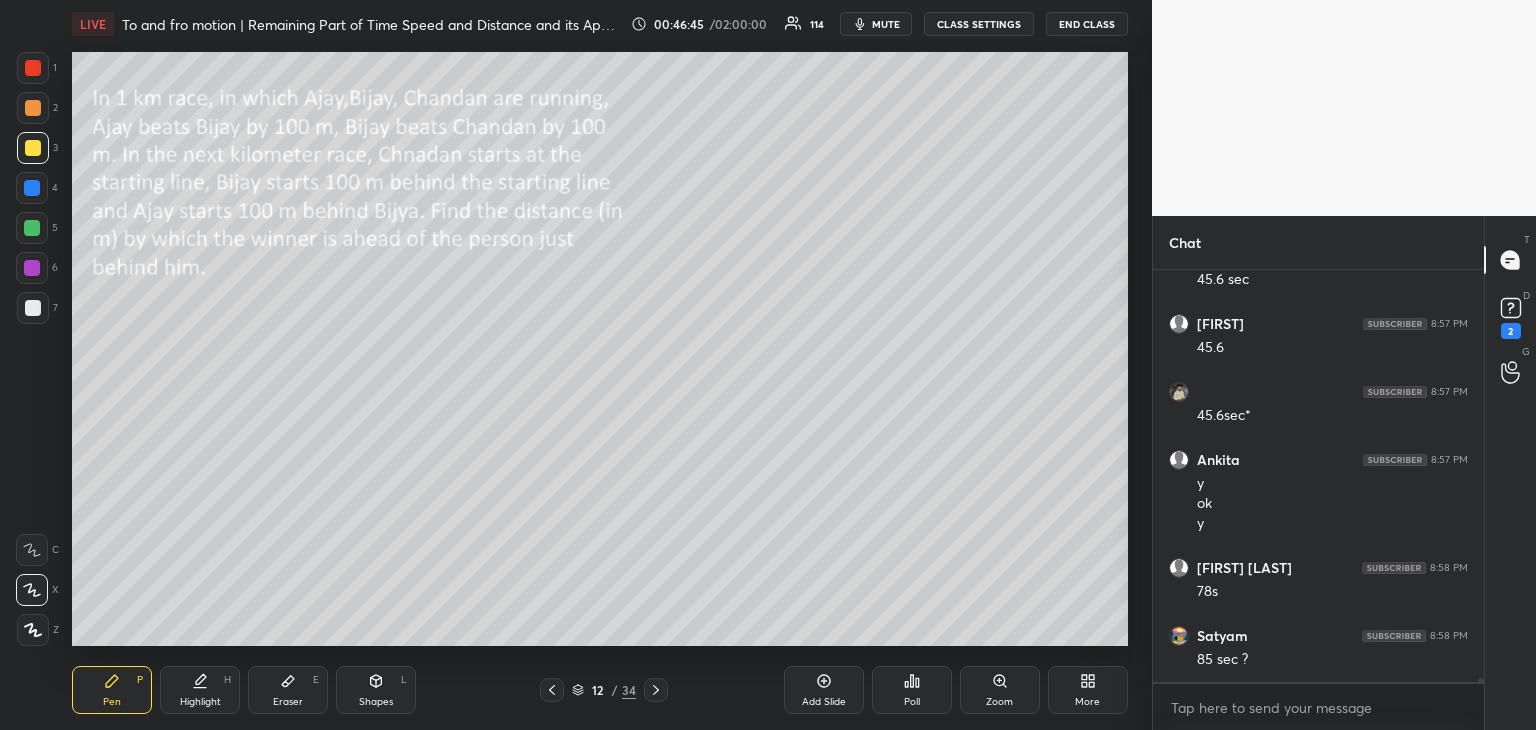 scroll, scrollTop: 42292, scrollLeft: 0, axis: vertical 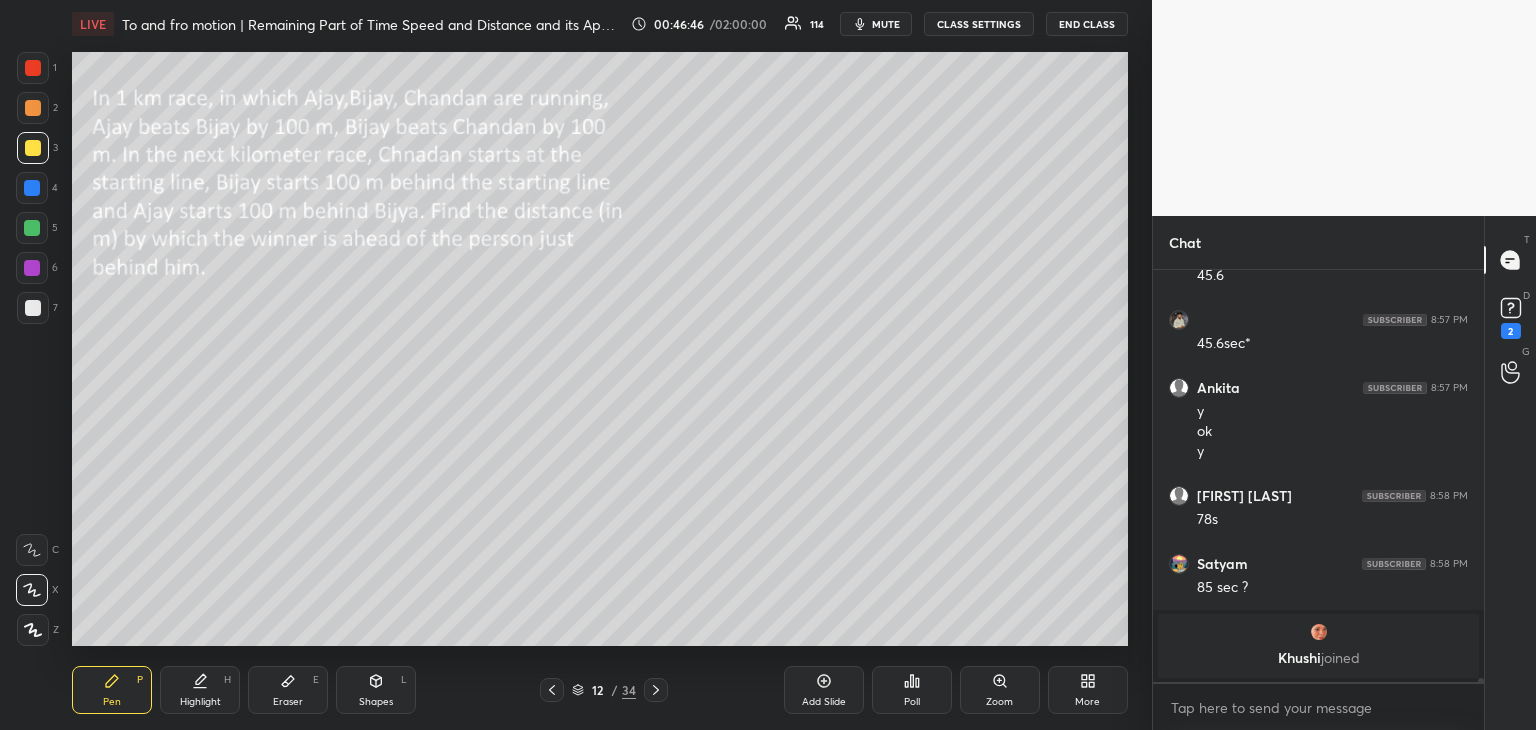 click 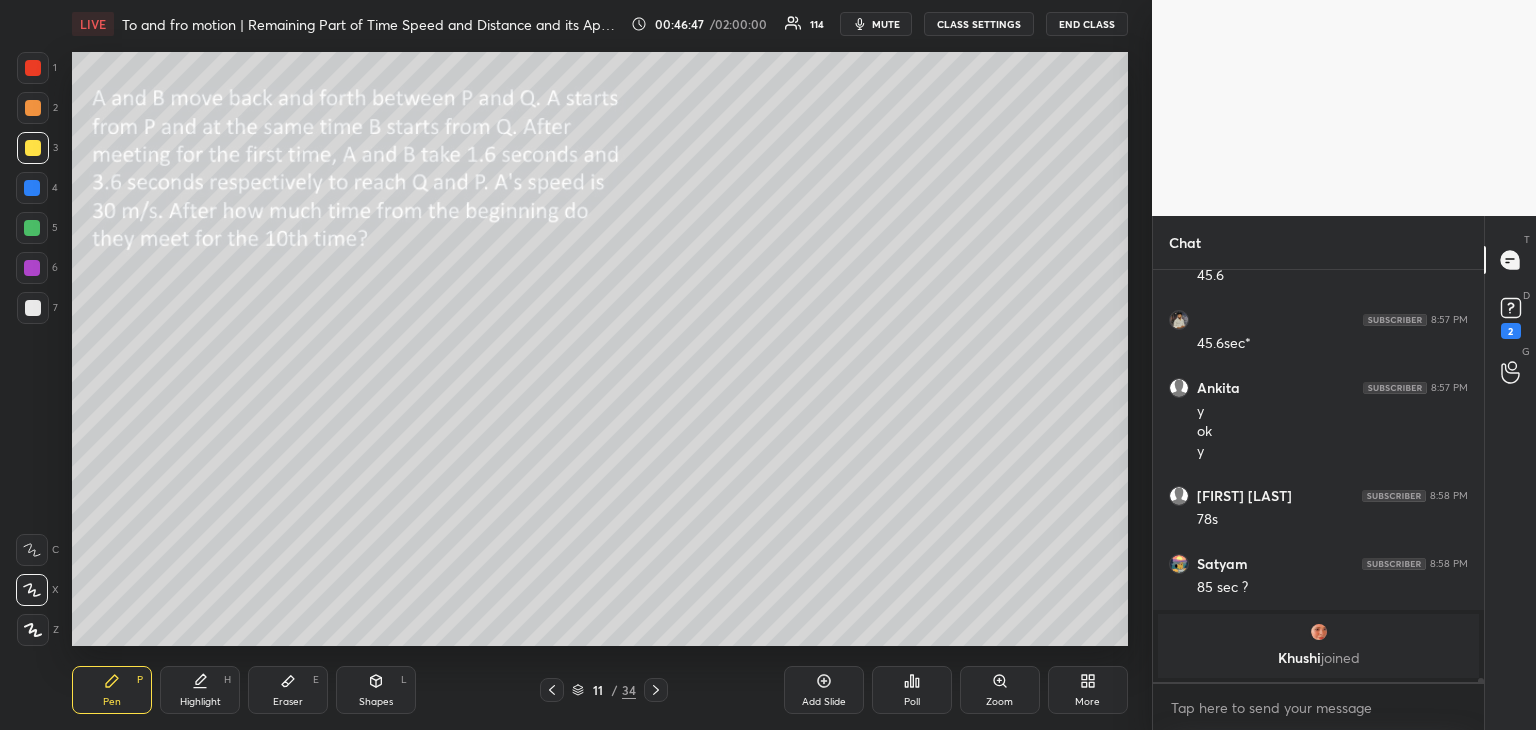 click on "Add Slide" at bounding box center (824, 702) 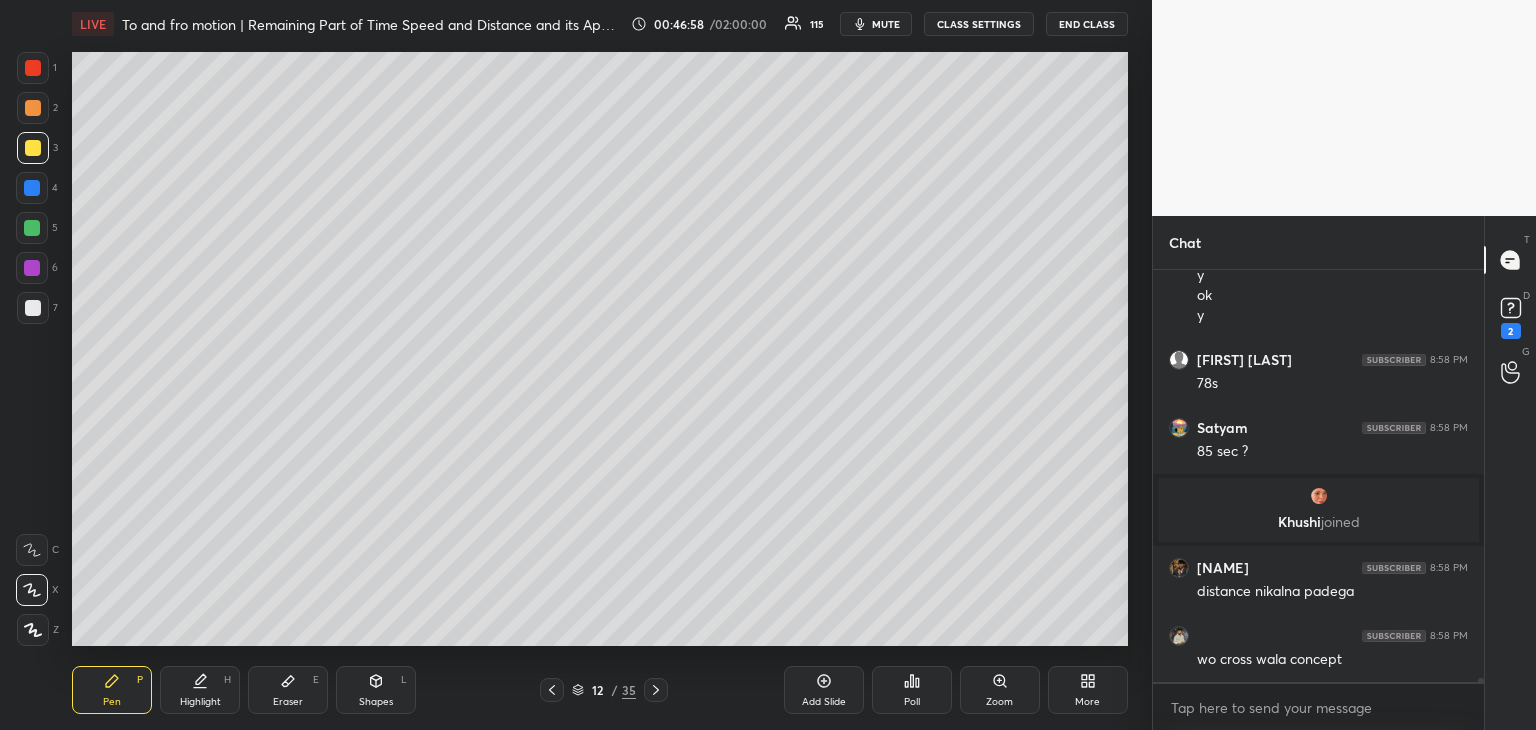 scroll, scrollTop: 42206, scrollLeft: 0, axis: vertical 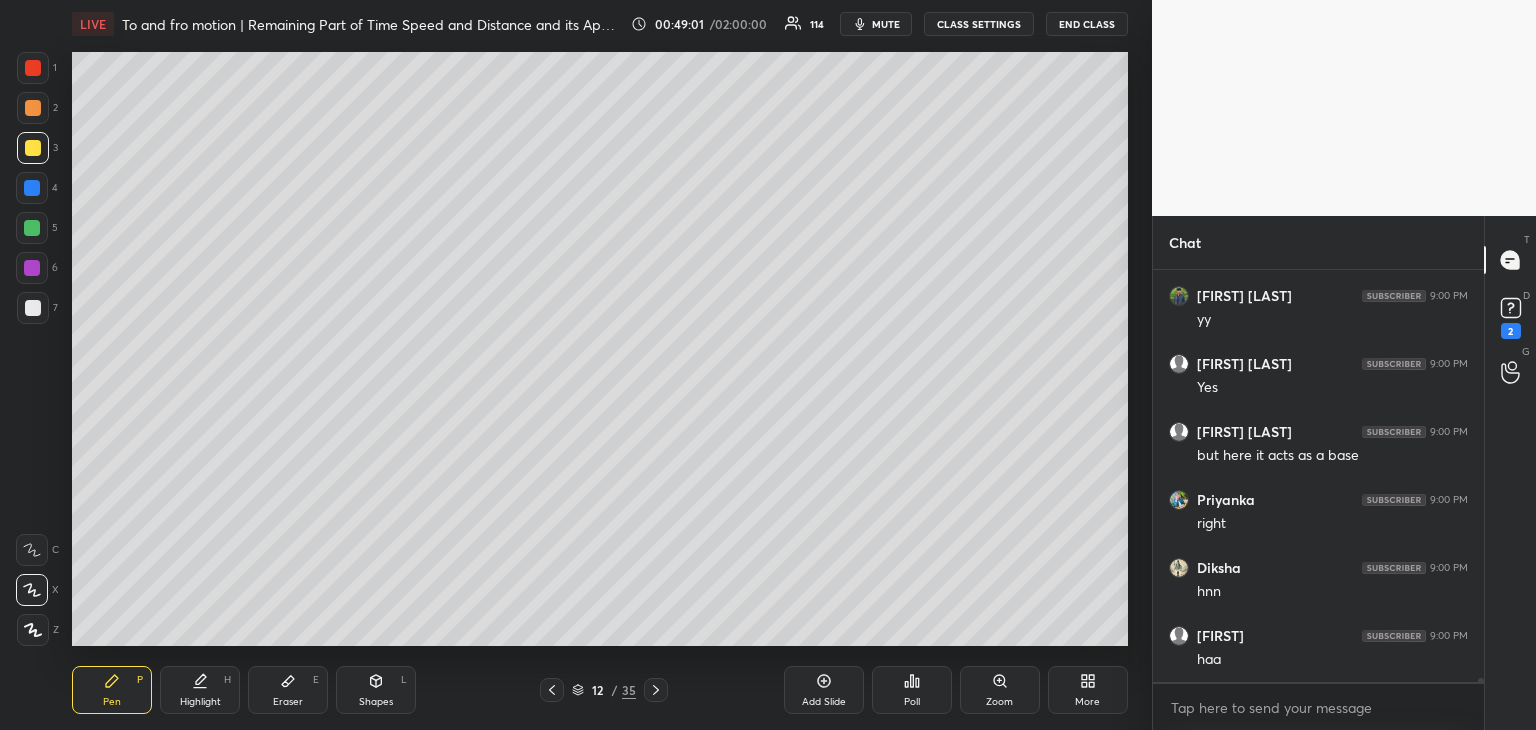click 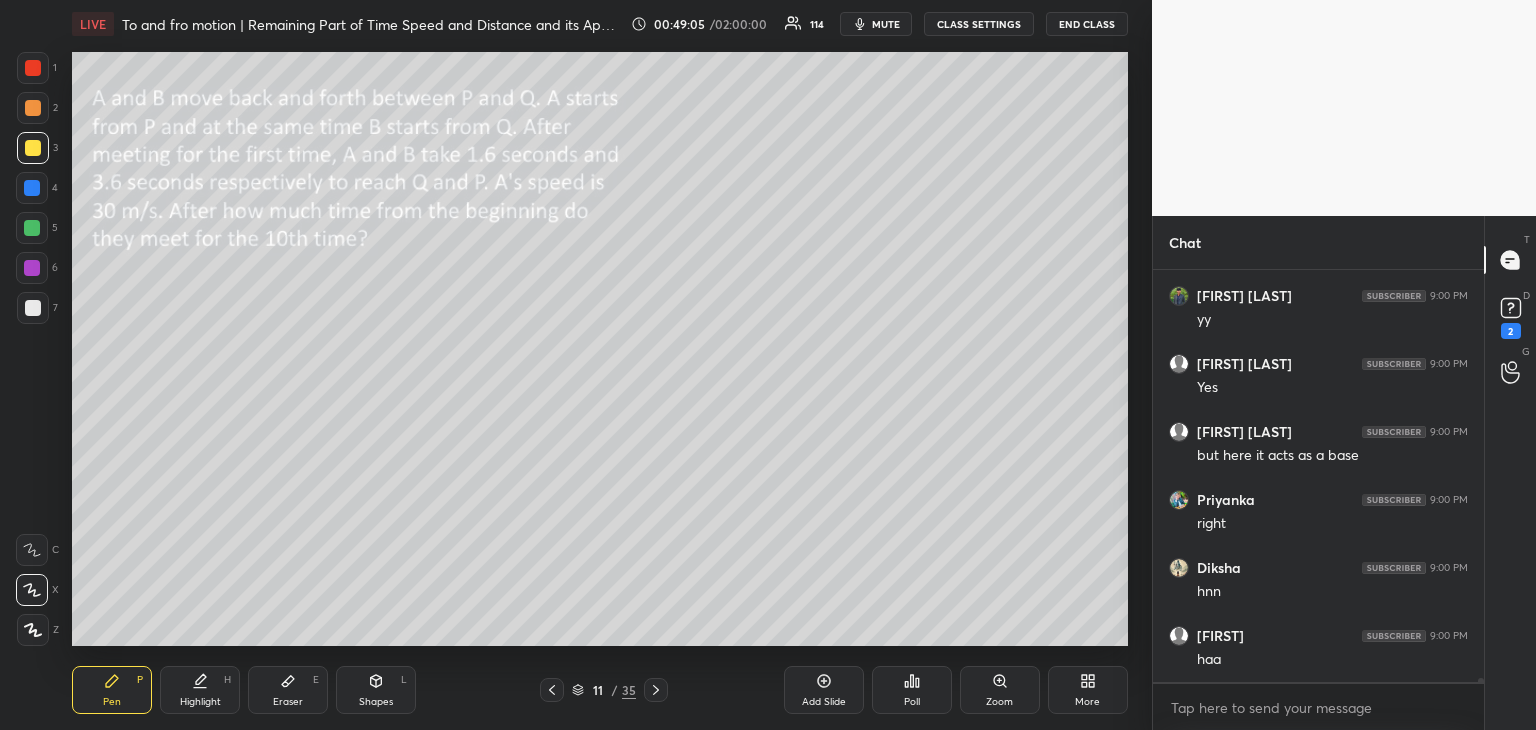 click at bounding box center [32, 268] 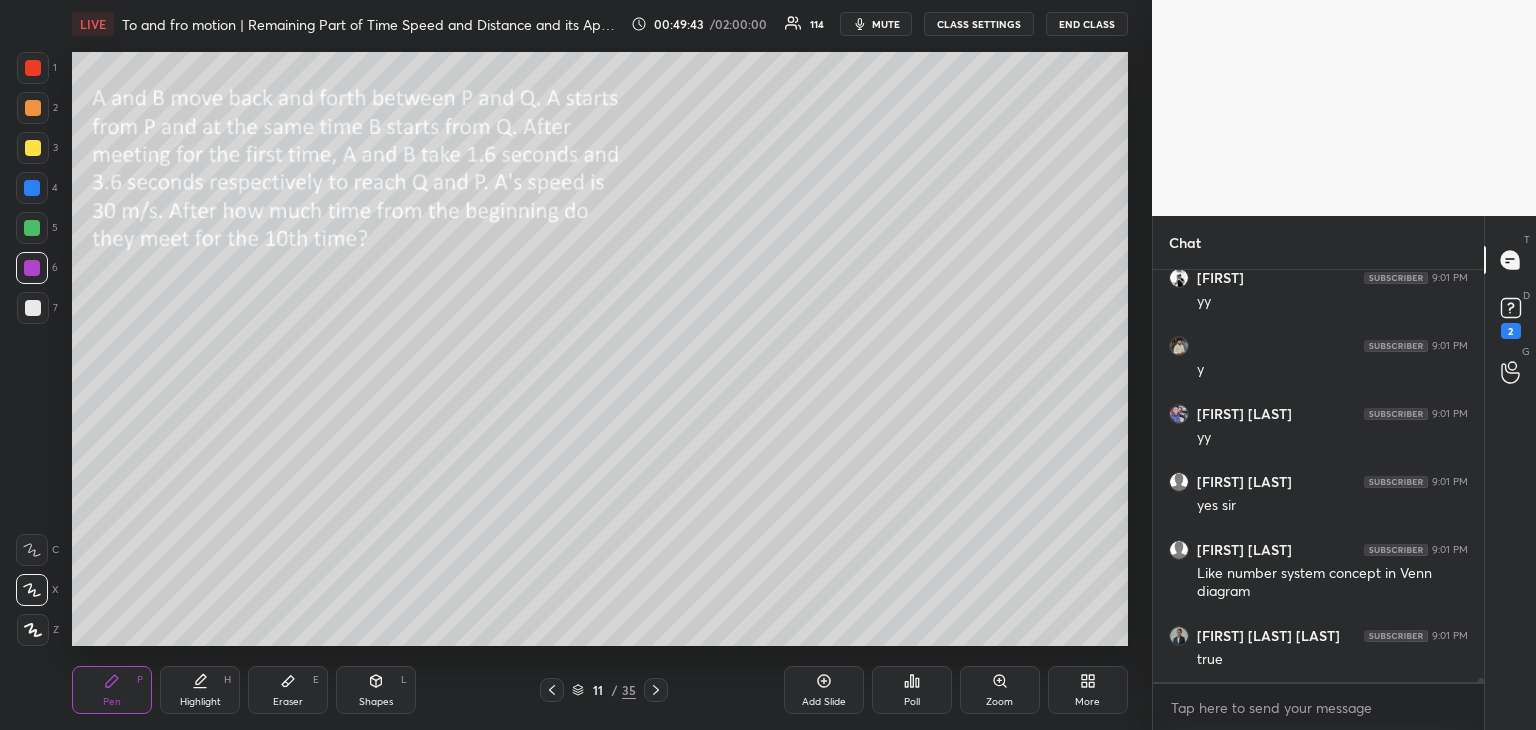 scroll, scrollTop: 45968, scrollLeft: 0, axis: vertical 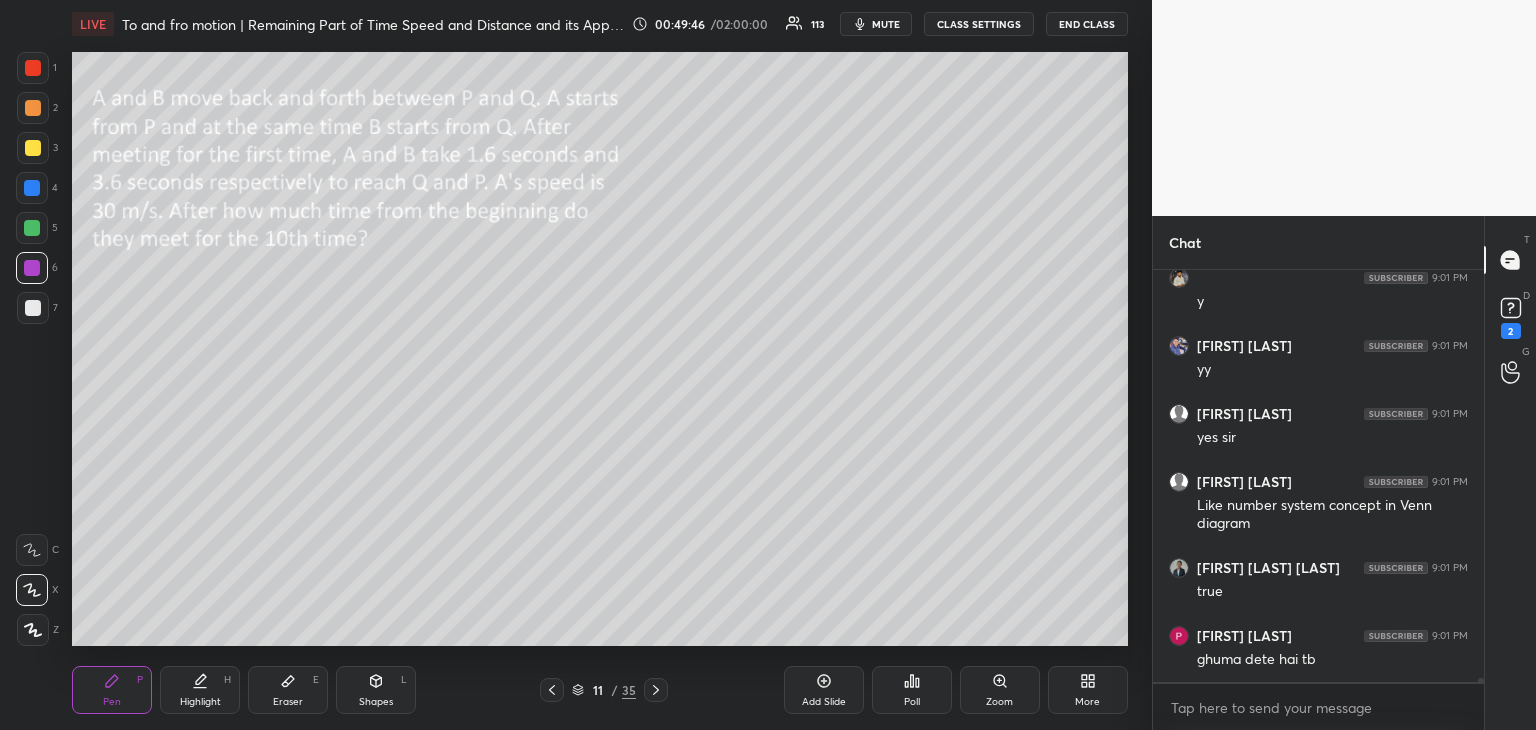 click 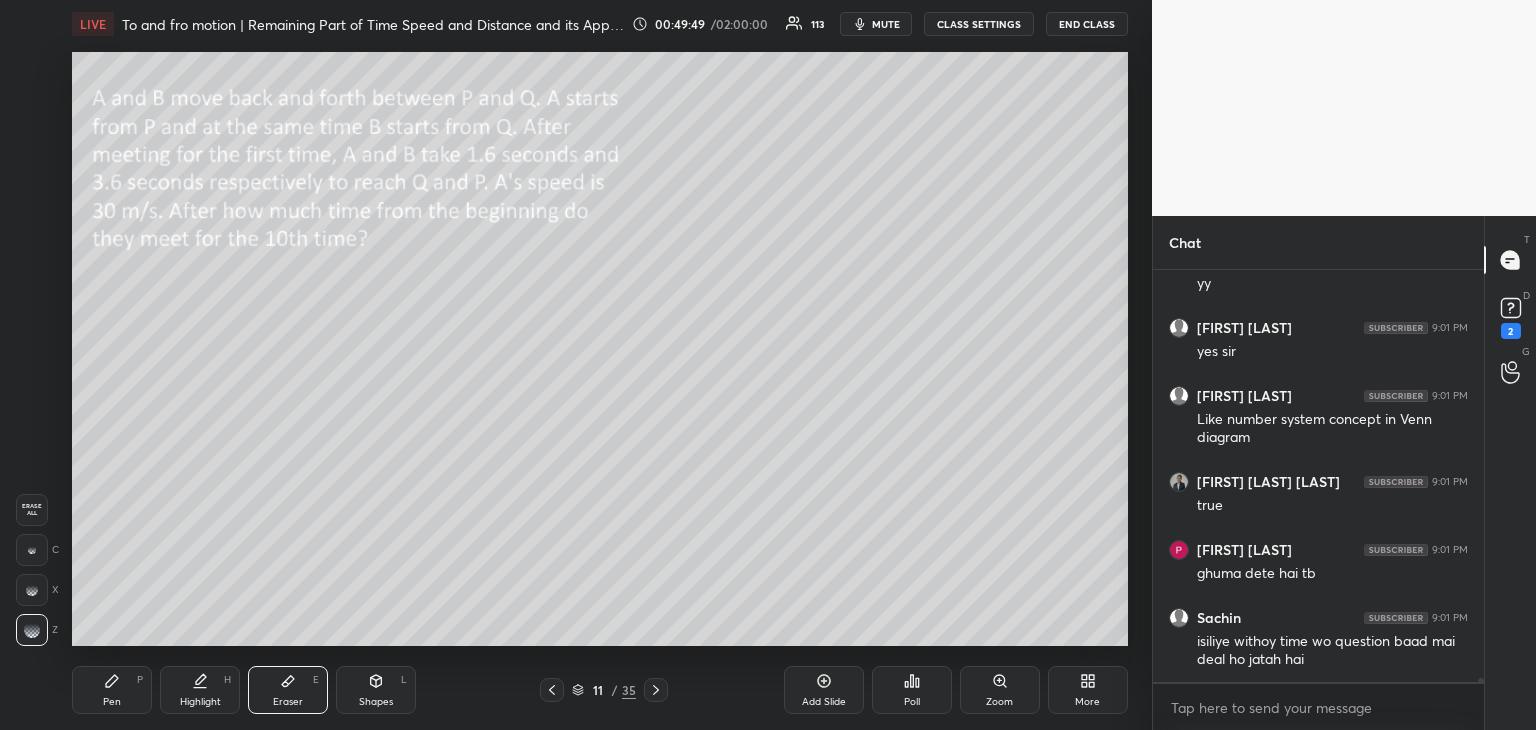 scroll, scrollTop: 46122, scrollLeft: 0, axis: vertical 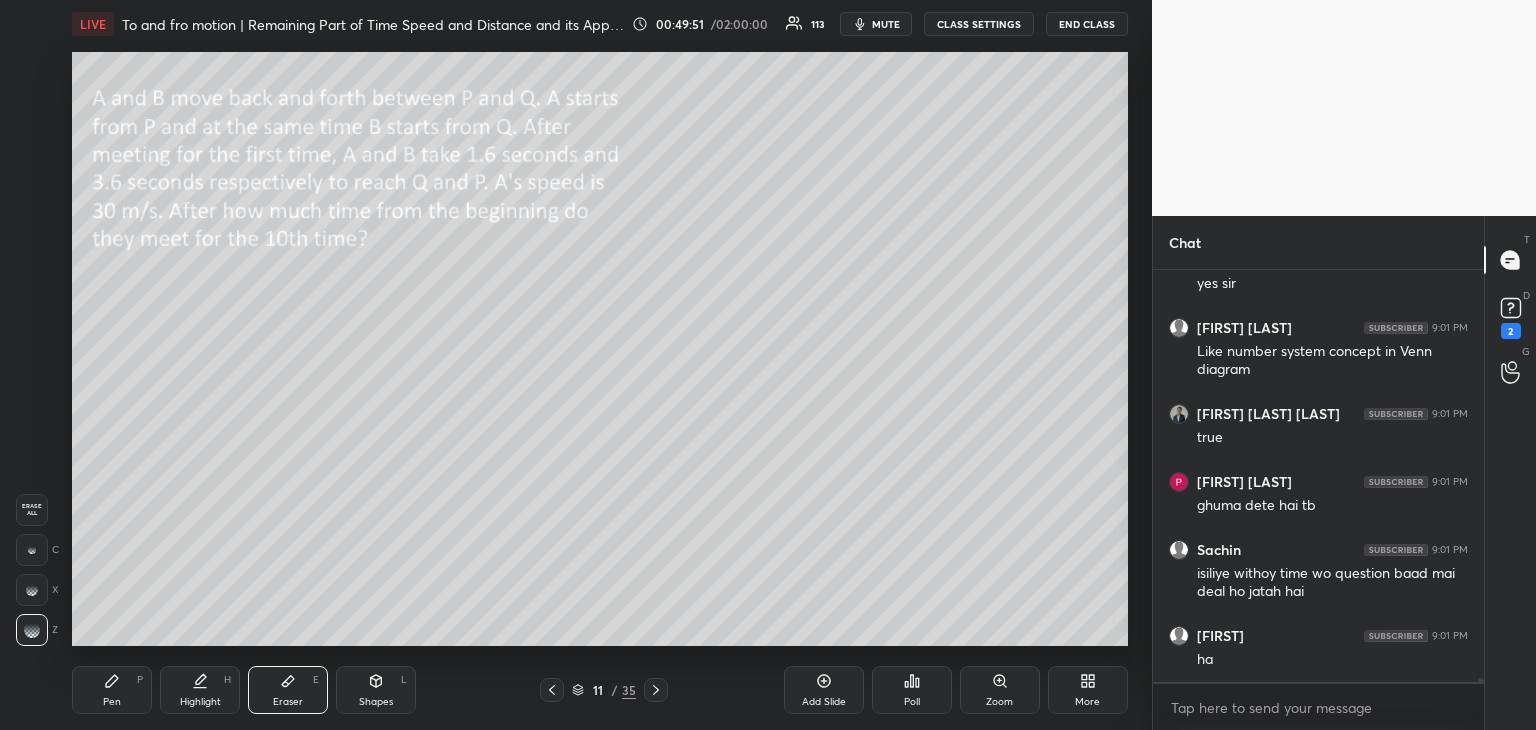 click on "Pen" at bounding box center (112, 702) 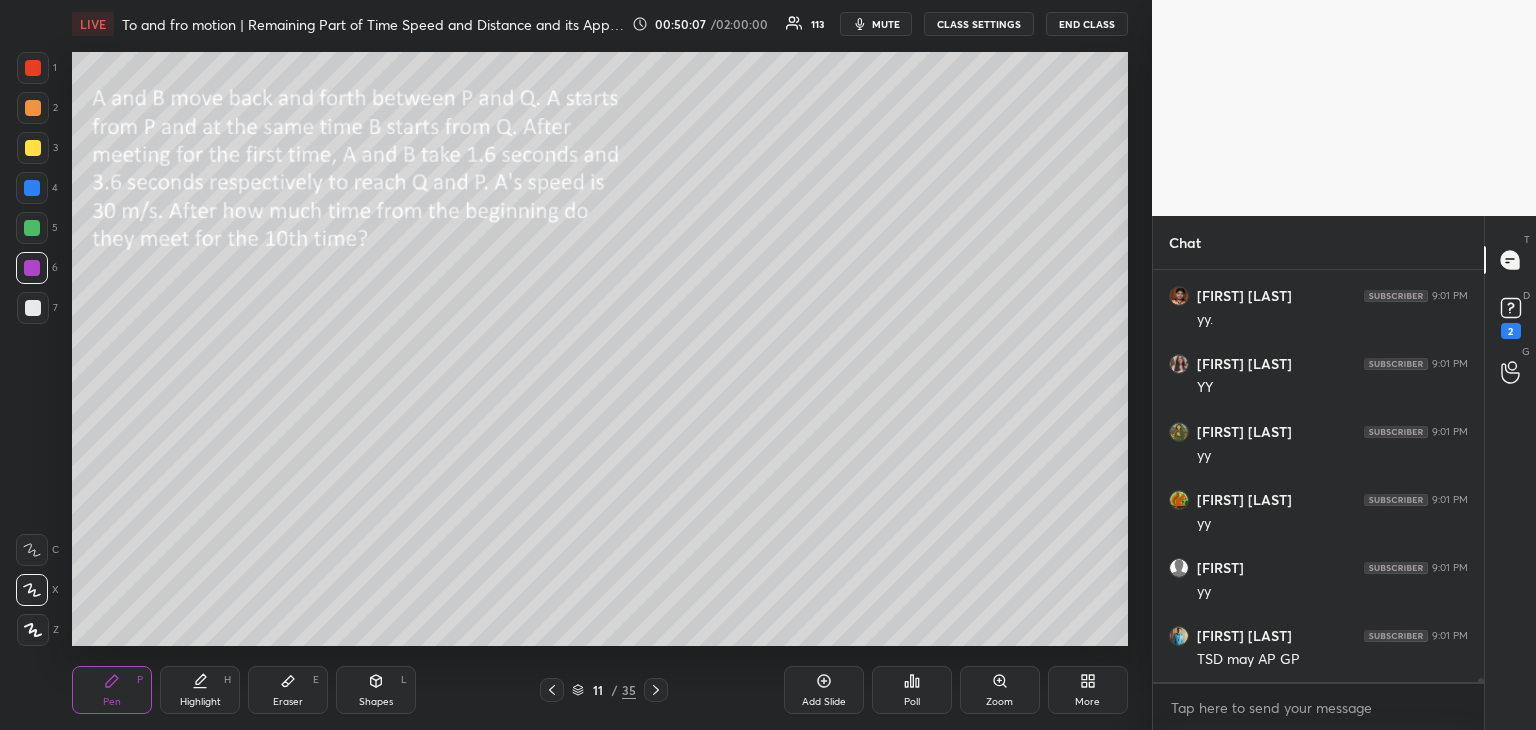 scroll, scrollTop: 46738, scrollLeft: 0, axis: vertical 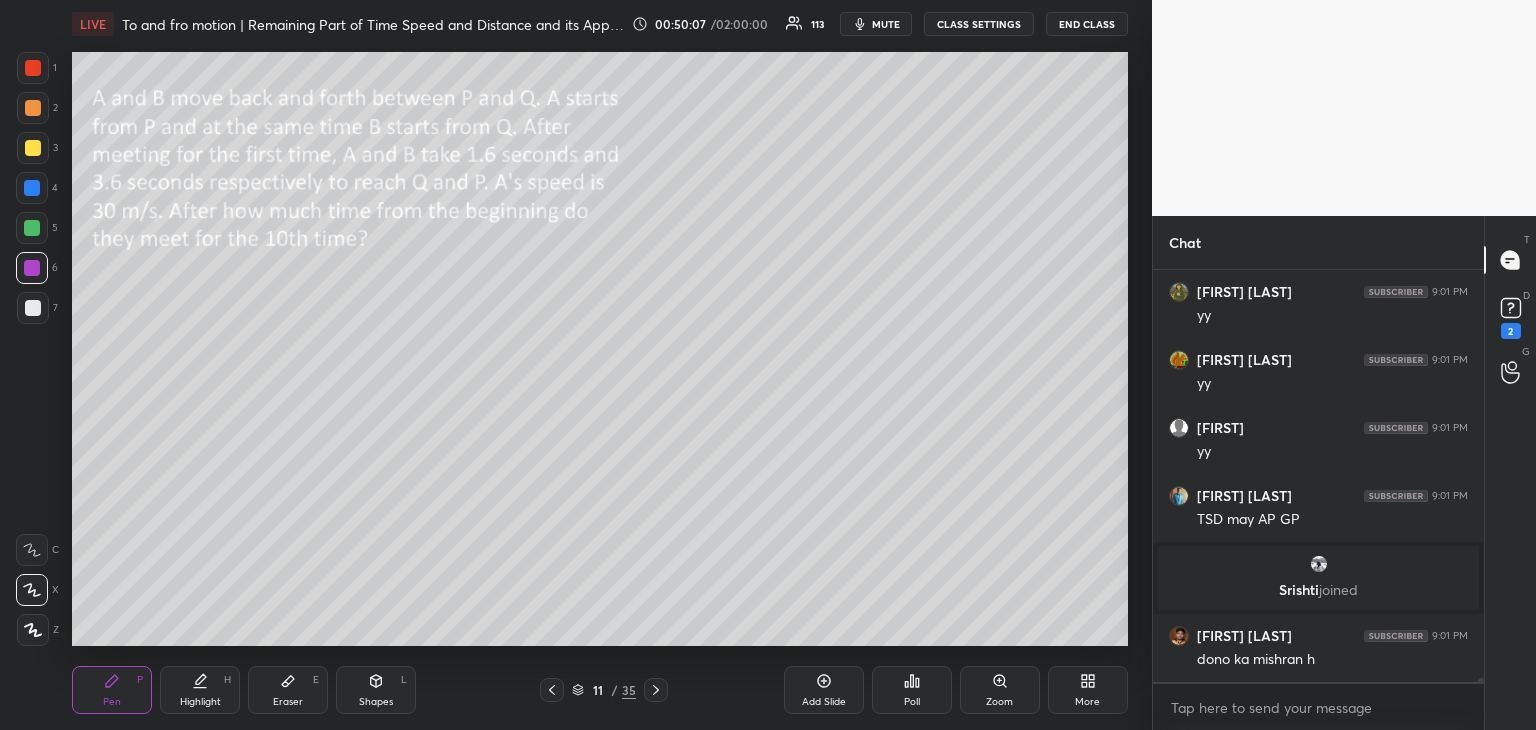 click on "Eraser E" at bounding box center [288, 690] 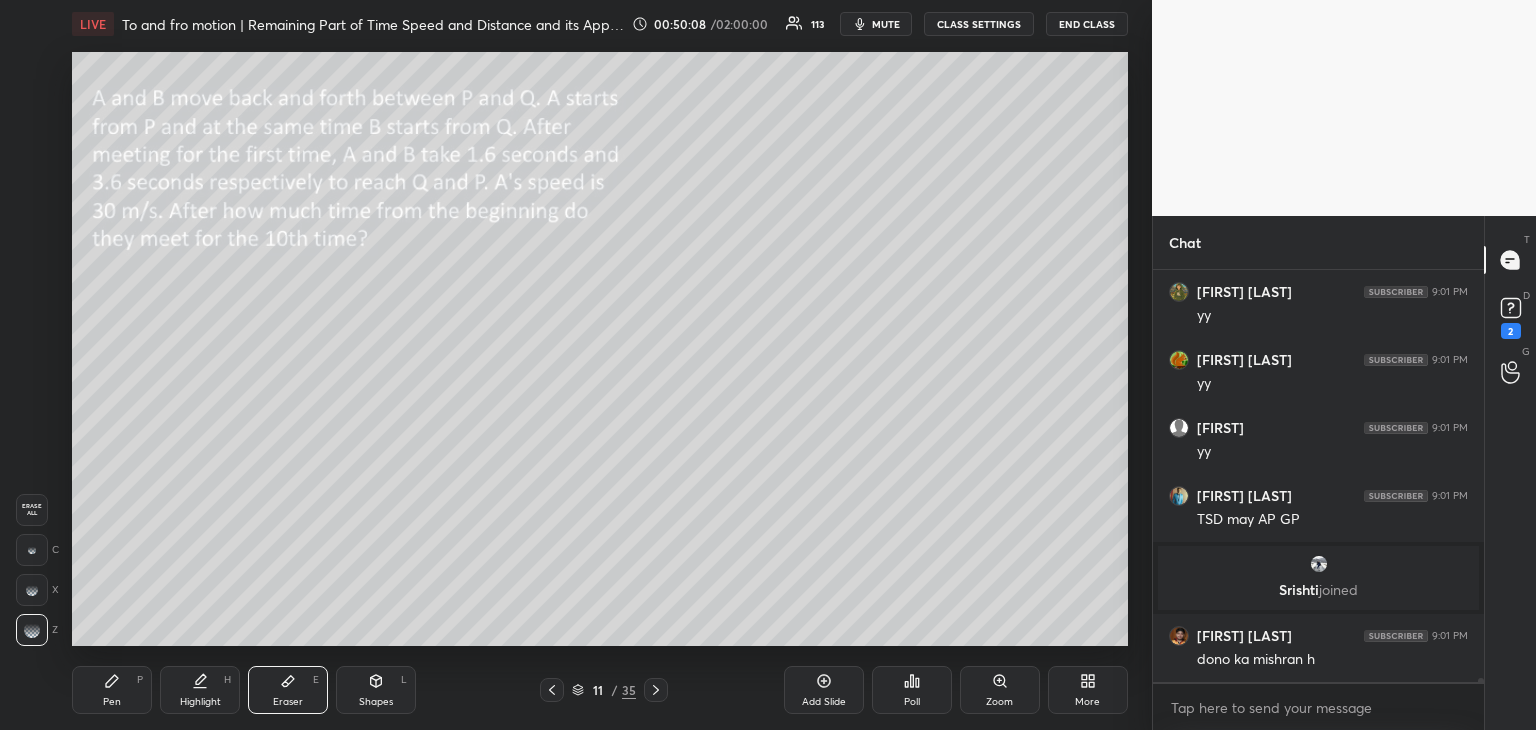 scroll, scrollTop: 46874, scrollLeft: 0, axis: vertical 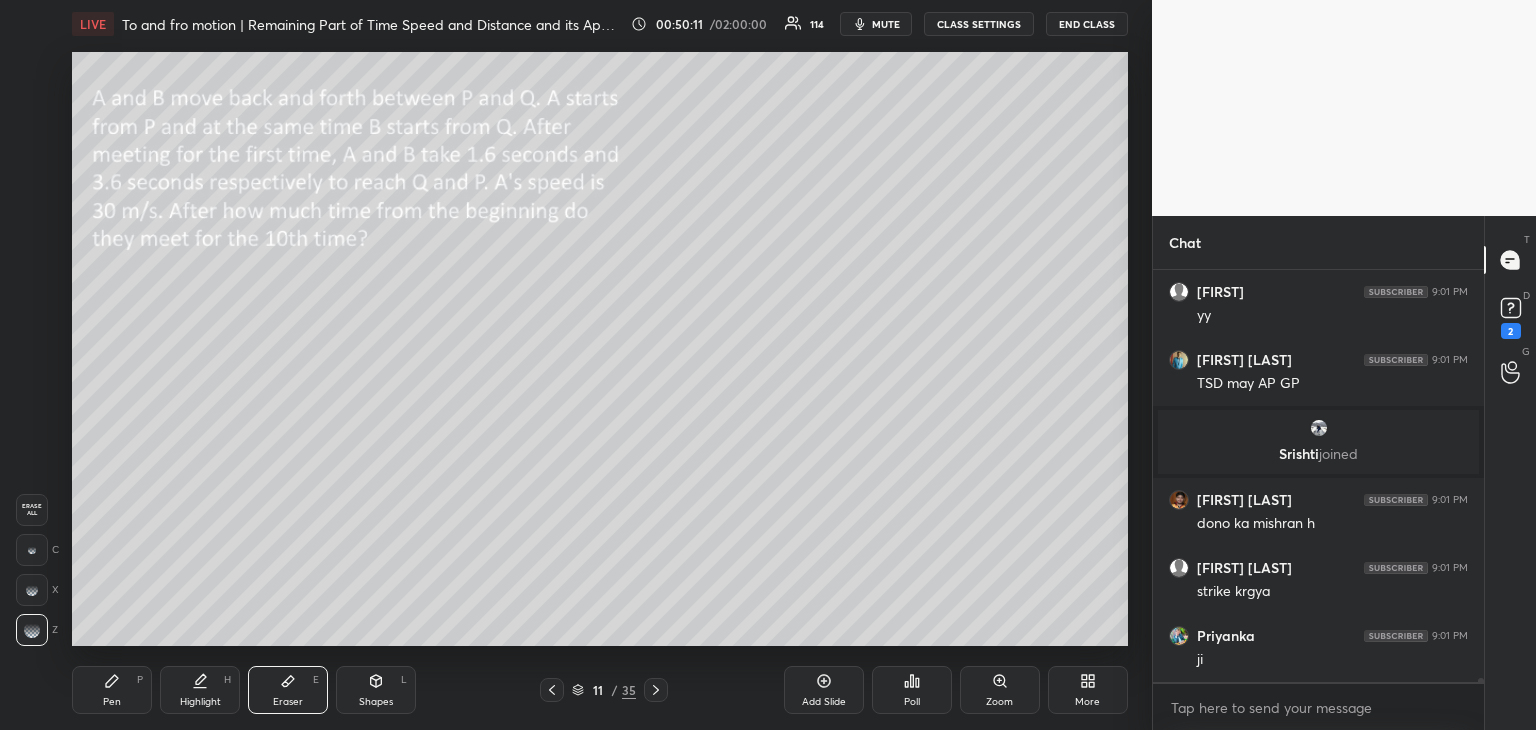 click 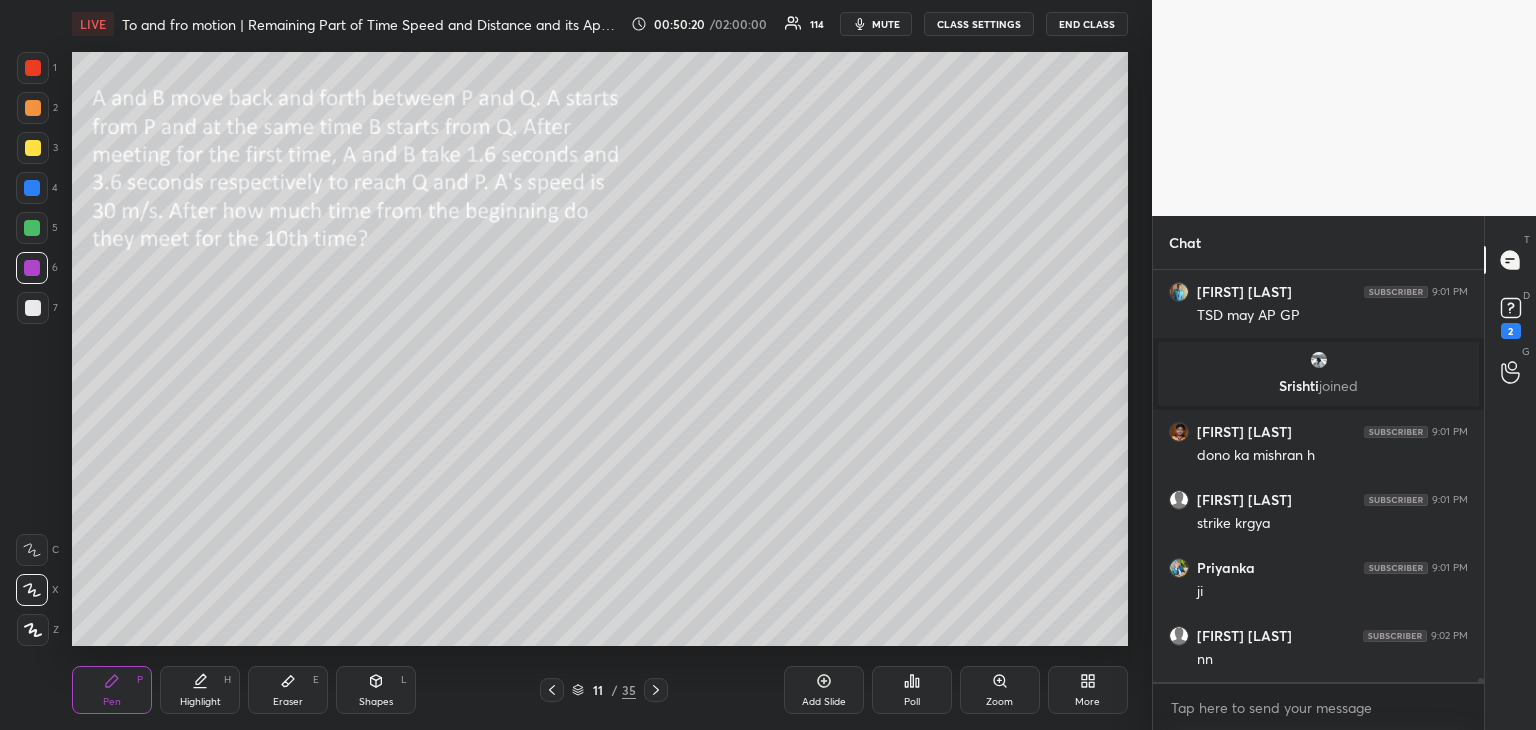 scroll, scrollTop: 47010, scrollLeft: 0, axis: vertical 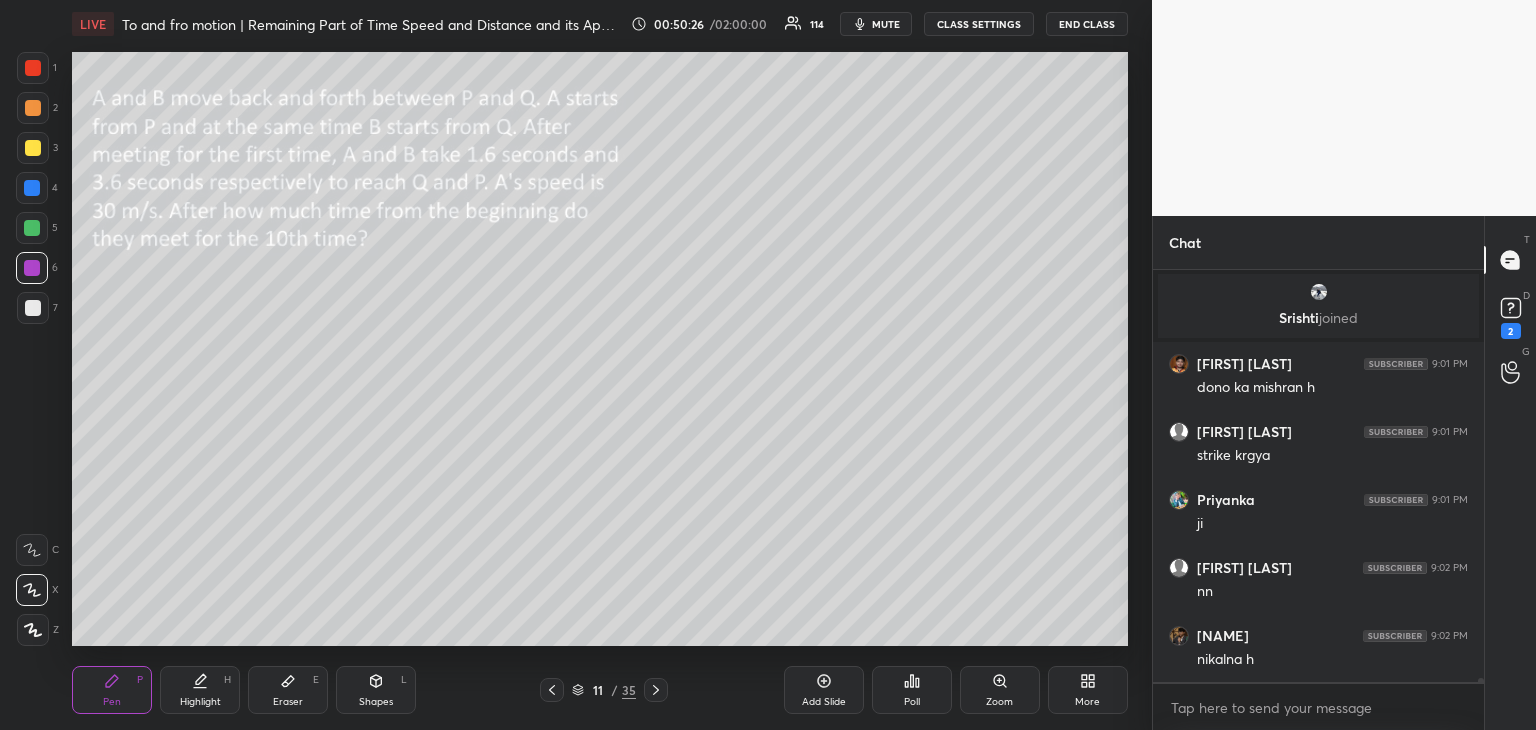 click on "Eraser" at bounding box center (288, 702) 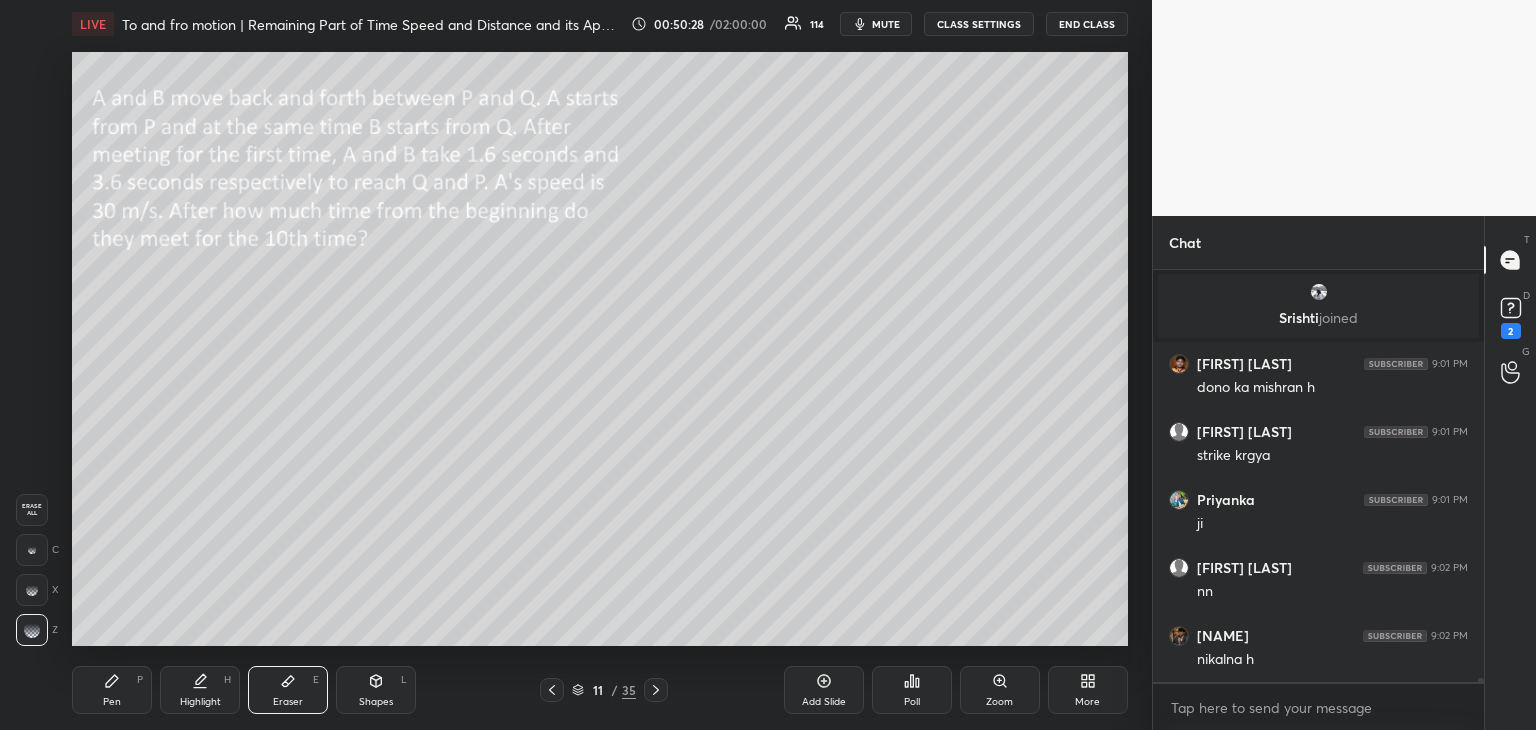 click on "Pen P" at bounding box center (112, 690) 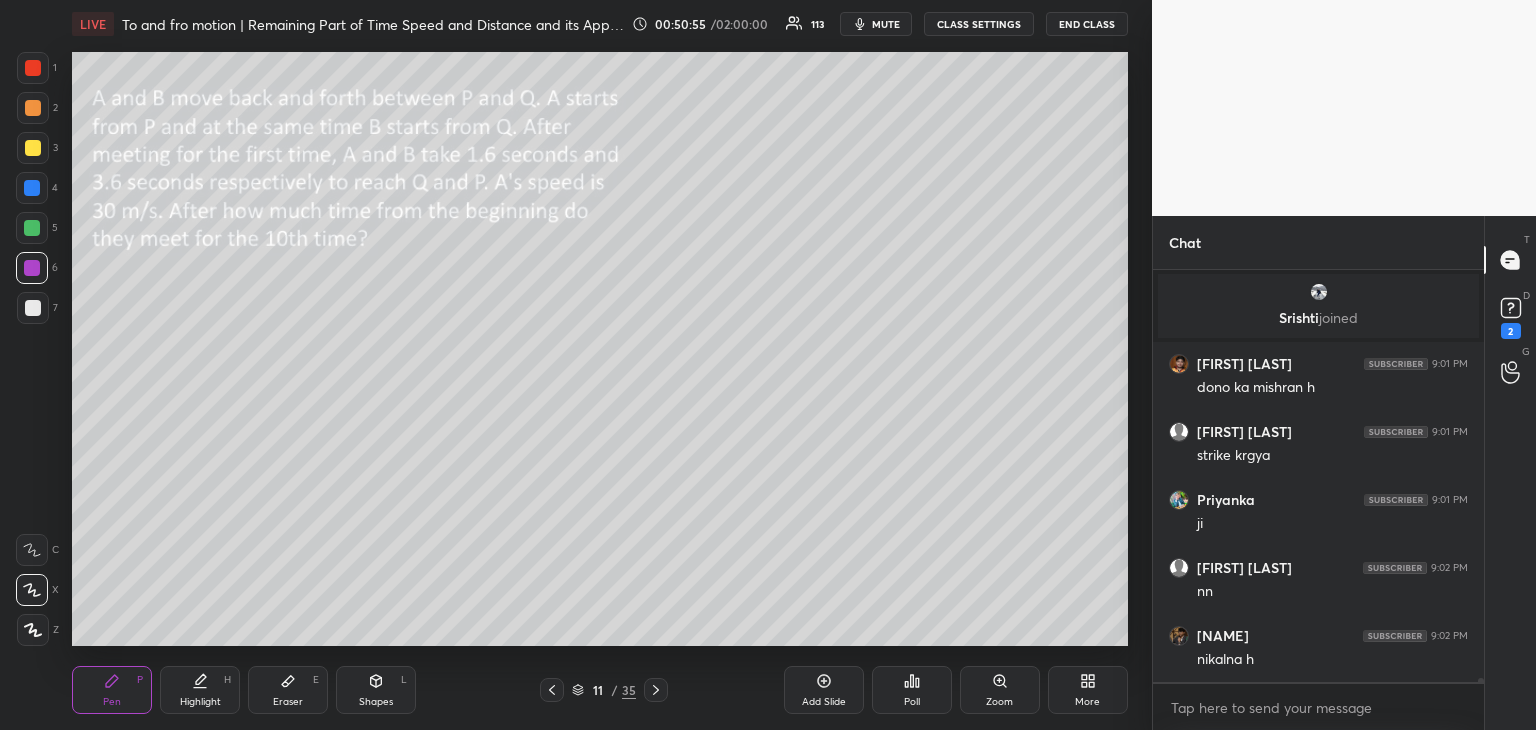 click at bounding box center [33, 108] 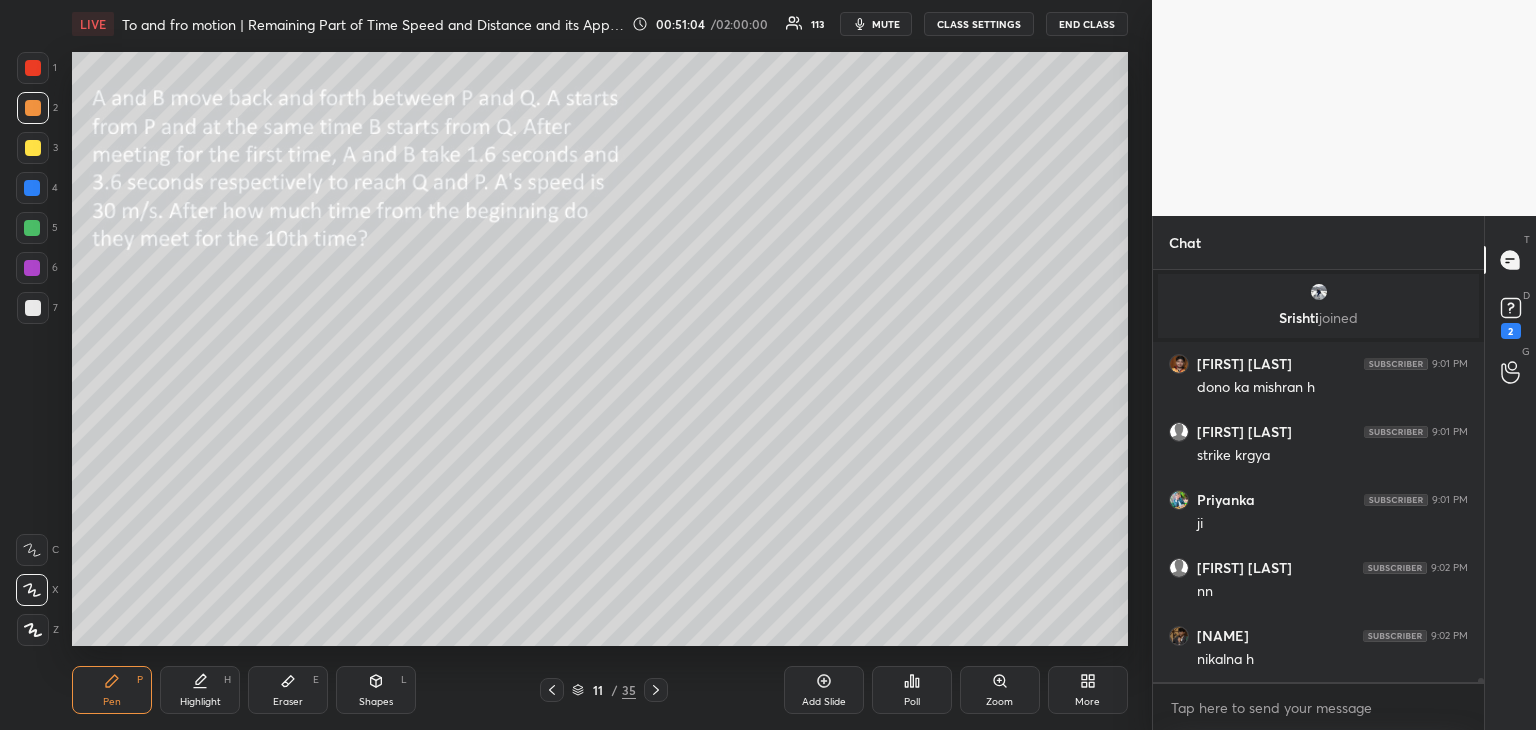 scroll, scrollTop: 47078, scrollLeft: 0, axis: vertical 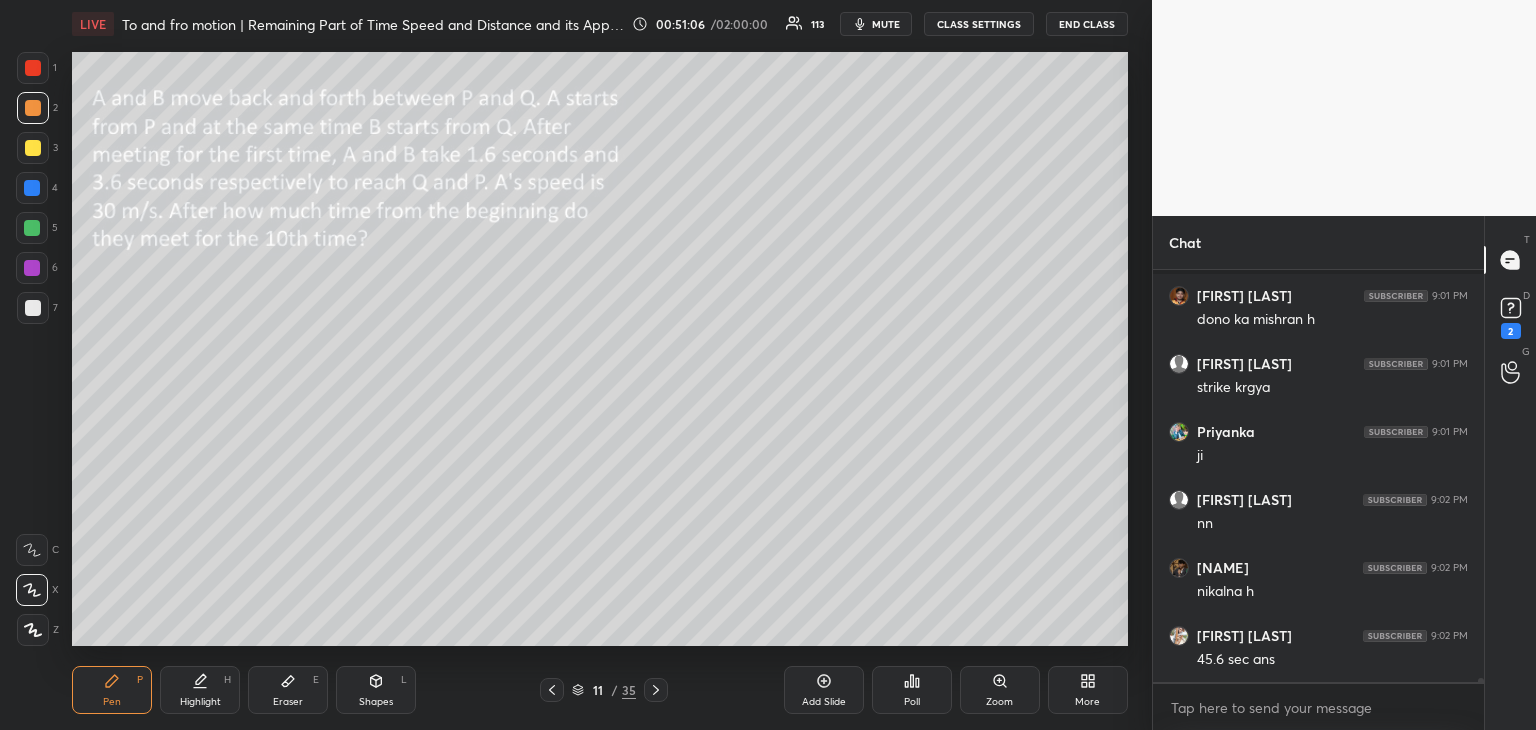 click at bounding box center (32, 228) 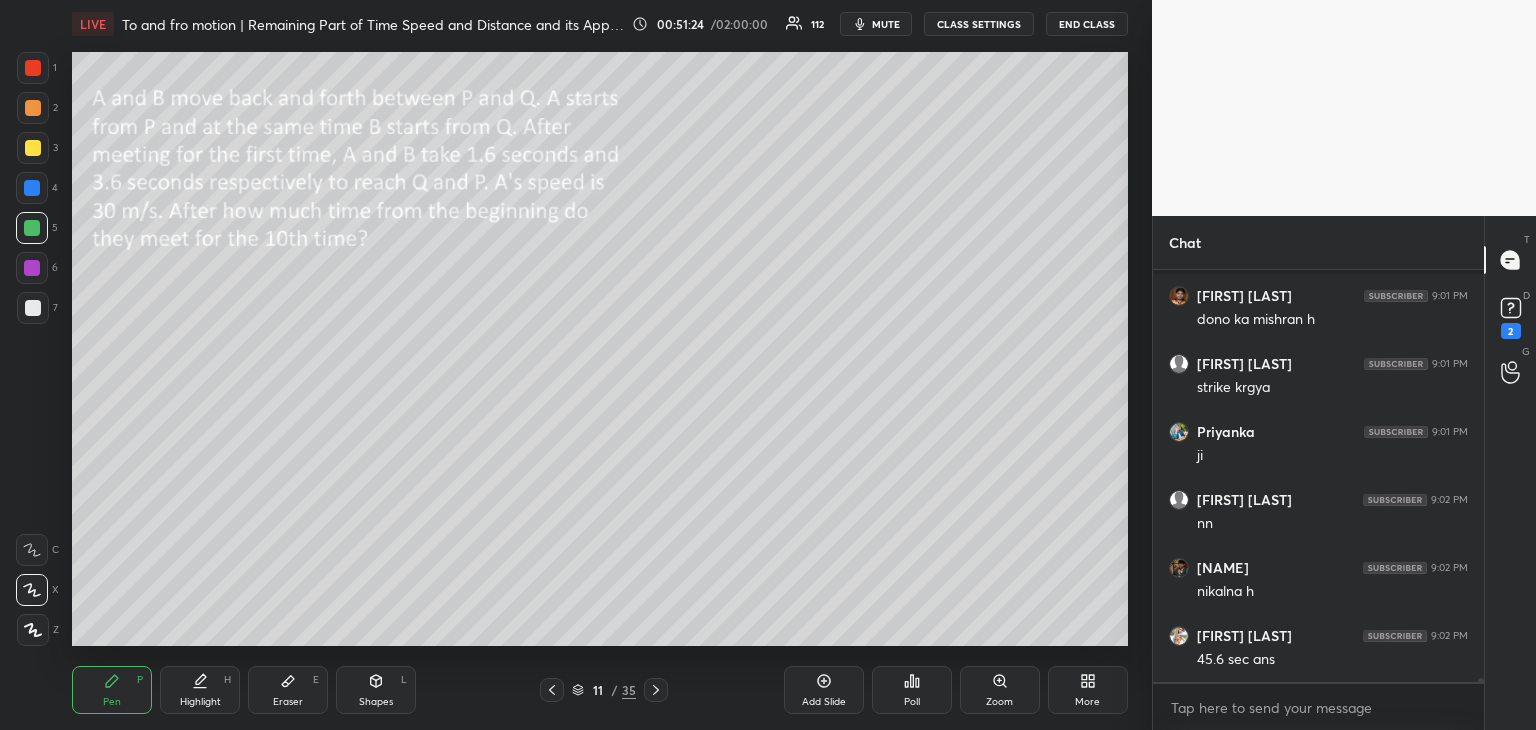 click at bounding box center [32, 188] 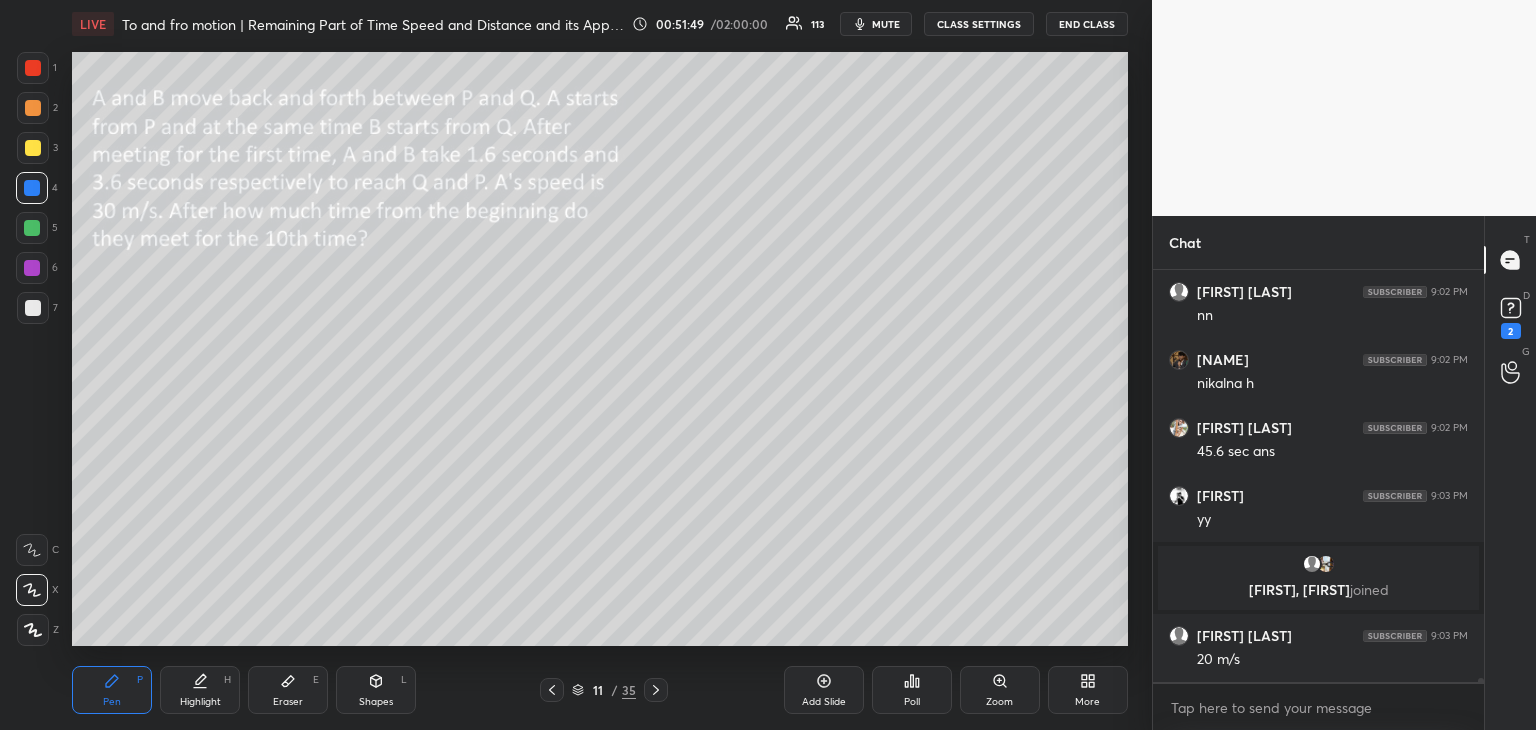 scroll, scrollTop: 45756, scrollLeft: 0, axis: vertical 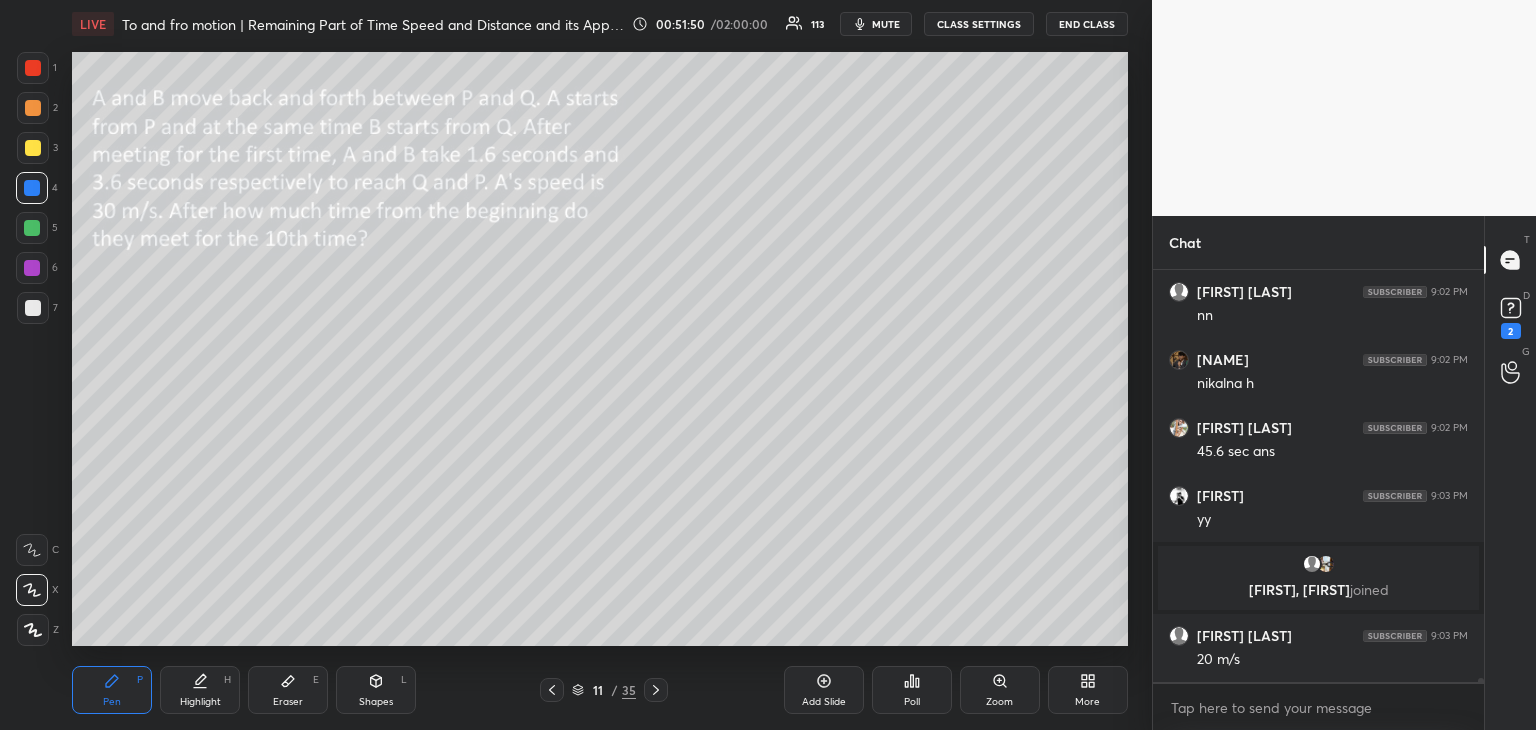 click at bounding box center [33, 308] 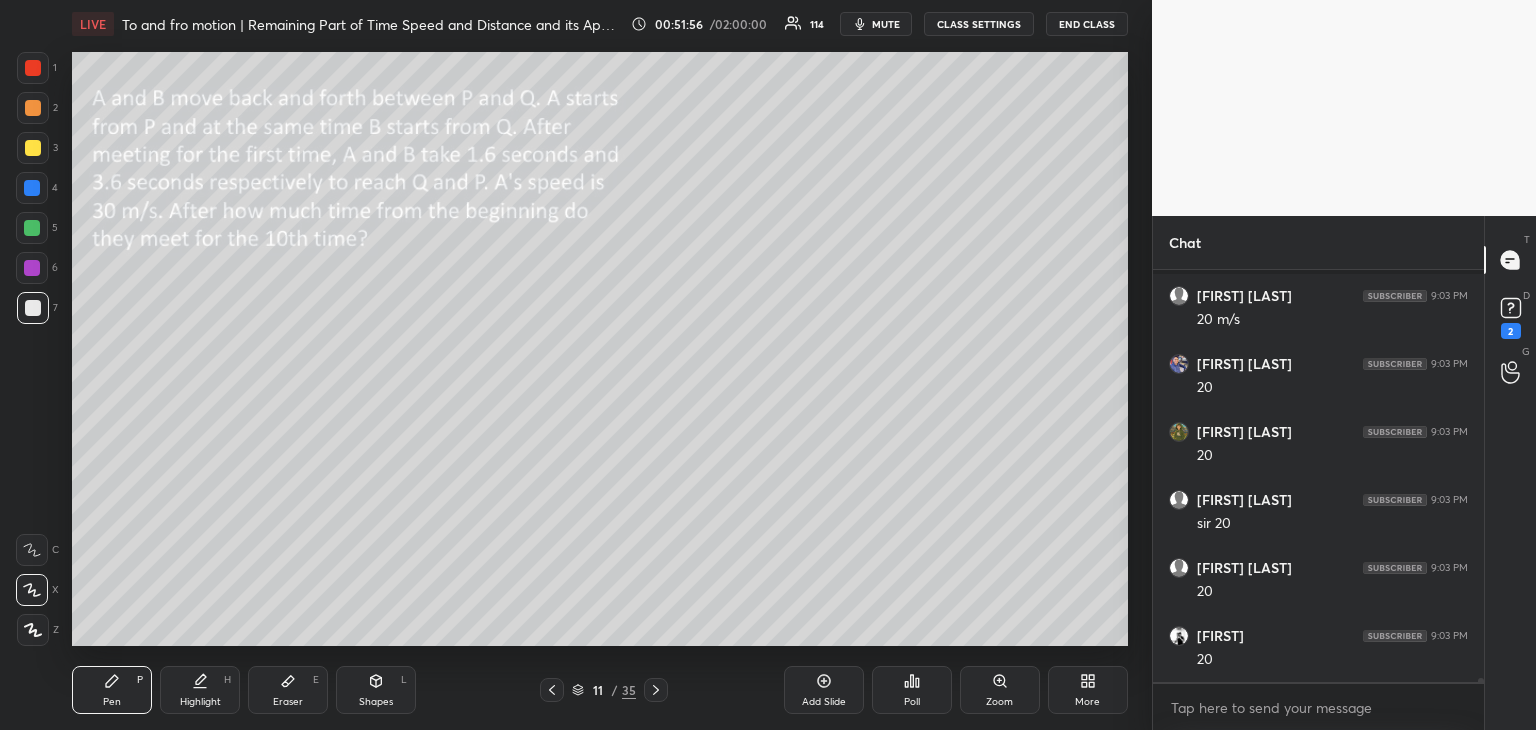 scroll, scrollTop: 46300, scrollLeft: 0, axis: vertical 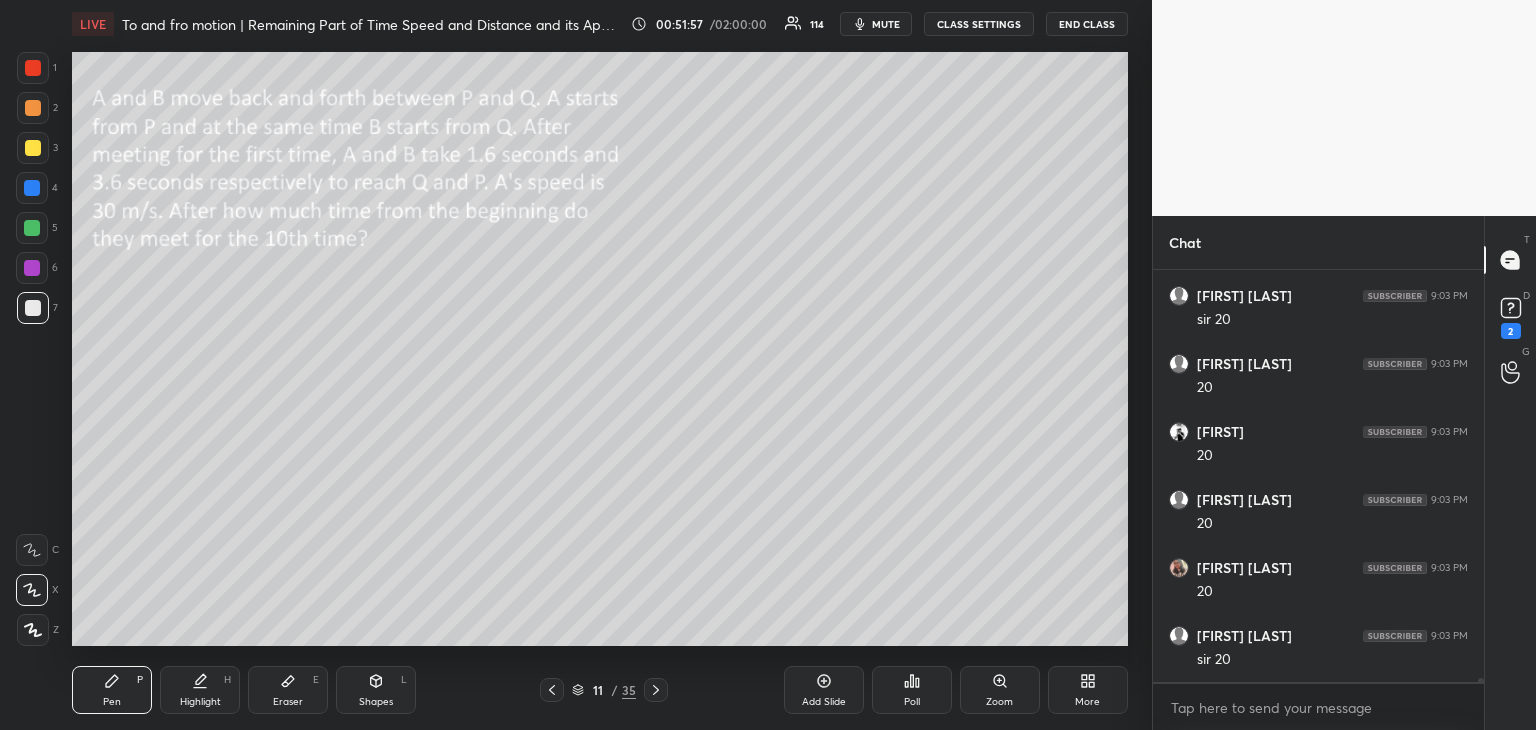 click on "Highlight H" at bounding box center (200, 690) 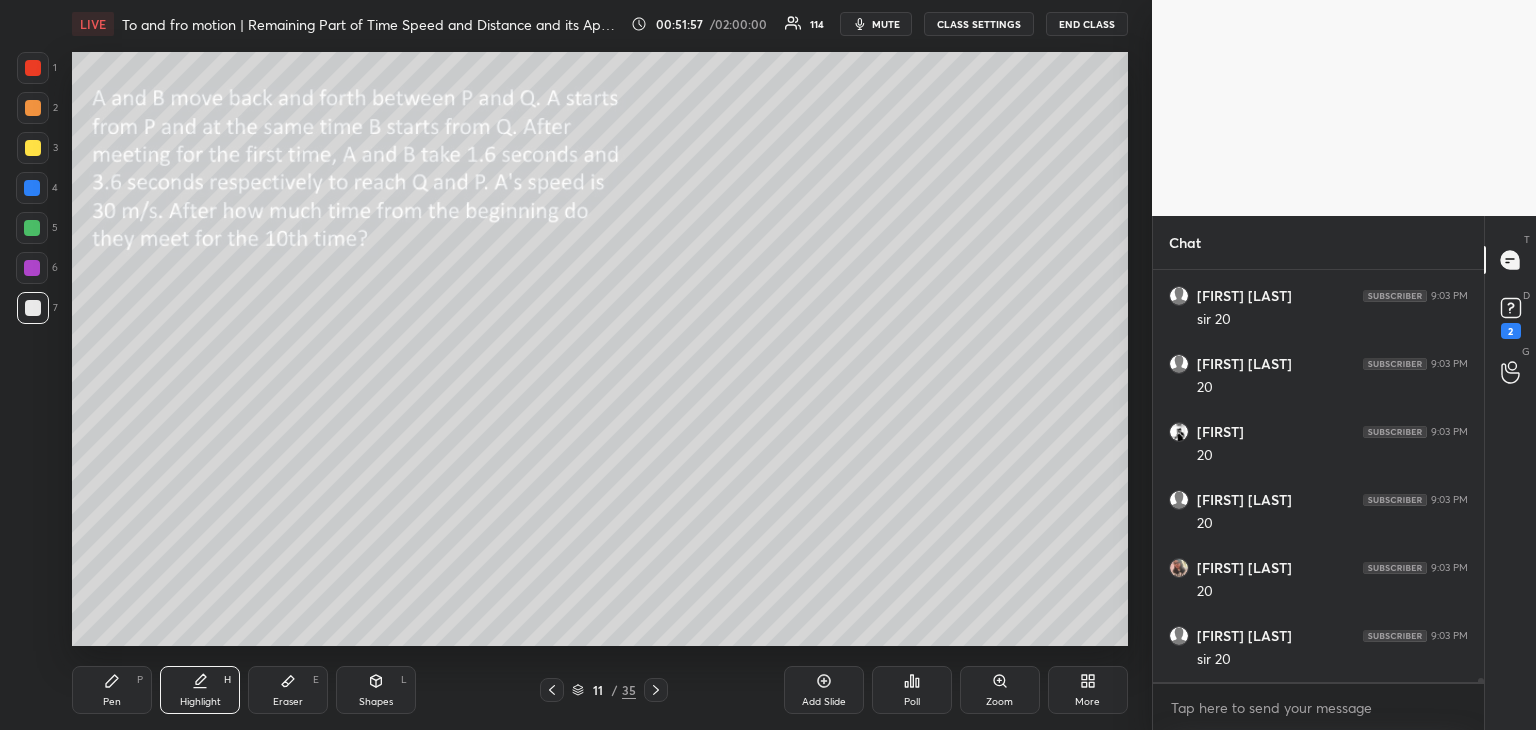 scroll, scrollTop: 46368, scrollLeft: 0, axis: vertical 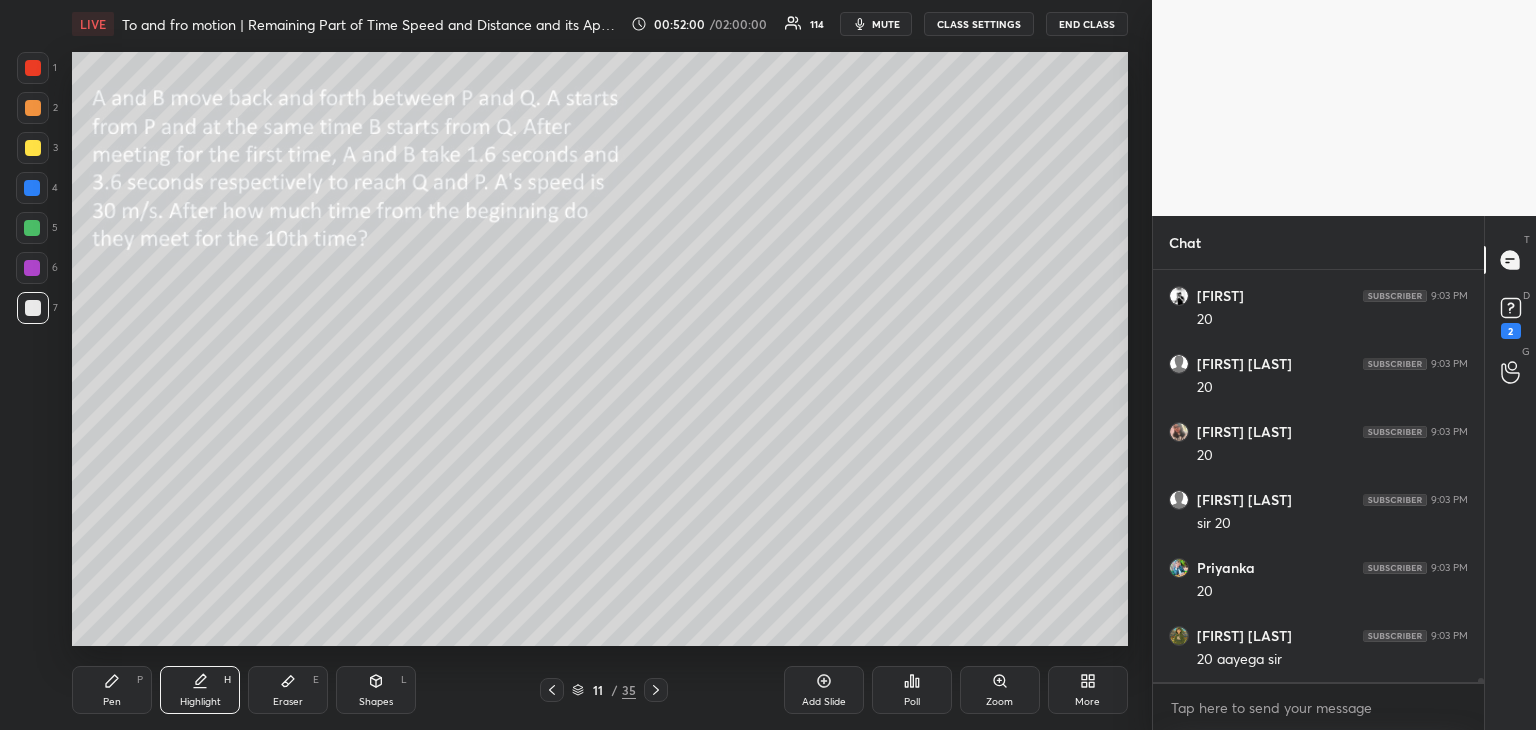 click on "Eraser E" at bounding box center (288, 690) 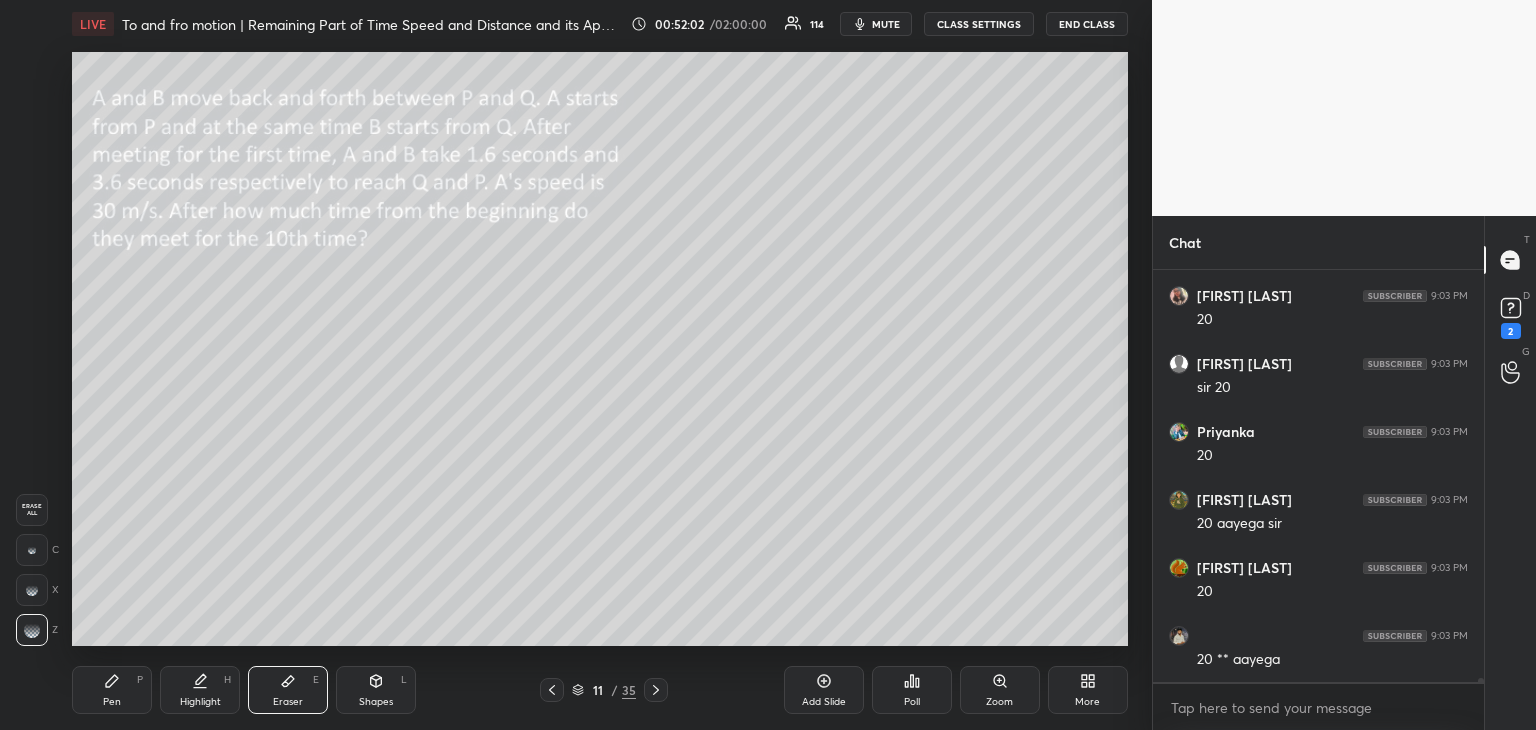 scroll, scrollTop: 46640, scrollLeft: 0, axis: vertical 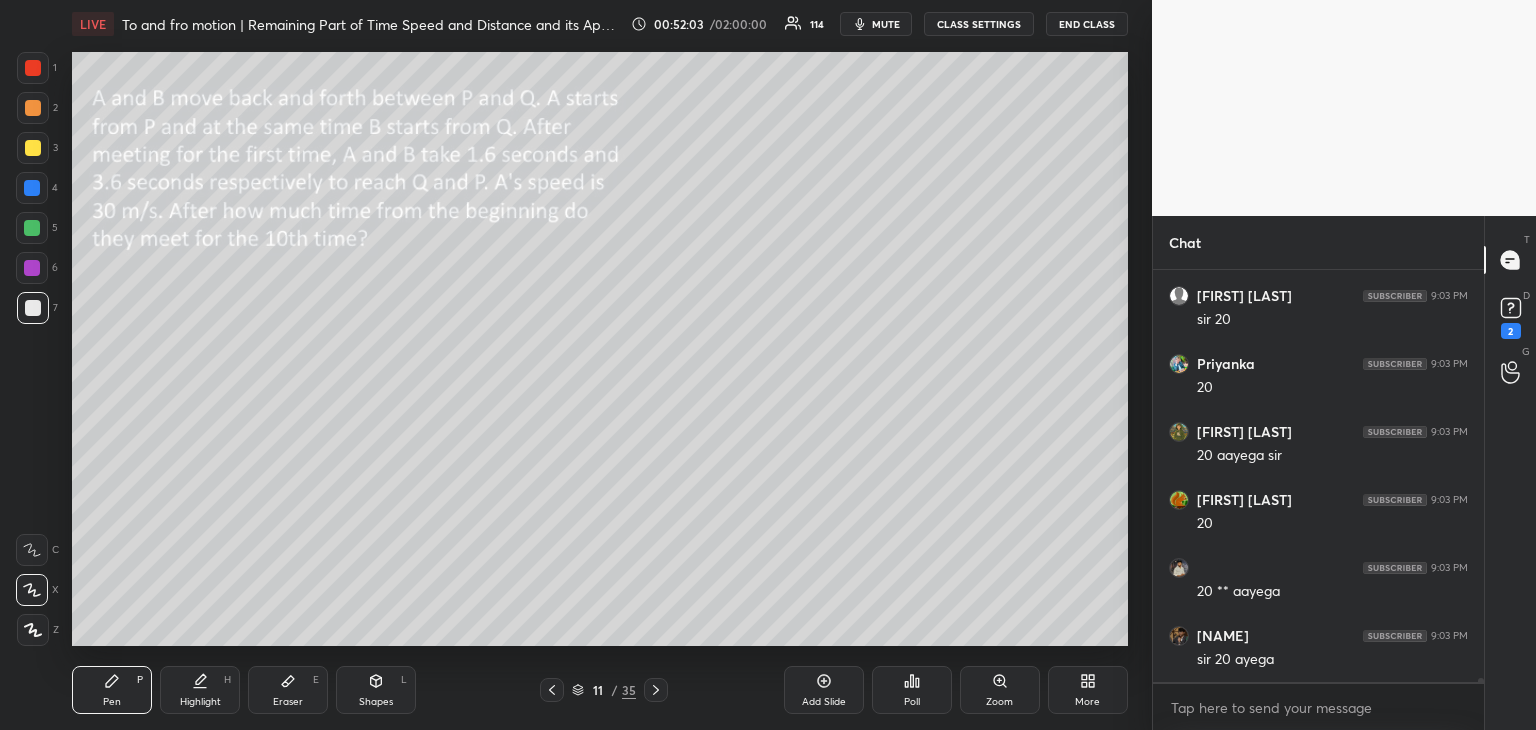 click at bounding box center [32, 188] 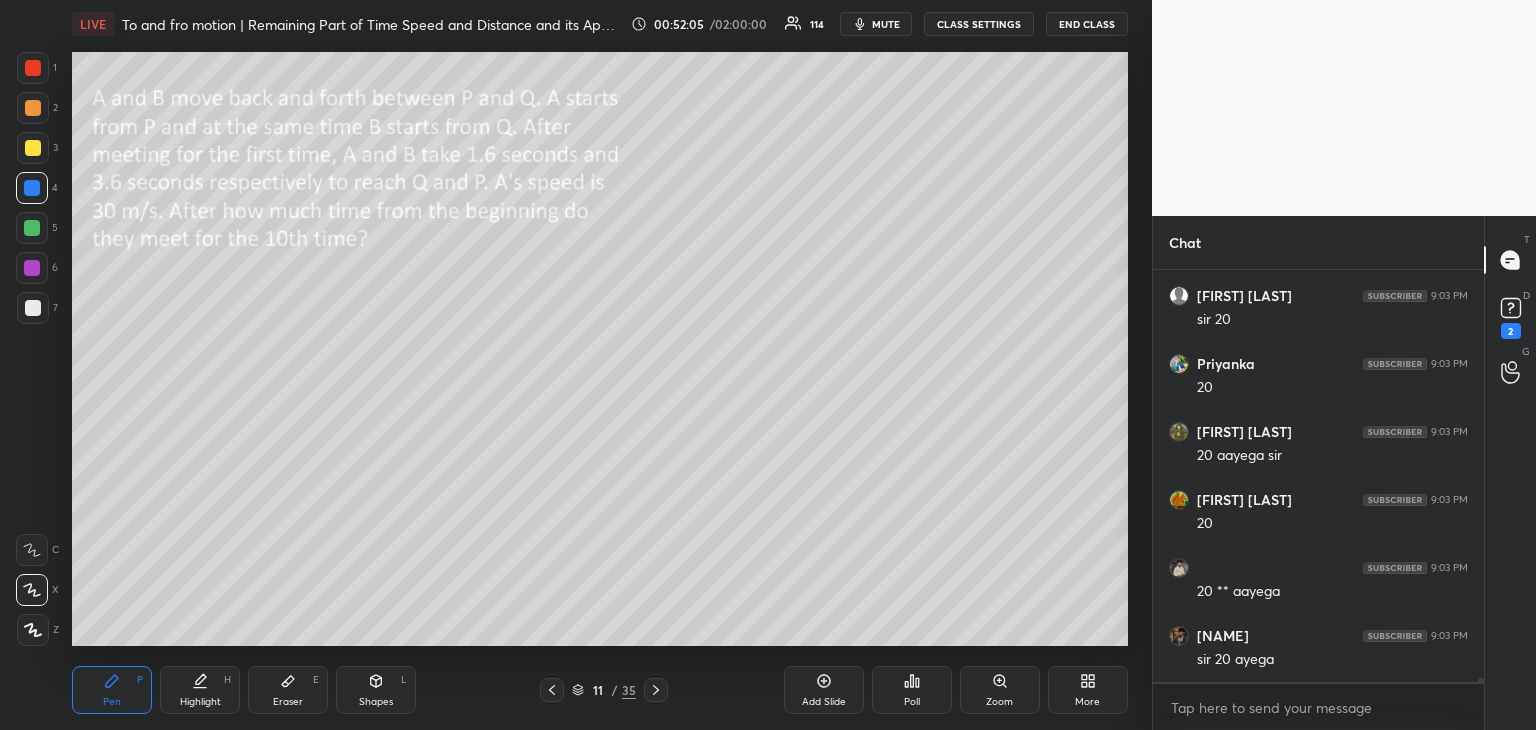 click on "Eraser E" at bounding box center [288, 690] 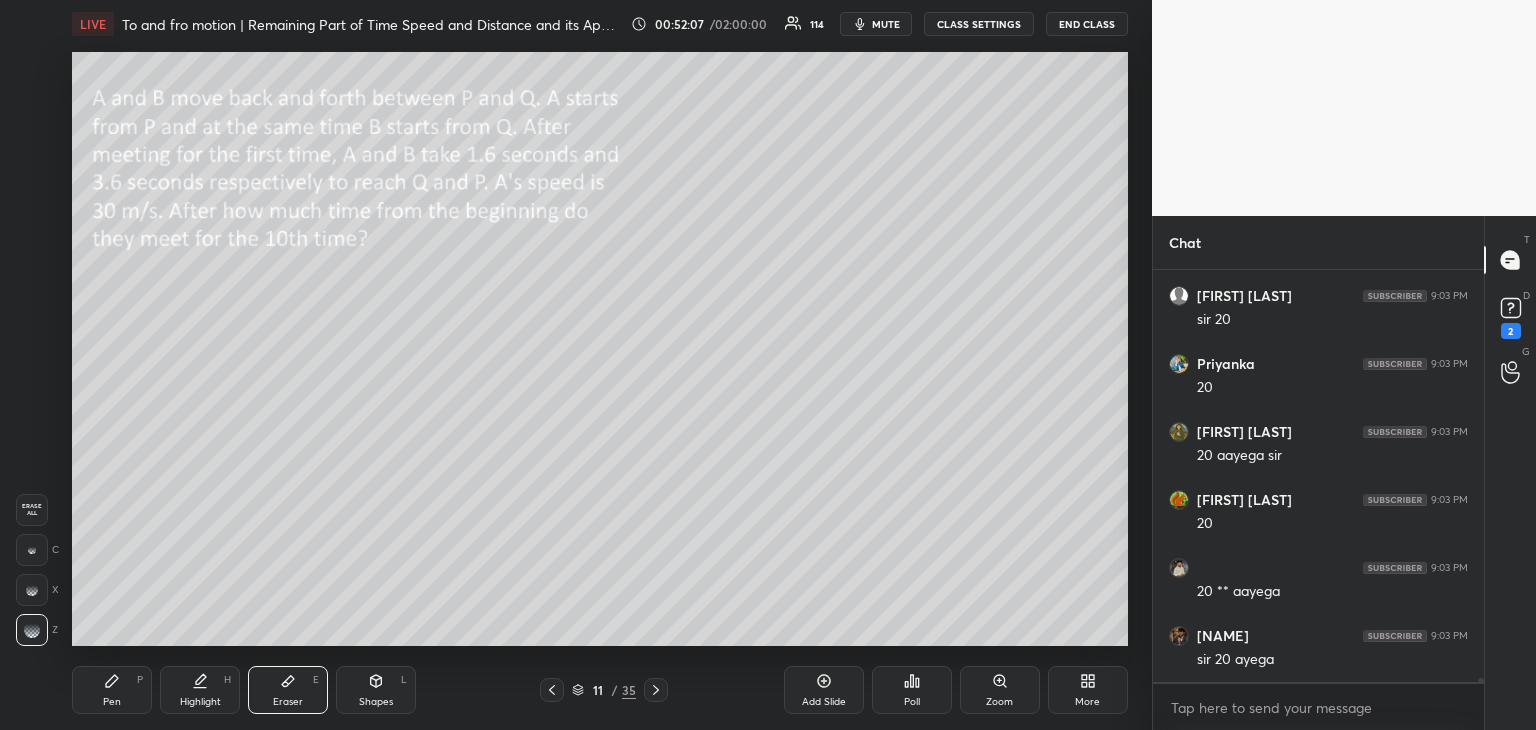 click 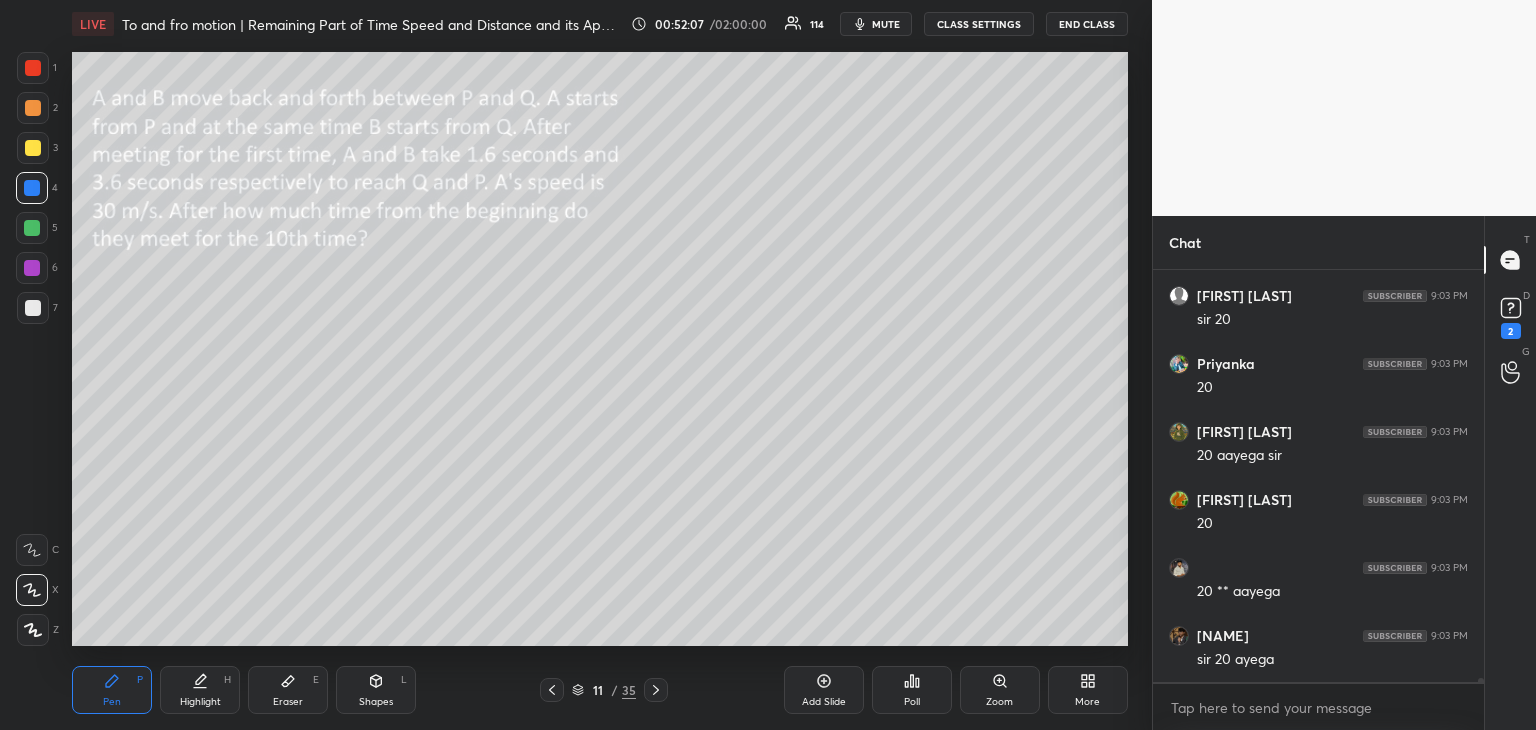 scroll, scrollTop: 46708, scrollLeft: 0, axis: vertical 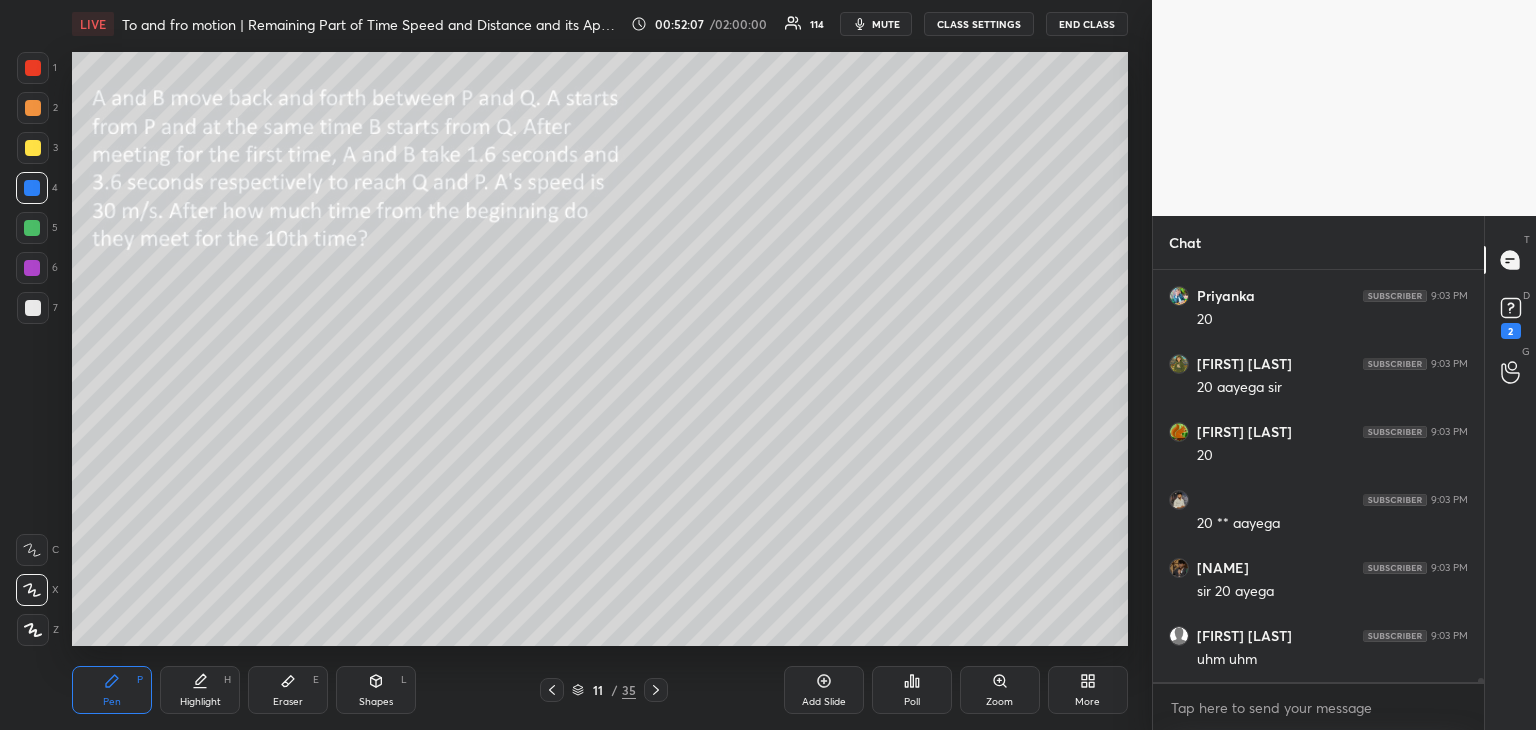 click at bounding box center [33, 308] 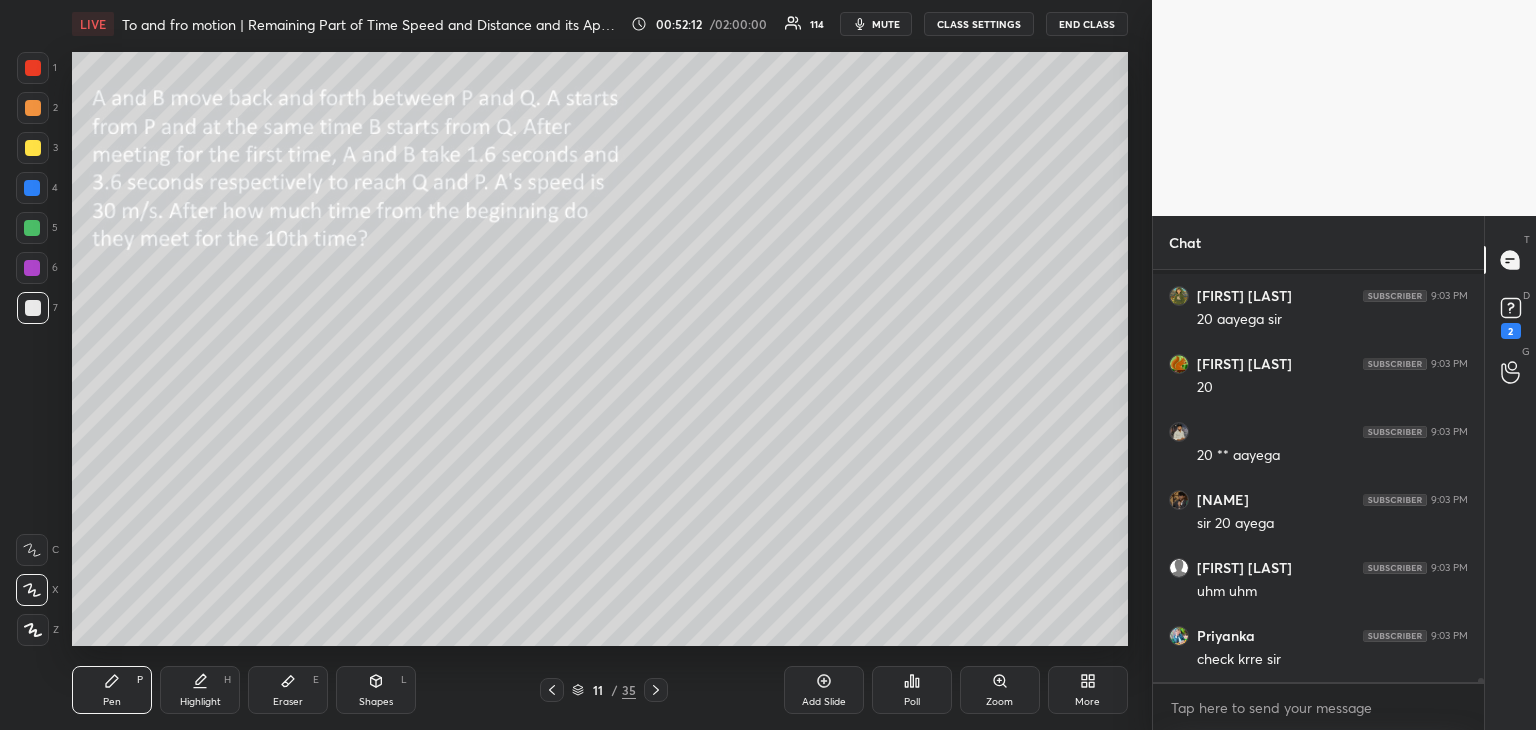 scroll, scrollTop: 46912, scrollLeft: 0, axis: vertical 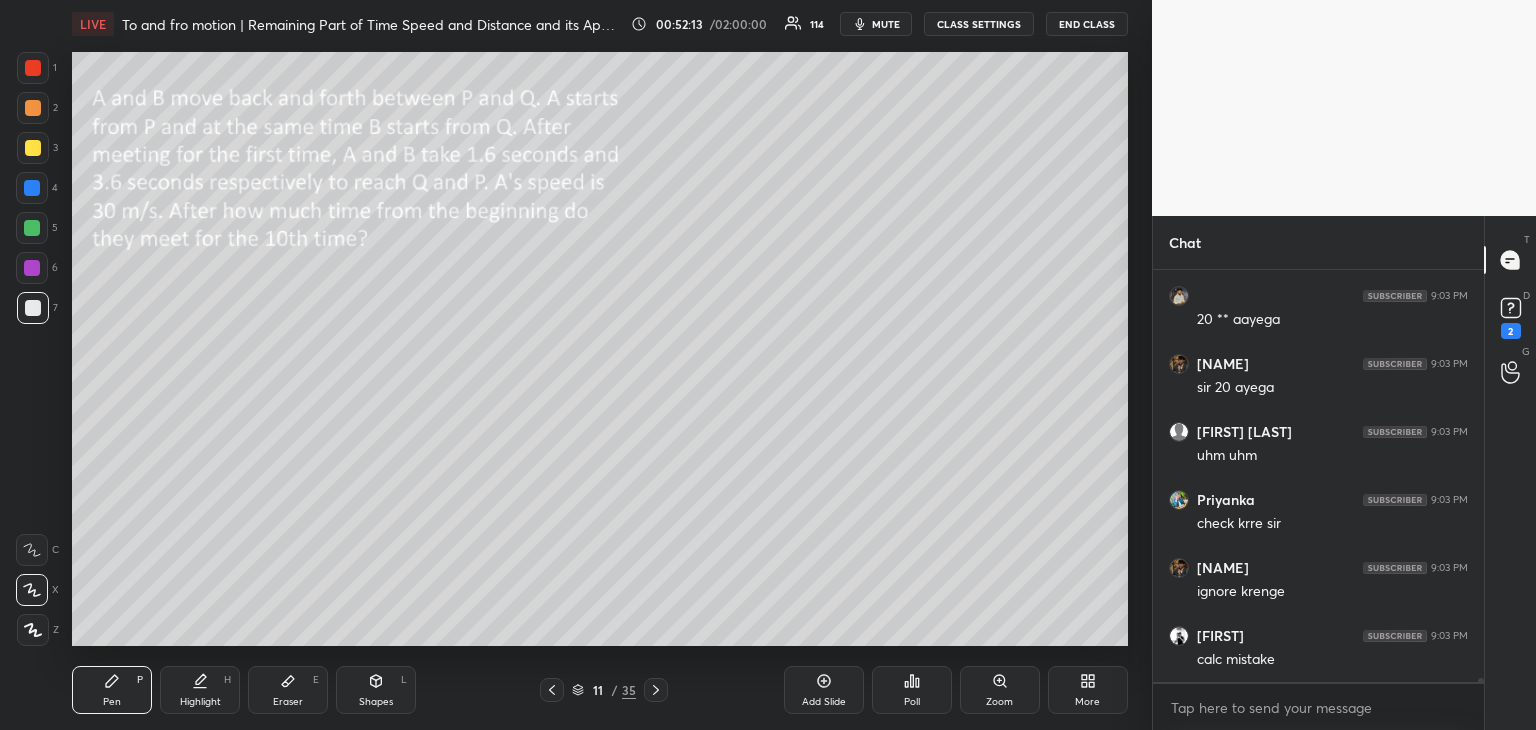click at bounding box center (33, 308) 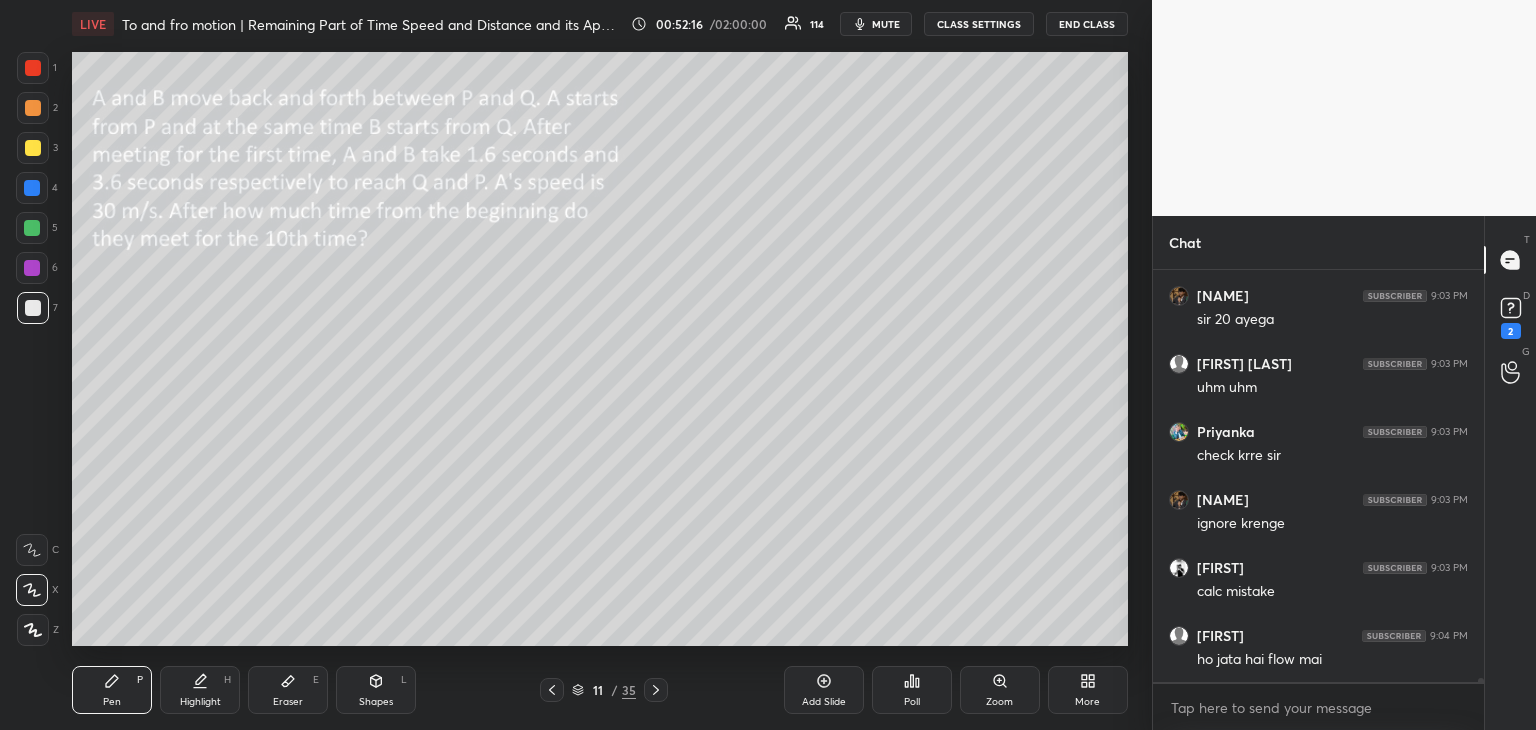 scroll, scrollTop: 47048, scrollLeft: 0, axis: vertical 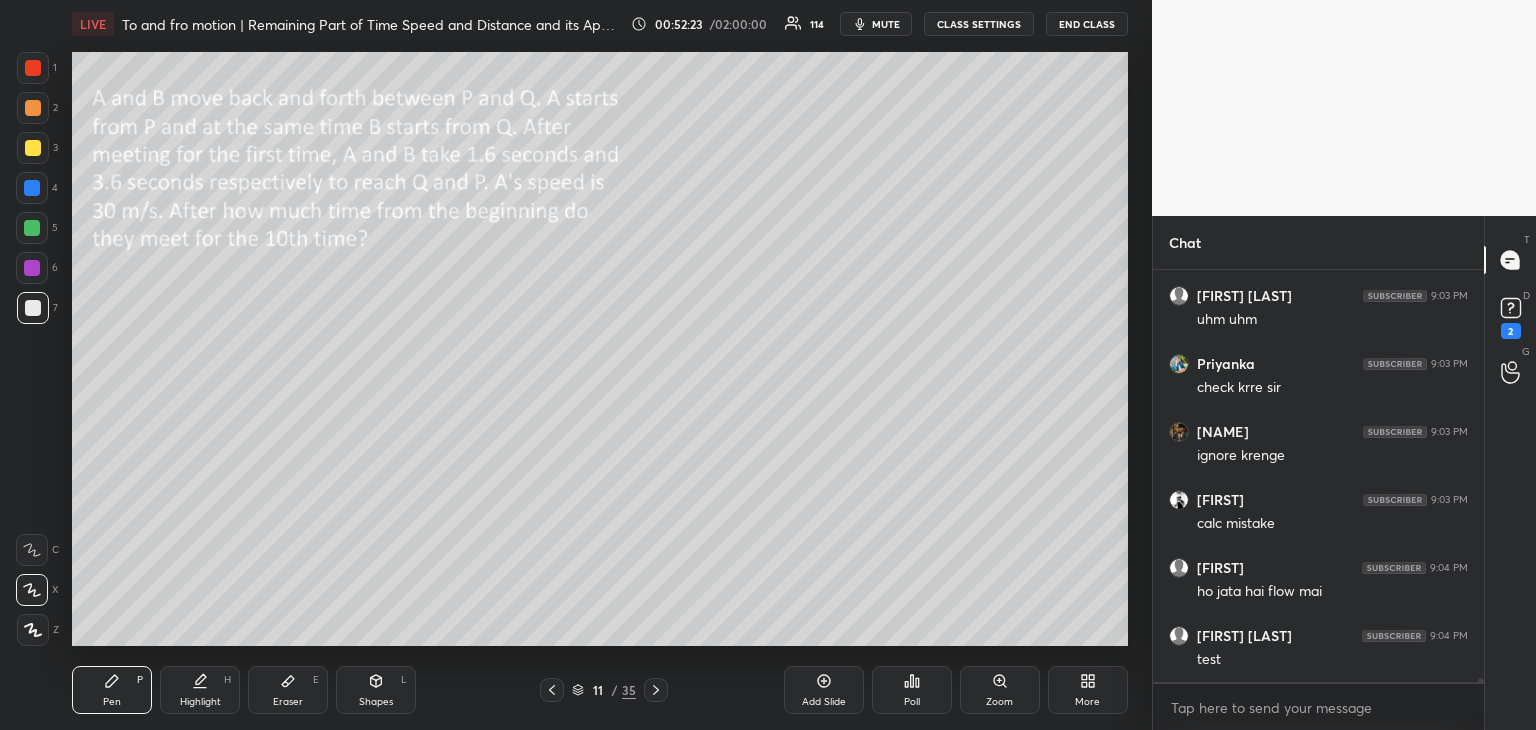 click at bounding box center [32, 228] 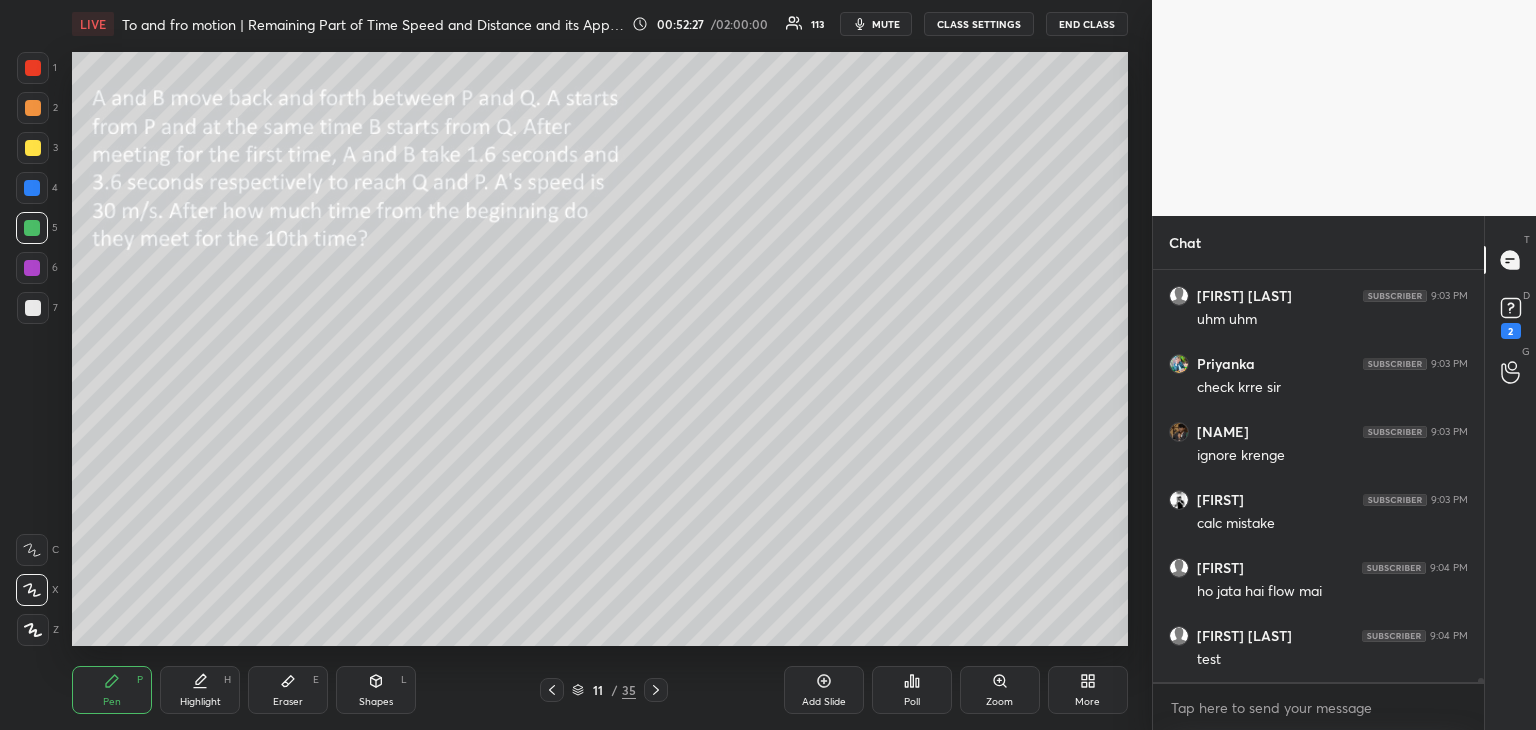 scroll, scrollTop: 47116, scrollLeft: 0, axis: vertical 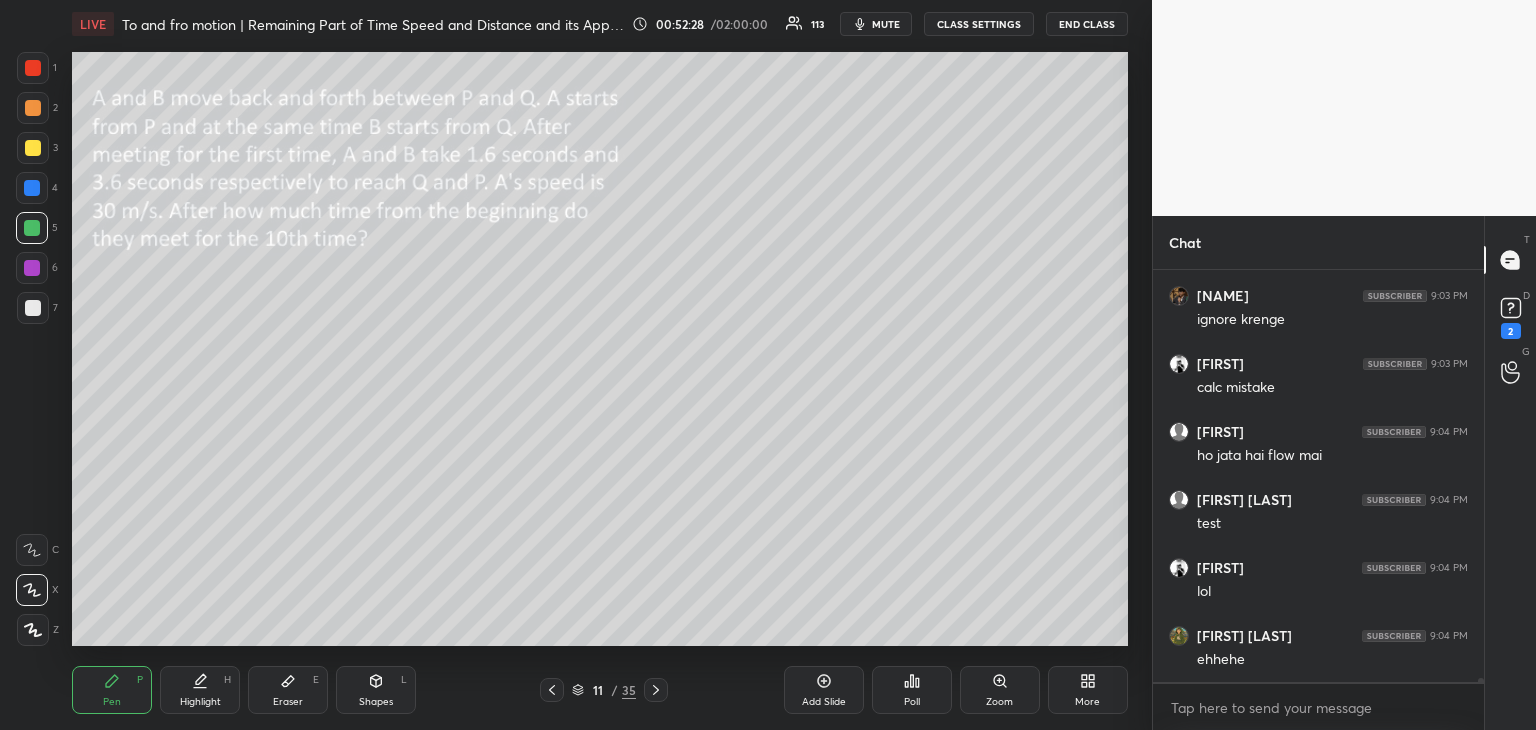 click on "Highlight H" at bounding box center (200, 690) 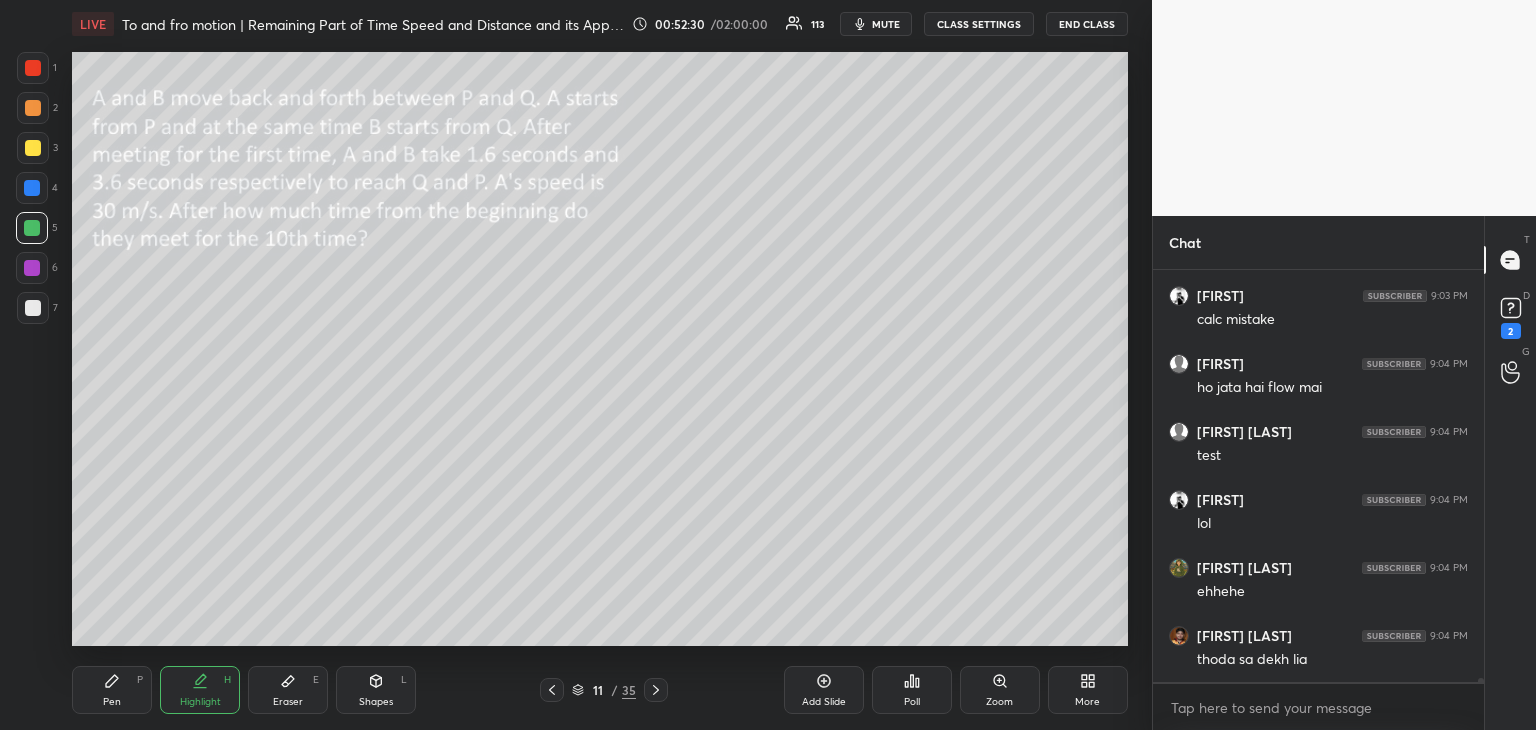scroll, scrollTop: 47320, scrollLeft: 0, axis: vertical 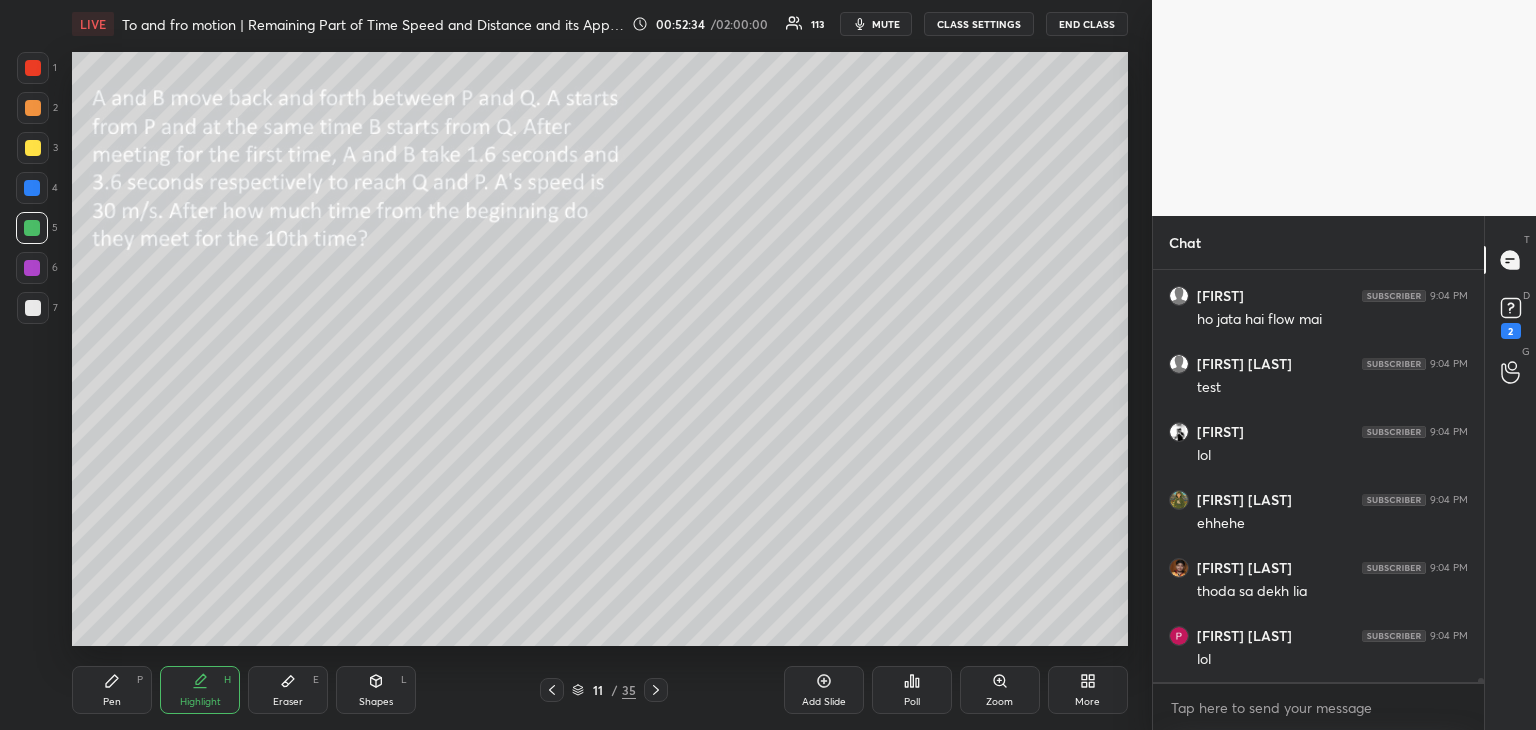 click on "Pen P" at bounding box center (112, 690) 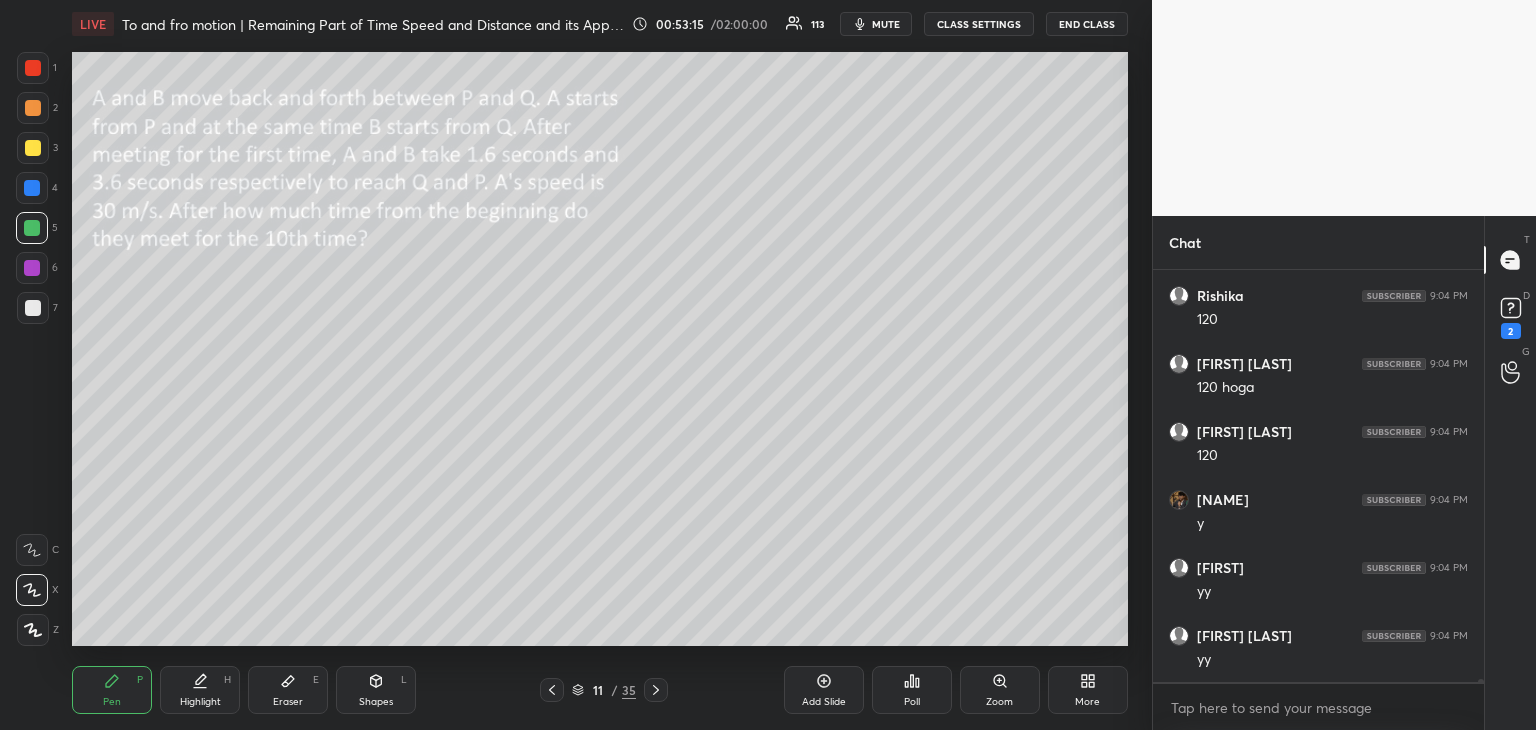 scroll, scrollTop: 48632, scrollLeft: 0, axis: vertical 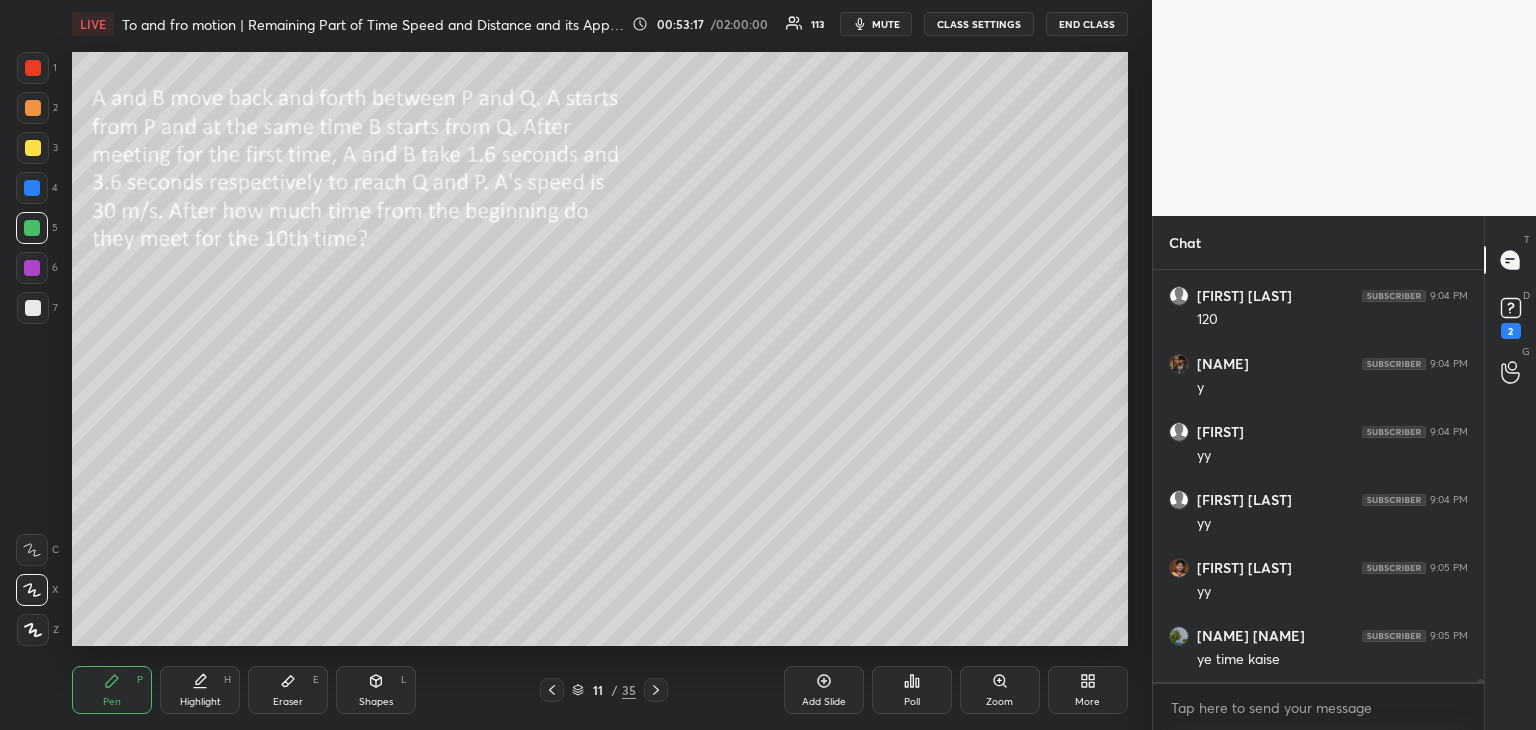 click on "Eraser" at bounding box center (288, 702) 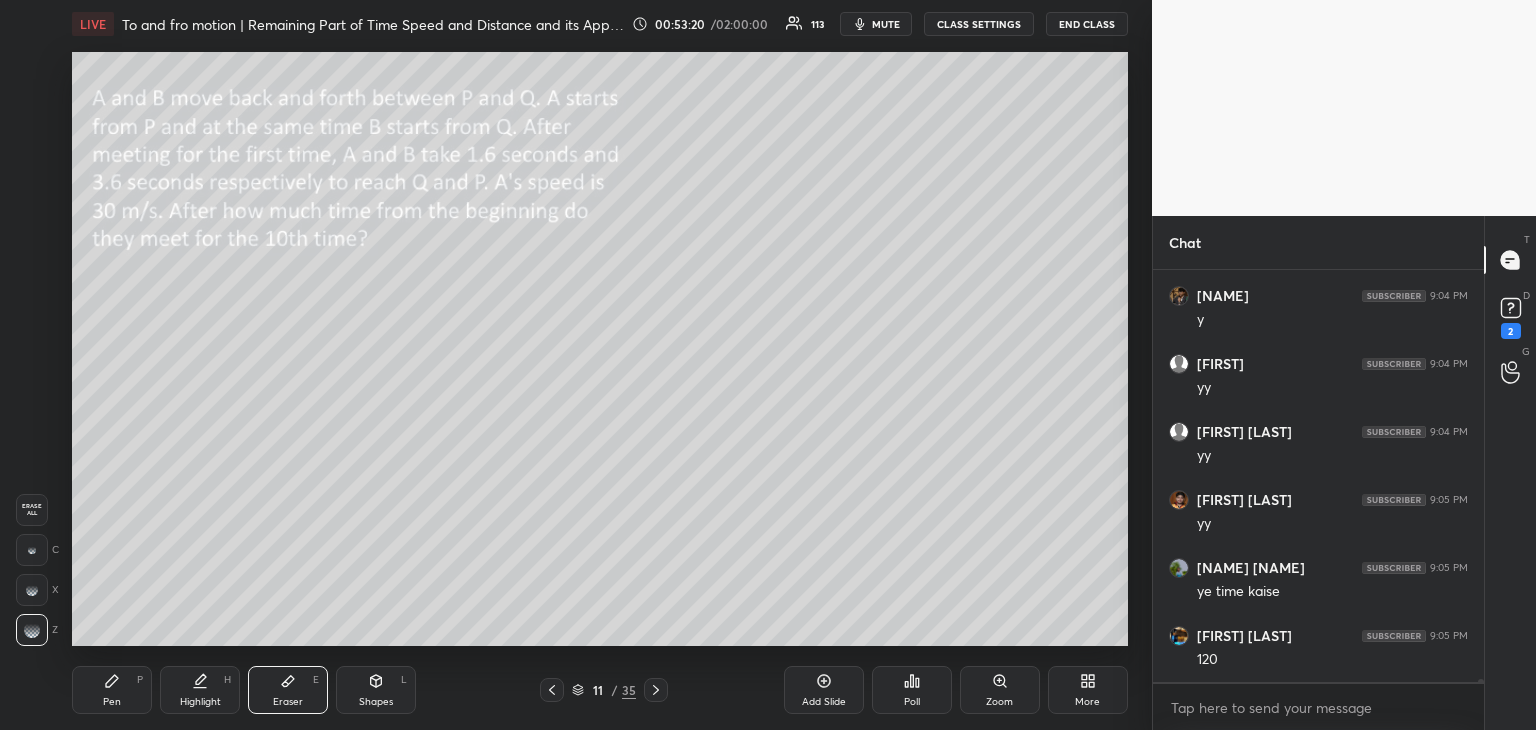 scroll, scrollTop: 48768, scrollLeft: 0, axis: vertical 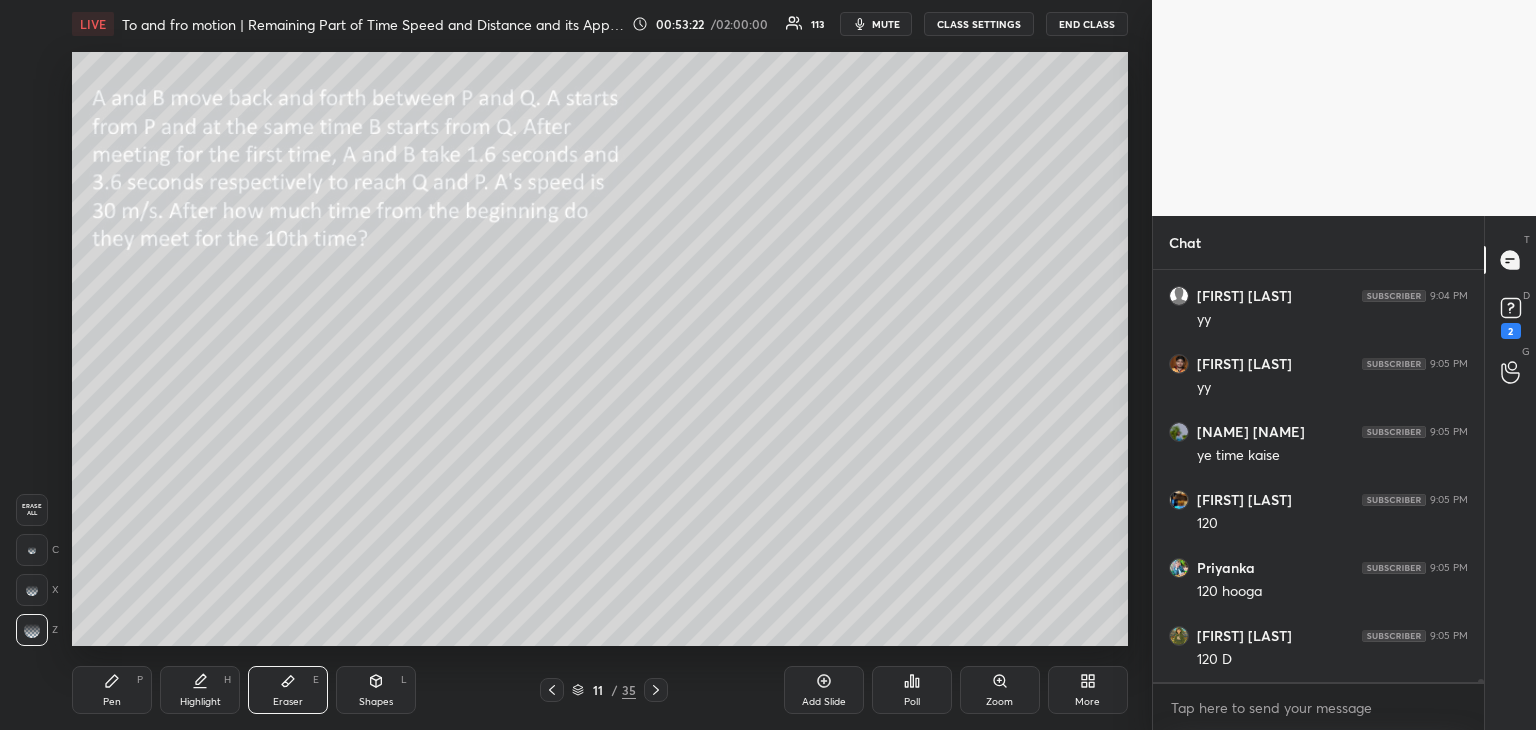 click on "Pen" at bounding box center [112, 702] 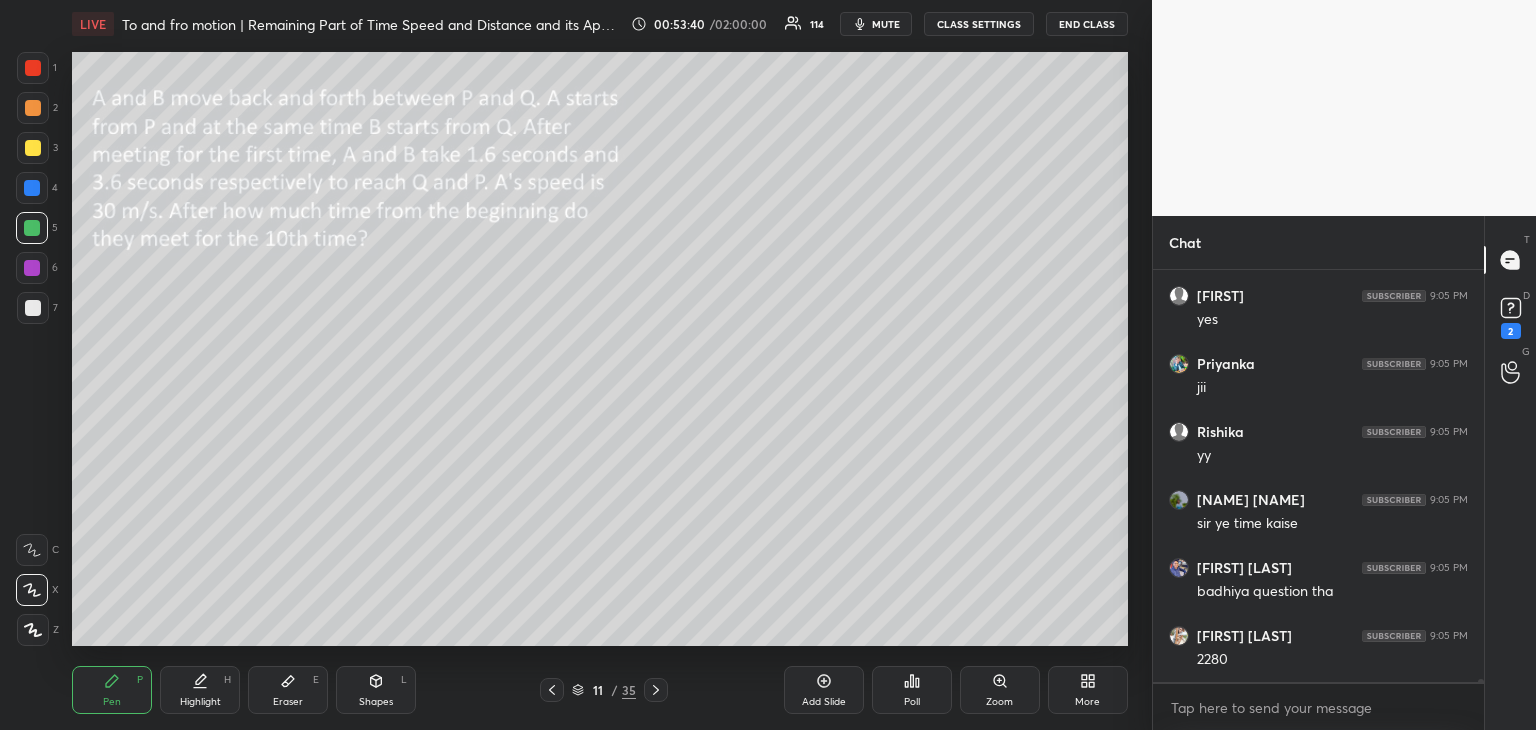 scroll, scrollTop: 49350, scrollLeft: 0, axis: vertical 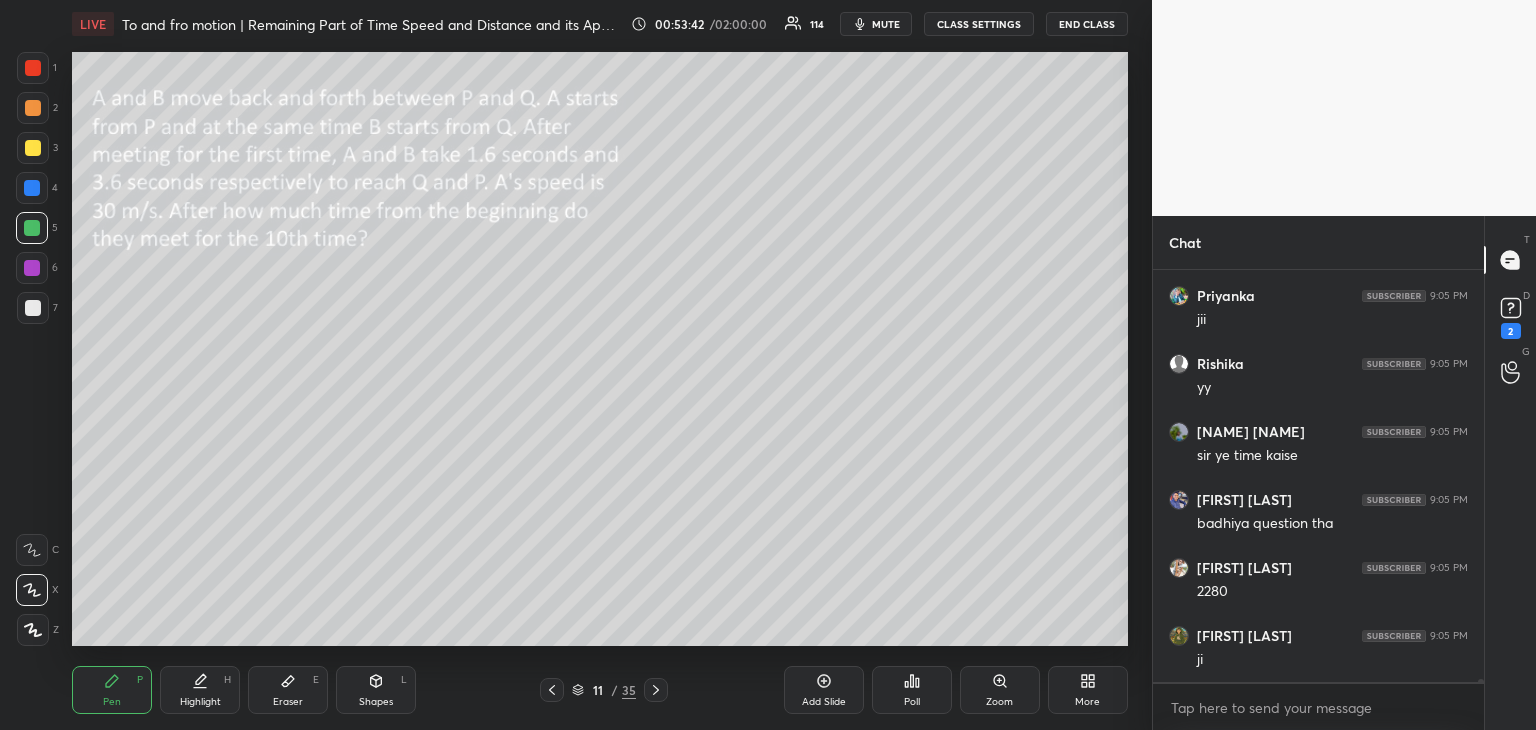 click on "Highlight" at bounding box center (200, 702) 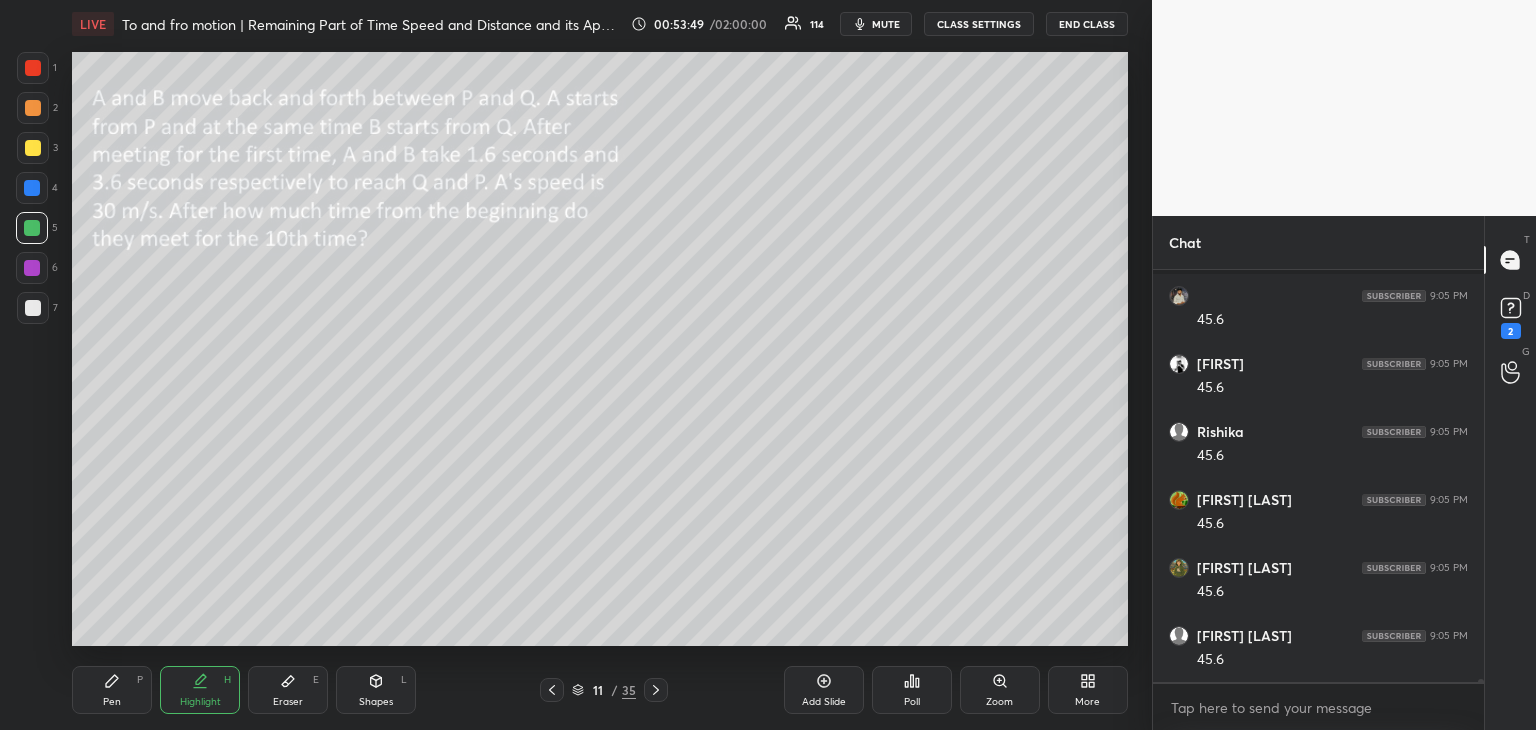scroll, scrollTop: 49962, scrollLeft: 0, axis: vertical 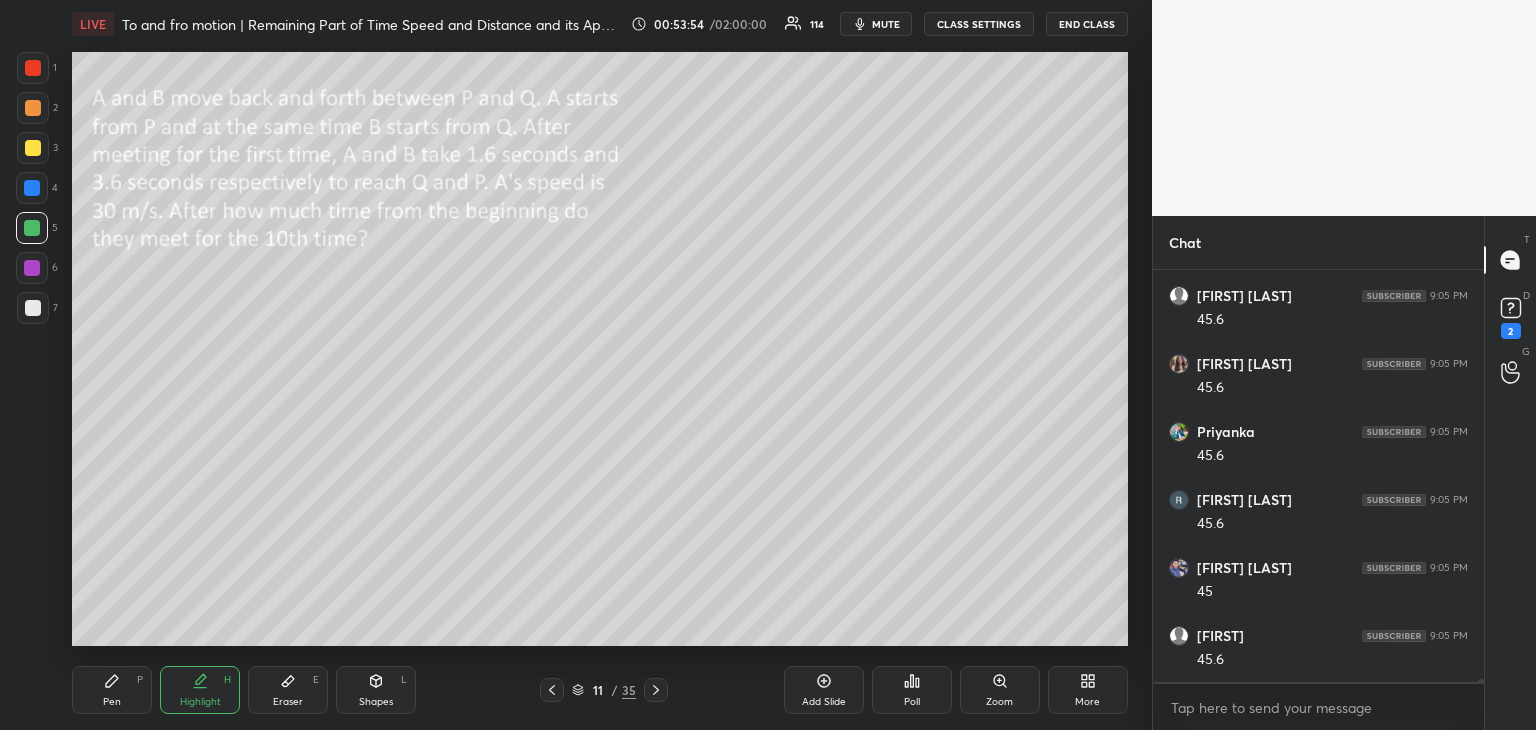 click on "Pen P" at bounding box center (112, 690) 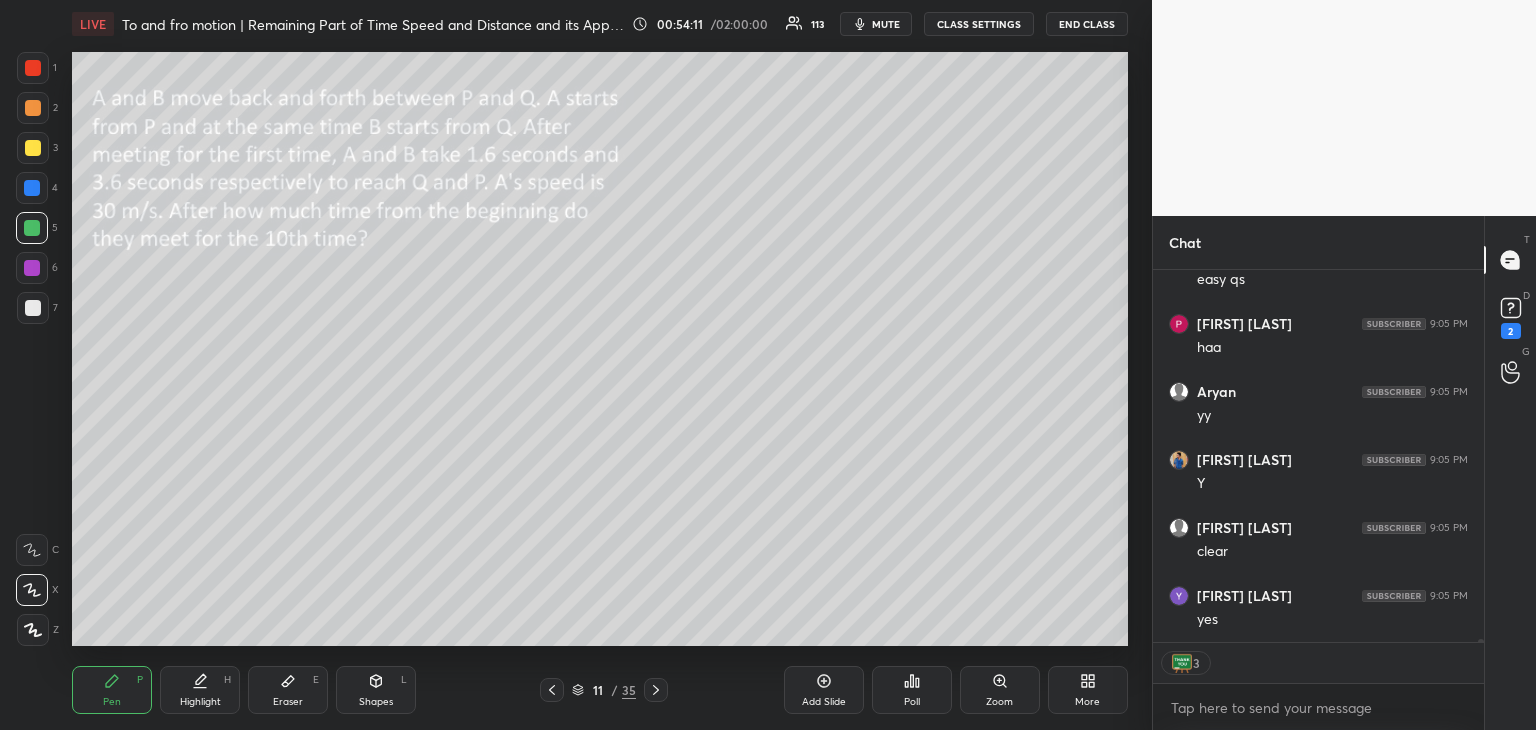 click at bounding box center [33, 148] 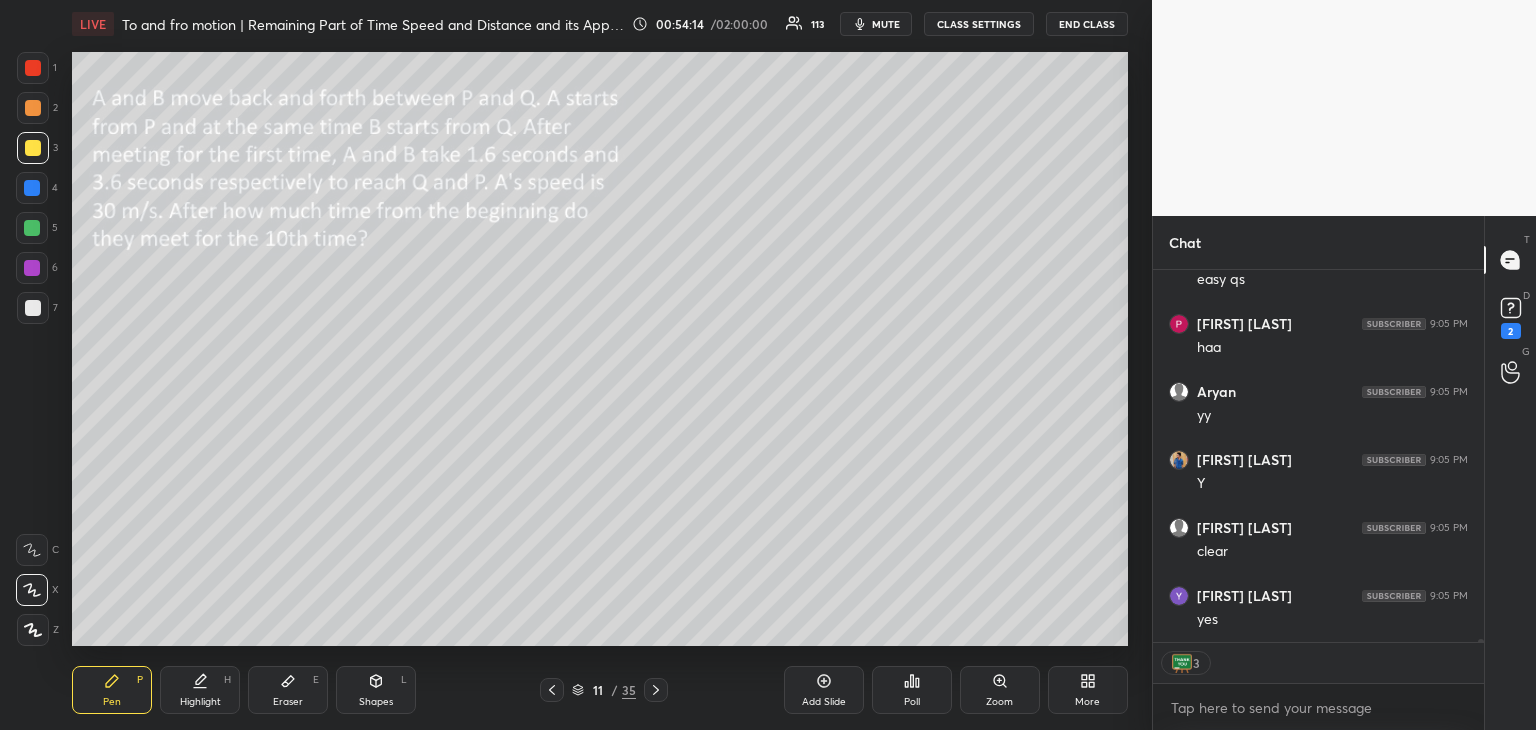click 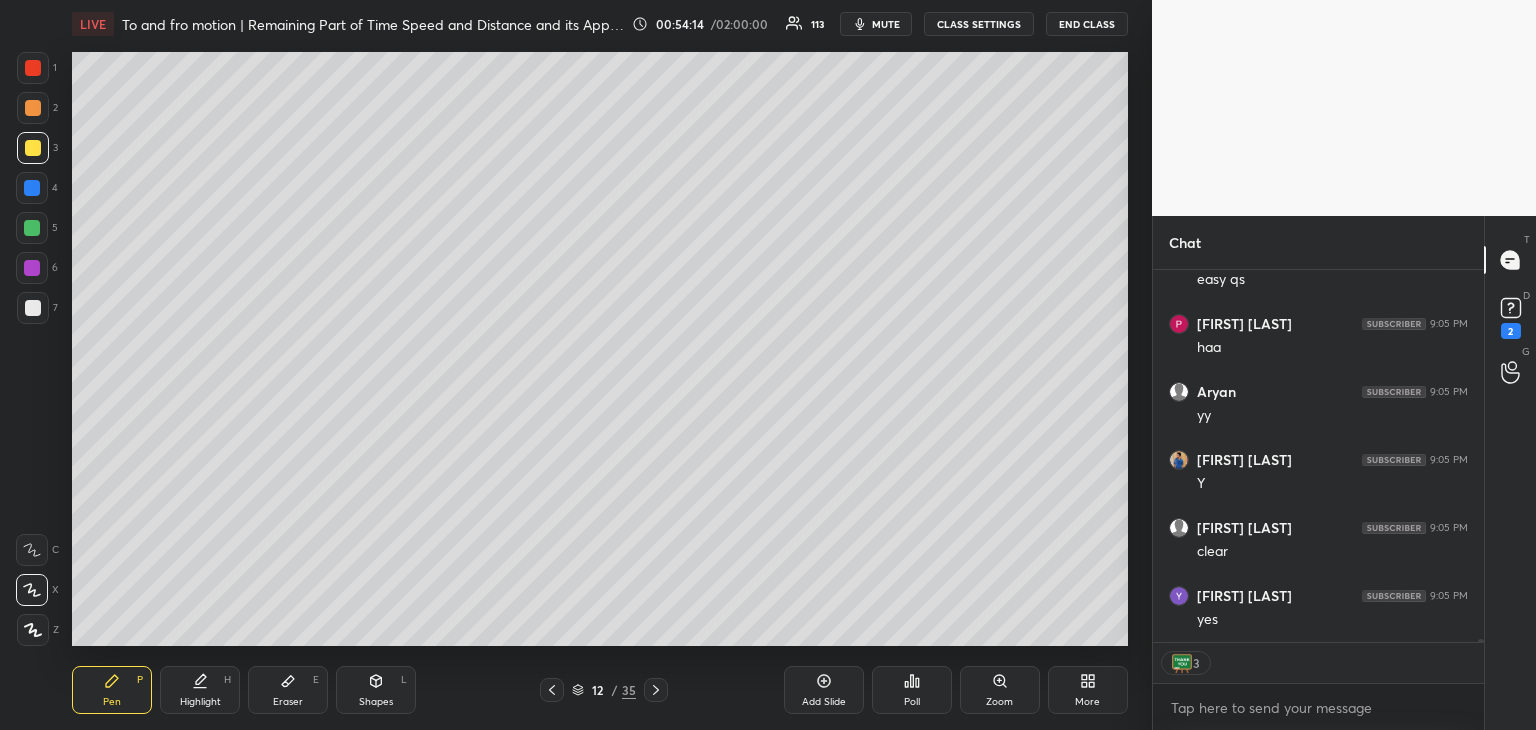 click 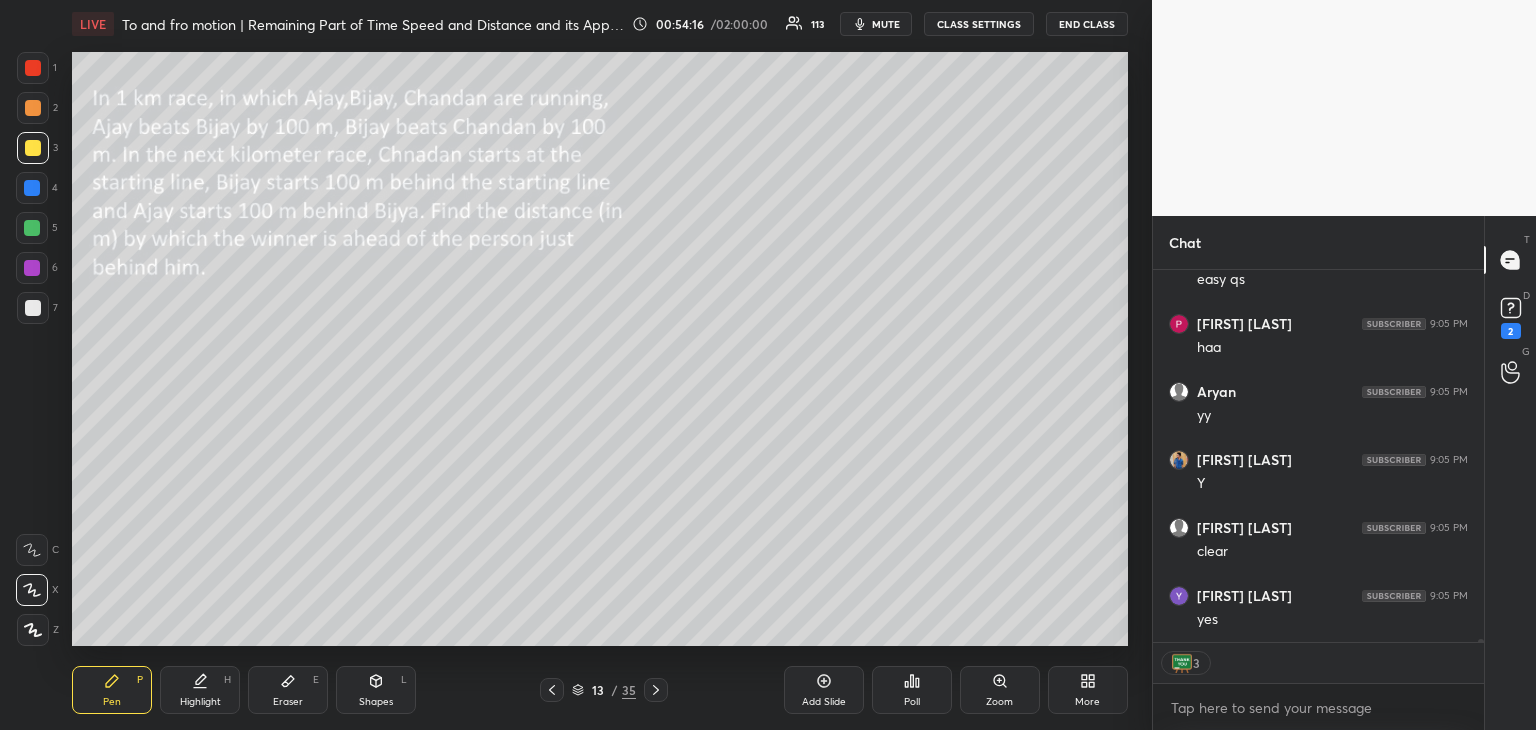 click on "Shapes L" at bounding box center (376, 690) 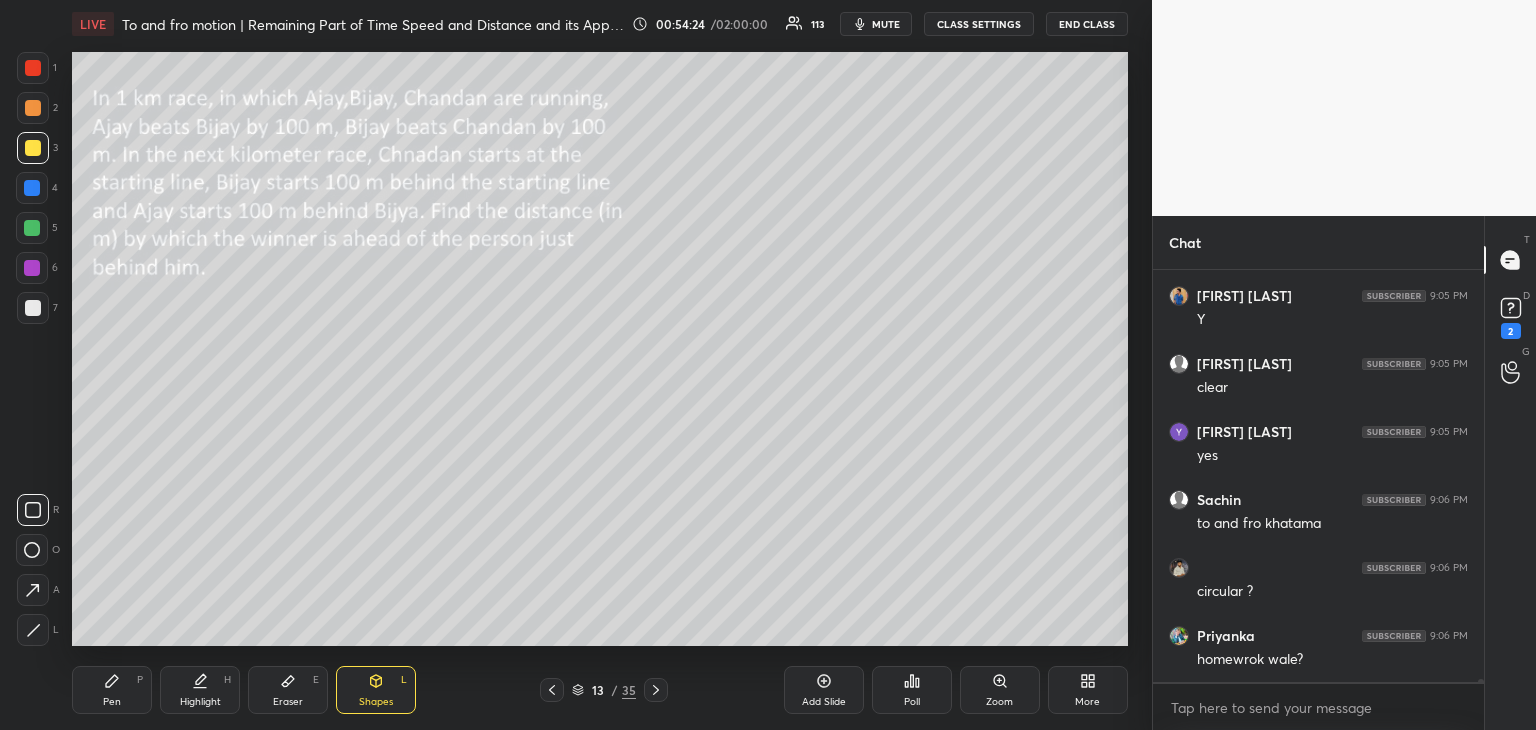 click 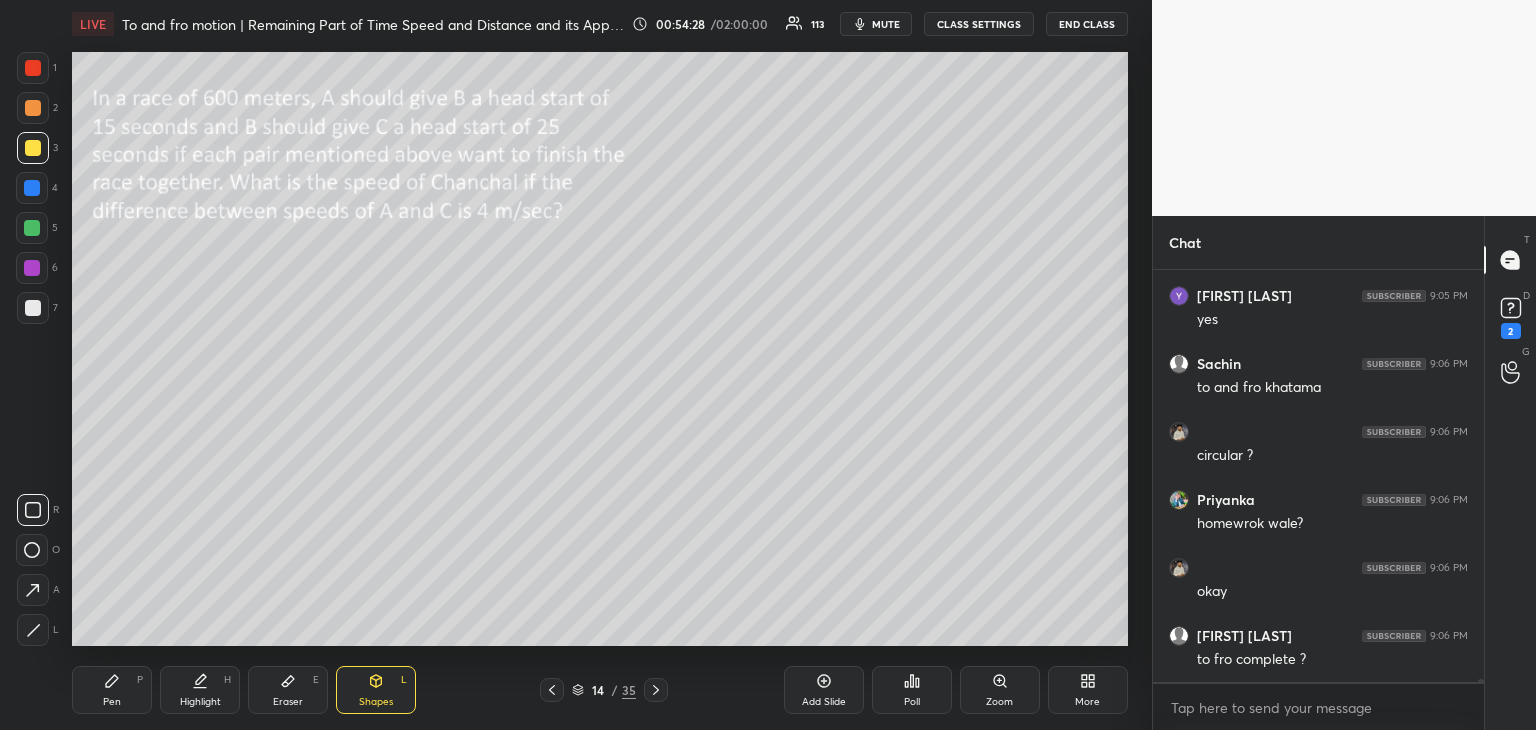 click 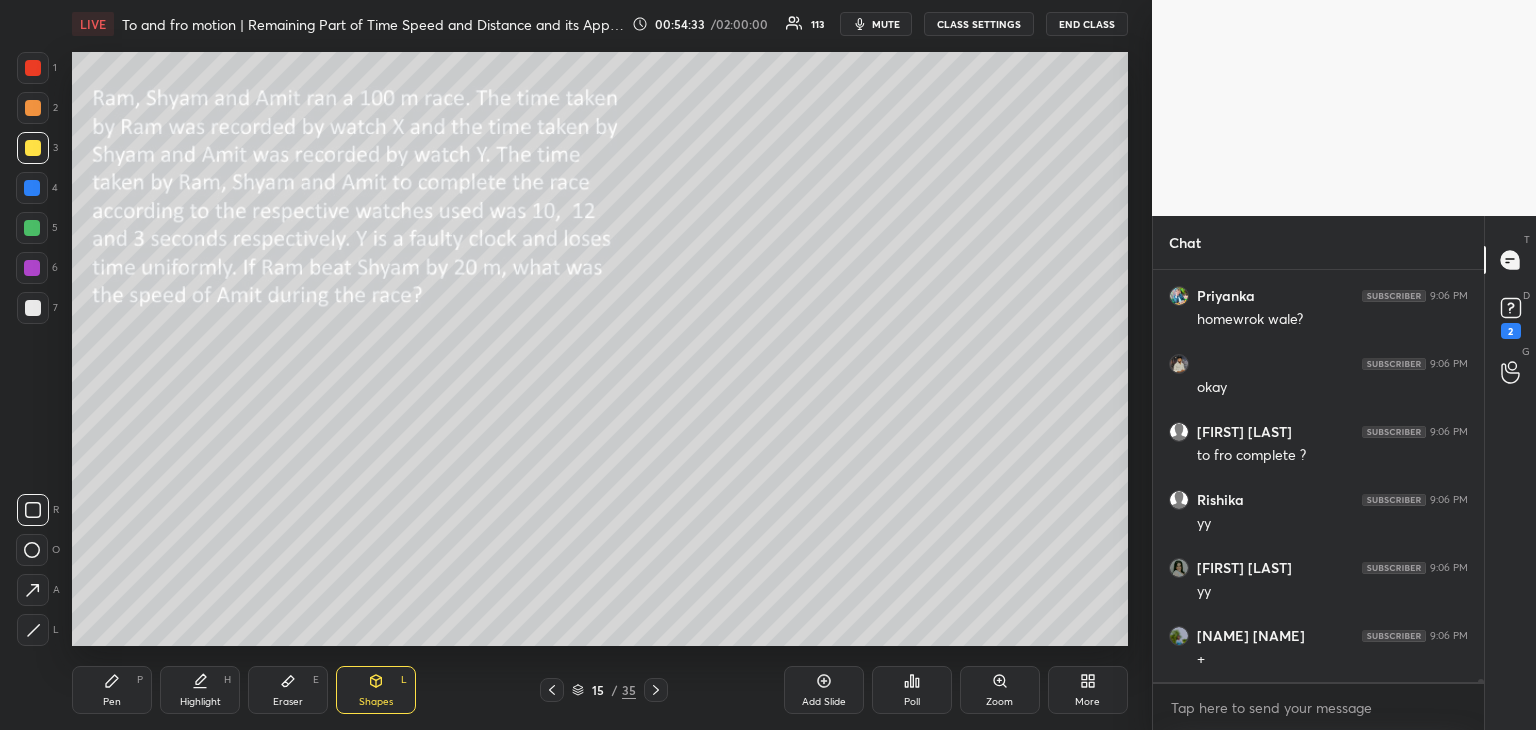 click 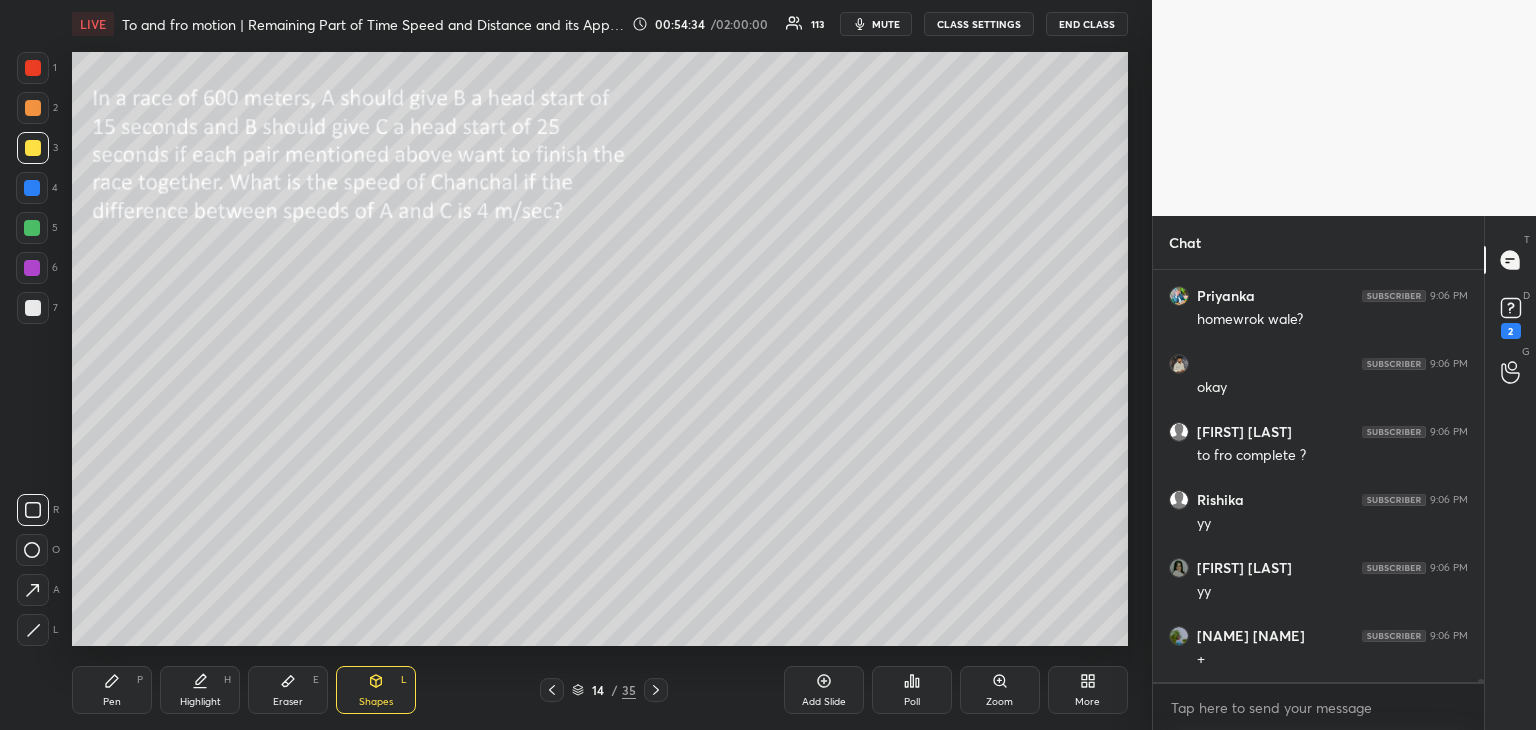 click 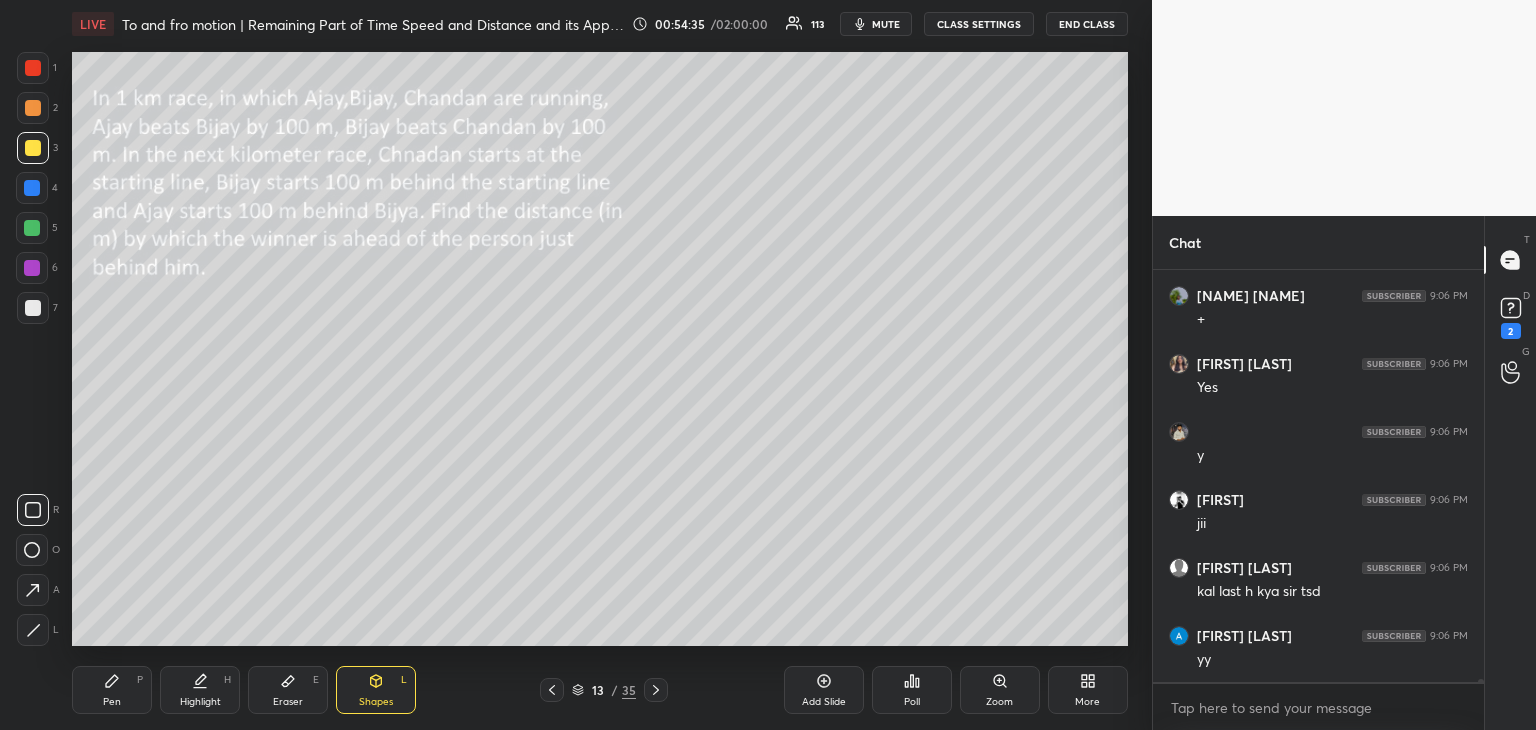 click at bounding box center [33, 108] 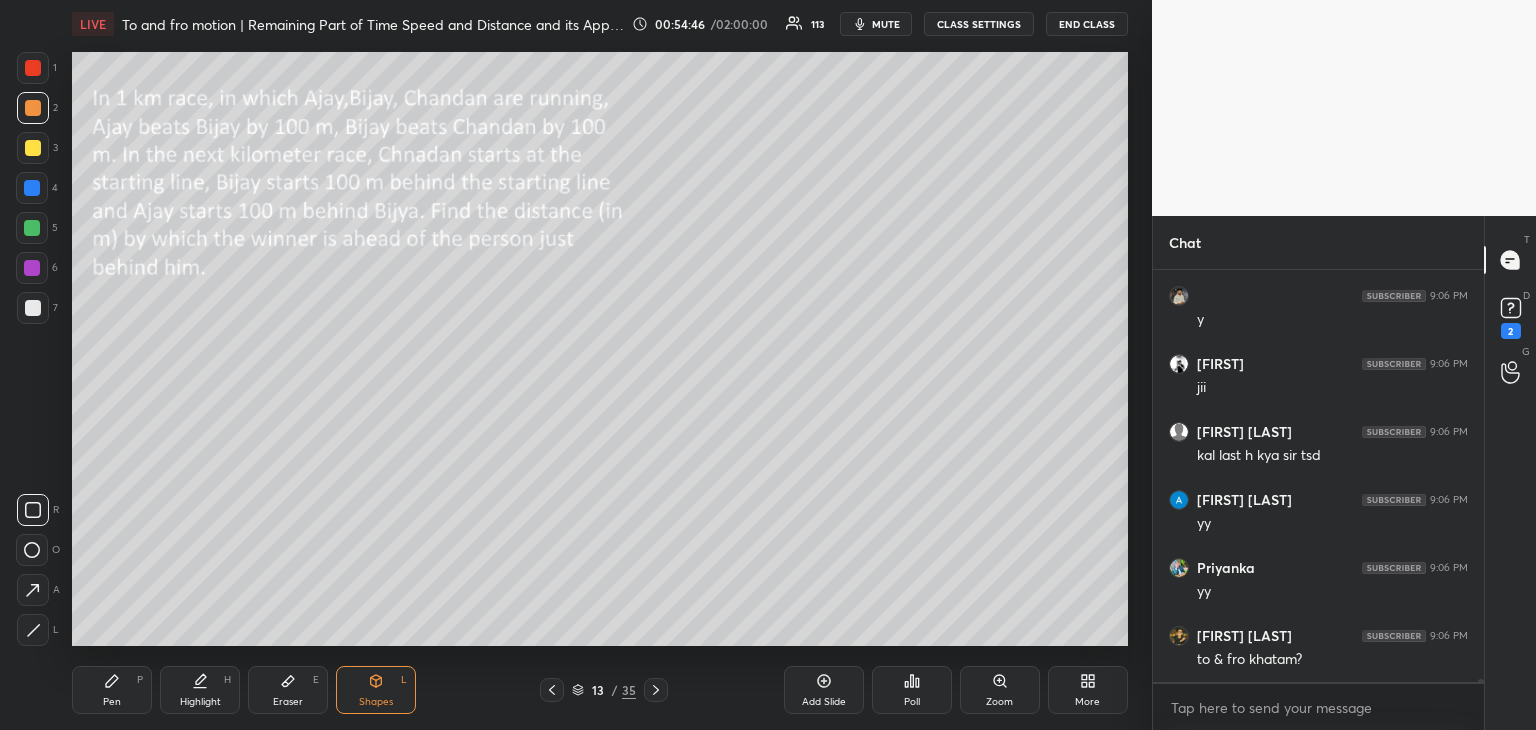 click on "Pen P" at bounding box center (112, 690) 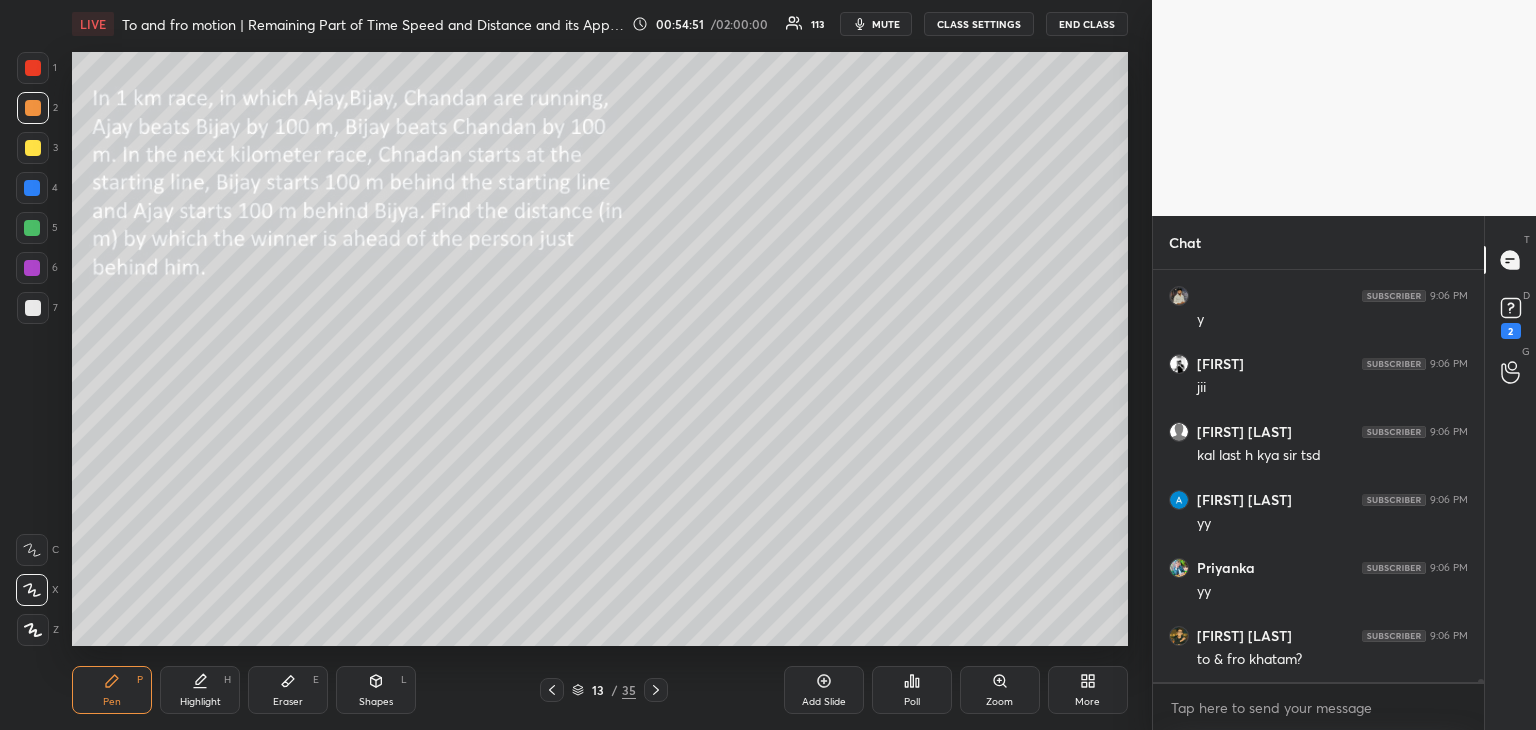 scroll, scrollTop: 52158, scrollLeft: 0, axis: vertical 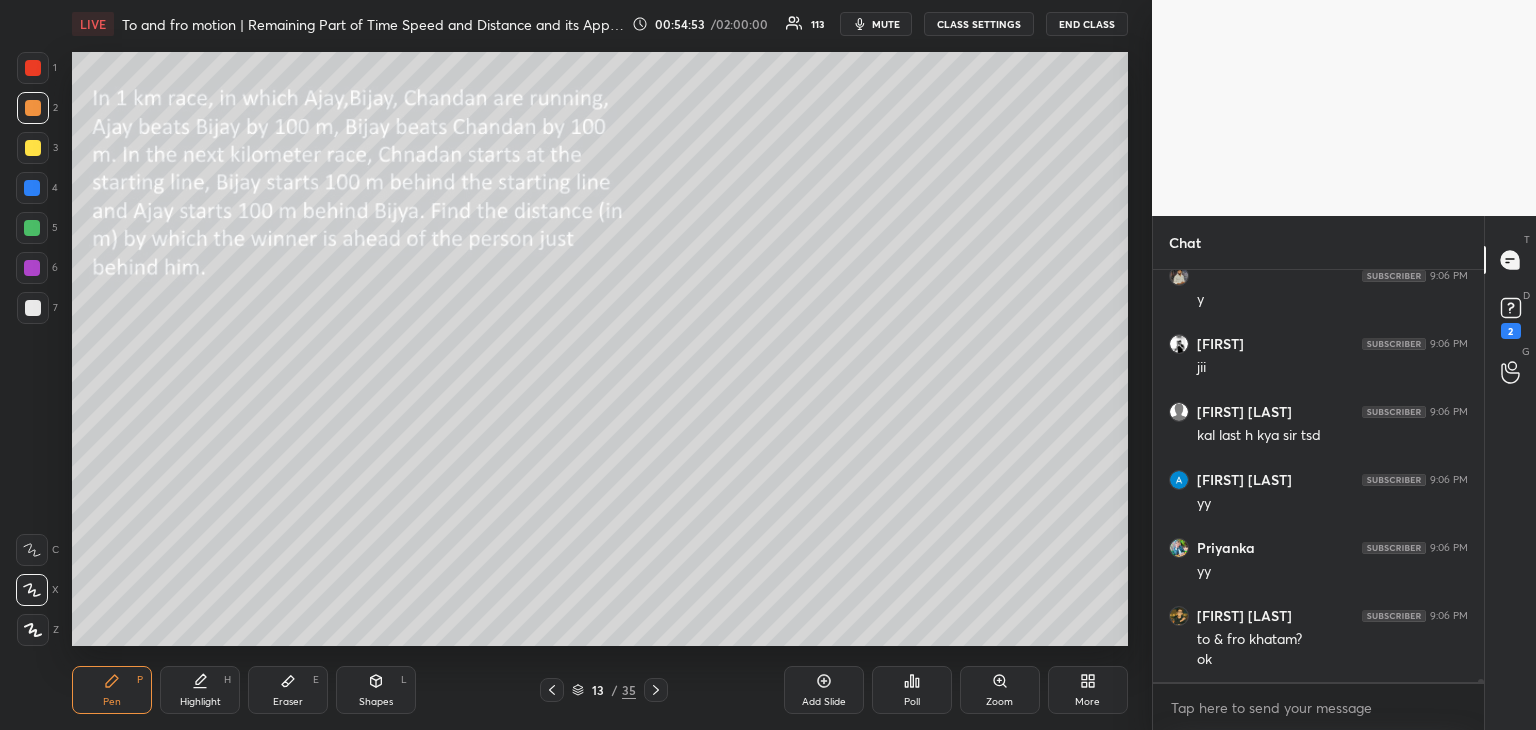 click on "Eraser E" at bounding box center [288, 690] 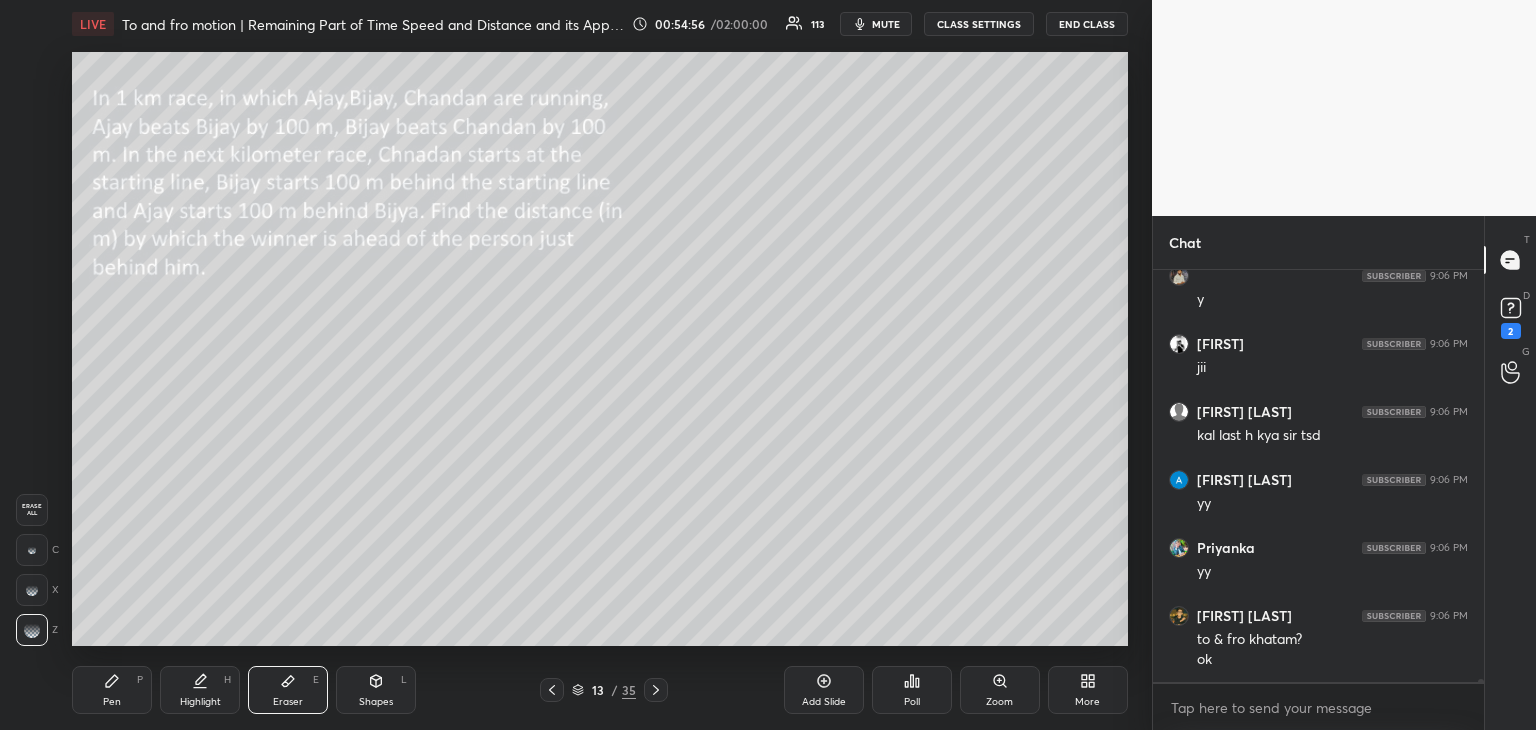 click 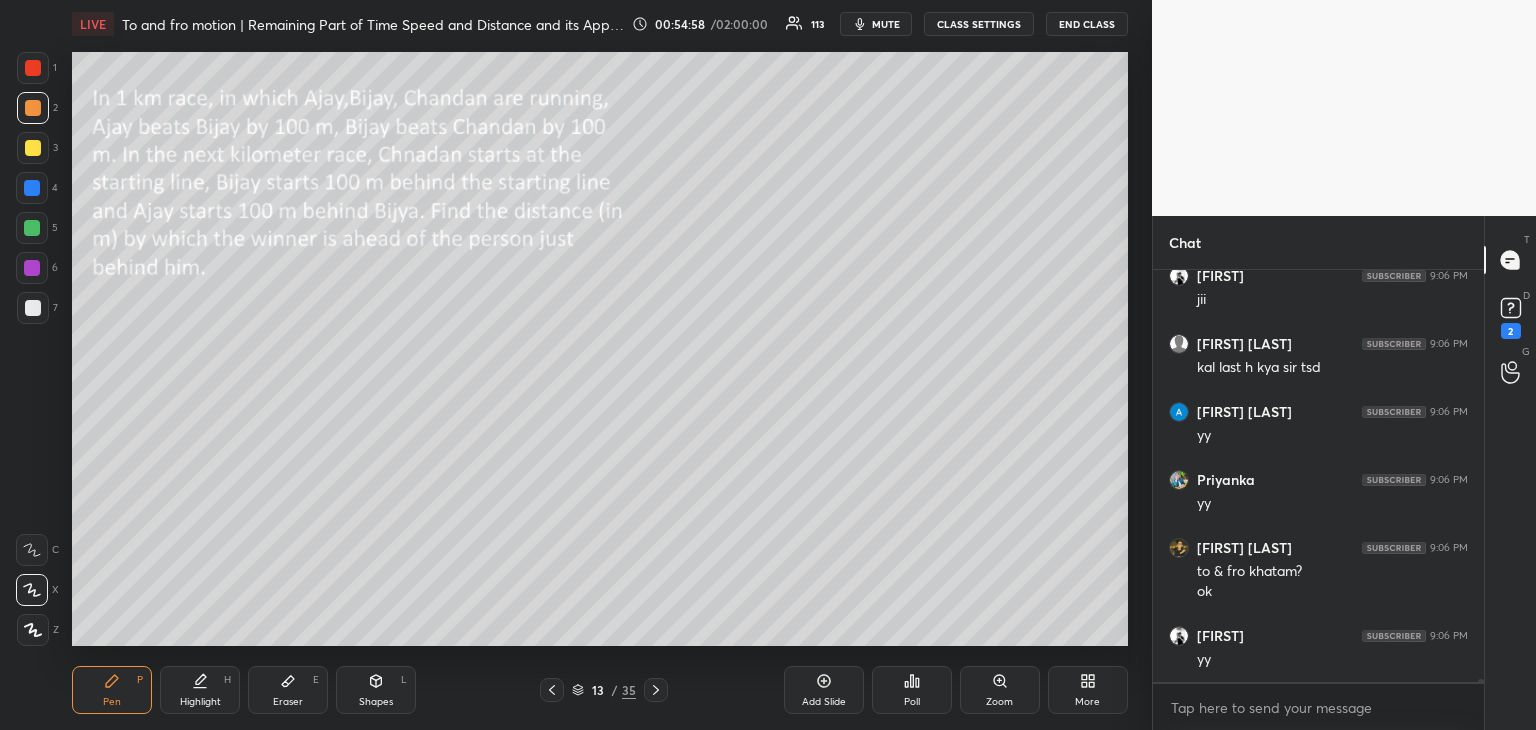 scroll, scrollTop: 52294, scrollLeft: 0, axis: vertical 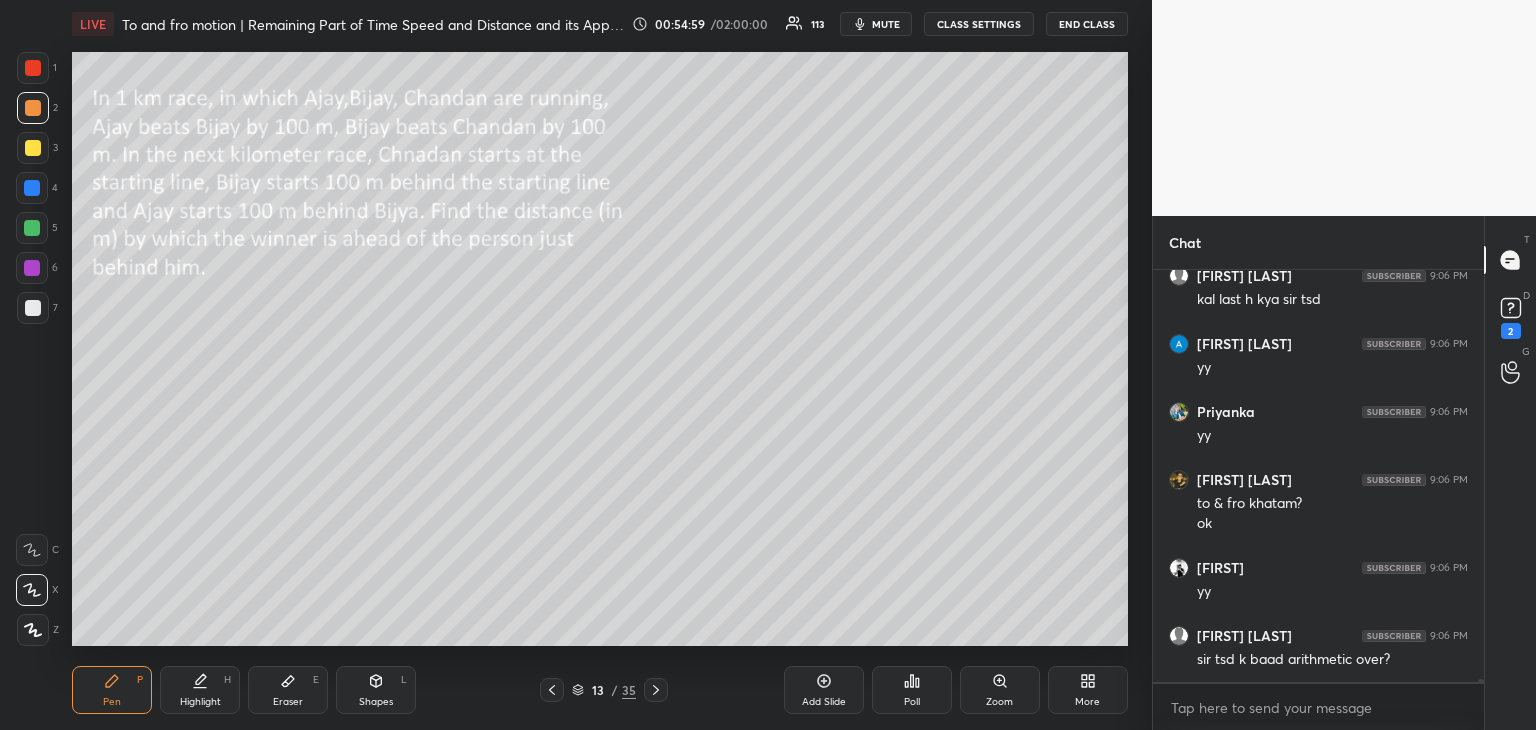 click at bounding box center (32, 188) 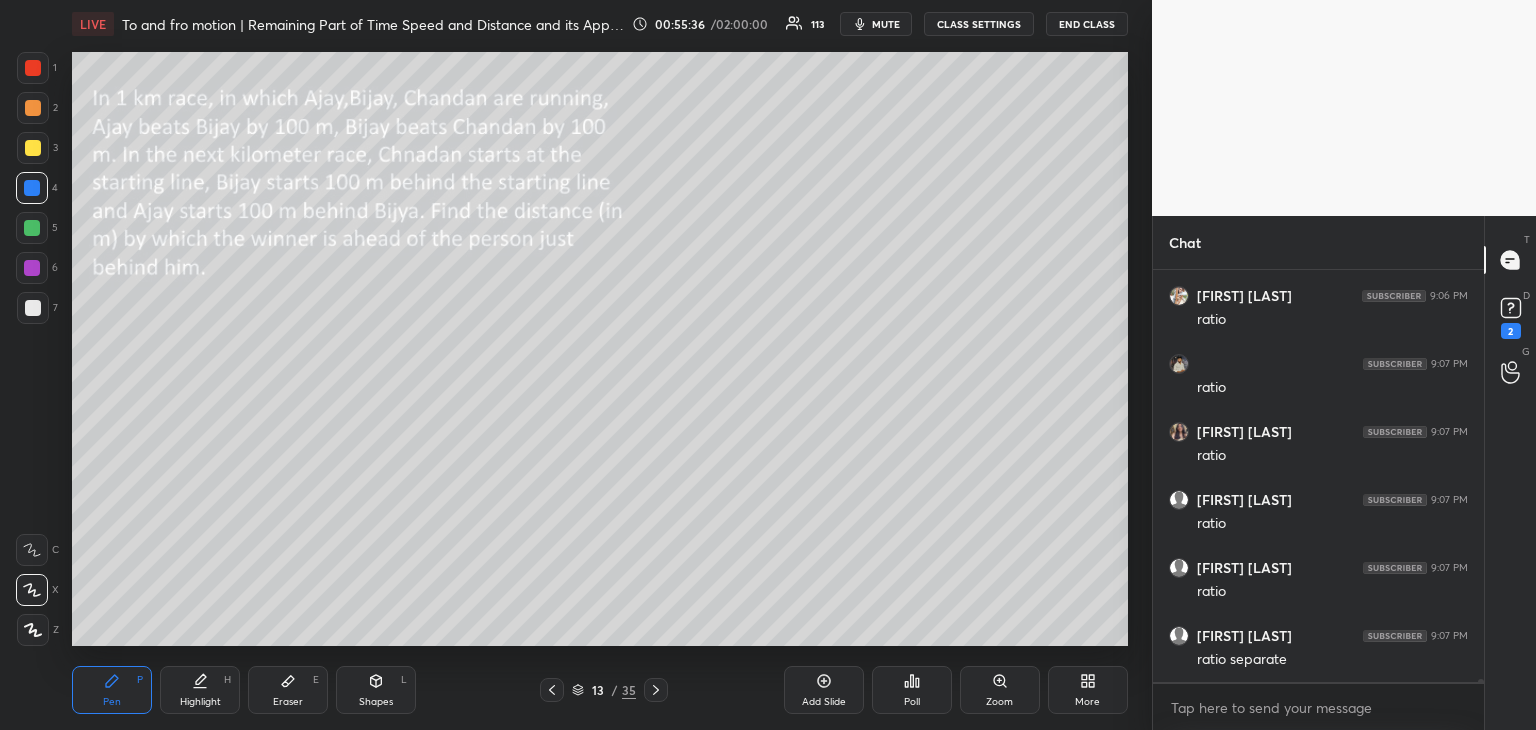 scroll, scrollTop: 52838, scrollLeft: 0, axis: vertical 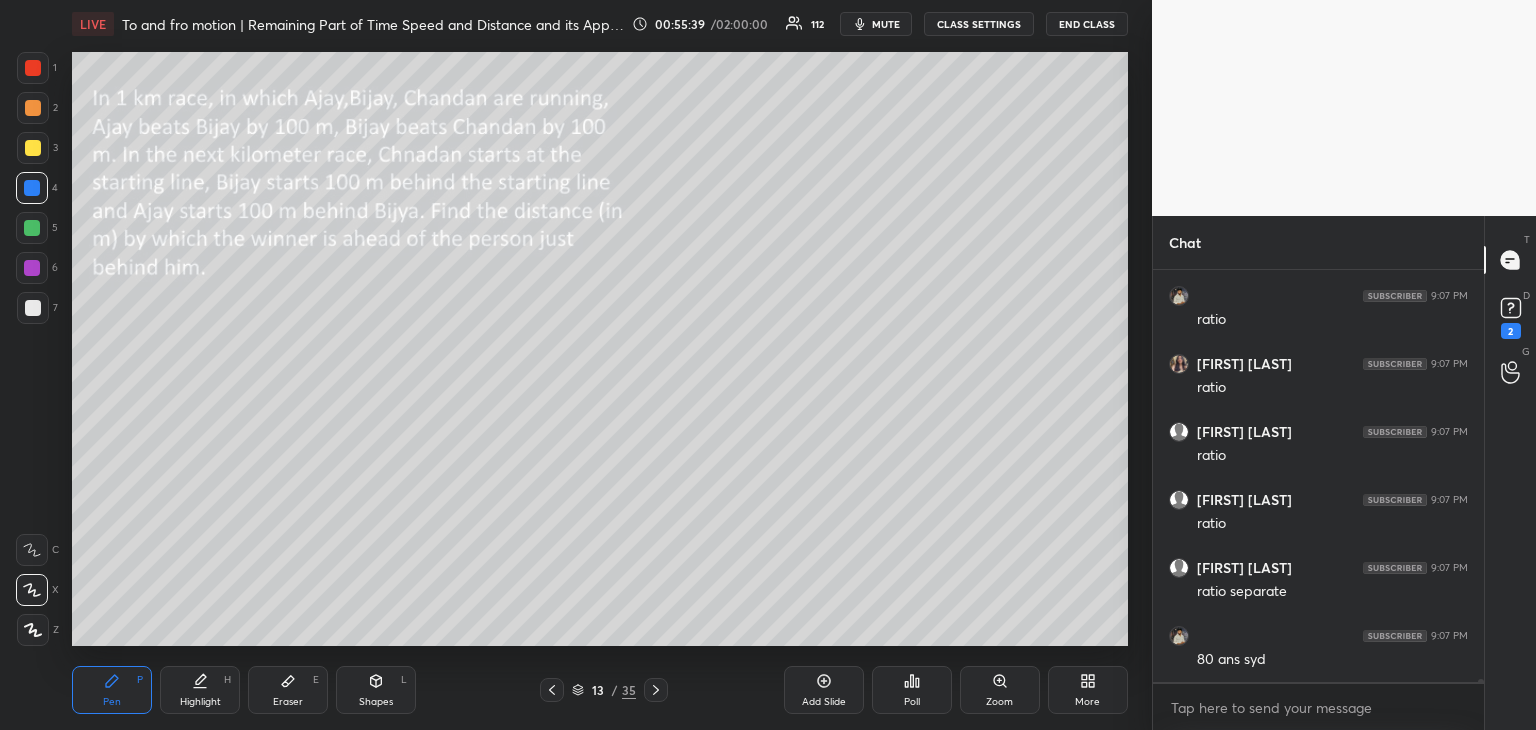 click at bounding box center [33, 308] 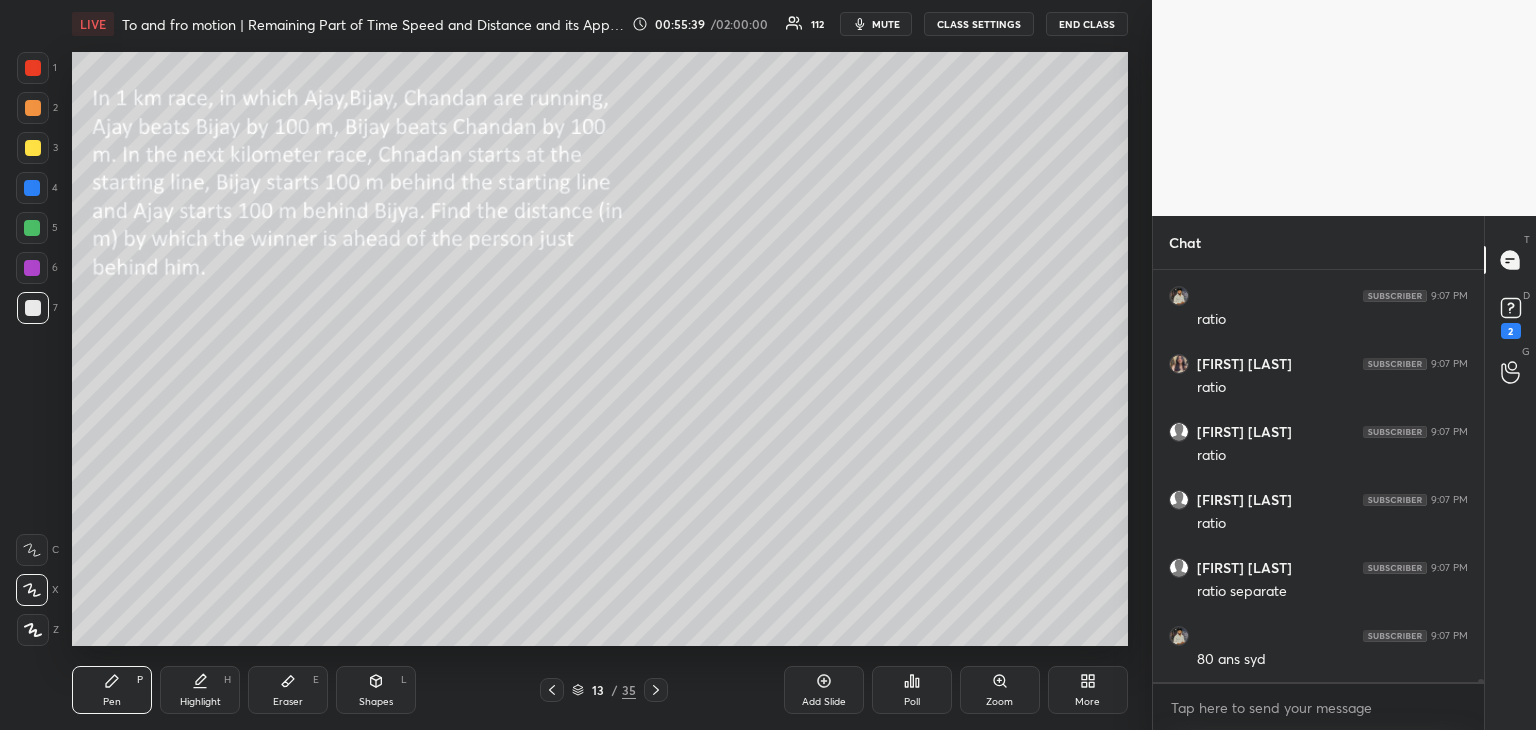 click 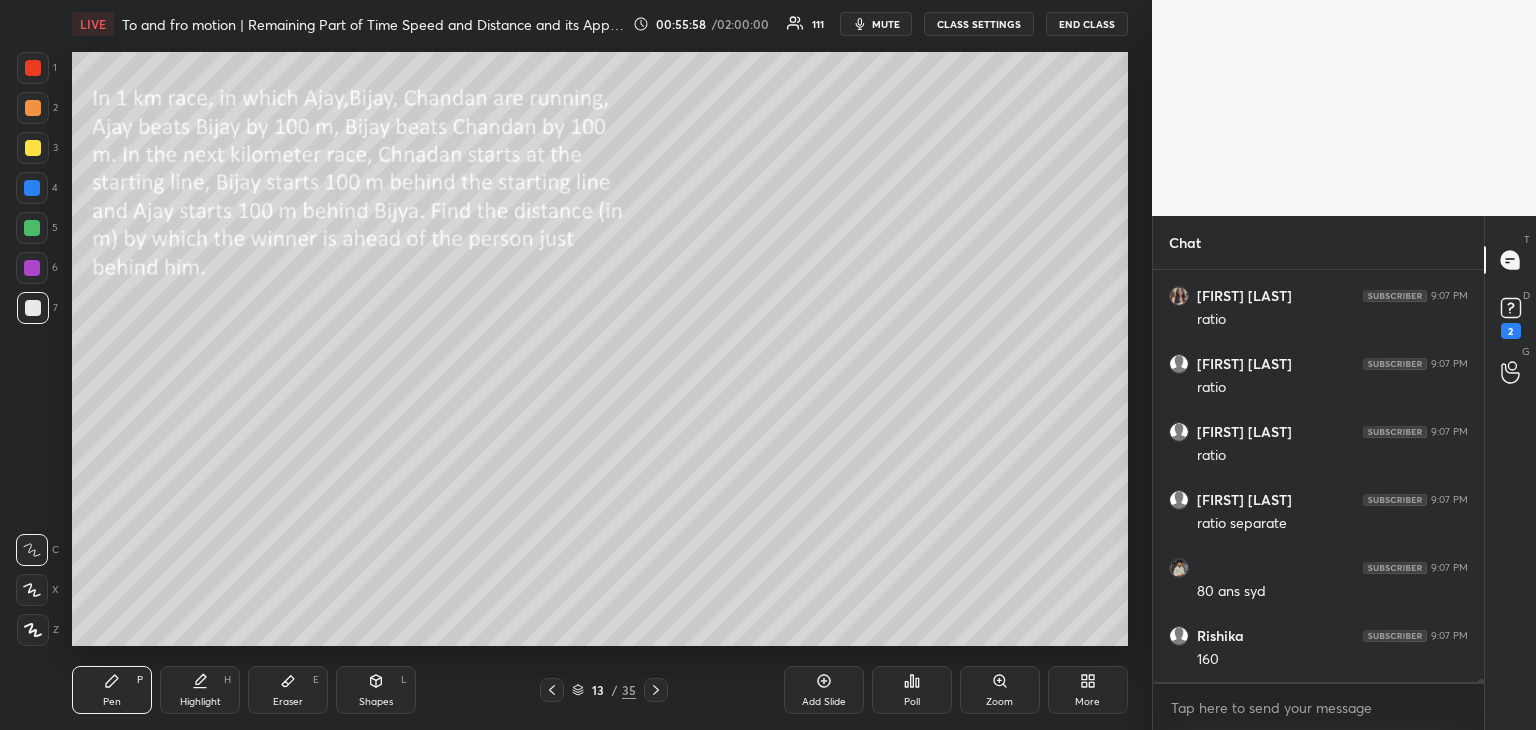 scroll, scrollTop: 52974, scrollLeft: 0, axis: vertical 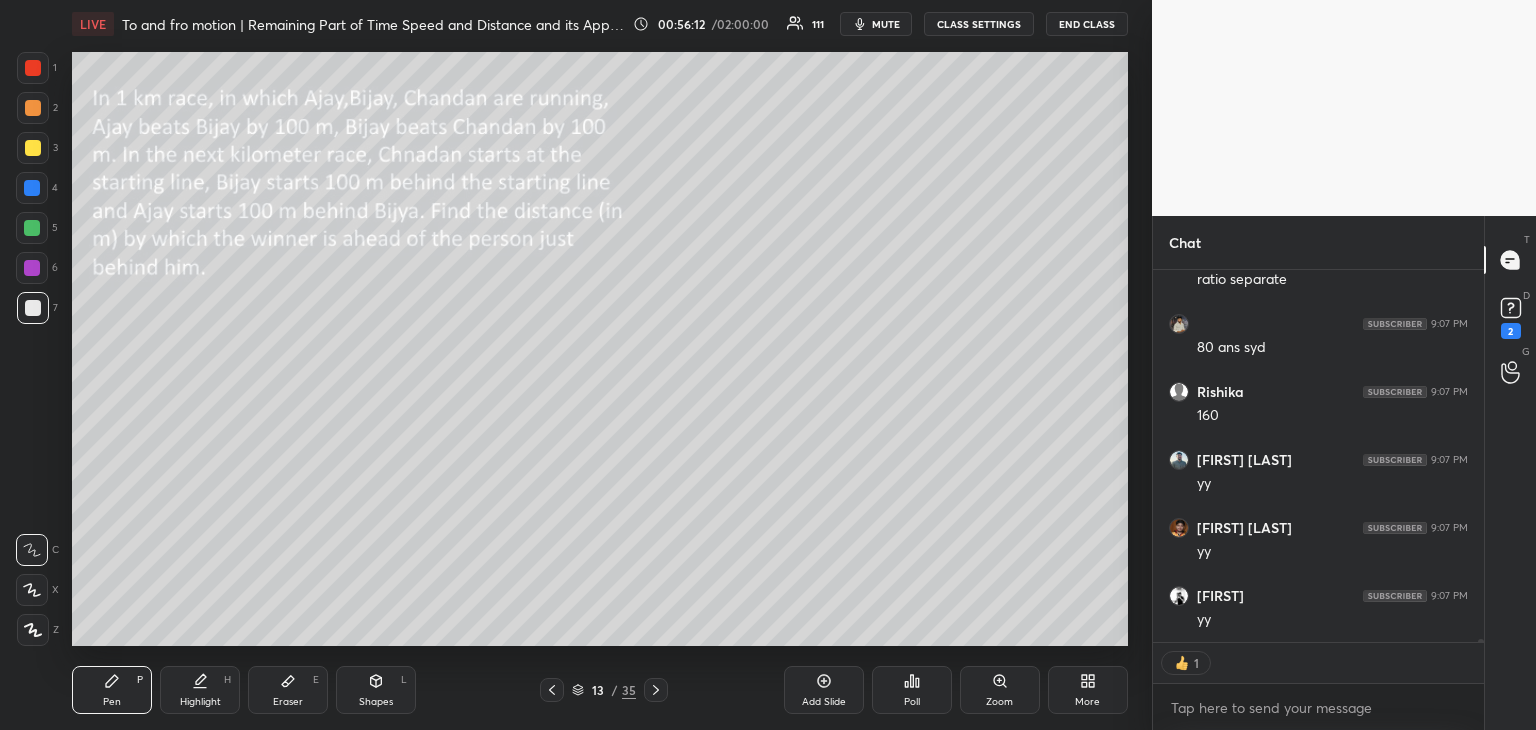 click at bounding box center [32, 228] 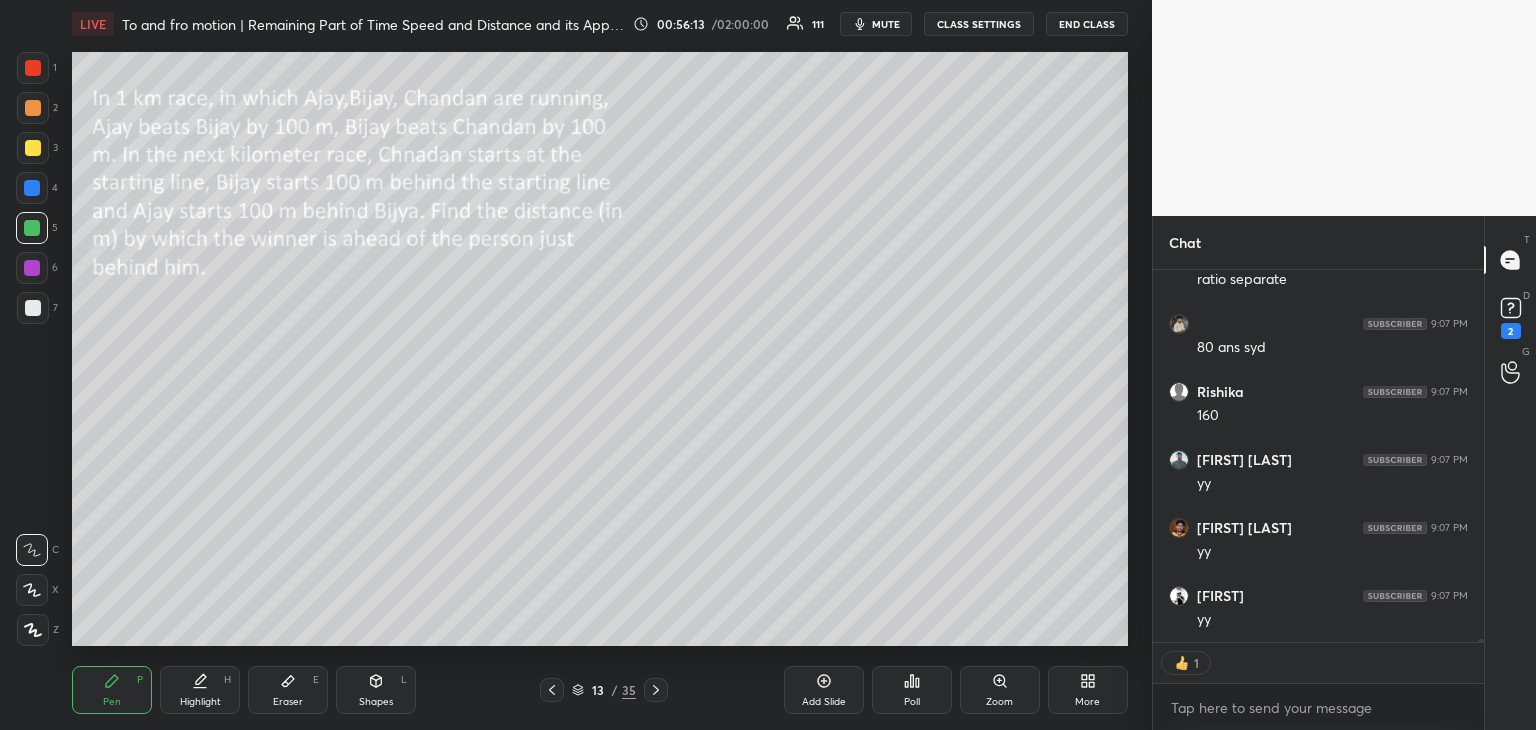 click on "Highlight H" at bounding box center [200, 690] 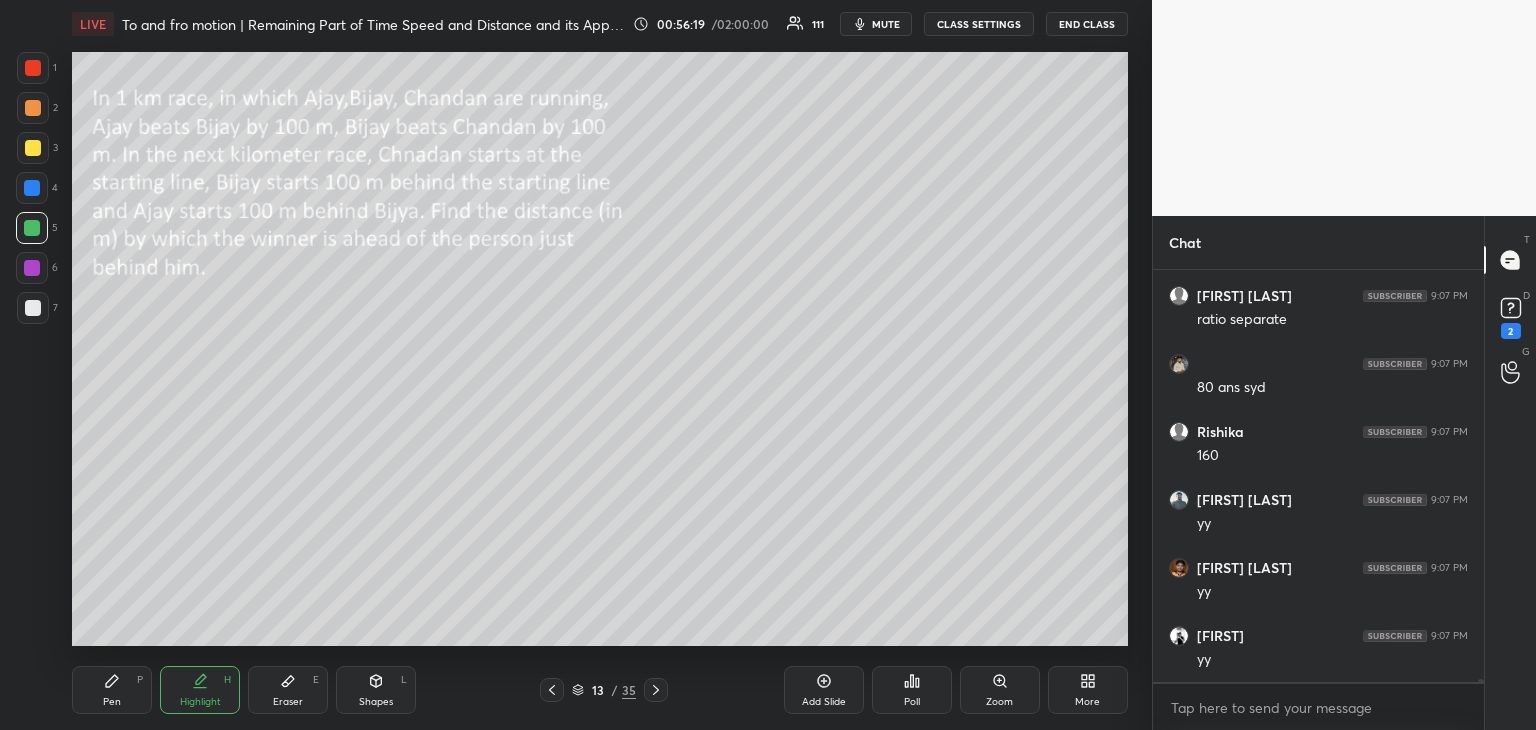 scroll, scrollTop: 5, scrollLeft: 6, axis: both 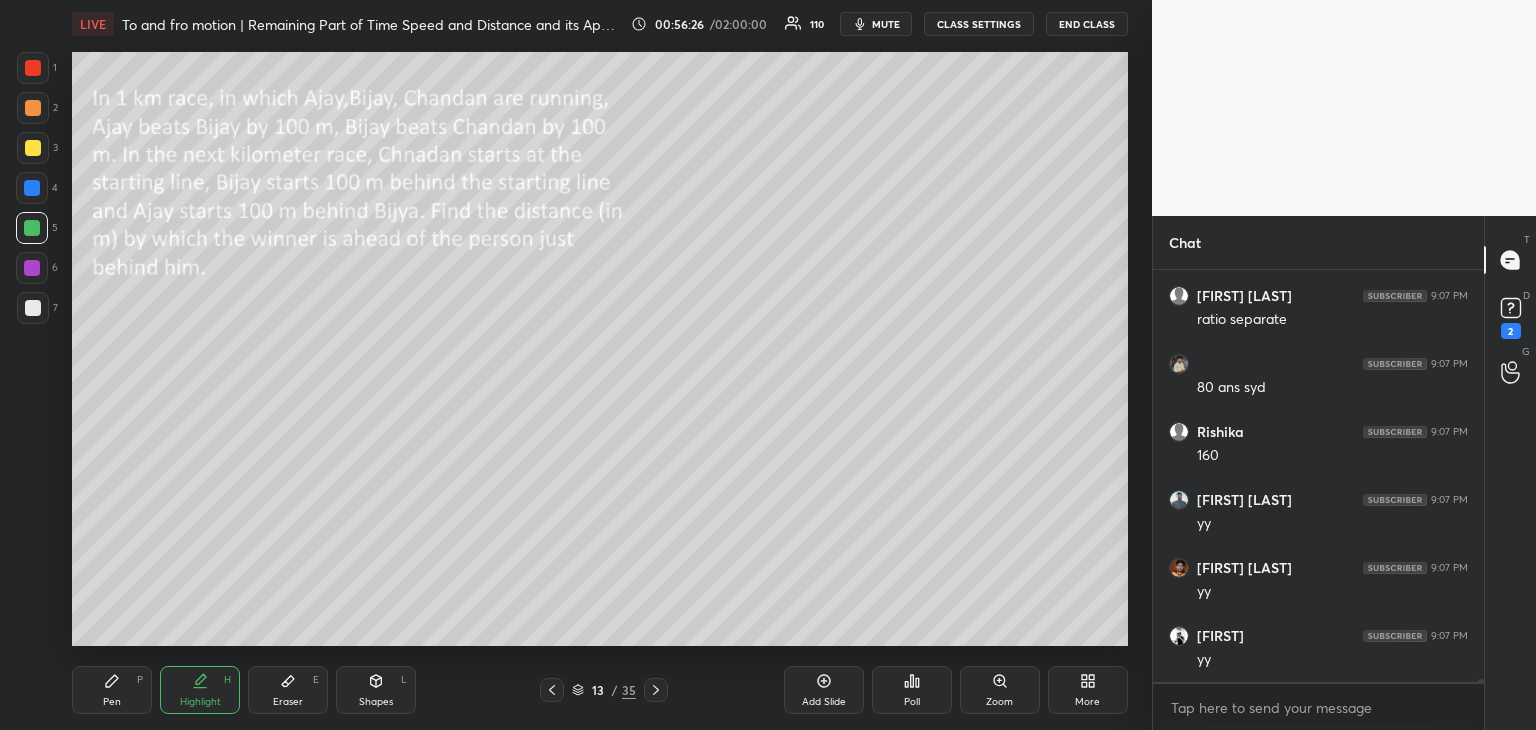 click on "Pen P" at bounding box center (112, 690) 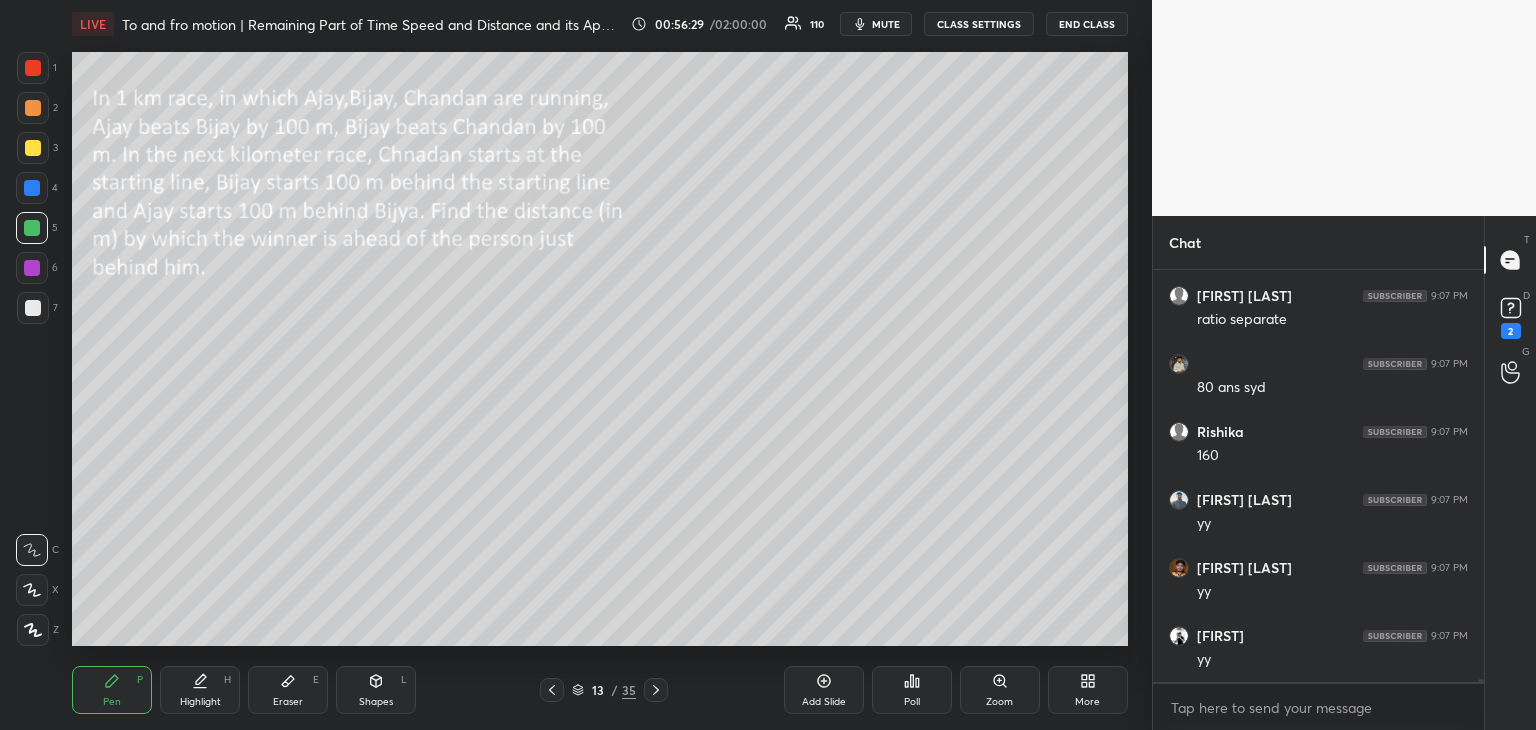 click at bounding box center [33, 308] 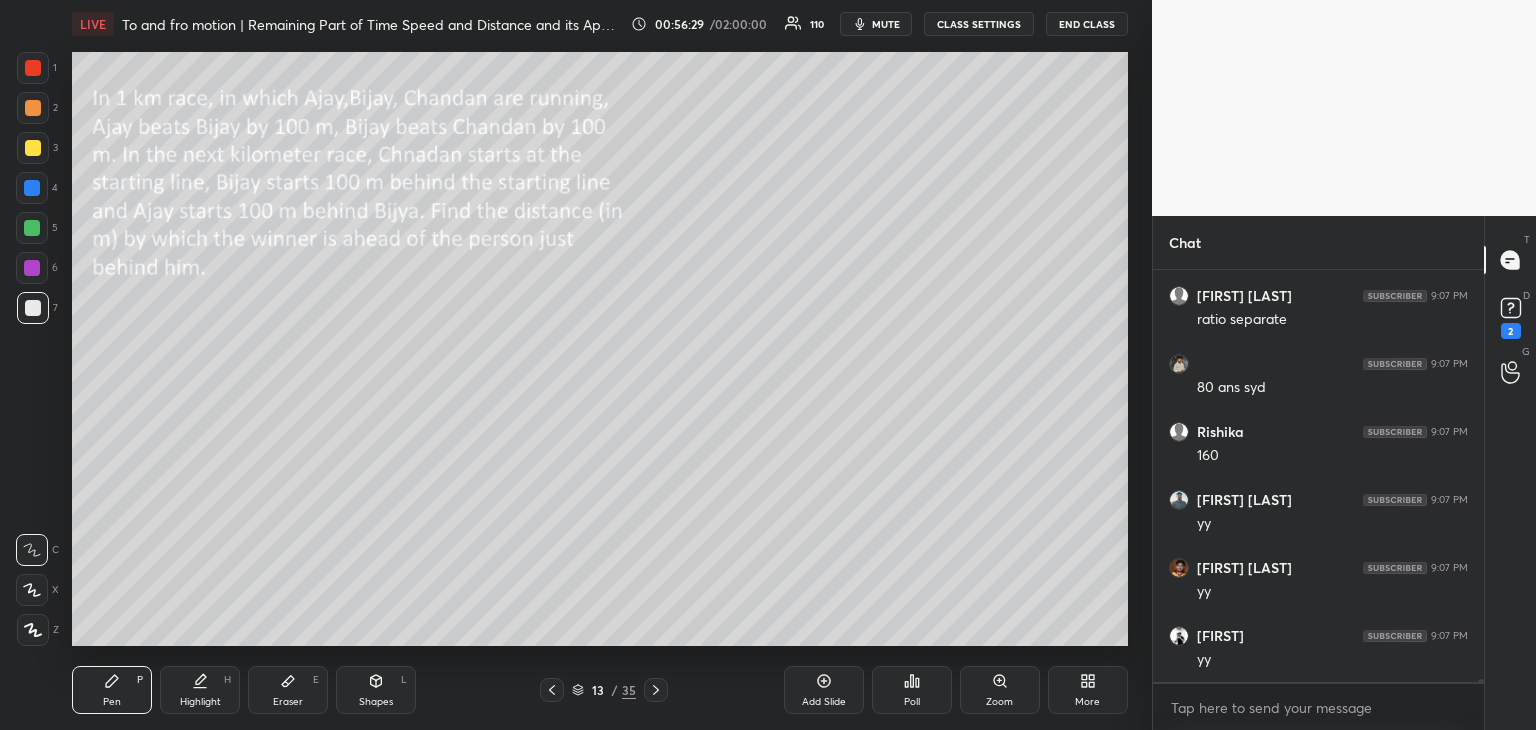 click 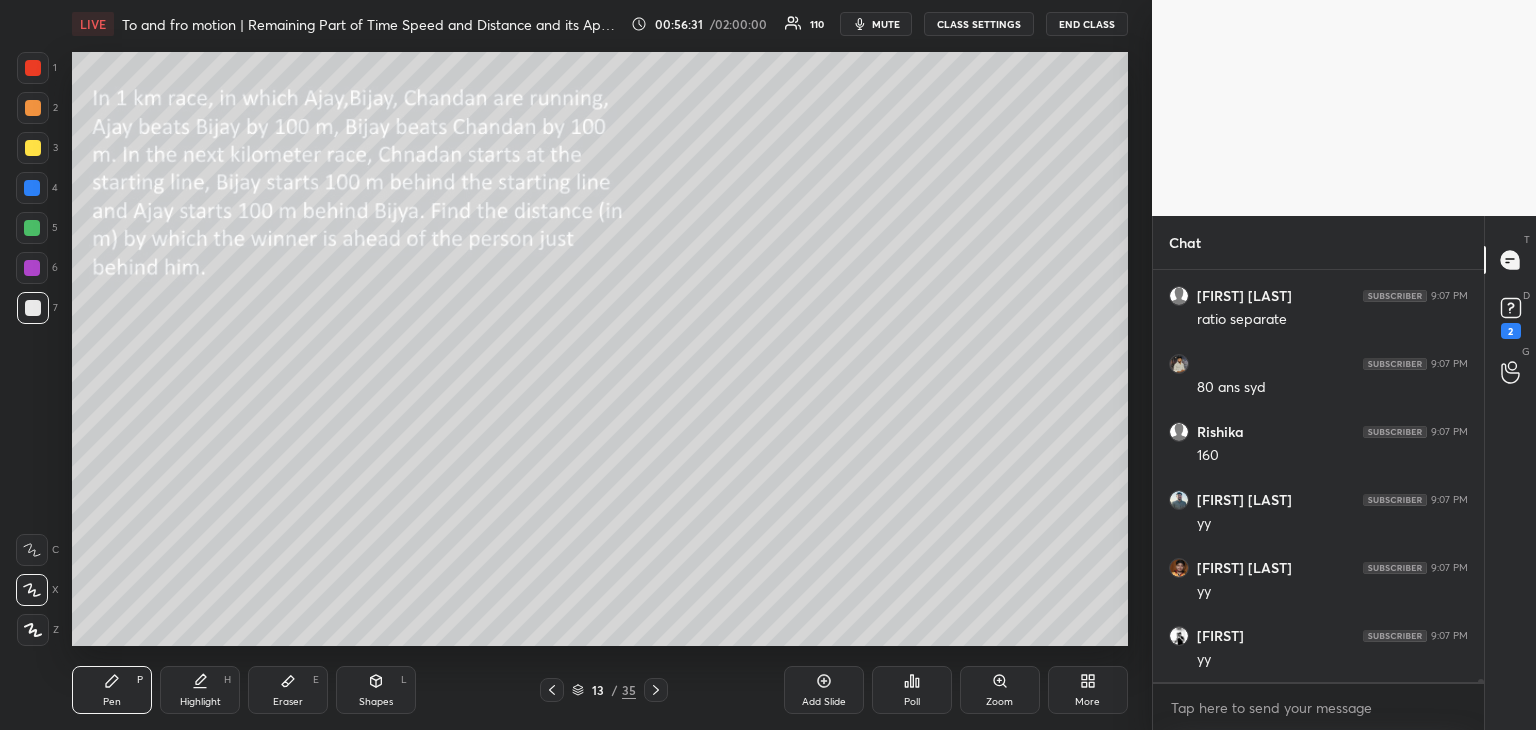click on "Shapes" at bounding box center [376, 702] 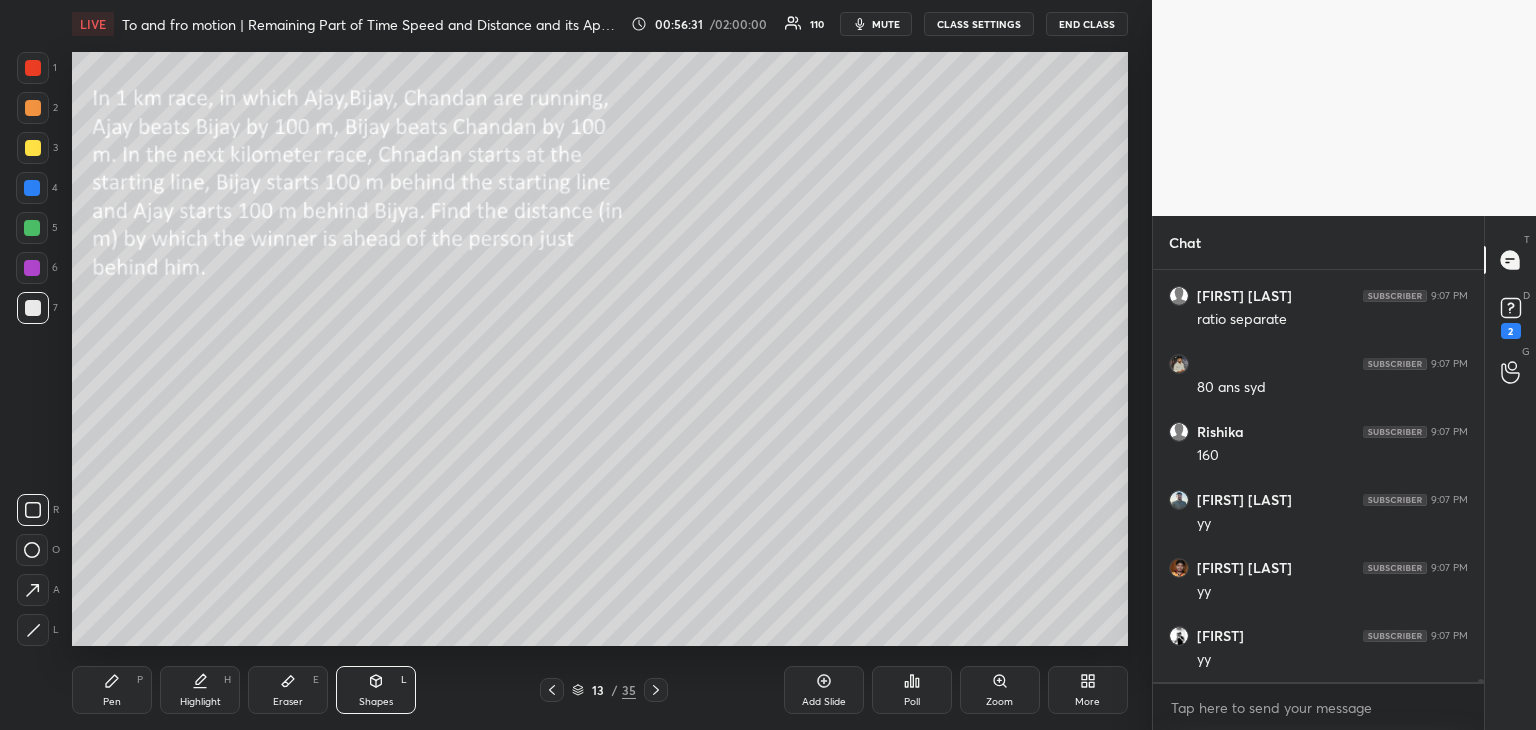 click 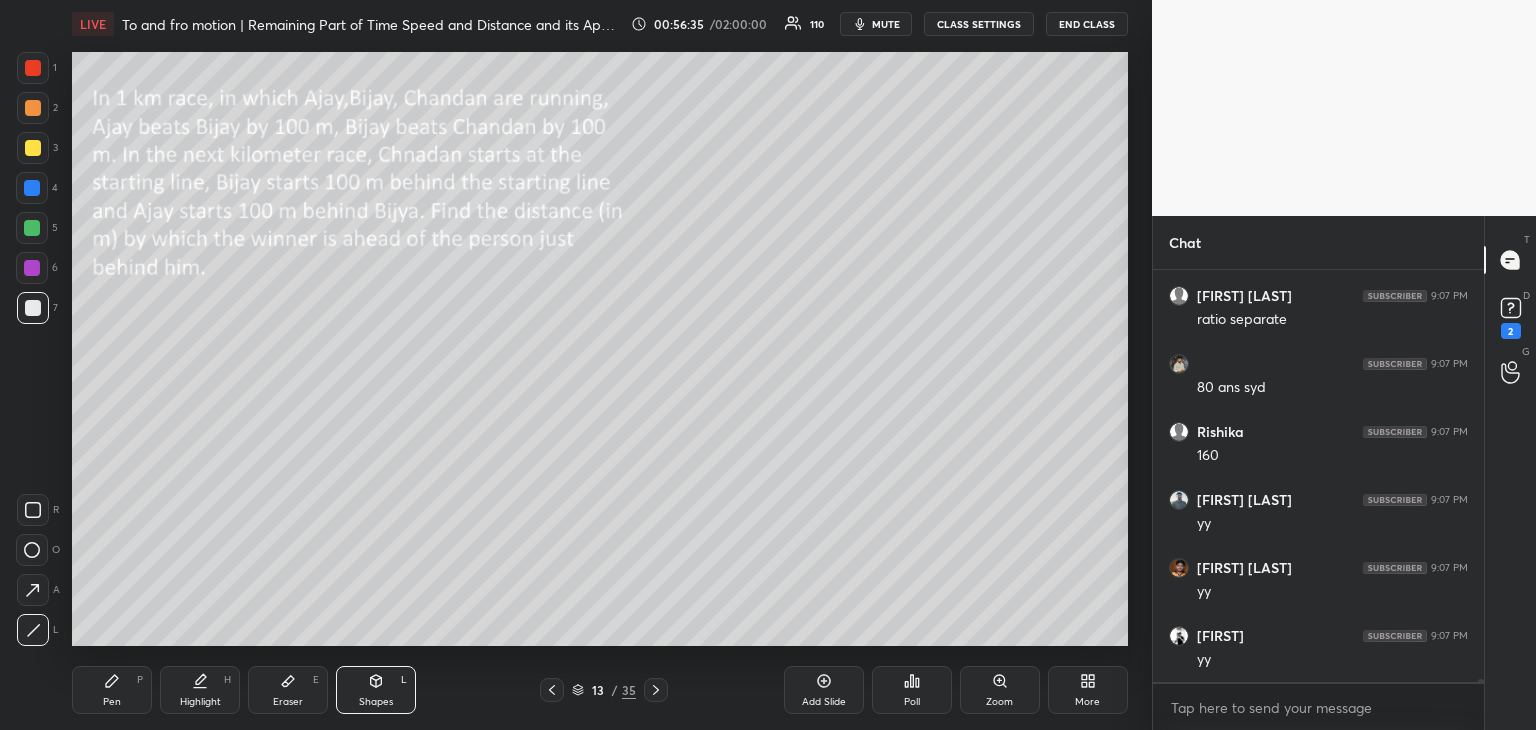 click on "Pen P" at bounding box center [112, 690] 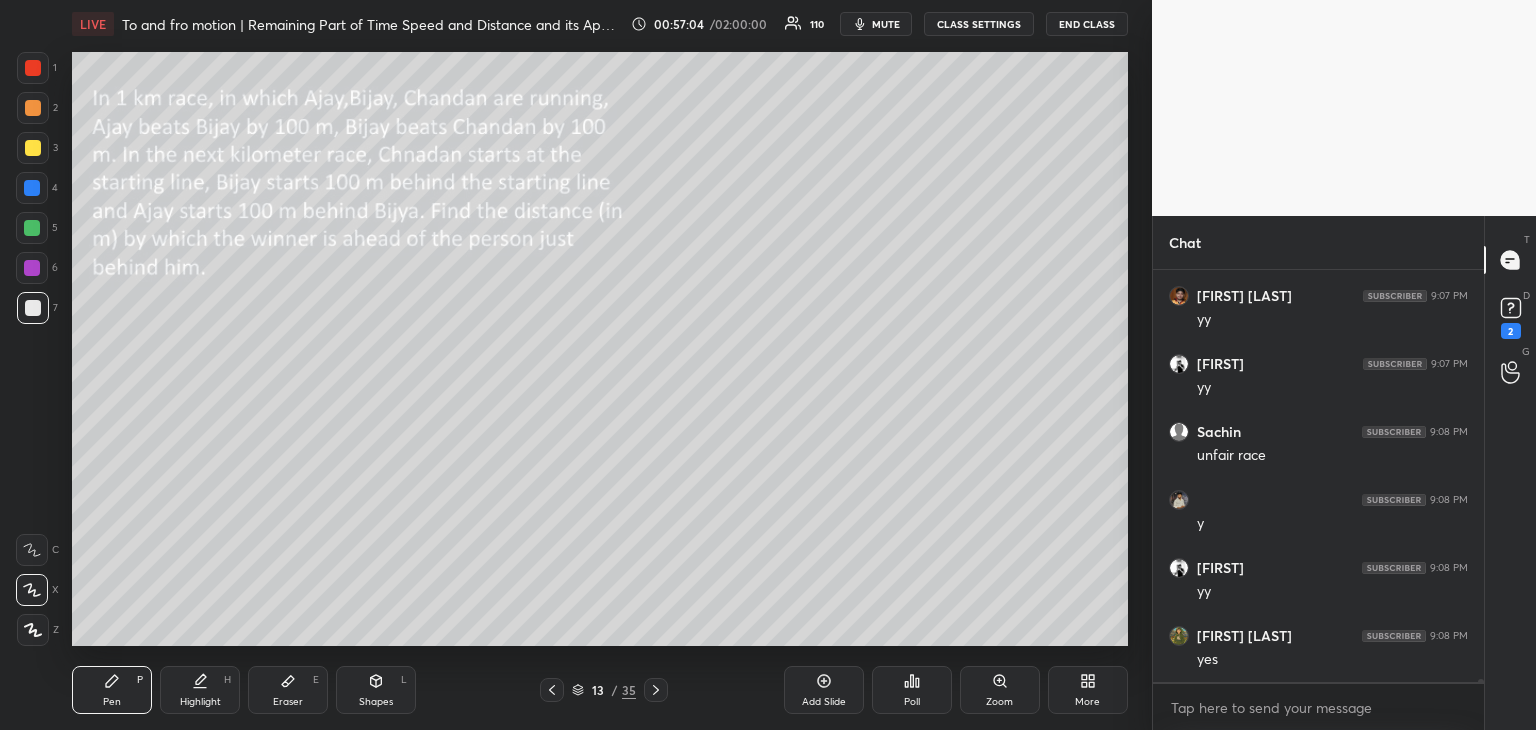 scroll, scrollTop: 53518, scrollLeft: 0, axis: vertical 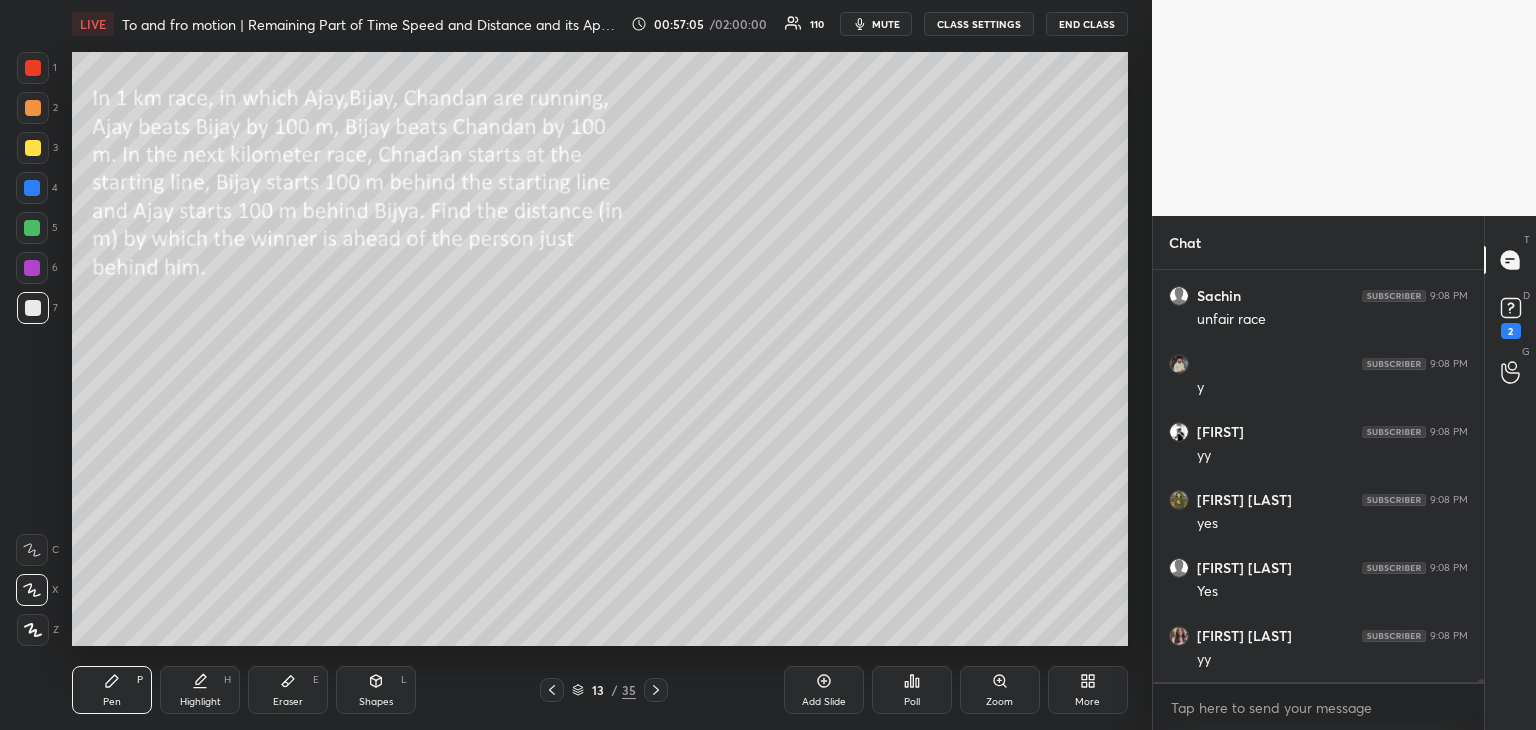 click at bounding box center [32, 228] 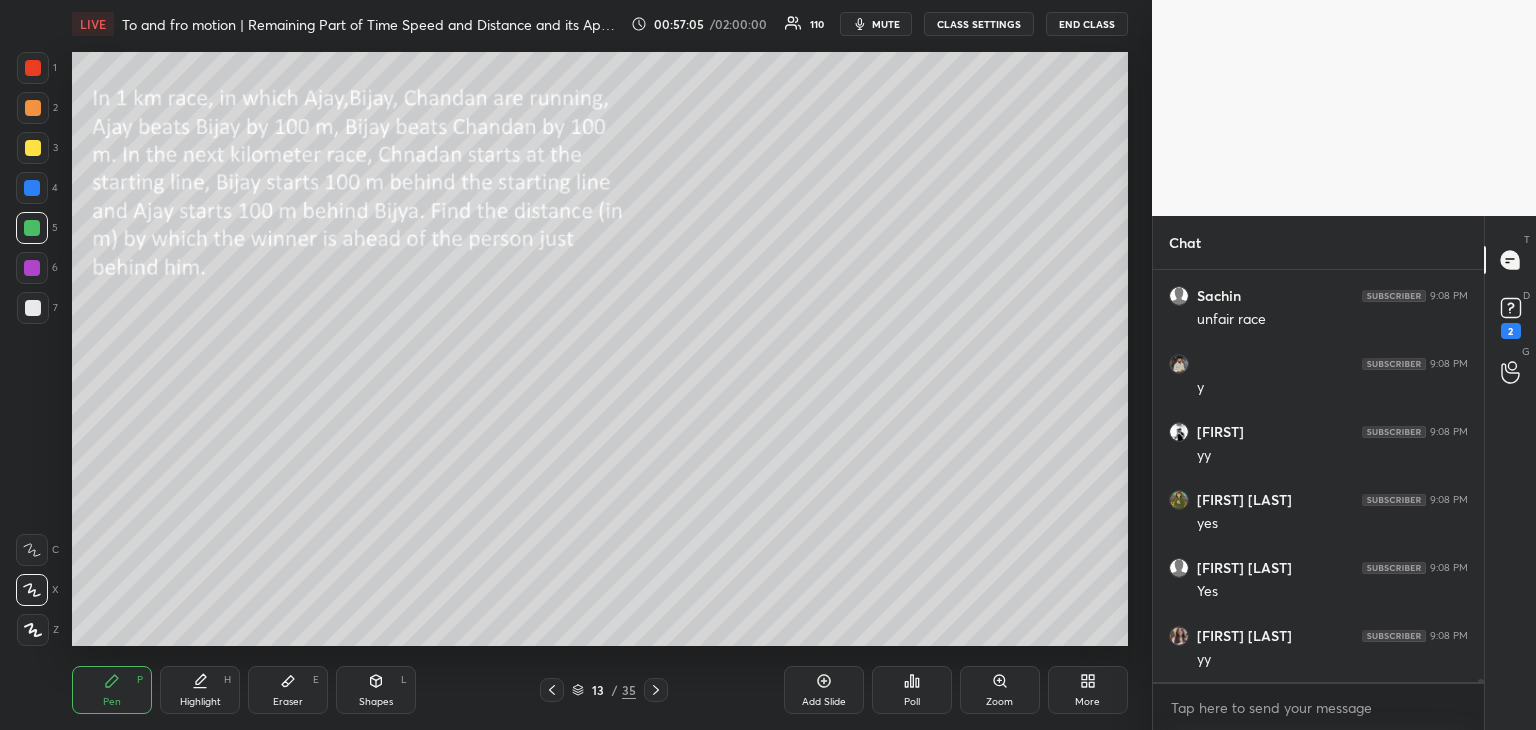 scroll, scrollTop: 53586, scrollLeft: 0, axis: vertical 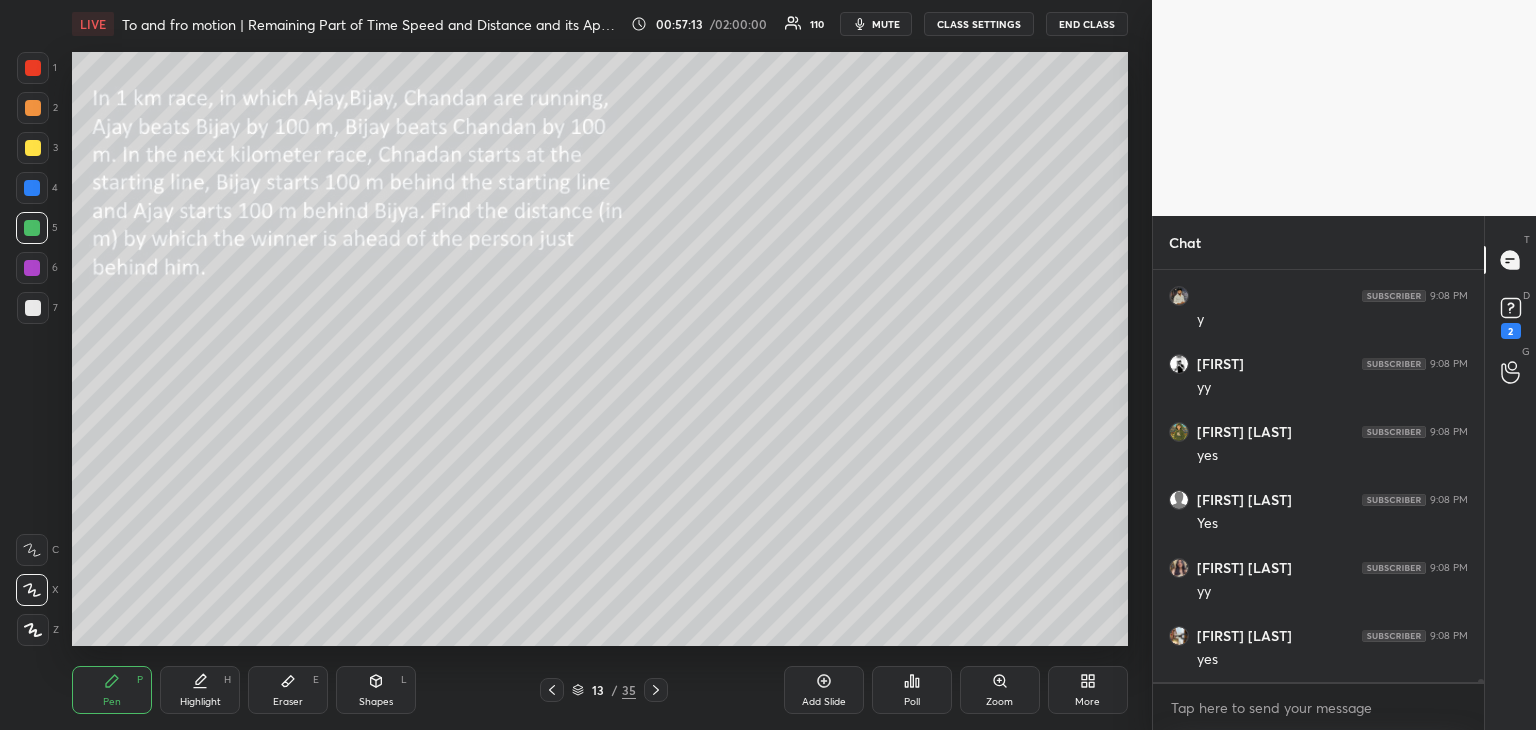 click on "Highlight" at bounding box center [200, 702] 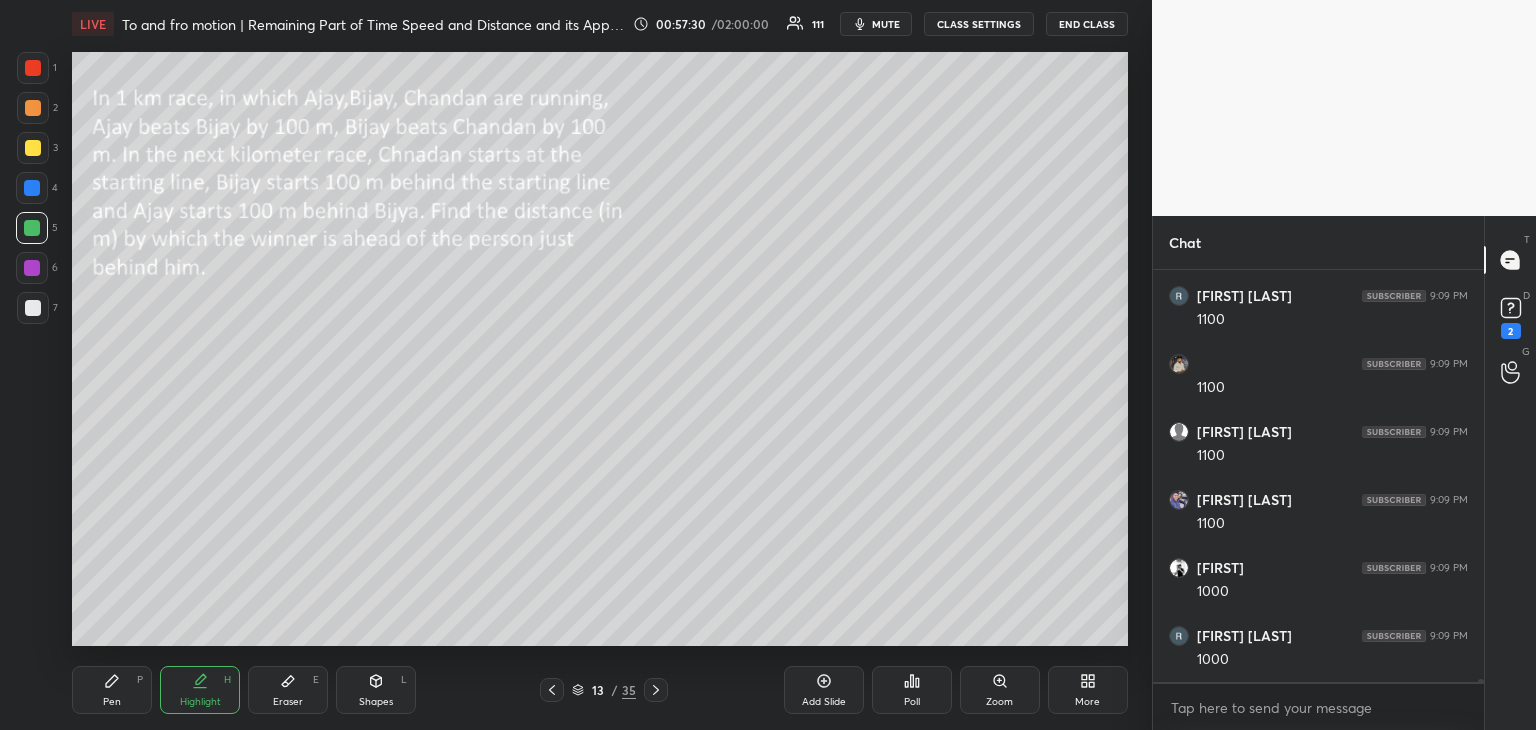 scroll, scrollTop: 54674, scrollLeft: 0, axis: vertical 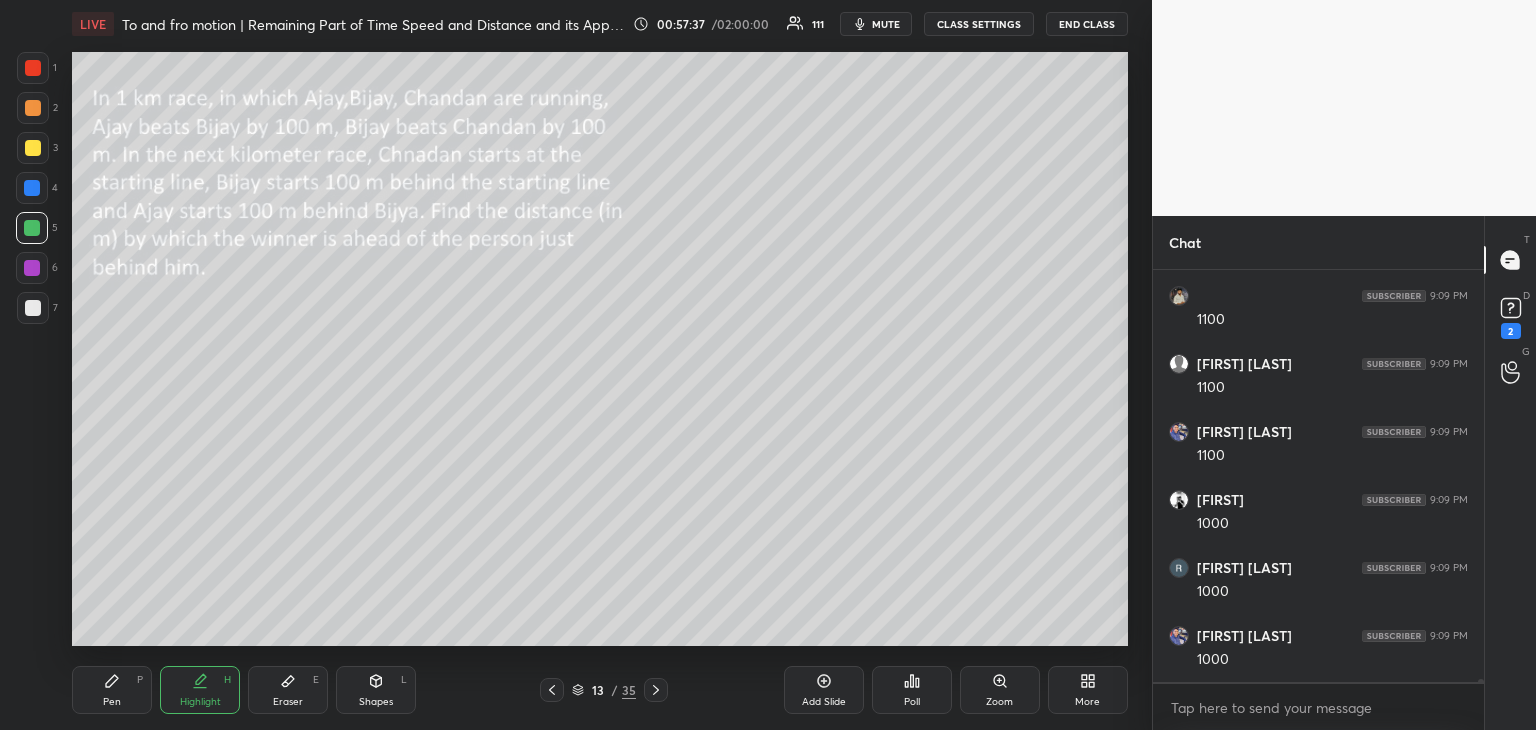 click on "Pen P" at bounding box center (112, 690) 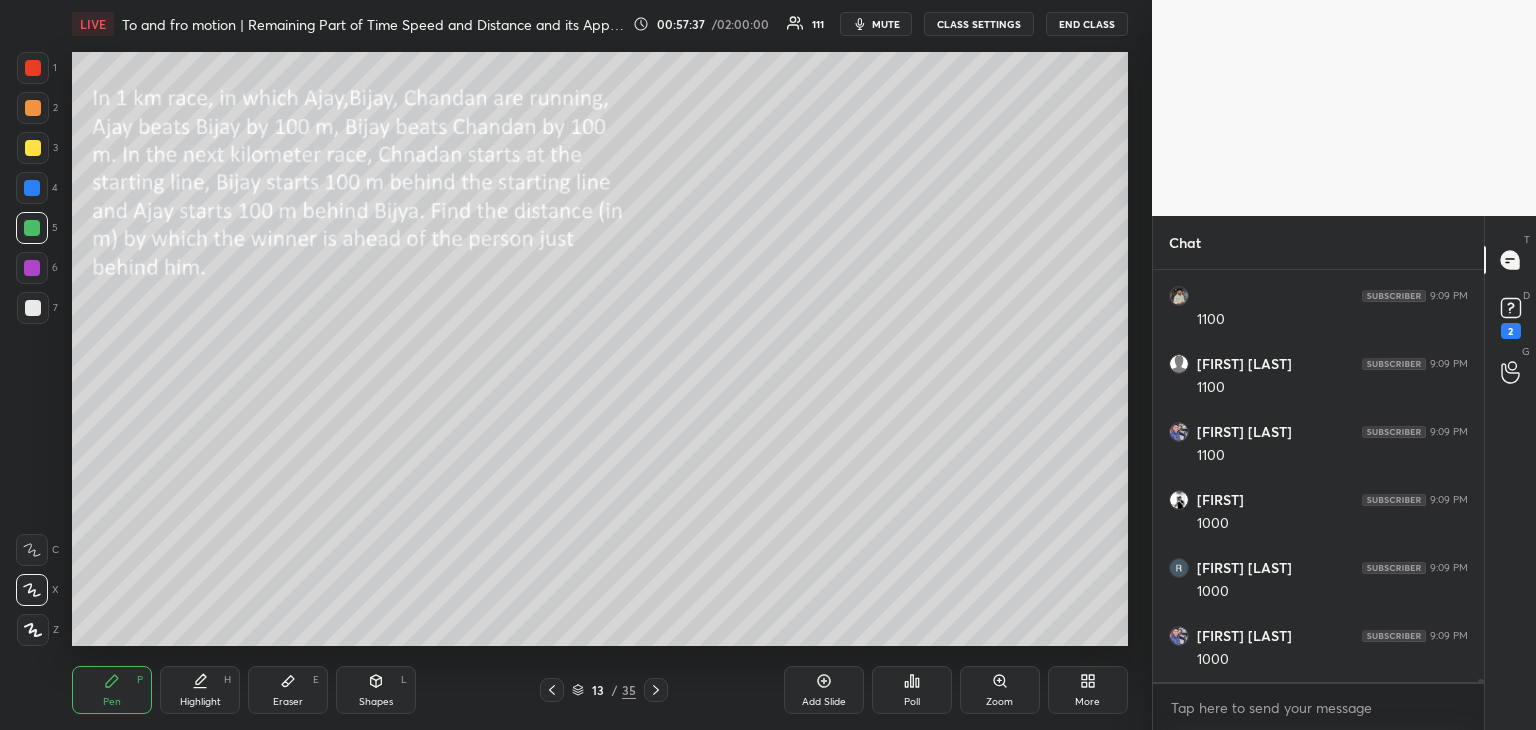 click at bounding box center [33, 148] 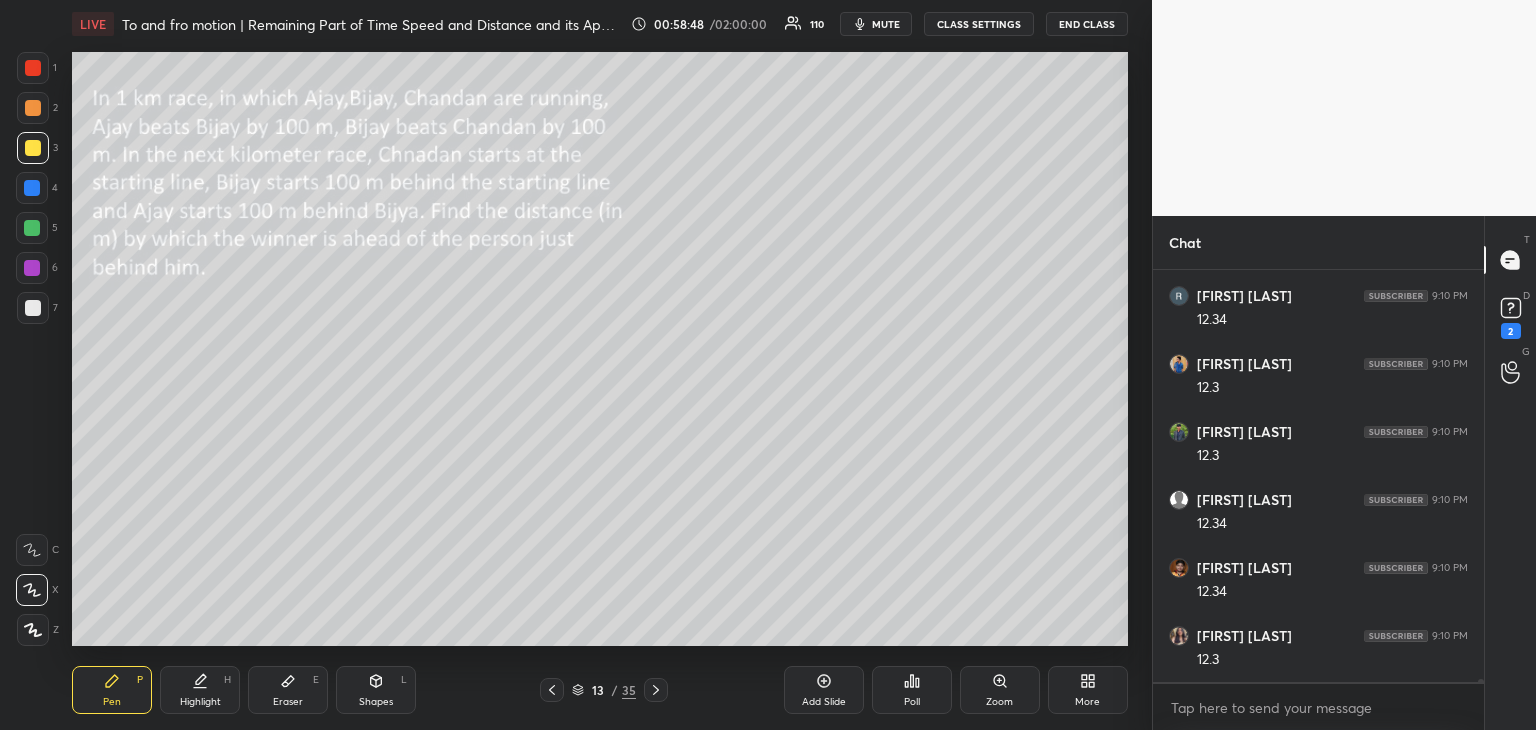 scroll, scrollTop: 55626, scrollLeft: 0, axis: vertical 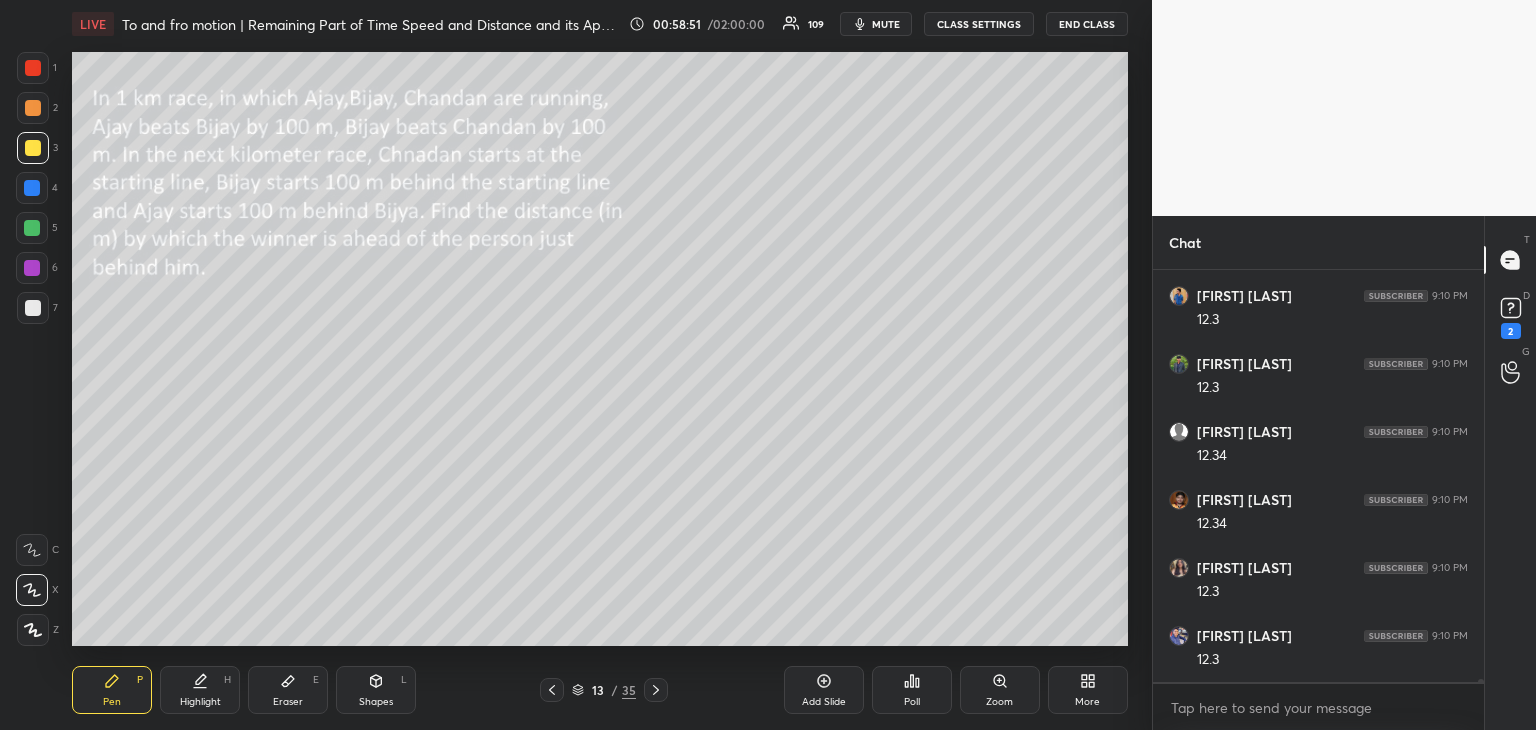 click on "Highlight H" at bounding box center (200, 690) 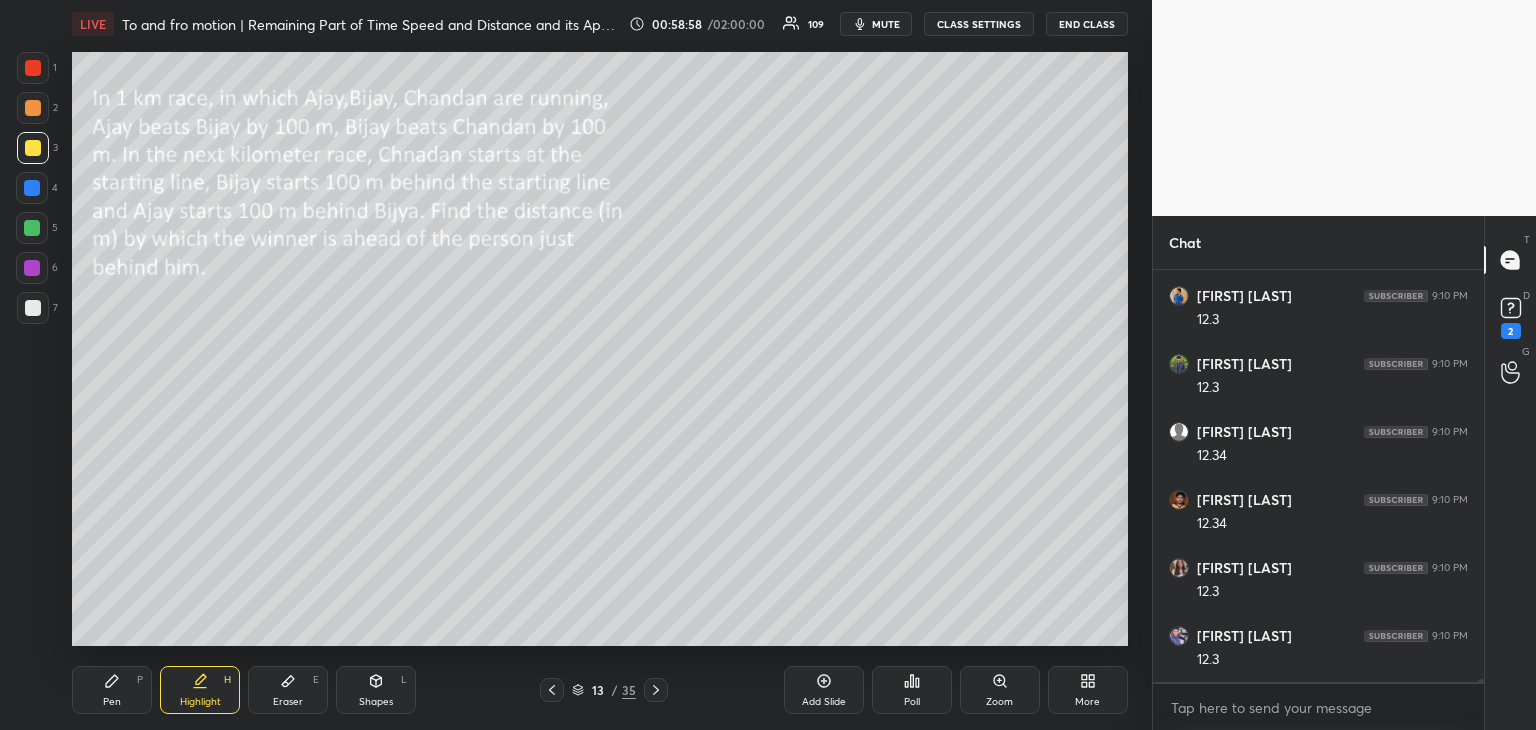 scroll, scrollTop: 55694, scrollLeft: 0, axis: vertical 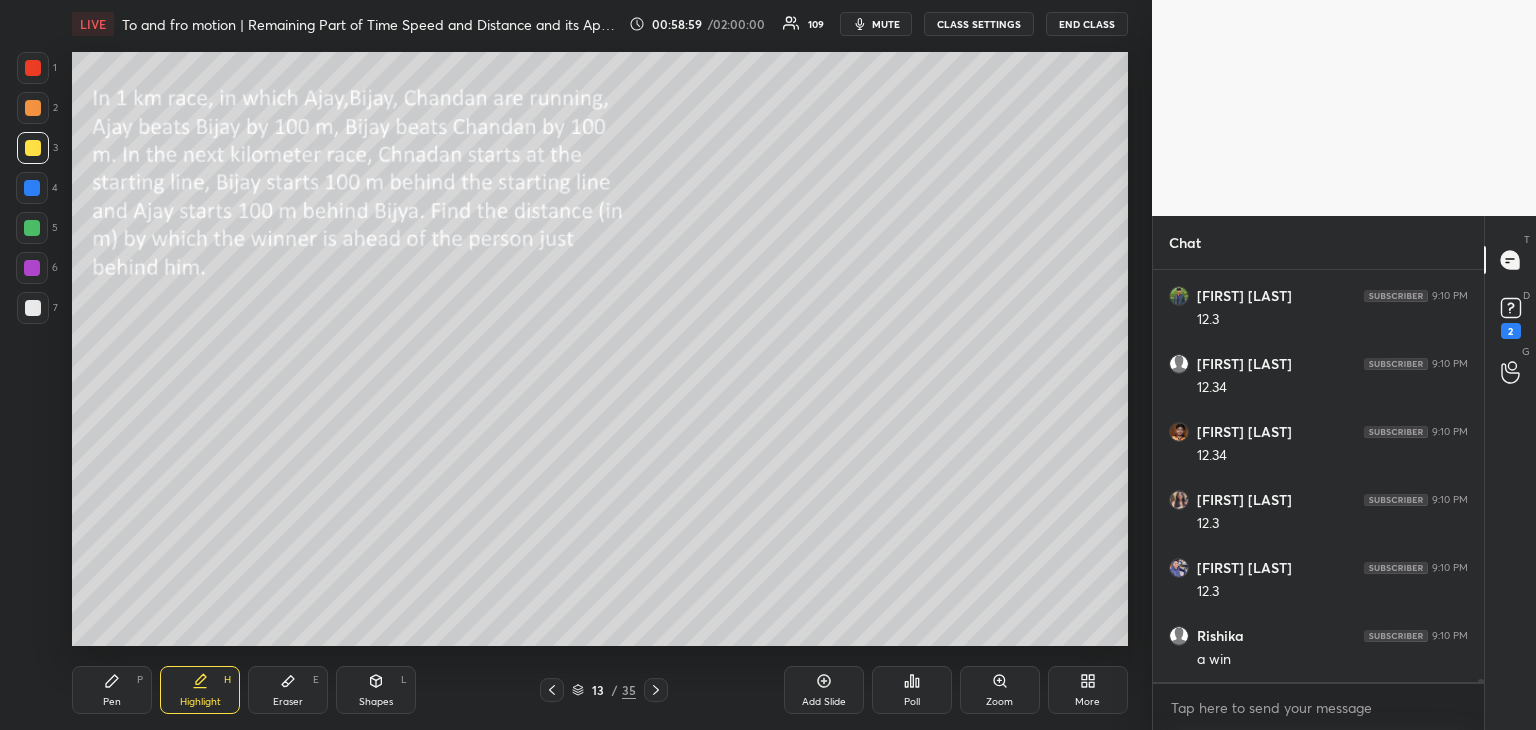 click on "Pen P" at bounding box center [112, 690] 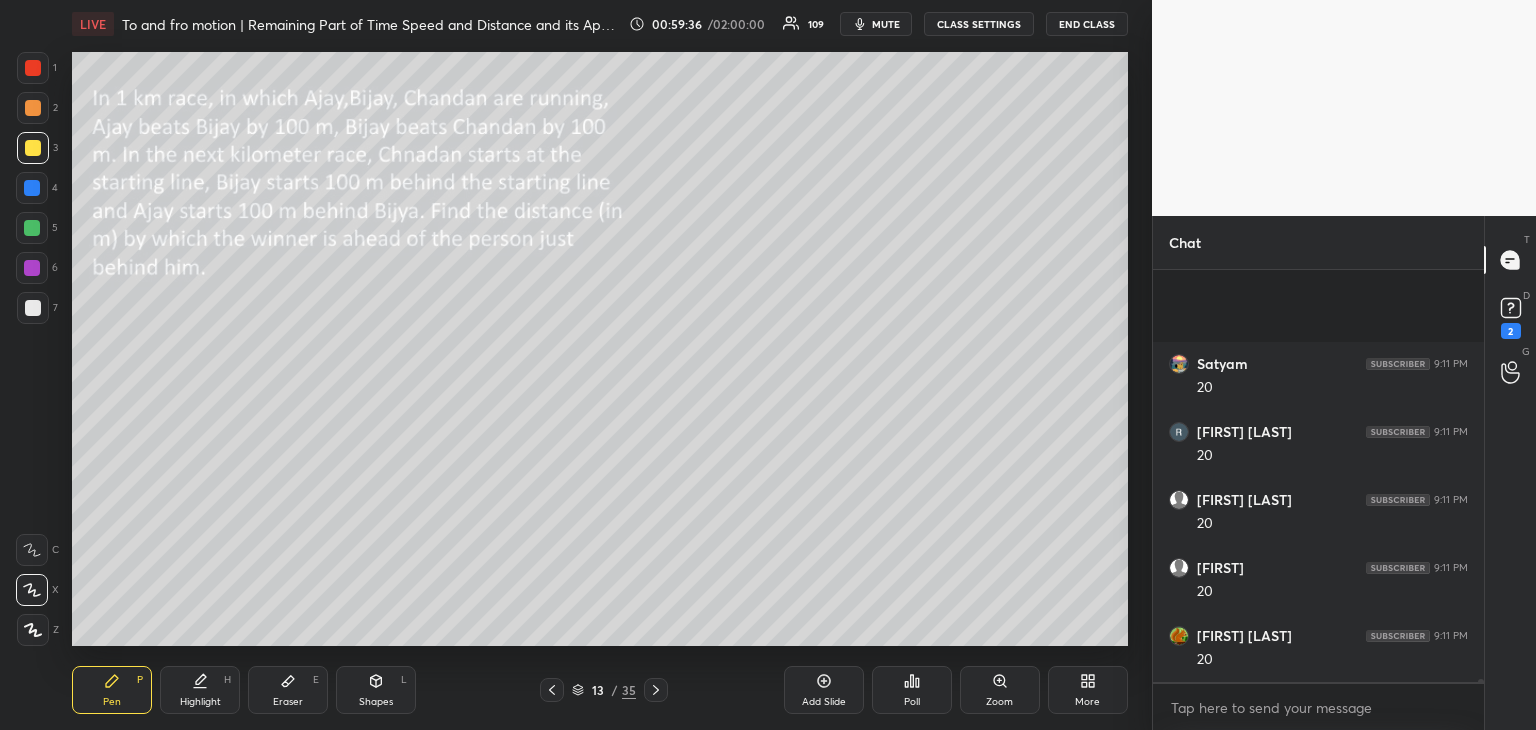 scroll, scrollTop: 57462, scrollLeft: 0, axis: vertical 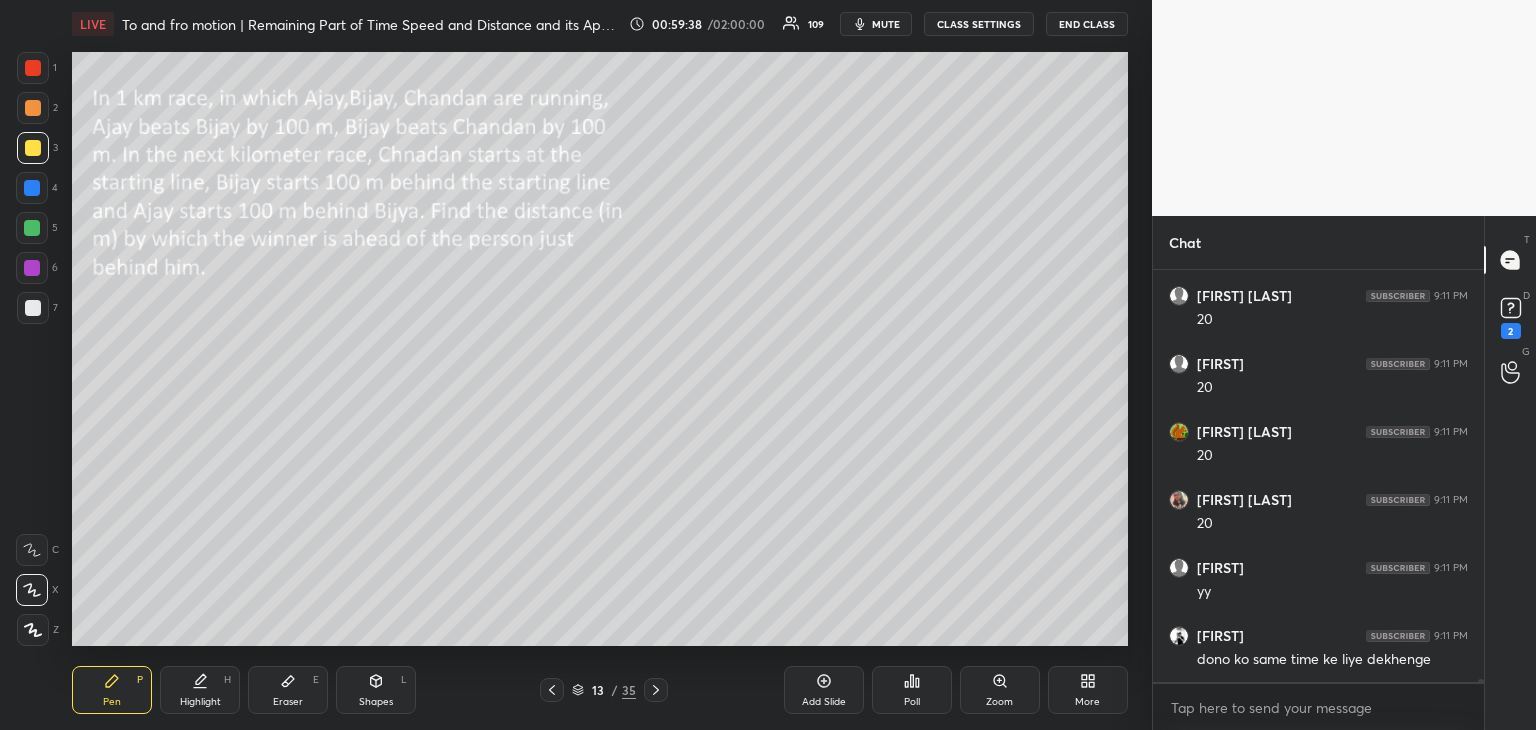 click at bounding box center (32, 188) 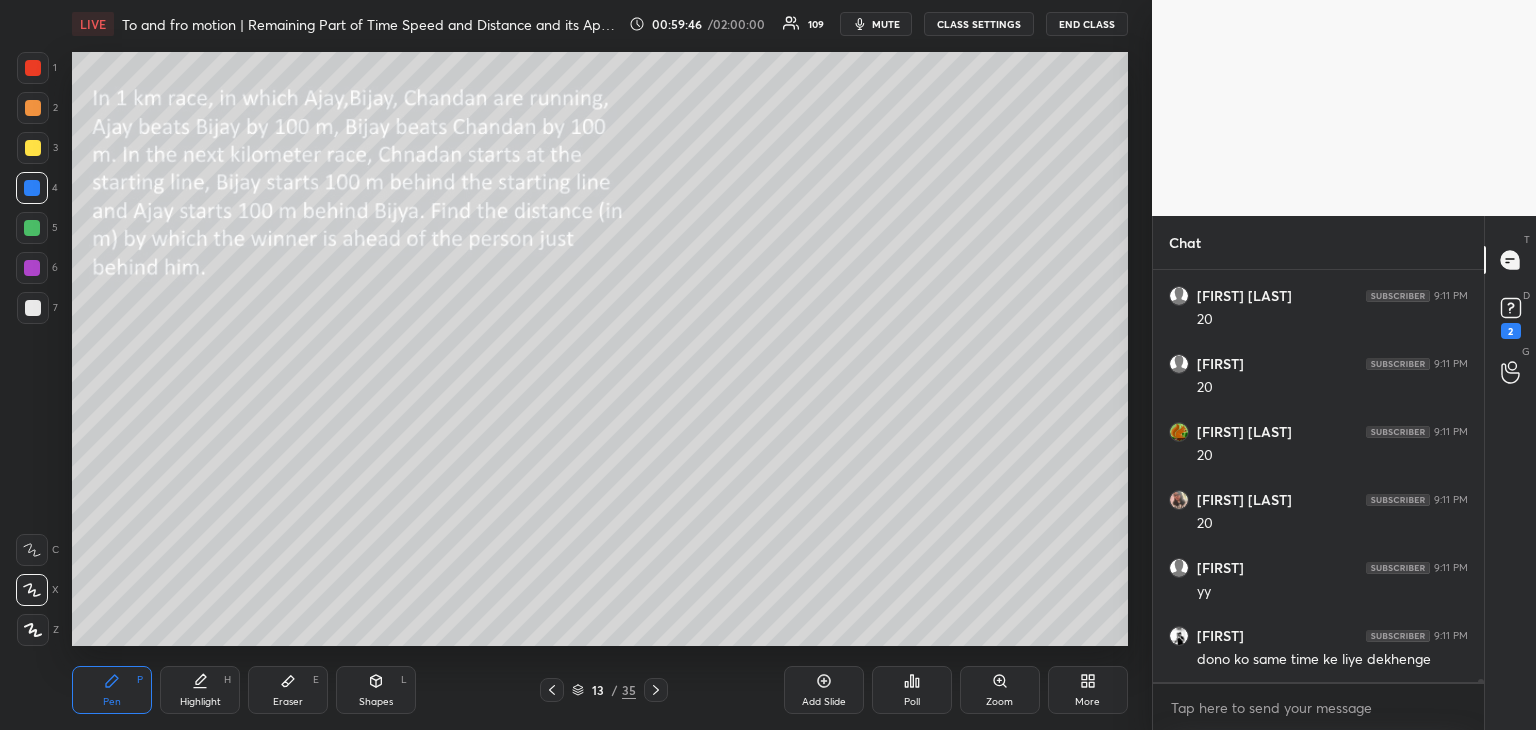 scroll, scrollTop: 57534, scrollLeft: 0, axis: vertical 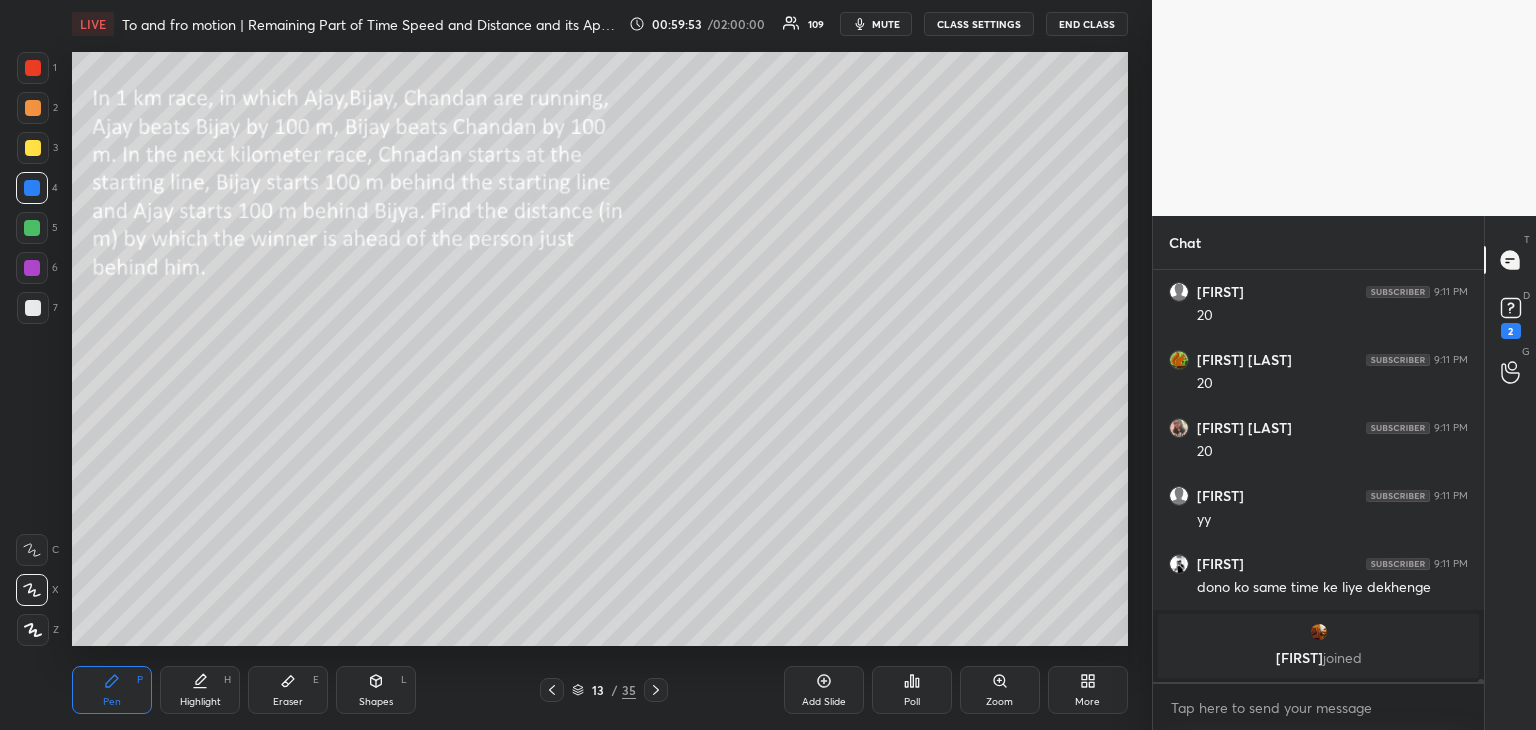 click on "Highlight" at bounding box center [200, 702] 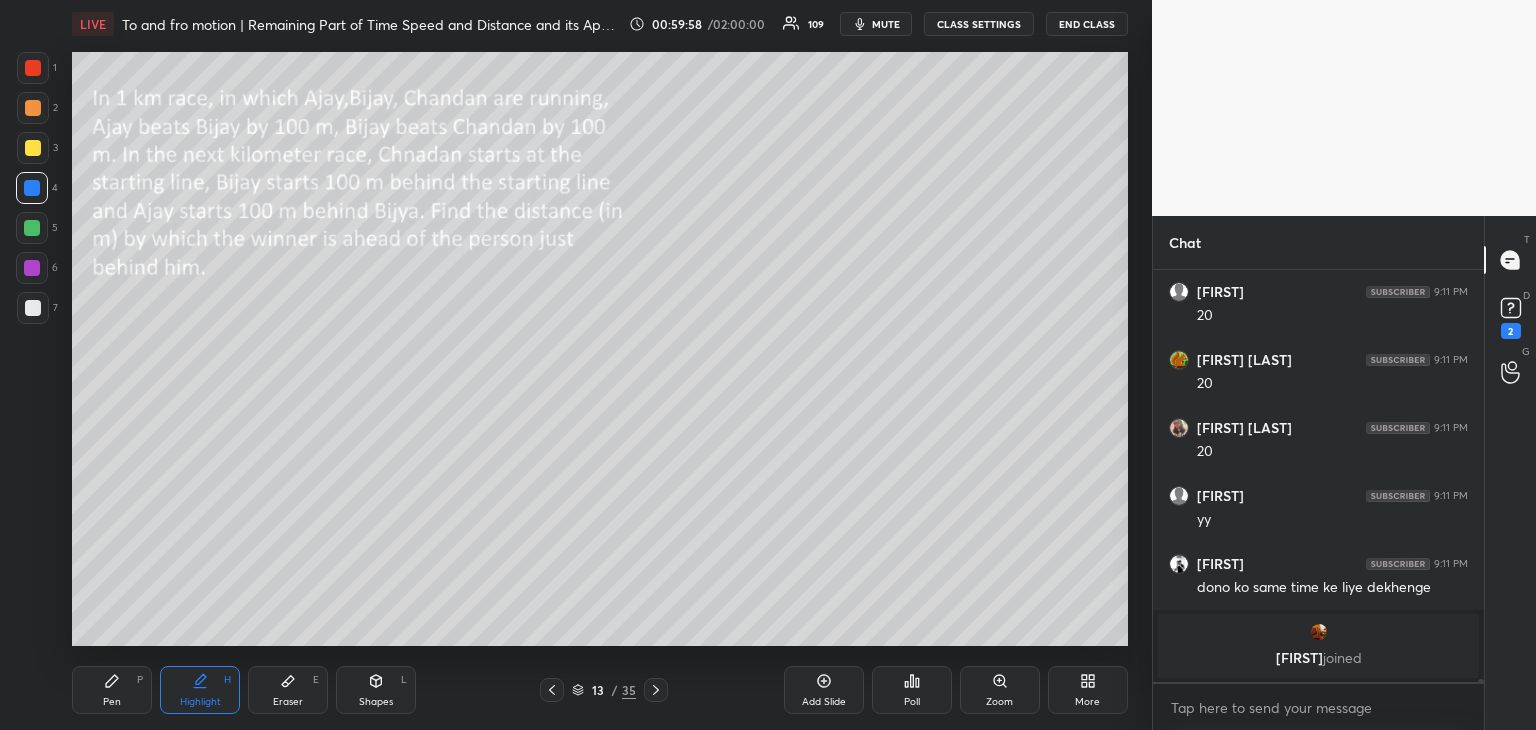 click on "Pen" at bounding box center [112, 702] 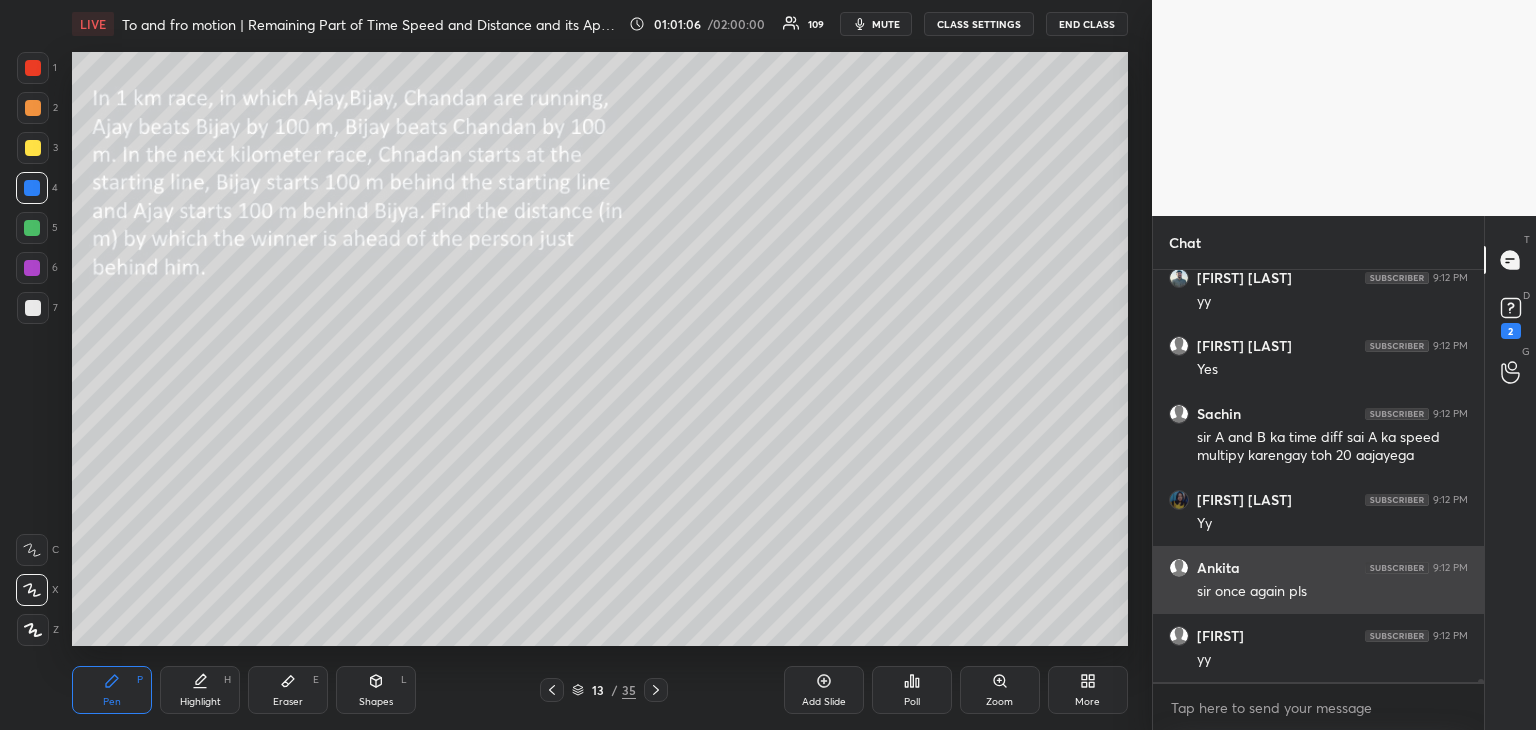 scroll, scrollTop: 56630, scrollLeft: 0, axis: vertical 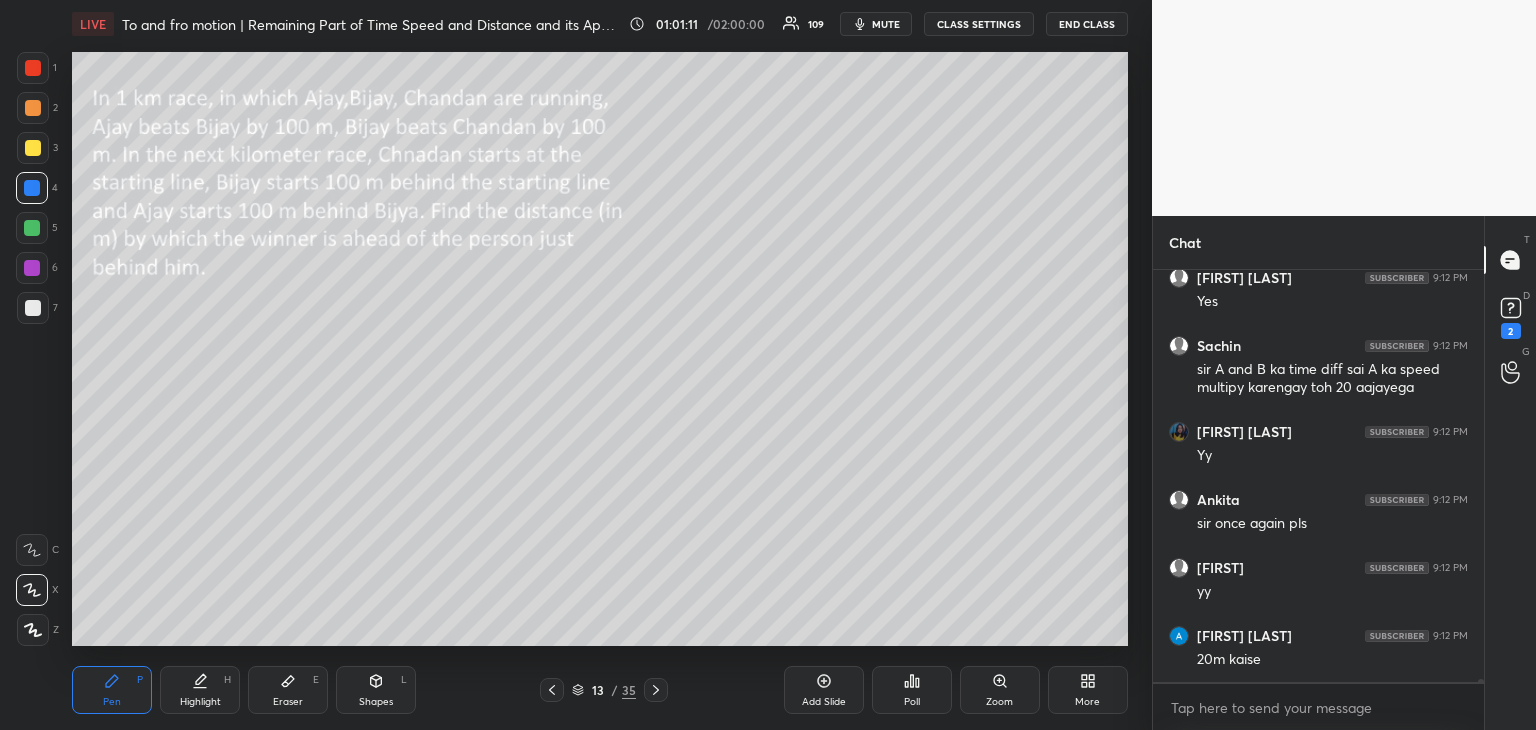 click on "Highlight" at bounding box center (200, 702) 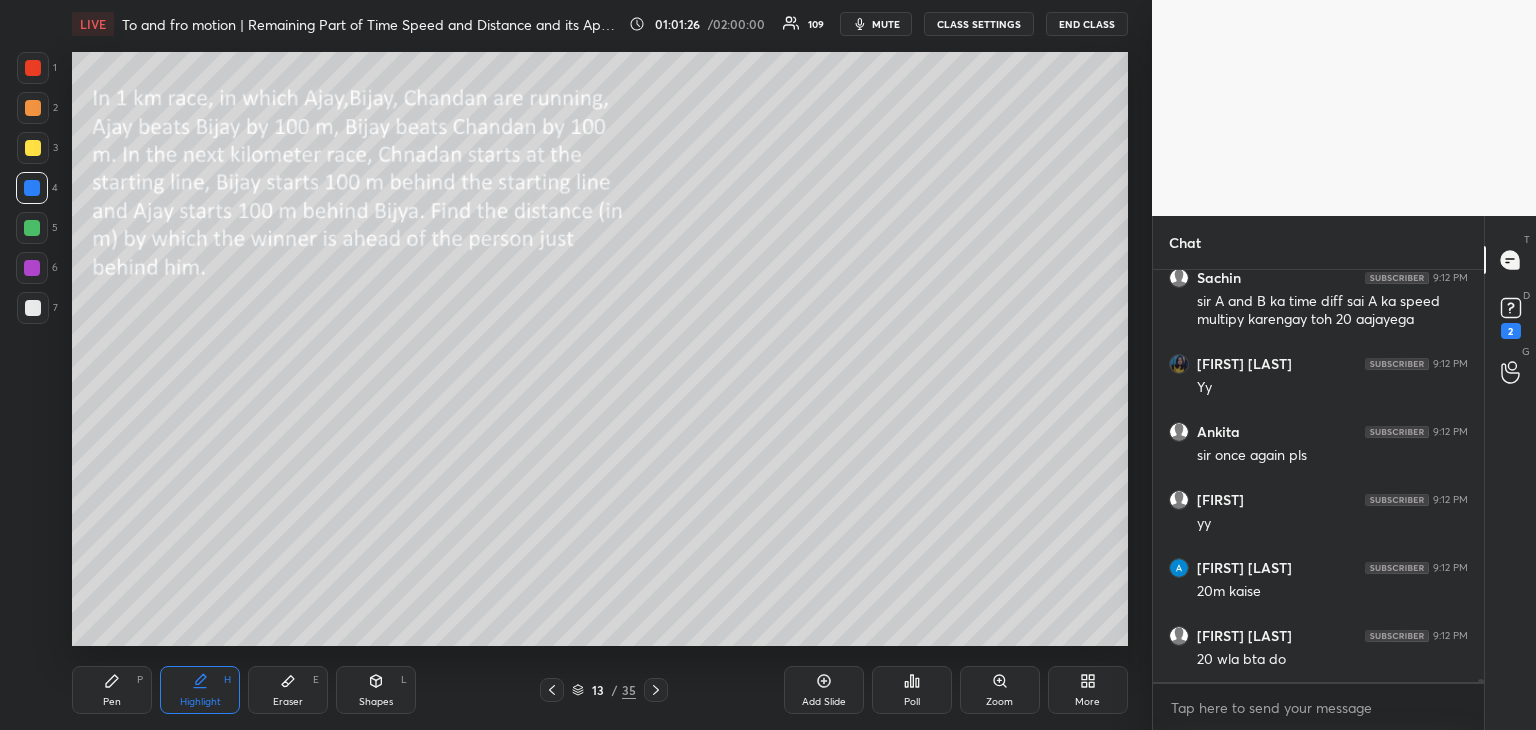 scroll, scrollTop: 56766, scrollLeft: 0, axis: vertical 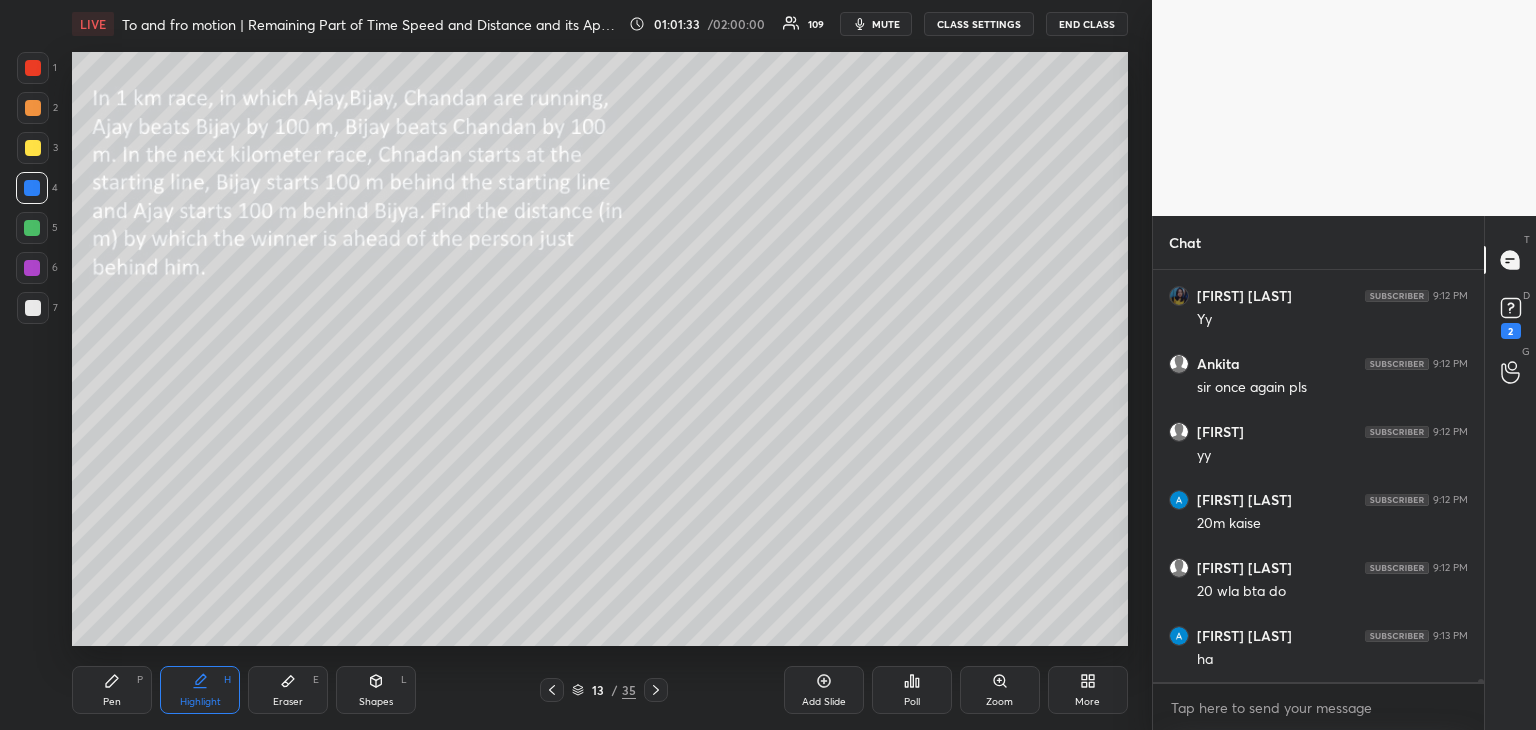 click on "Pen P" at bounding box center (112, 690) 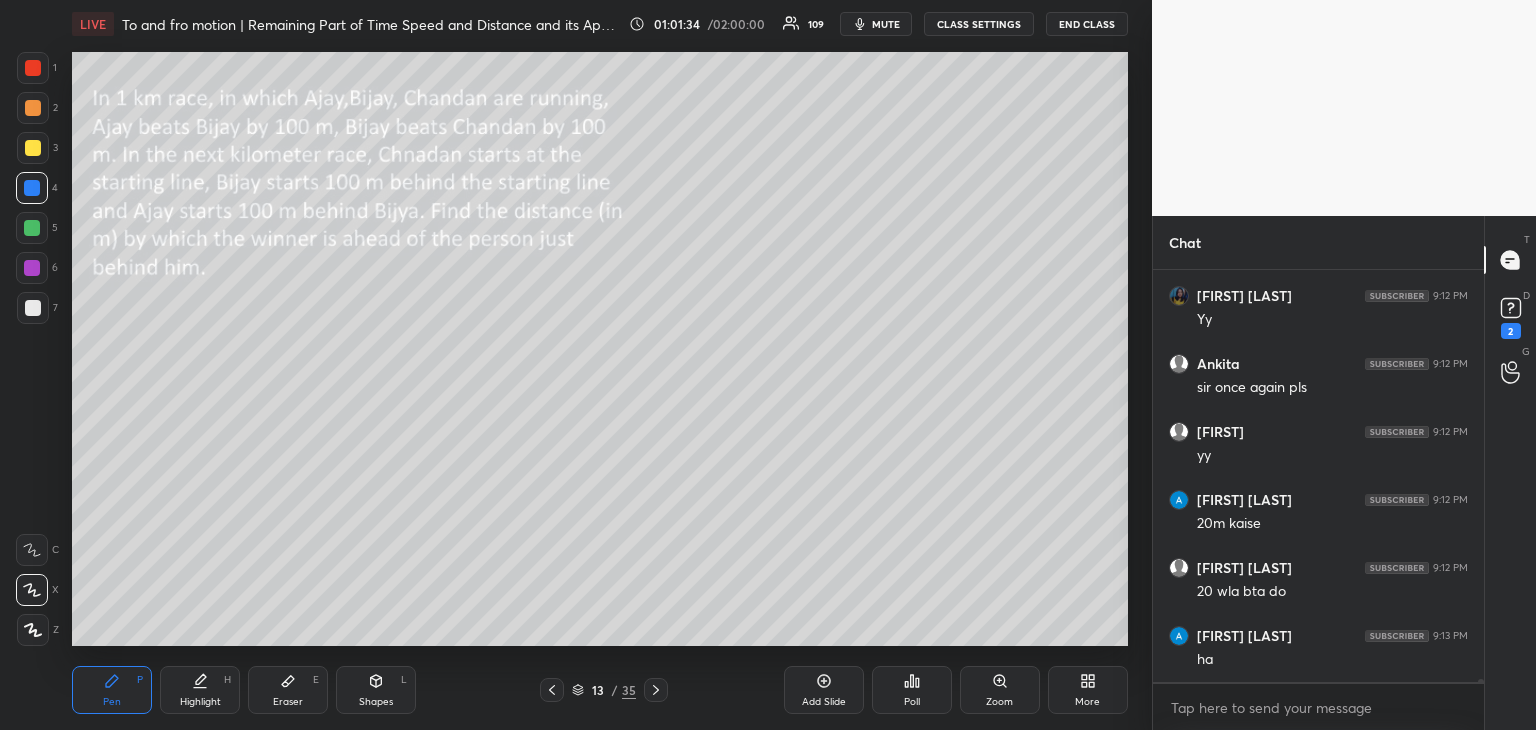 click at bounding box center (33, 308) 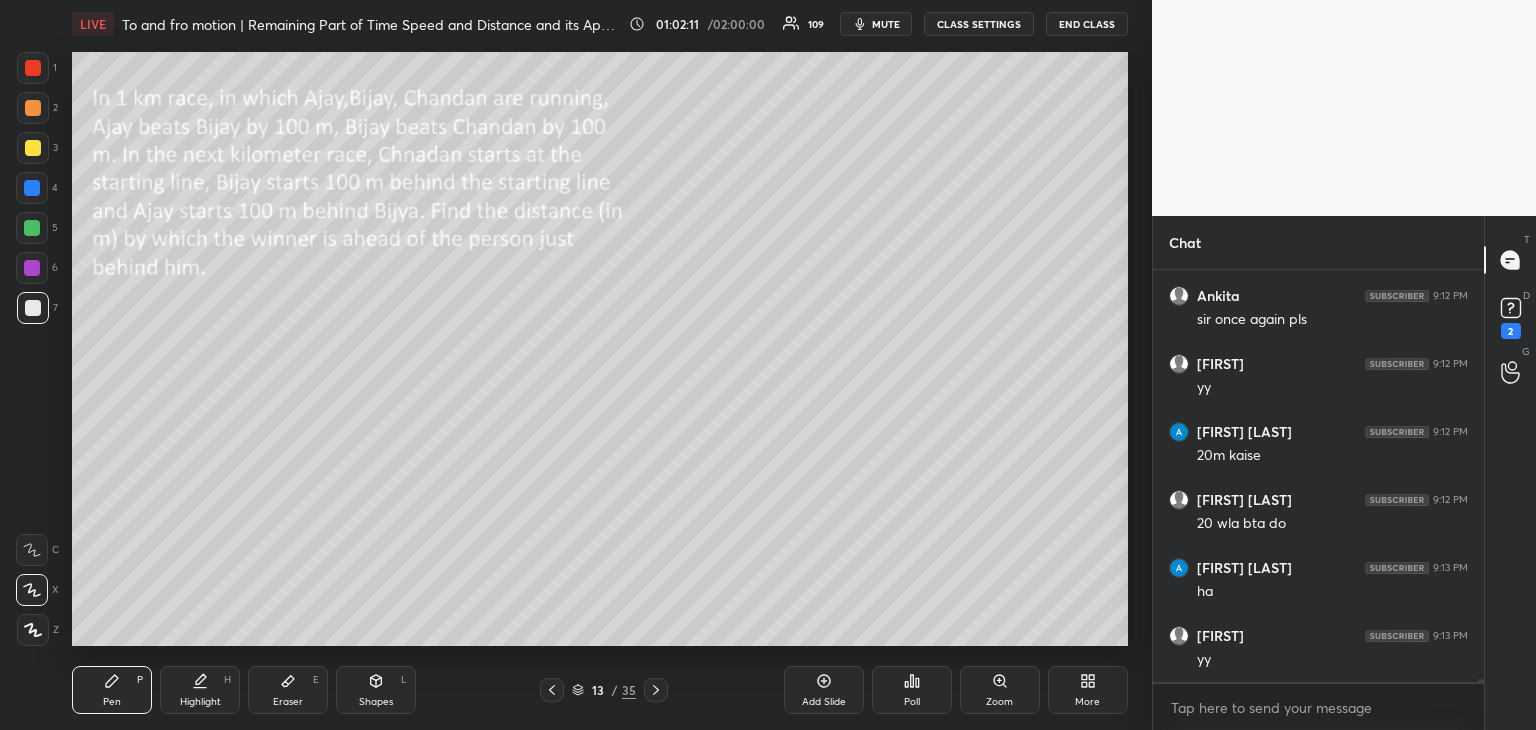 scroll, scrollTop: 56902, scrollLeft: 0, axis: vertical 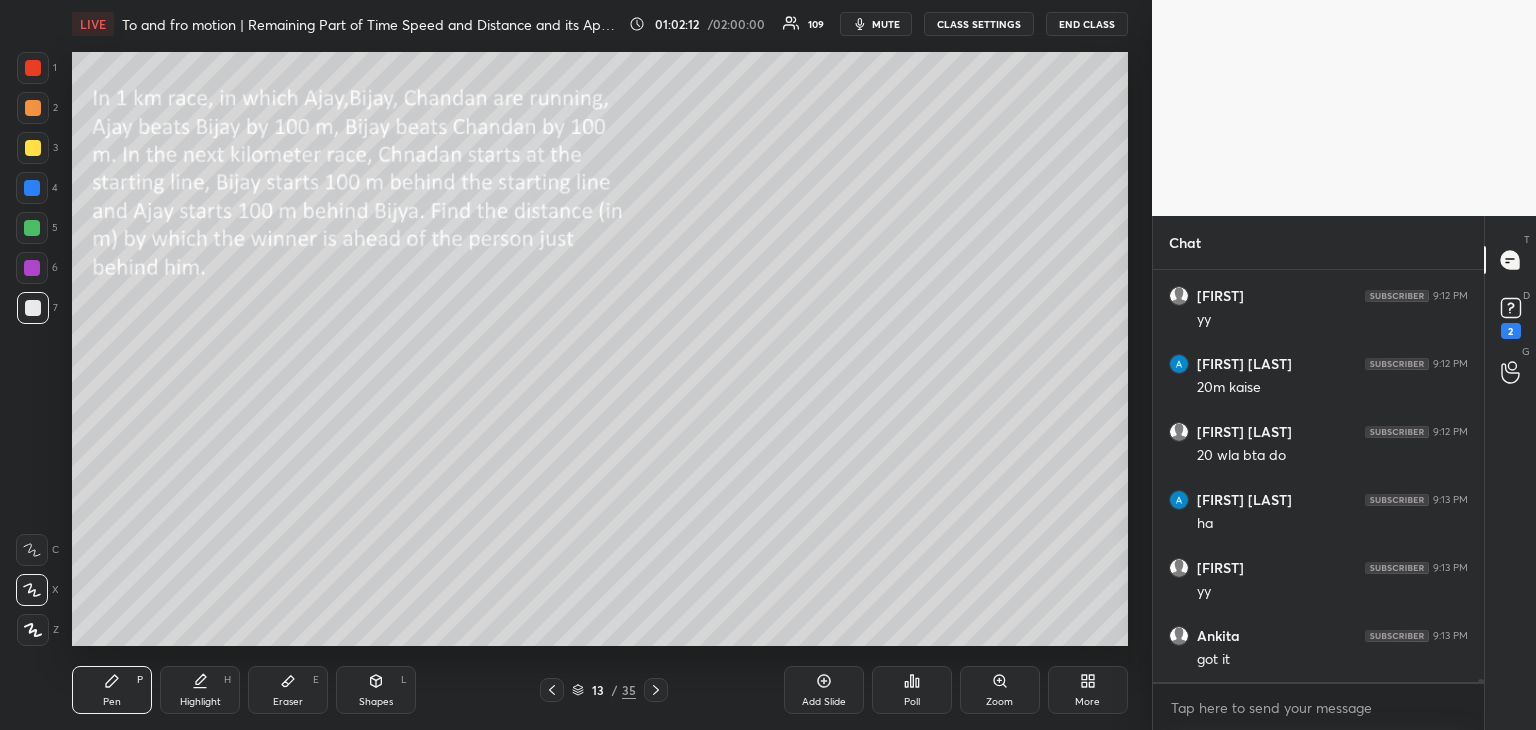 click on "Highlight" at bounding box center [200, 702] 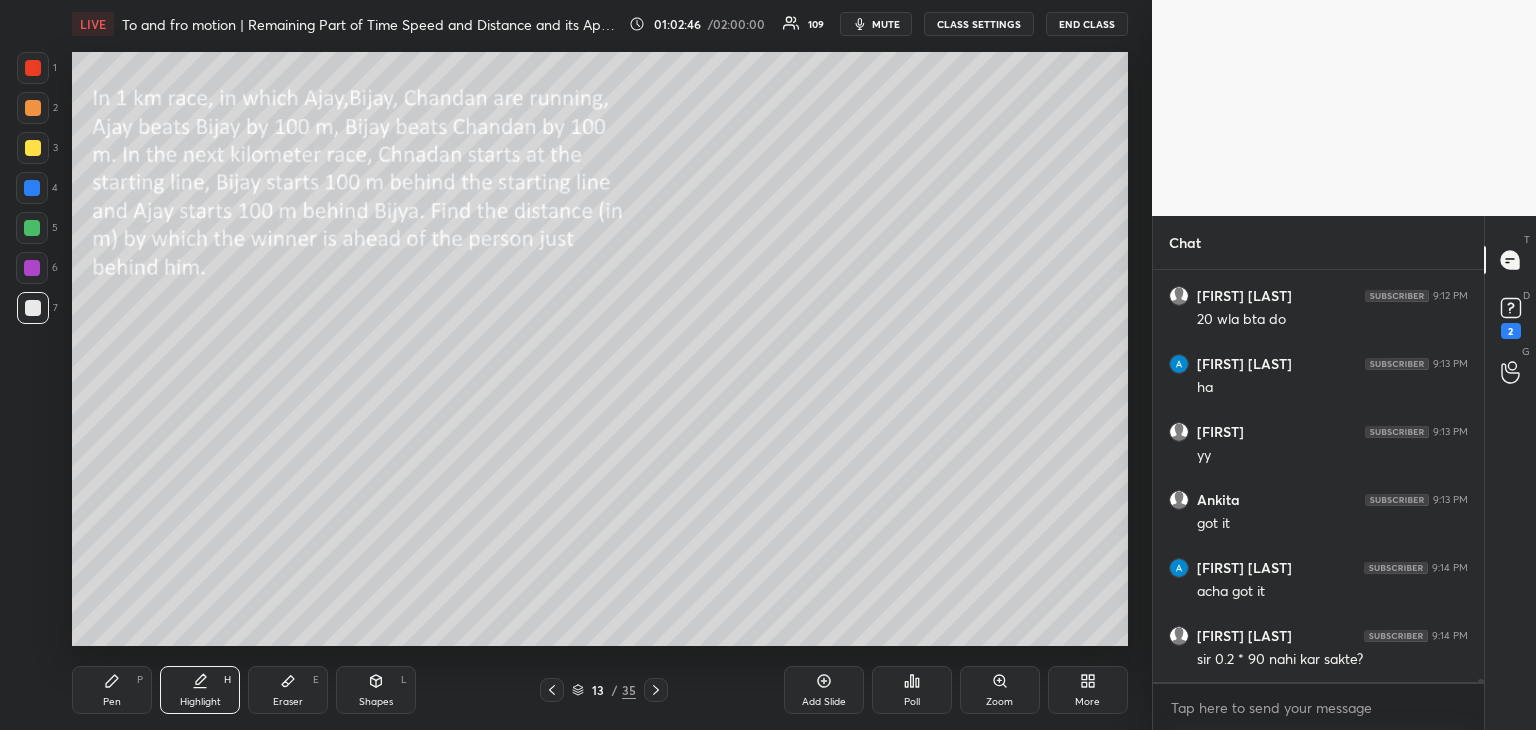 scroll, scrollTop: 57058, scrollLeft: 0, axis: vertical 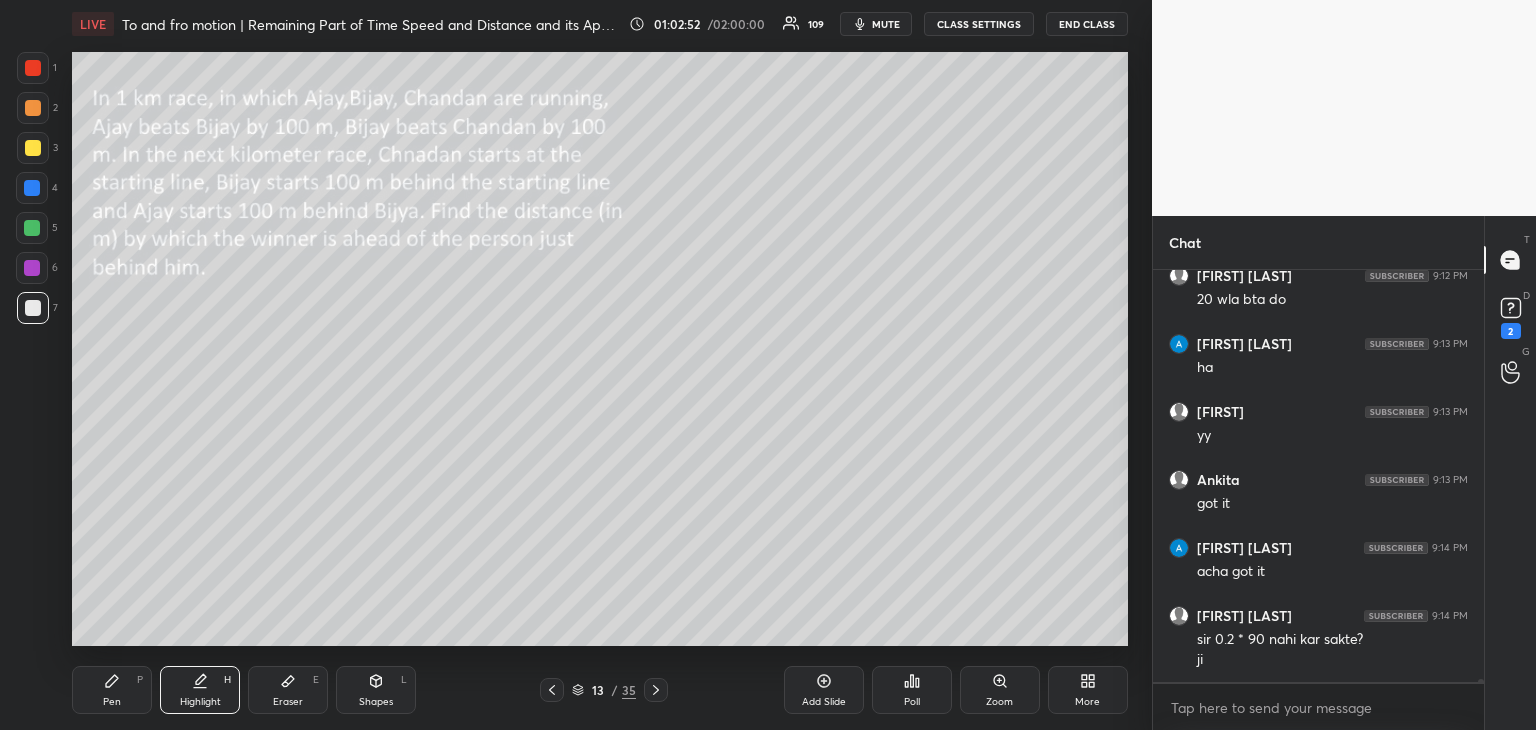 click on "Pen P" at bounding box center [112, 690] 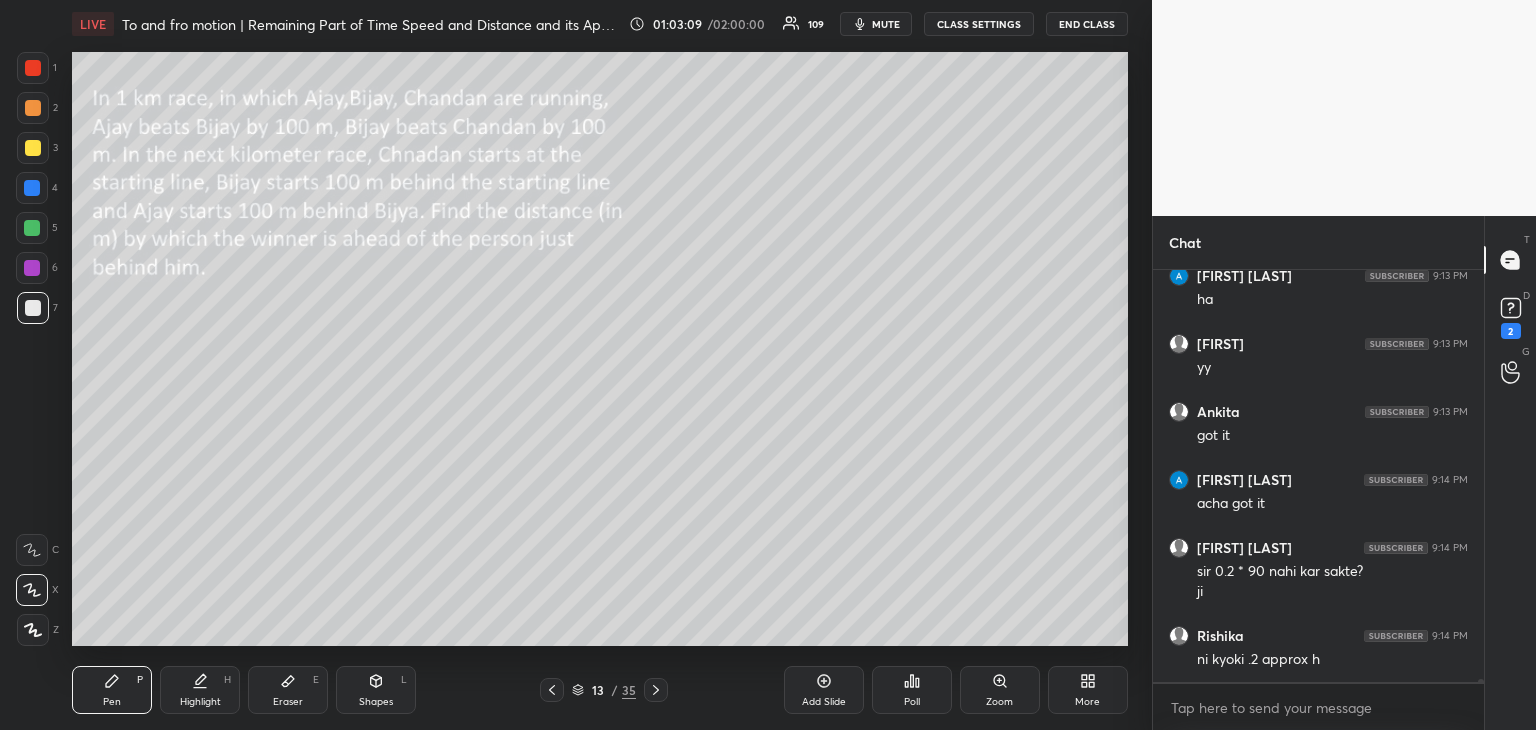 scroll, scrollTop: 57194, scrollLeft: 0, axis: vertical 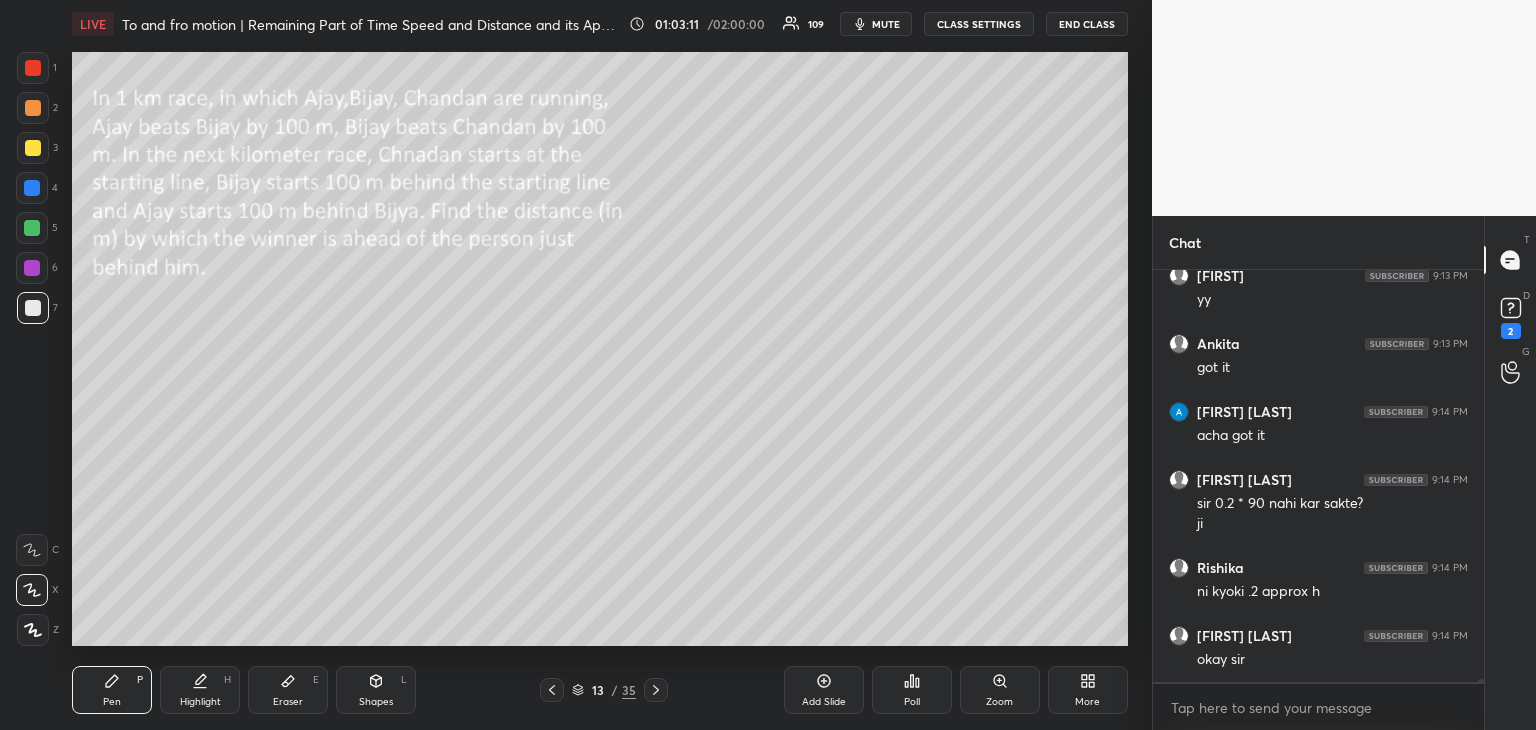 click on "Pen P" at bounding box center [112, 690] 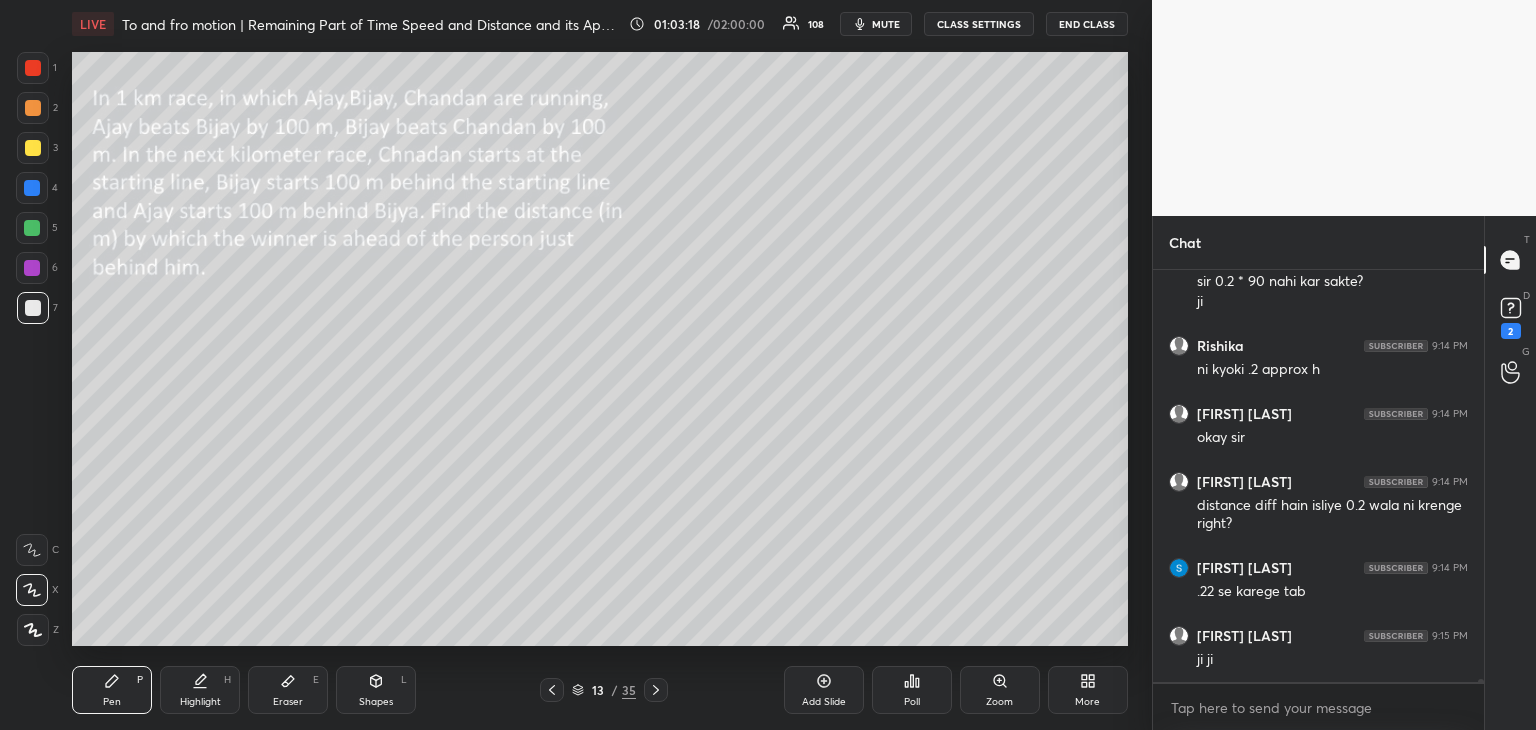 scroll, scrollTop: 57484, scrollLeft: 0, axis: vertical 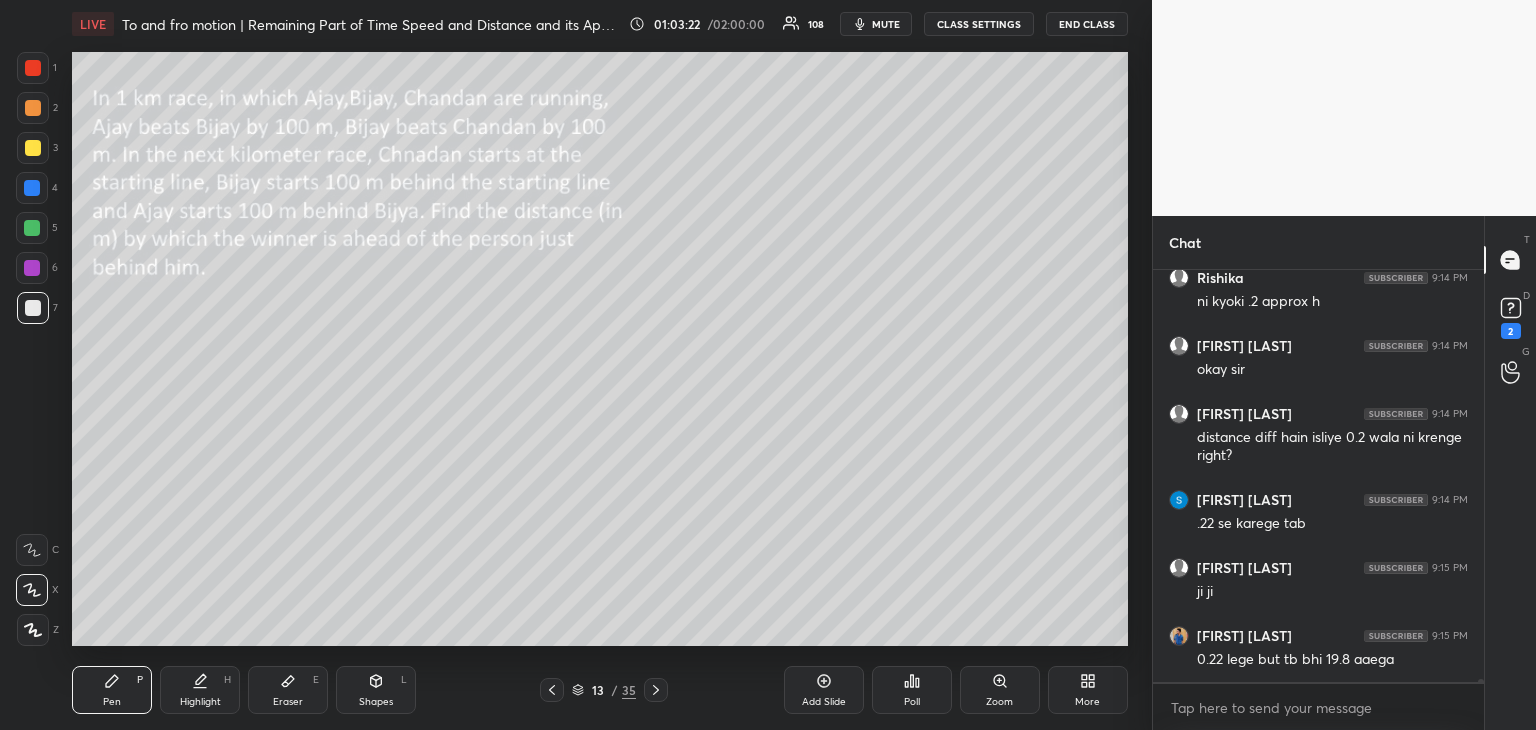 click on "Pen" at bounding box center [112, 702] 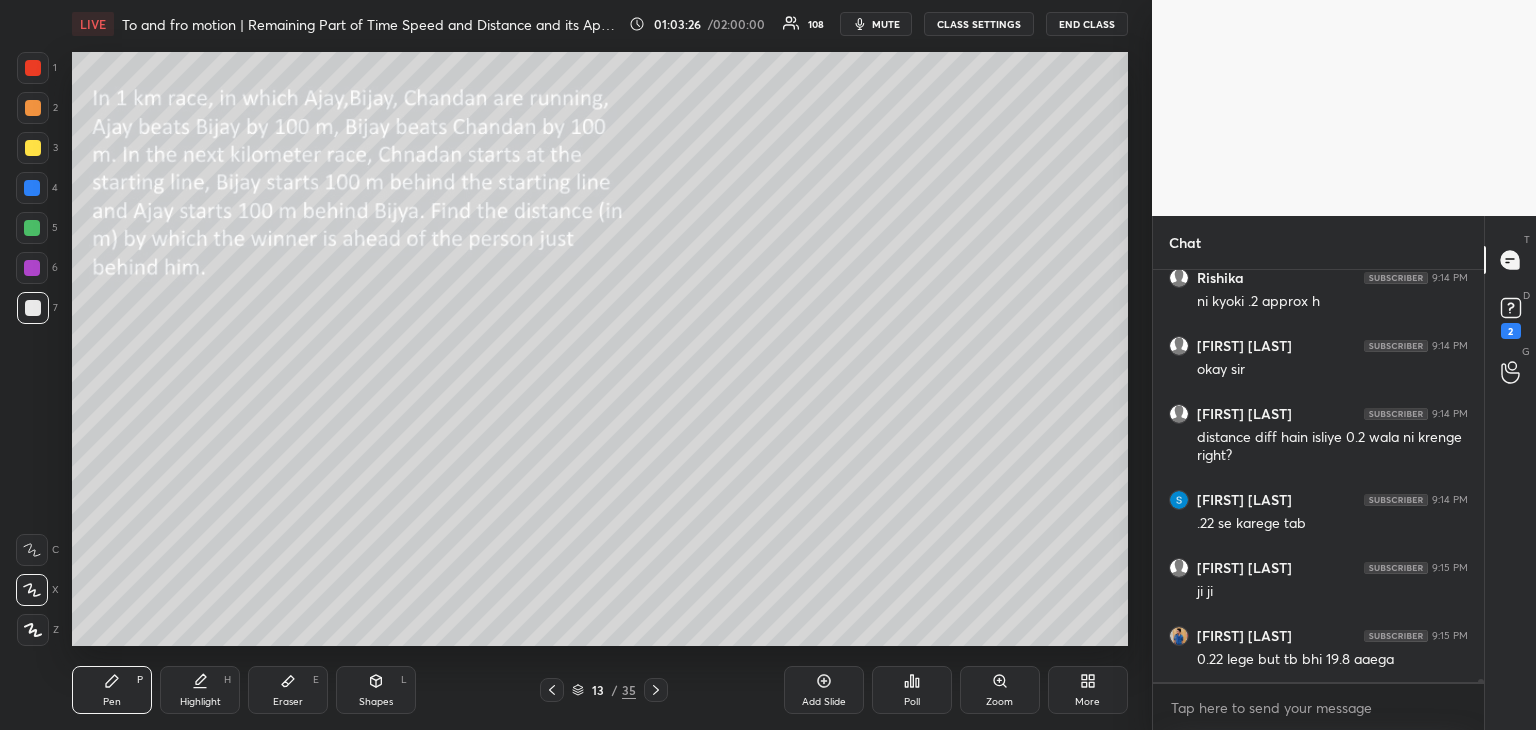 scroll, scrollTop: 57552, scrollLeft: 0, axis: vertical 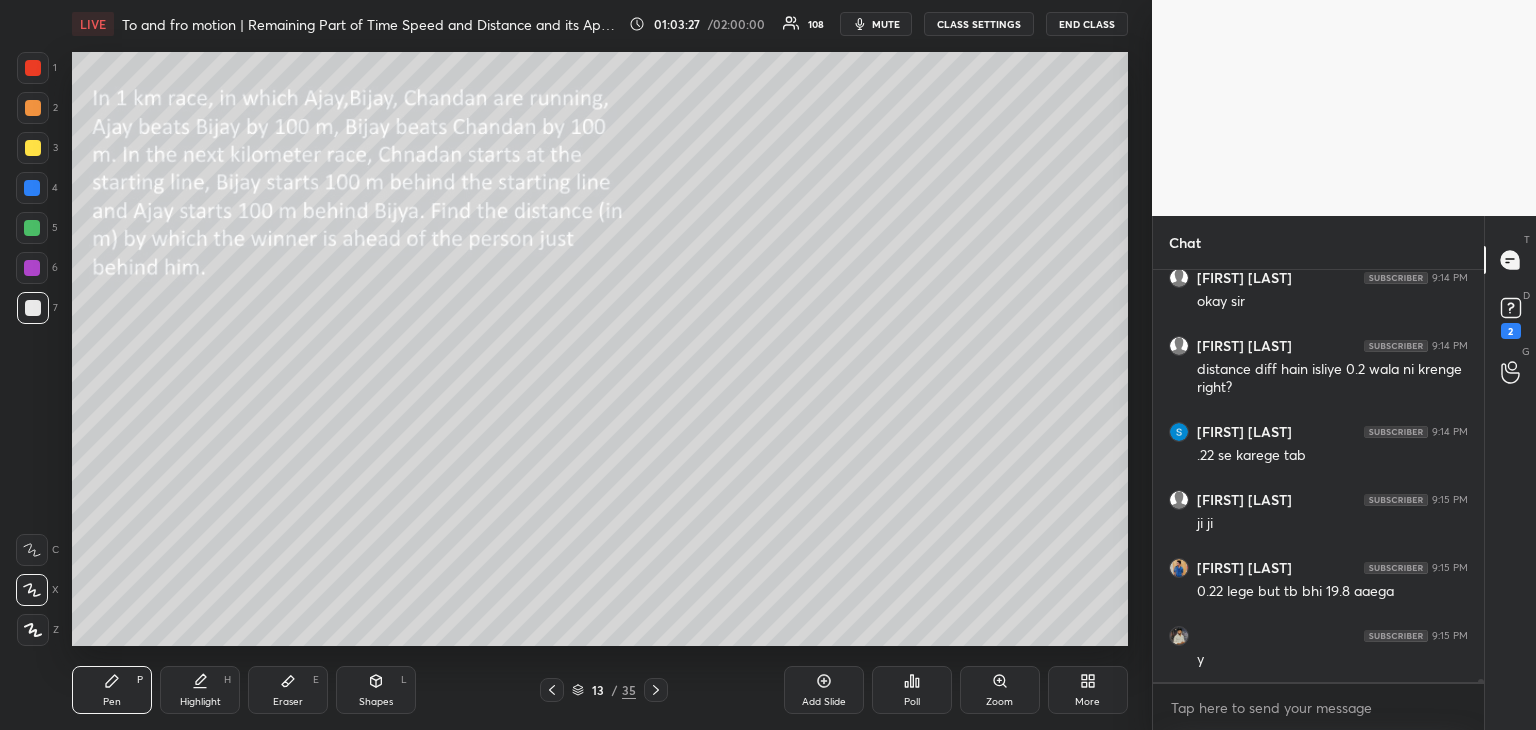 click 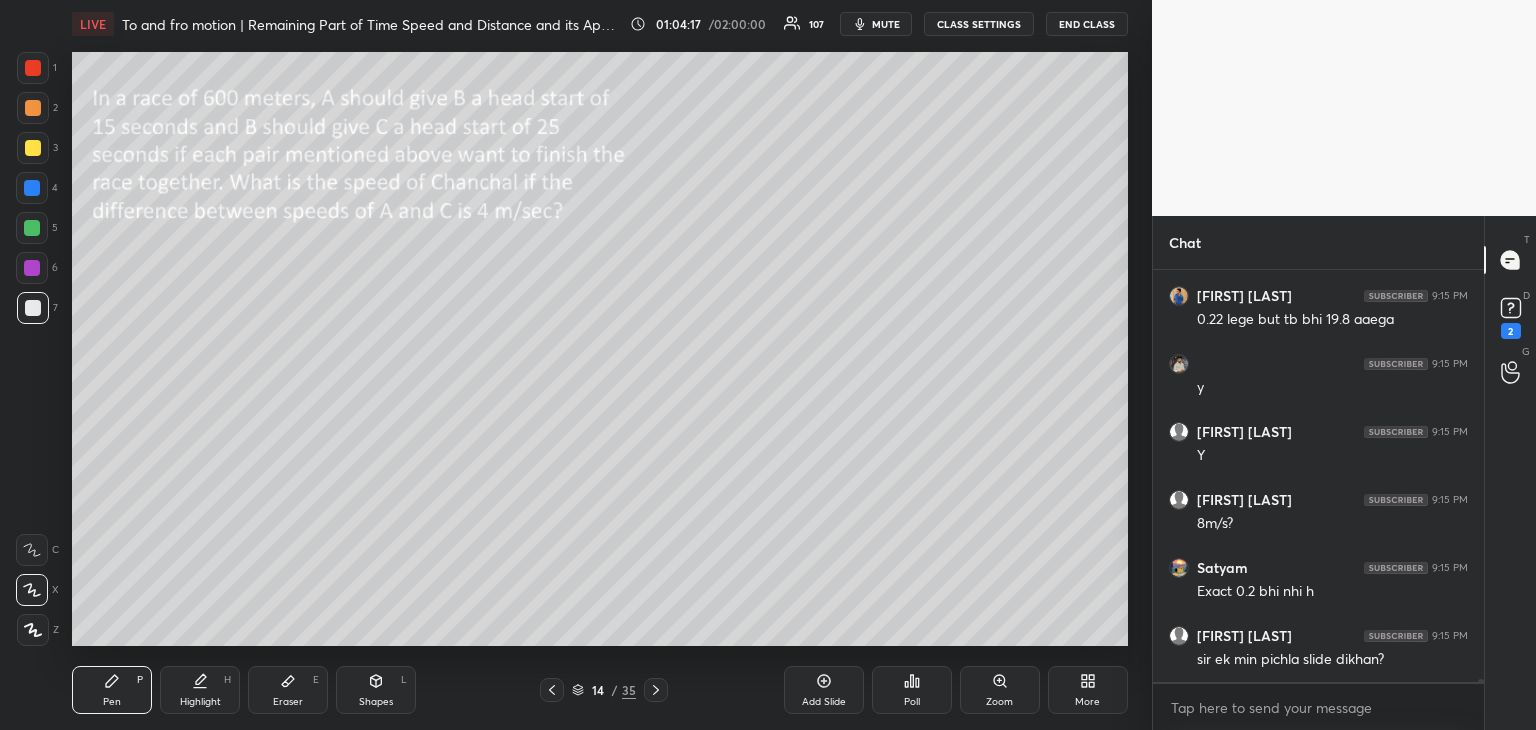 scroll, scrollTop: 57892, scrollLeft: 0, axis: vertical 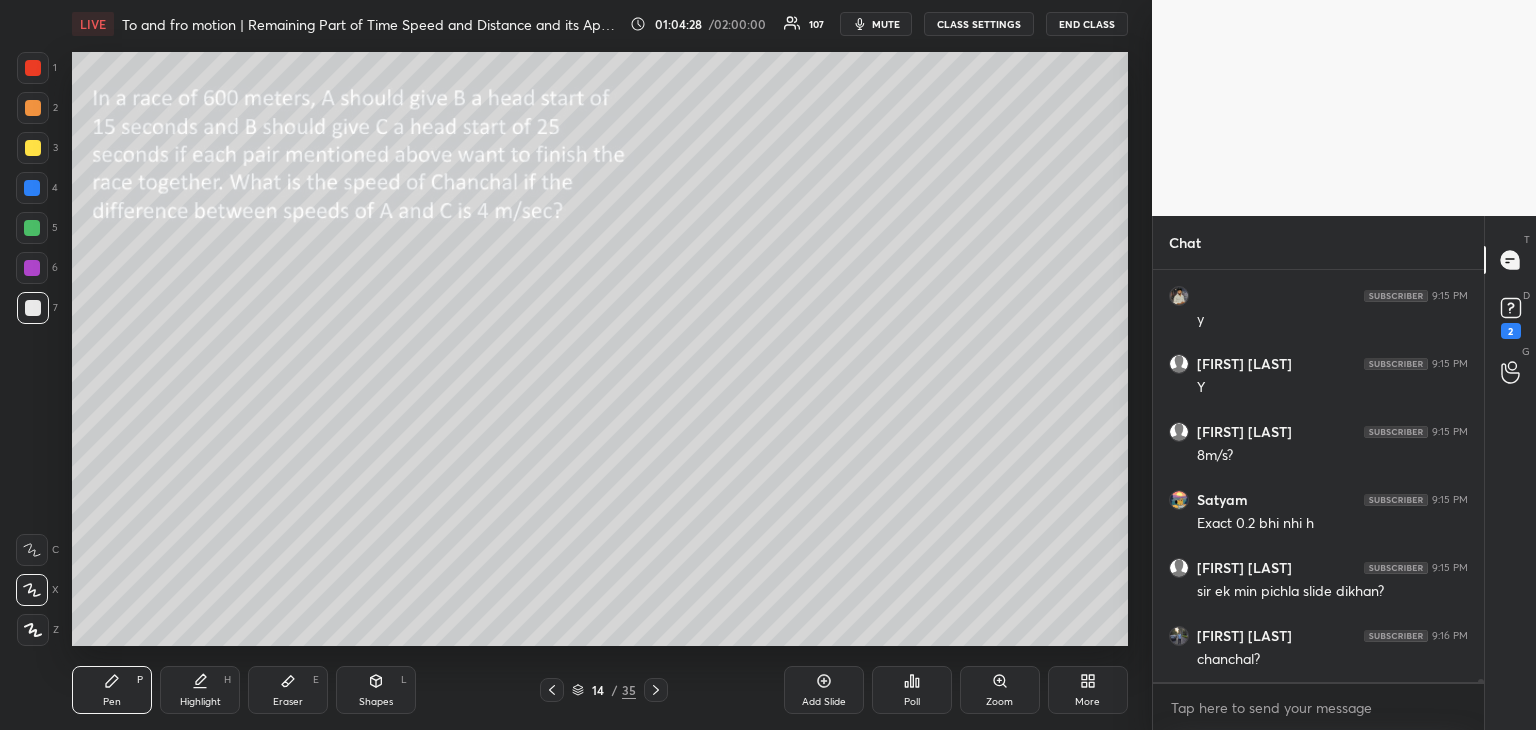 click at bounding box center [33, 148] 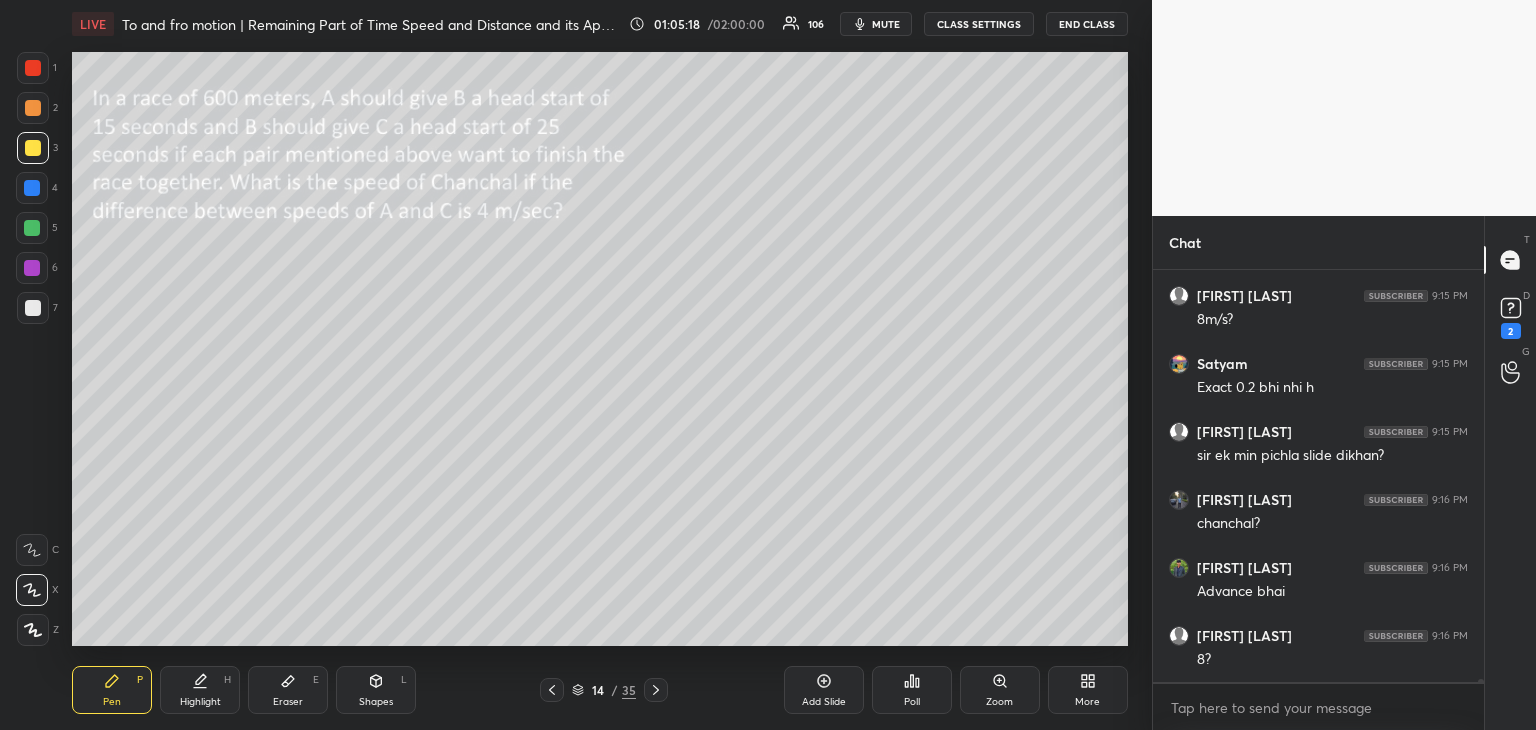 scroll, scrollTop: 58096, scrollLeft: 0, axis: vertical 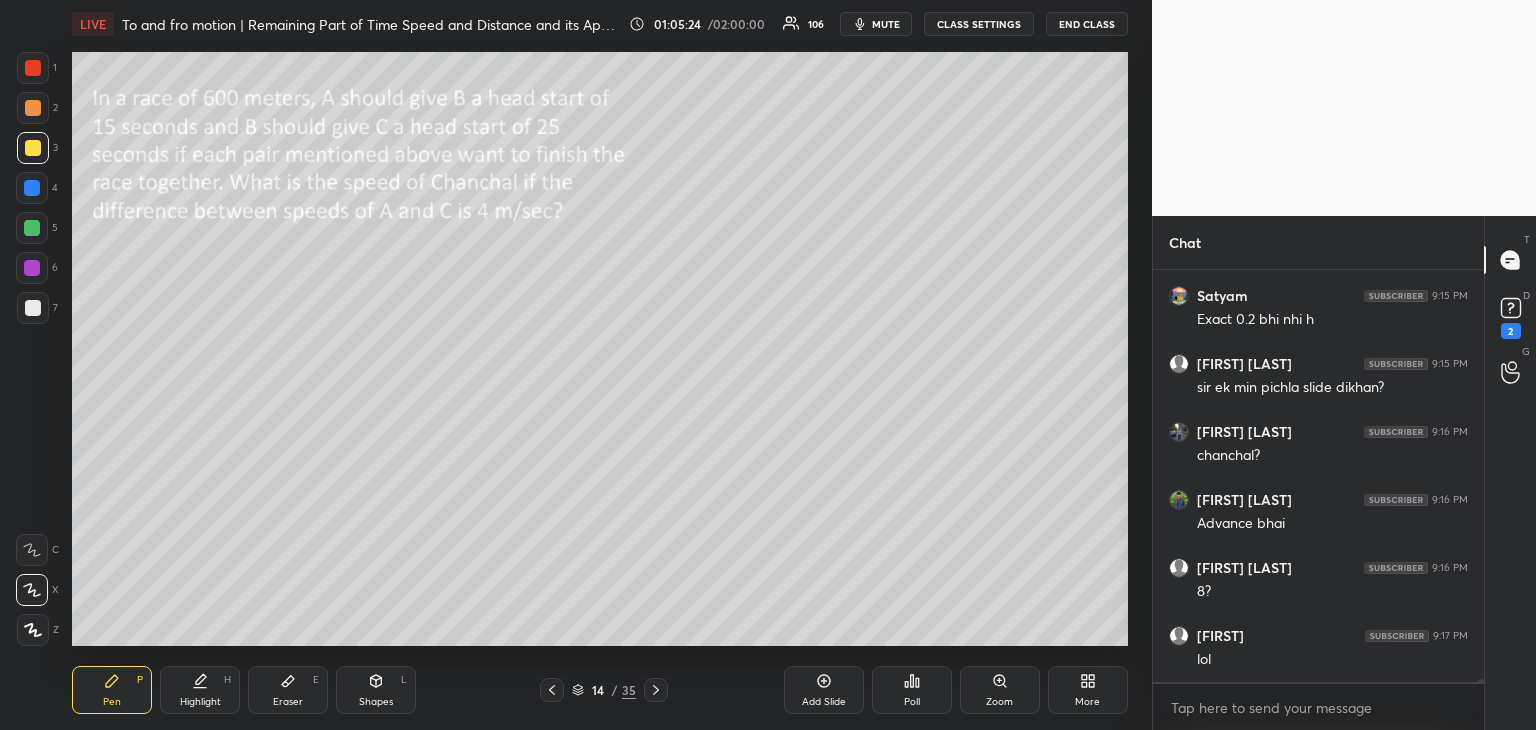 click at bounding box center [32, 228] 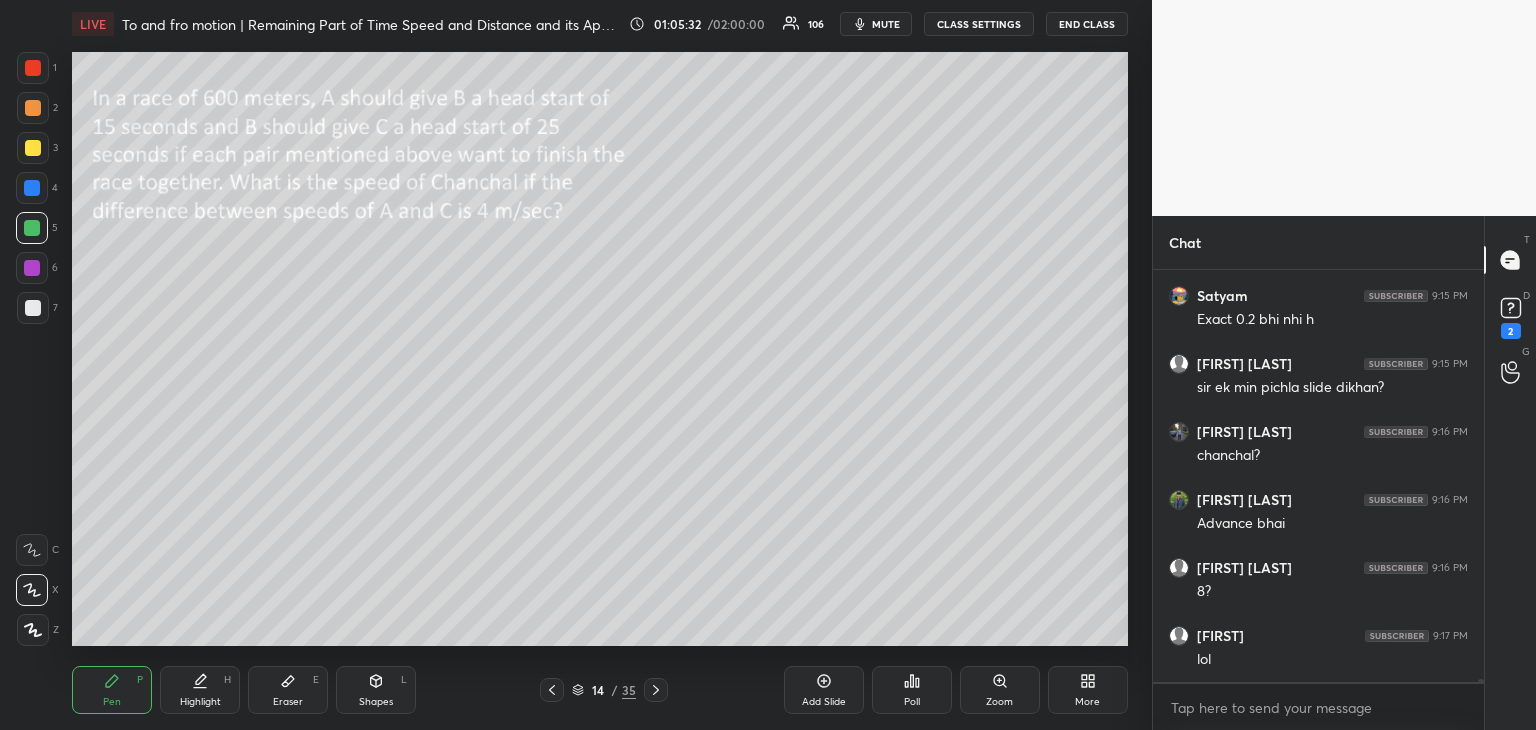 click 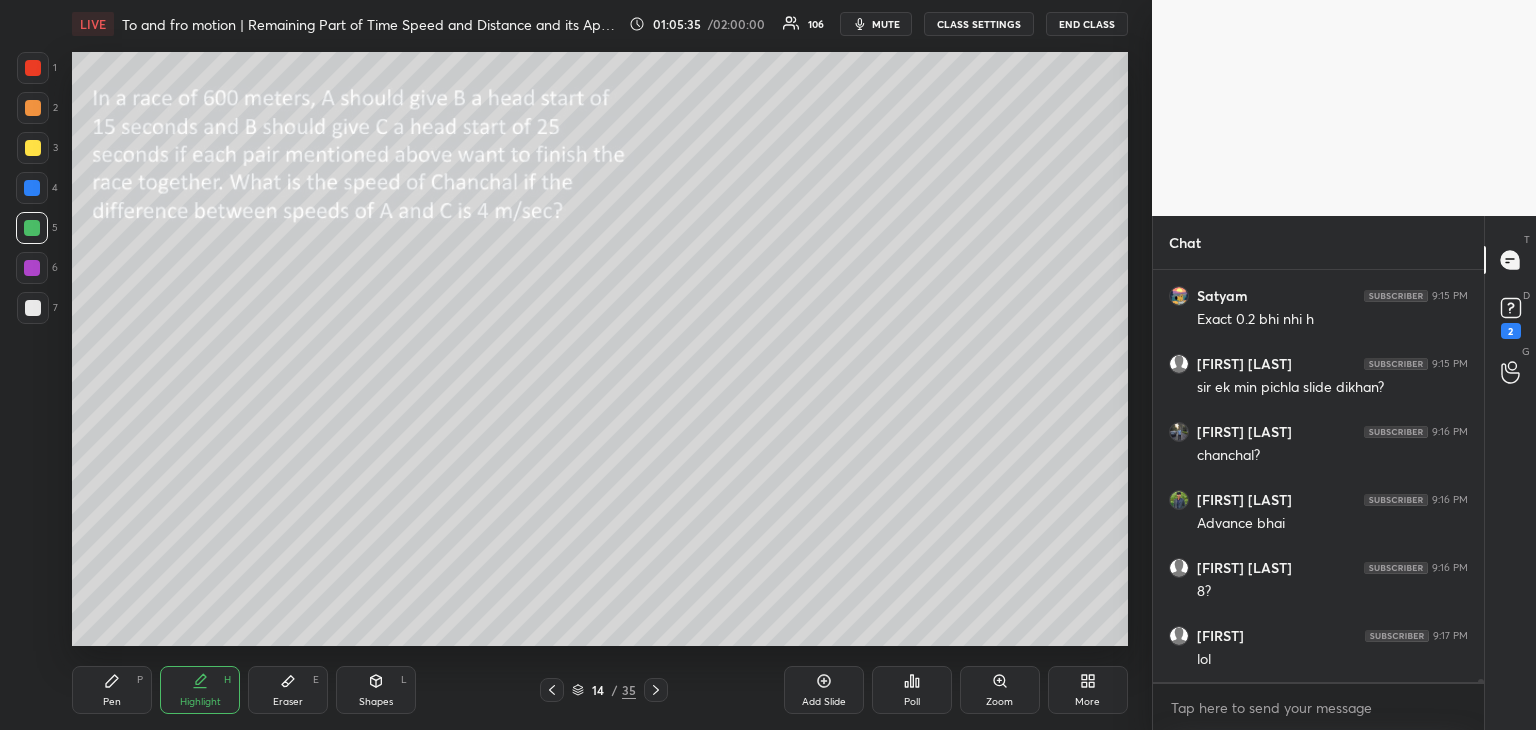 click on "Pen P" at bounding box center (112, 690) 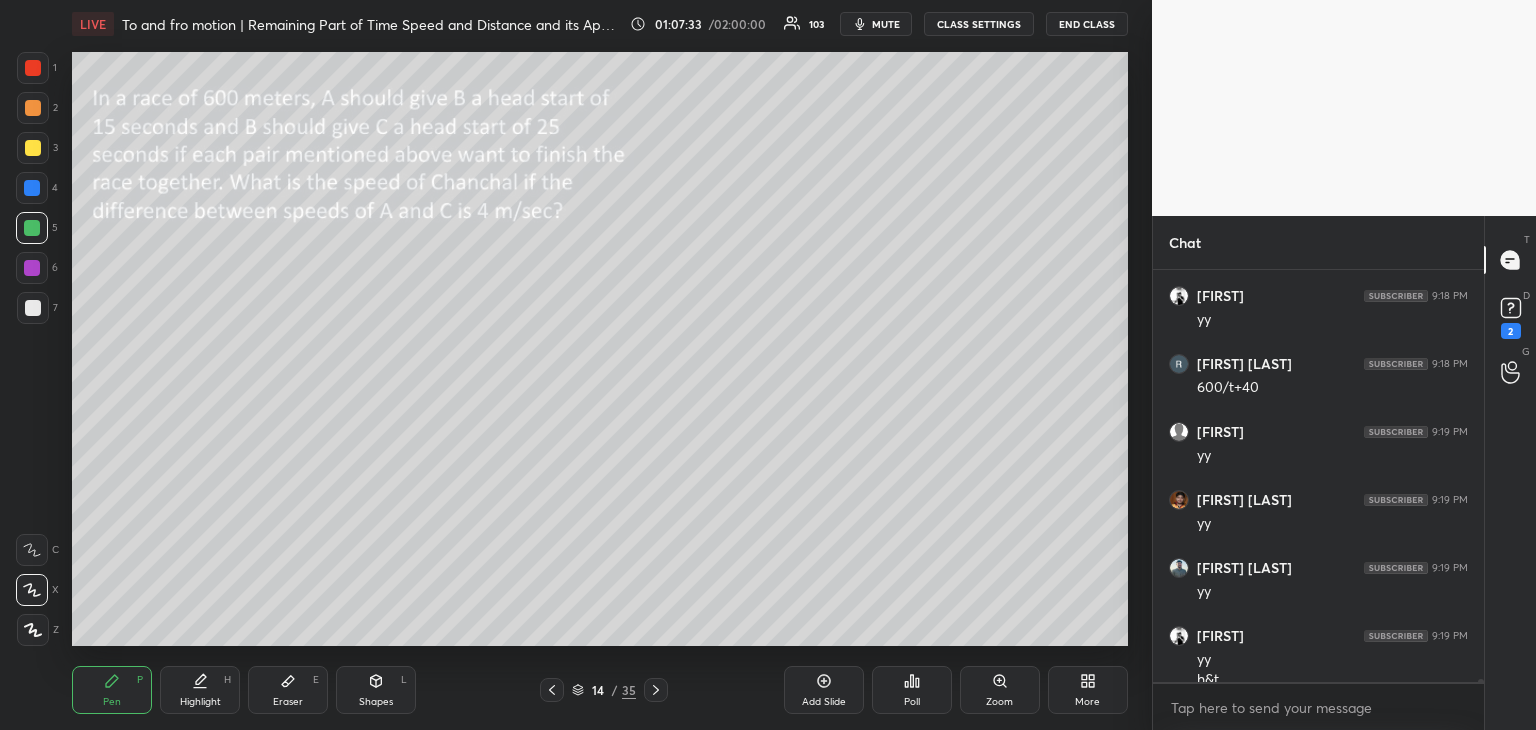 scroll, scrollTop: 59362, scrollLeft: 0, axis: vertical 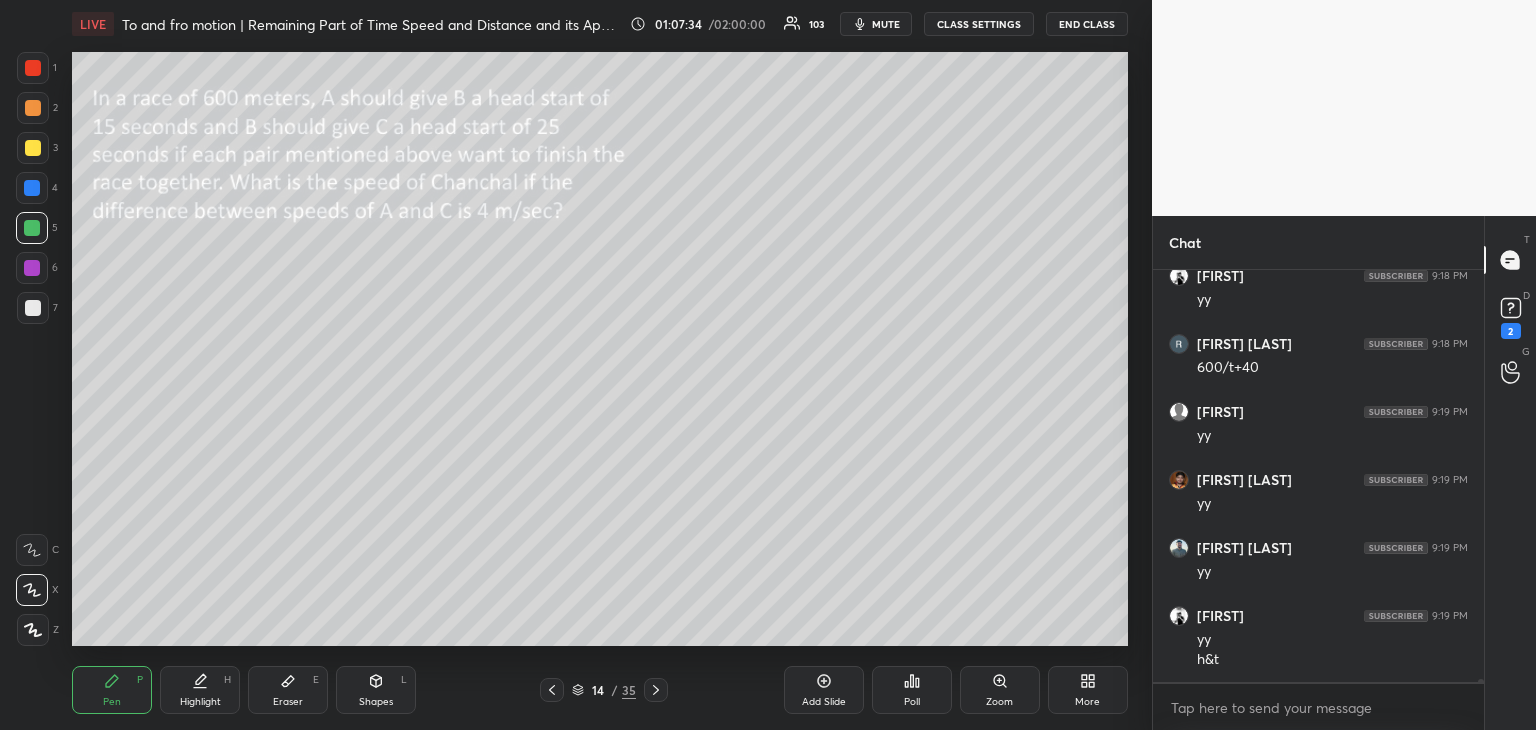 click at bounding box center [32, 188] 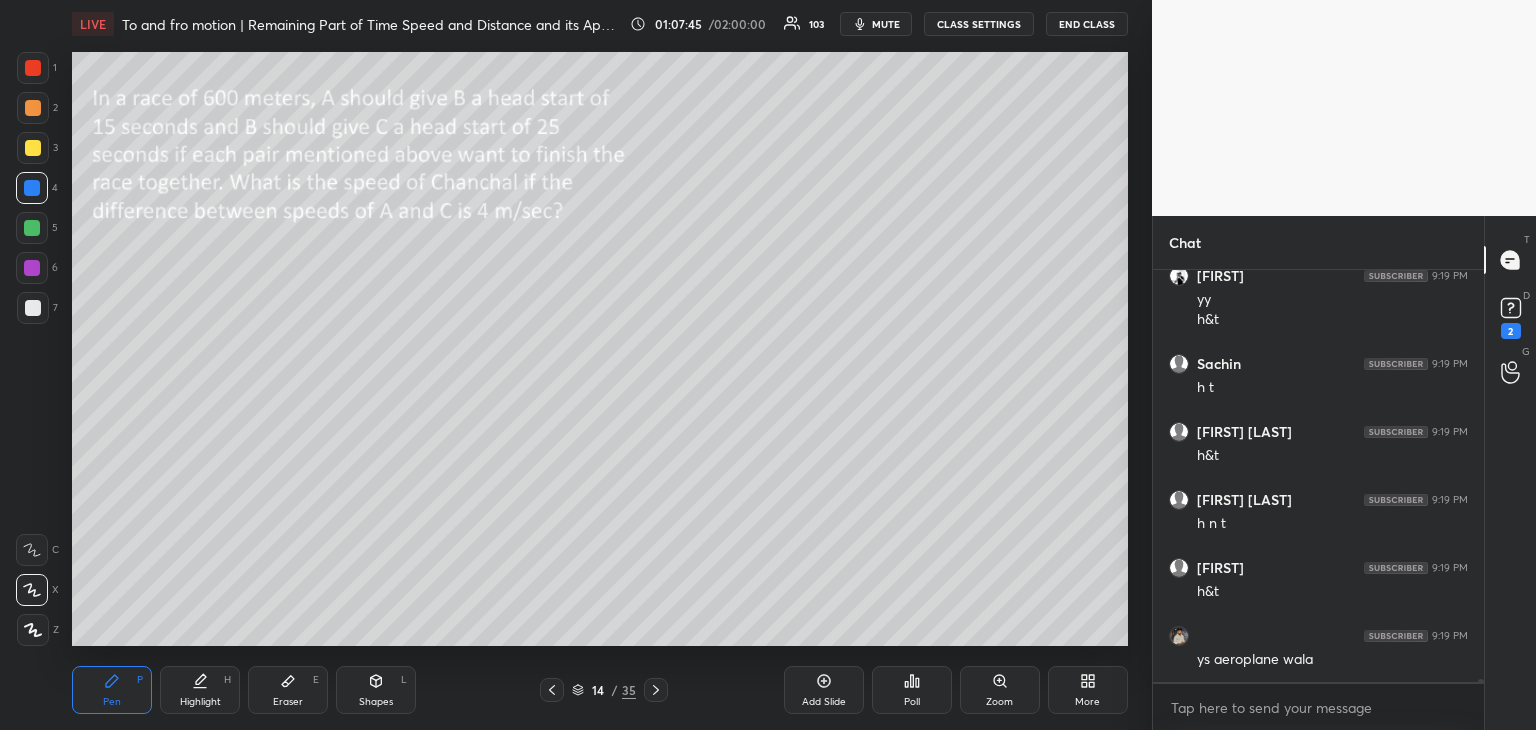 scroll, scrollTop: 59770, scrollLeft: 0, axis: vertical 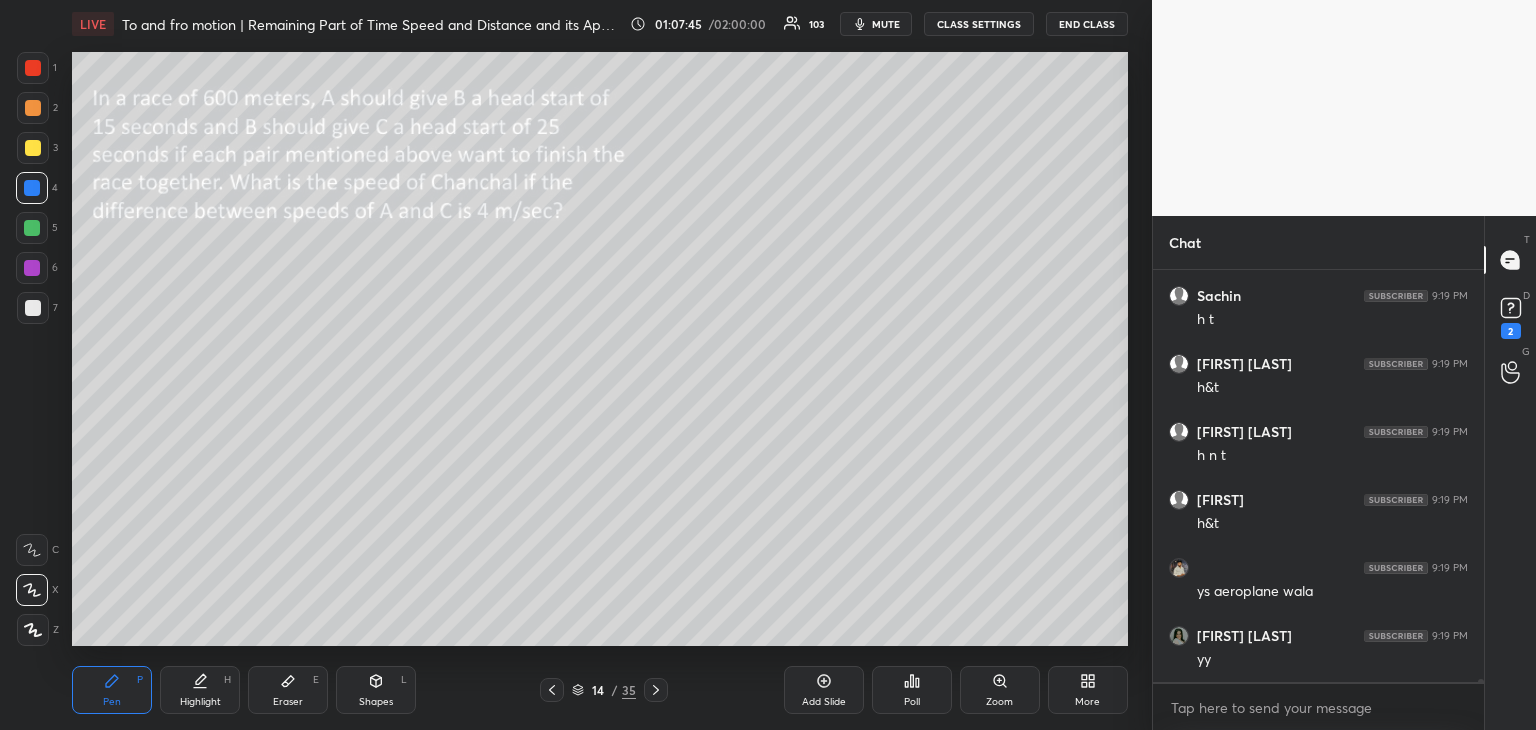 click on "Highlight H" at bounding box center [200, 690] 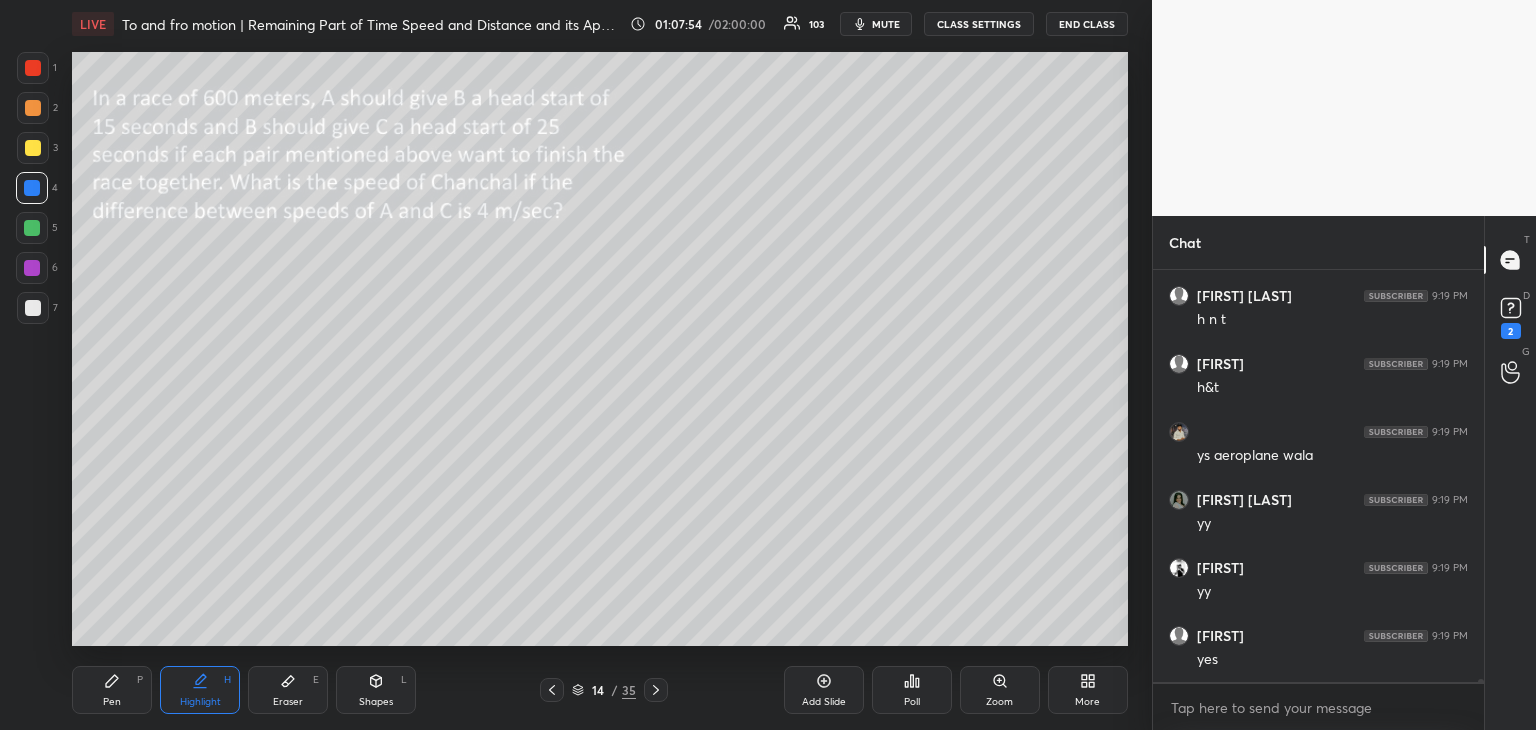 scroll, scrollTop: 59974, scrollLeft: 0, axis: vertical 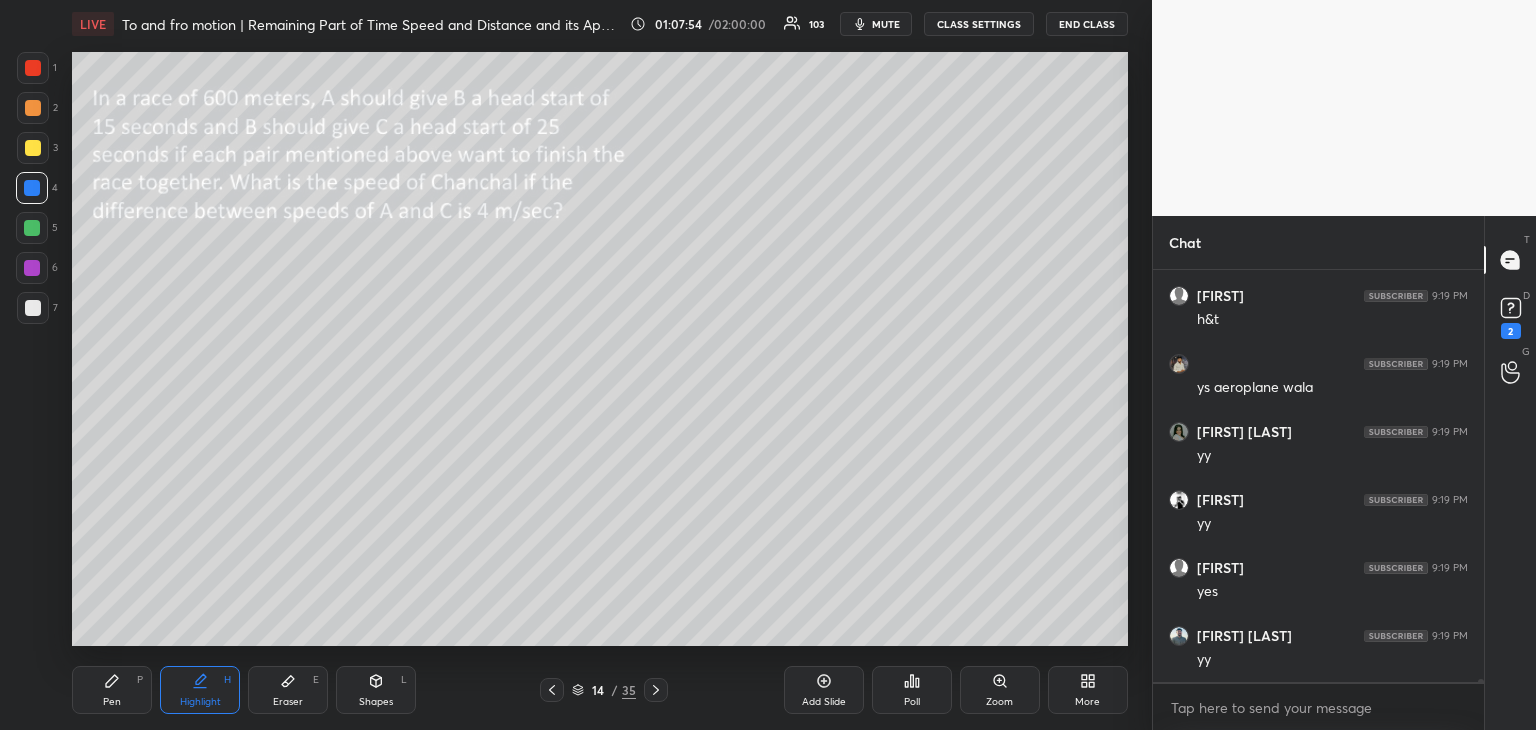 click on "Eraser E" at bounding box center (288, 690) 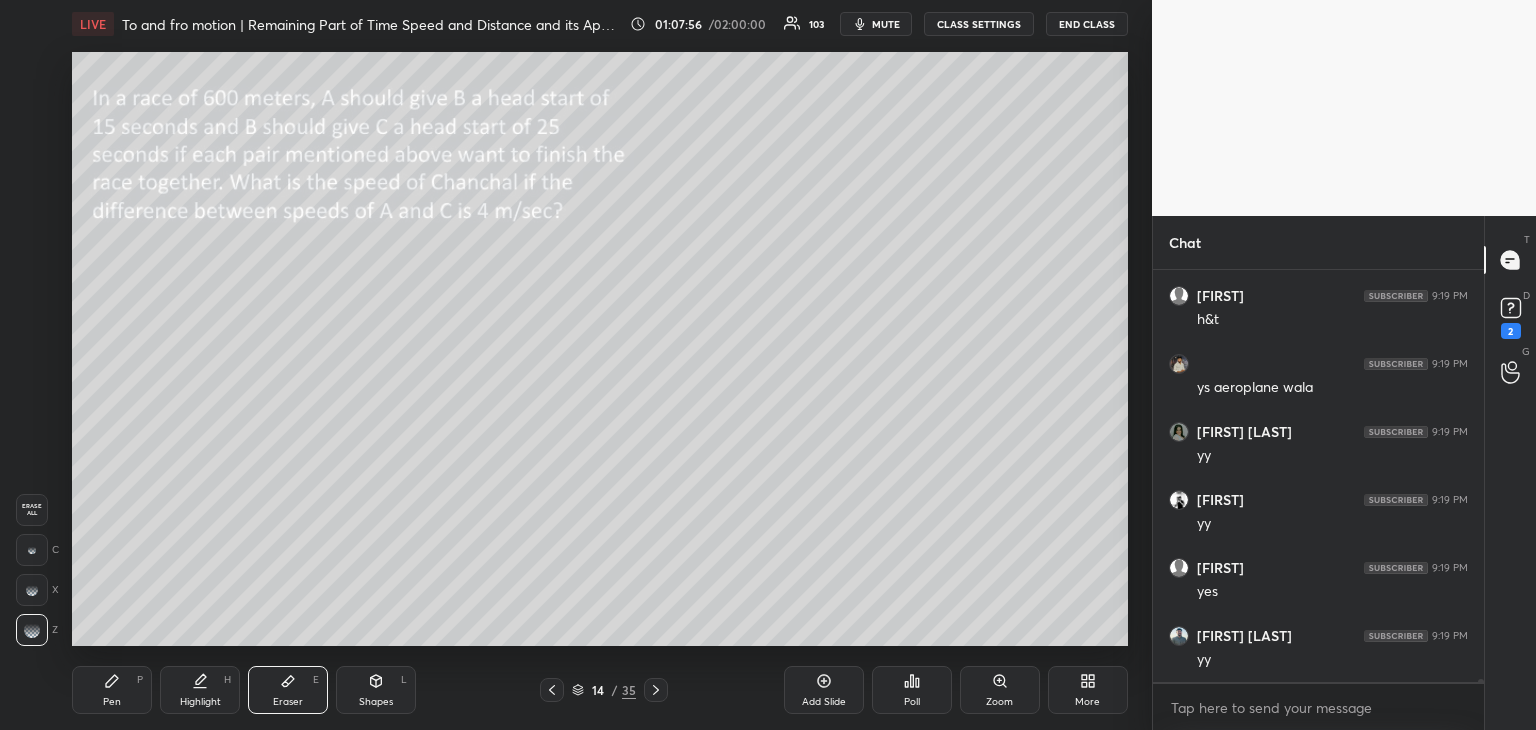 click on "Pen P" at bounding box center [112, 690] 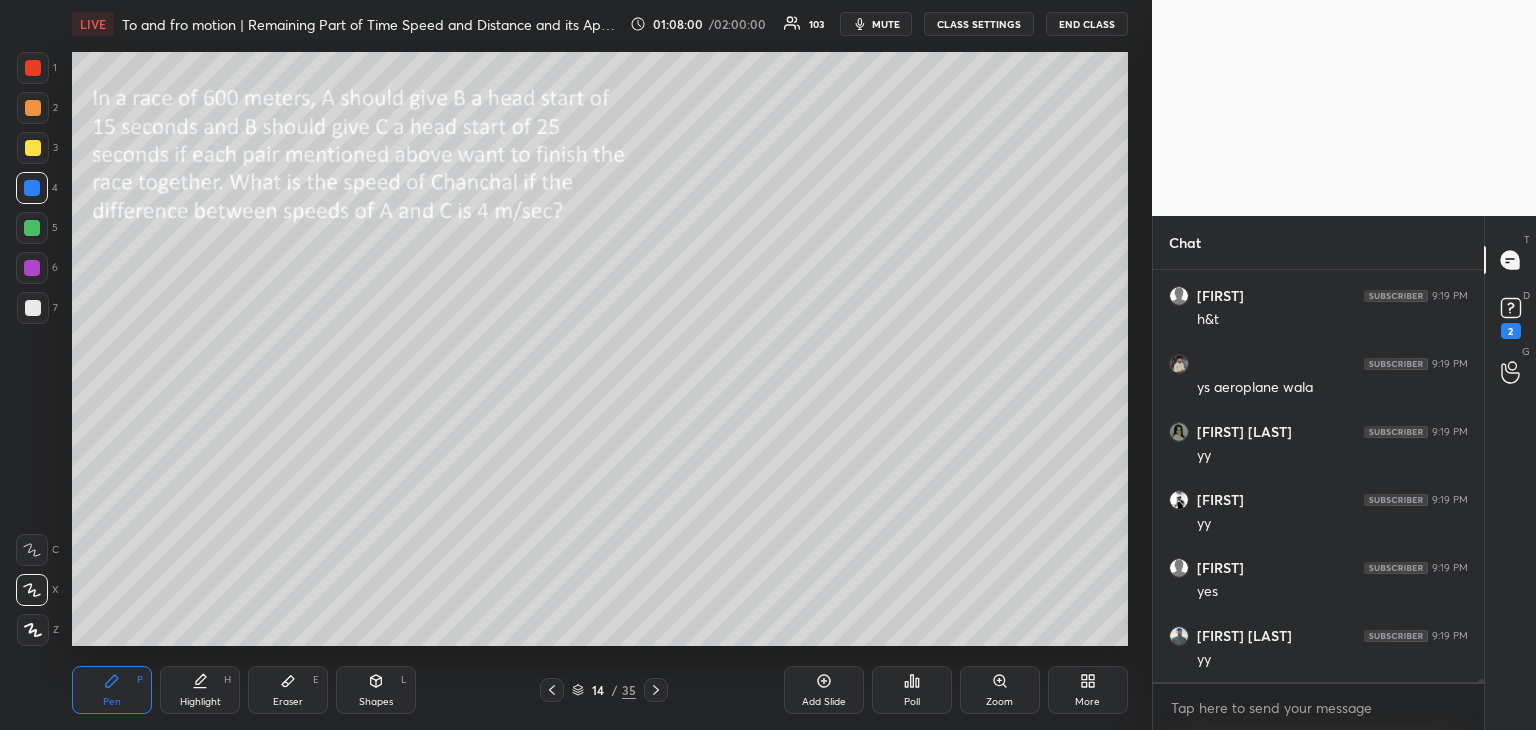 scroll, scrollTop: 60042, scrollLeft: 0, axis: vertical 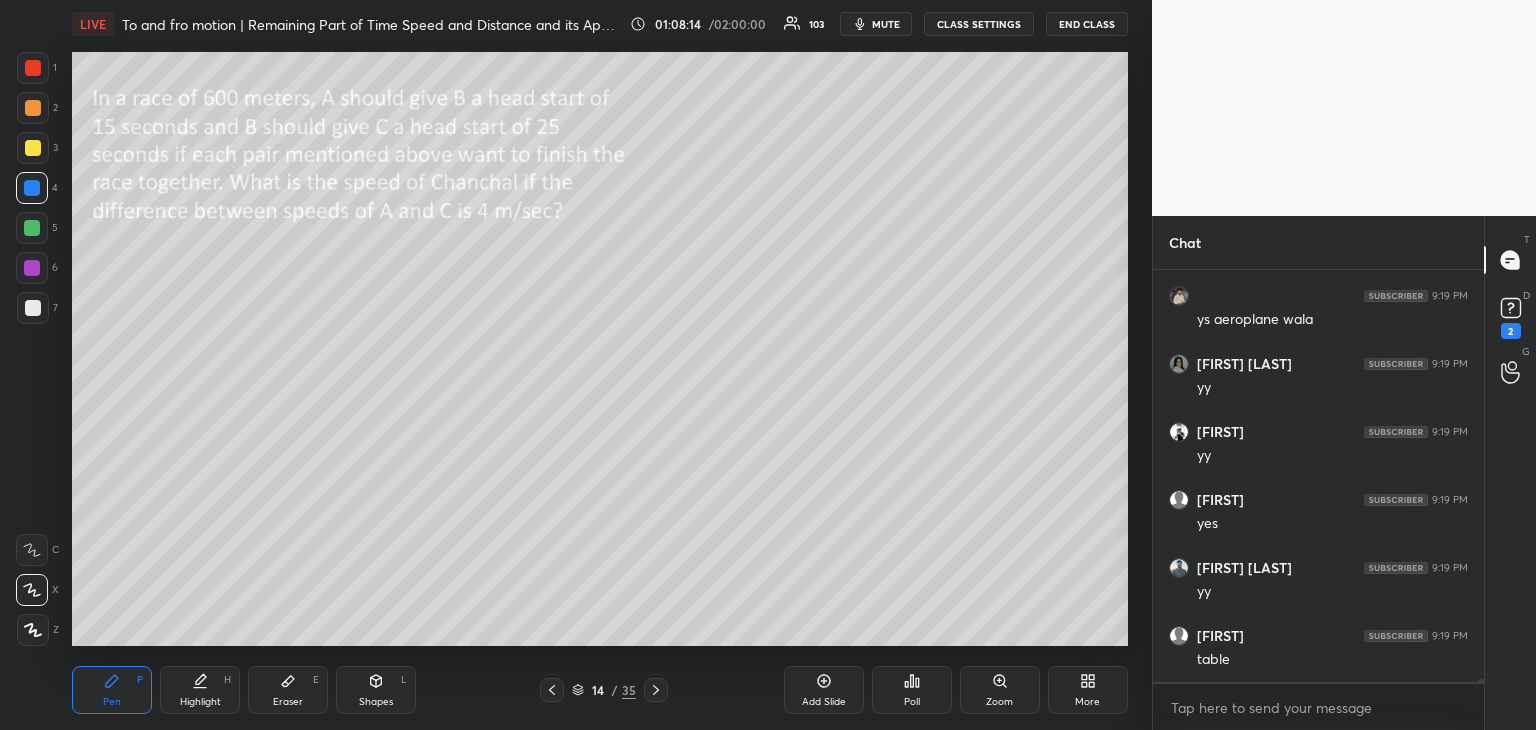click on "Highlight H" at bounding box center [200, 690] 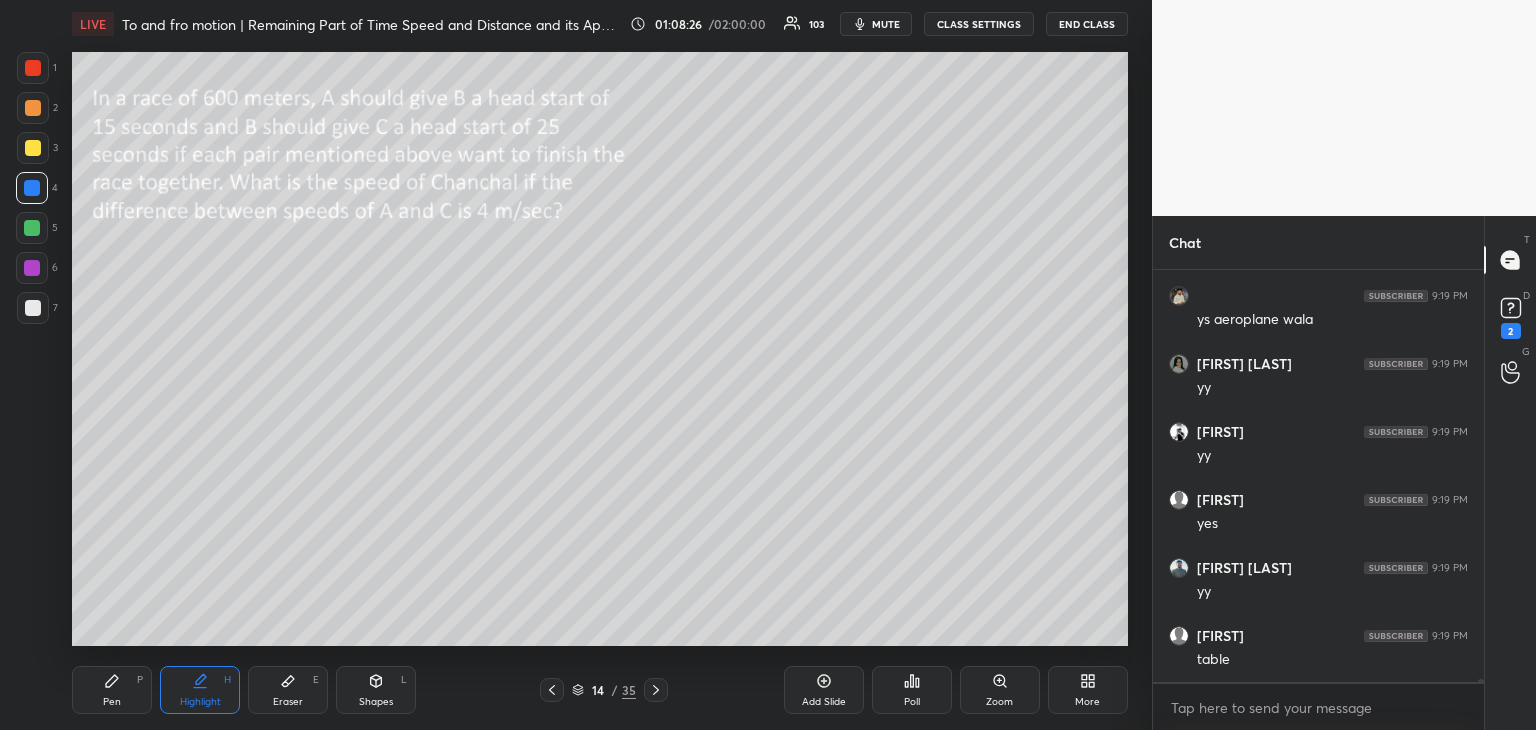 click on "Pen P" at bounding box center [112, 690] 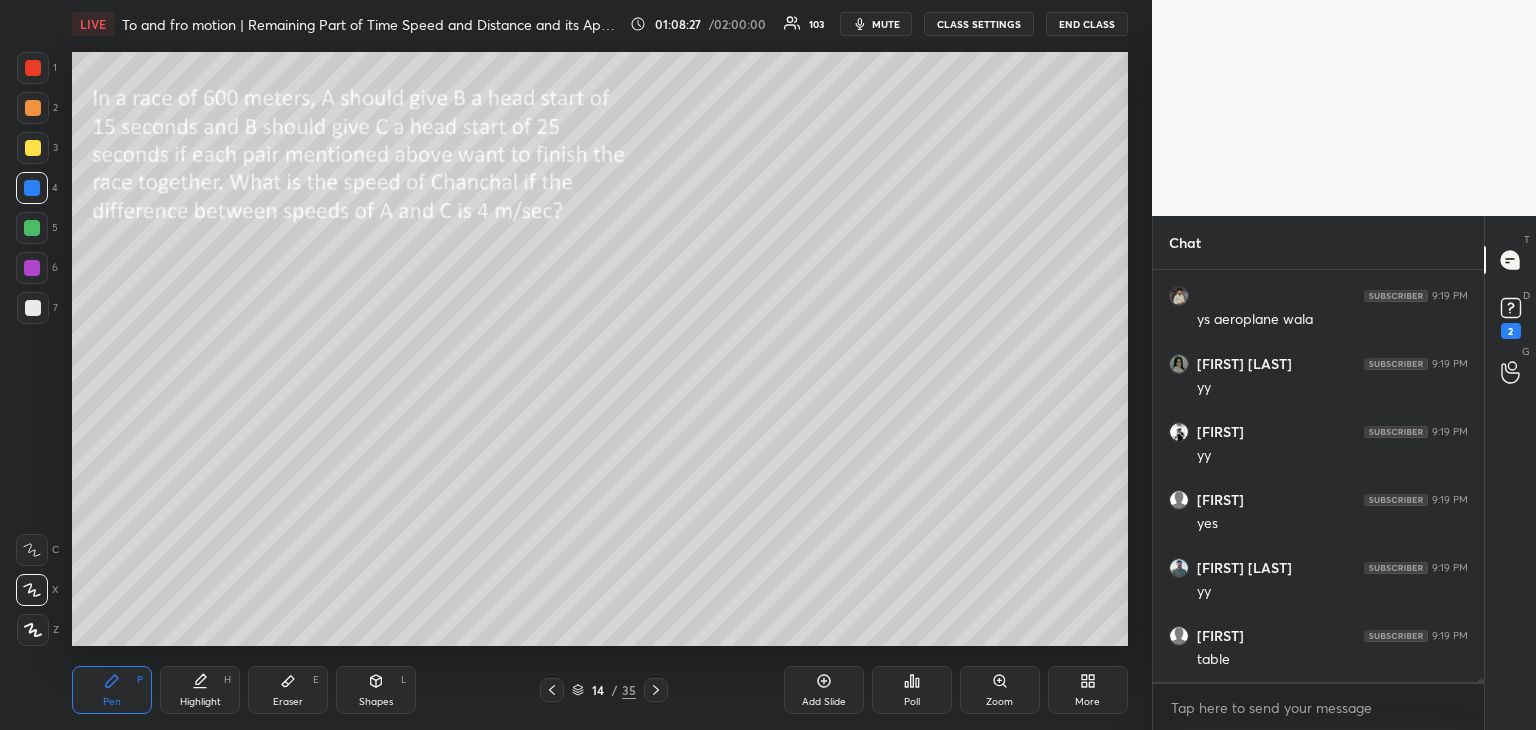click at bounding box center [33, 308] 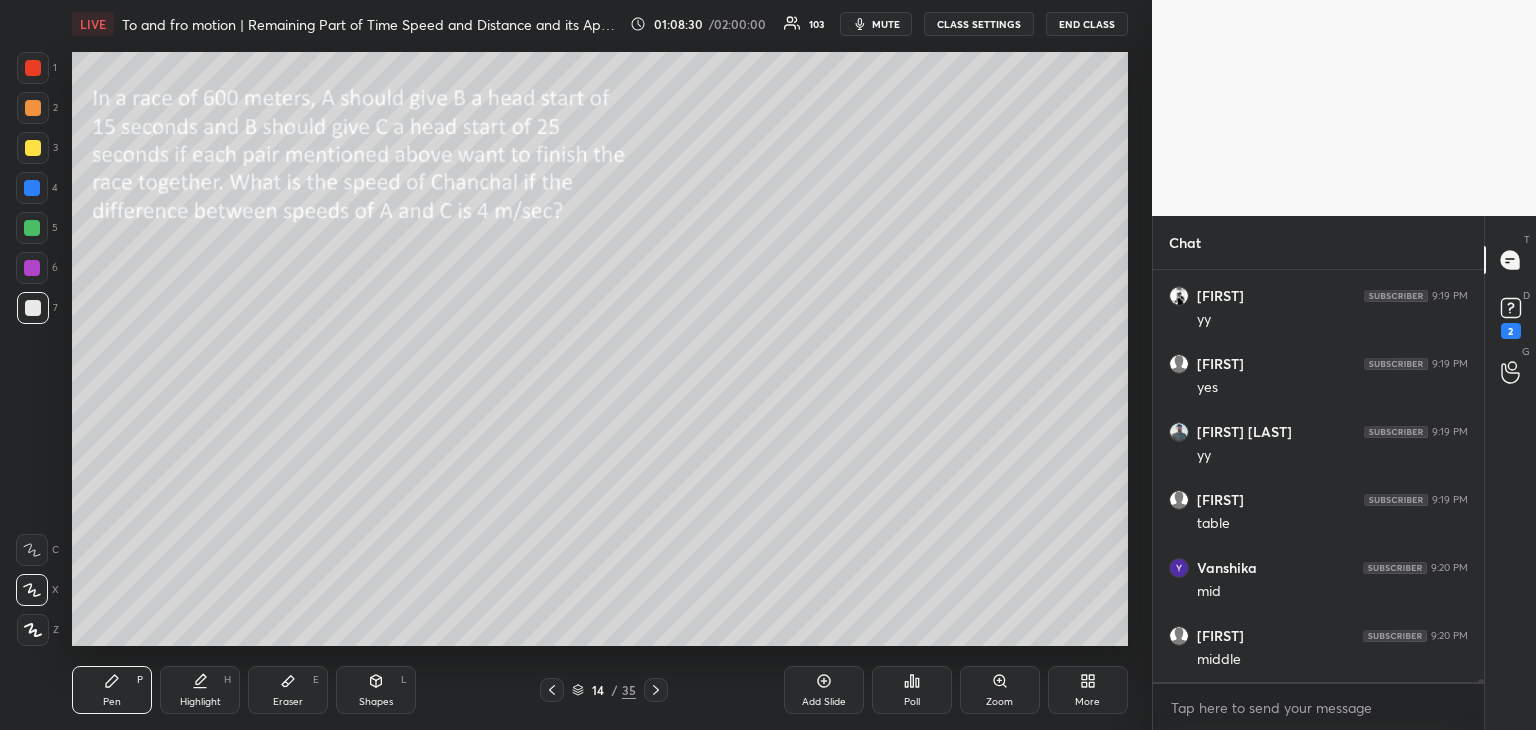 scroll, scrollTop: 60246, scrollLeft: 0, axis: vertical 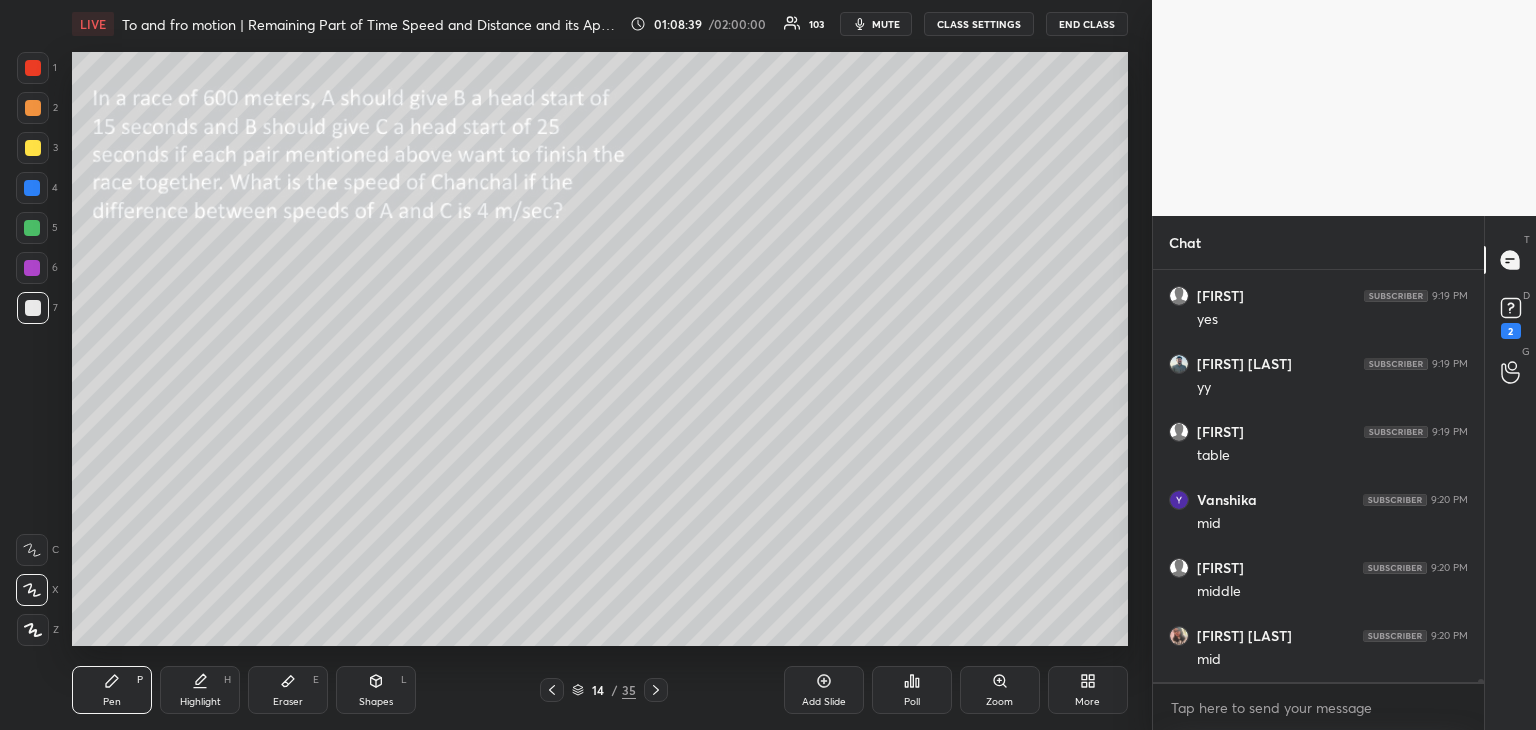 click at bounding box center (33, 68) 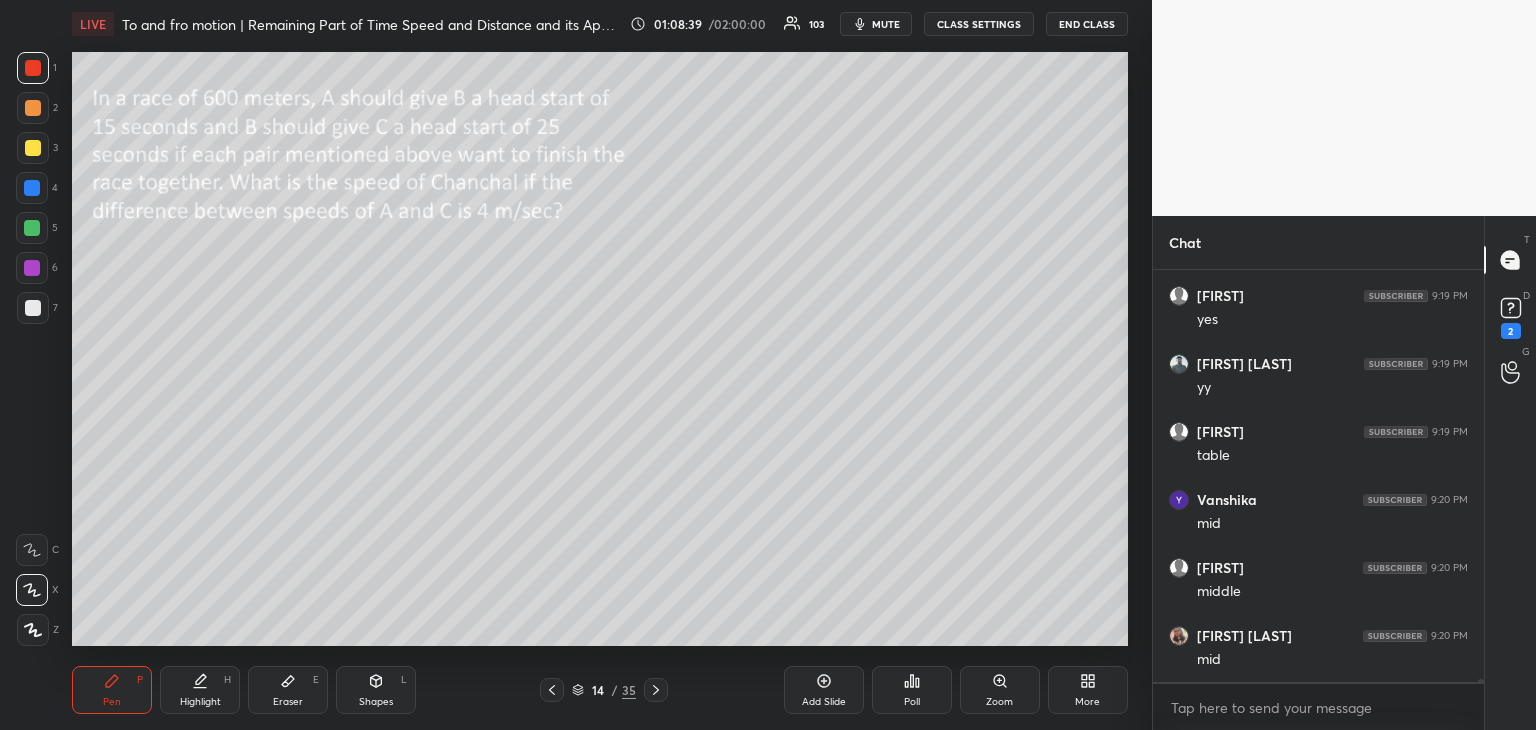 click 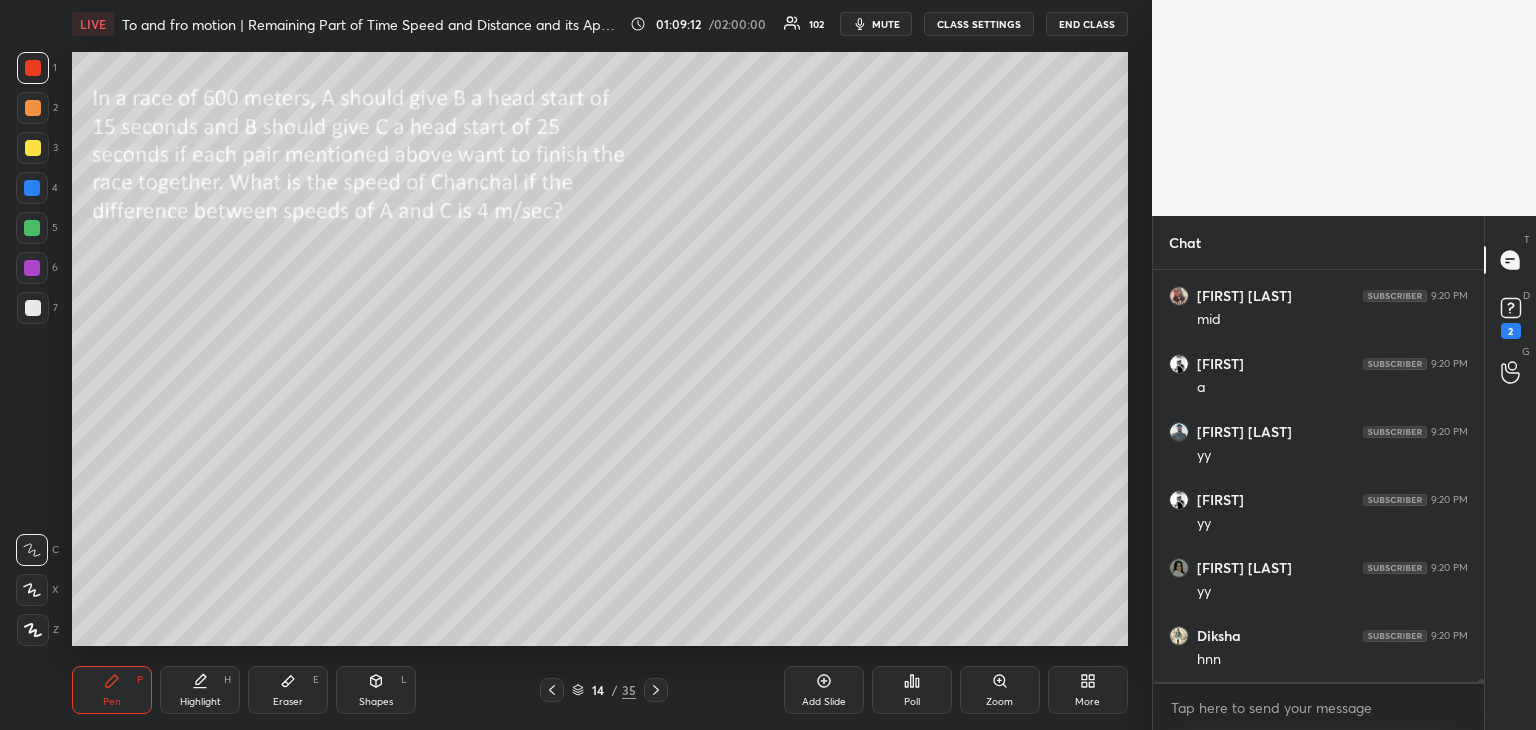 scroll, scrollTop: 60654, scrollLeft: 0, axis: vertical 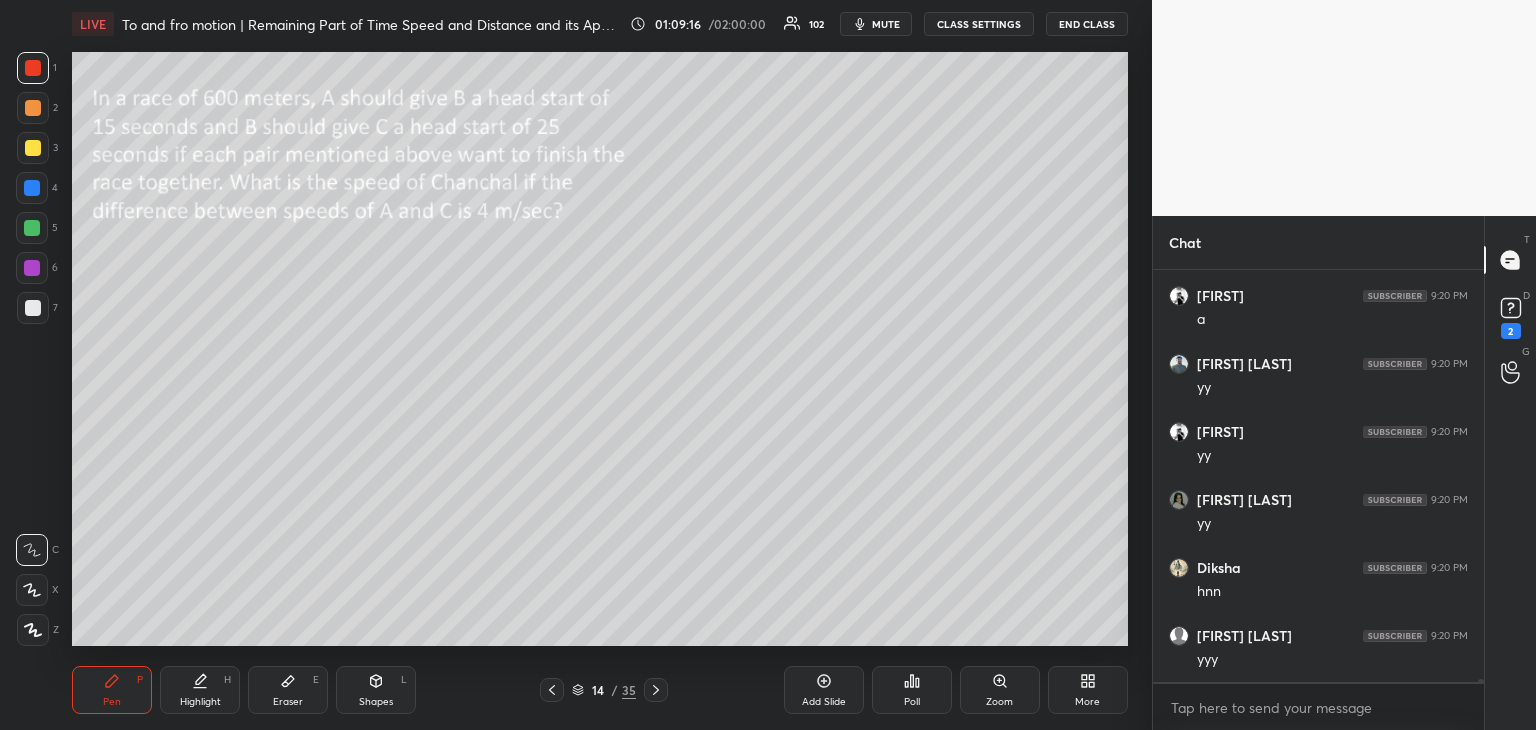 click at bounding box center [33, 148] 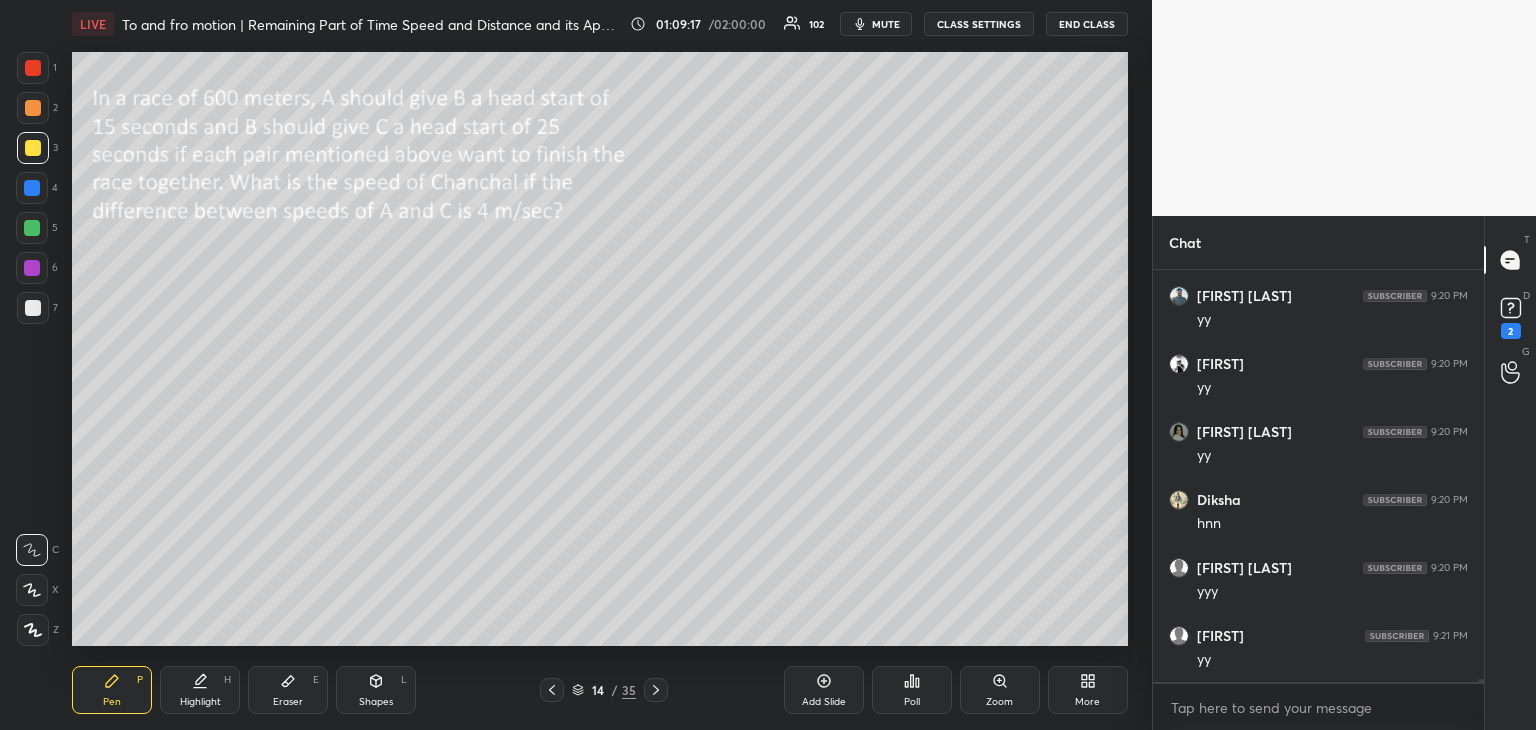 scroll, scrollTop: 60790, scrollLeft: 0, axis: vertical 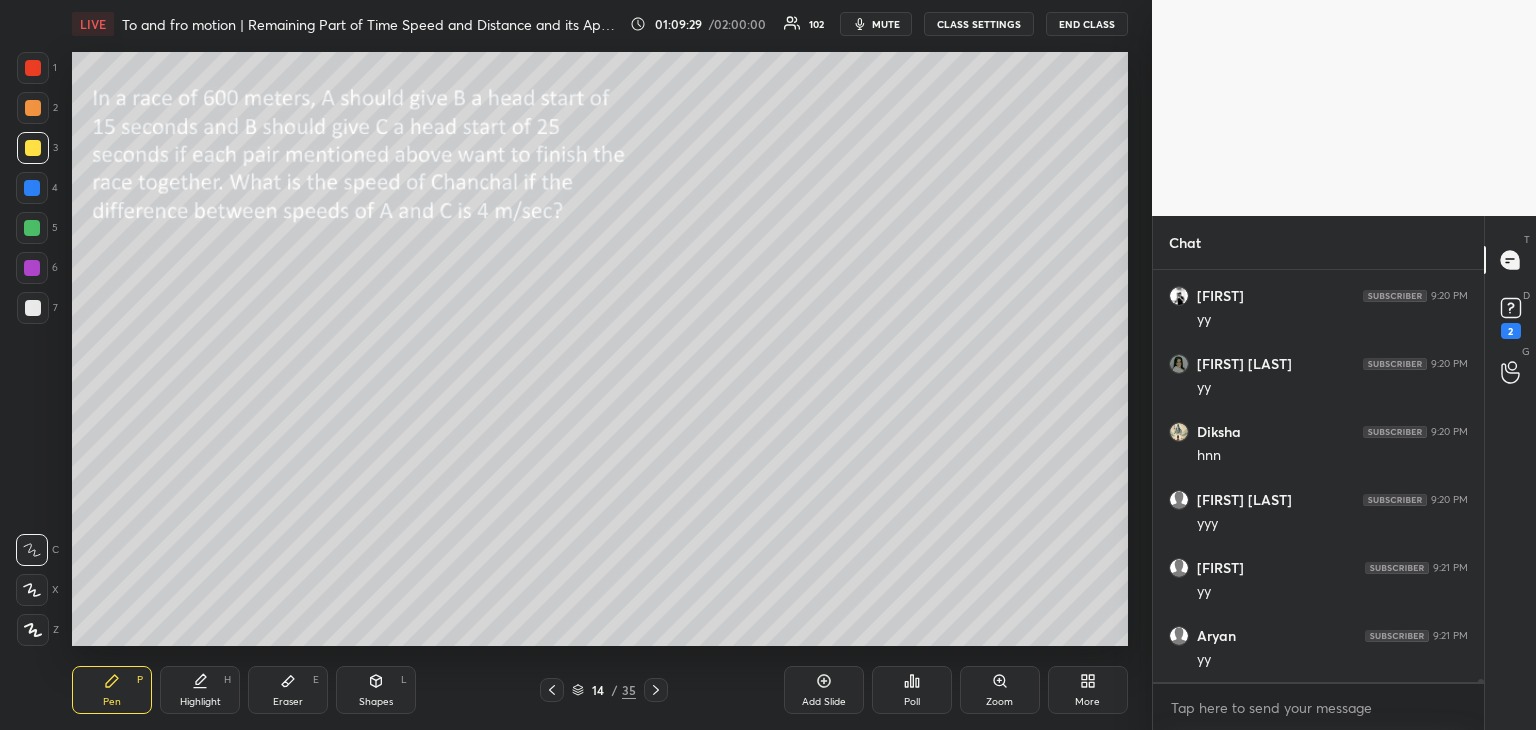 click 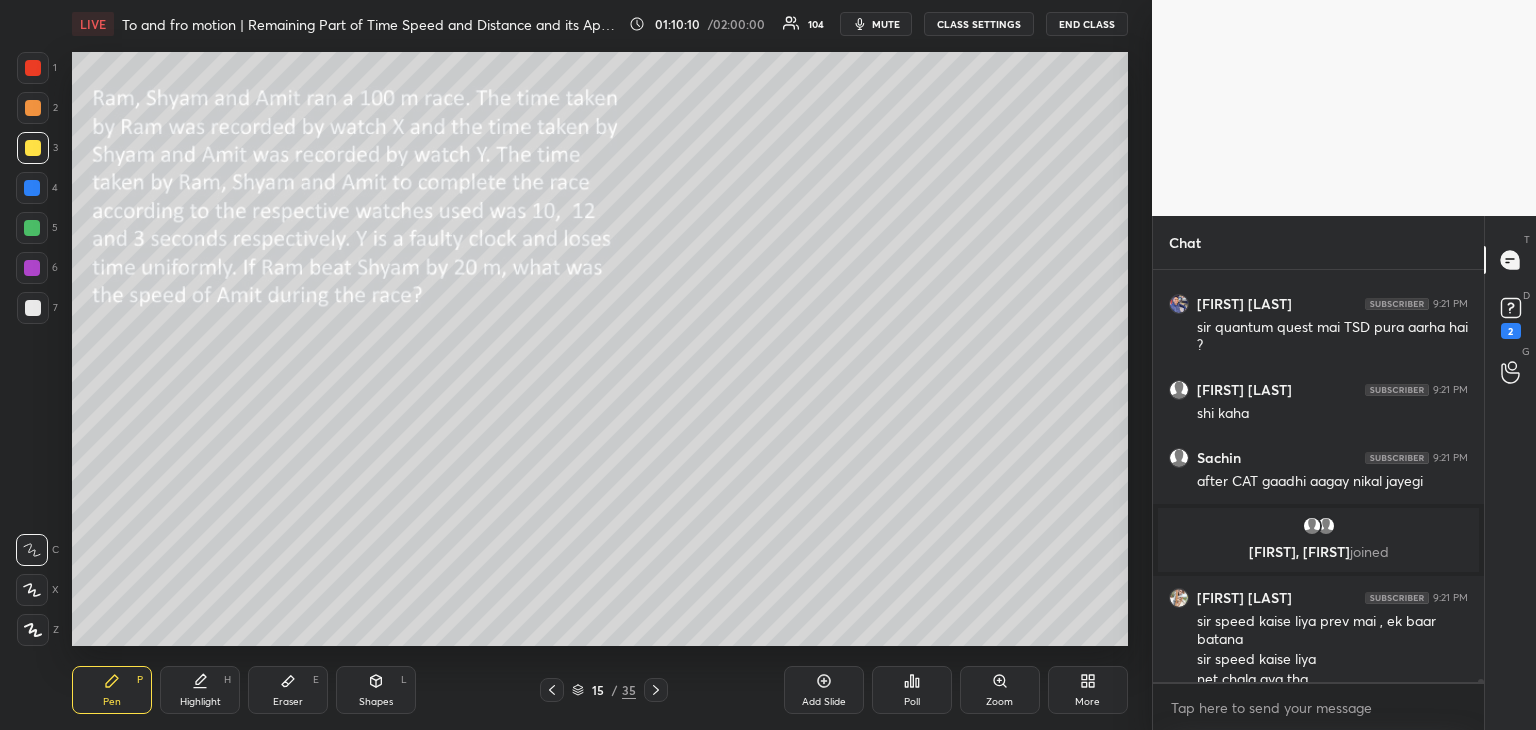 scroll, scrollTop: 60592, scrollLeft: 0, axis: vertical 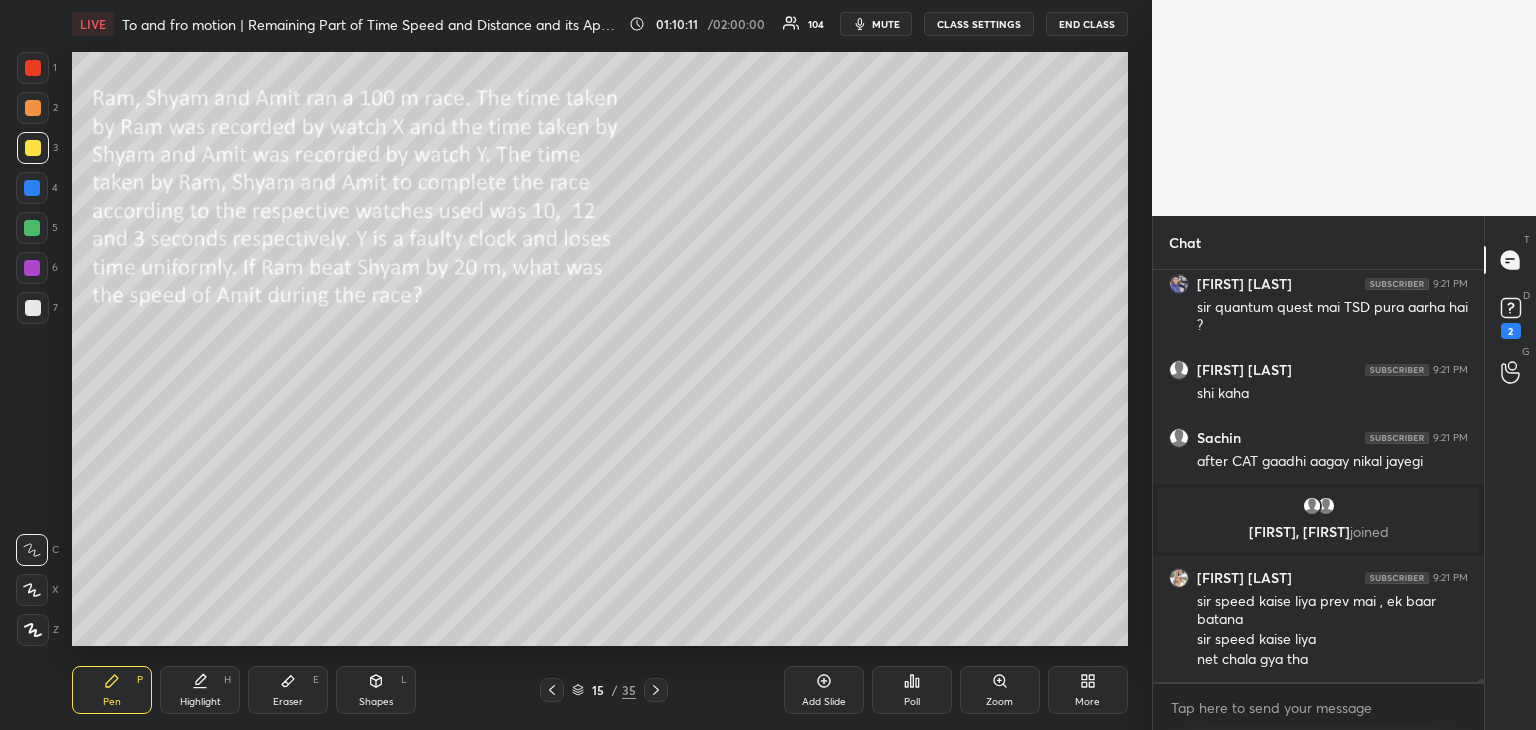 click at bounding box center [552, 690] 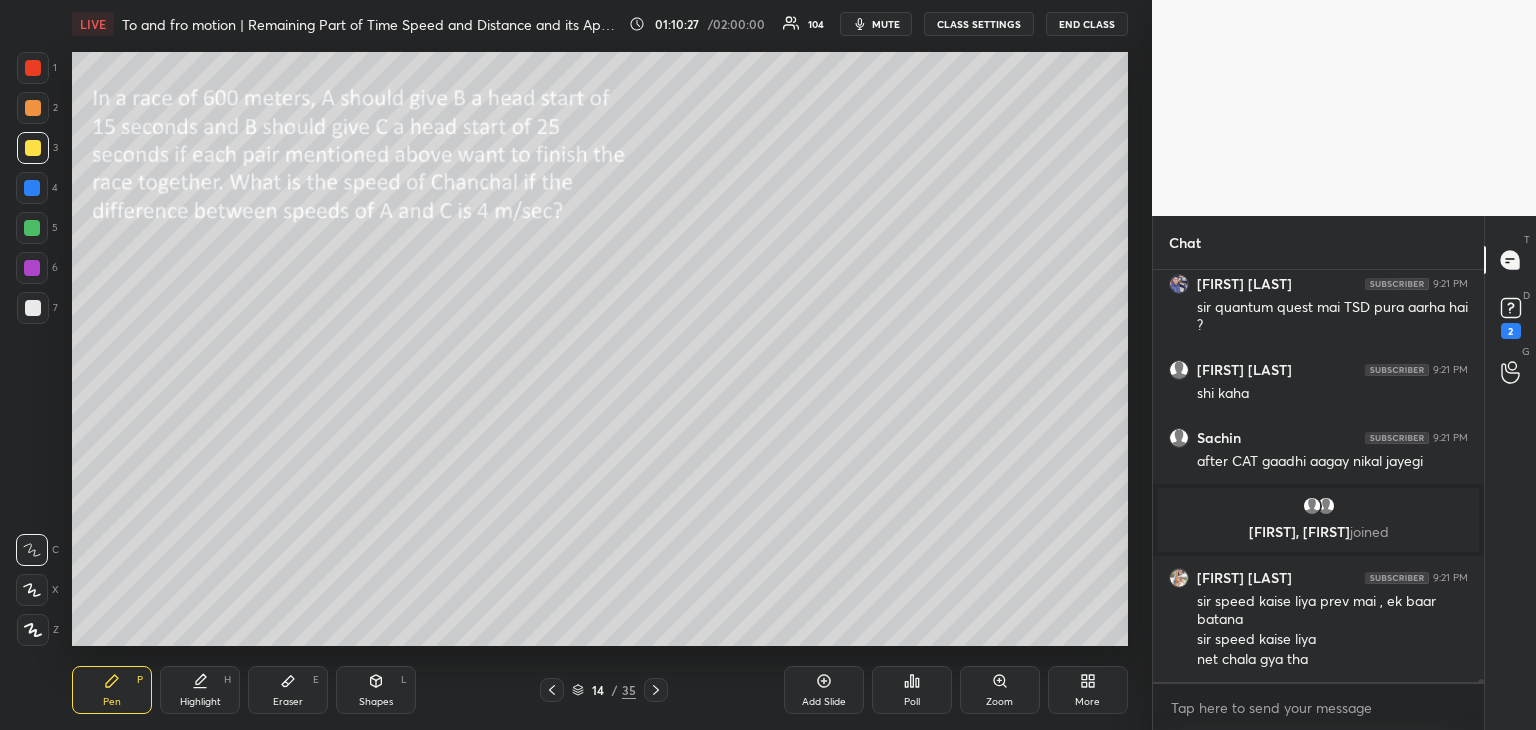 scroll, scrollTop: 60678, scrollLeft: 0, axis: vertical 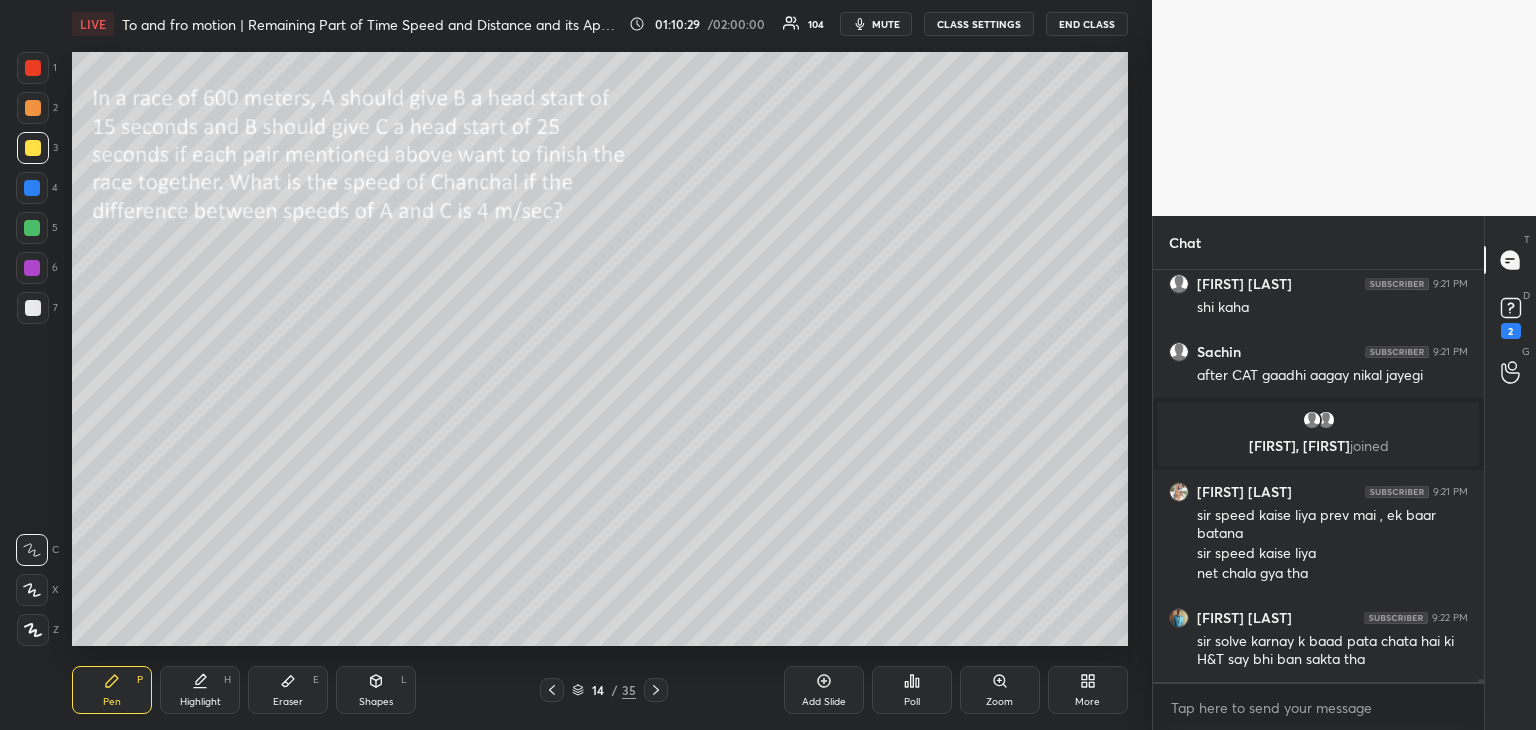 click on "Eraser E" at bounding box center (288, 690) 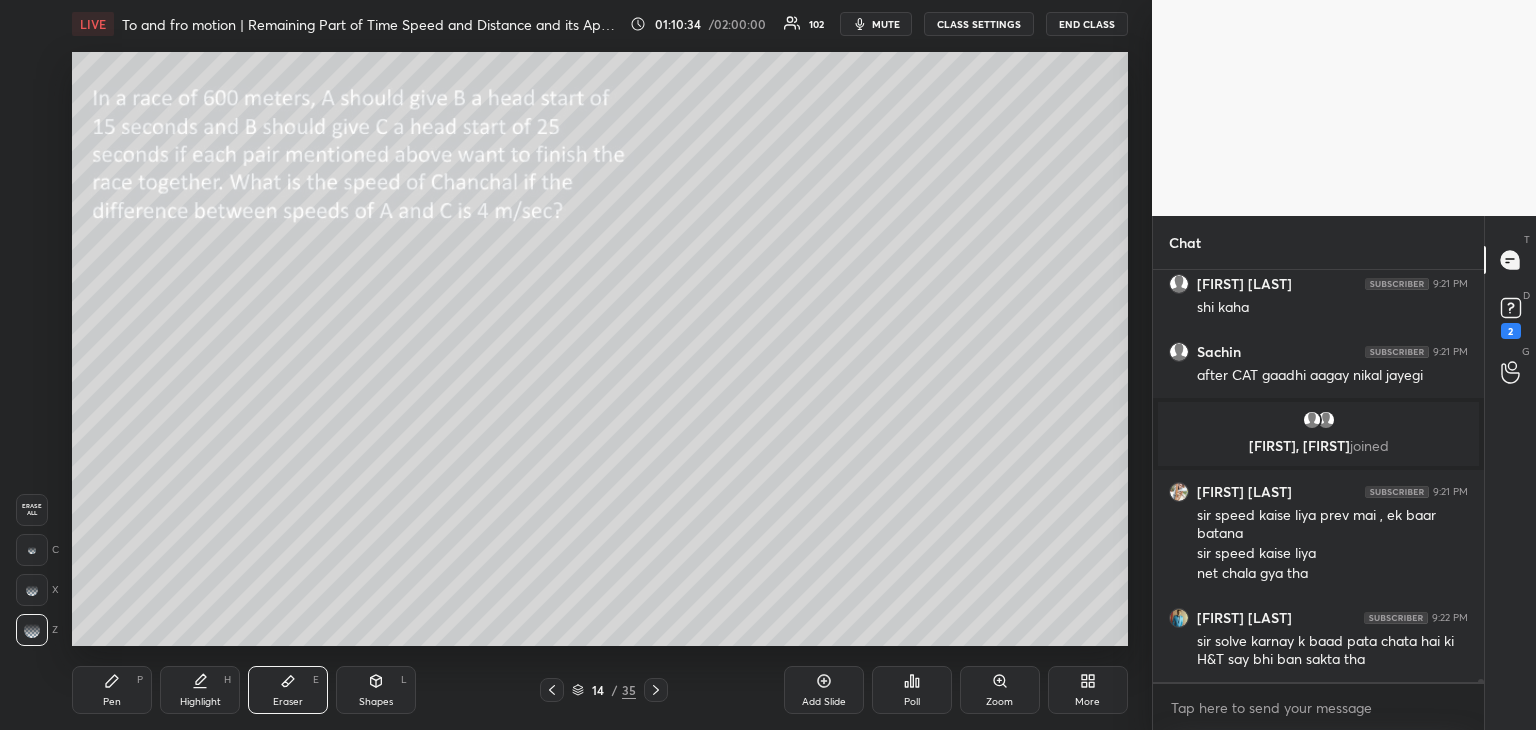 click on "Pen P" at bounding box center [112, 690] 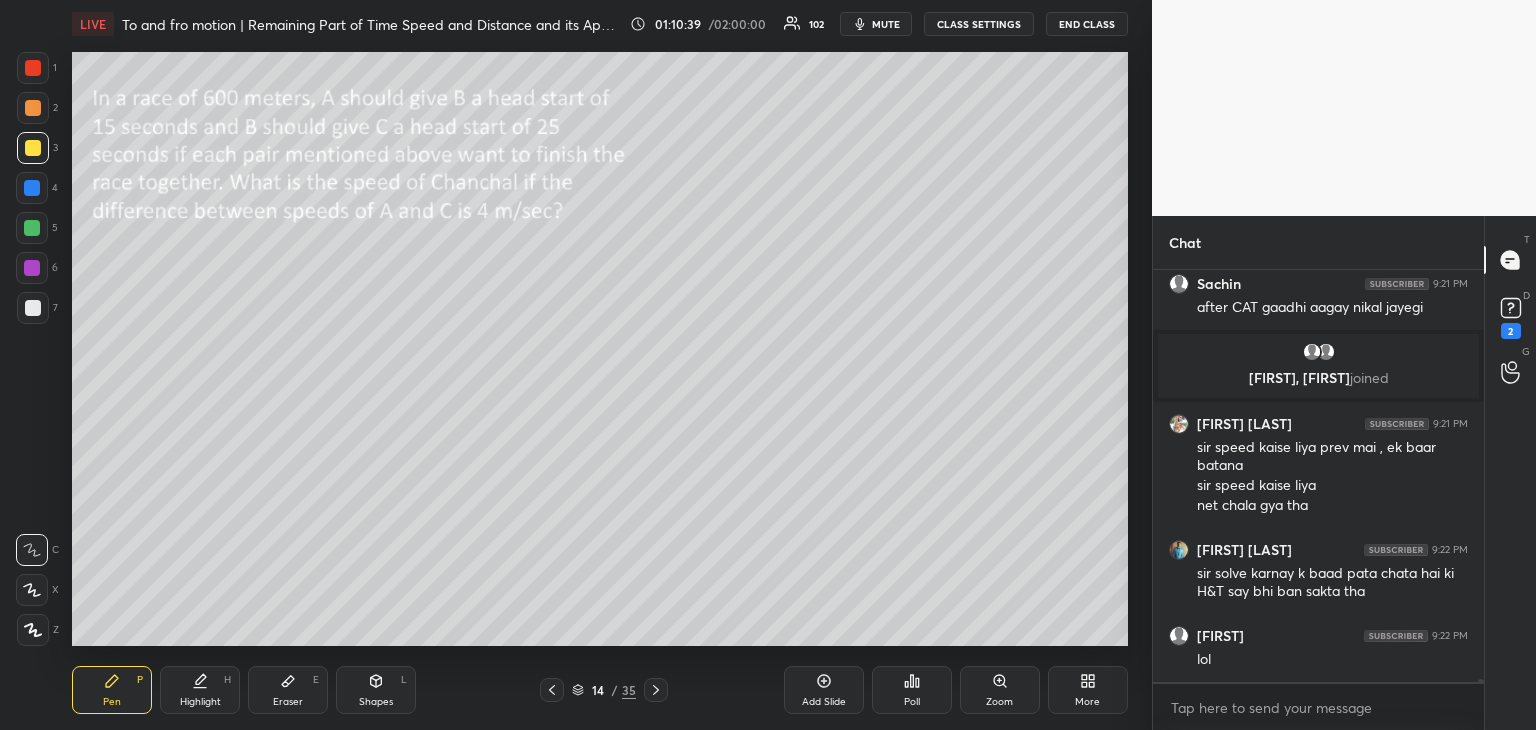 scroll, scrollTop: 60814, scrollLeft: 0, axis: vertical 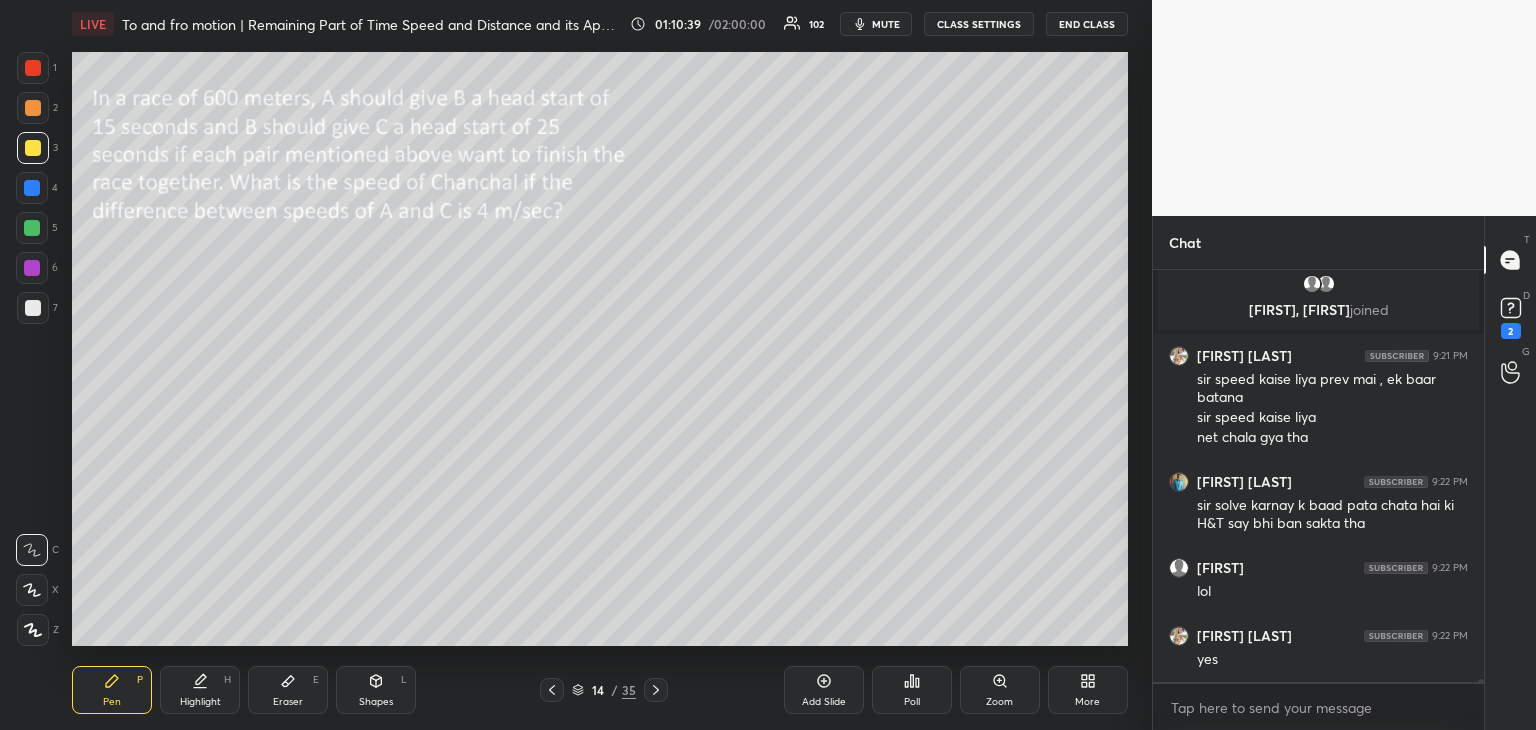 click 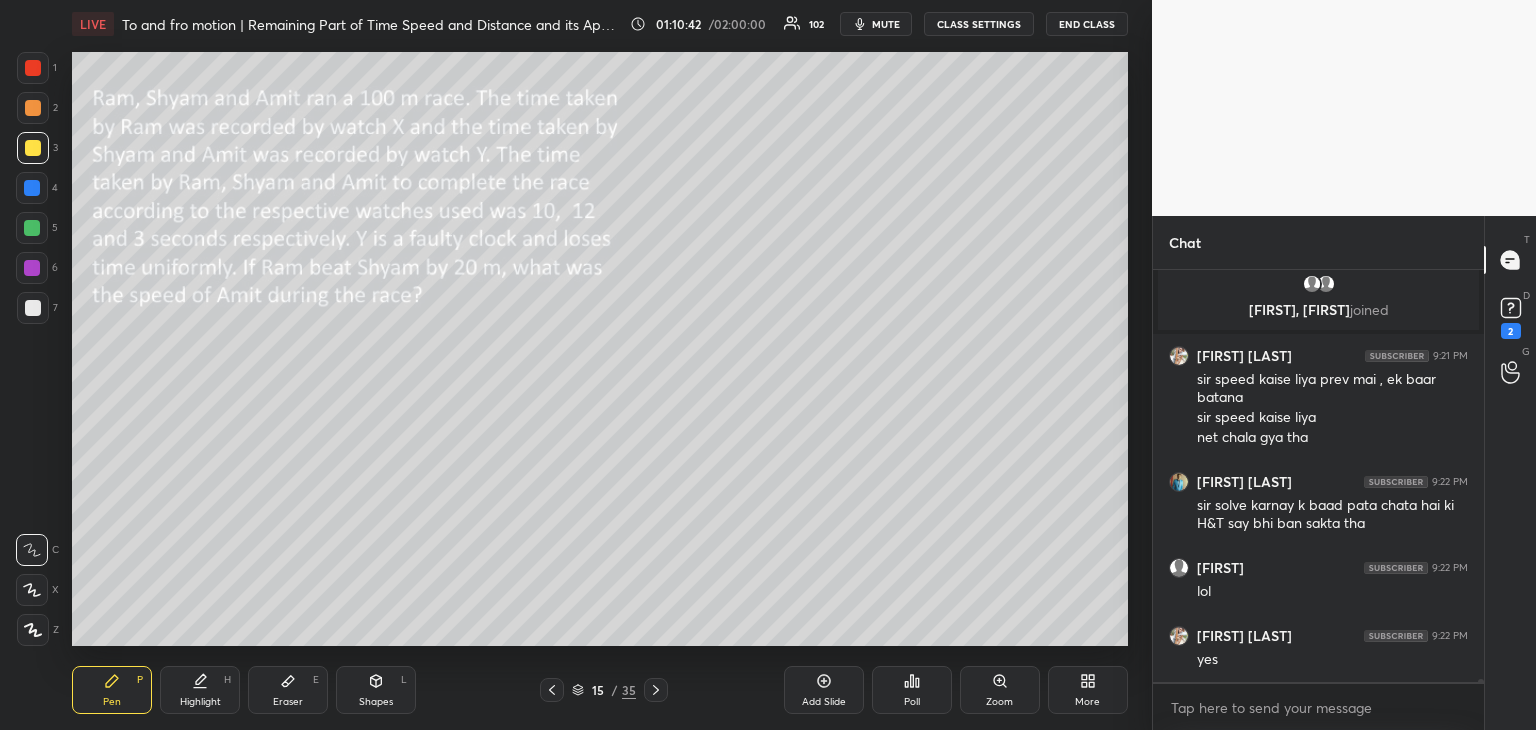 click at bounding box center (33, 108) 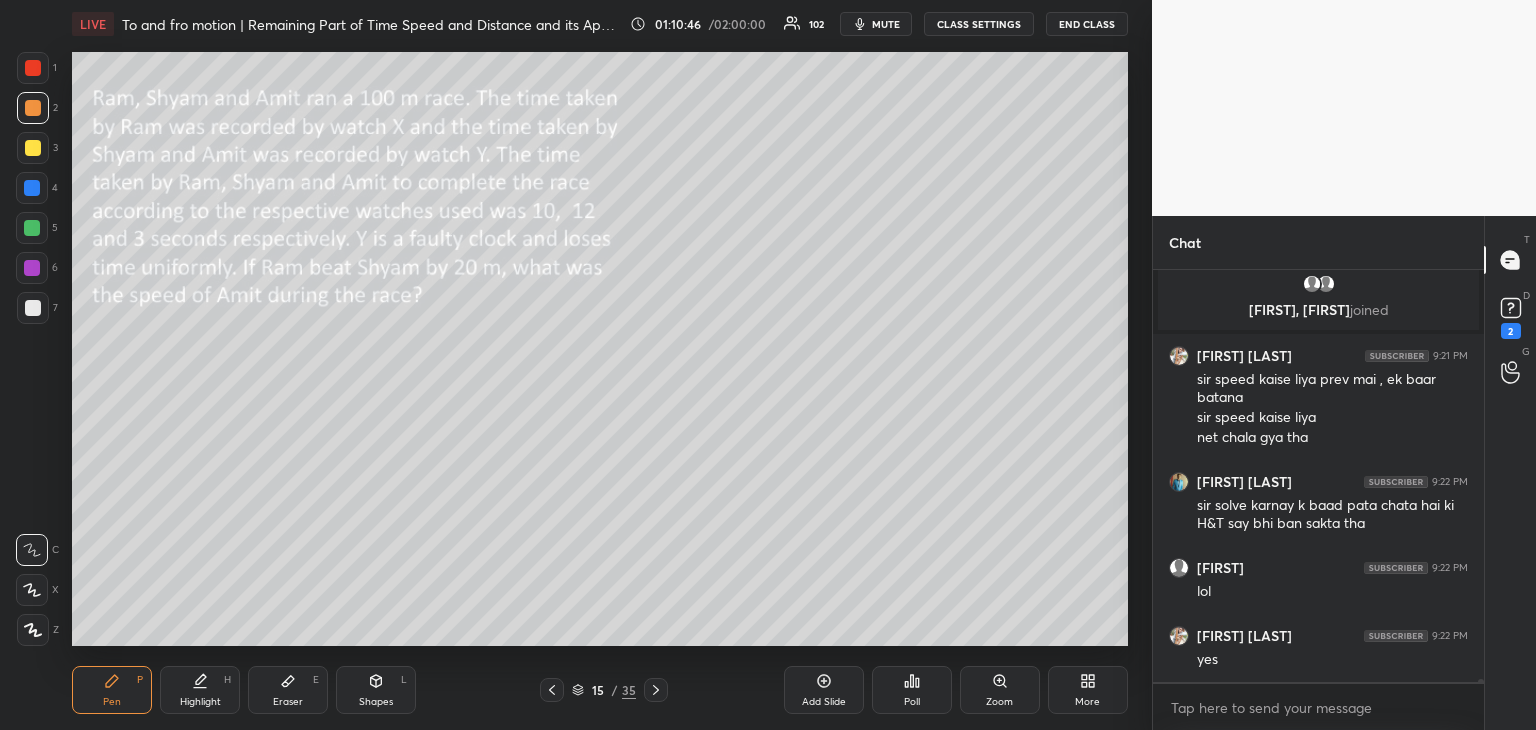 scroll, scrollTop: 60886, scrollLeft: 0, axis: vertical 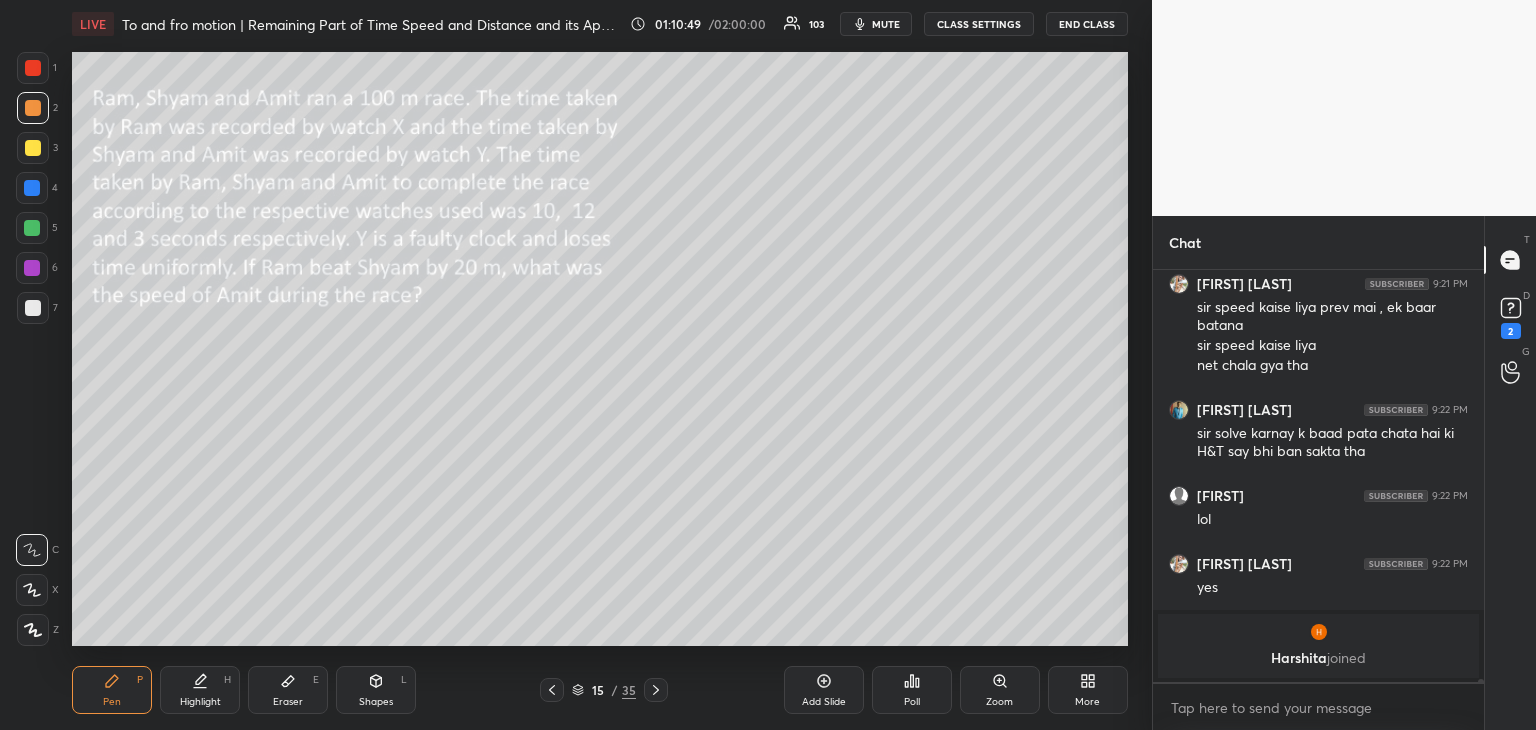 click at bounding box center (33, 68) 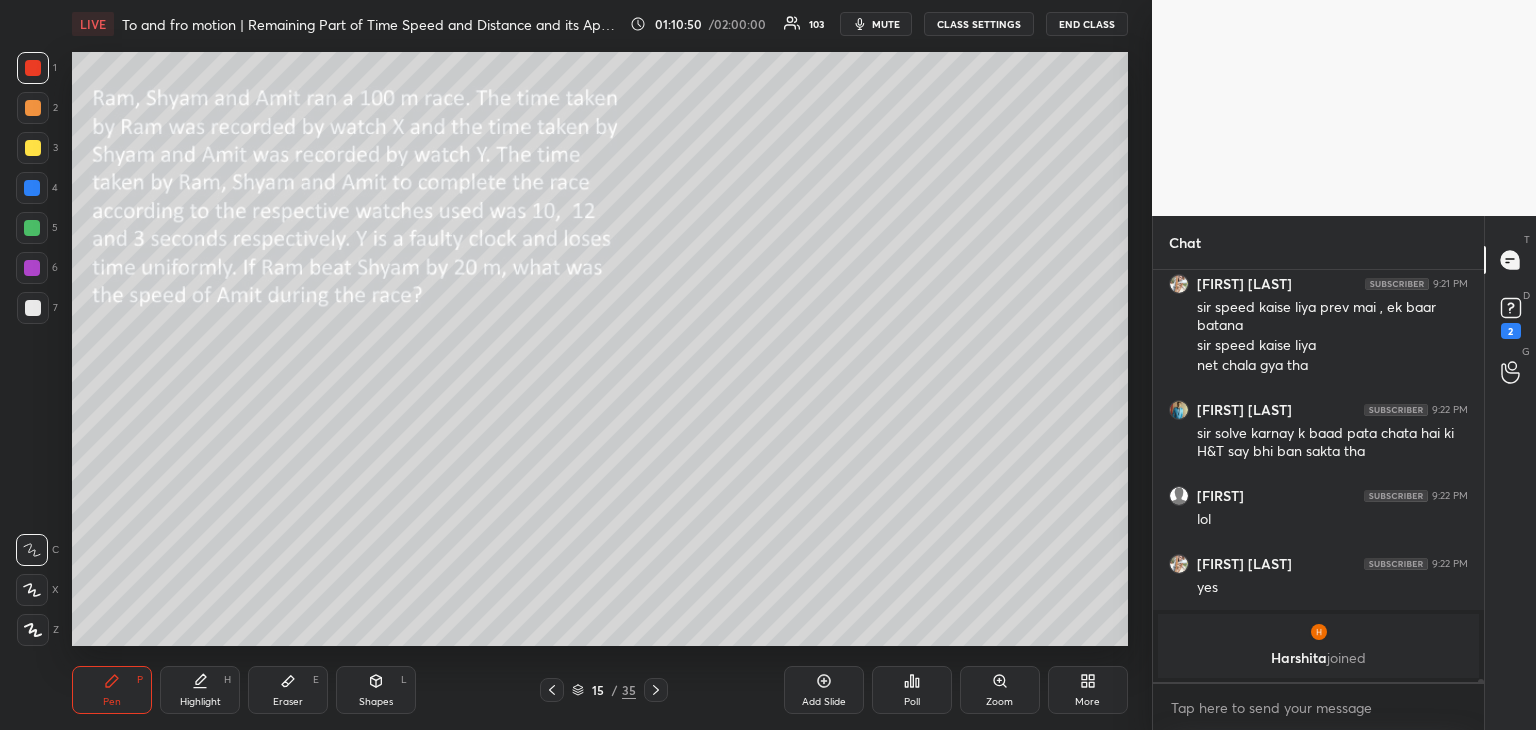 click 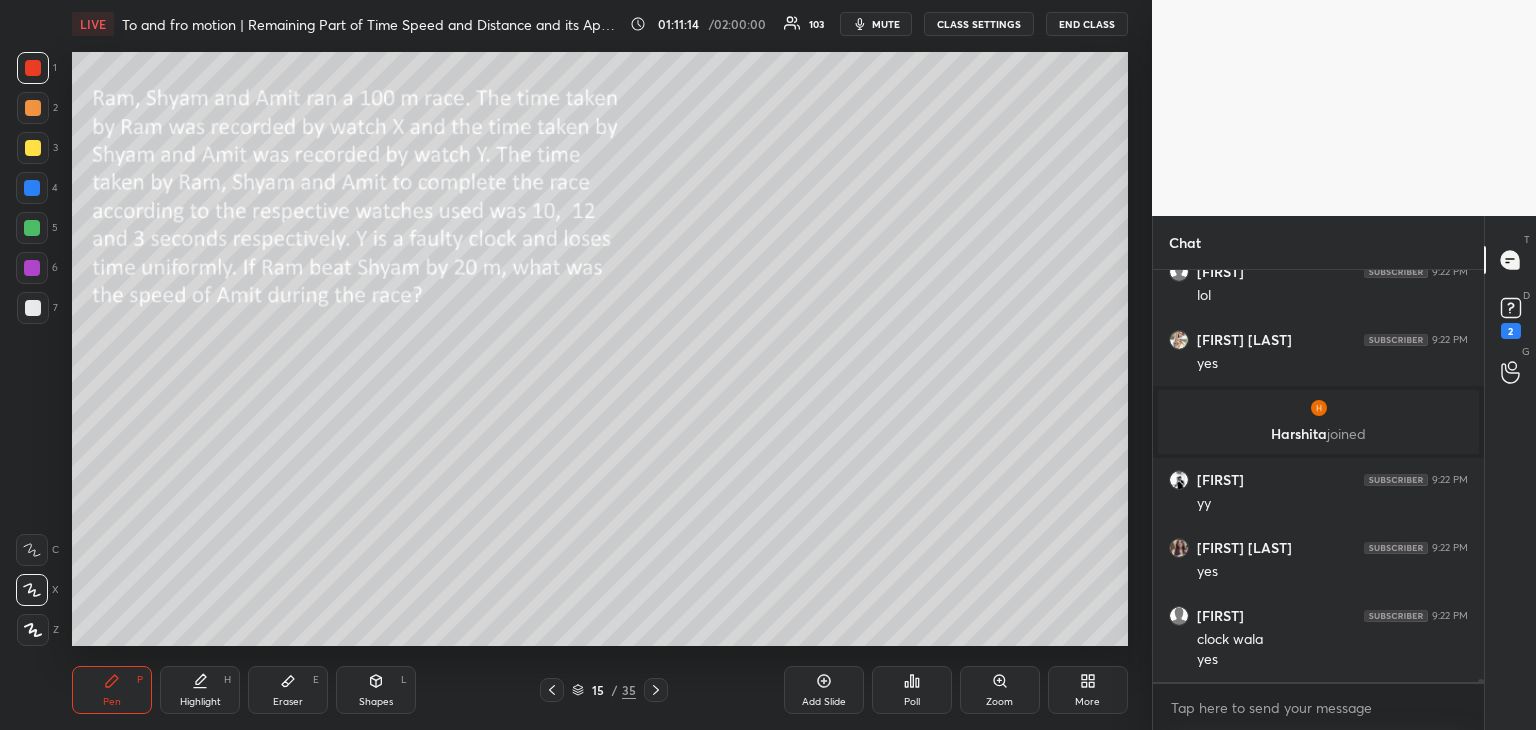 scroll, scrollTop: 61088, scrollLeft: 0, axis: vertical 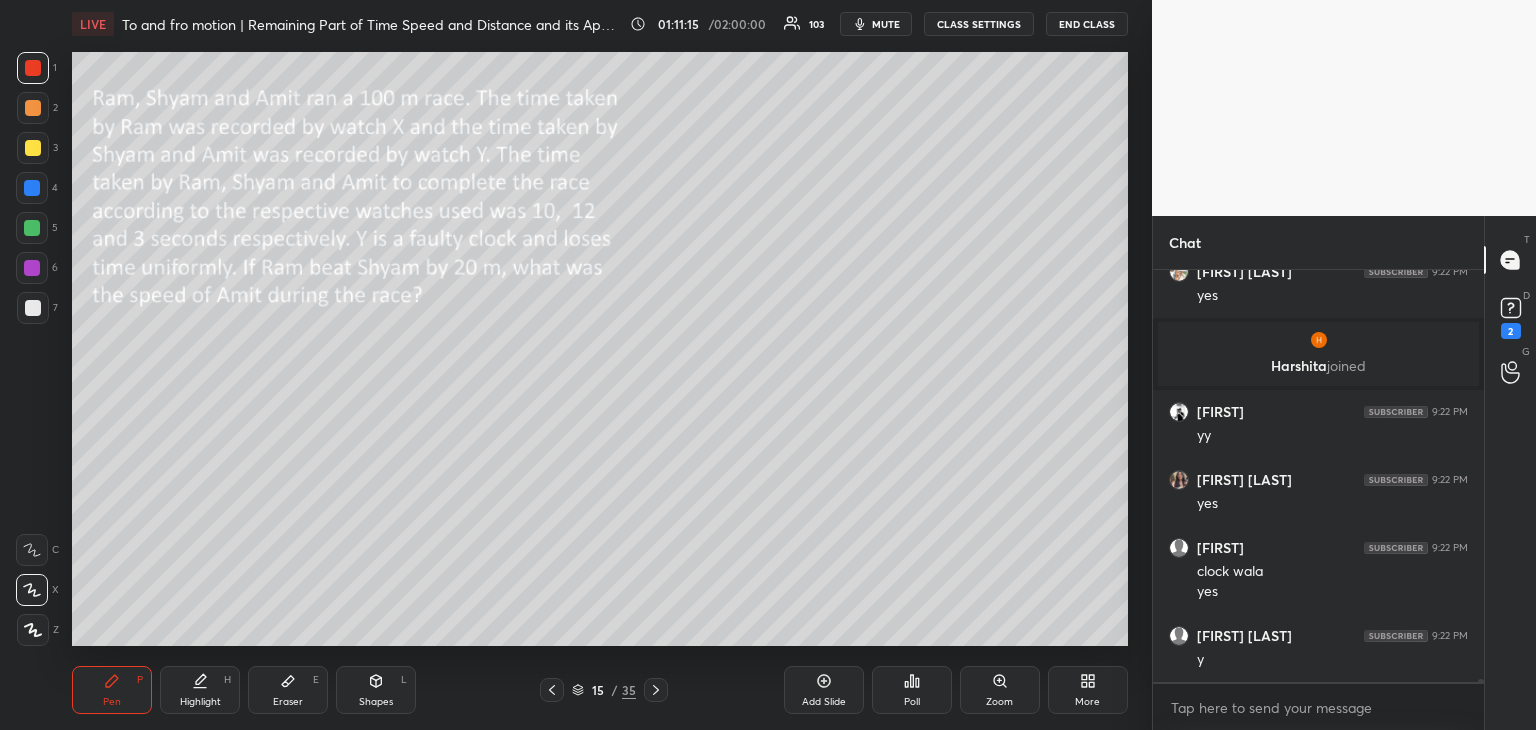 click 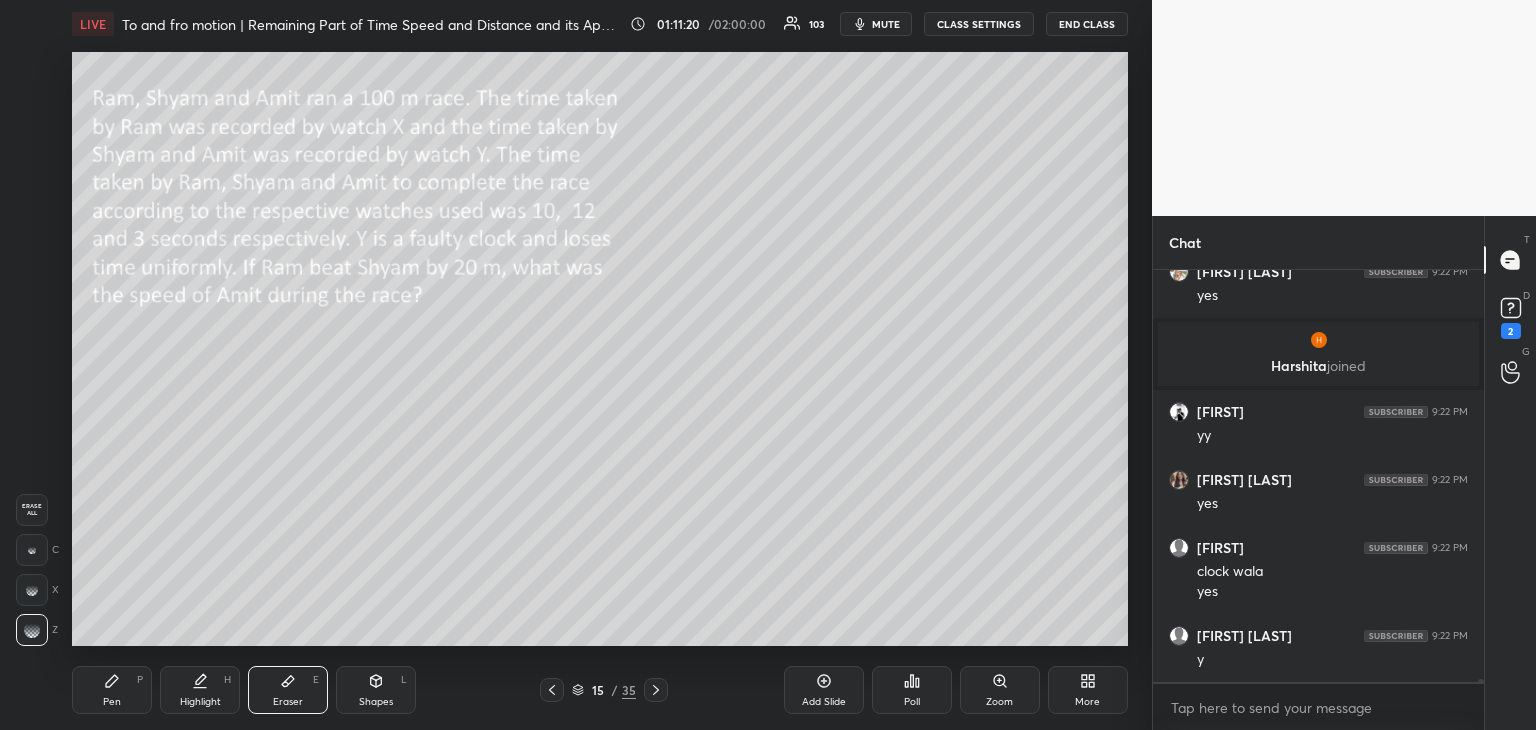 click 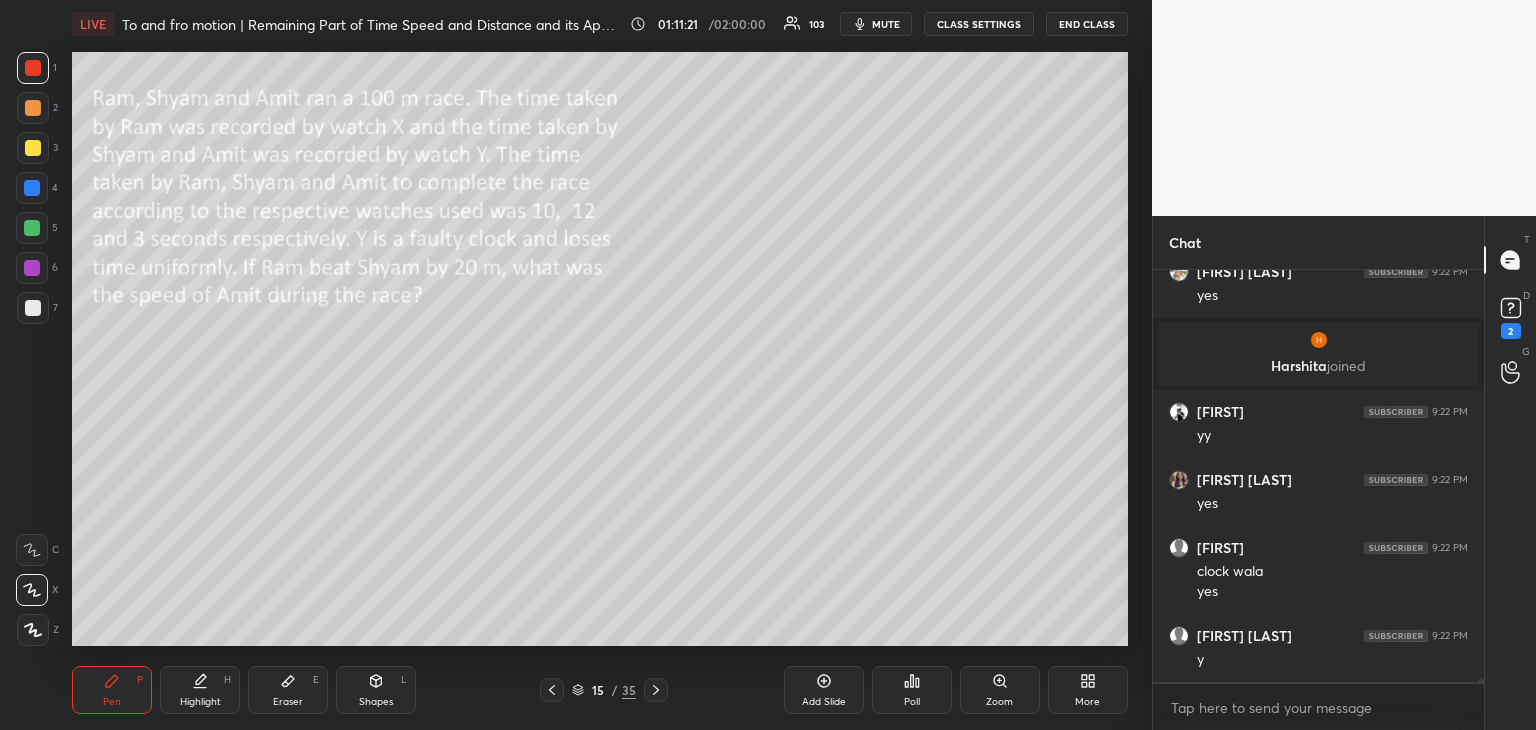 scroll, scrollTop: 61156, scrollLeft: 0, axis: vertical 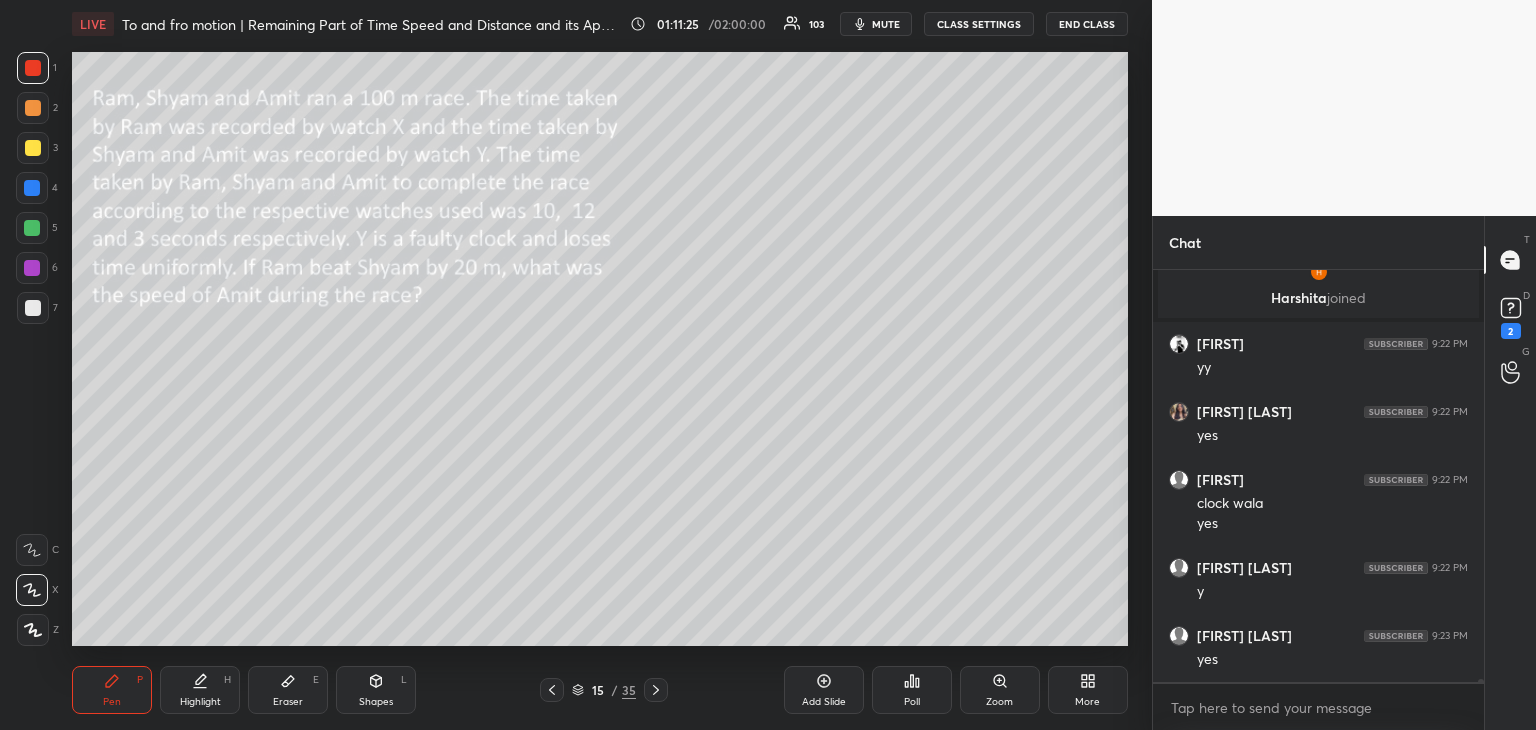 click at bounding box center (32, 188) 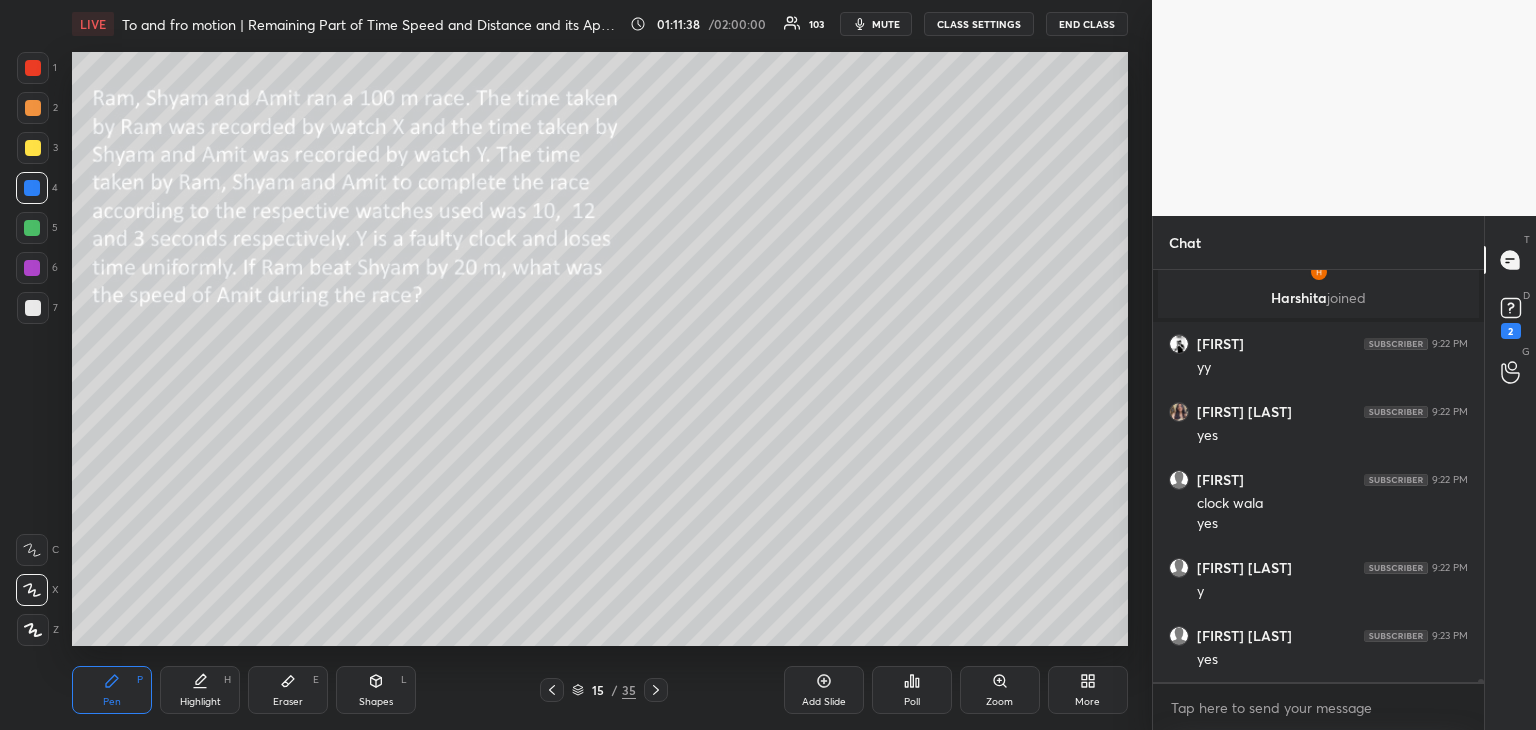 scroll, scrollTop: 61224, scrollLeft: 0, axis: vertical 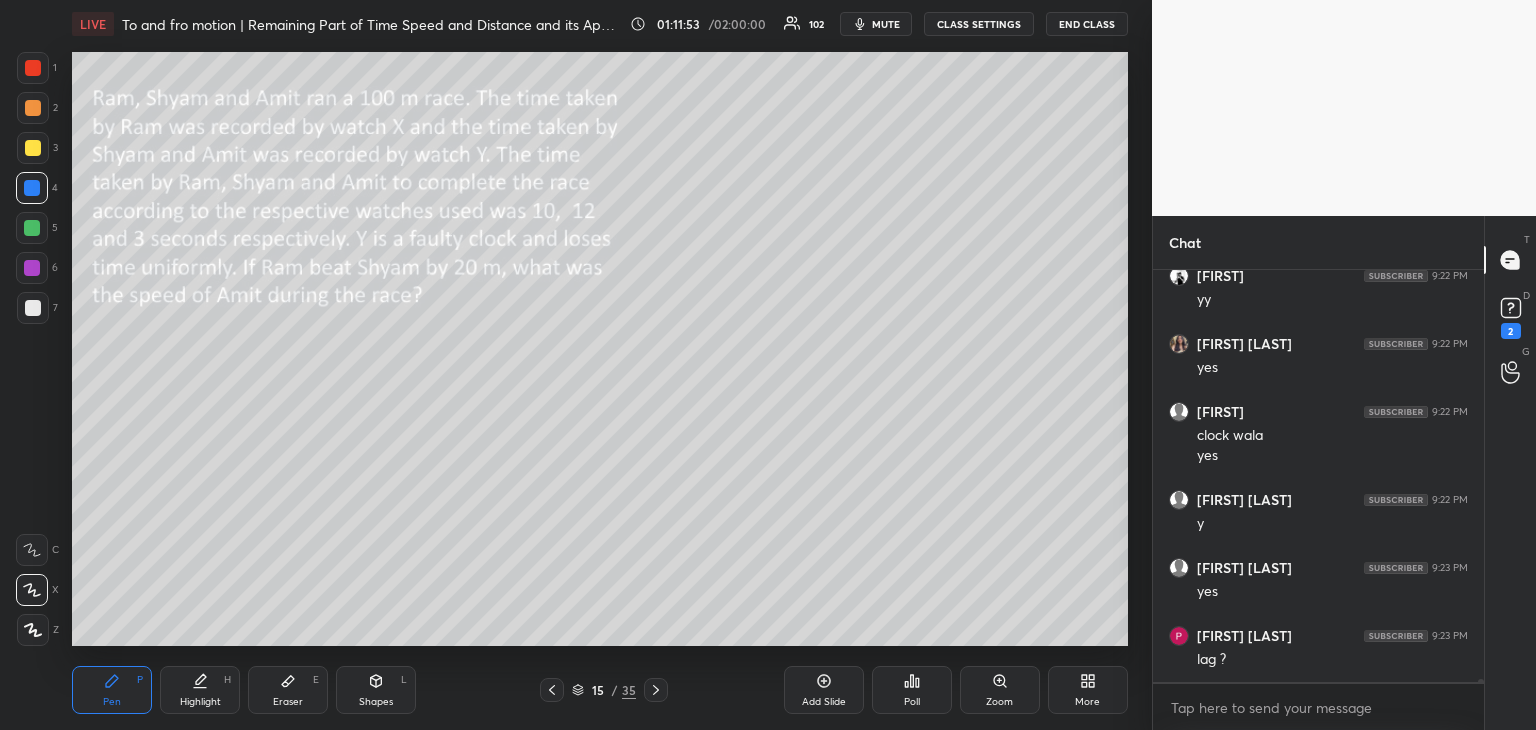 click at bounding box center [32, 268] 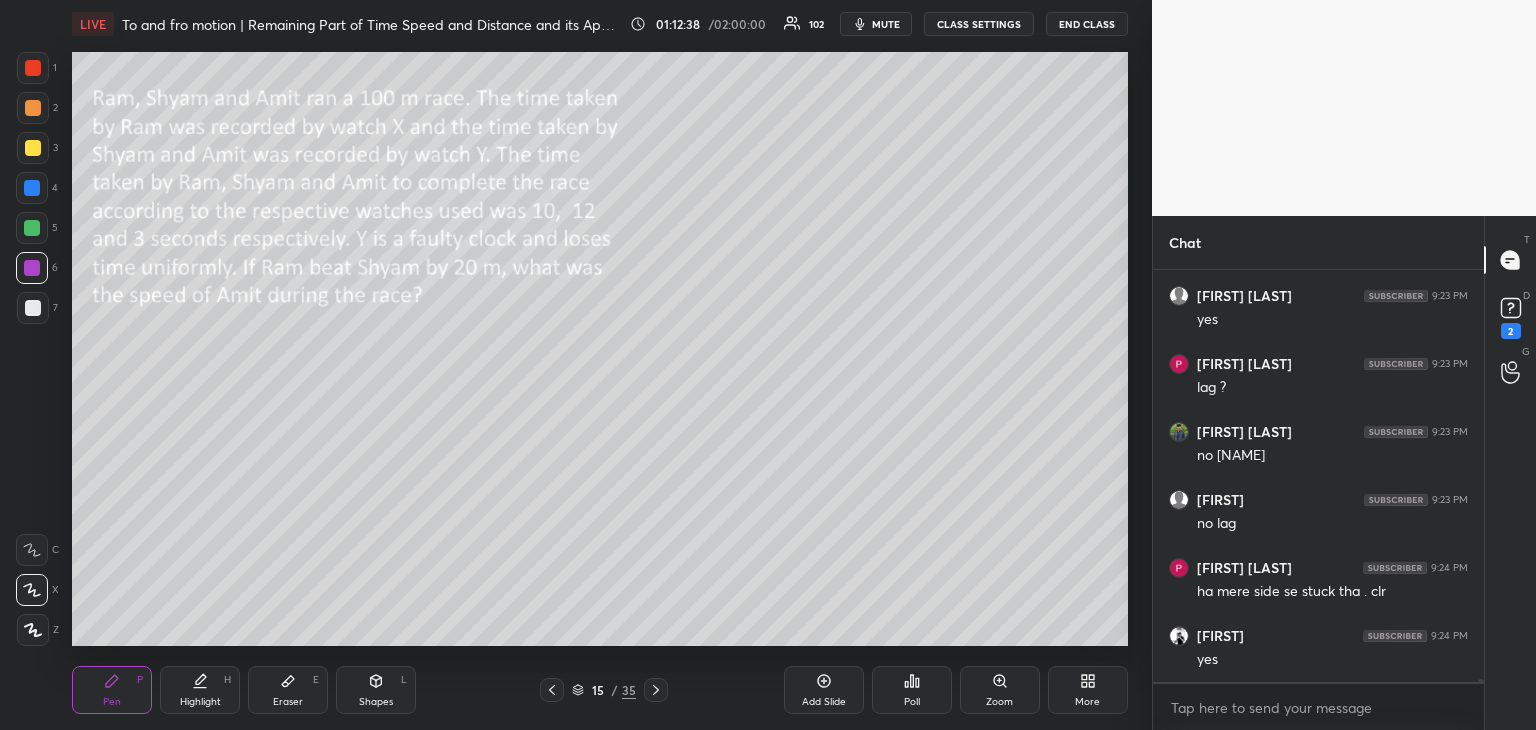 scroll, scrollTop: 61516, scrollLeft: 0, axis: vertical 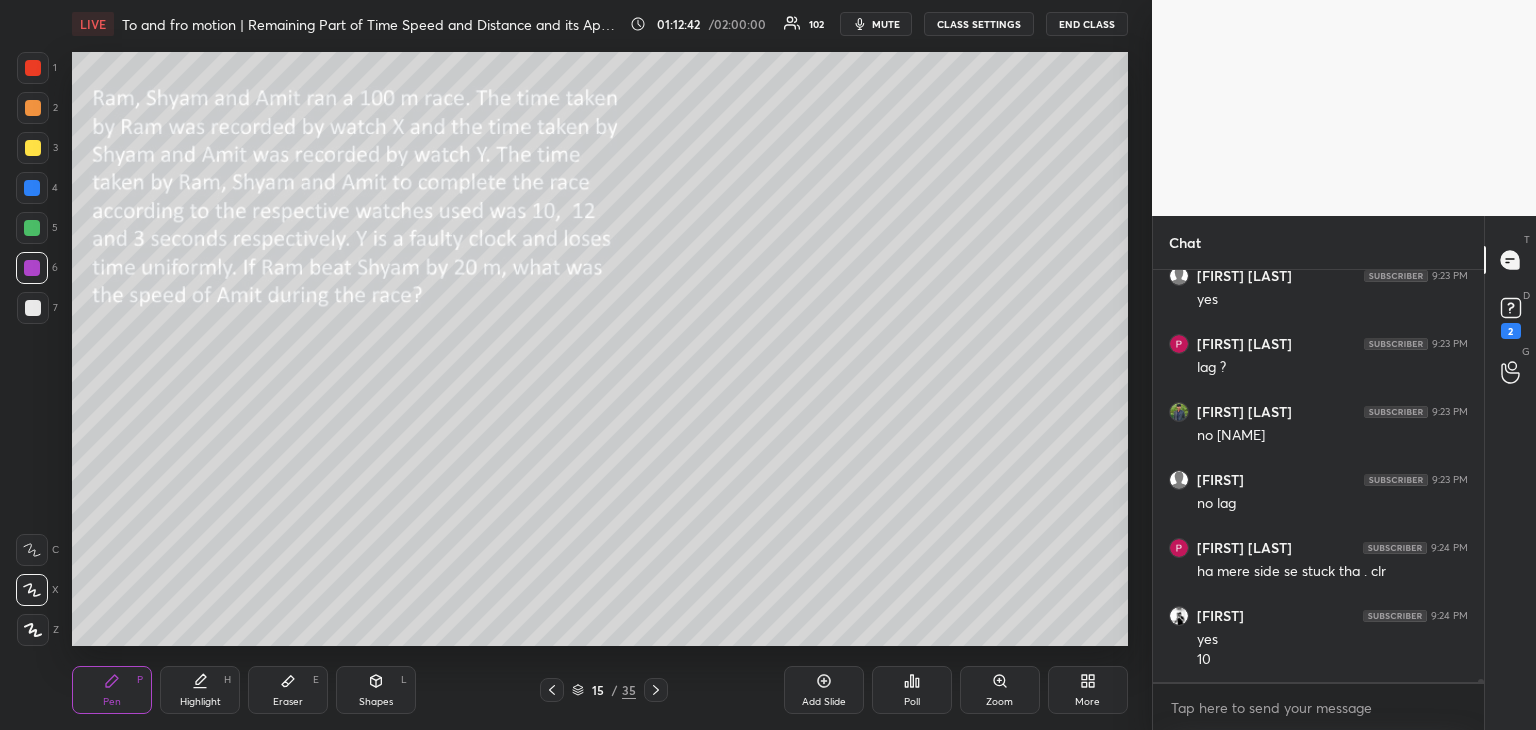 click on "Eraser" at bounding box center (288, 702) 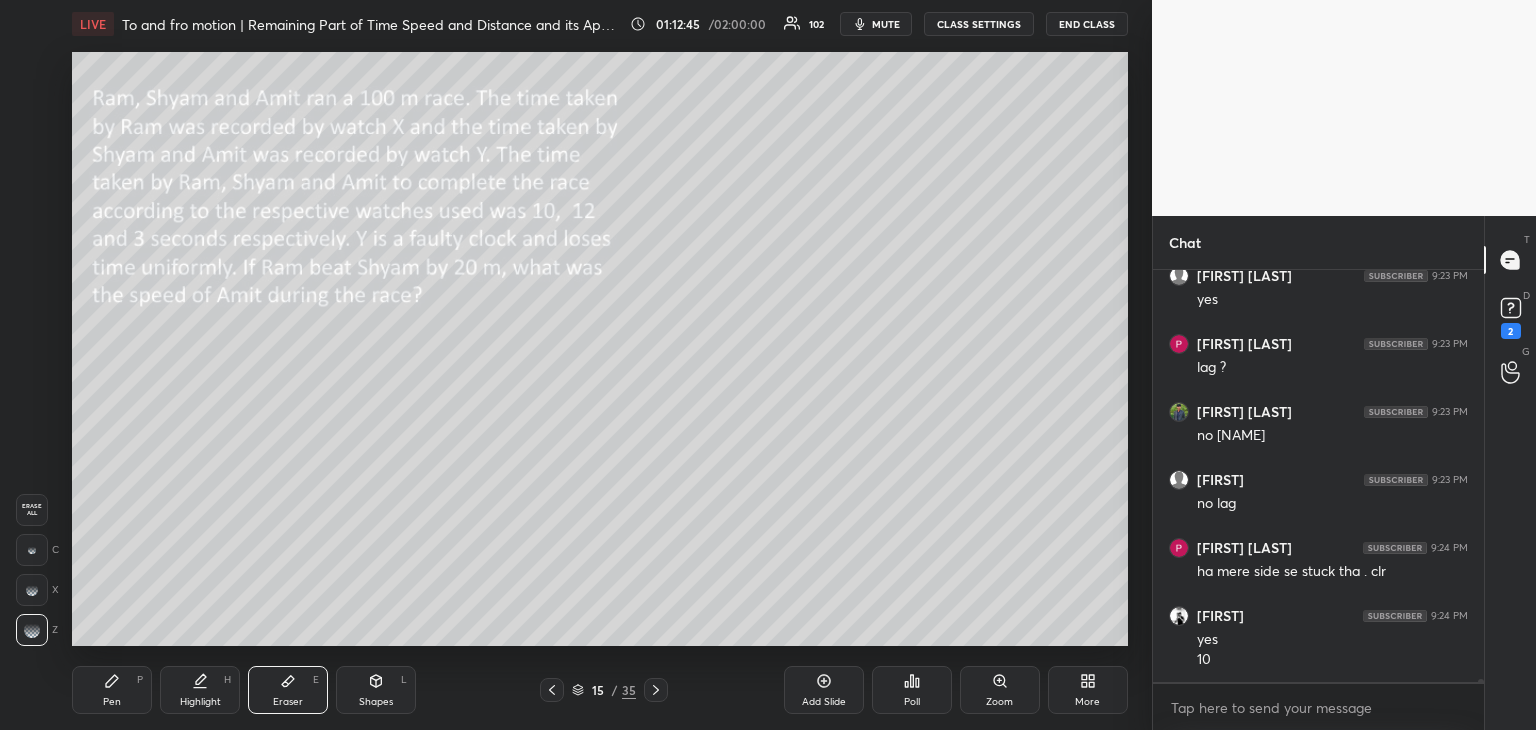 click on "Pen P" at bounding box center [112, 690] 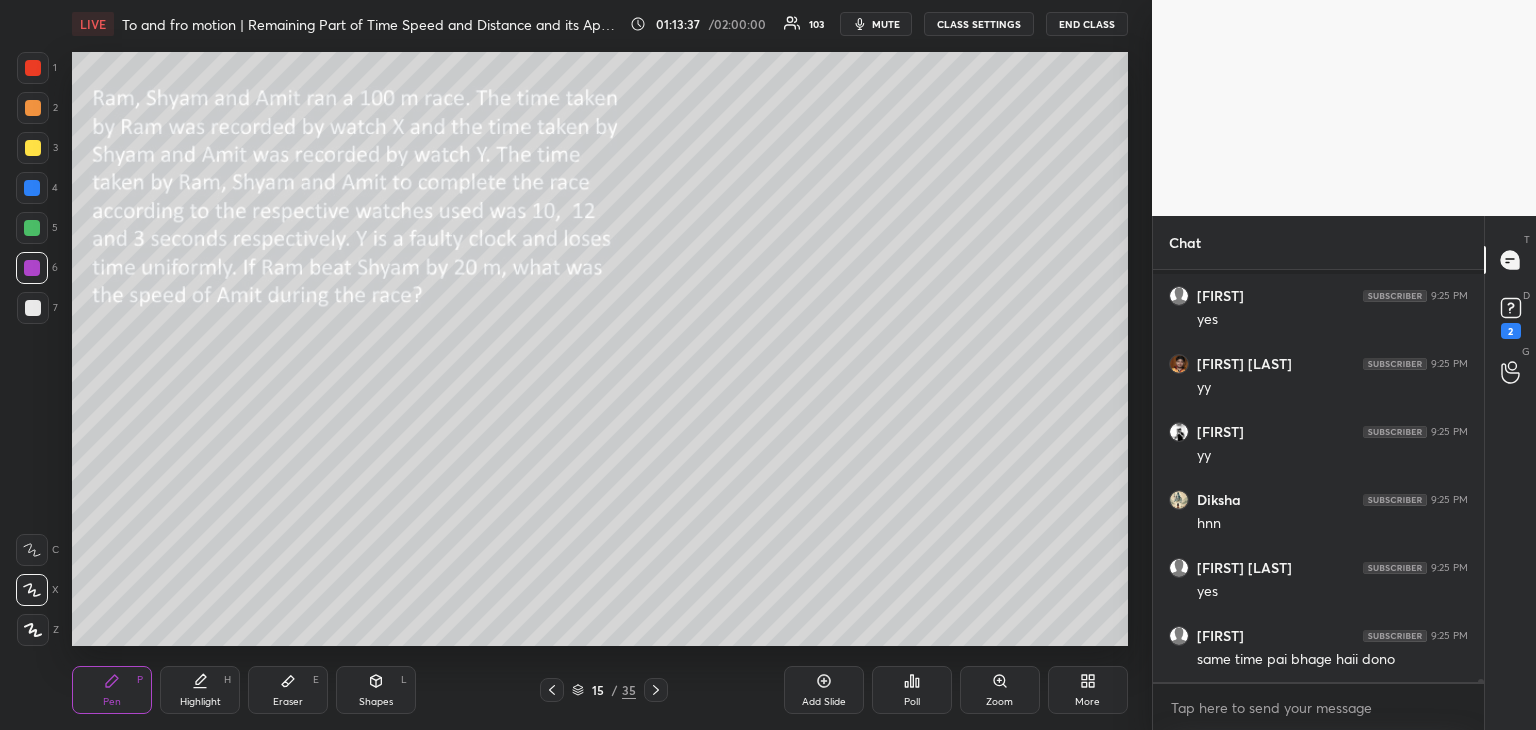 scroll, scrollTop: 61906, scrollLeft: 0, axis: vertical 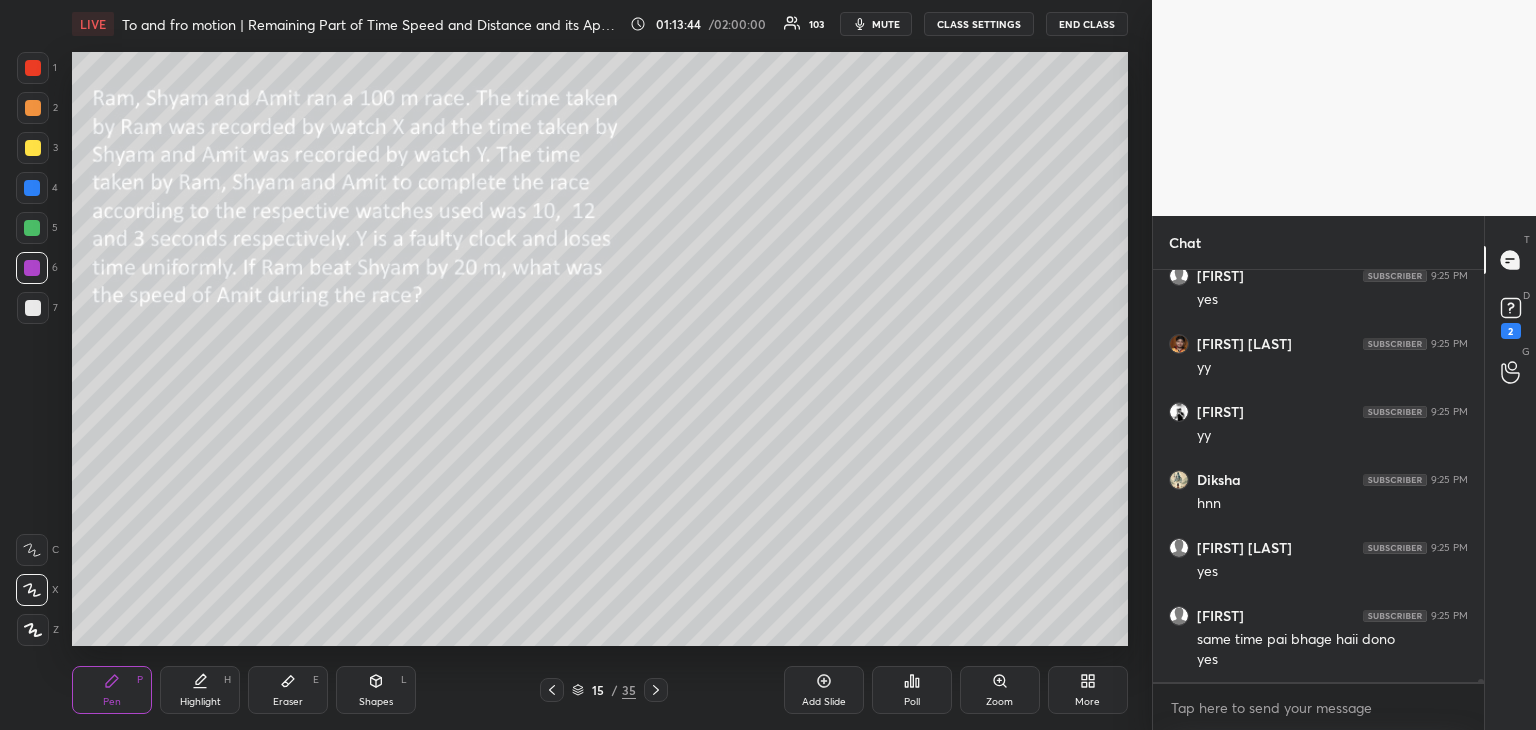 click at bounding box center (33, 308) 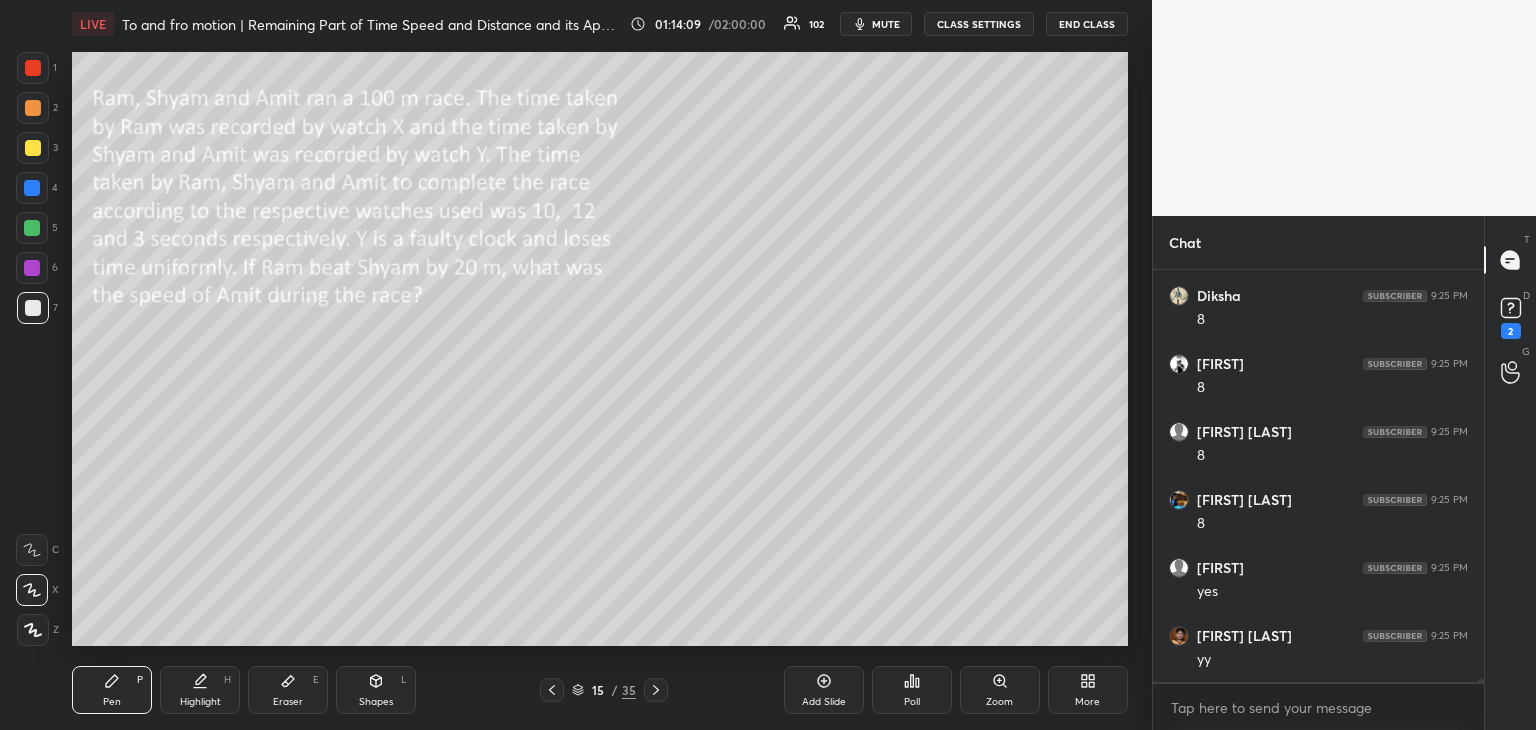 scroll, scrollTop: 62674, scrollLeft: 0, axis: vertical 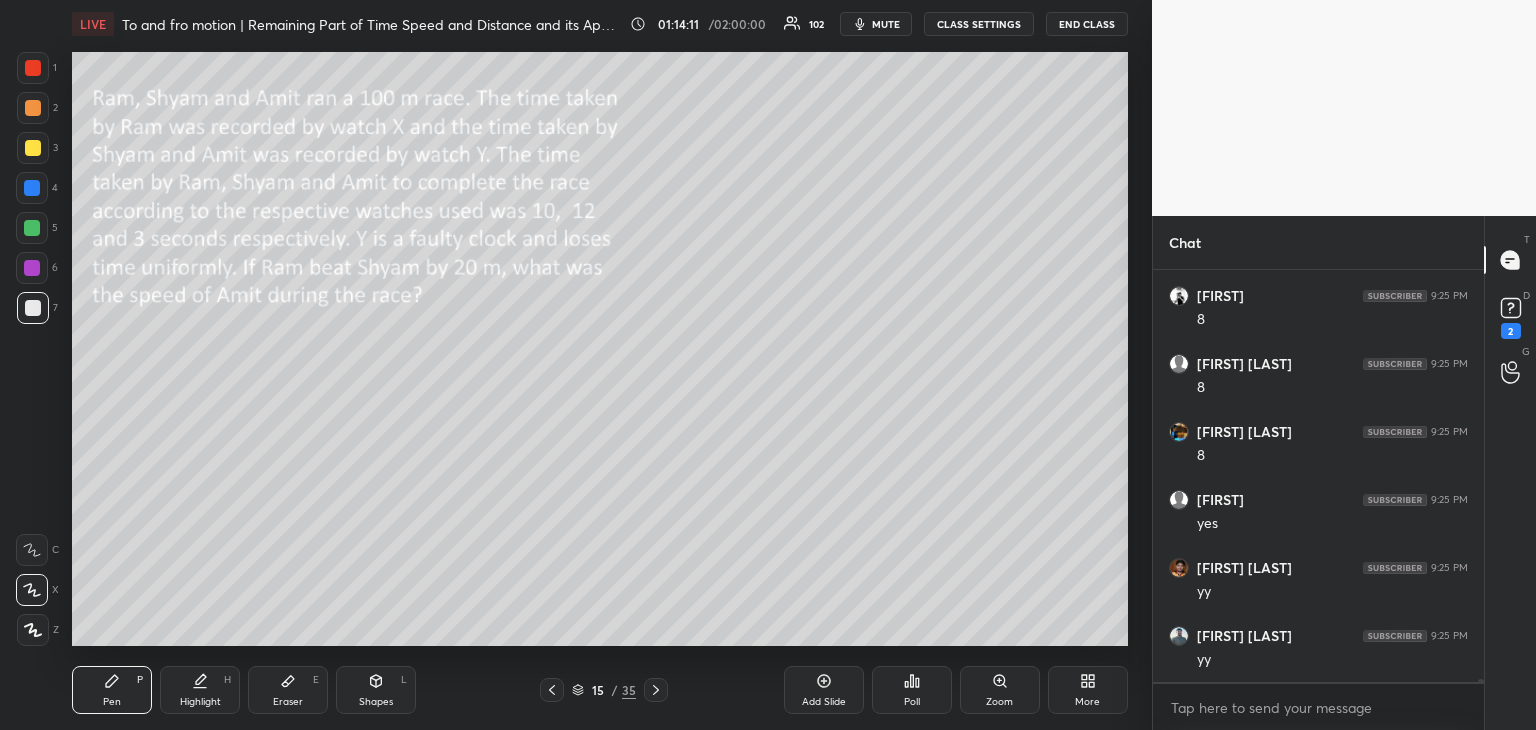click on "Eraser" at bounding box center (288, 702) 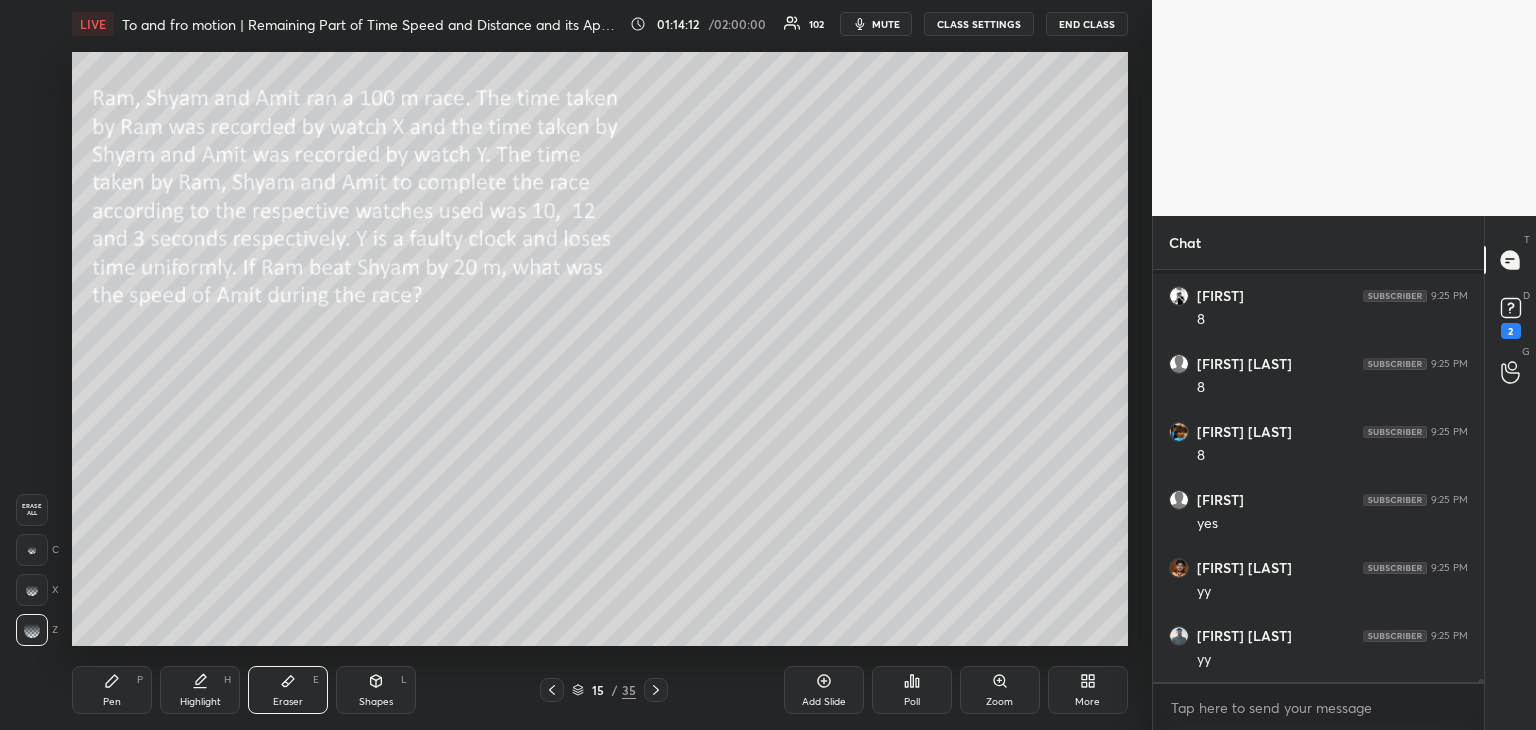 scroll, scrollTop: 62746, scrollLeft: 0, axis: vertical 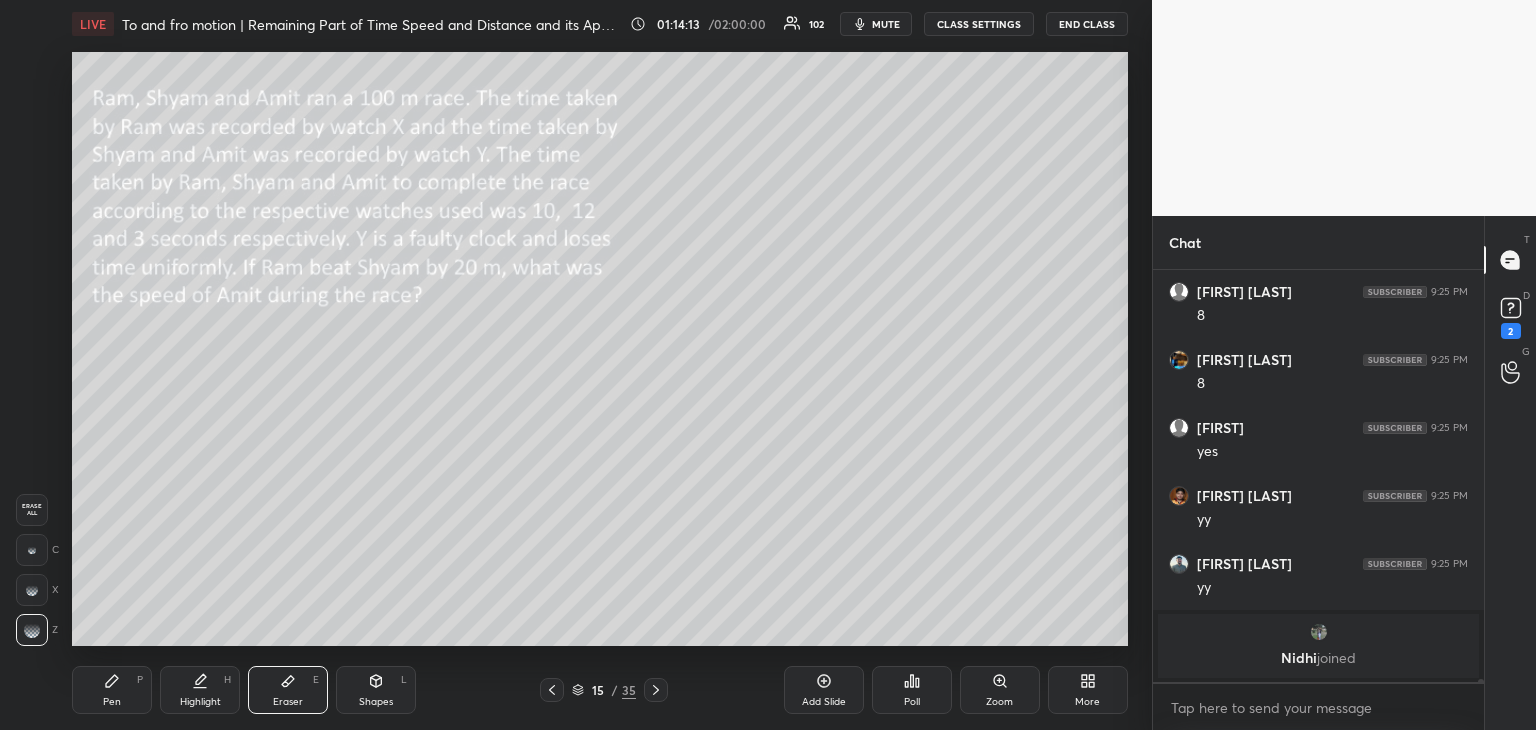 click on "Pen P" at bounding box center [112, 690] 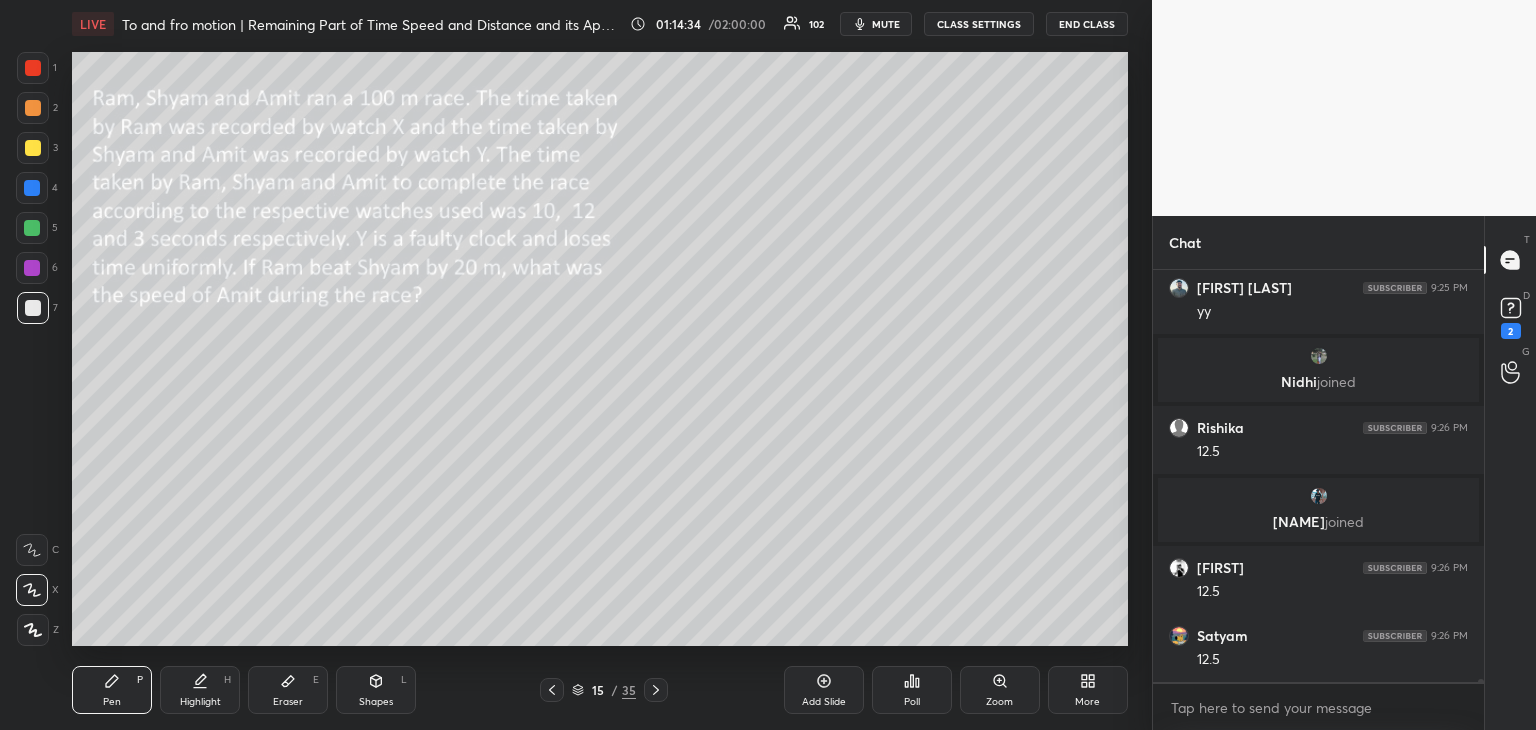 scroll, scrollTop: 62818, scrollLeft: 0, axis: vertical 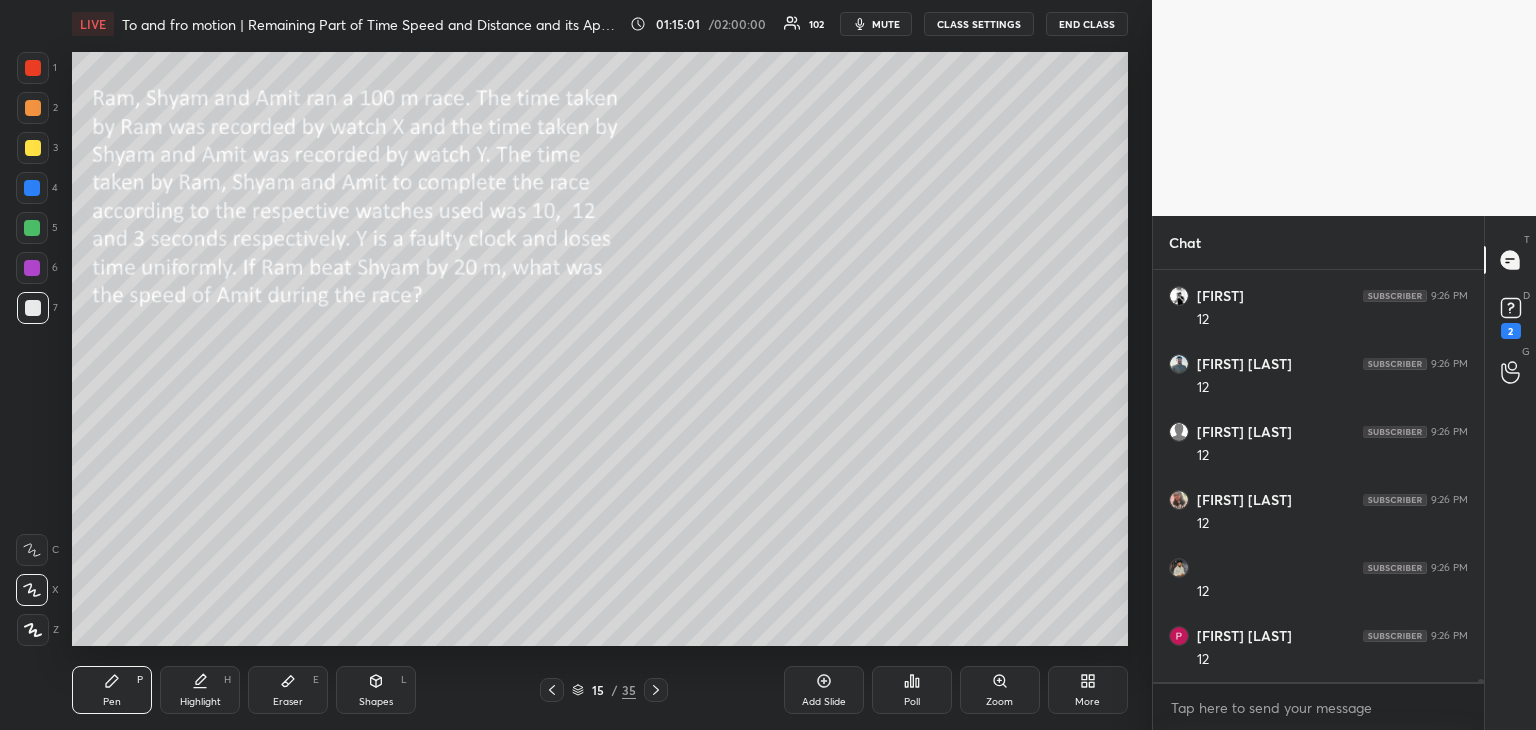 click at bounding box center [32, 228] 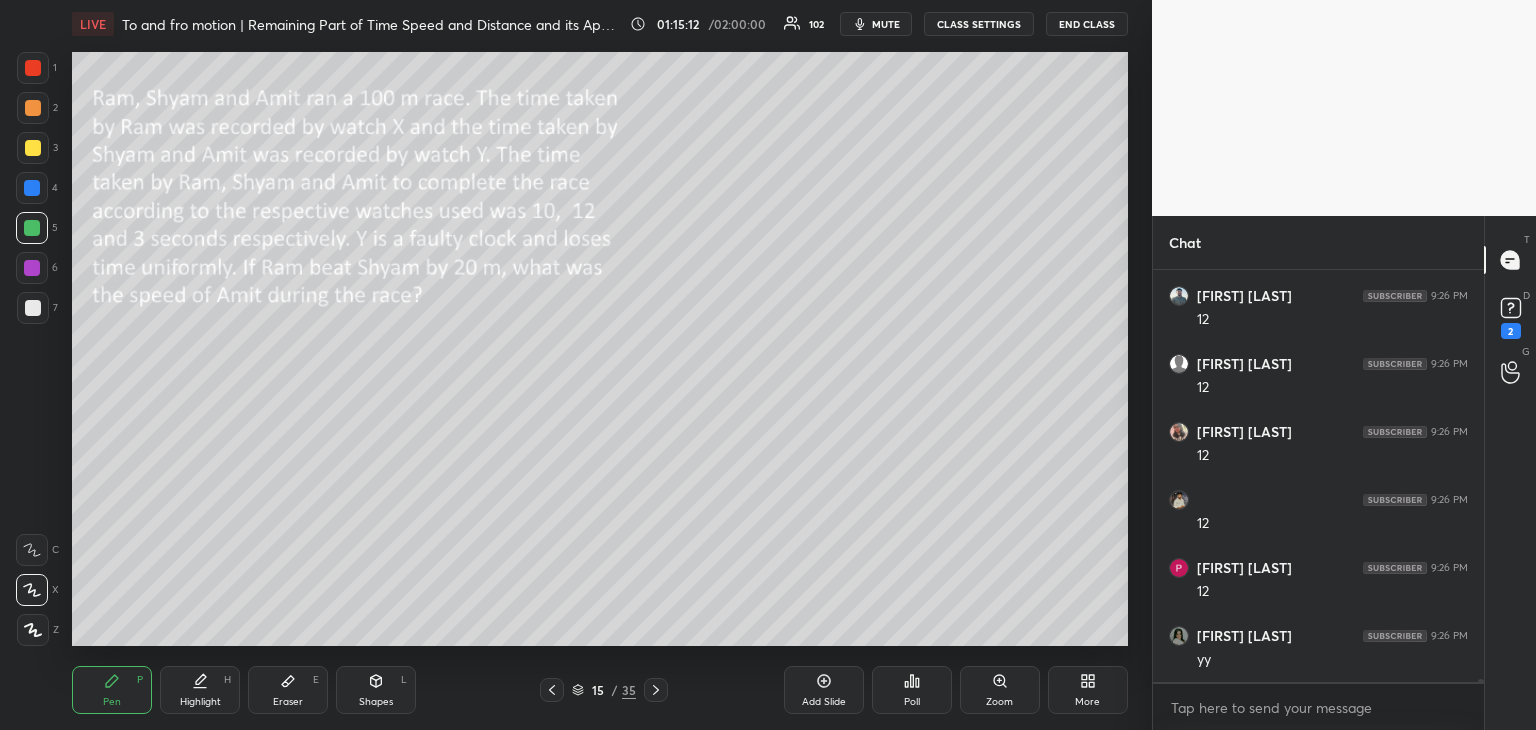 scroll, scrollTop: 63430, scrollLeft: 0, axis: vertical 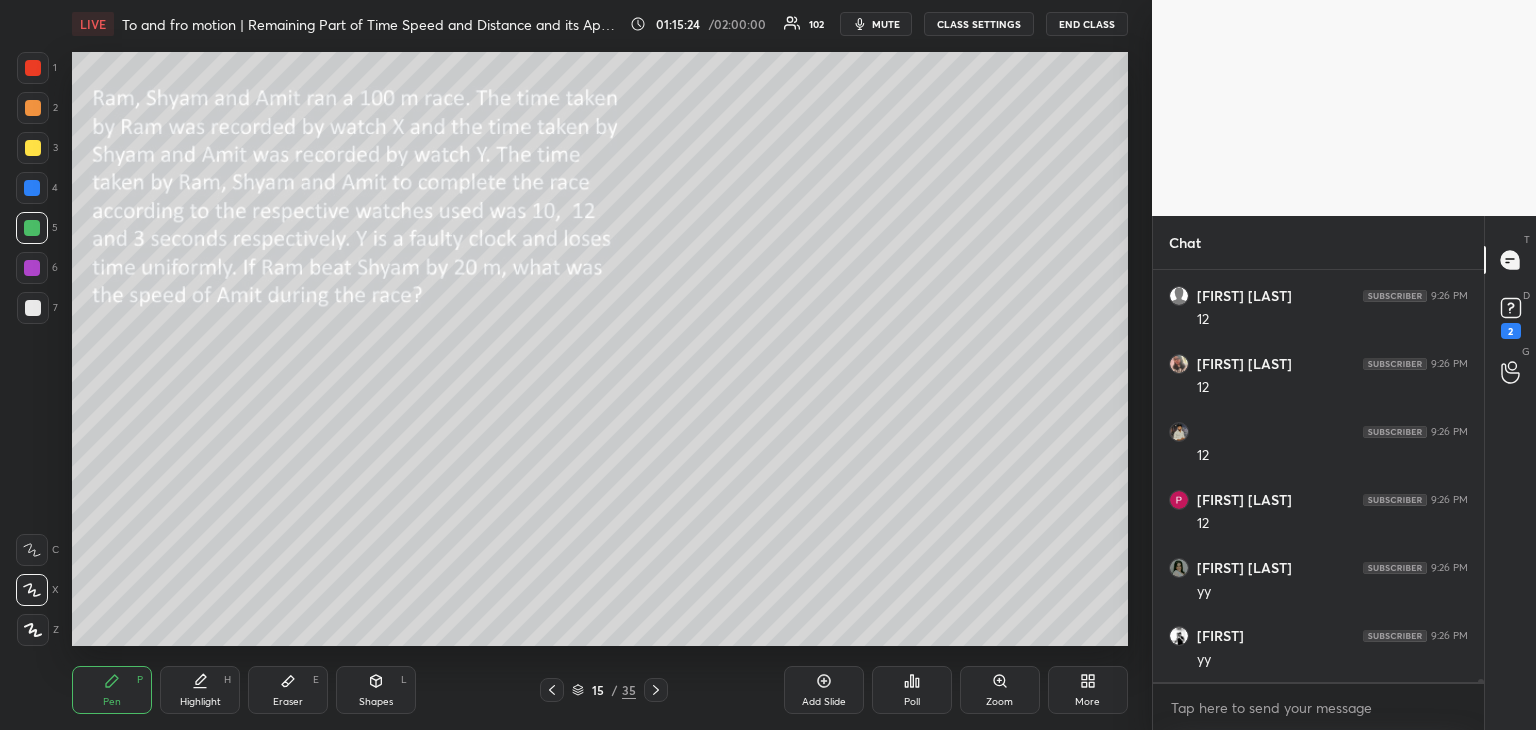 click at bounding box center [32, 188] 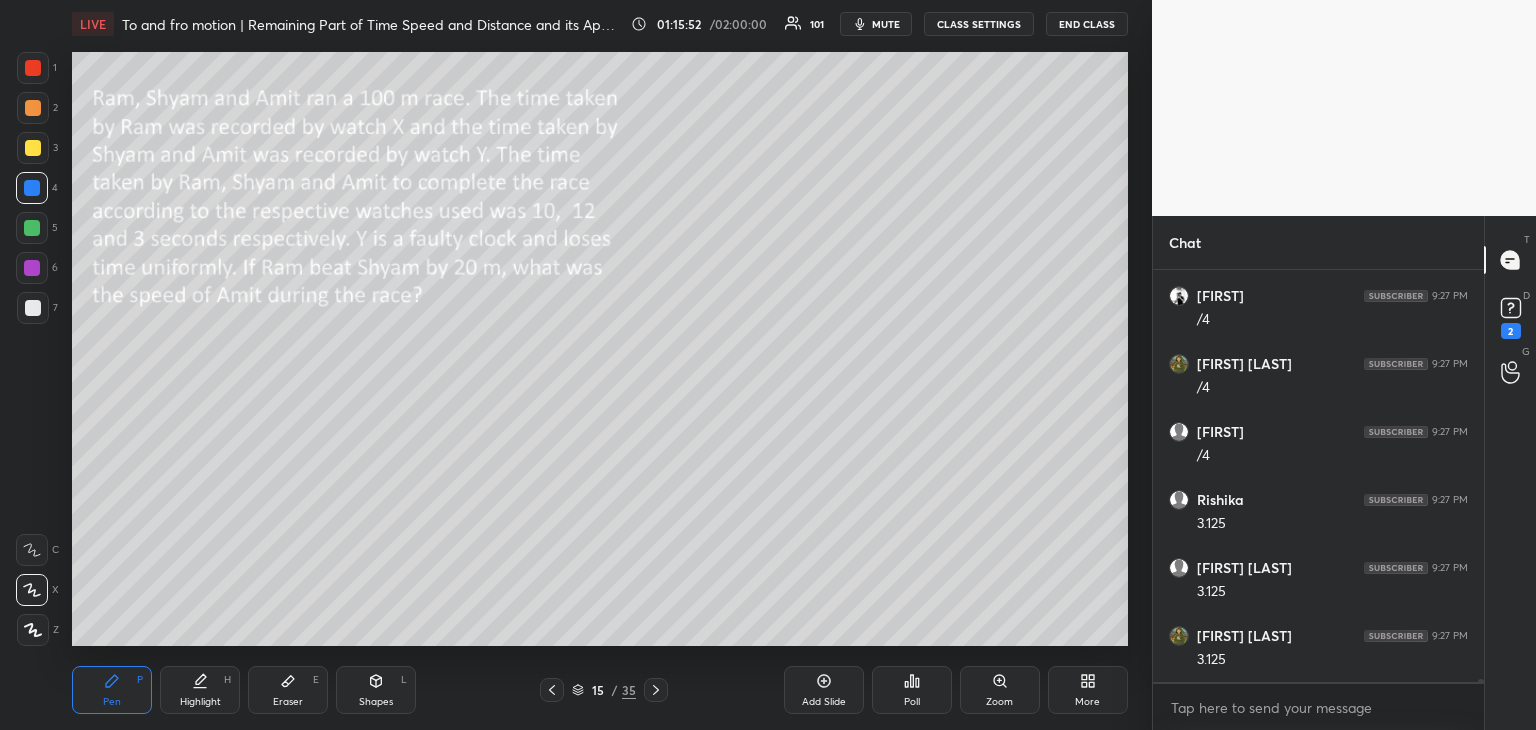 scroll, scrollTop: 63906, scrollLeft: 0, axis: vertical 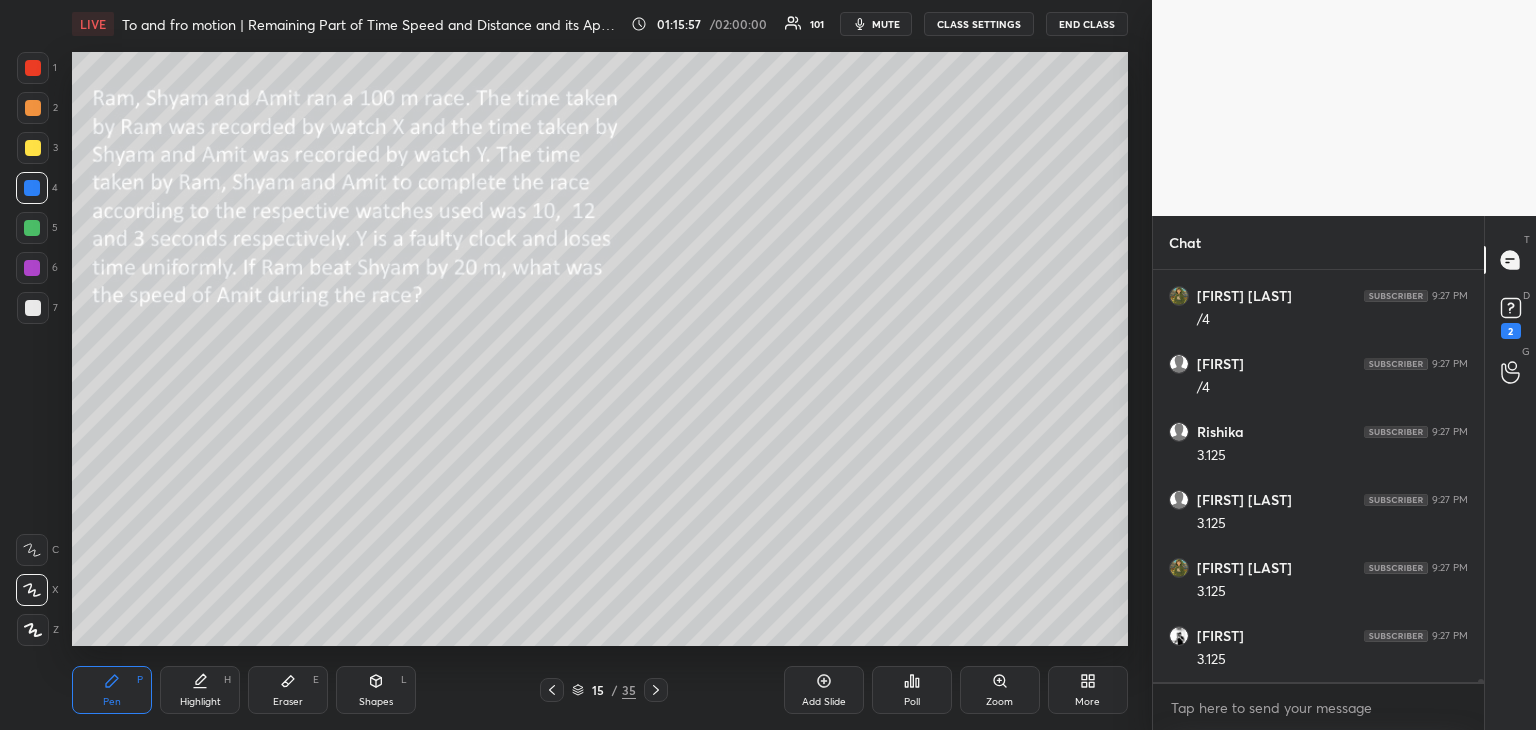 click on "Eraser" at bounding box center [288, 702] 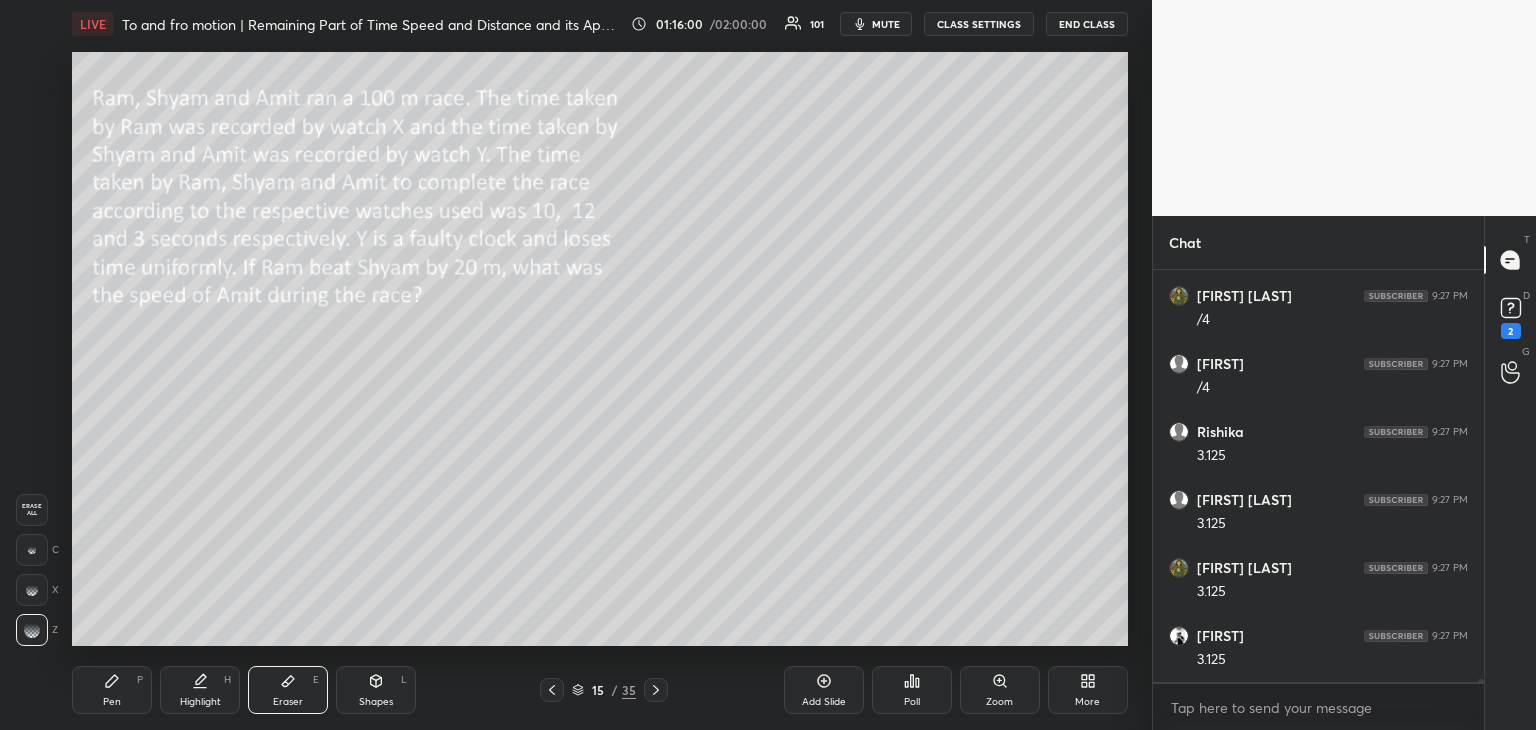 click on "Pen P" at bounding box center (112, 690) 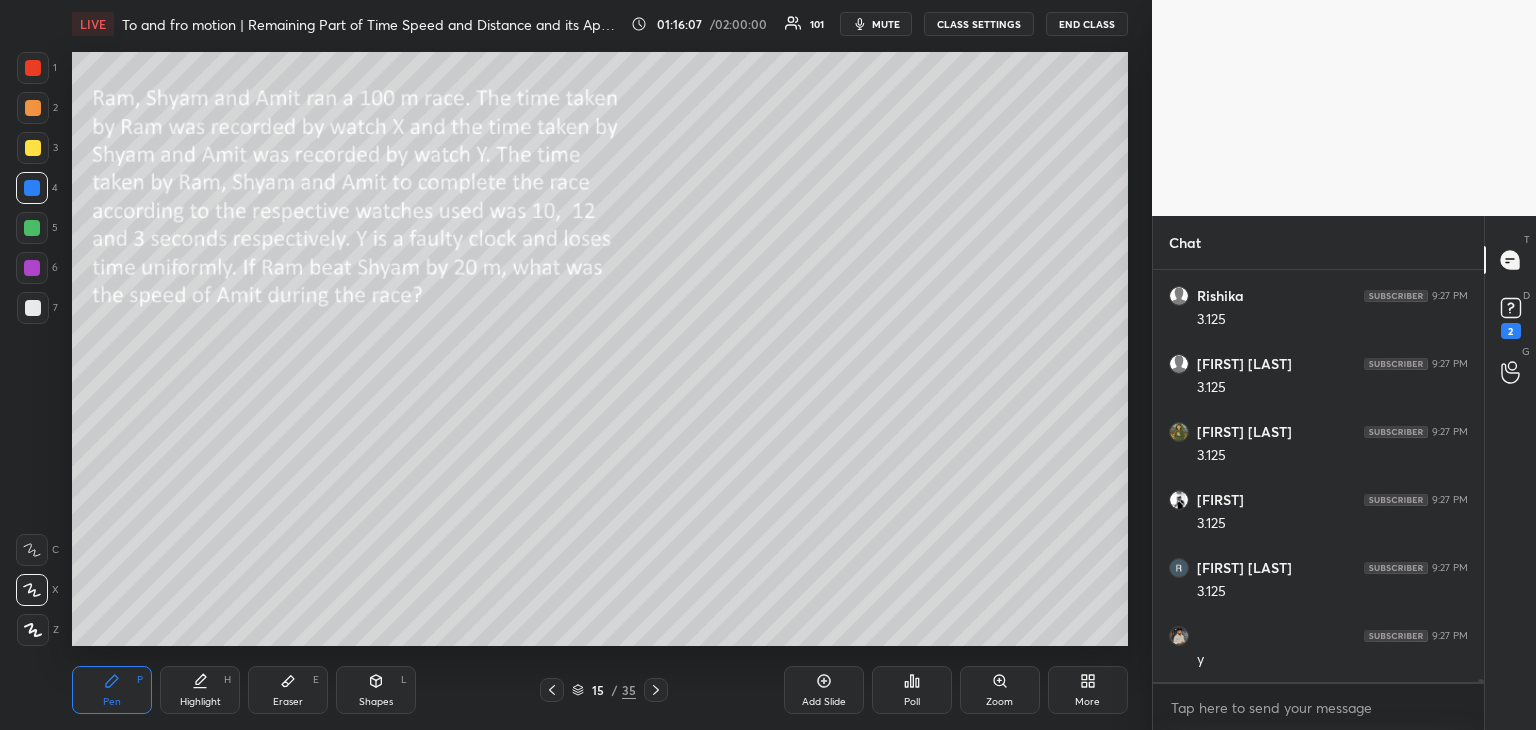 scroll, scrollTop: 64110, scrollLeft: 0, axis: vertical 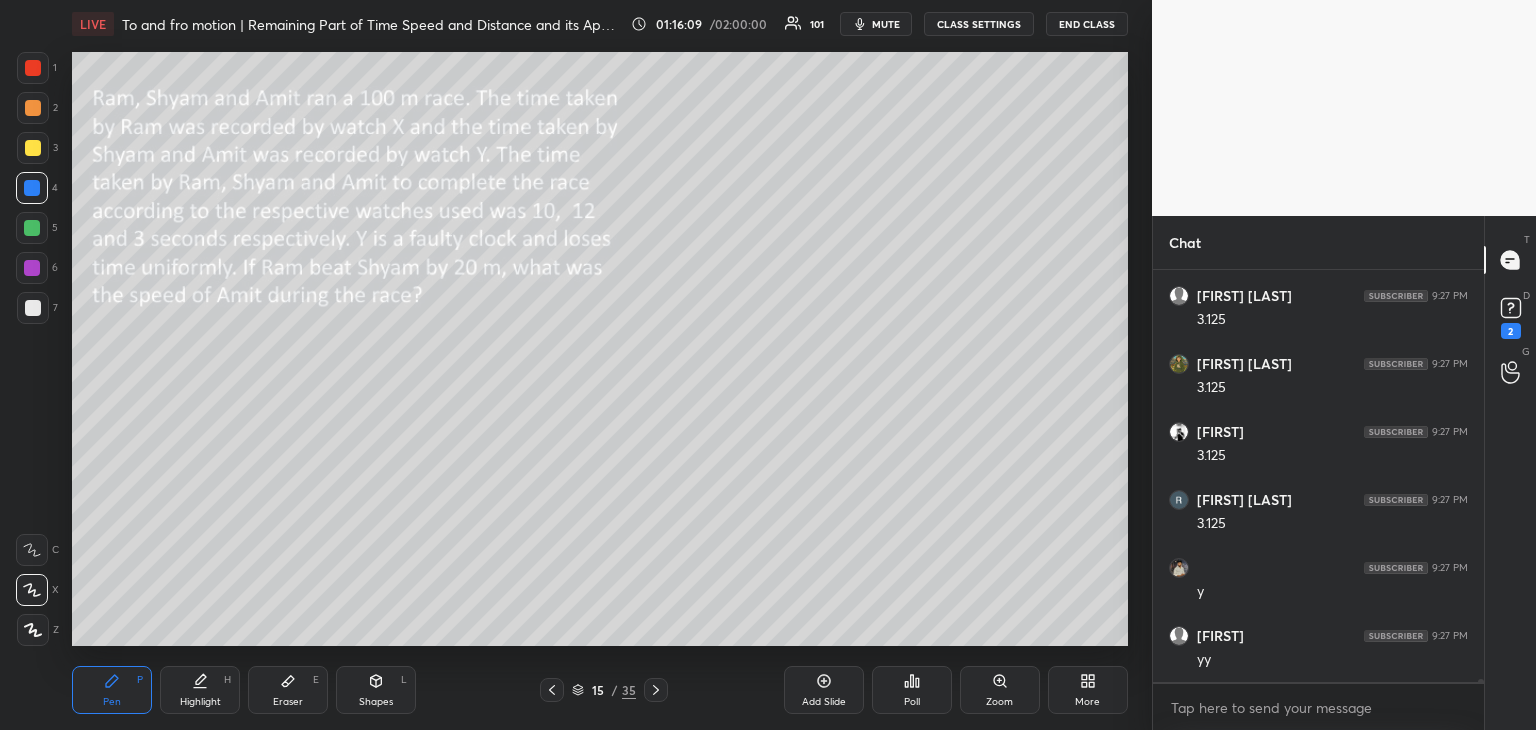 click 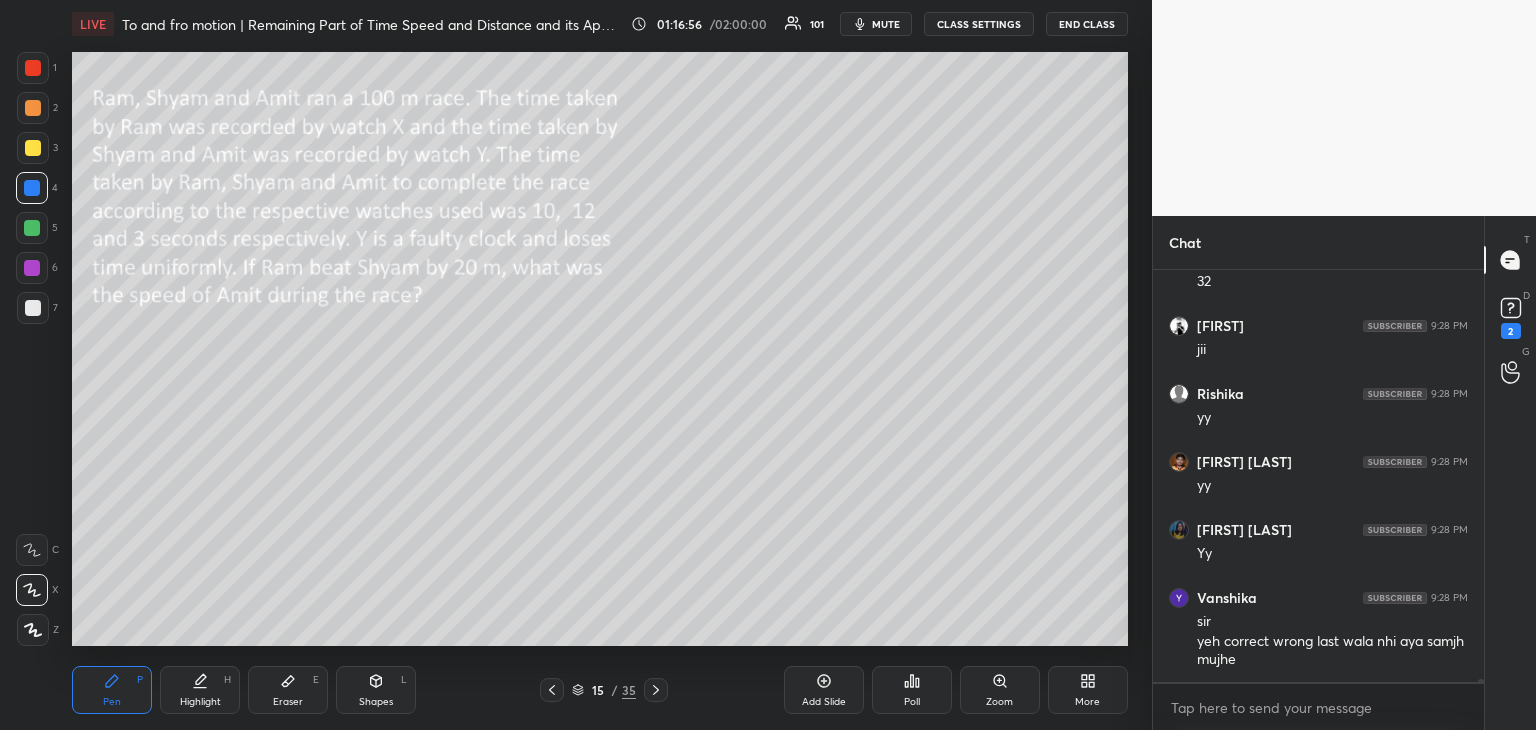 scroll, scrollTop: 64760, scrollLeft: 0, axis: vertical 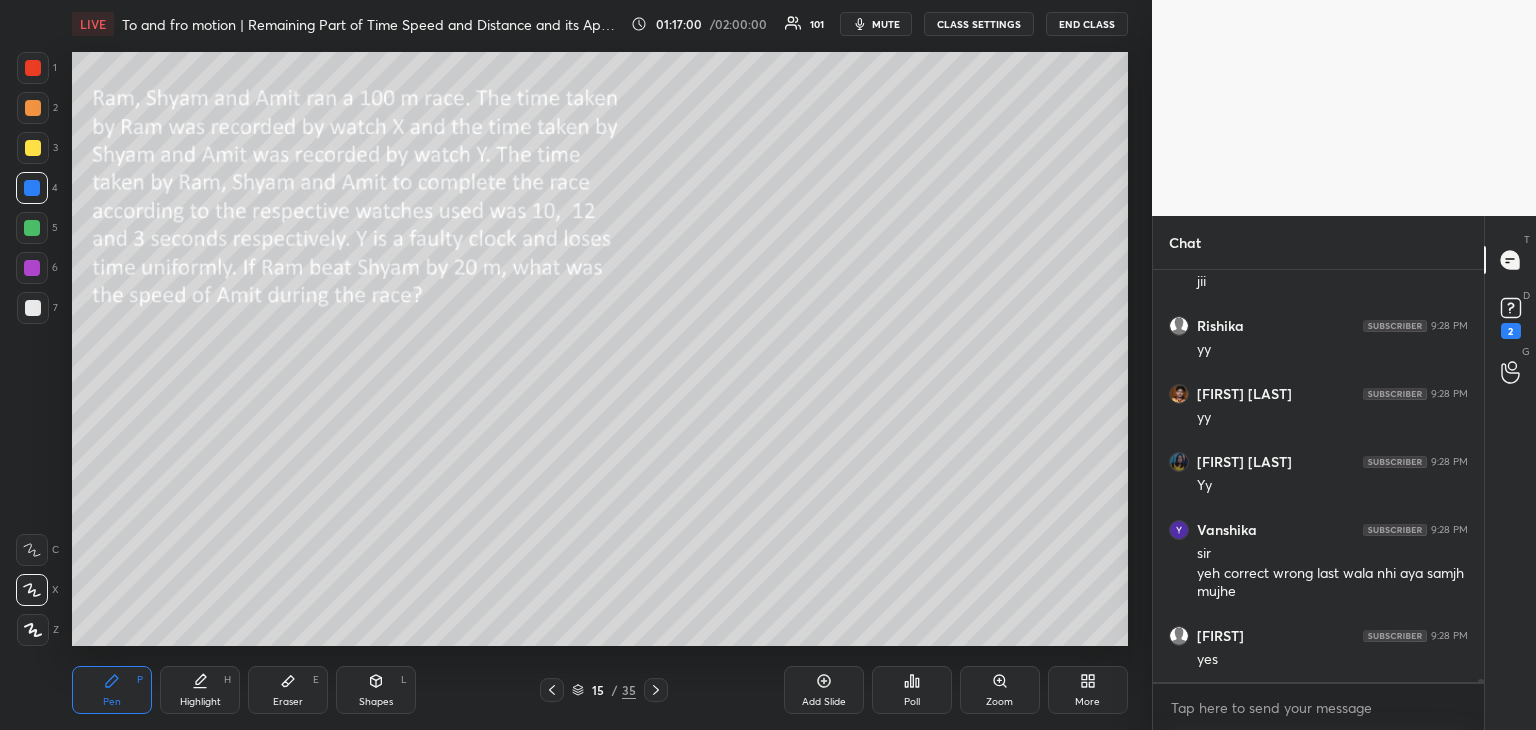 click on "Highlight H" at bounding box center (200, 690) 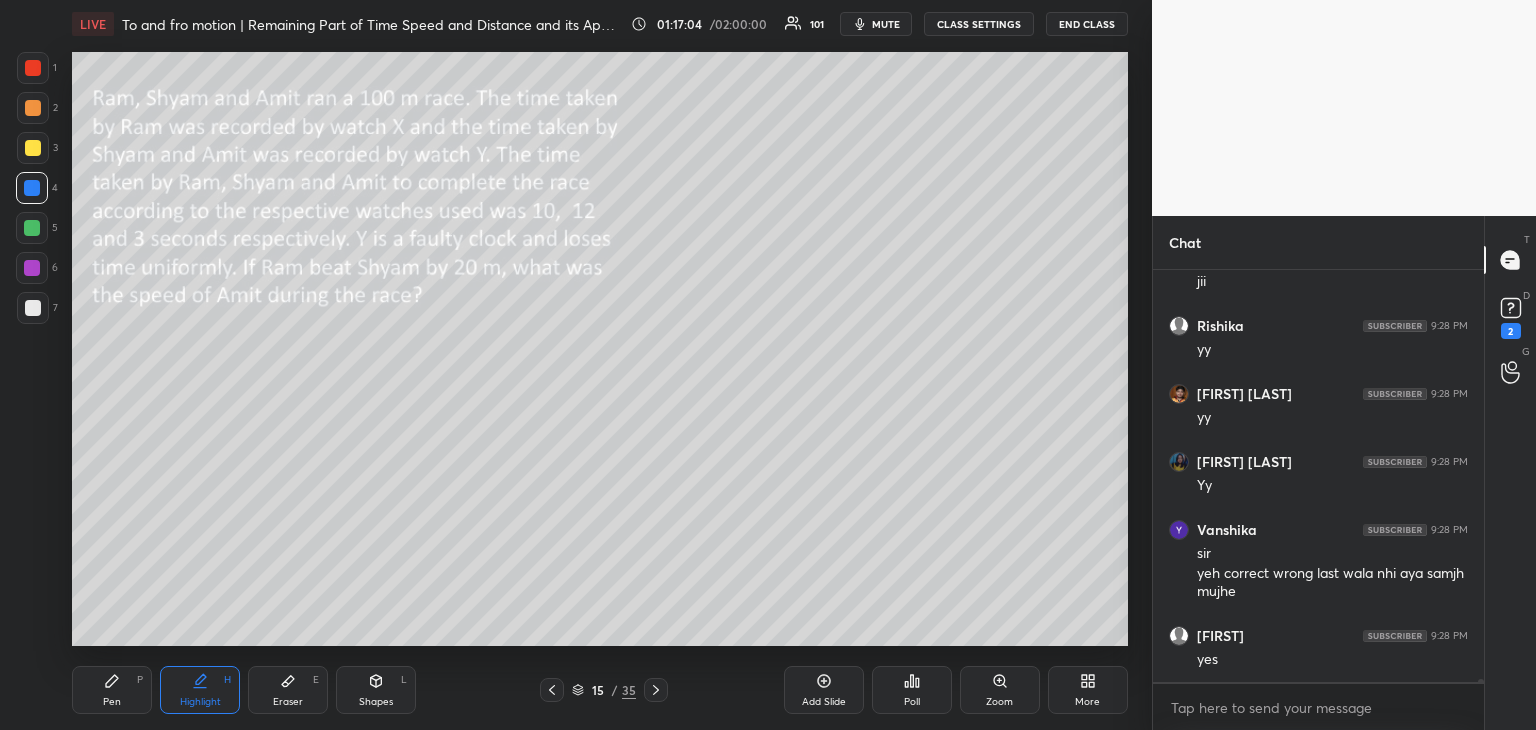 scroll, scrollTop: 64828, scrollLeft: 0, axis: vertical 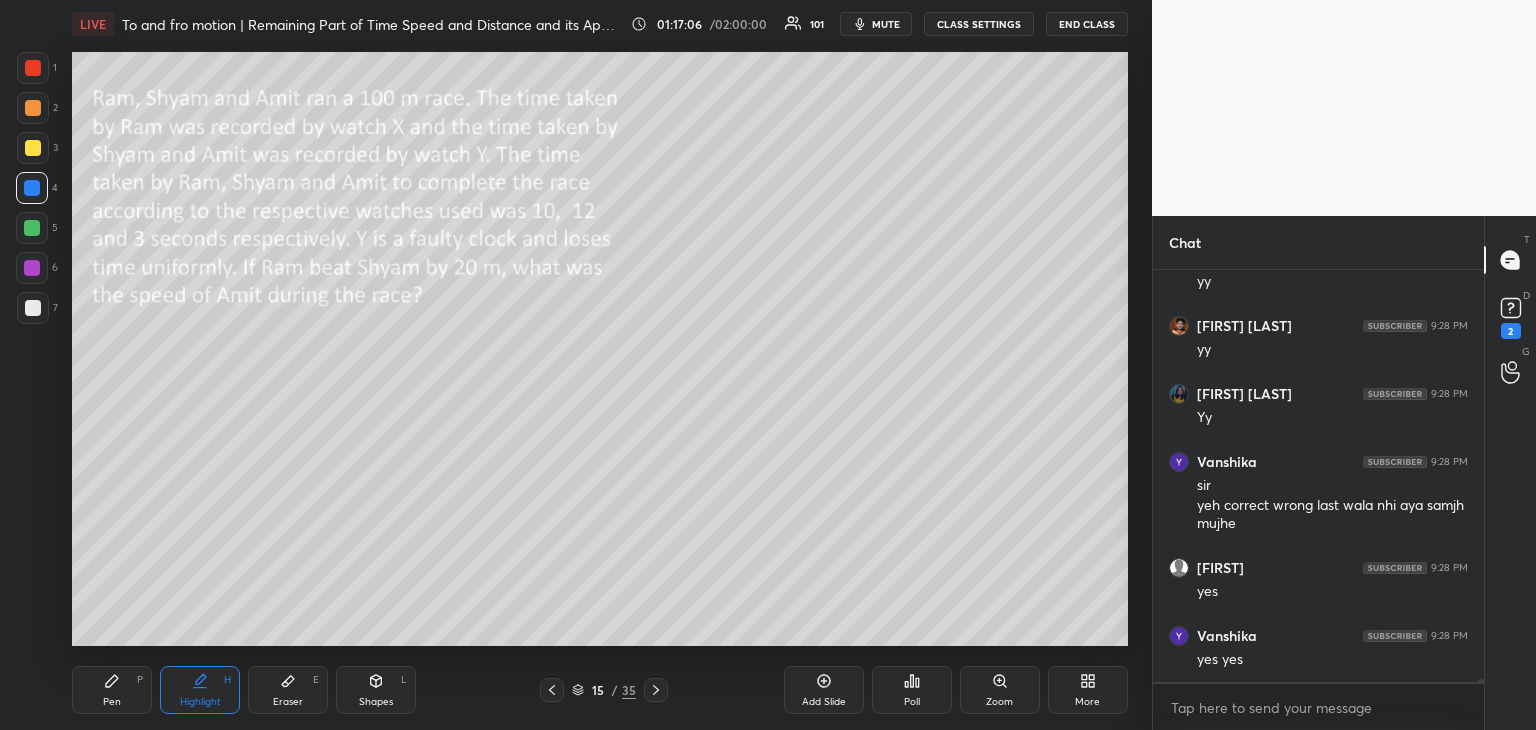 click on "Pen P" at bounding box center (112, 690) 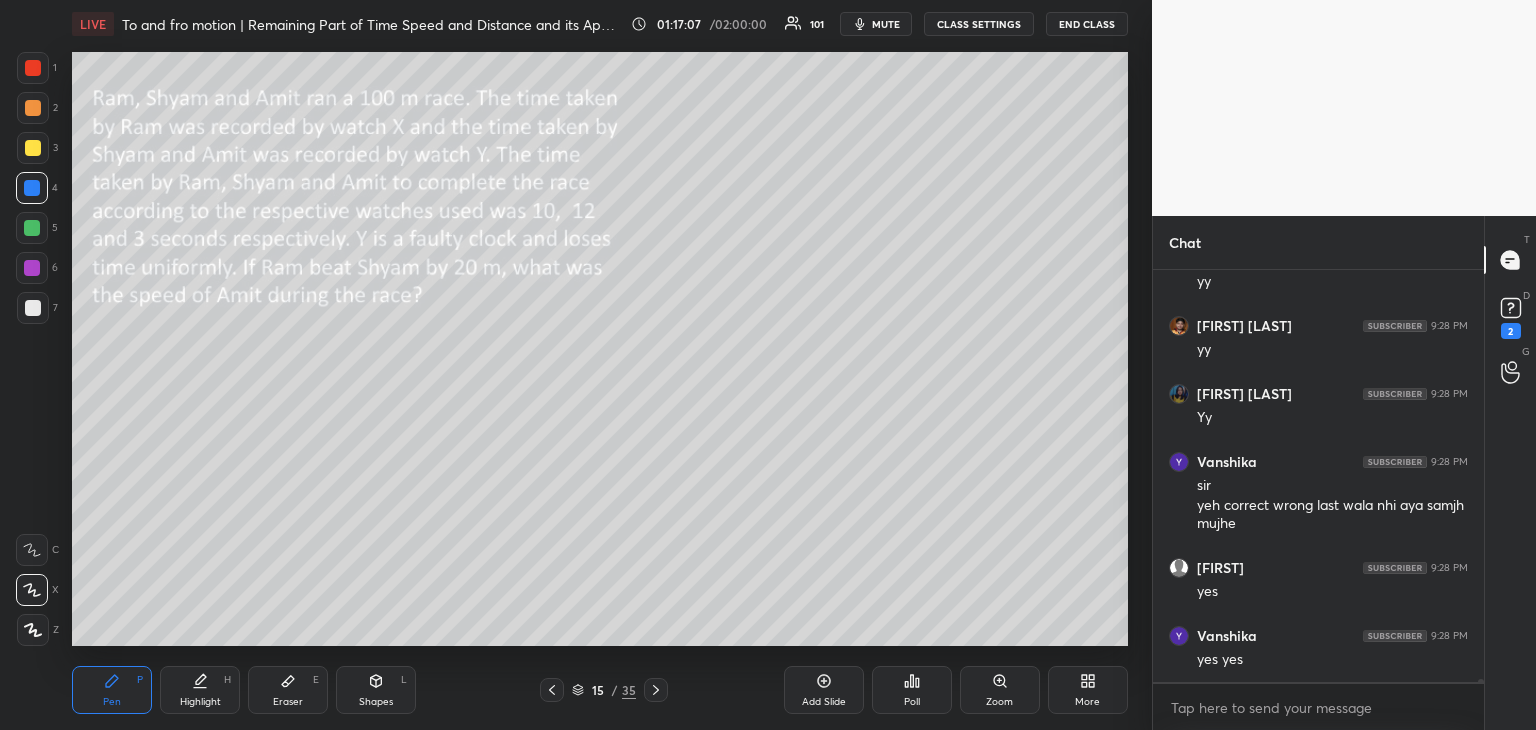 click on "Add Slide" at bounding box center [824, 702] 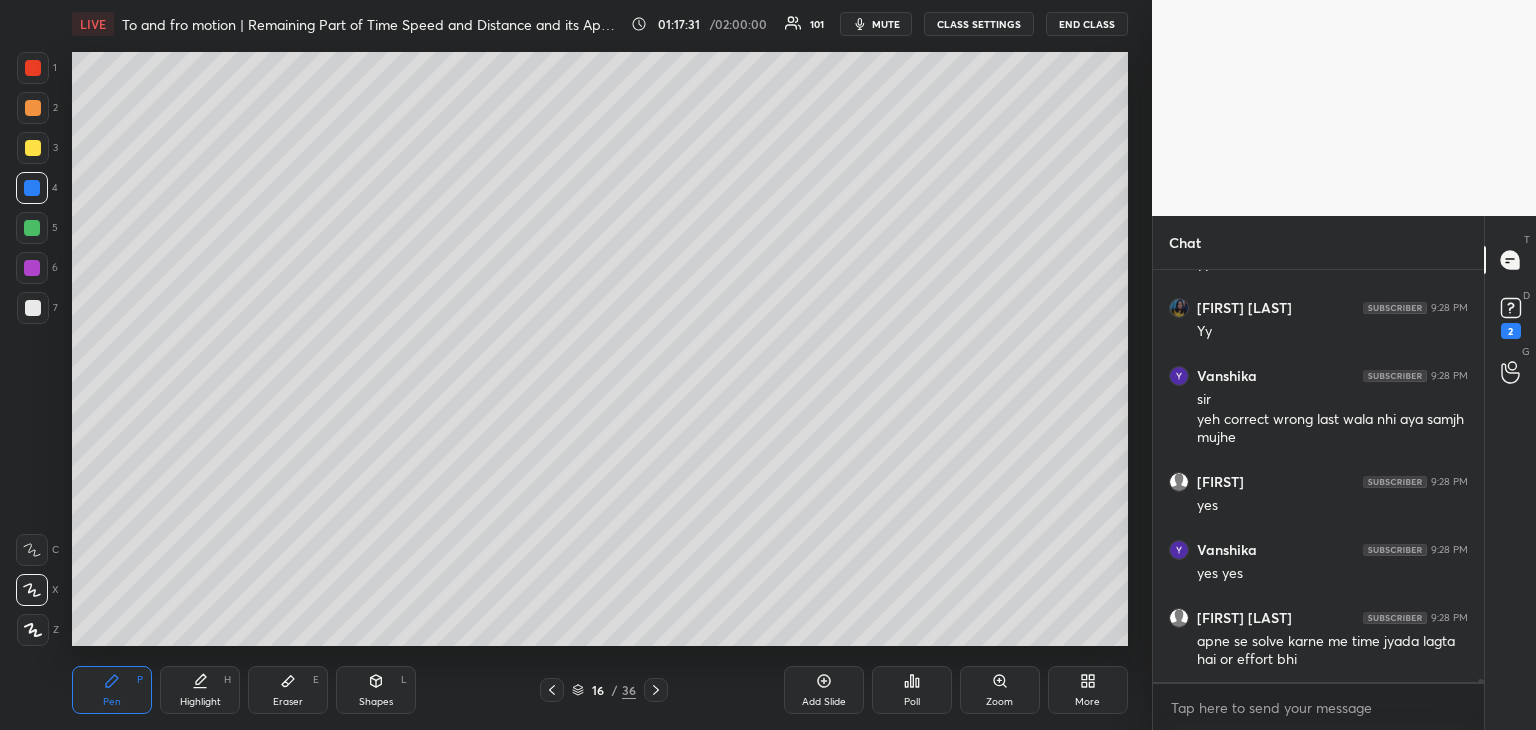 scroll, scrollTop: 64982, scrollLeft: 0, axis: vertical 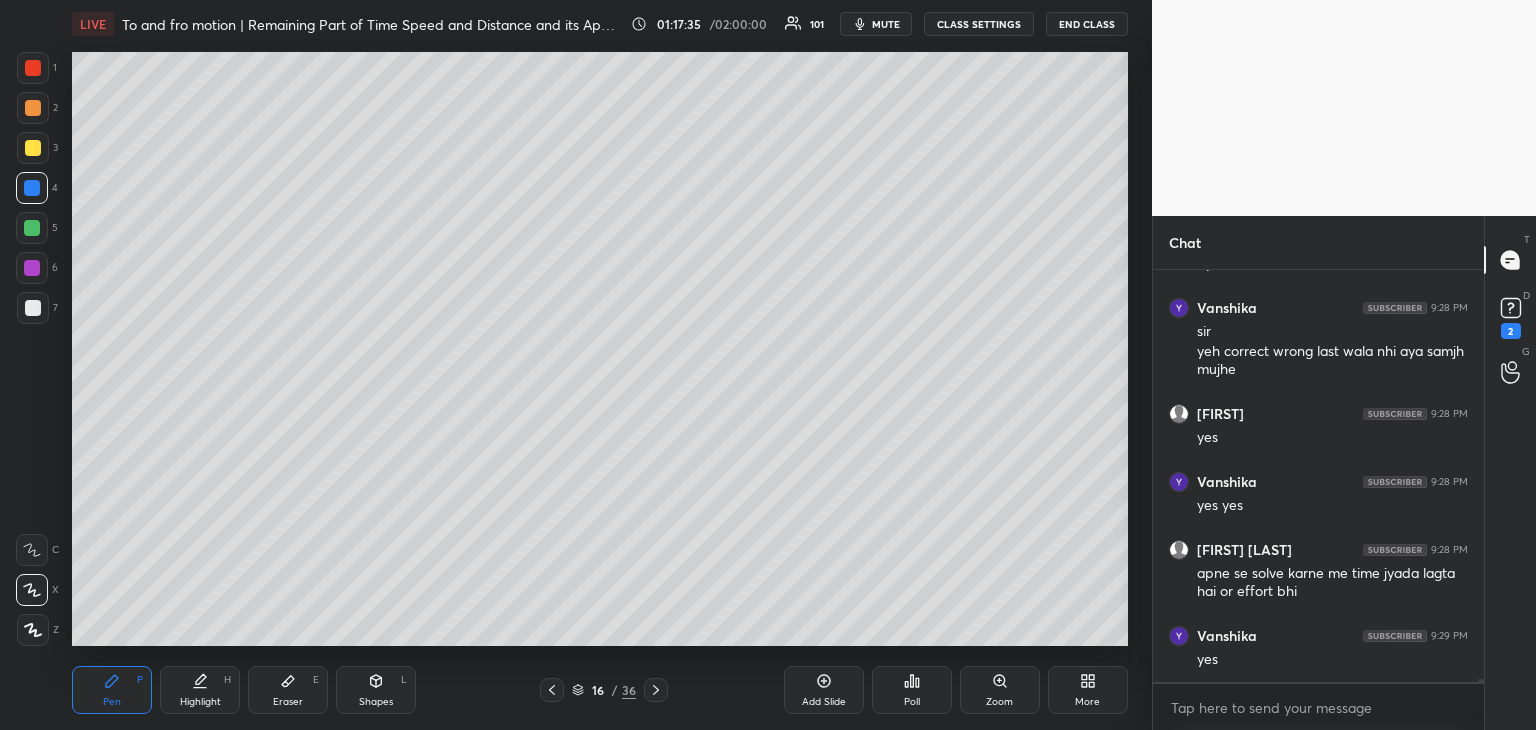 click 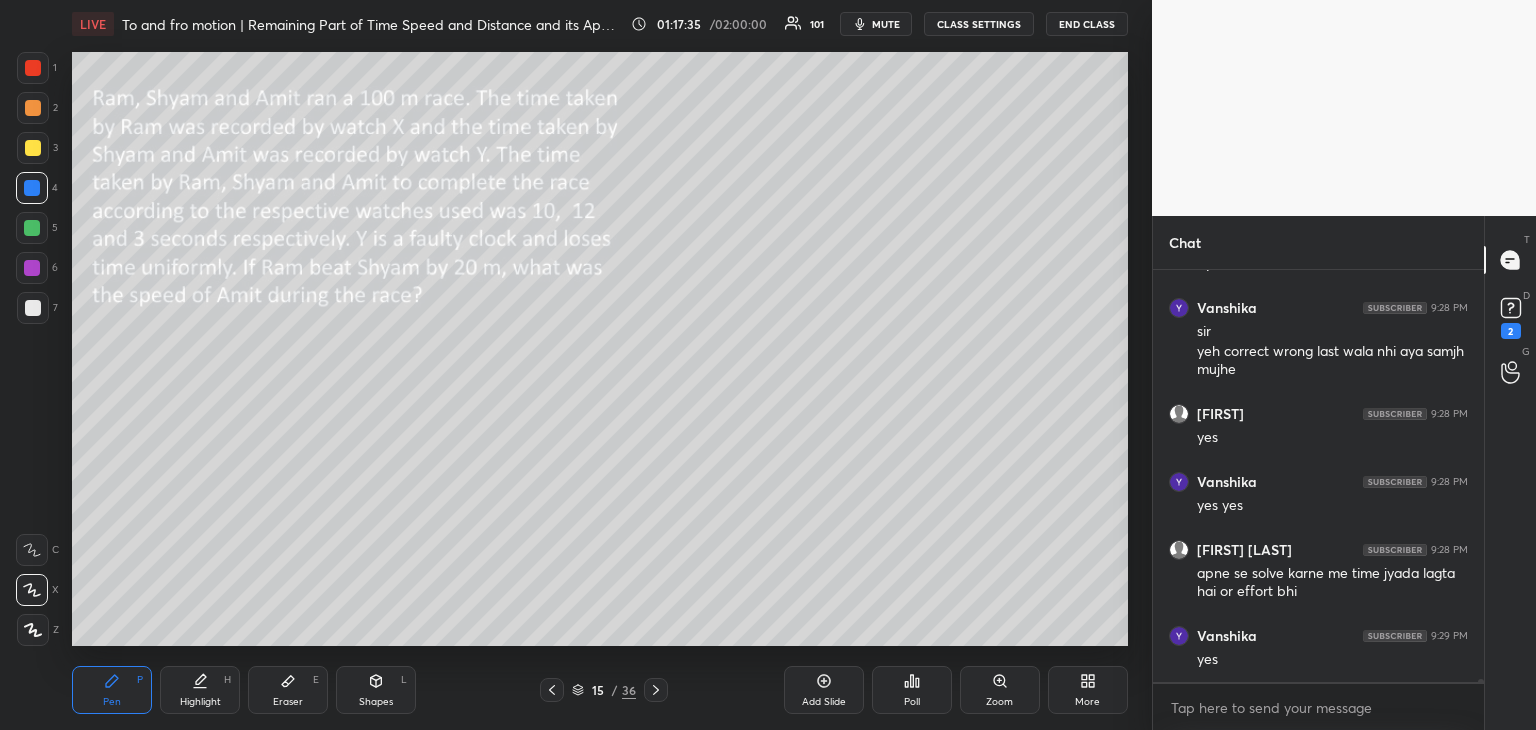 click on "Highlight H" at bounding box center [200, 690] 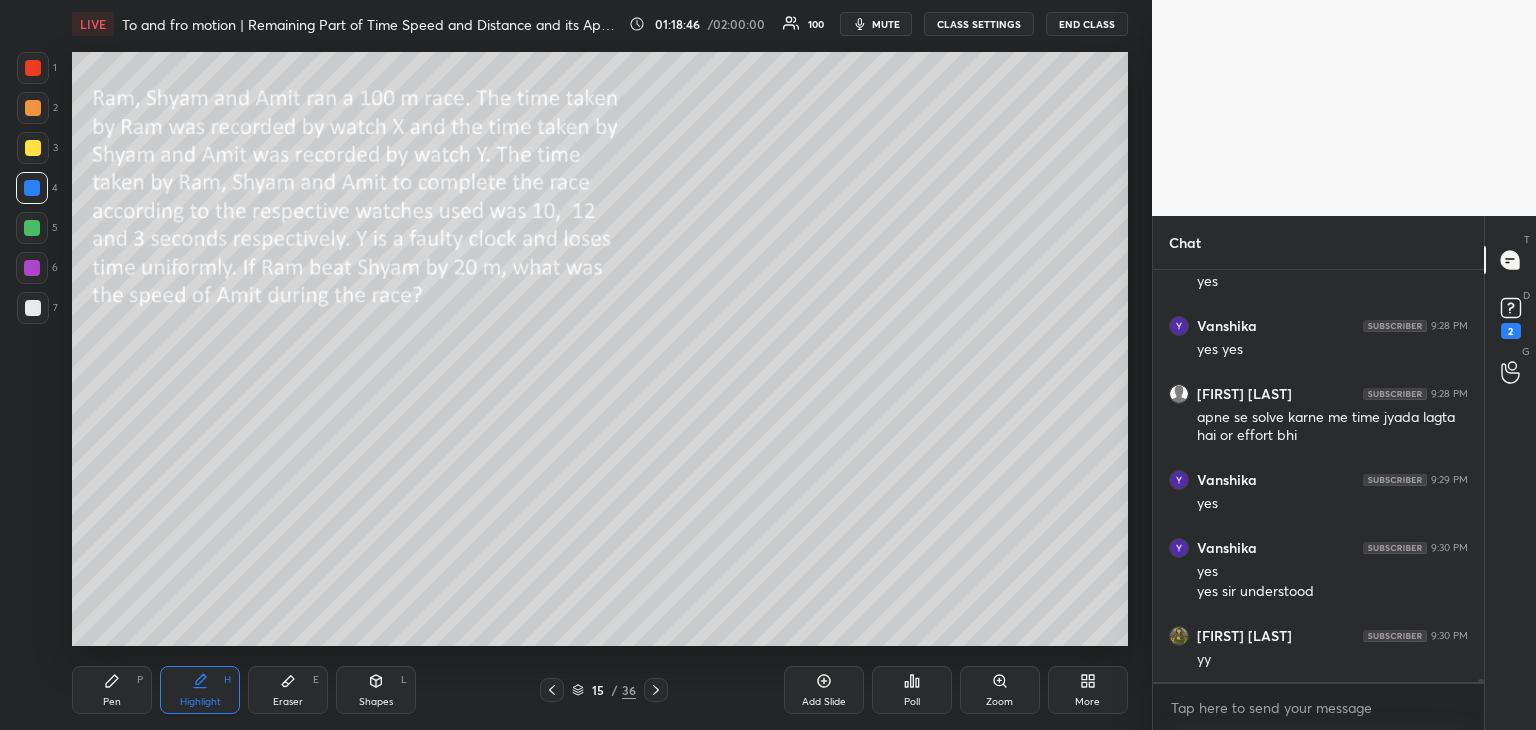 scroll, scrollTop: 65206, scrollLeft: 0, axis: vertical 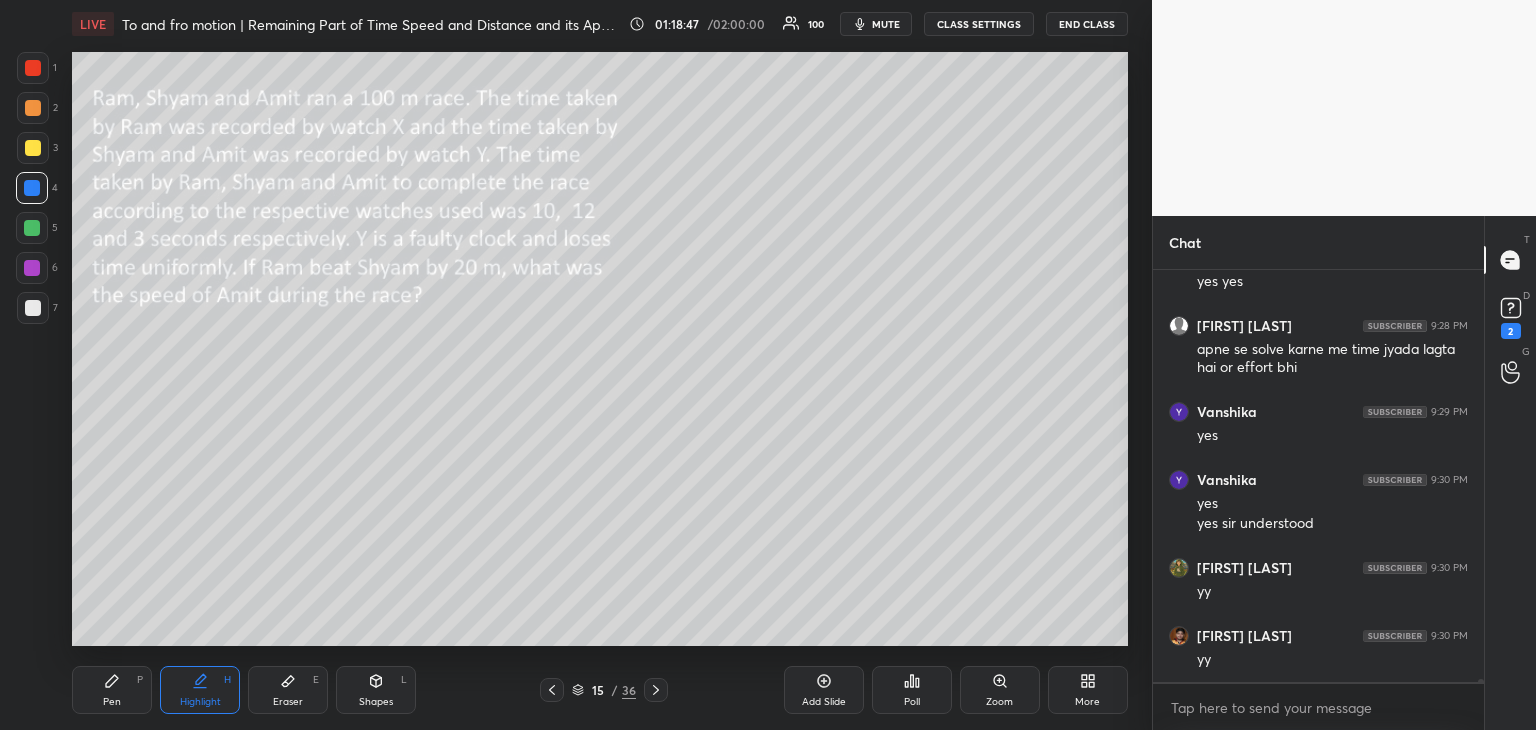 click on "Pen P" at bounding box center (112, 690) 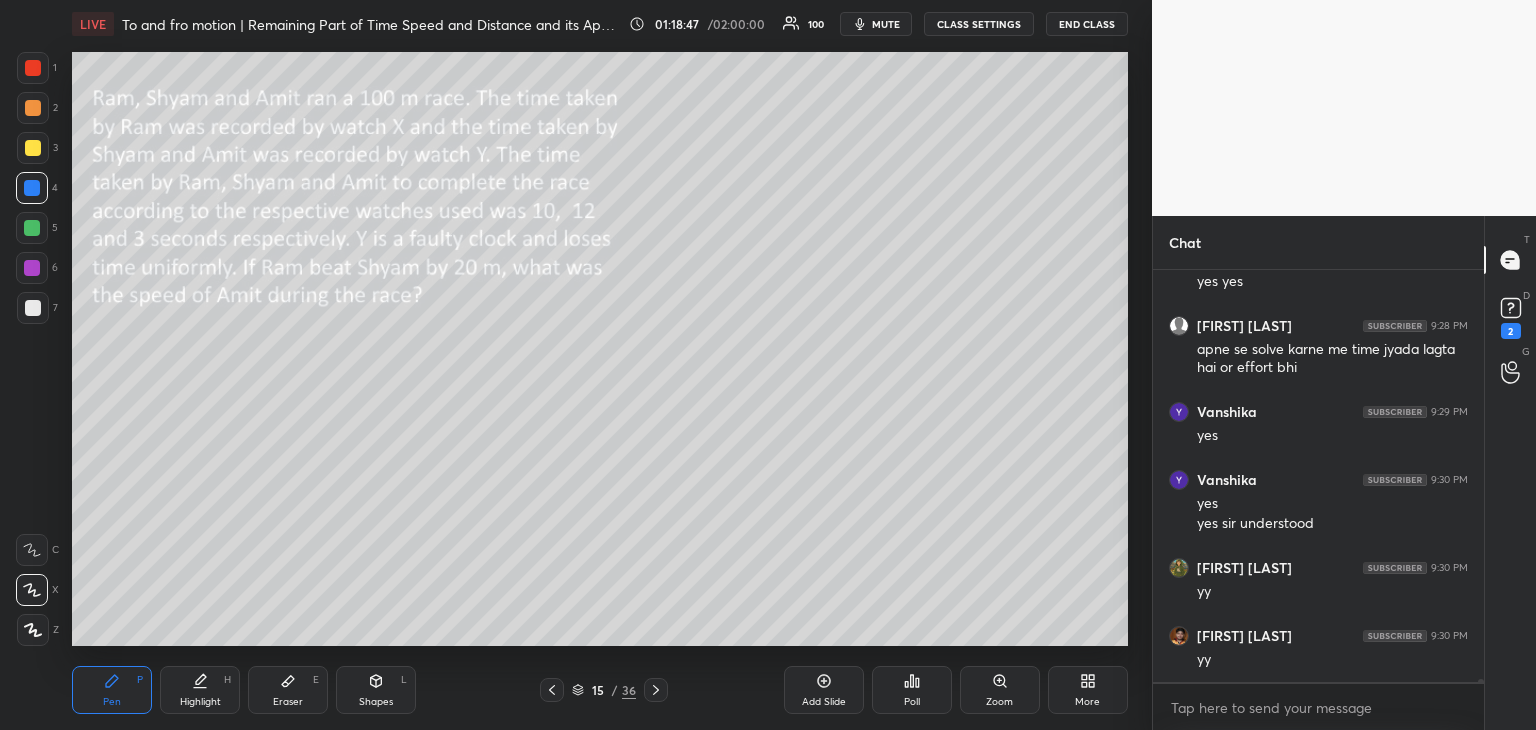 scroll, scrollTop: 65274, scrollLeft: 0, axis: vertical 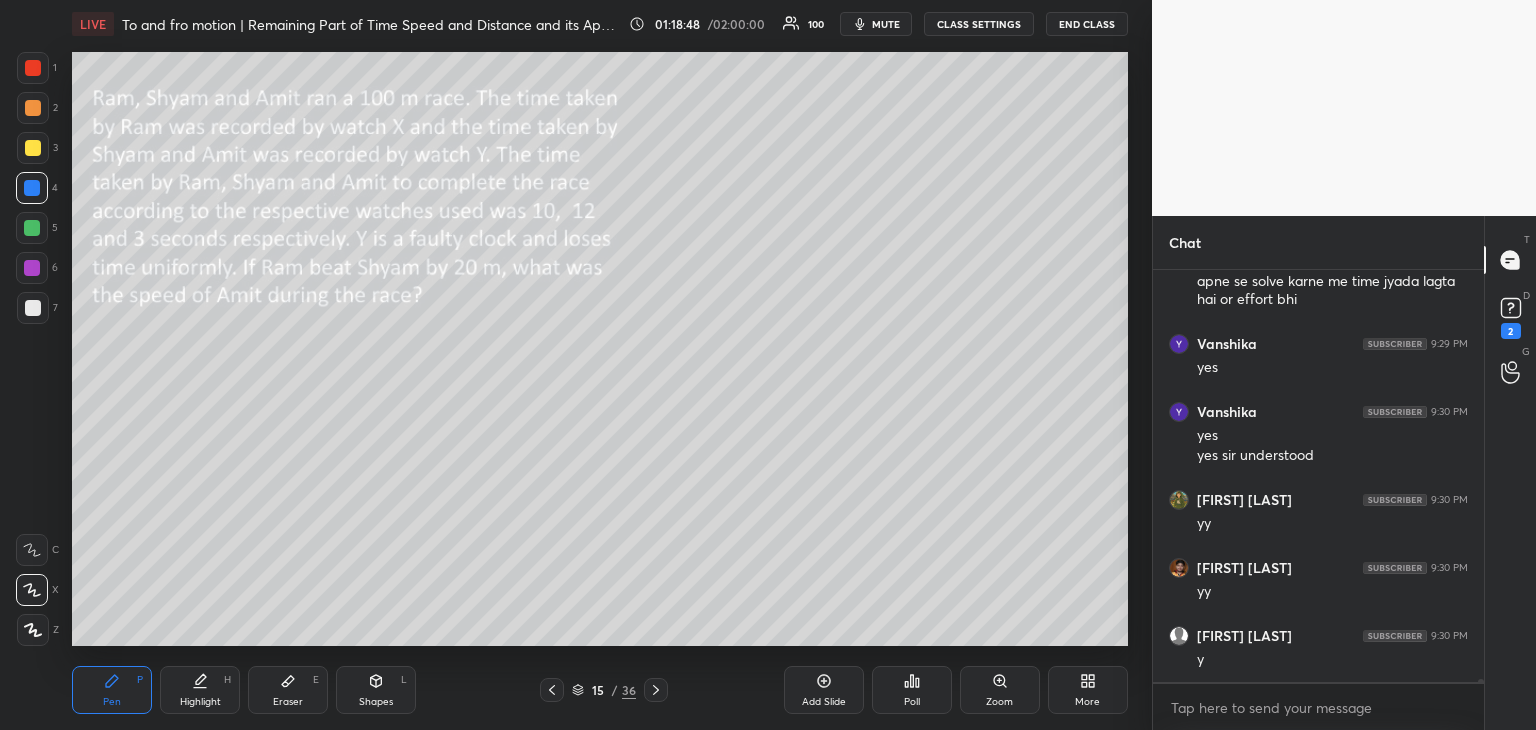 click 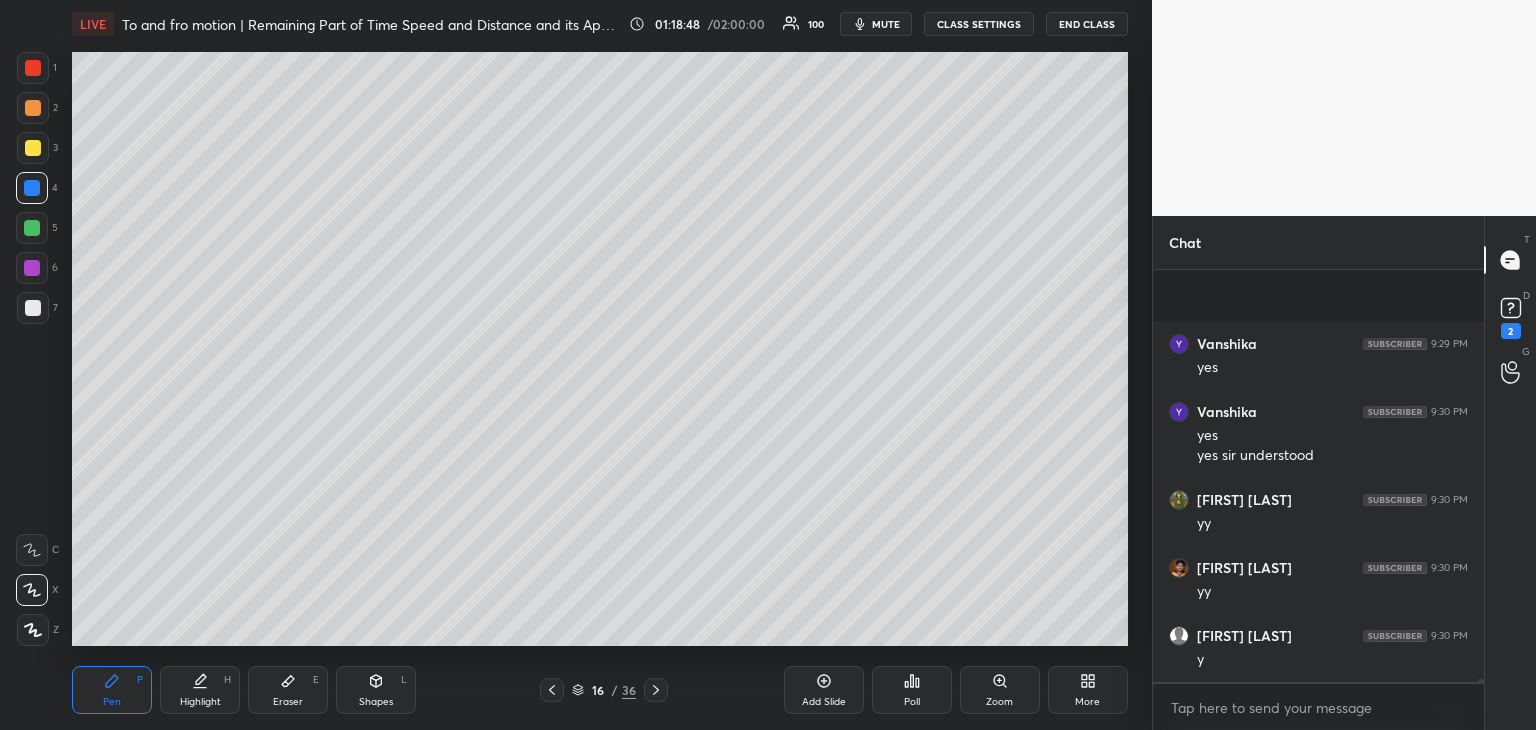scroll, scrollTop: 65410, scrollLeft: 0, axis: vertical 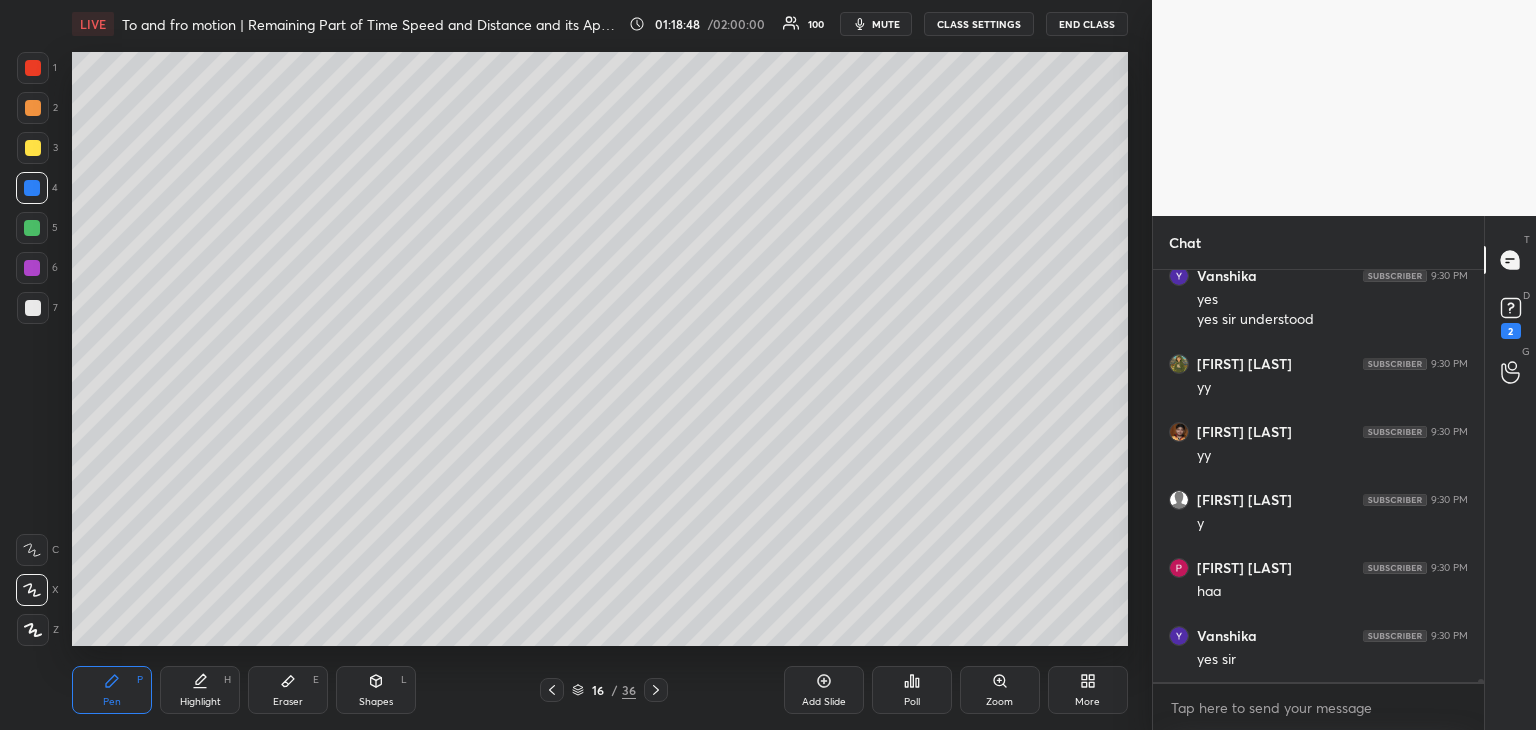 click 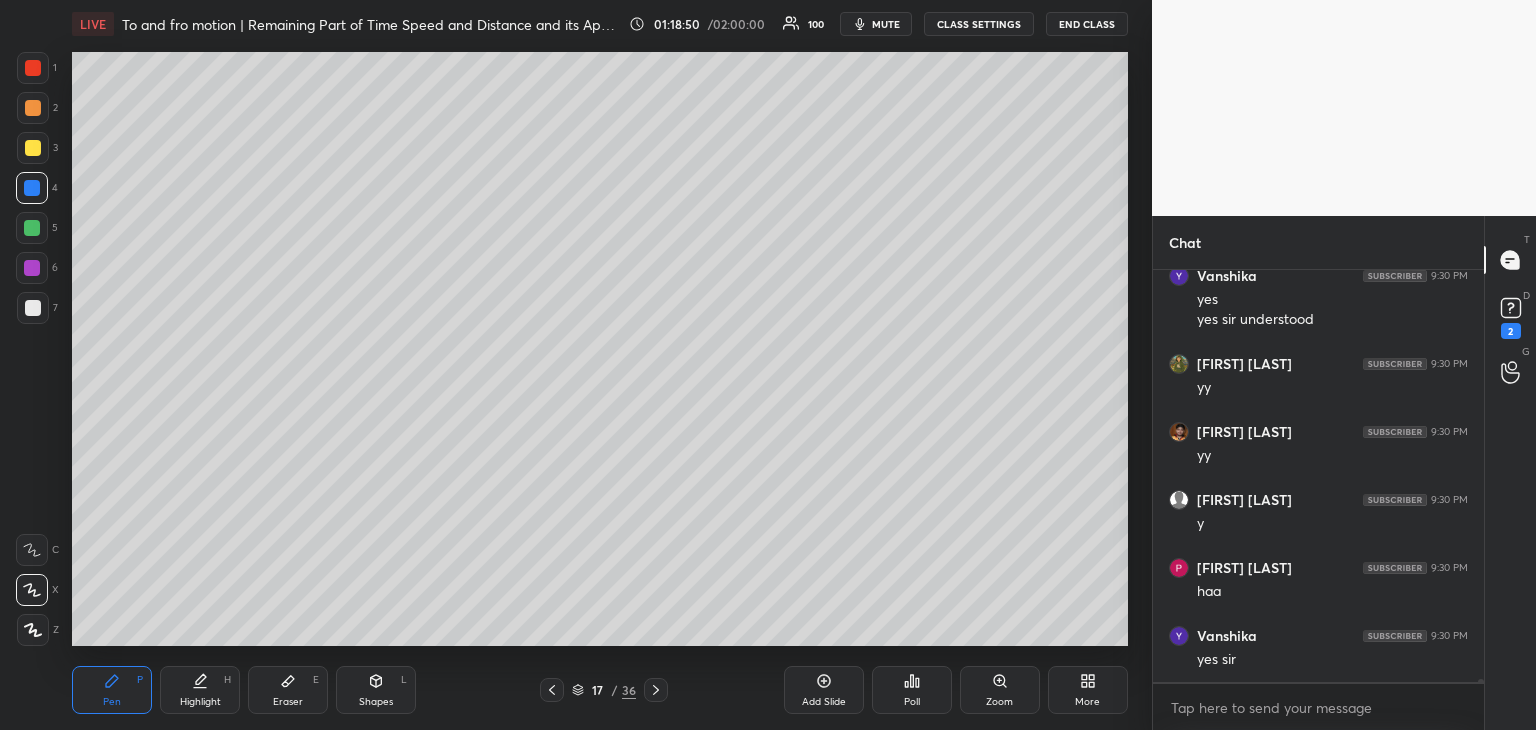 click on "More" at bounding box center [1088, 690] 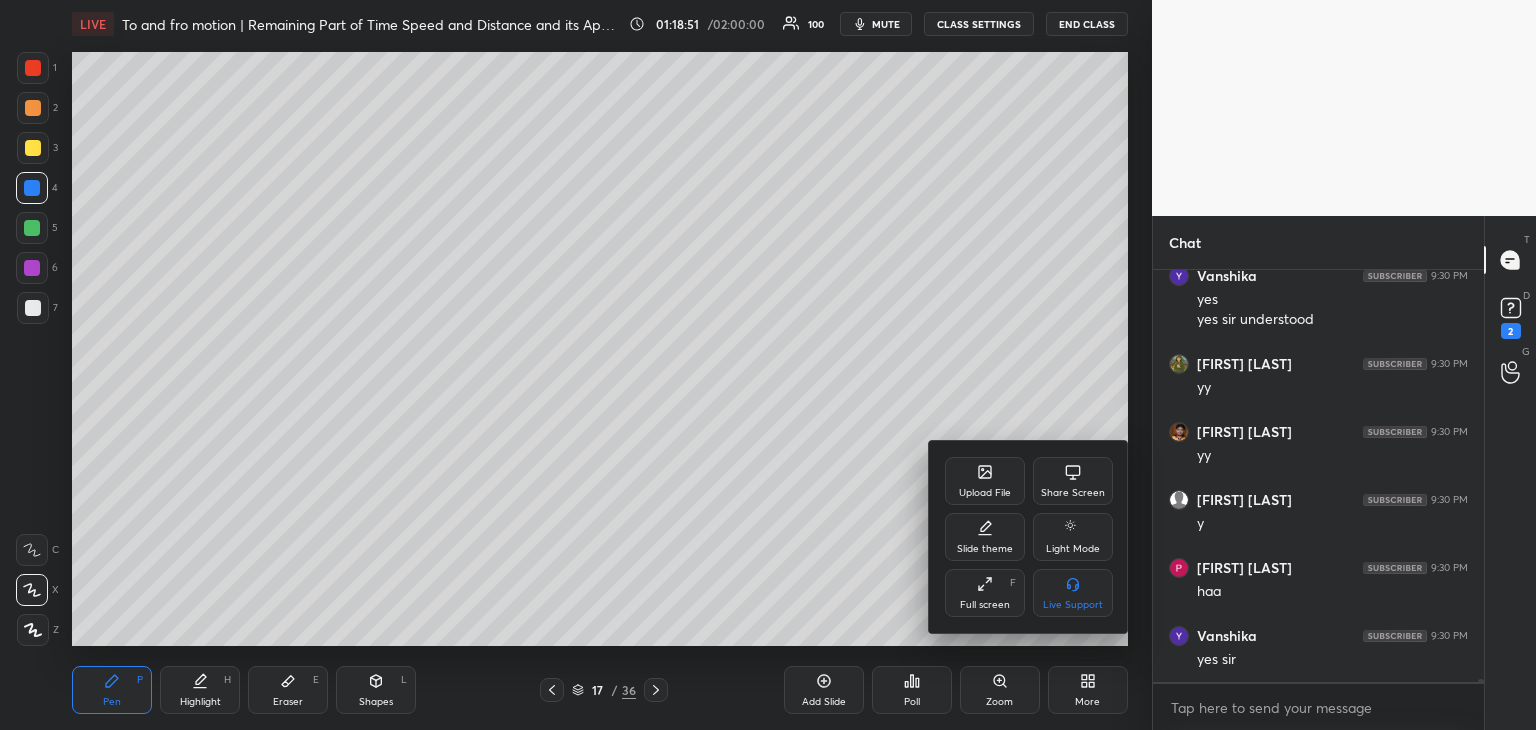 click on "Upload File" at bounding box center [985, 481] 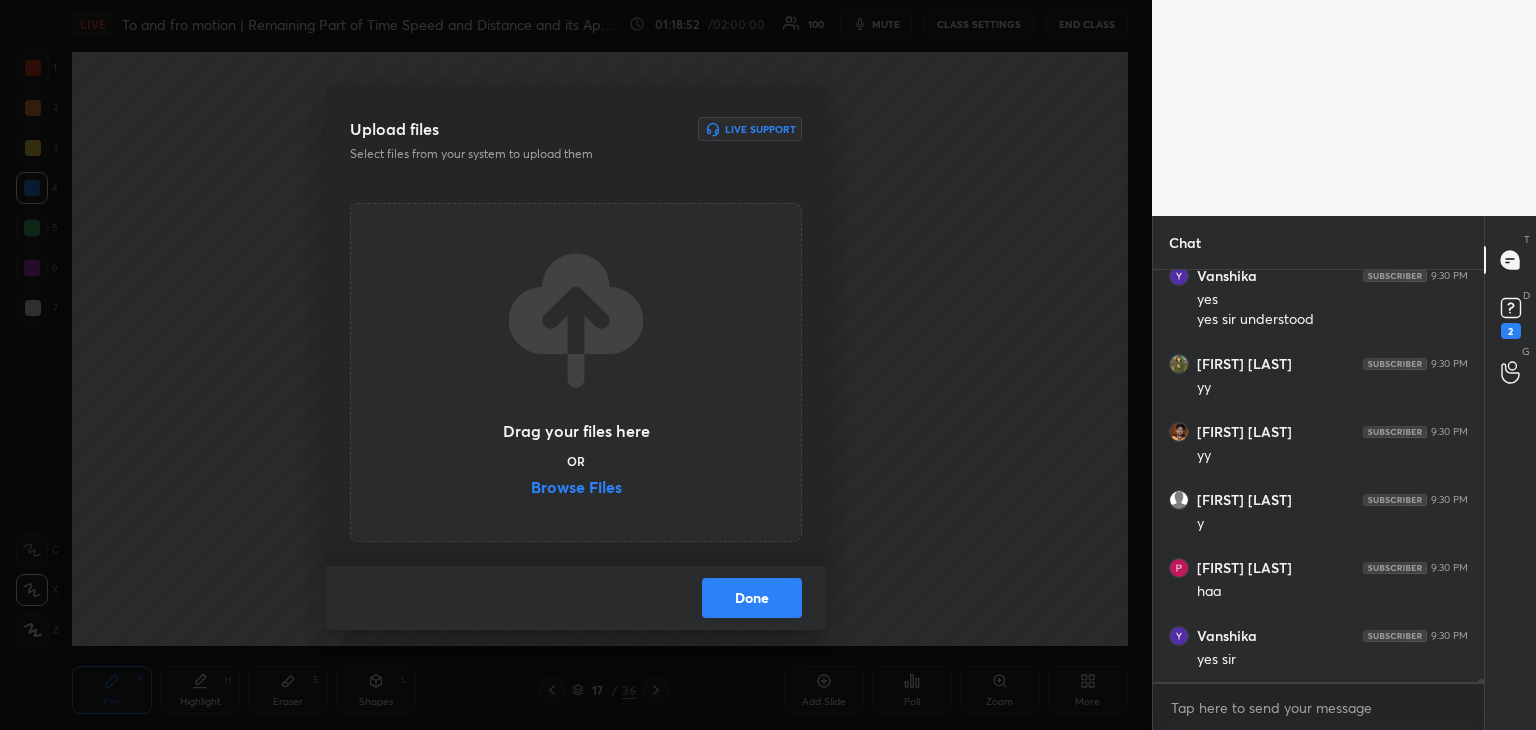 click on "Browse Files" at bounding box center [576, 489] 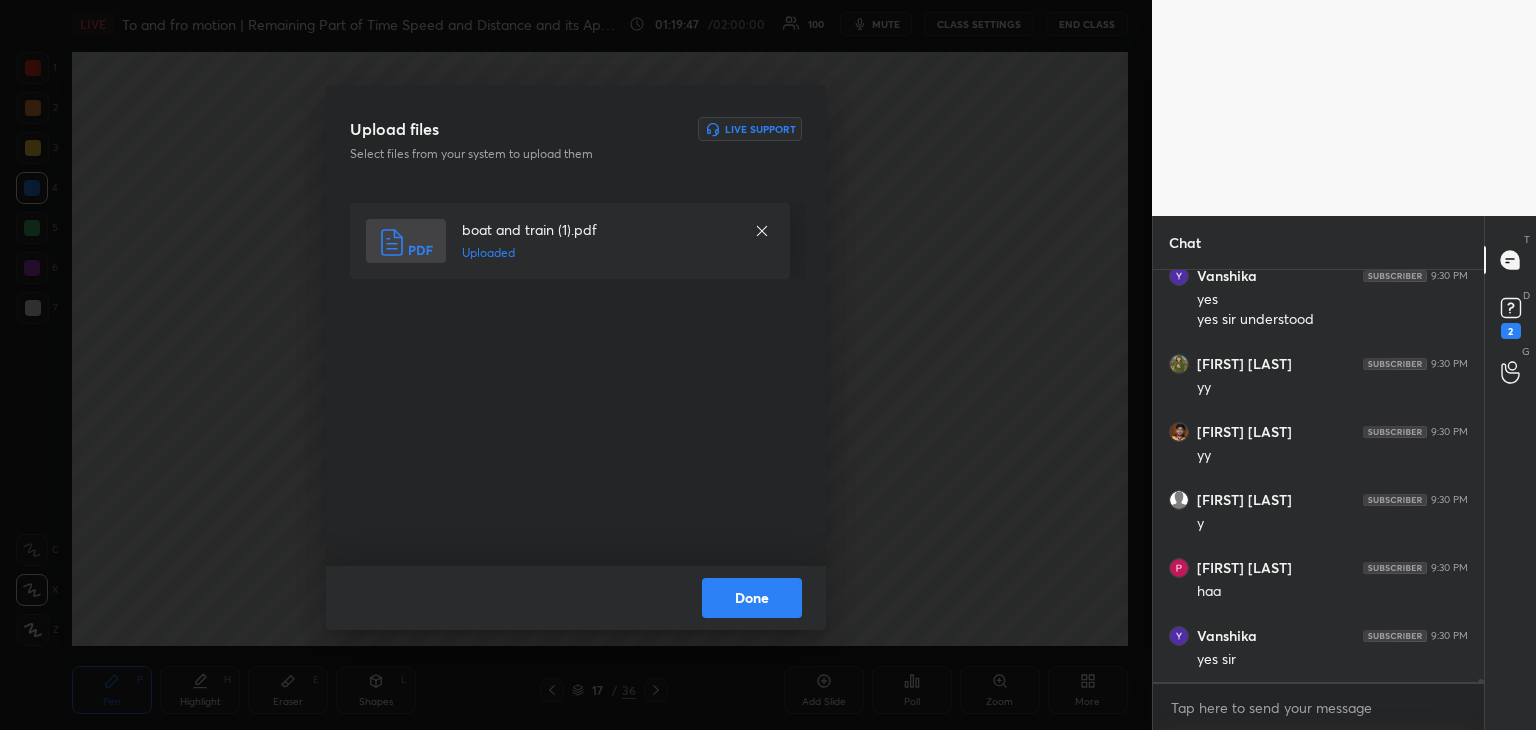 click on "Done" at bounding box center [752, 598] 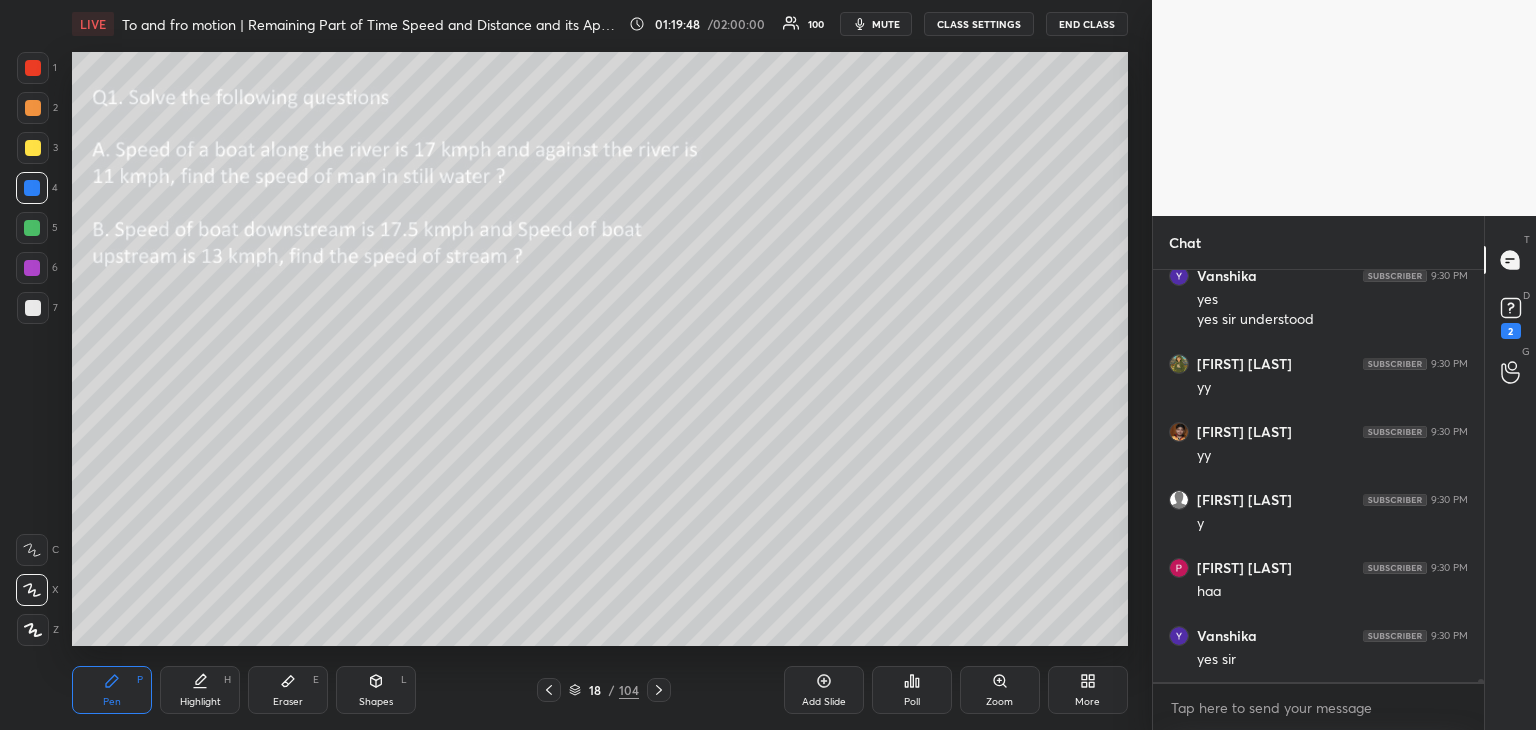 click at bounding box center [33, 148] 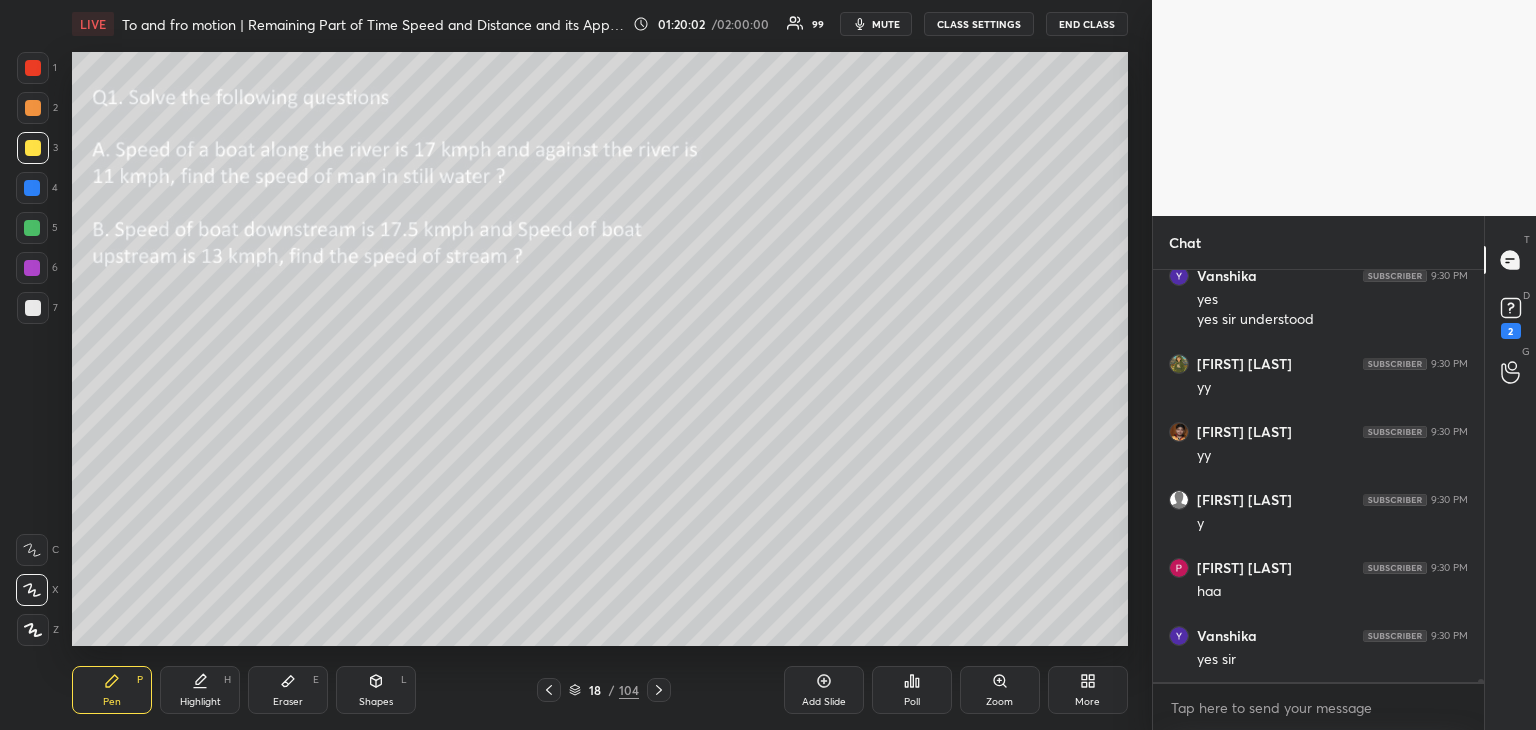 scroll, scrollTop: 65478, scrollLeft: 0, axis: vertical 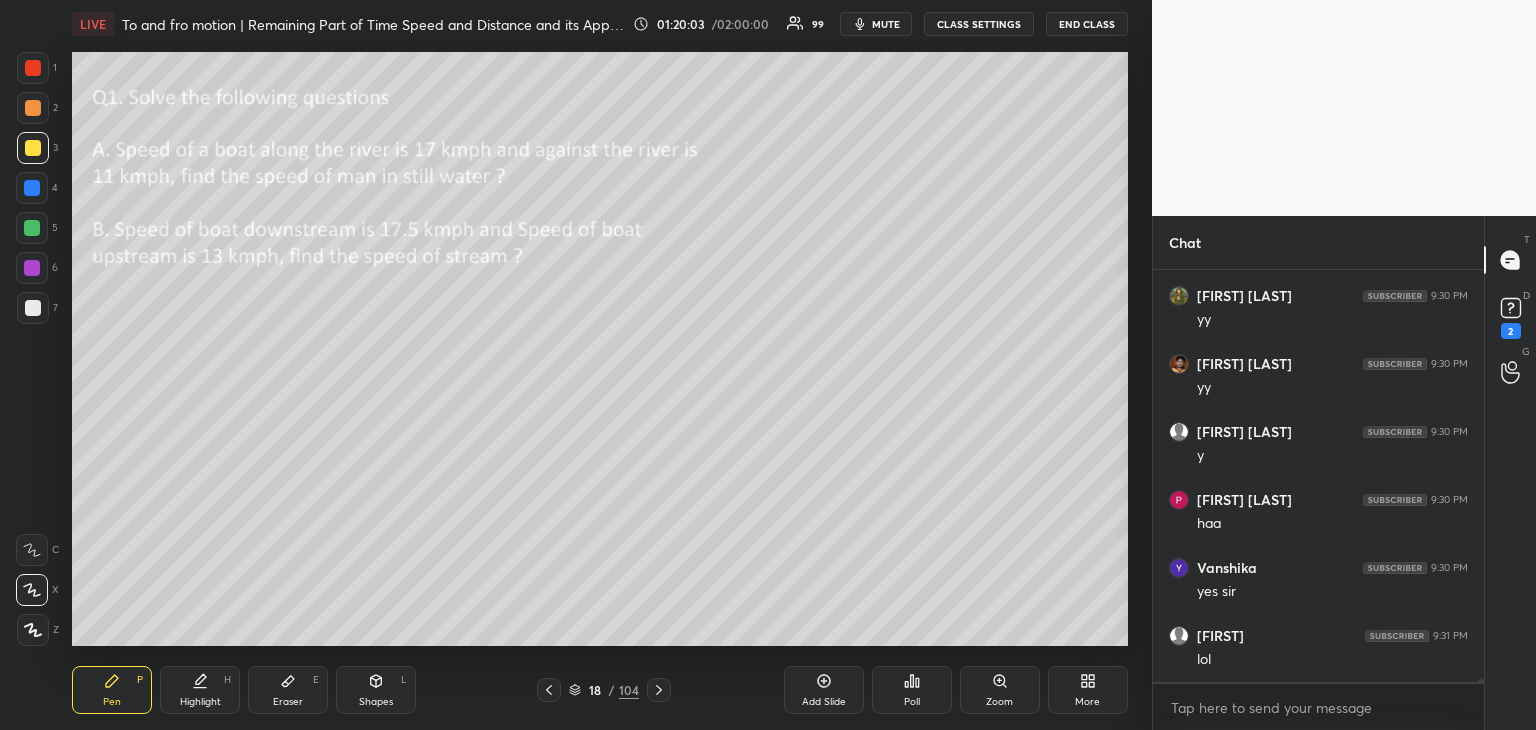 click at bounding box center (33, 148) 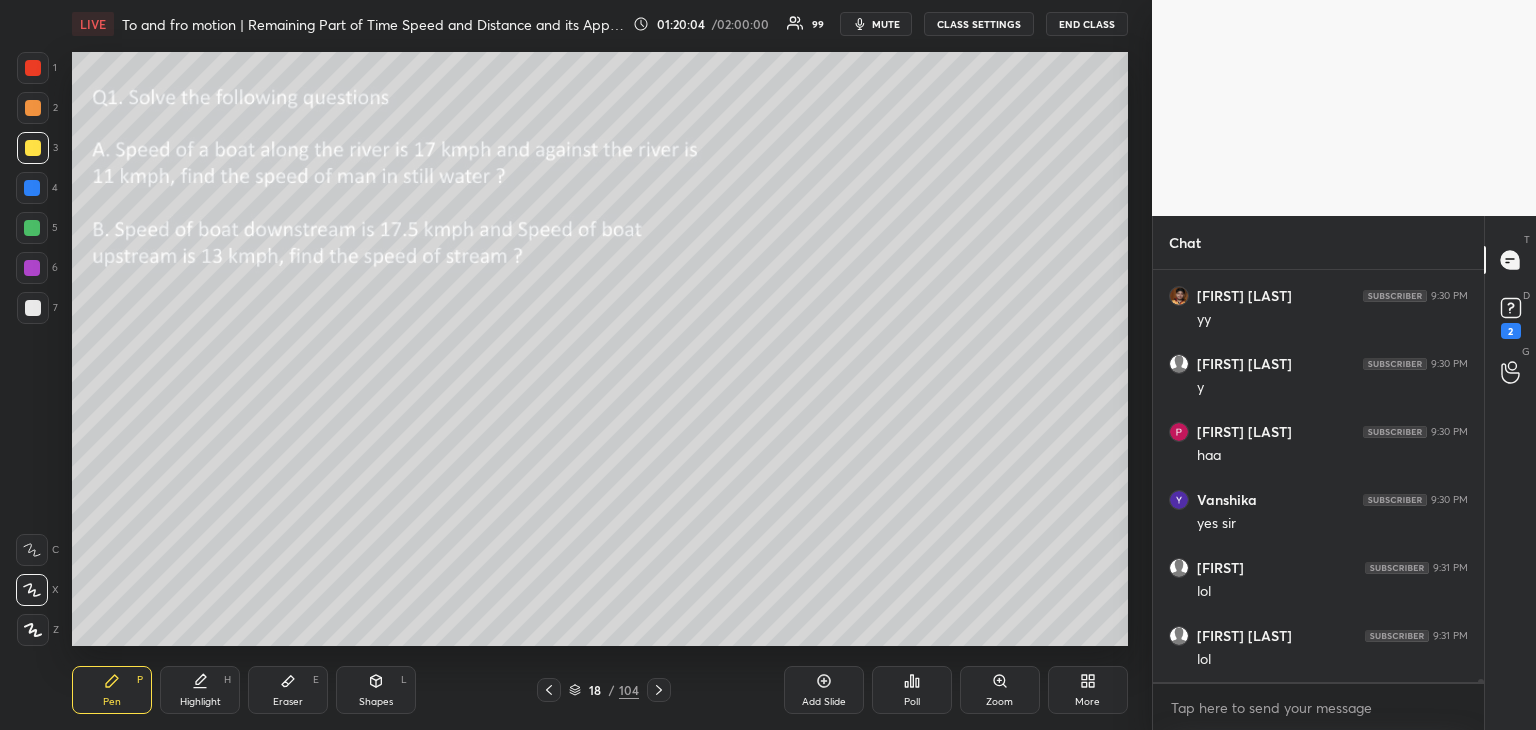 click 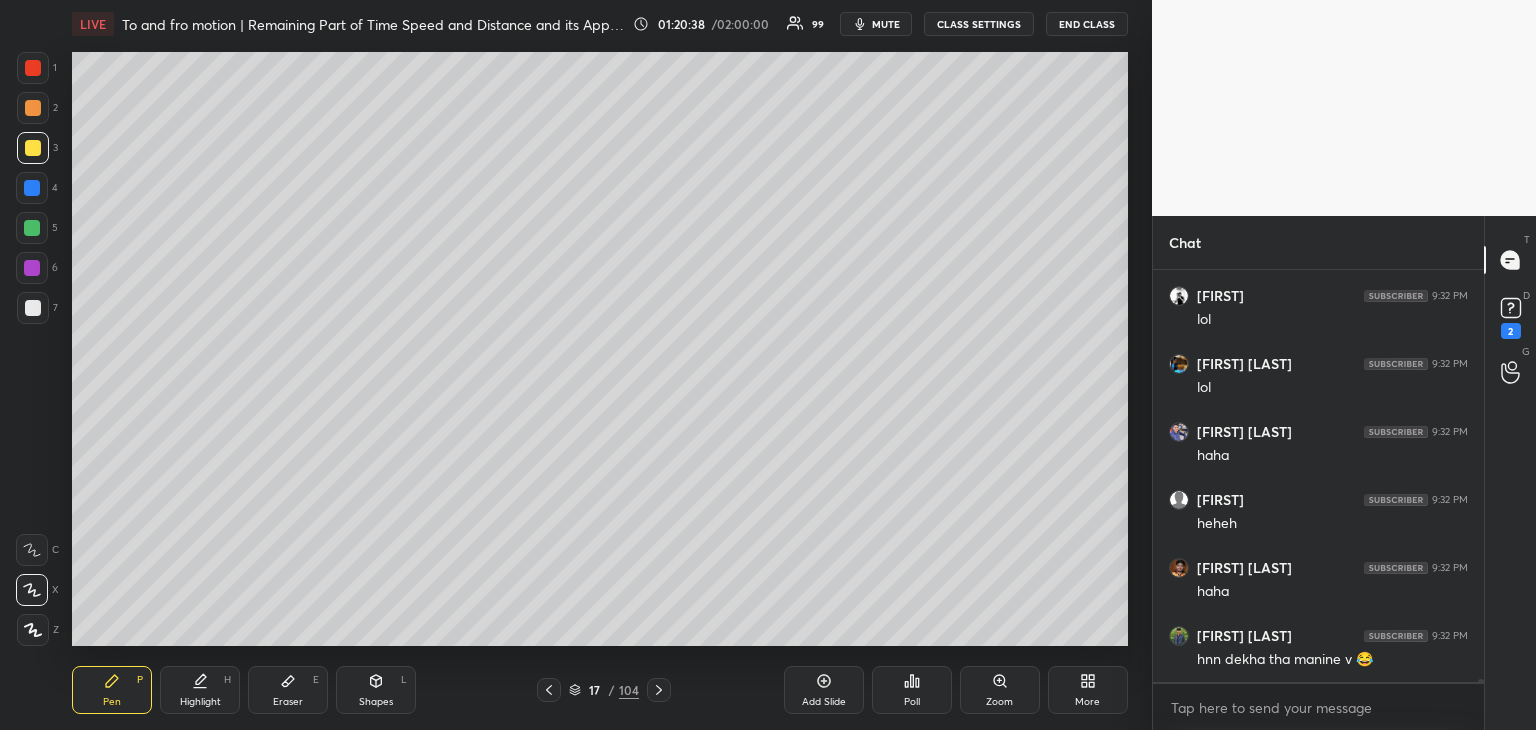 scroll, scrollTop: 66906, scrollLeft: 0, axis: vertical 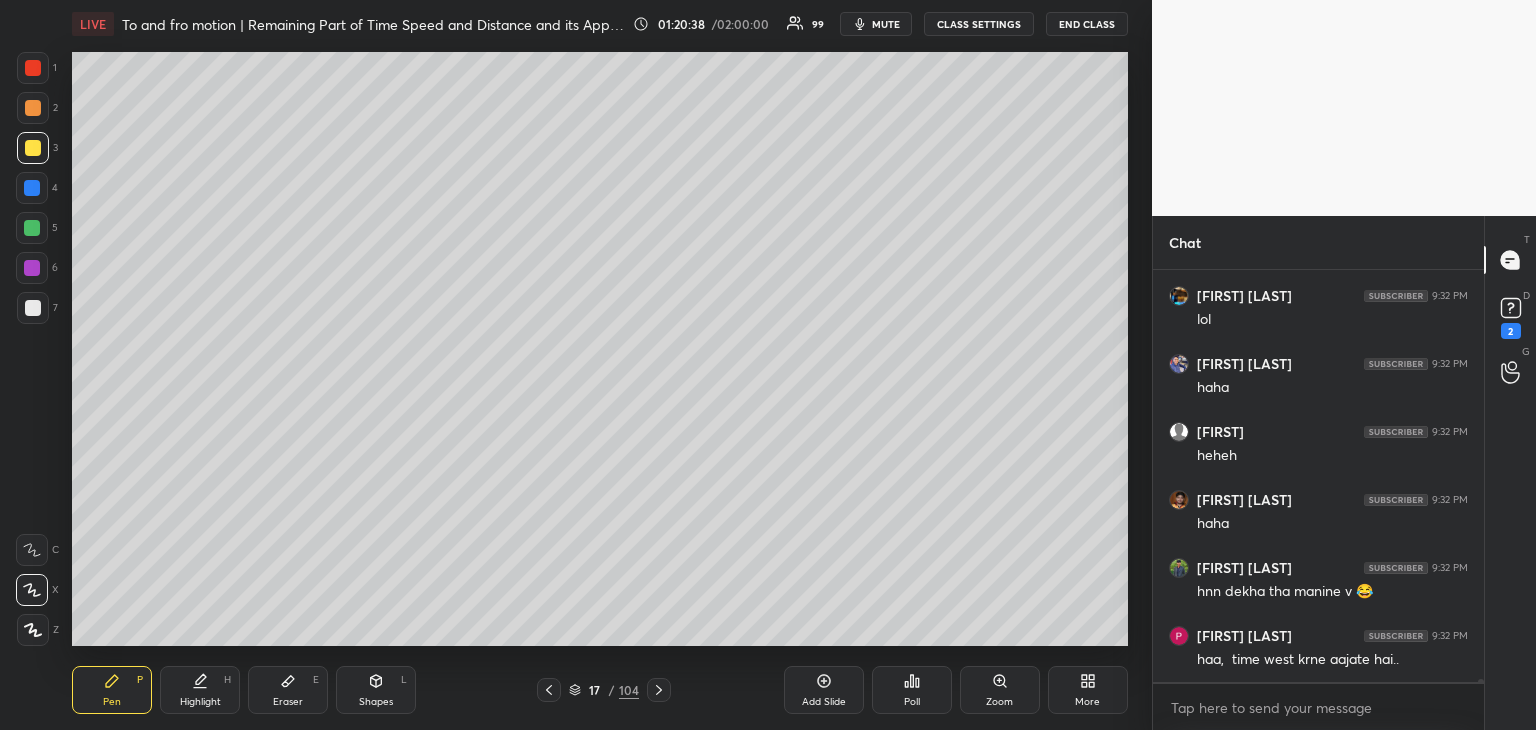 click on "Eraser" at bounding box center (288, 702) 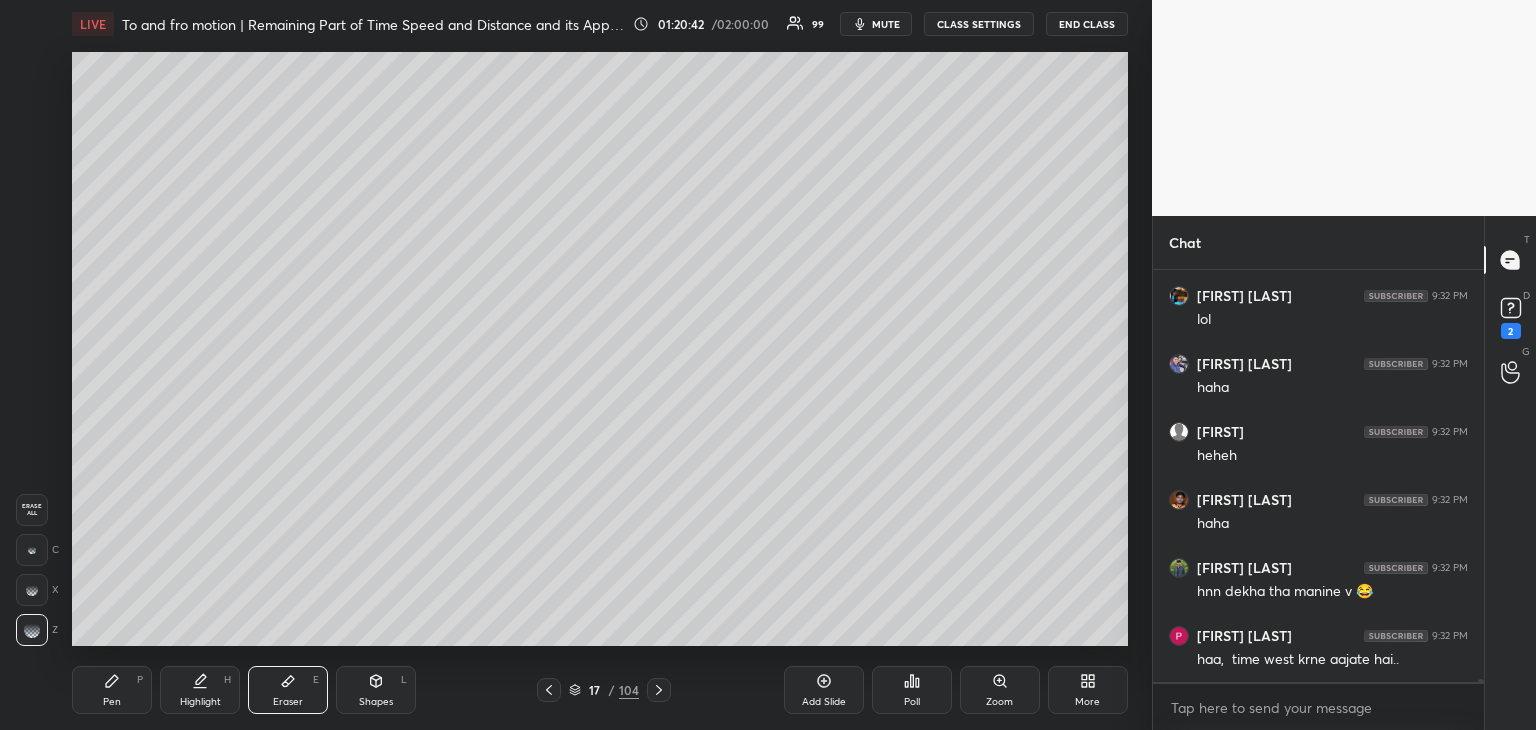 click on "Pen P" at bounding box center (112, 690) 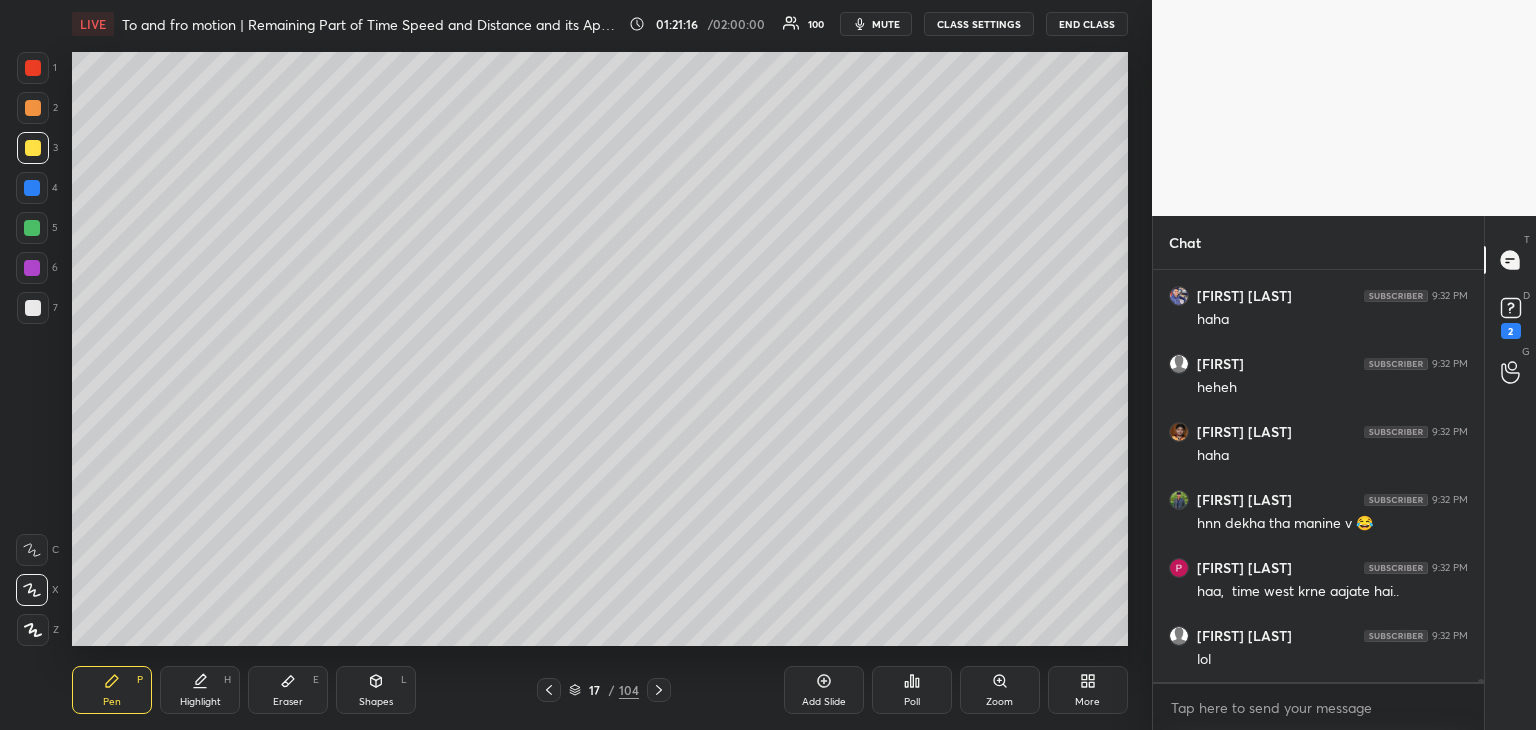 scroll, scrollTop: 67042, scrollLeft: 0, axis: vertical 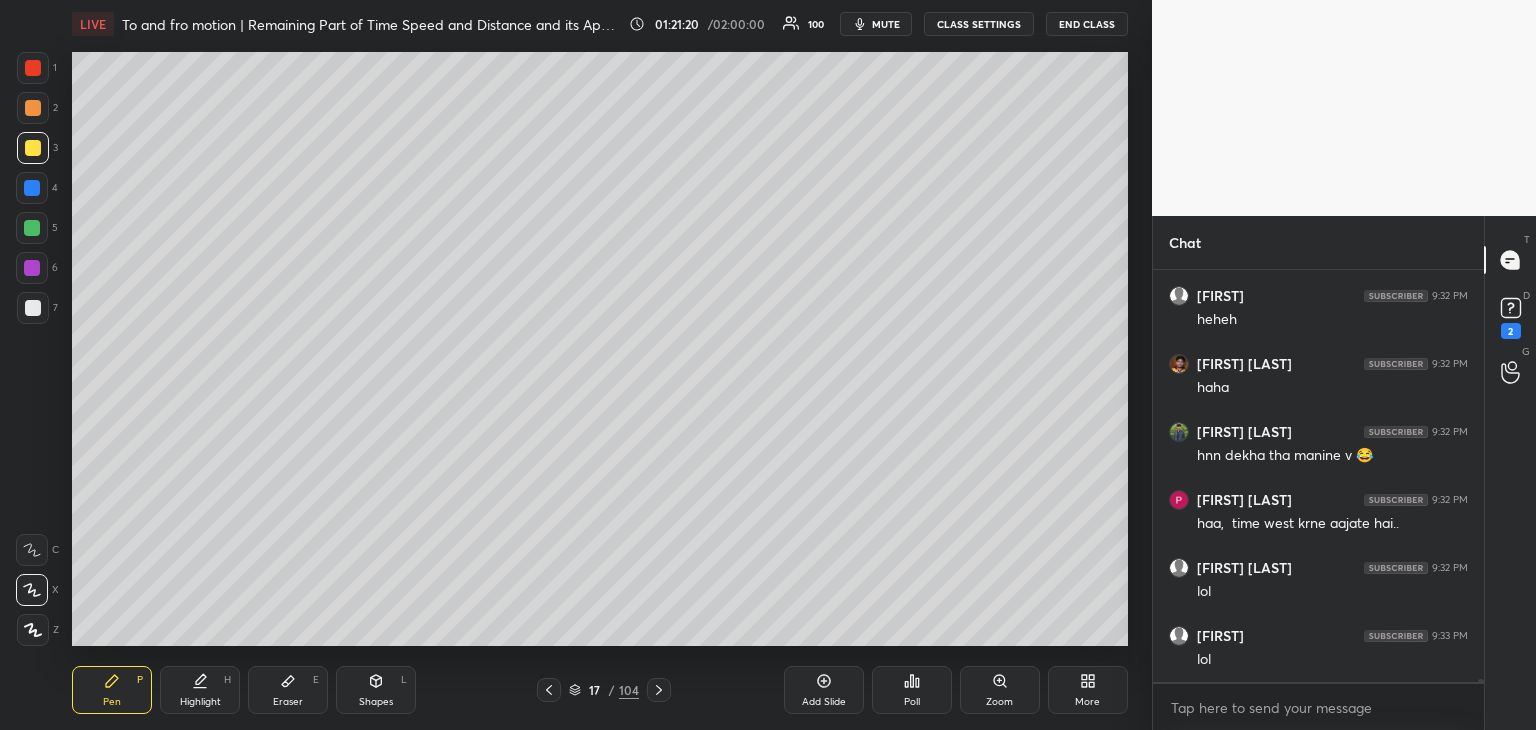 click on "Eraser" at bounding box center [288, 702] 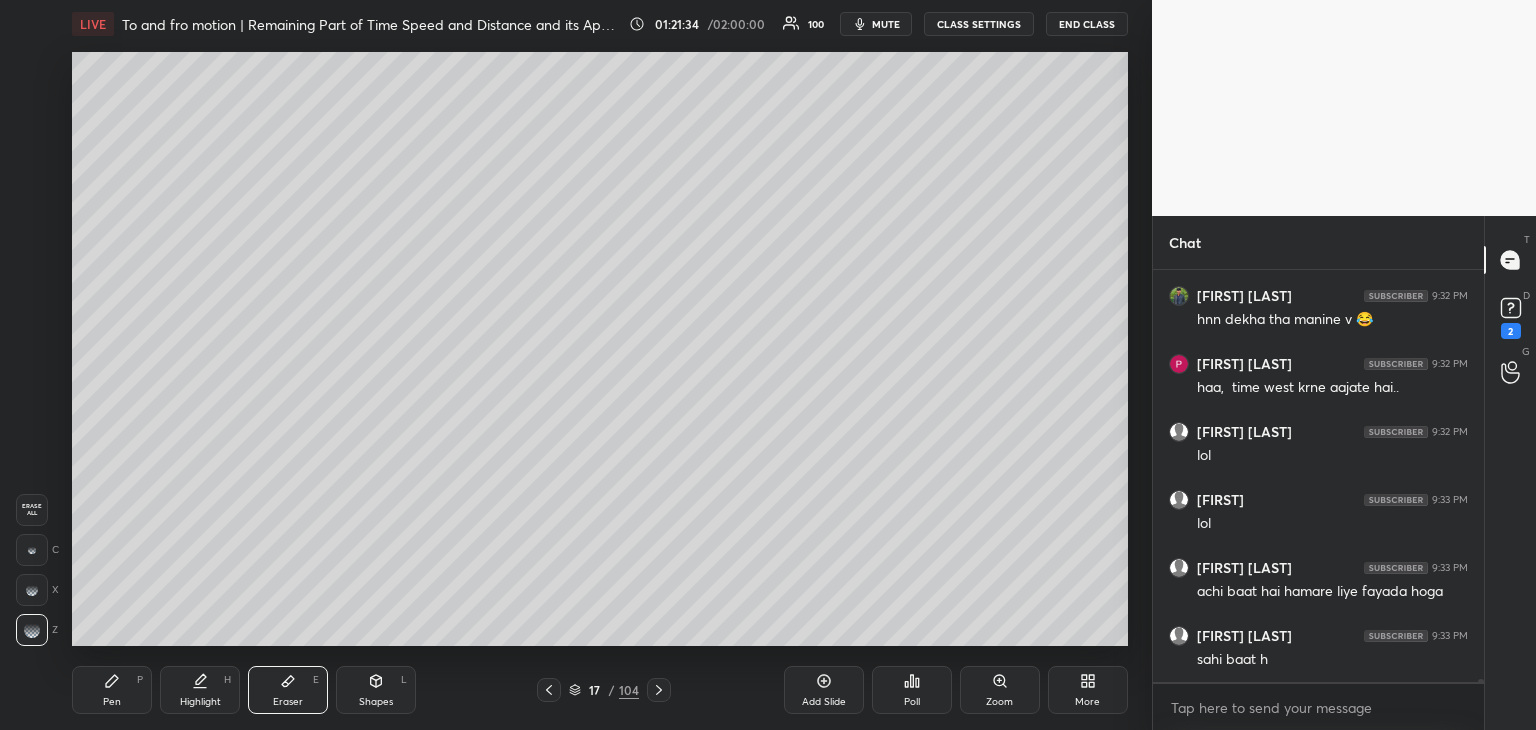 scroll, scrollTop: 67246, scrollLeft: 0, axis: vertical 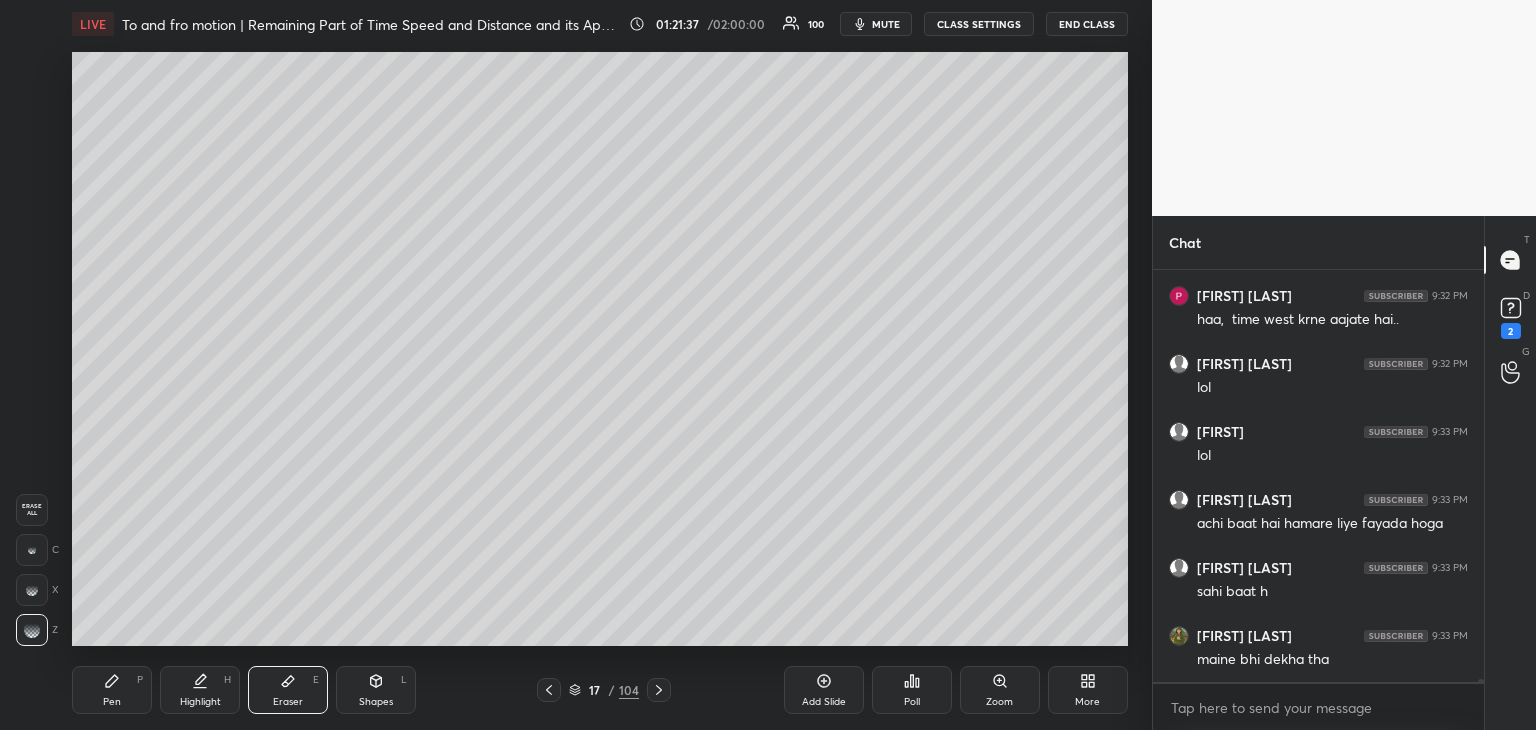 click 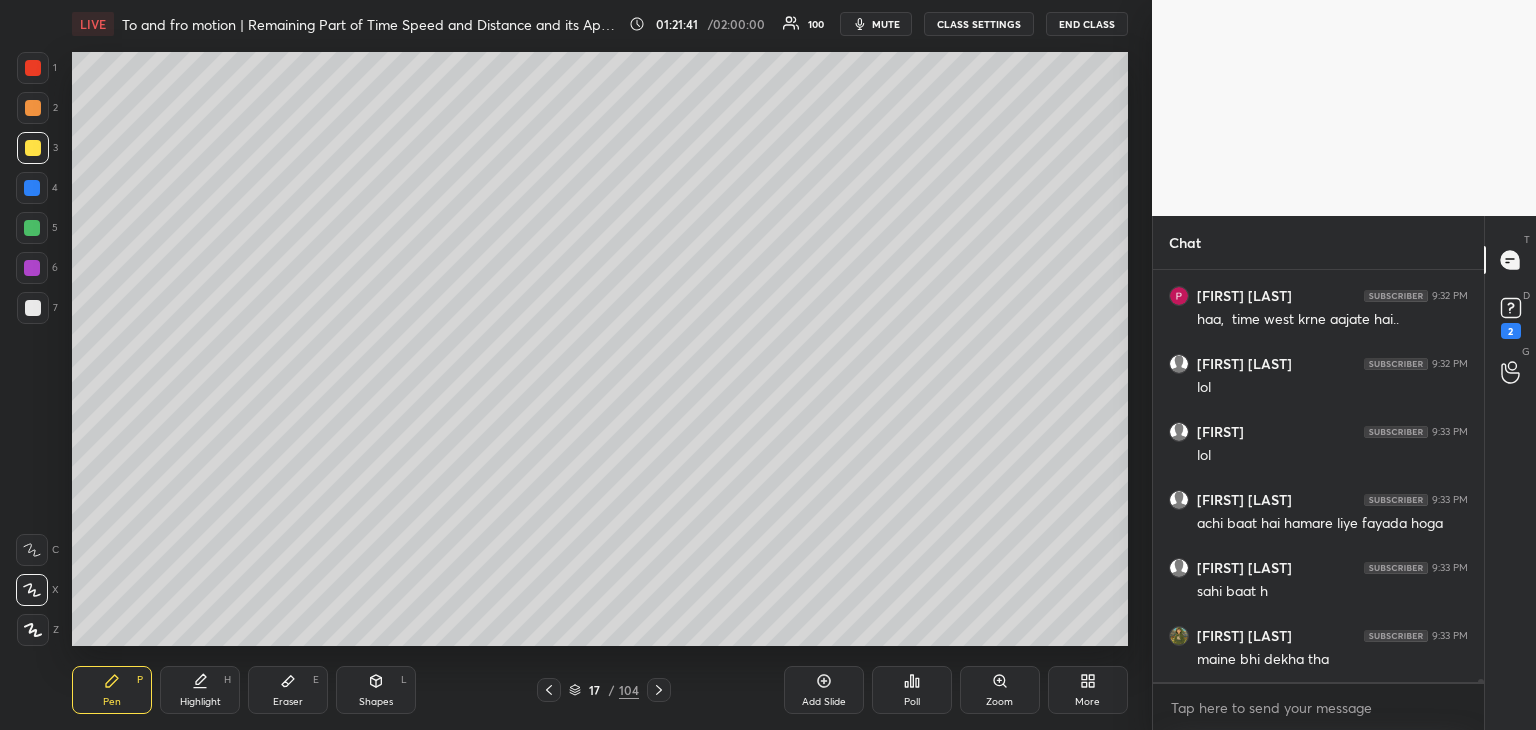click 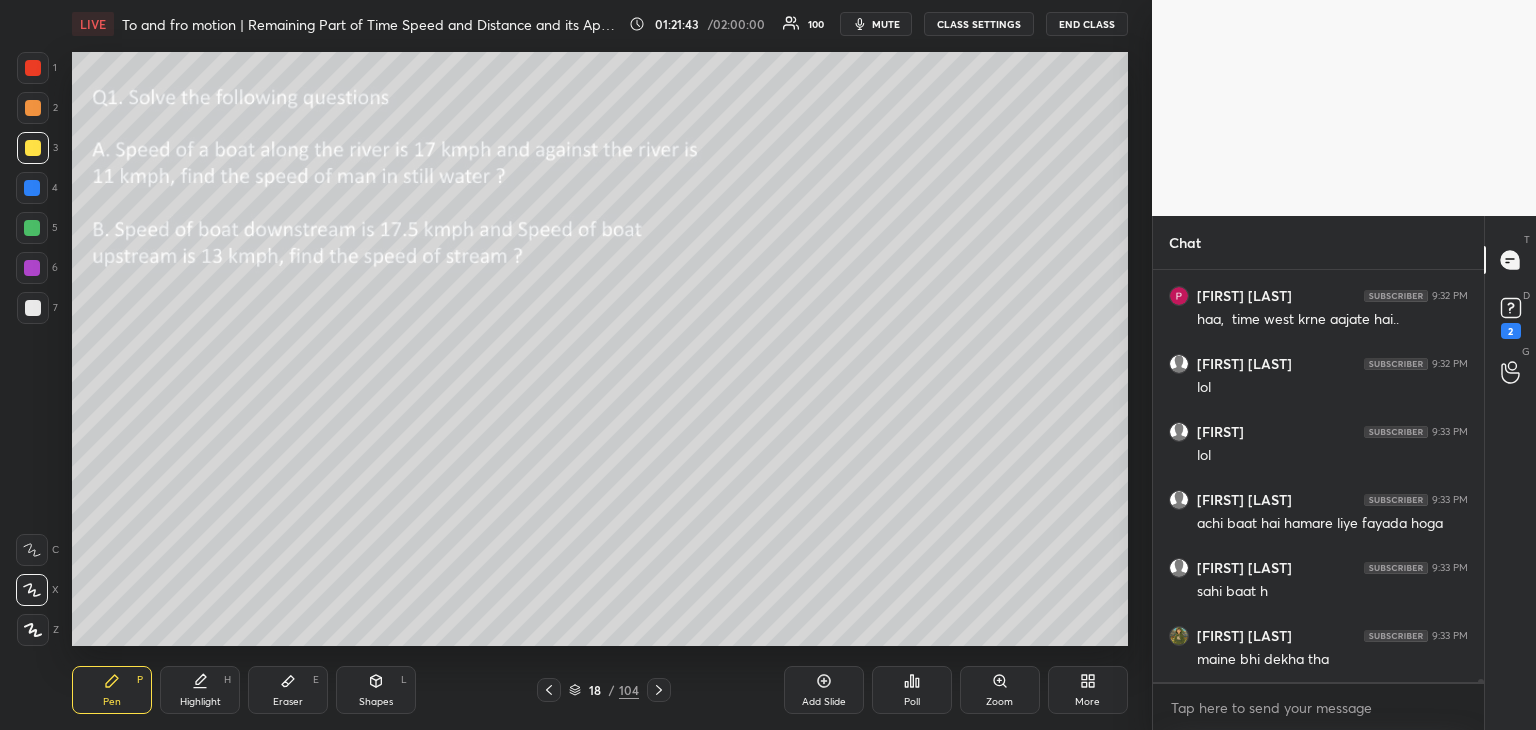 click at bounding box center (33, 148) 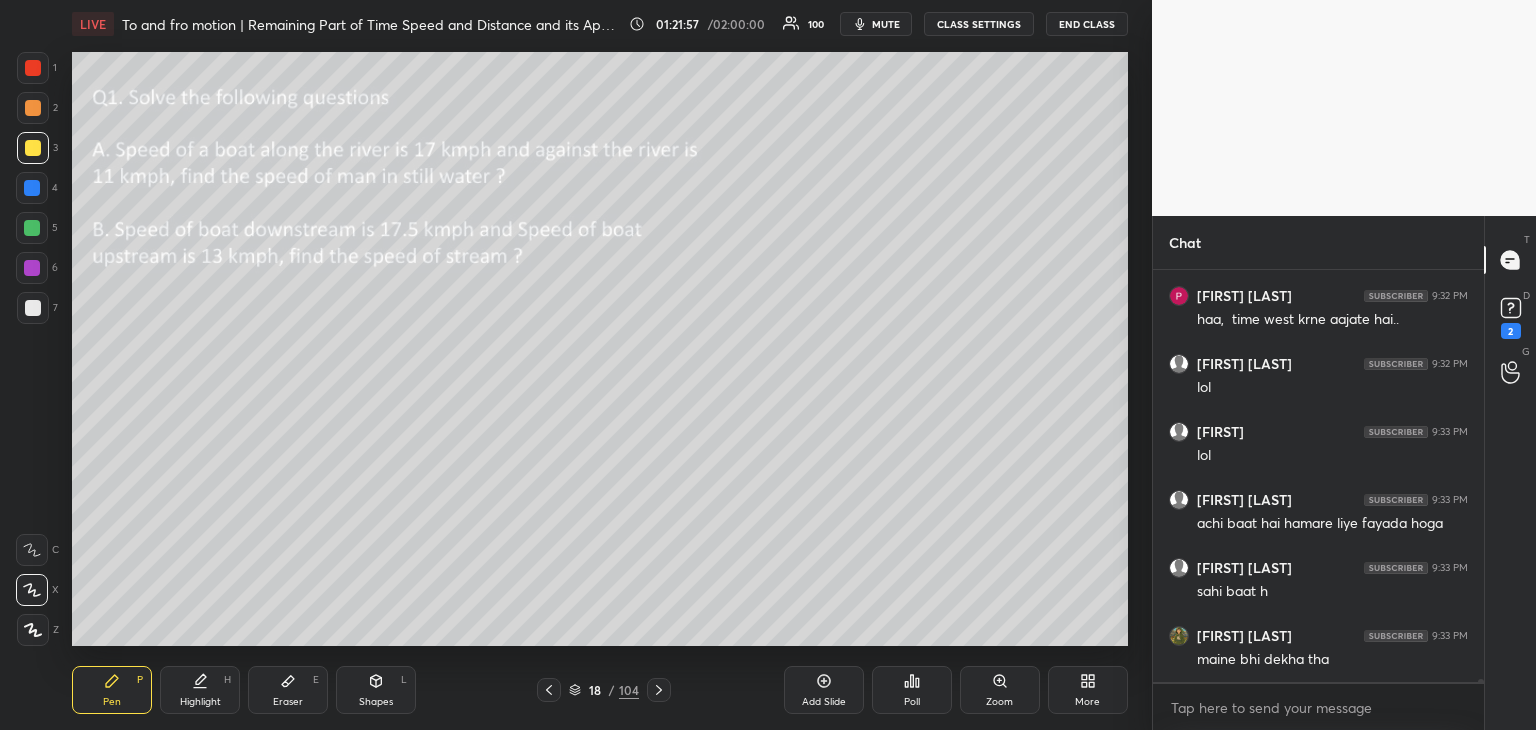 scroll, scrollTop: 67314, scrollLeft: 0, axis: vertical 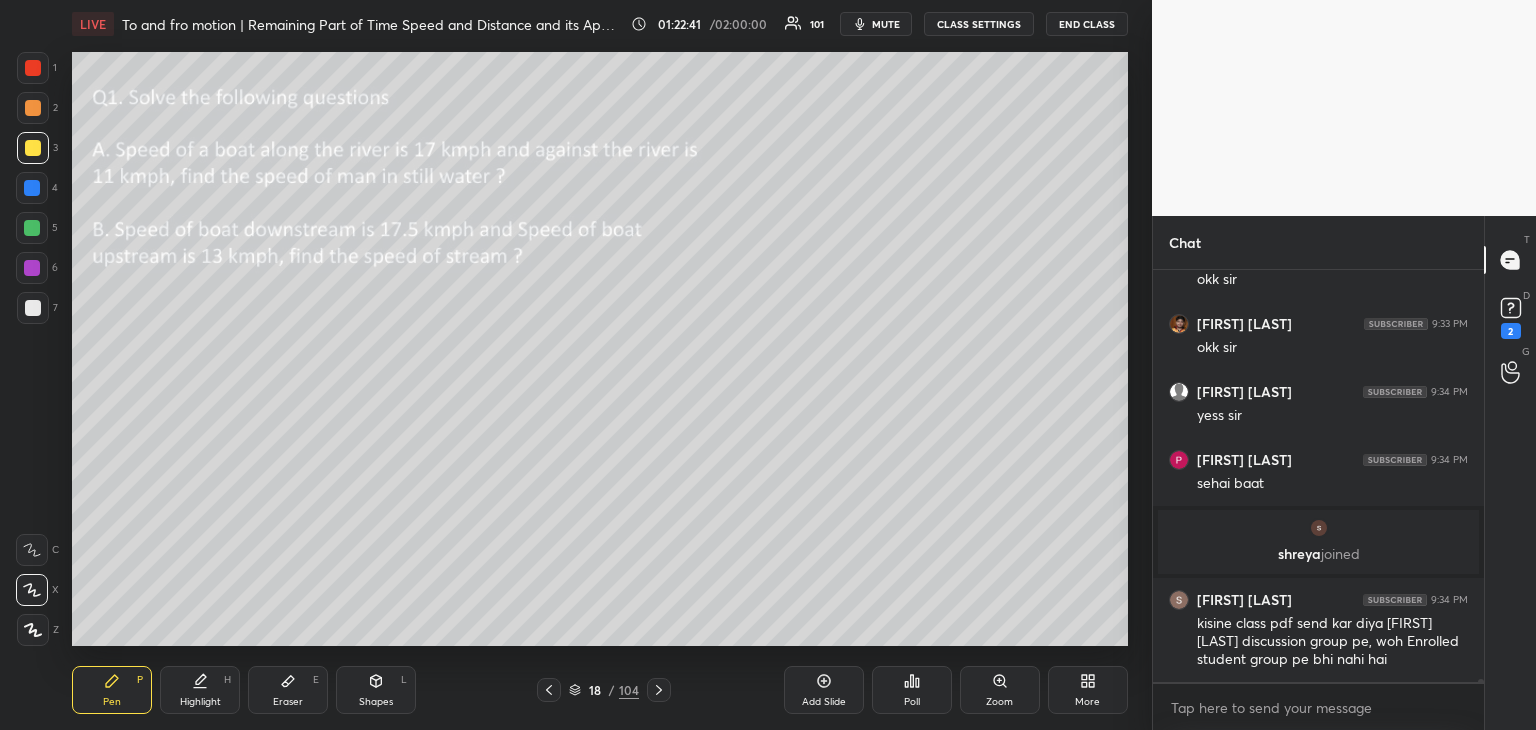 click on "Eraser E" at bounding box center [288, 690] 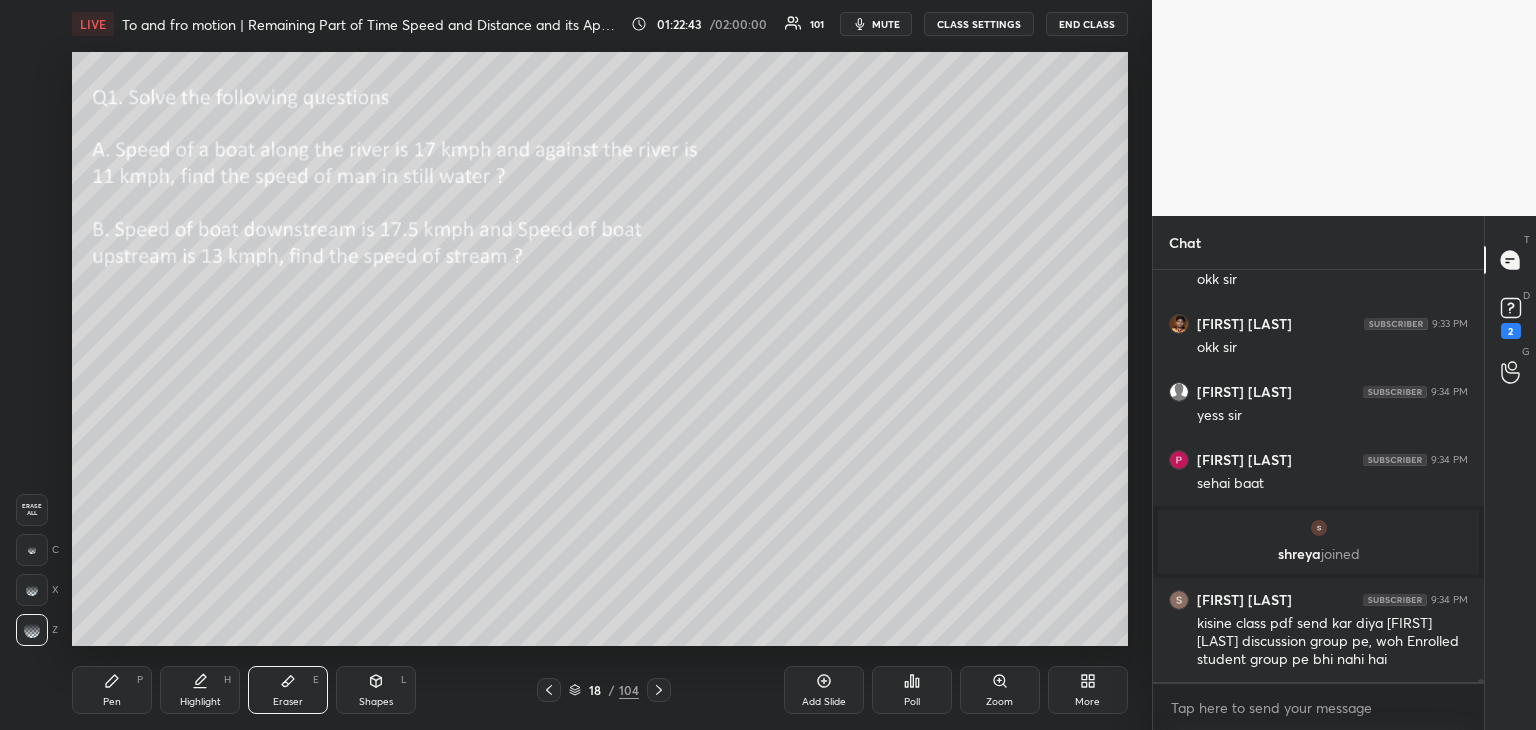 click on "Pen" at bounding box center [112, 702] 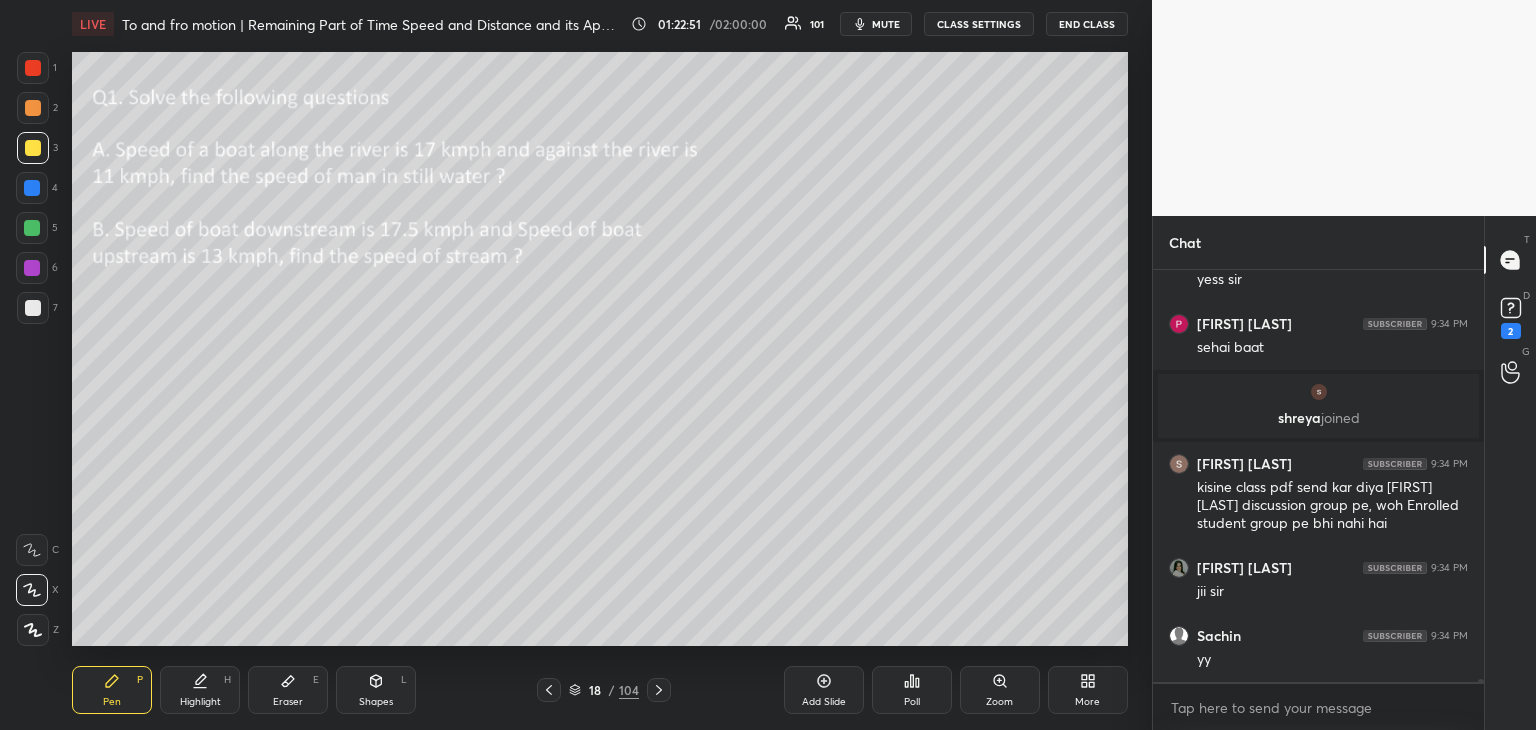 scroll, scrollTop: 66488, scrollLeft: 0, axis: vertical 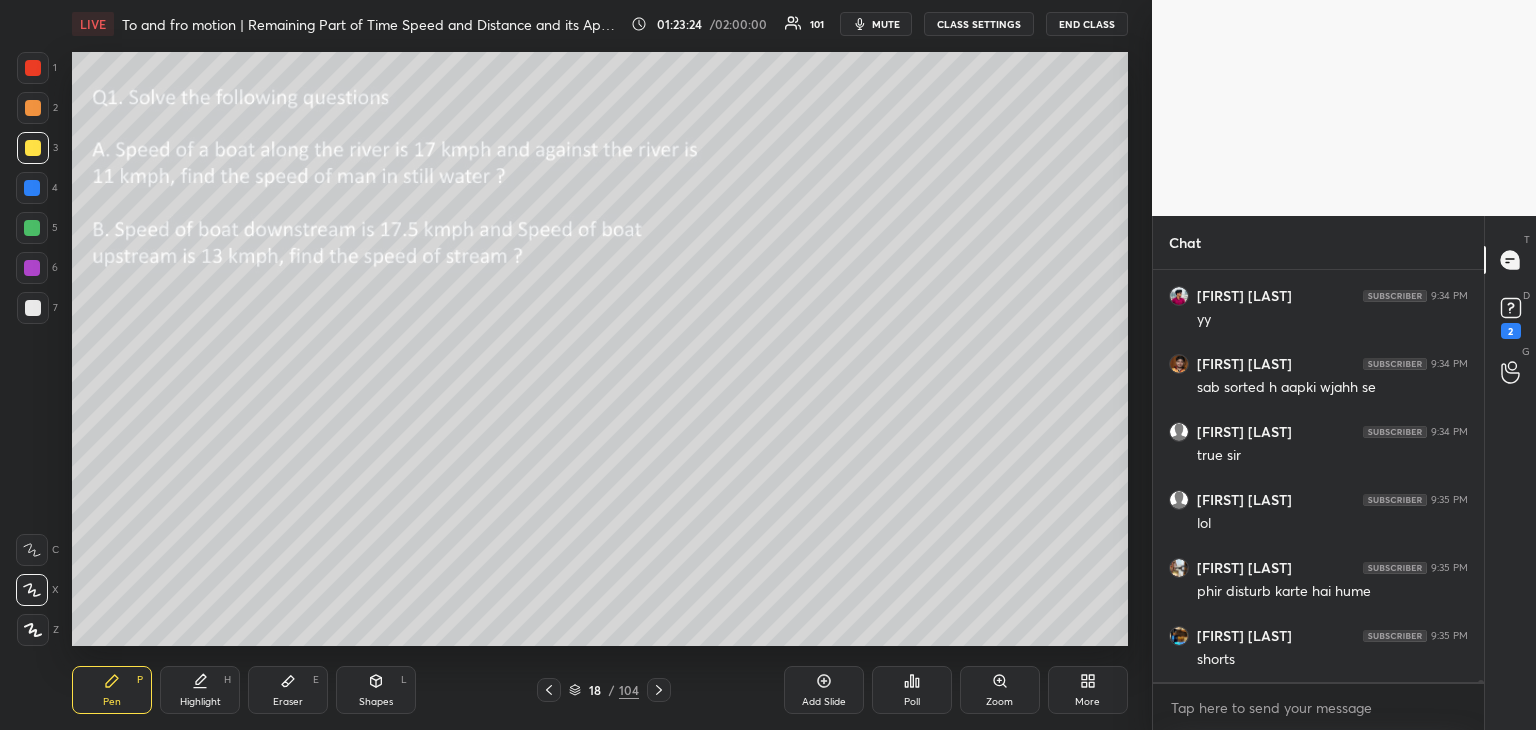 click on "Eraser E" at bounding box center [288, 690] 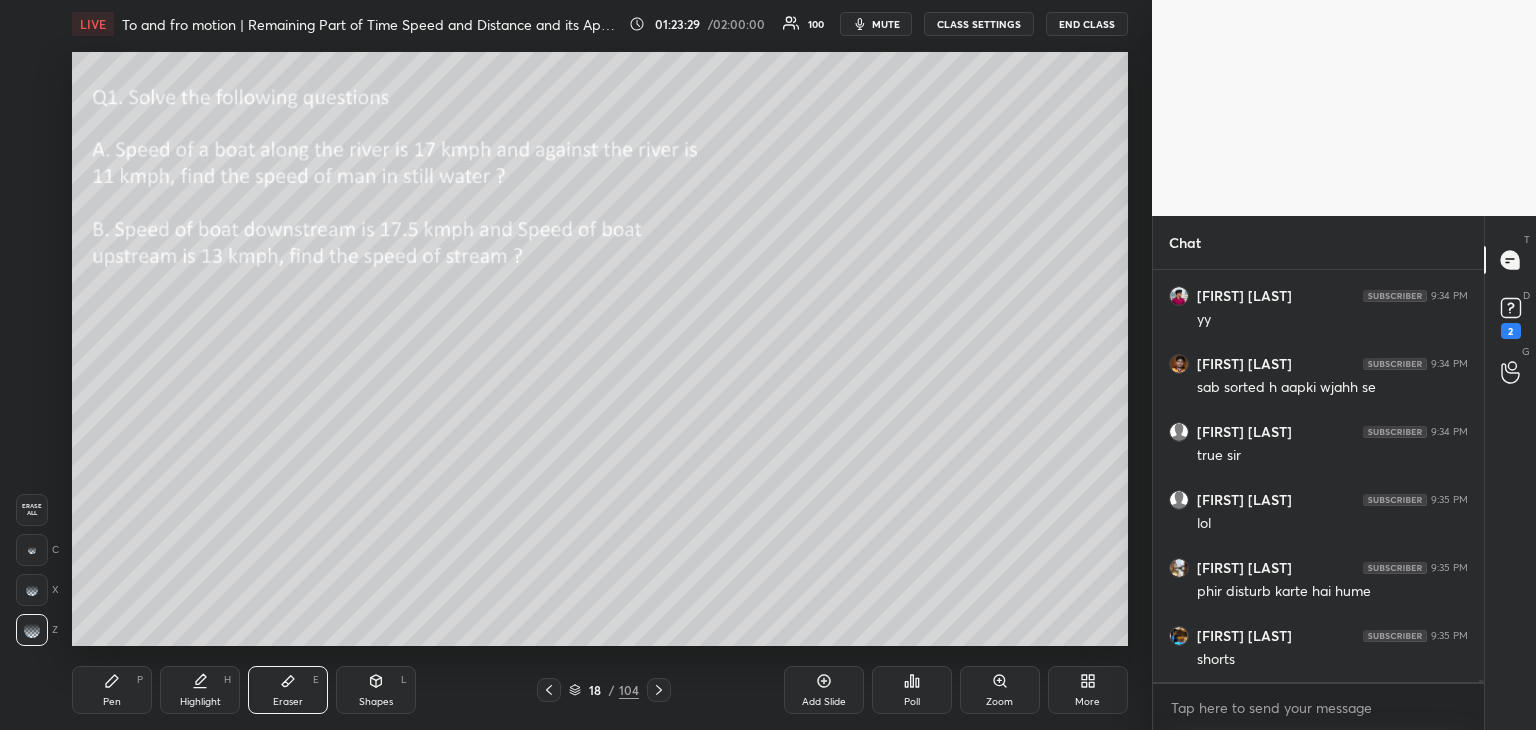 click on "Pen" at bounding box center (112, 702) 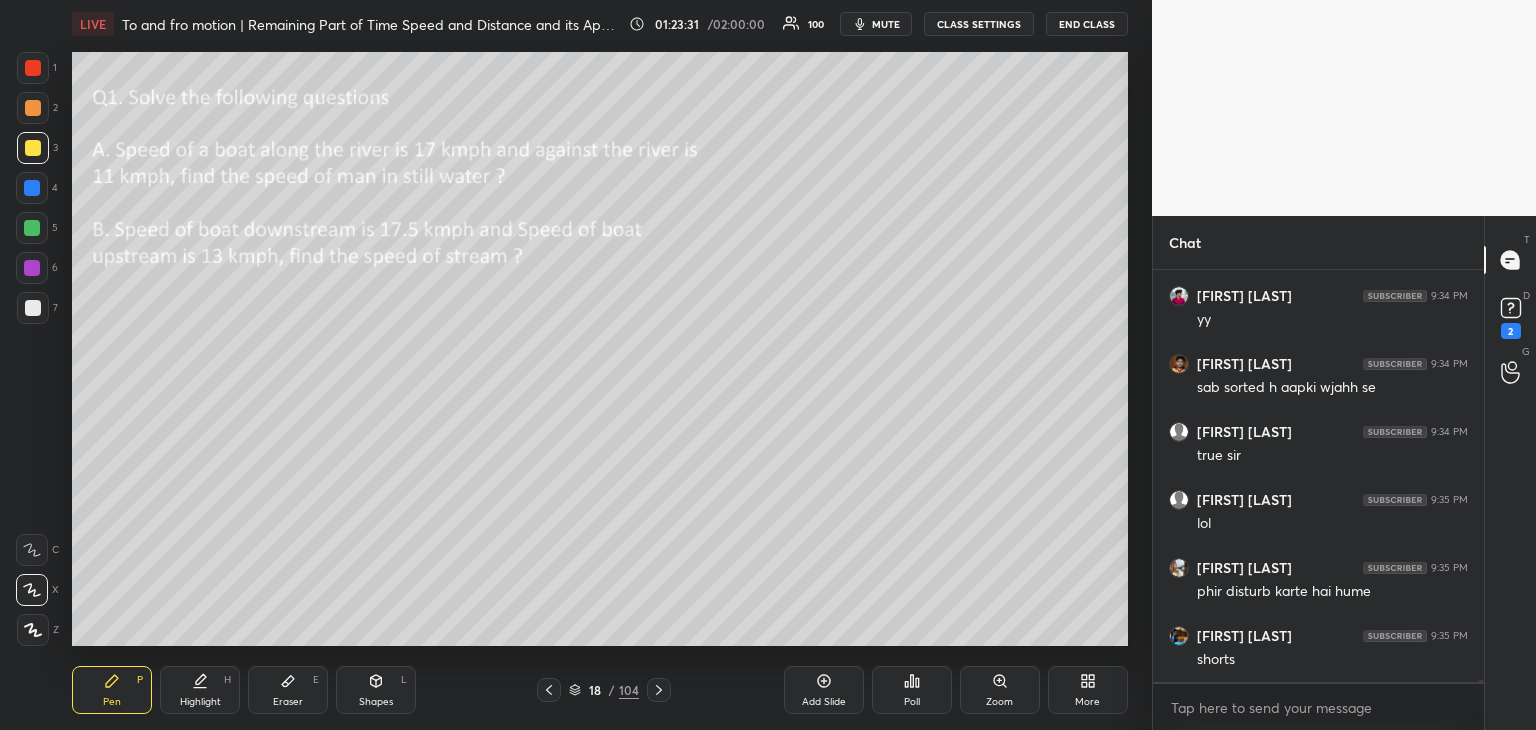 scroll, scrollTop: 67716, scrollLeft: 0, axis: vertical 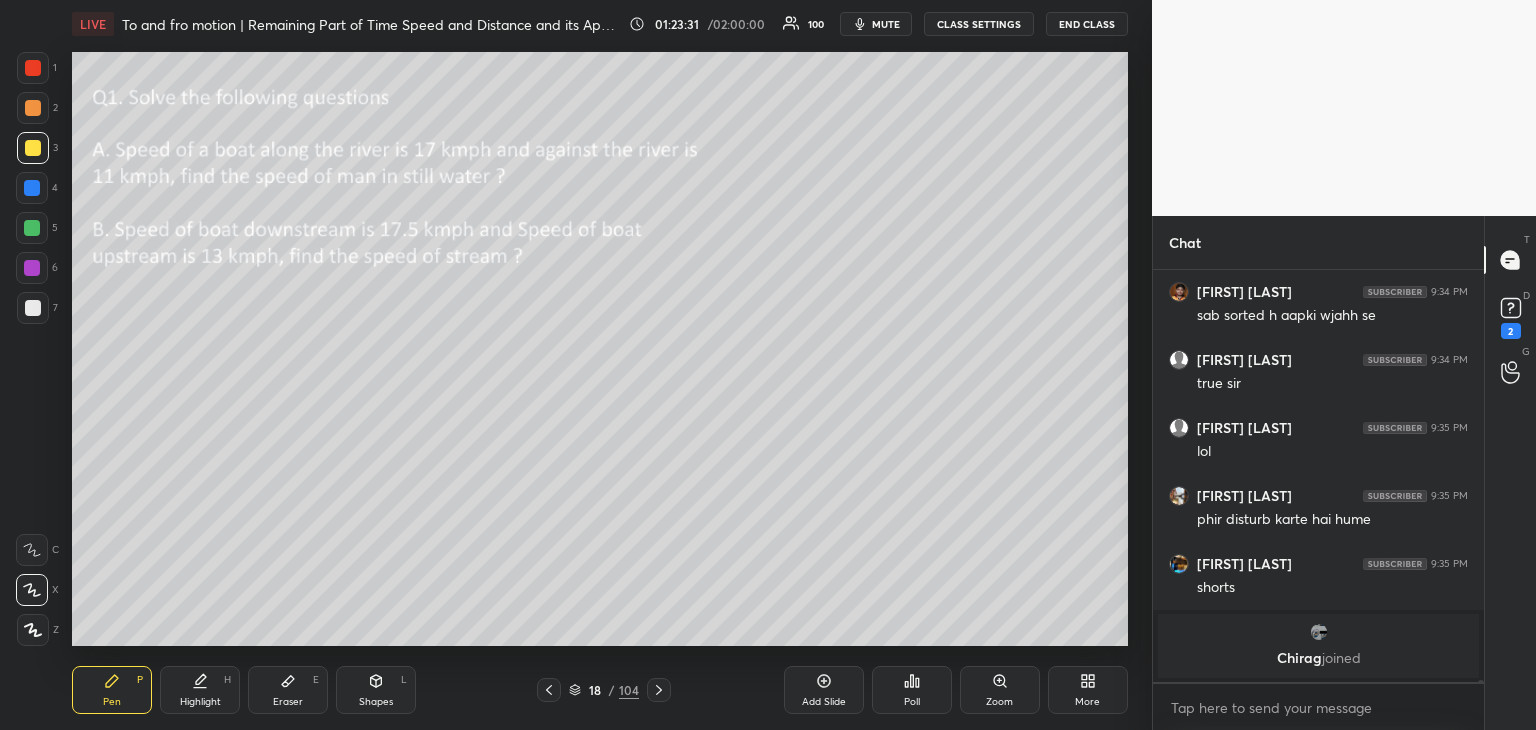 click at bounding box center [33, 108] 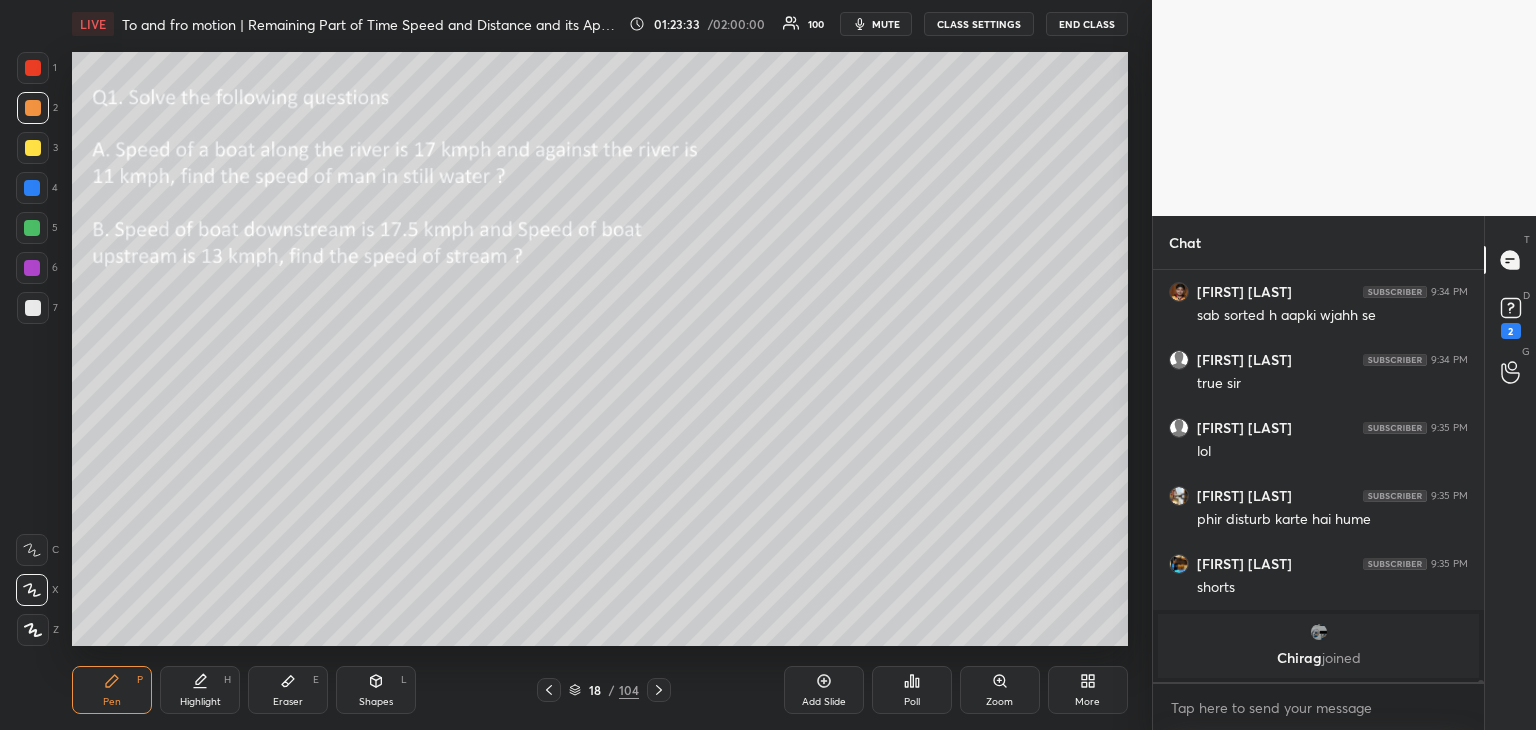 click 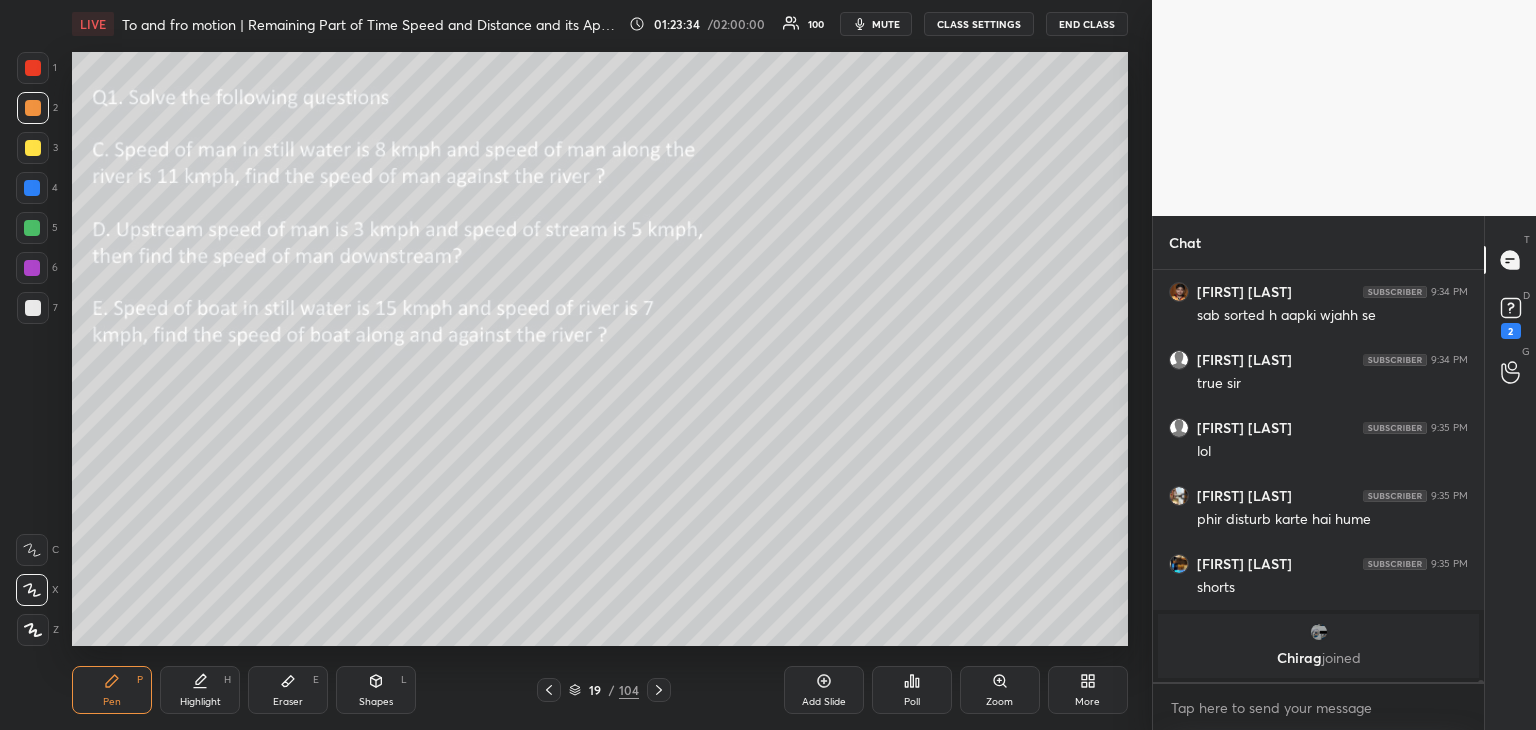 click 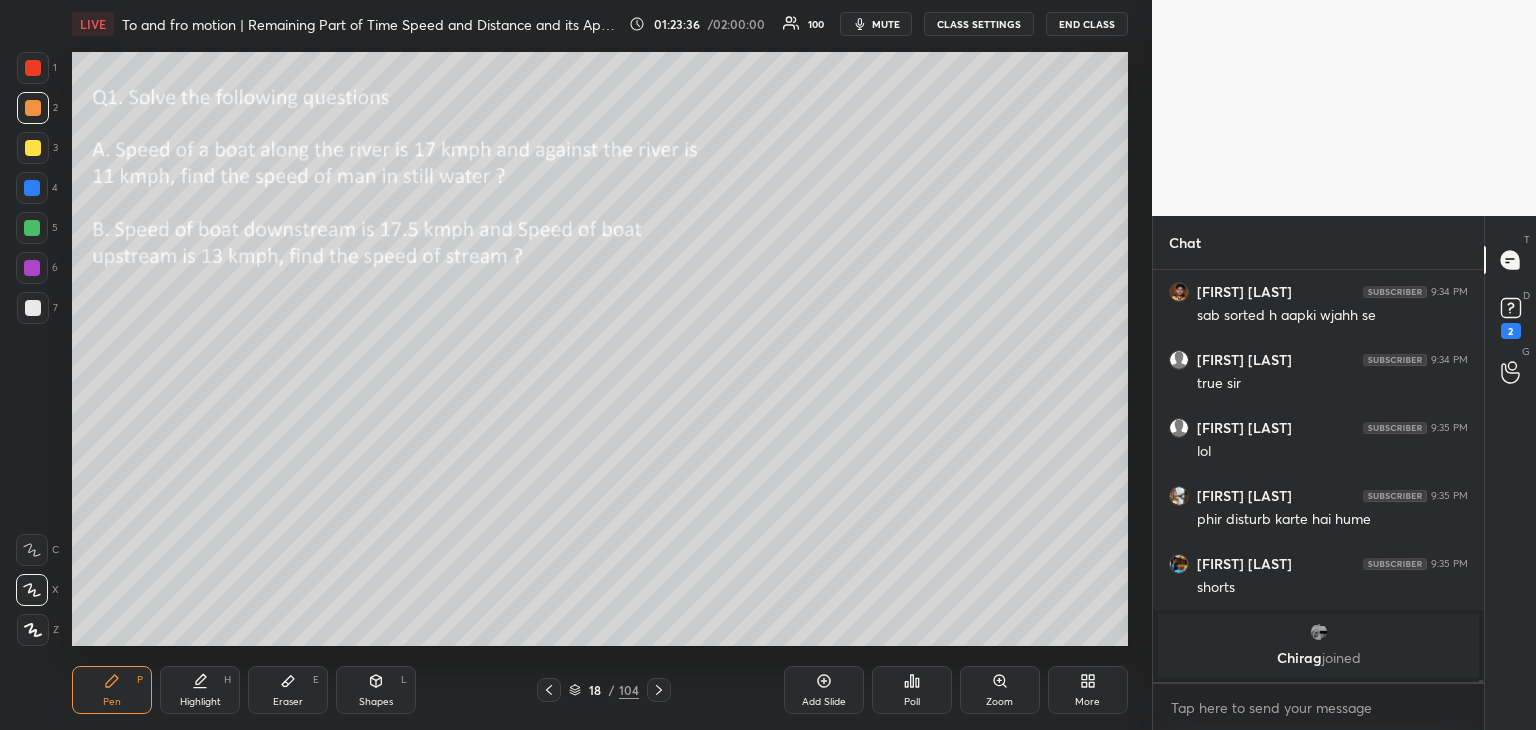 click 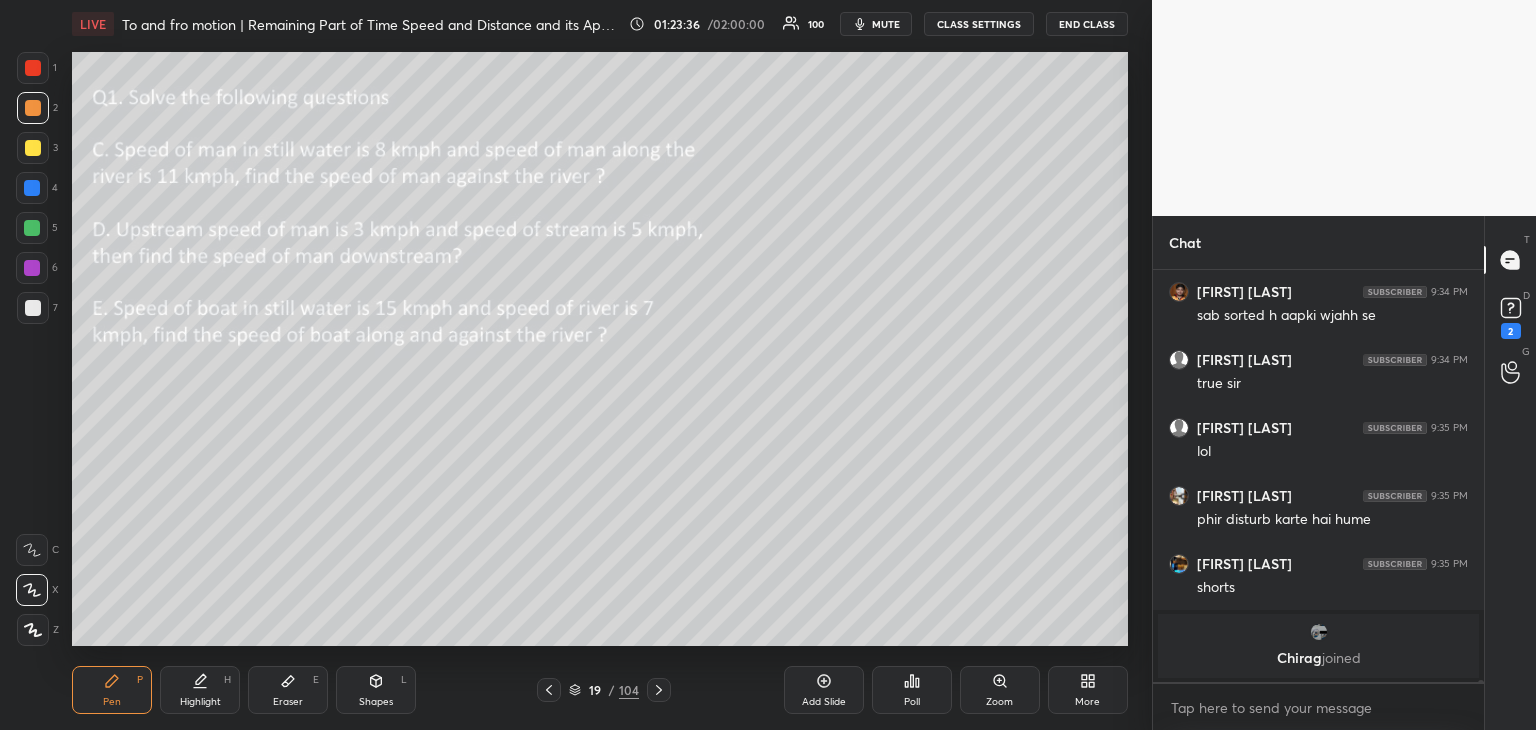 click 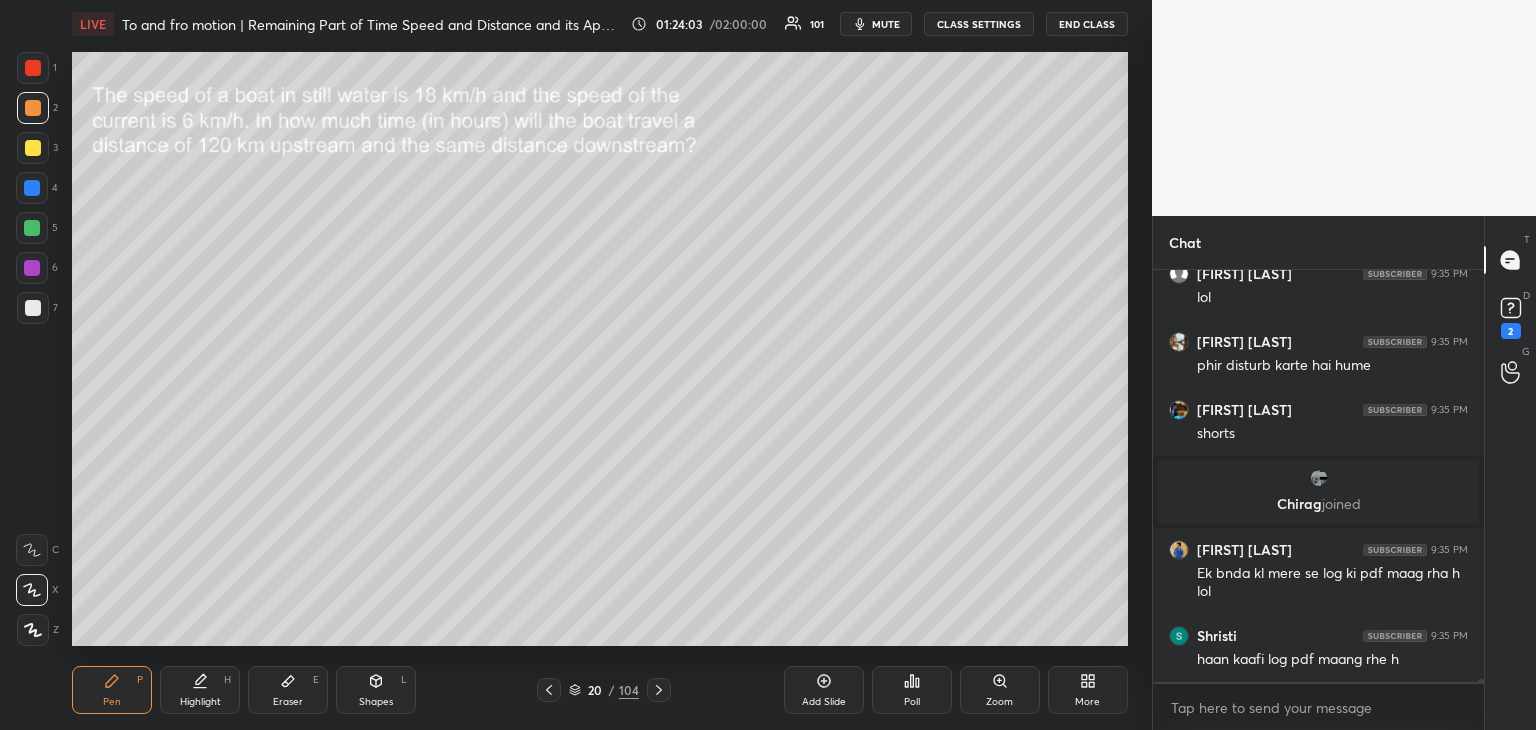 scroll, scrollTop: 67520, scrollLeft: 0, axis: vertical 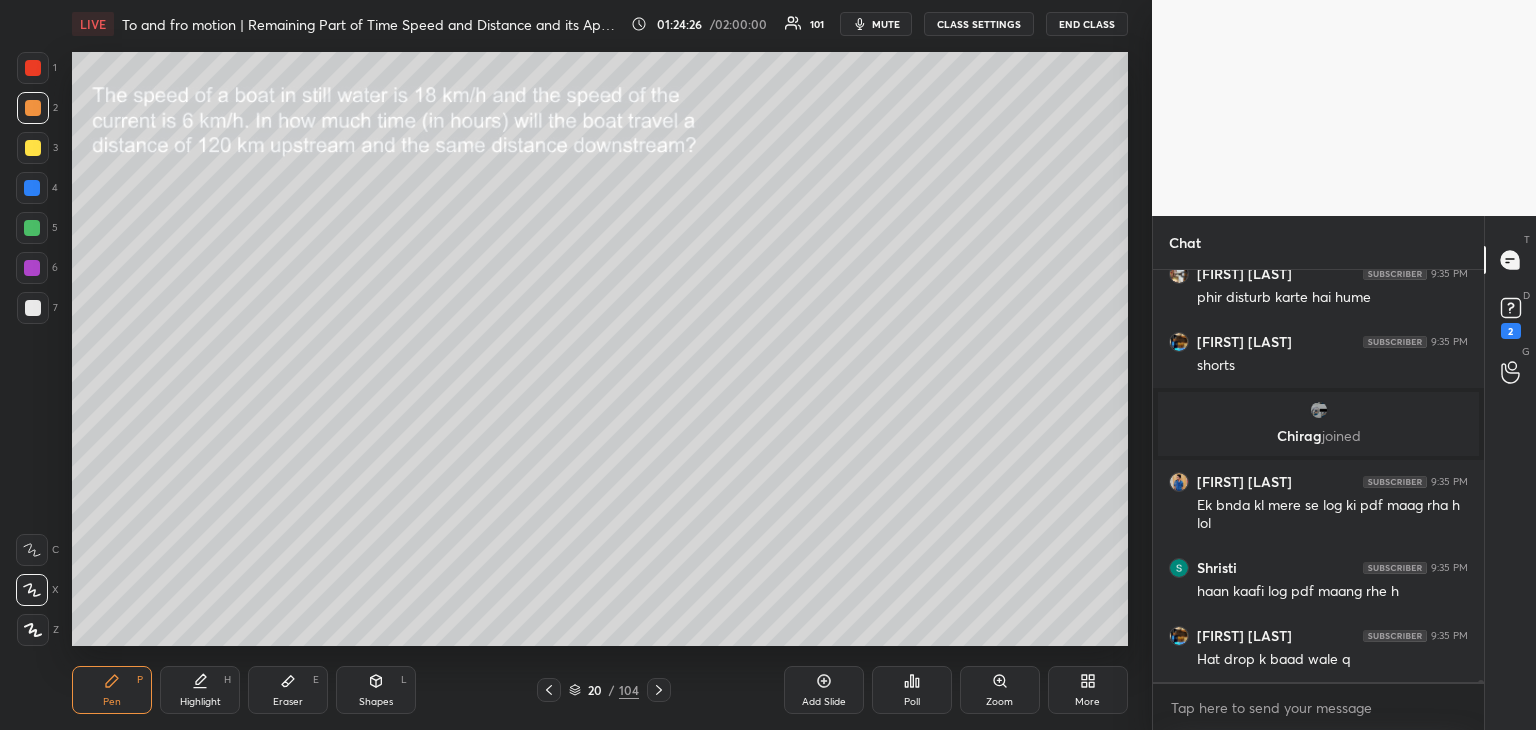 click 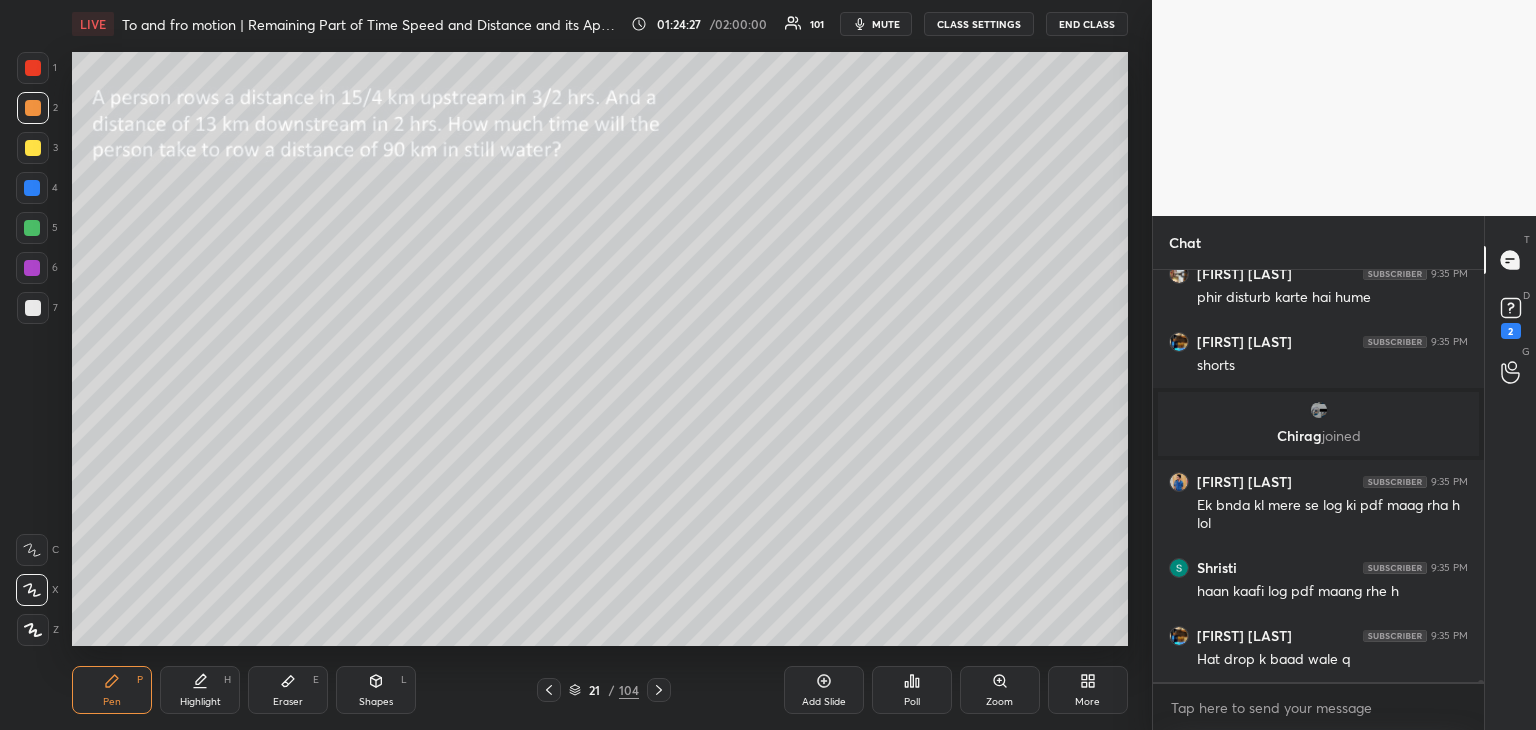 click 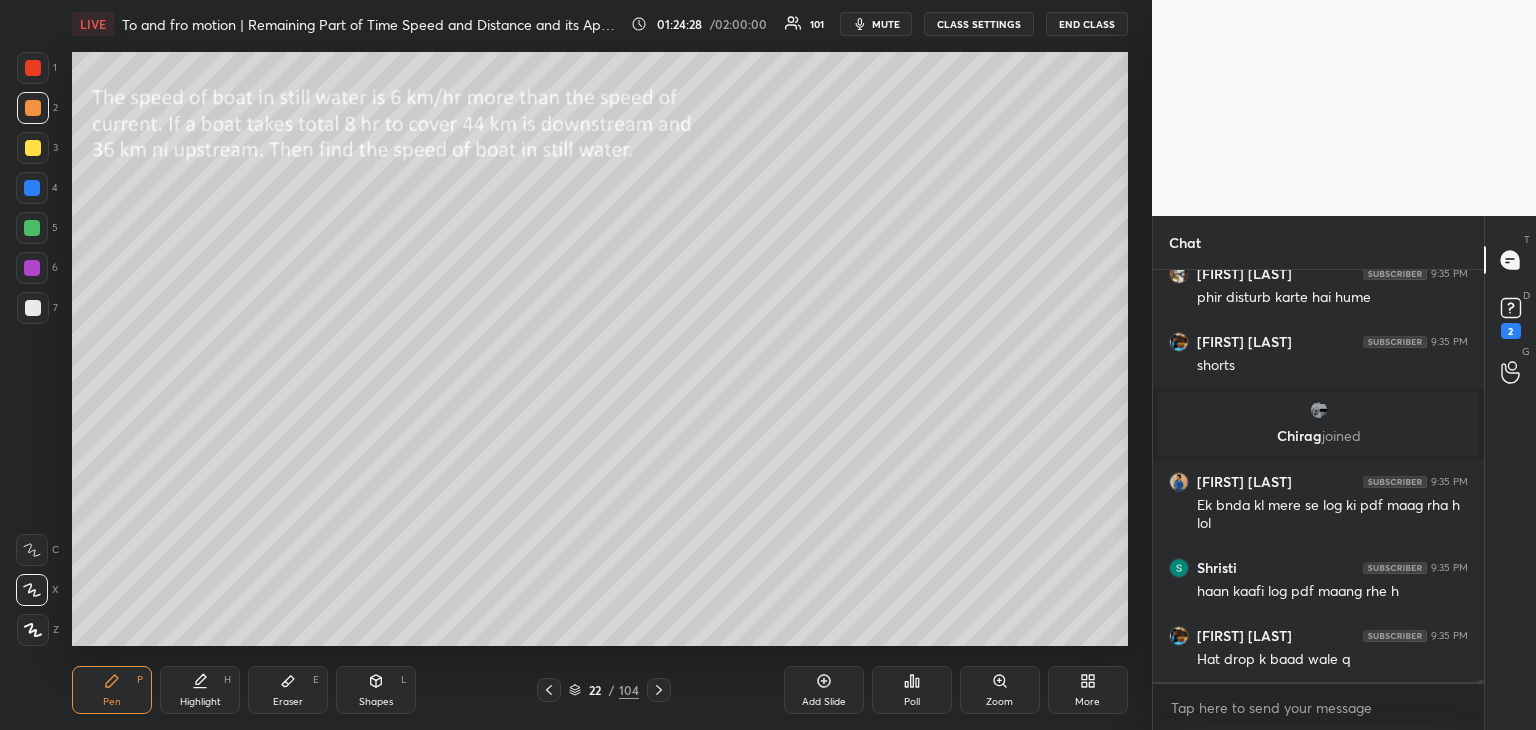 click 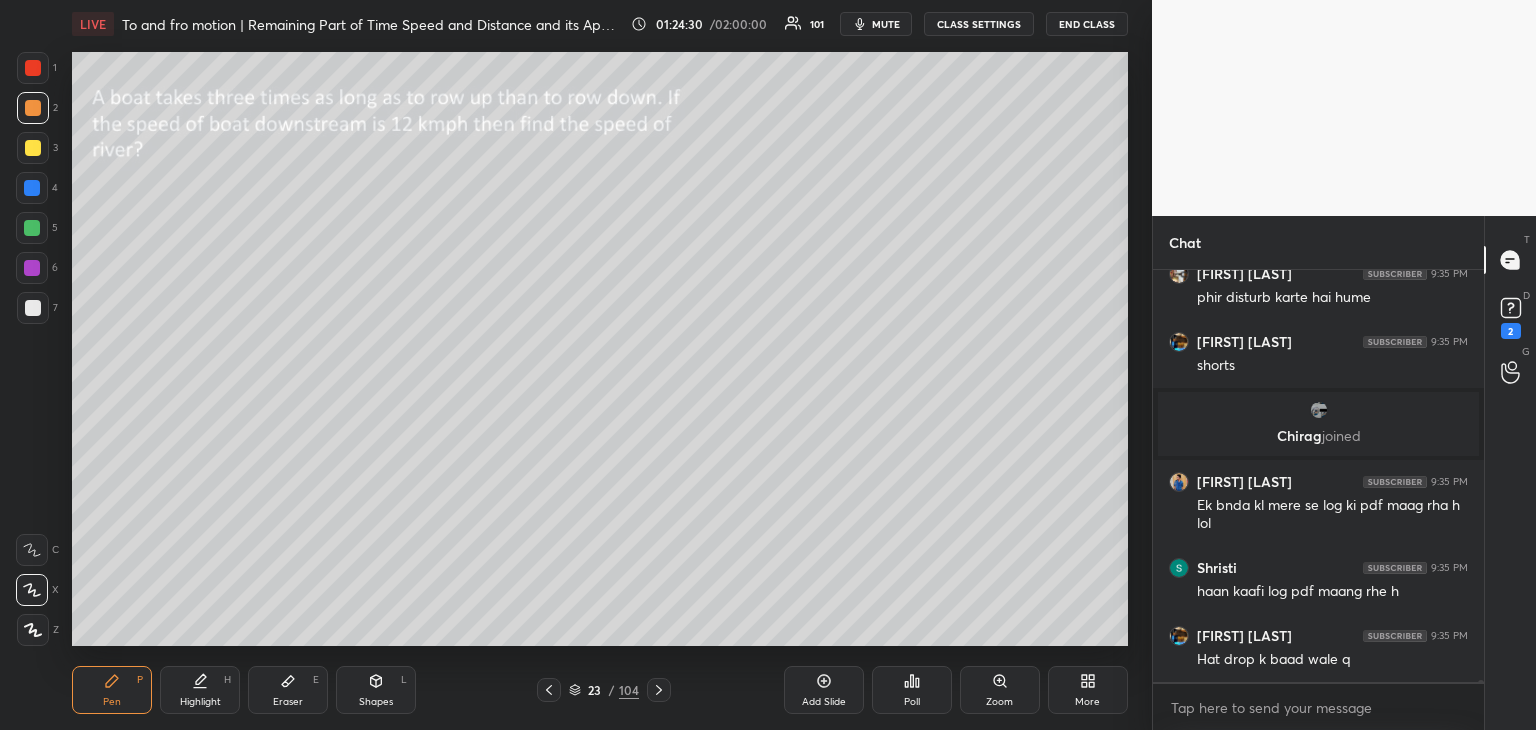 click 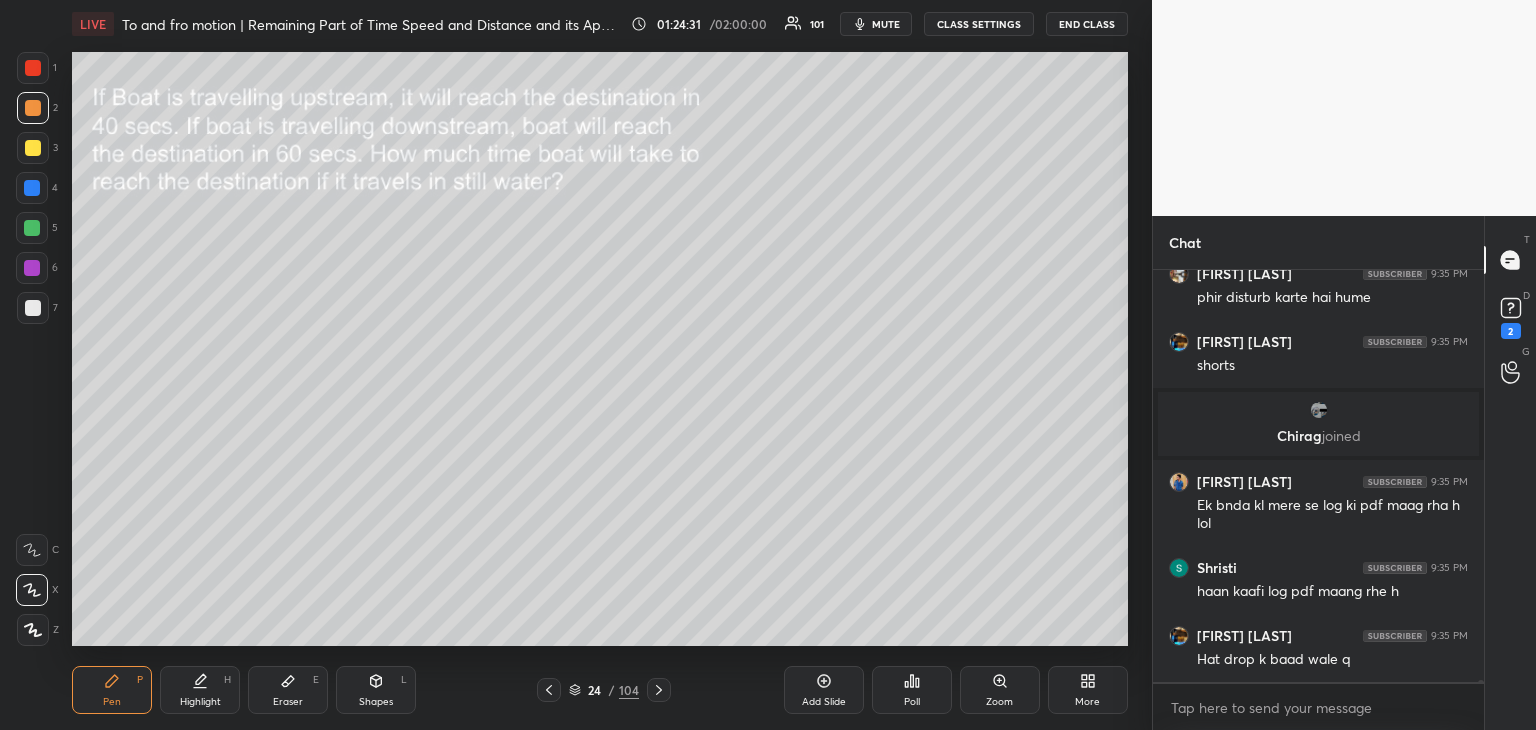 click 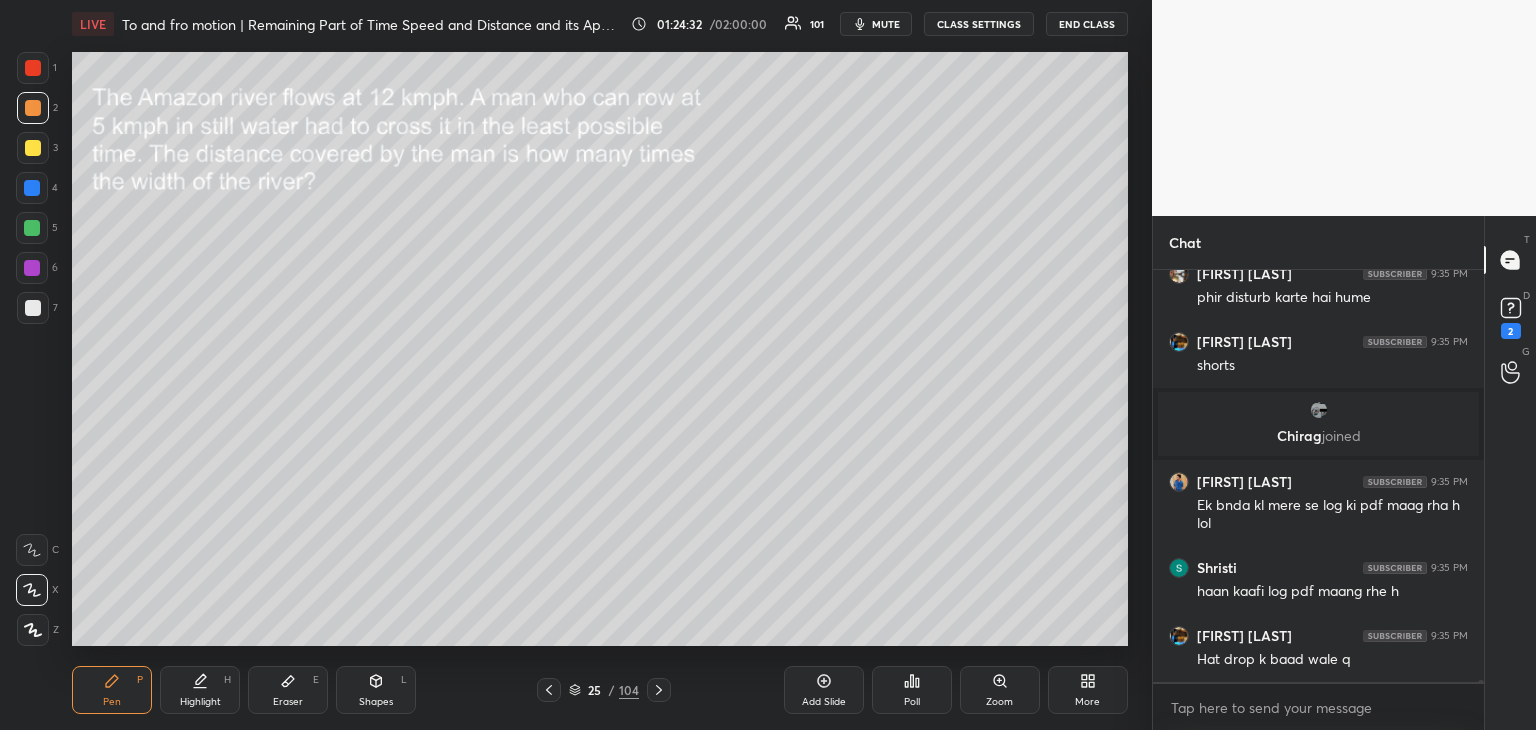 click 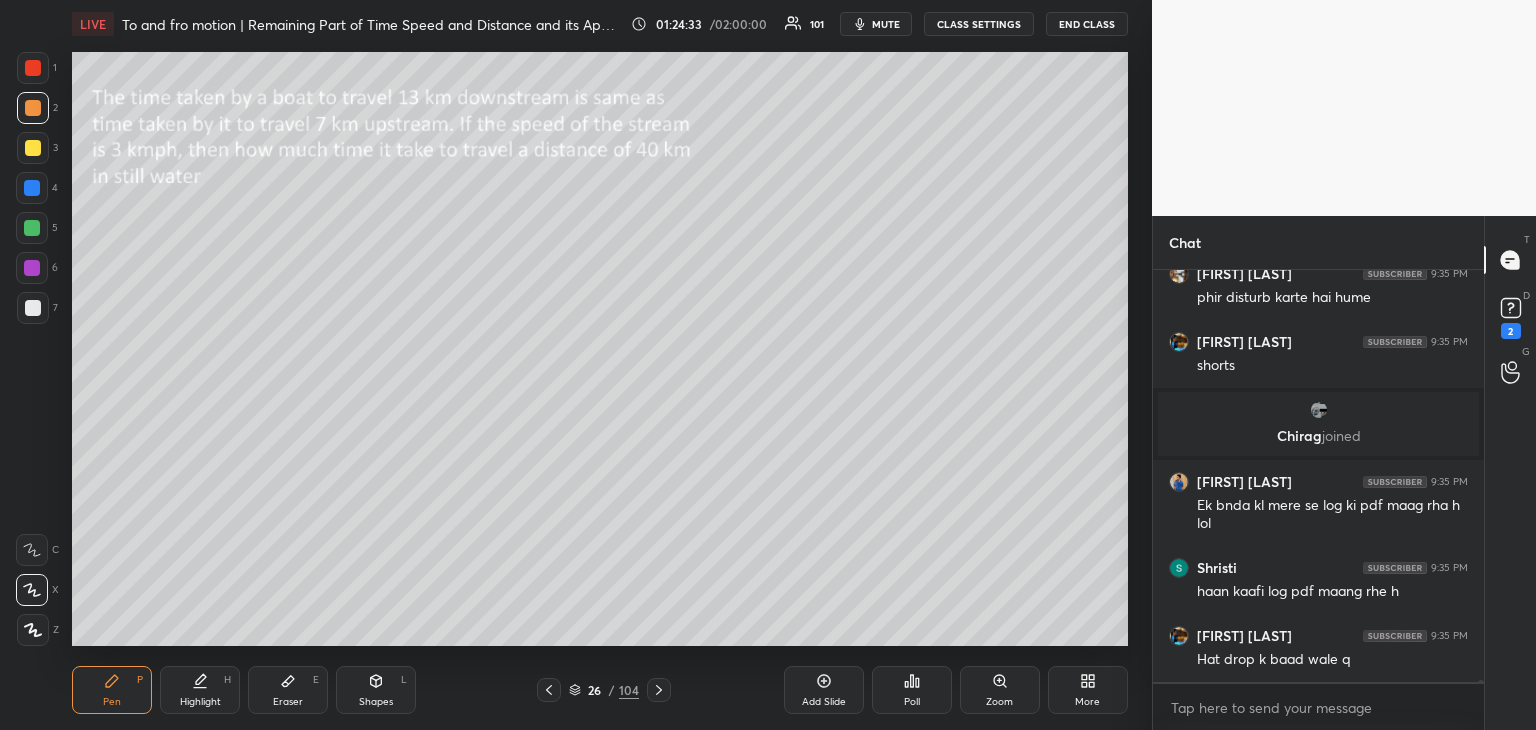 click 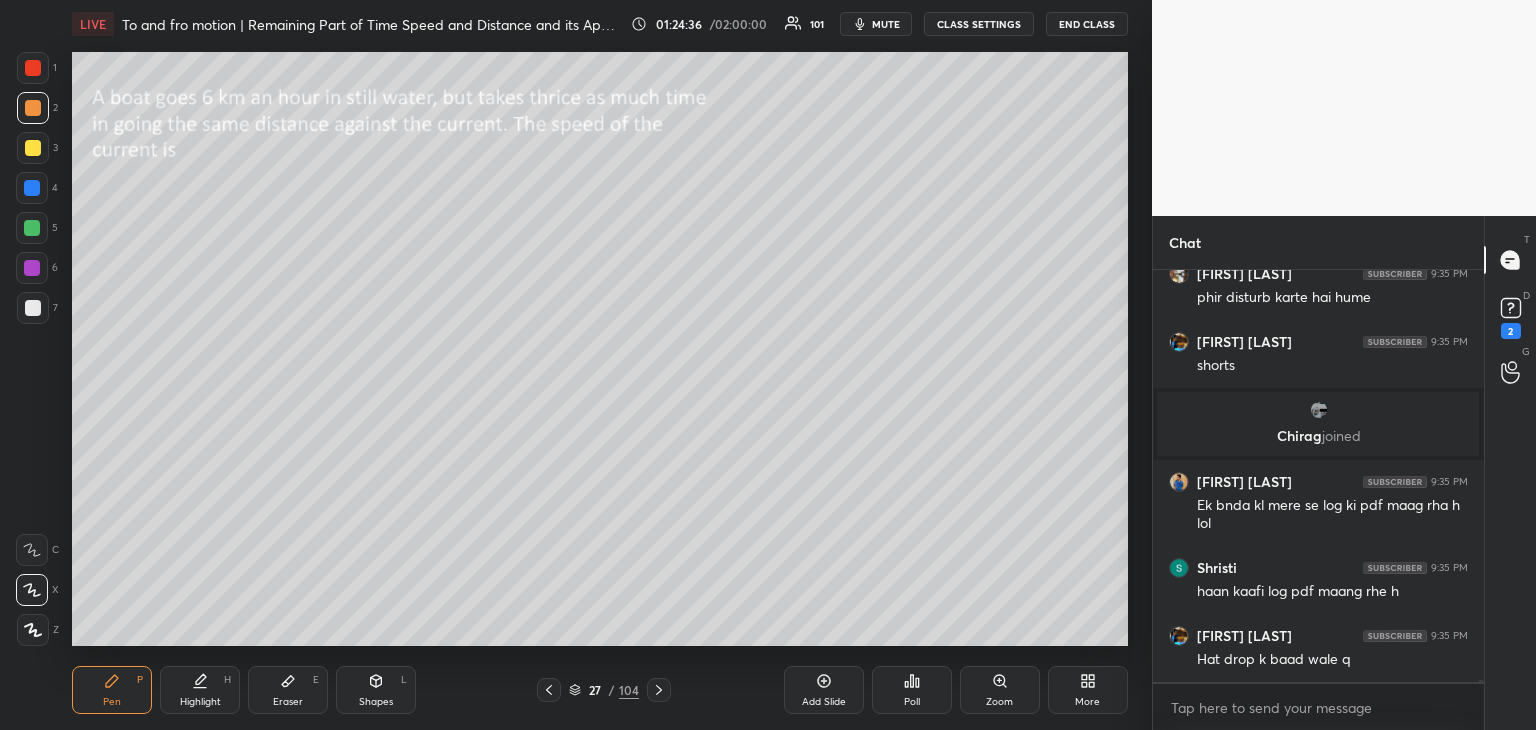 click on "Shapes L" at bounding box center (376, 690) 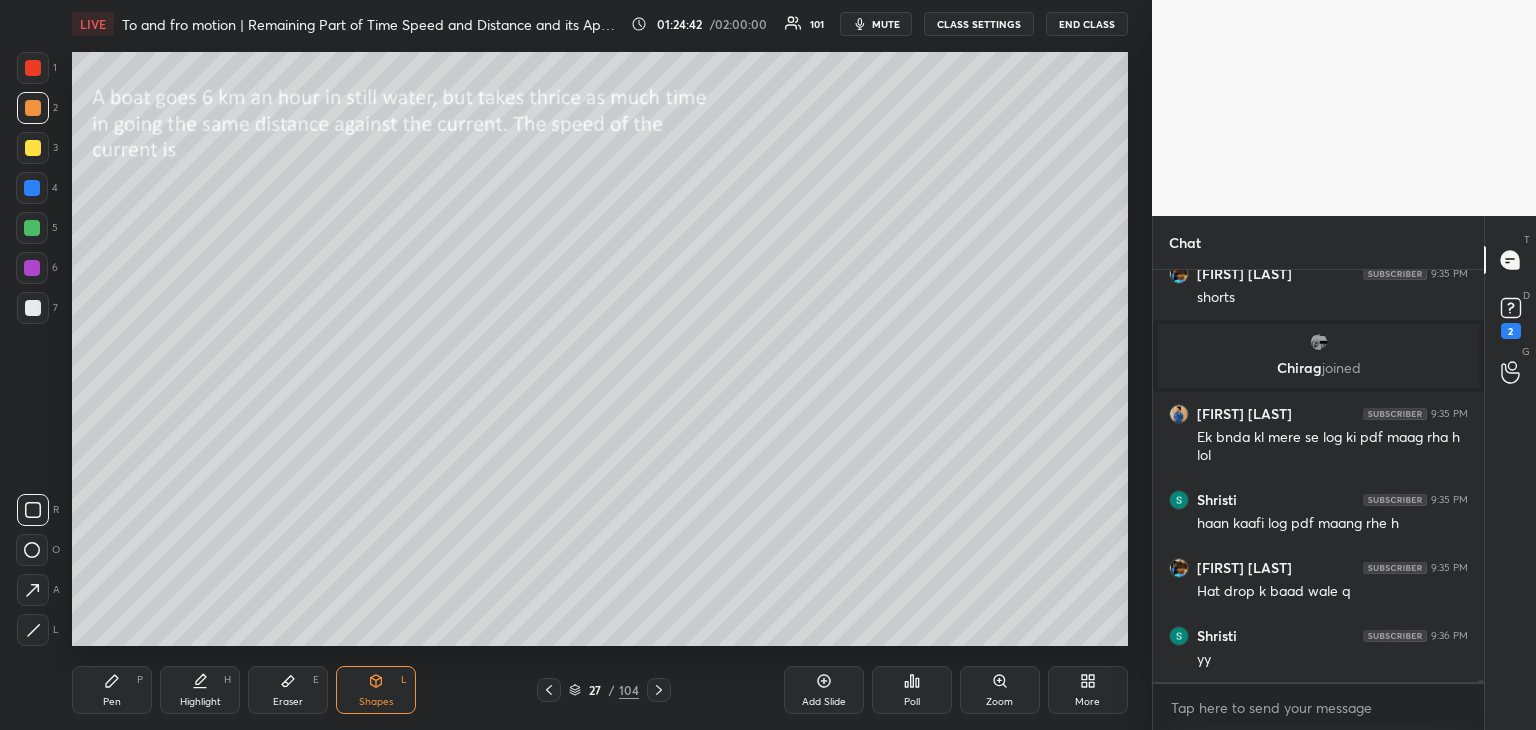 scroll, scrollTop: 67656, scrollLeft: 0, axis: vertical 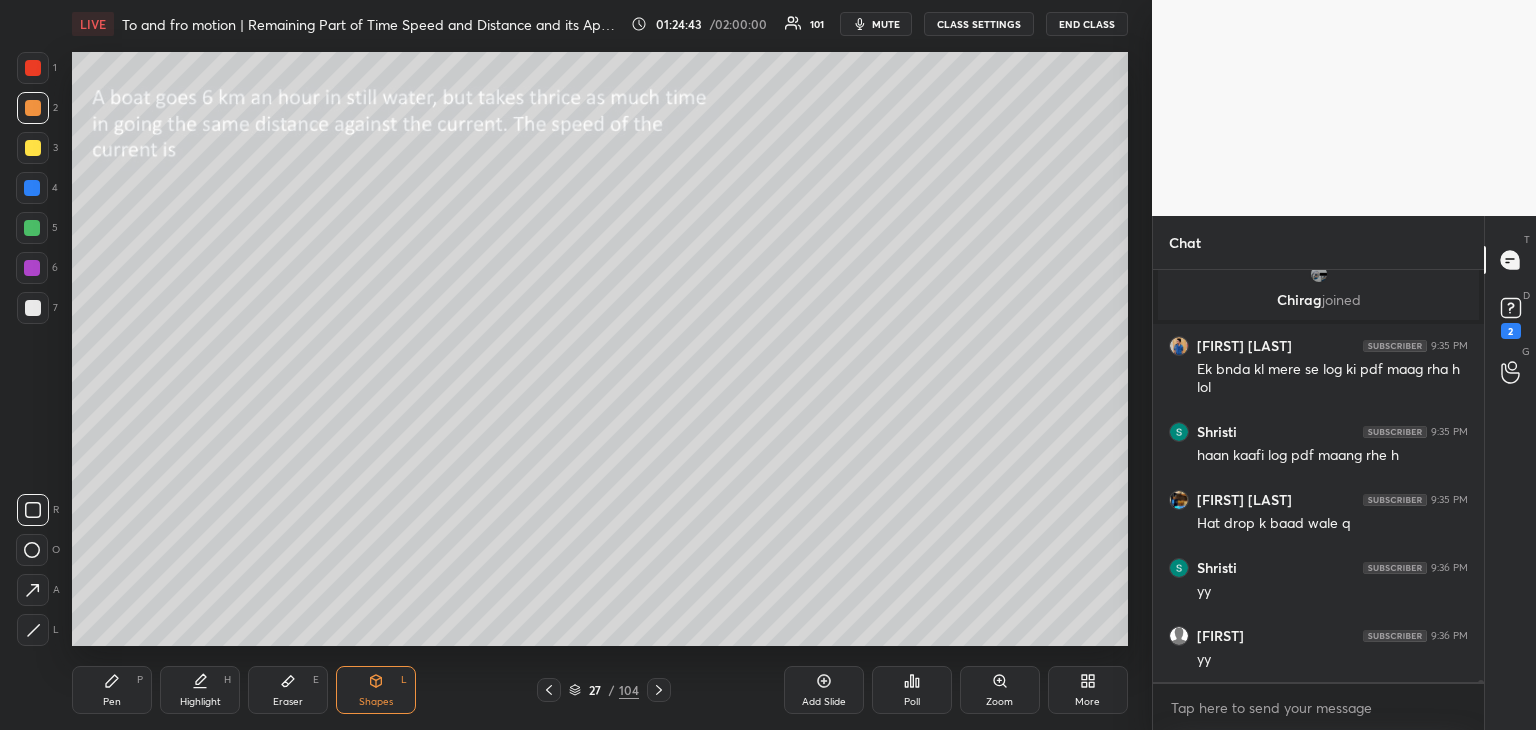 click on "Pen P" at bounding box center [112, 690] 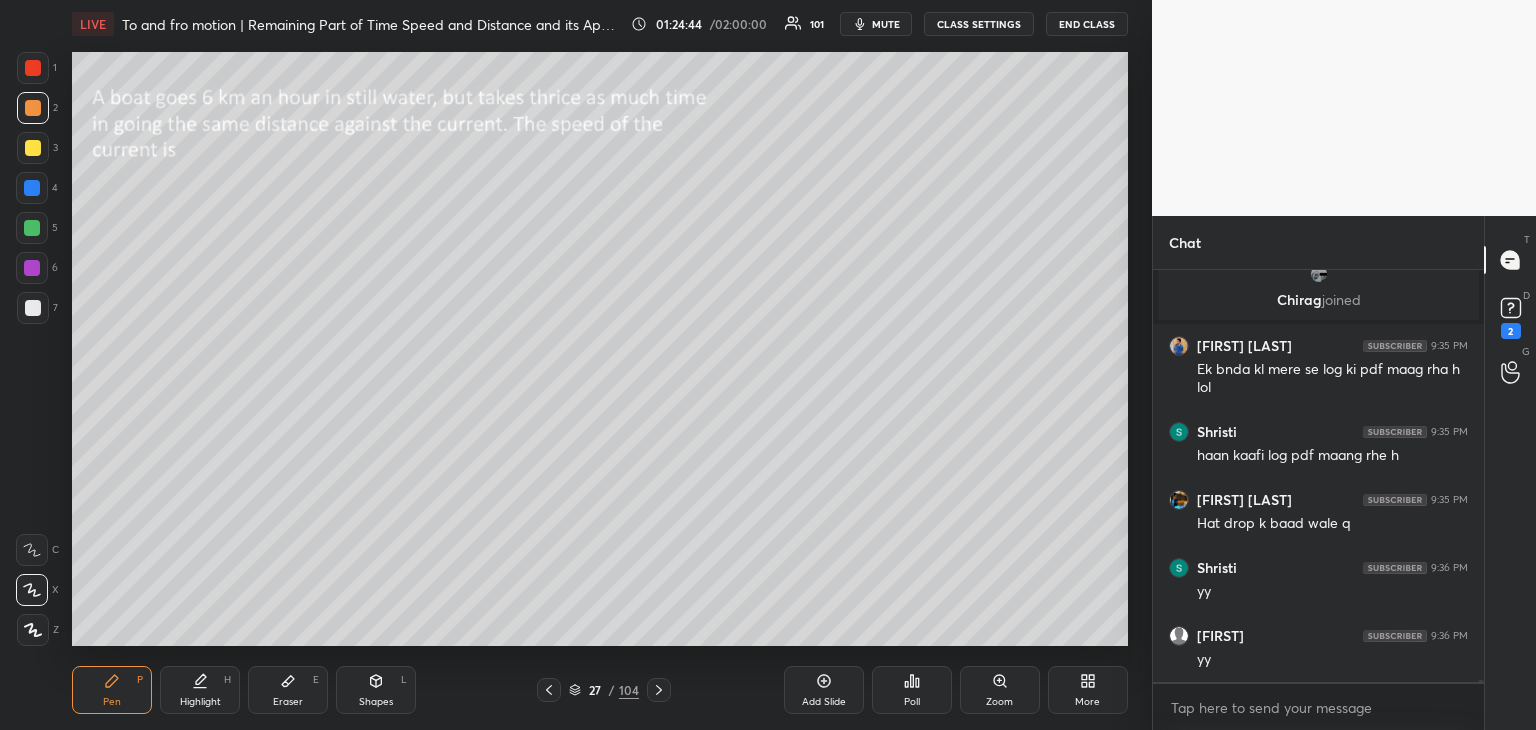 click at bounding box center [33, 148] 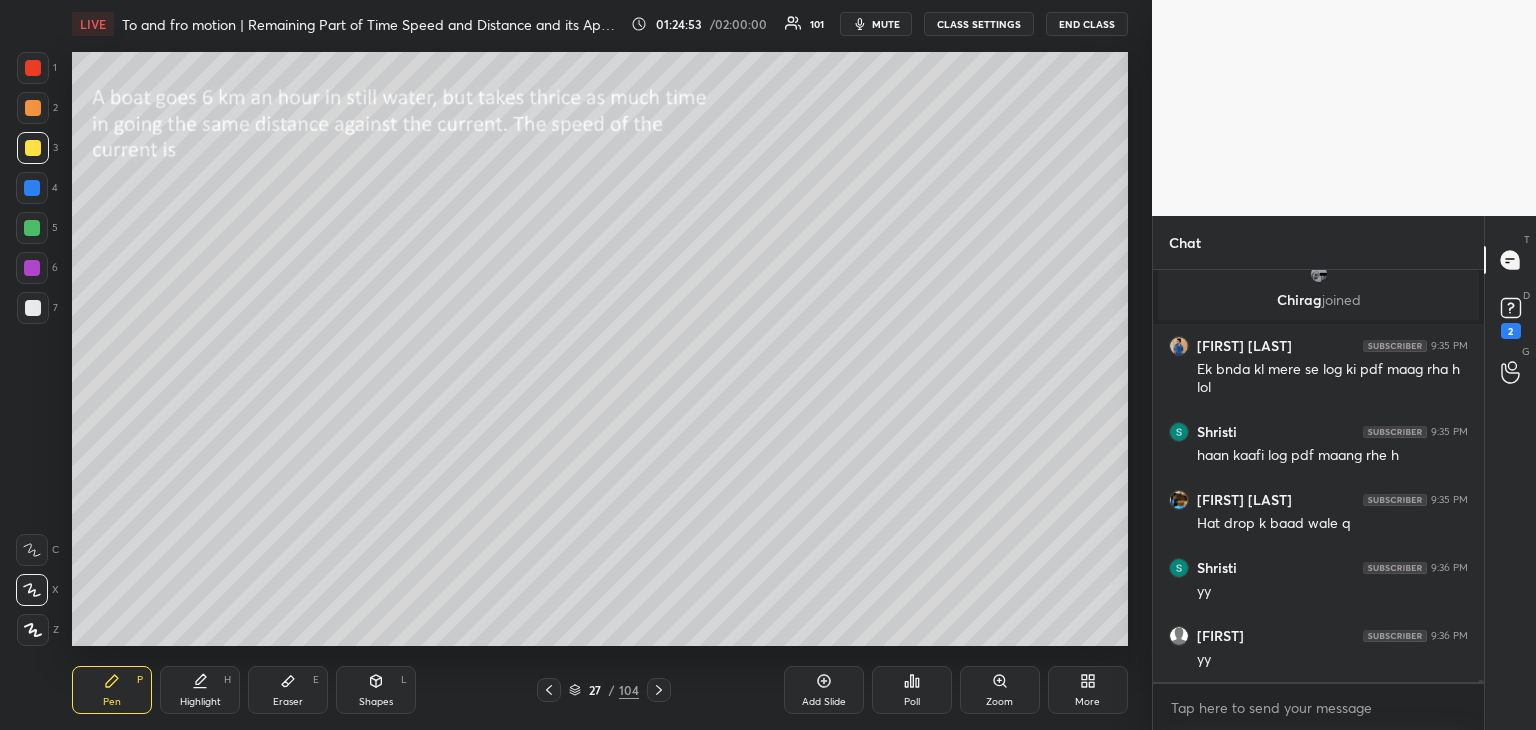scroll, scrollTop: 67724, scrollLeft: 0, axis: vertical 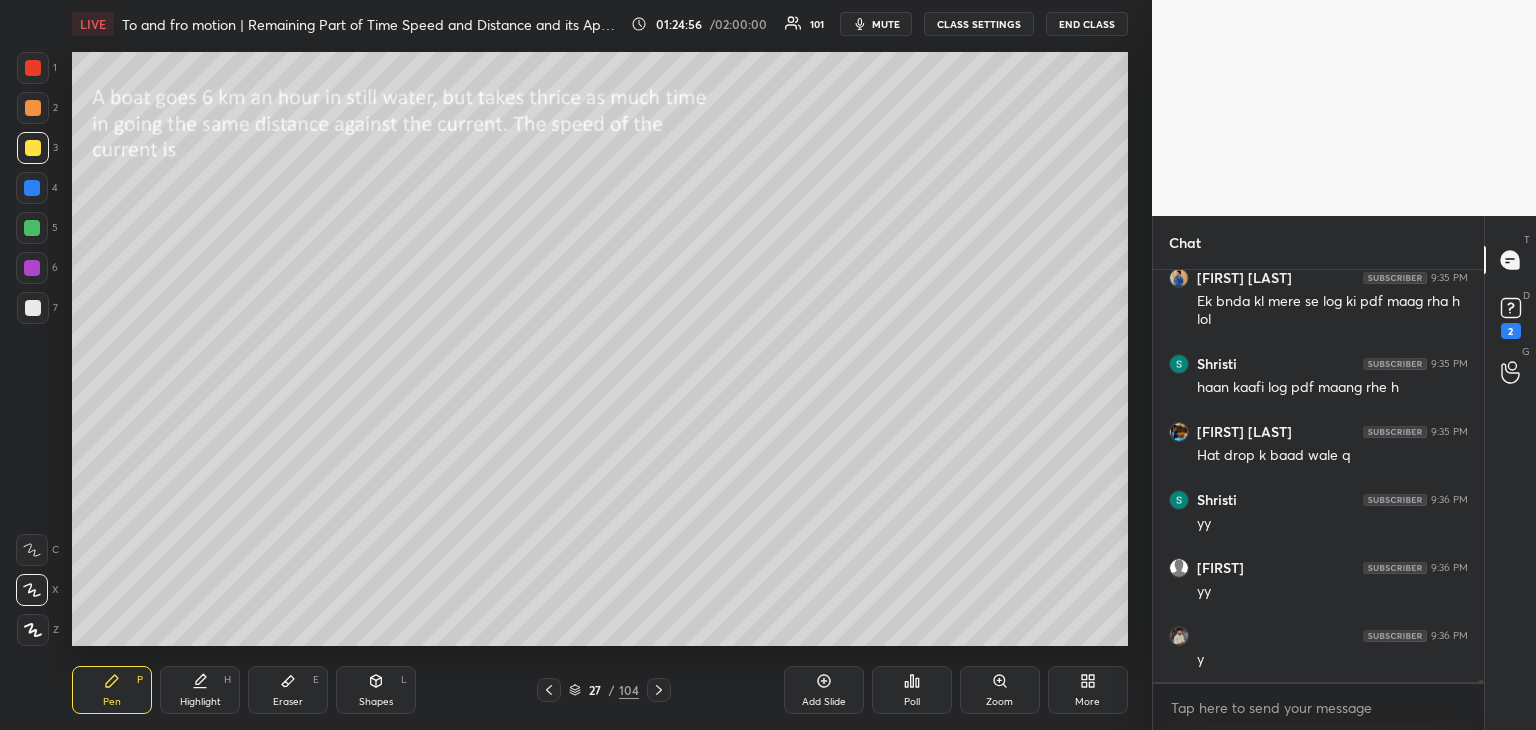 click at bounding box center [32, 188] 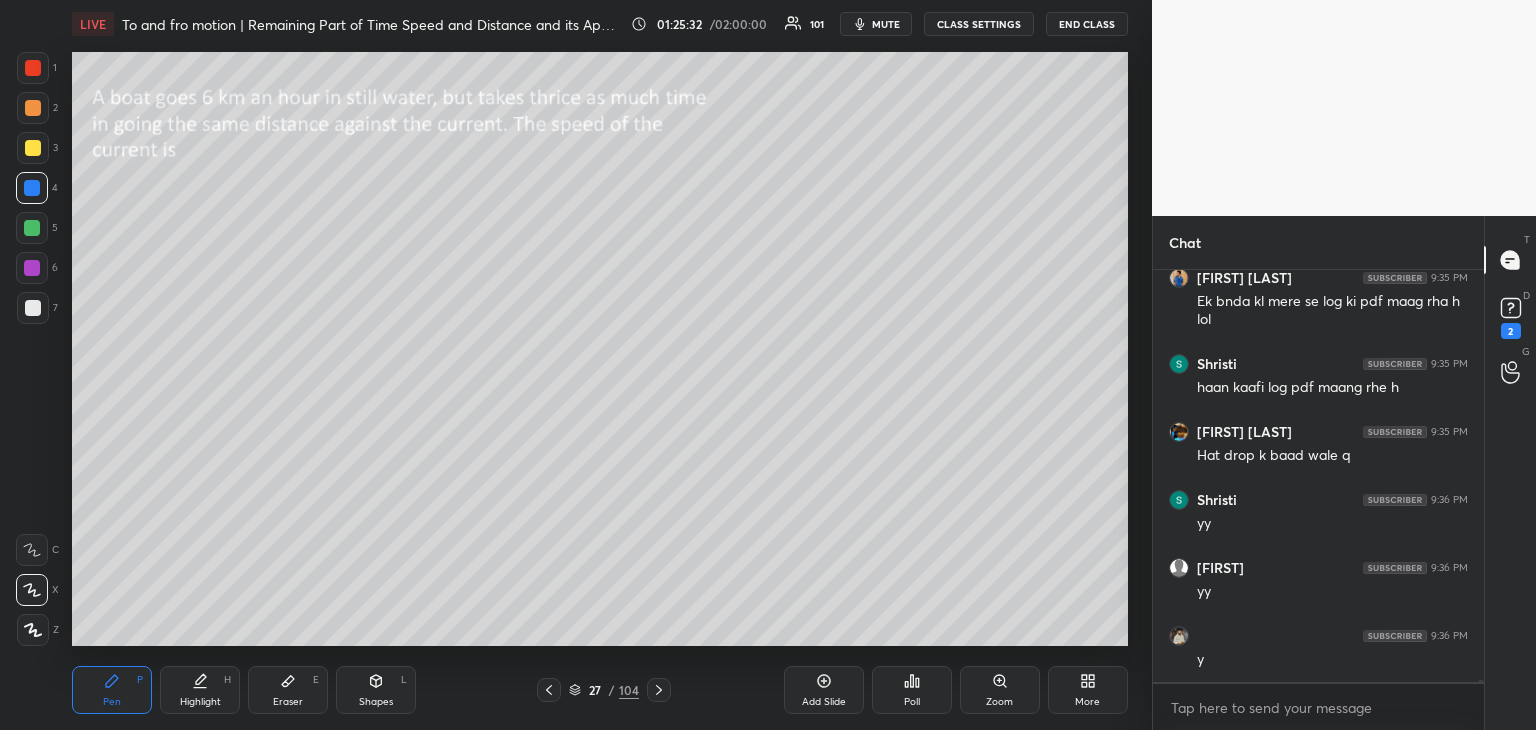 scroll, scrollTop: 67792, scrollLeft: 0, axis: vertical 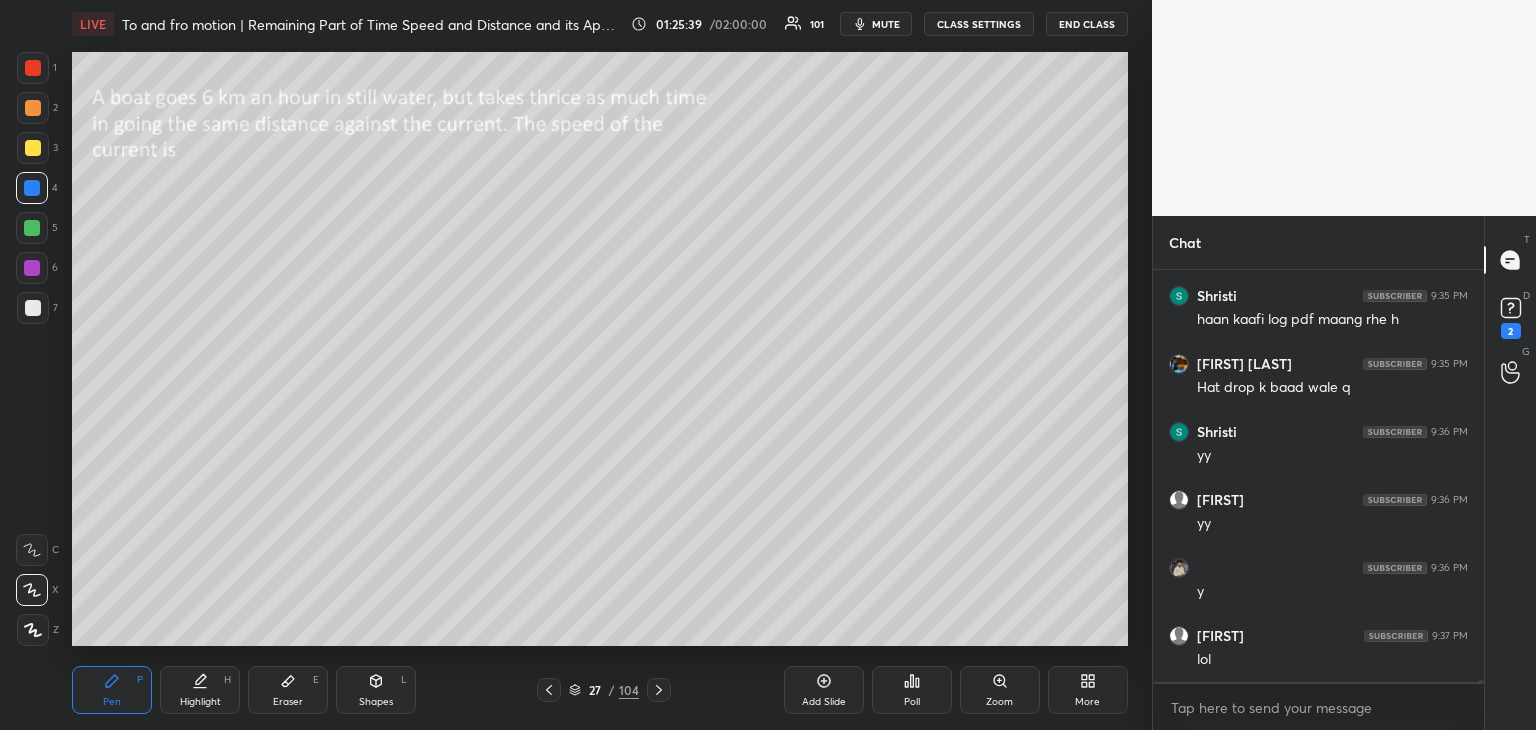 click on "Eraser E" at bounding box center [288, 690] 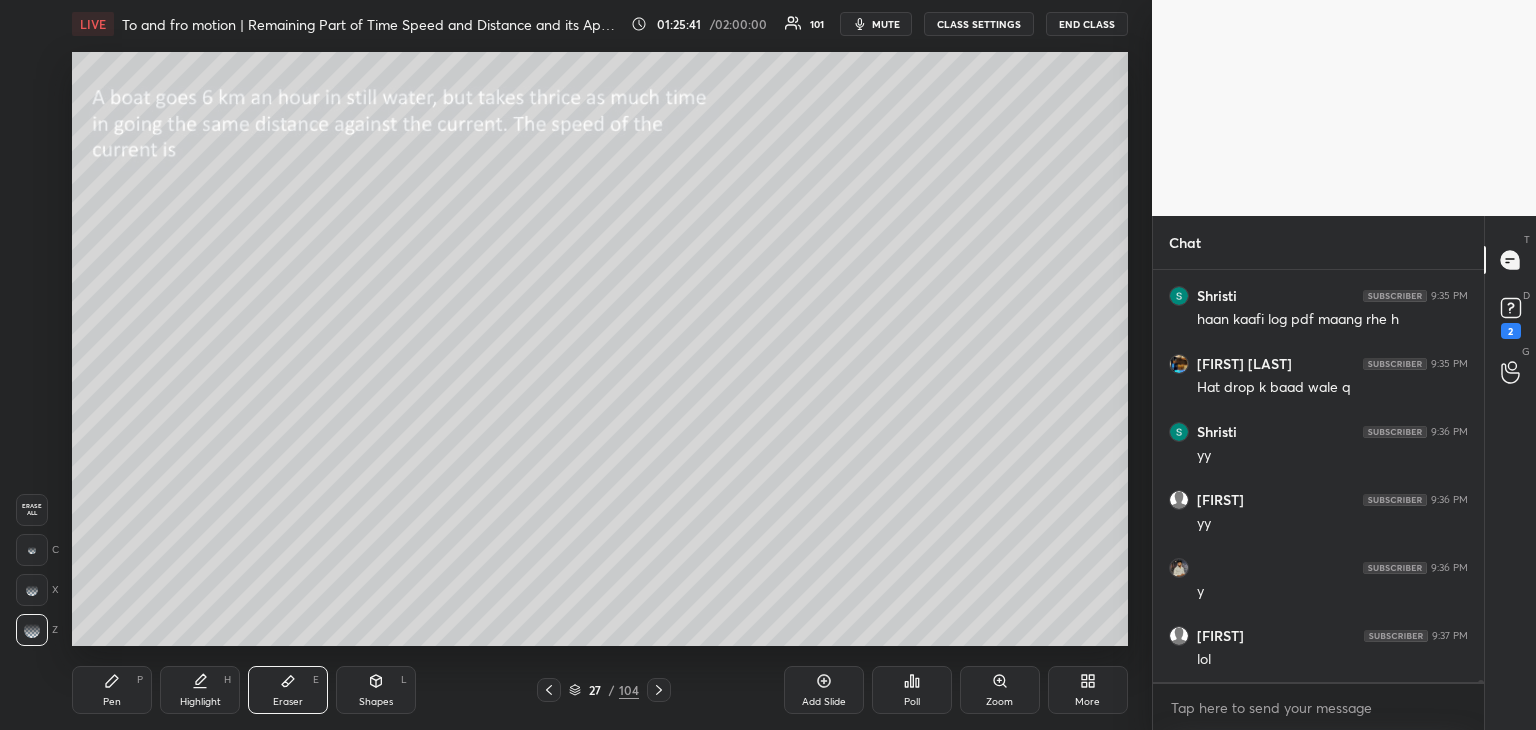 click on "Pen P" at bounding box center [112, 690] 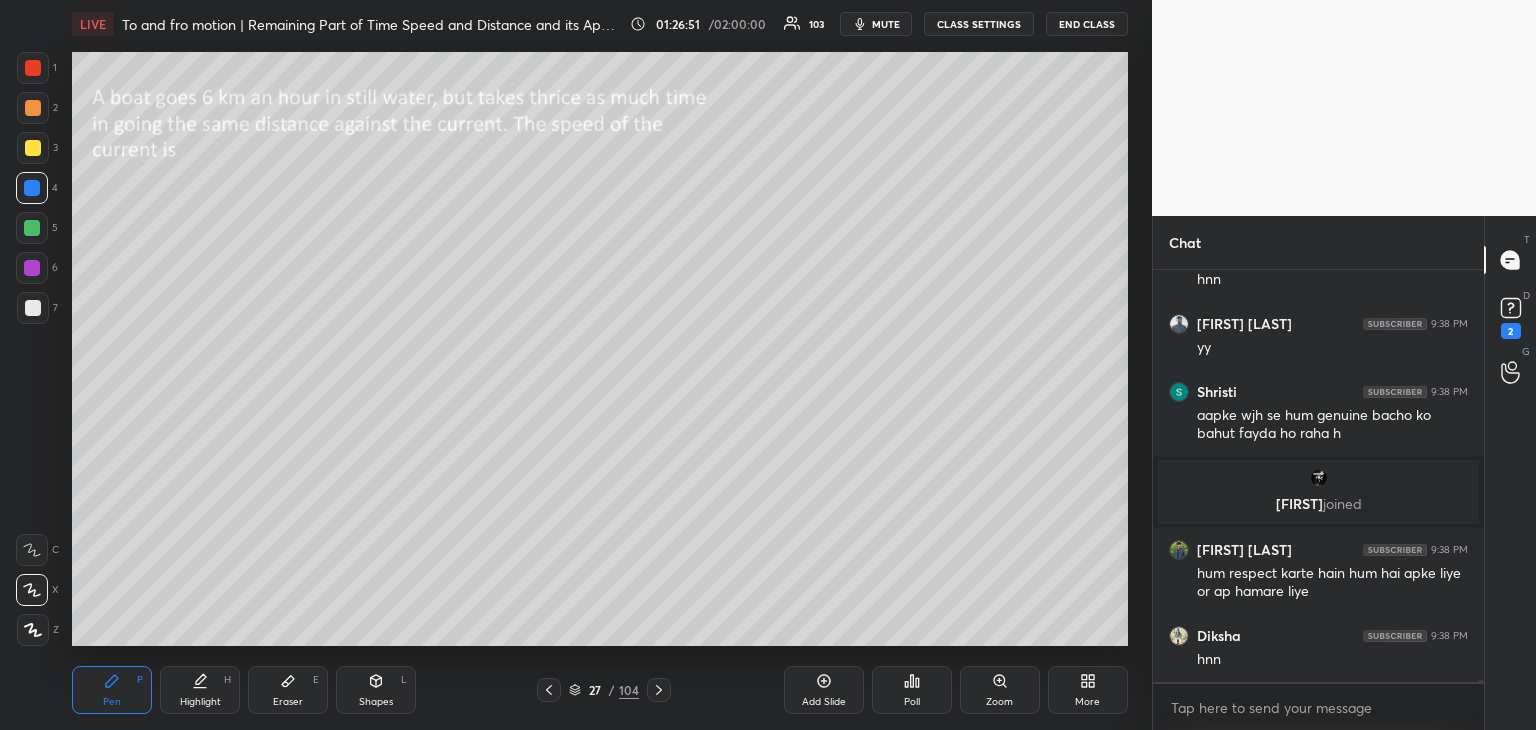 scroll, scrollTop: 69164, scrollLeft: 0, axis: vertical 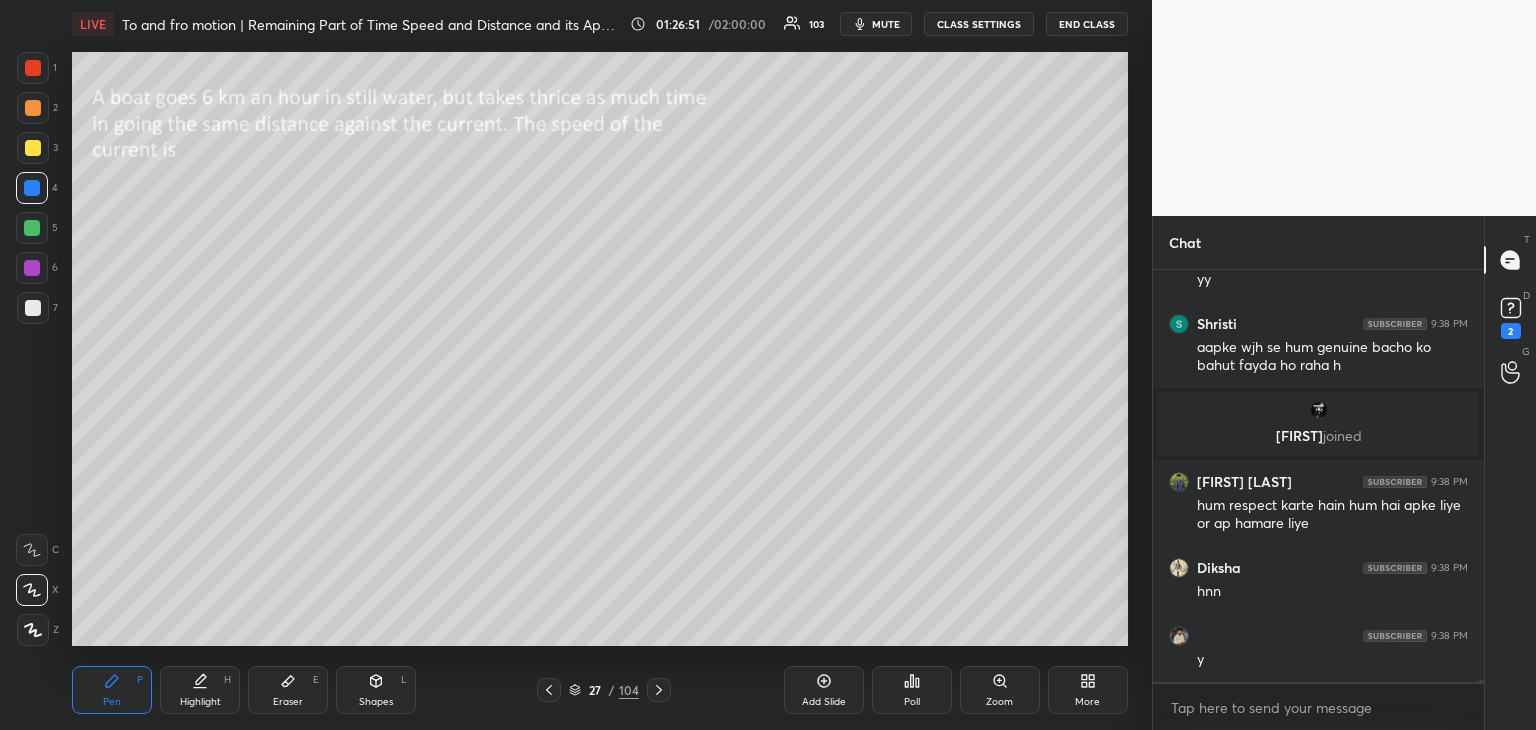 click 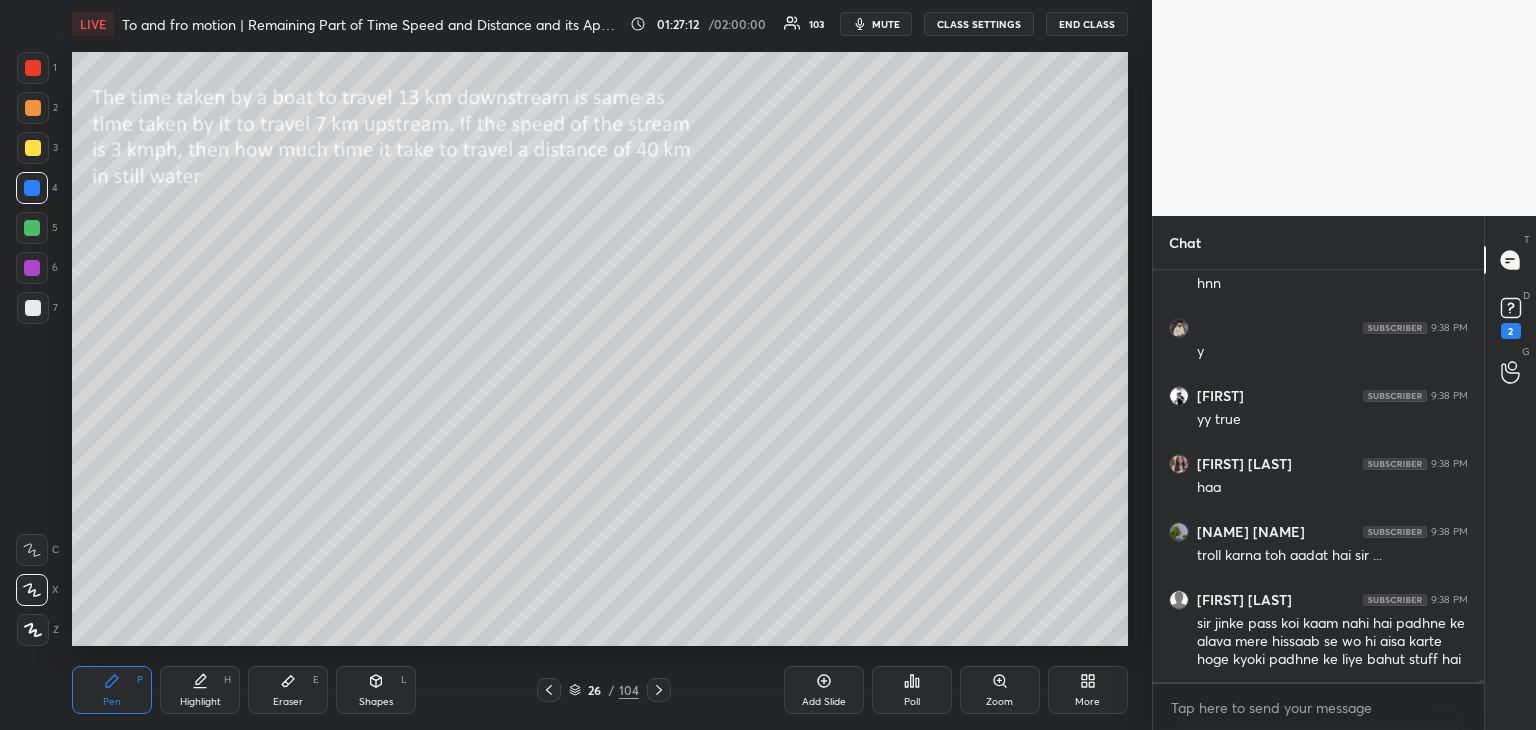 scroll, scrollTop: 69540, scrollLeft: 0, axis: vertical 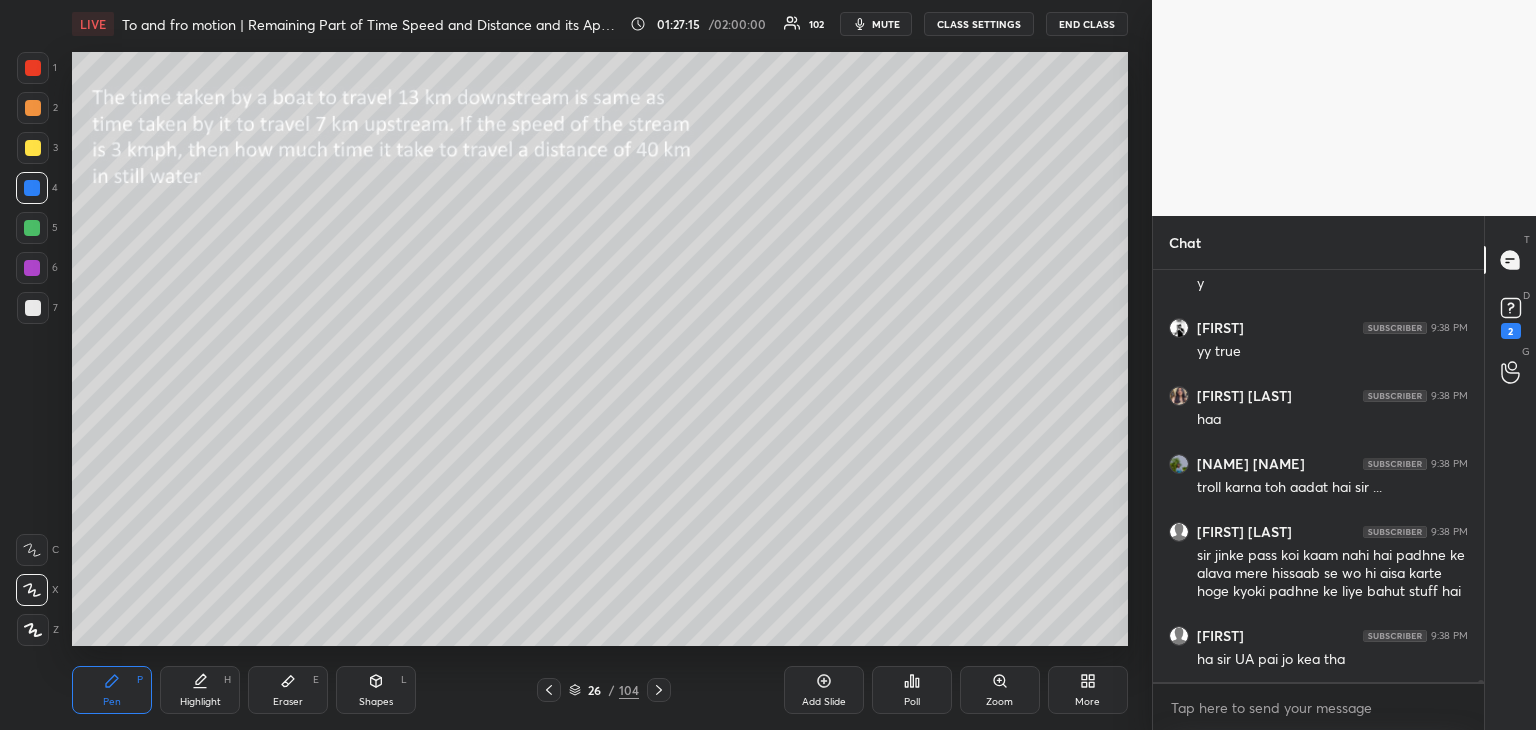 click 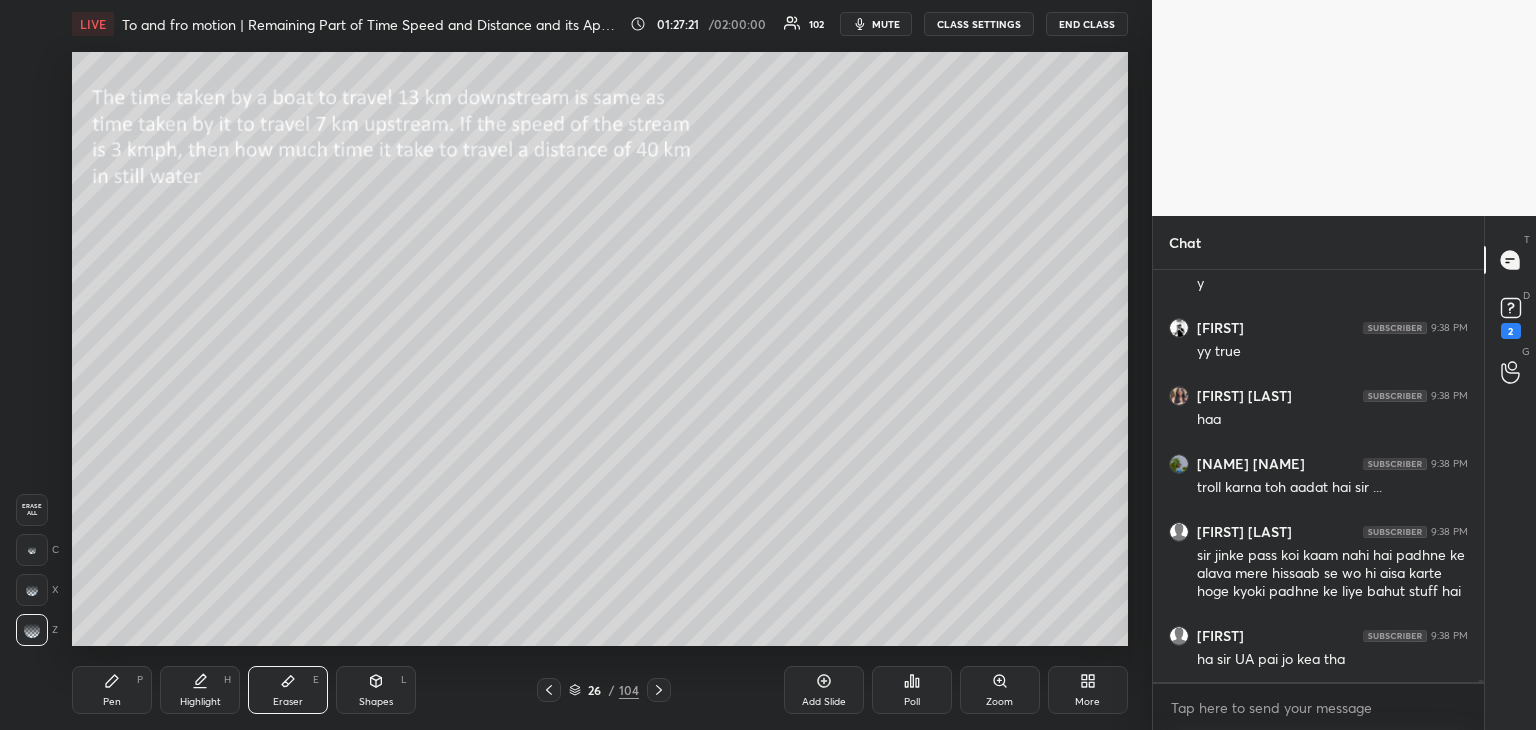 click 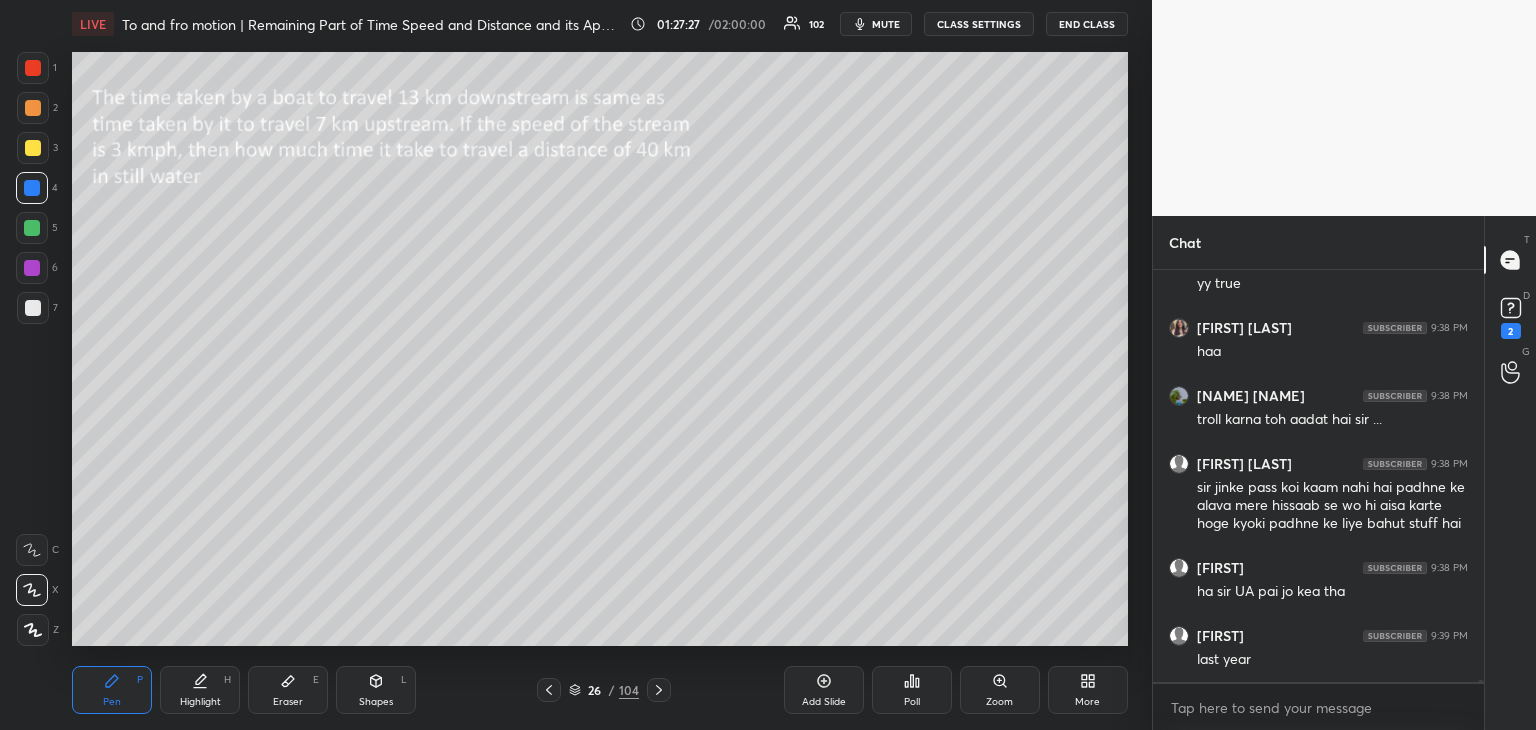 scroll, scrollTop: 69676, scrollLeft: 0, axis: vertical 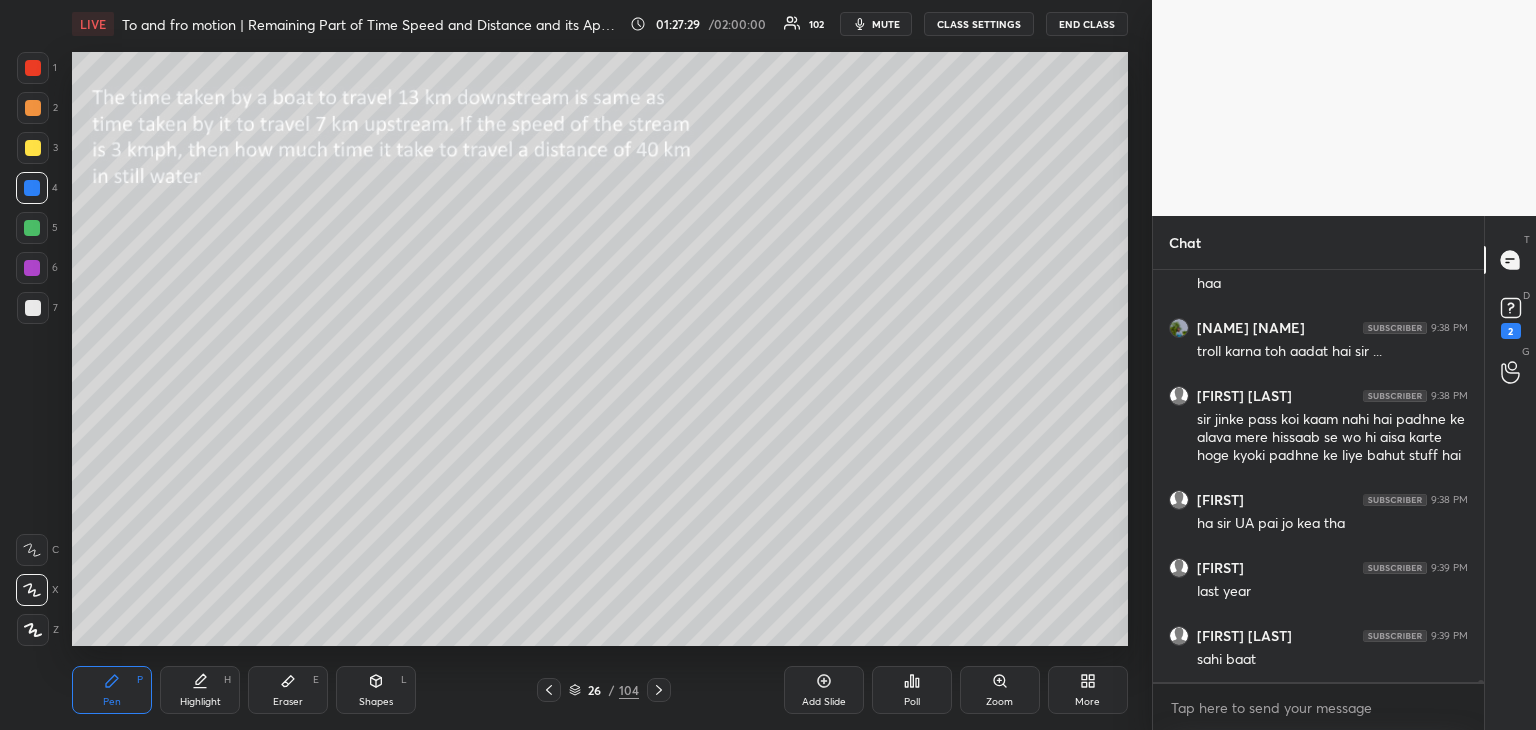 click on "Eraser" at bounding box center (288, 702) 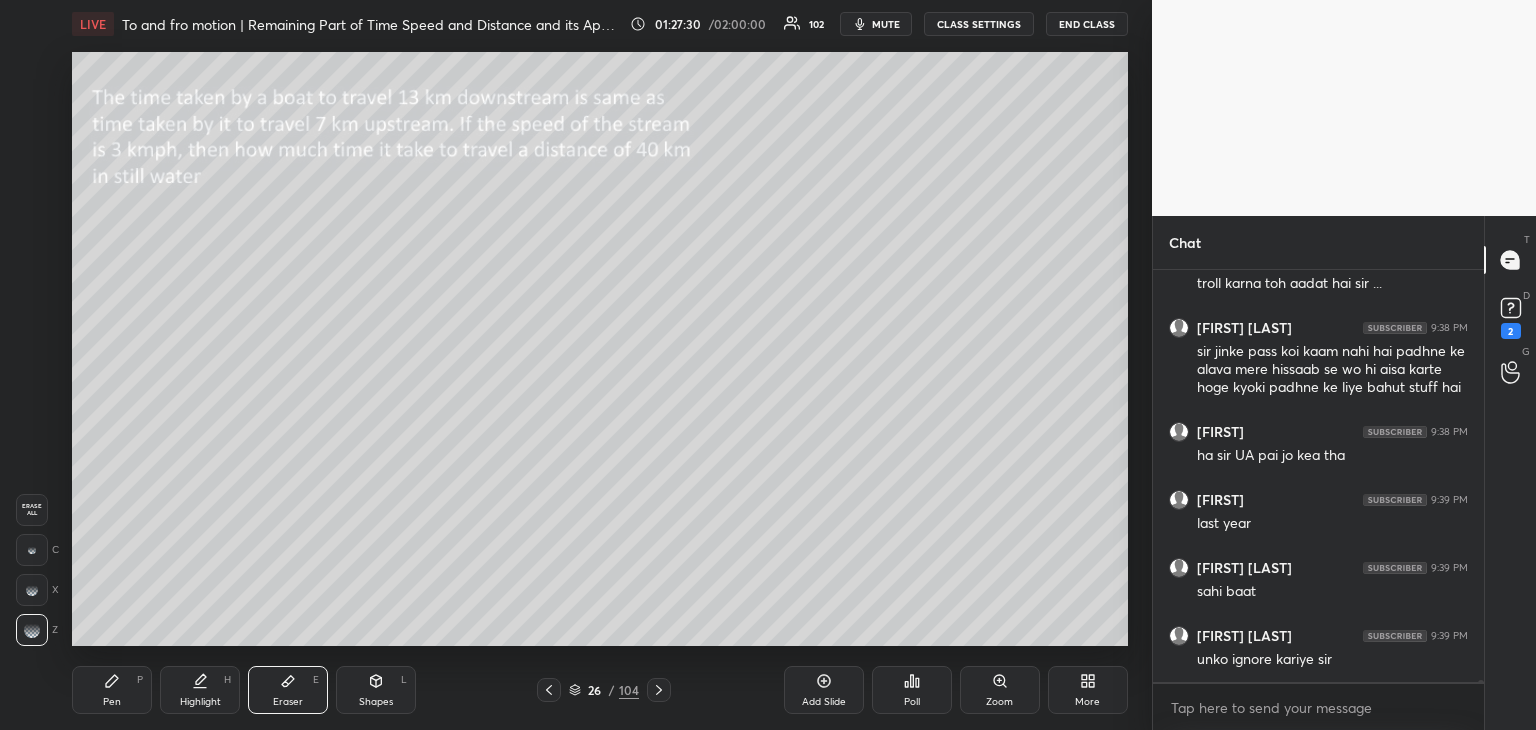 scroll, scrollTop: 69816, scrollLeft: 0, axis: vertical 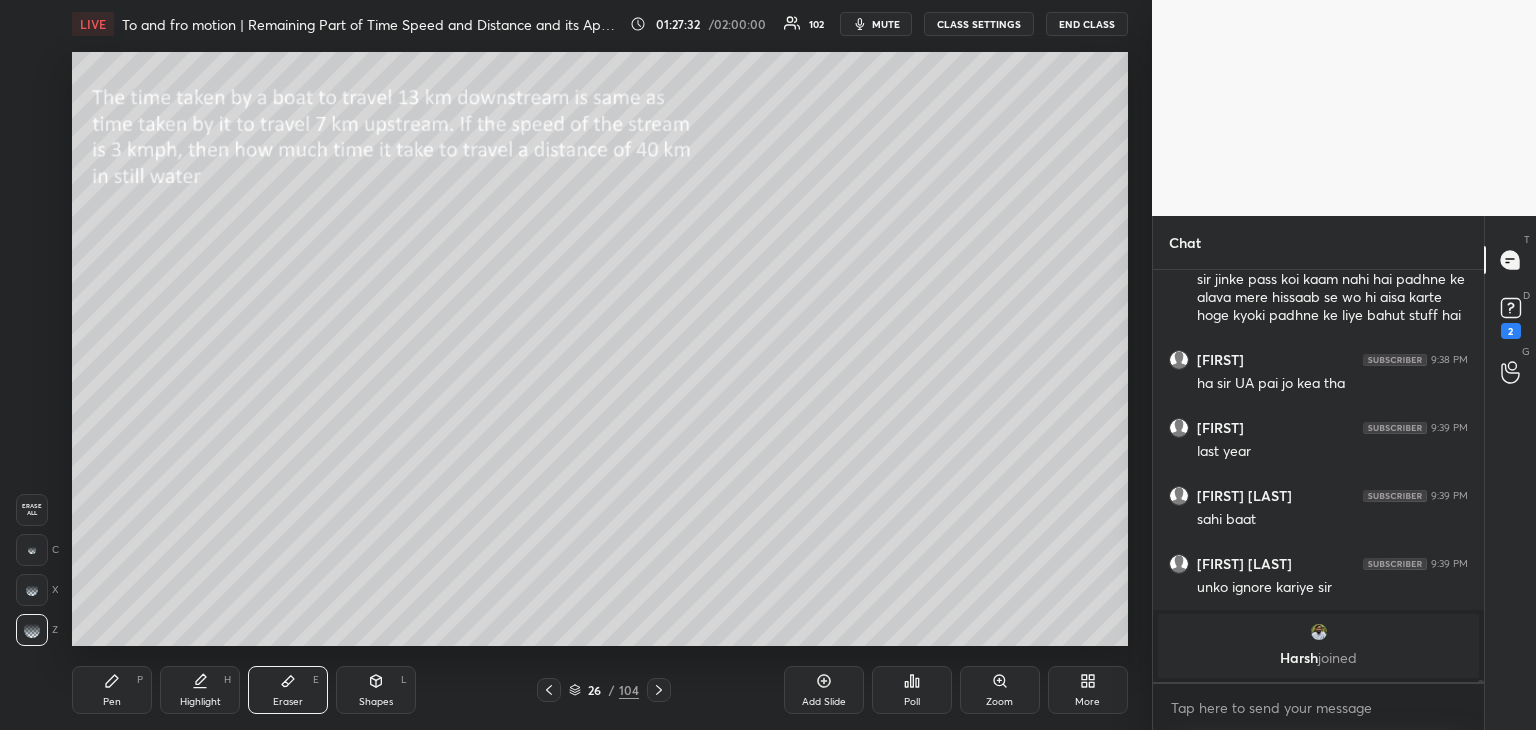 click on "Pen P" at bounding box center (112, 690) 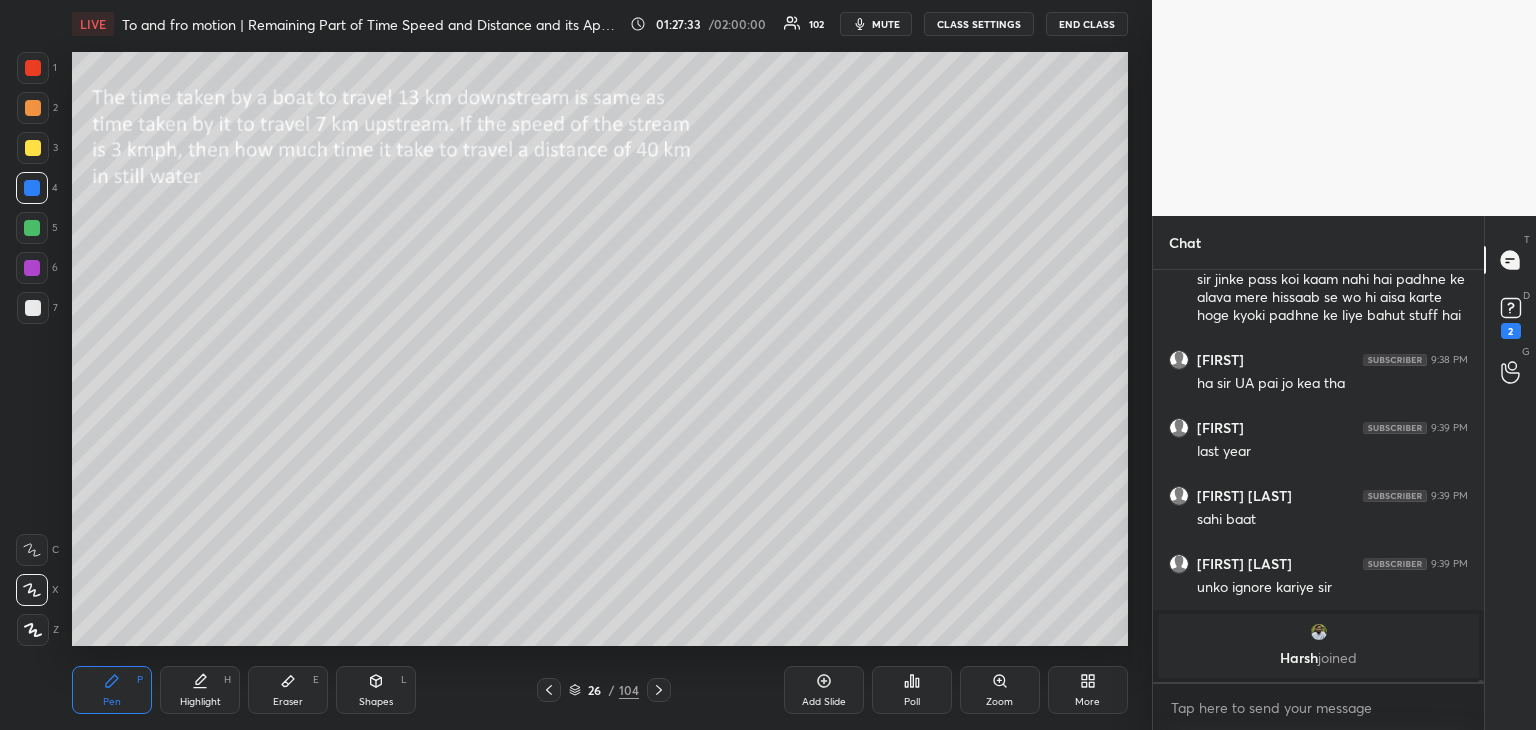 click 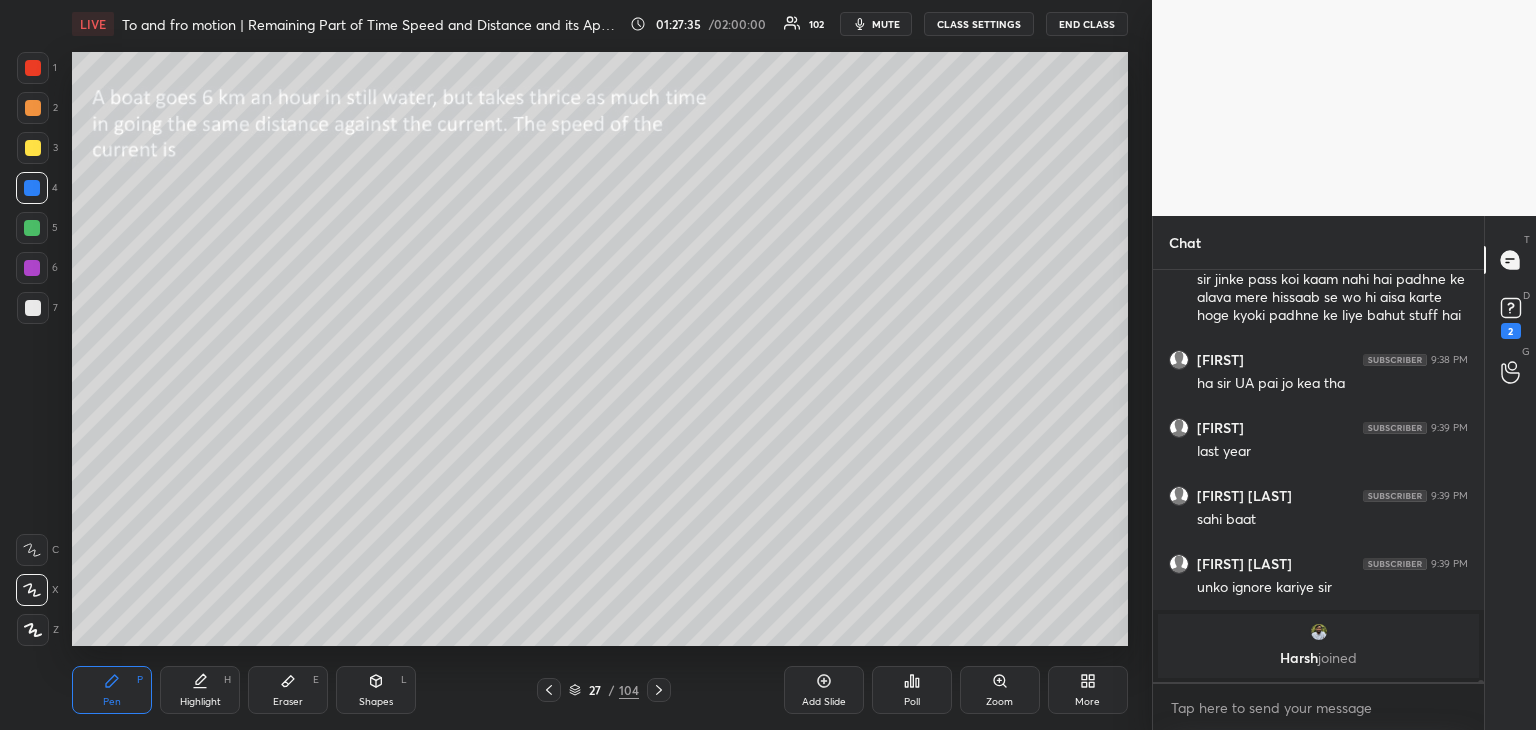click 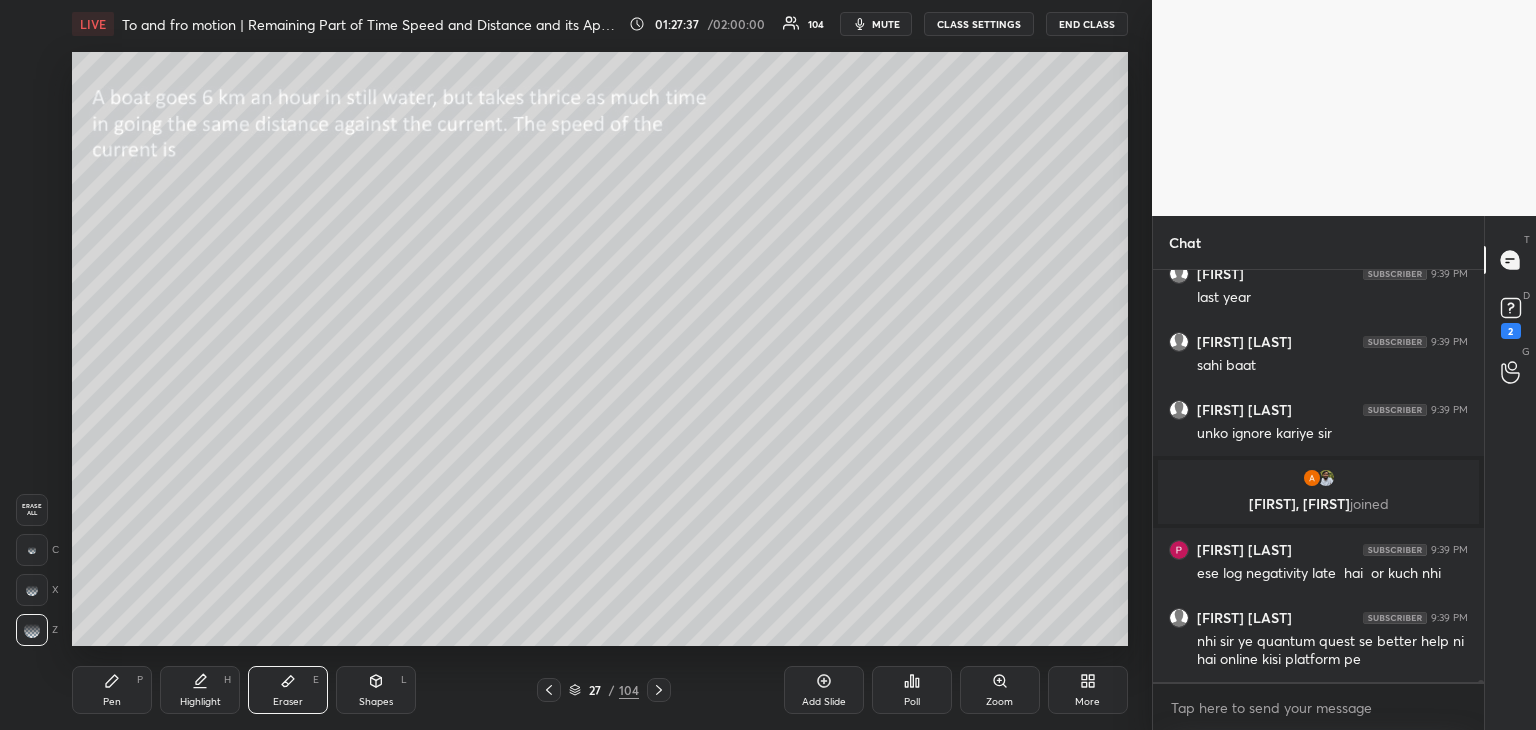 scroll, scrollTop: 69660, scrollLeft: 0, axis: vertical 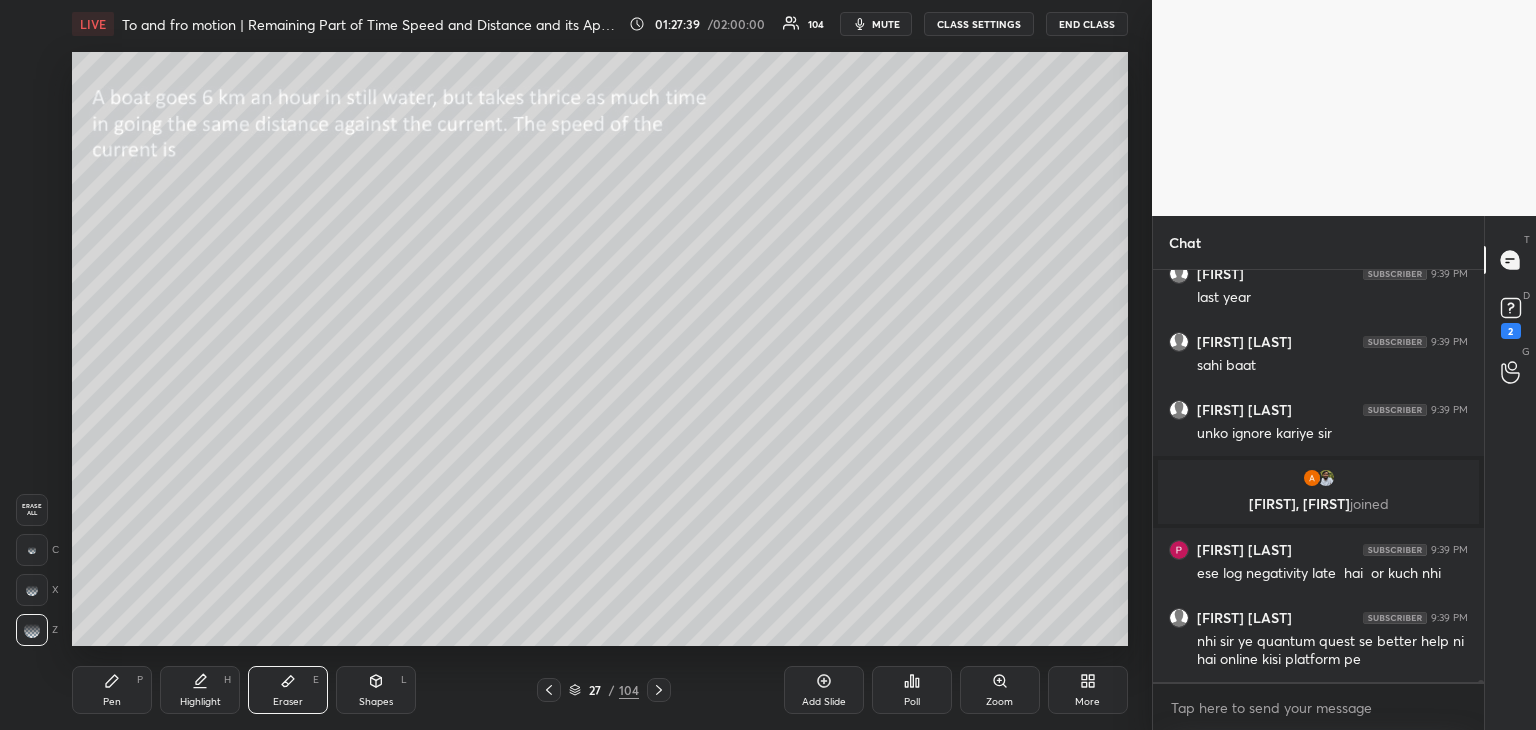 click 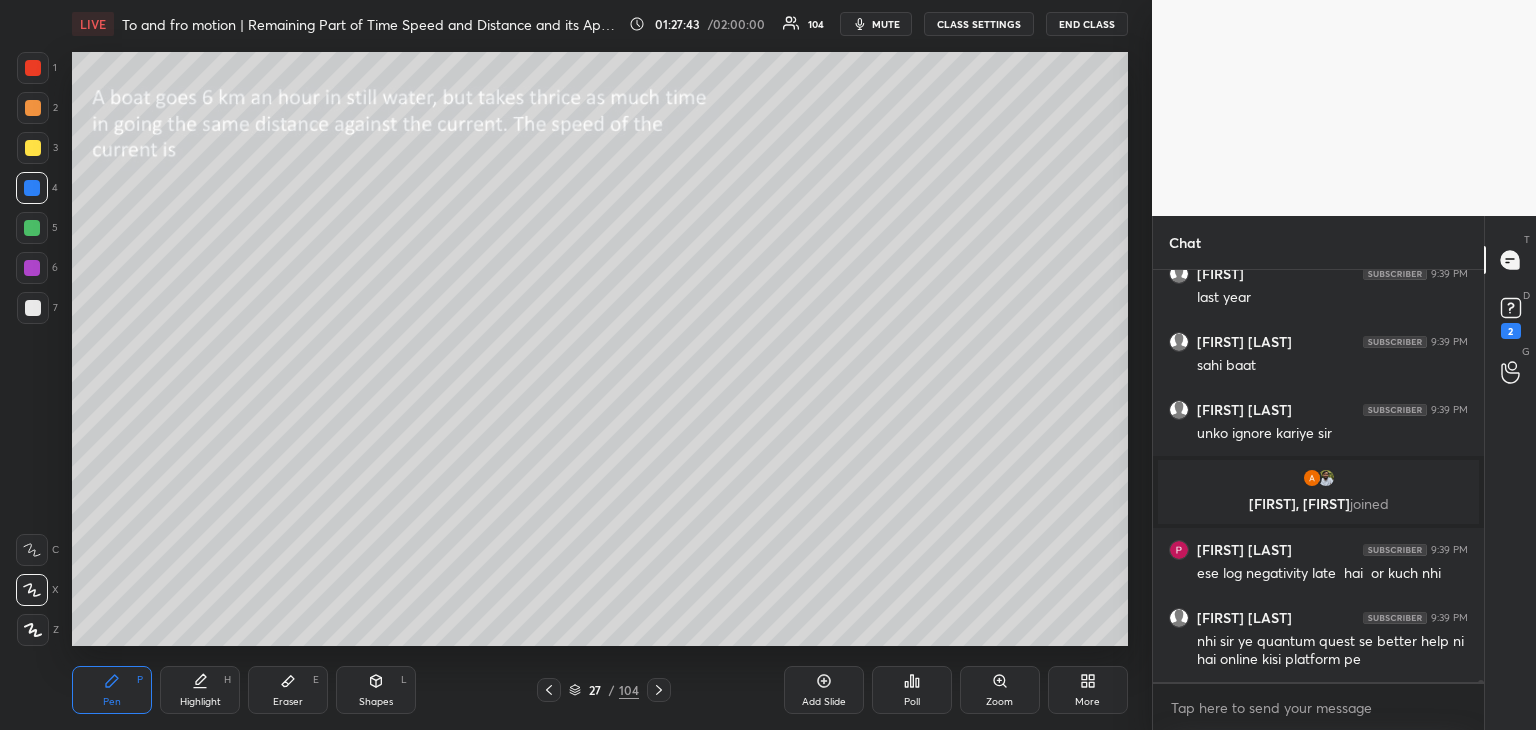 click 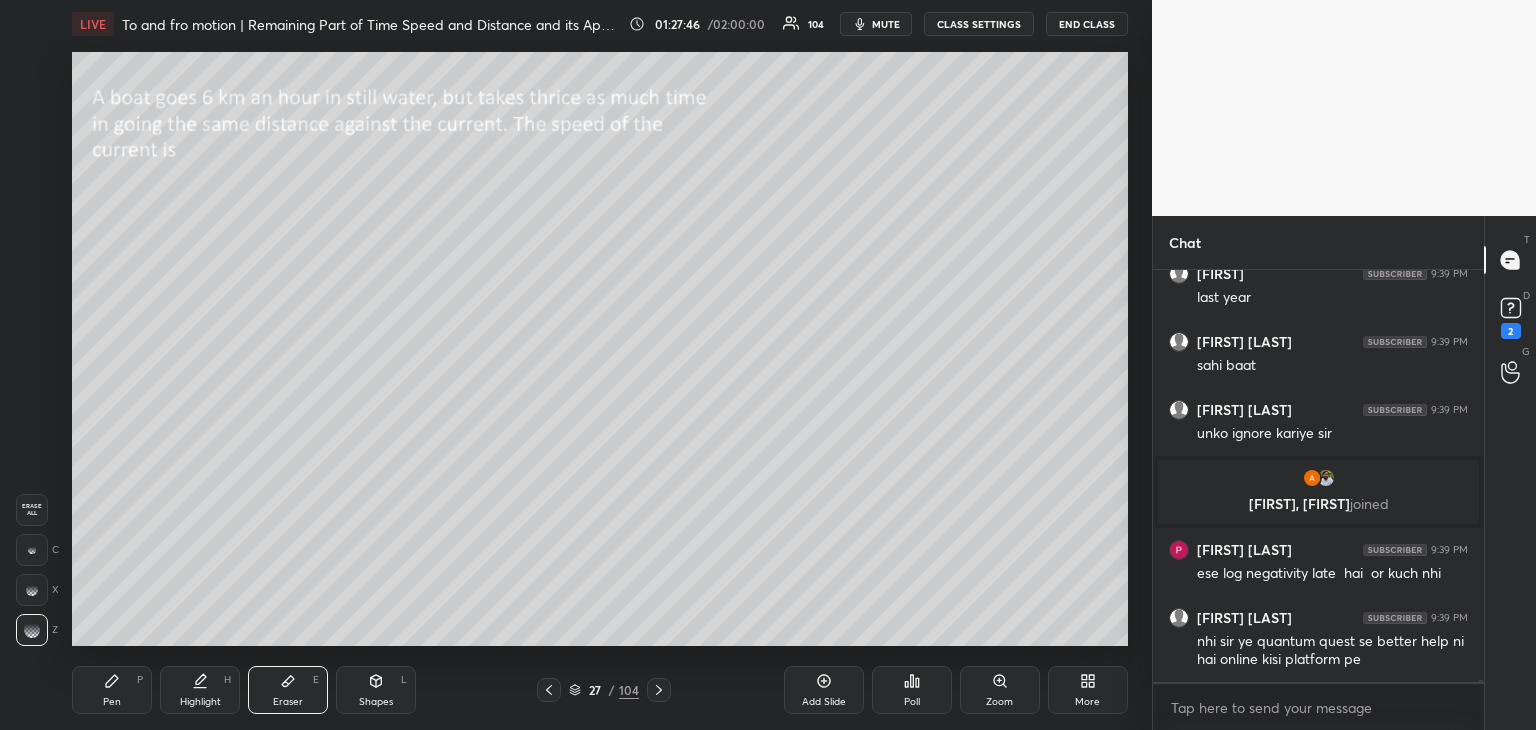 click on "Pen P" at bounding box center (112, 690) 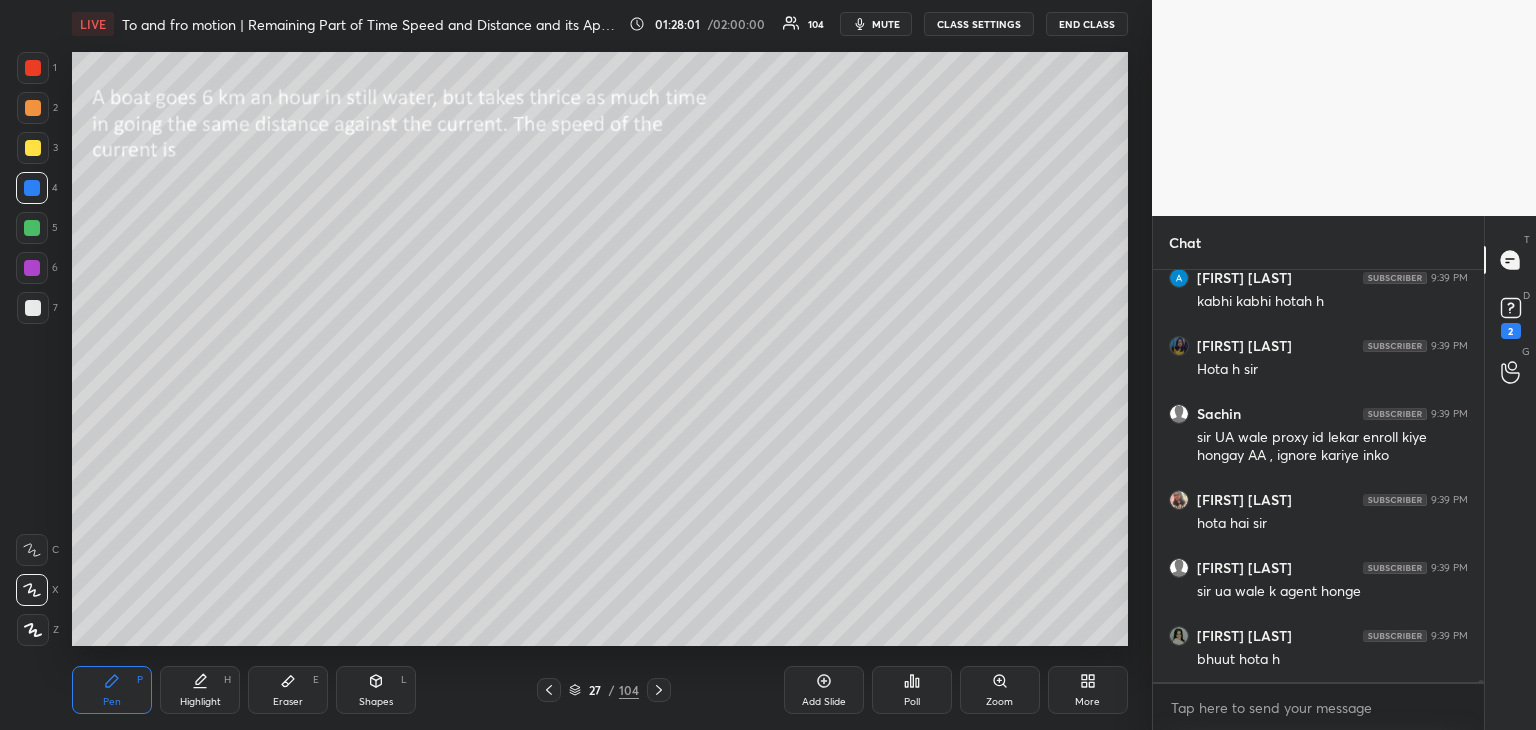 scroll, scrollTop: 71008, scrollLeft: 0, axis: vertical 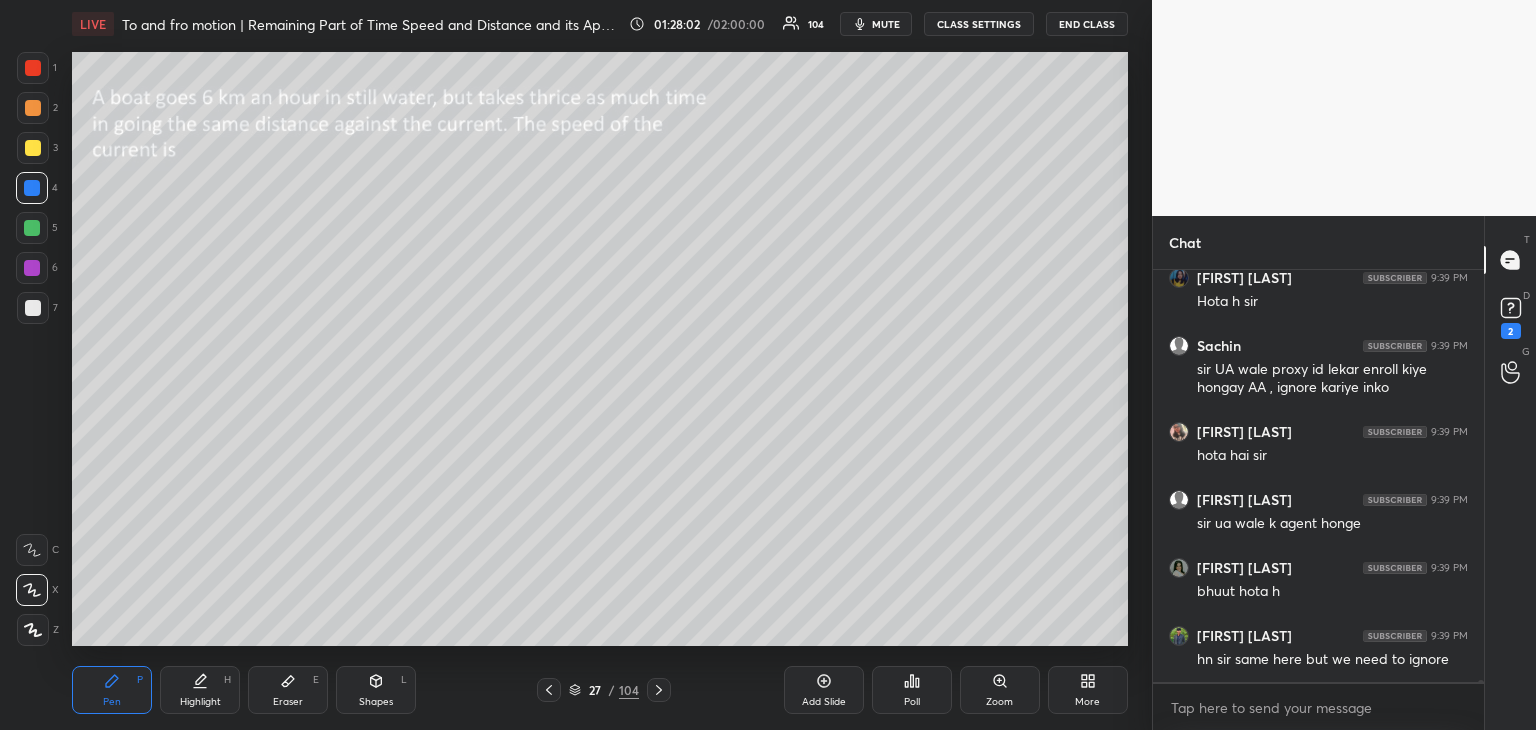 click at bounding box center [32, 268] 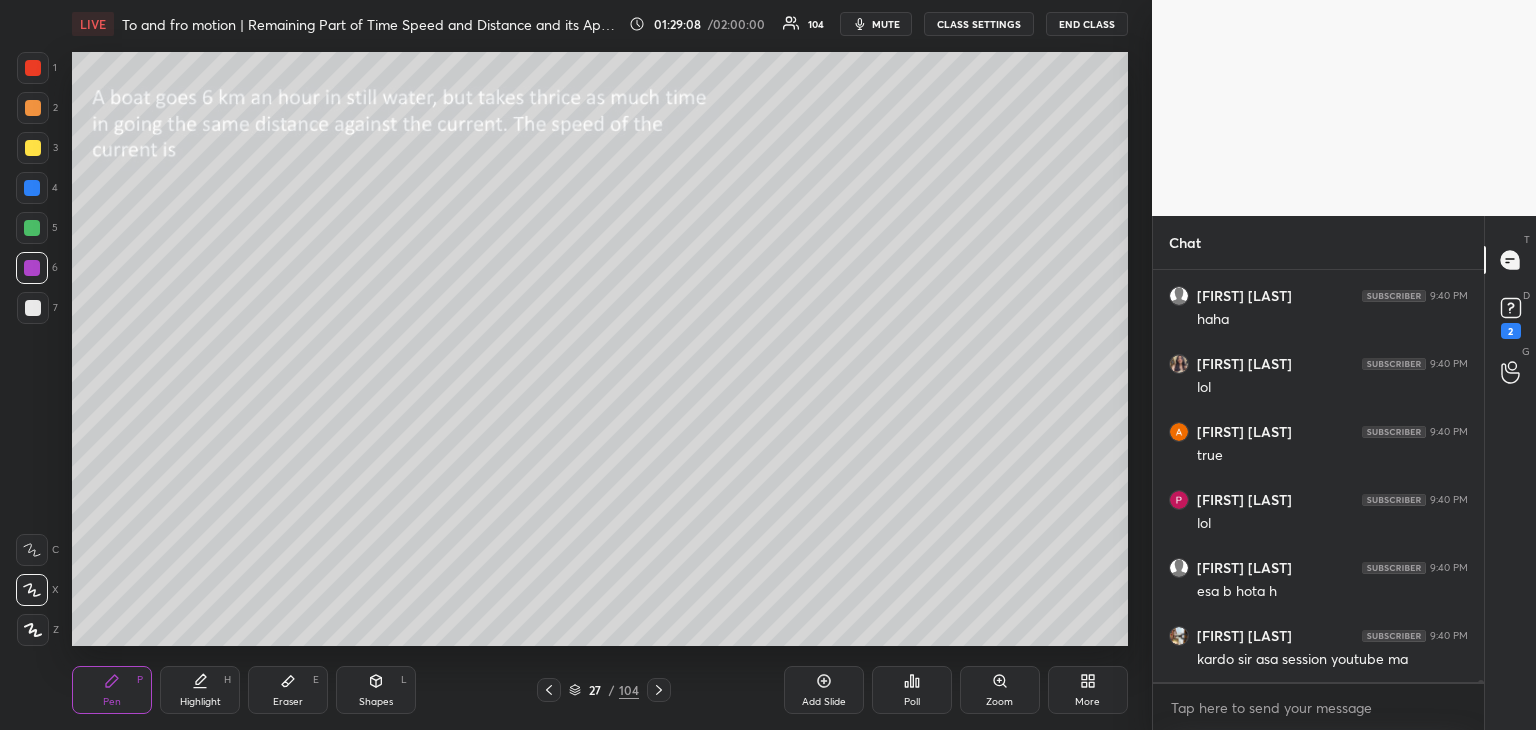 scroll, scrollTop: 72898, scrollLeft: 0, axis: vertical 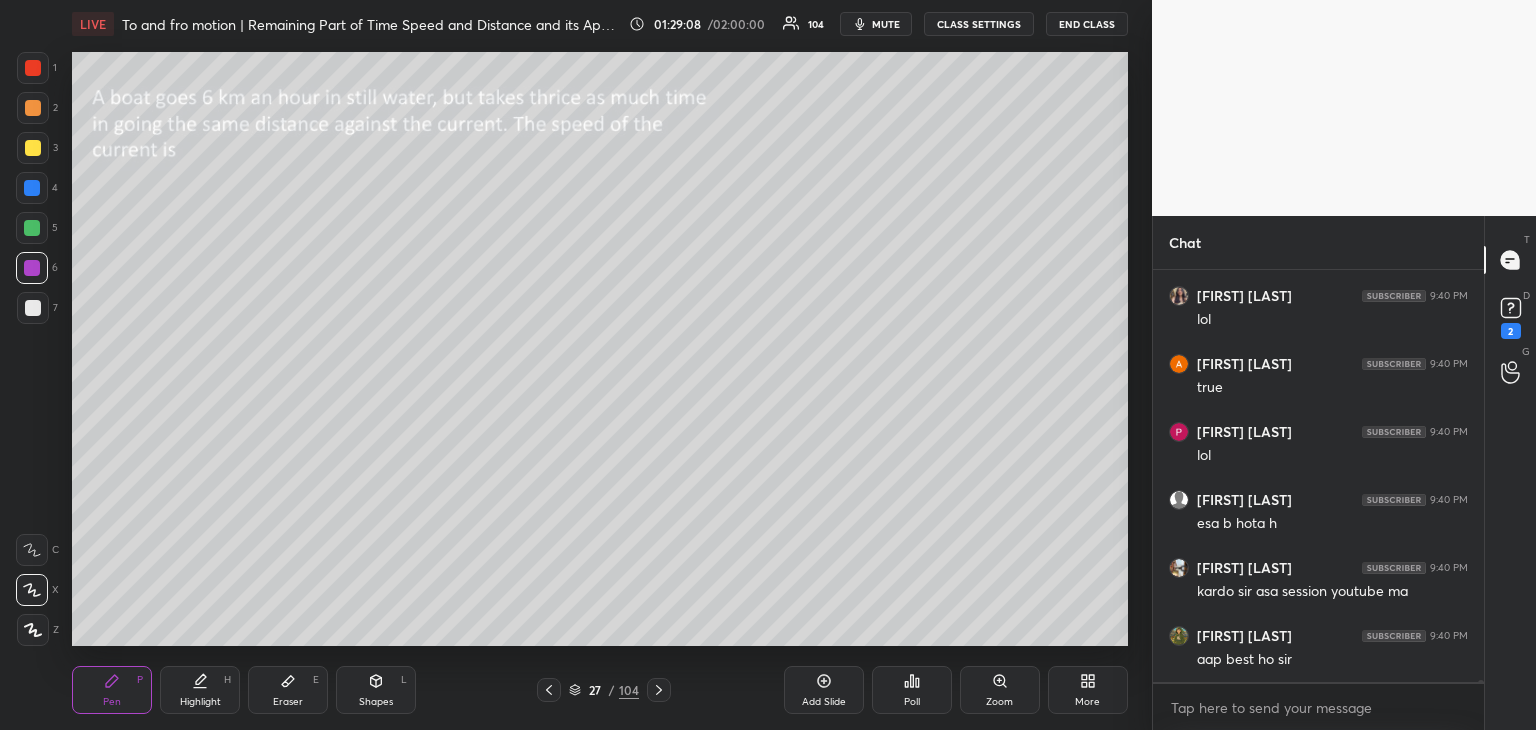 click on "Eraser E" at bounding box center (288, 690) 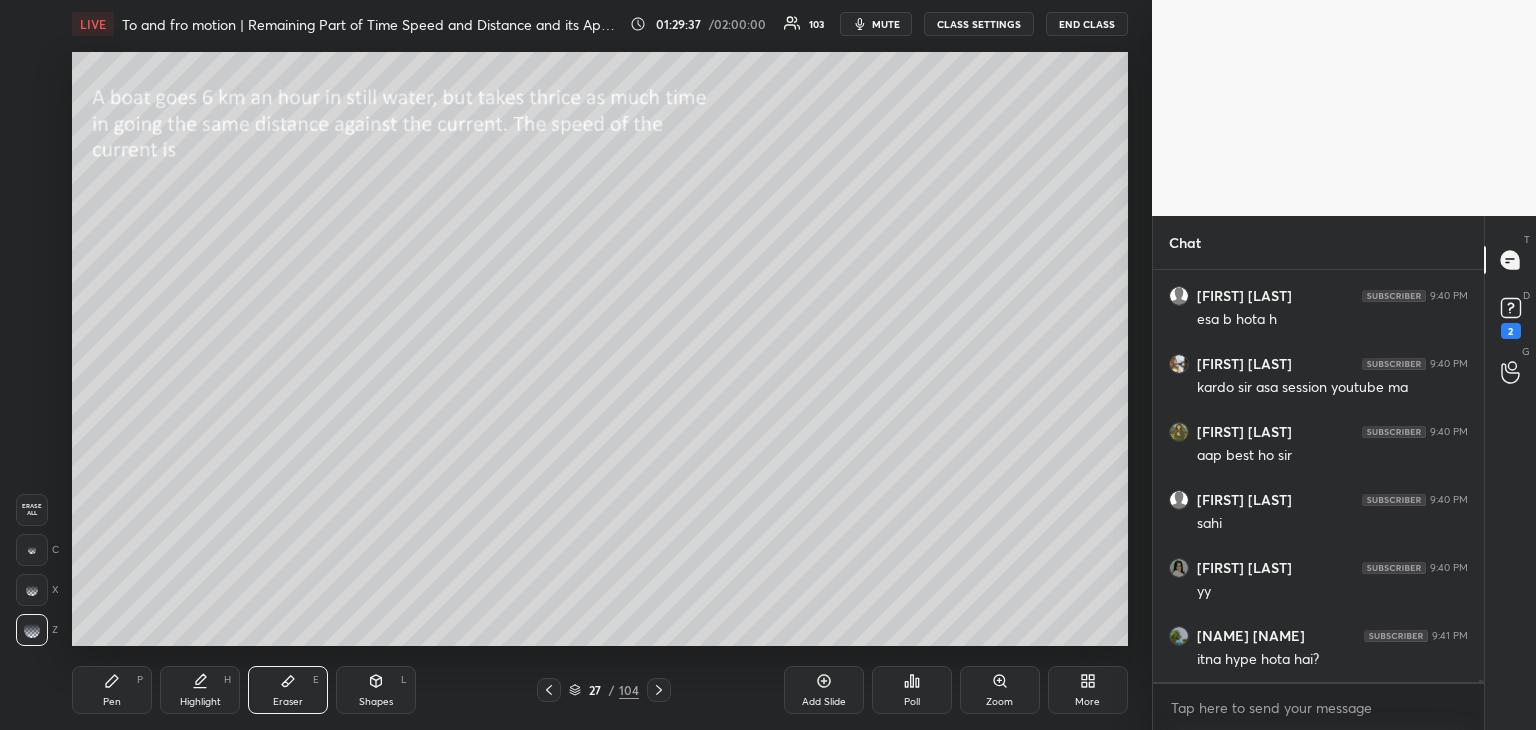 scroll, scrollTop: 73170, scrollLeft: 0, axis: vertical 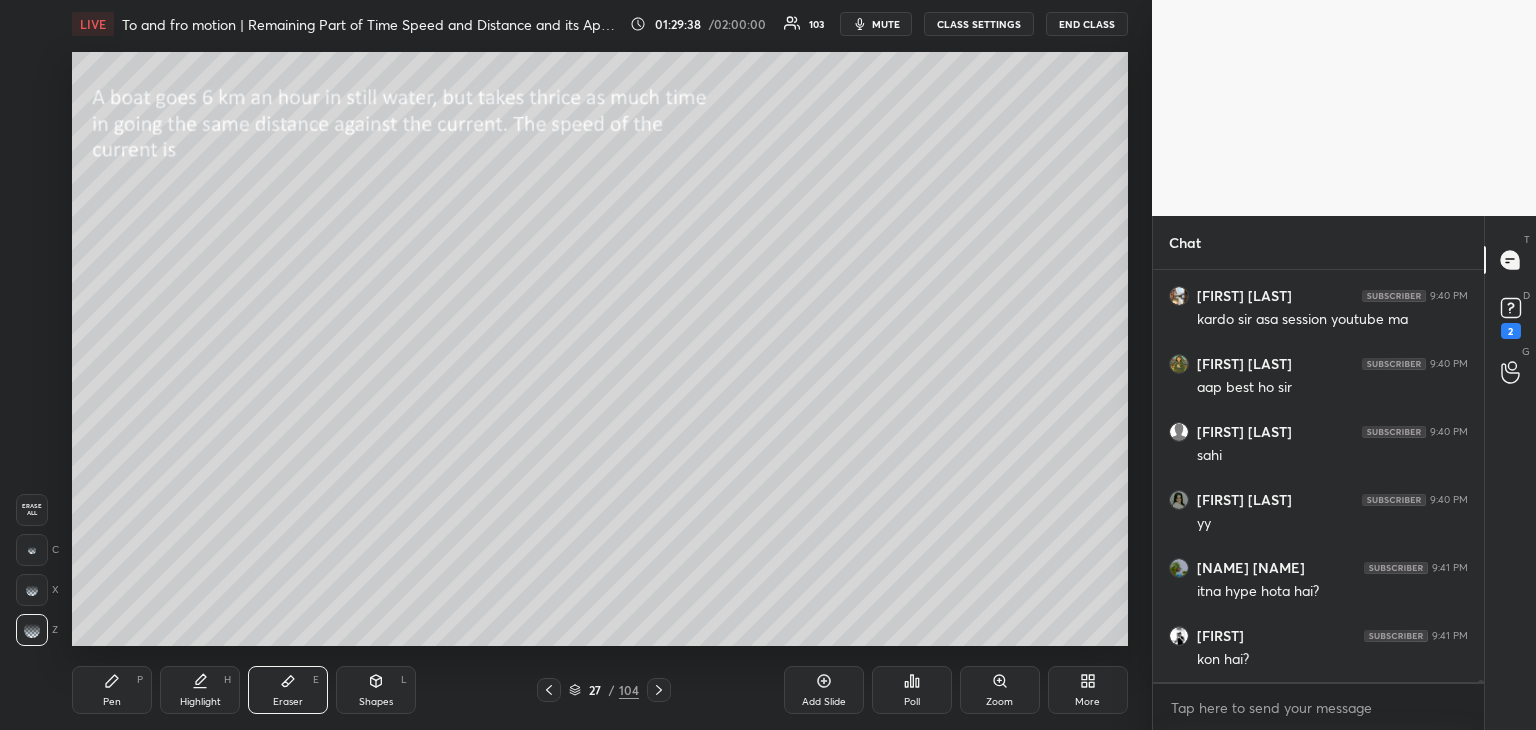click 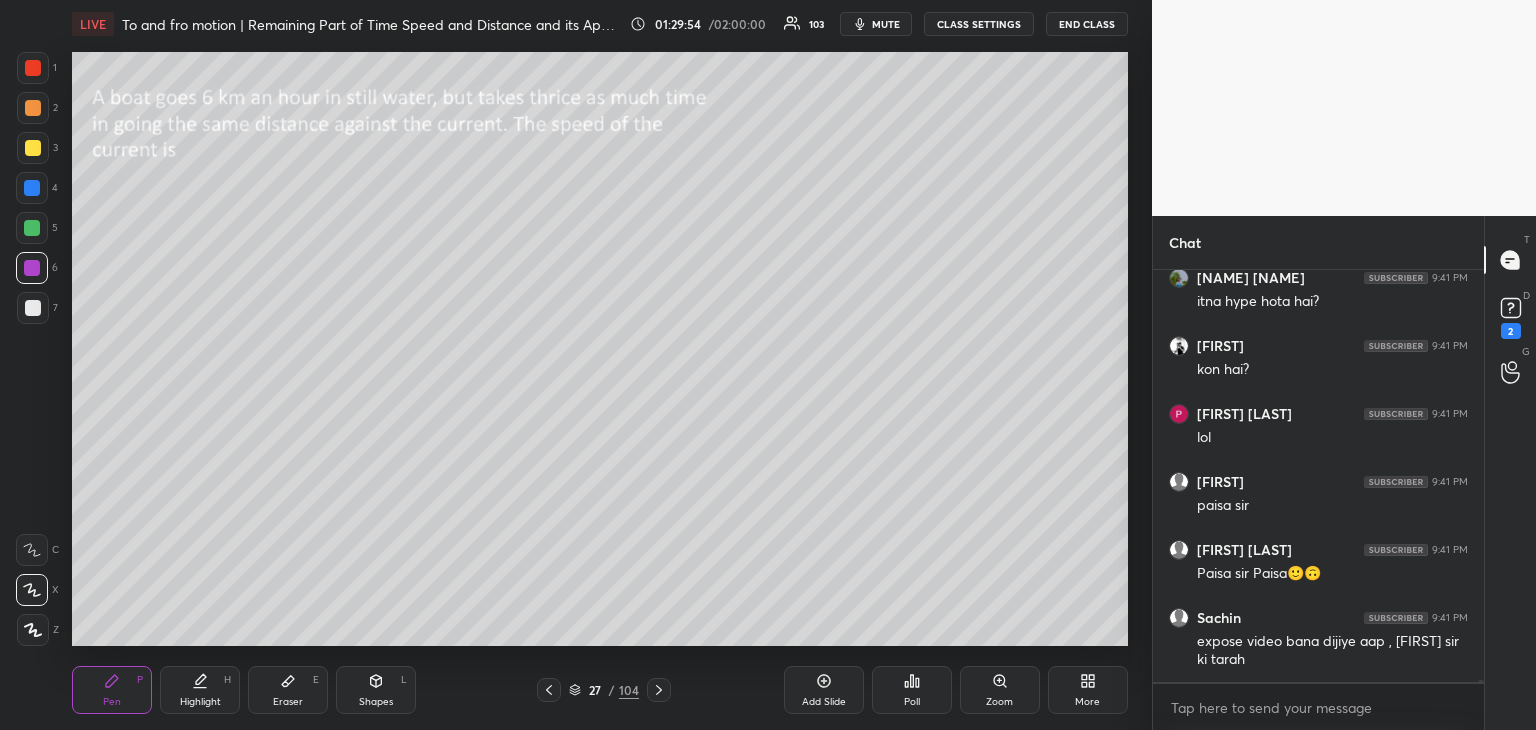 scroll, scrollTop: 73528, scrollLeft: 0, axis: vertical 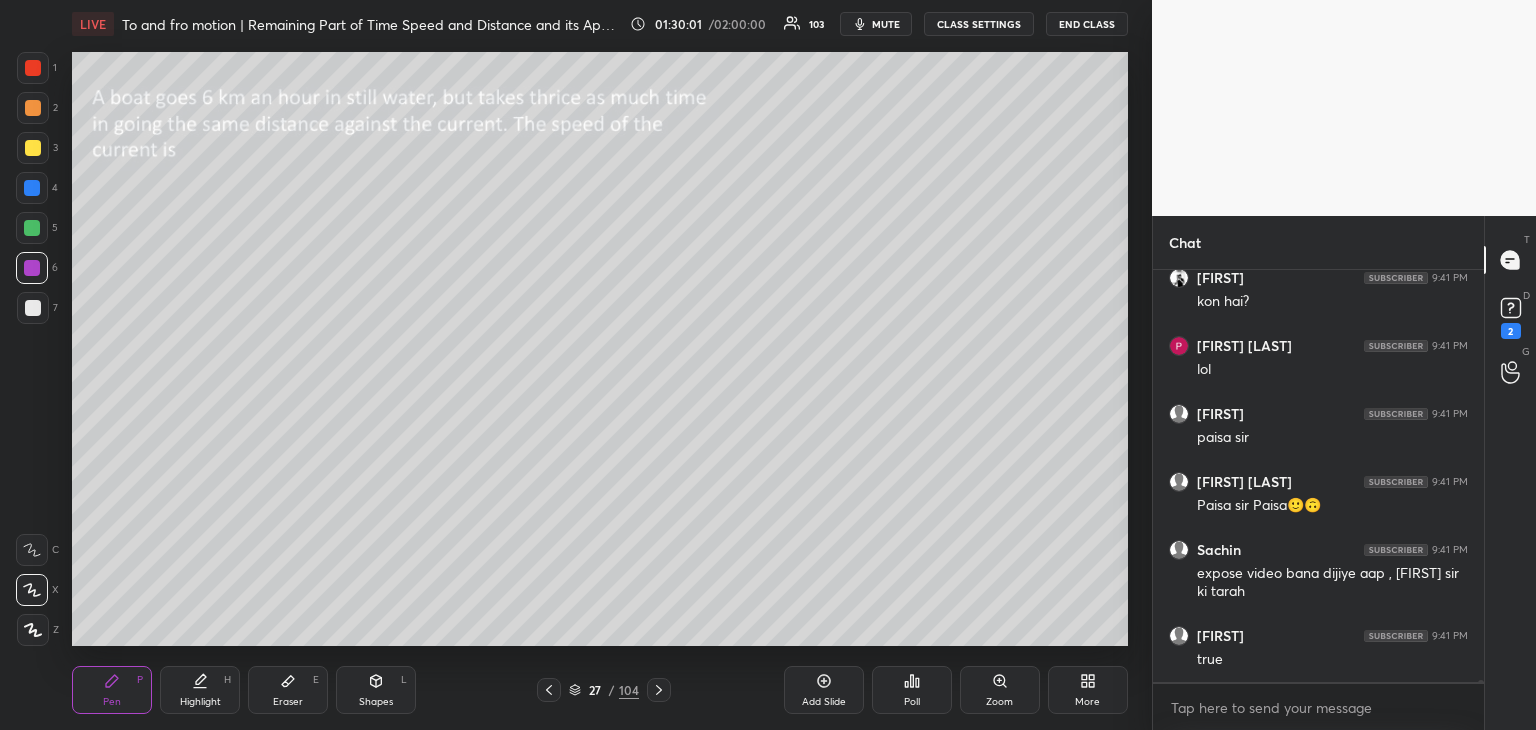 click on "Eraser E" at bounding box center (288, 690) 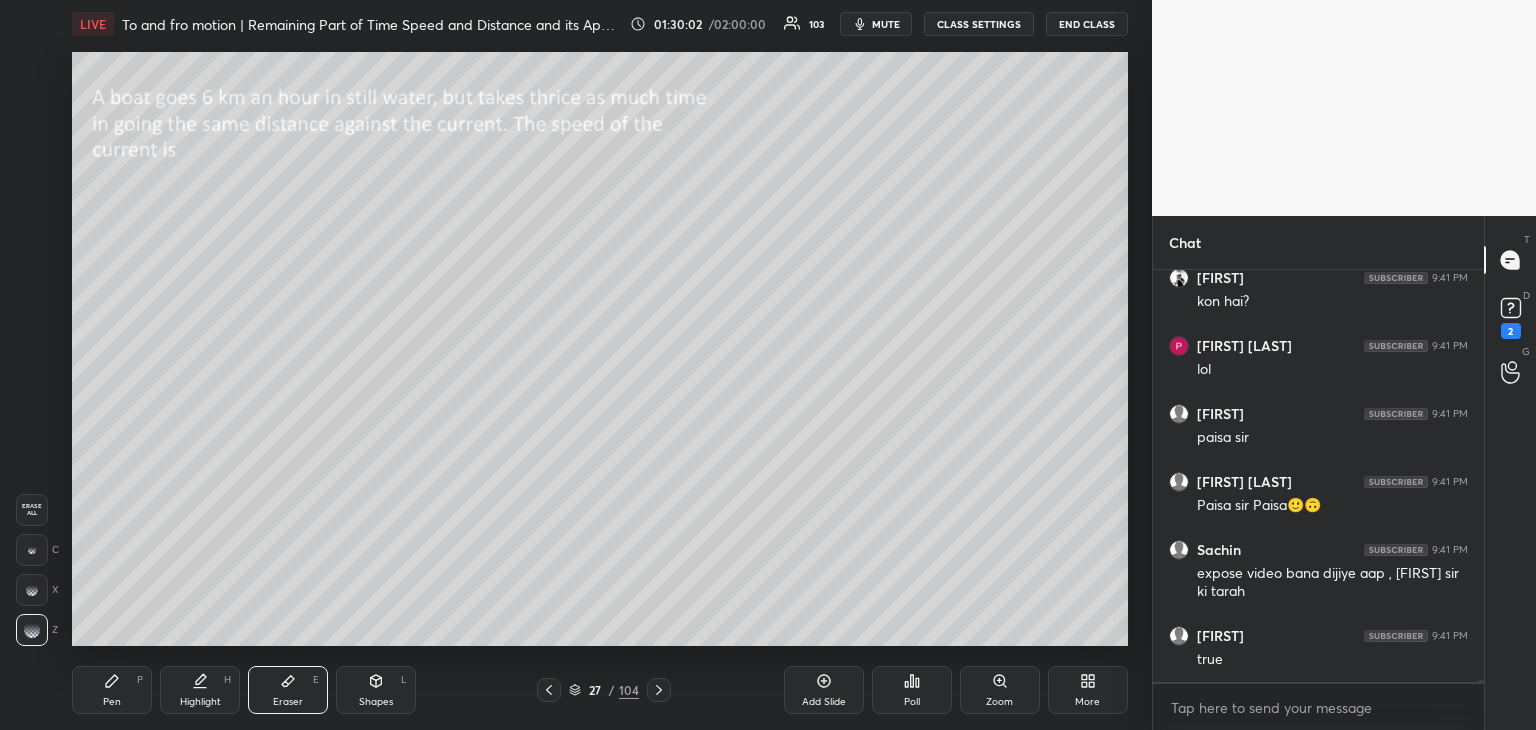 click 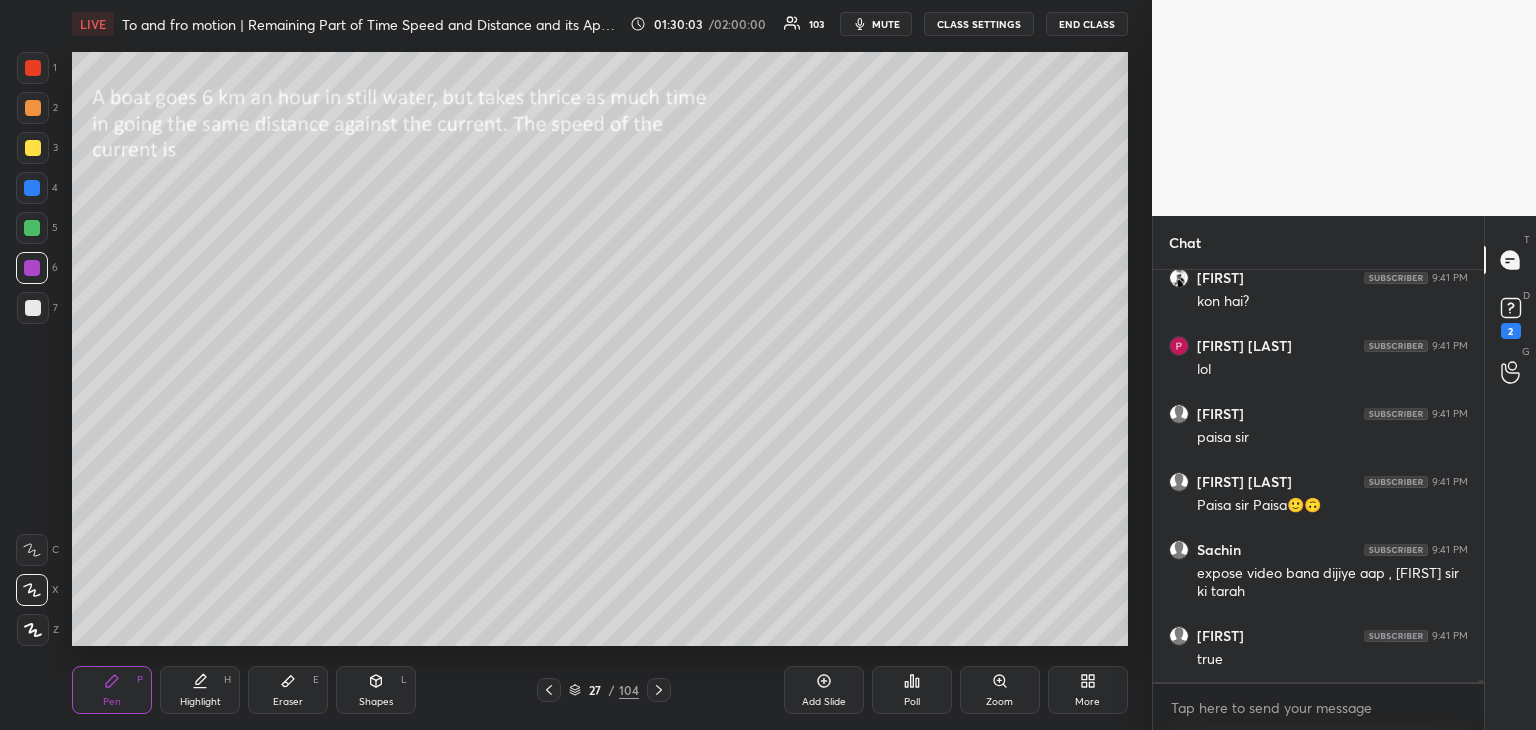 click at bounding box center [33, 148] 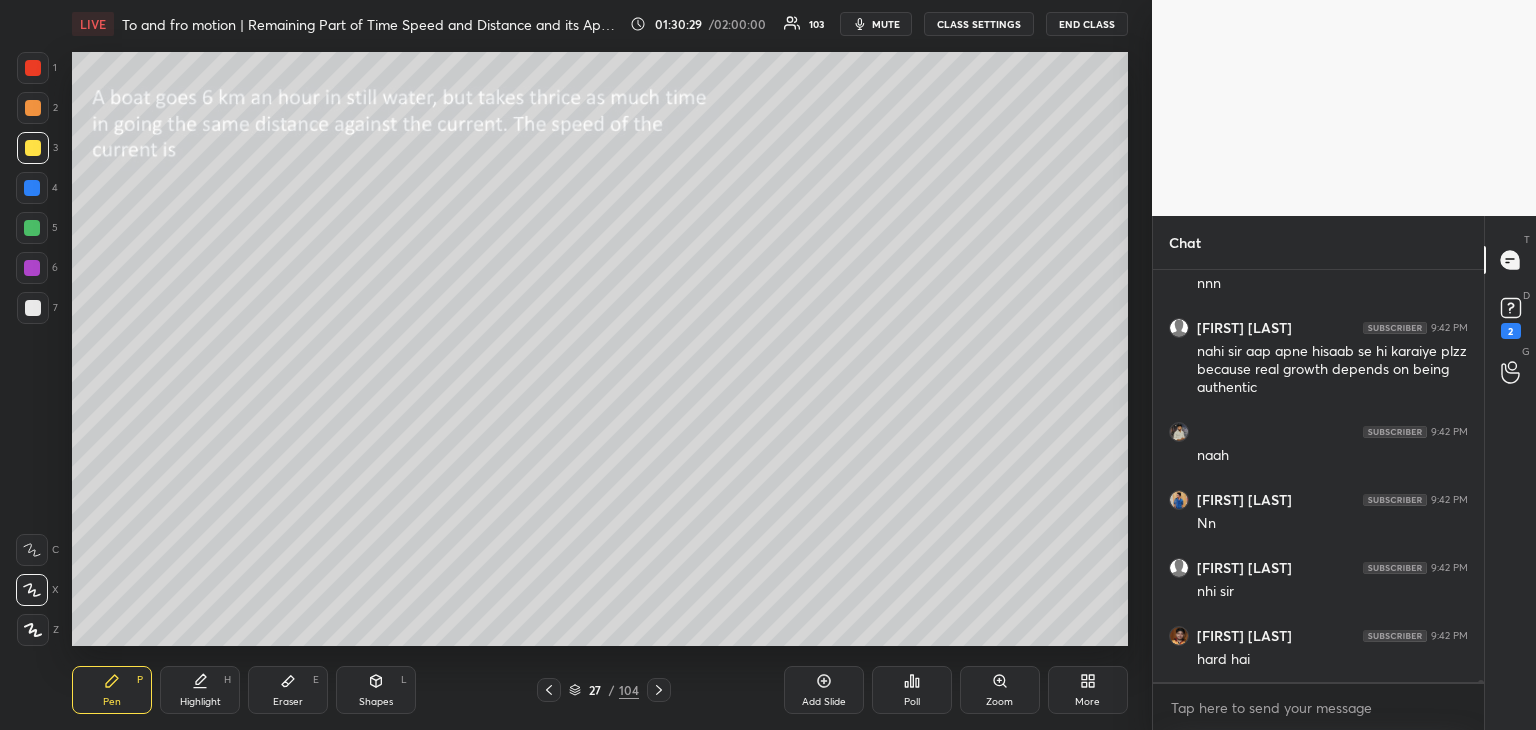 scroll, scrollTop: 74620, scrollLeft: 0, axis: vertical 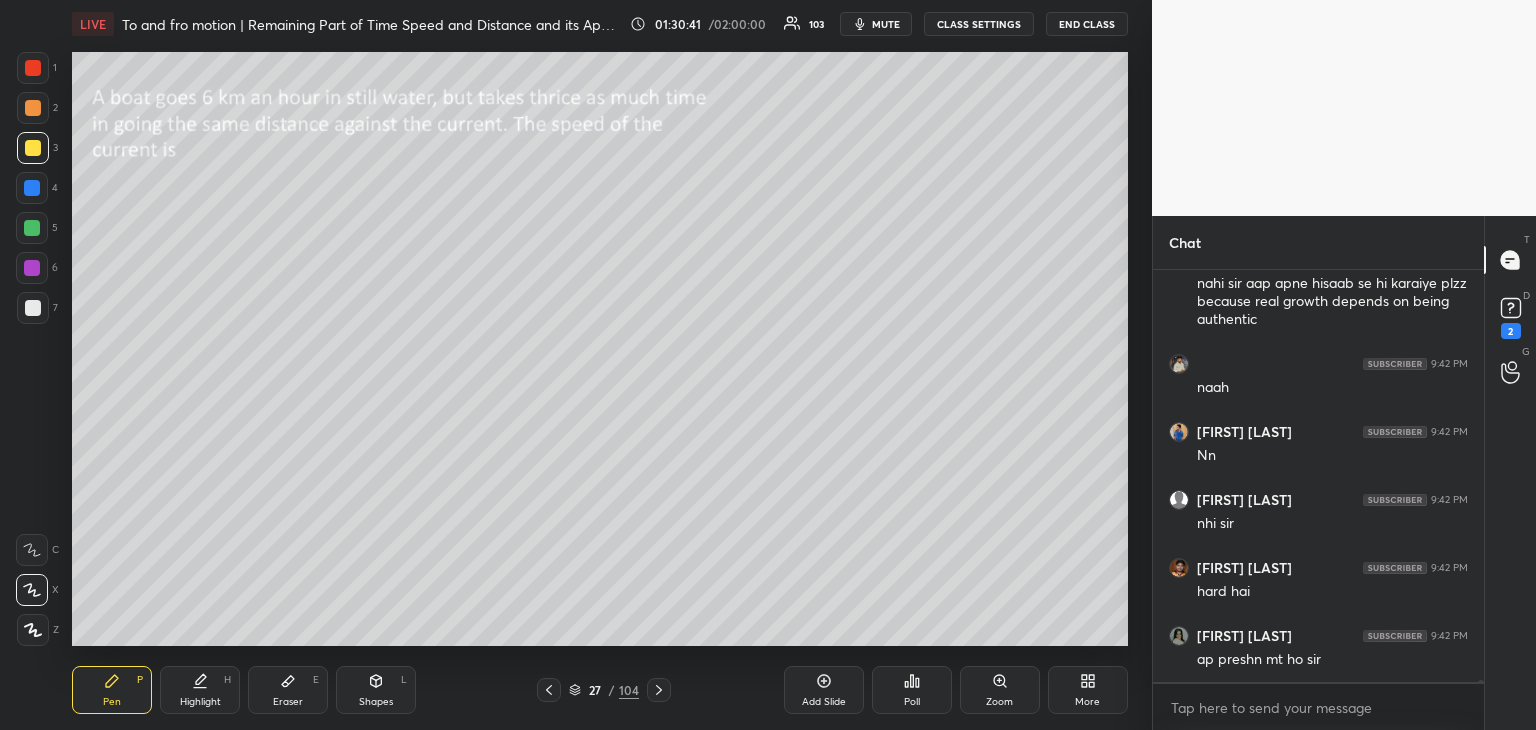 click on "Eraser E" at bounding box center (288, 690) 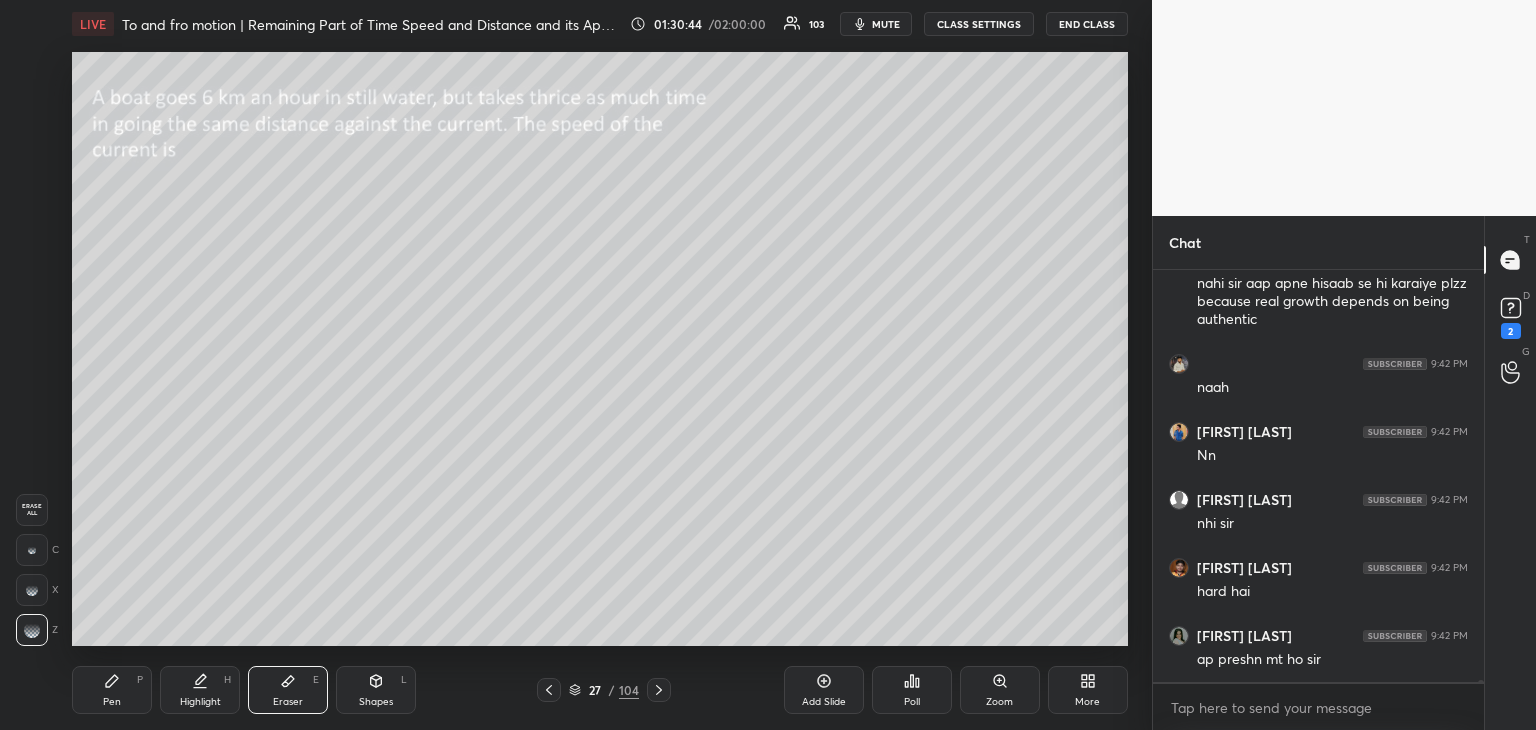 scroll, scrollTop: 74688, scrollLeft: 0, axis: vertical 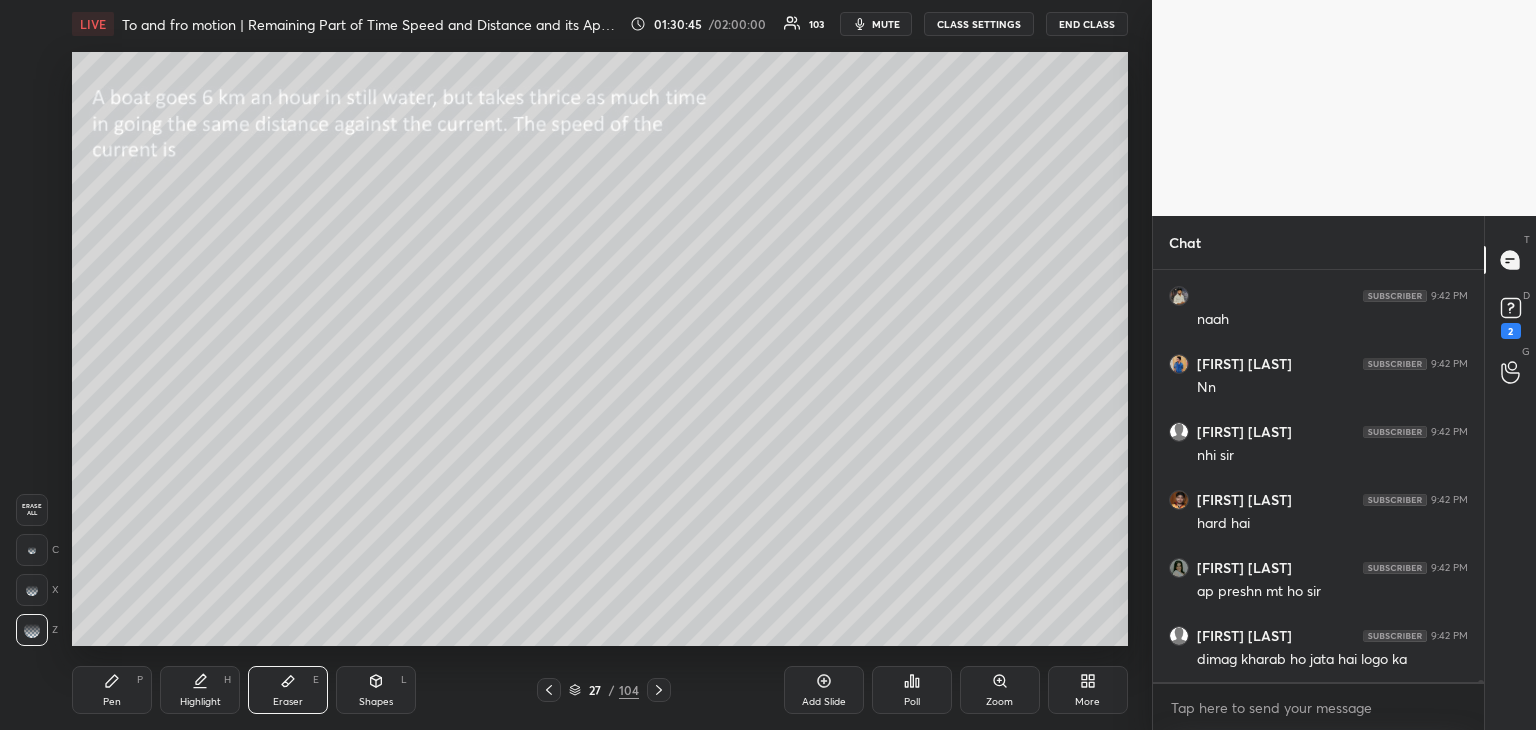 click on "Pen P" at bounding box center [112, 690] 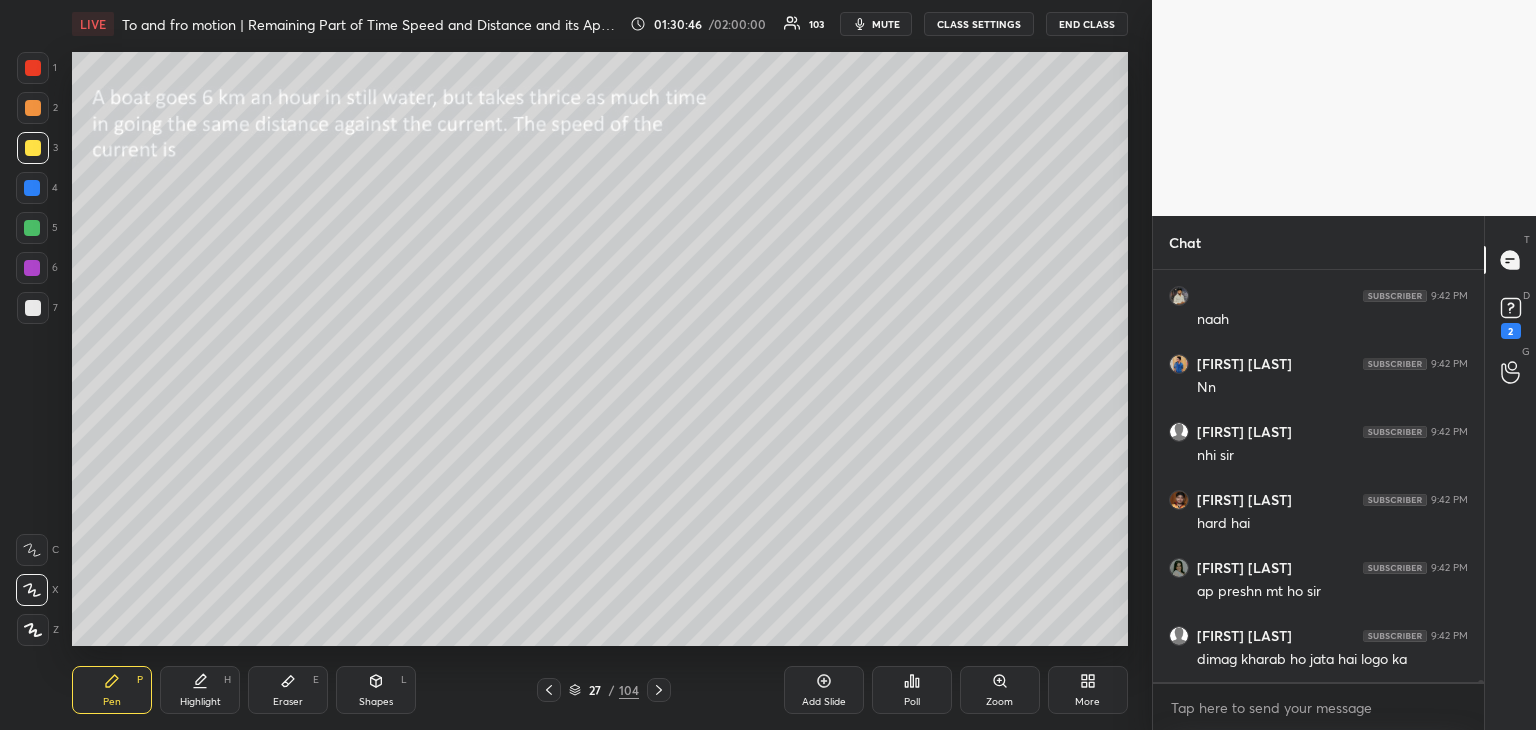click at bounding box center [32, 188] 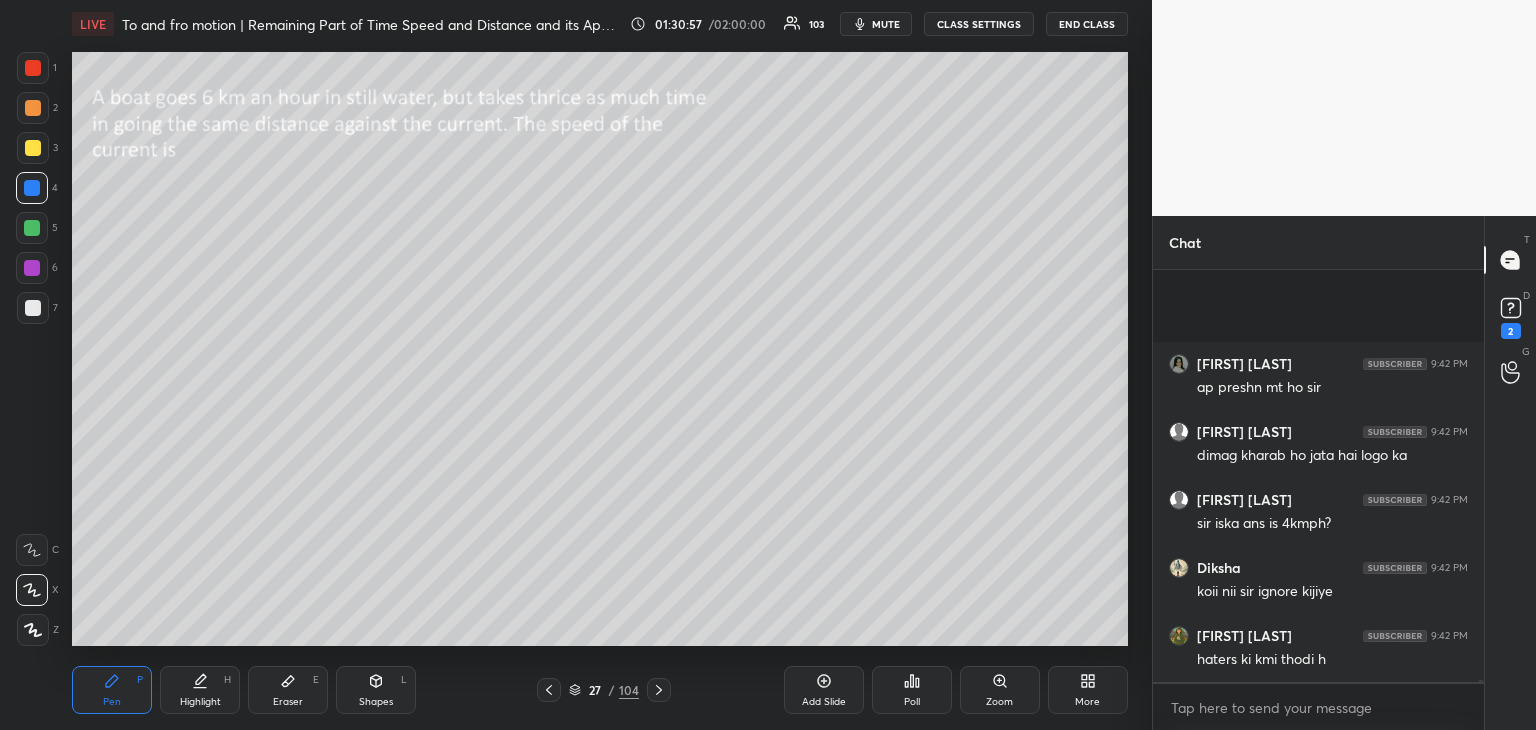 scroll, scrollTop: 75046, scrollLeft: 0, axis: vertical 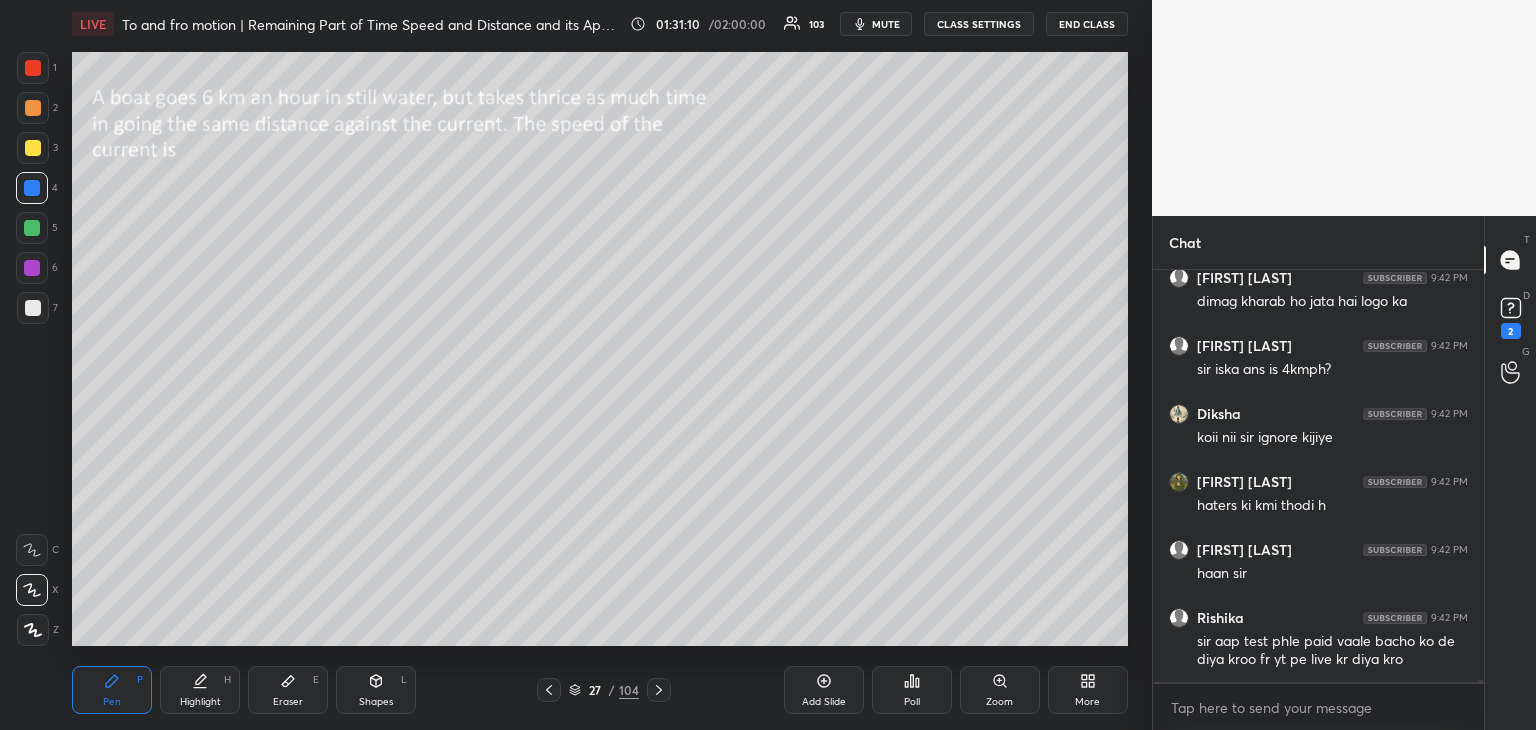 click at bounding box center [33, 148] 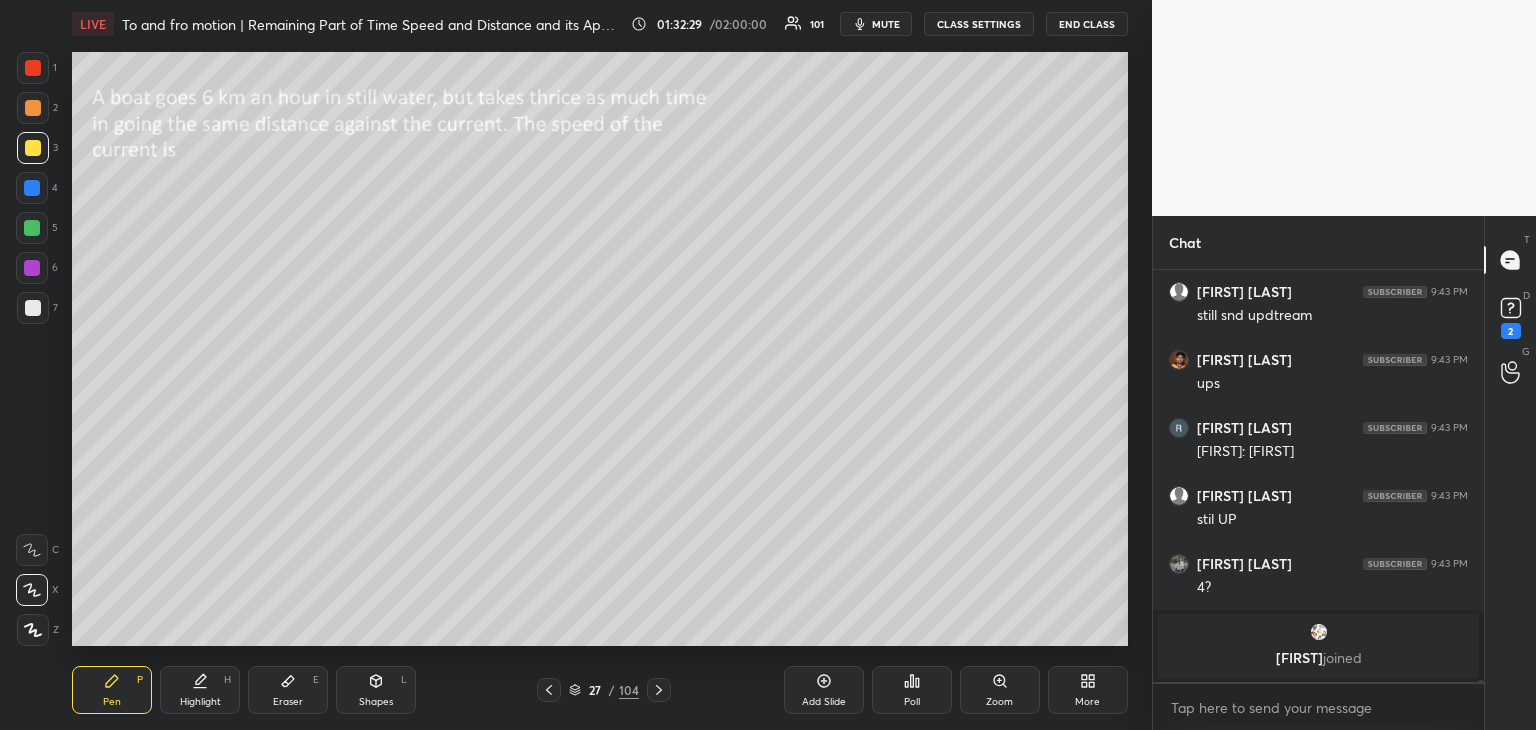 scroll, scrollTop: 74256, scrollLeft: 0, axis: vertical 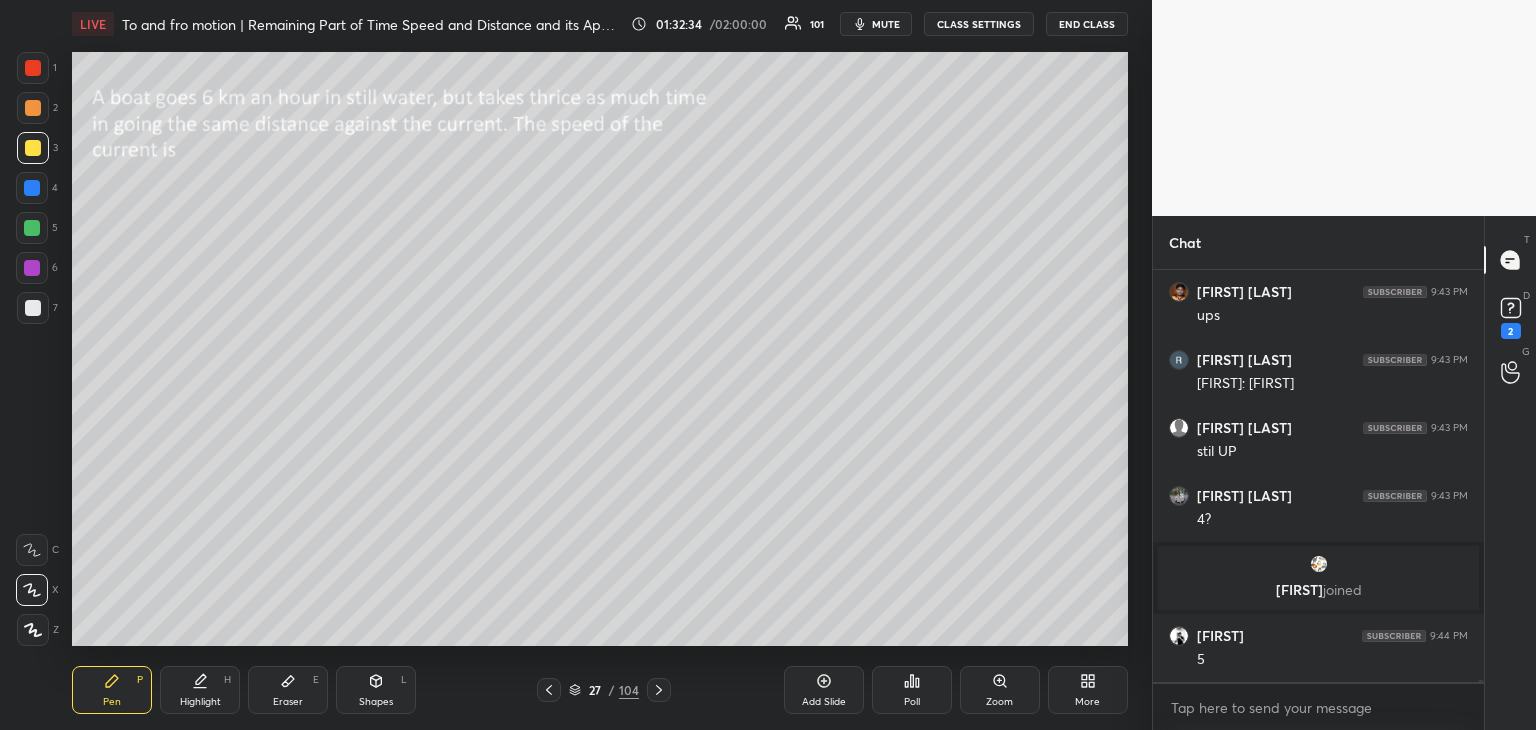 click on "Eraser E" at bounding box center (288, 690) 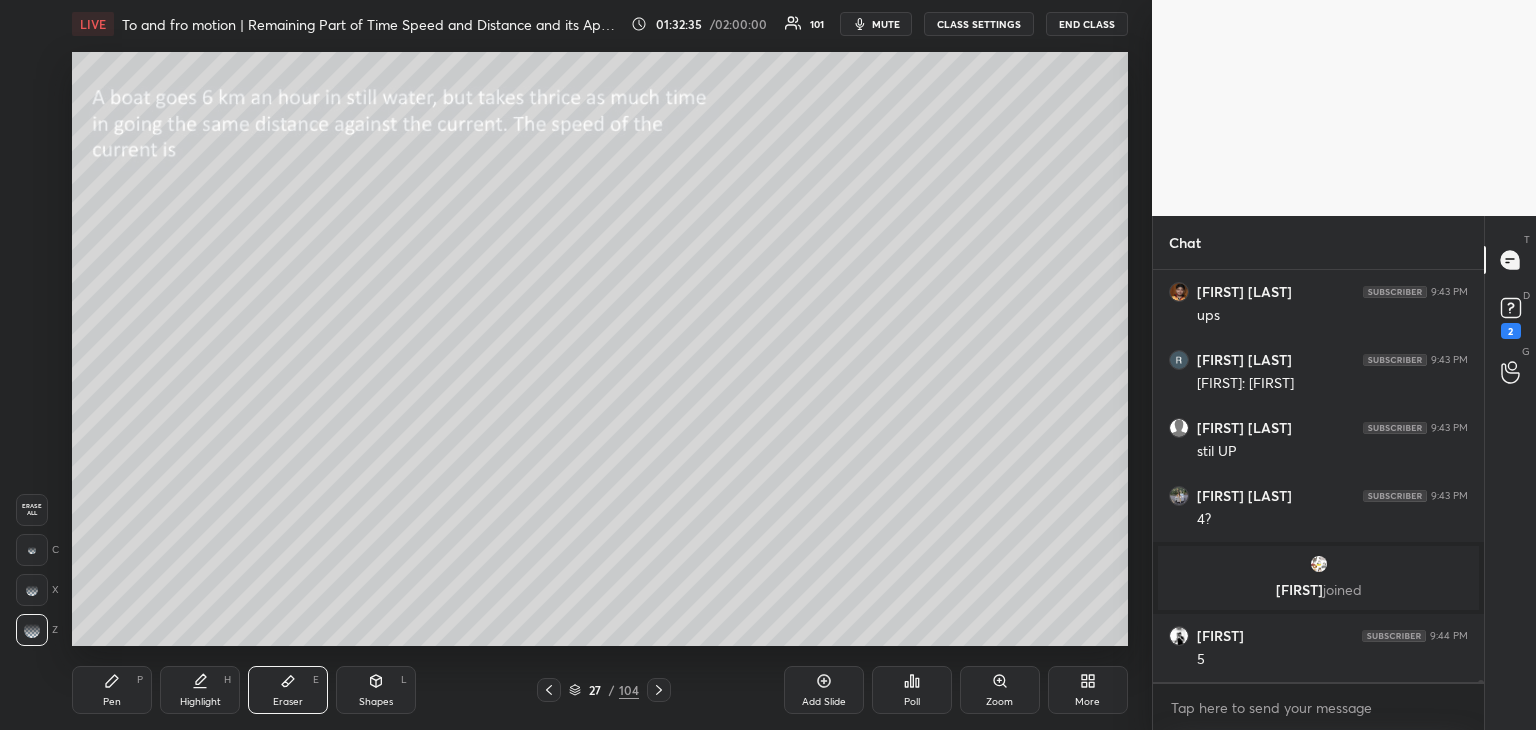 scroll, scrollTop: 74324, scrollLeft: 0, axis: vertical 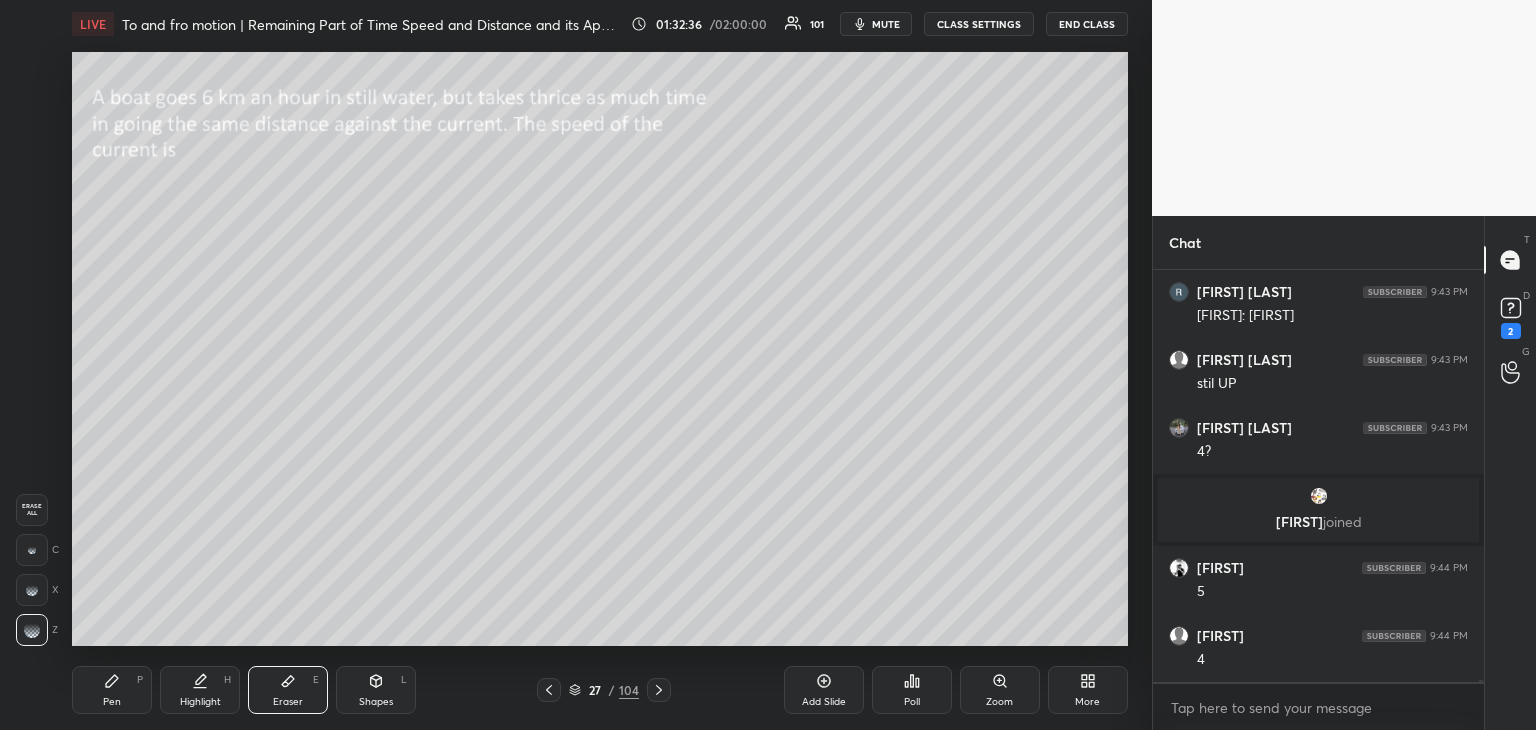 click 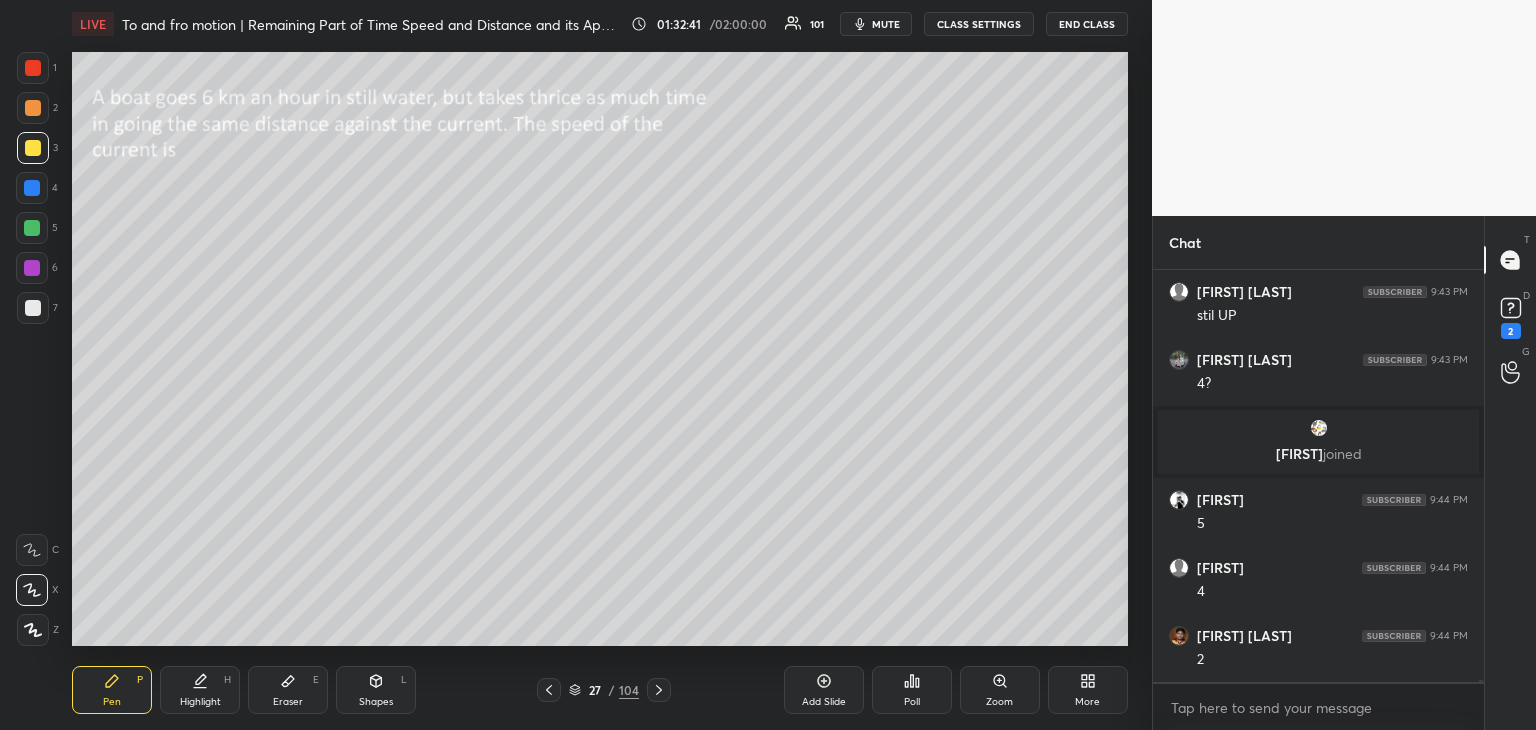 scroll, scrollTop: 74460, scrollLeft: 0, axis: vertical 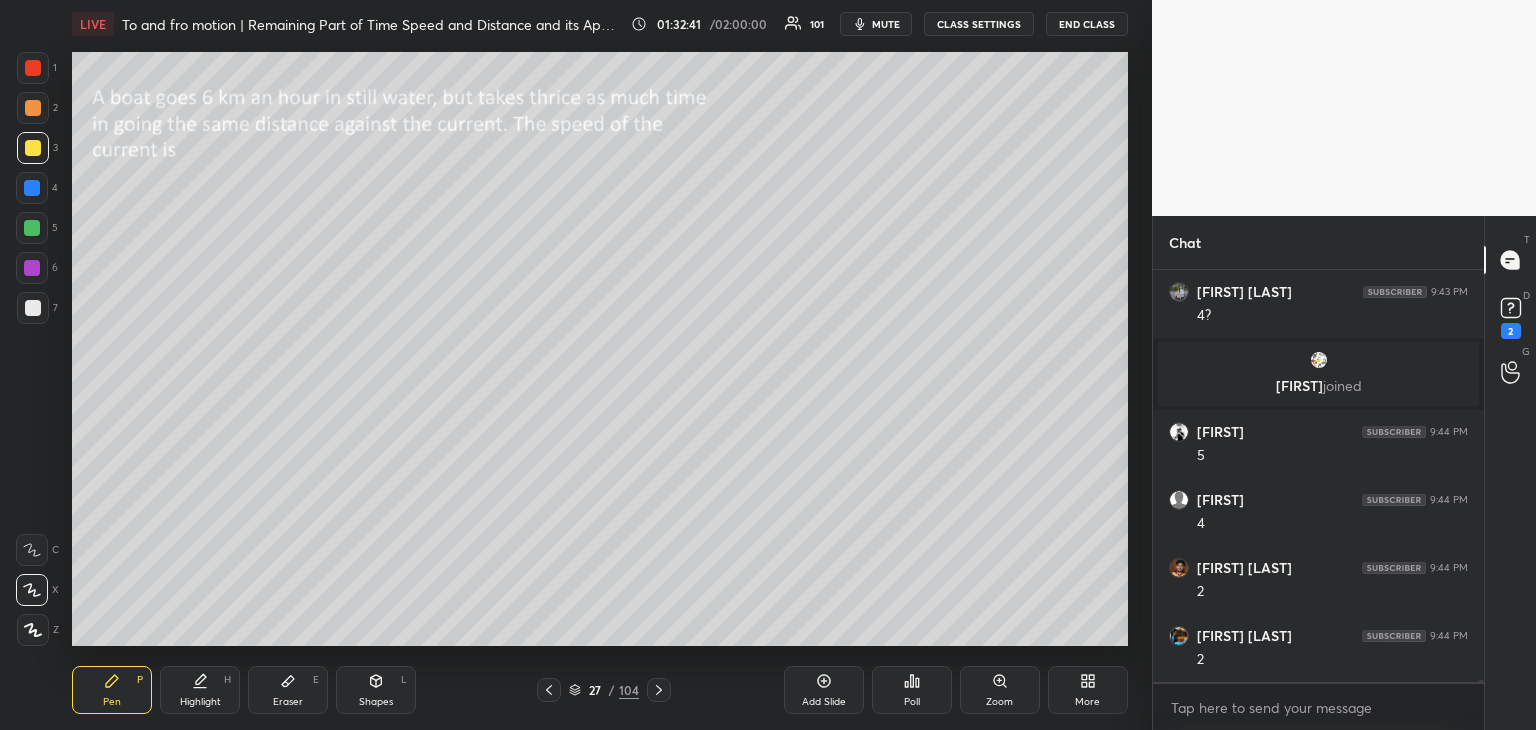 click on "Eraser E" at bounding box center (288, 690) 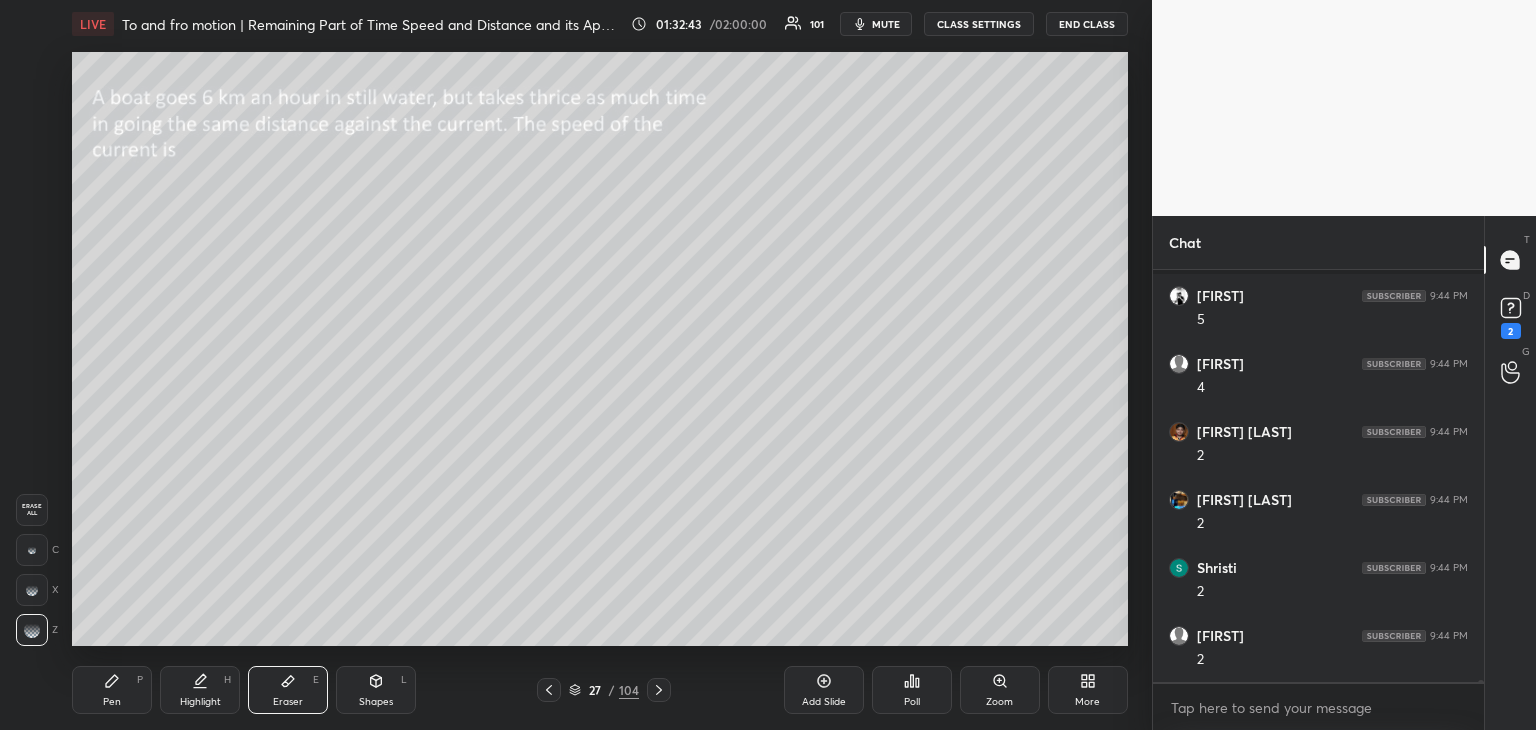 scroll, scrollTop: 74664, scrollLeft: 0, axis: vertical 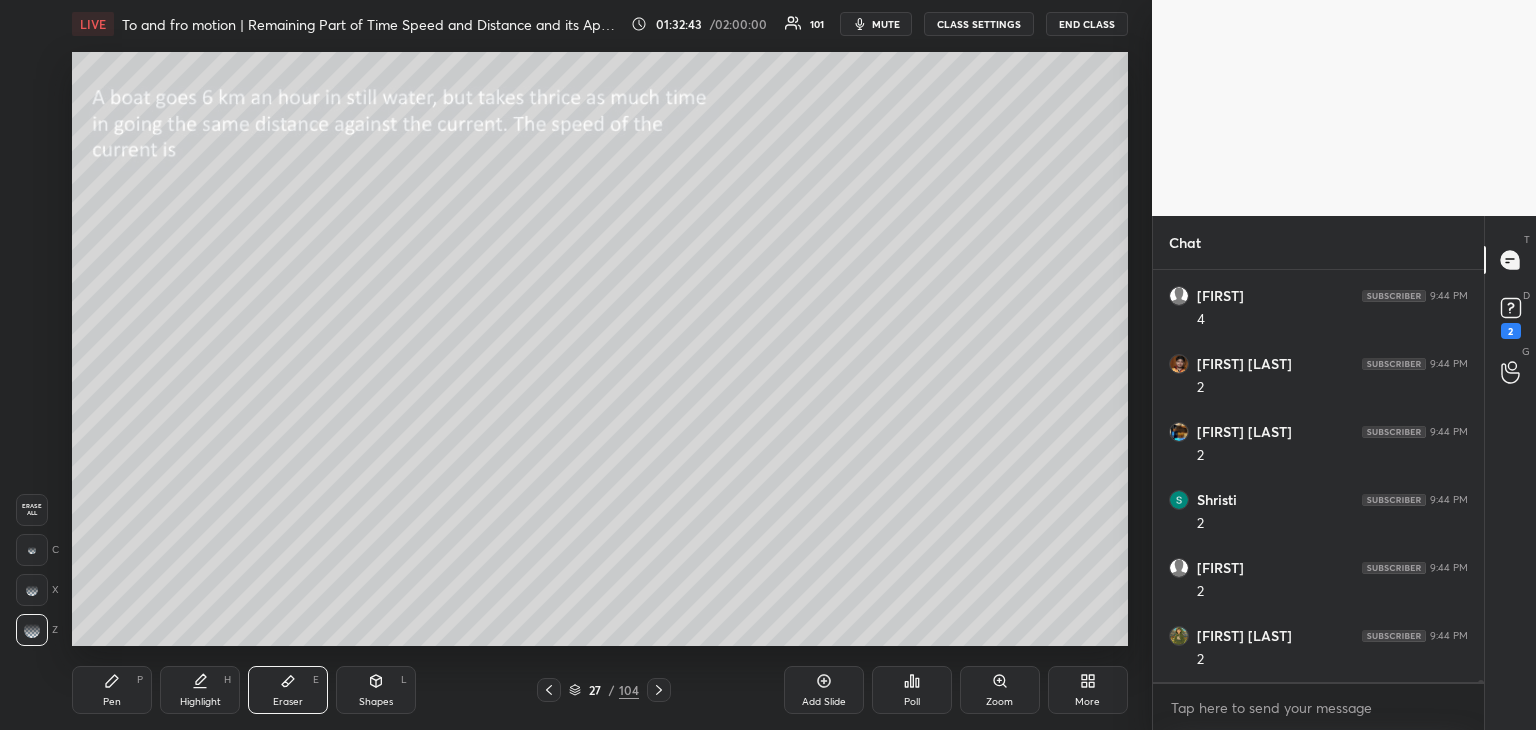 click on "Pen P" at bounding box center (112, 690) 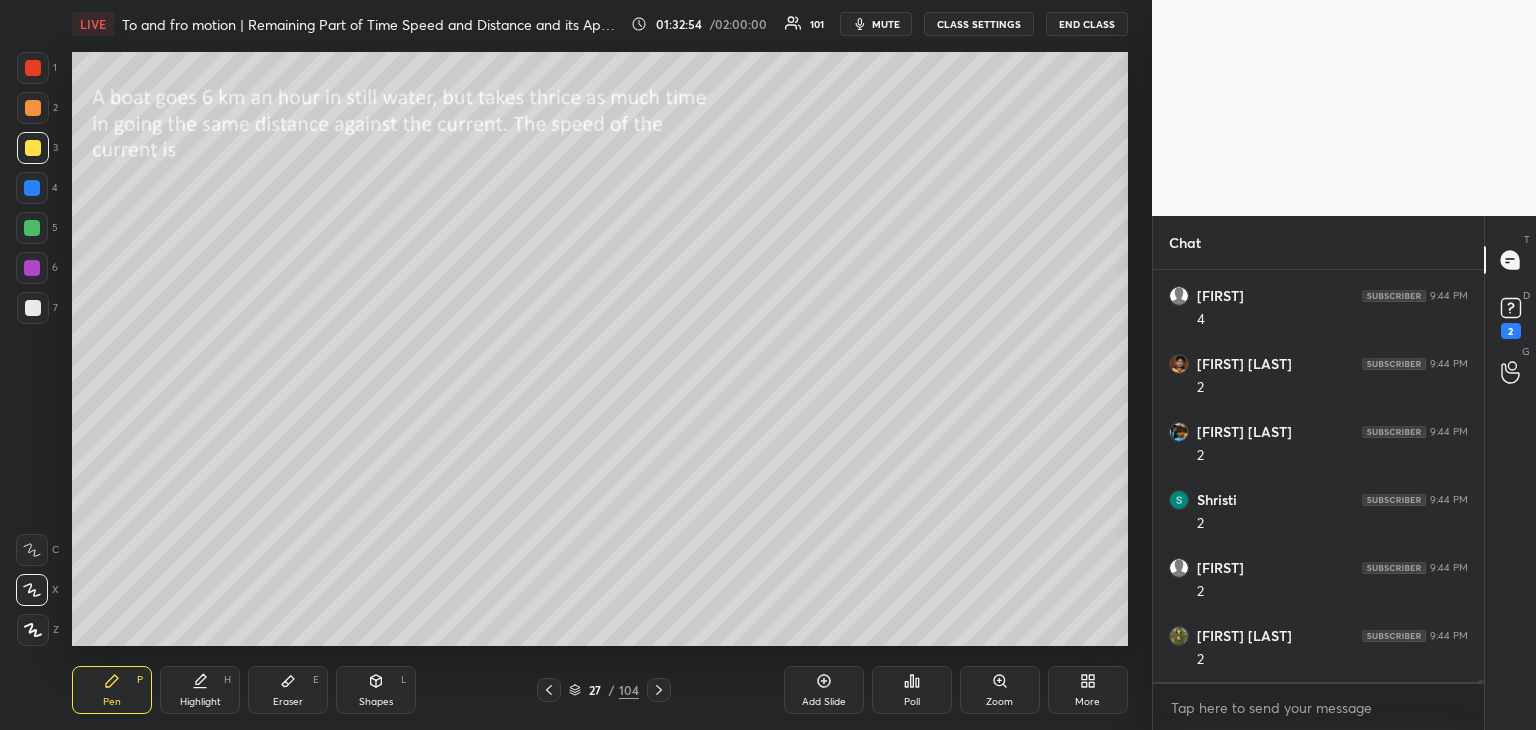 click at bounding box center (33, 108) 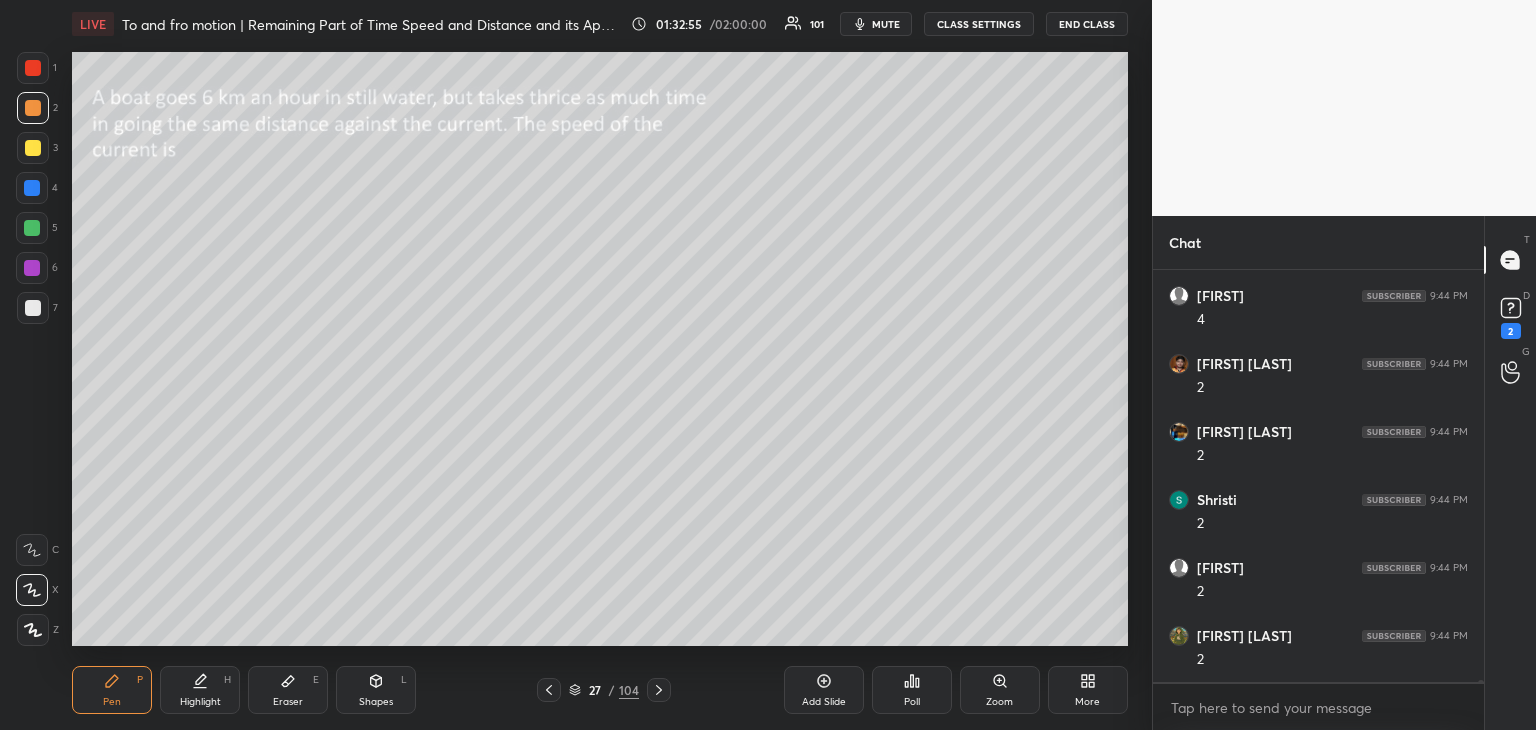 click 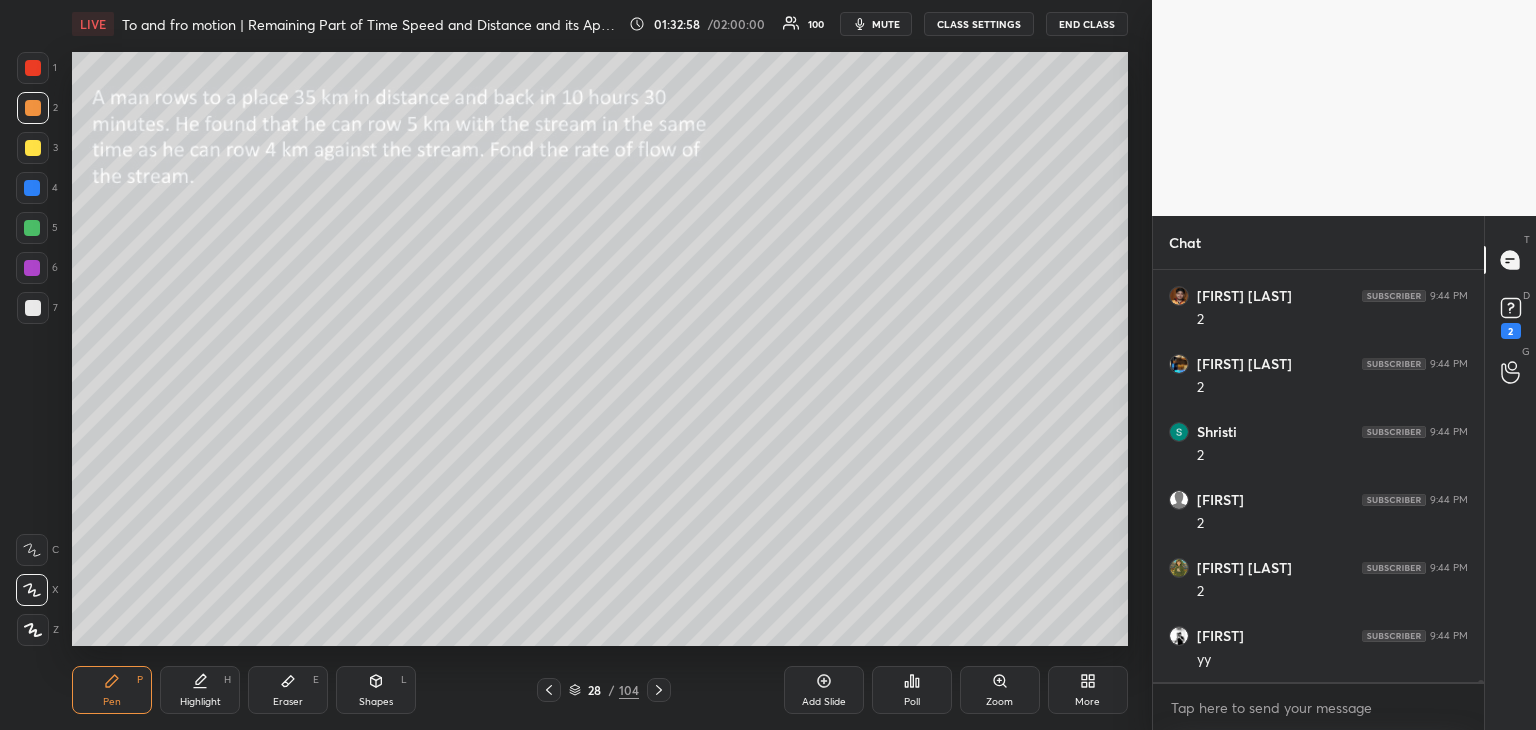 scroll, scrollTop: 74800, scrollLeft: 0, axis: vertical 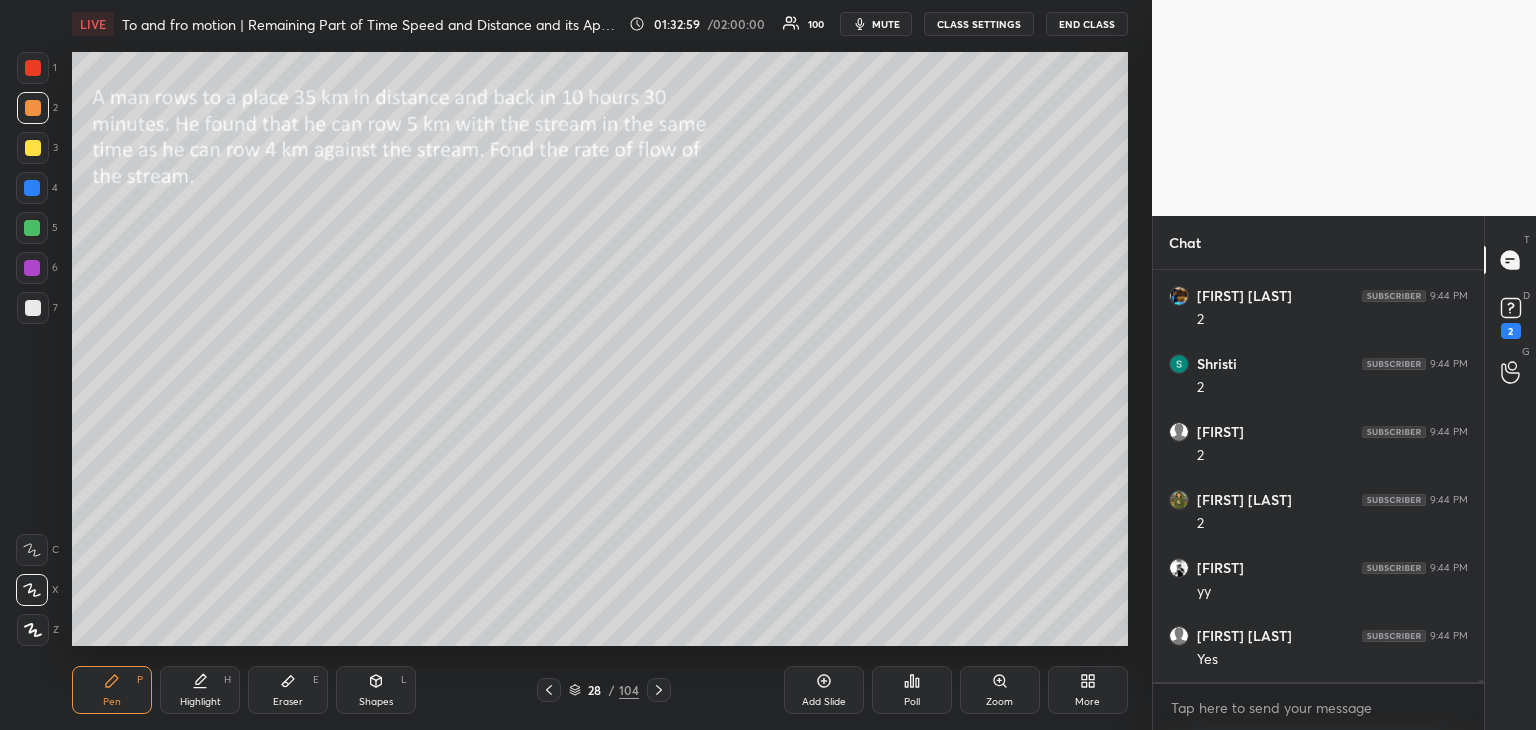 click 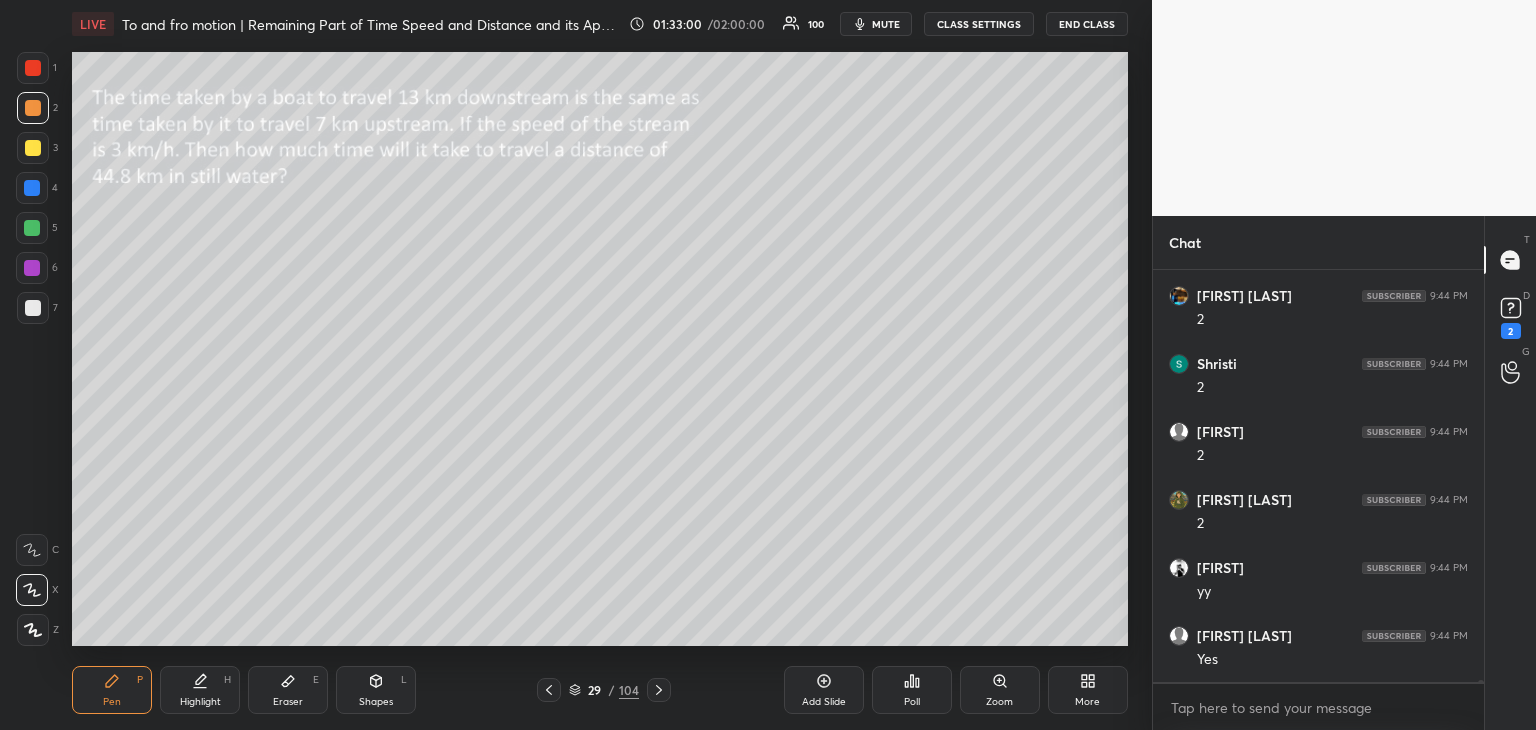 click on "Shapes L" at bounding box center (376, 690) 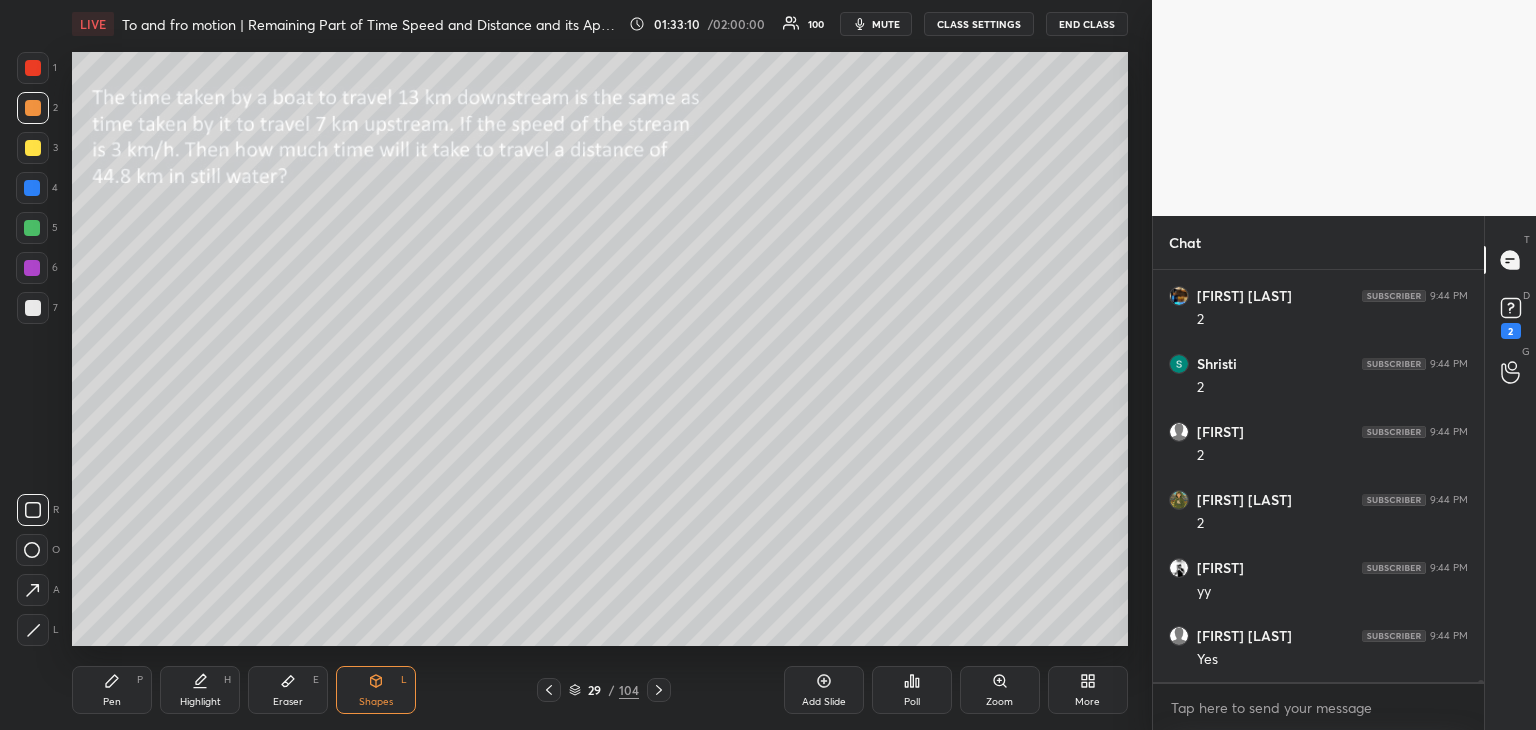 click on "Pen P" at bounding box center (112, 690) 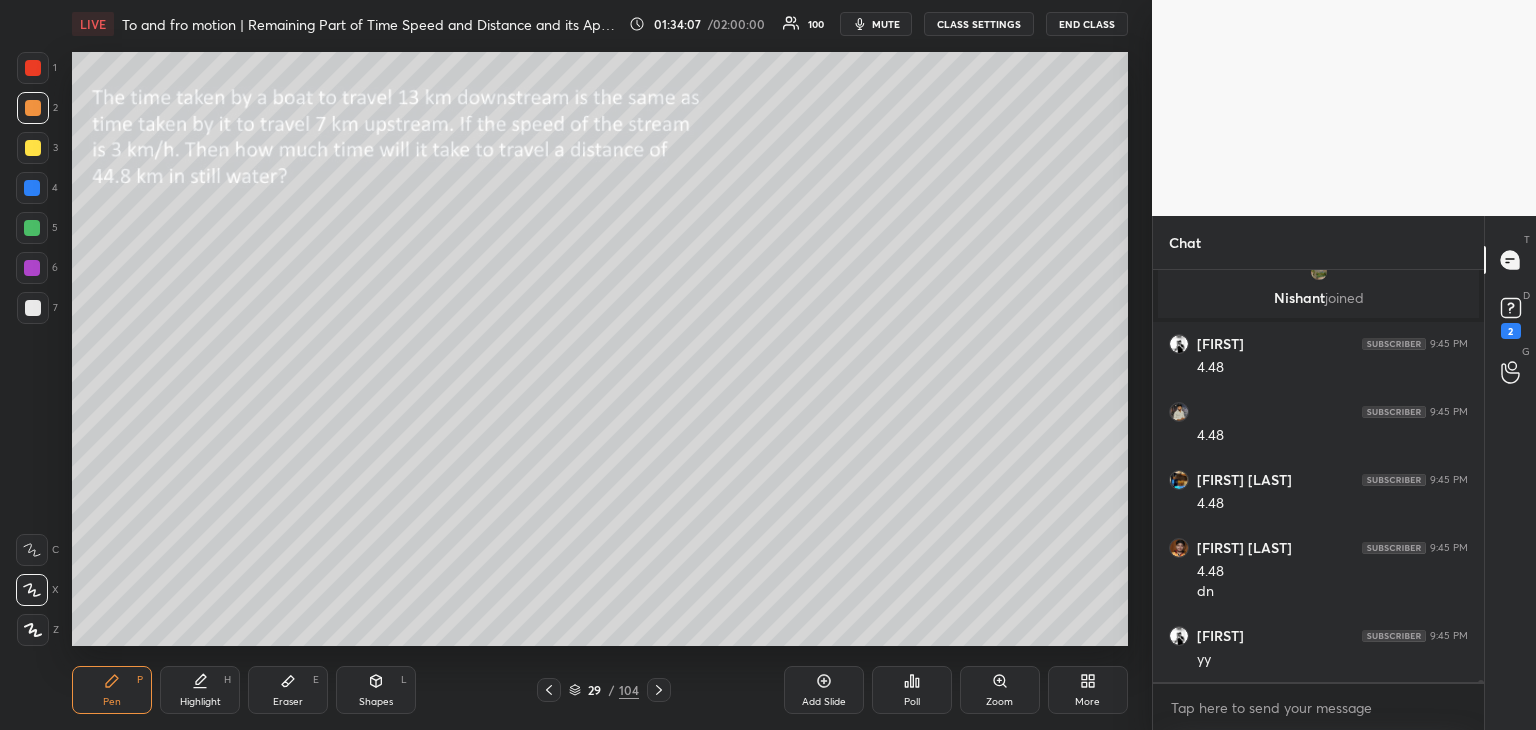 scroll, scrollTop: 75348, scrollLeft: 0, axis: vertical 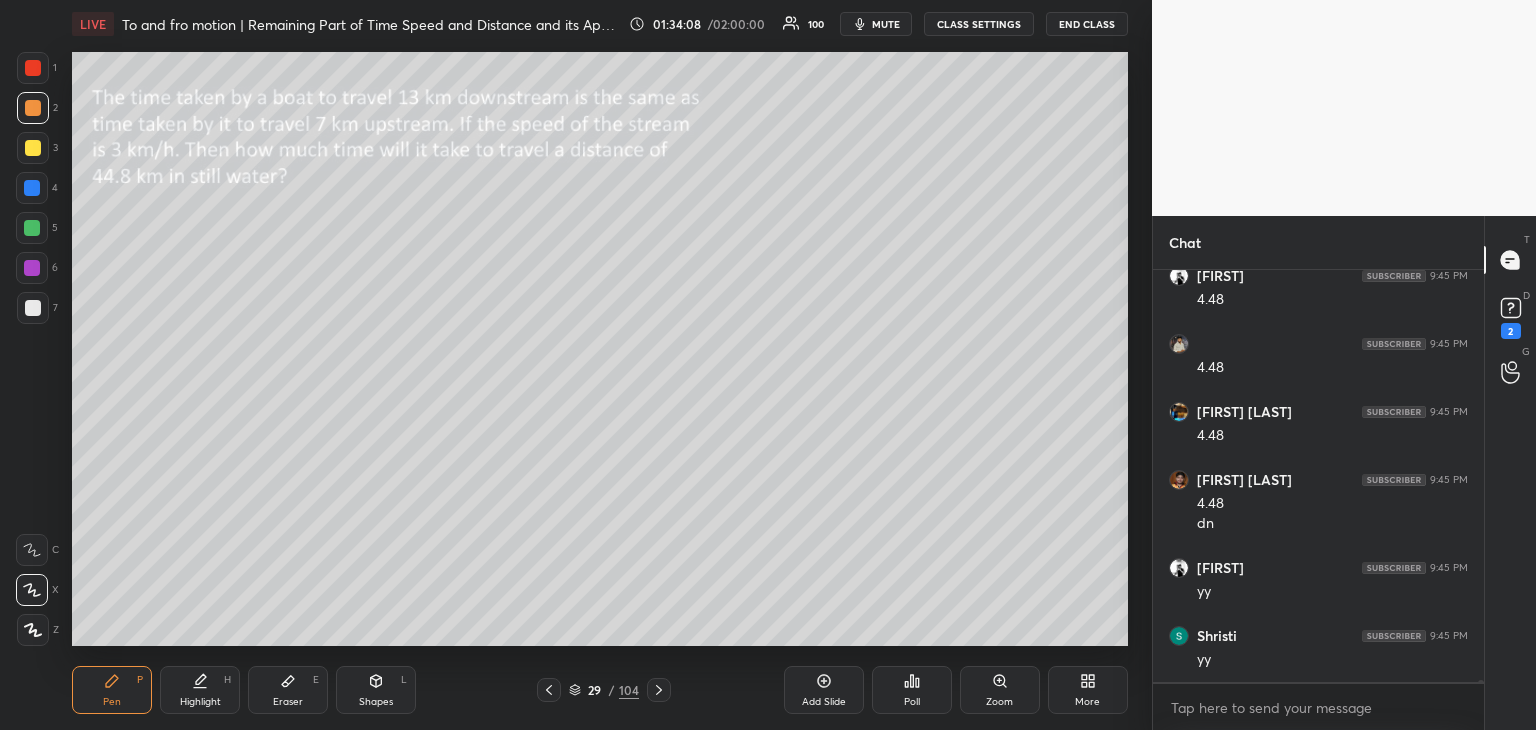 click at bounding box center [33, 148] 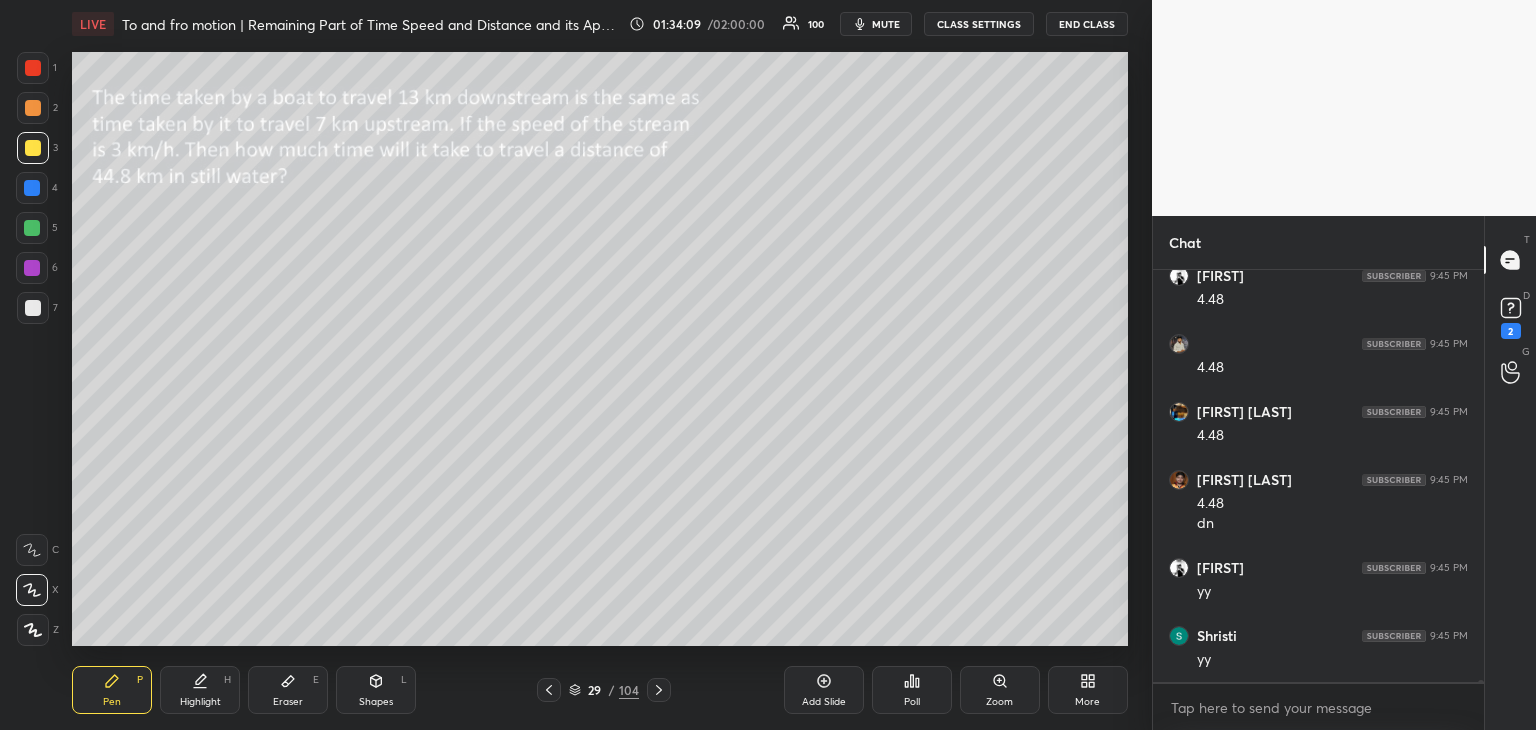 scroll, scrollTop: 75416, scrollLeft: 0, axis: vertical 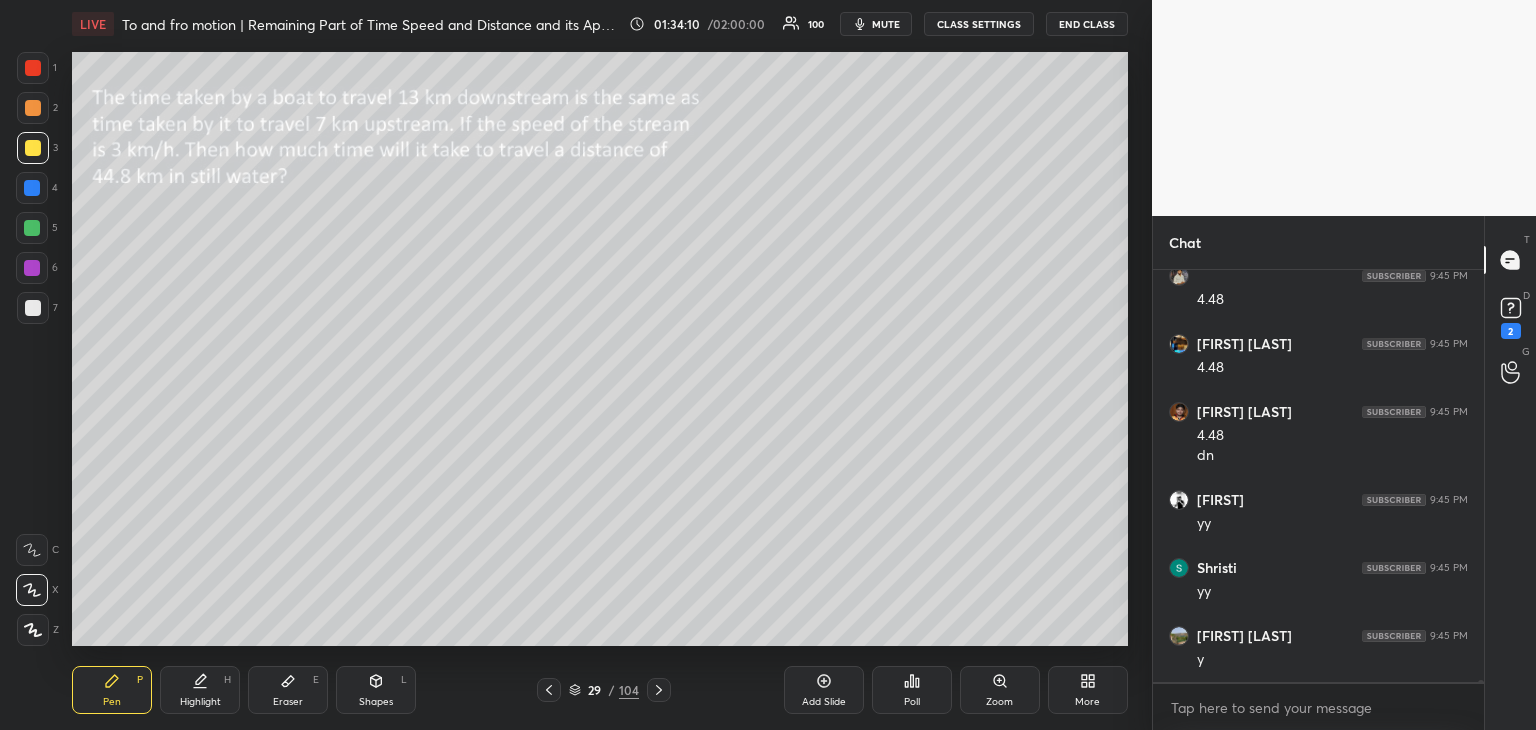 click 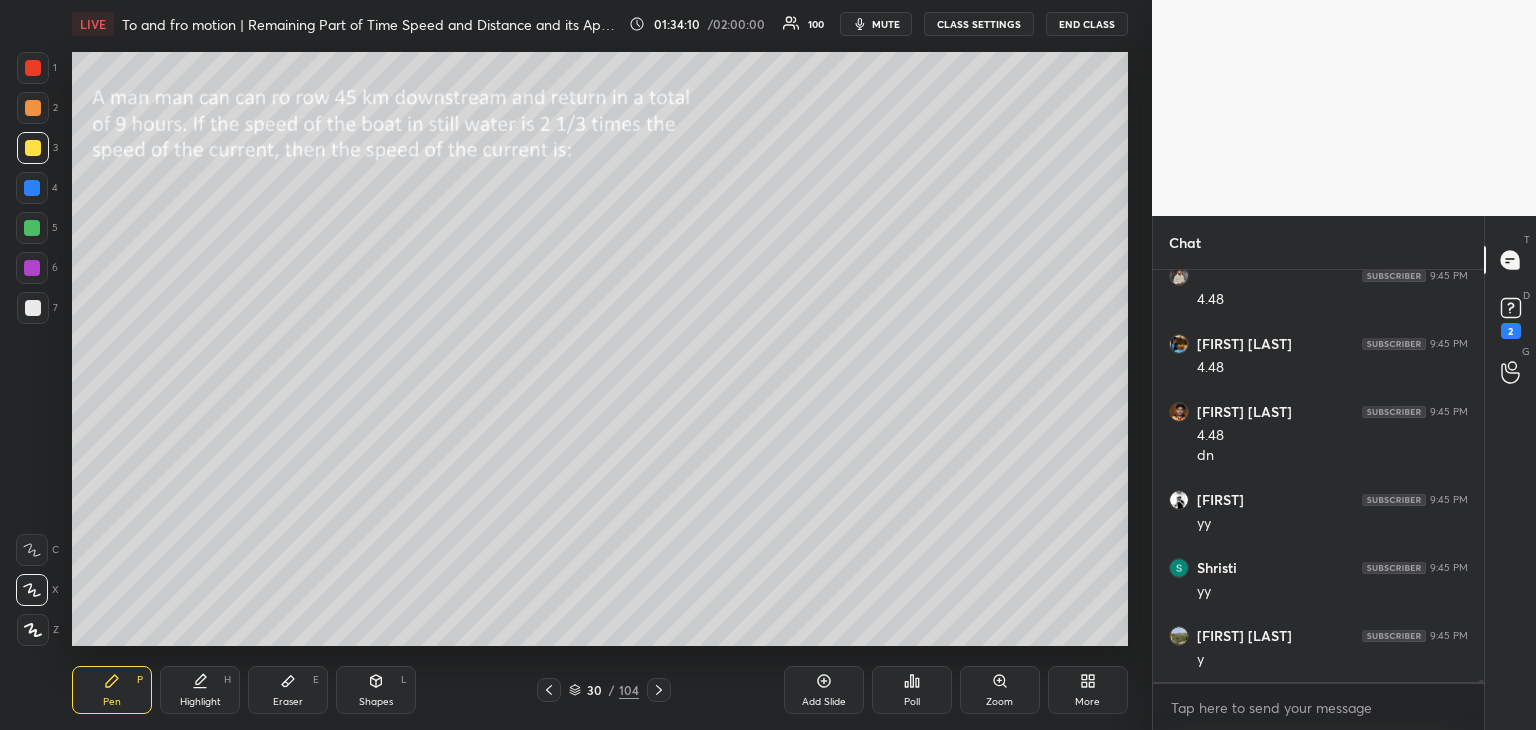 scroll, scrollTop: 75484, scrollLeft: 0, axis: vertical 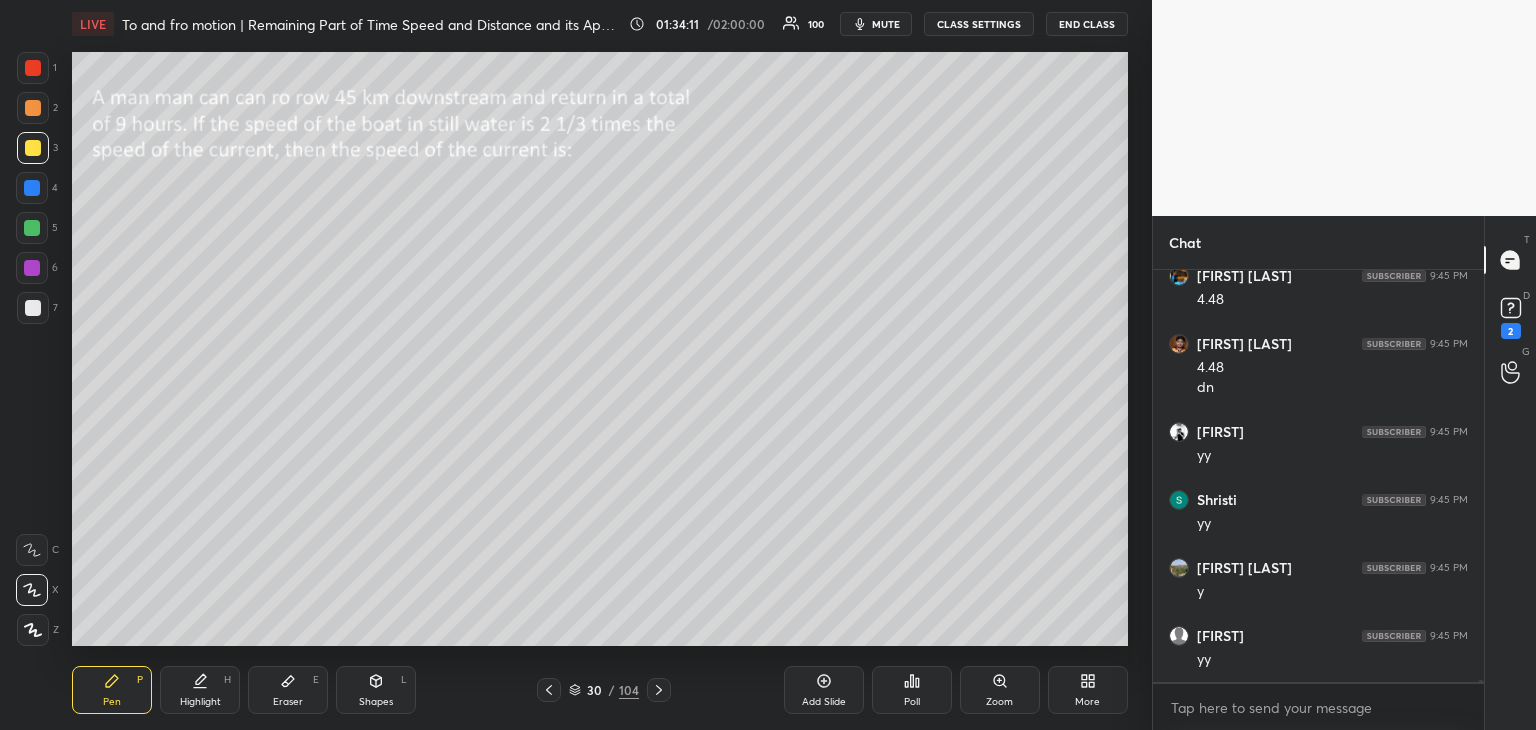 click on "Shapes" at bounding box center (376, 702) 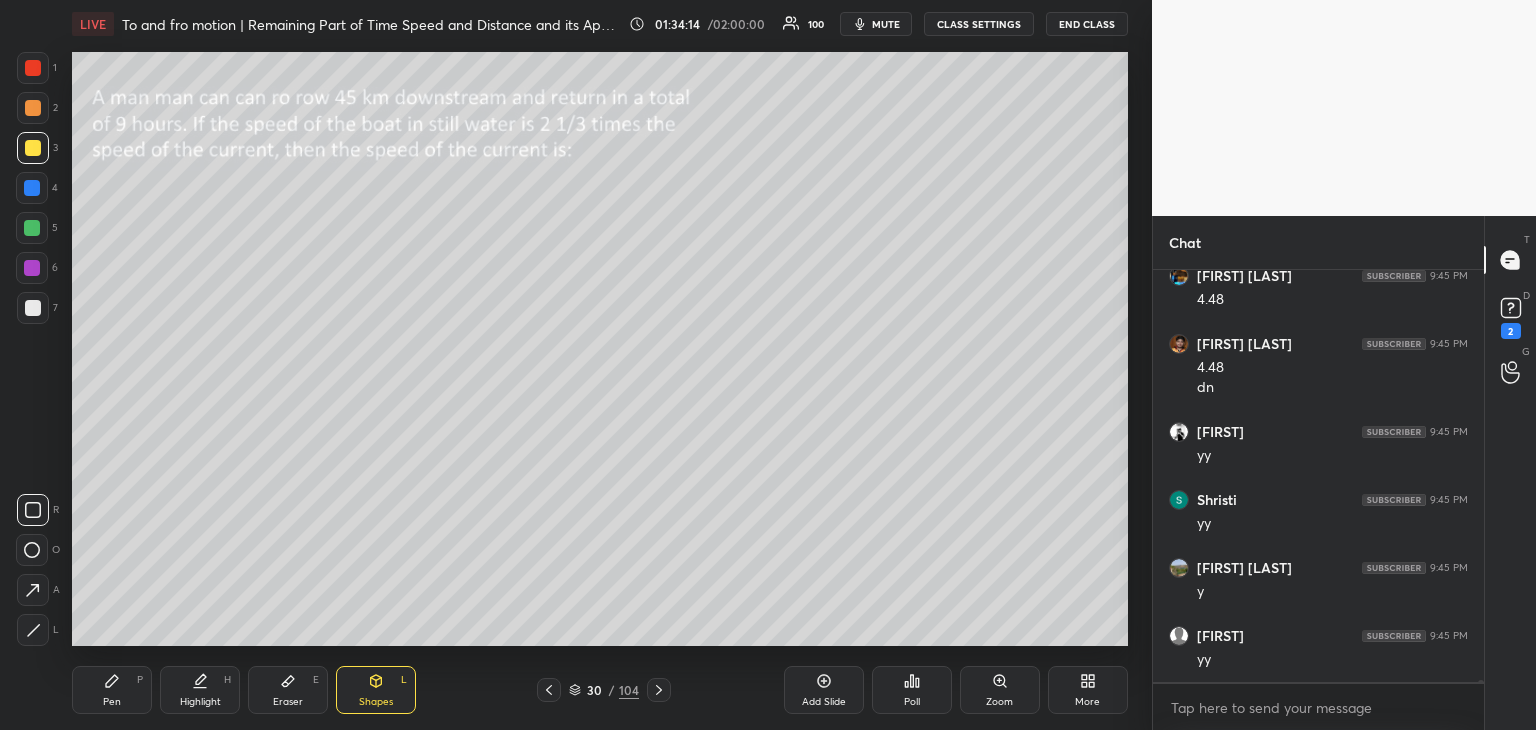 scroll, scrollTop: 75552, scrollLeft: 0, axis: vertical 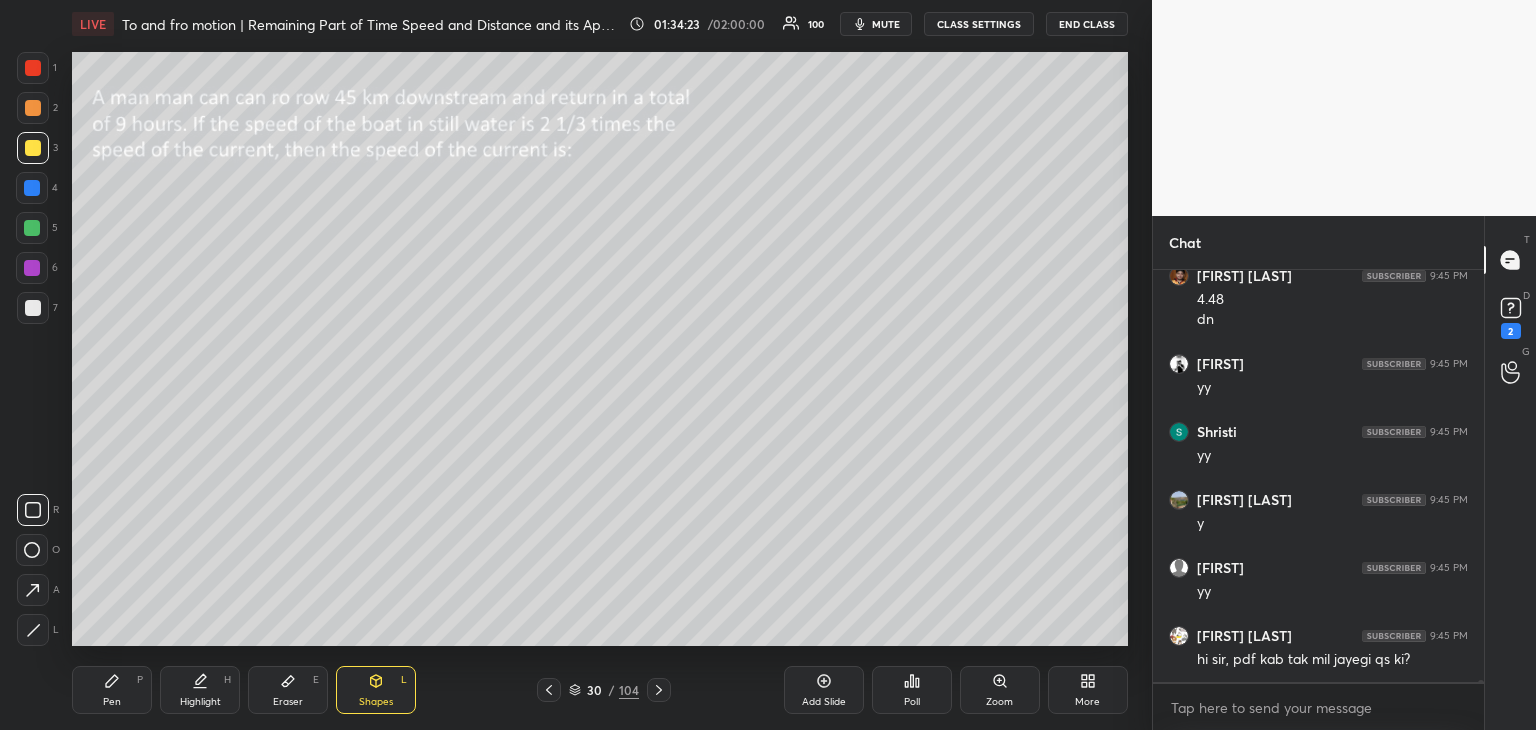 click 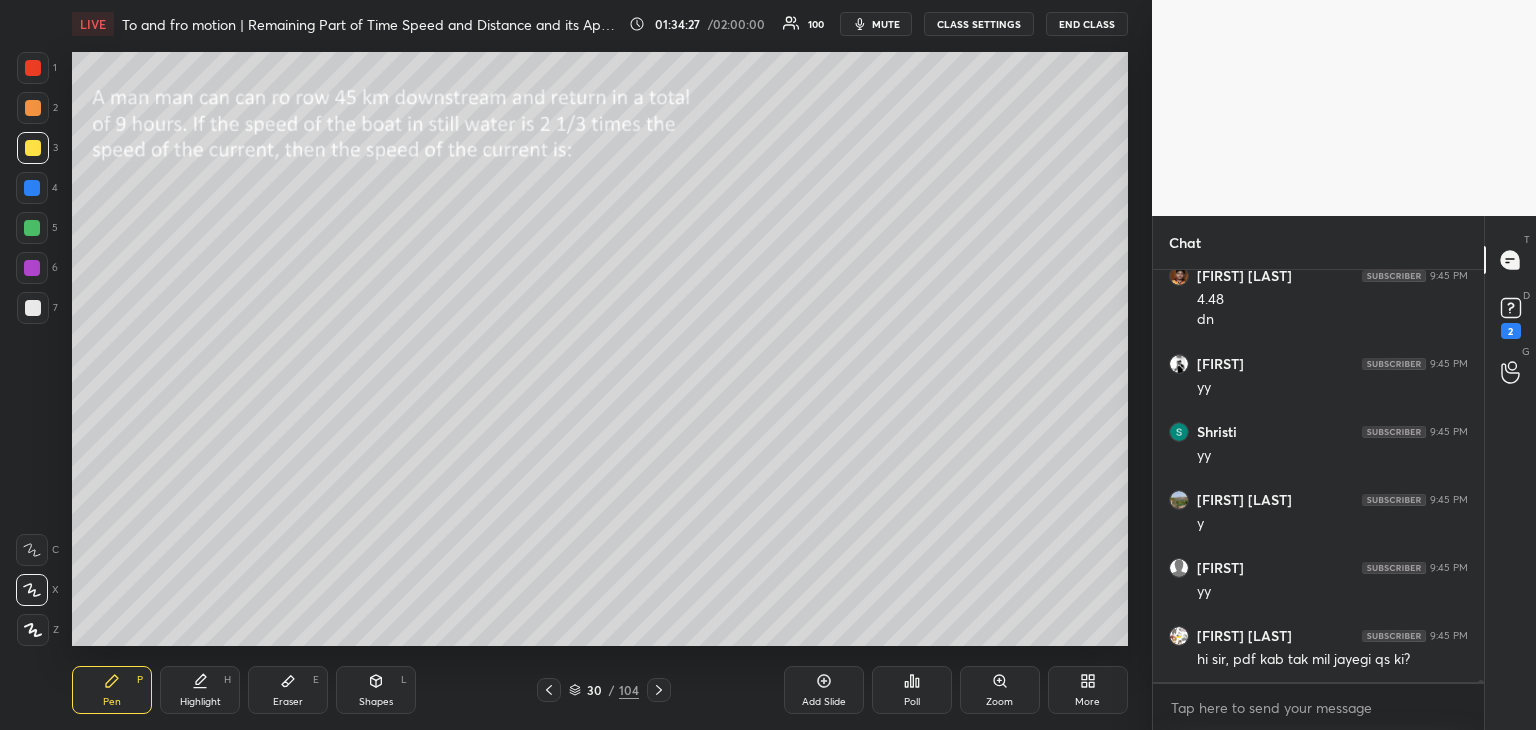 click 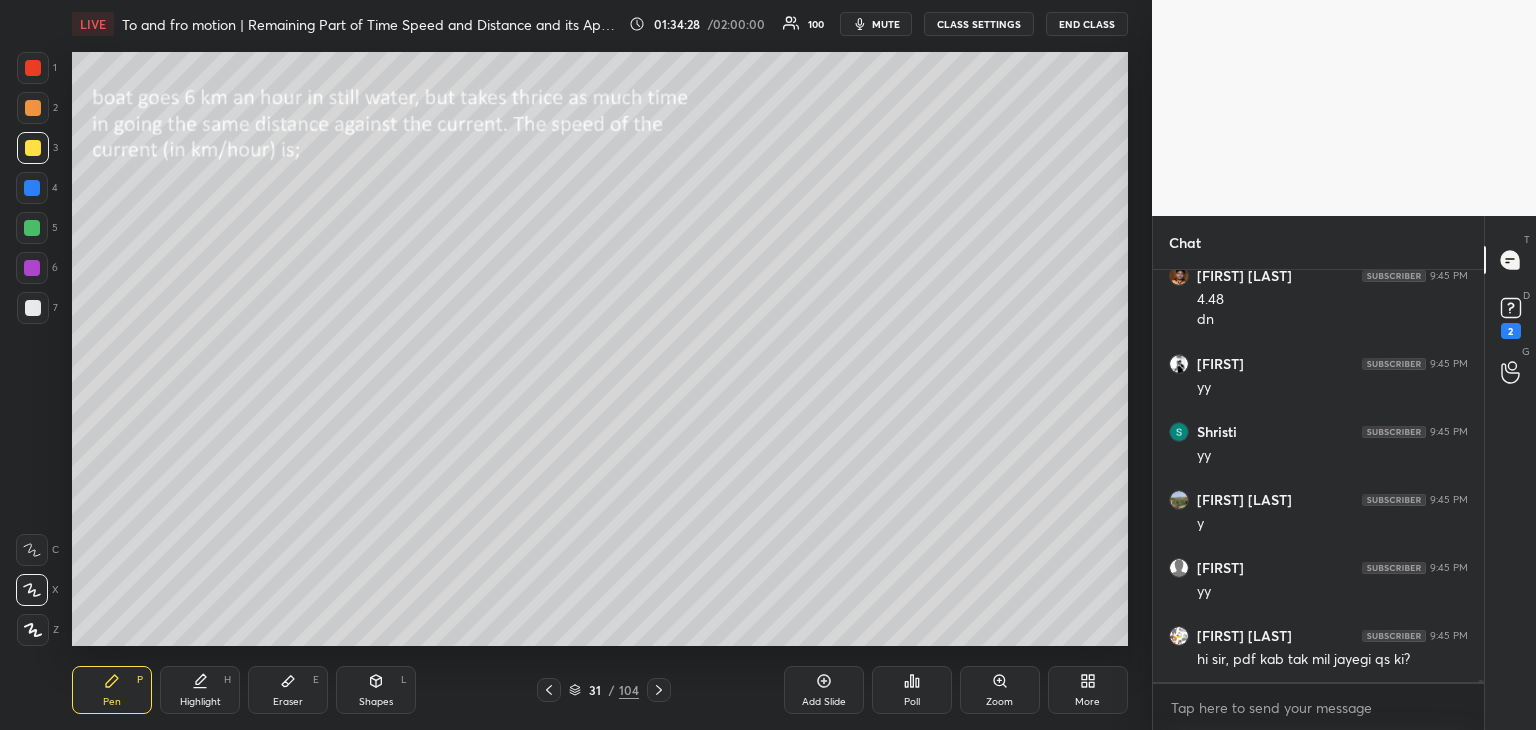 click 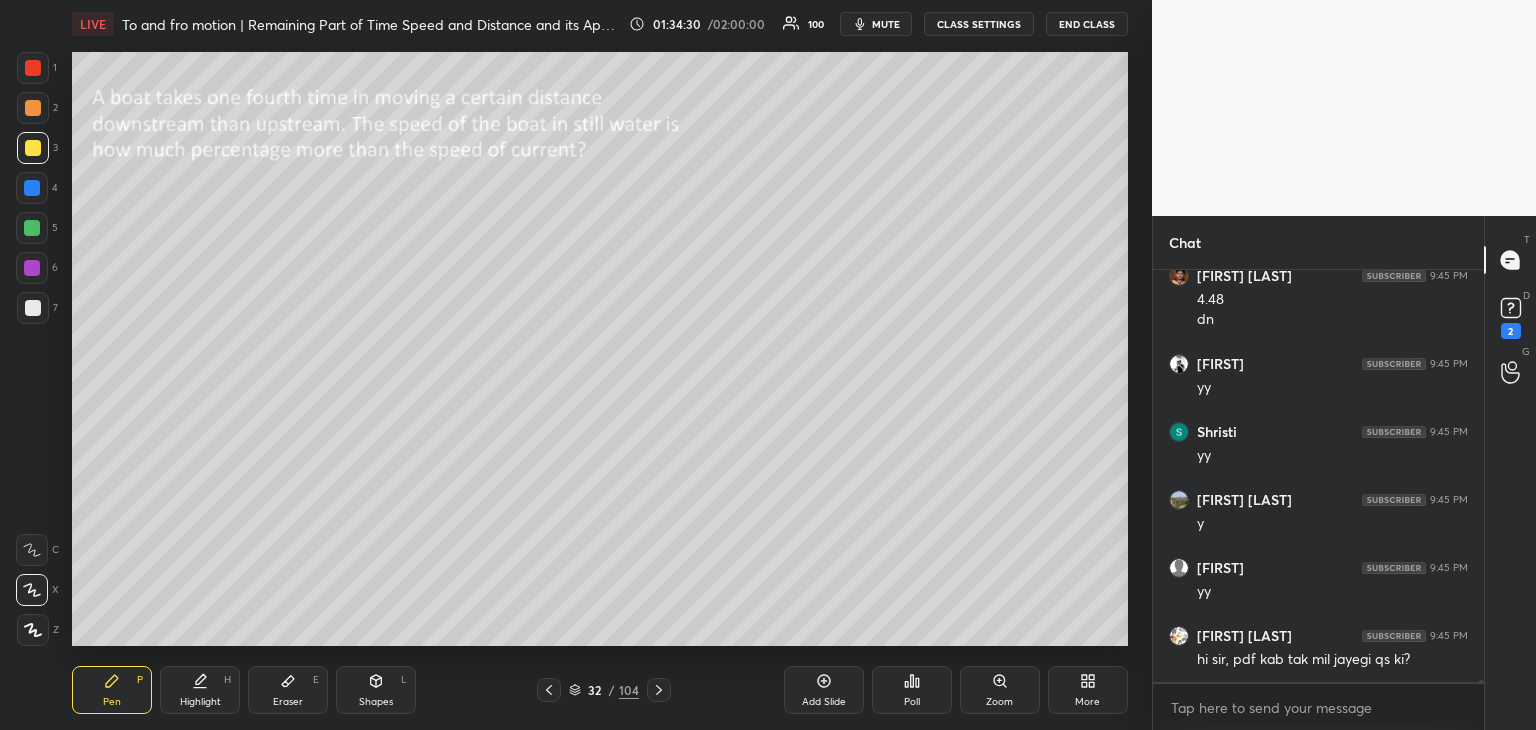 click 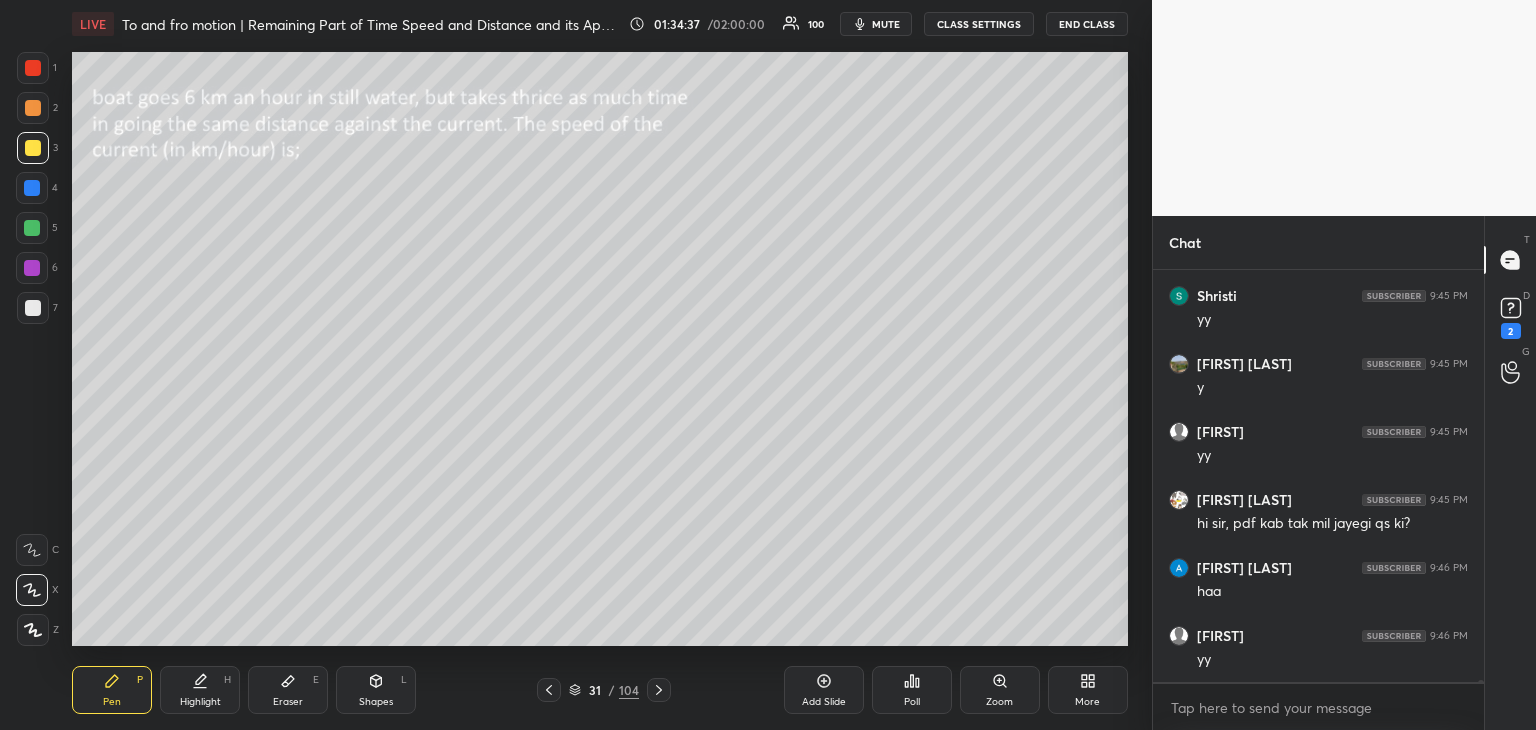 scroll, scrollTop: 75756, scrollLeft: 0, axis: vertical 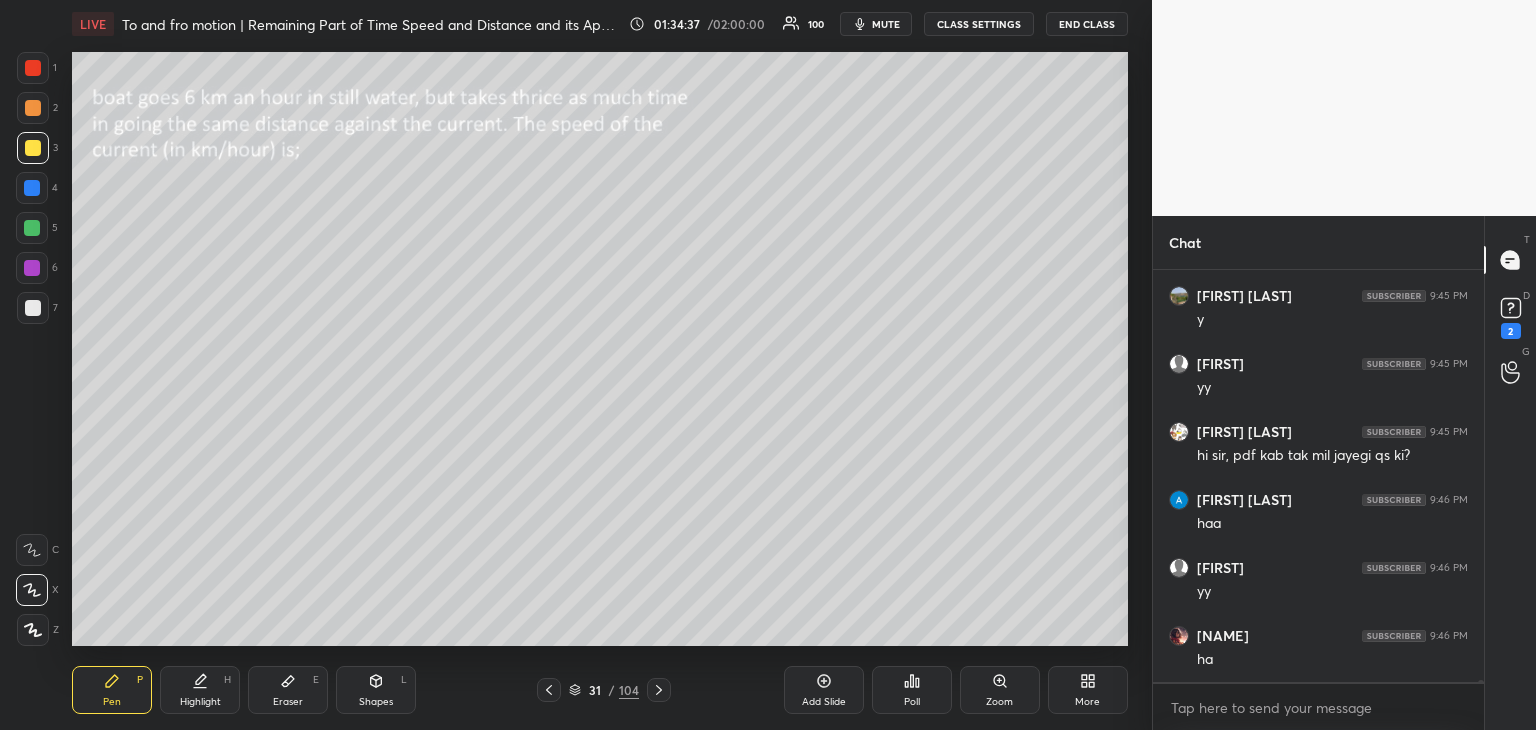 click 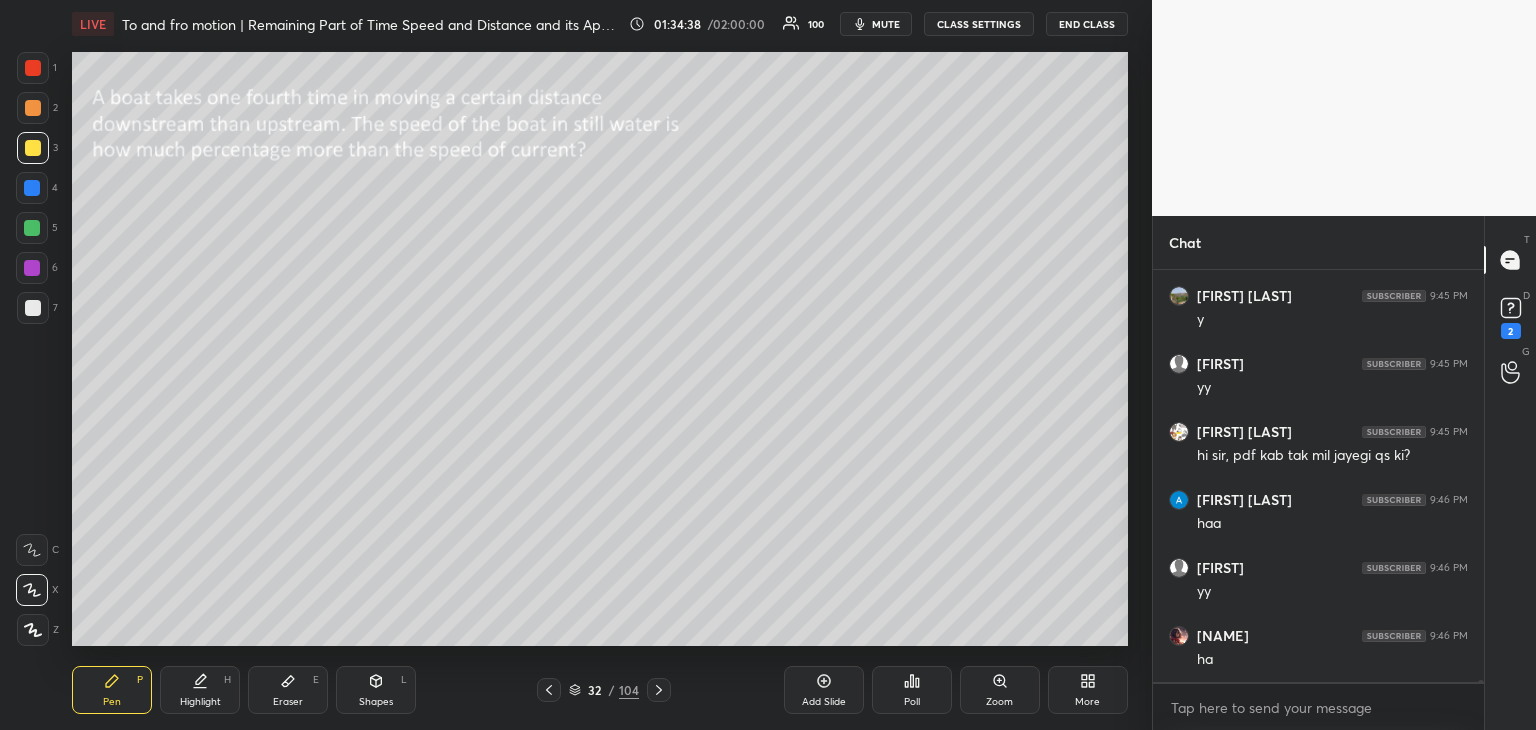 scroll, scrollTop: 75824, scrollLeft: 0, axis: vertical 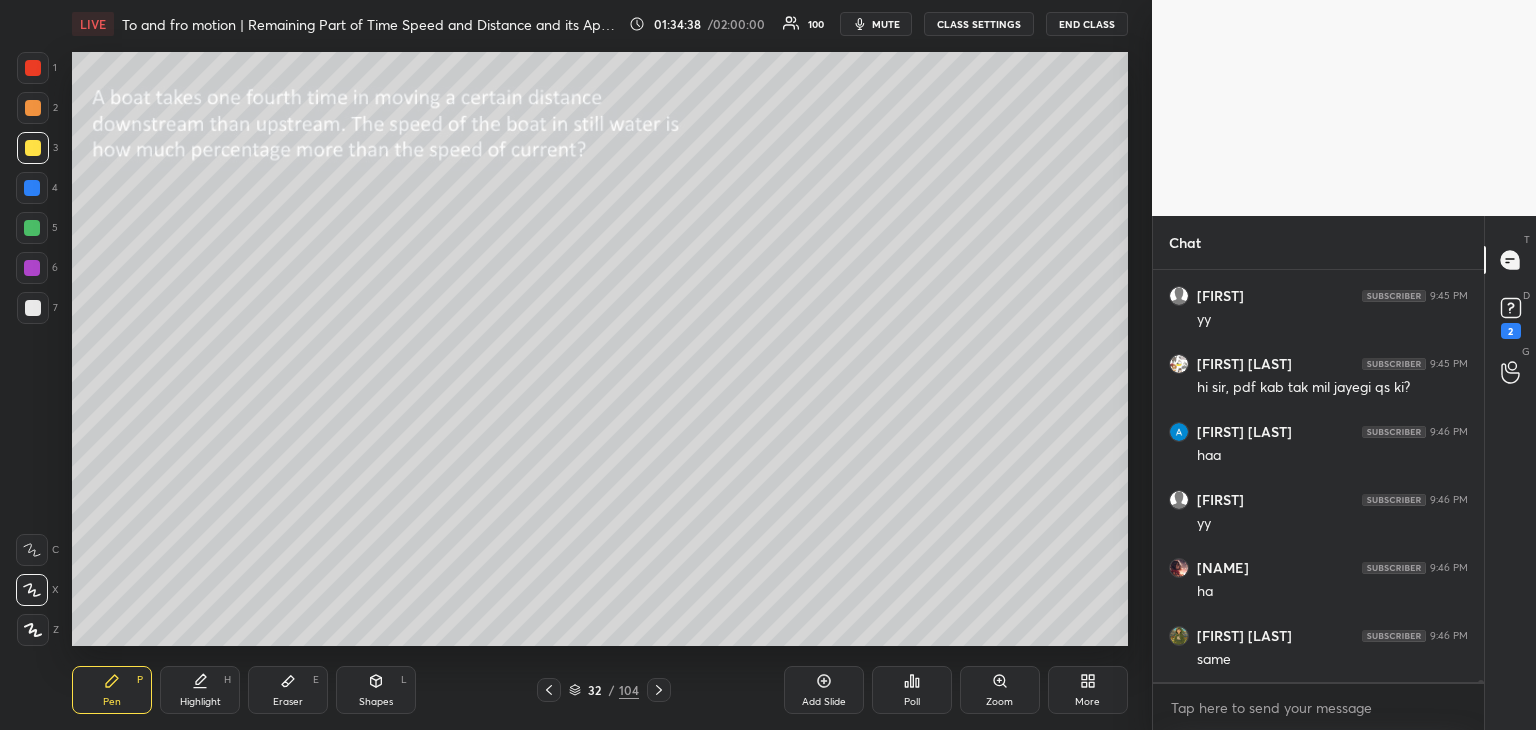click on "Shapes L" at bounding box center [376, 690] 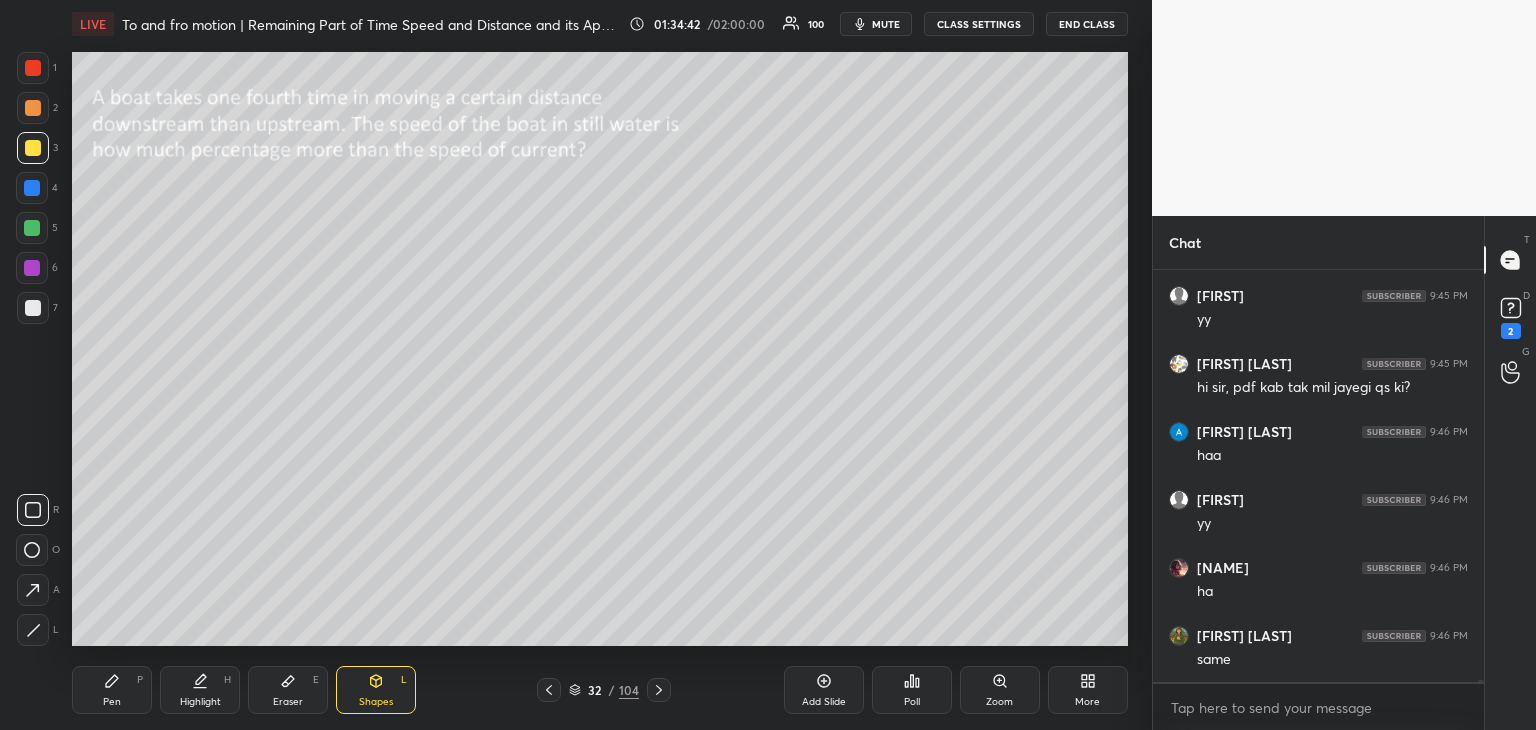 click on "Pen P" at bounding box center (112, 690) 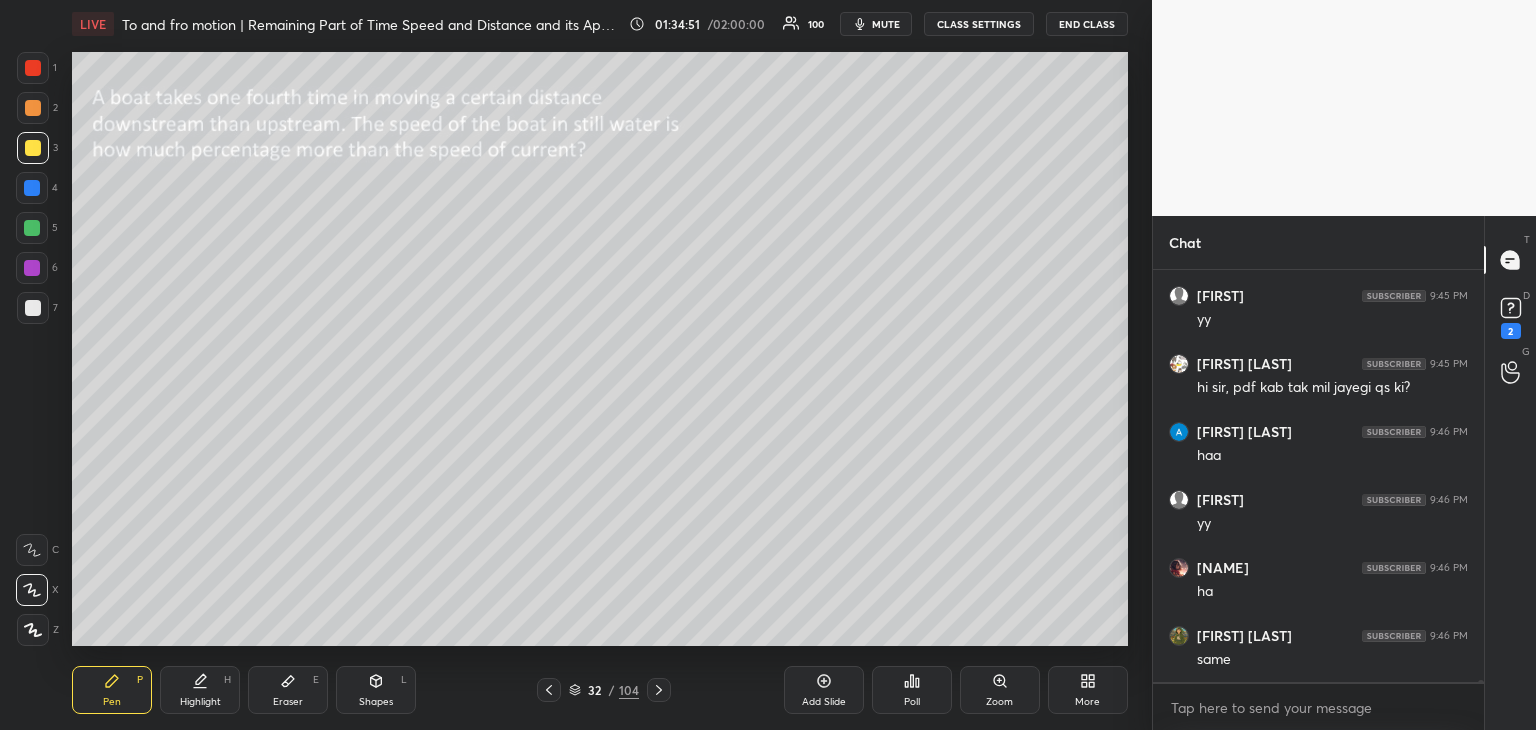 click at bounding box center [32, 188] 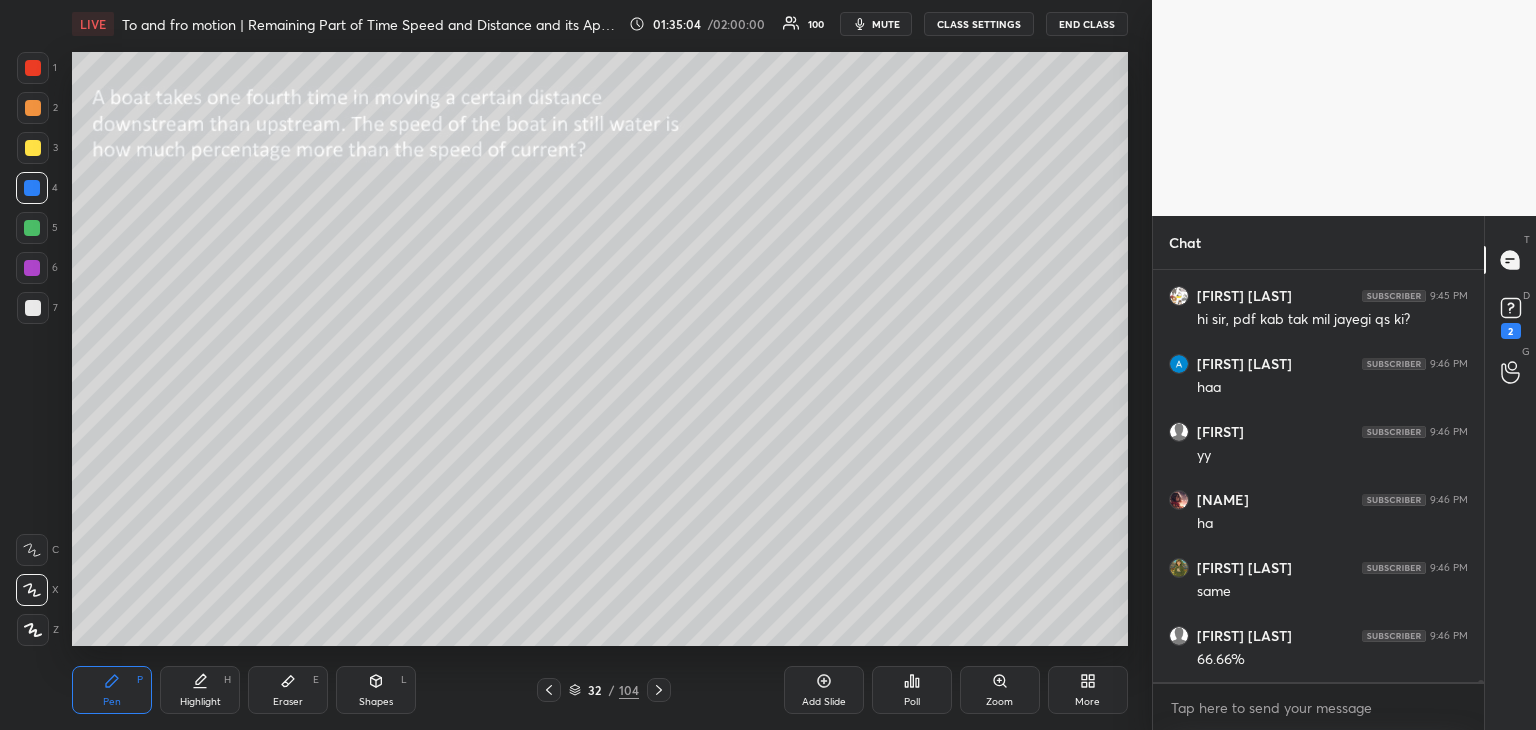 scroll, scrollTop: 75964, scrollLeft: 0, axis: vertical 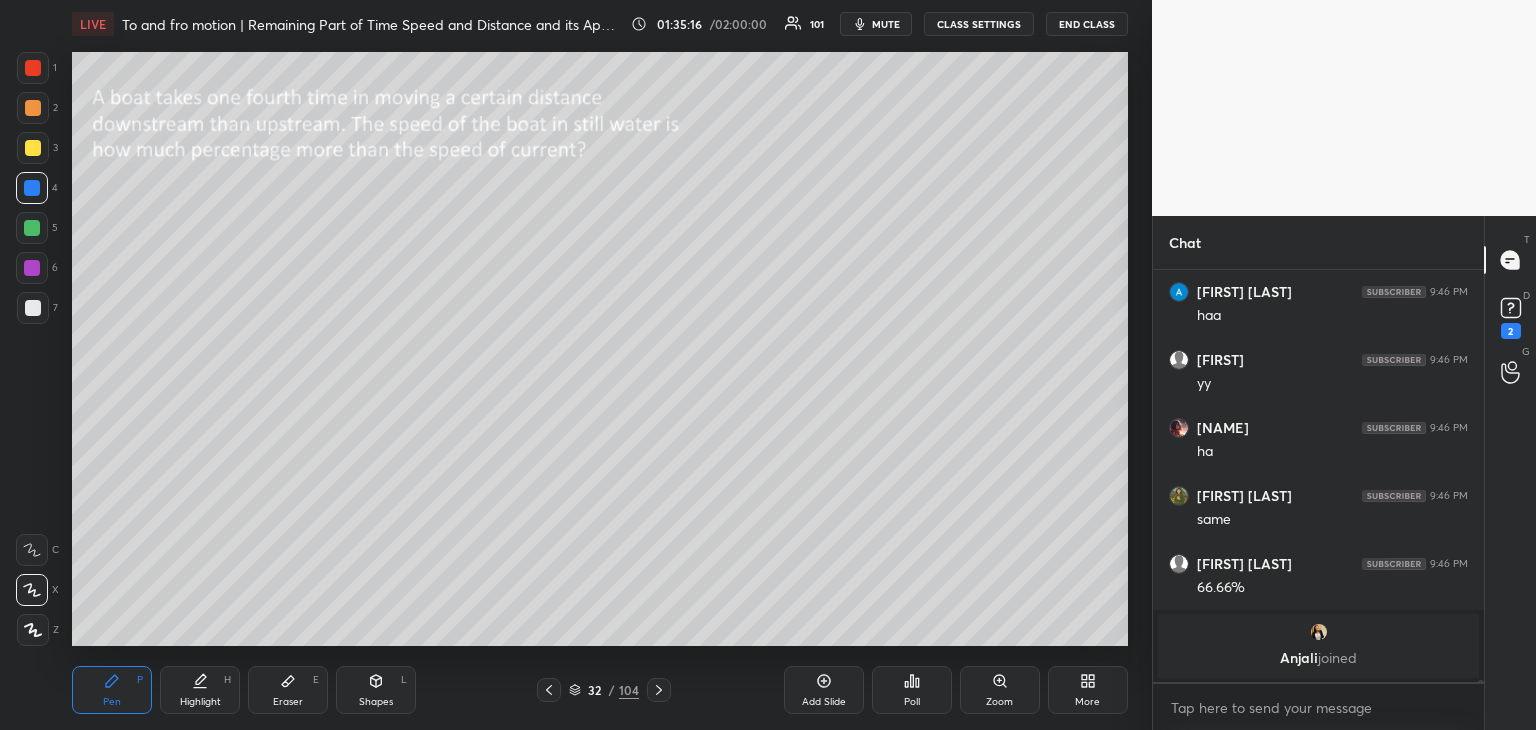 click on "Eraser E" at bounding box center [288, 690] 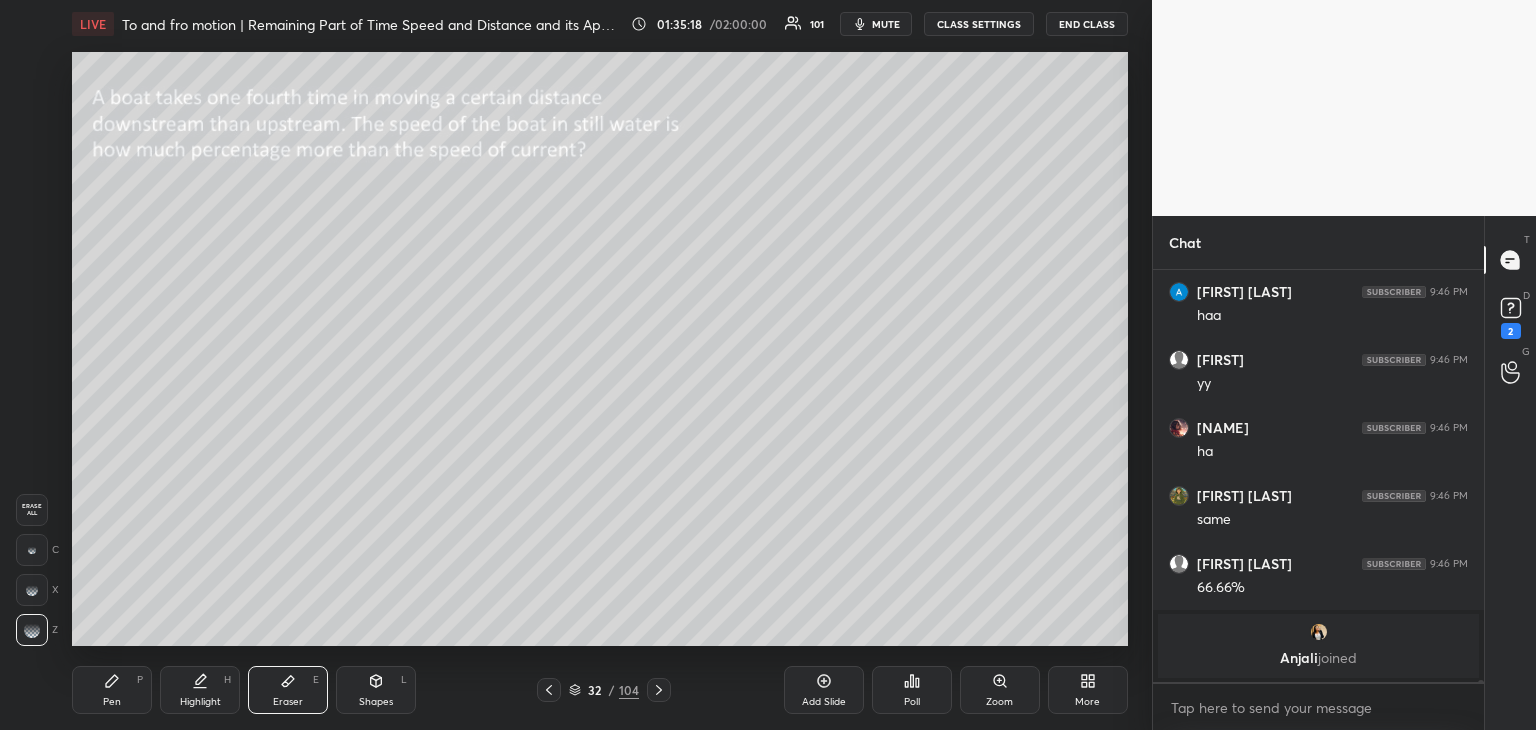 click on "Pen P" at bounding box center [112, 690] 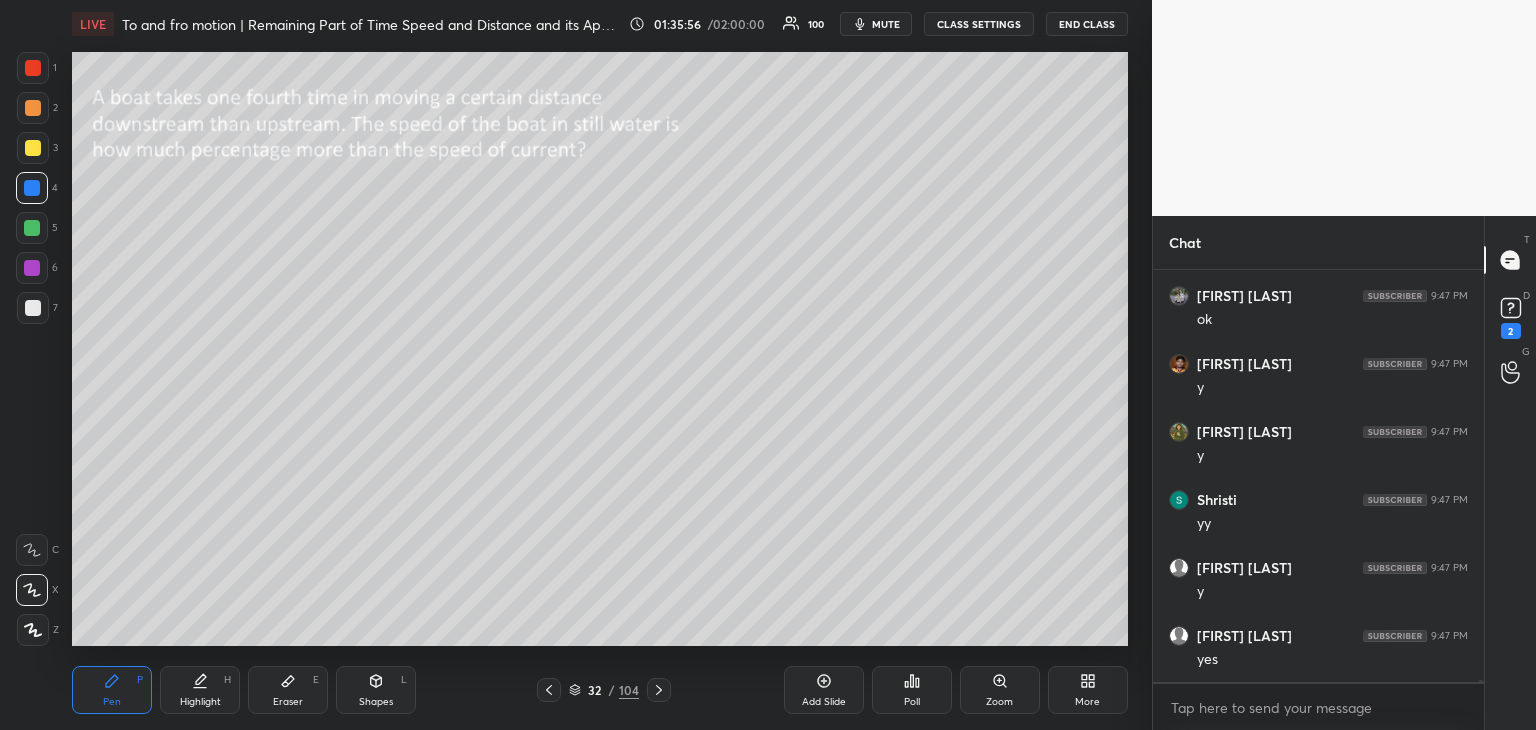scroll, scrollTop: 76642, scrollLeft: 0, axis: vertical 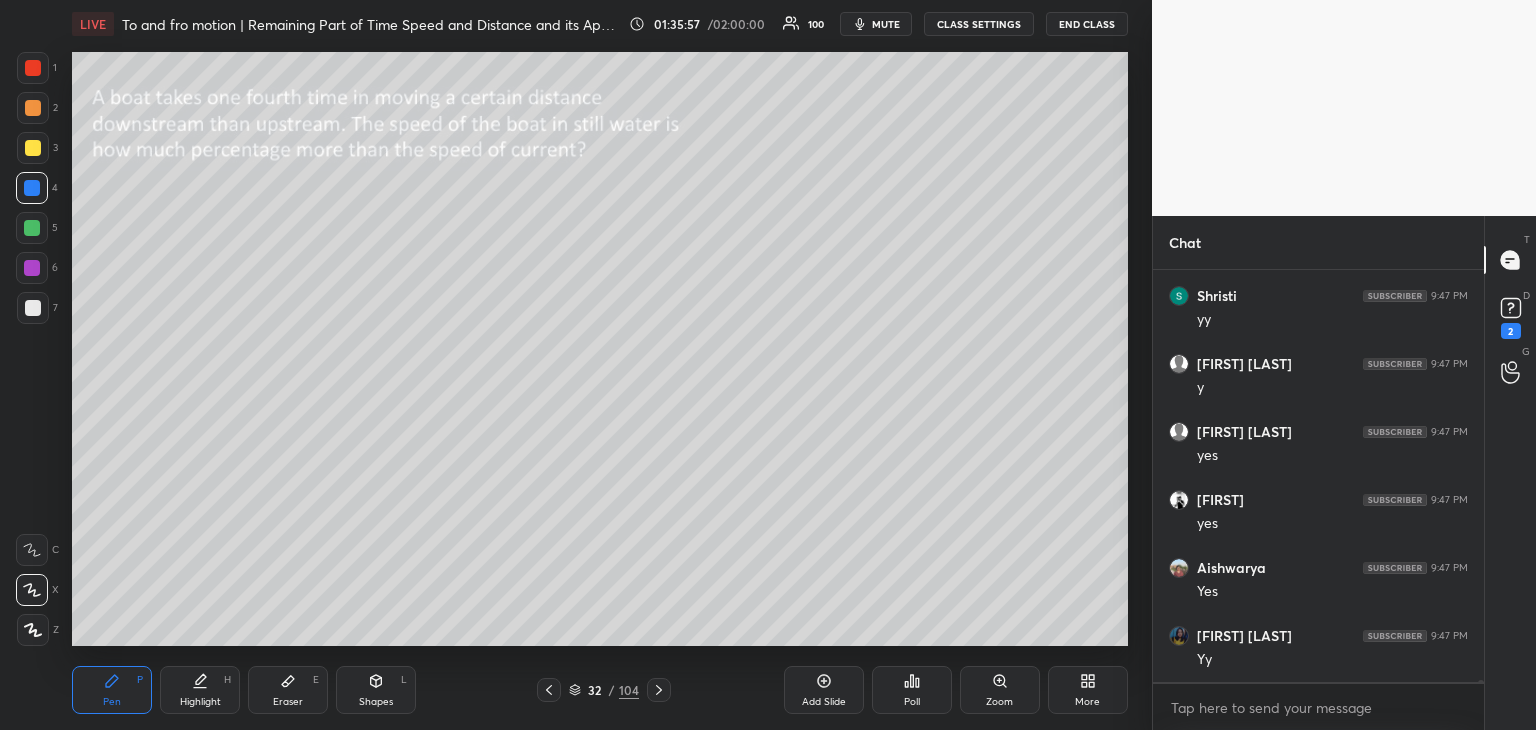 click 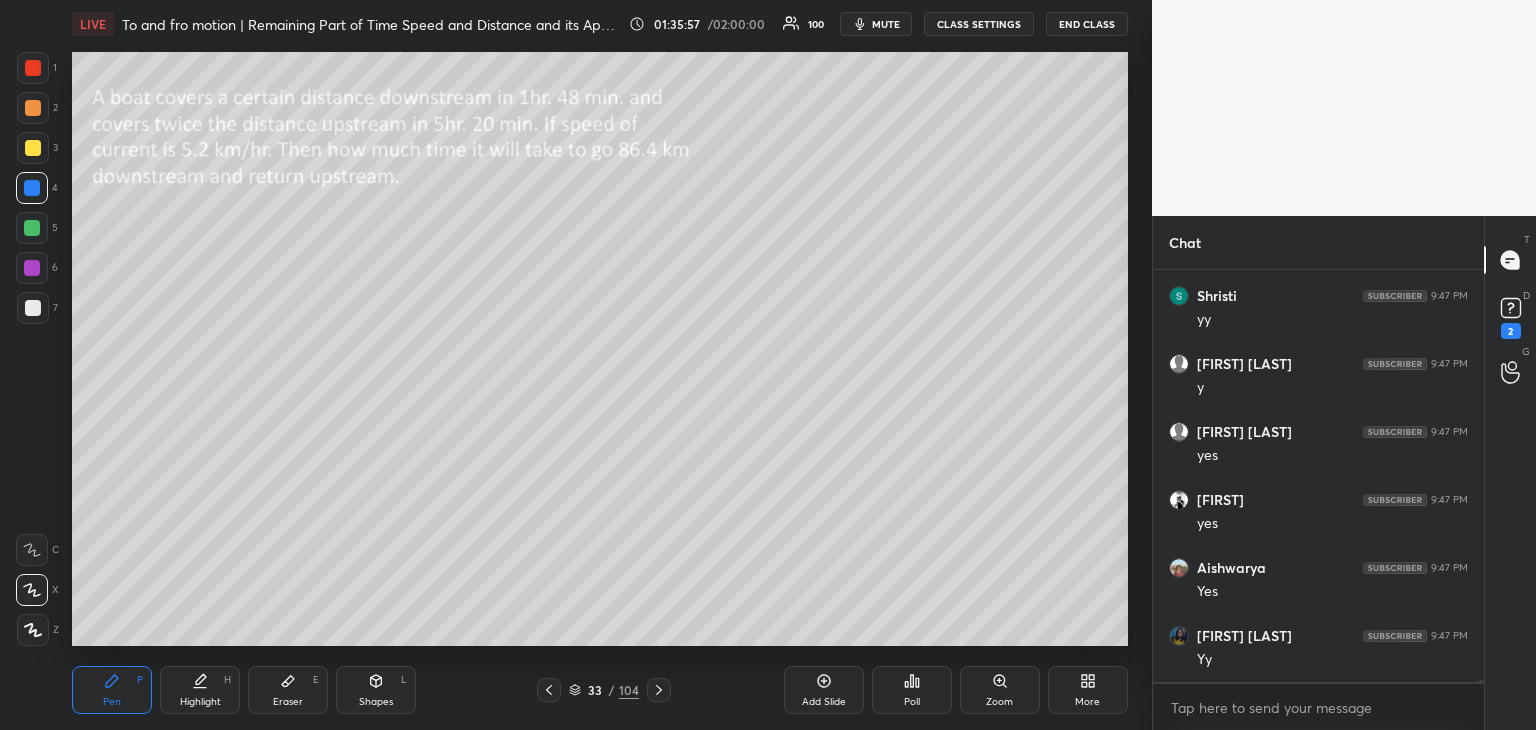 click 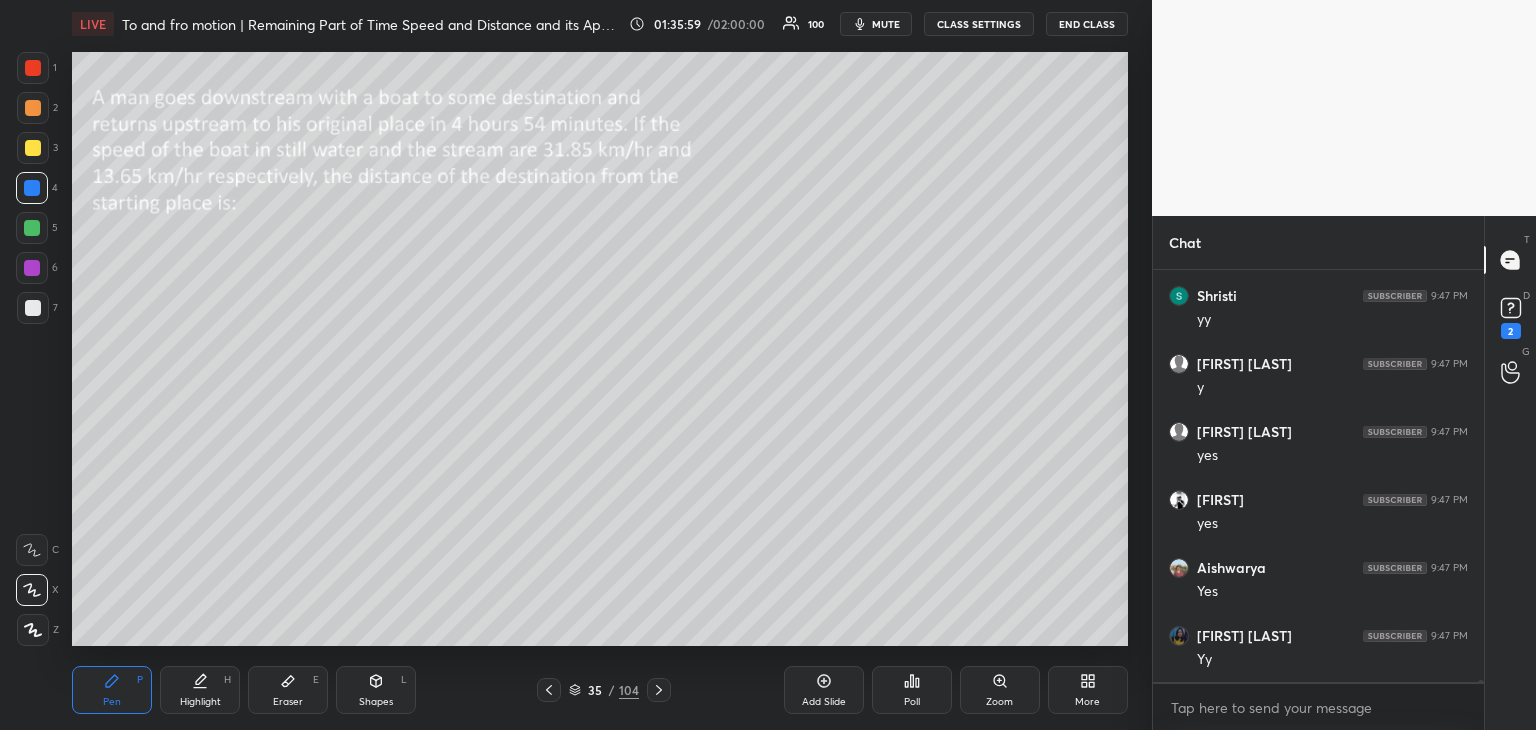 click 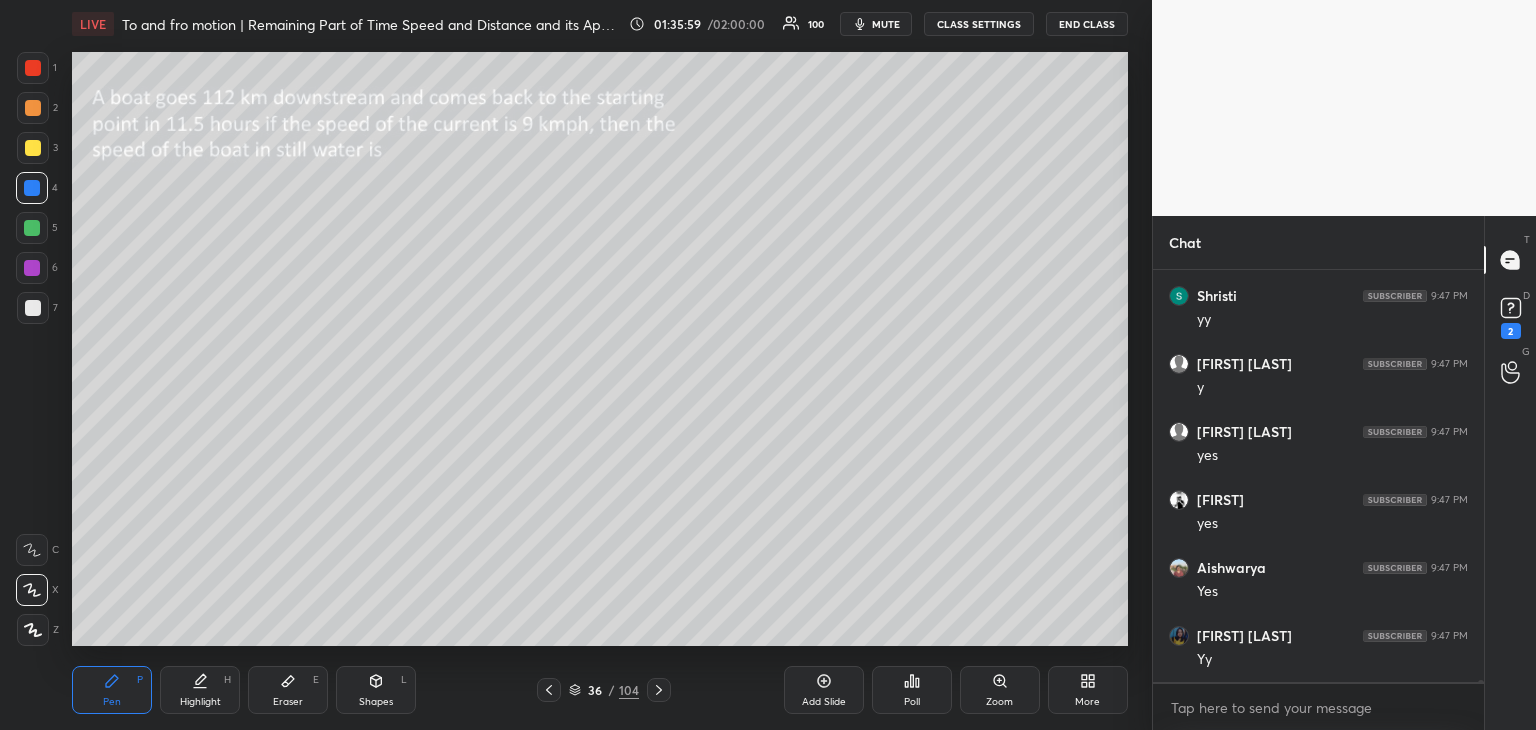 click 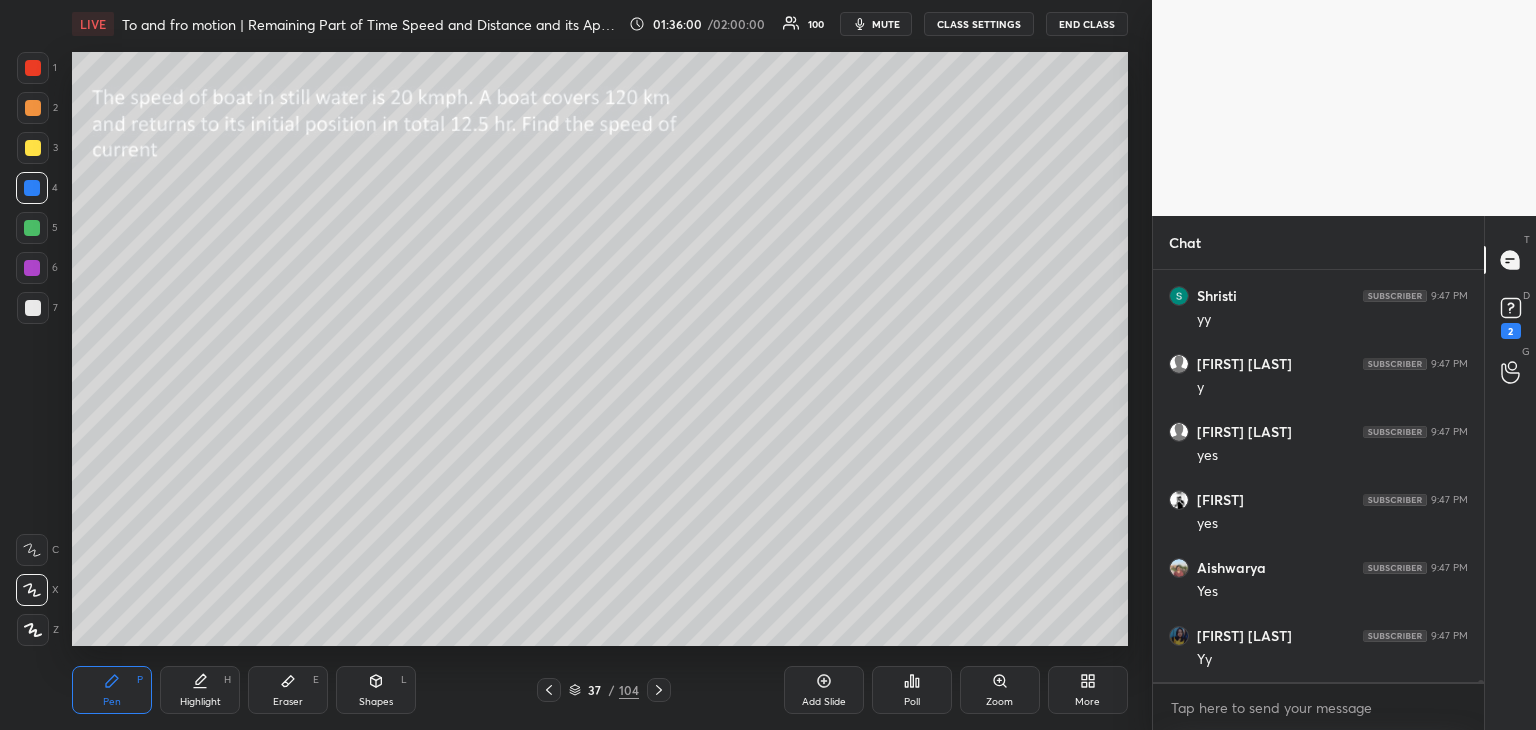 click 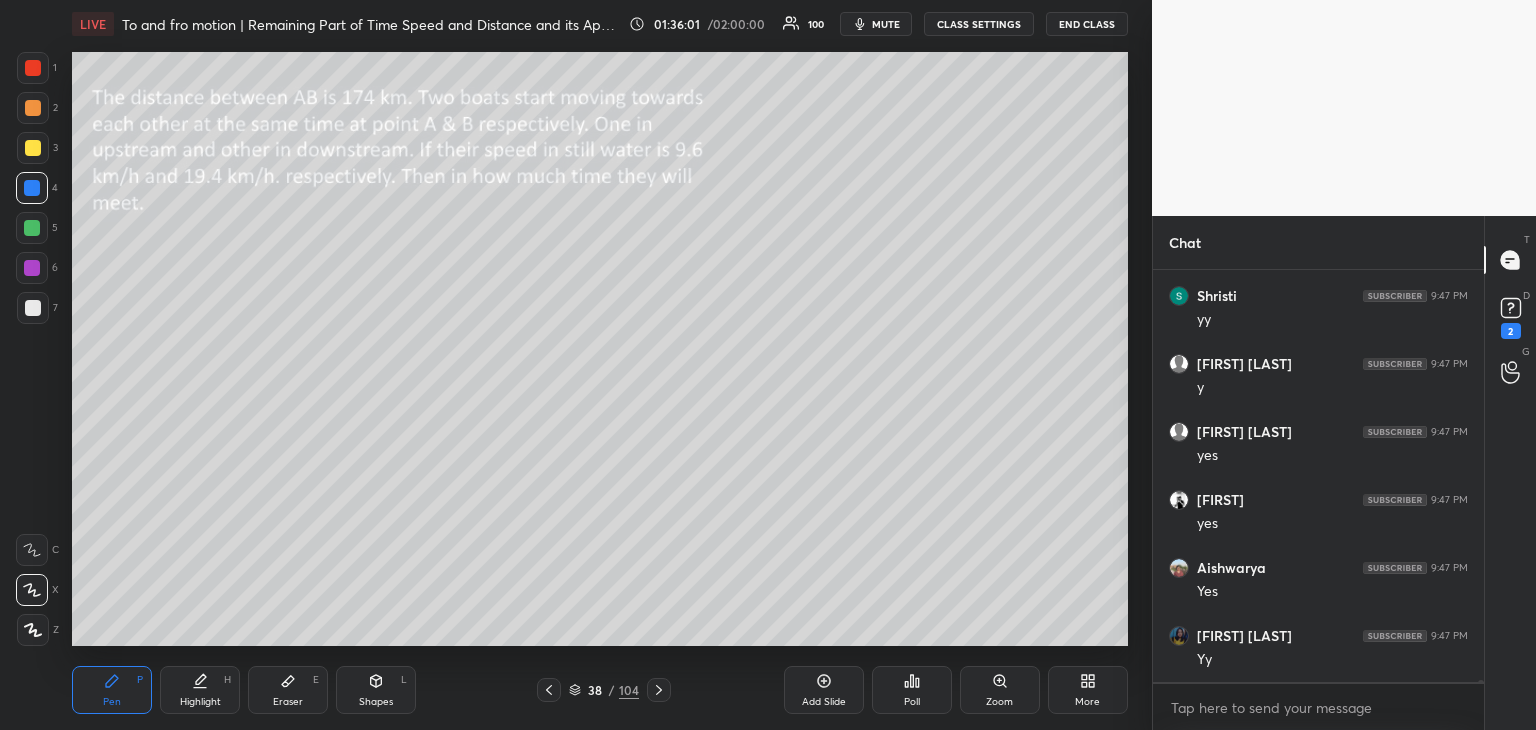 click 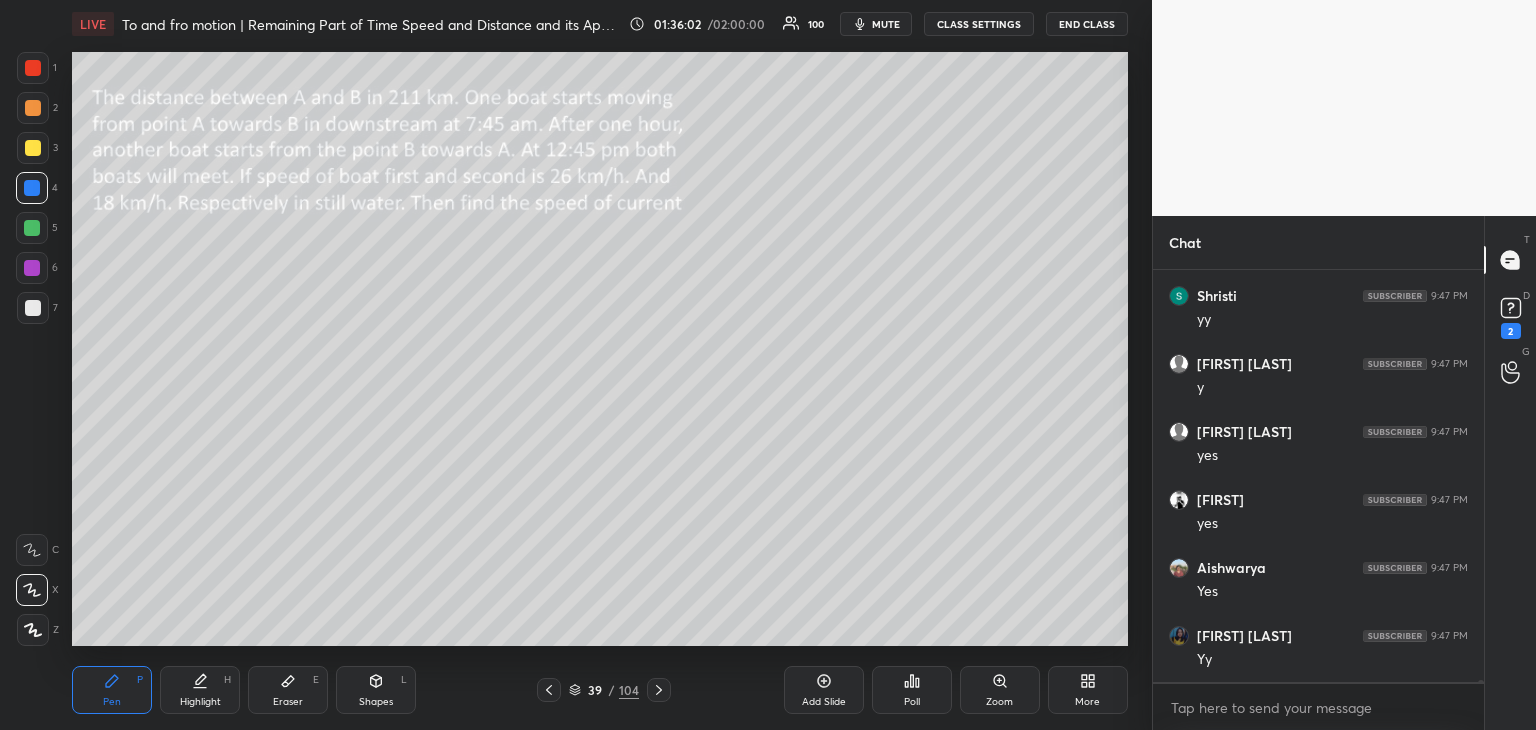 click 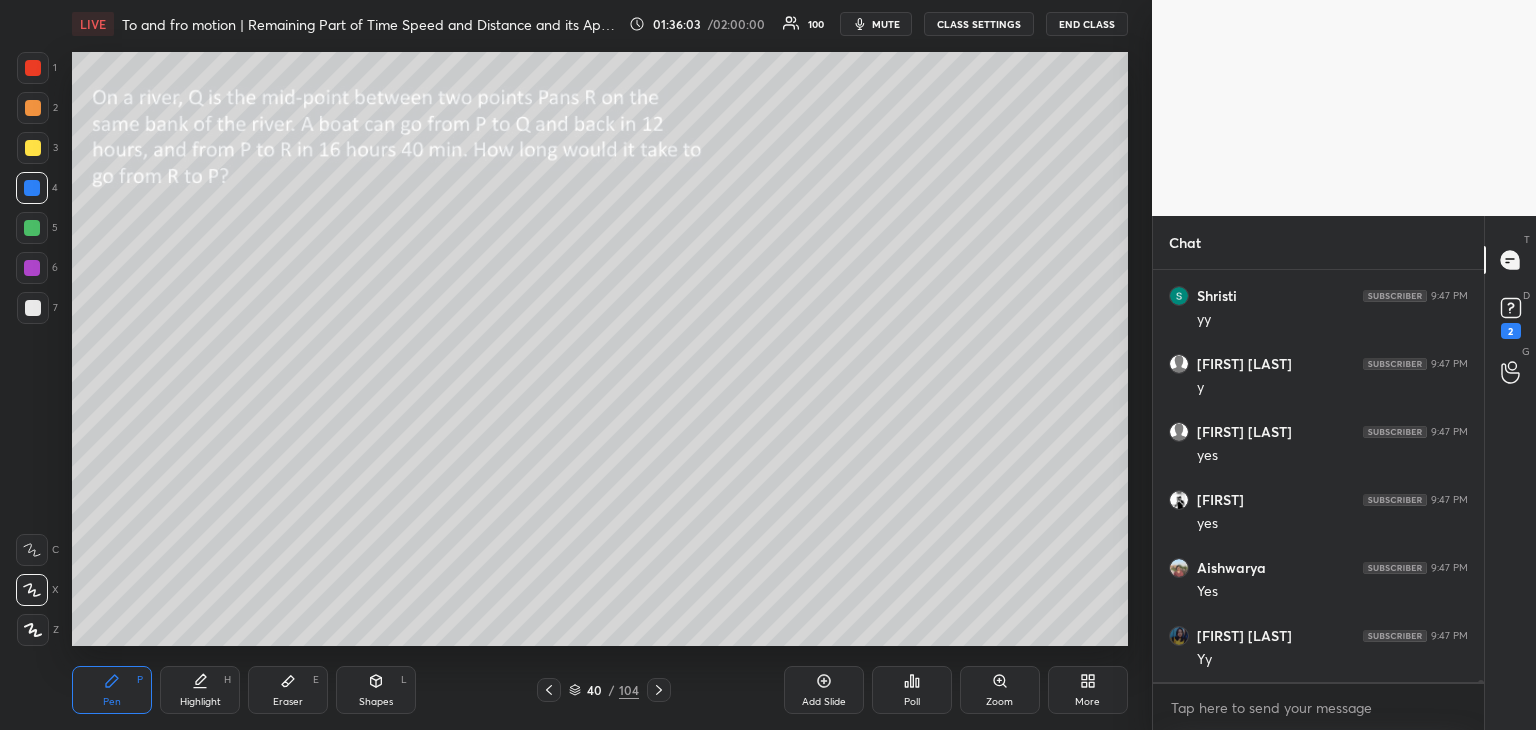 click 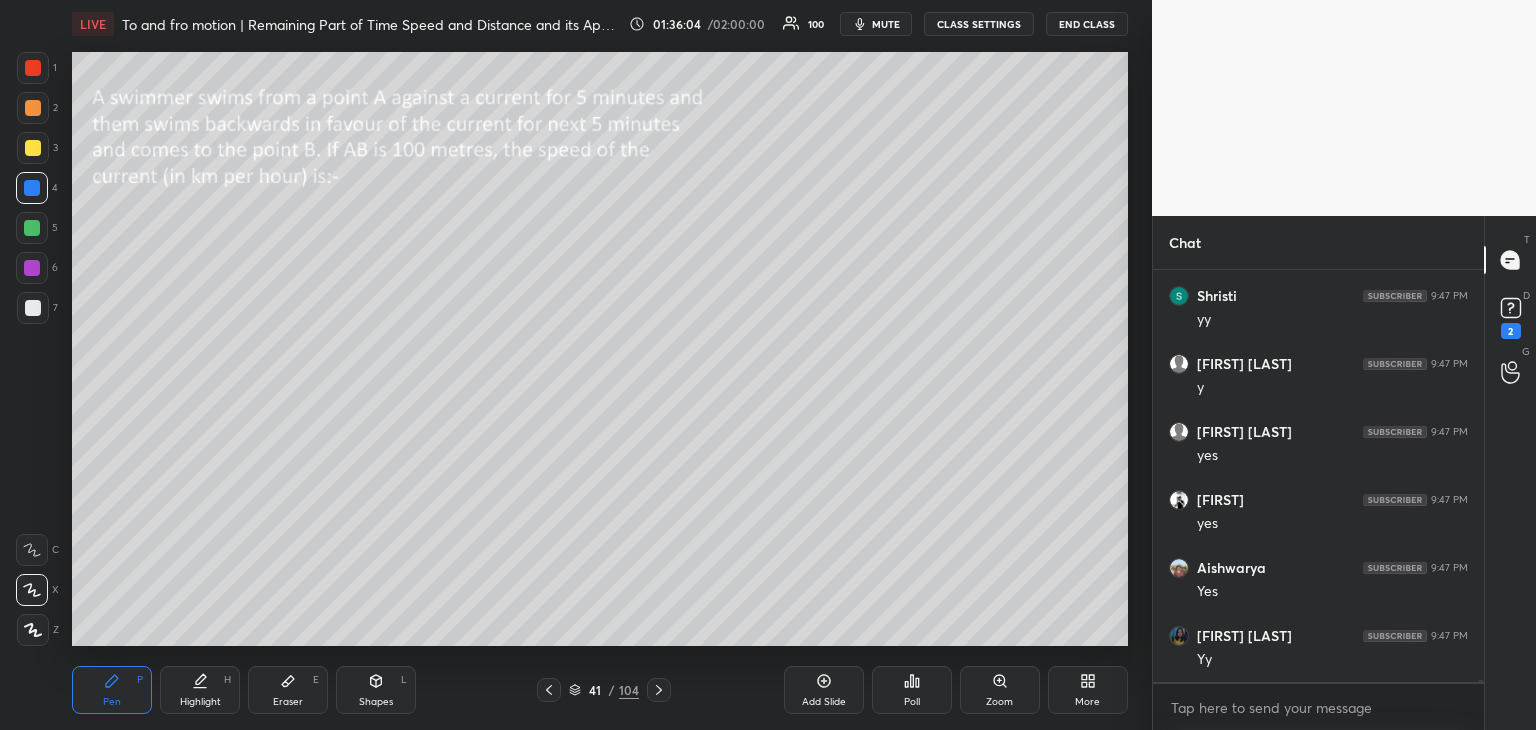 click 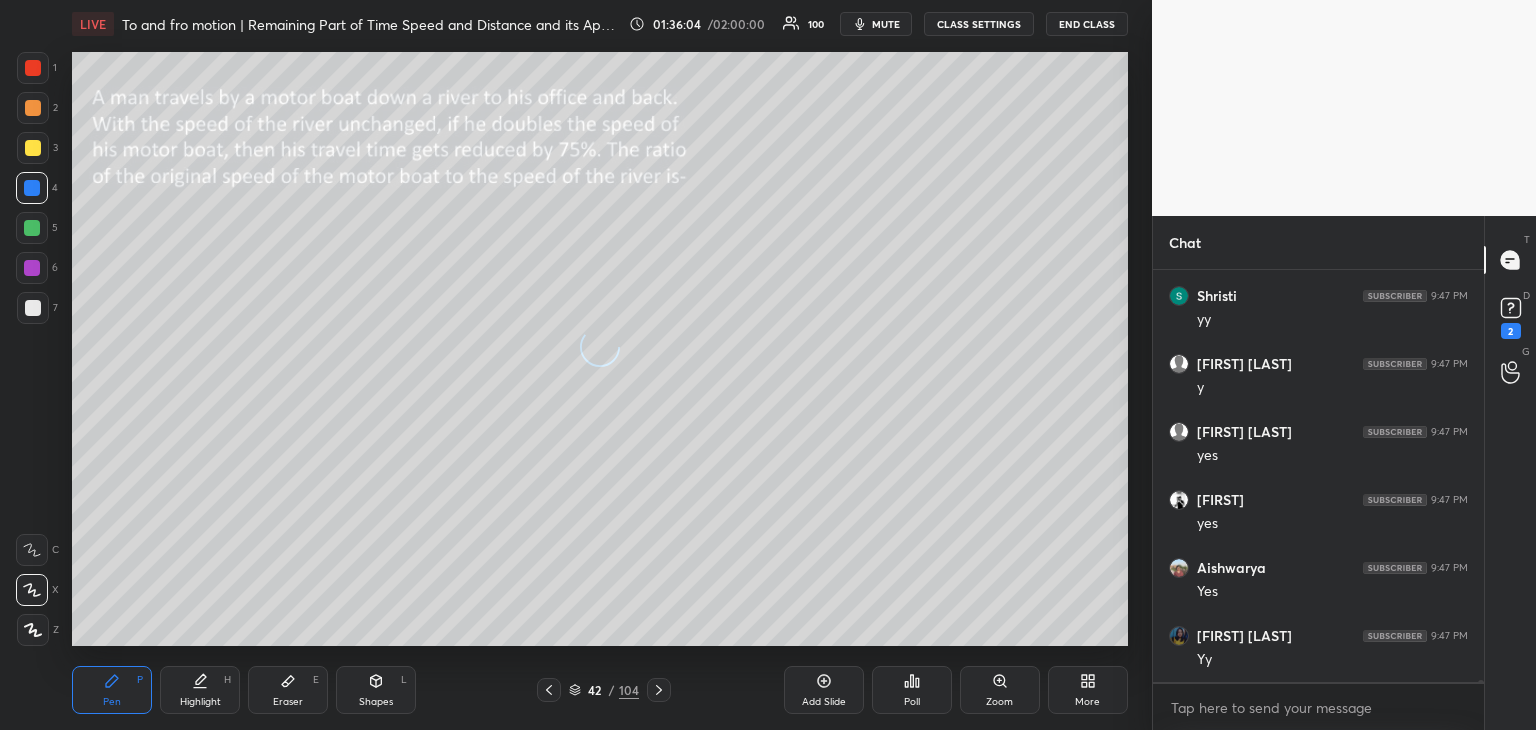 scroll, scrollTop: 76710, scrollLeft: 0, axis: vertical 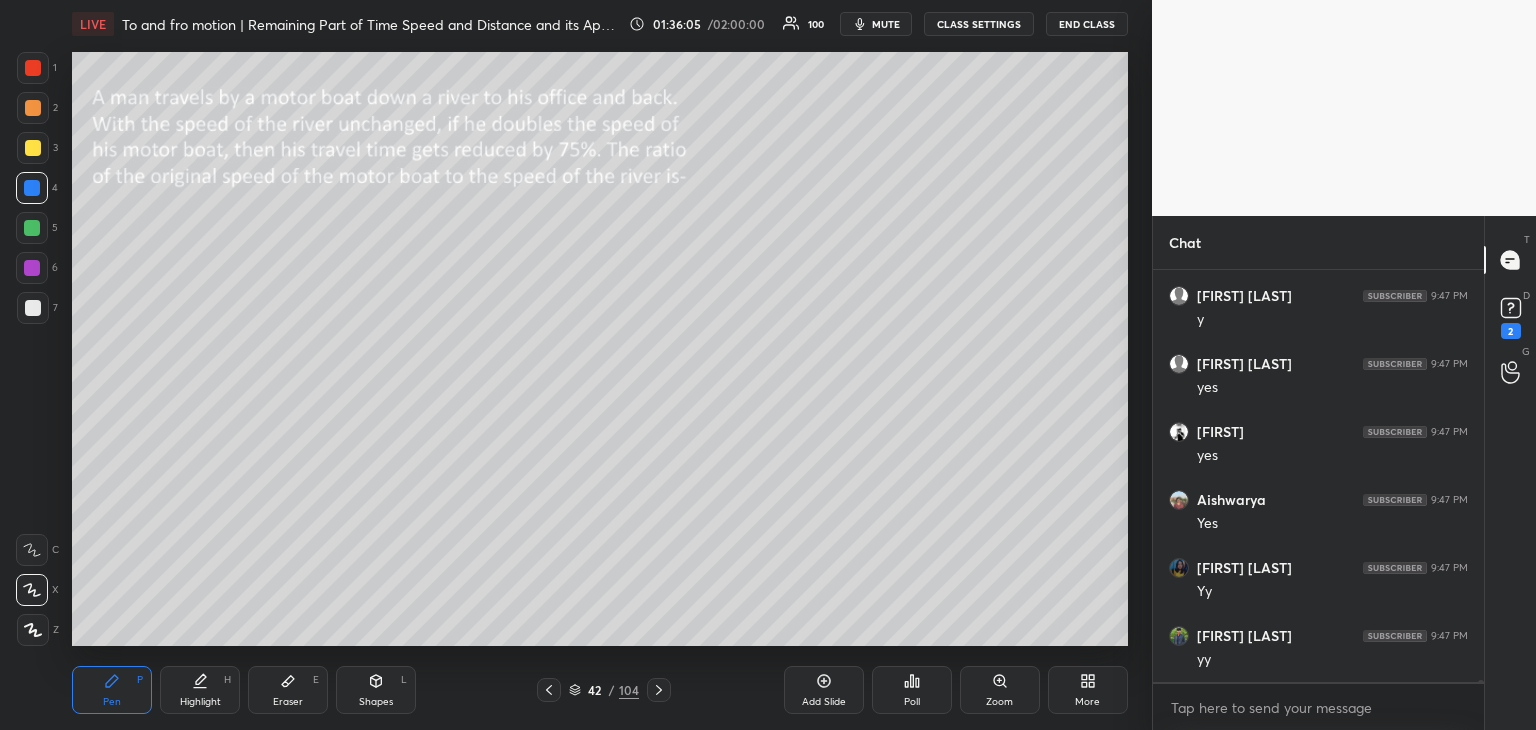 click 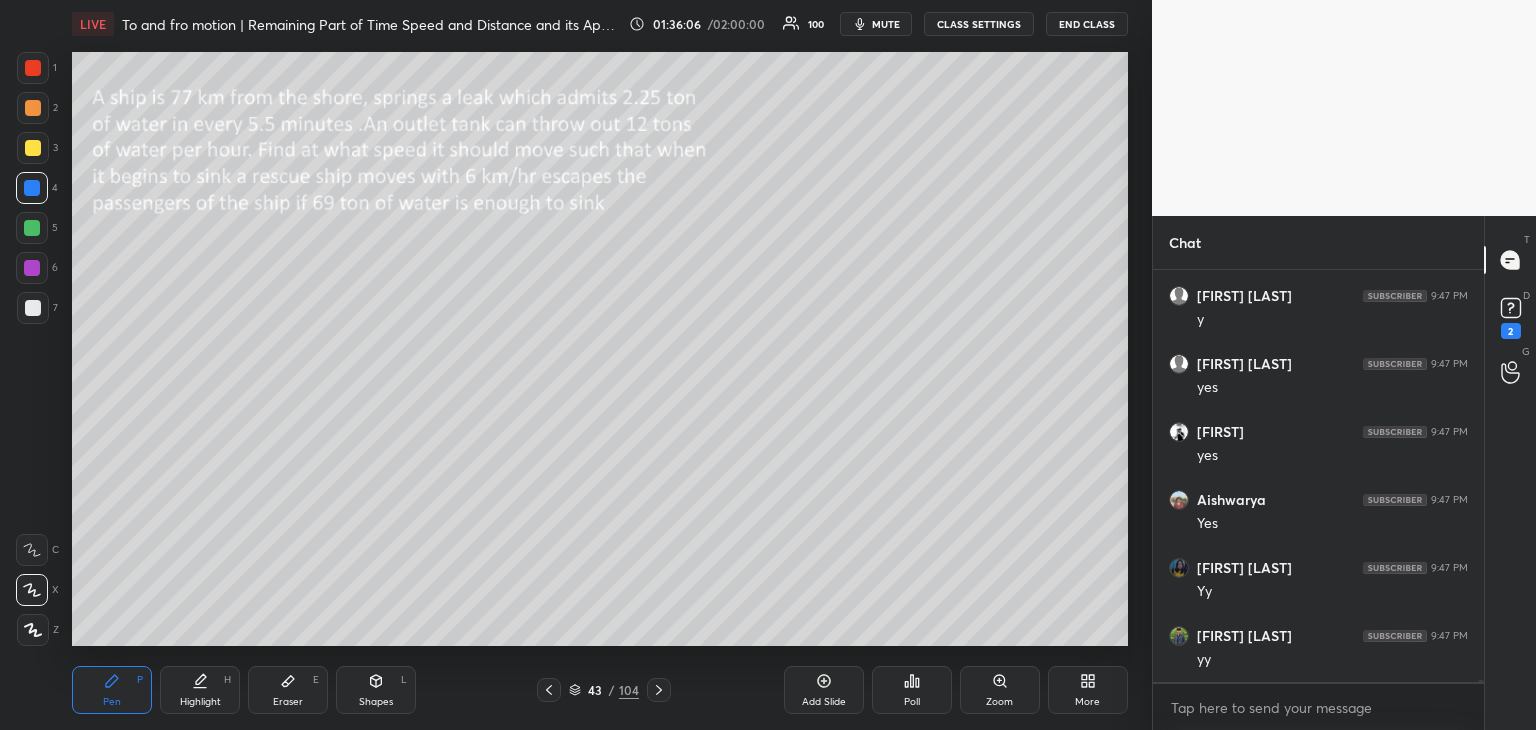 click at bounding box center (659, 690) 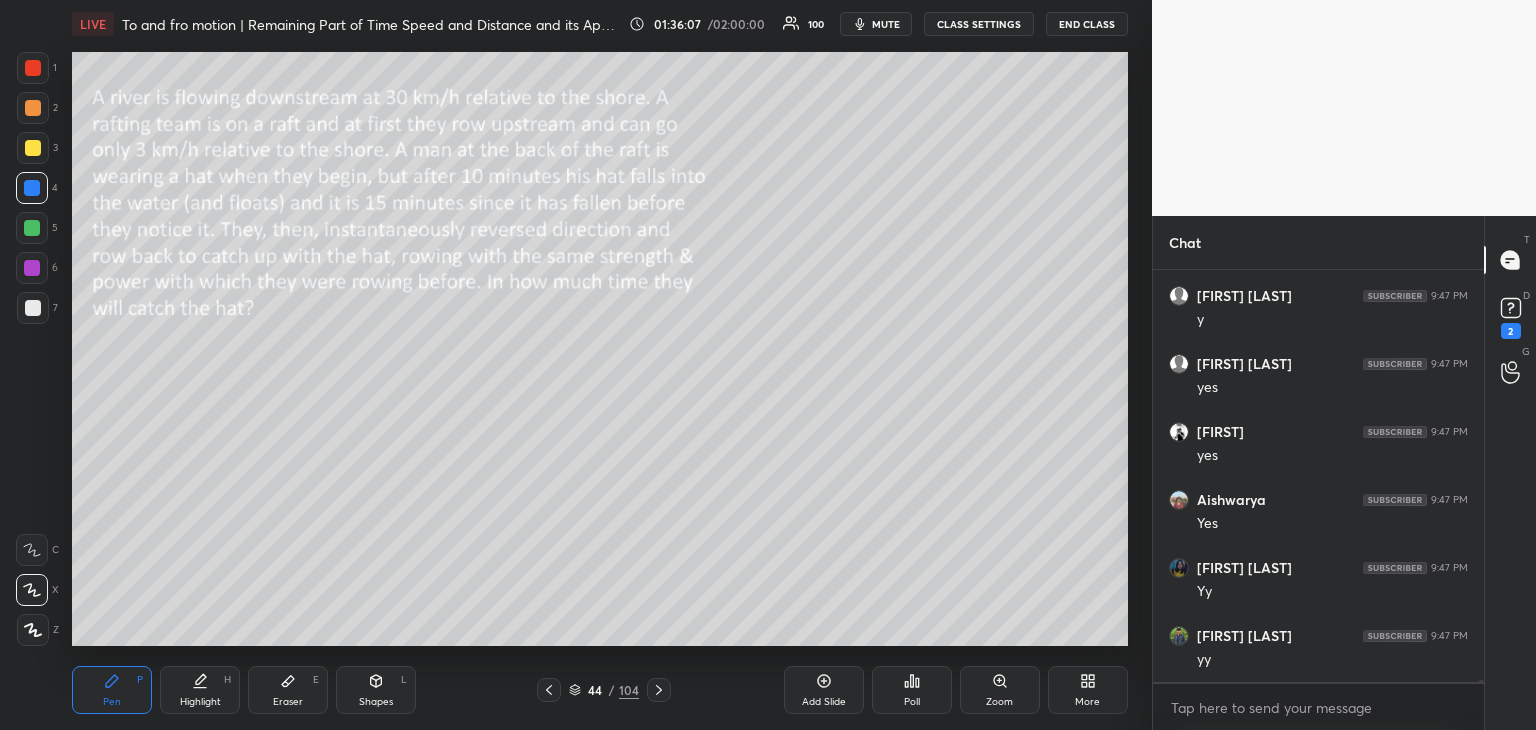 click at bounding box center (659, 690) 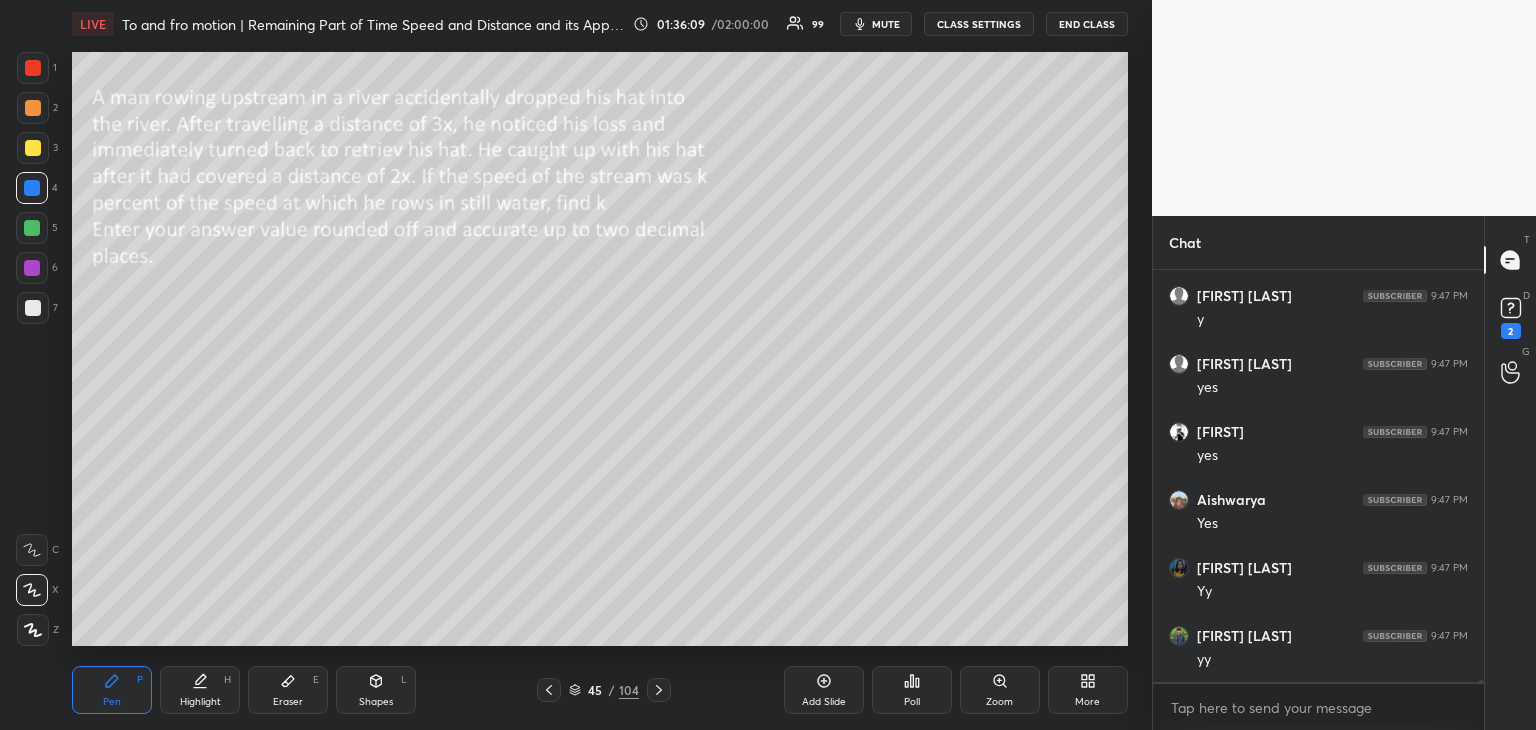 click on "Shapes" at bounding box center [376, 702] 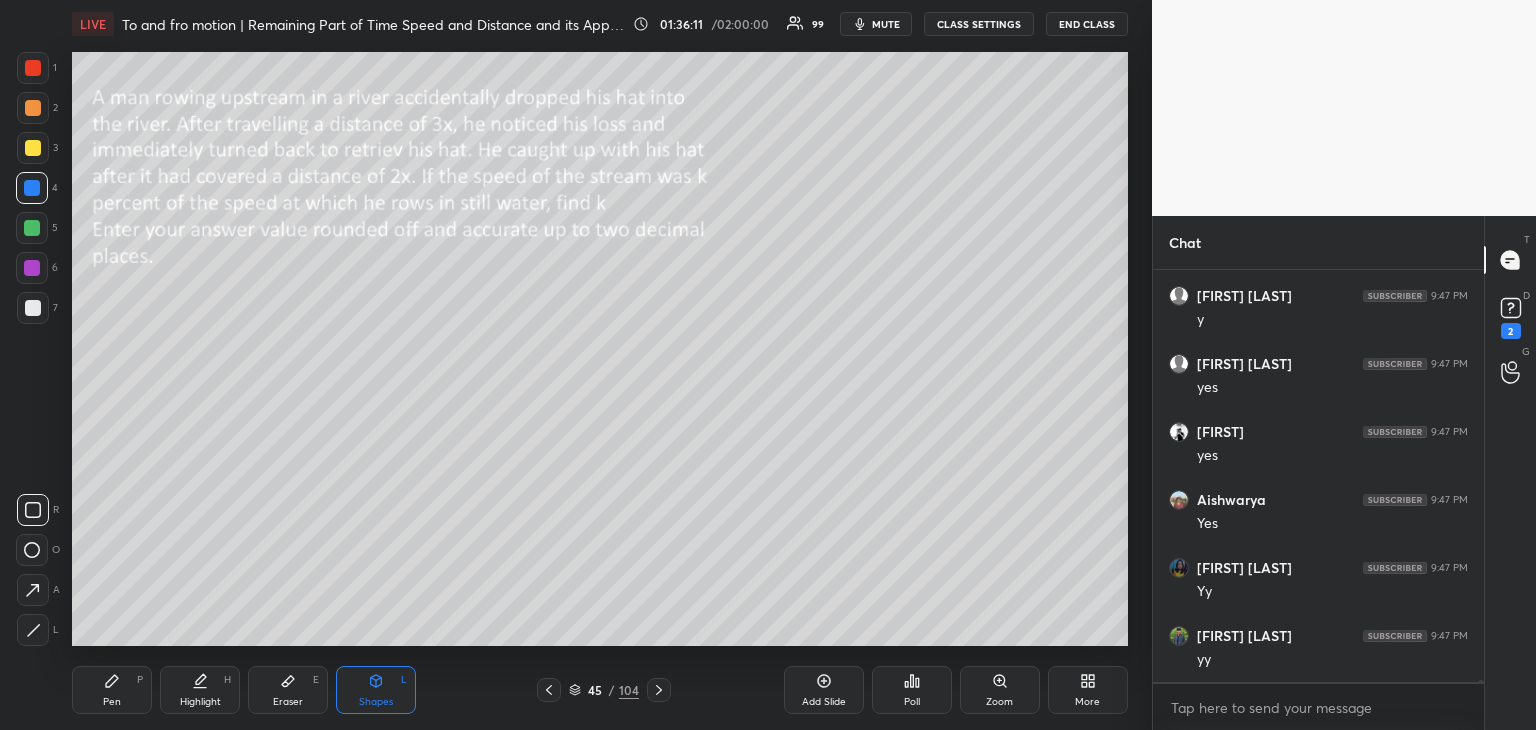 scroll, scrollTop: 76778, scrollLeft: 0, axis: vertical 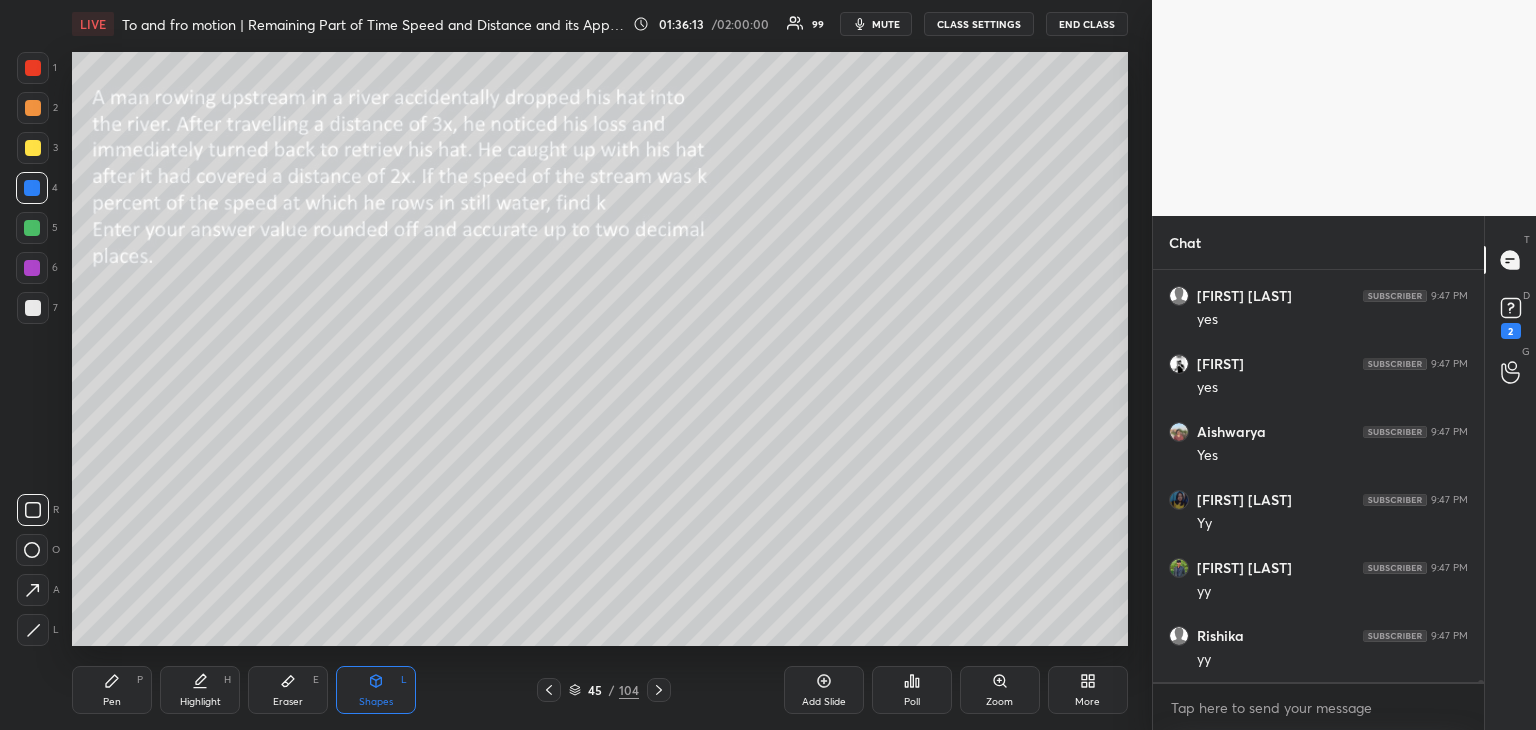 click 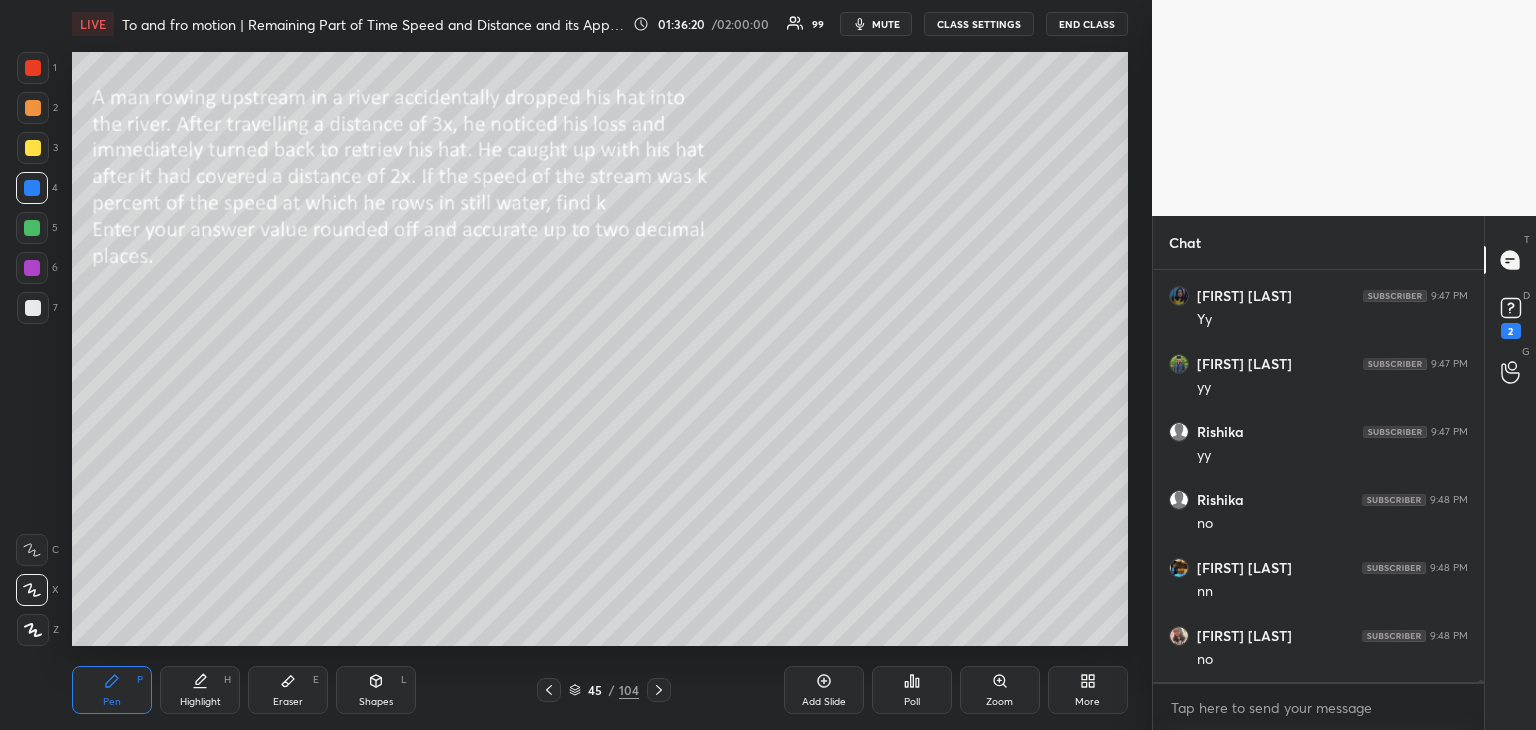 scroll, scrollTop: 77054, scrollLeft: 0, axis: vertical 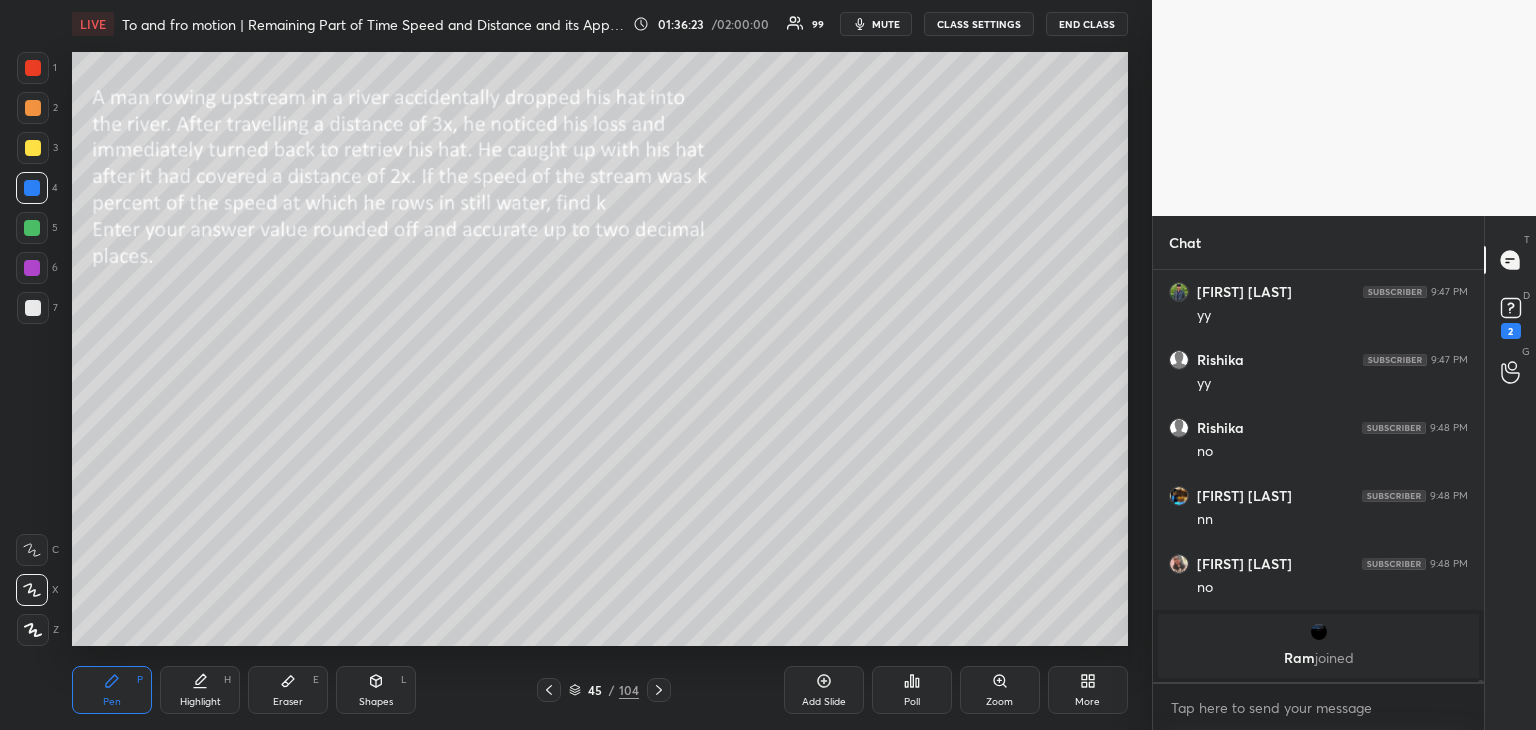 click 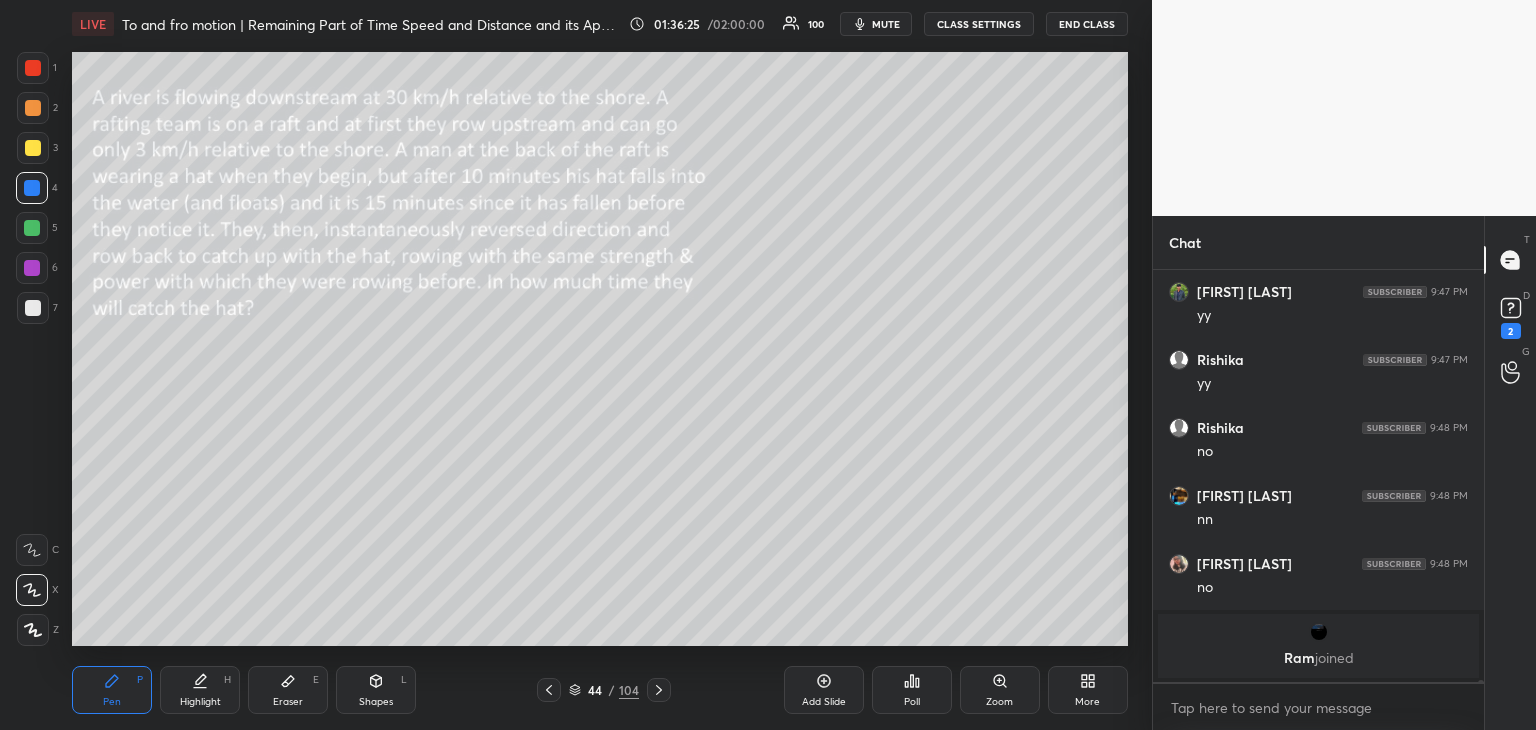 click on "Add Slide" at bounding box center [824, 702] 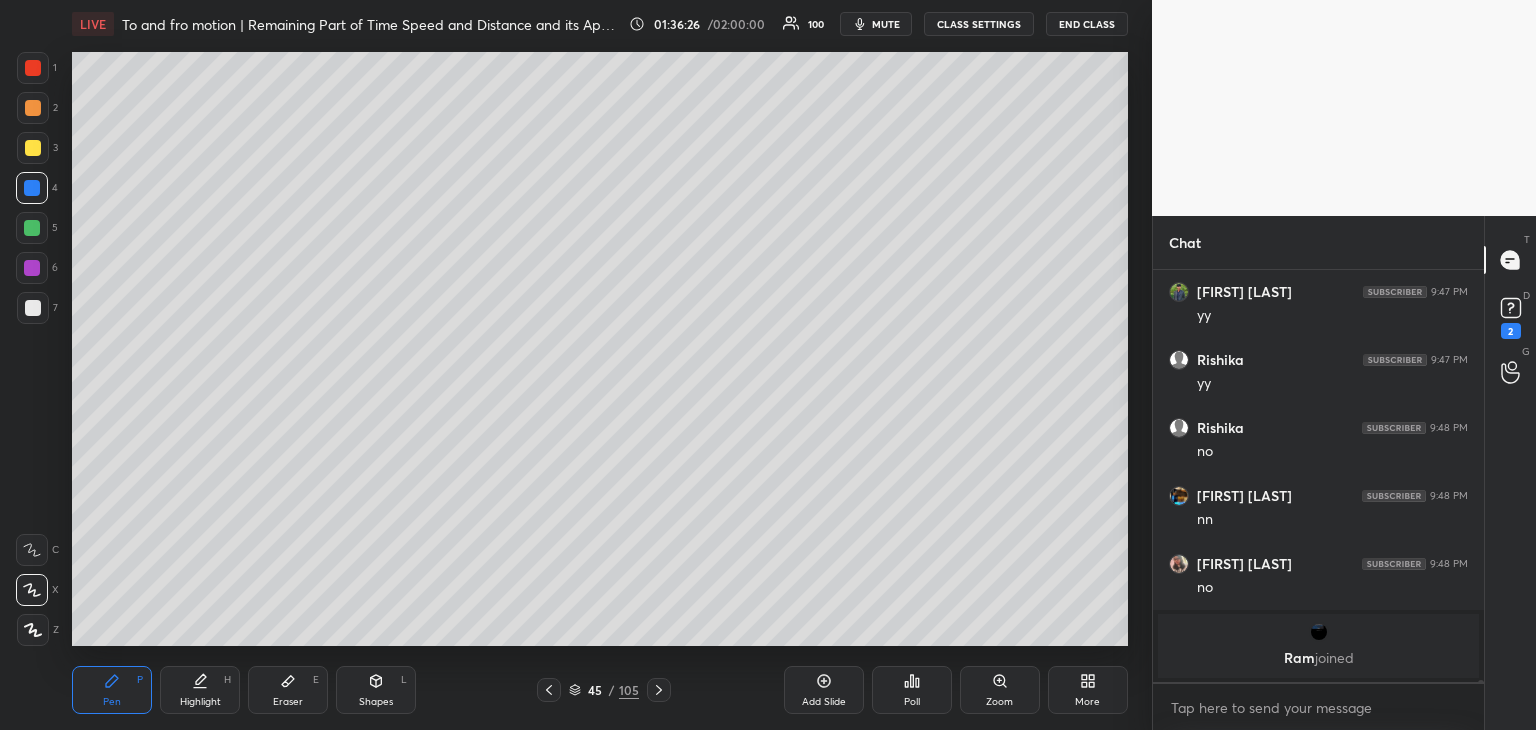 click at bounding box center (33, 148) 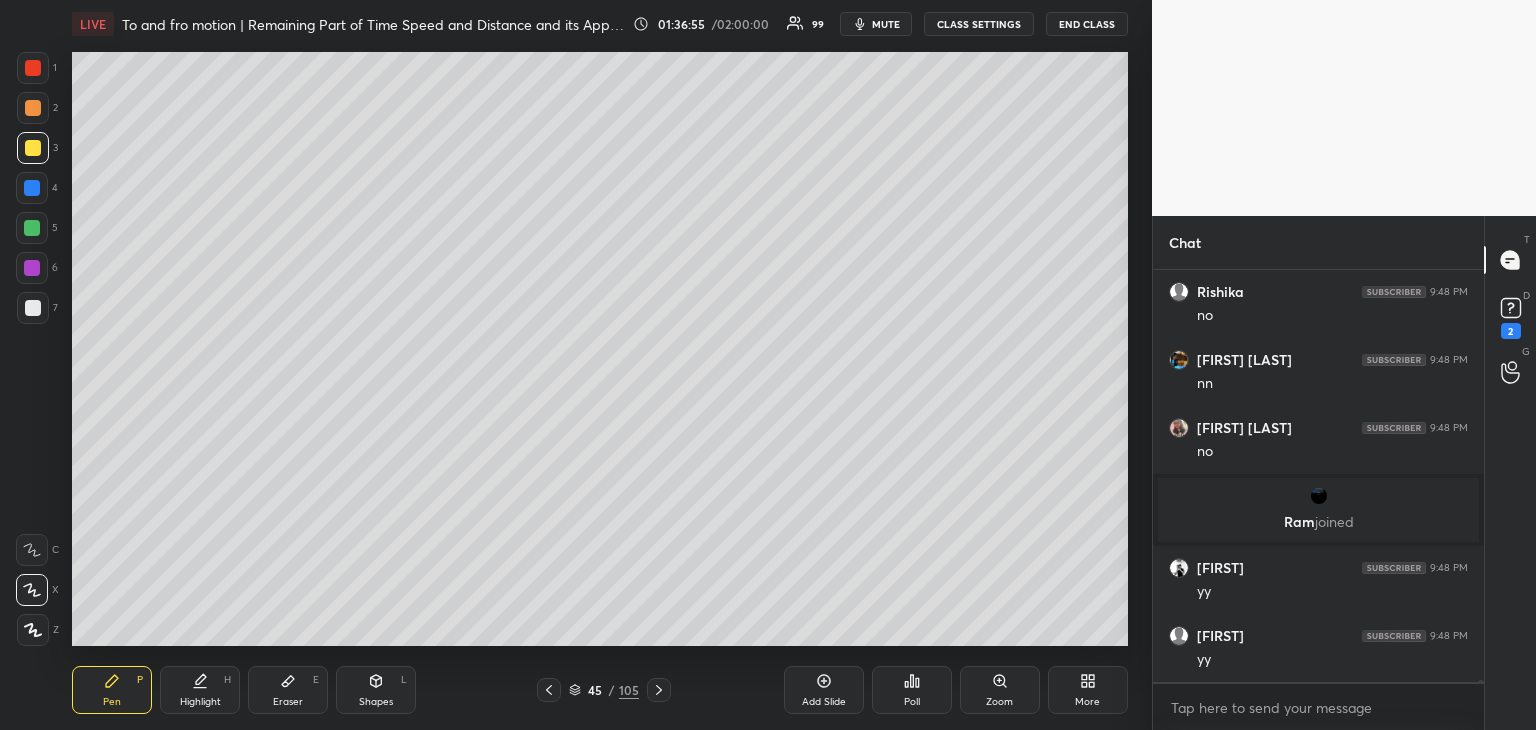scroll, scrollTop: 76870, scrollLeft: 0, axis: vertical 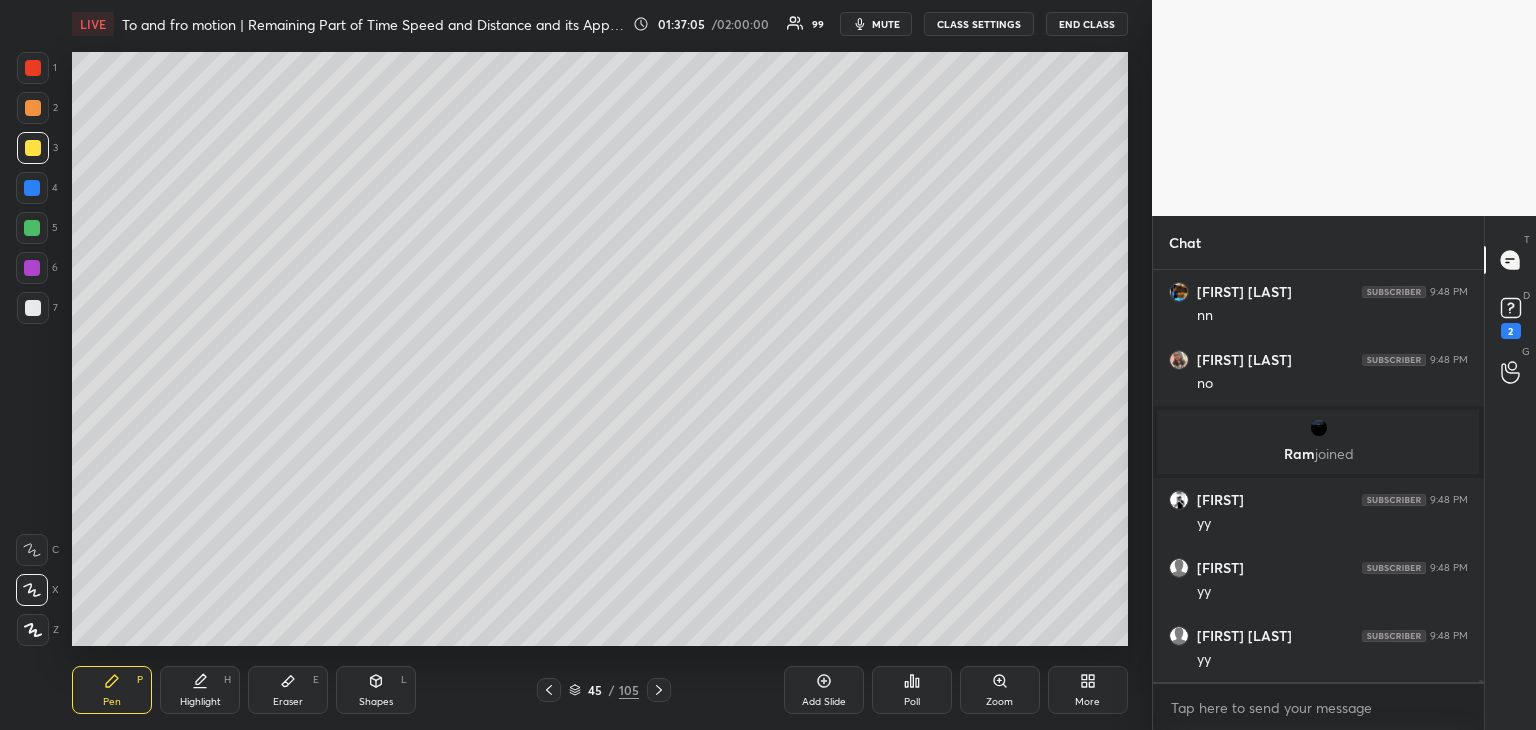 click at bounding box center (32, 188) 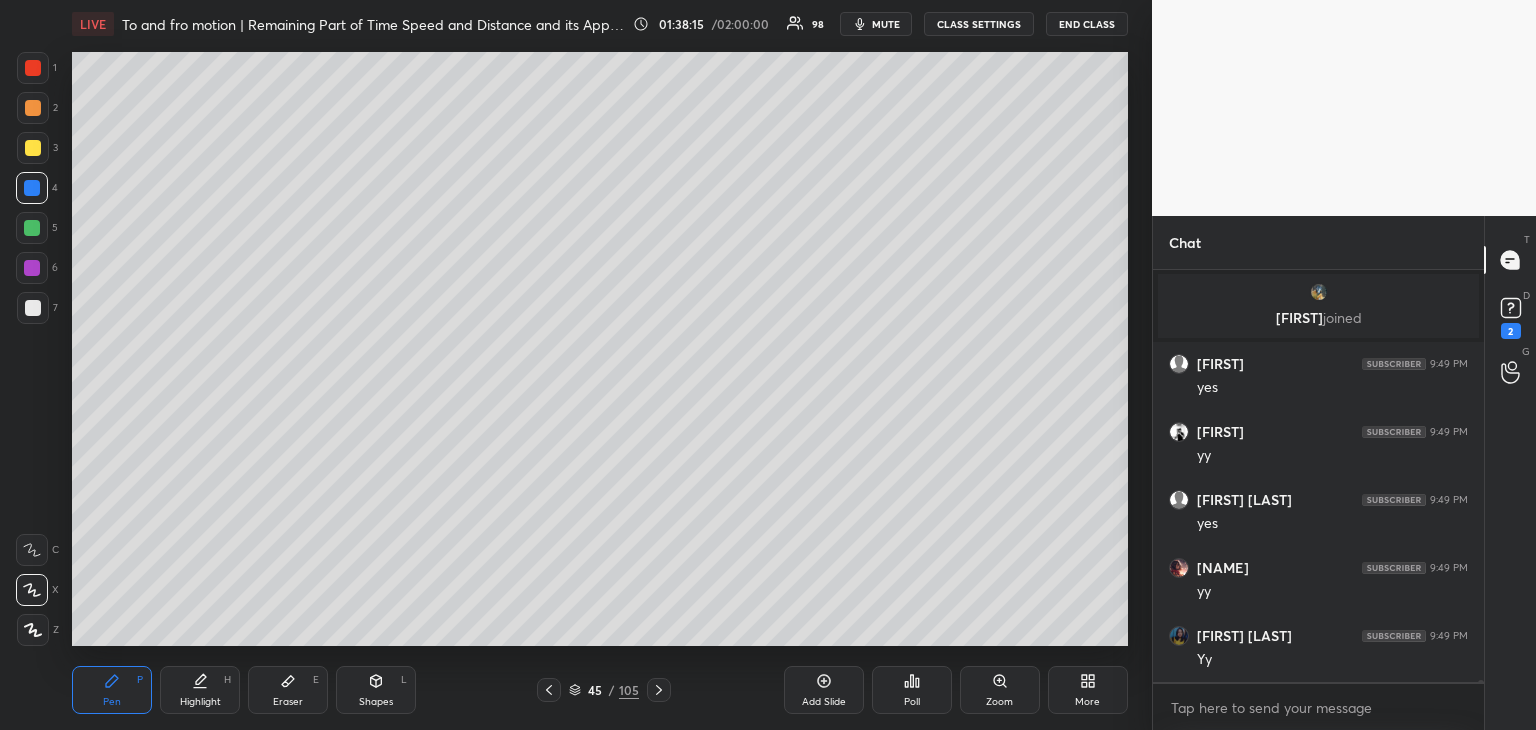 scroll, scrollTop: 78124, scrollLeft: 0, axis: vertical 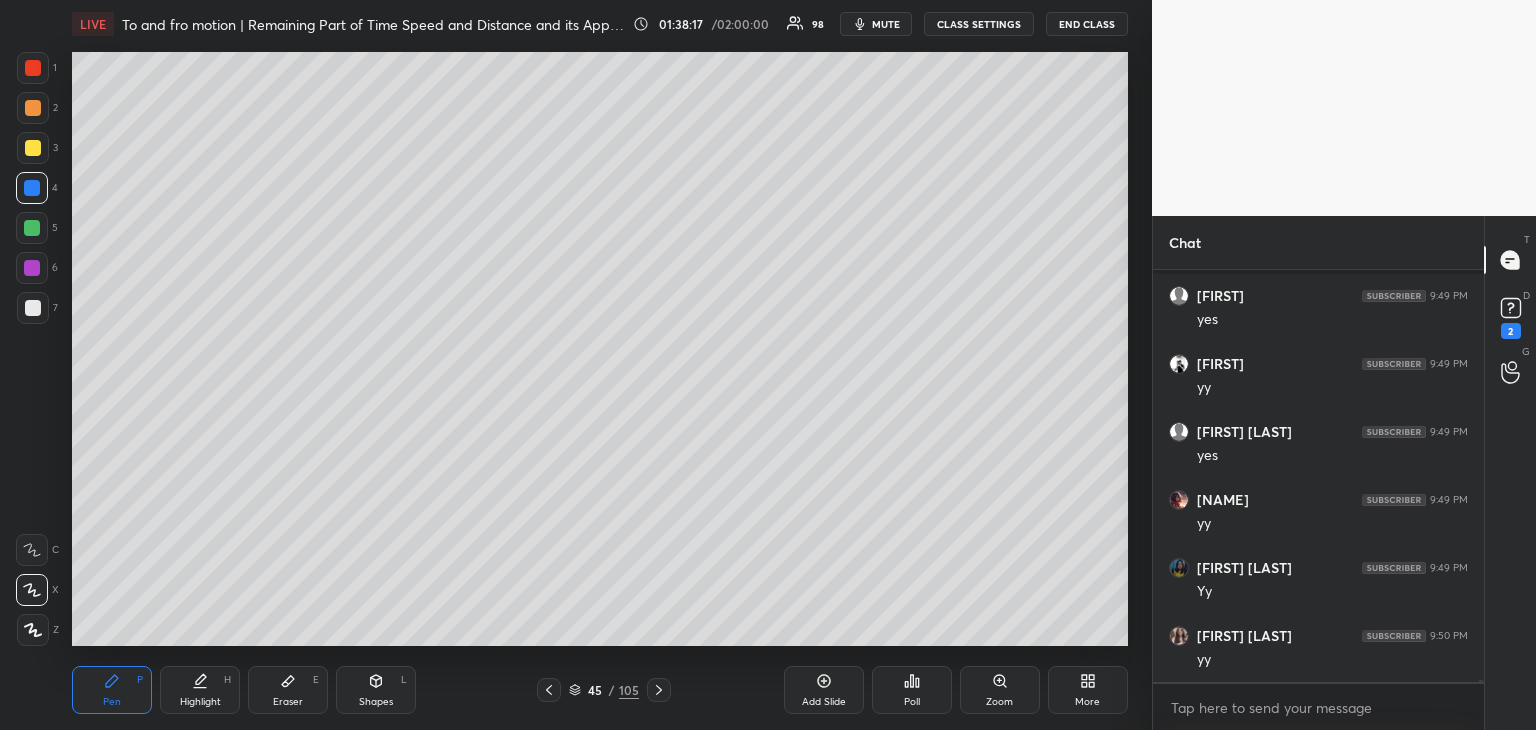 click 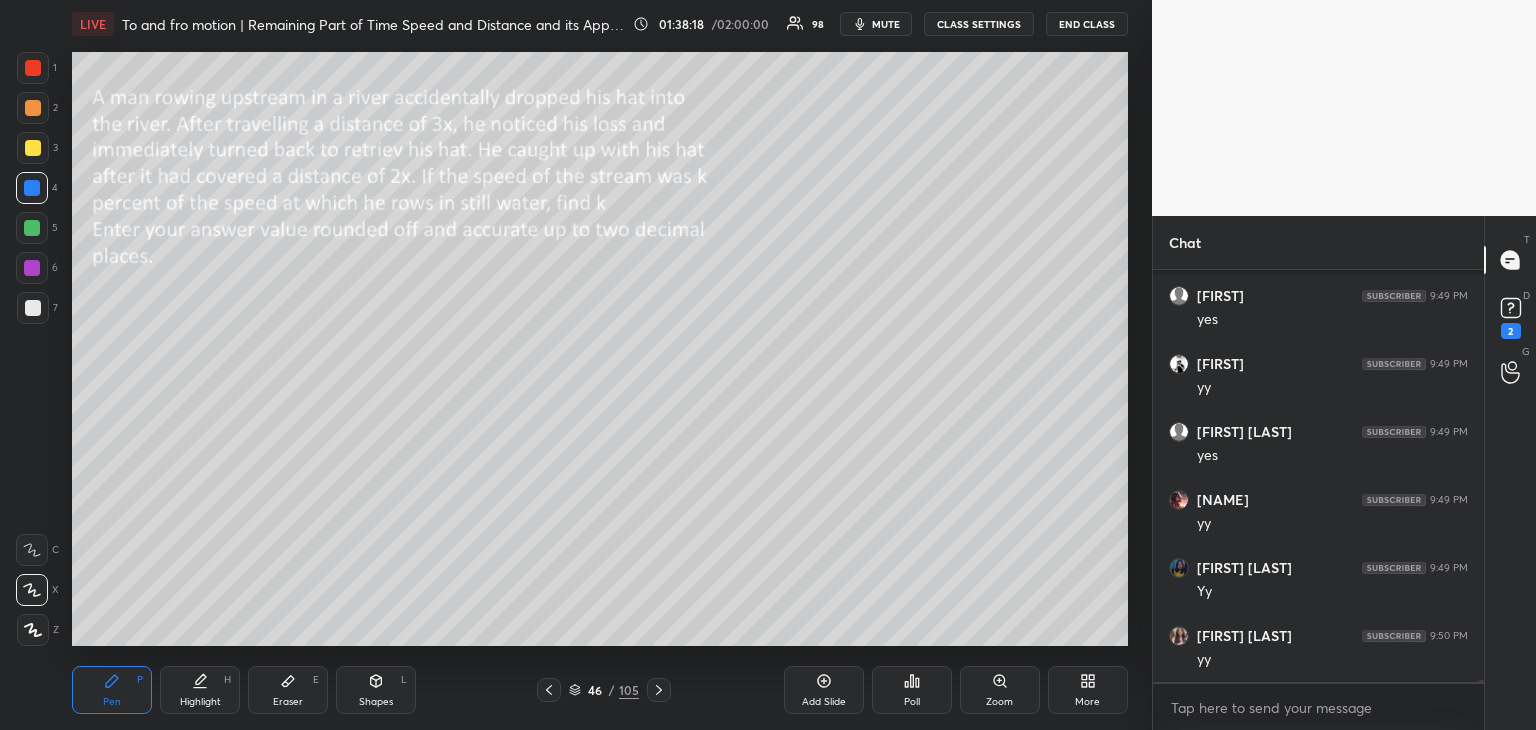 click at bounding box center [33, 148] 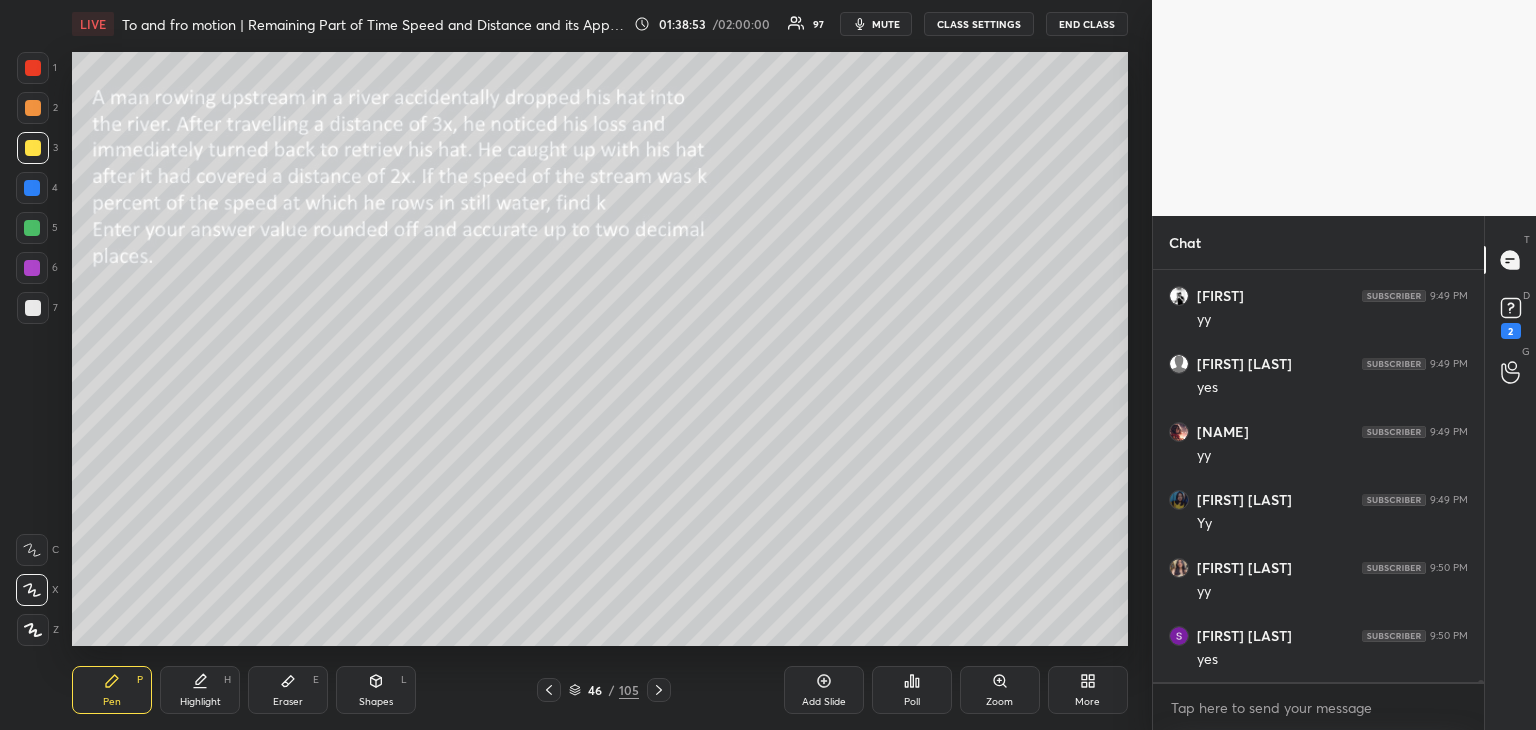 scroll, scrollTop: 78264, scrollLeft: 0, axis: vertical 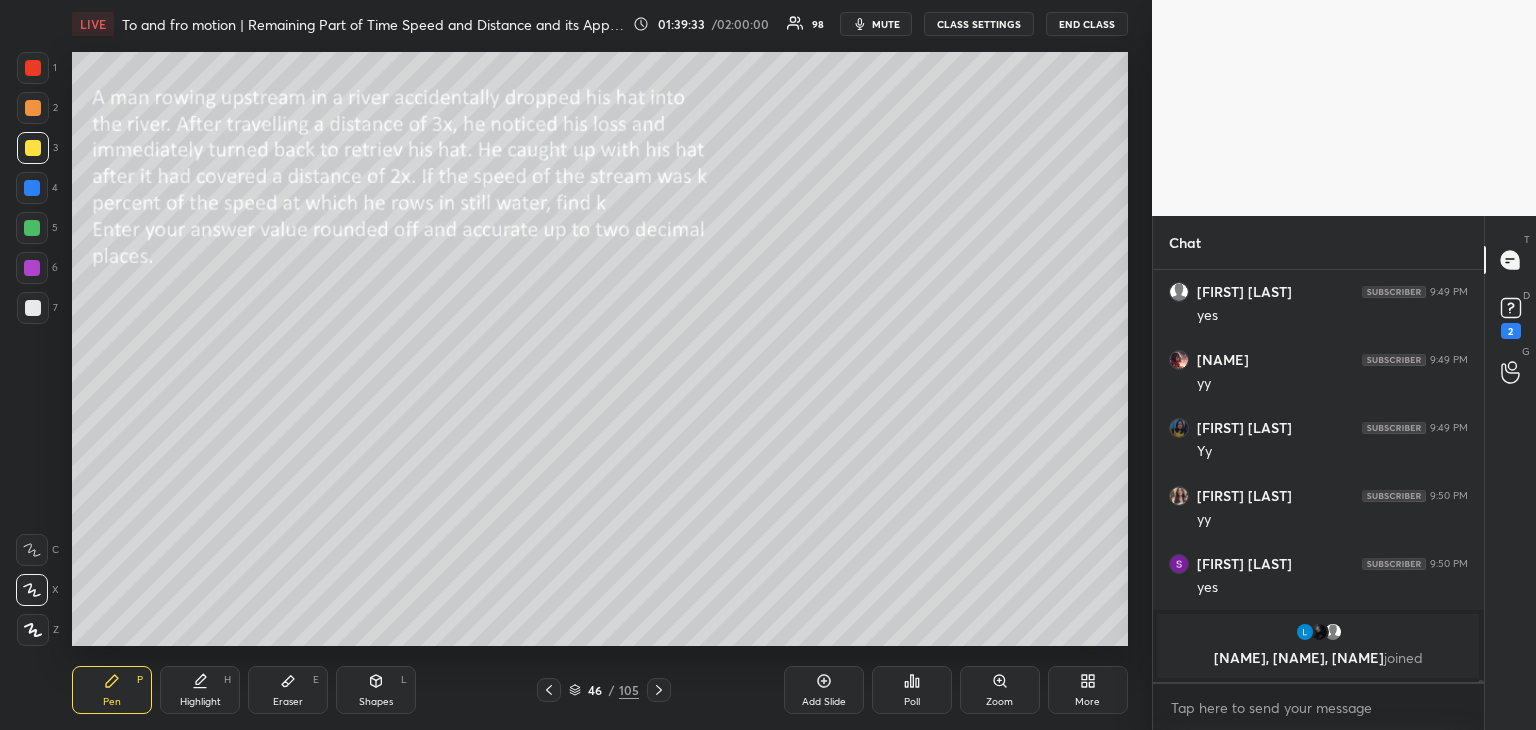 click at bounding box center [33, 308] 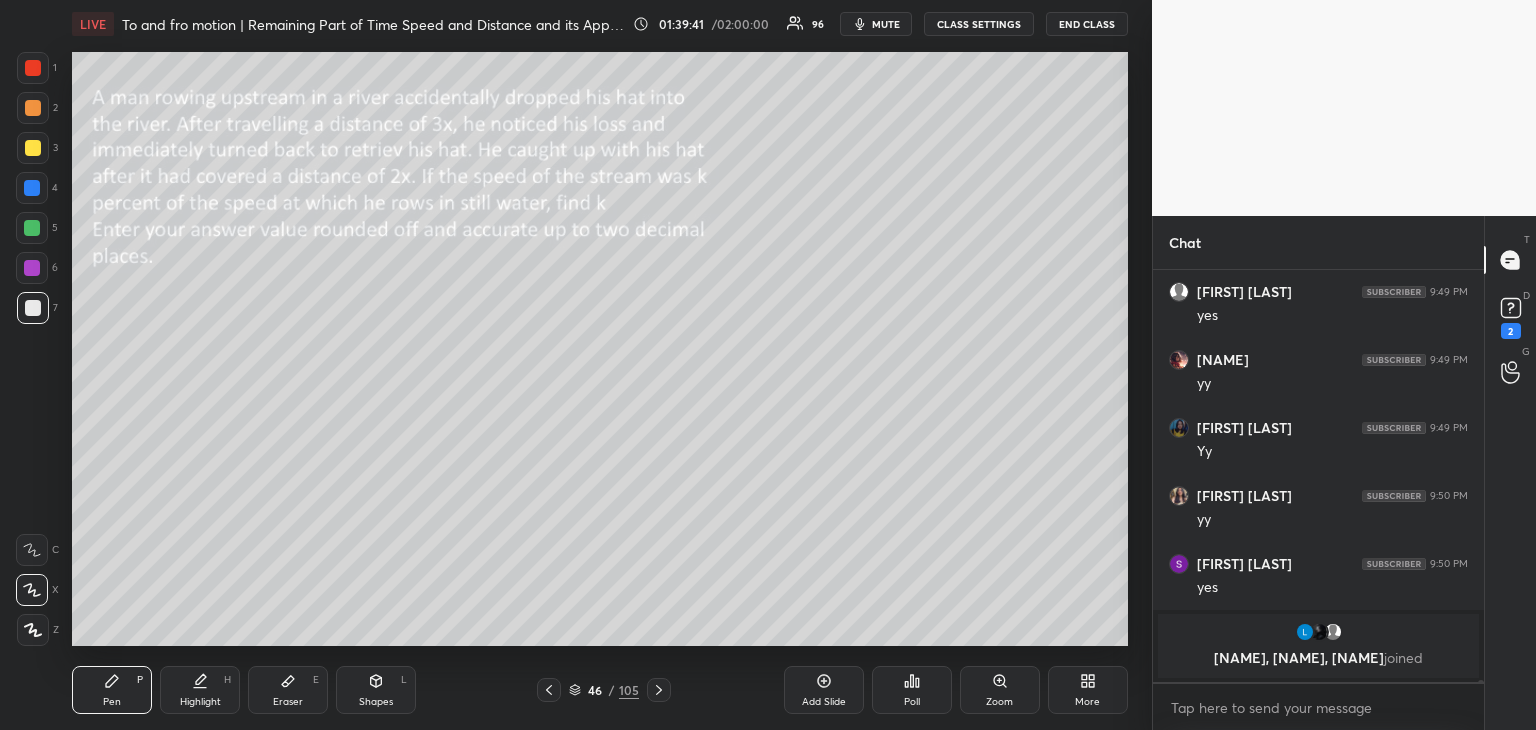 click on "Eraser E" at bounding box center (288, 690) 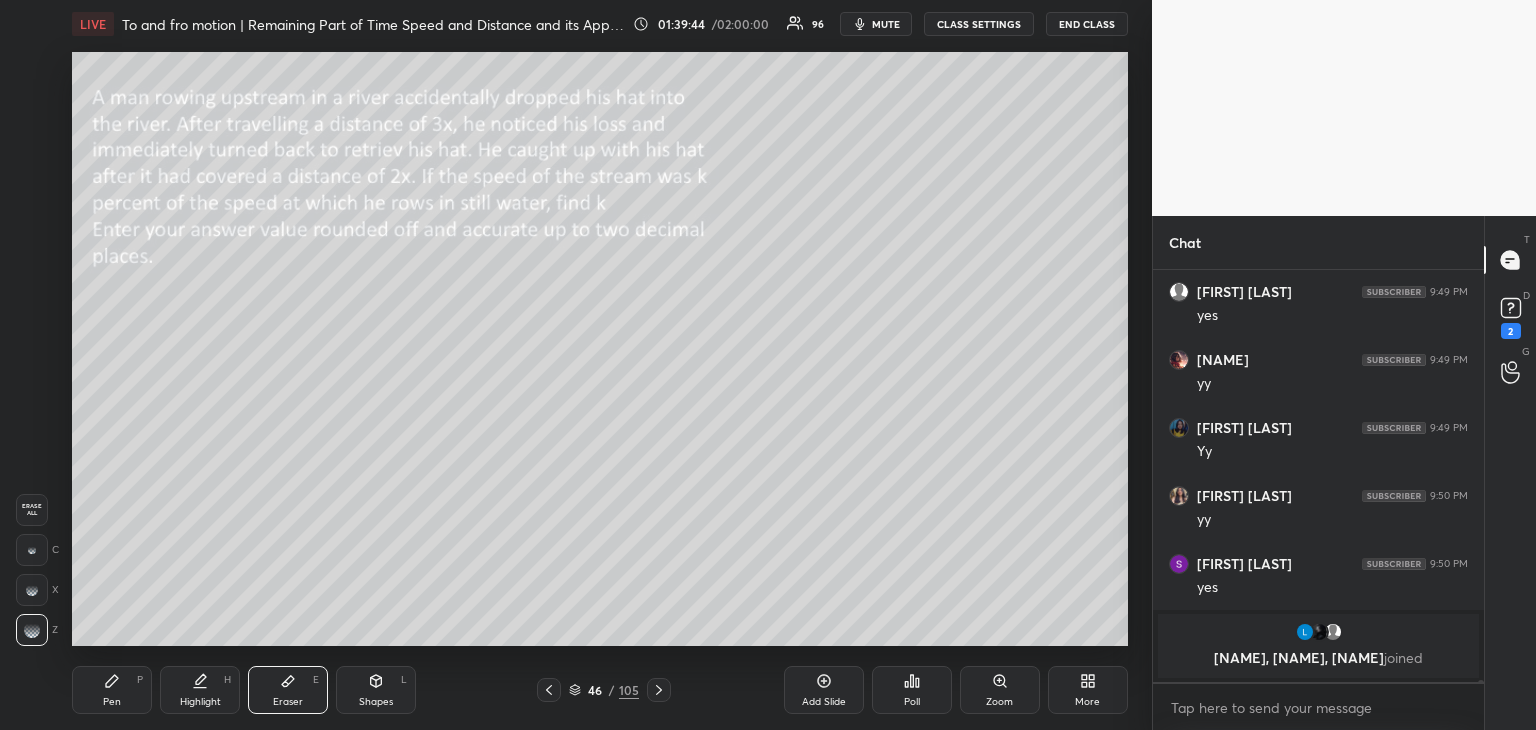 click on "Pen P" at bounding box center [112, 690] 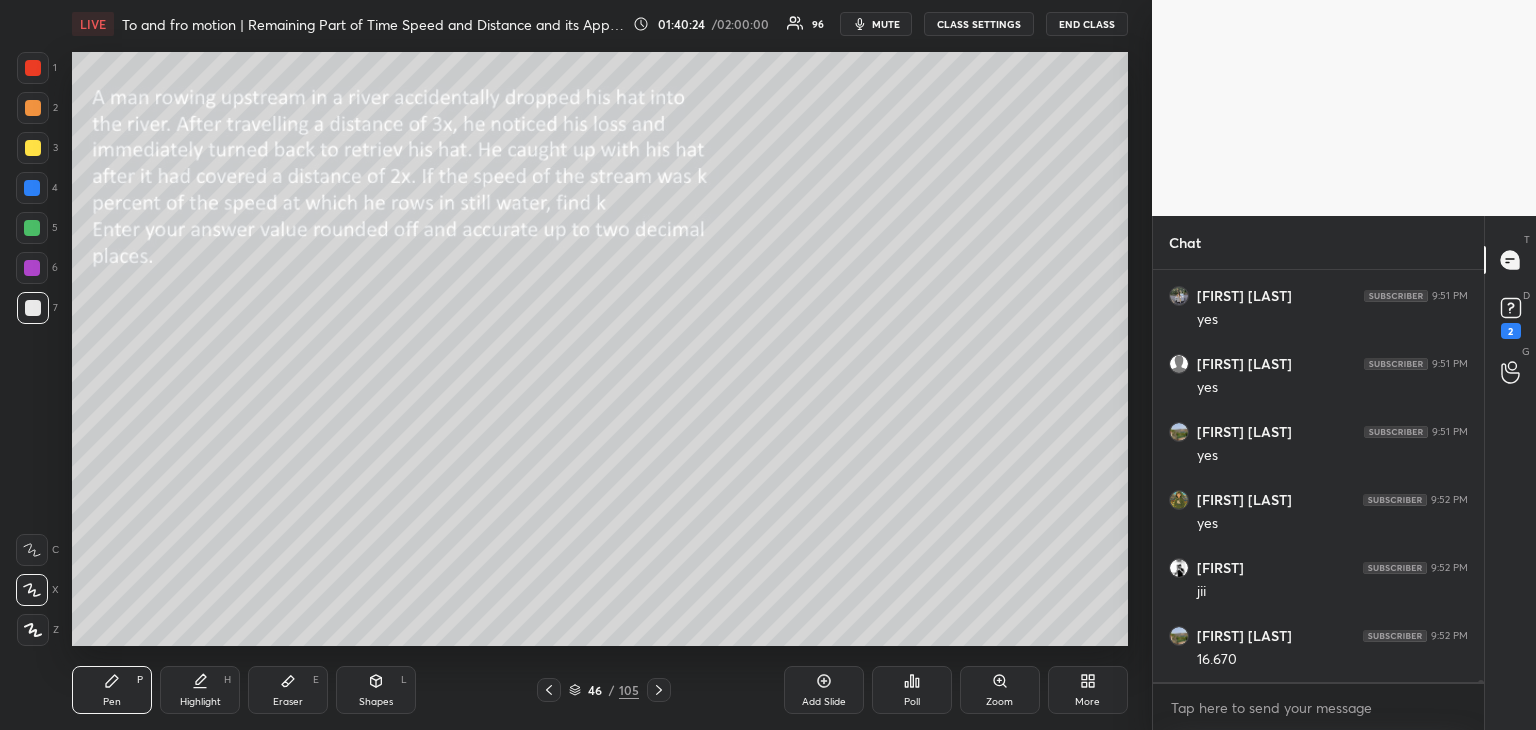 scroll, scrollTop: 78800, scrollLeft: 0, axis: vertical 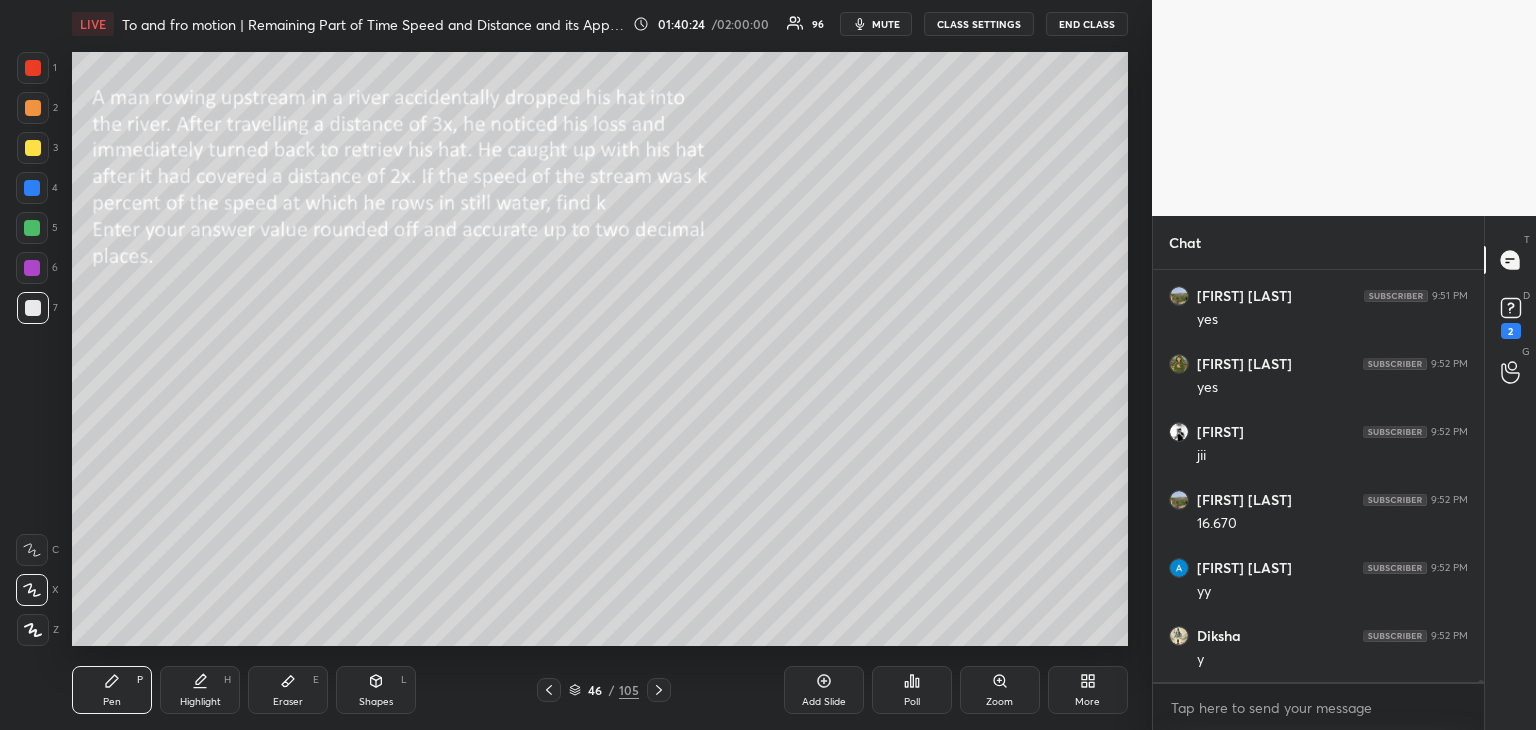 click at bounding box center (33, 108) 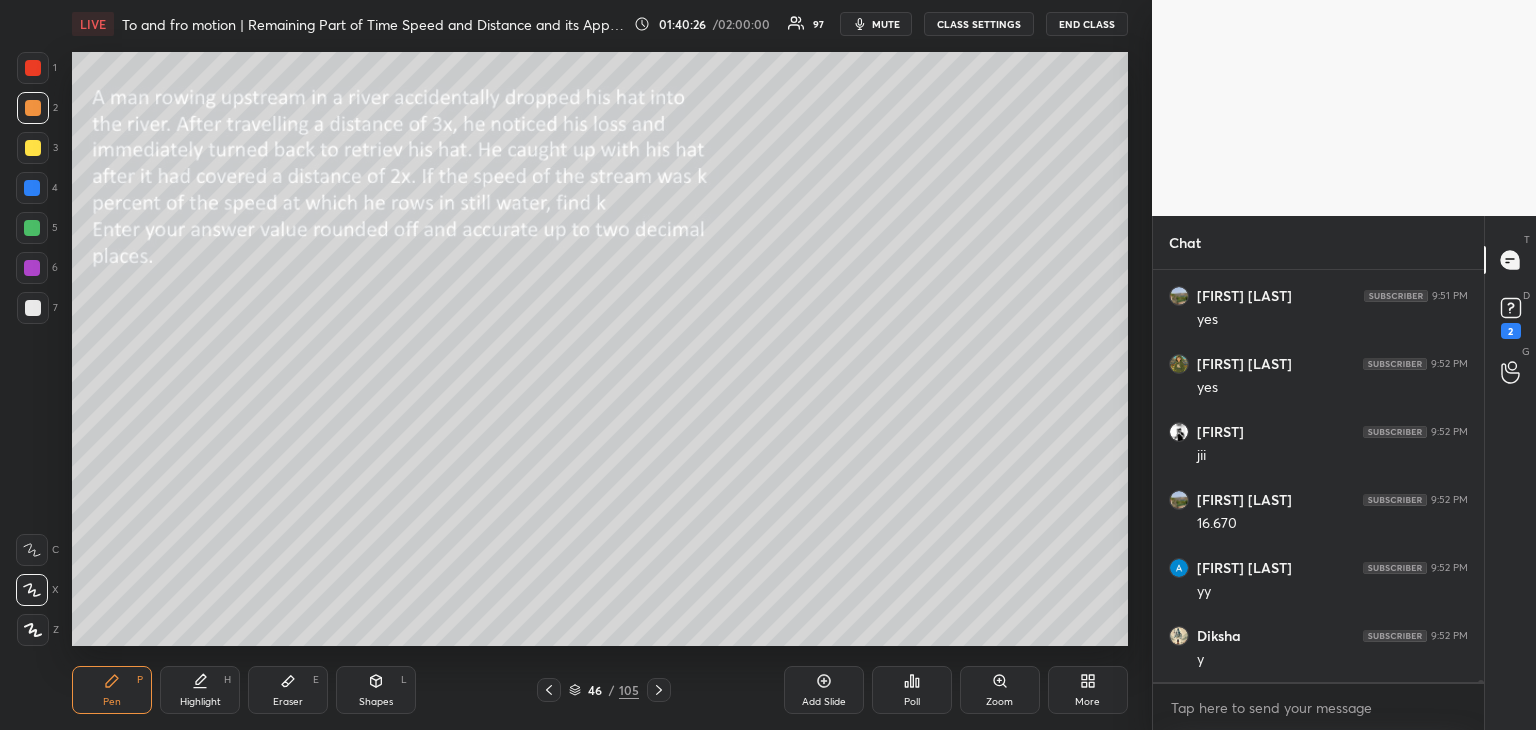 scroll, scrollTop: 78868, scrollLeft: 0, axis: vertical 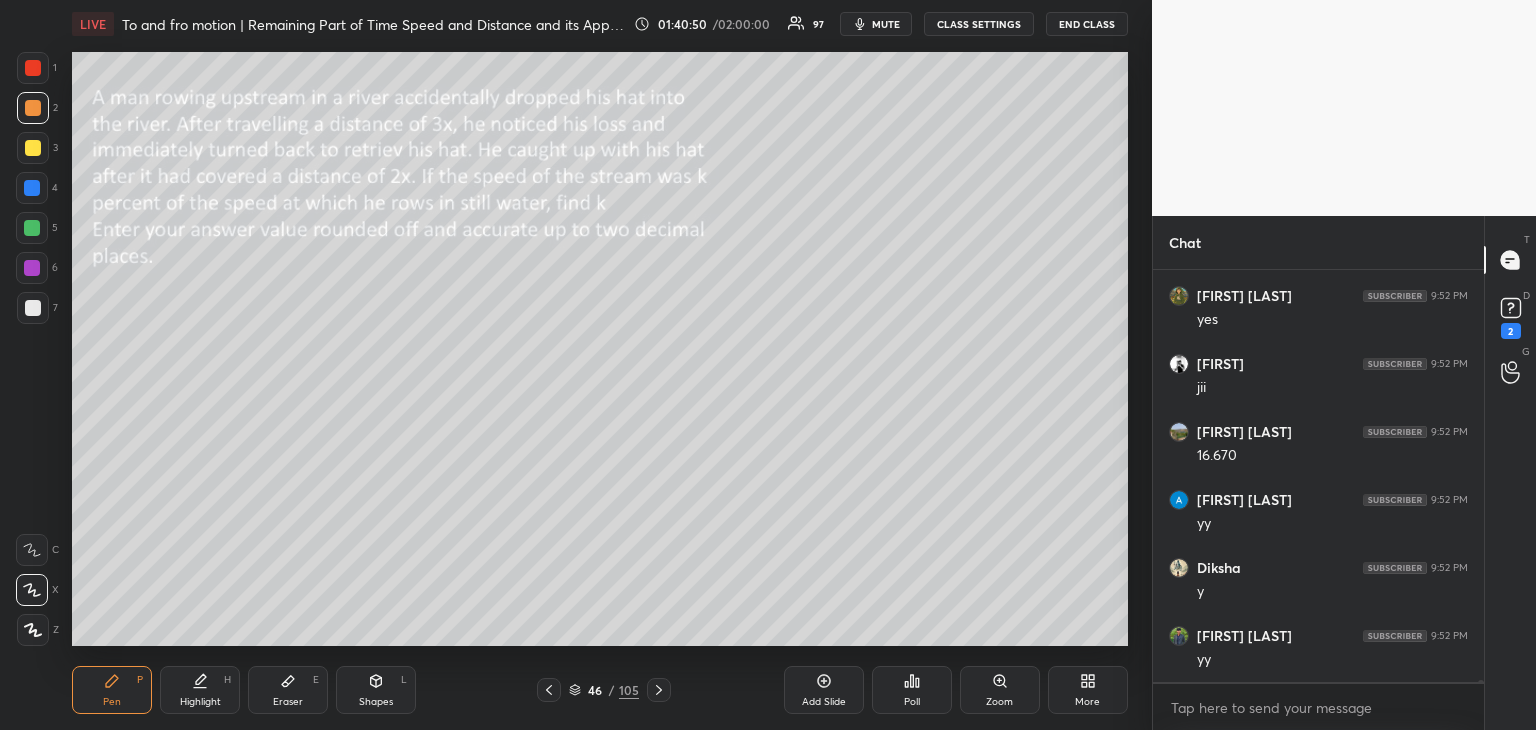 click on "Highlight" at bounding box center (200, 702) 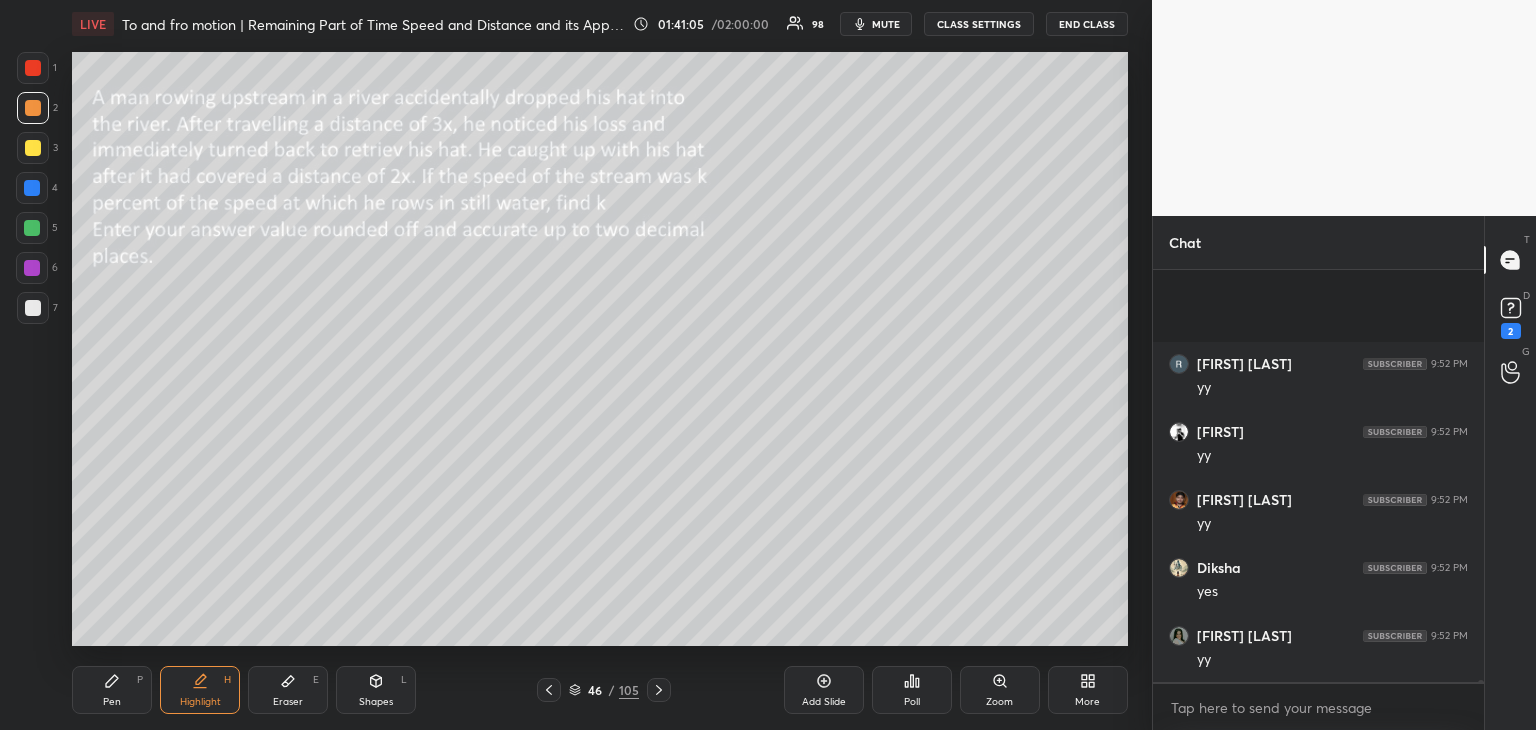 scroll, scrollTop: 79264, scrollLeft: 0, axis: vertical 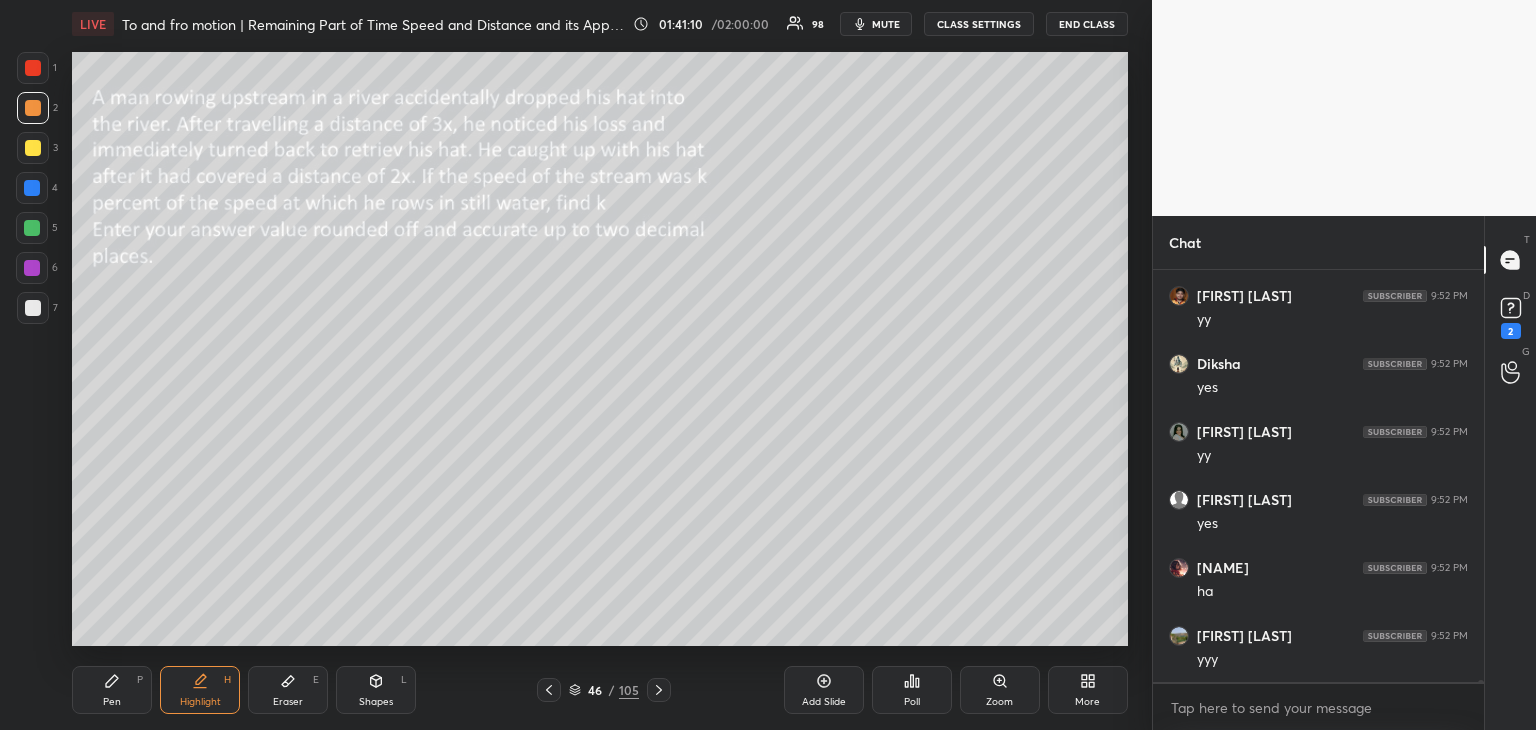 click 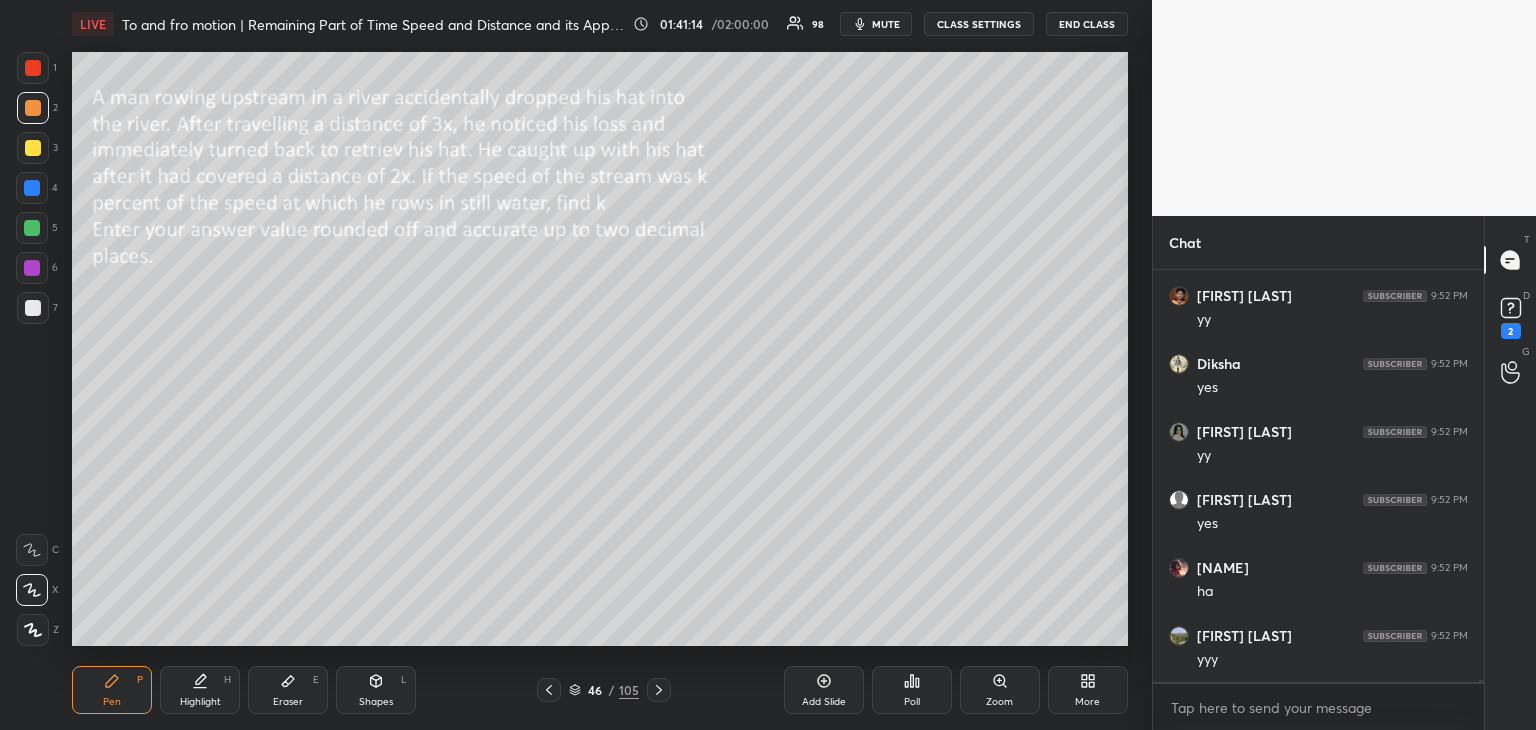 scroll, scrollTop: 79332, scrollLeft: 0, axis: vertical 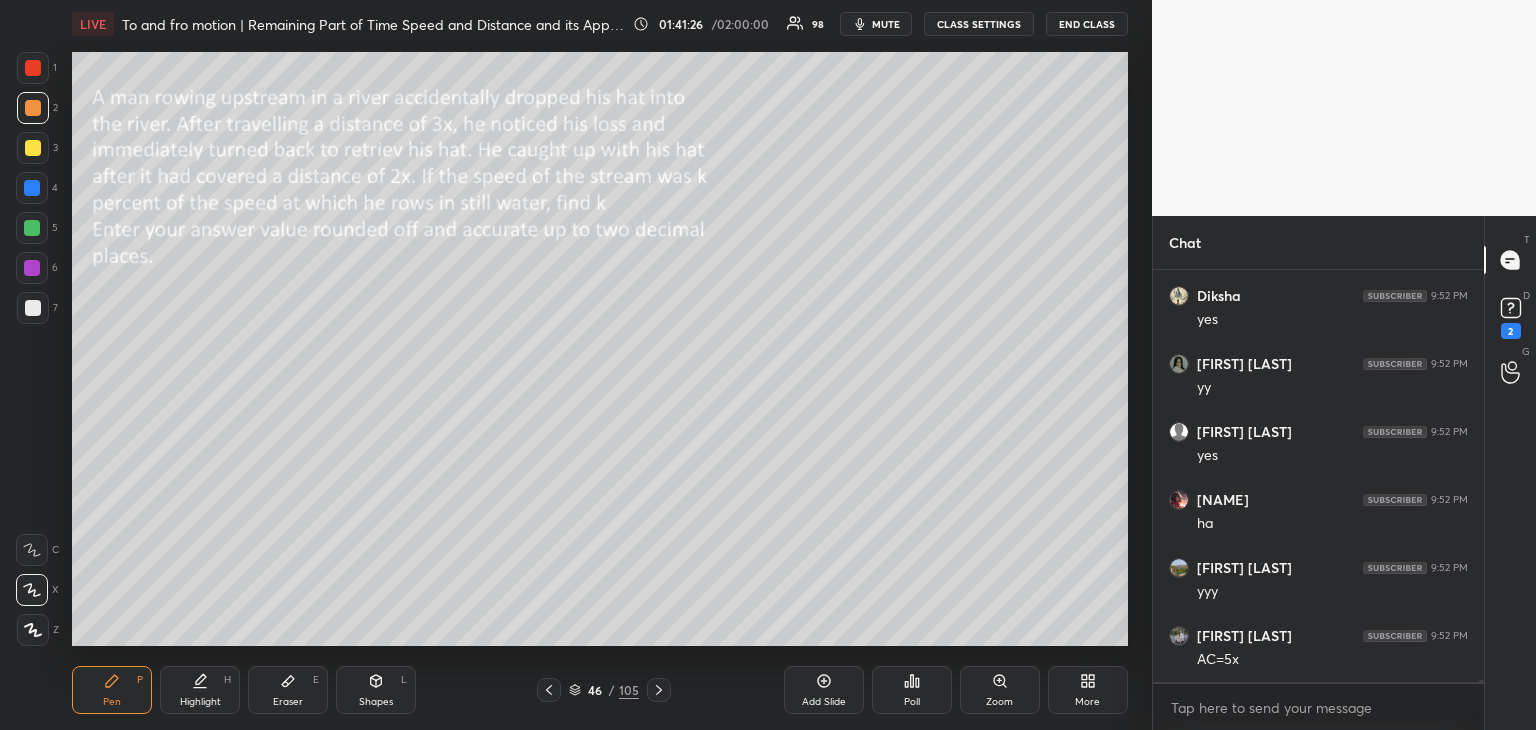 click on "Eraser" at bounding box center [288, 702] 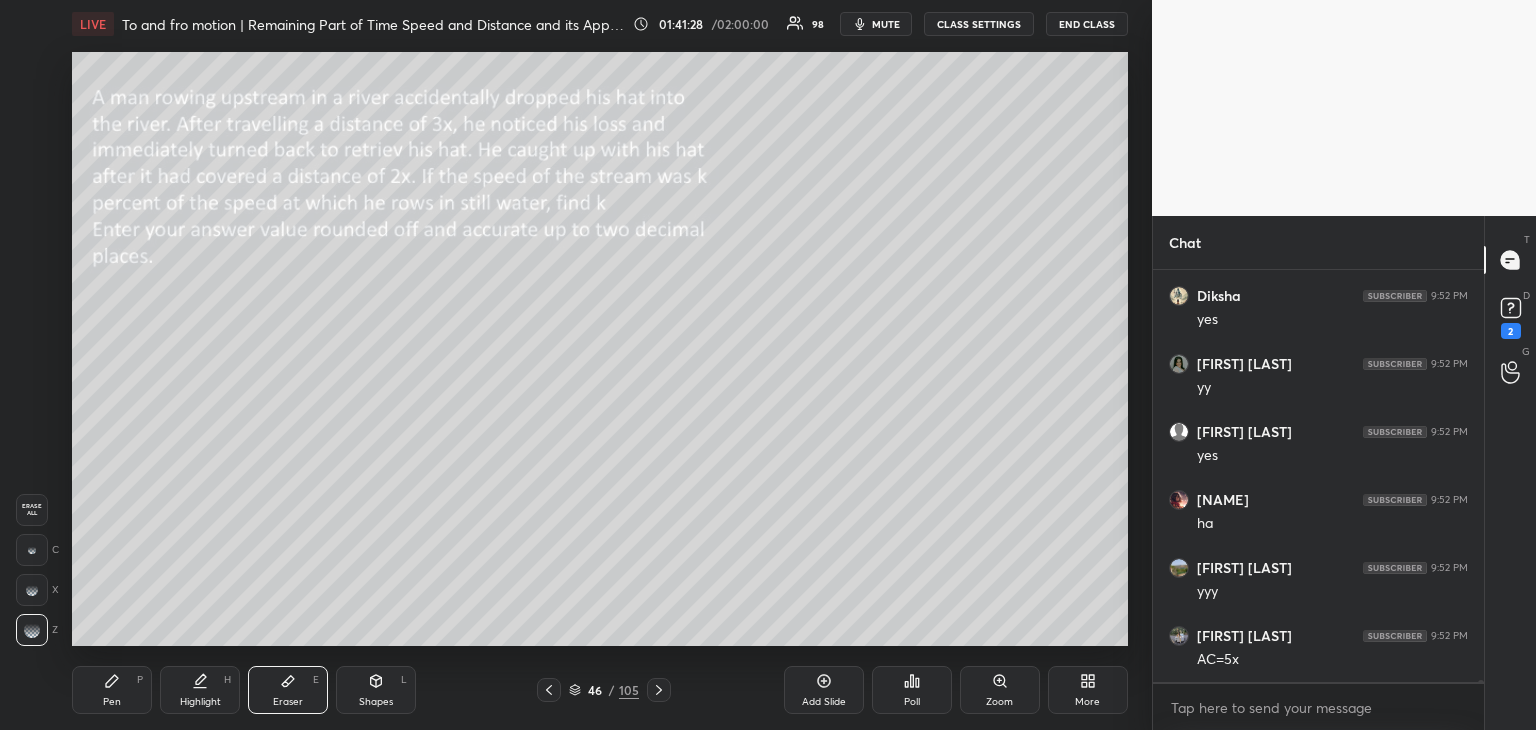 click 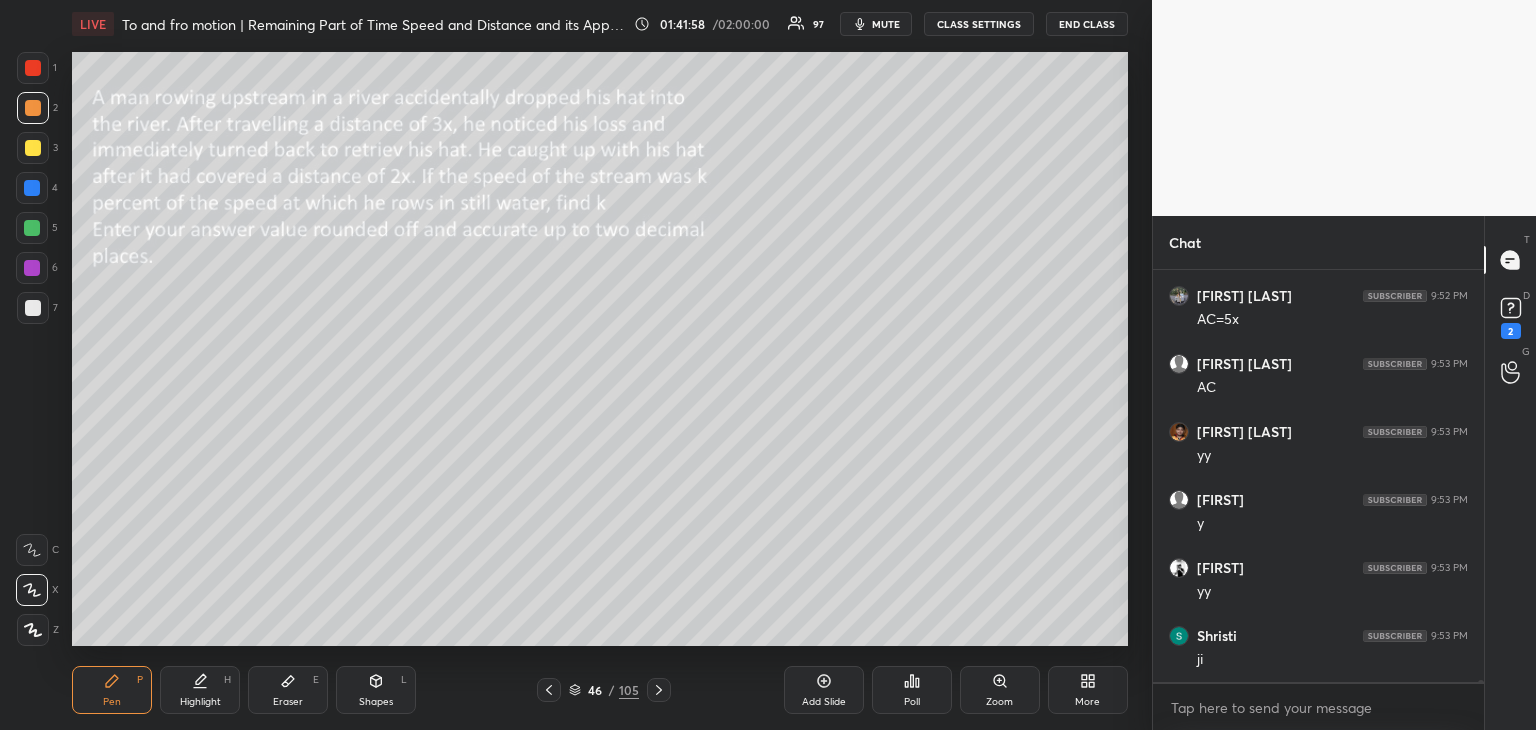 scroll, scrollTop: 79740, scrollLeft: 0, axis: vertical 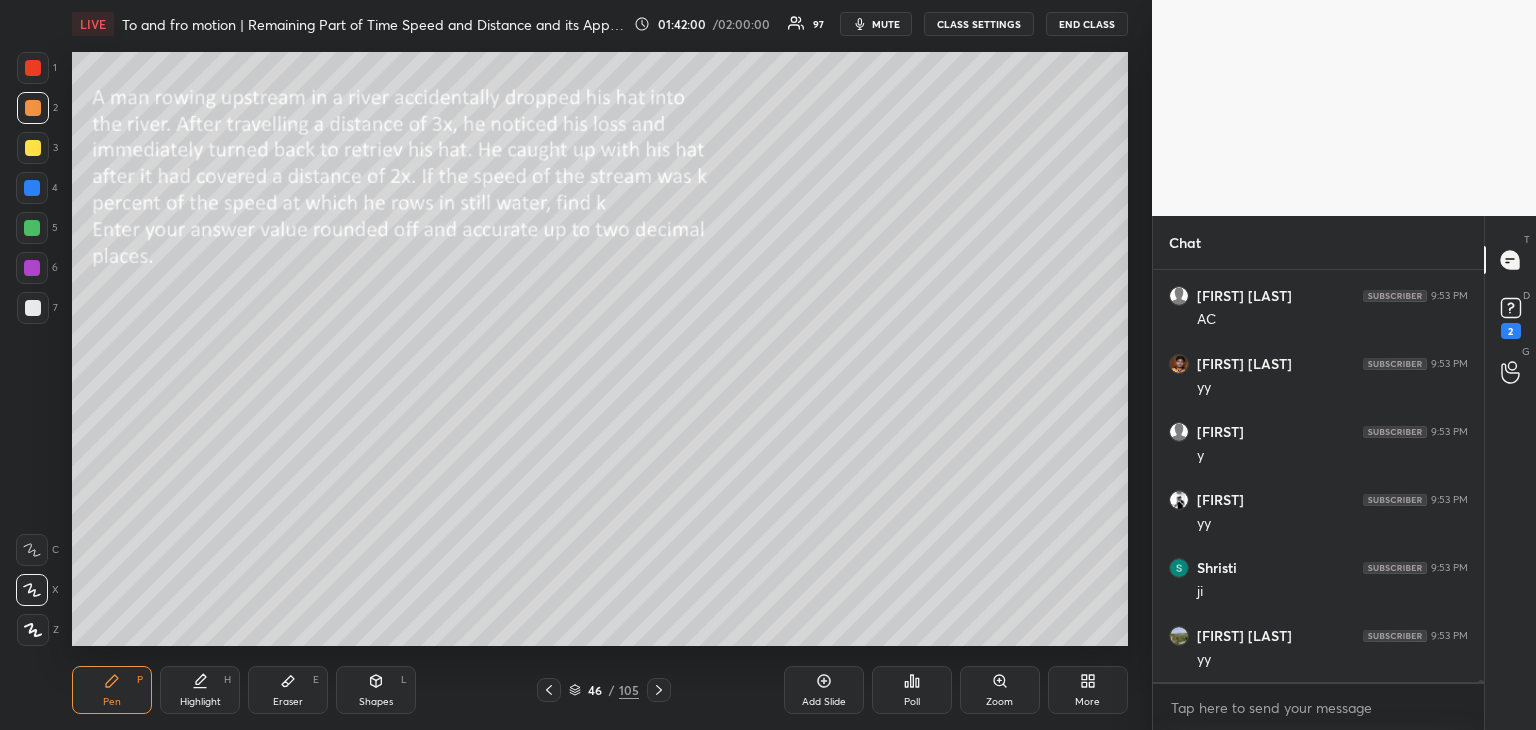 click at bounding box center [32, 188] 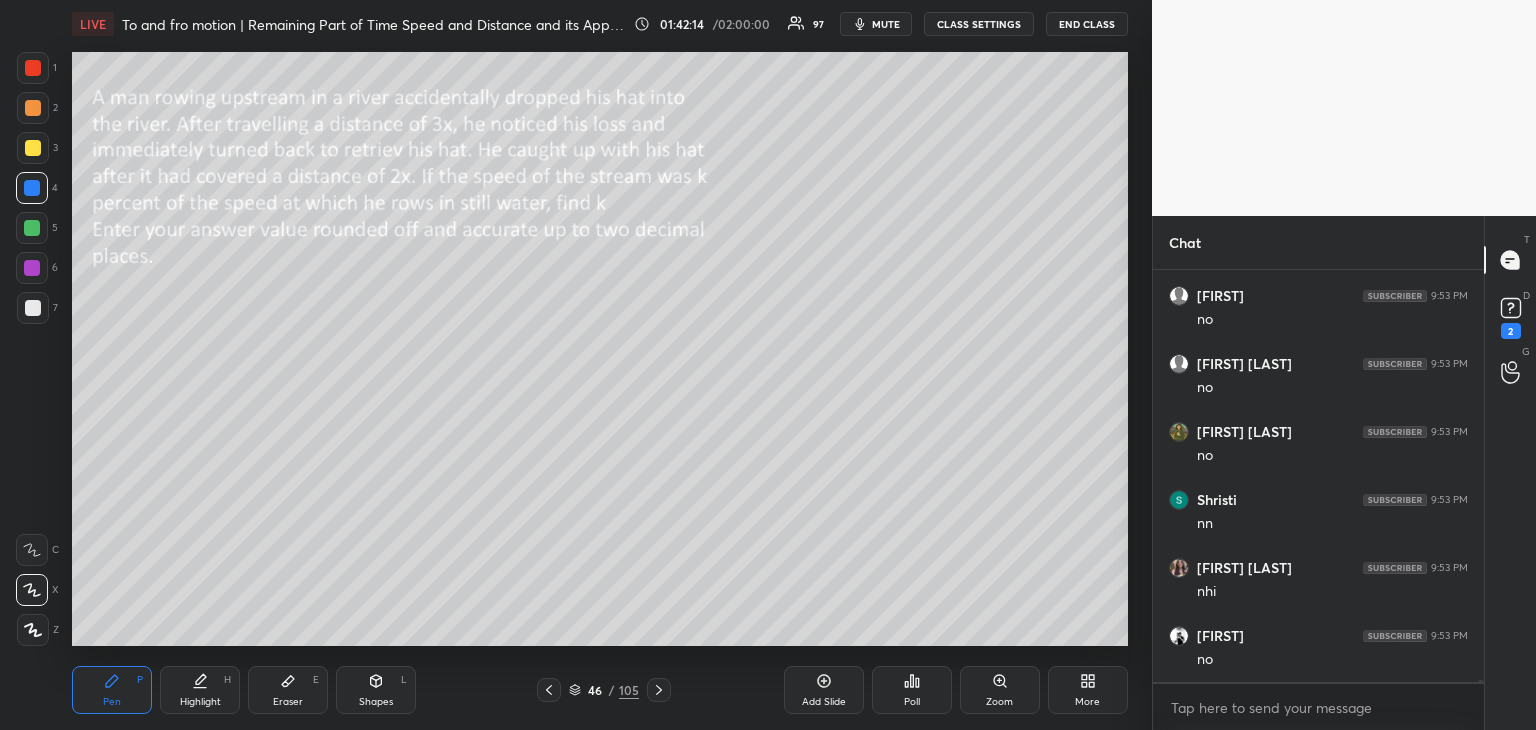scroll, scrollTop: 80216, scrollLeft: 0, axis: vertical 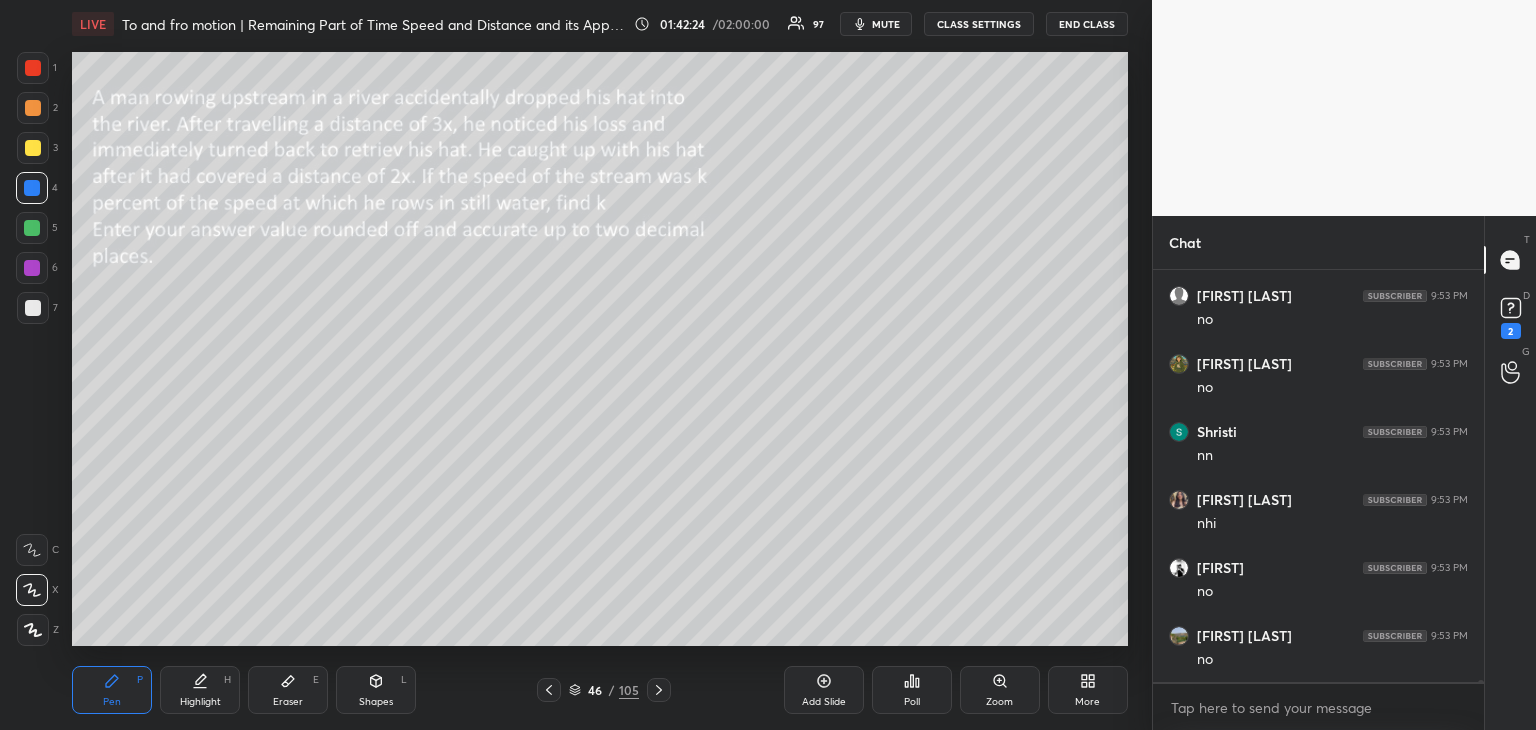 click 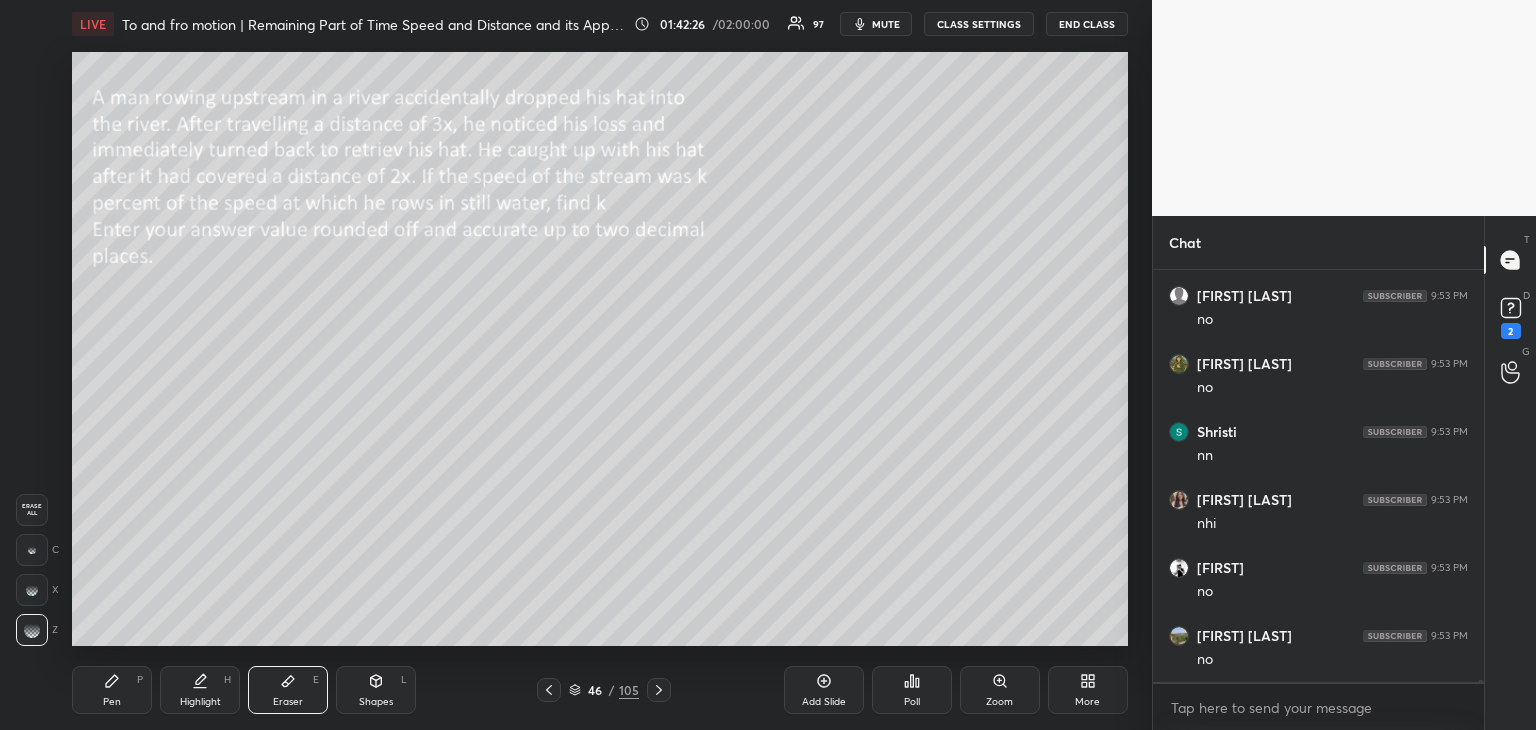click on "Pen P" at bounding box center [112, 690] 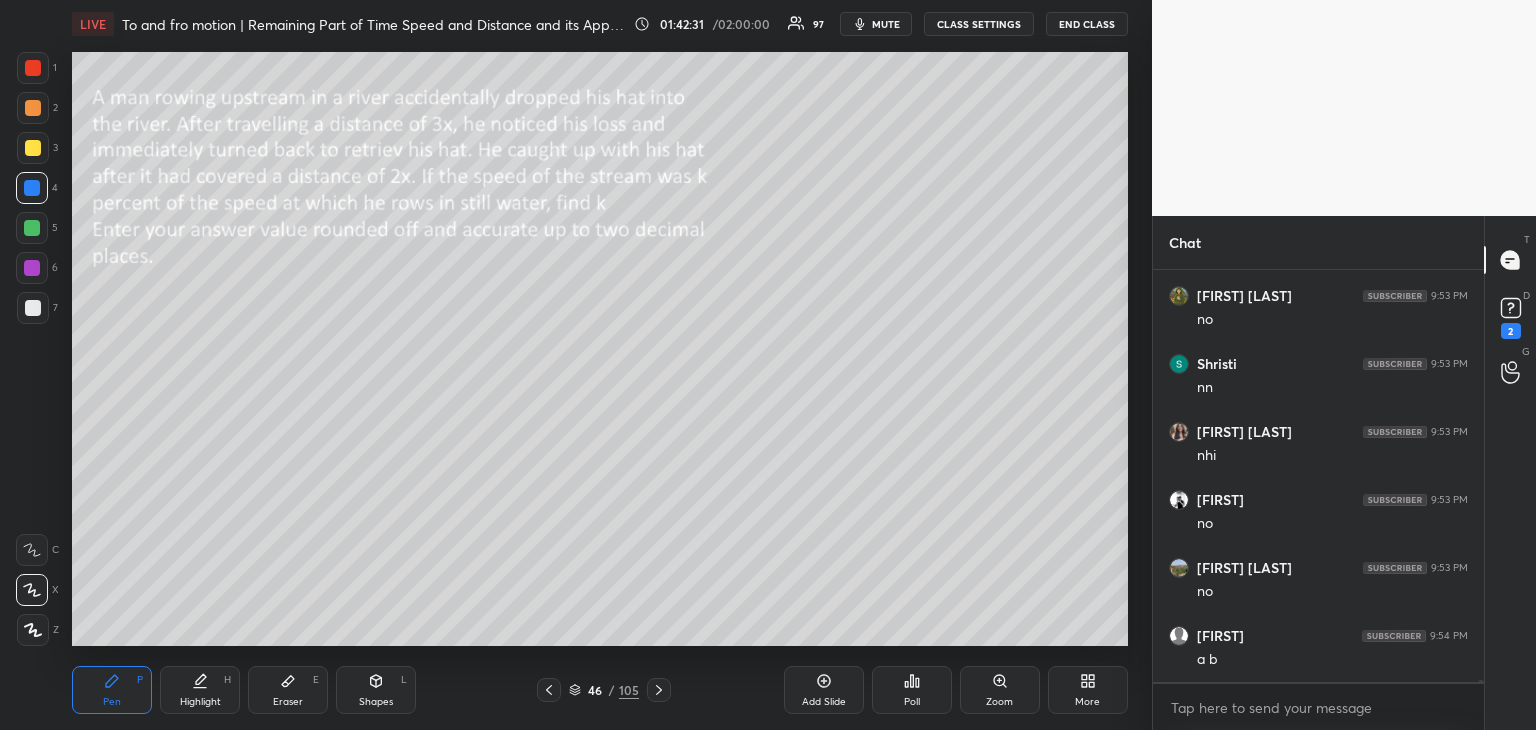 scroll, scrollTop: 80352, scrollLeft: 0, axis: vertical 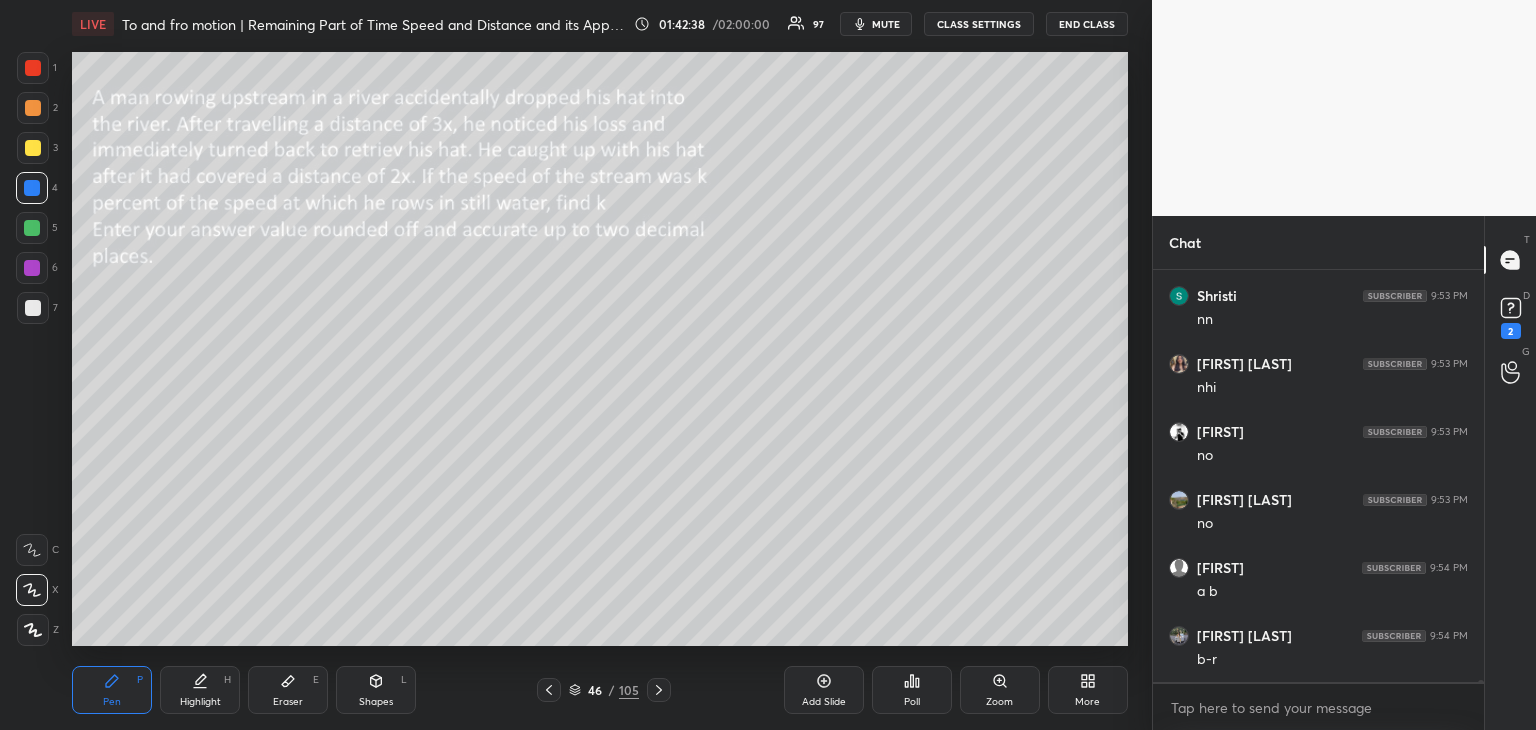 click at bounding box center (33, 308) 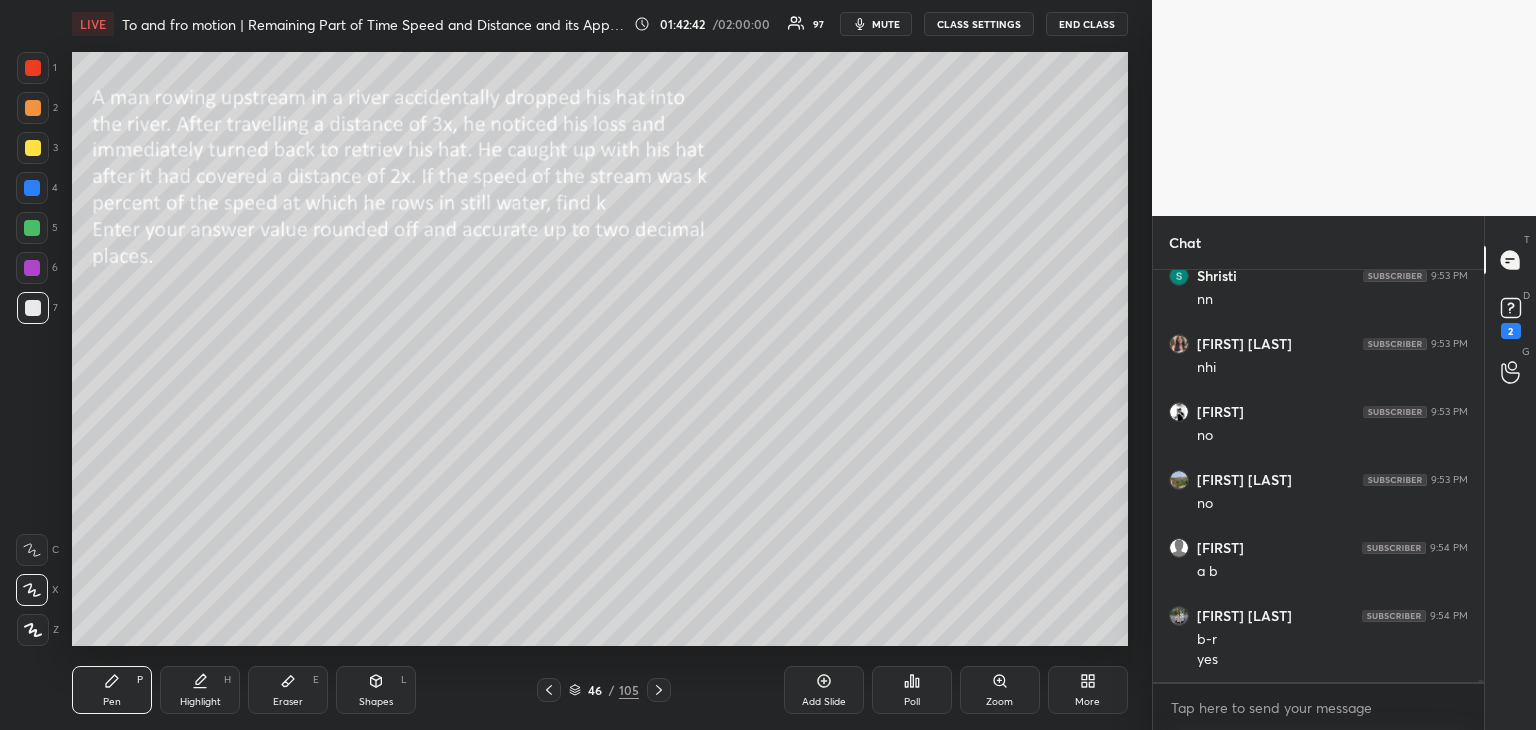 scroll, scrollTop: 80444, scrollLeft: 0, axis: vertical 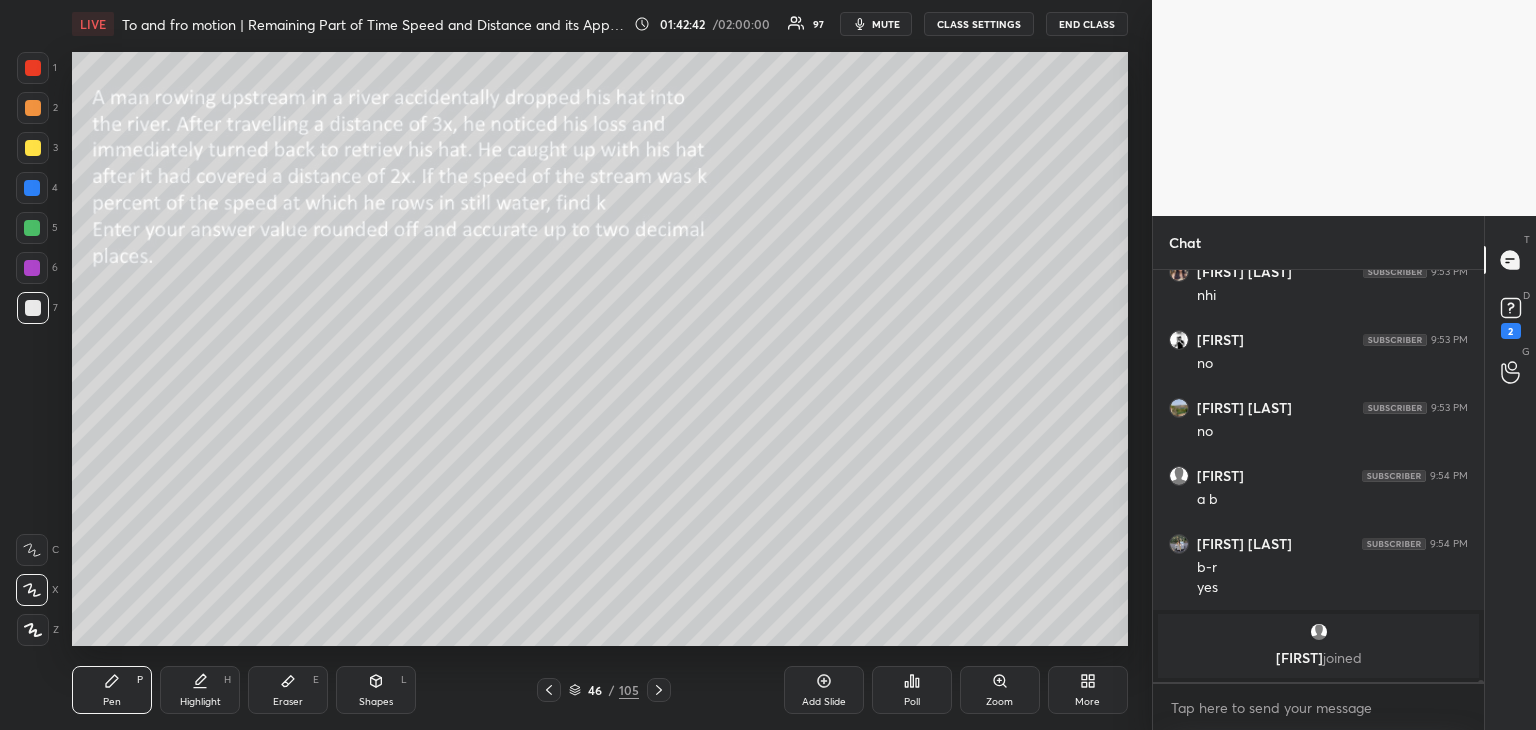 click on "Highlight H" at bounding box center [200, 690] 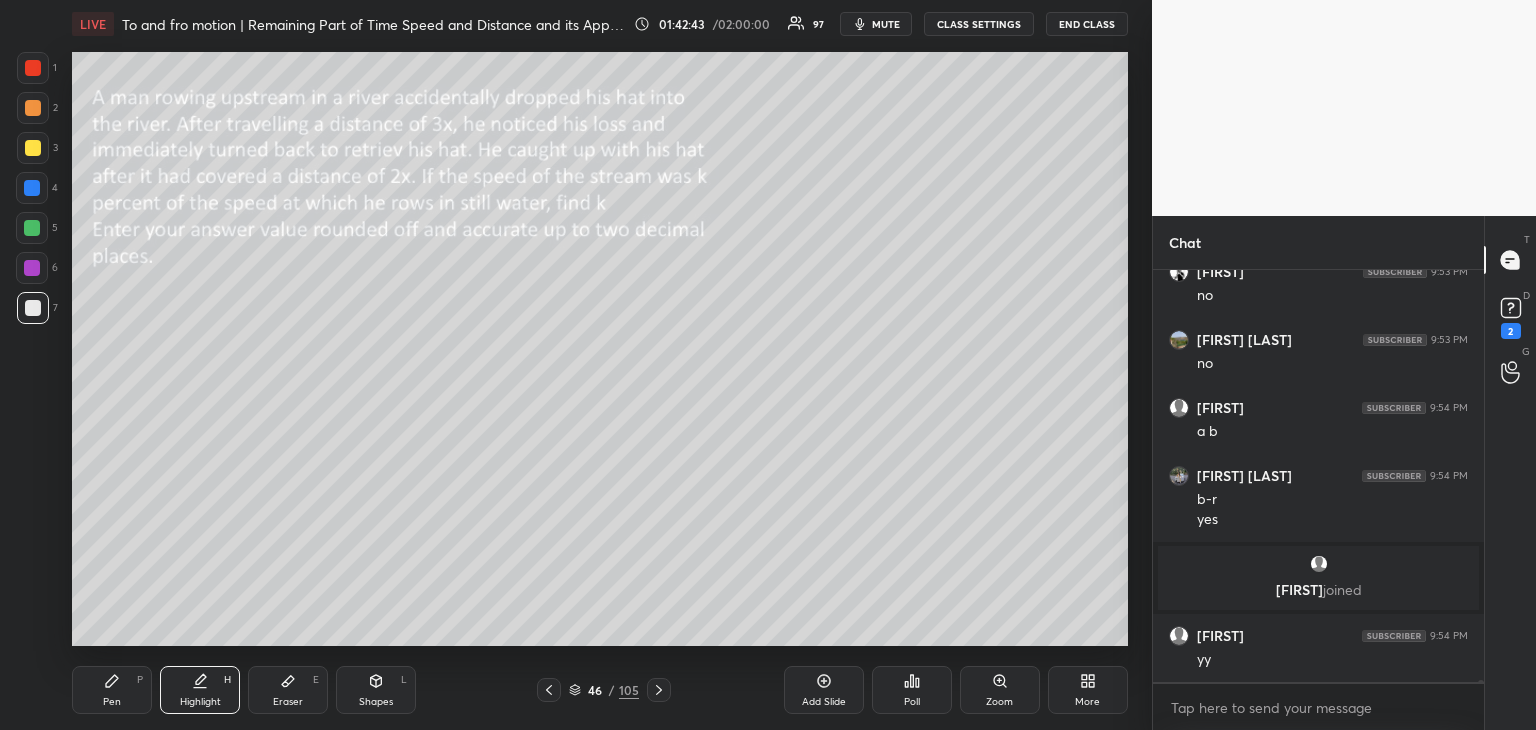 scroll, scrollTop: 80054, scrollLeft: 0, axis: vertical 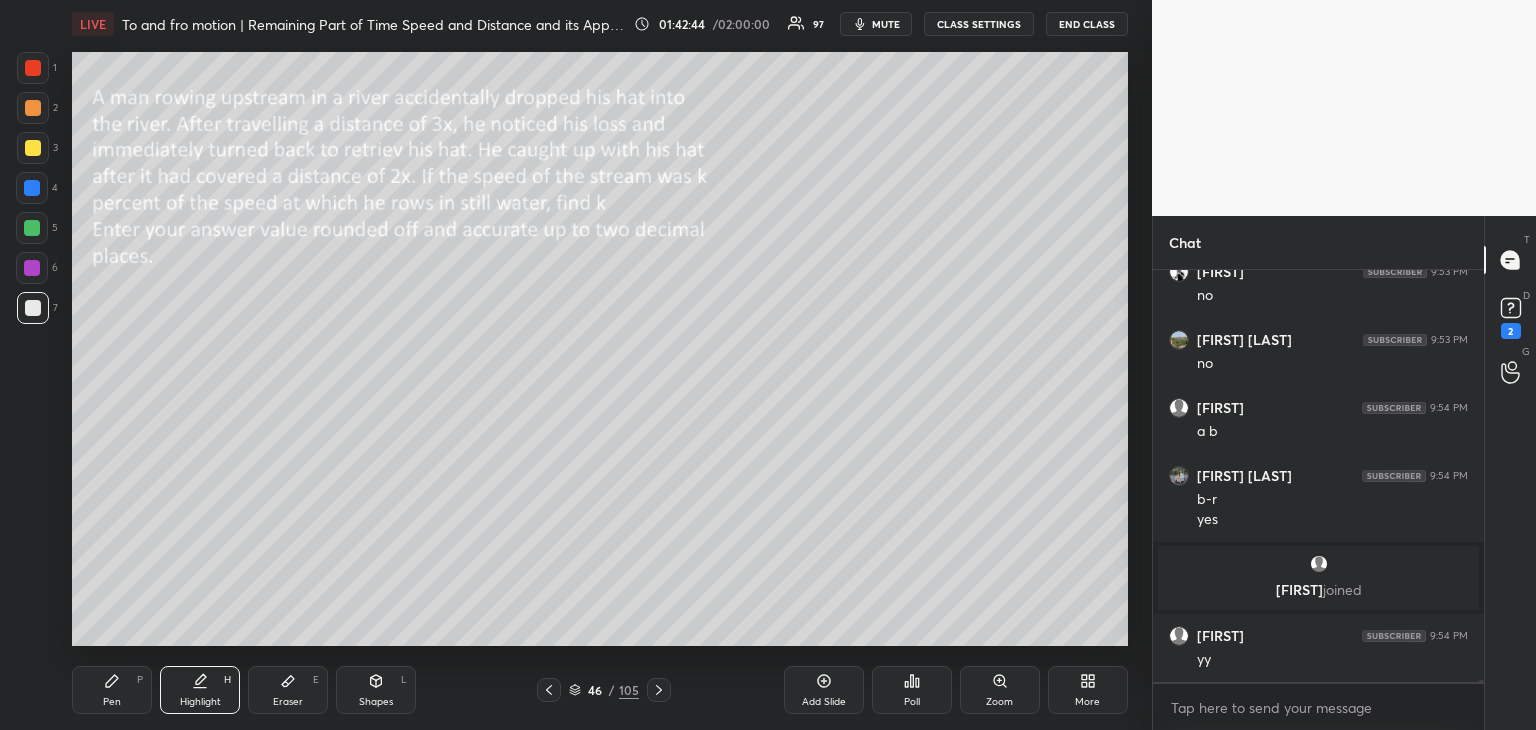 click 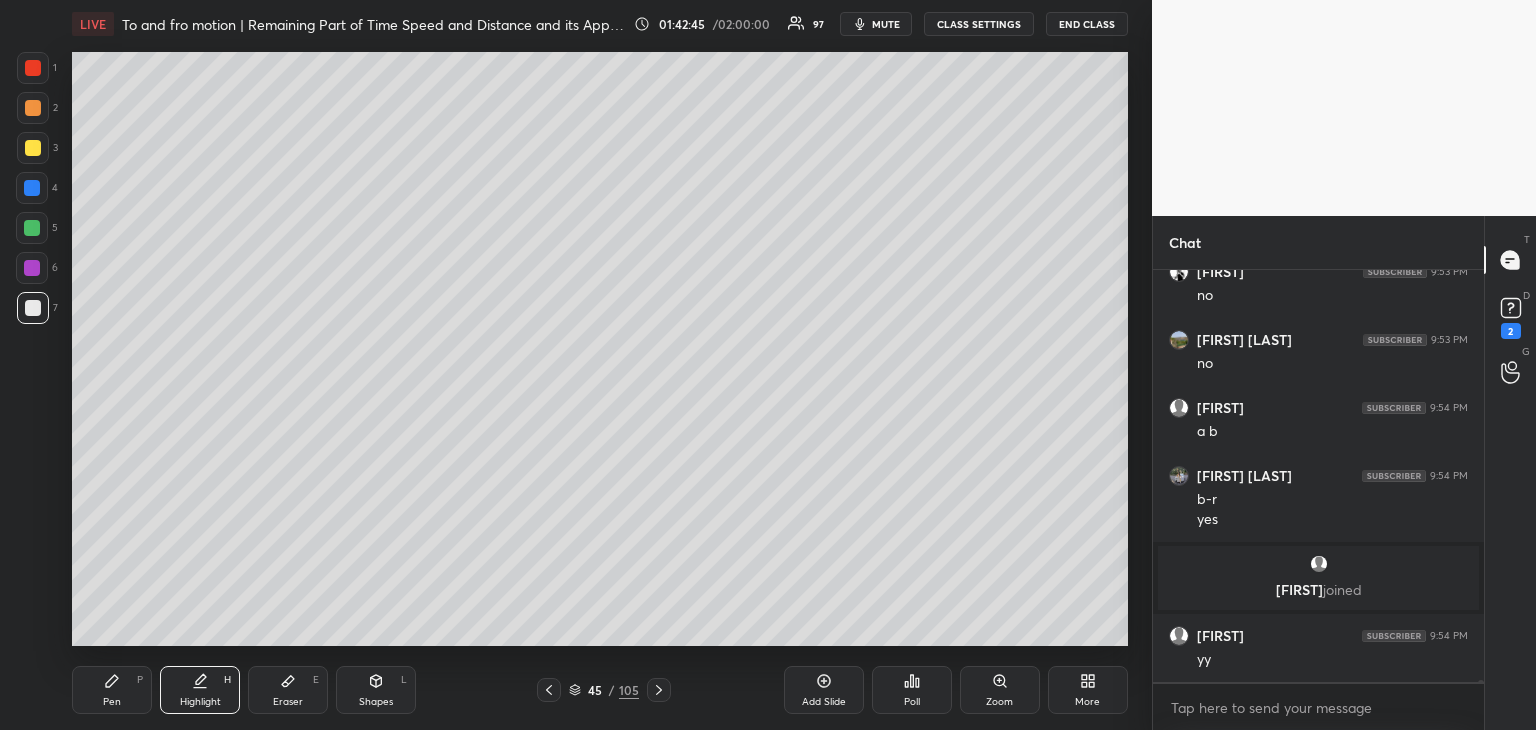 click at bounding box center [549, 690] 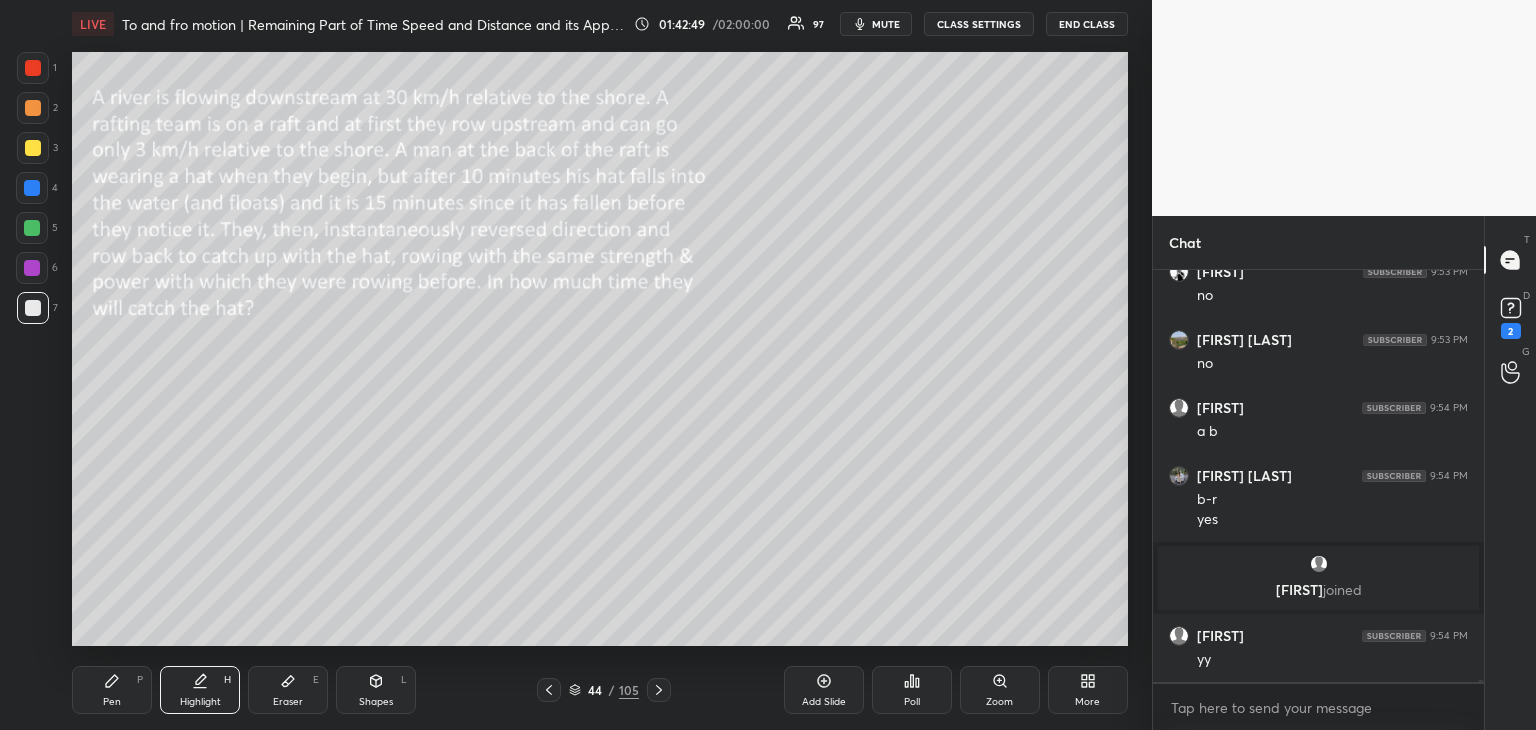click 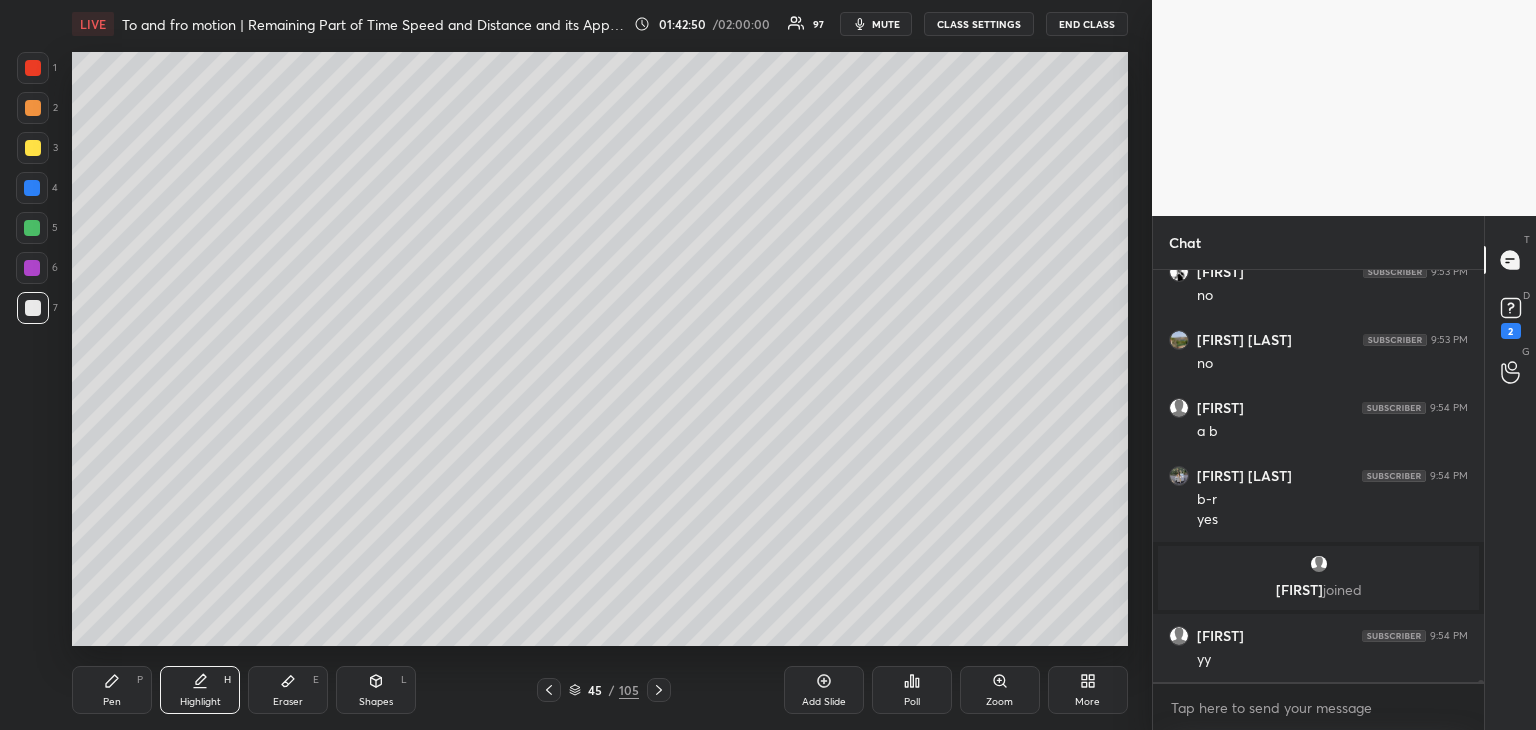 click 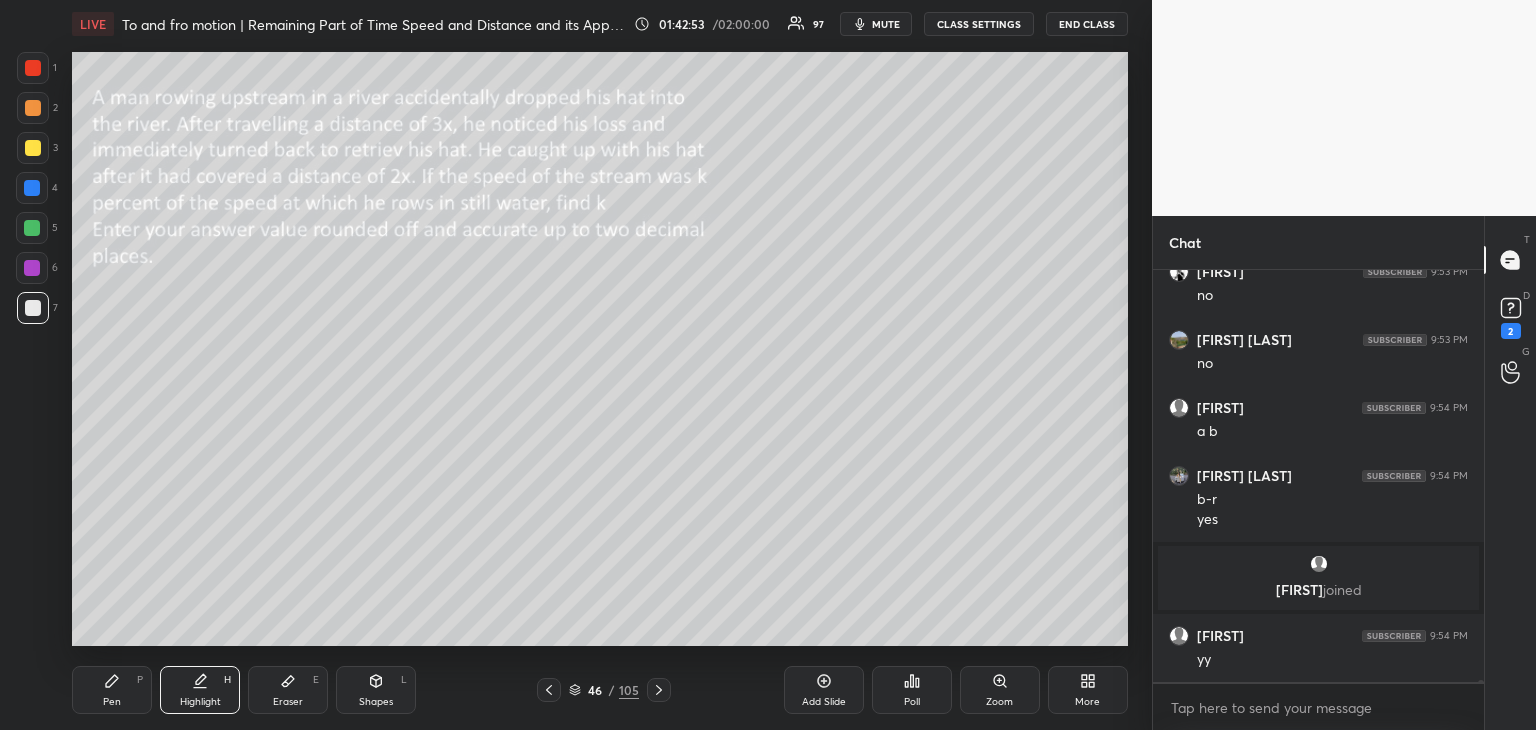 click at bounding box center [33, 308] 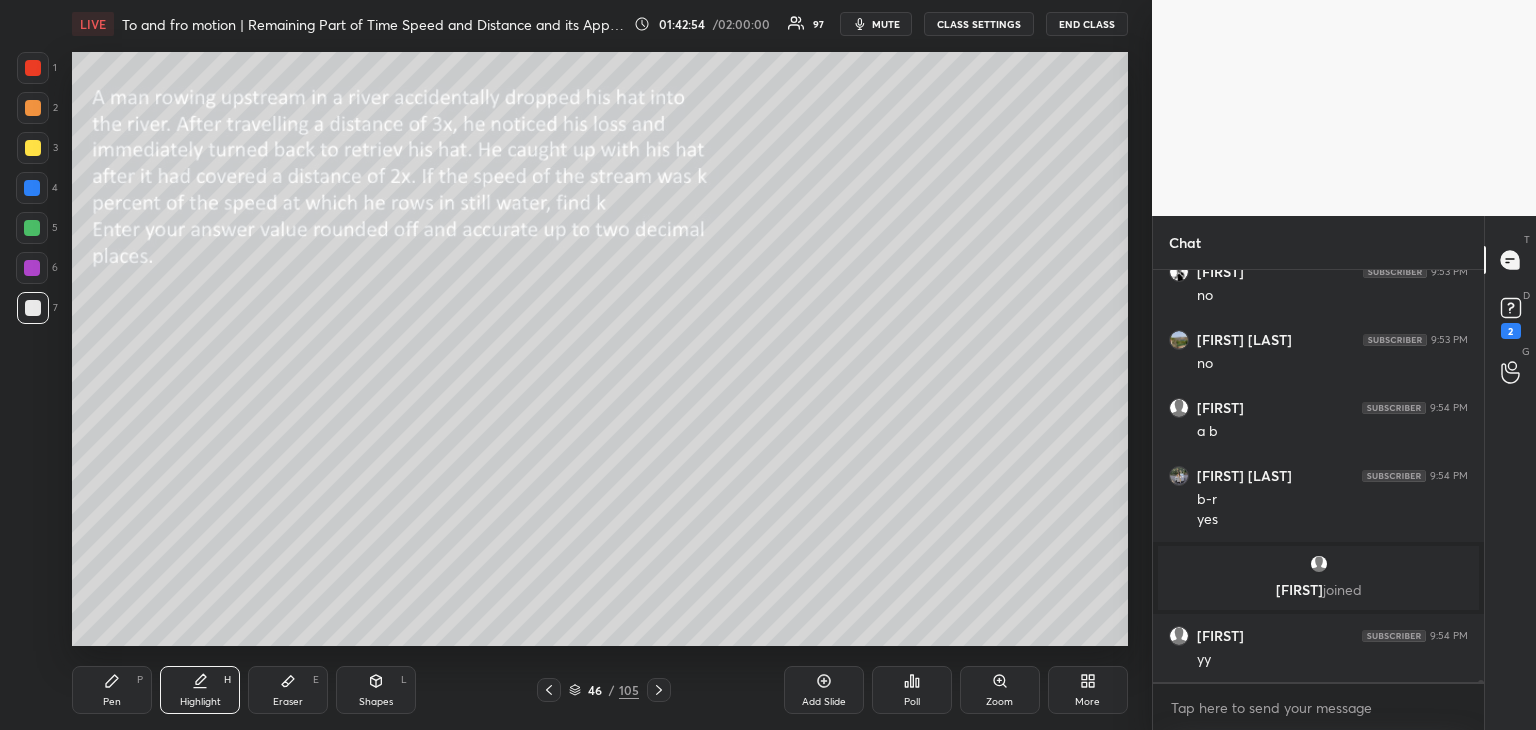 scroll, scrollTop: 80122, scrollLeft: 0, axis: vertical 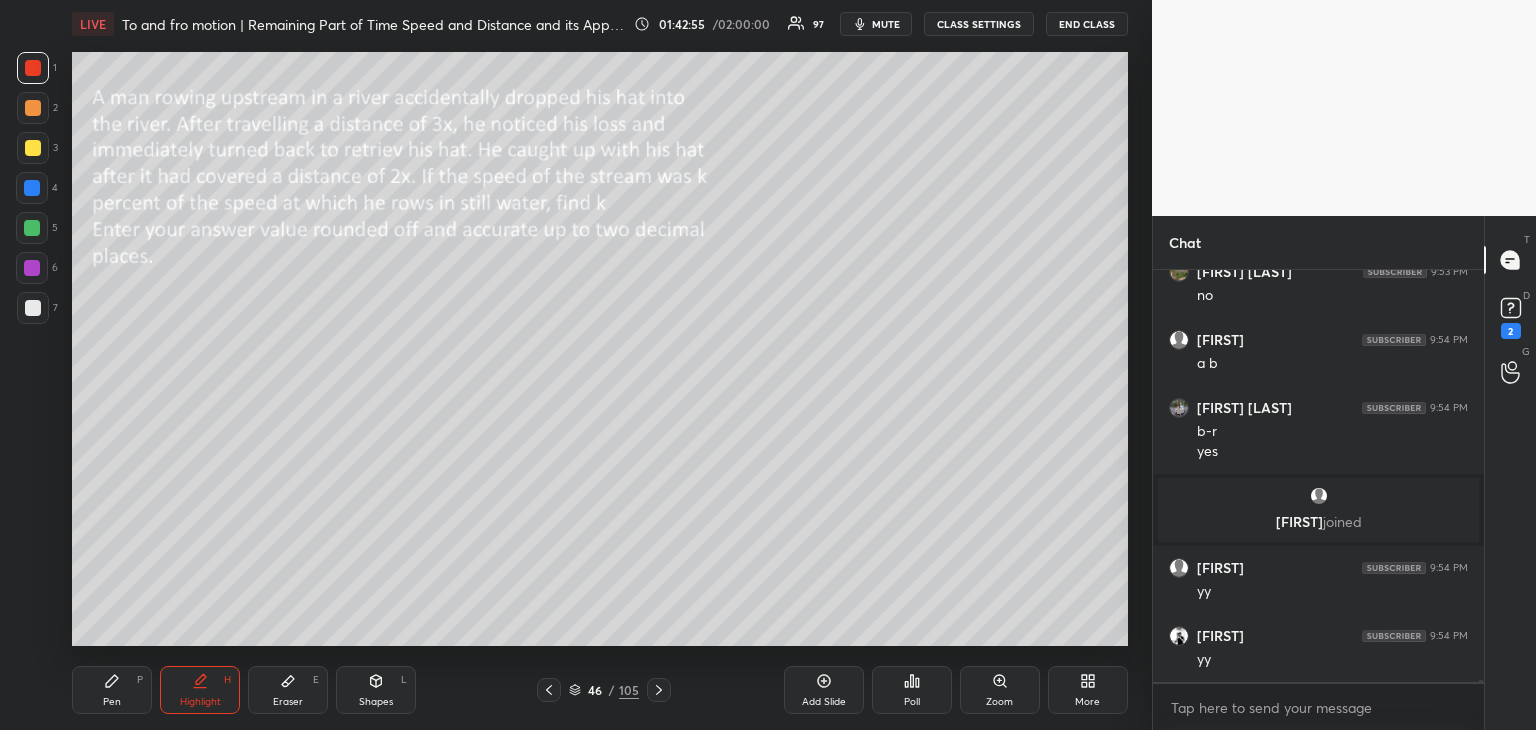 click on "Pen P" at bounding box center (112, 690) 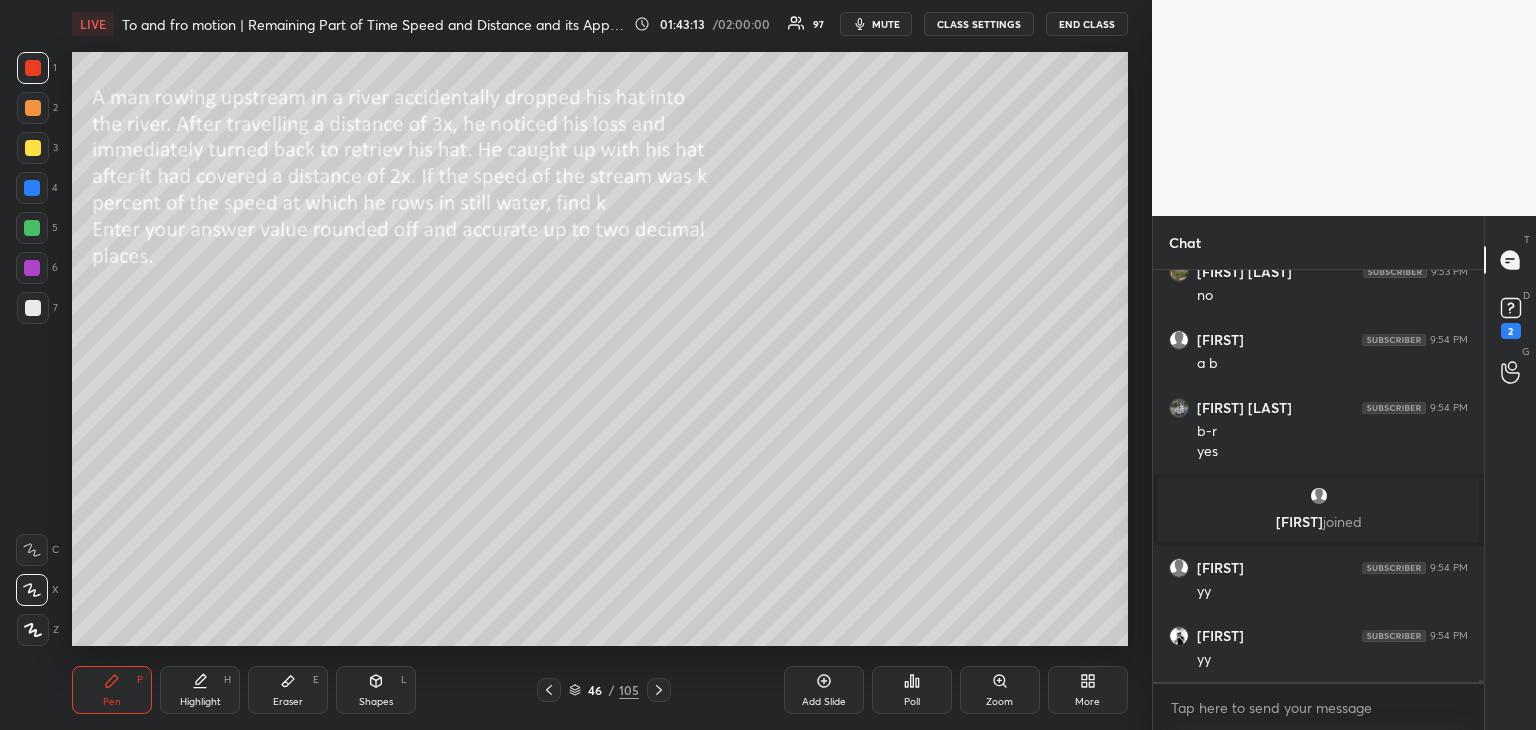 click at bounding box center (33, 308) 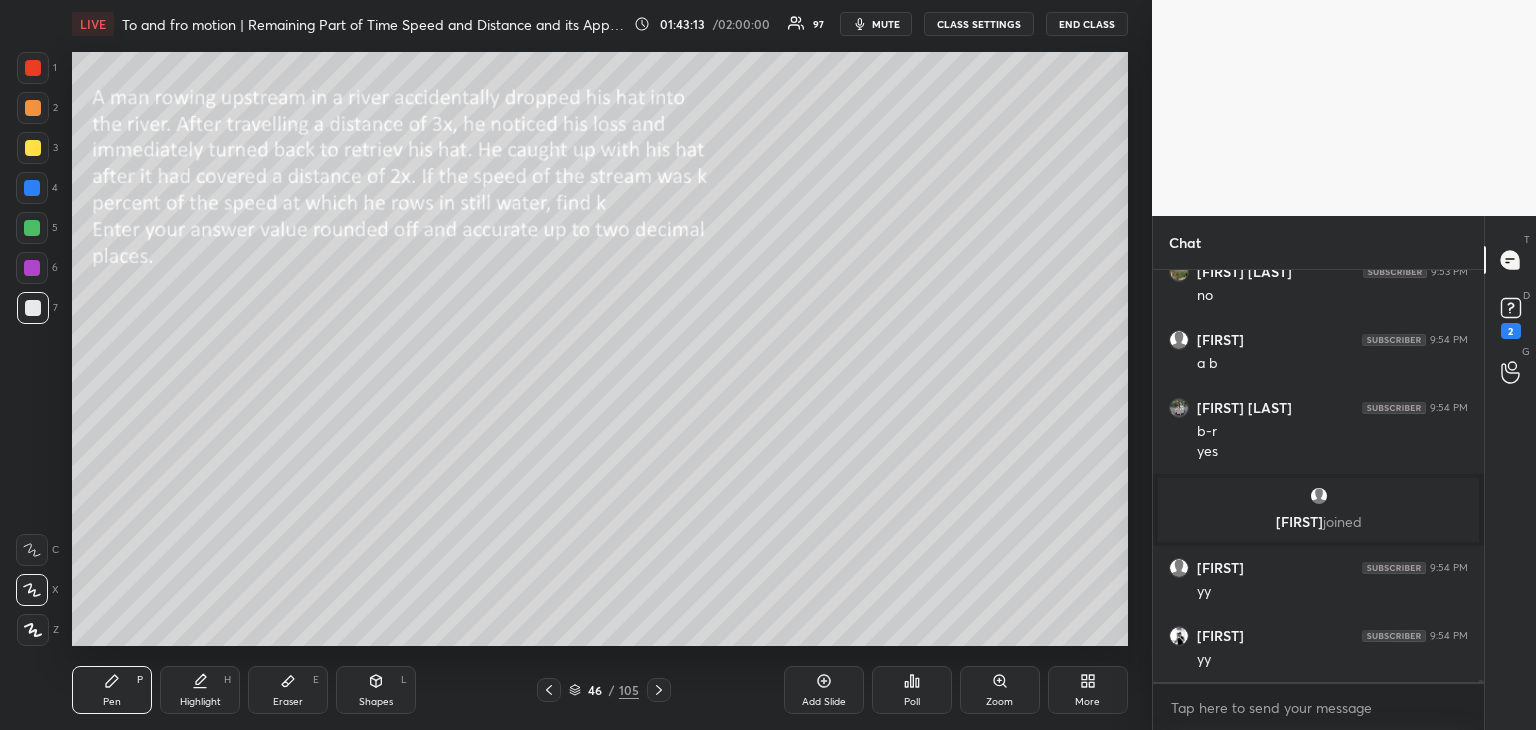 click 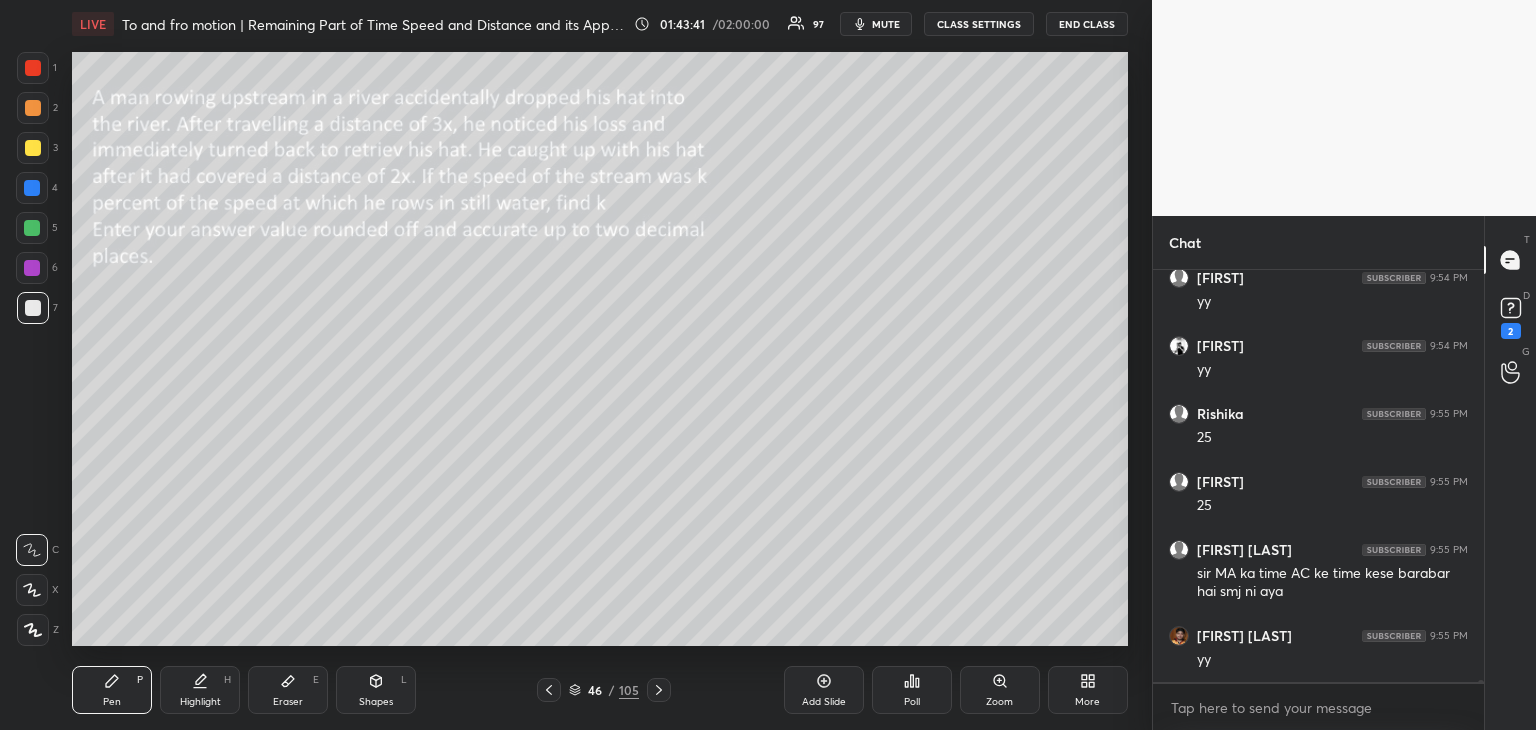 scroll, scrollTop: 80480, scrollLeft: 0, axis: vertical 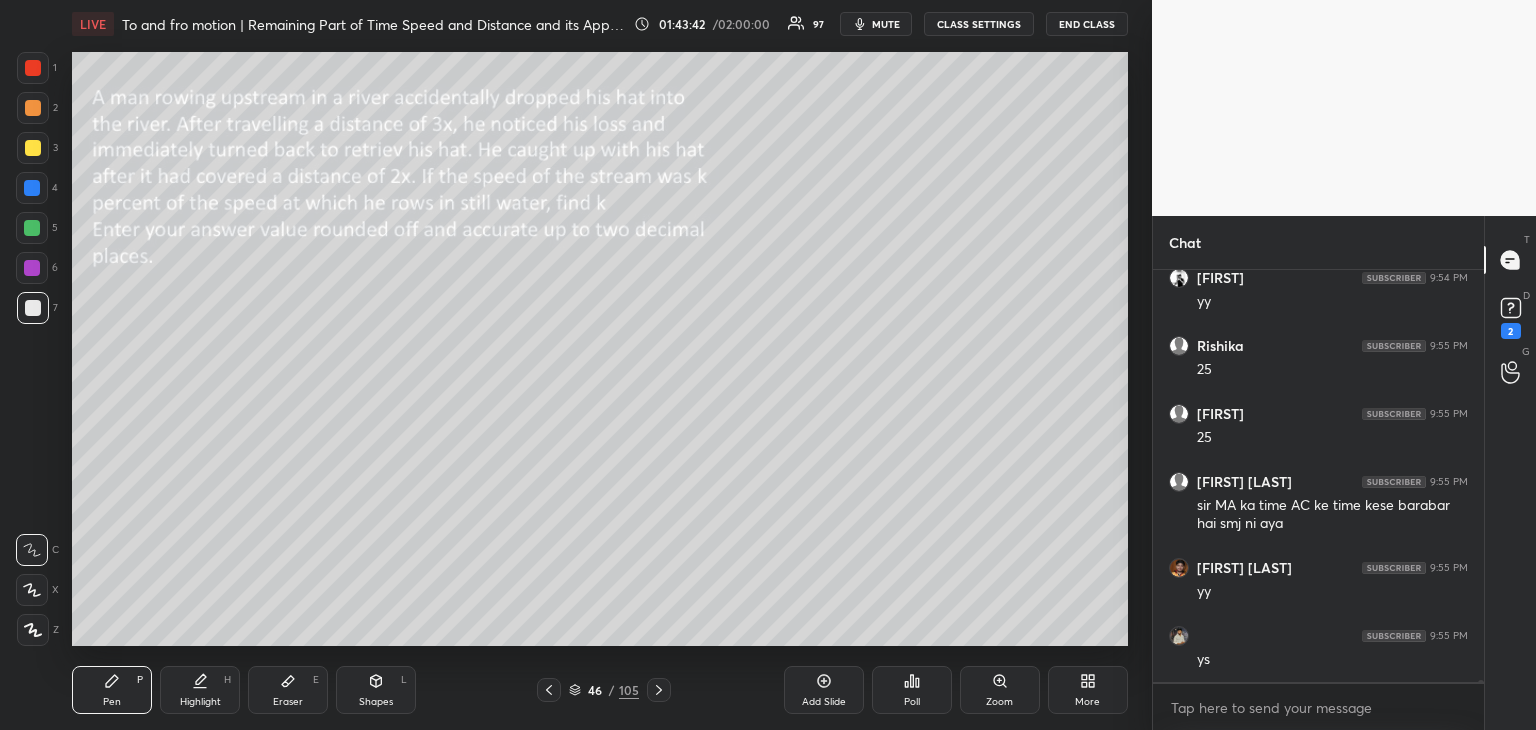 click at bounding box center (33, 148) 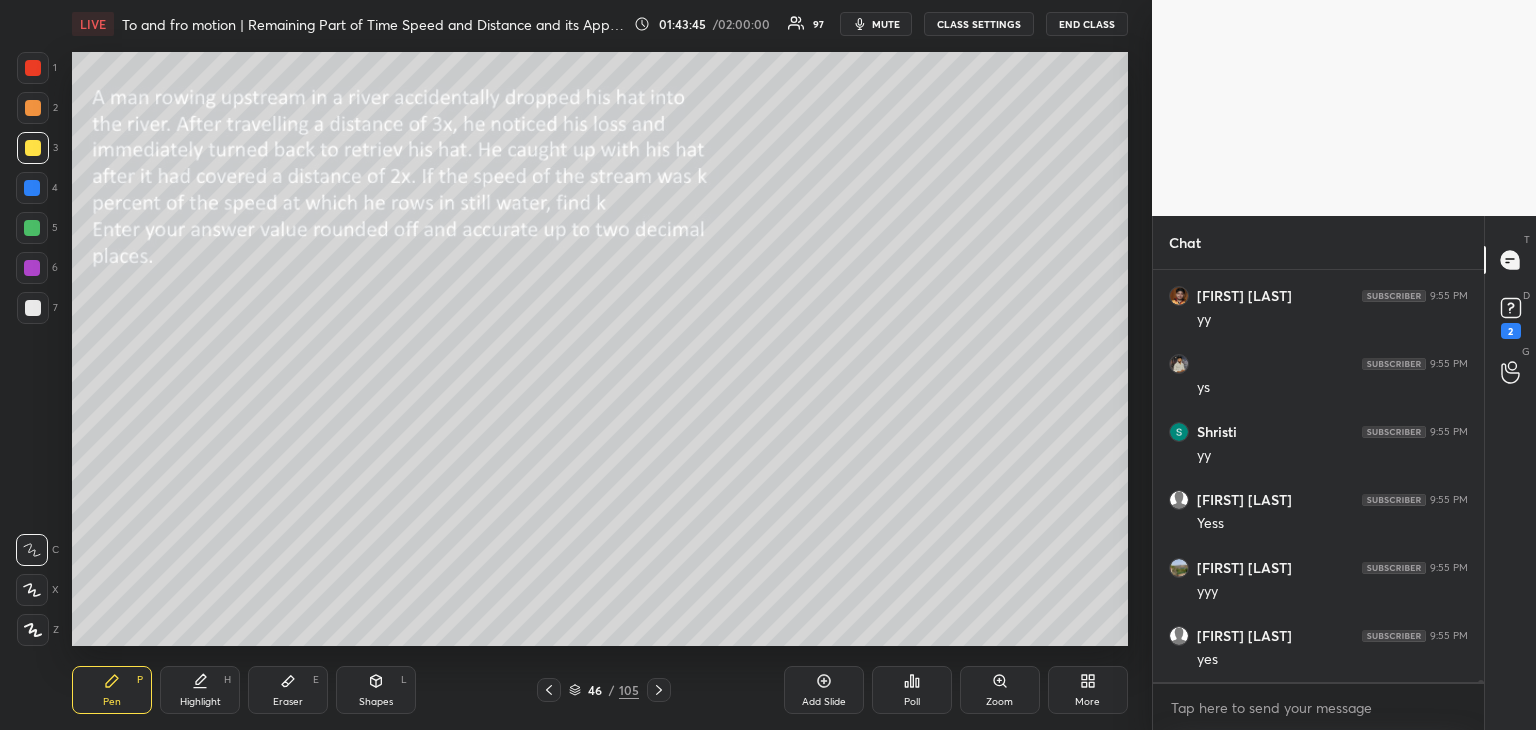 scroll, scrollTop: 80820, scrollLeft: 0, axis: vertical 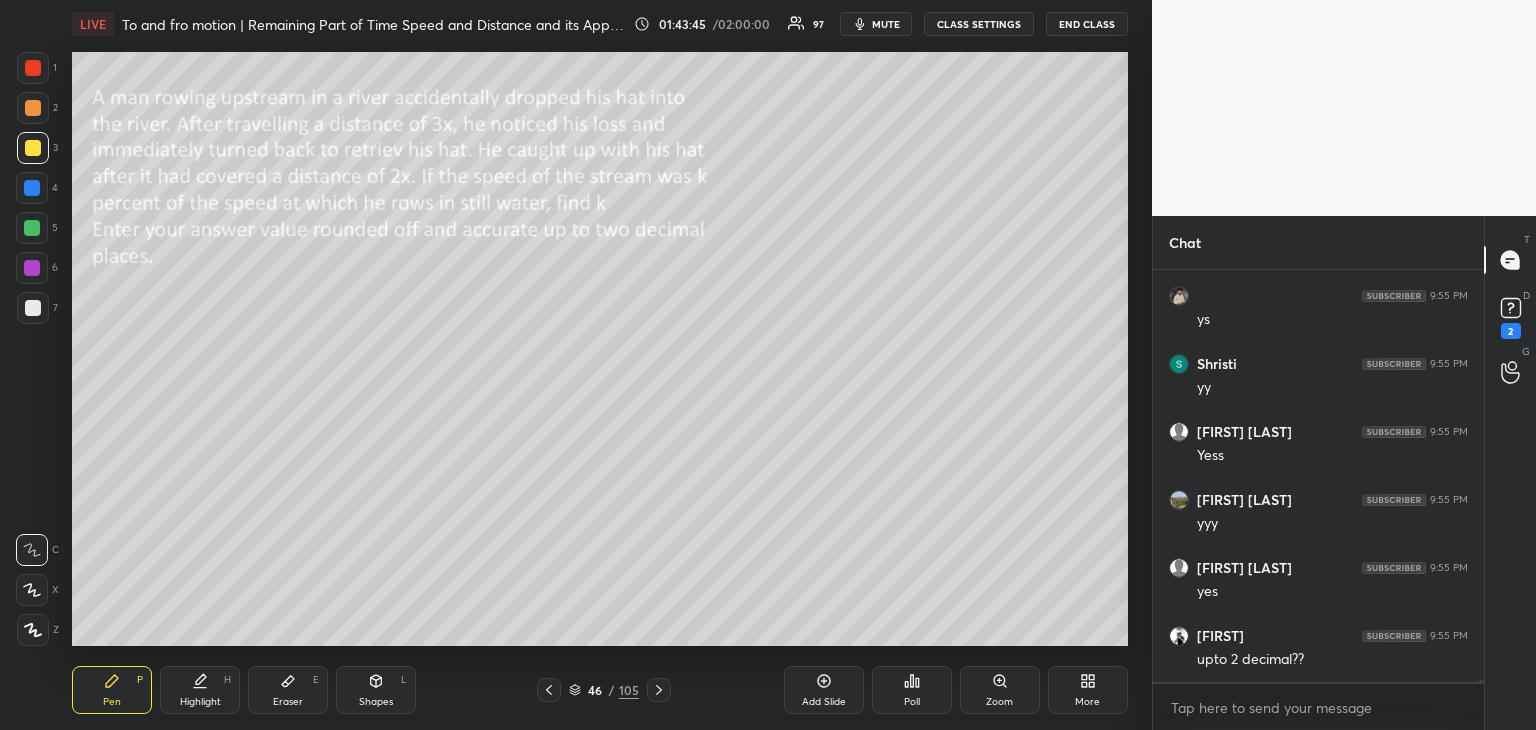 click 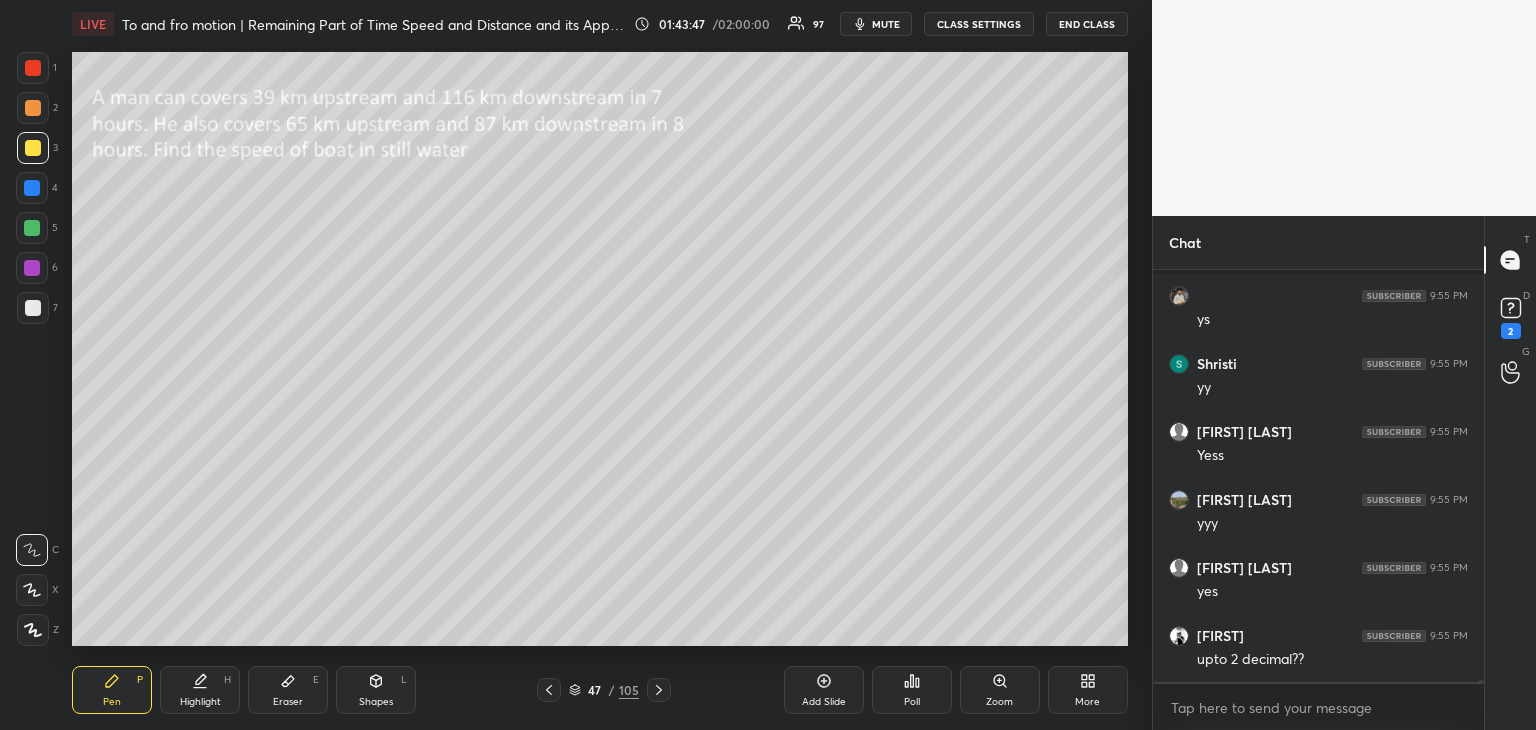 scroll, scrollTop: 80906, scrollLeft: 0, axis: vertical 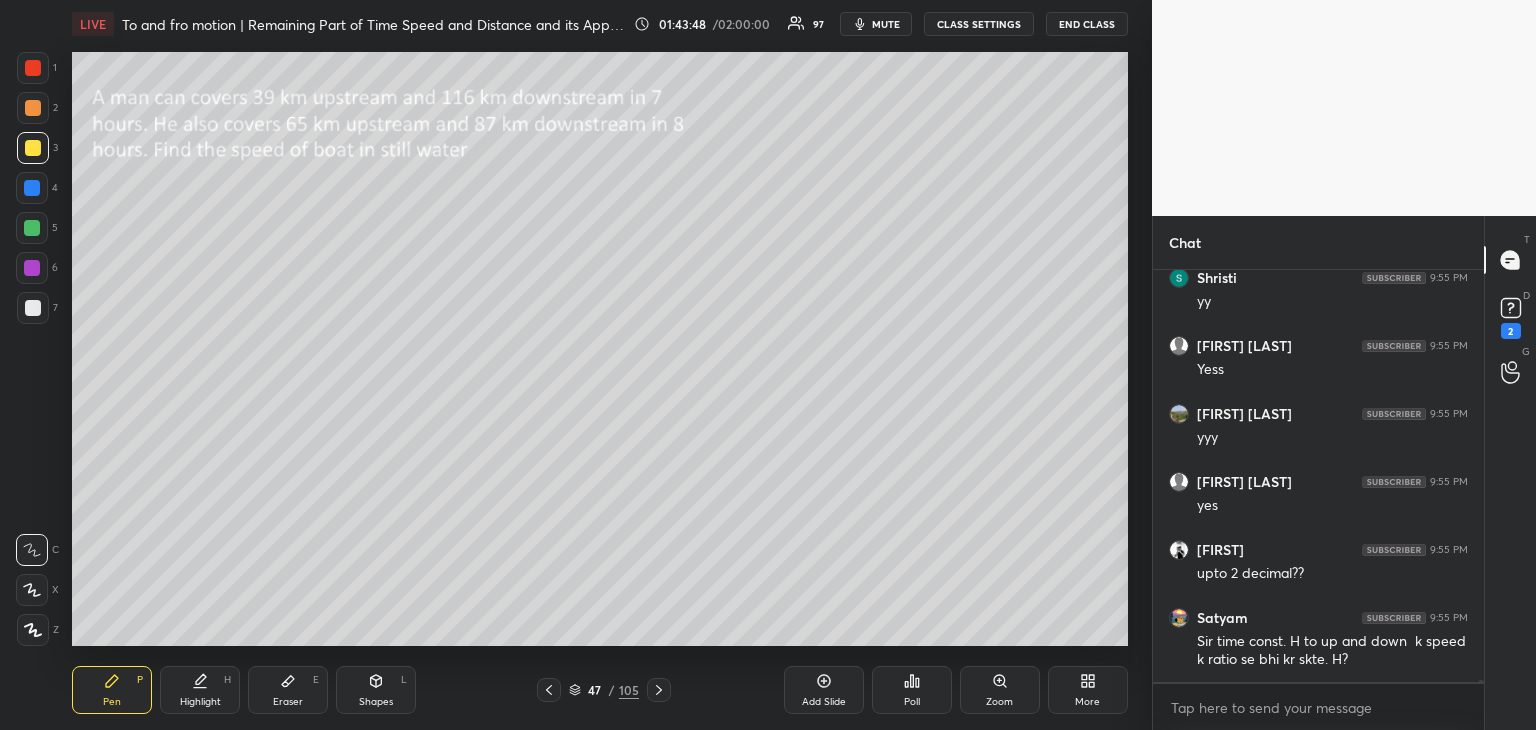 click 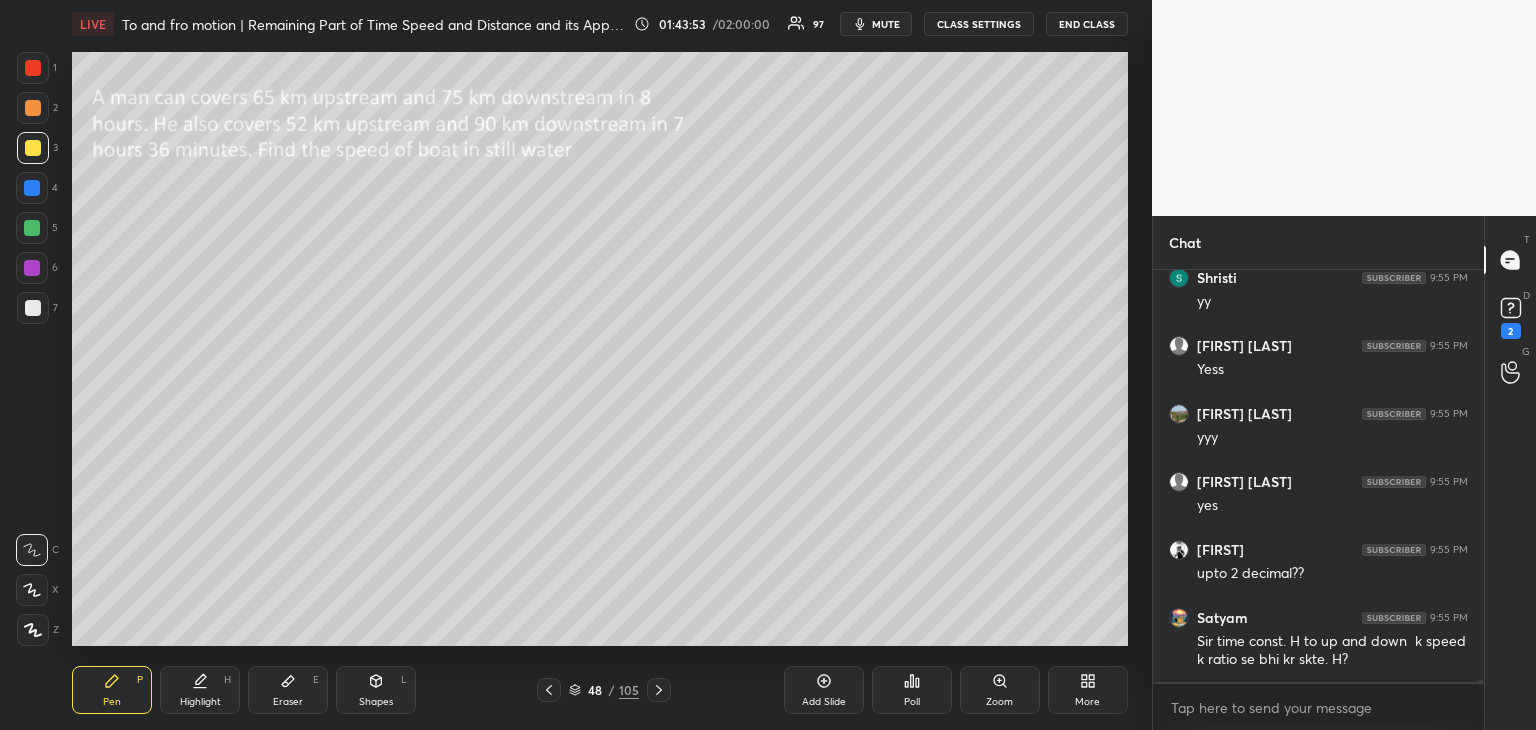 click 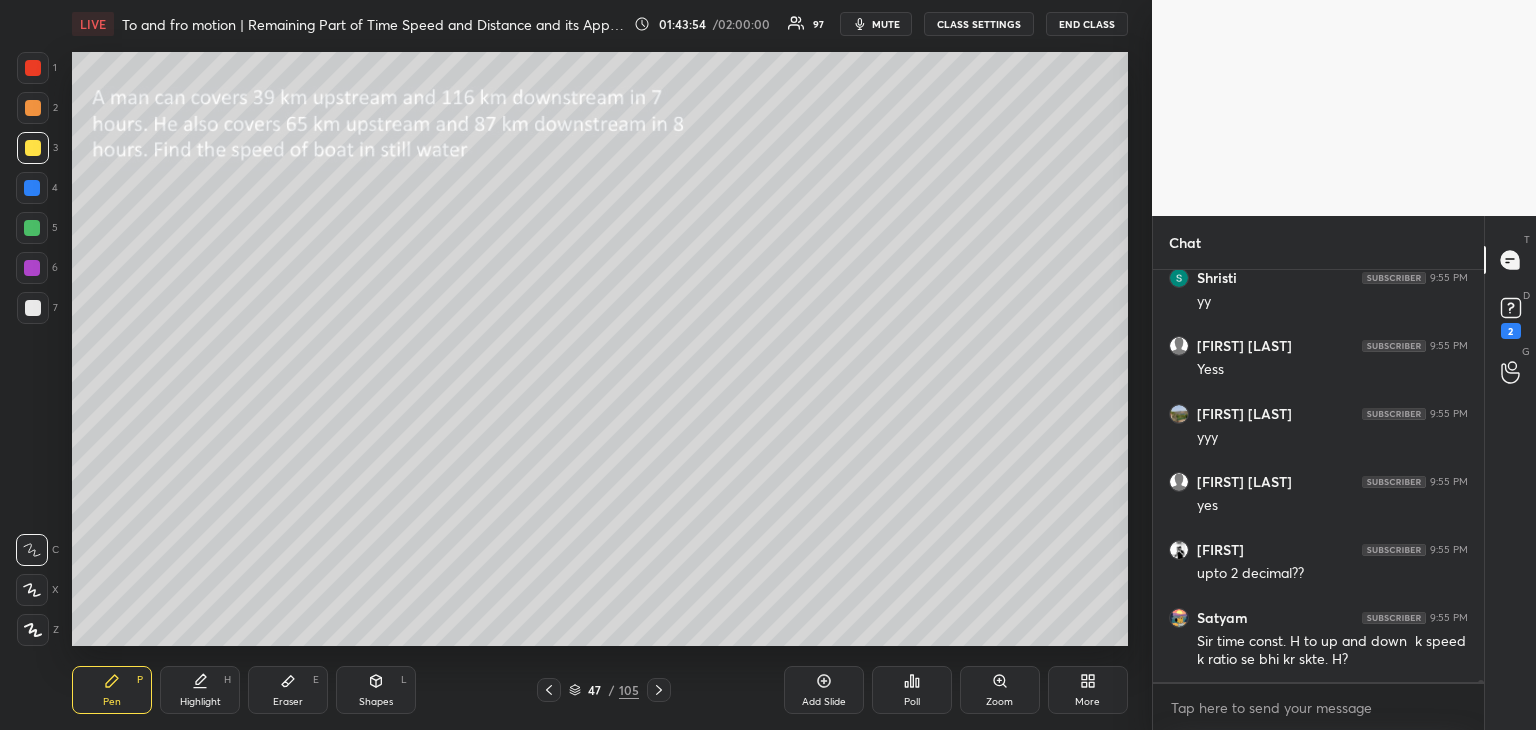 click 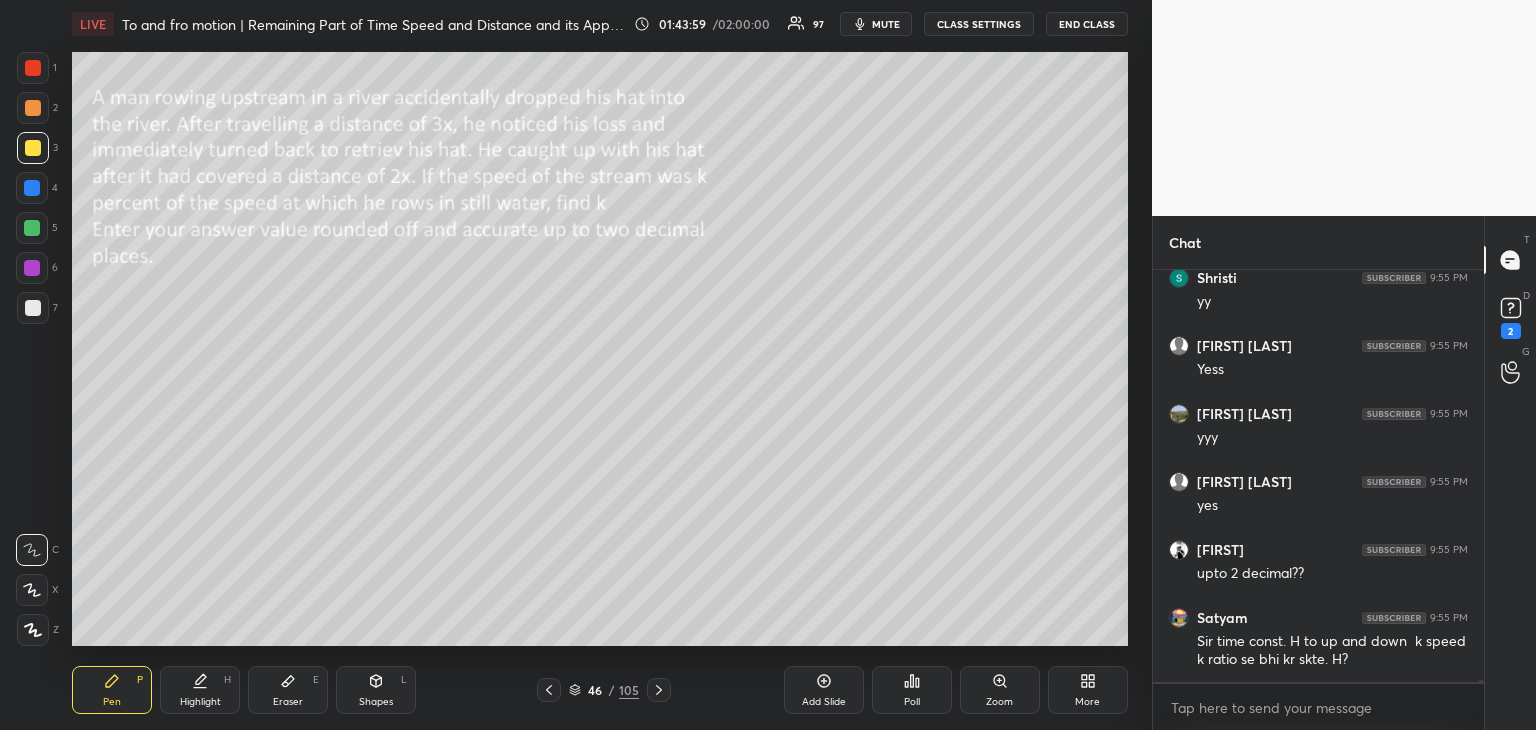 click on "Highlight H" at bounding box center [200, 690] 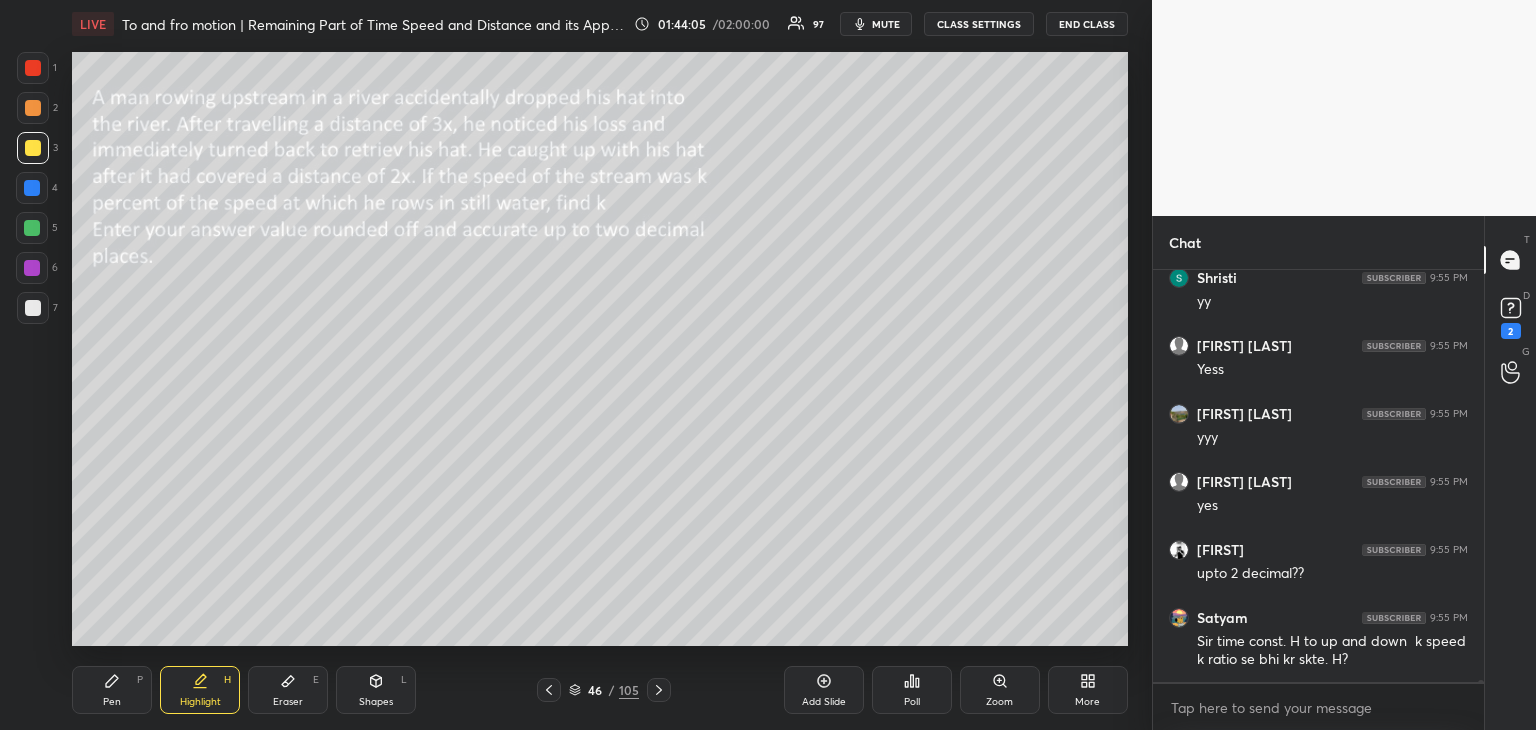 click on "Pen P" at bounding box center (112, 690) 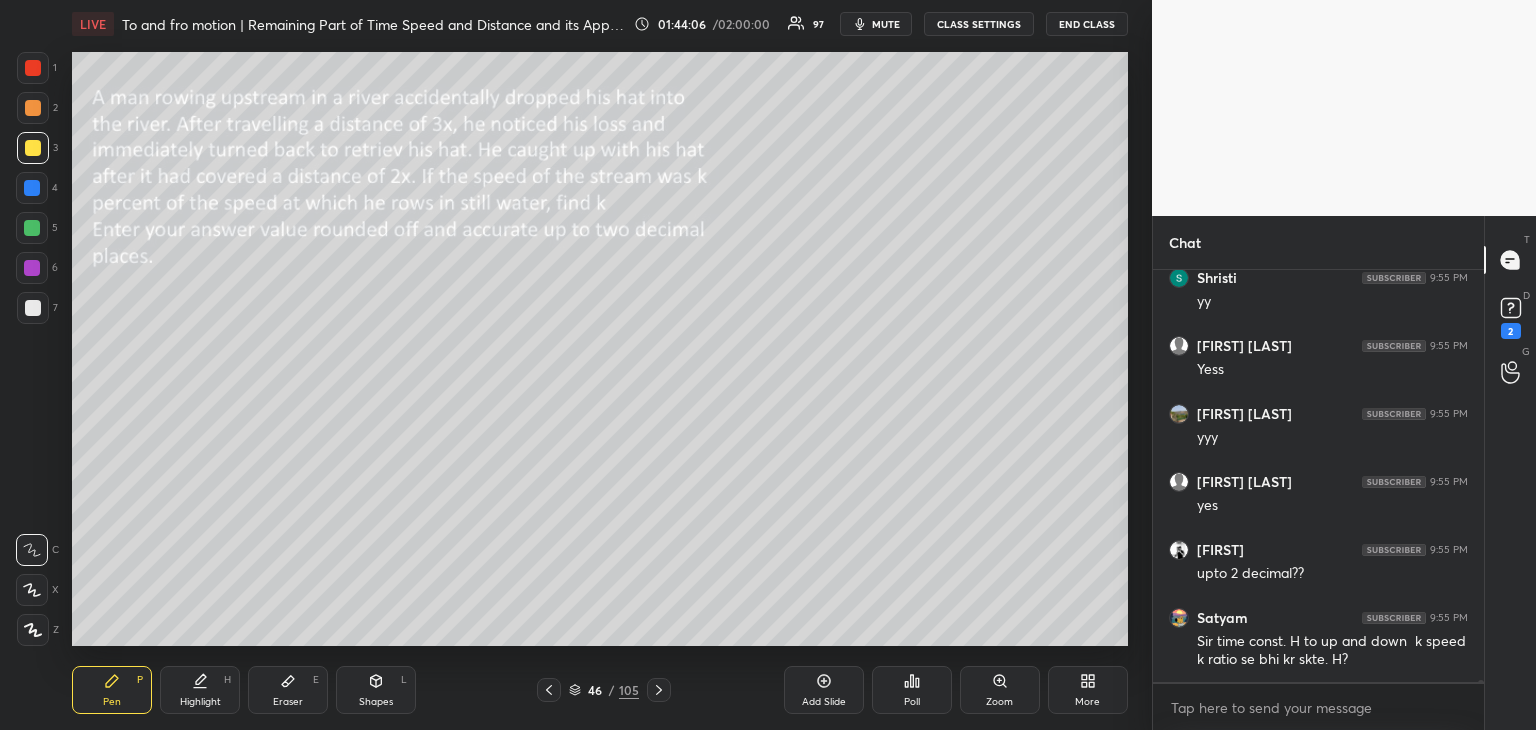 click at bounding box center (32, 228) 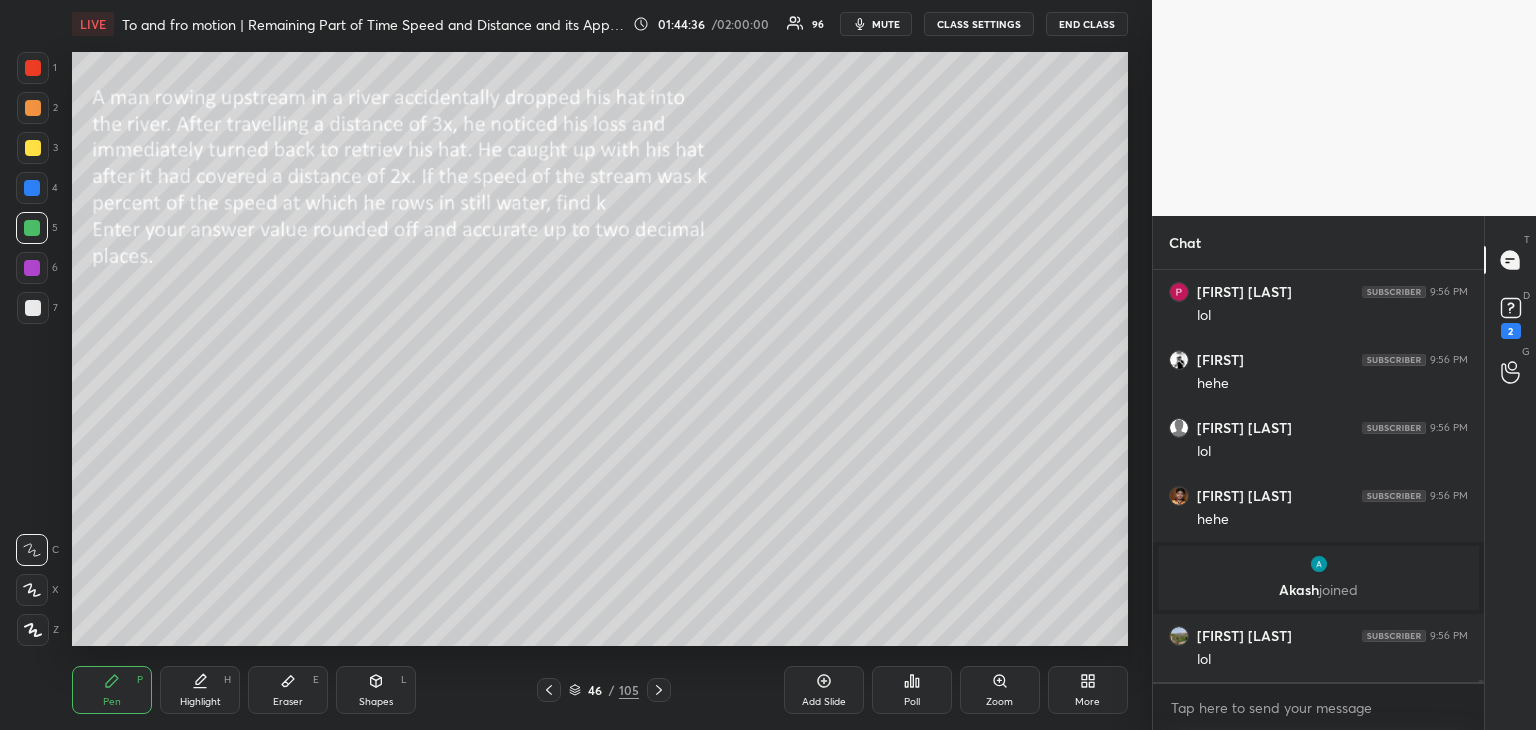 scroll, scrollTop: 81590, scrollLeft: 0, axis: vertical 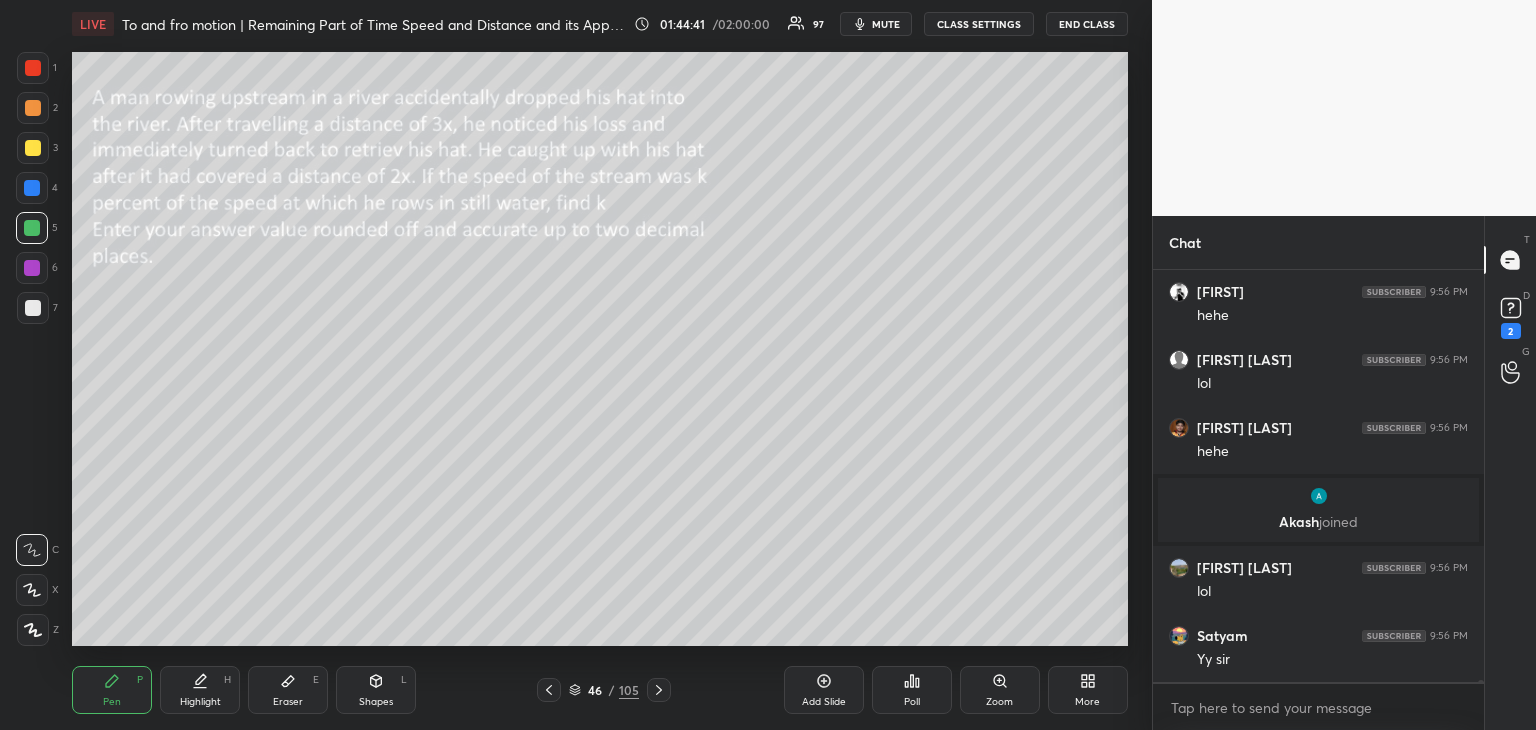 click at bounding box center (33, 148) 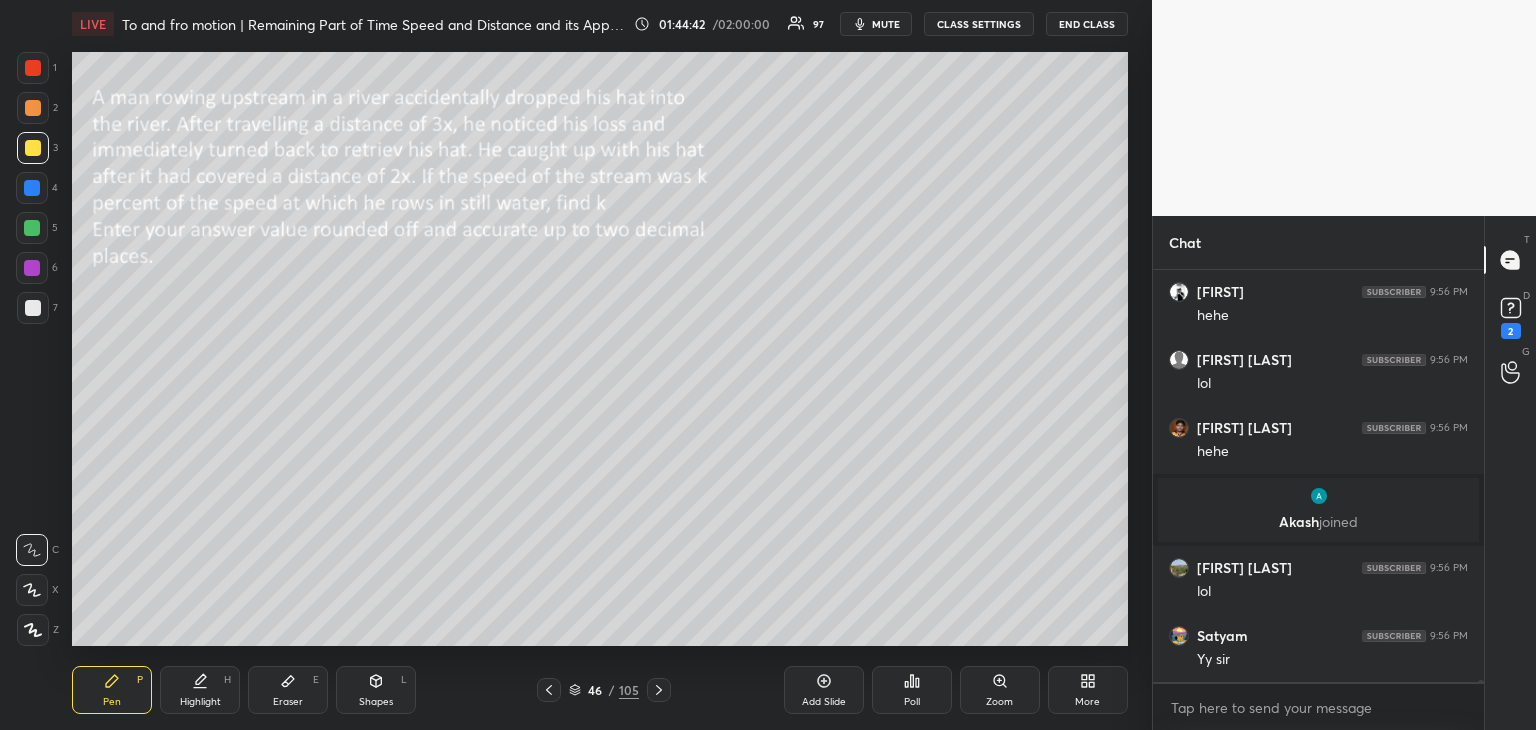scroll, scrollTop: 366, scrollLeft: 325, axis: both 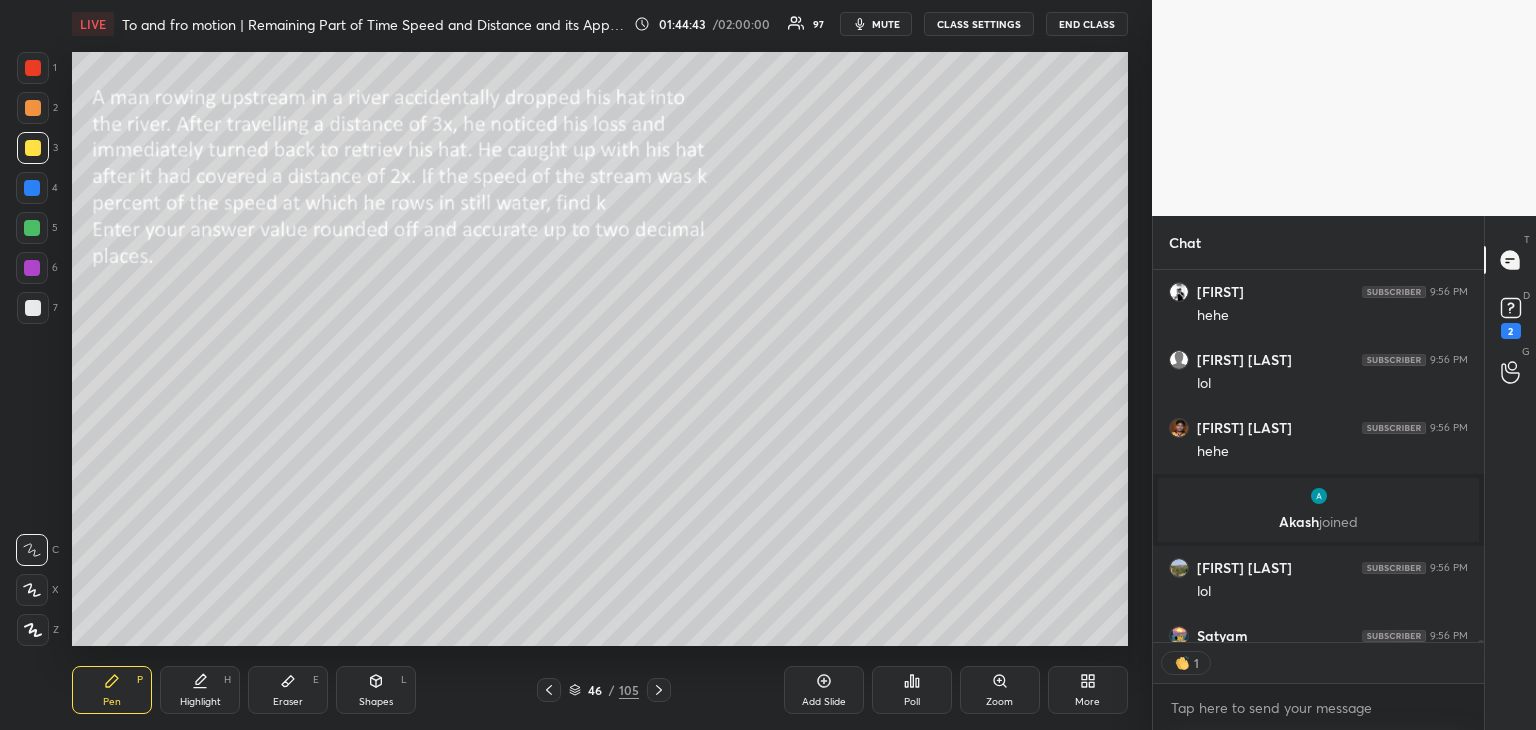 click 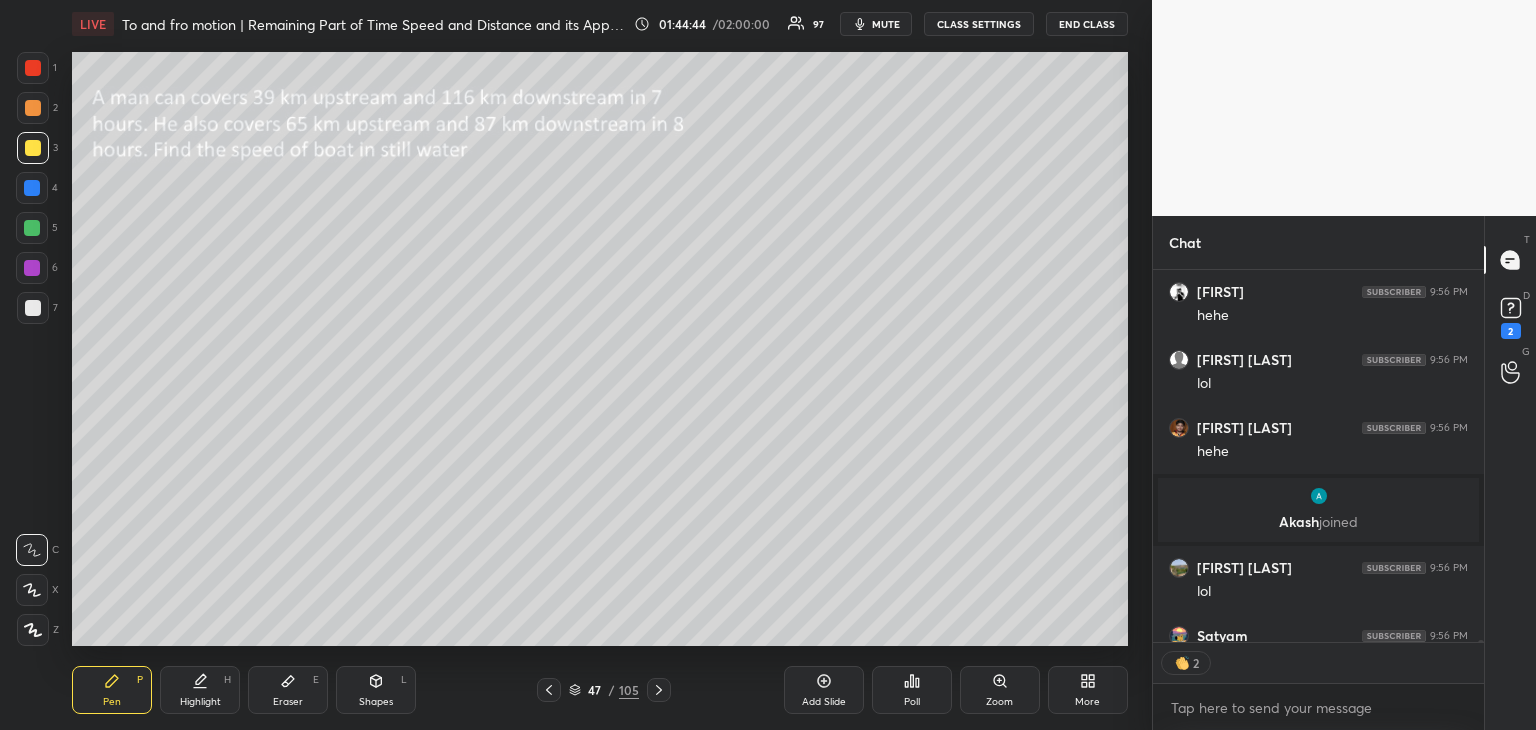 click 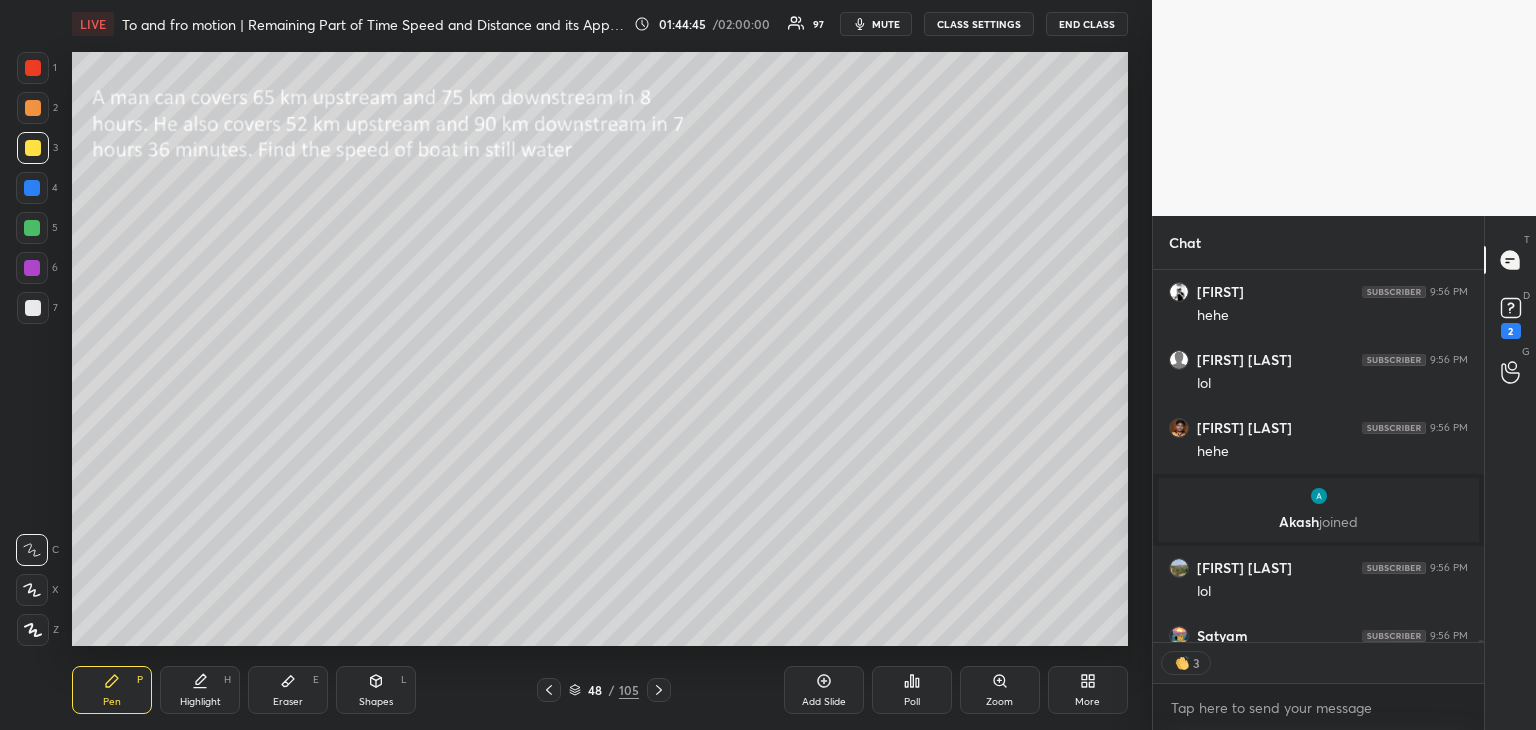 click 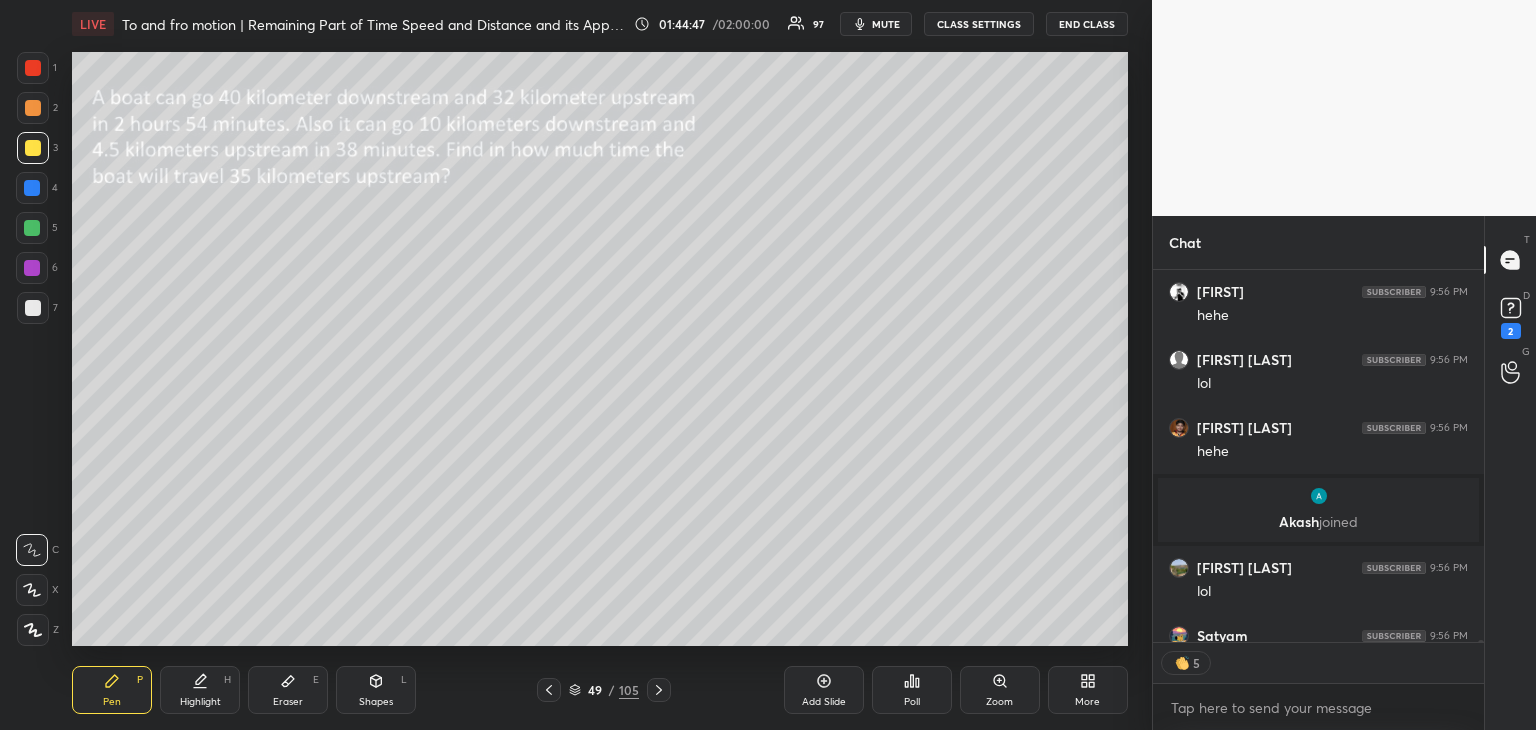 click 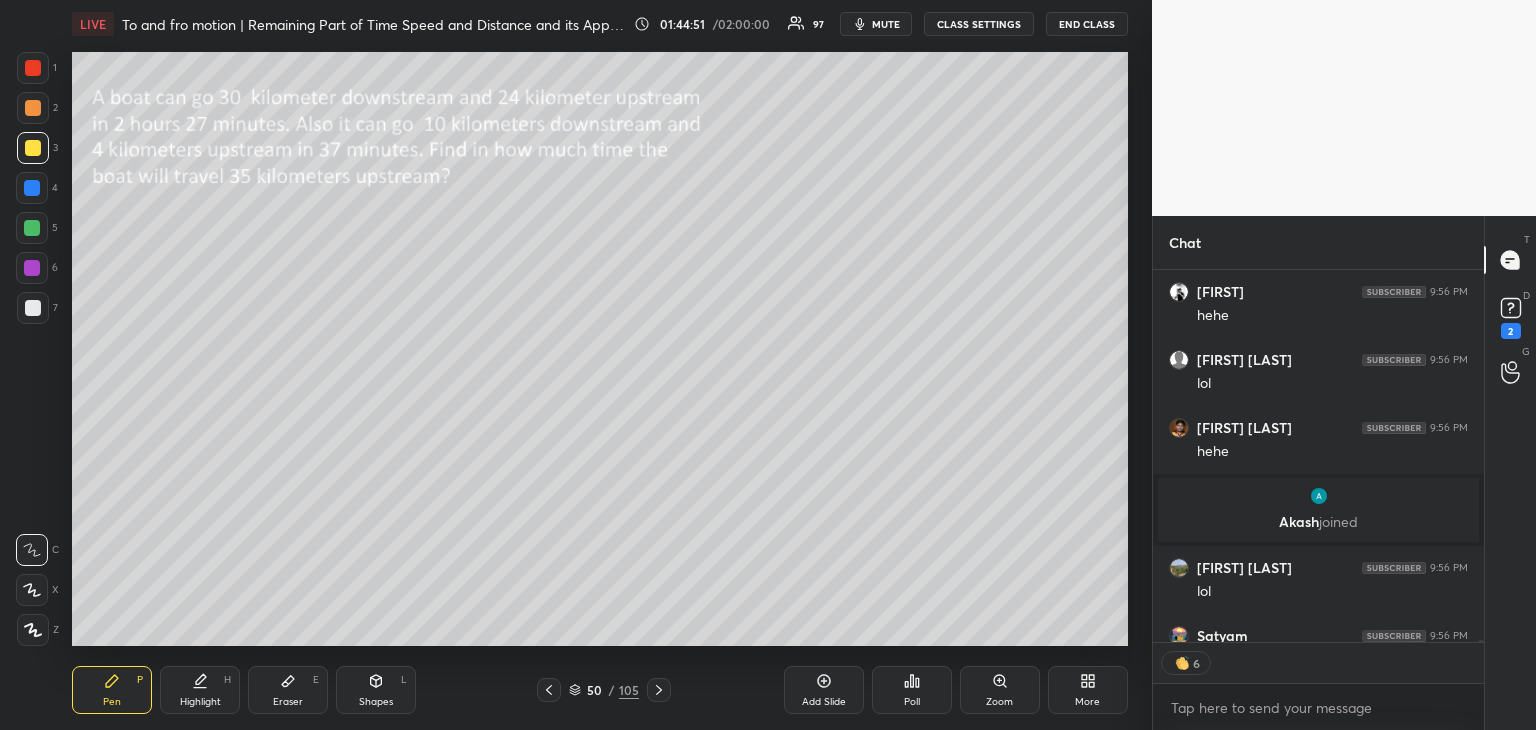 click at bounding box center [32, 188] 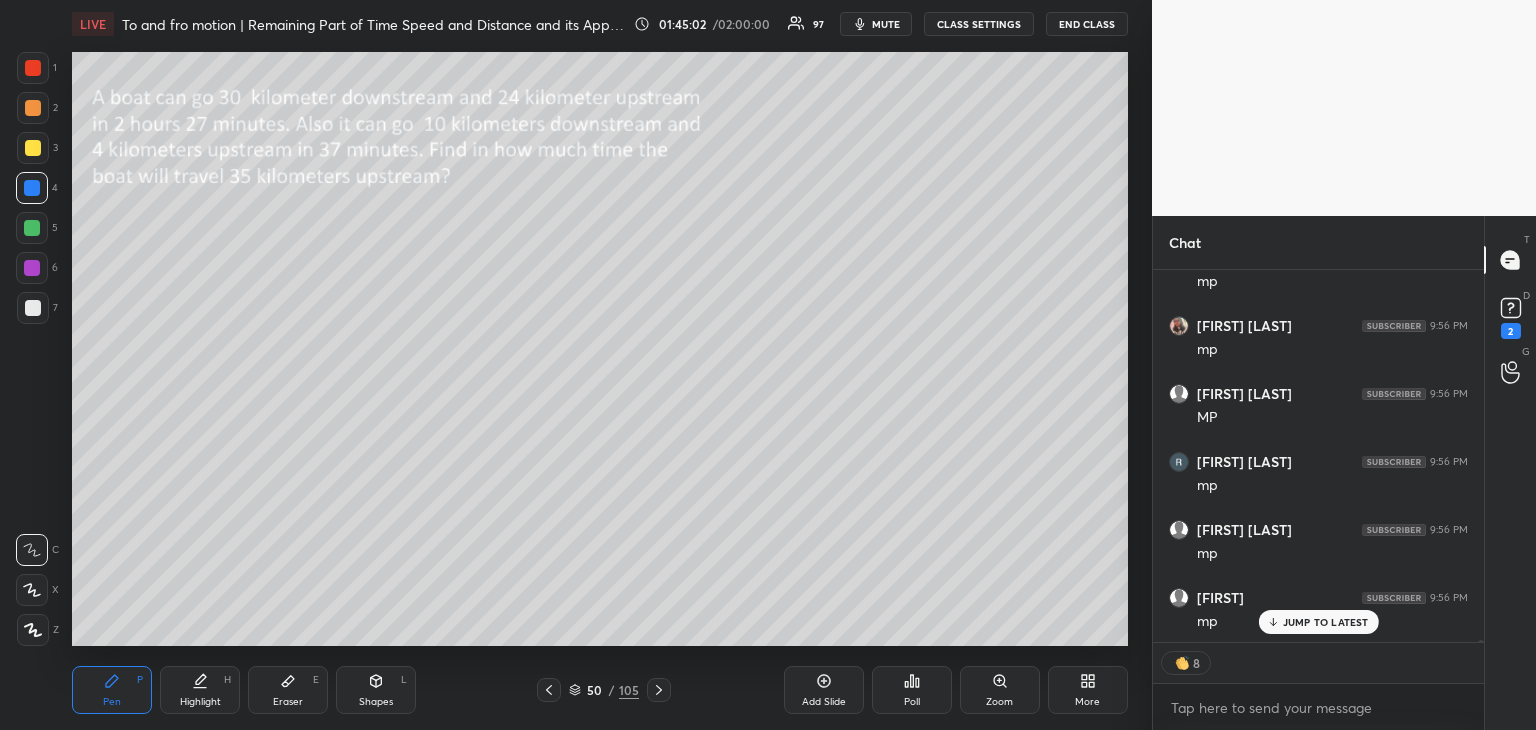 scroll, scrollTop: 82240, scrollLeft: 0, axis: vertical 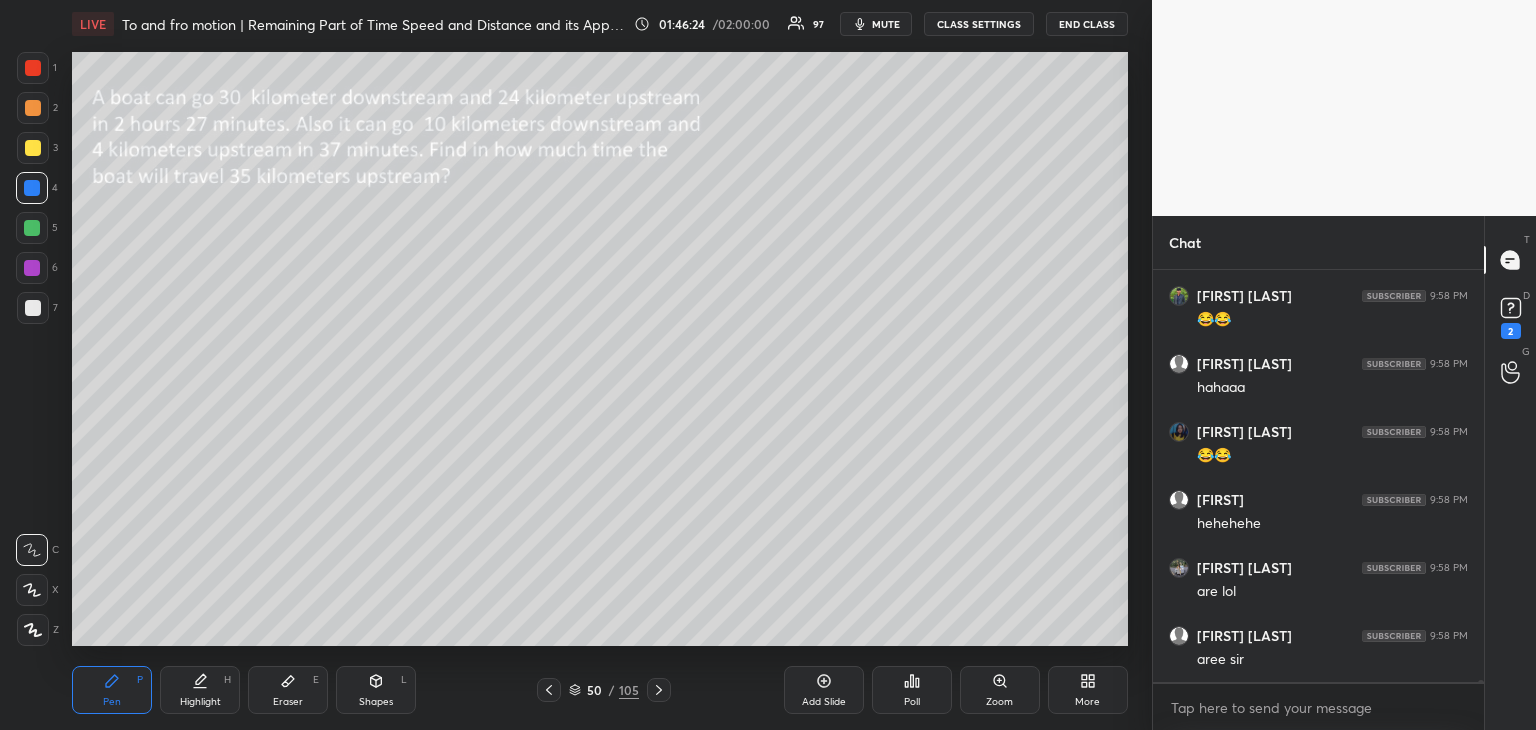 click 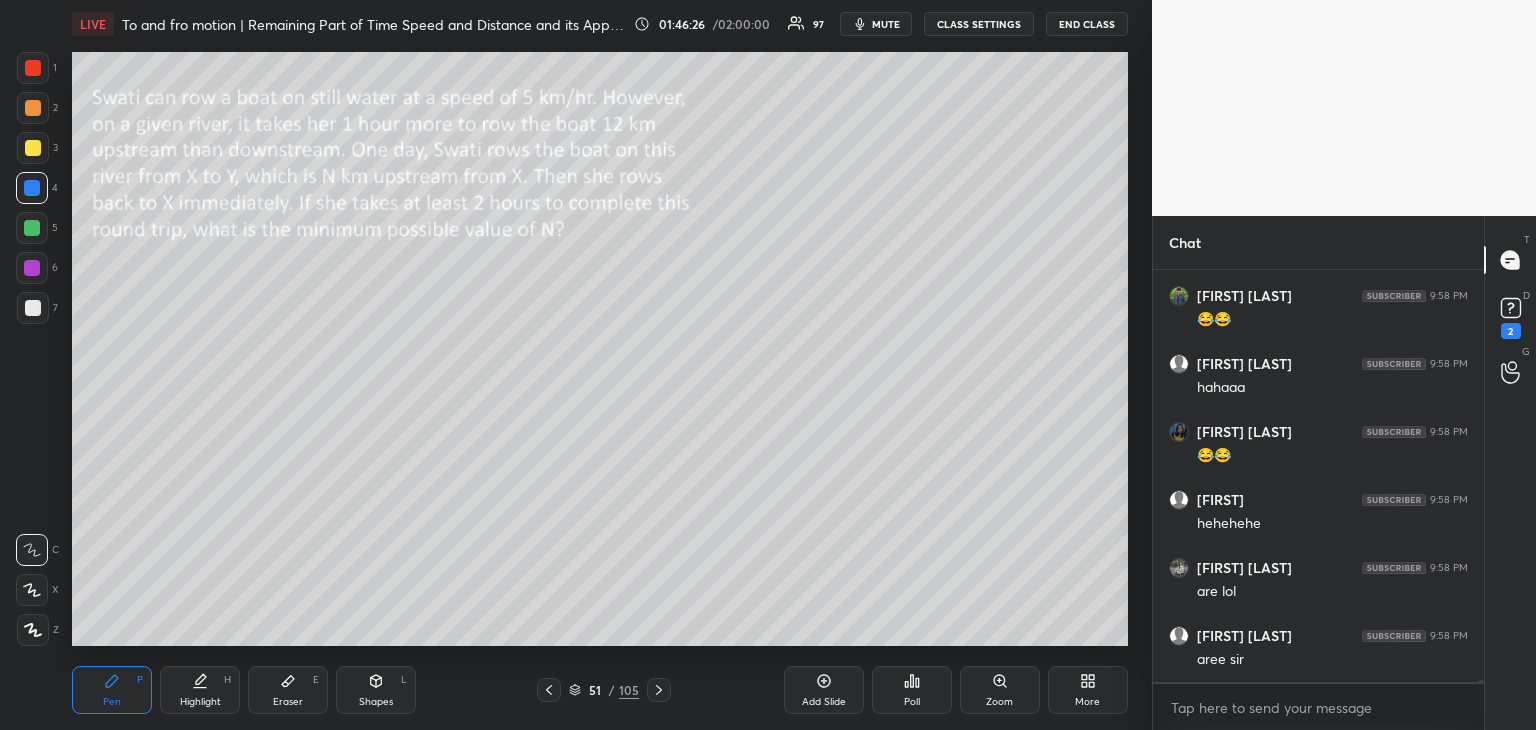 scroll, scrollTop: 84536, scrollLeft: 0, axis: vertical 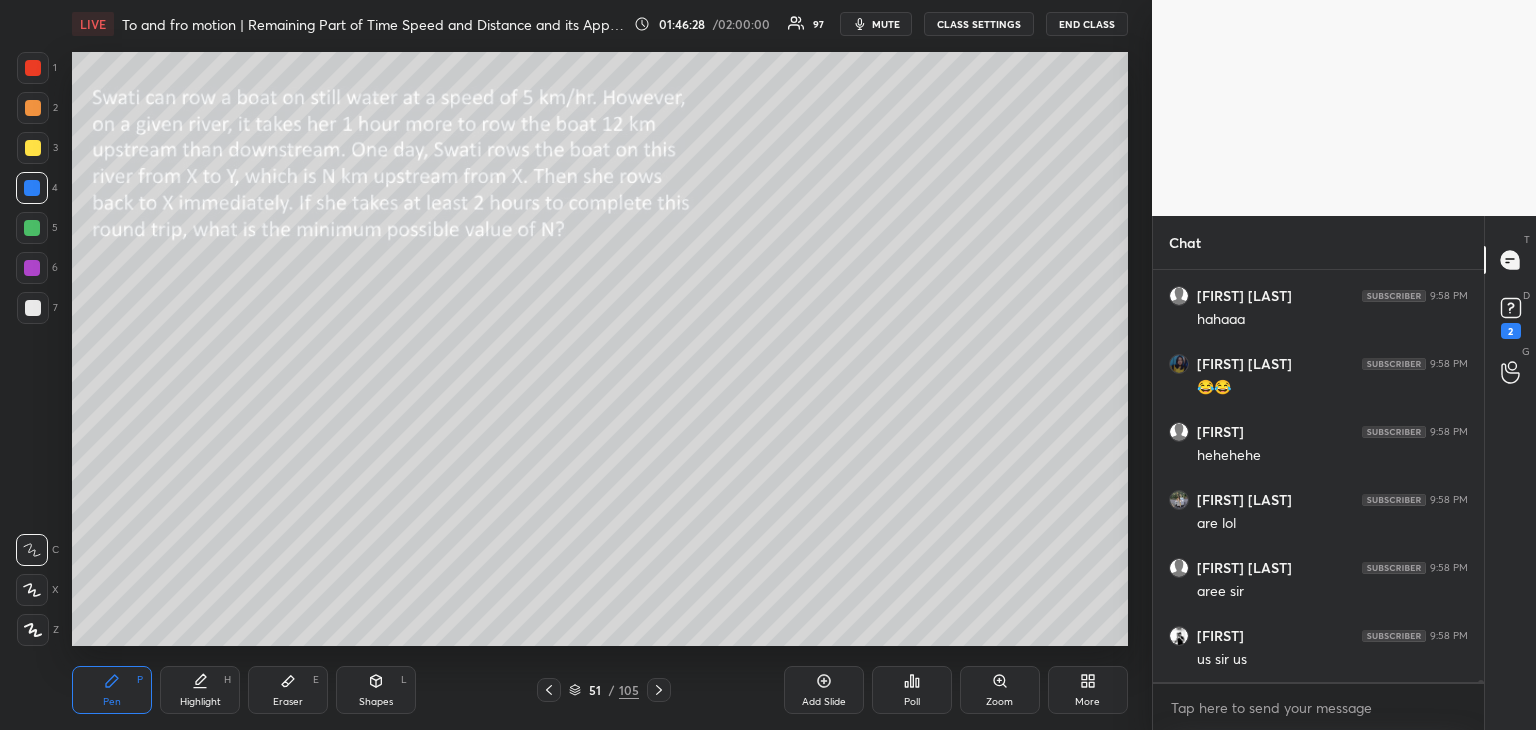 click 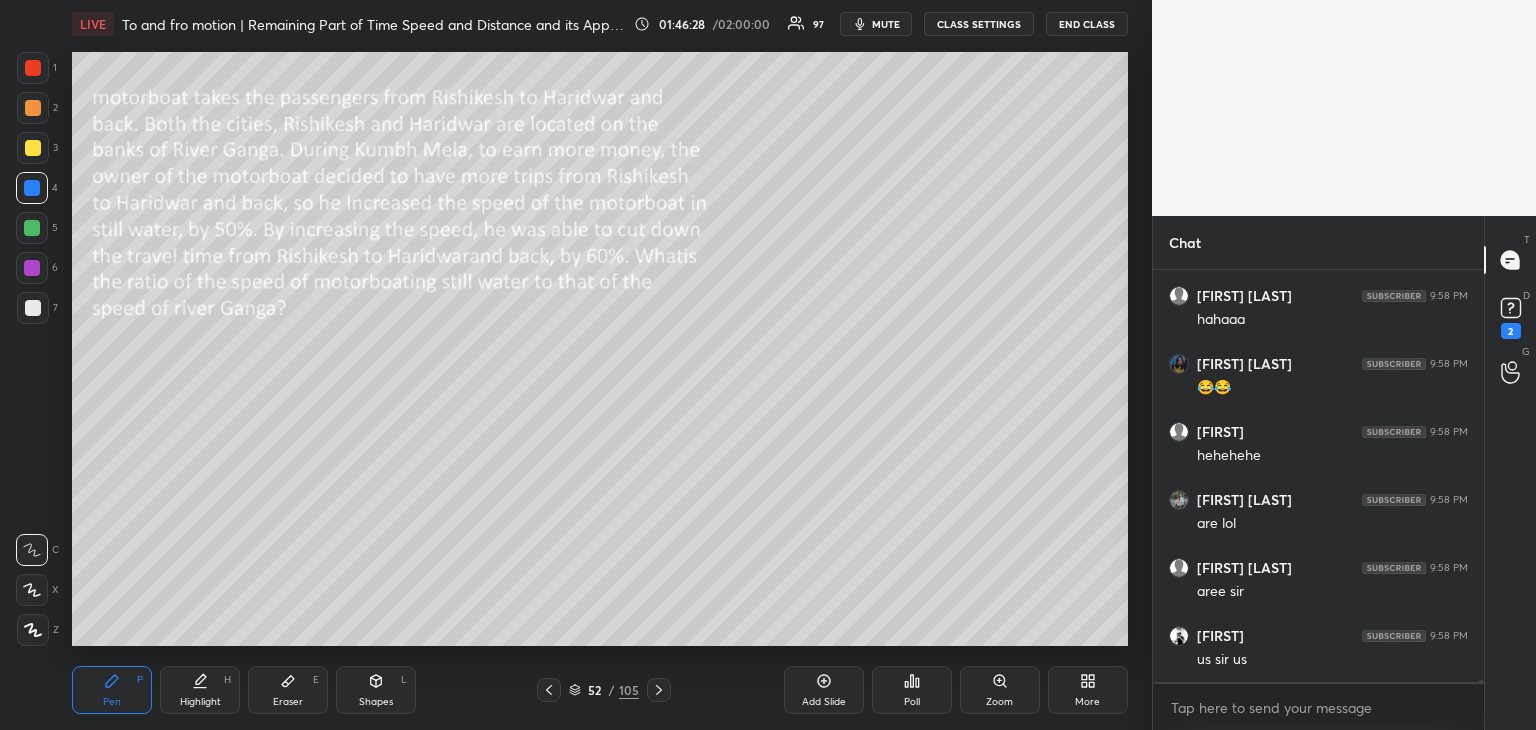 scroll, scrollTop: 84604, scrollLeft: 0, axis: vertical 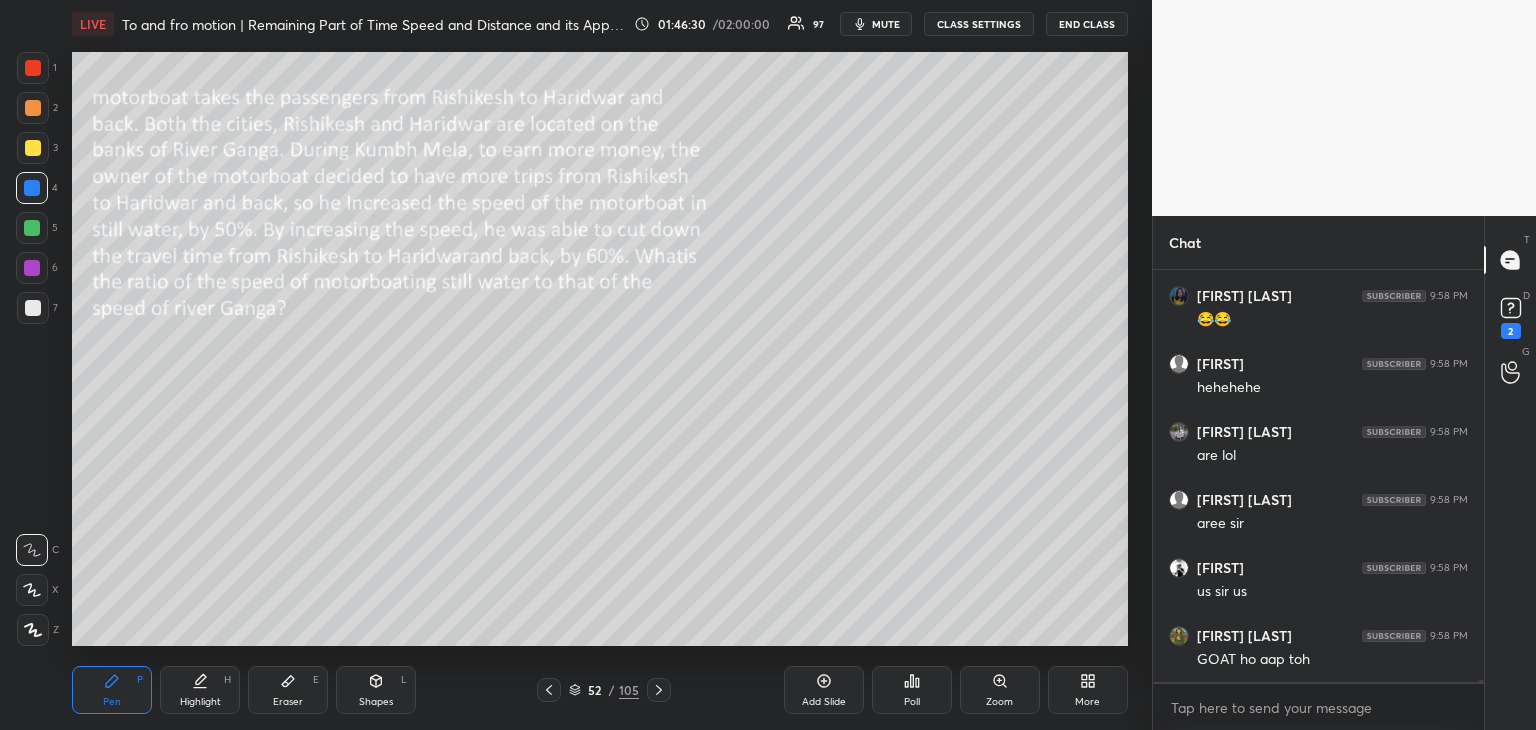 click 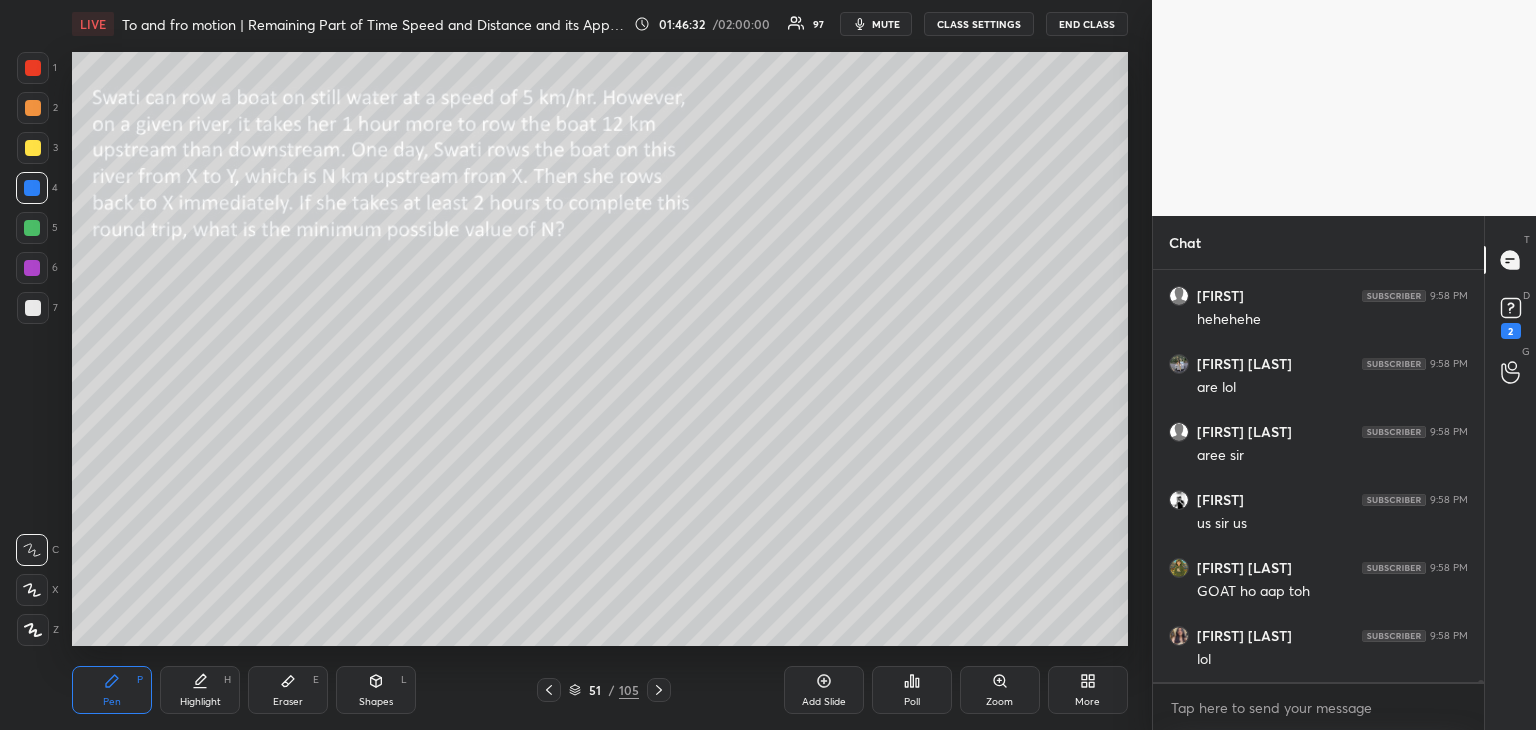 scroll, scrollTop: 84758, scrollLeft: 0, axis: vertical 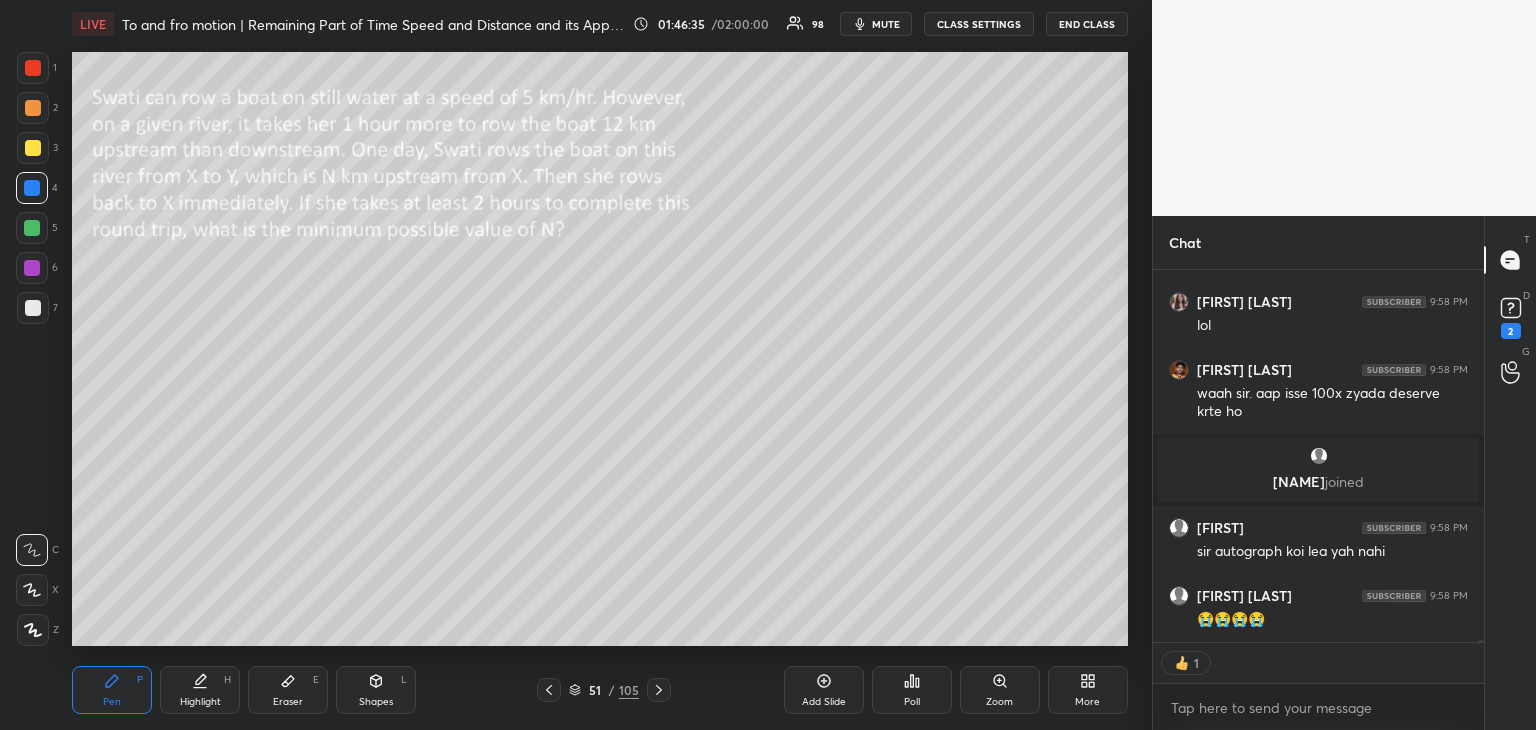 click 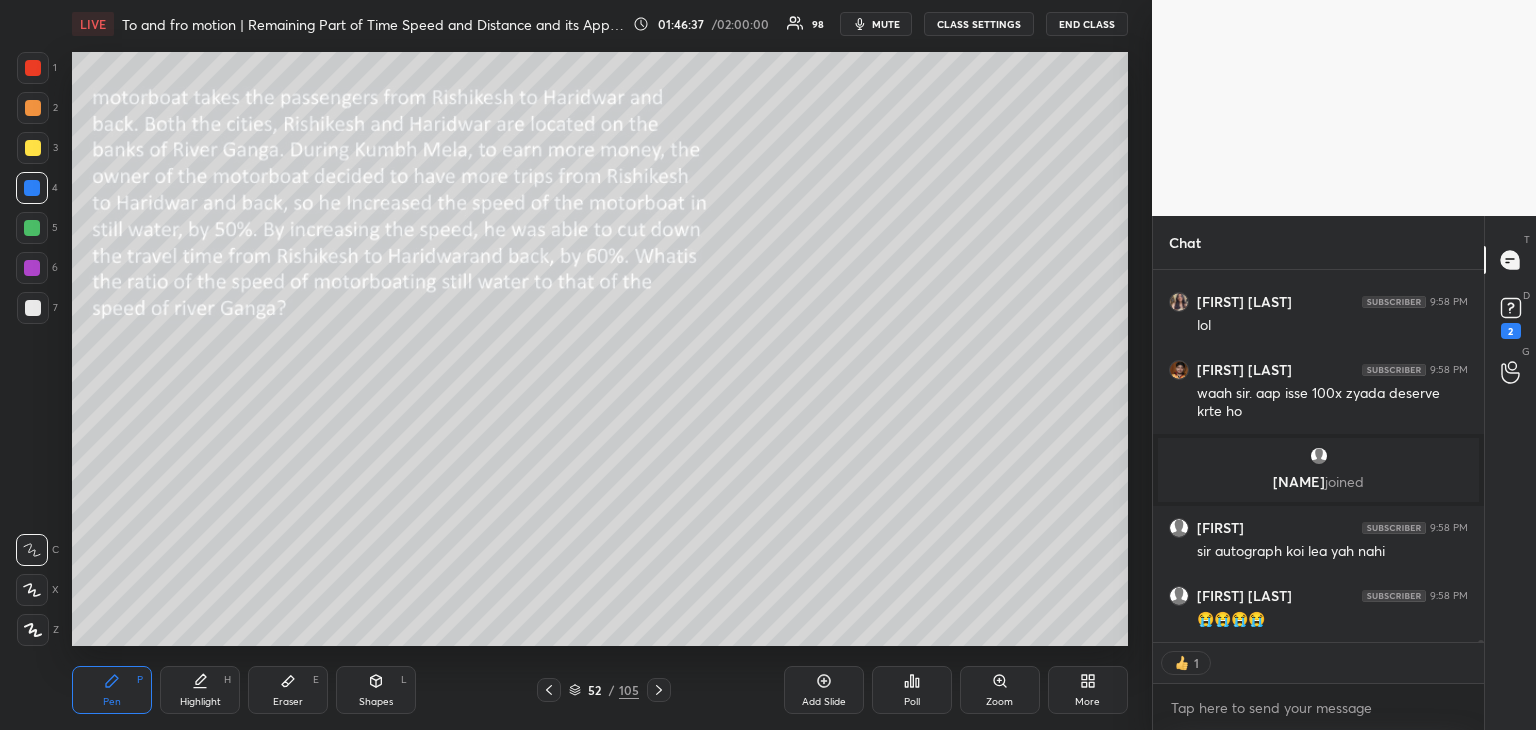 click 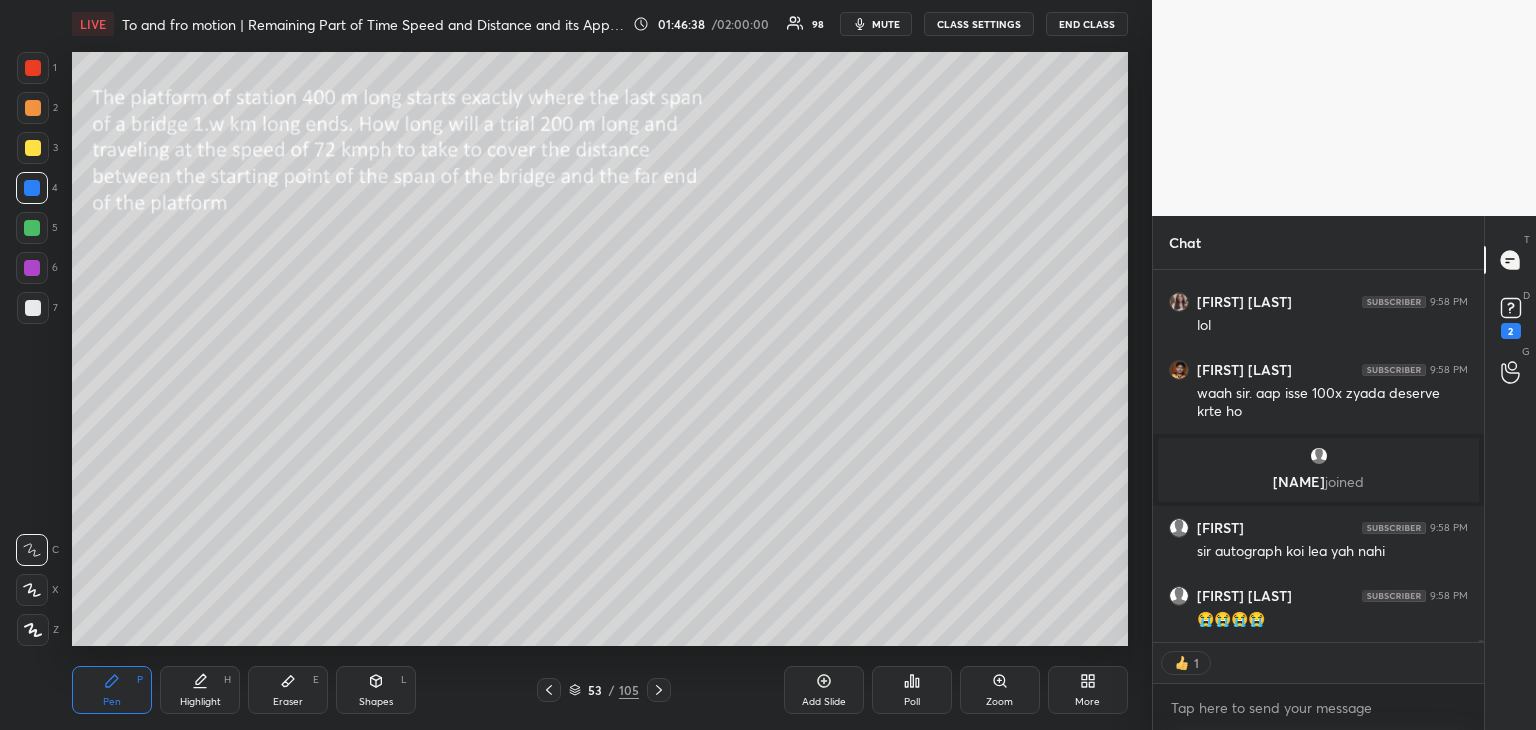 scroll, scrollTop: 85074, scrollLeft: 0, axis: vertical 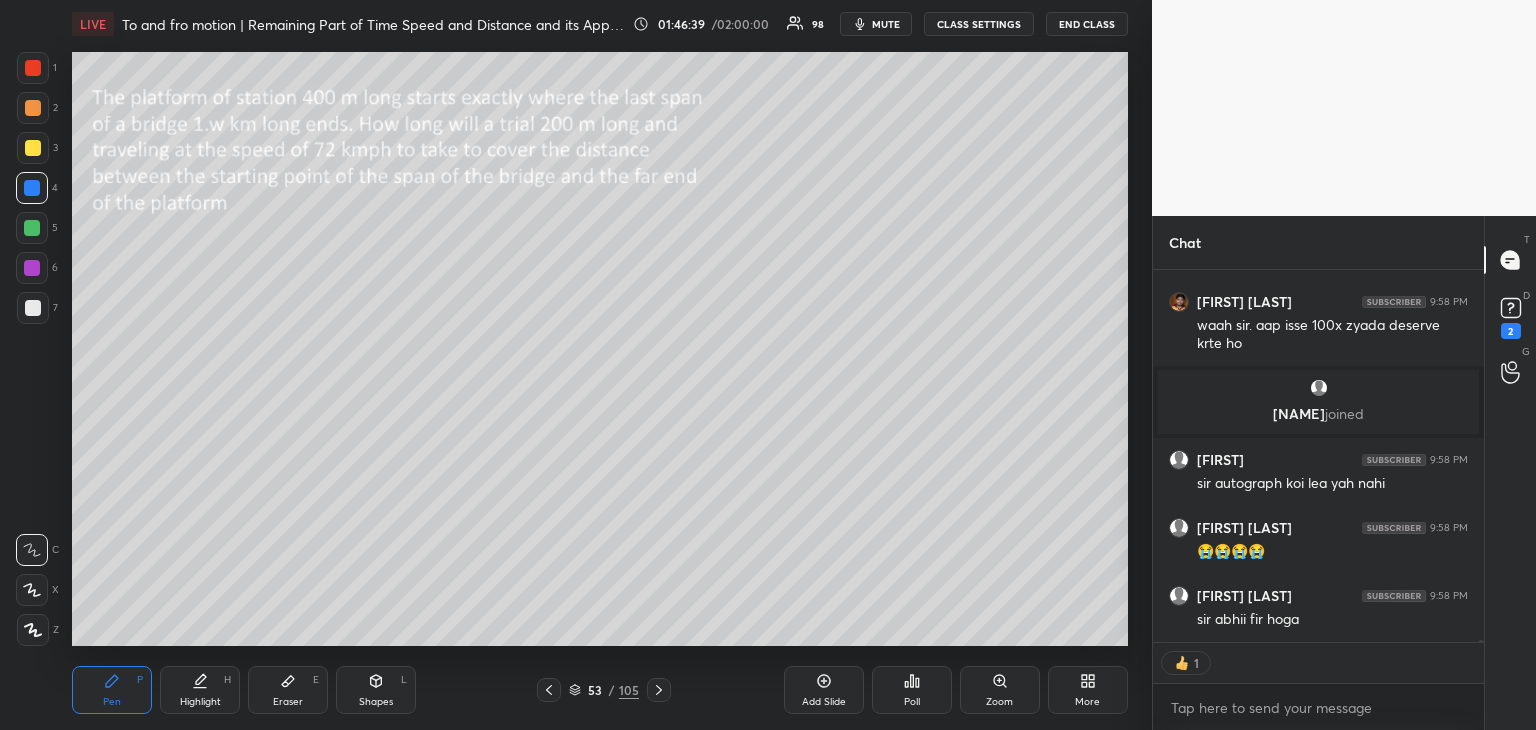 click at bounding box center (549, 690) 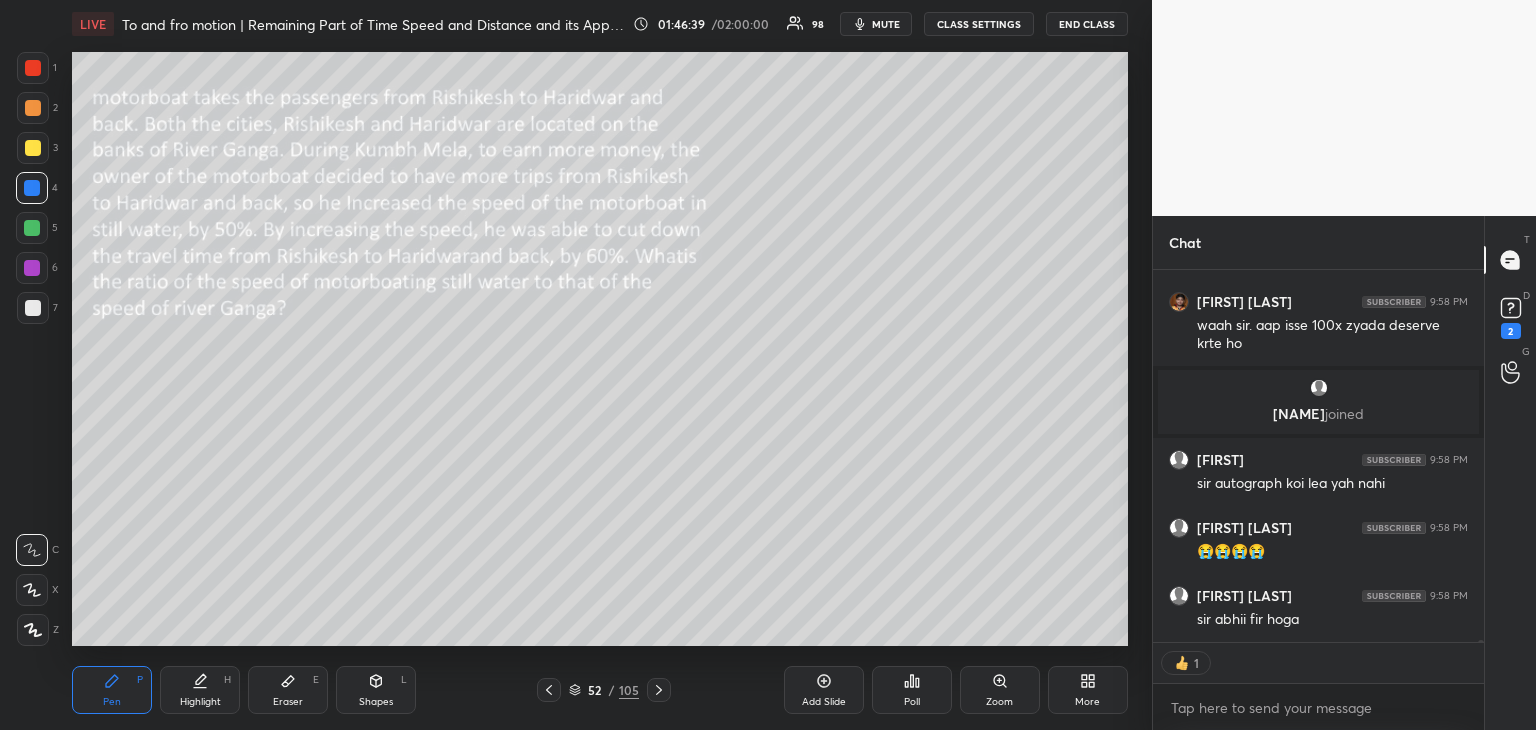 scroll, scrollTop: 85142, scrollLeft: 0, axis: vertical 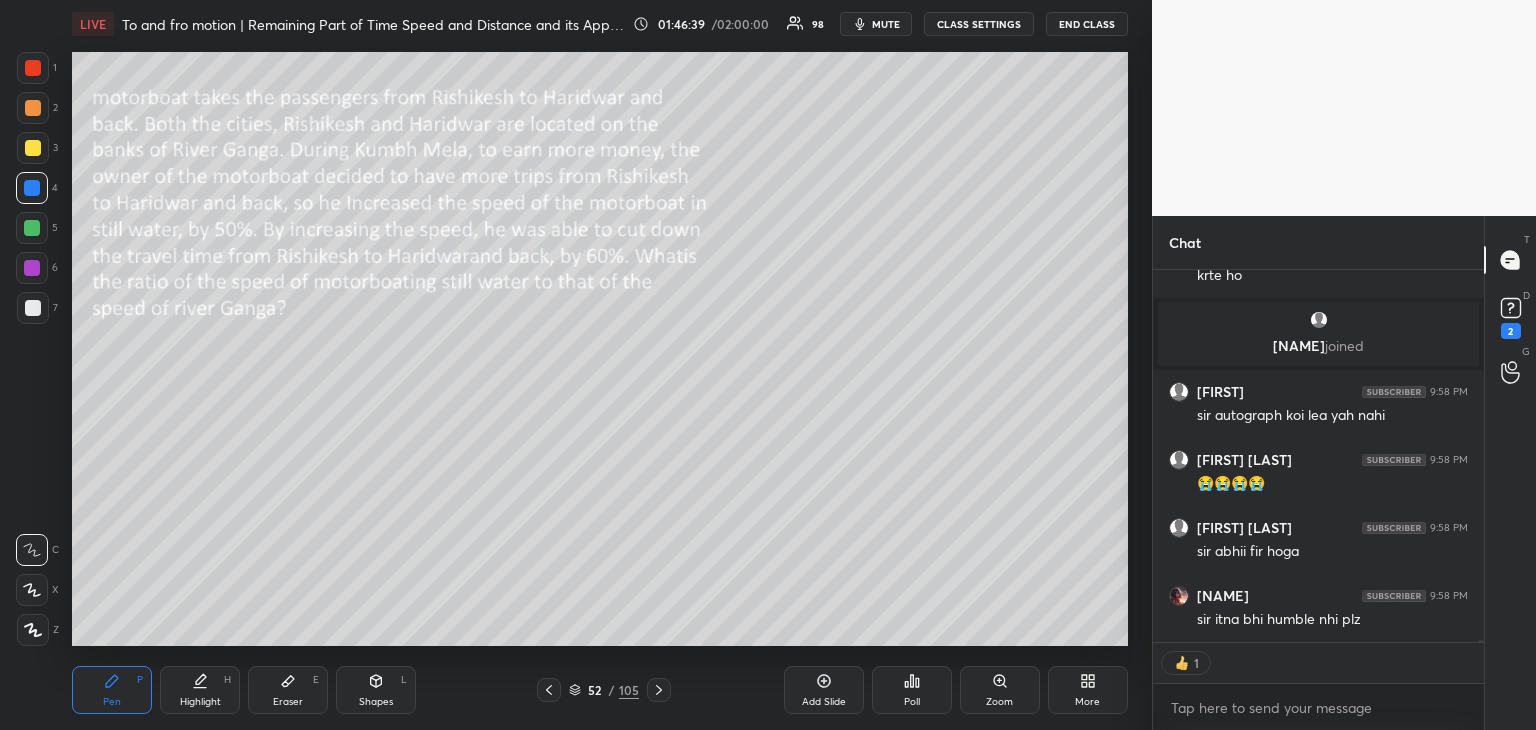click on "52 / 105" at bounding box center [604, 690] 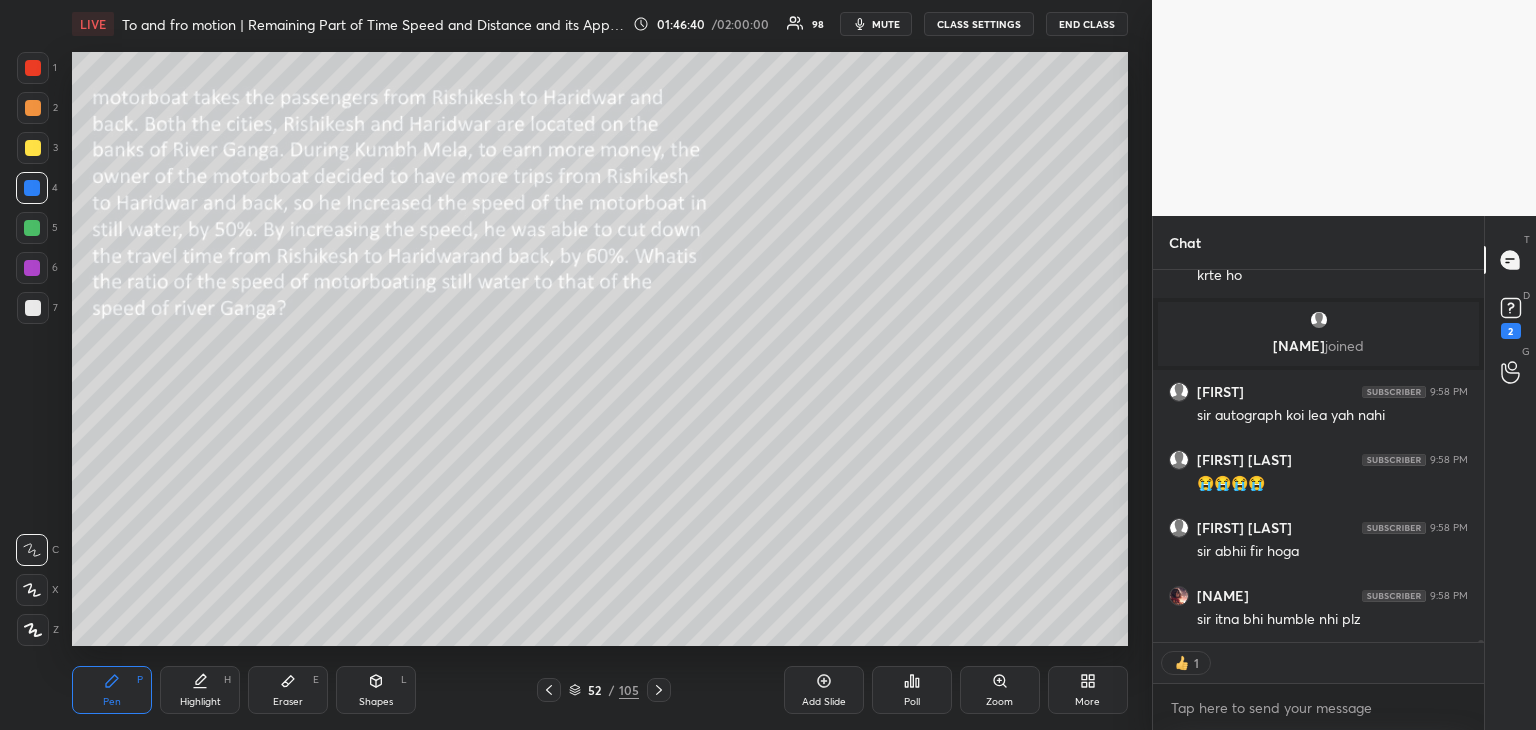 click on "Pen P Highlight H Eraser E Shapes L 52 / 105 Add Slide Poll Zoom More" at bounding box center (600, 690) 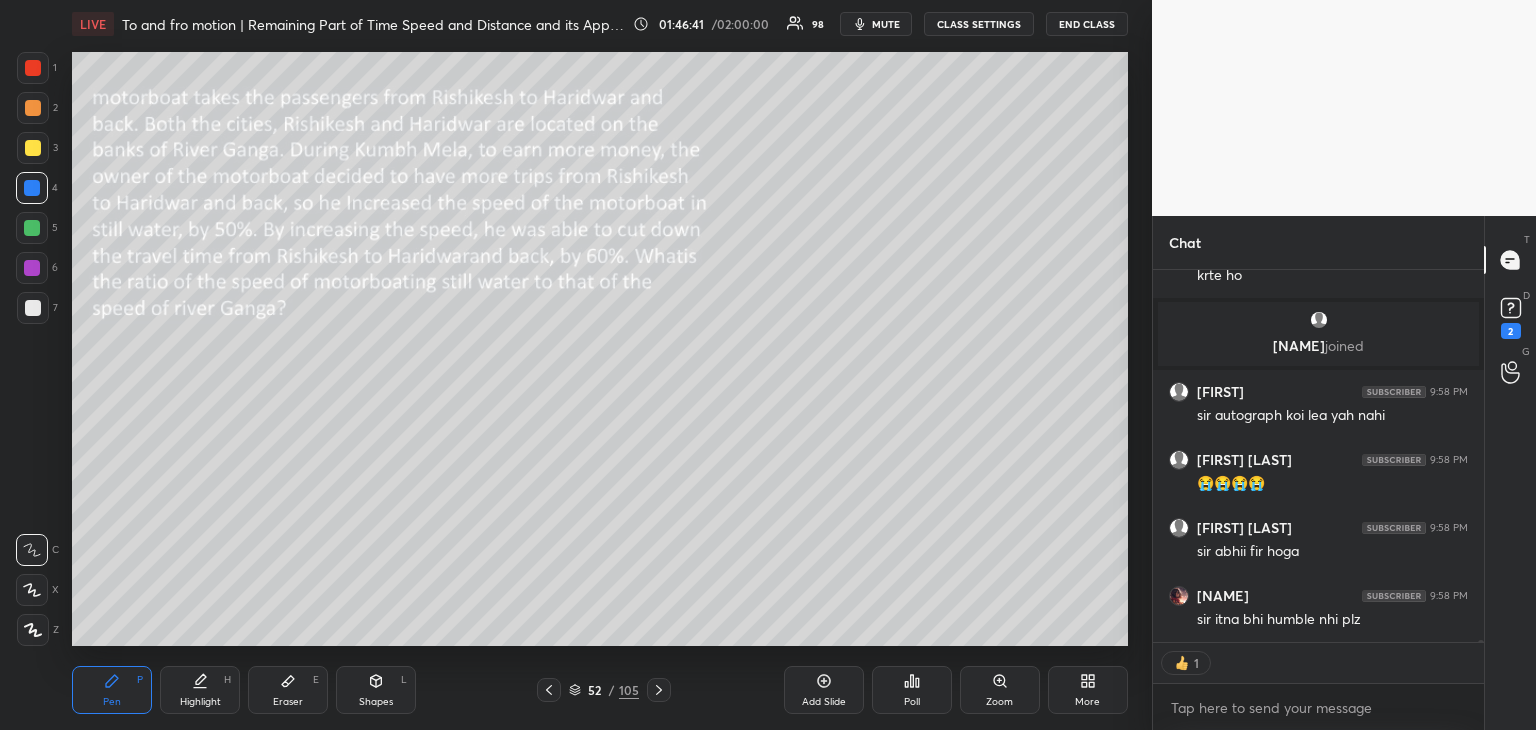 click 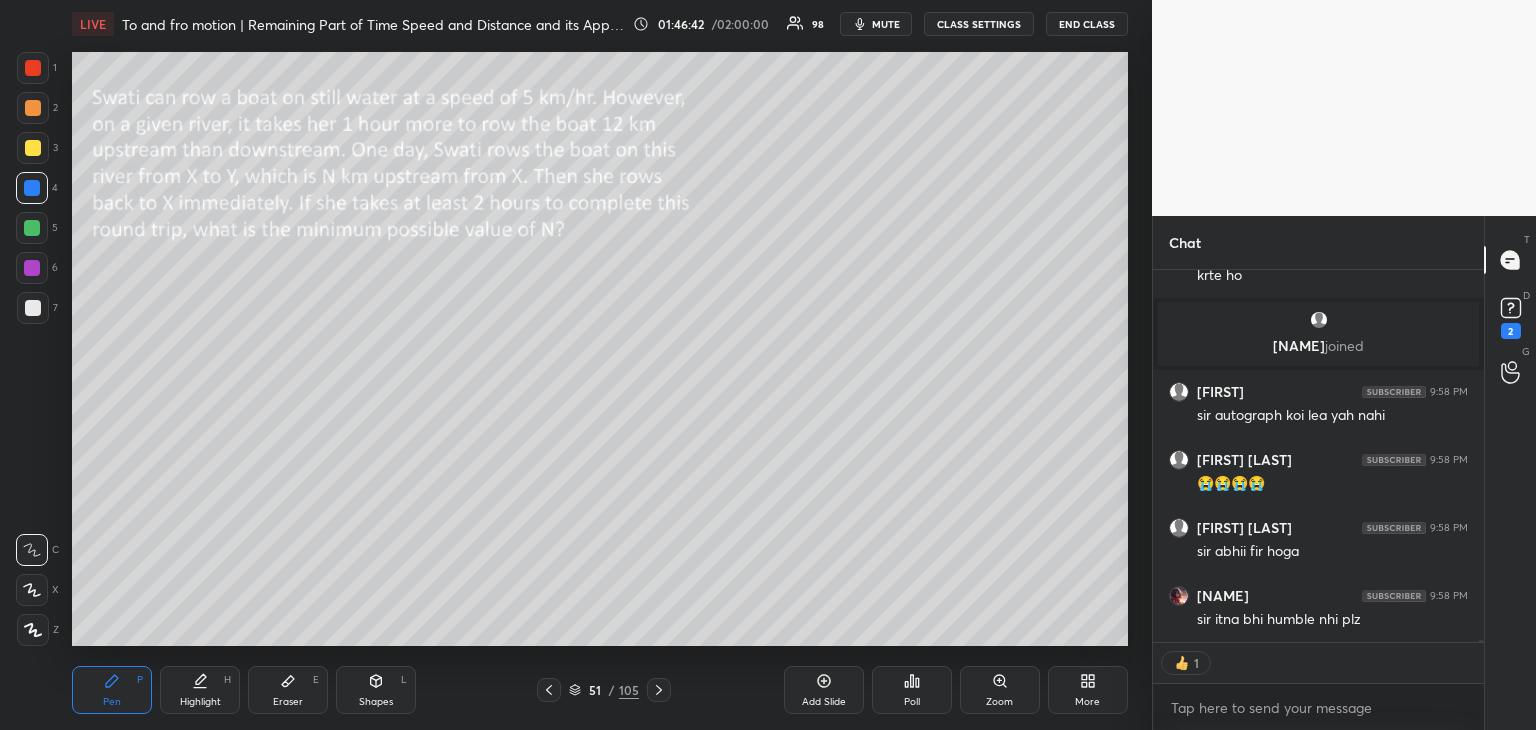 scroll, scrollTop: 85210, scrollLeft: 0, axis: vertical 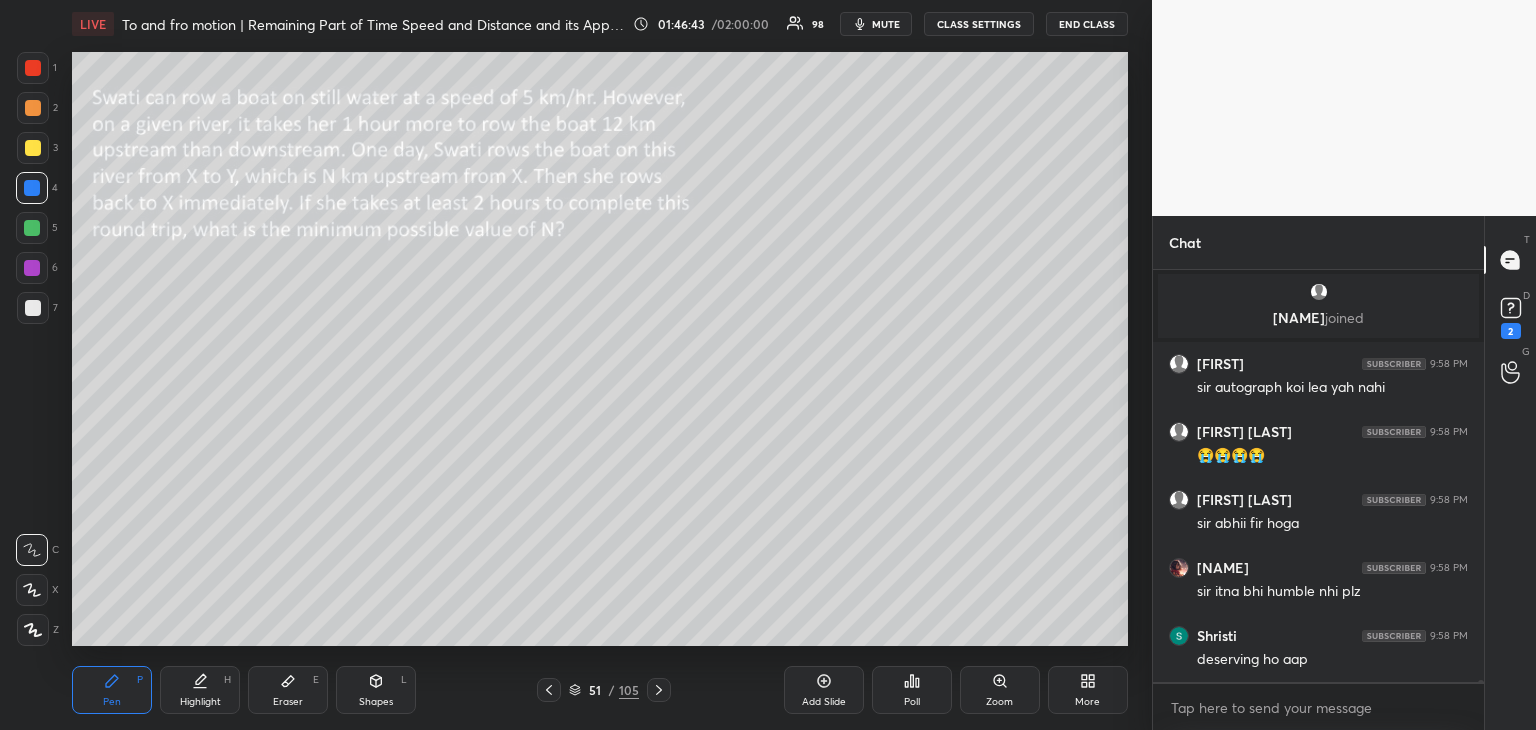 click 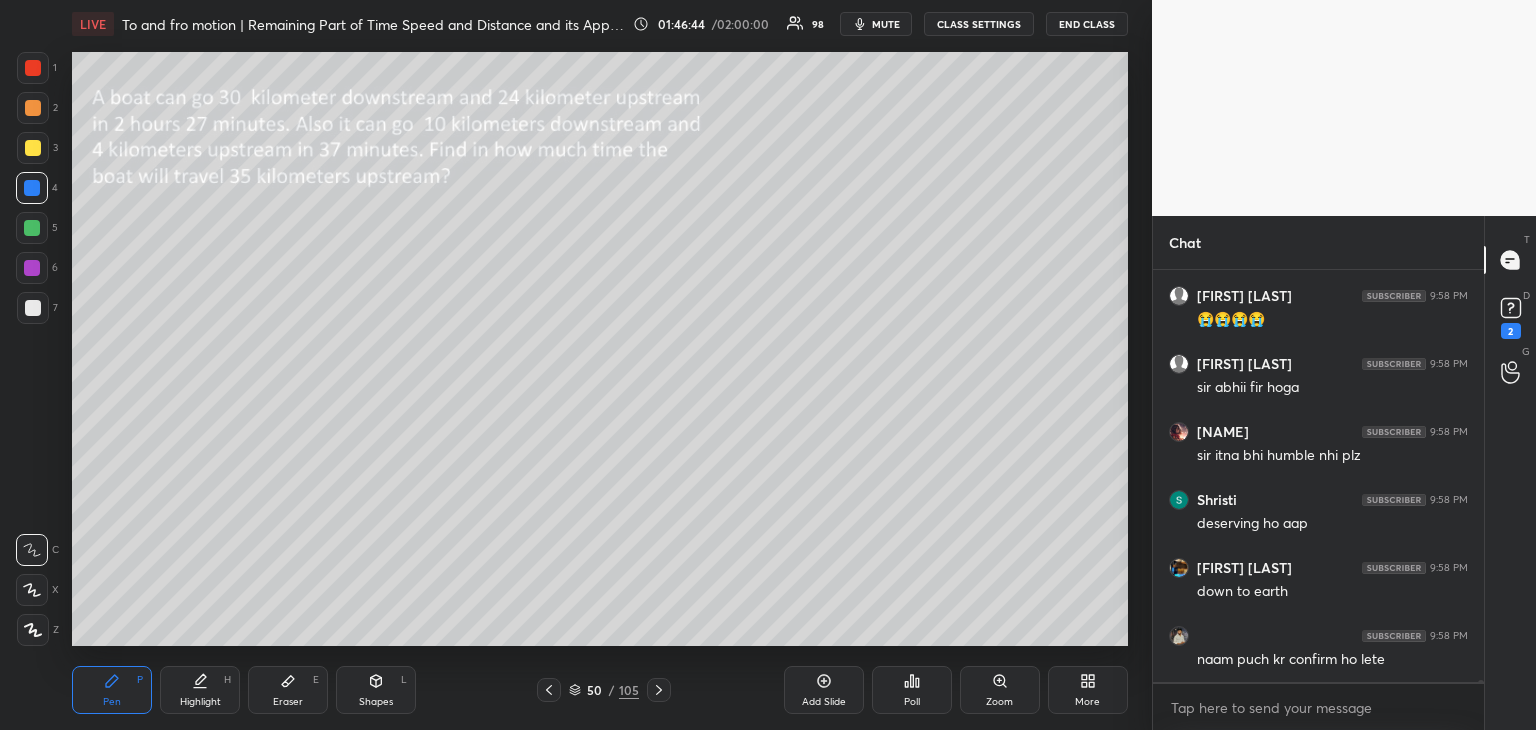 click 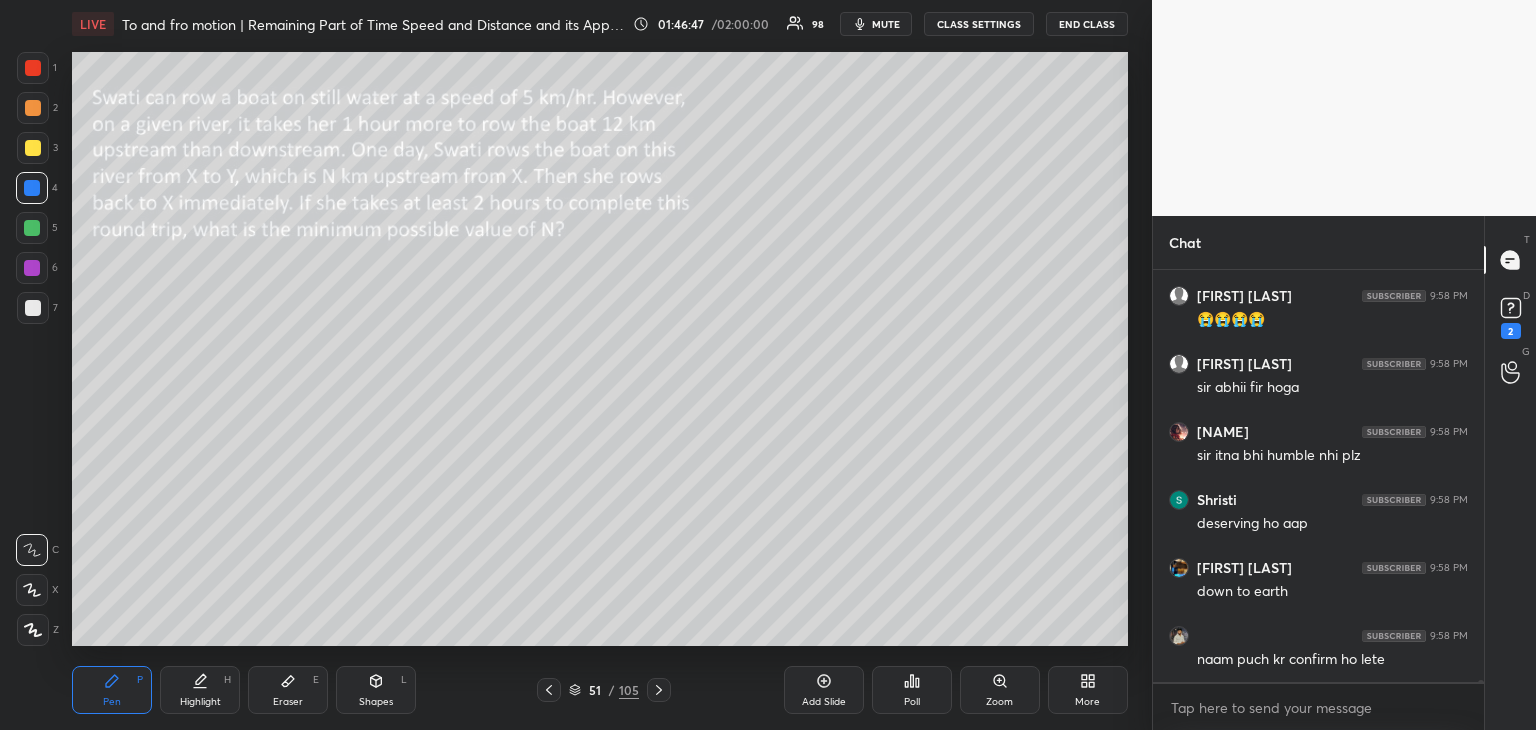 click on "Shapes" at bounding box center [376, 702] 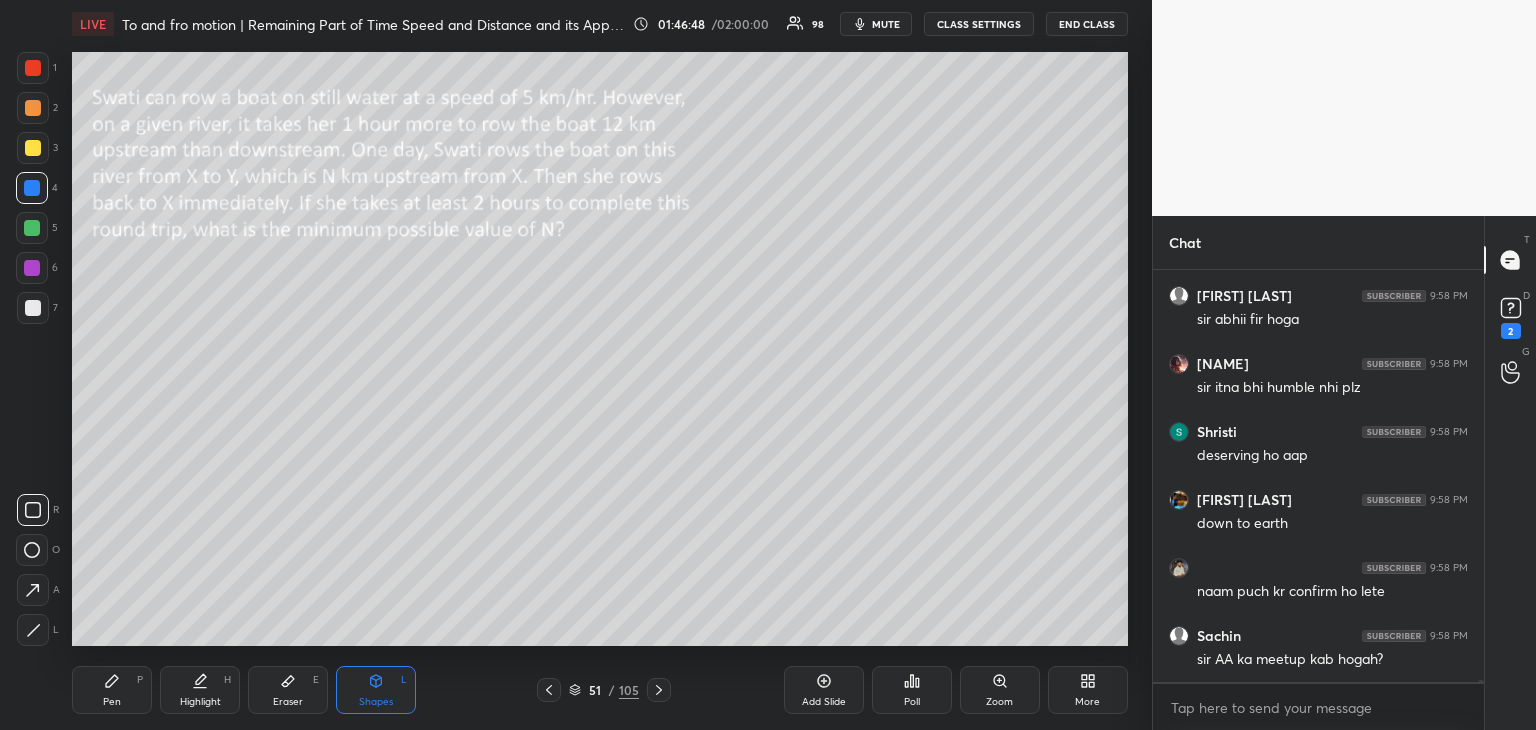 scroll, scrollTop: 85442, scrollLeft: 0, axis: vertical 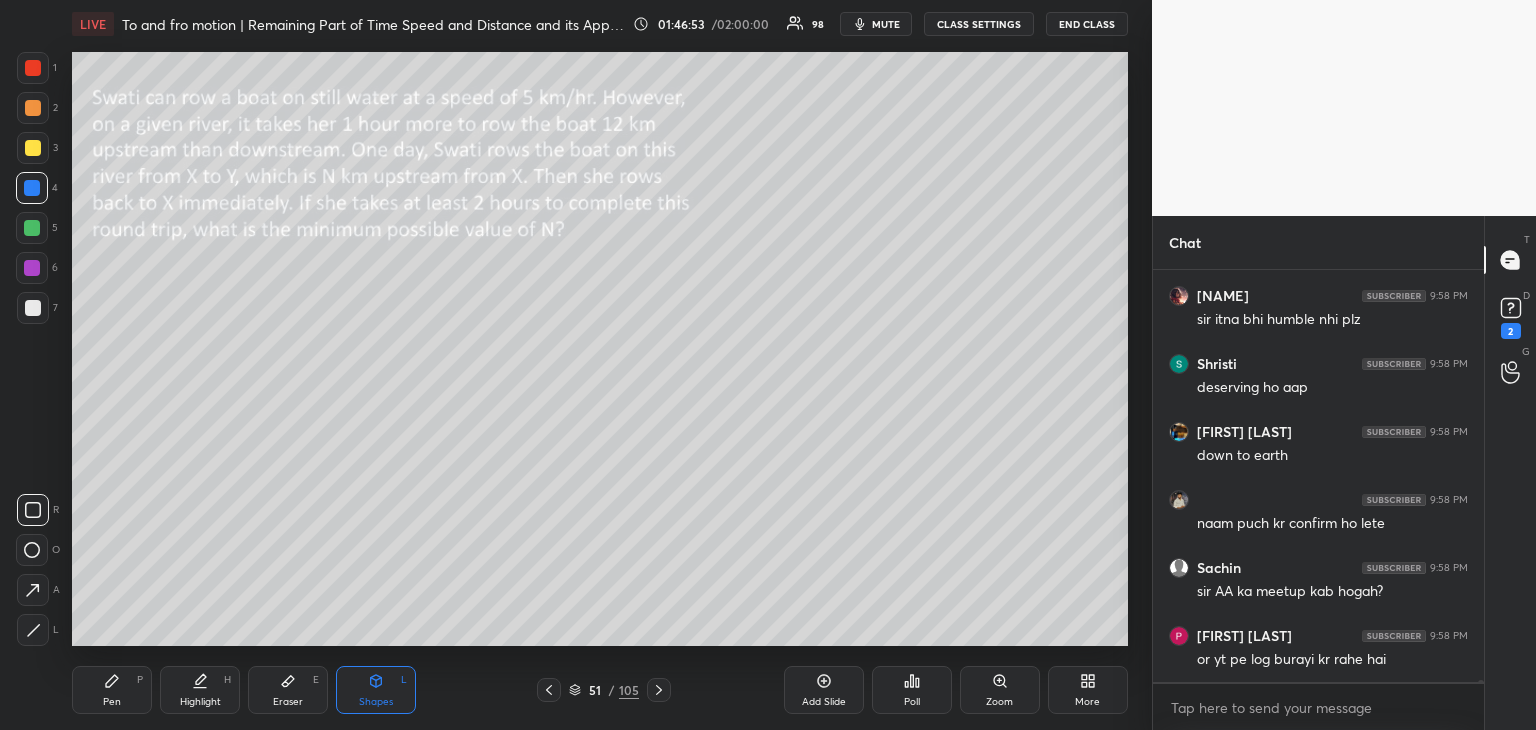 click 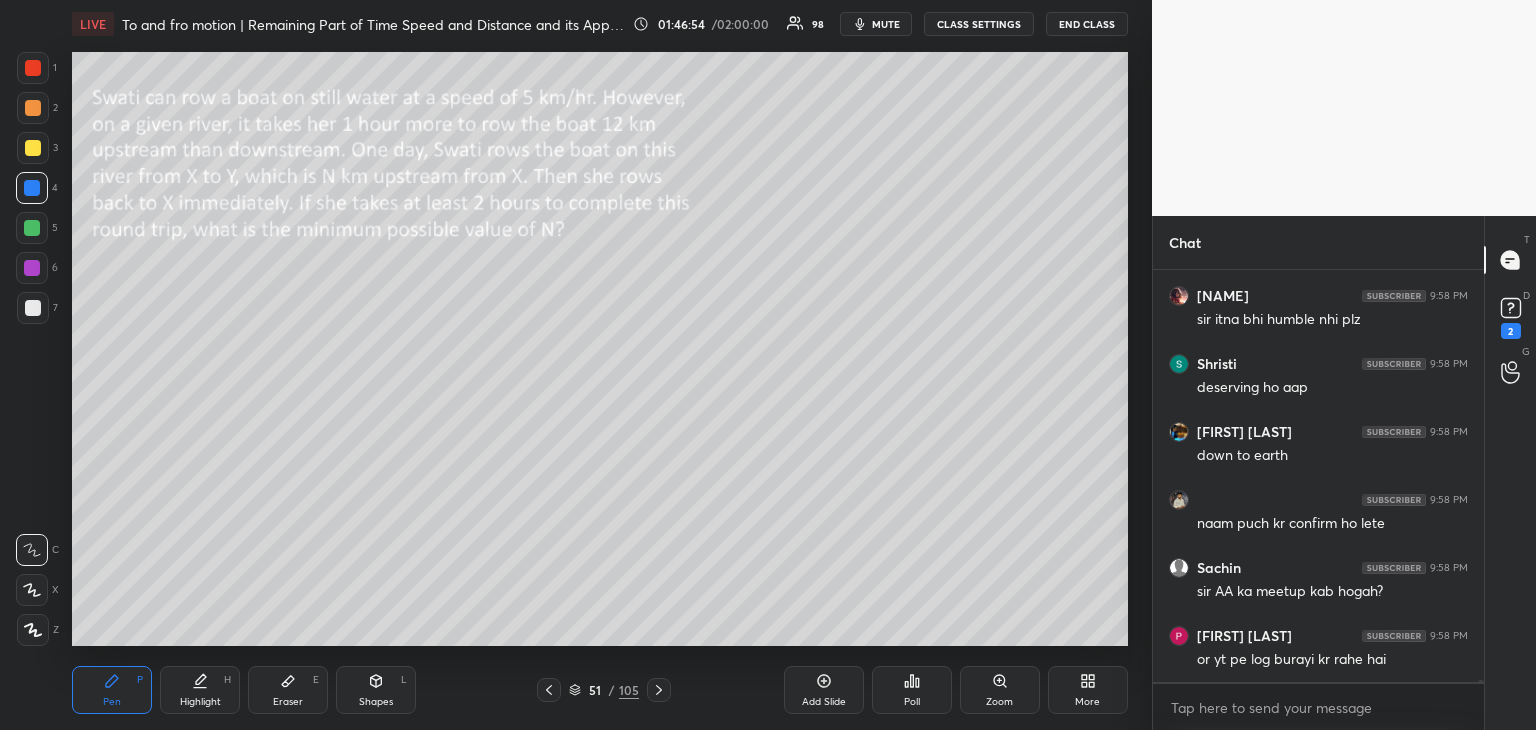 click at bounding box center (33, 308) 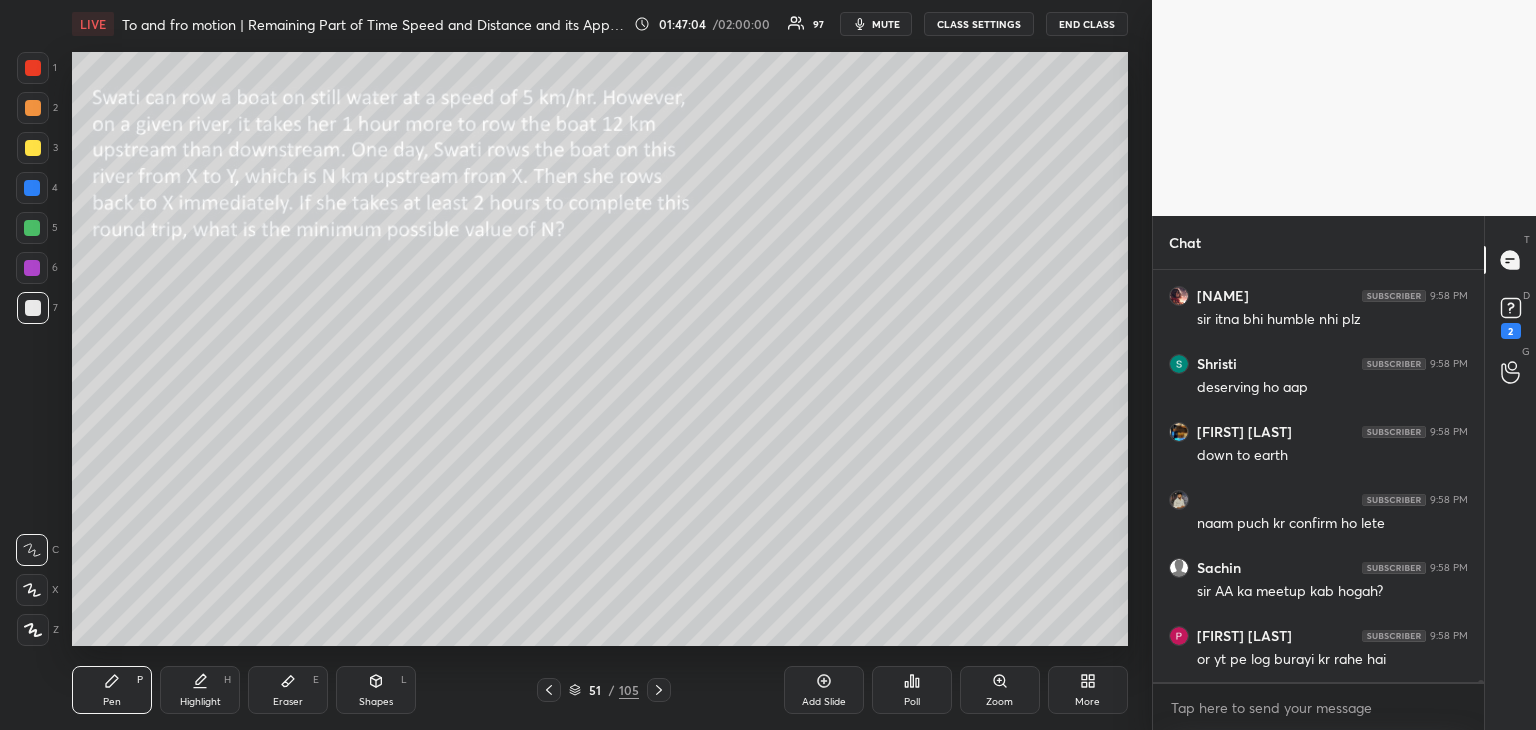 click on "Eraser E" at bounding box center [288, 690] 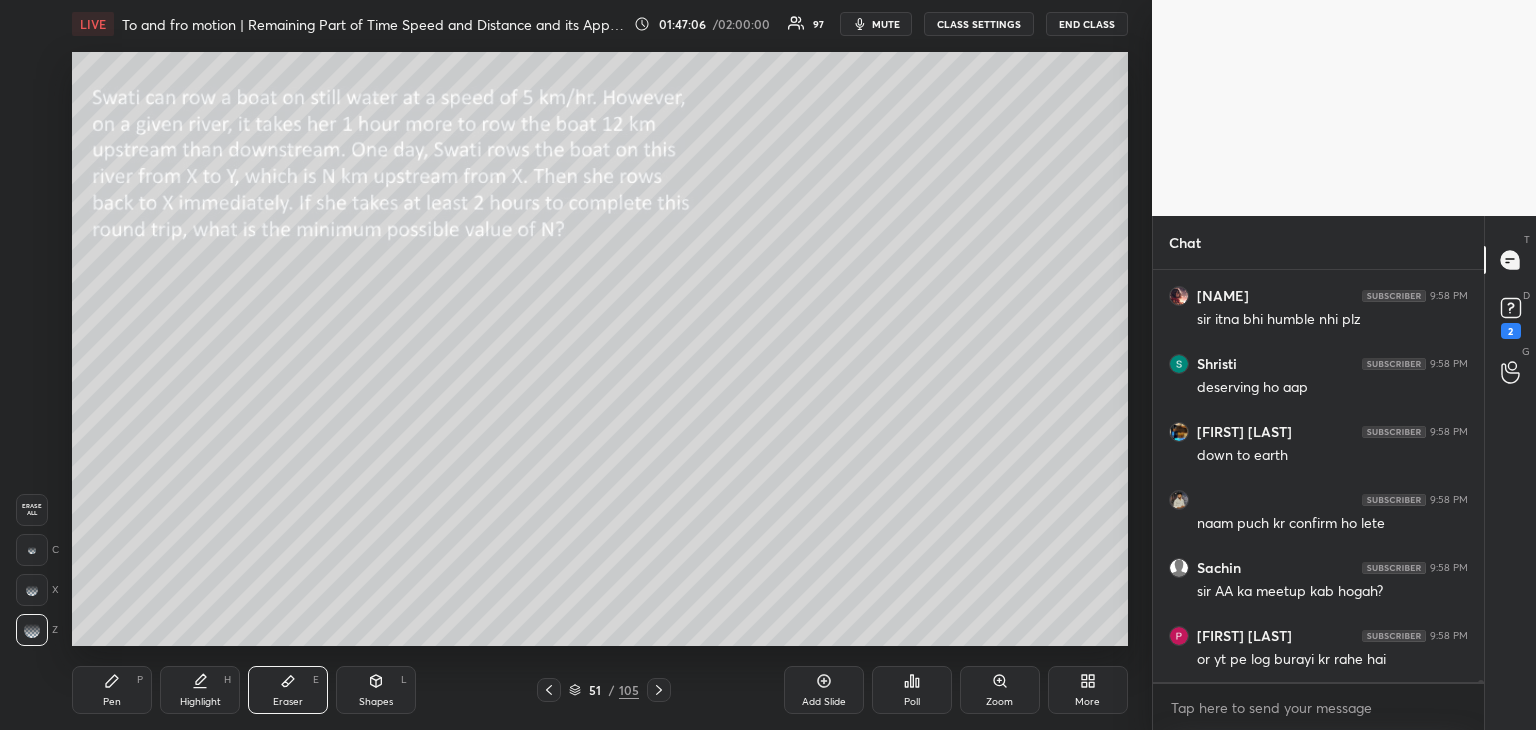 scroll, scrollTop: 366, scrollLeft: 325, axis: both 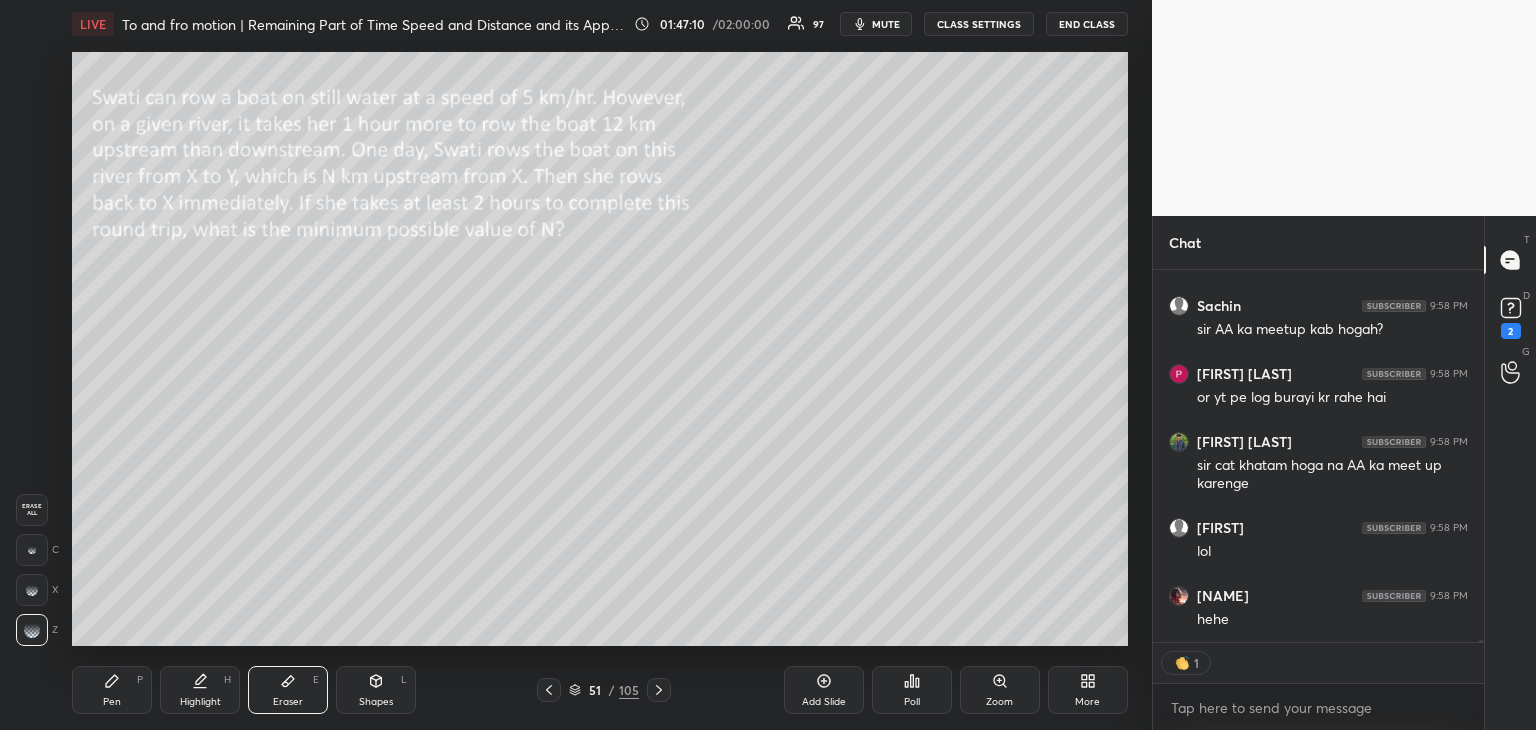 click 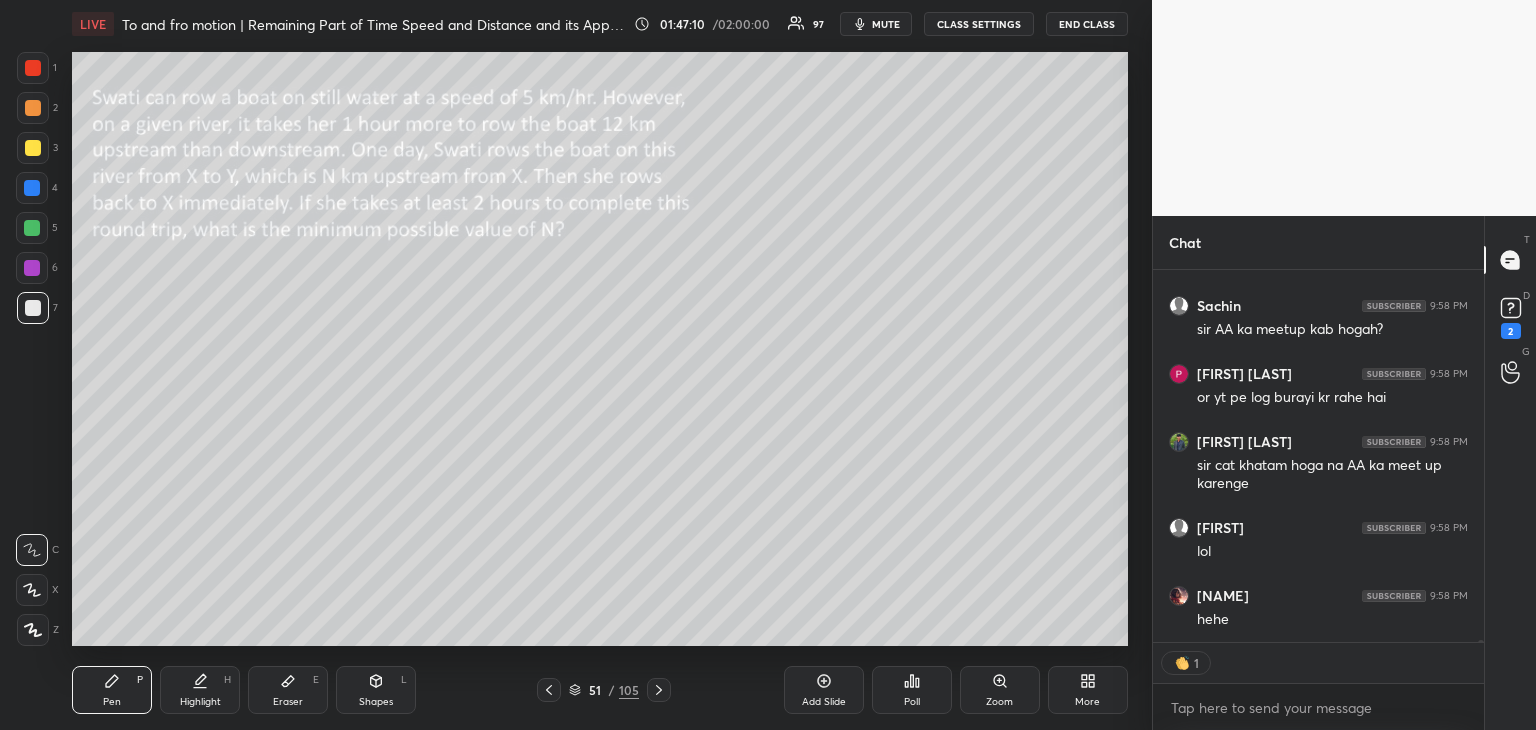 scroll, scrollTop: 85772, scrollLeft: 0, axis: vertical 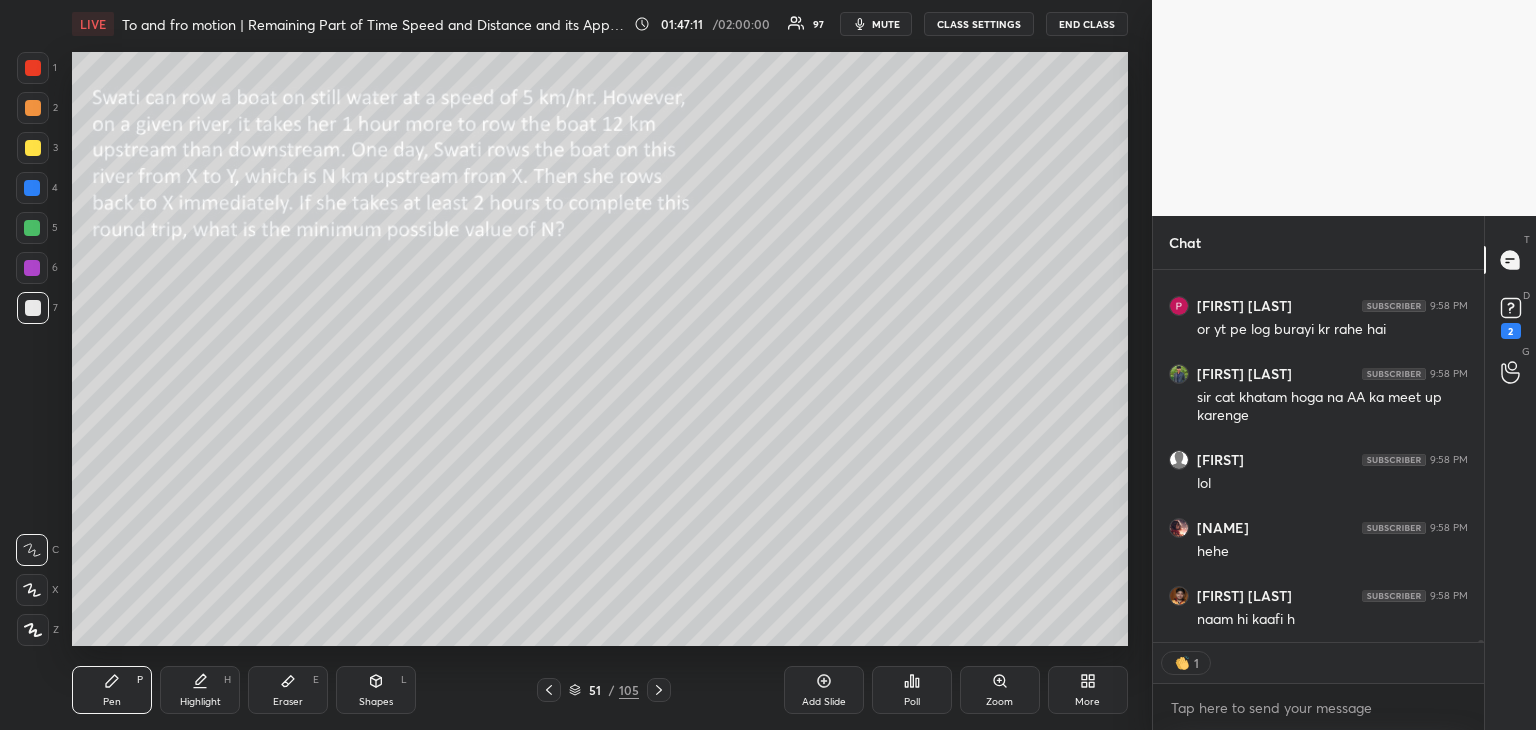 click at bounding box center (33, 148) 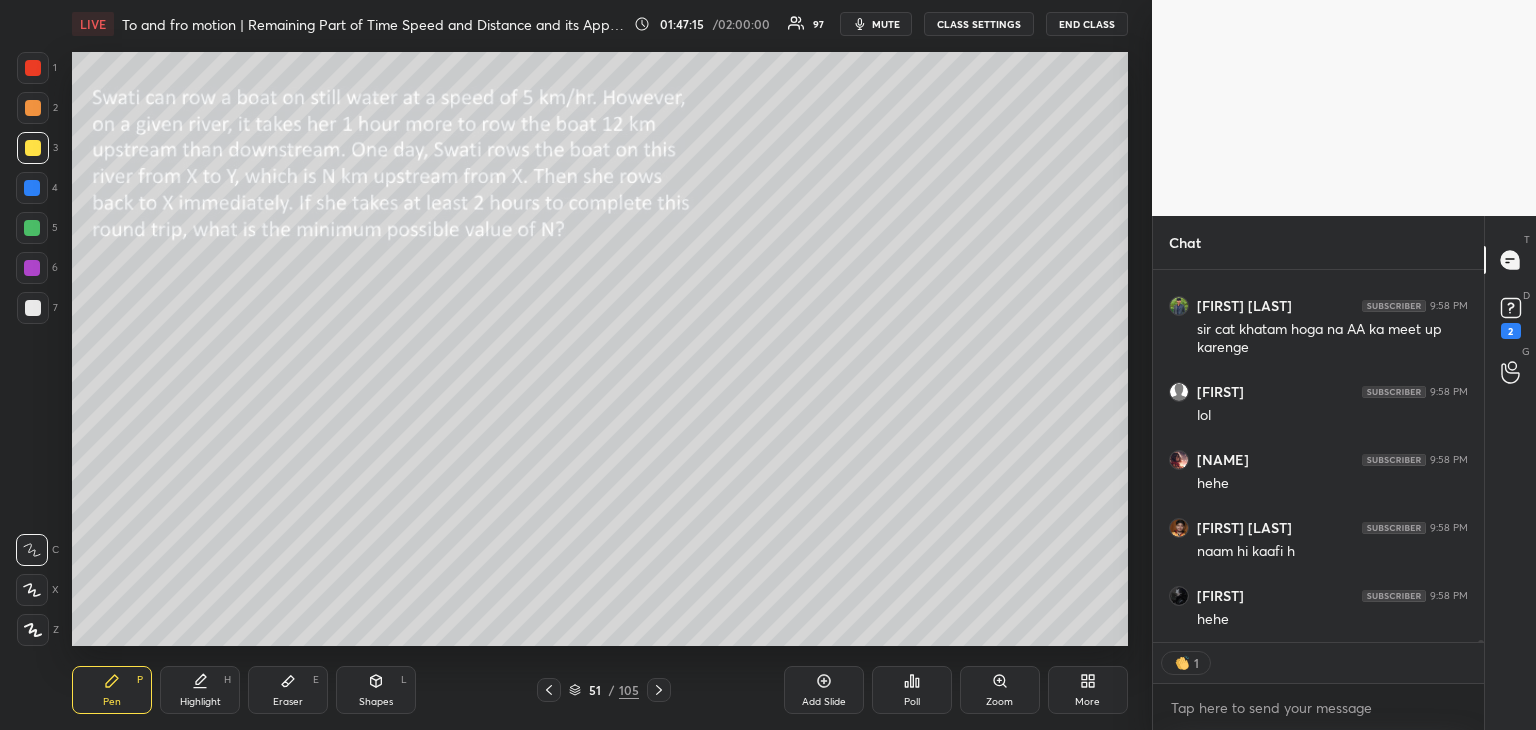 scroll, scrollTop: 85908, scrollLeft: 0, axis: vertical 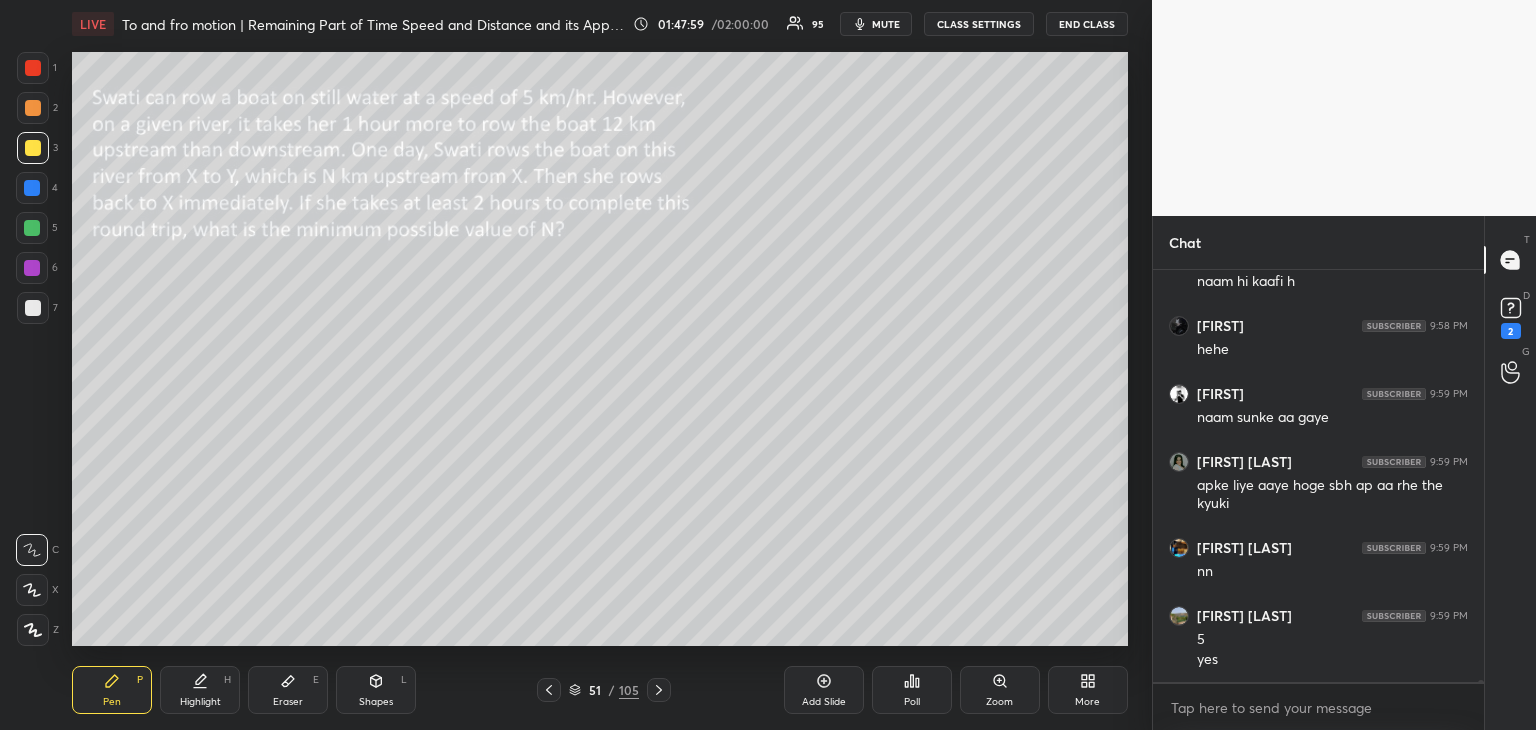 click at bounding box center (33, 68) 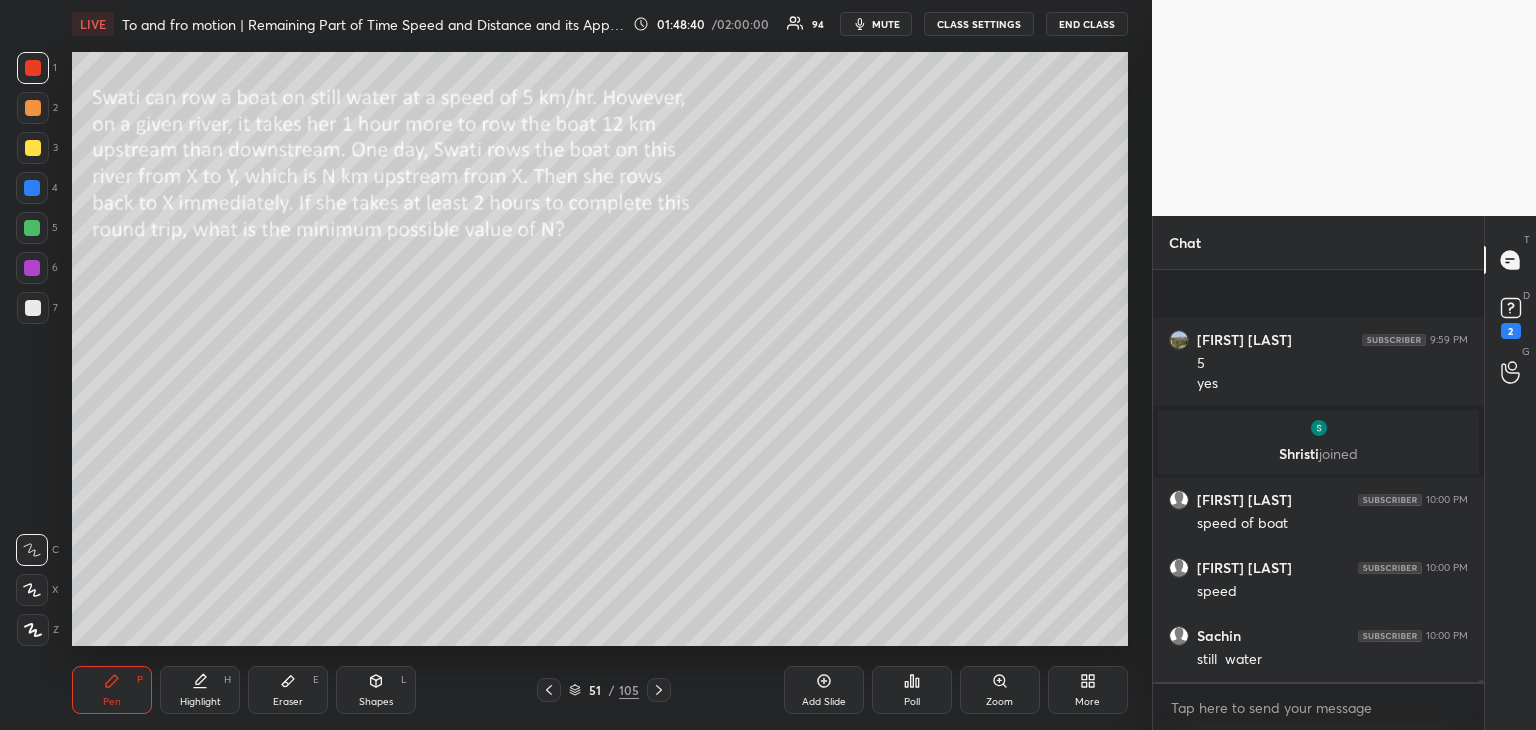 scroll, scrollTop: 85412, scrollLeft: 0, axis: vertical 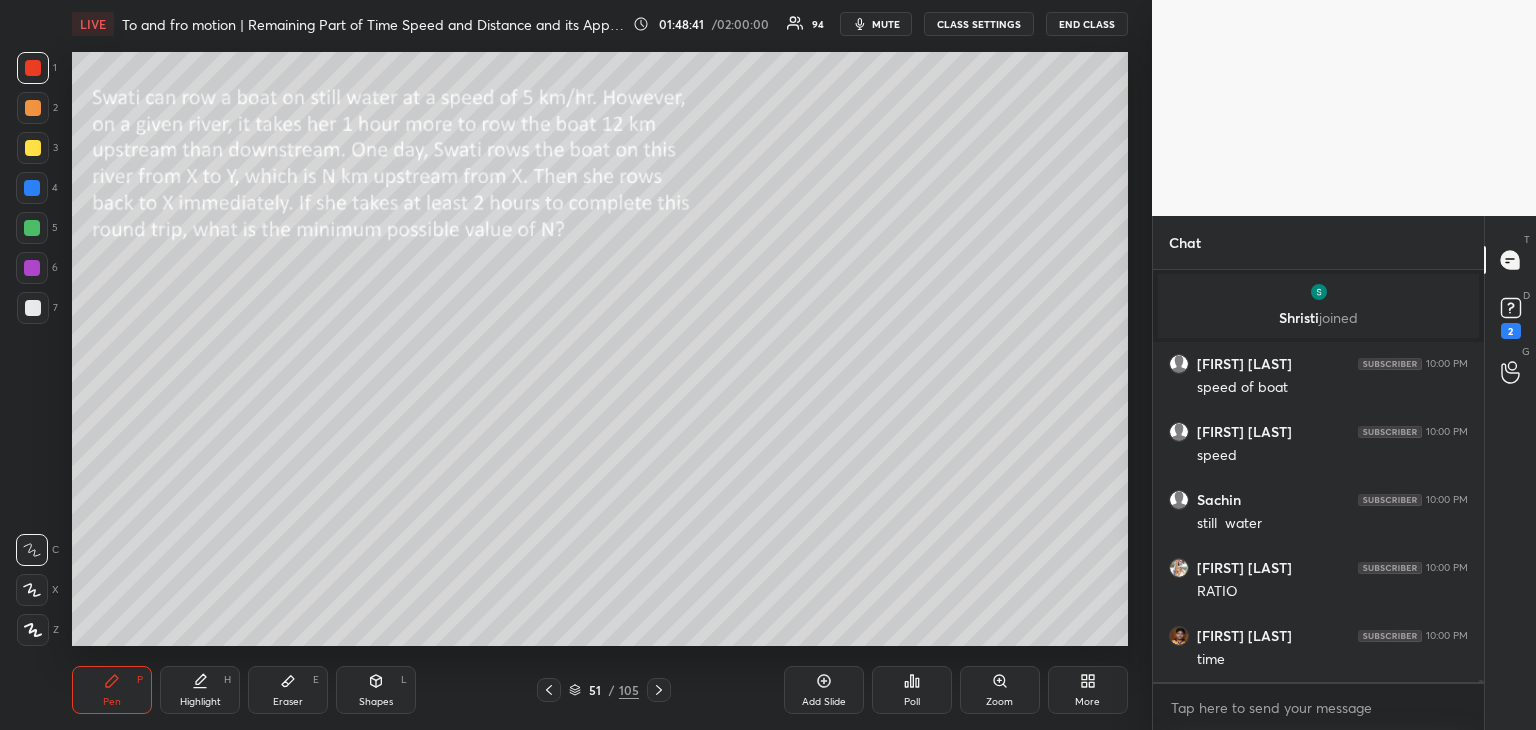 click on "Eraser E" at bounding box center (288, 690) 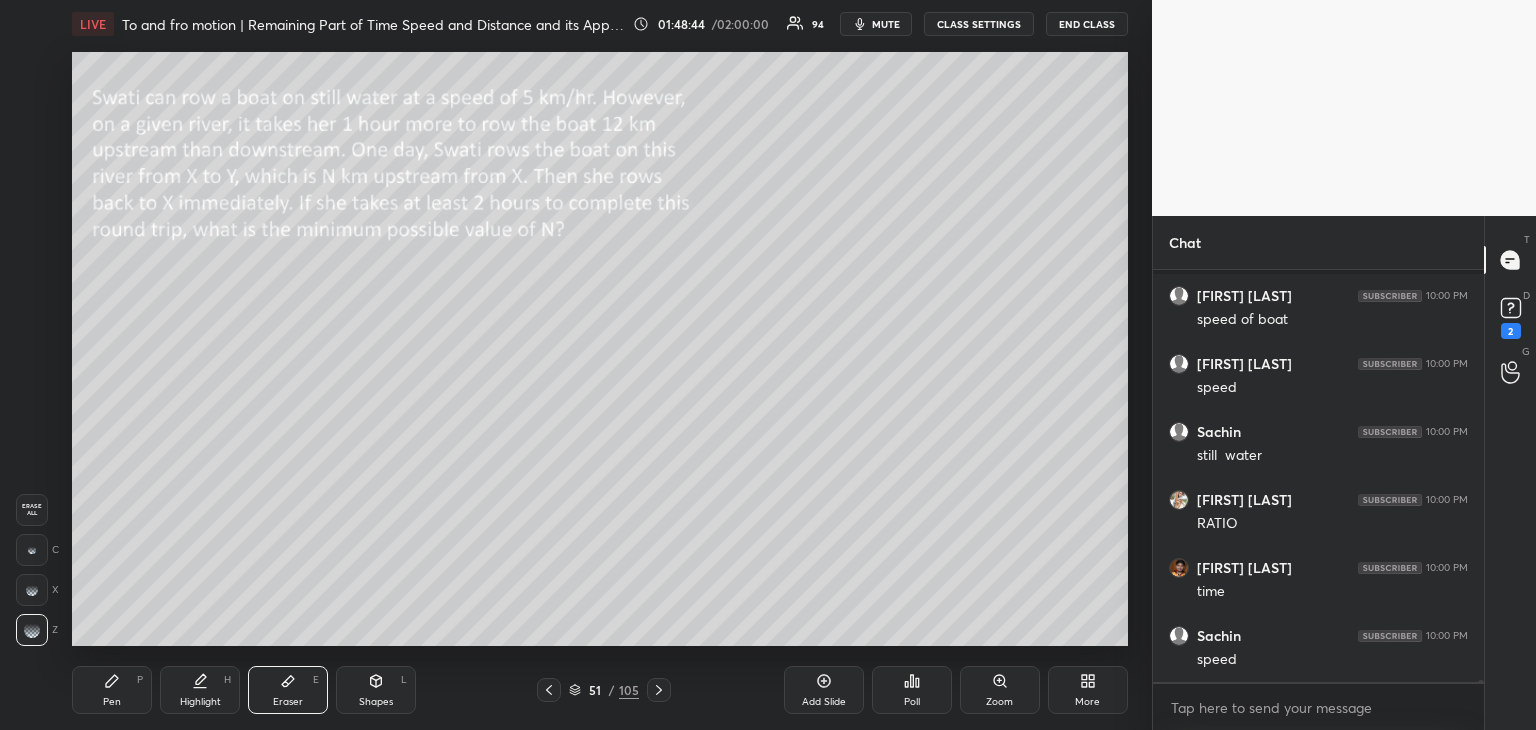 scroll, scrollTop: 85548, scrollLeft: 0, axis: vertical 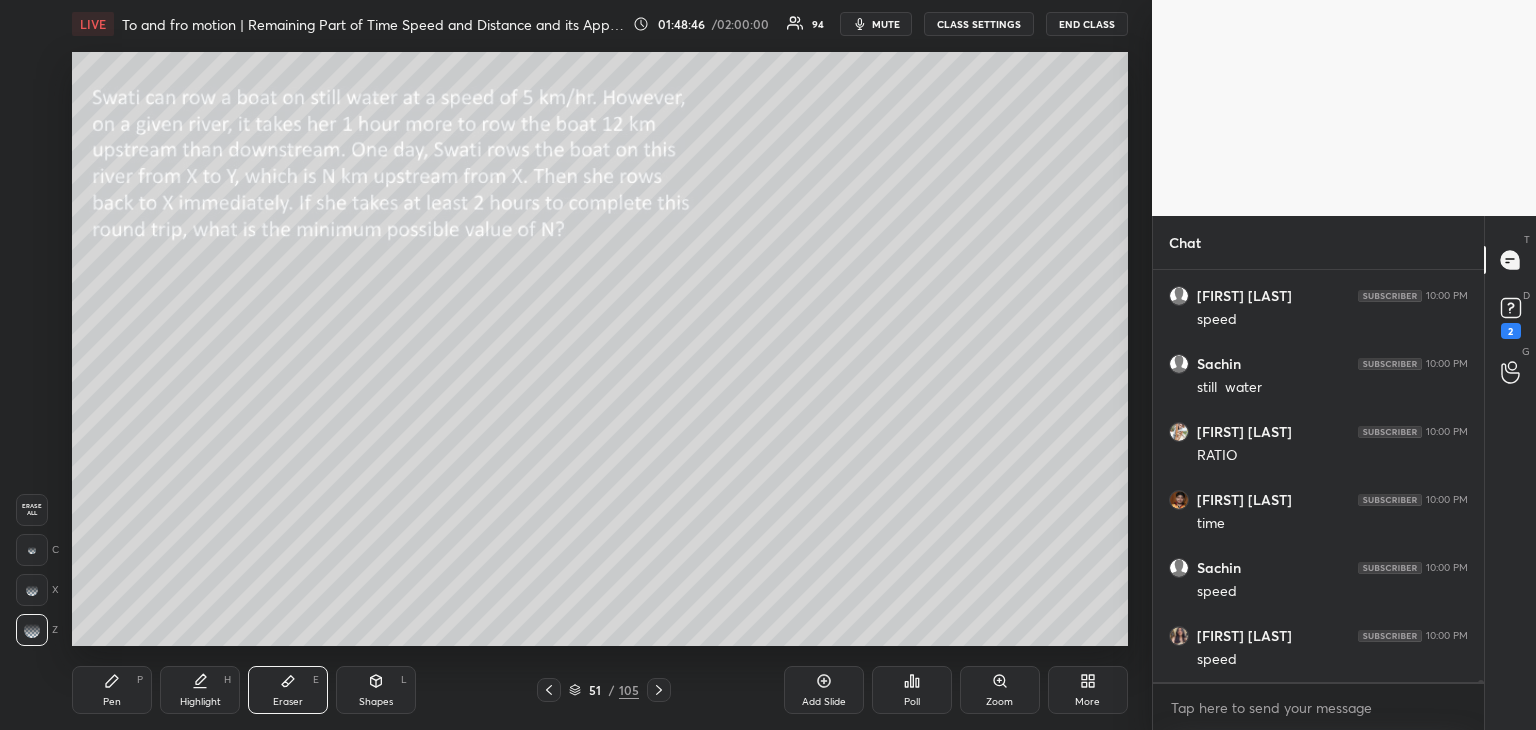 click on "Pen" at bounding box center (112, 702) 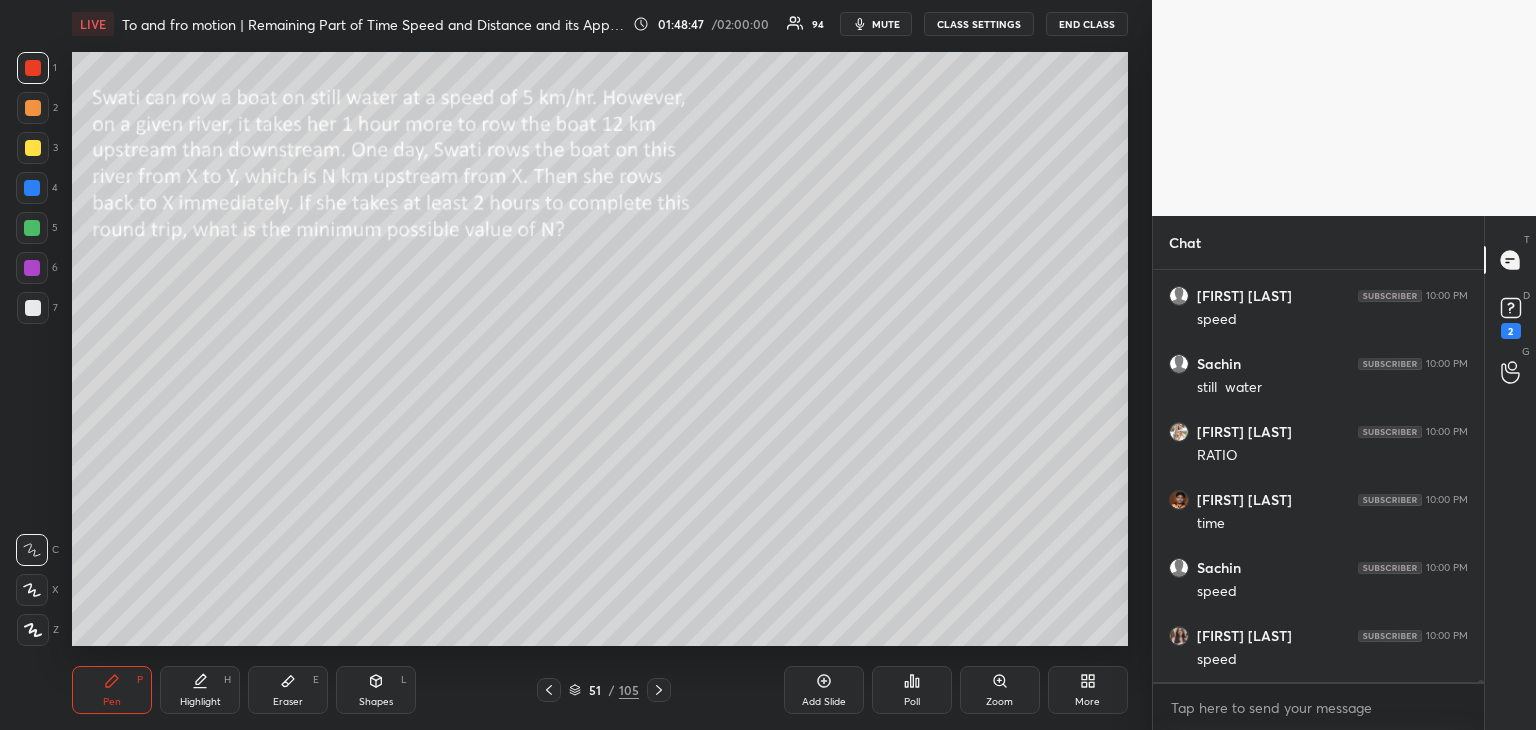 click at bounding box center (32, 228) 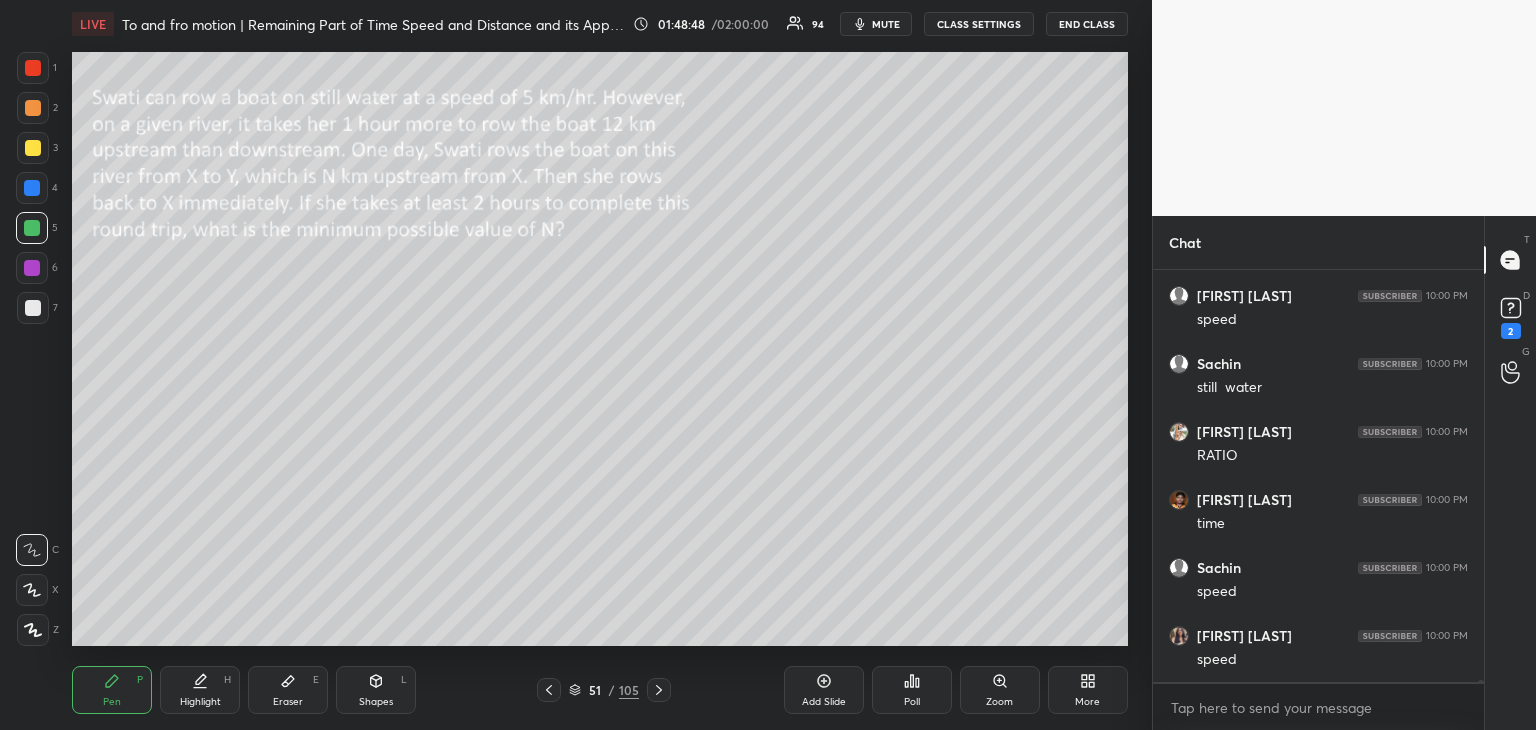 click 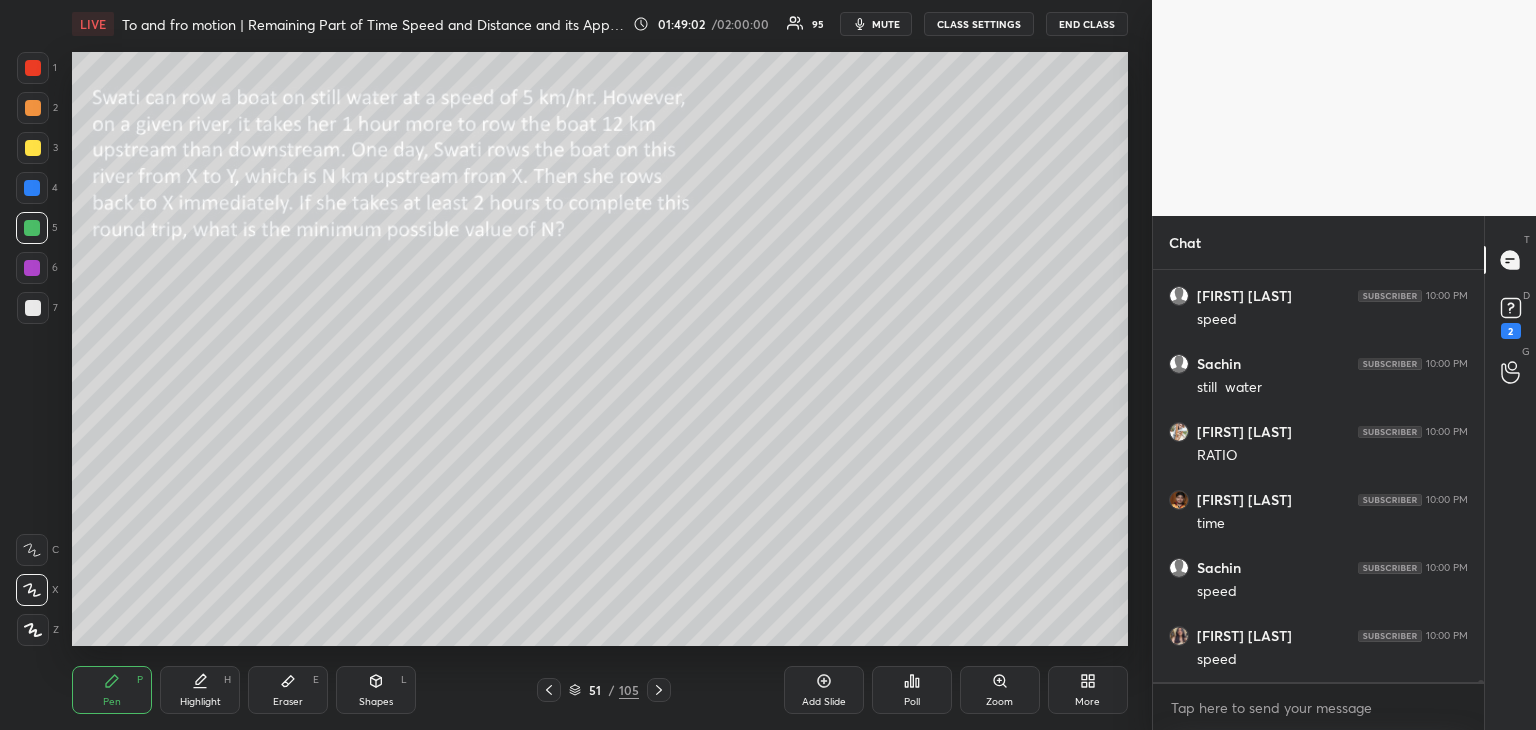 click 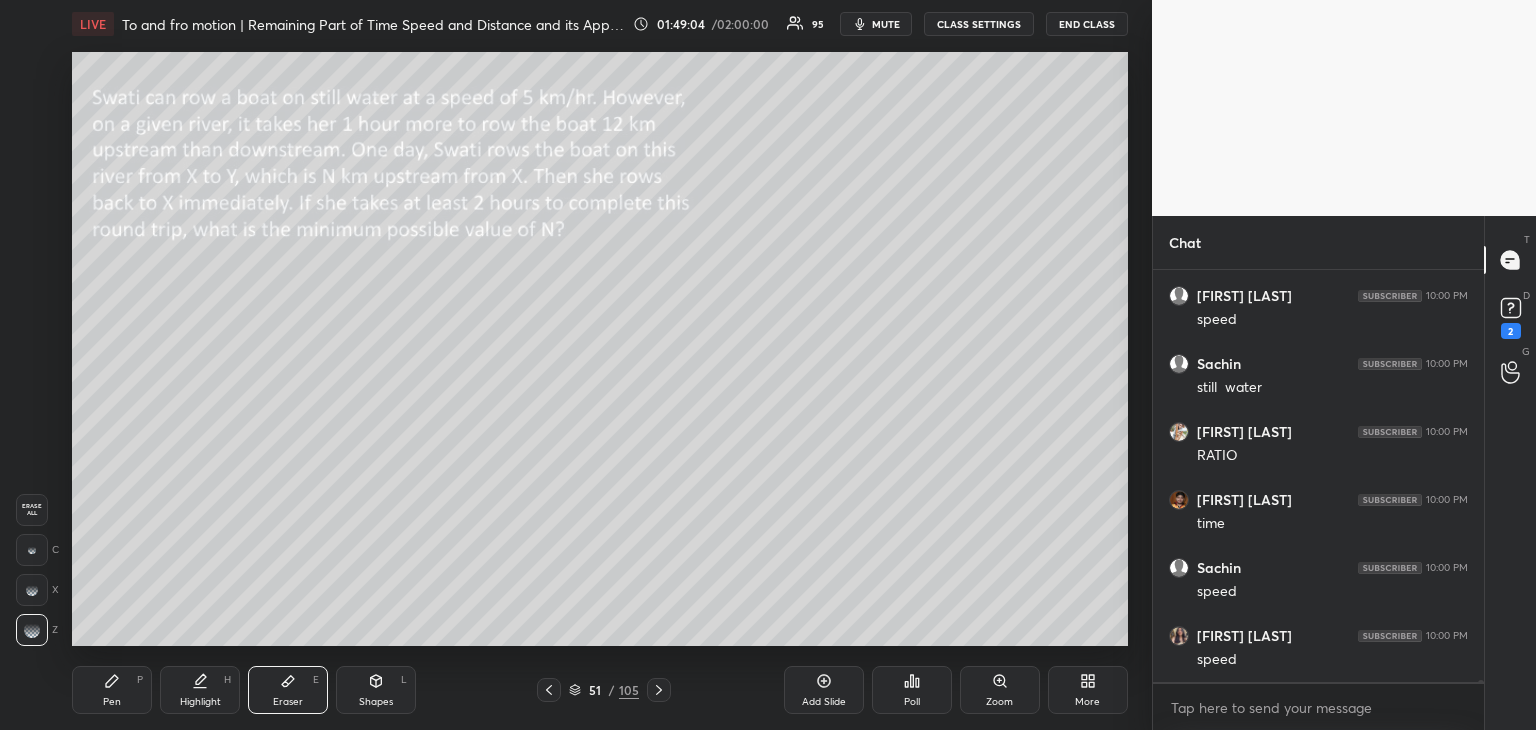click 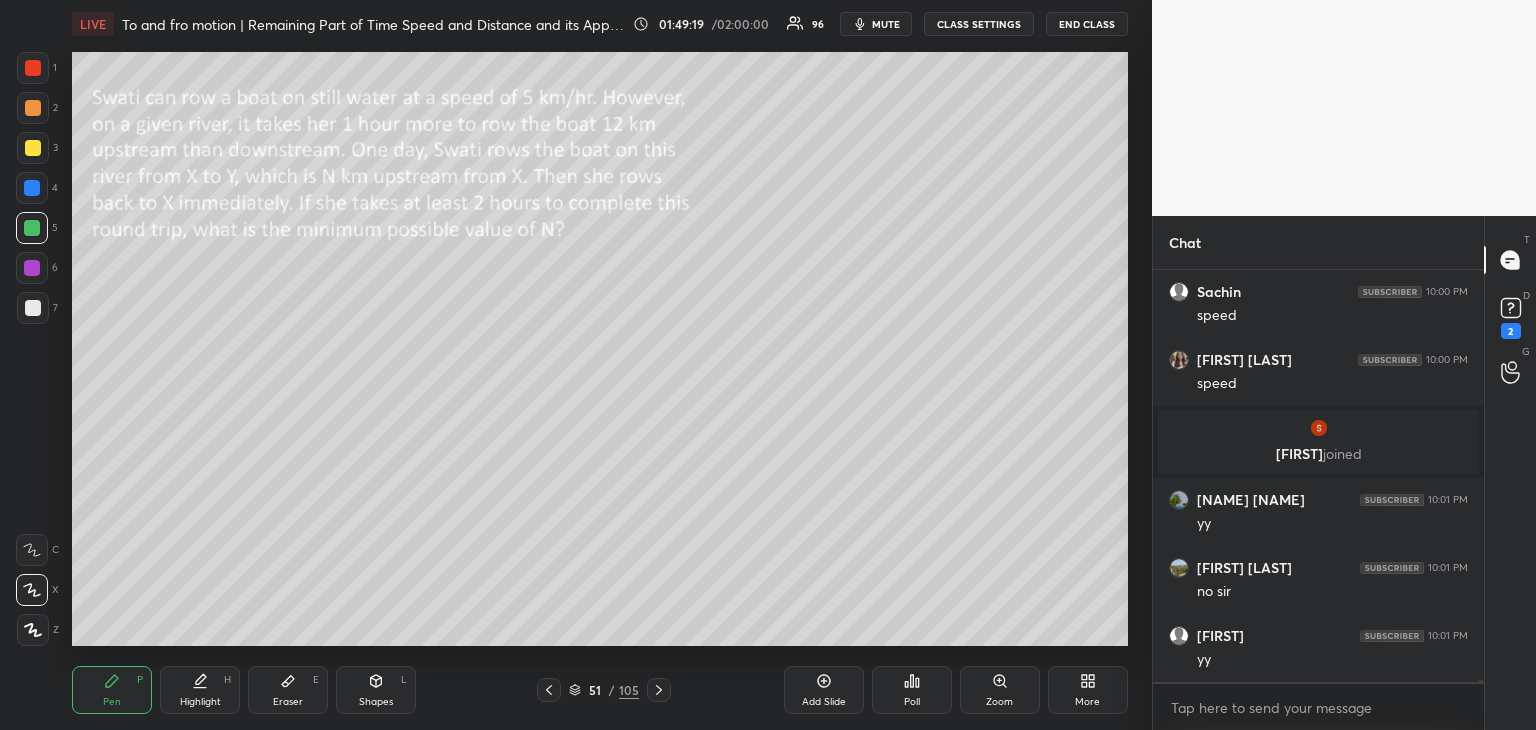 scroll, scrollTop: 85766, scrollLeft: 0, axis: vertical 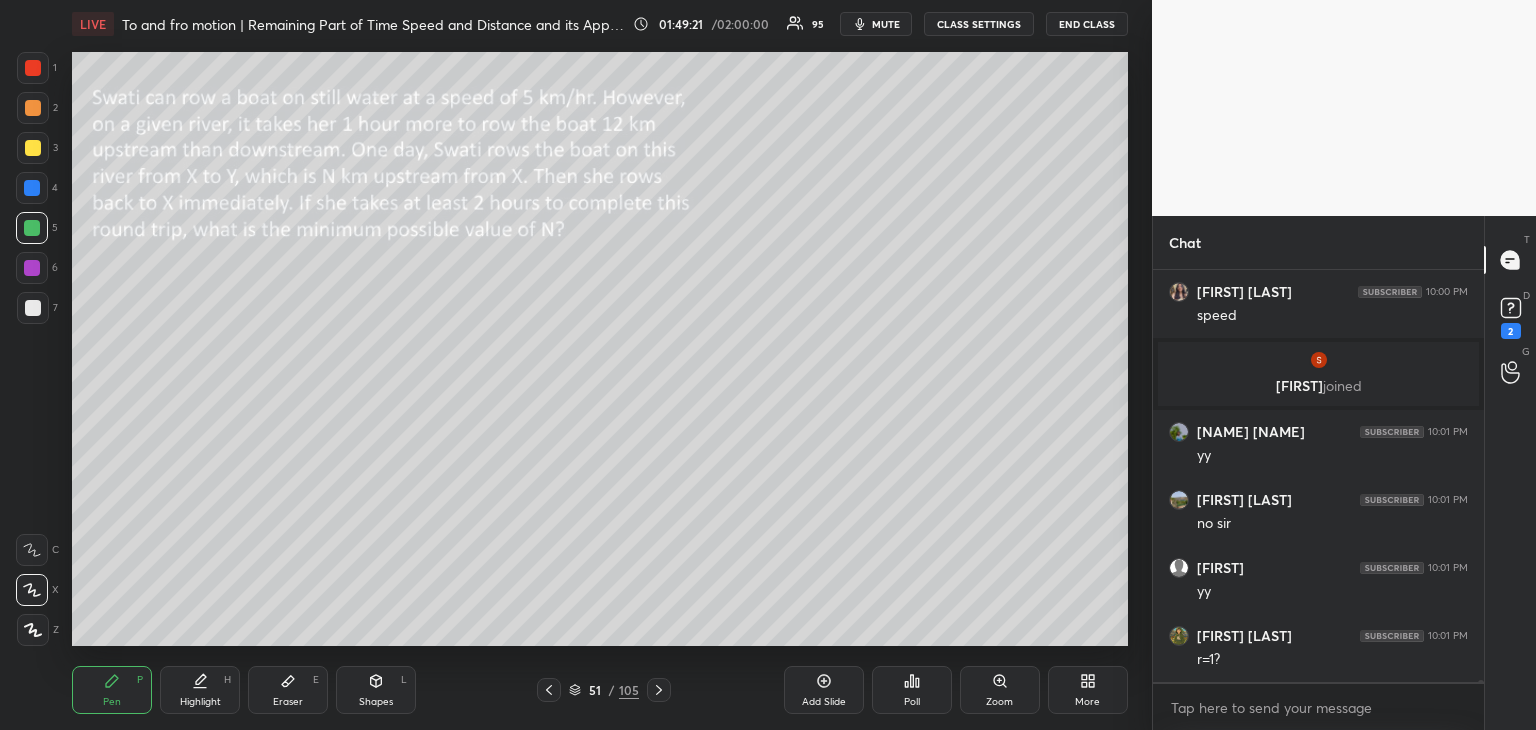 click on "Highlight H" at bounding box center (200, 690) 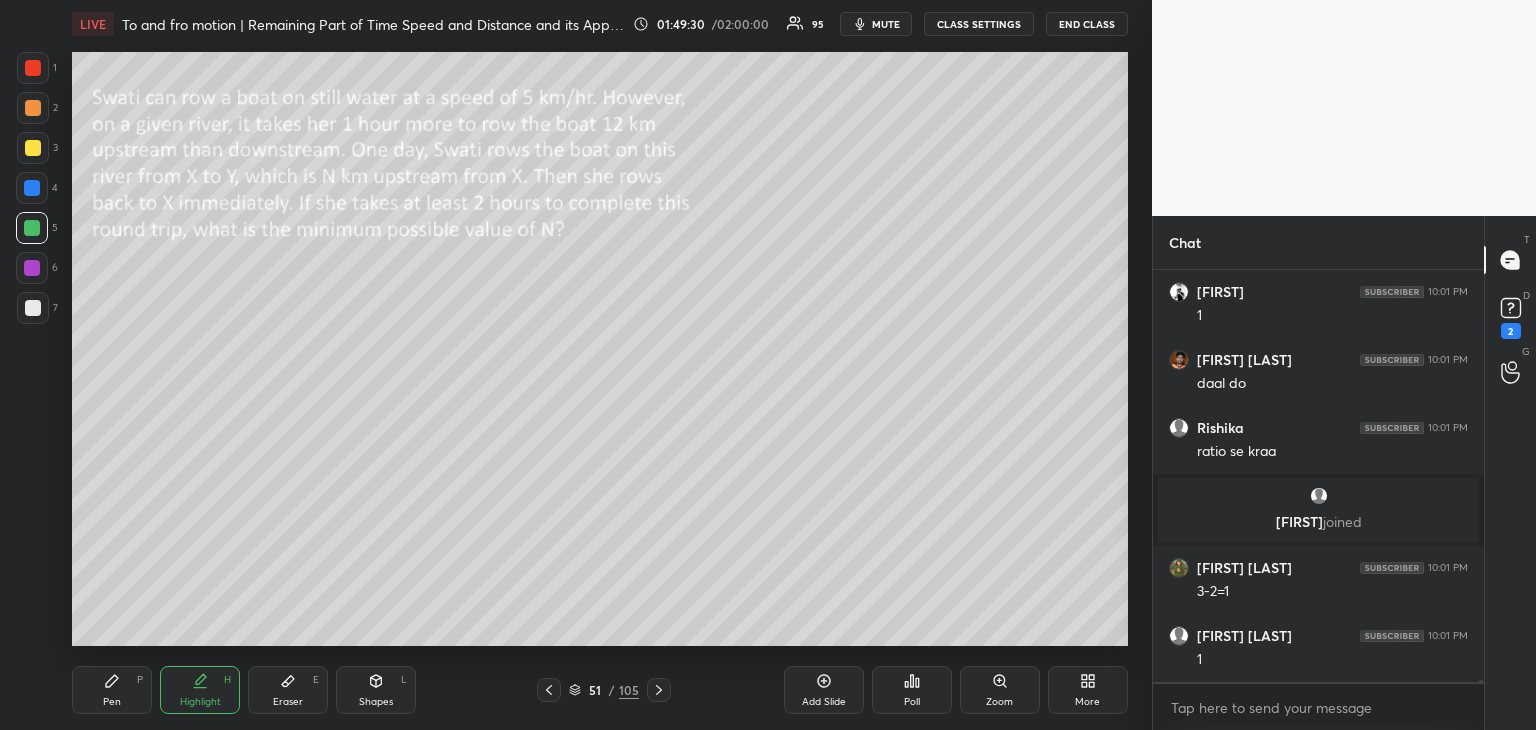 scroll, scrollTop: 86138, scrollLeft: 0, axis: vertical 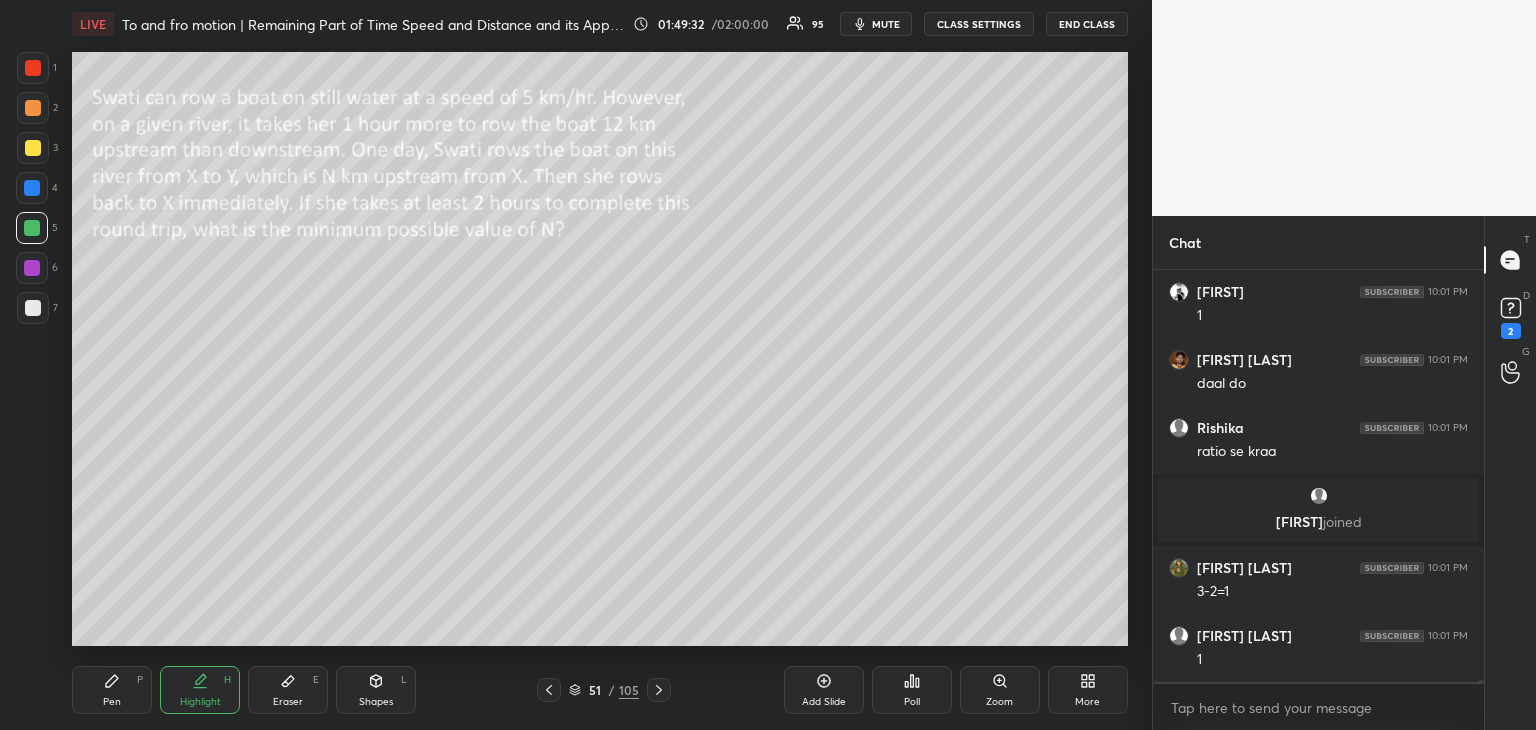 click 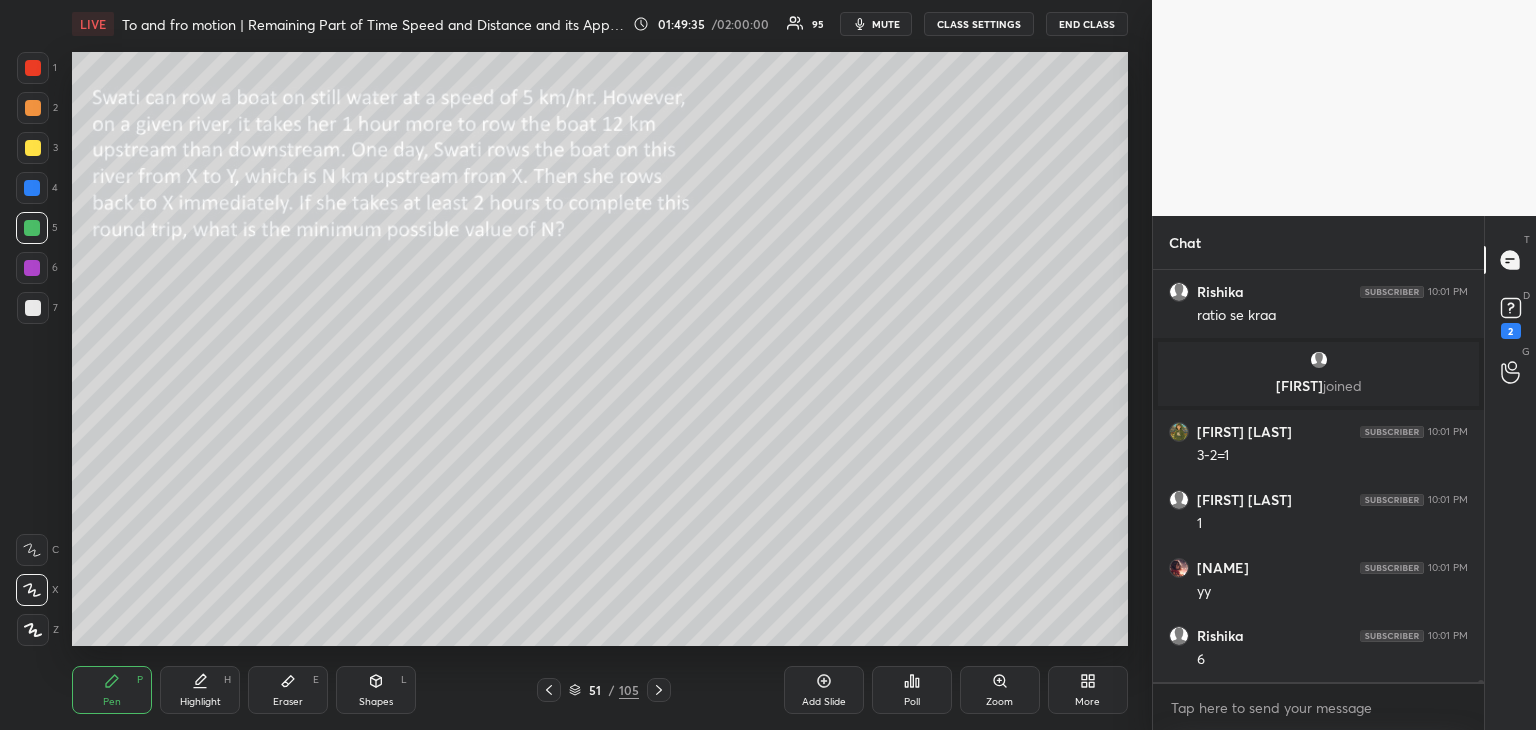 scroll, scrollTop: 86410, scrollLeft: 0, axis: vertical 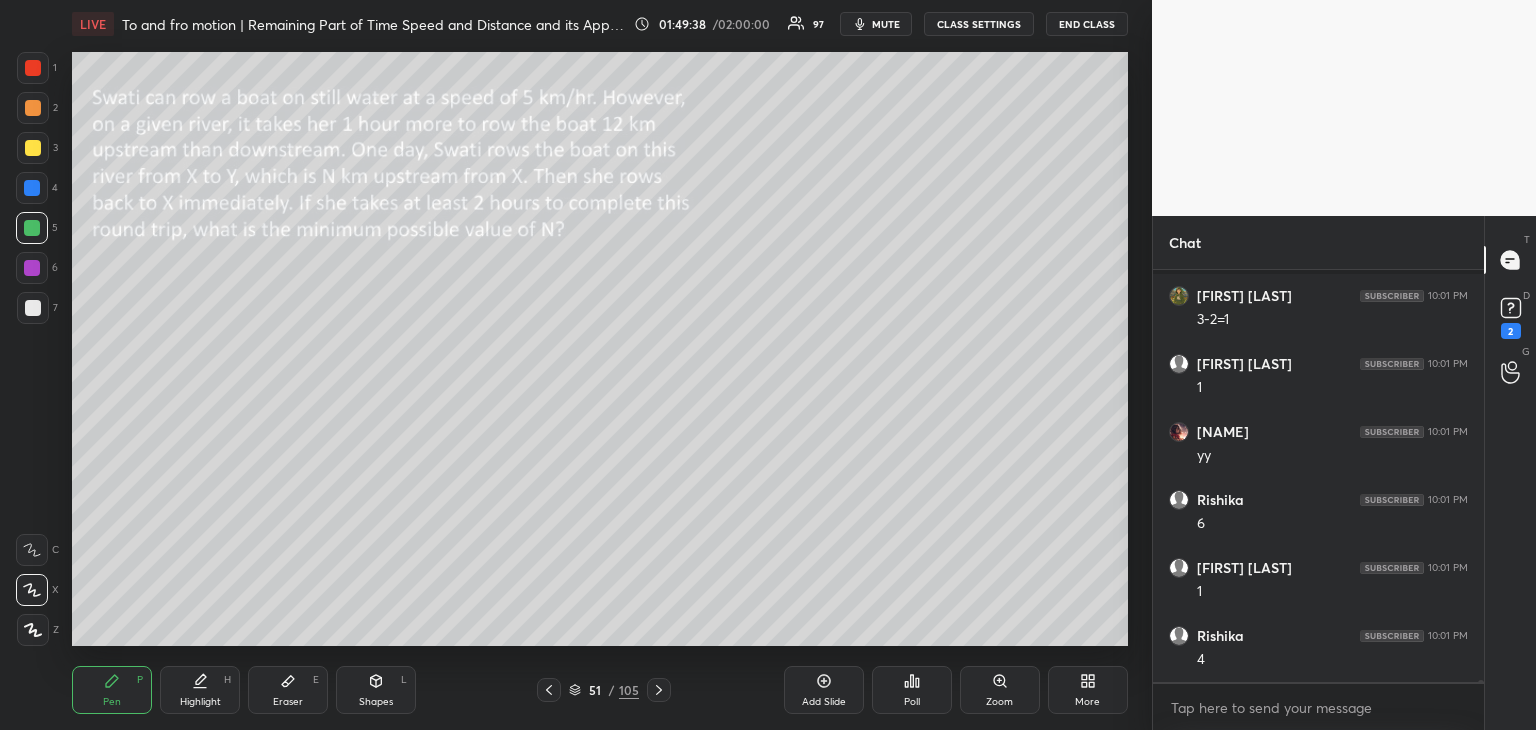 click on "Highlight H" at bounding box center (200, 690) 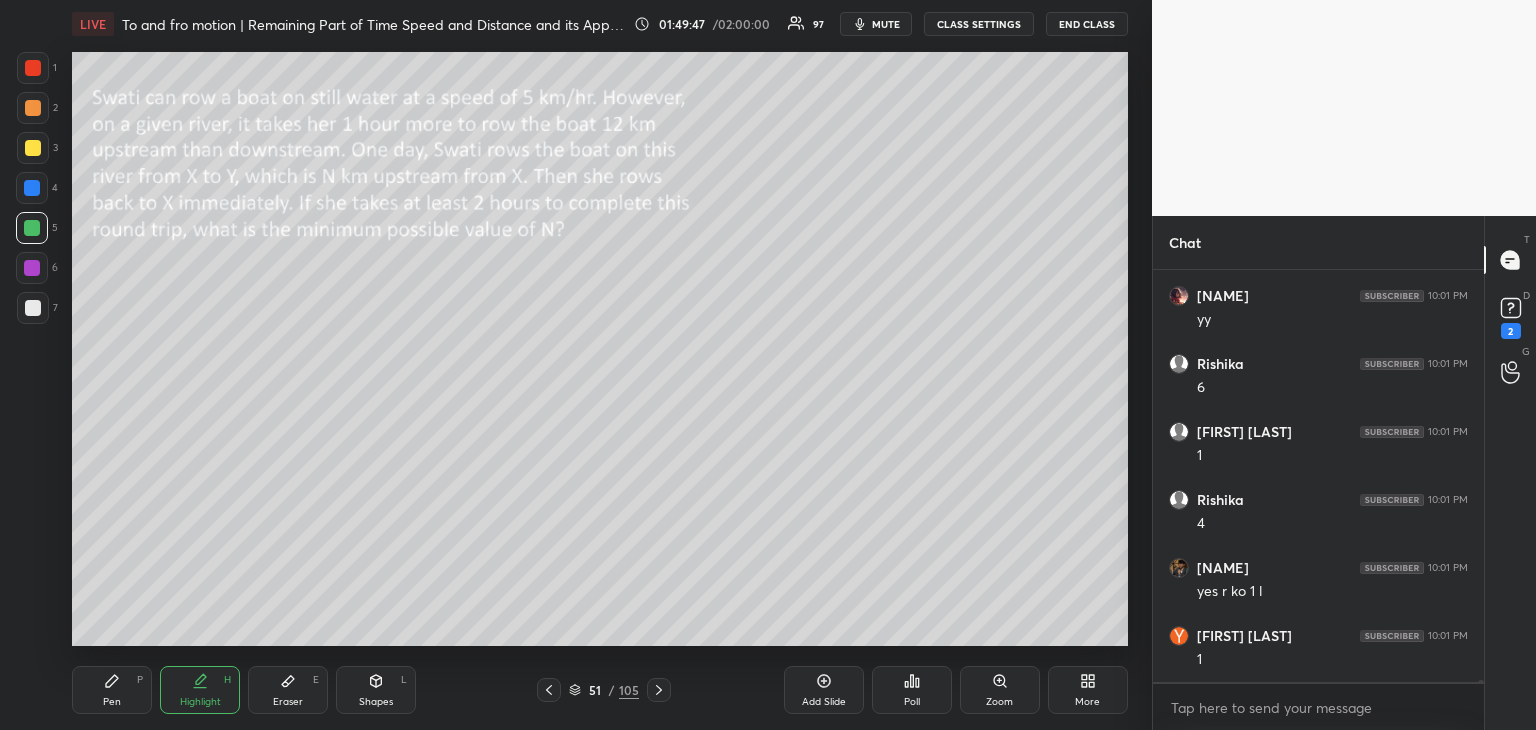 scroll, scrollTop: 86614, scrollLeft: 0, axis: vertical 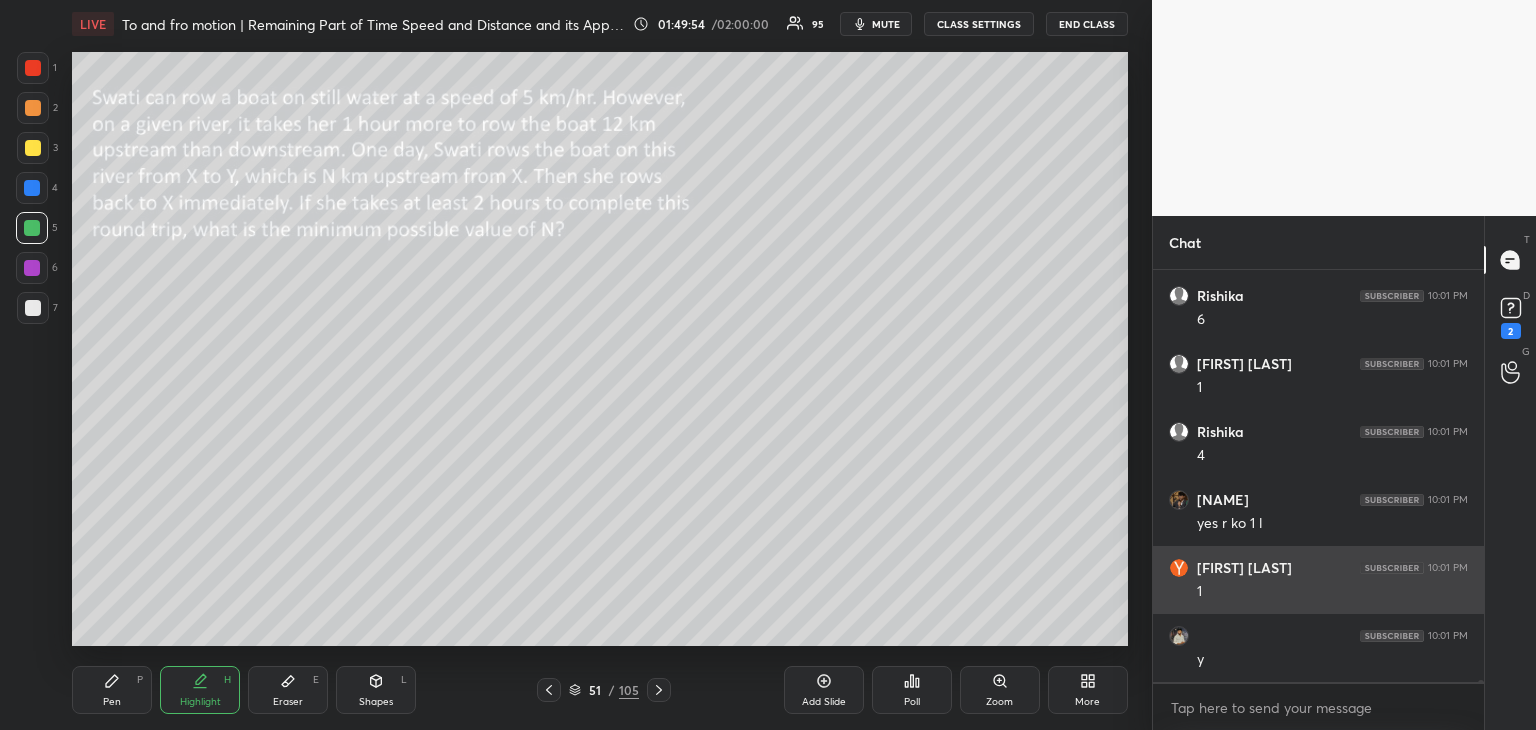 click 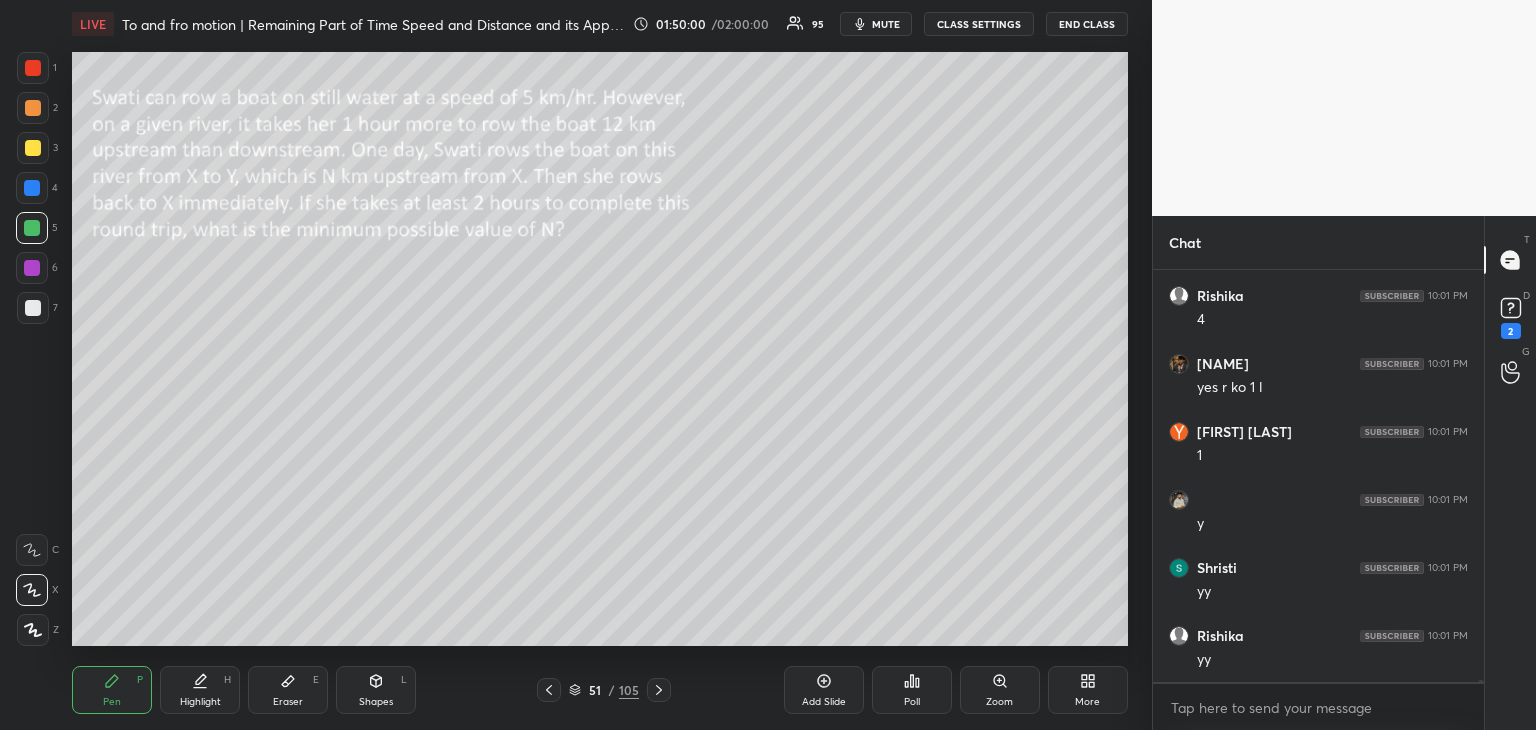 scroll, scrollTop: 86818, scrollLeft: 0, axis: vertical 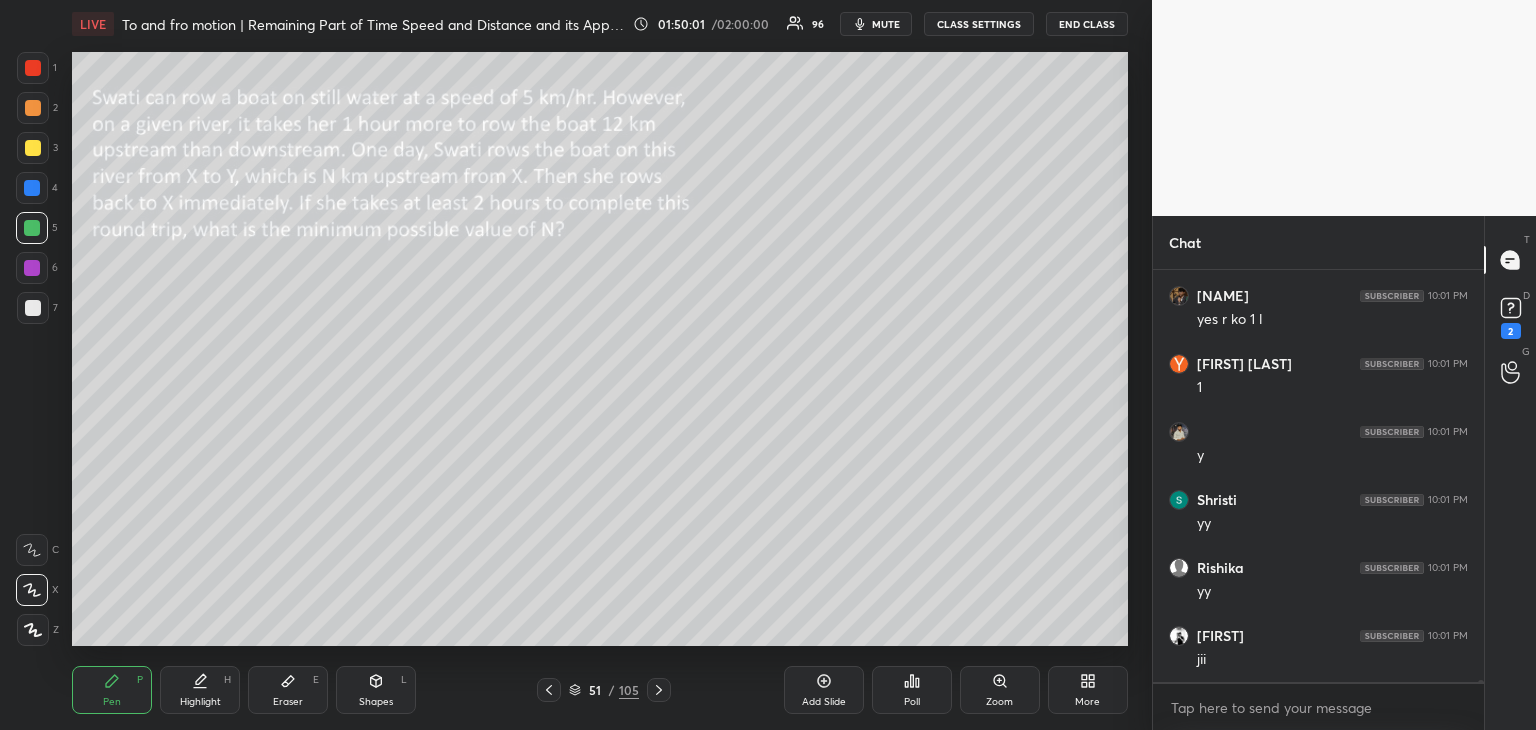 click at bounding box center (32, 268) 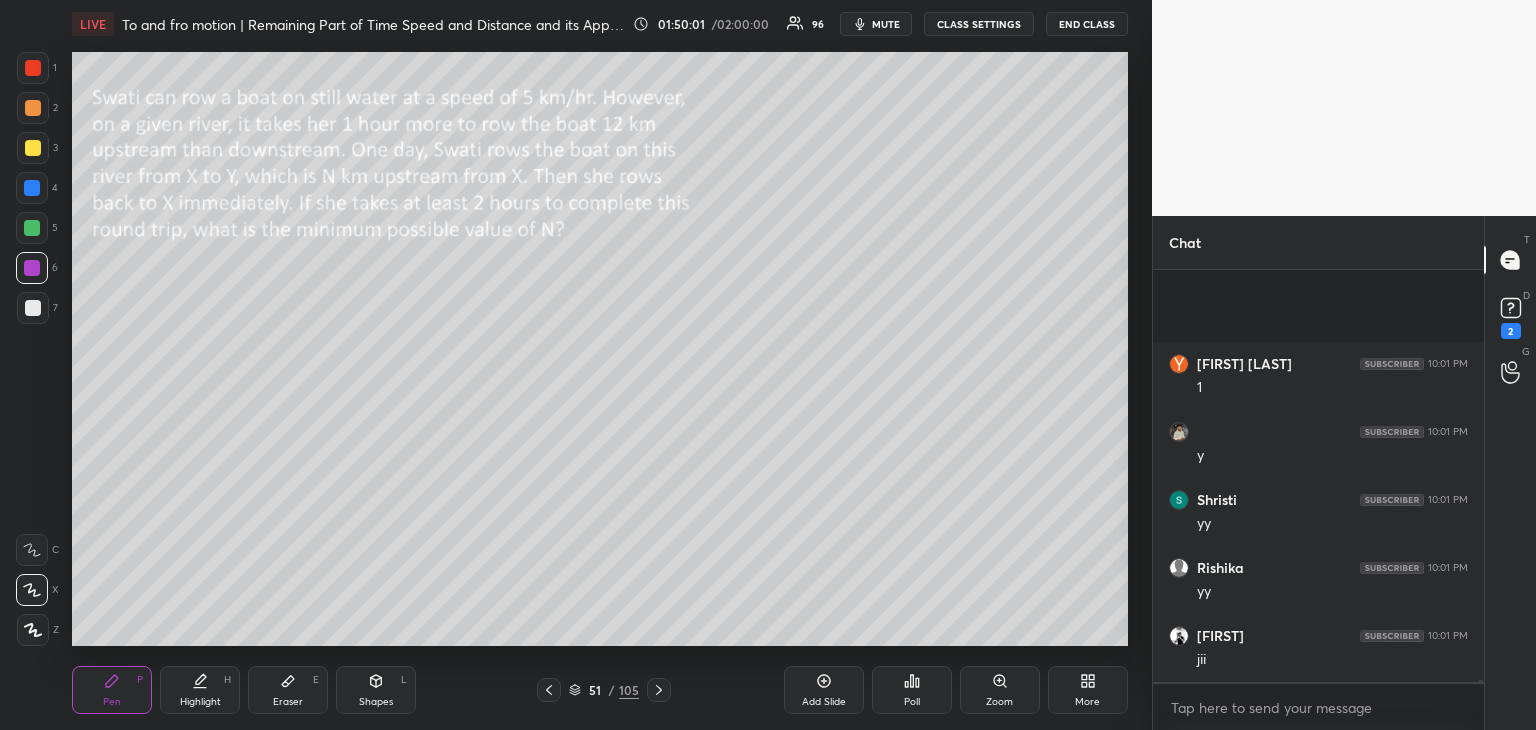 scroll, scrollTop: 87022, scrollLeft: 0, axis: vertical 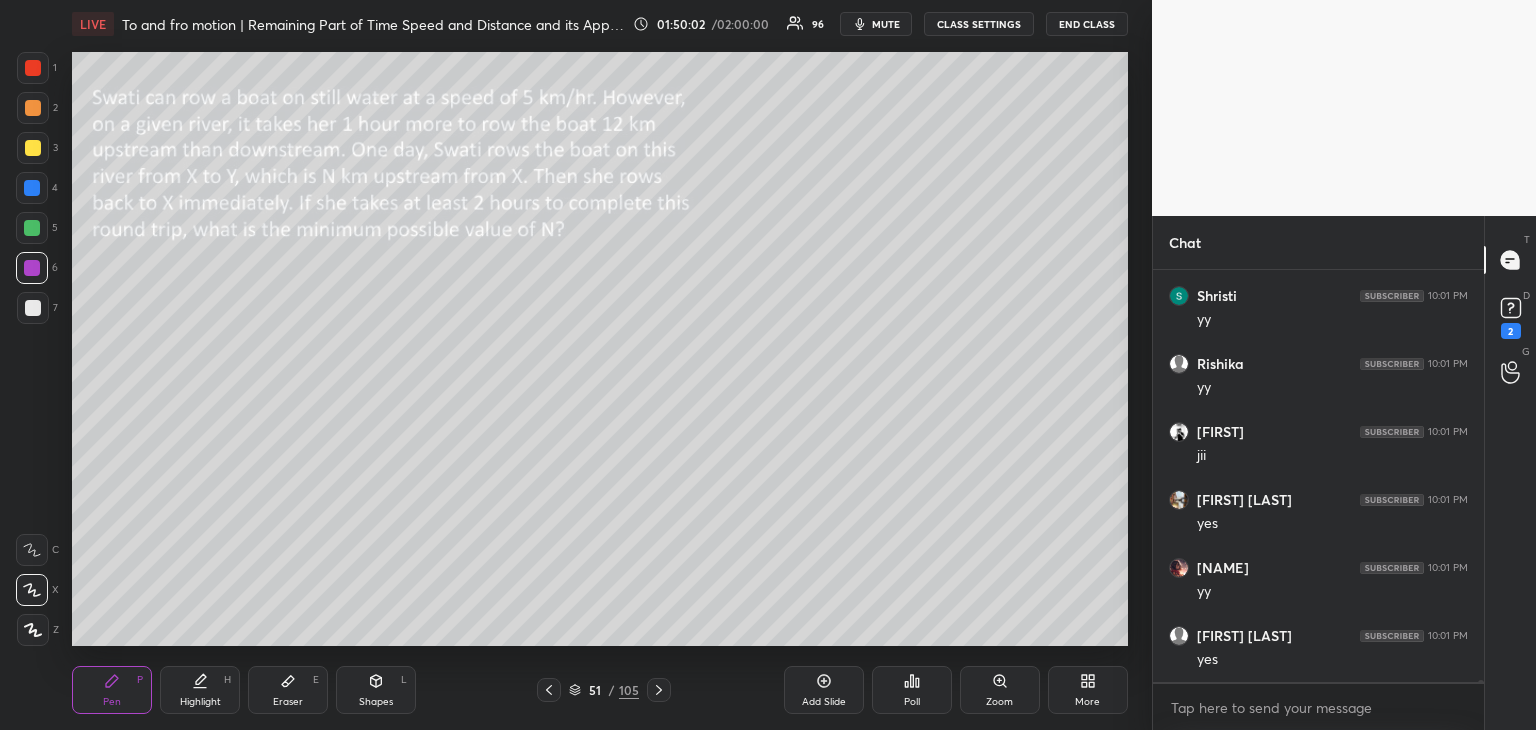 click on "Highlight H" at bounding box center [200, 690] 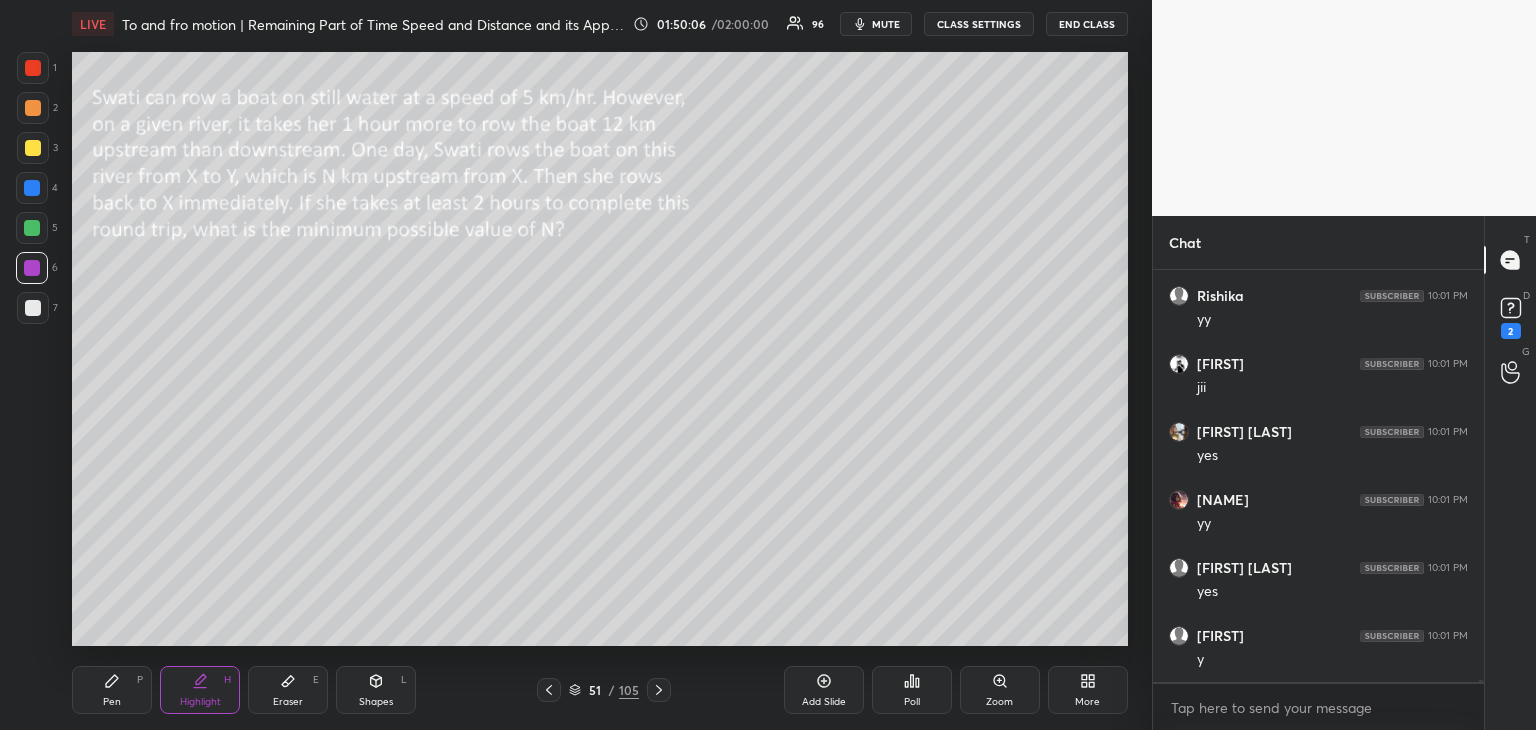 scroll, scrollTop: 87162, scrollLeft: 0, axis: vertical 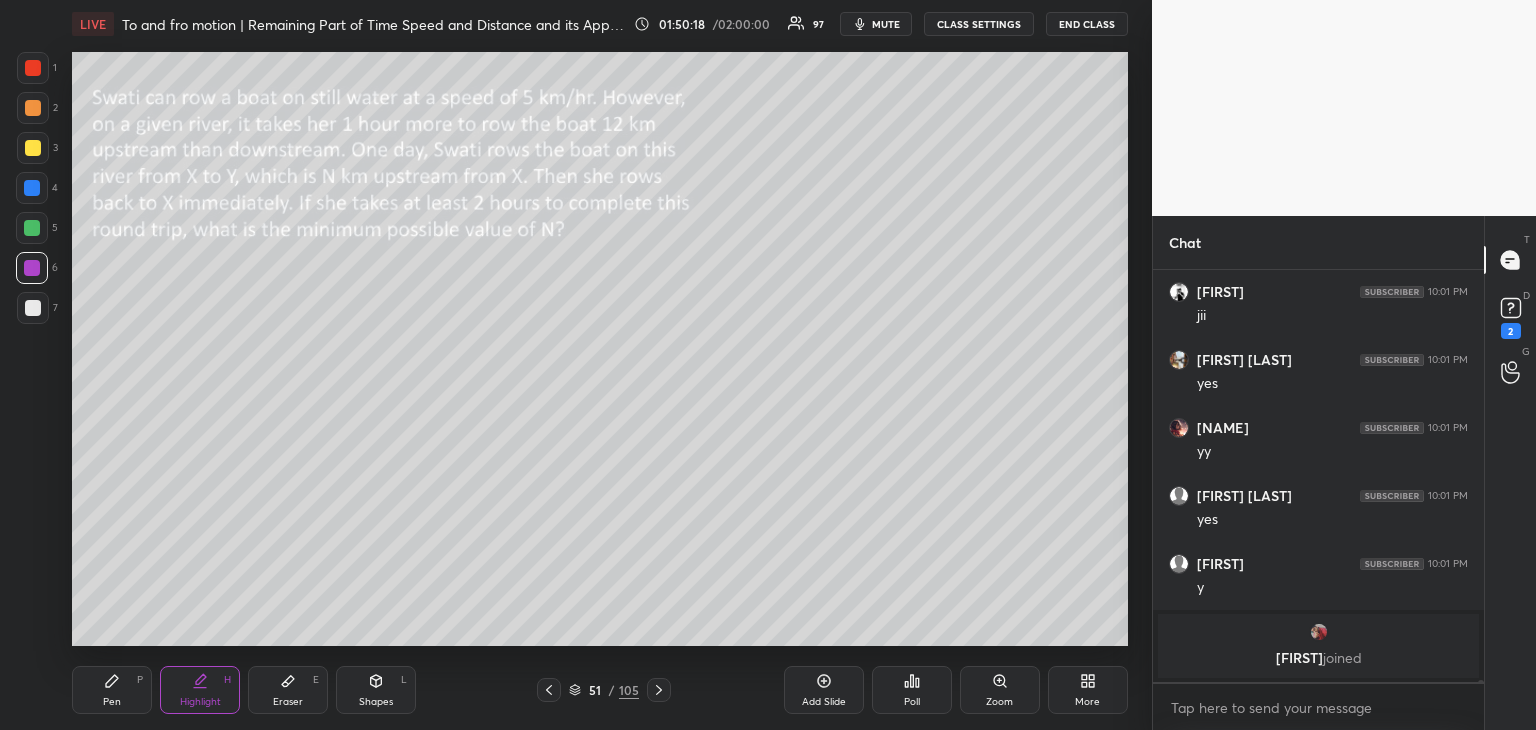 click on "Pen P" at bounding box center [112, 690] 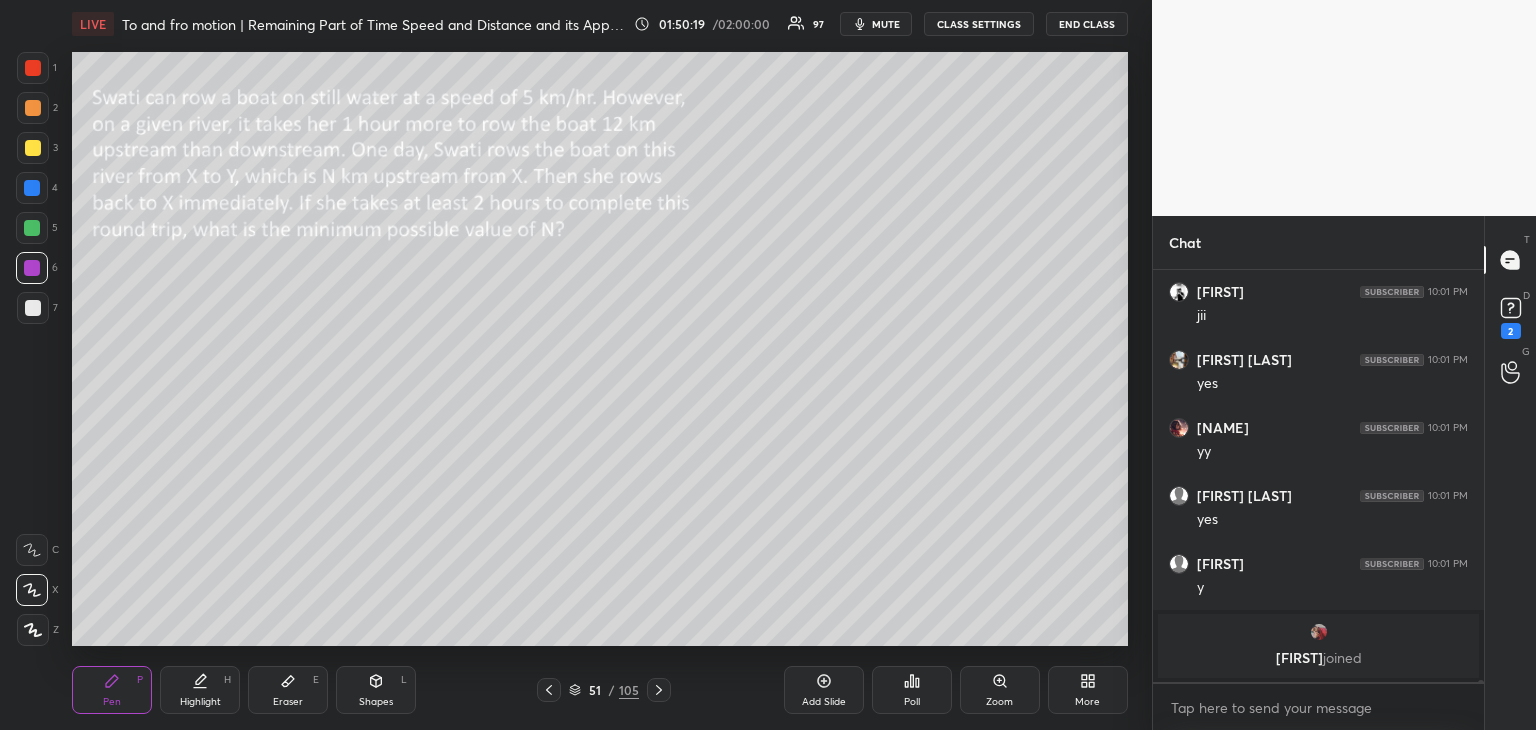 click at bounding box center (33, 148) 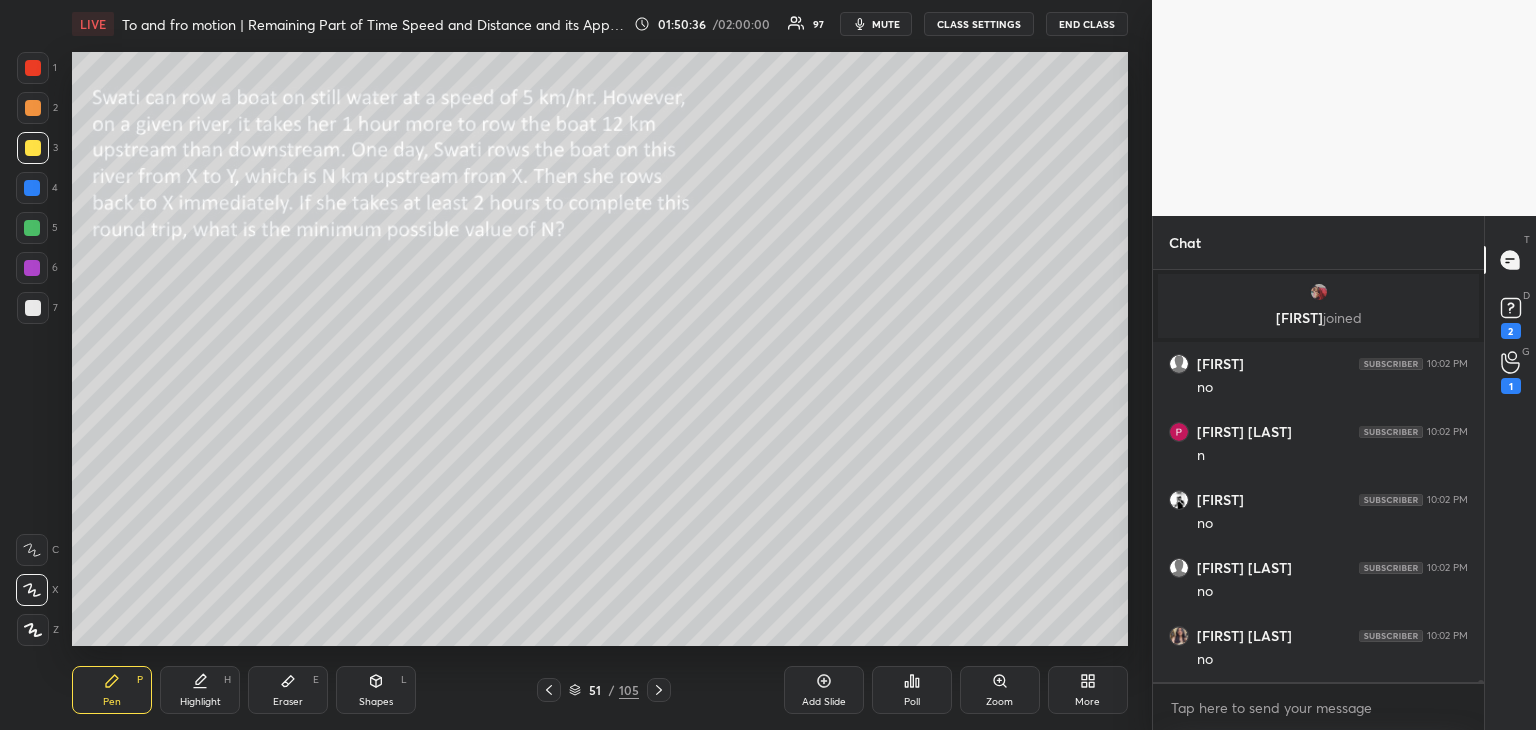 scroll, scrollTop: 87346, scrollLeft: 0, axis: vertical 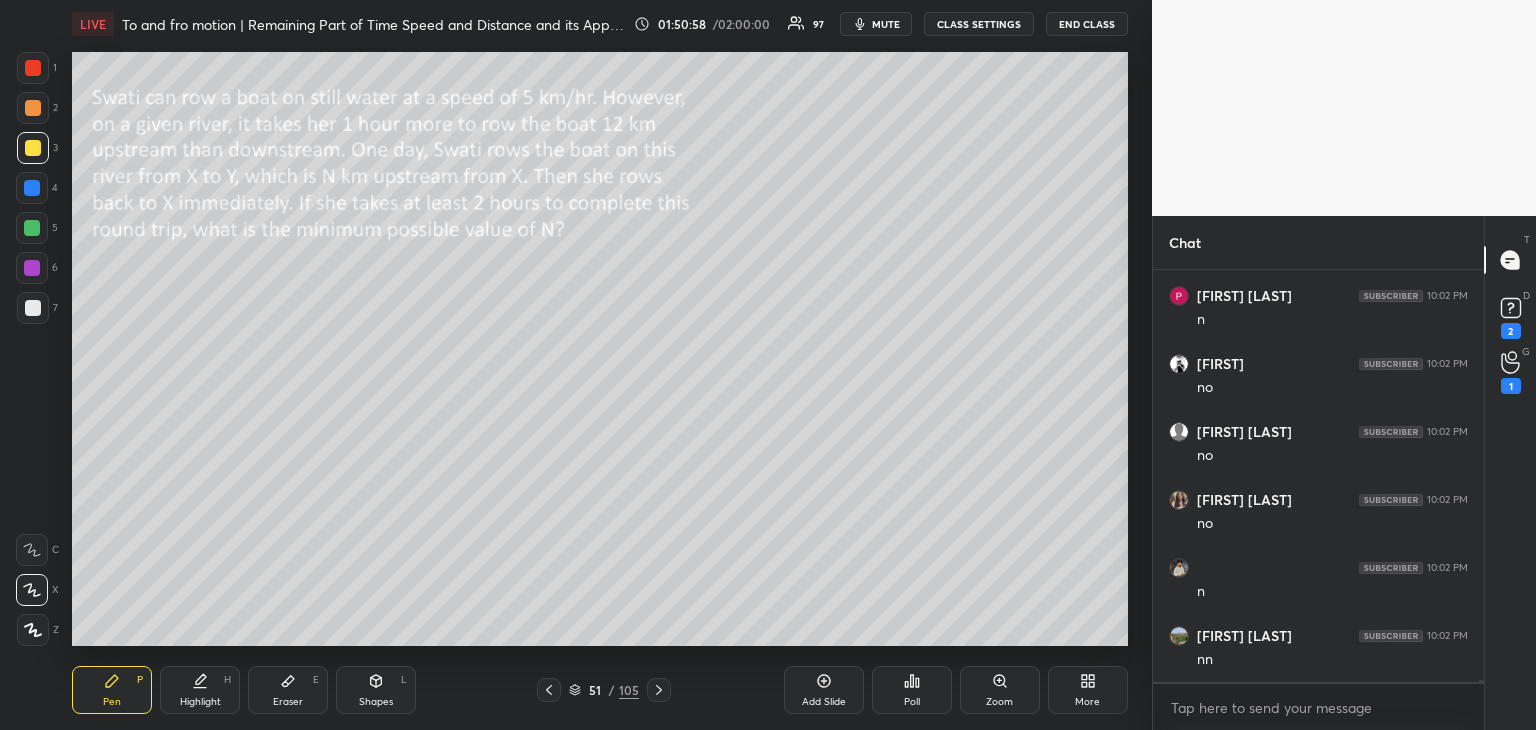 click on "Eraser E" at bounding box center [288, 690] 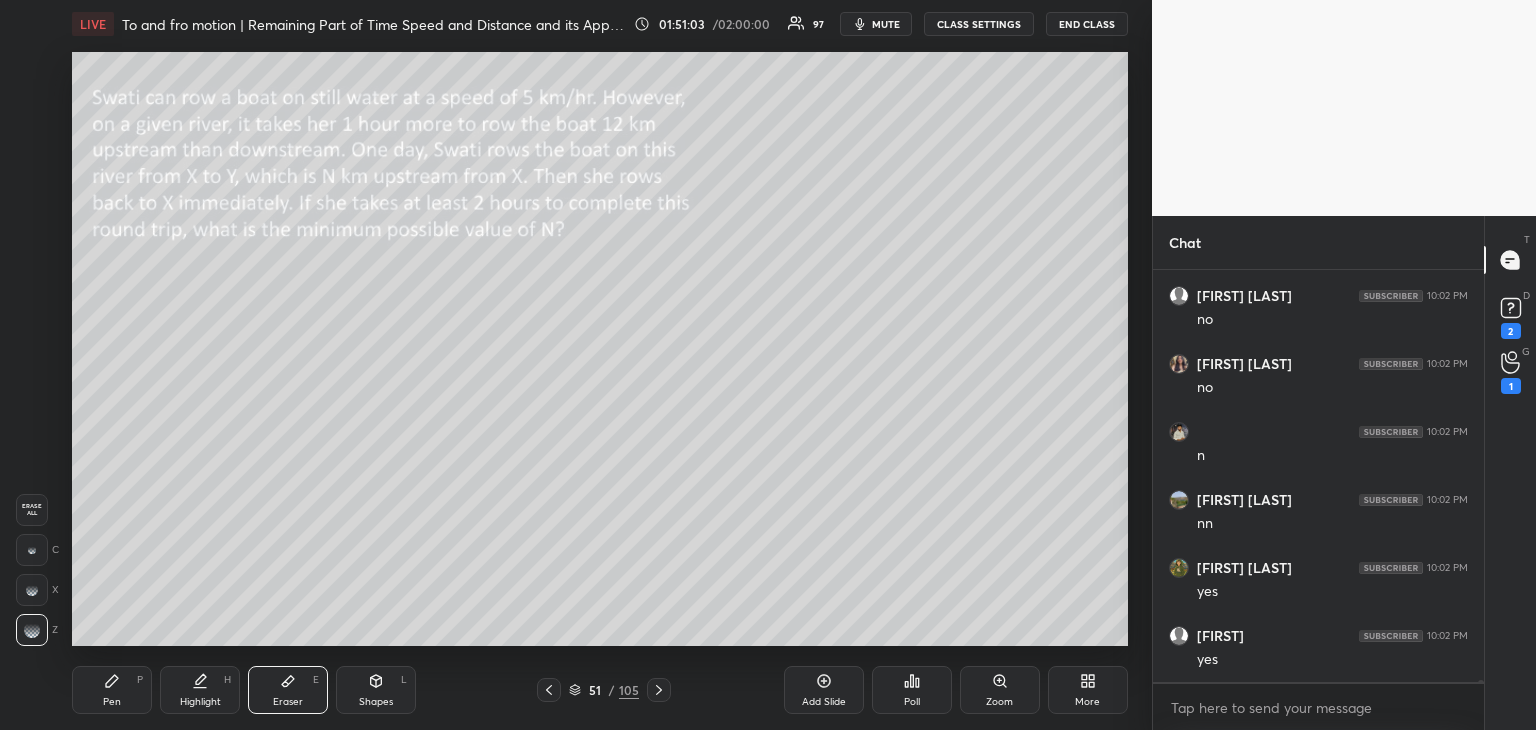 scroll, scrollTop: 87550, scrollLeft: 0, axis: vertical 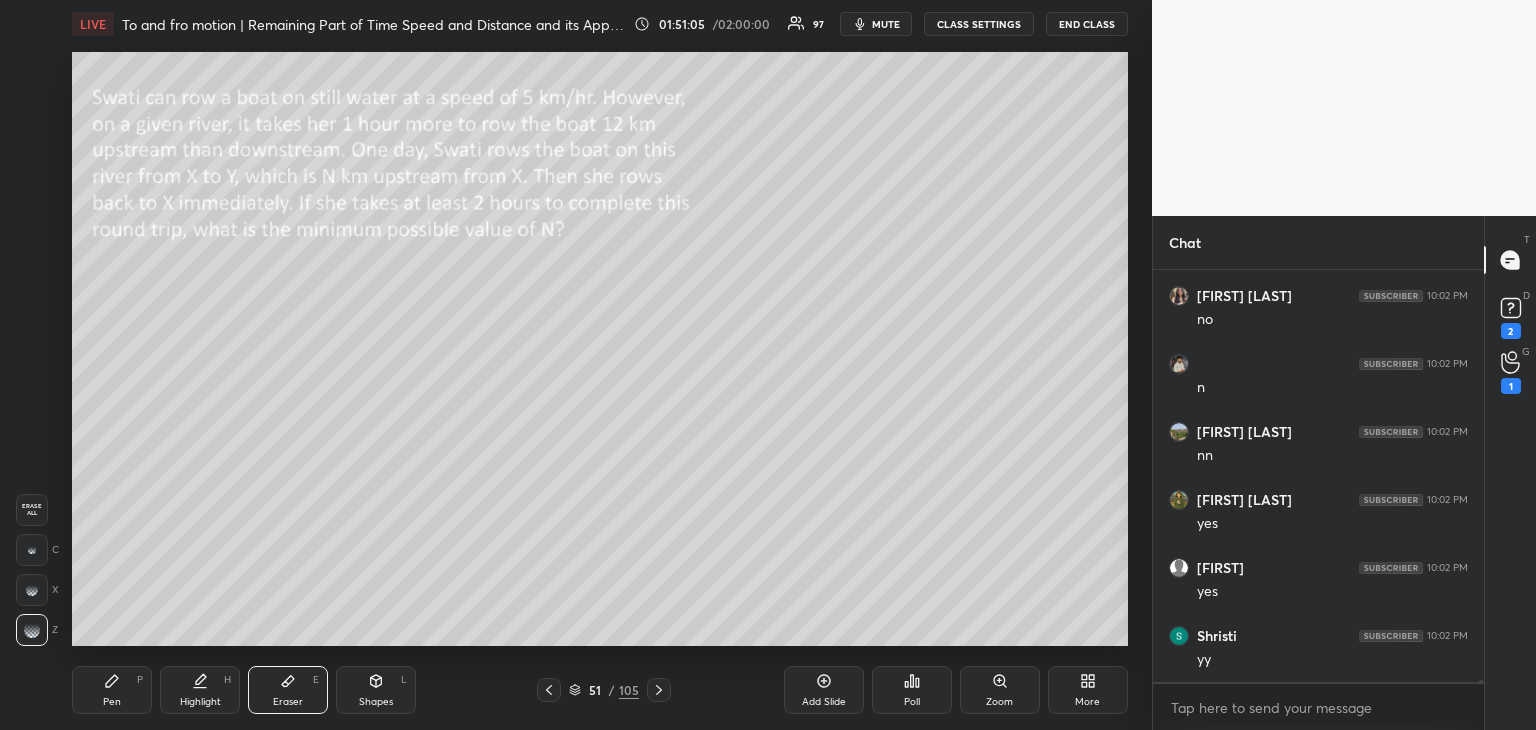 click on "Pen P" at bounding box center (112, 690) 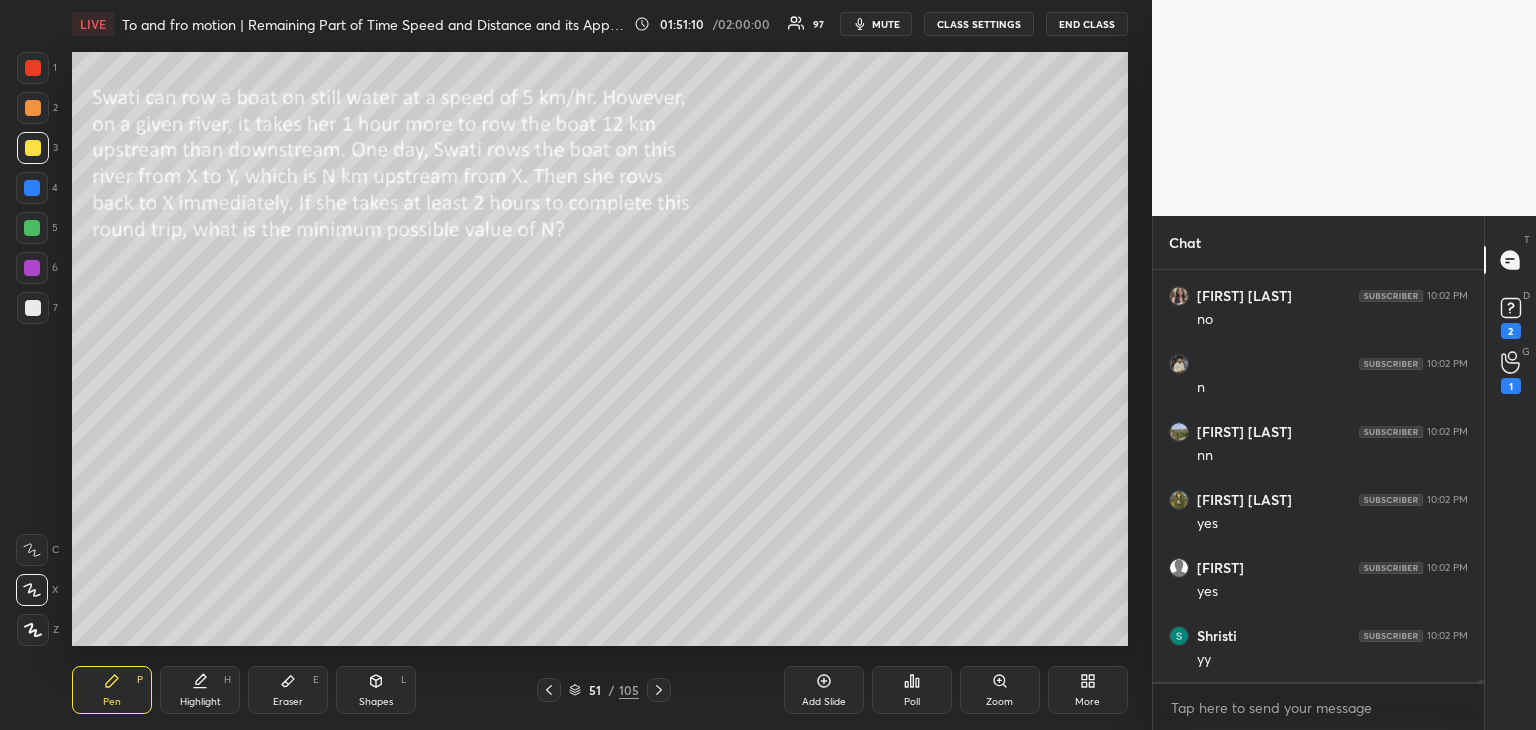 click at bounding box center (33, 308) 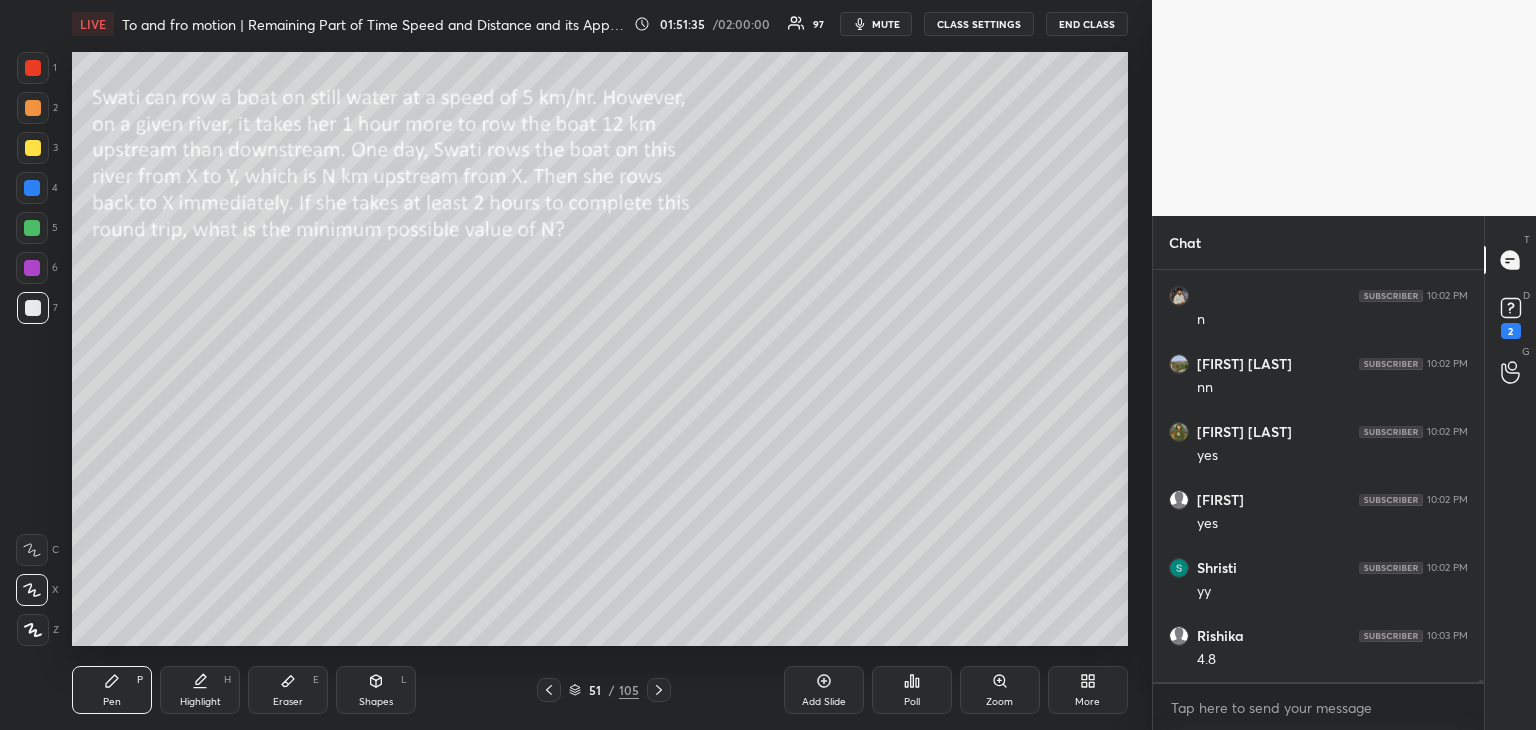 scroll, scrollTop: 87686, scrollLeft: 0, axis: vertical 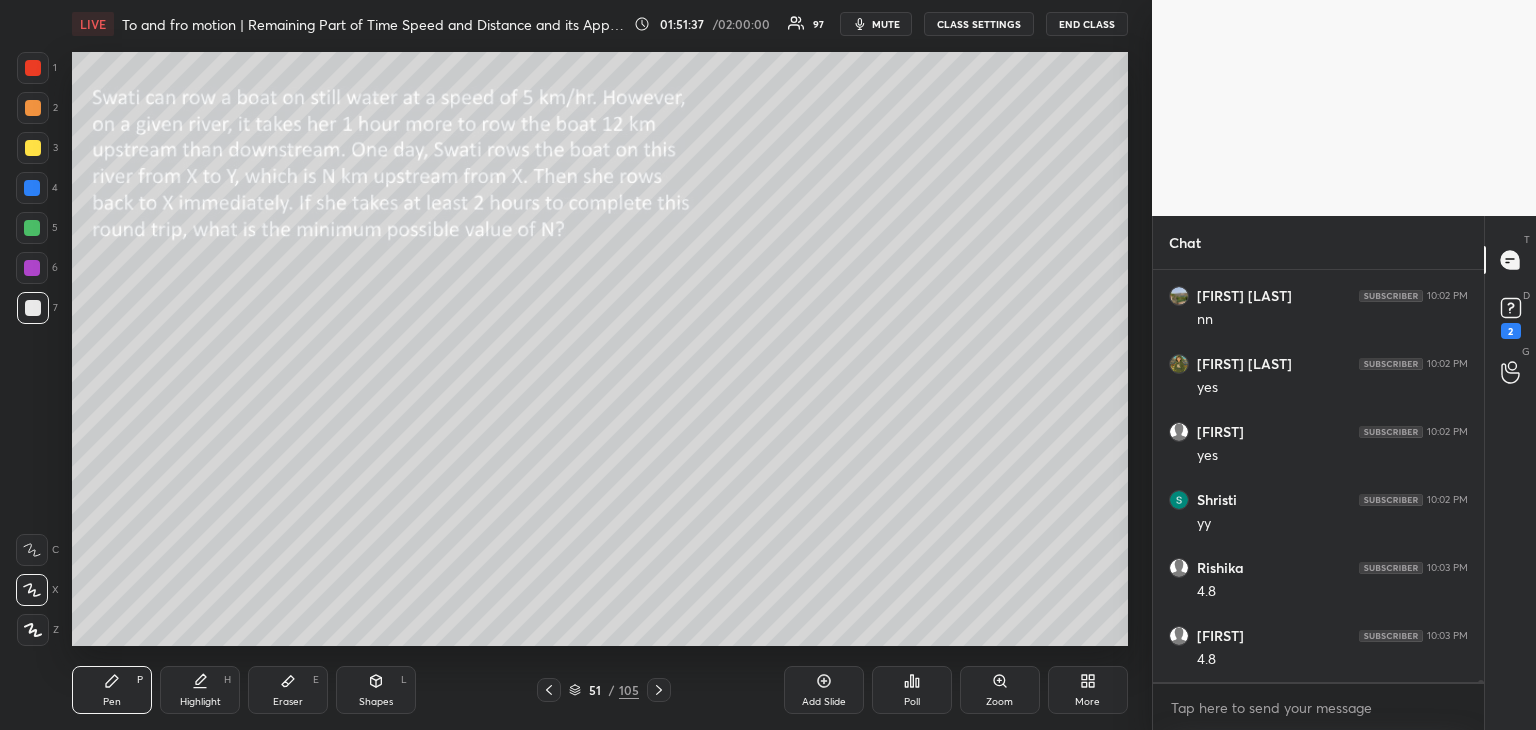 click on "Add Slide" at bounding box center [824, 690] 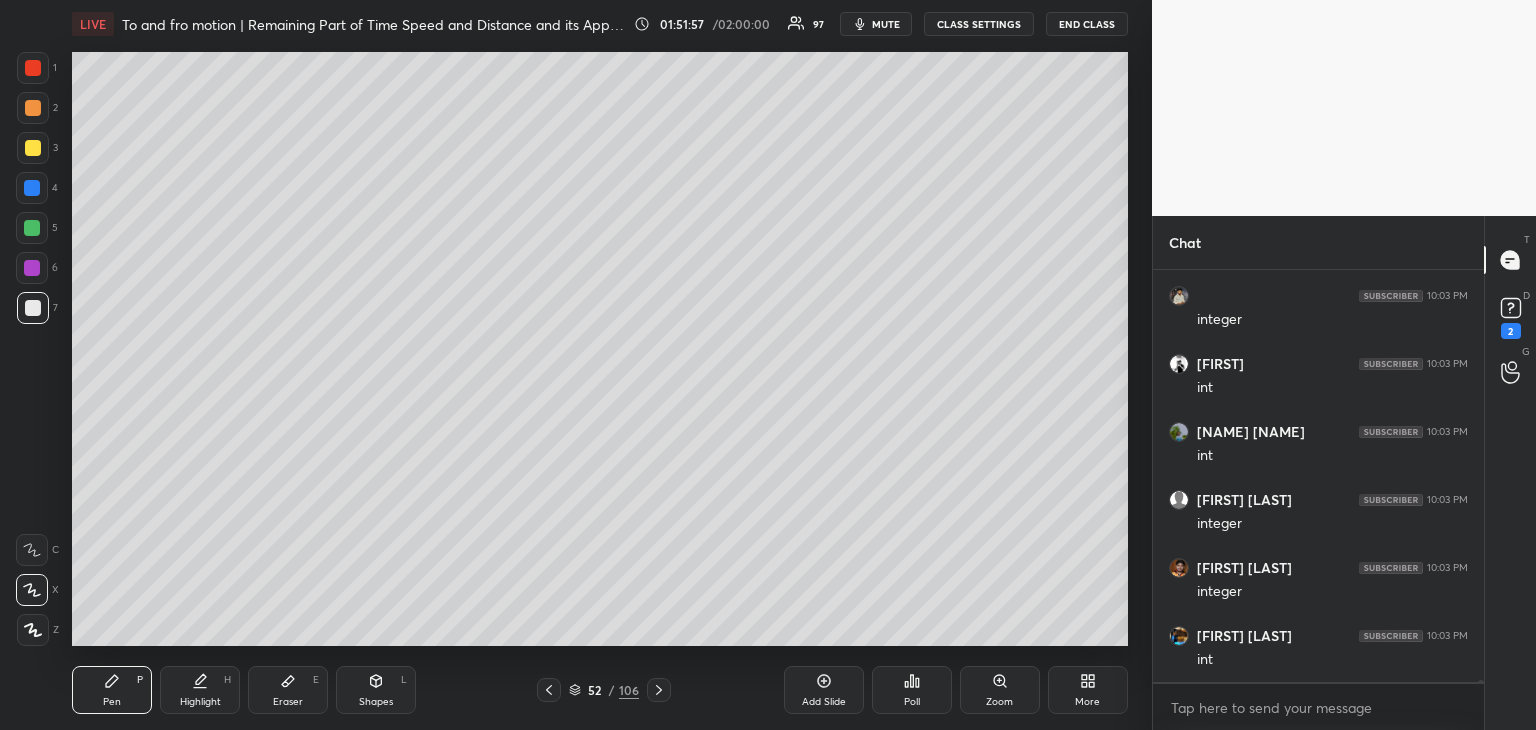 scroll, scrollTop: 88590, scrollLeft: 0, axis: vertical 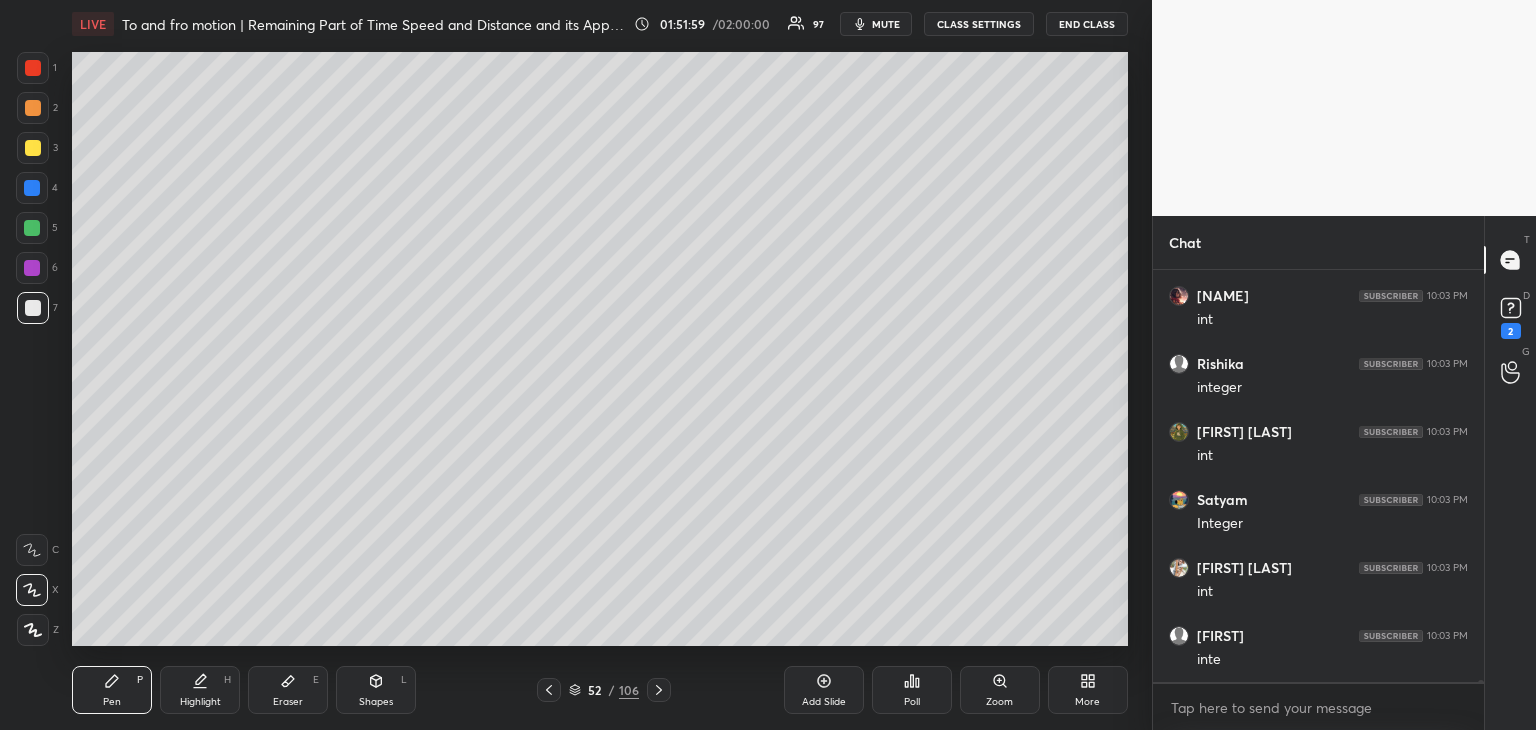 click on "Eraser E" at bounding box center [288, 690] 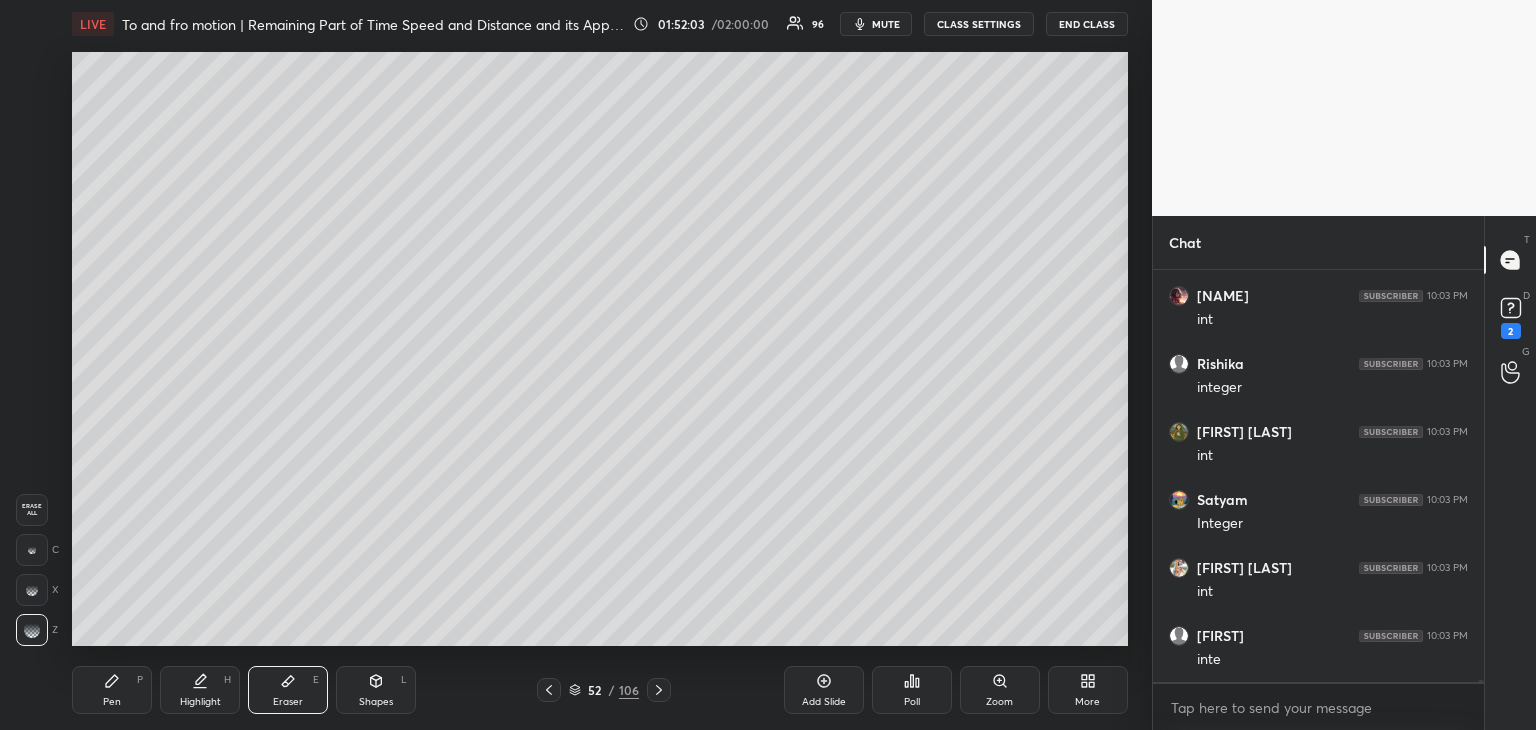 click on "Pen P" at bounding box center (112, 690) 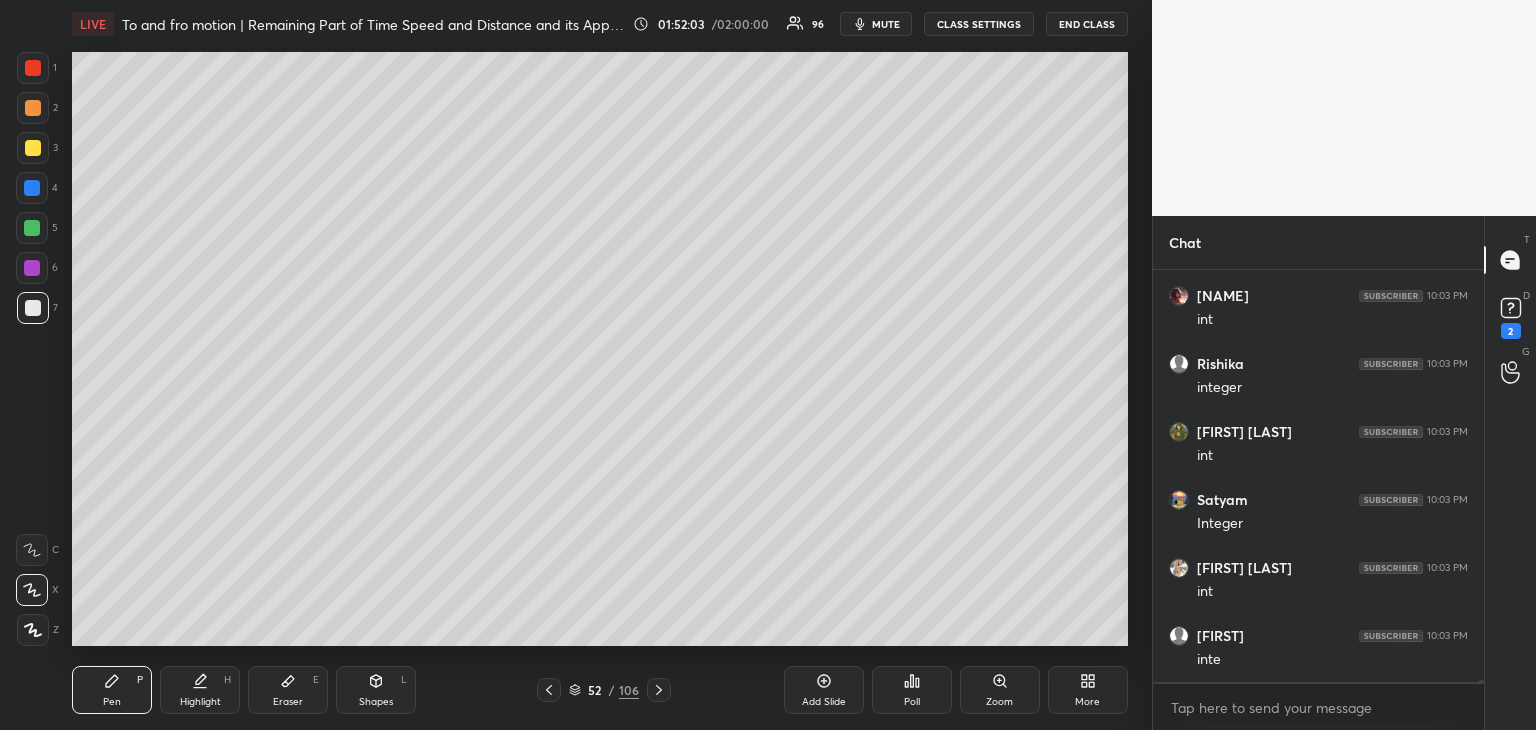click 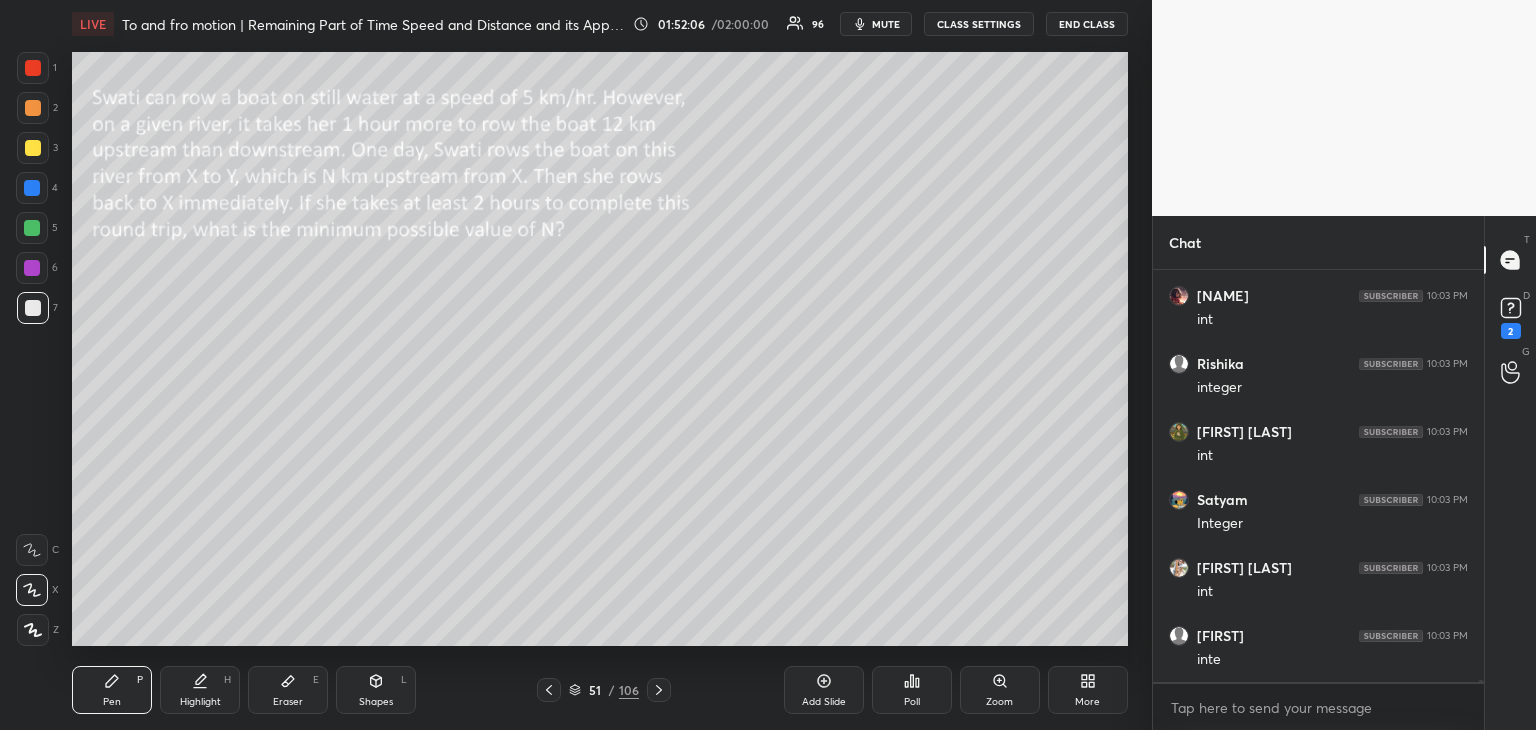 scroll, scrollTop: 88658, scrollLeft: 0, axis: vertical 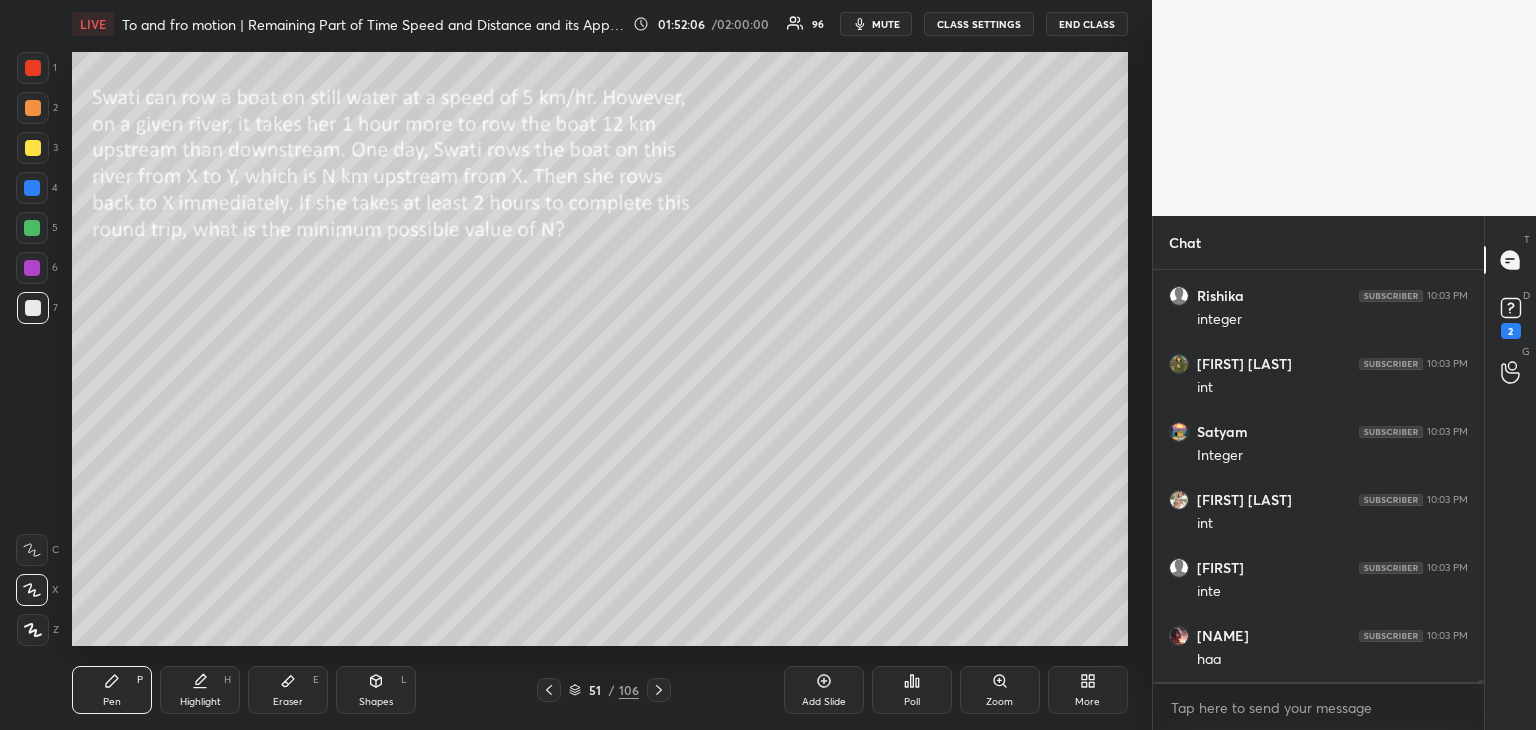 click at bounding box center (33, 148) 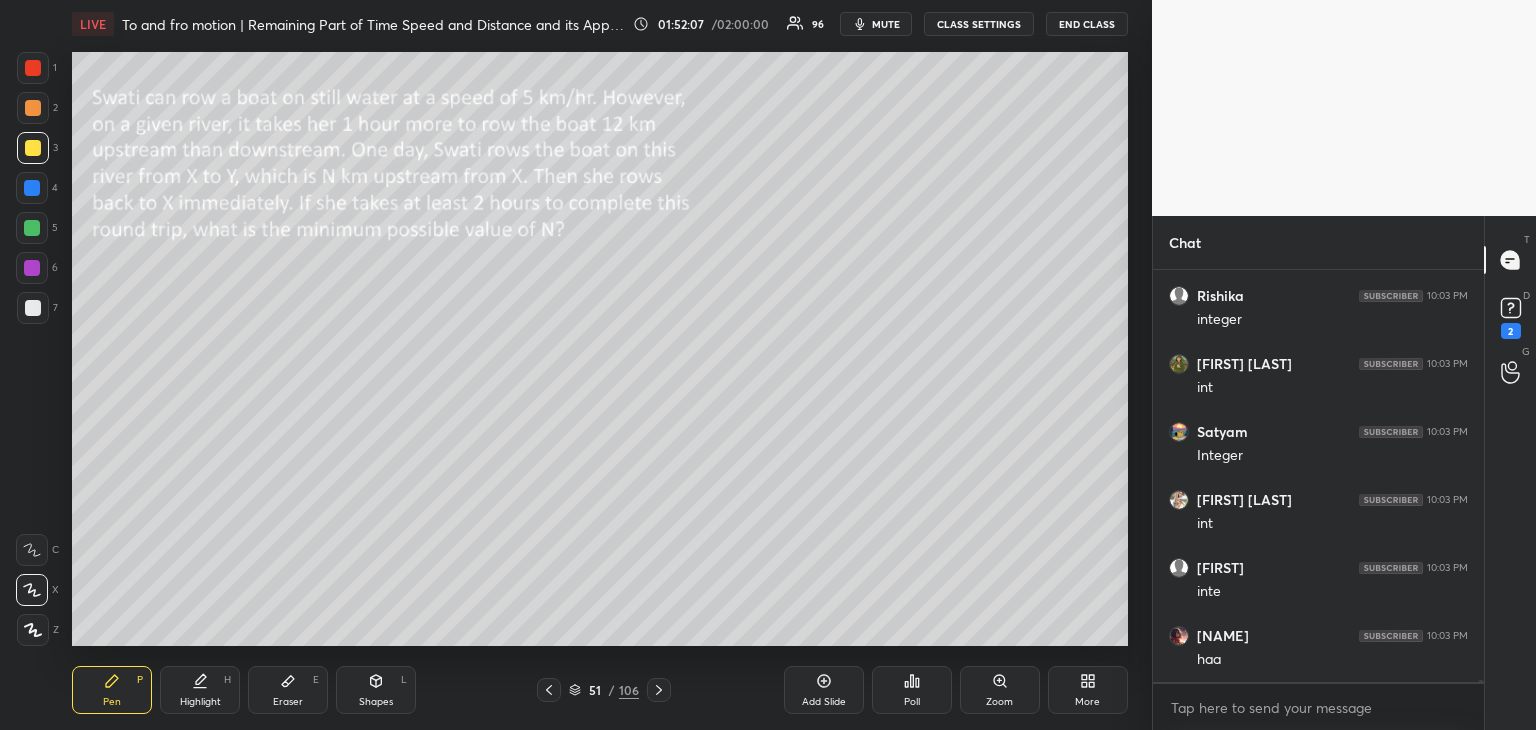 click 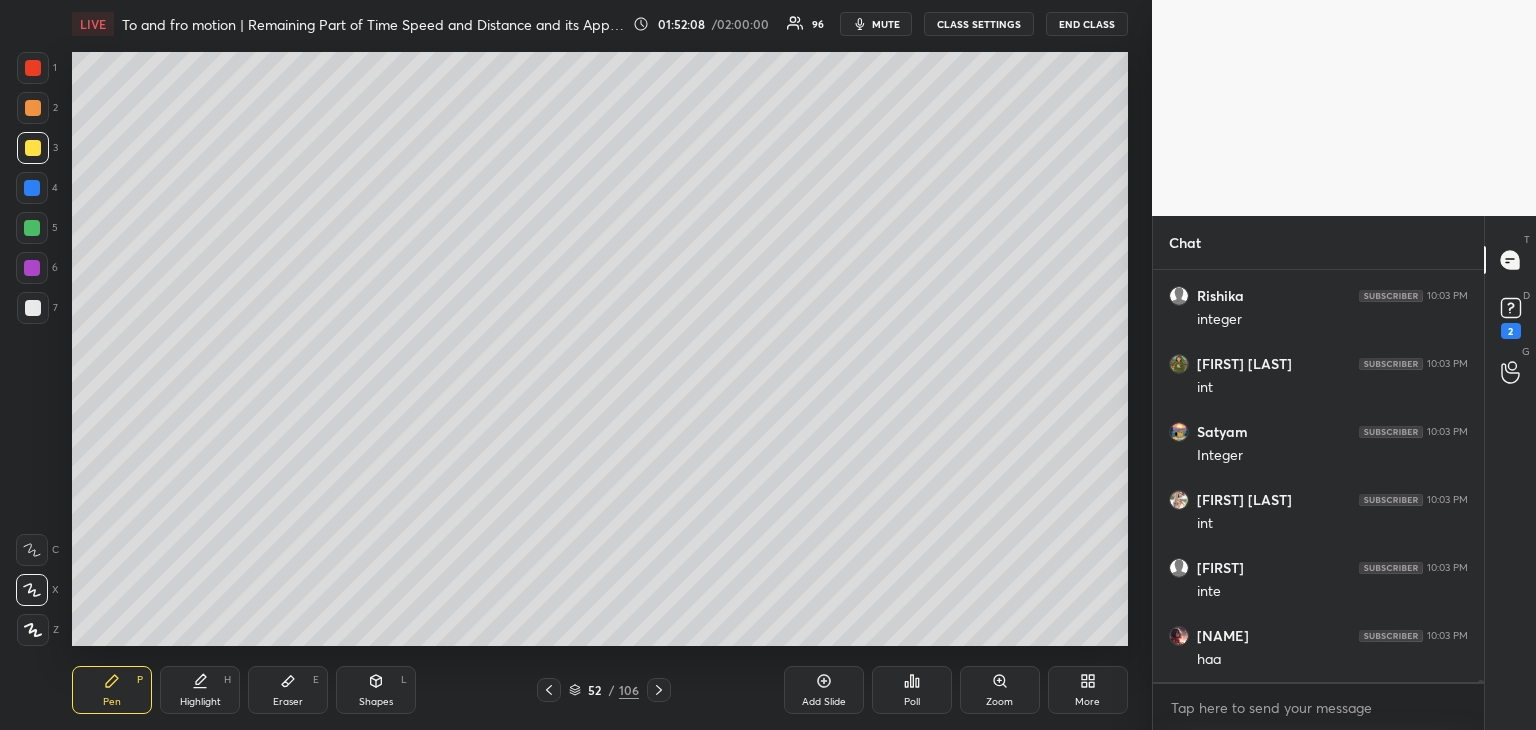 click 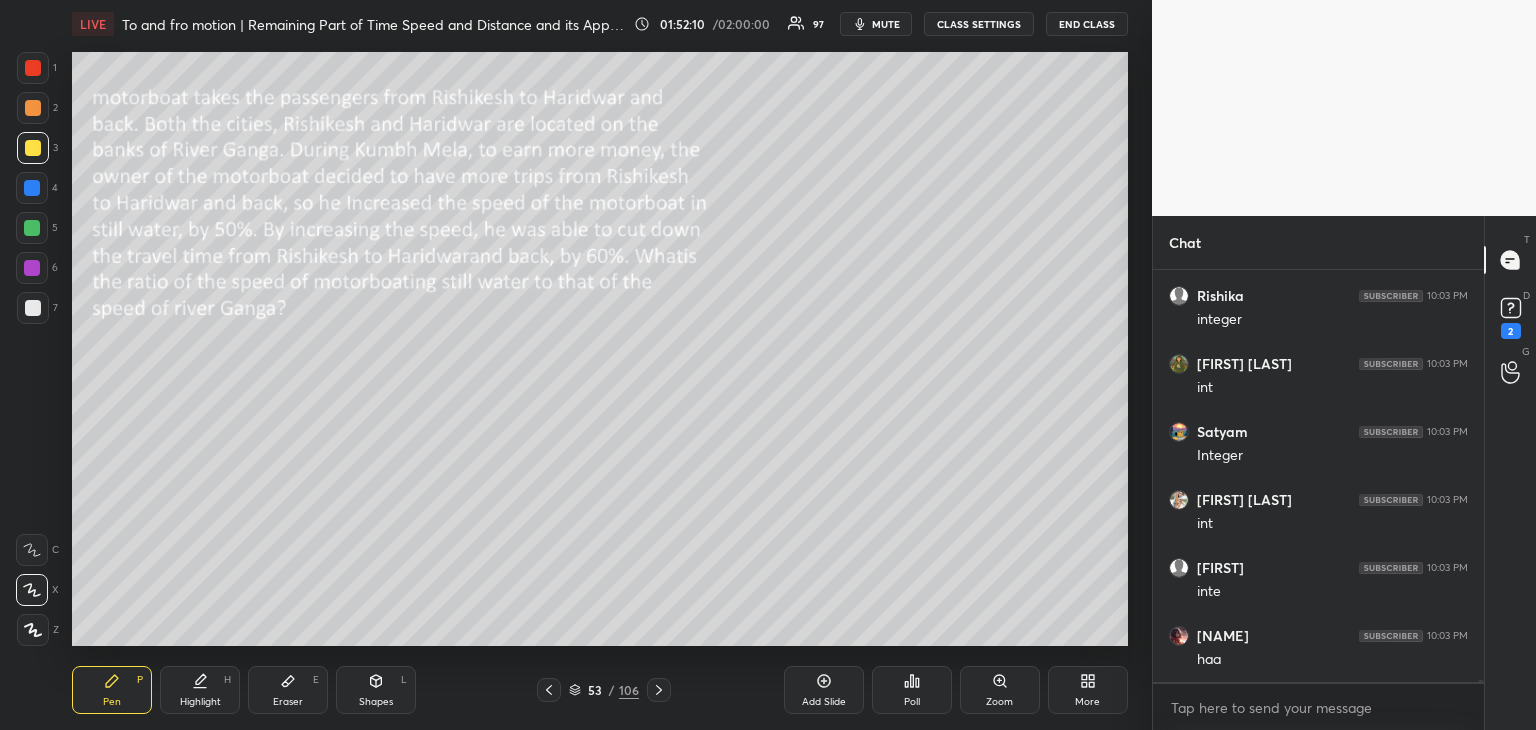 click on "Shapes" at bounding box center (376, 702) 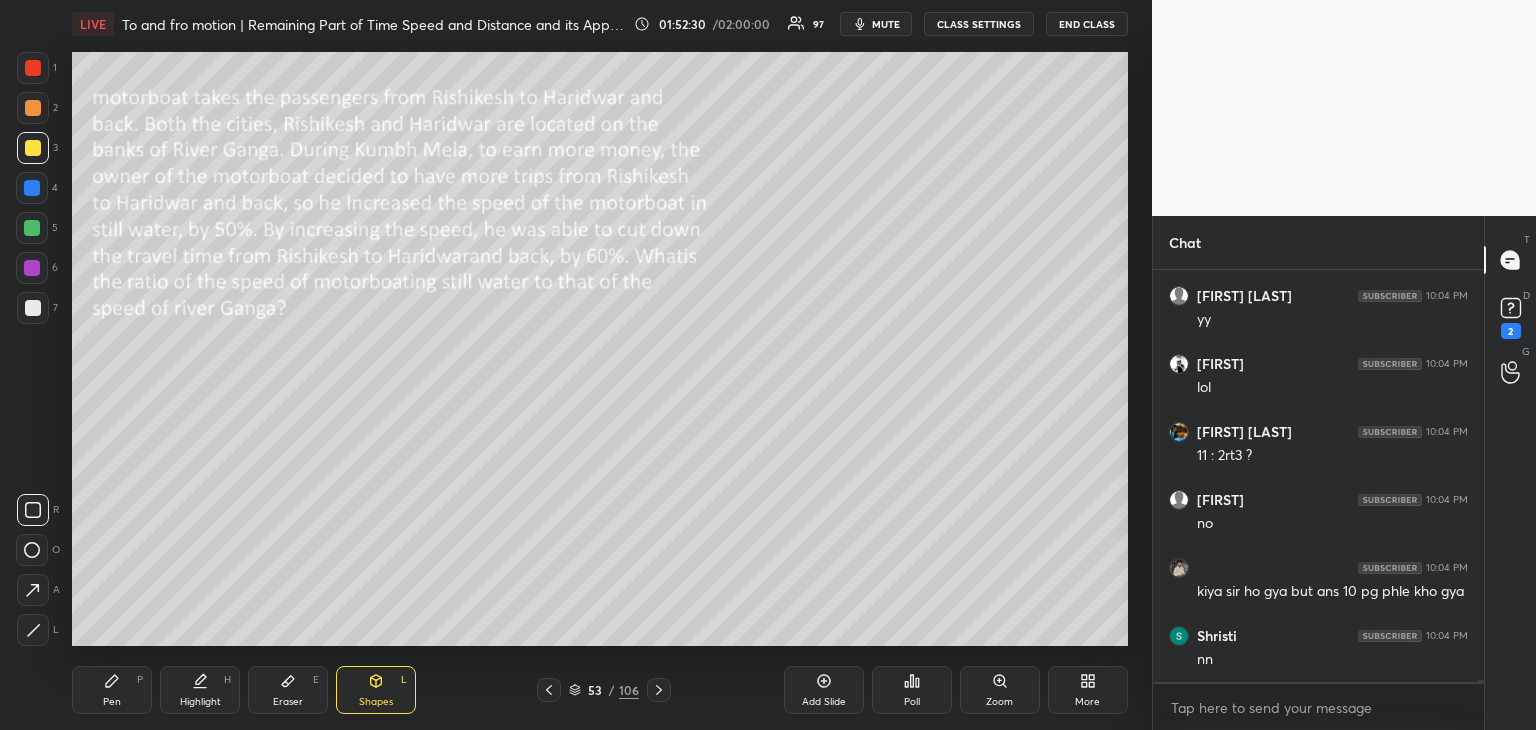 scroll, scrollTop: 89338, scrollLeft: 0, axis: vertical 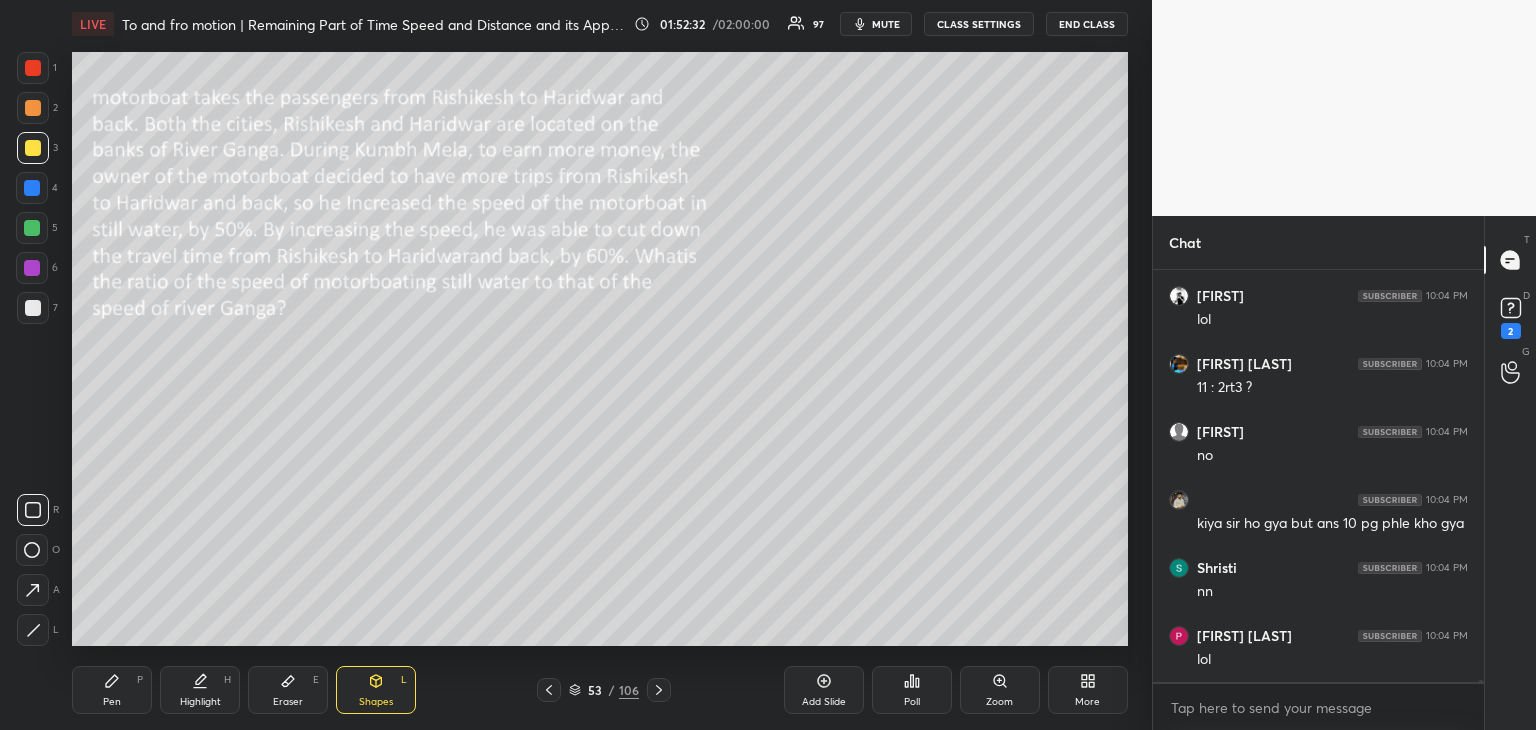 click on "Pen P" at bounding box center (112, 690) 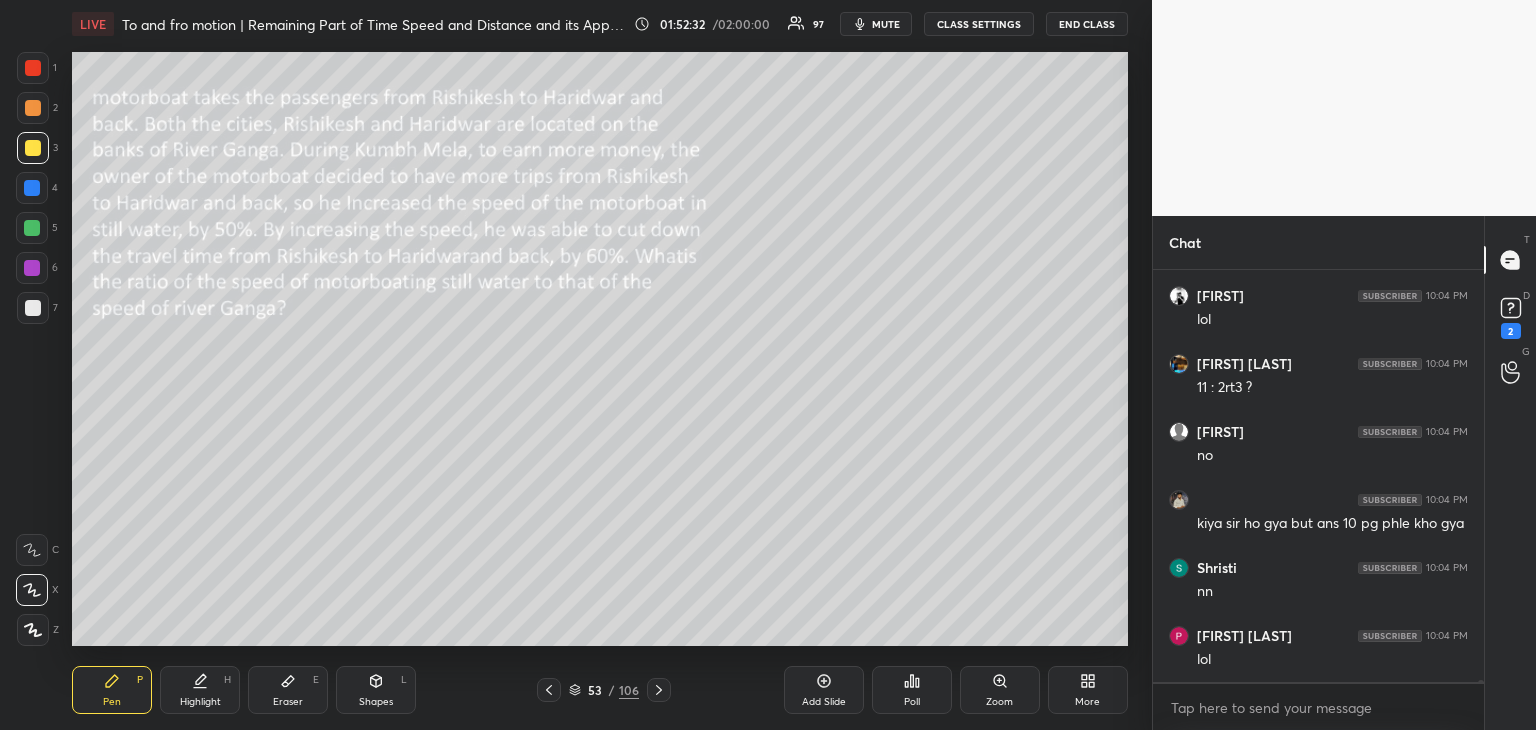 click at bounding box center (32, 228) 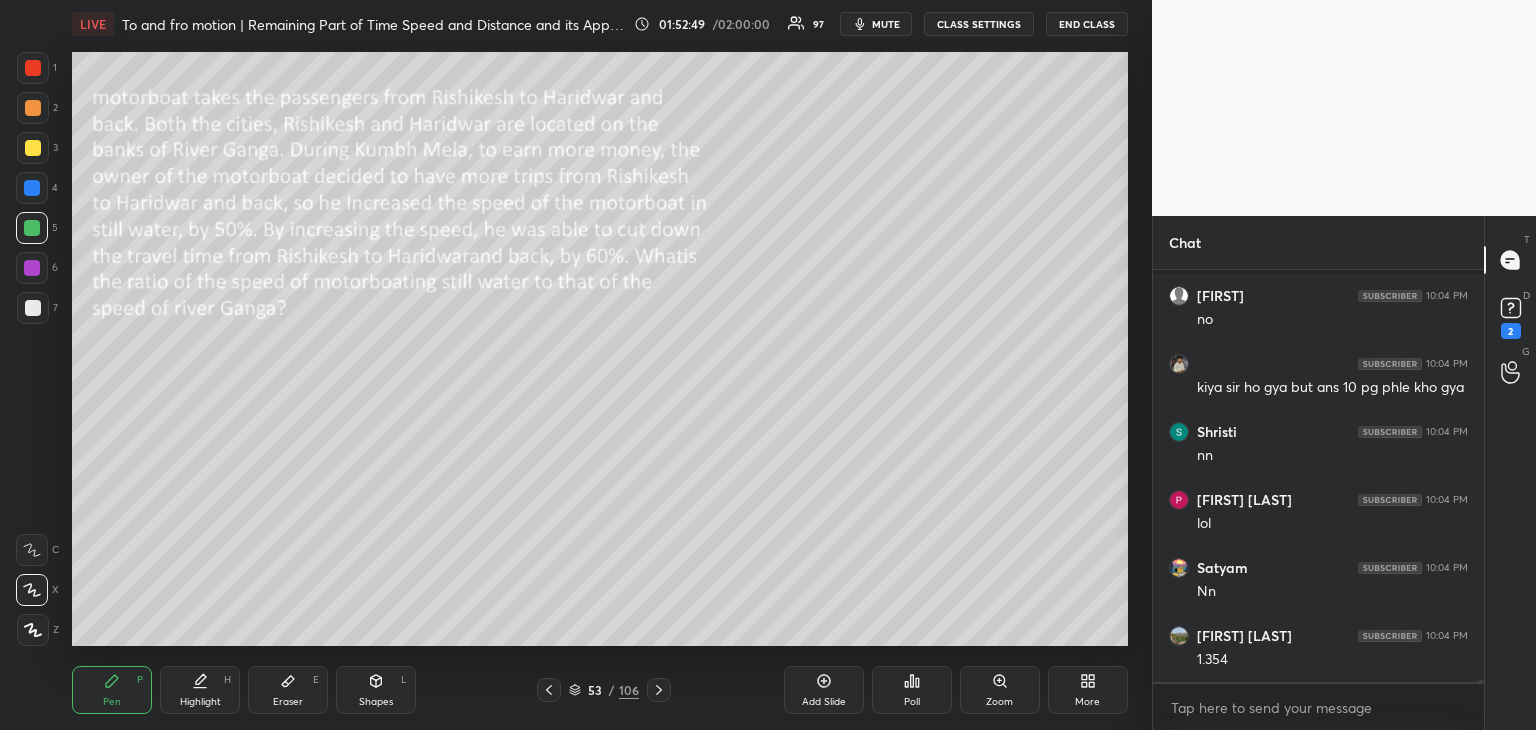 scroll, scrollTop: 89560, scrollLeft: 0, axis: vertical 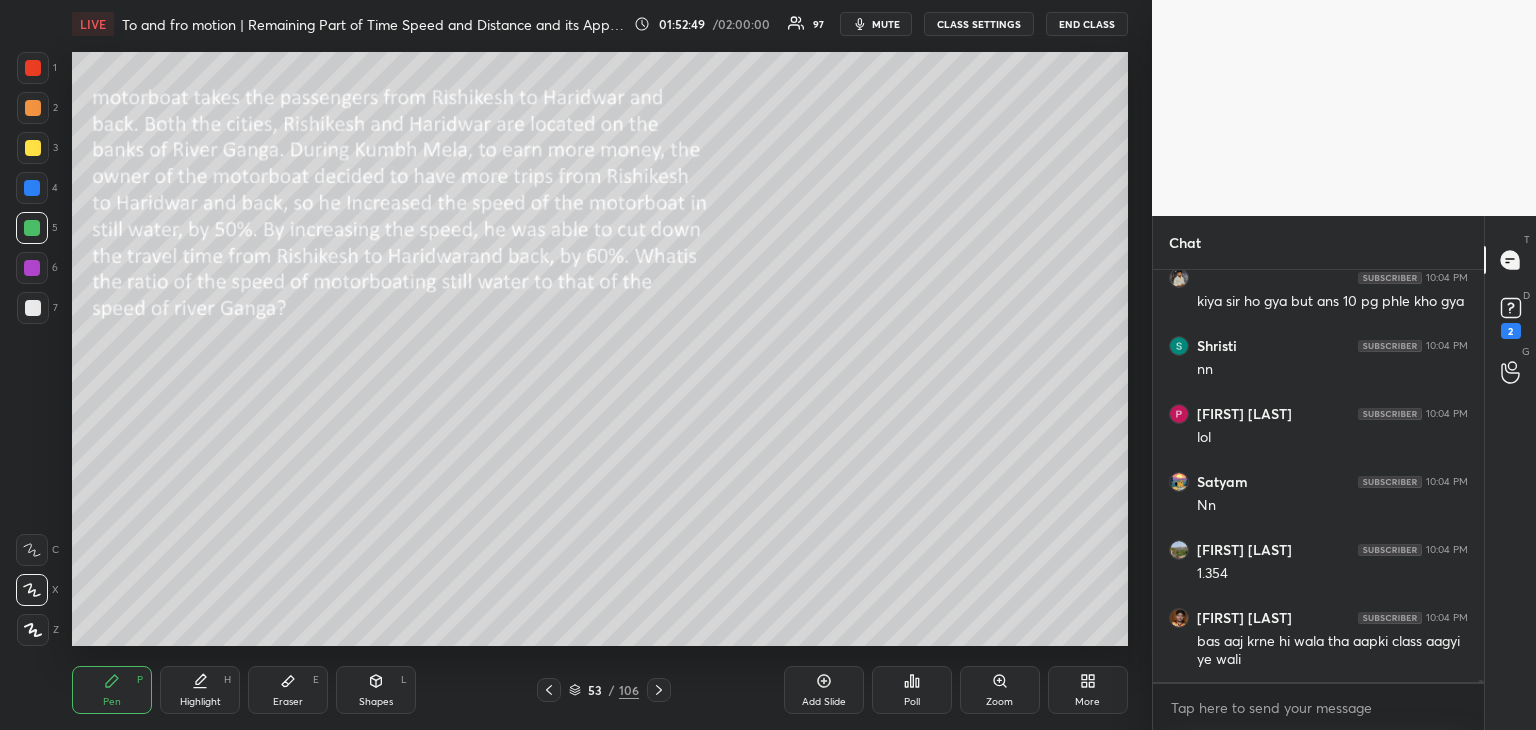 click at bounding box center [32, 268] 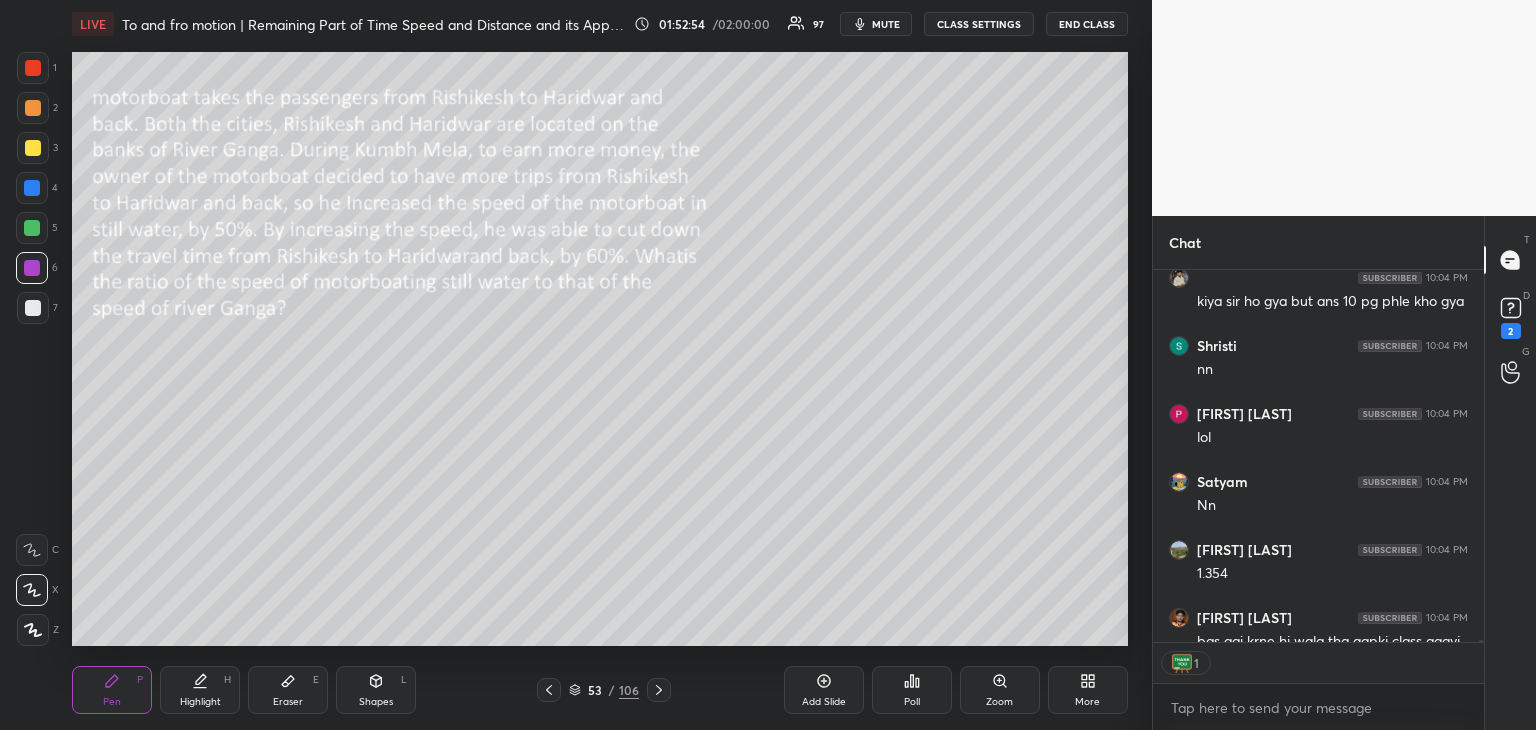 scroll, scrollTop: 366, scrollLeft: 325, axis: both 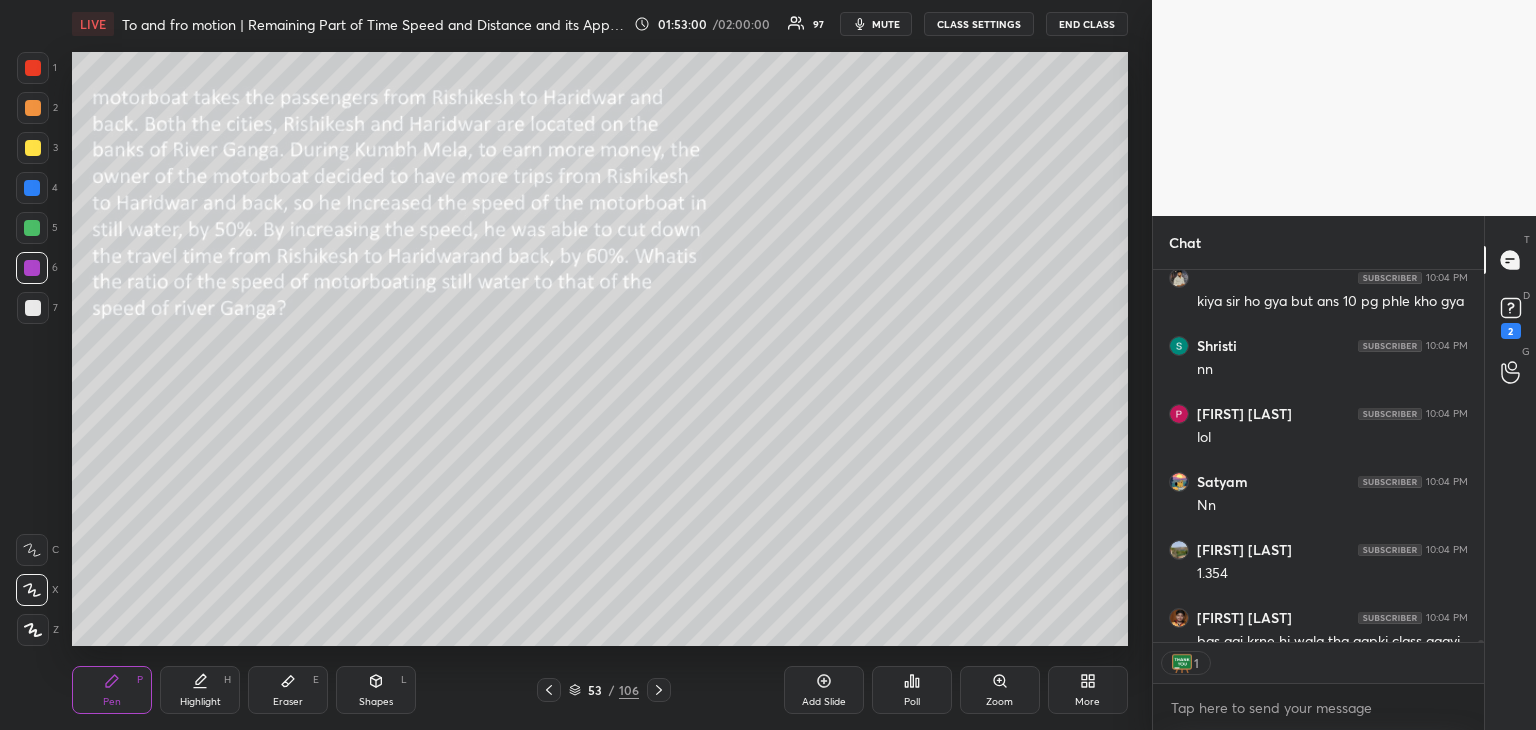 click on "Eraser E" at bounding box center (288, 690) 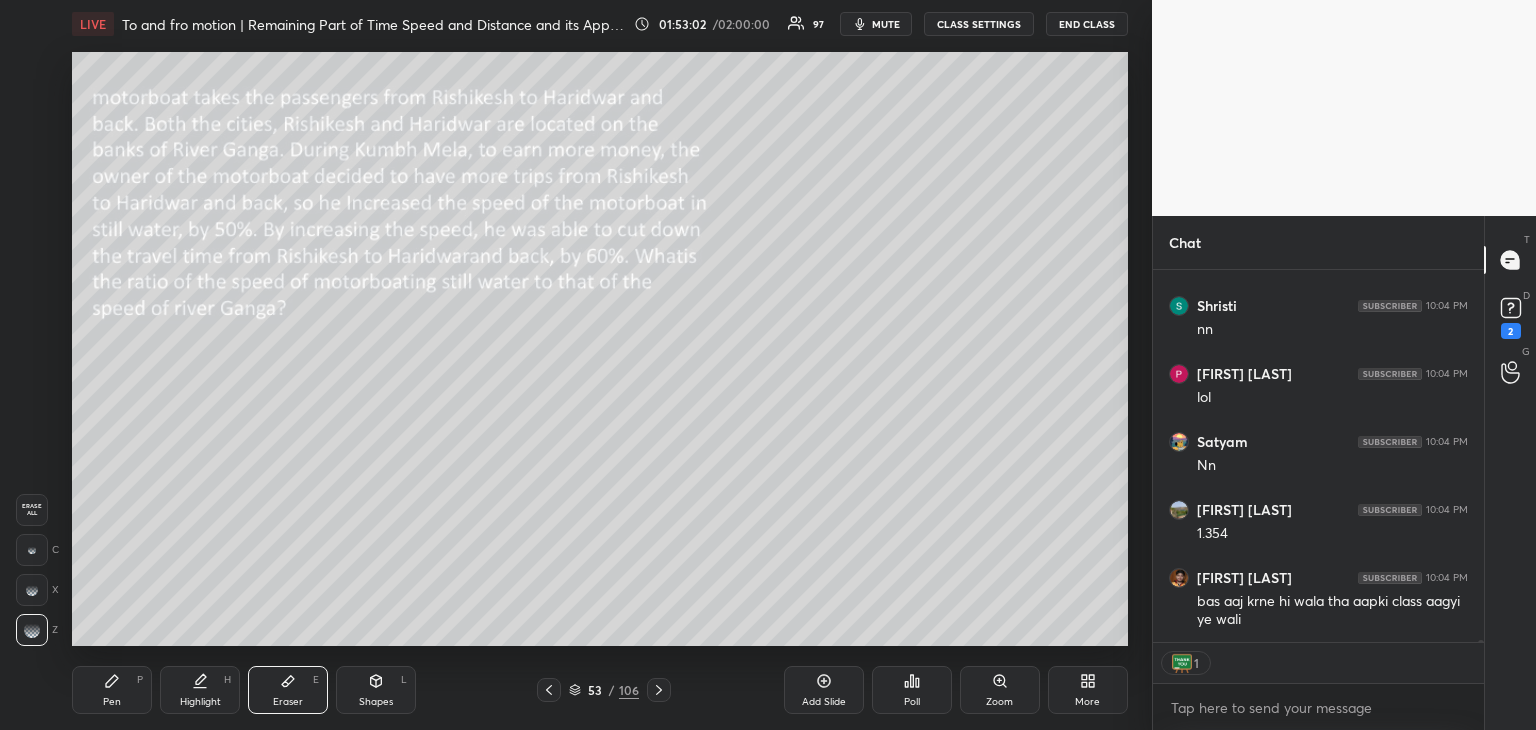 scroll, scrollTop: 89620, scrollLeft: 0, axis: vertical 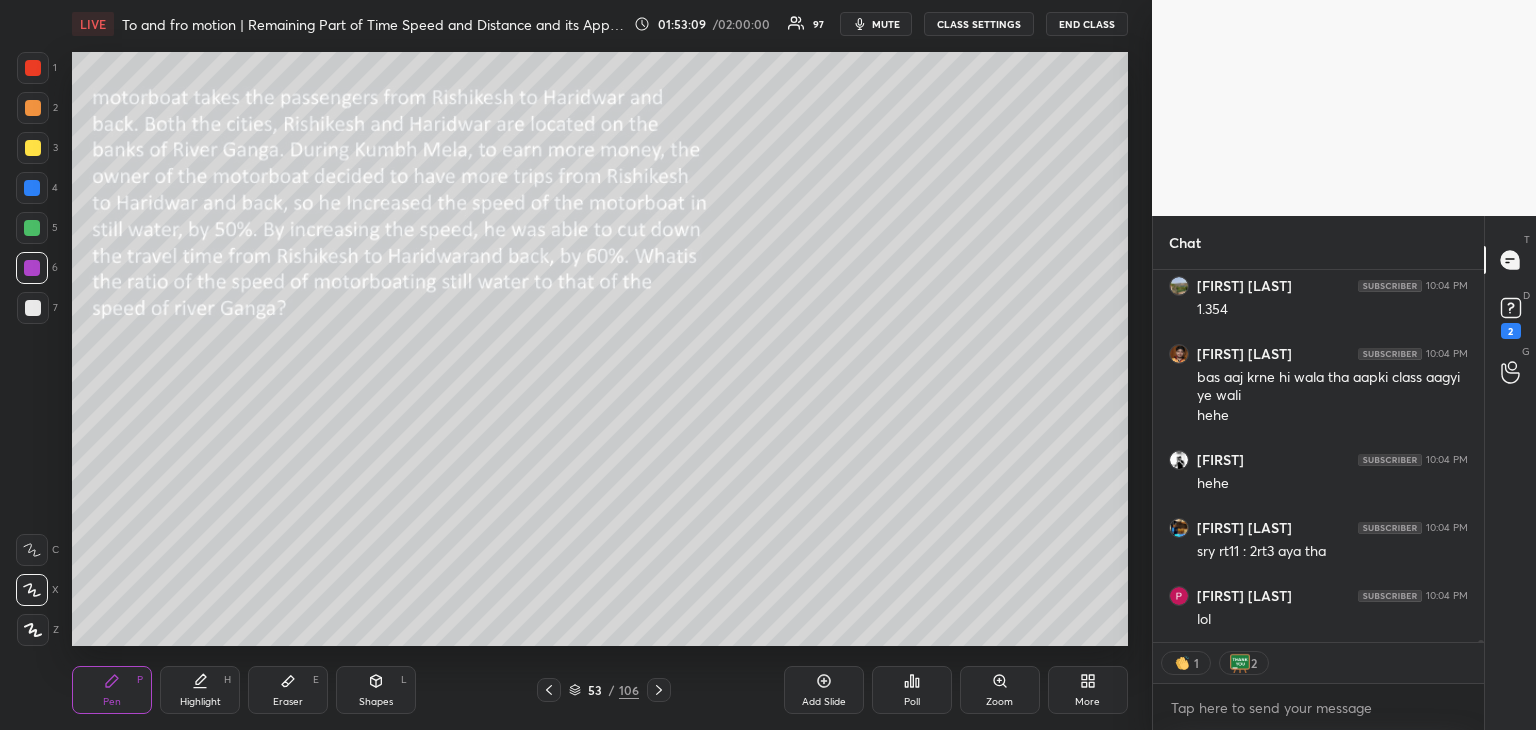 click on "mute" at bounding box center [886, 24] 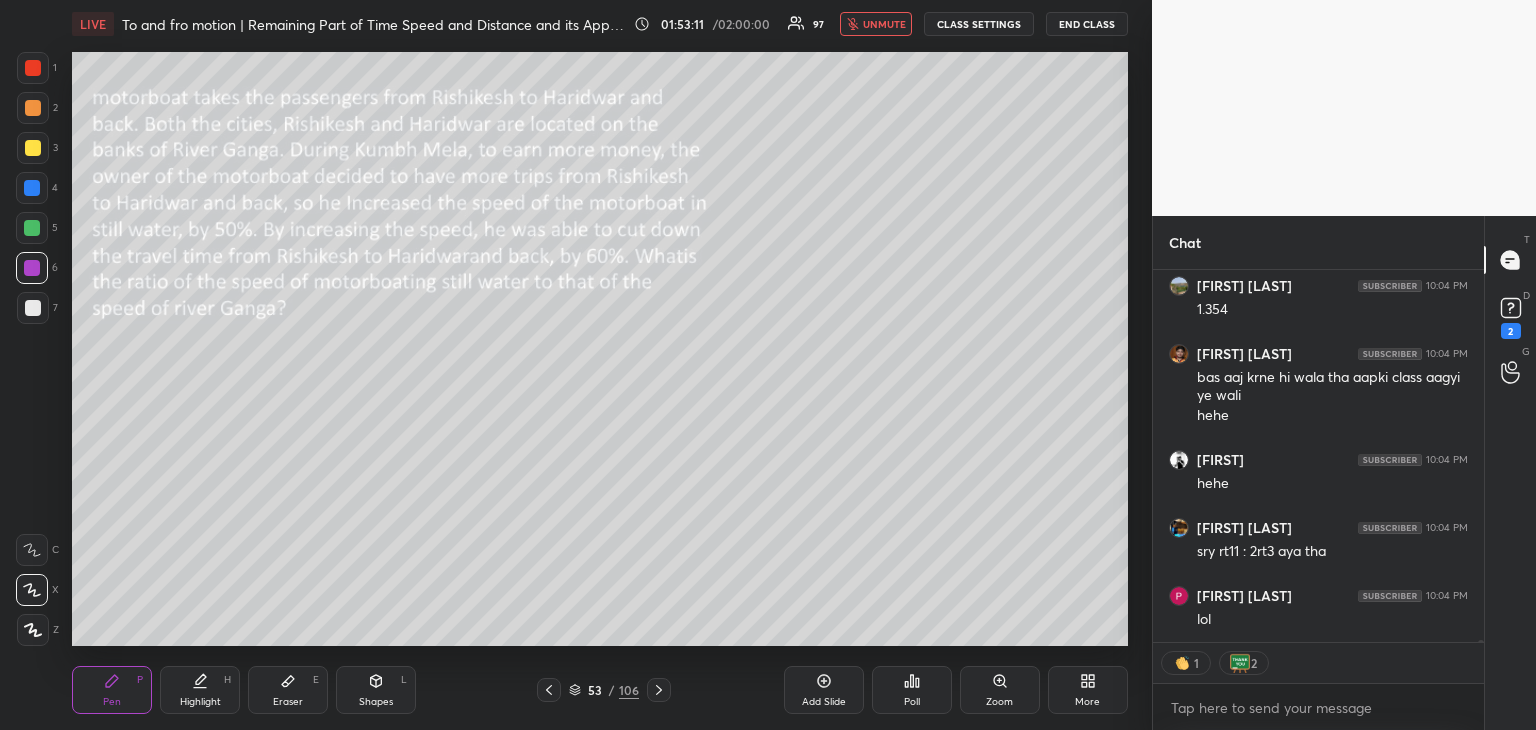 scroll, scrollTop: 89892, scrollLeft: 0, axis: vertical 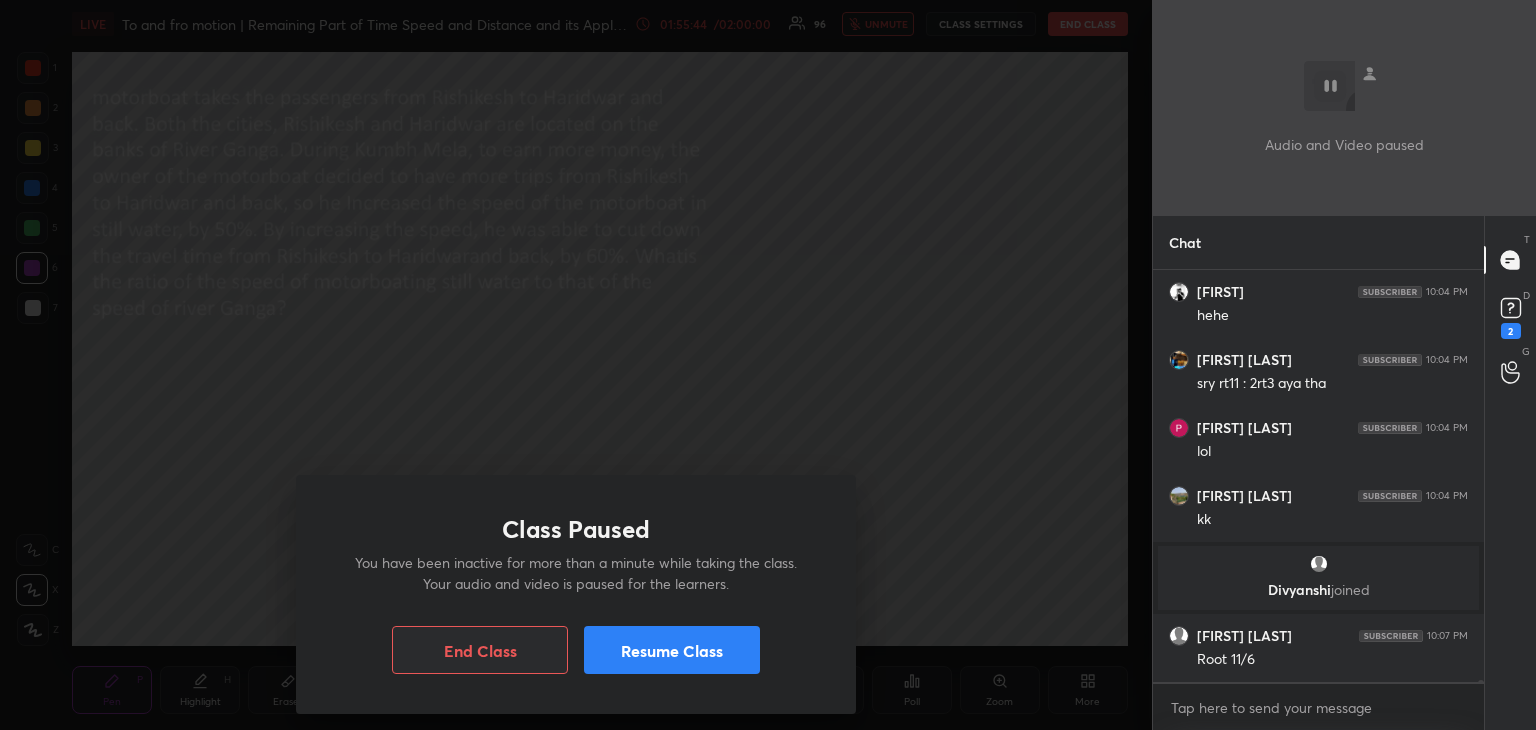 click on "Resume Class" at bounding box center (672, 650) 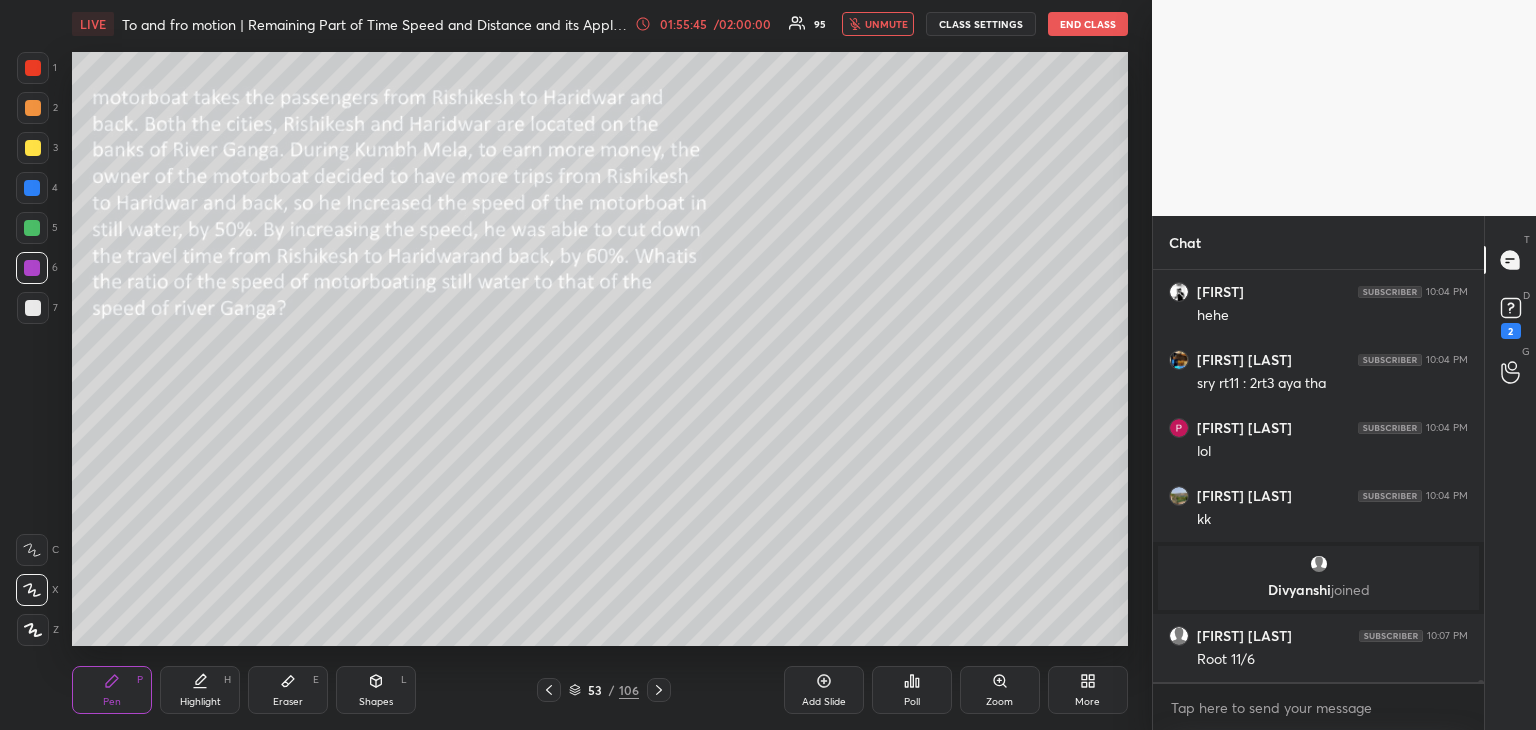 click on "unmute" at bounding box center (886, 24) 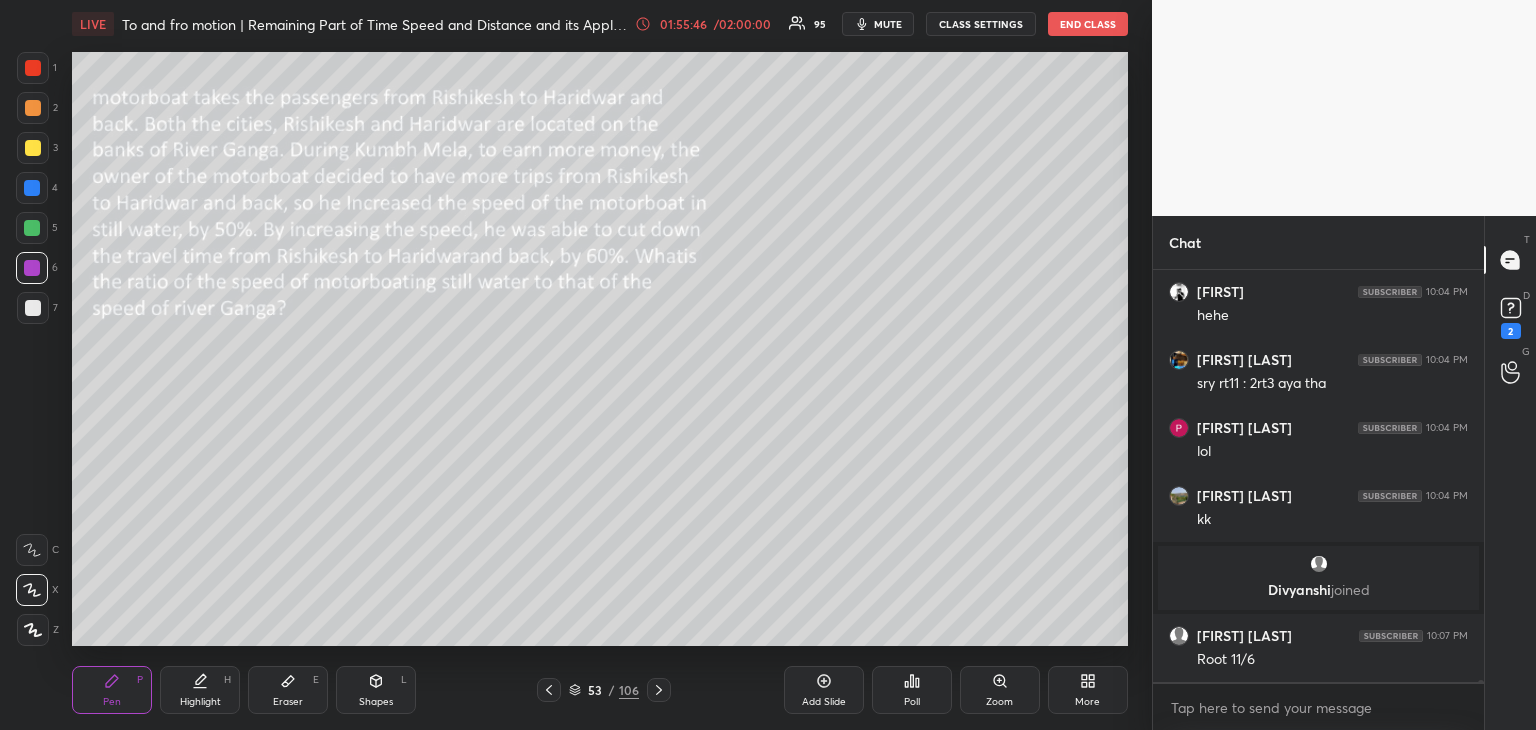 click on "Eraser E" at bounding box center (288, 690) 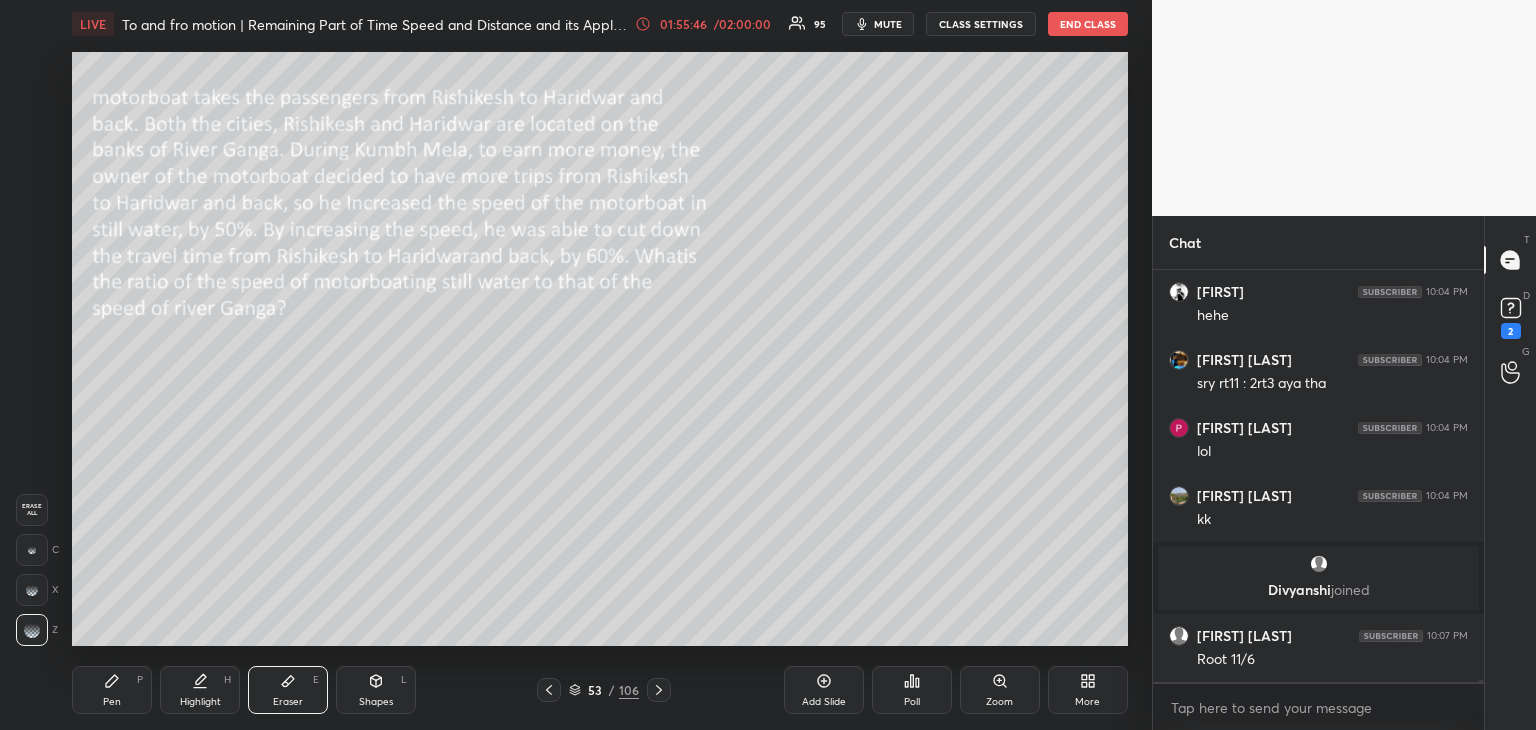 scroll, scrollTop: 89294, scrollLeft: 0, axis: vertical 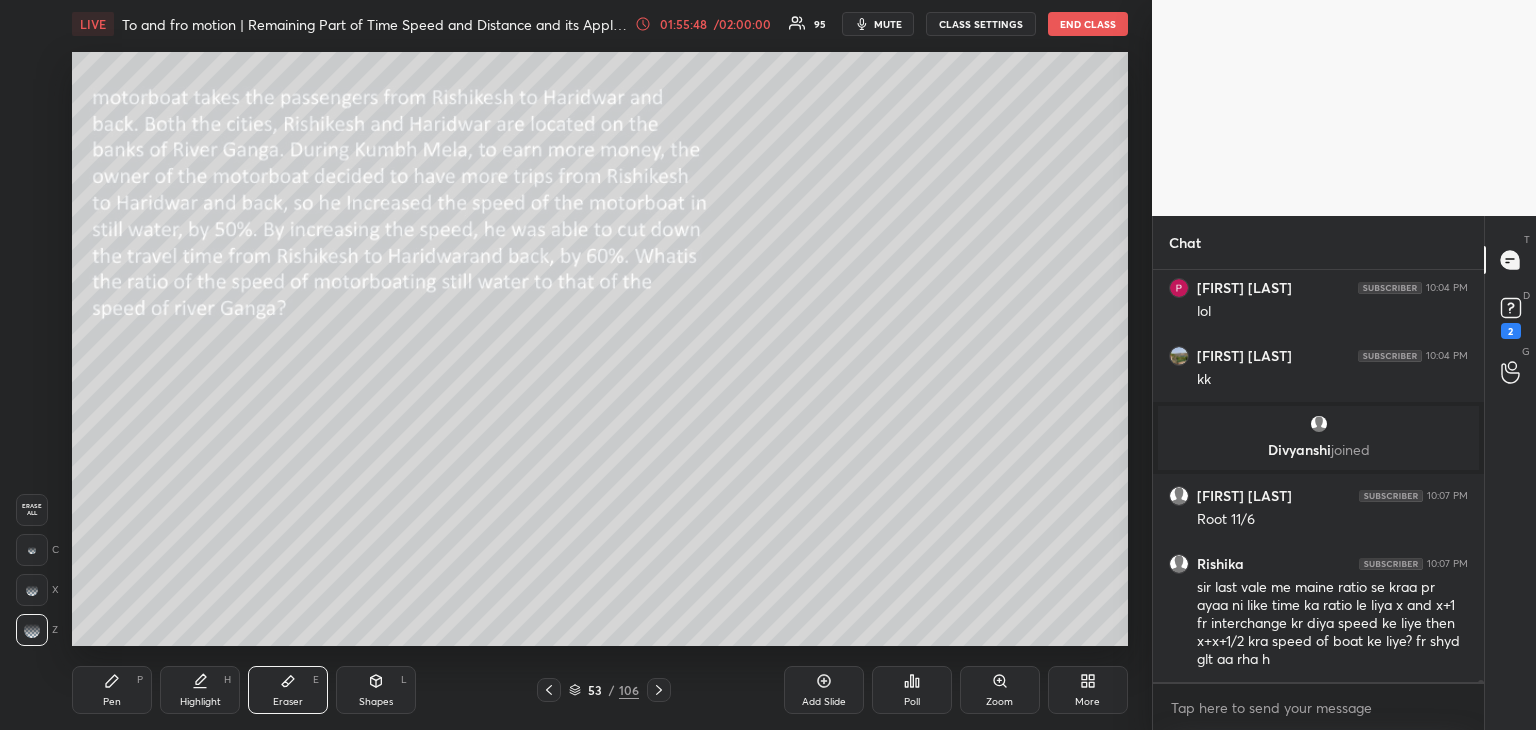 click 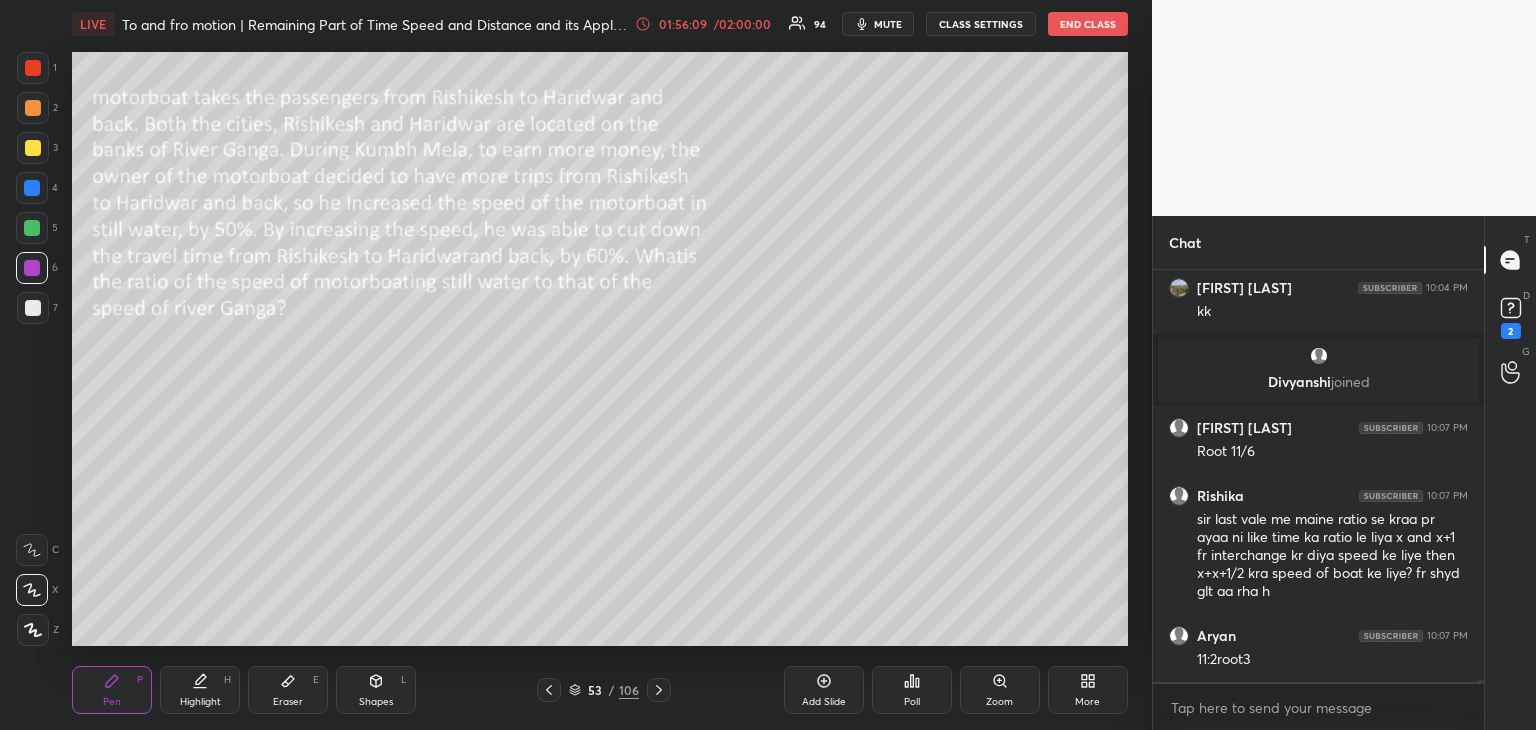 scroll, scrollTop: 89434, scrollLeft: 0, axis: vertical 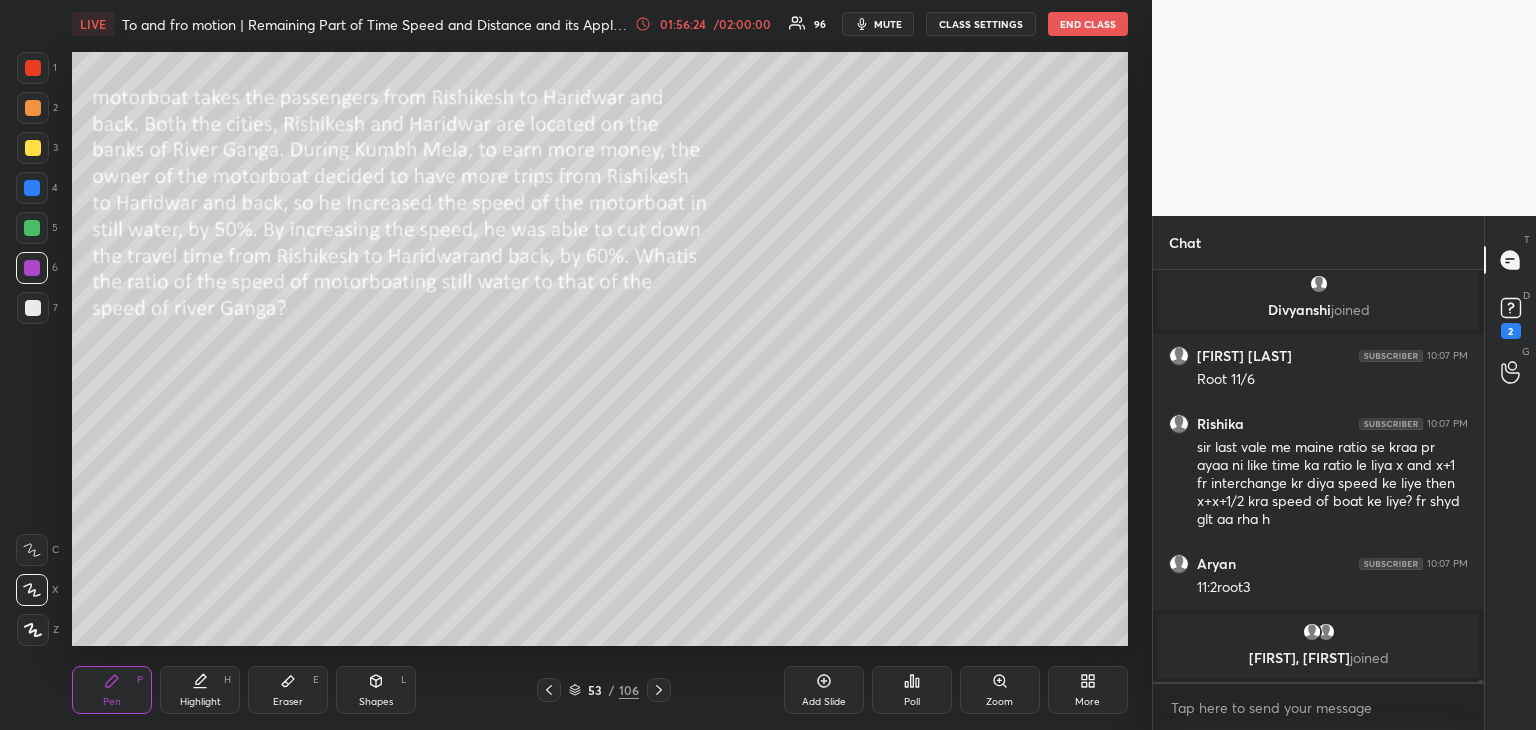 click at bounding box center [33, 148] 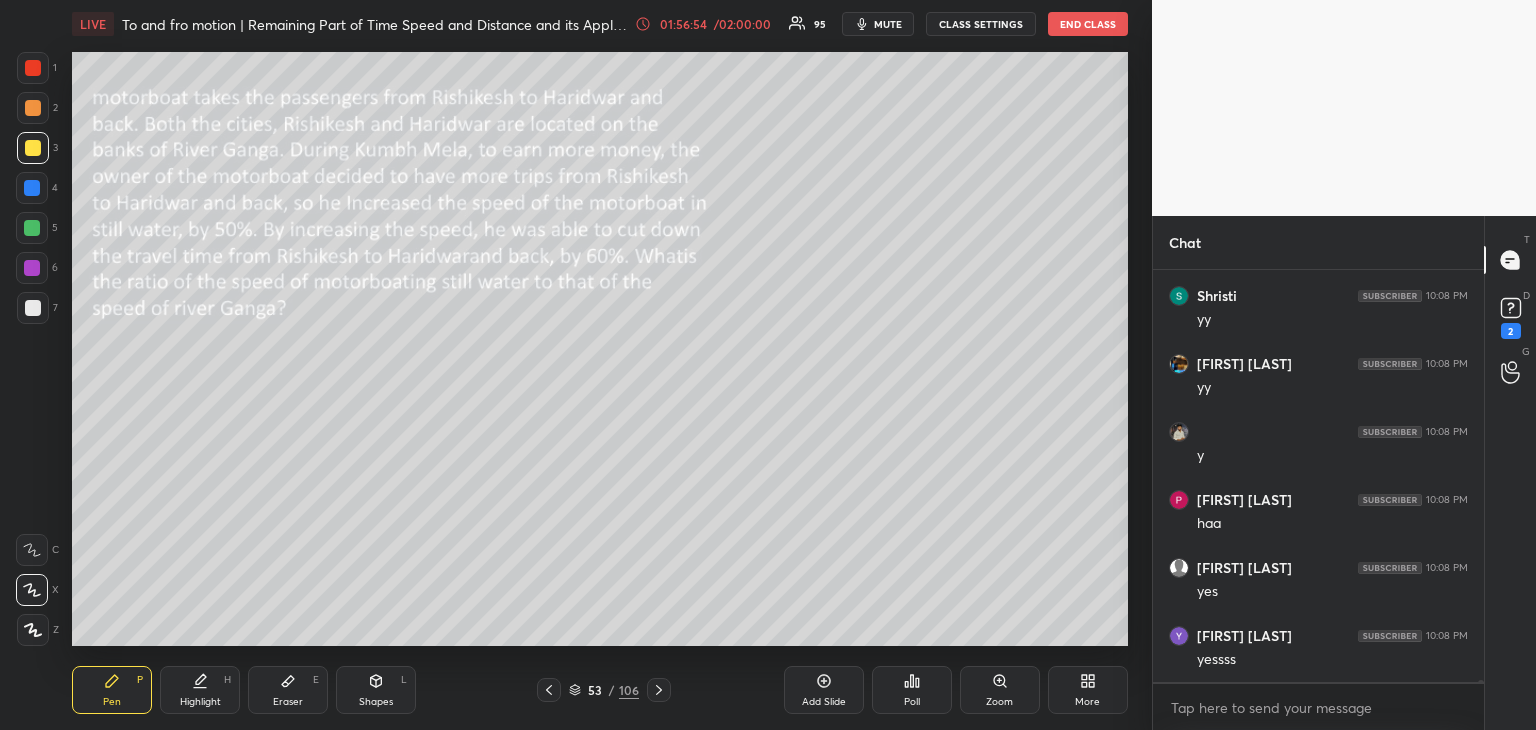 scroll, scrollTop: 89924, scrollLeft: 0, axis: vertical 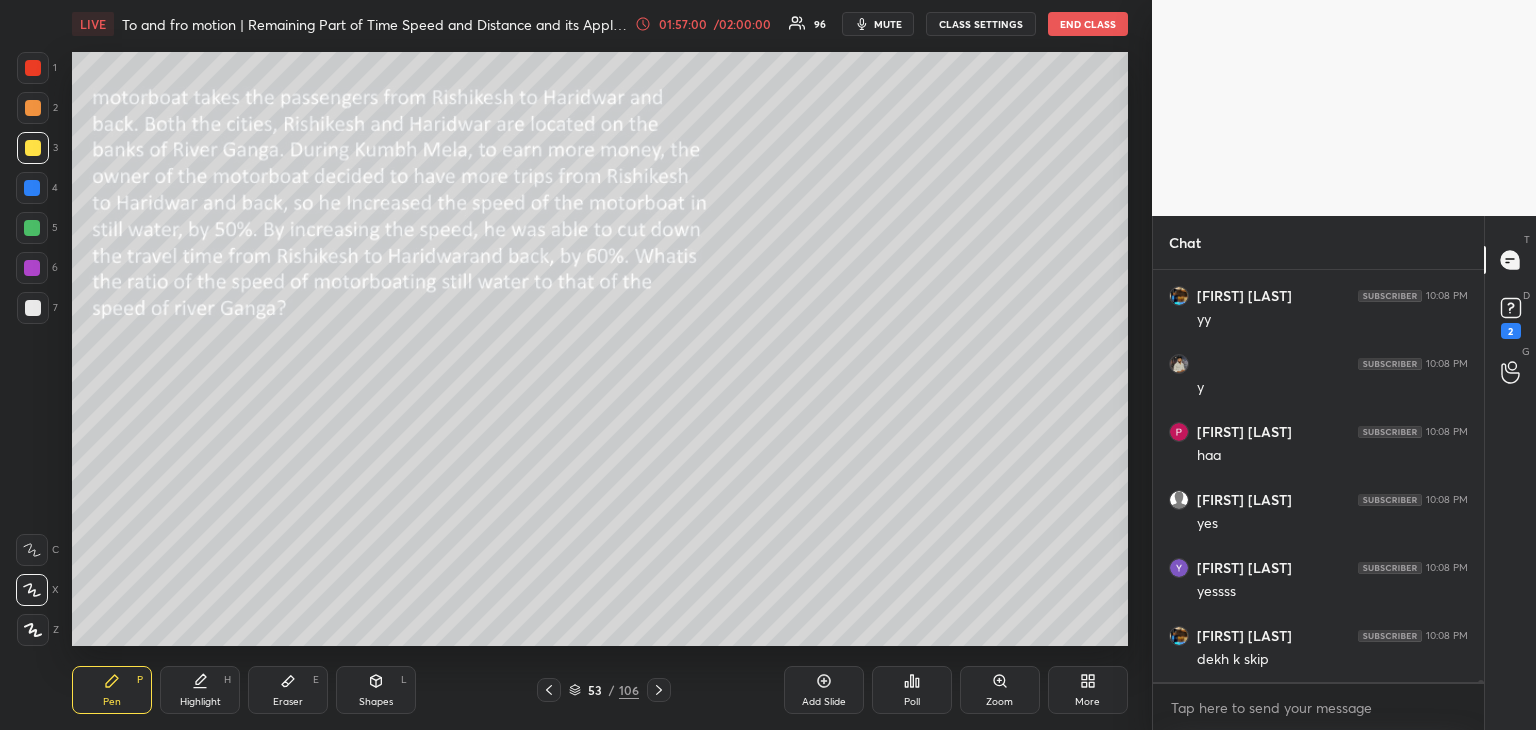 click on "Eraser E" at bounding box center [288, 690] 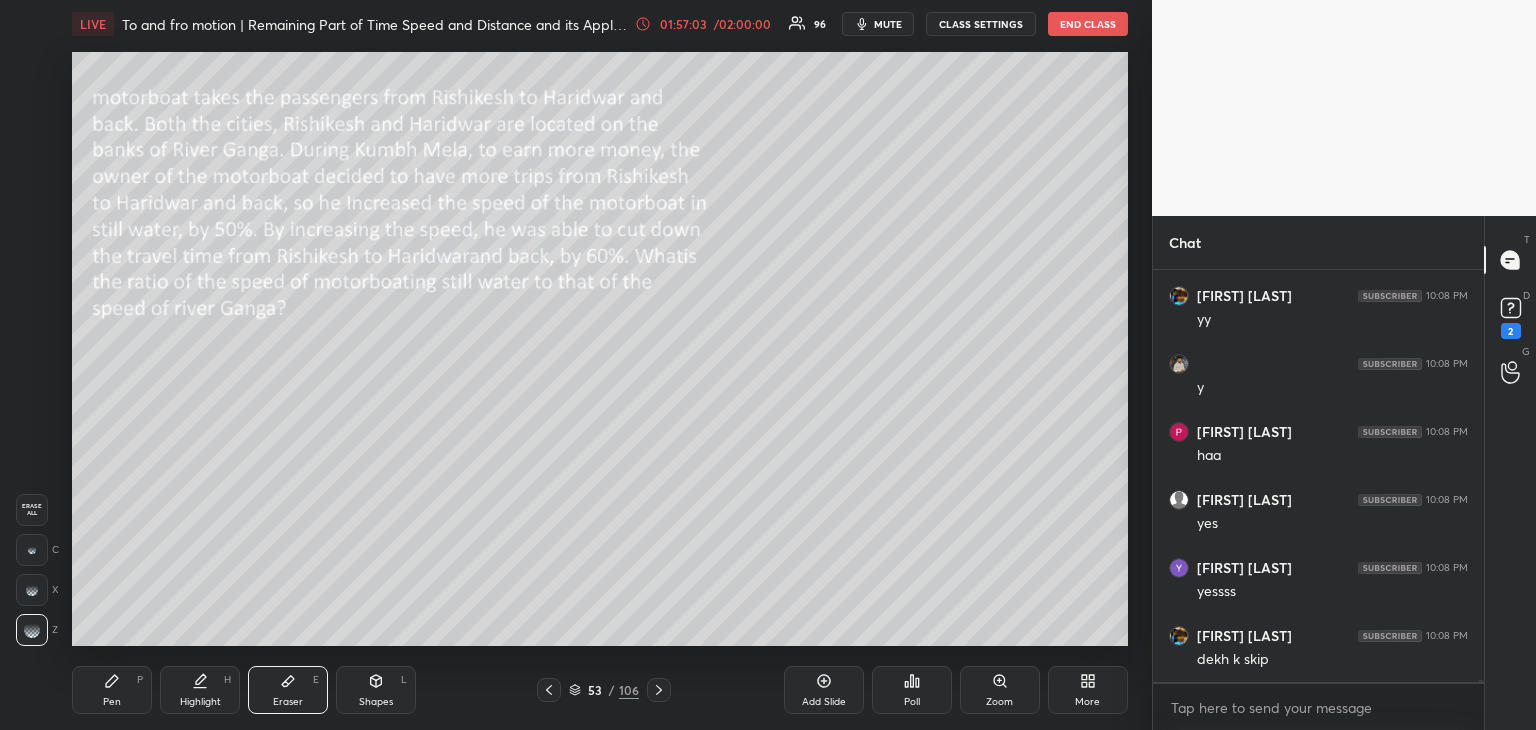 click on "Pen P" at bounding box center (112, 690) 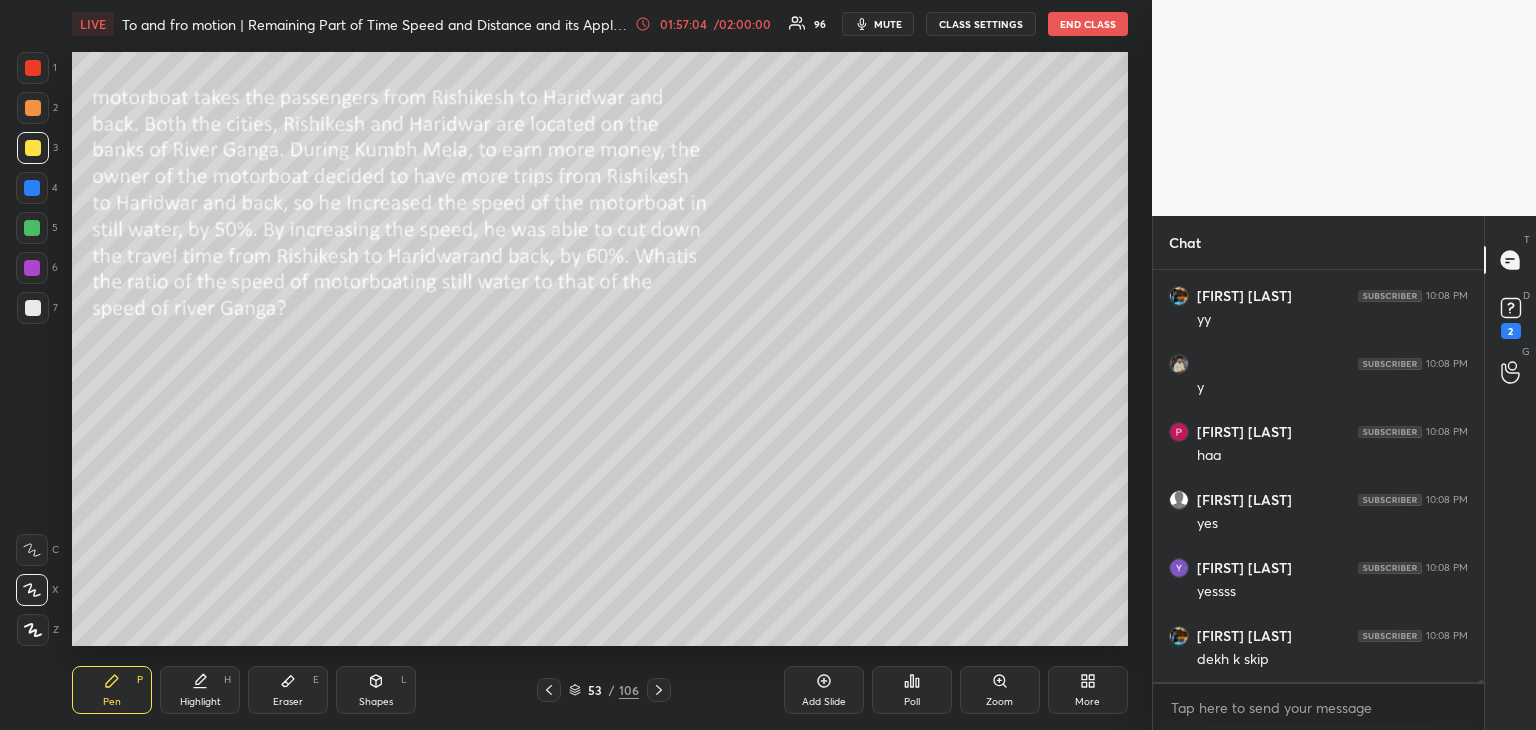 click on "Add Slide" at bounding box center (824, 690) 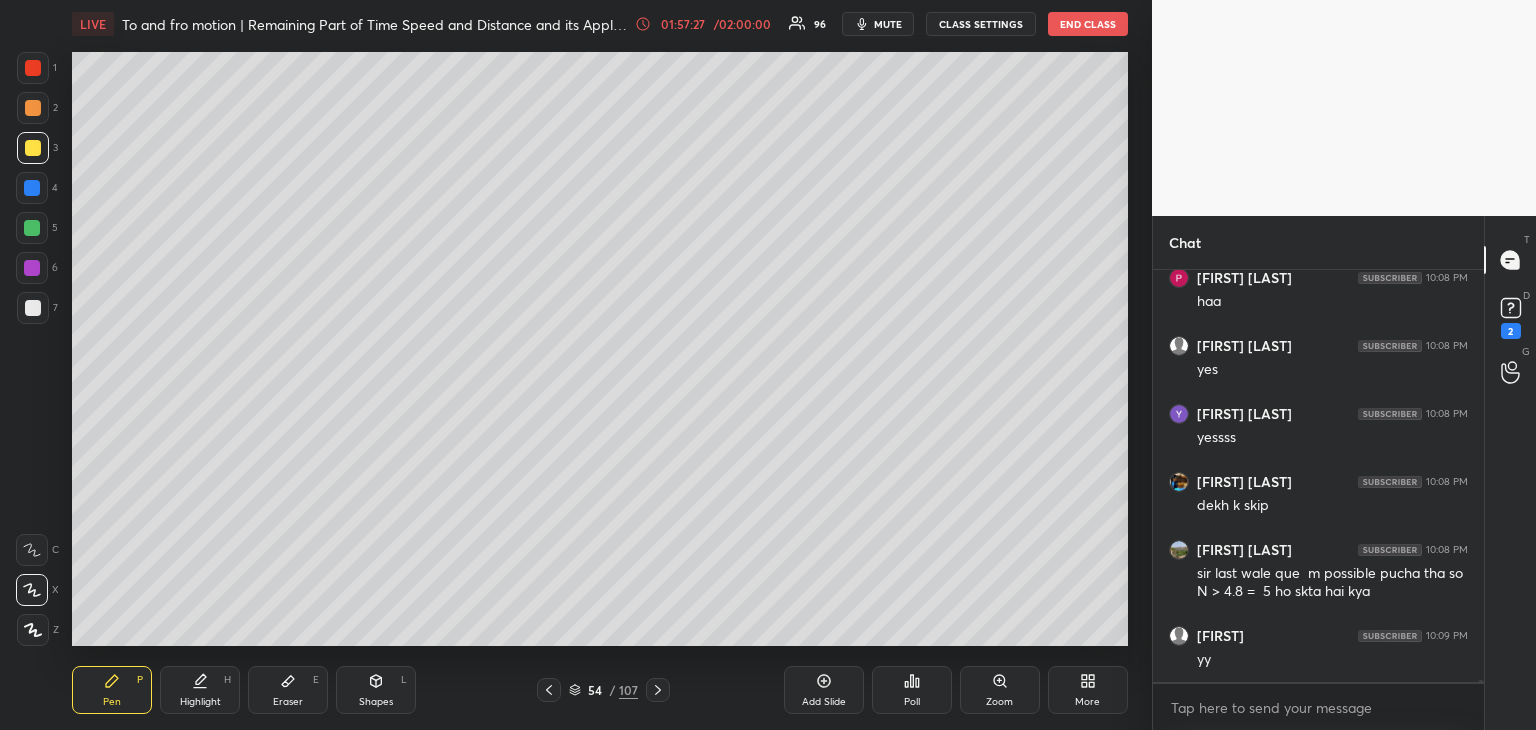 scroll, scrollTop: 90146, scrollLeft: 0, axis: vertical 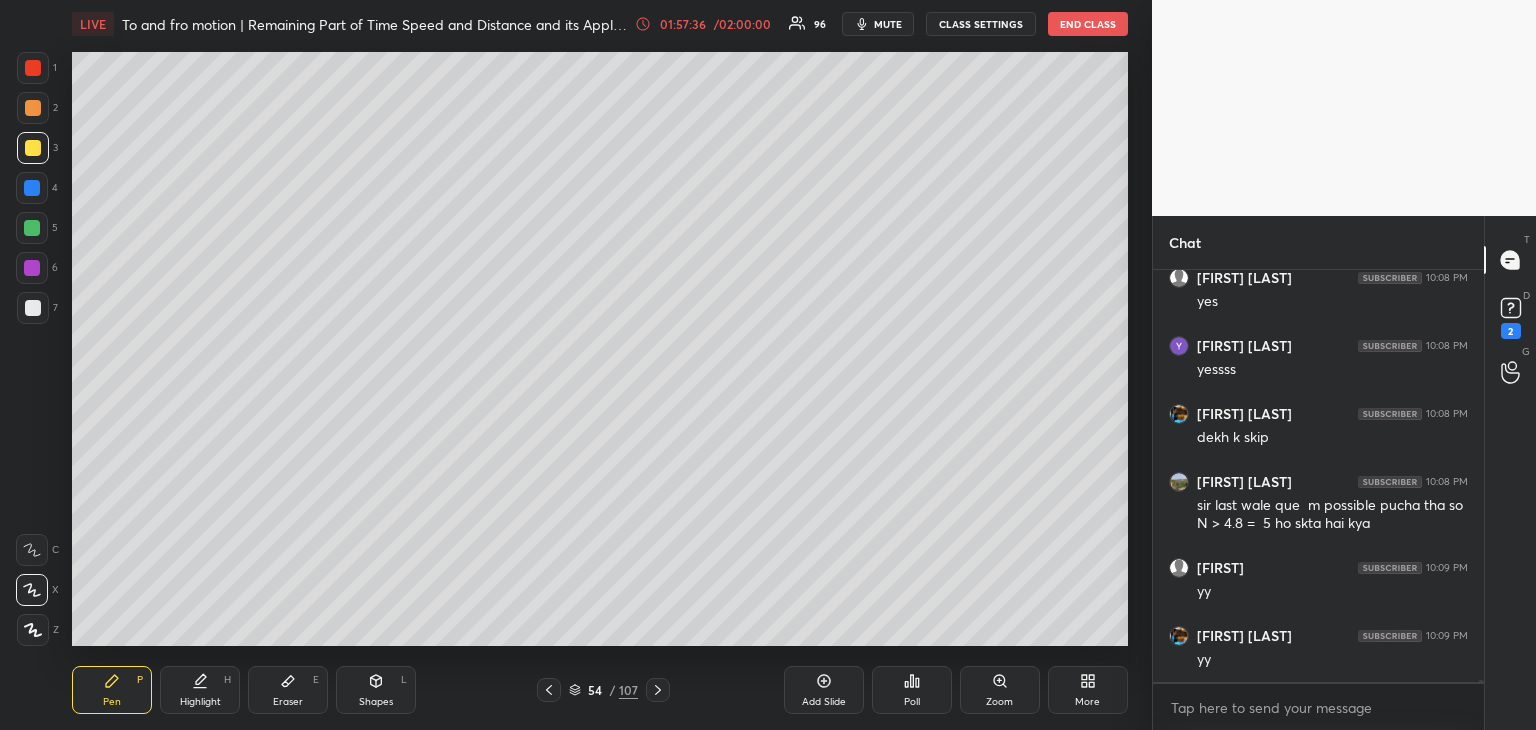 click on "Eraser" at bounding box center [288, 702] 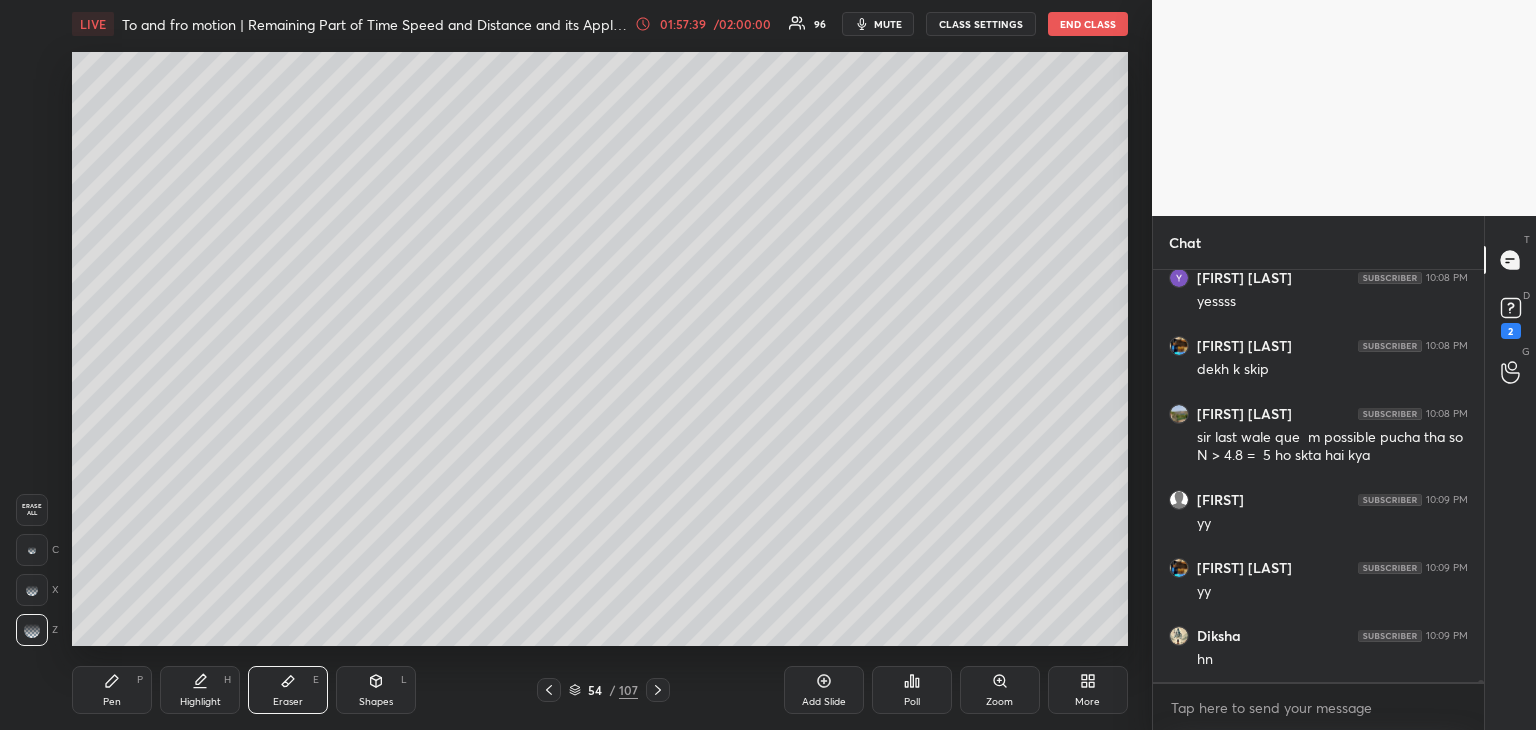 scroll, scrollTop: 90282, scrollLeft: 0, axis: vertical 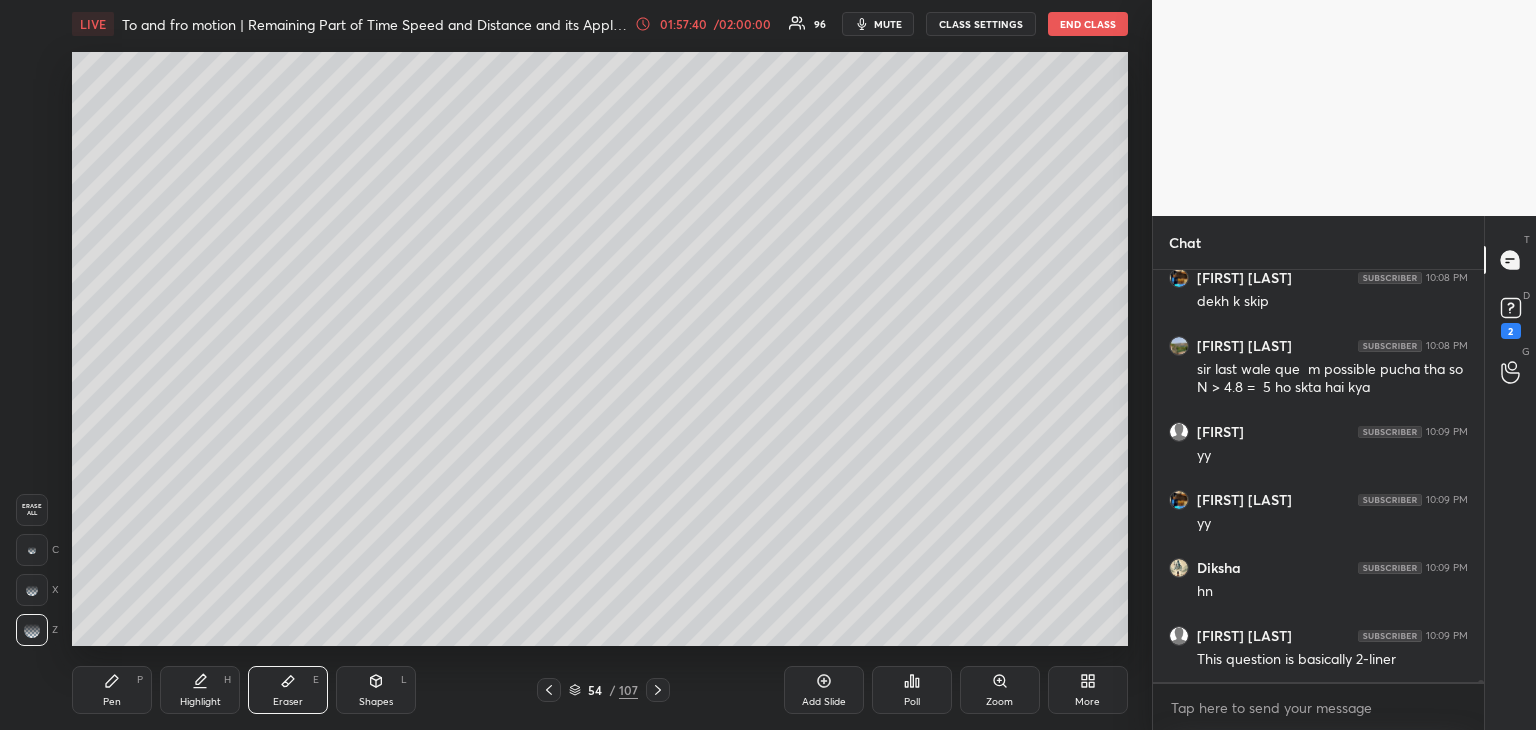click 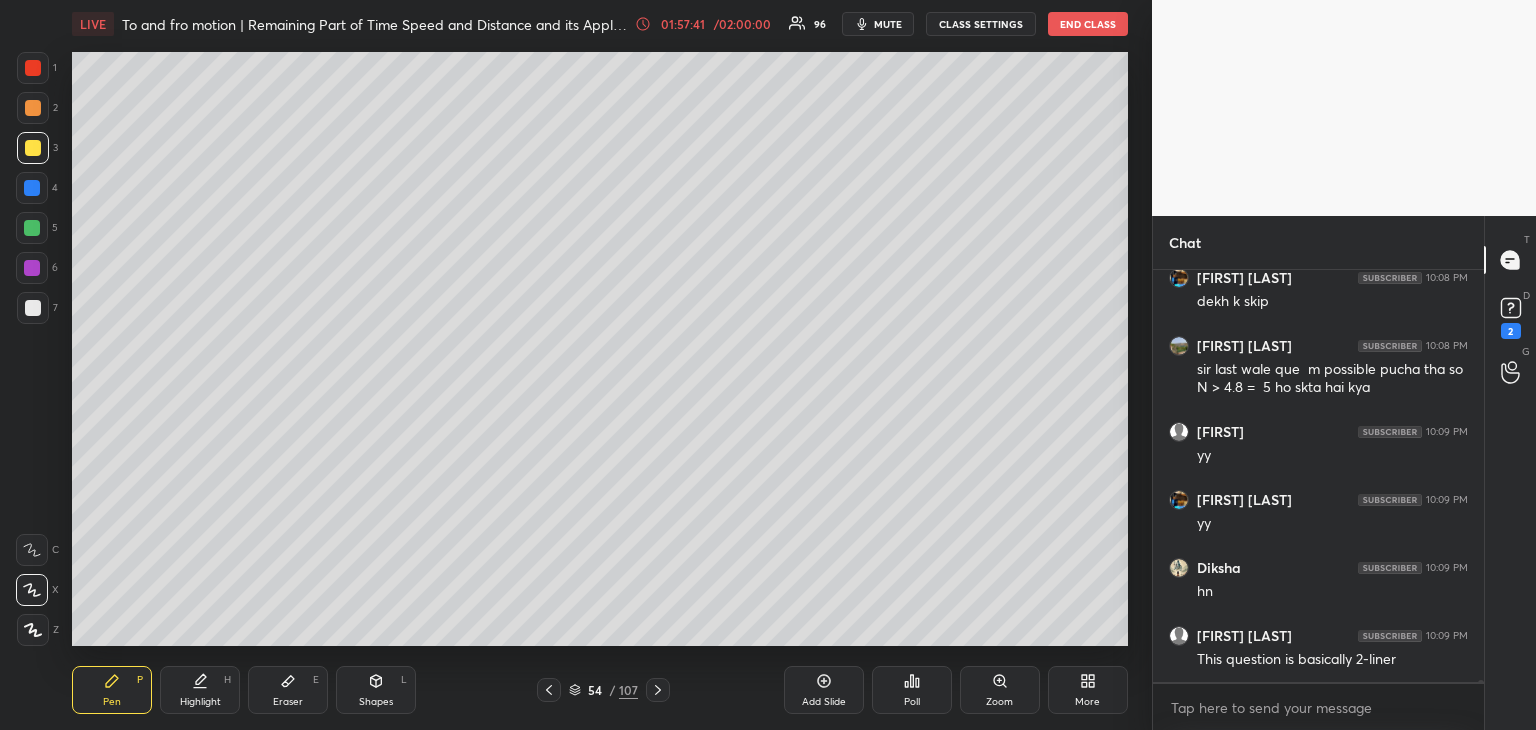 click 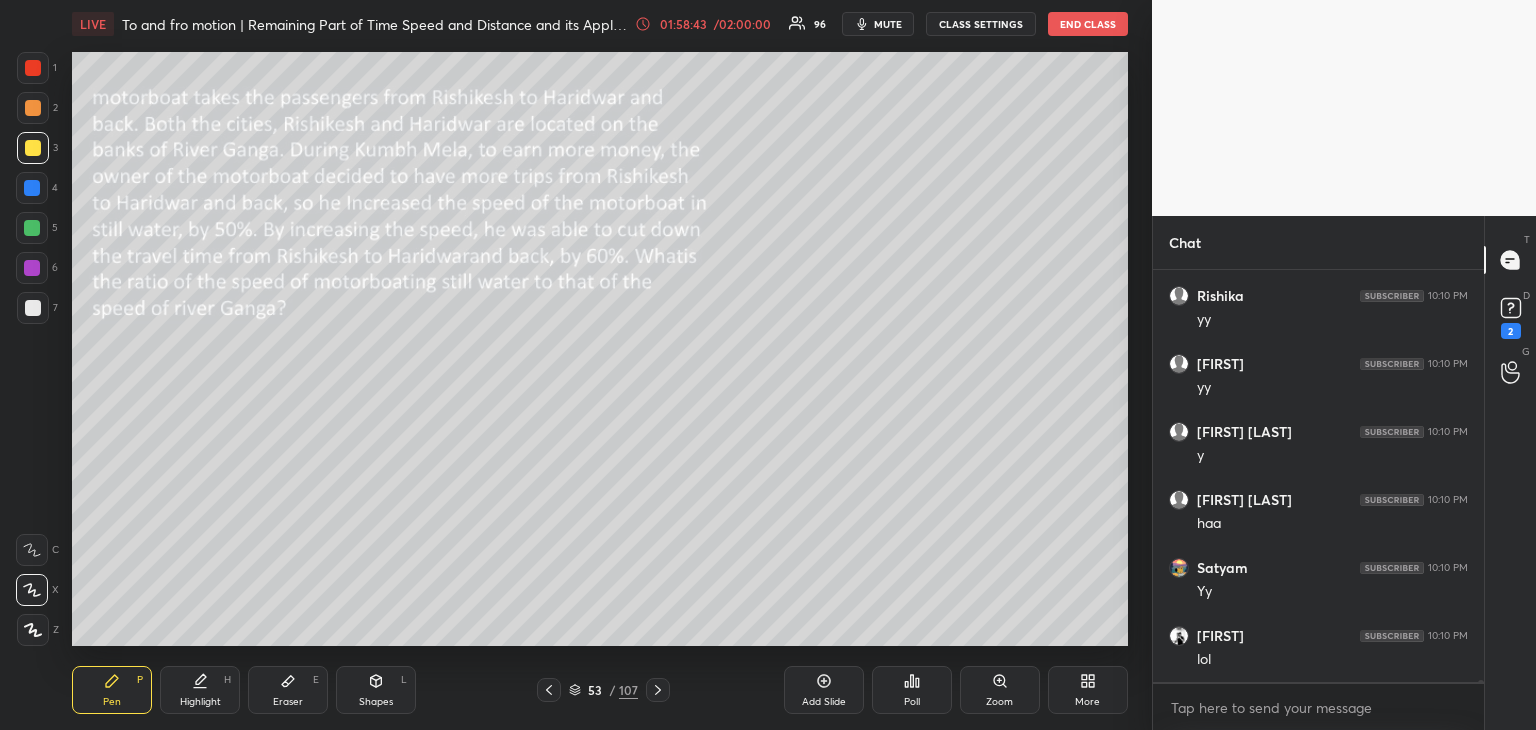 scroll, scrollTop: 91290, scrollLeft: 0, axis: vertical 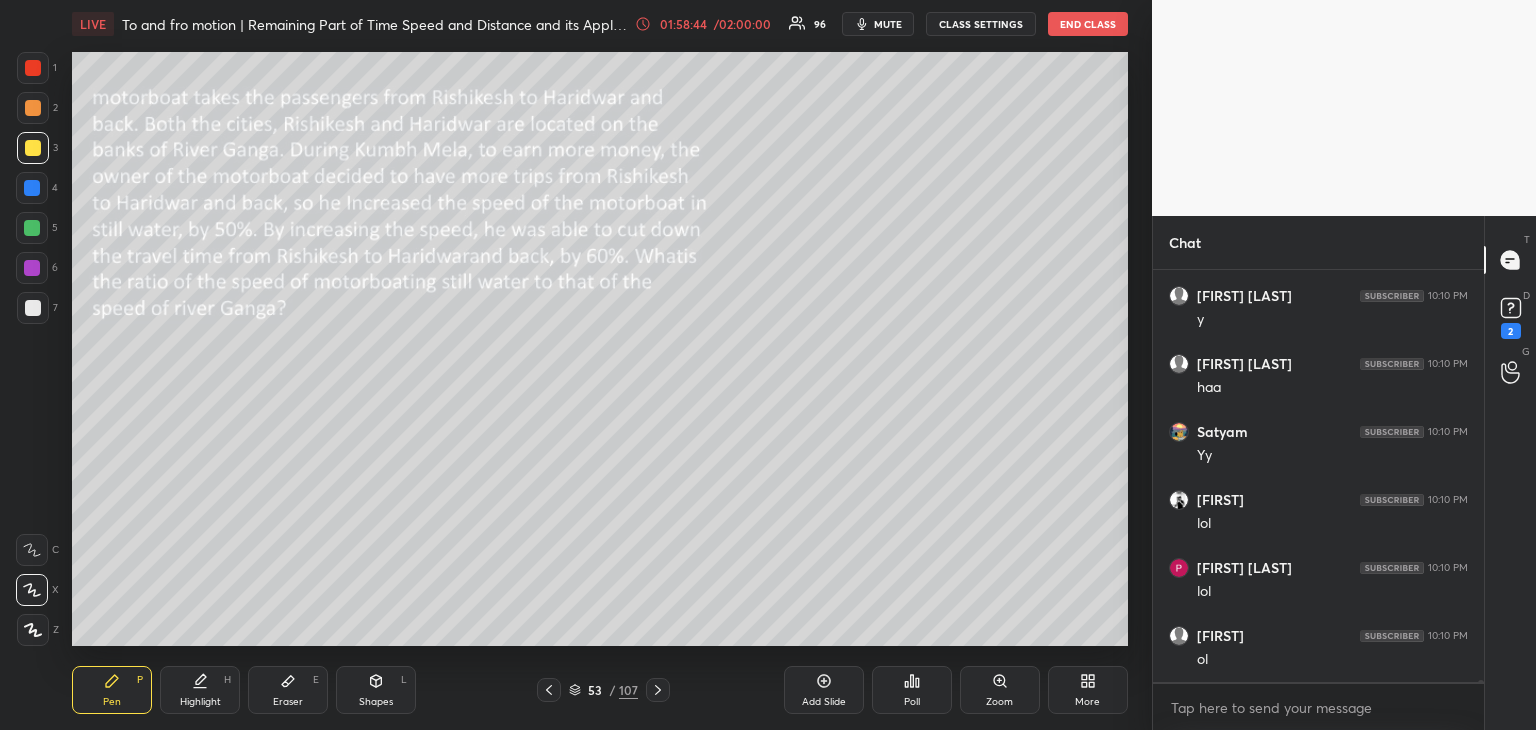 click 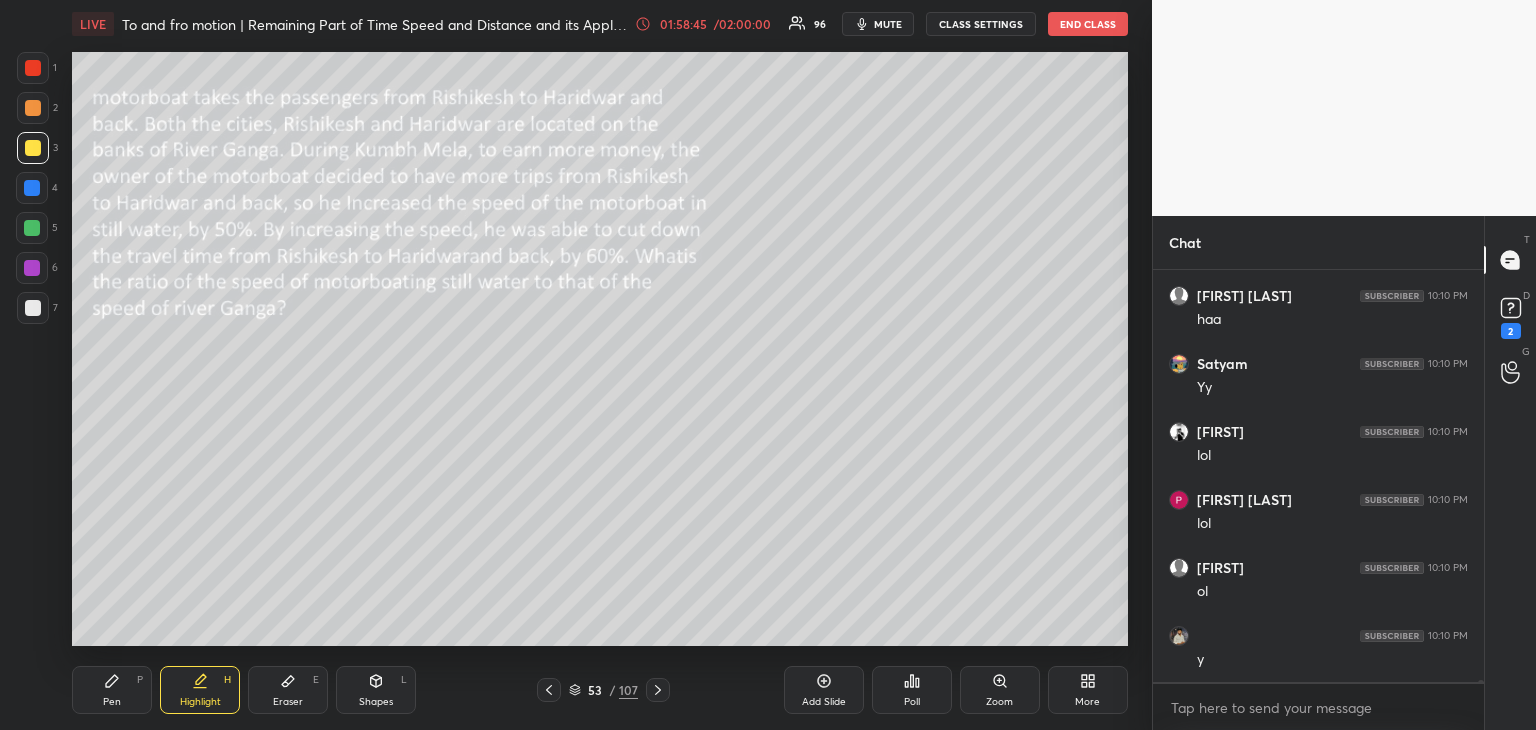 scroll, scrollTop: 91494, scrollLeft: 0, axis: vertical 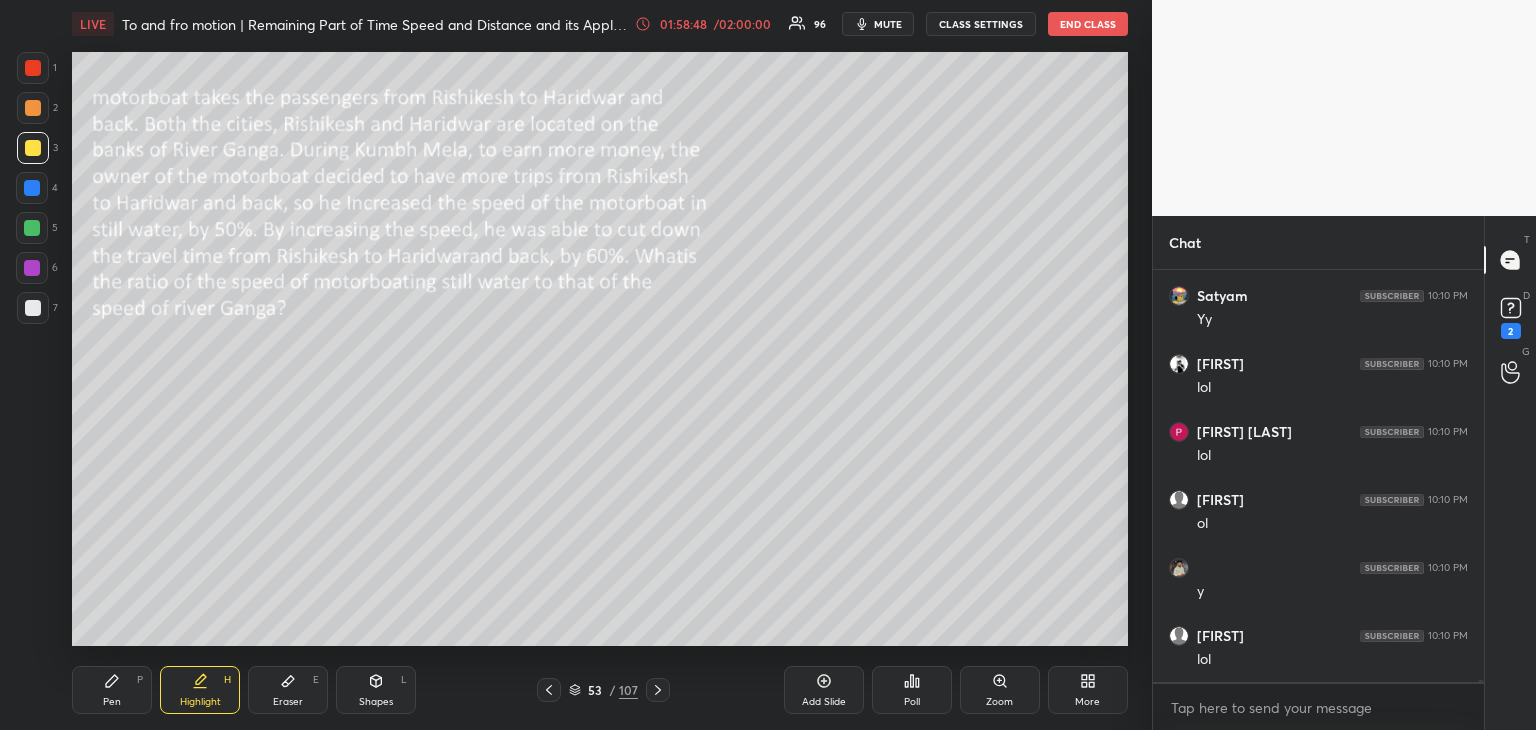 click on "Pen" at bounding box center (112, 702) 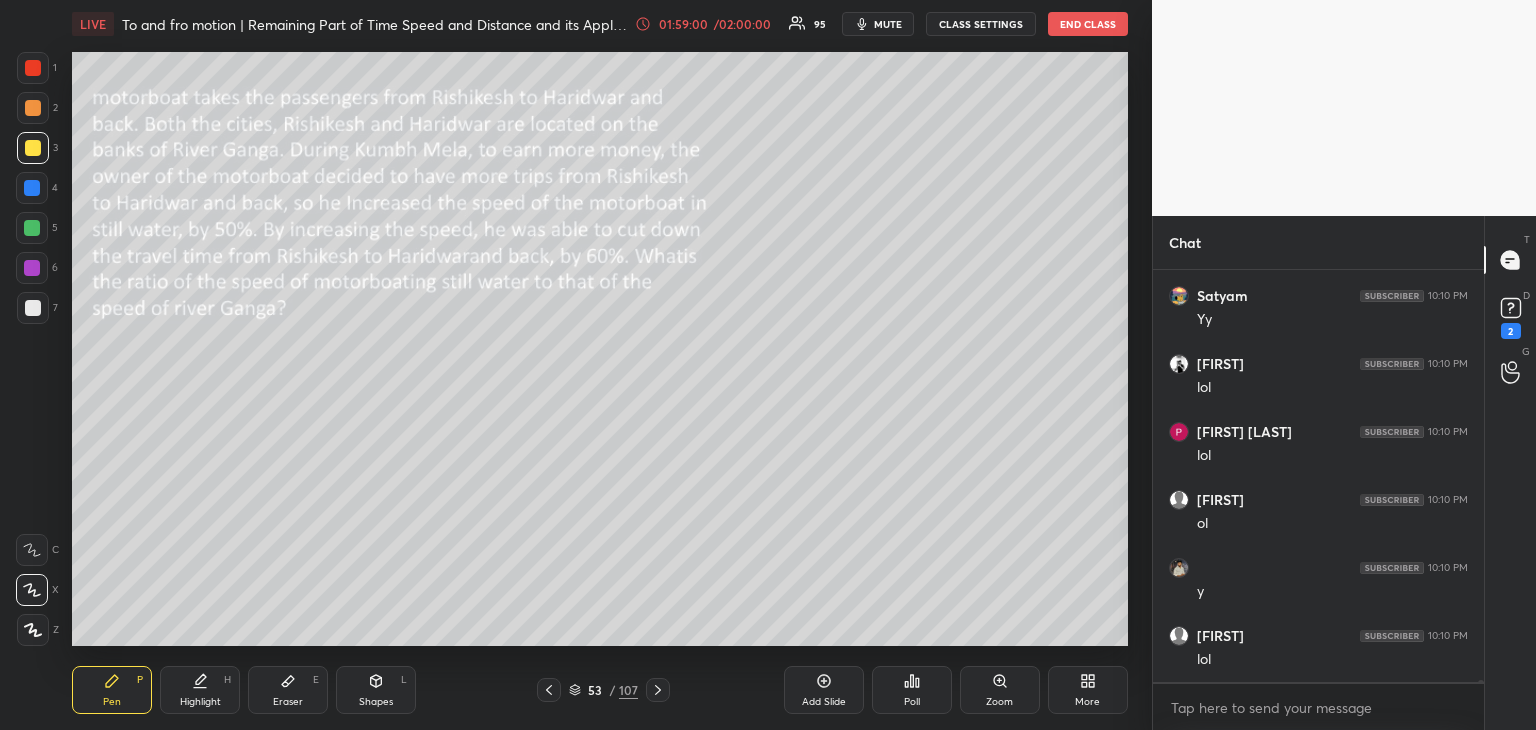 click at bounding box center [32, 268] 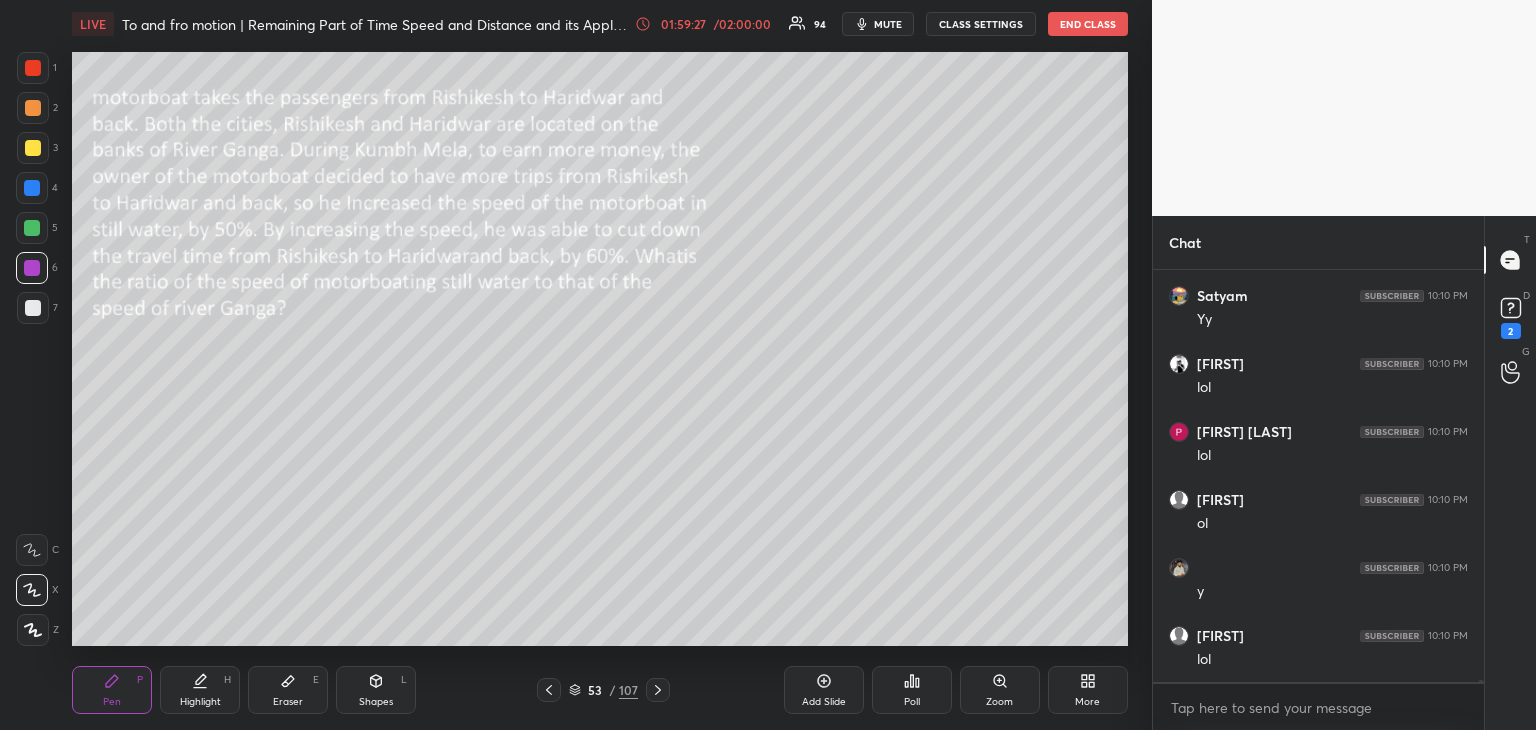 click at bounding box center [33, 308] 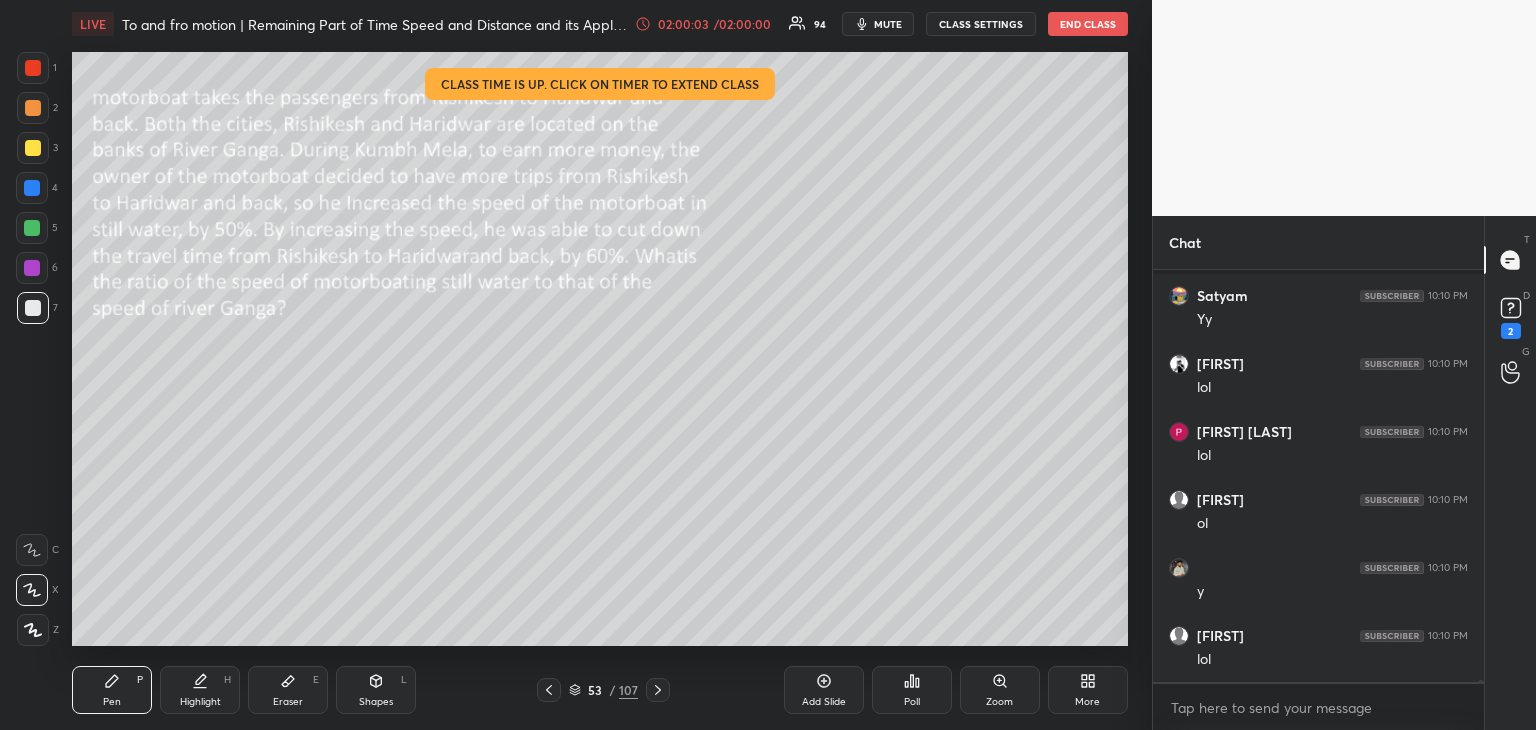 scroll, scrollTop: 91566, scrollLeft: 0, axis: vertical 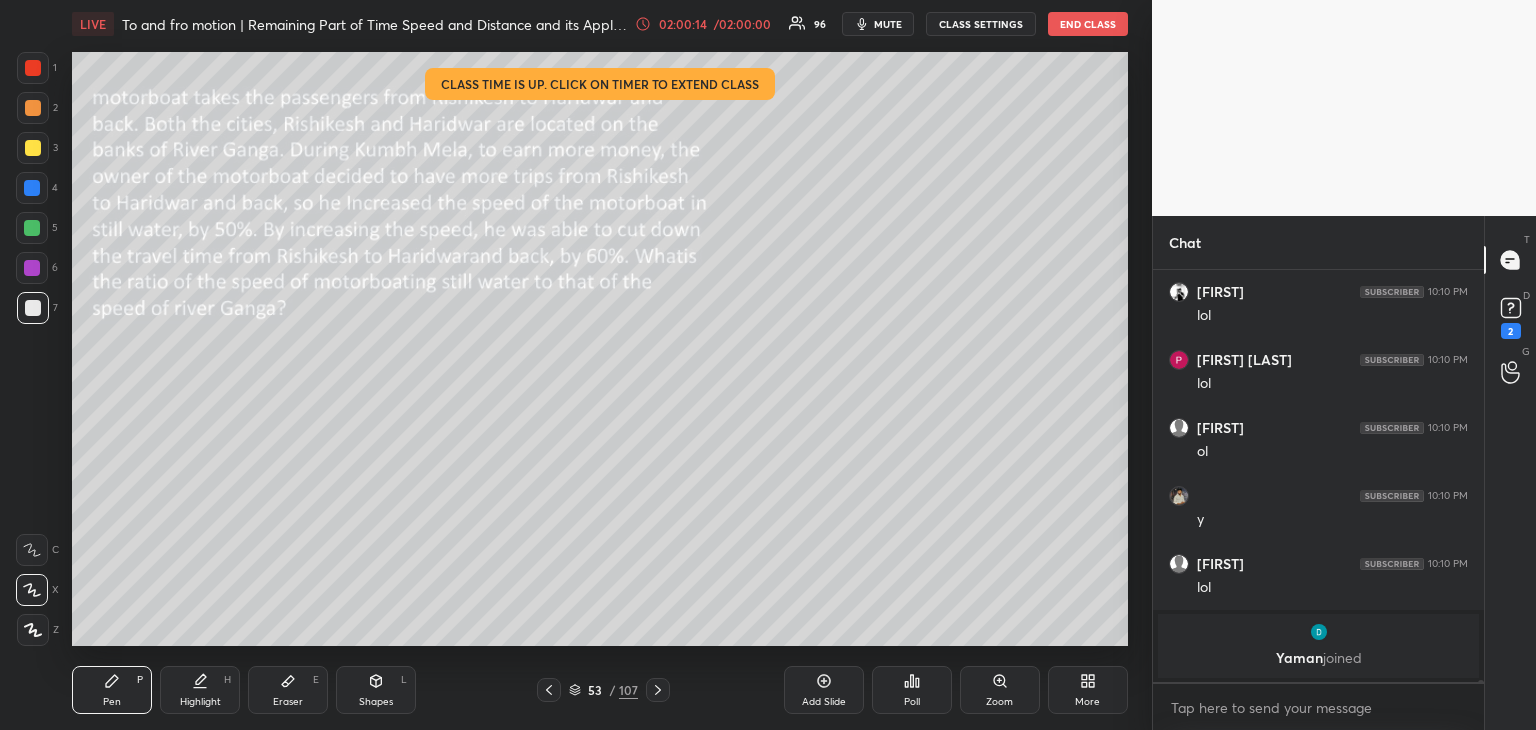 click on "Eraser E" at bounding box center [288, 690] 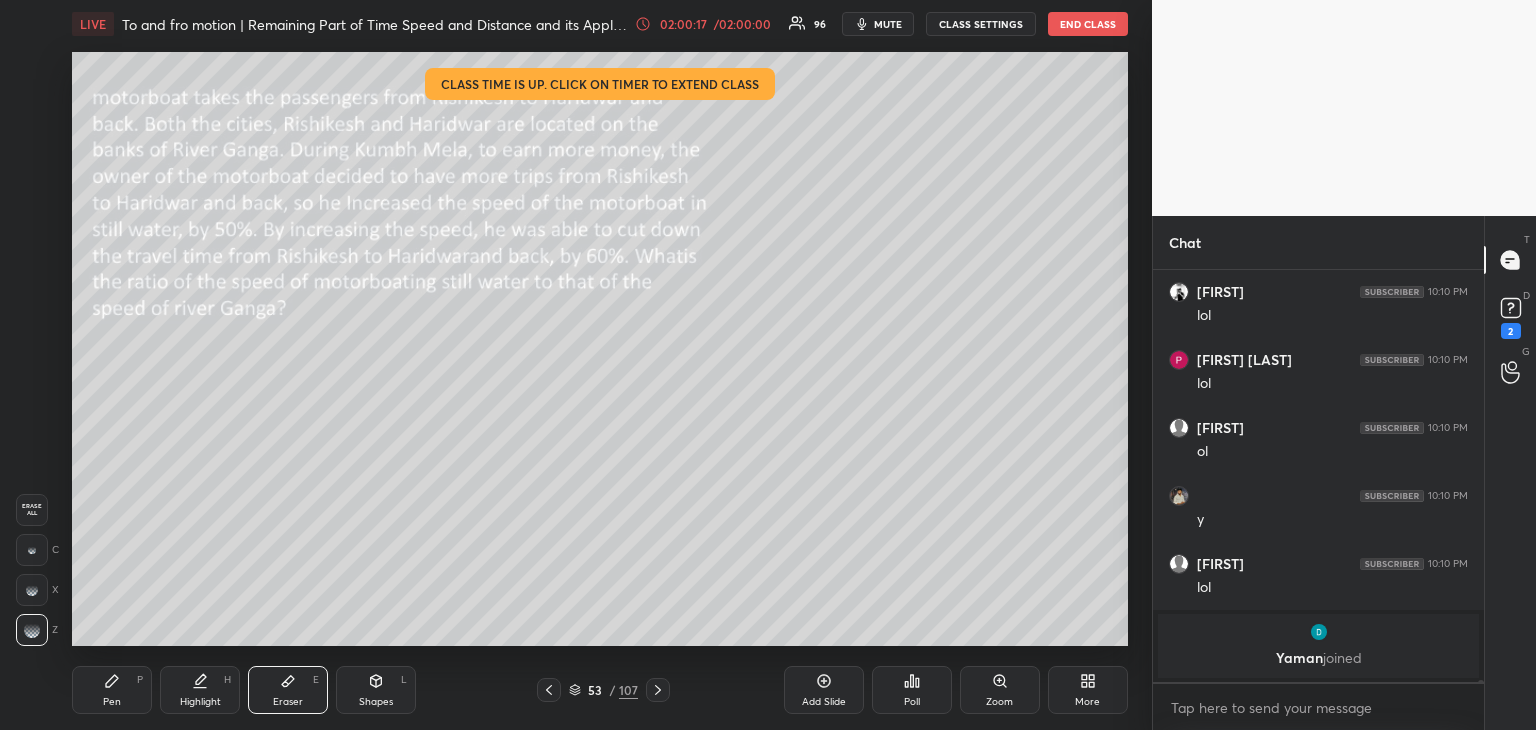 click on "Highlight H" at bounding box center [200, 690] 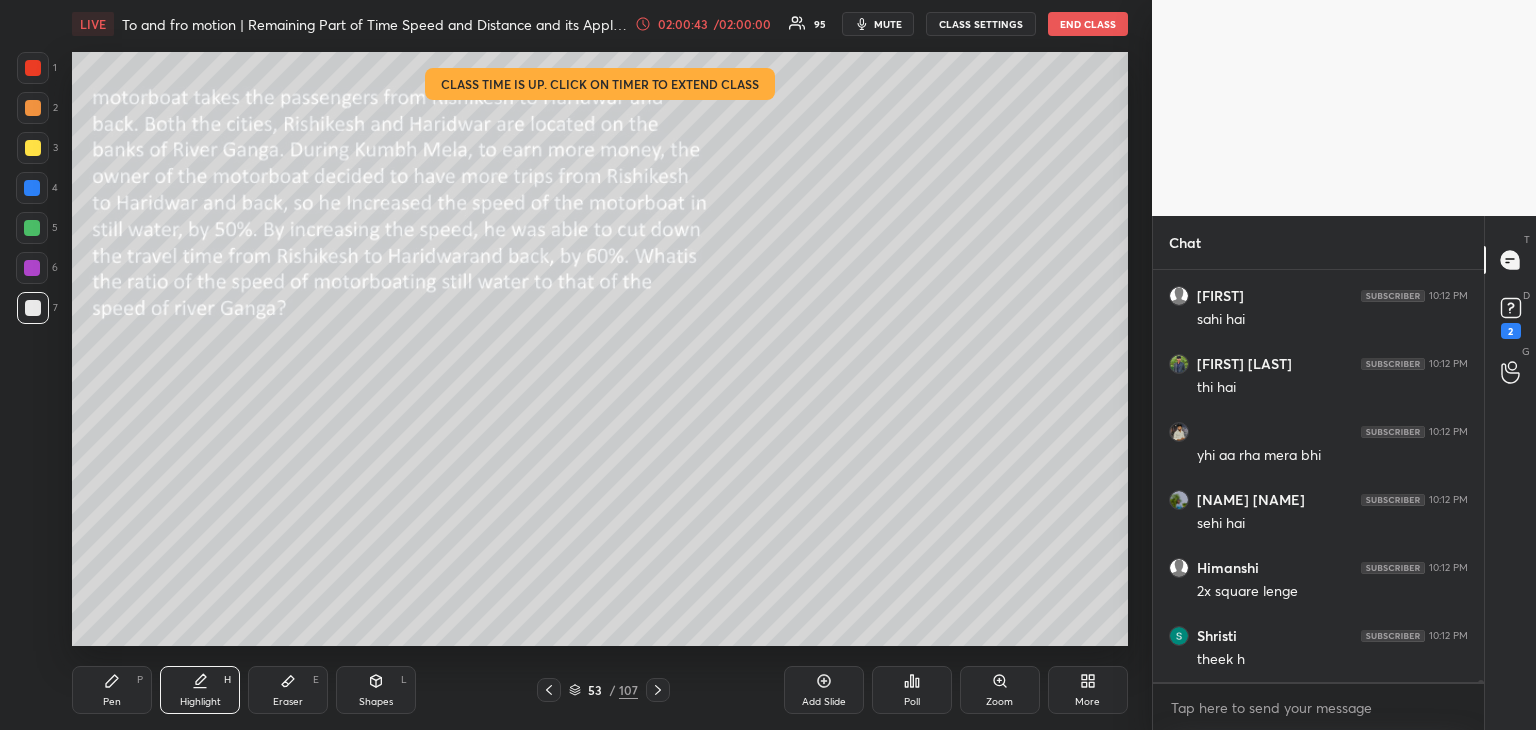 scroll, scrollTop: 91434, scrollLeft: 0, axis: vertical 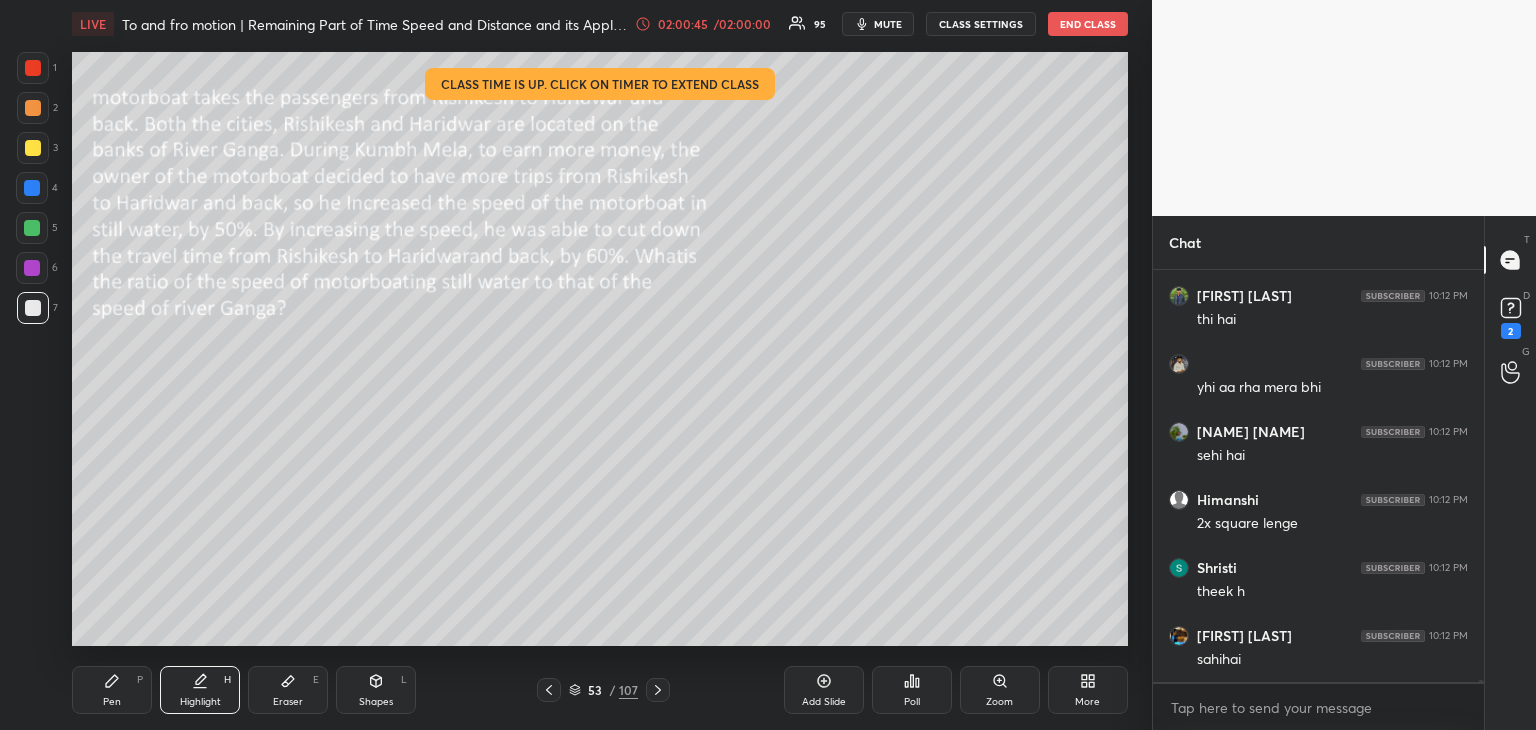 click on "Pen P" at bounding box center (112, 690) 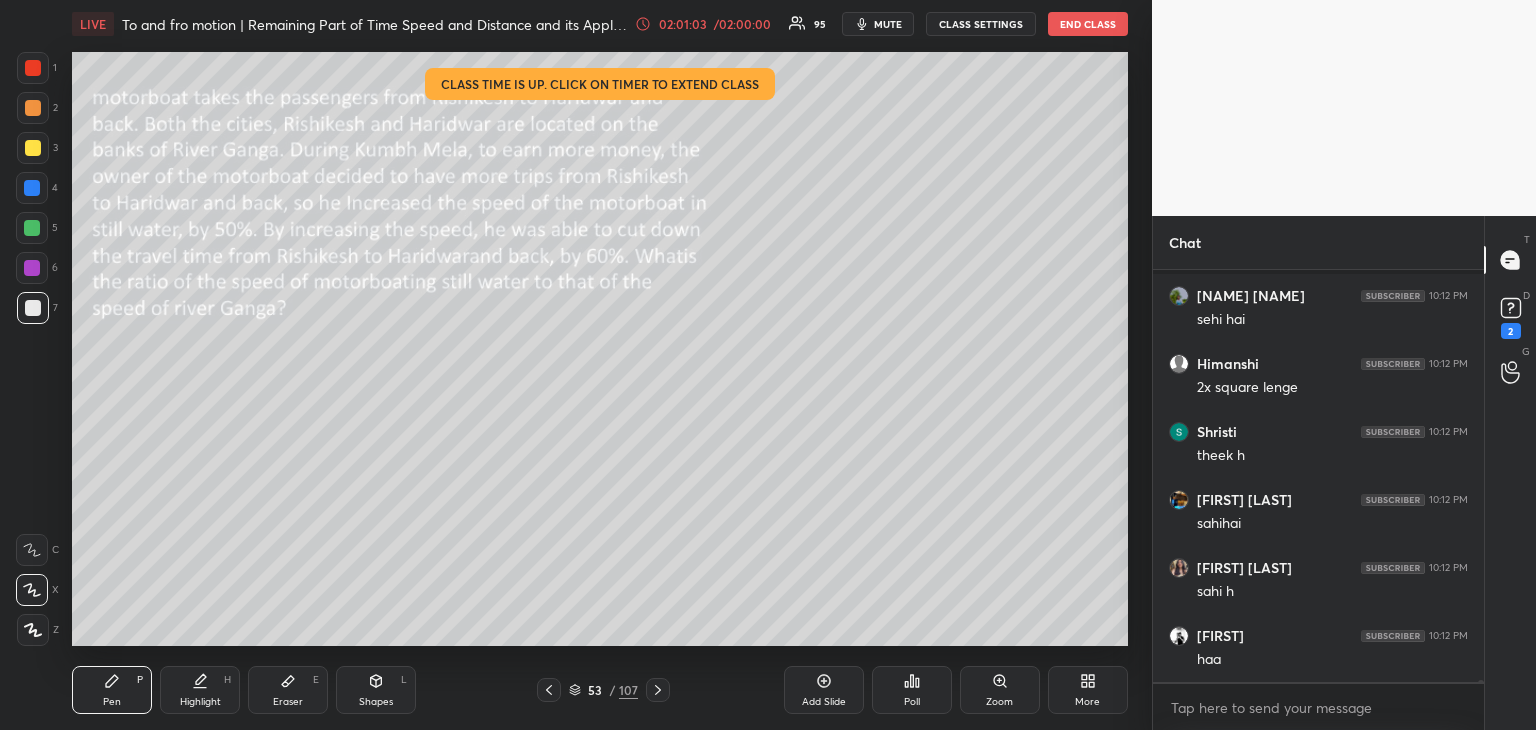 scroll, scrollTop: 91642, scrollLeft: 0, axis: vertical 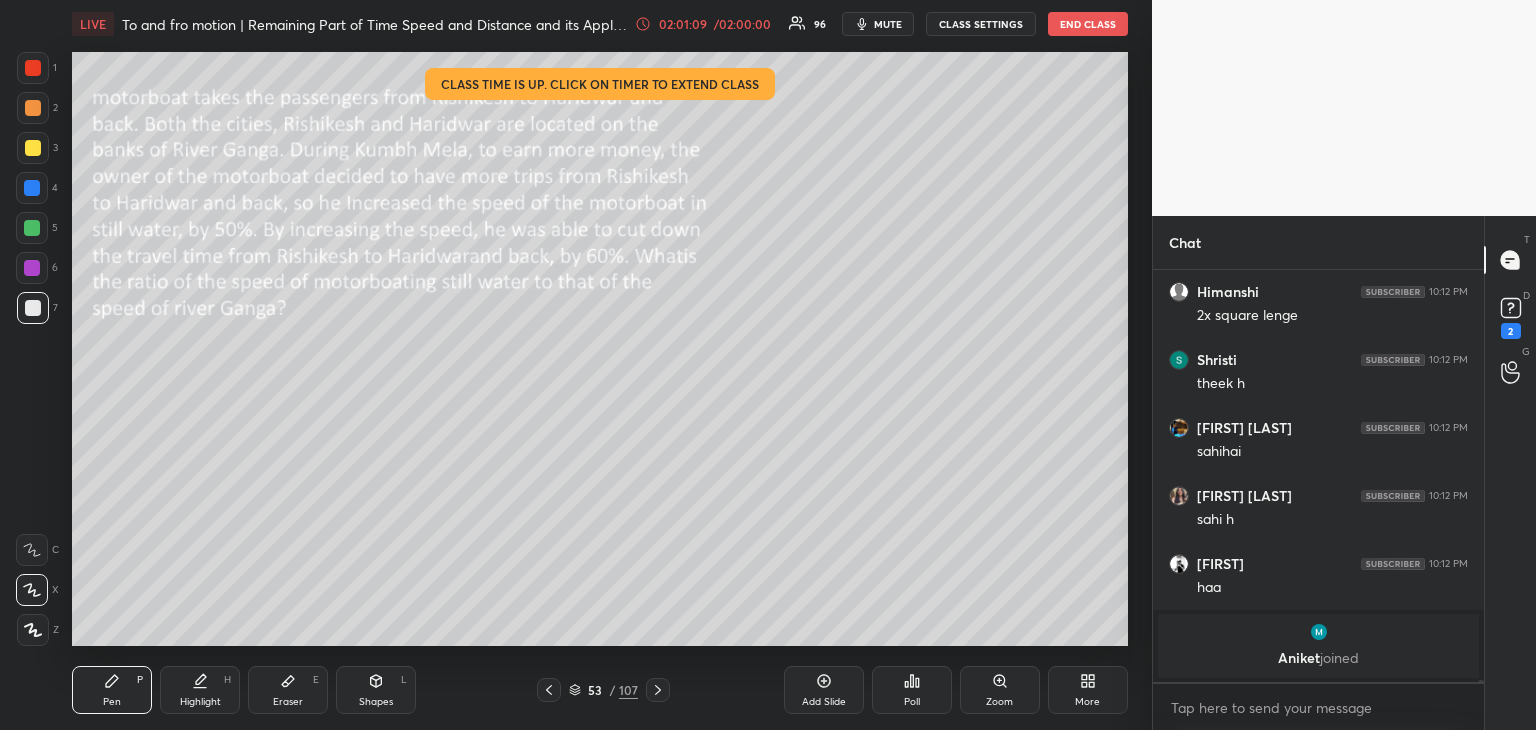 click on "Highlight H" at bounding box center [200, 690] 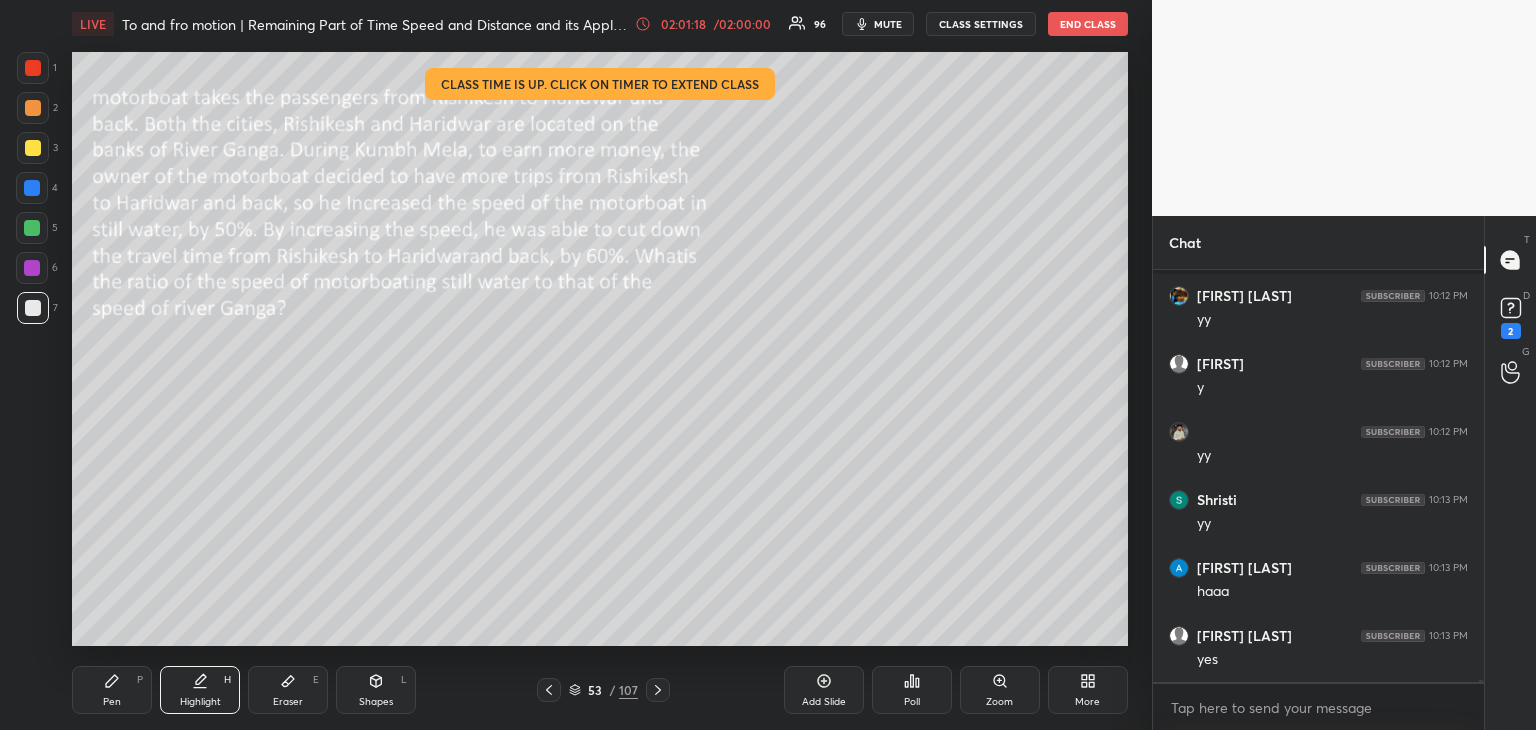 scroll, scrollTop: 91914, scrollLeft: 0, axis: vertical 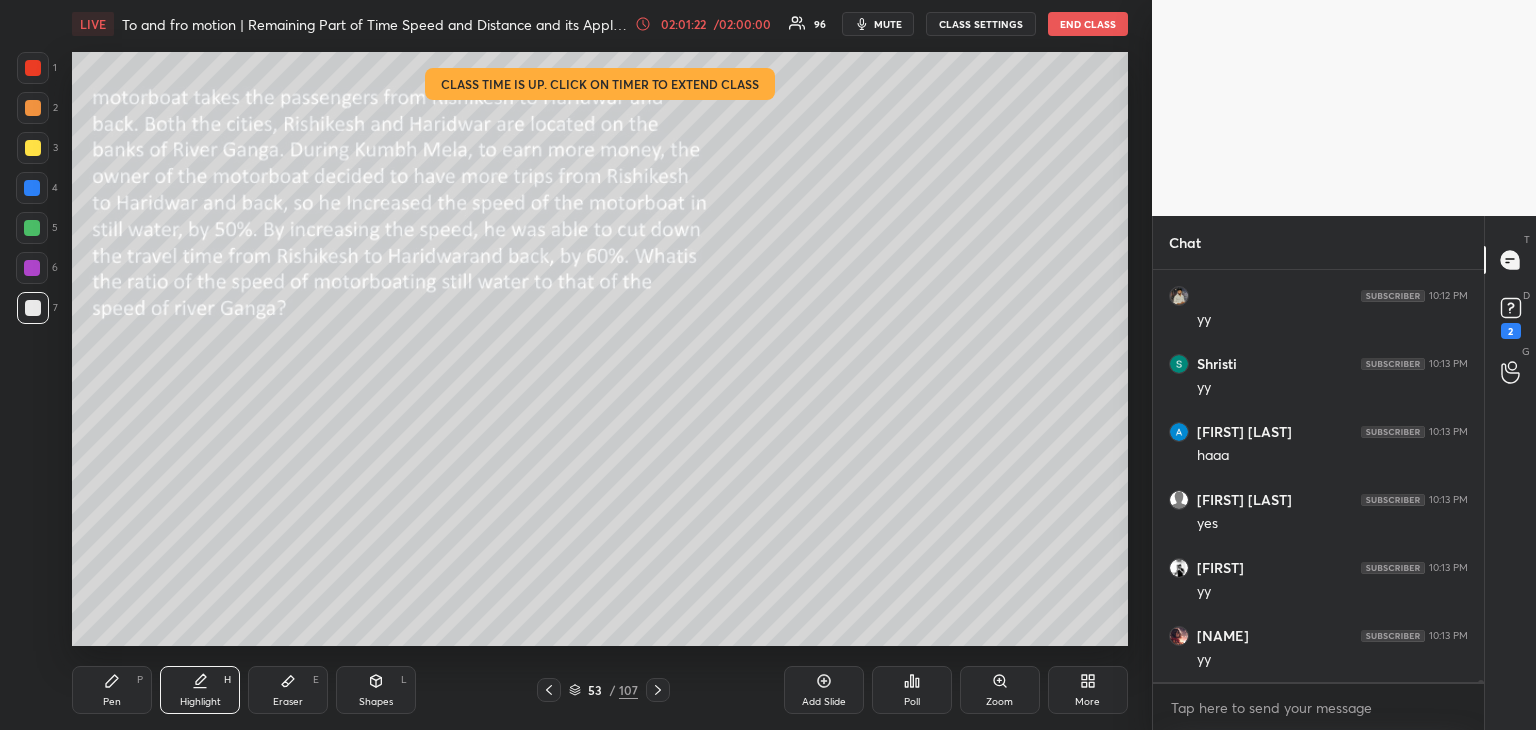 click on "Pen P" at bounding box center [112, 690] 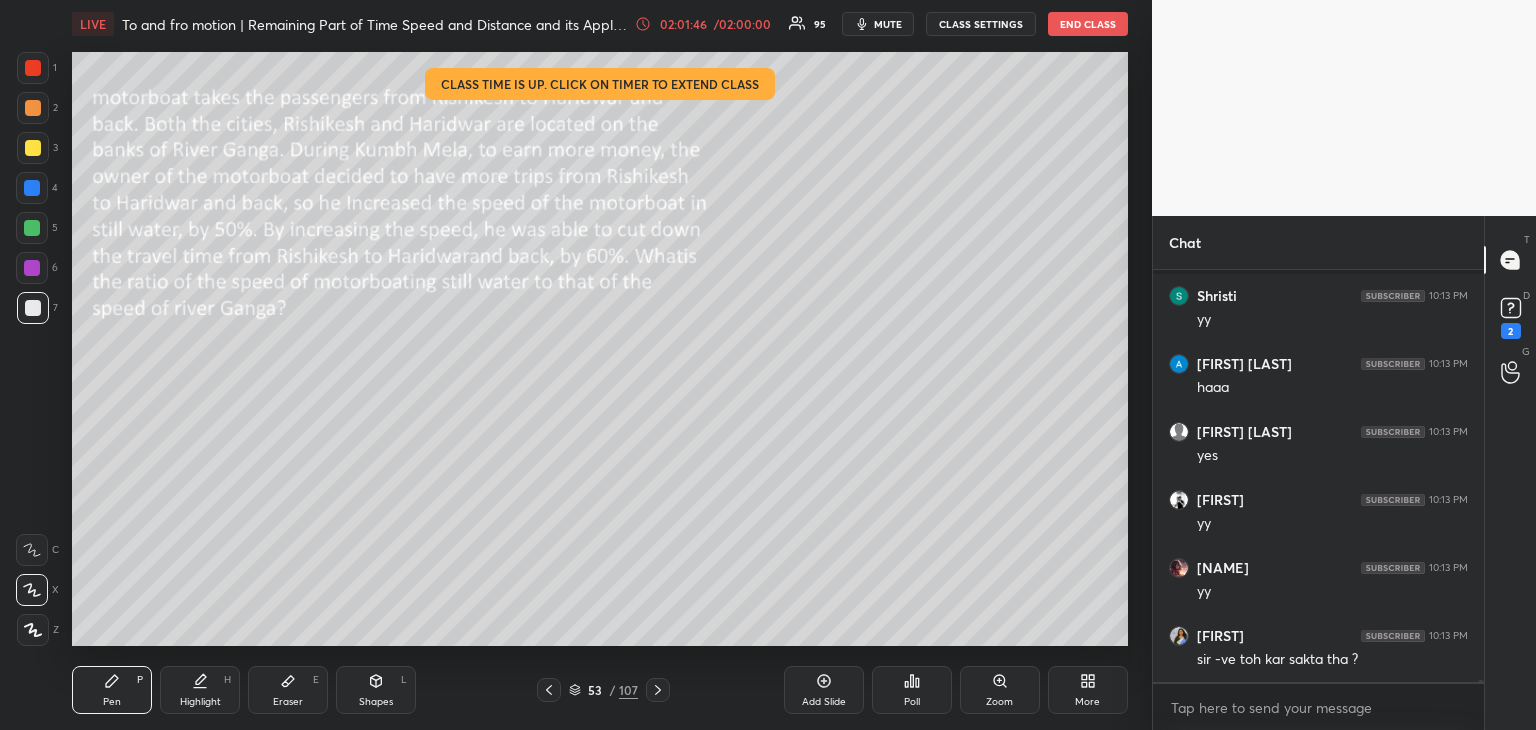 scroll, scrollTop: 92054, scrollLeft: 0, axis: vertical 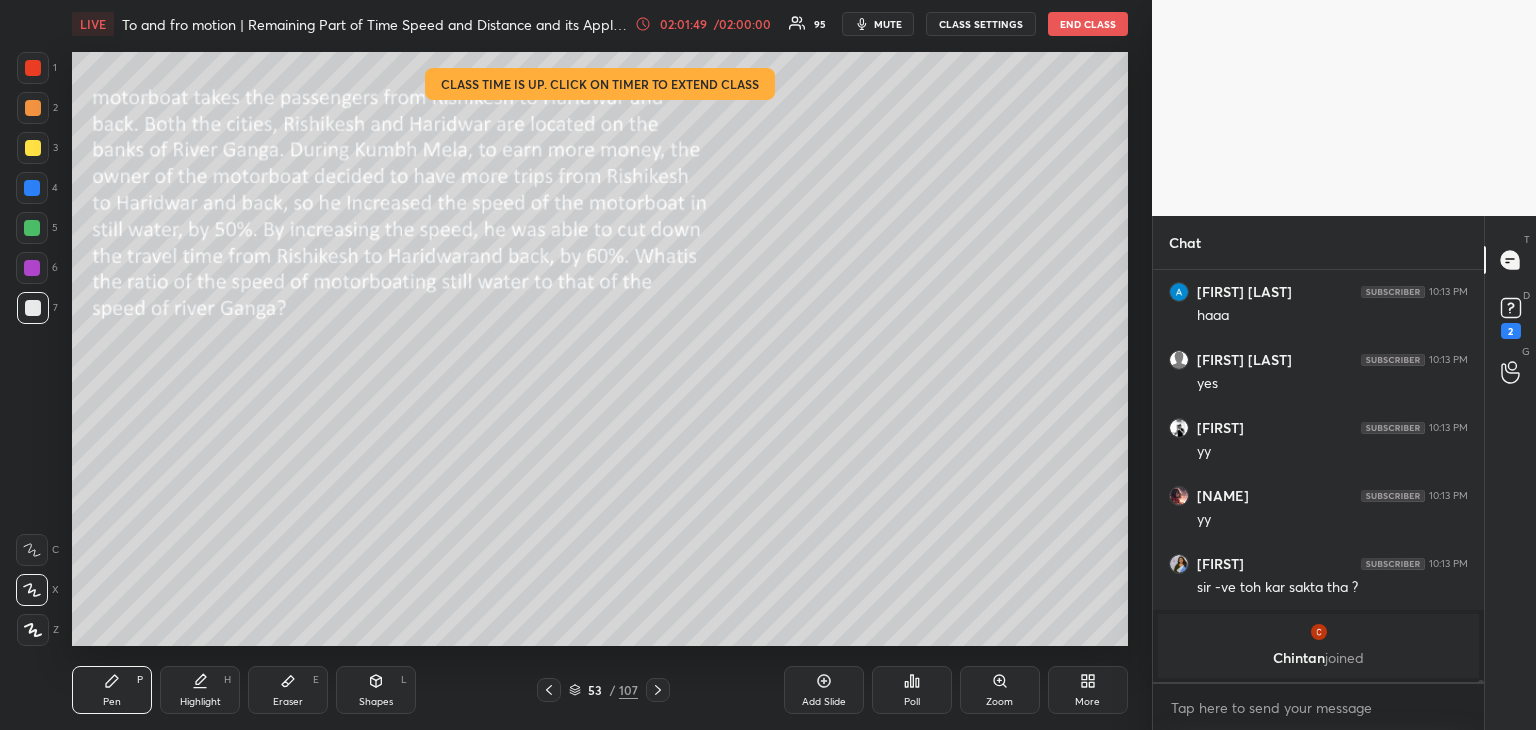 click at bounding box center (33, 148) 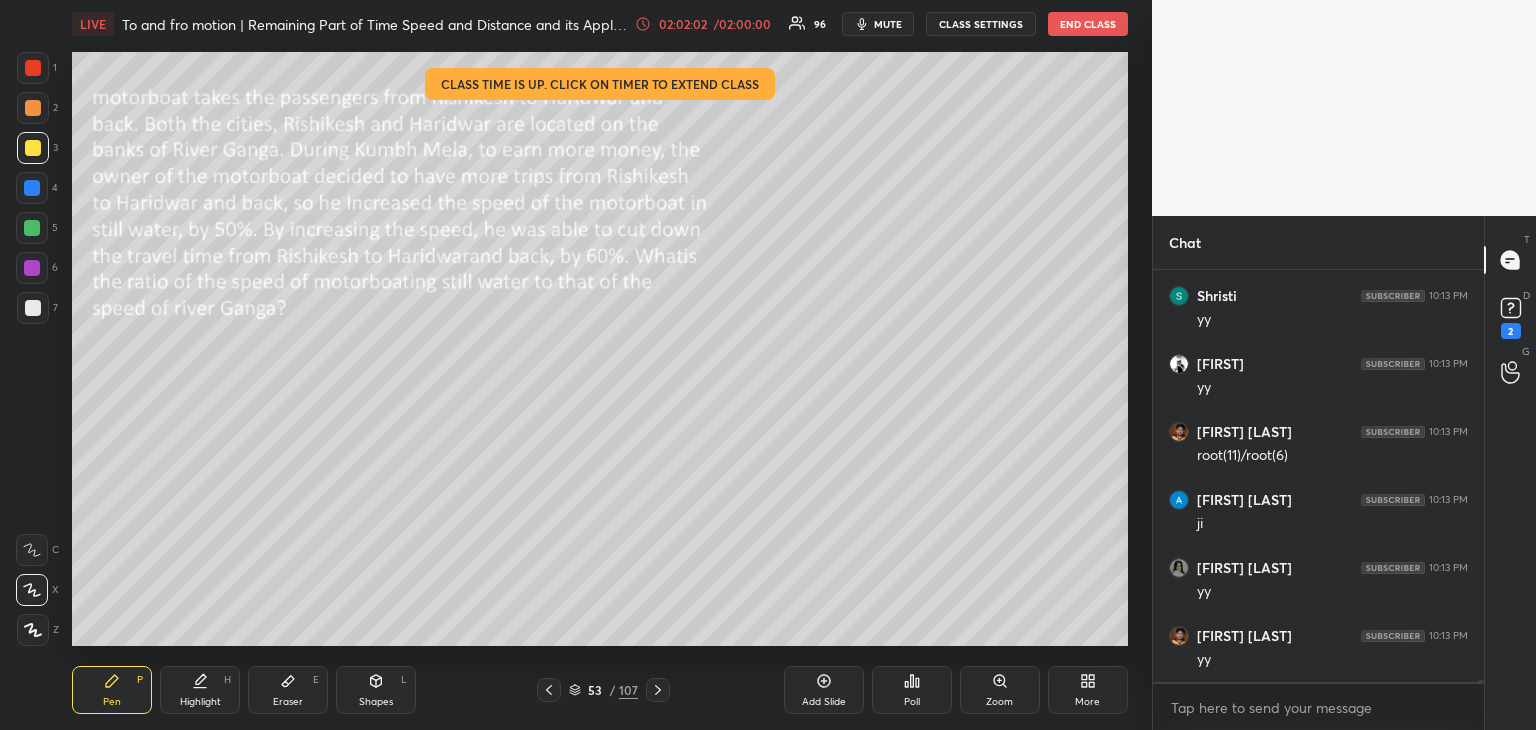 scroll, scrollTop: 92550, scrollLeft: 0, axis: vertical 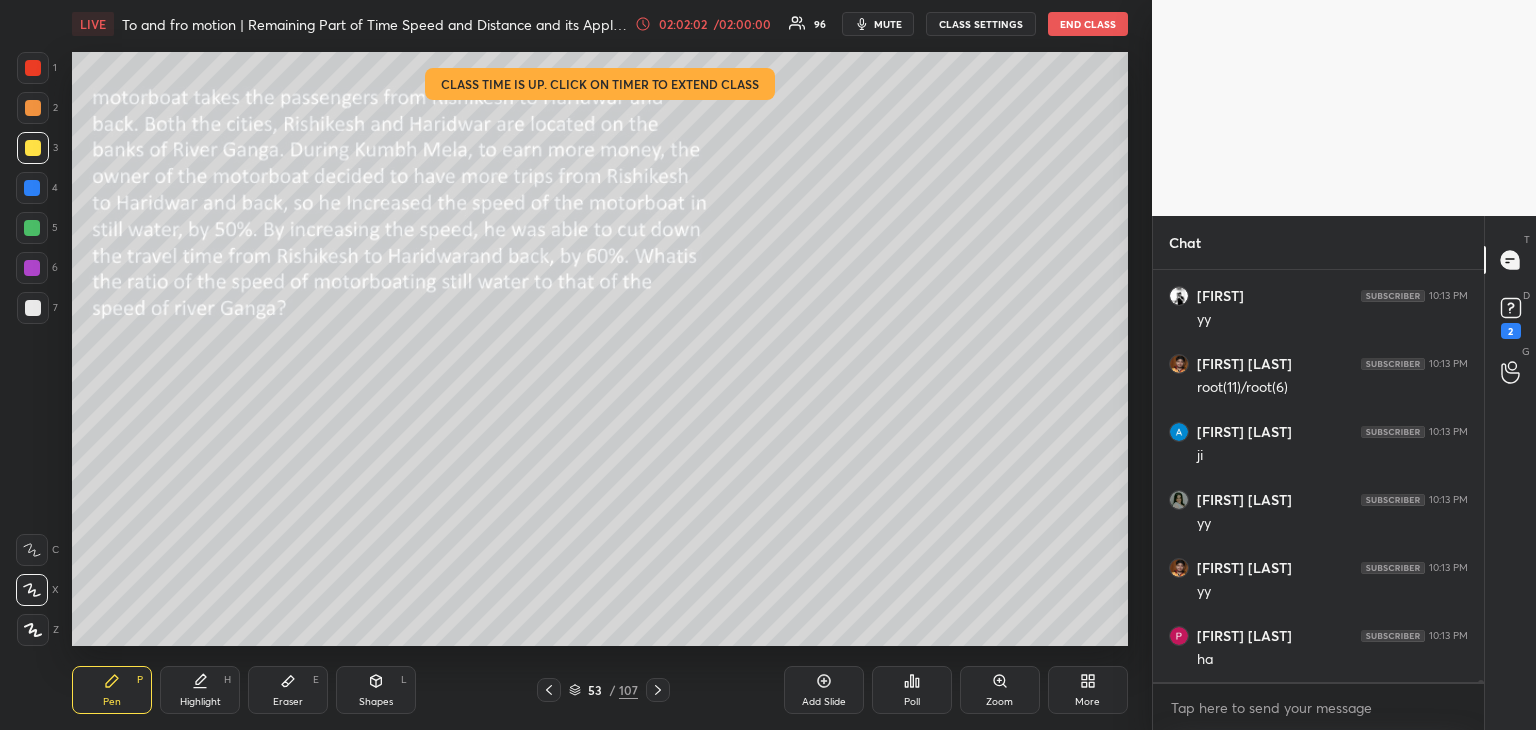 click 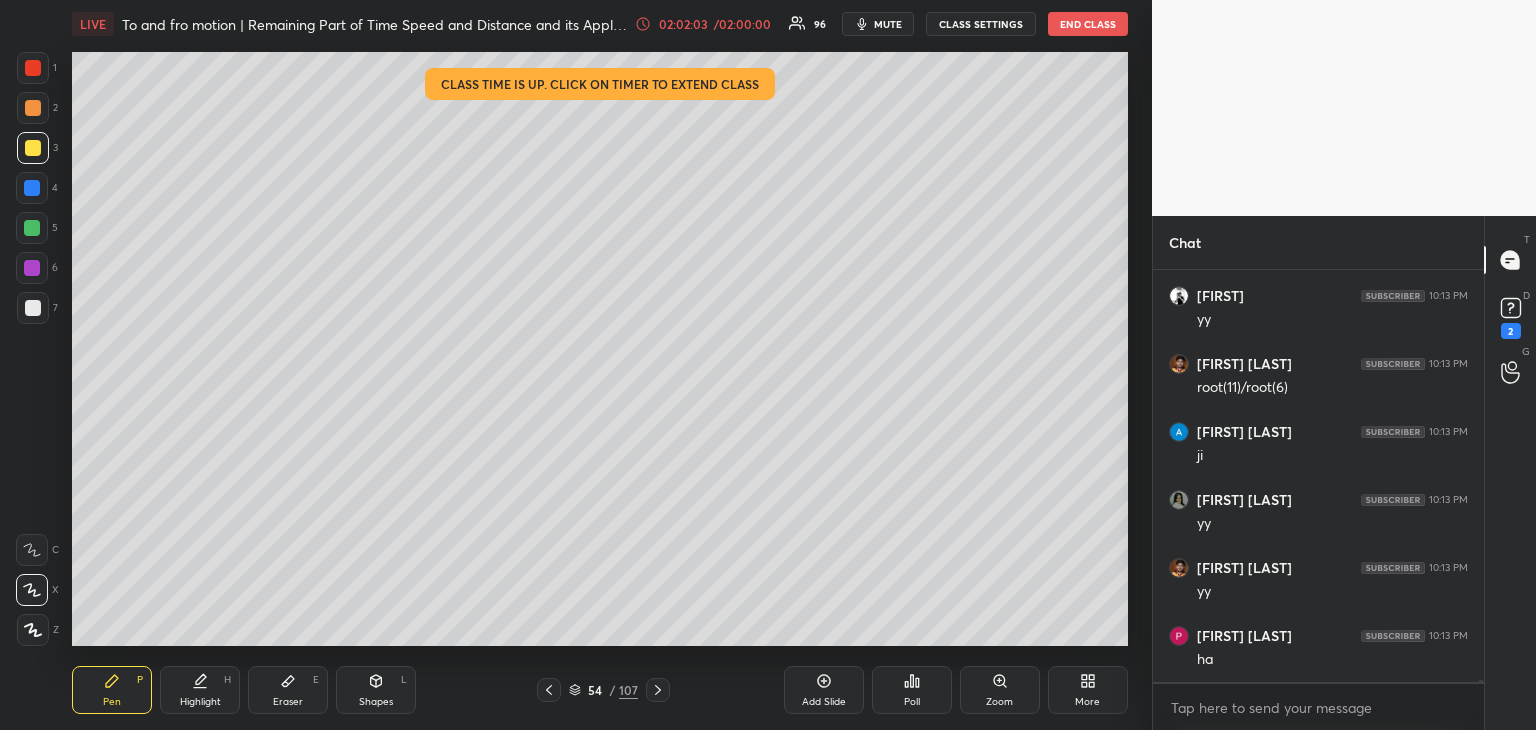 click 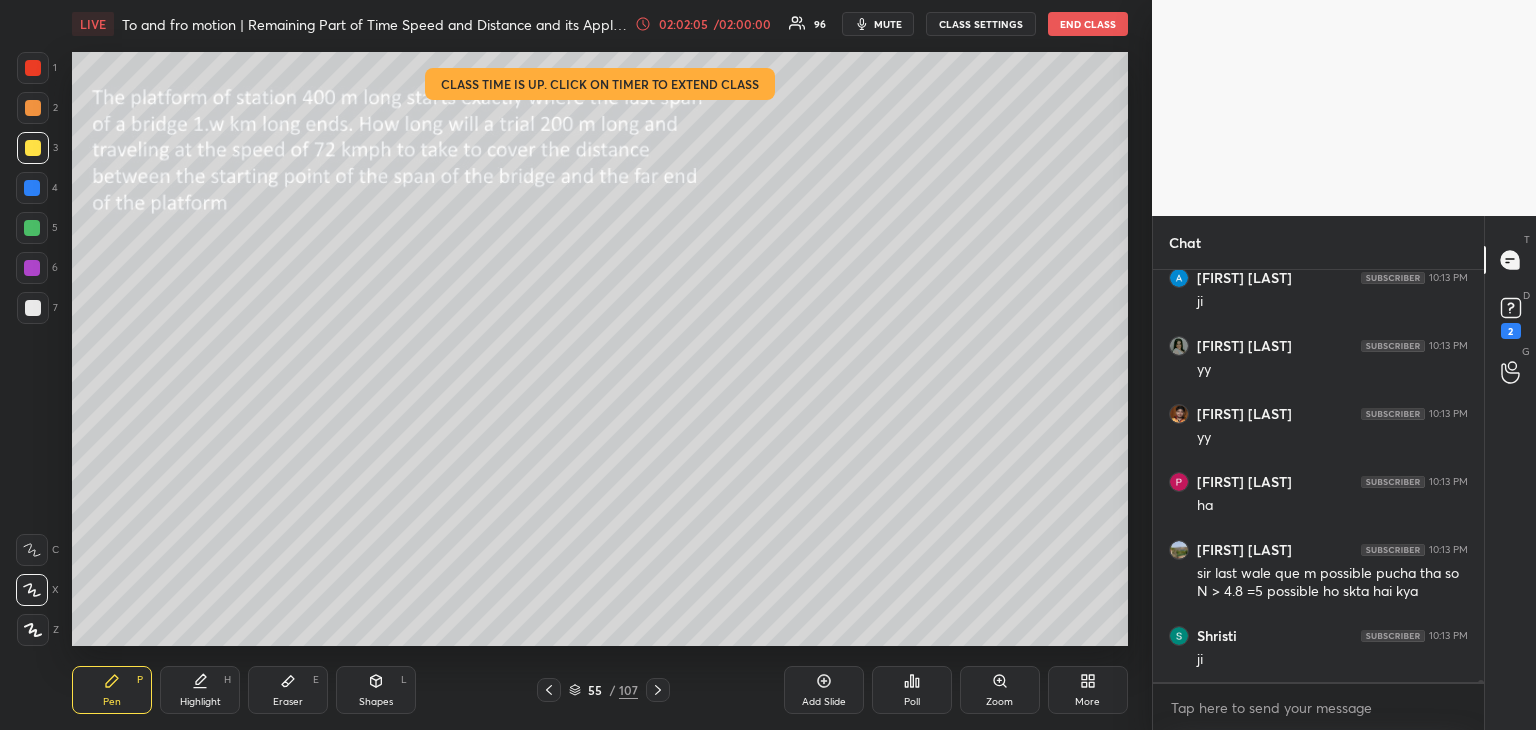 scroll, scrollTop: 92772, scrollLeft: 0, axis: vertical 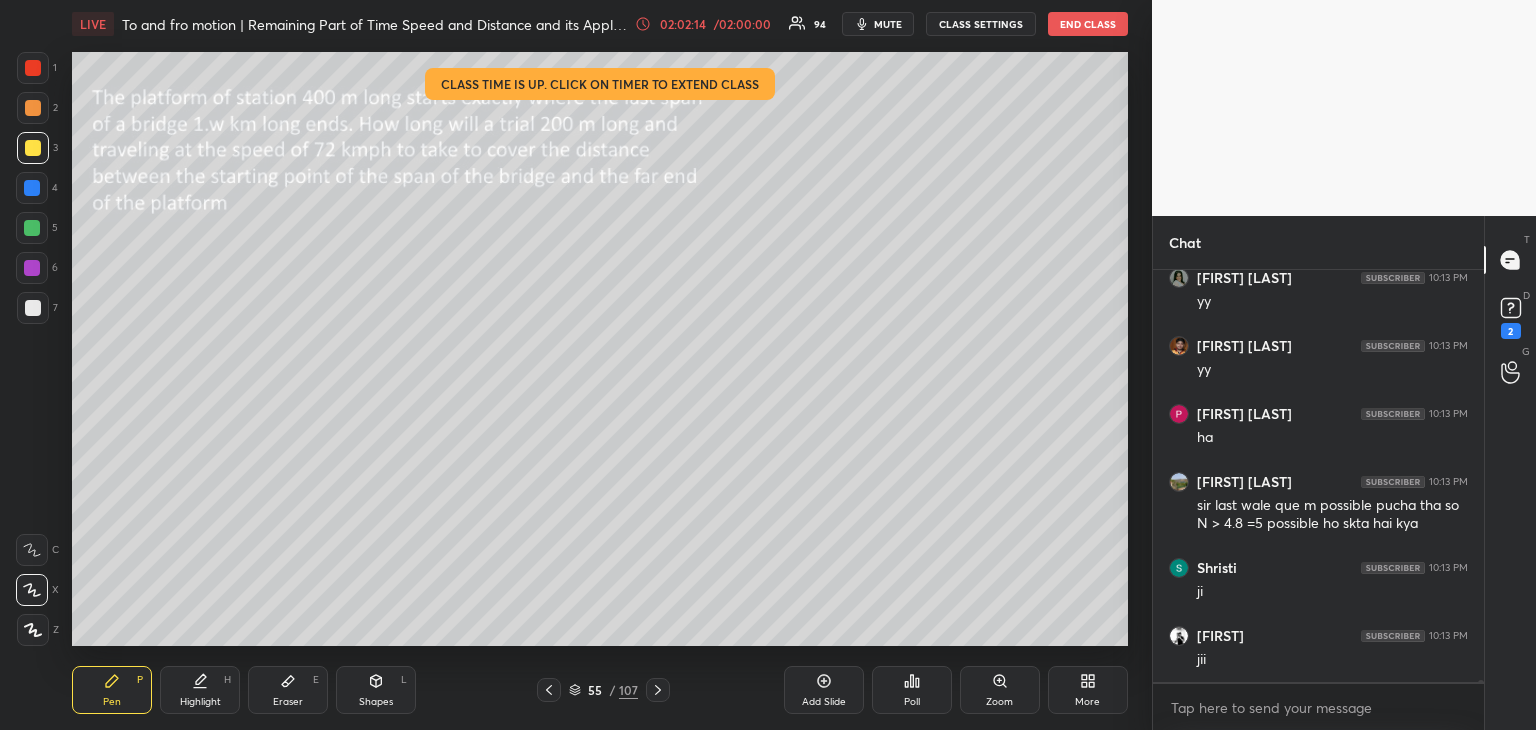 click 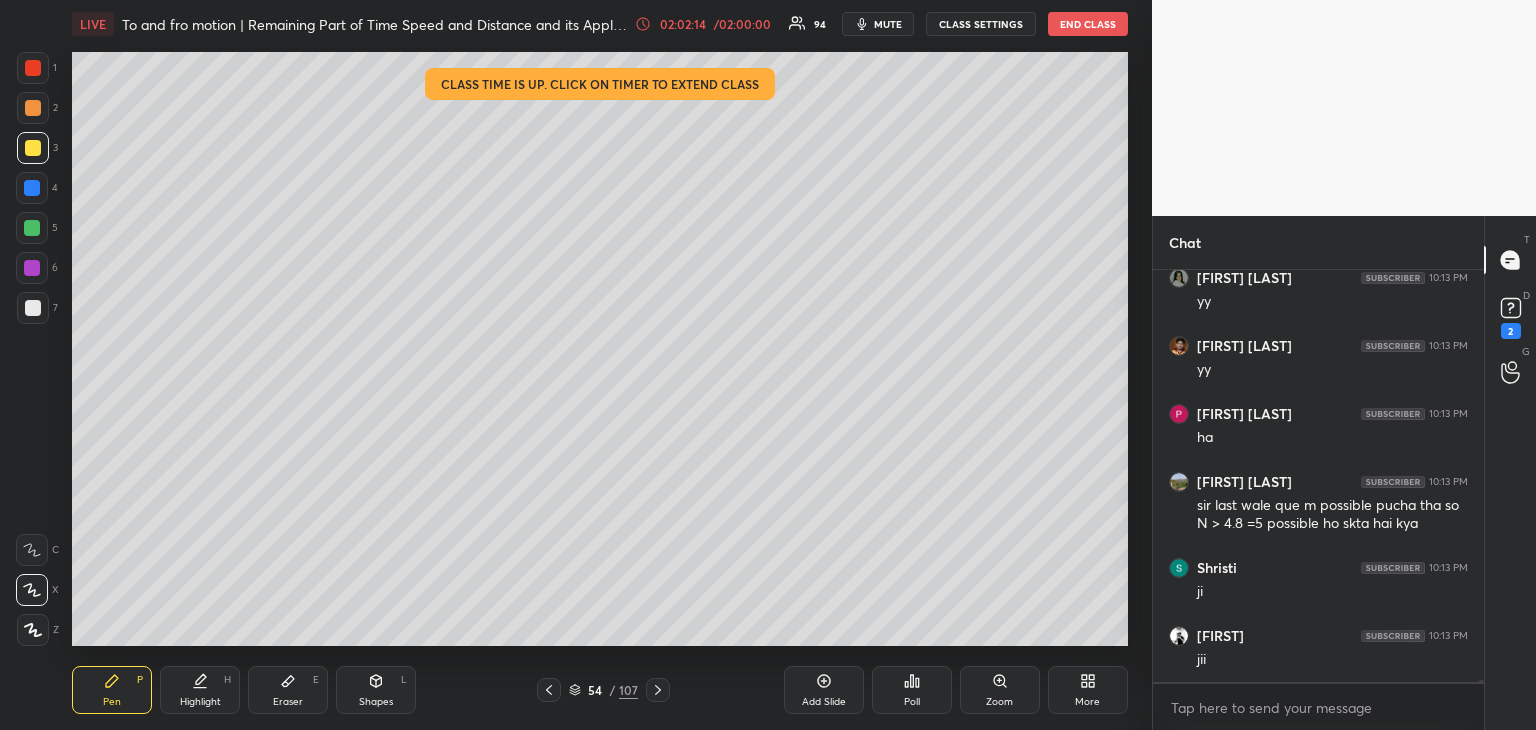 click 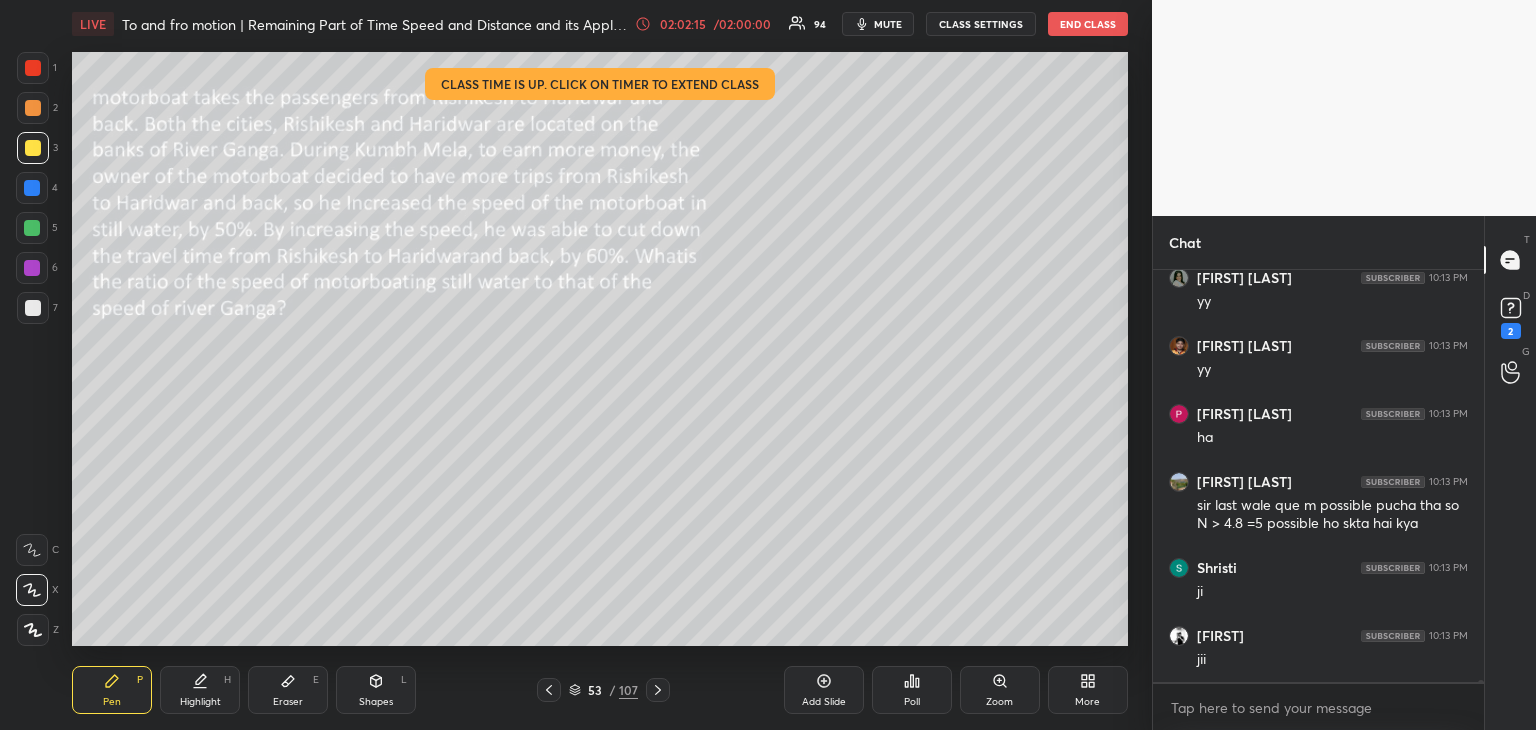 click 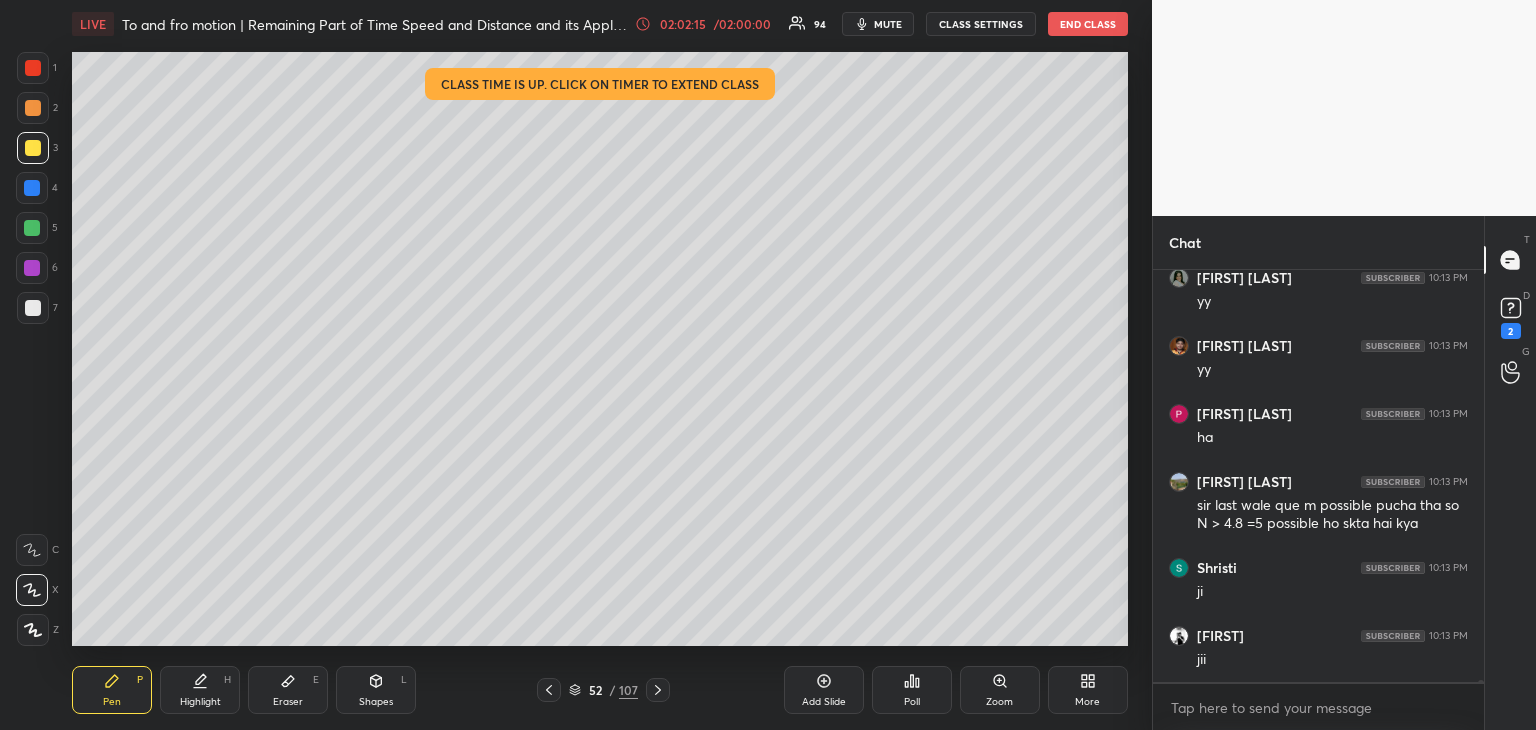 click 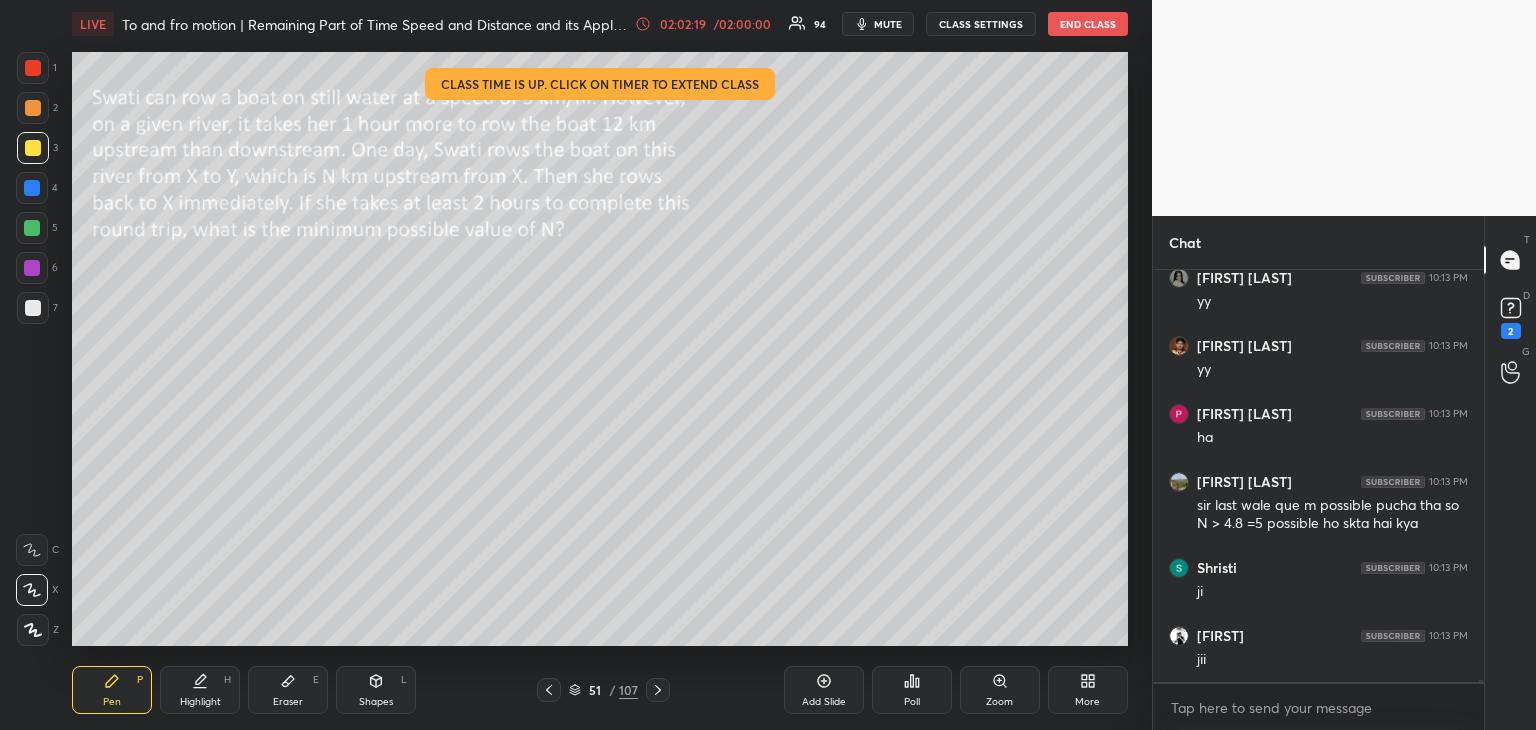 scroll, scrollTop: 92840, scrollLeft: 0, axis: vertical 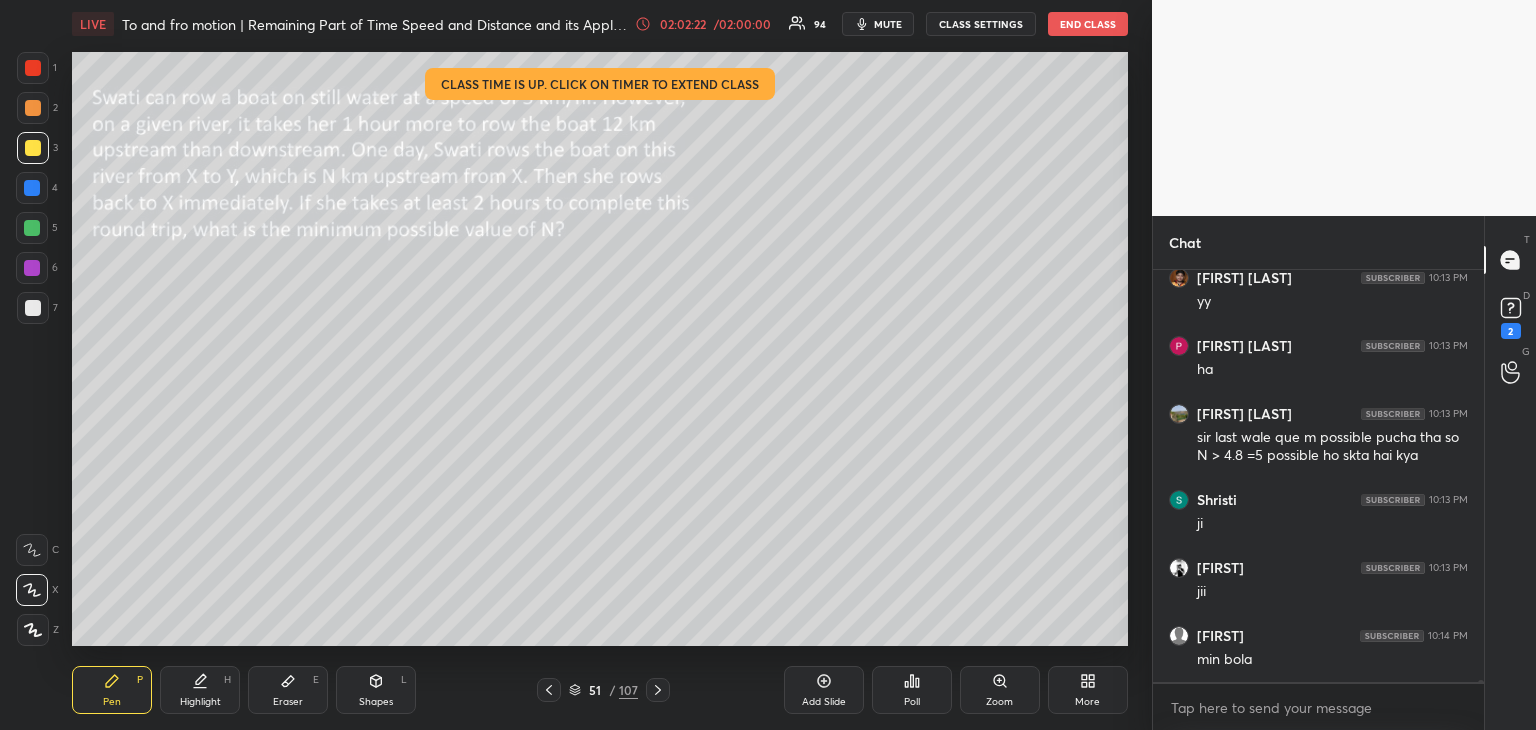 click 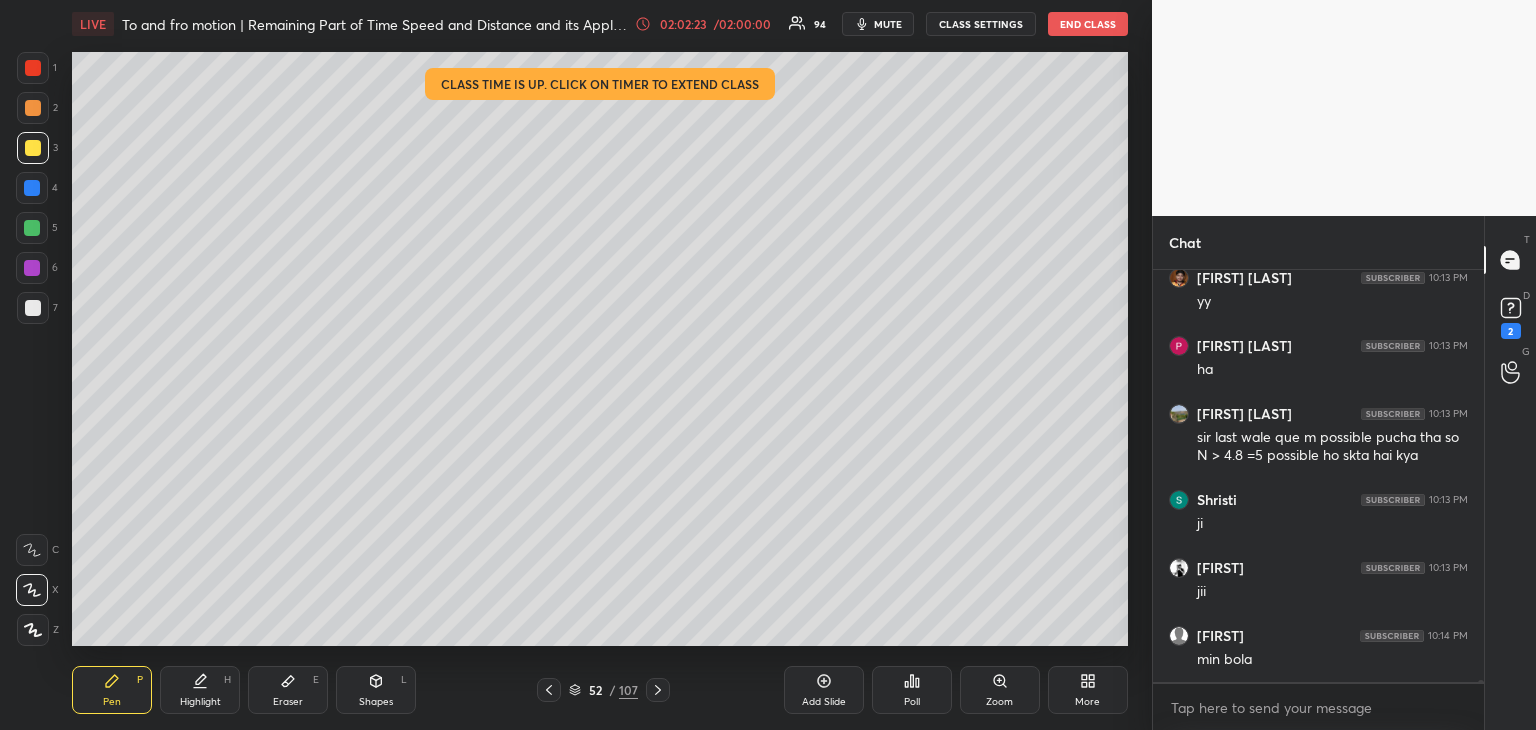 click 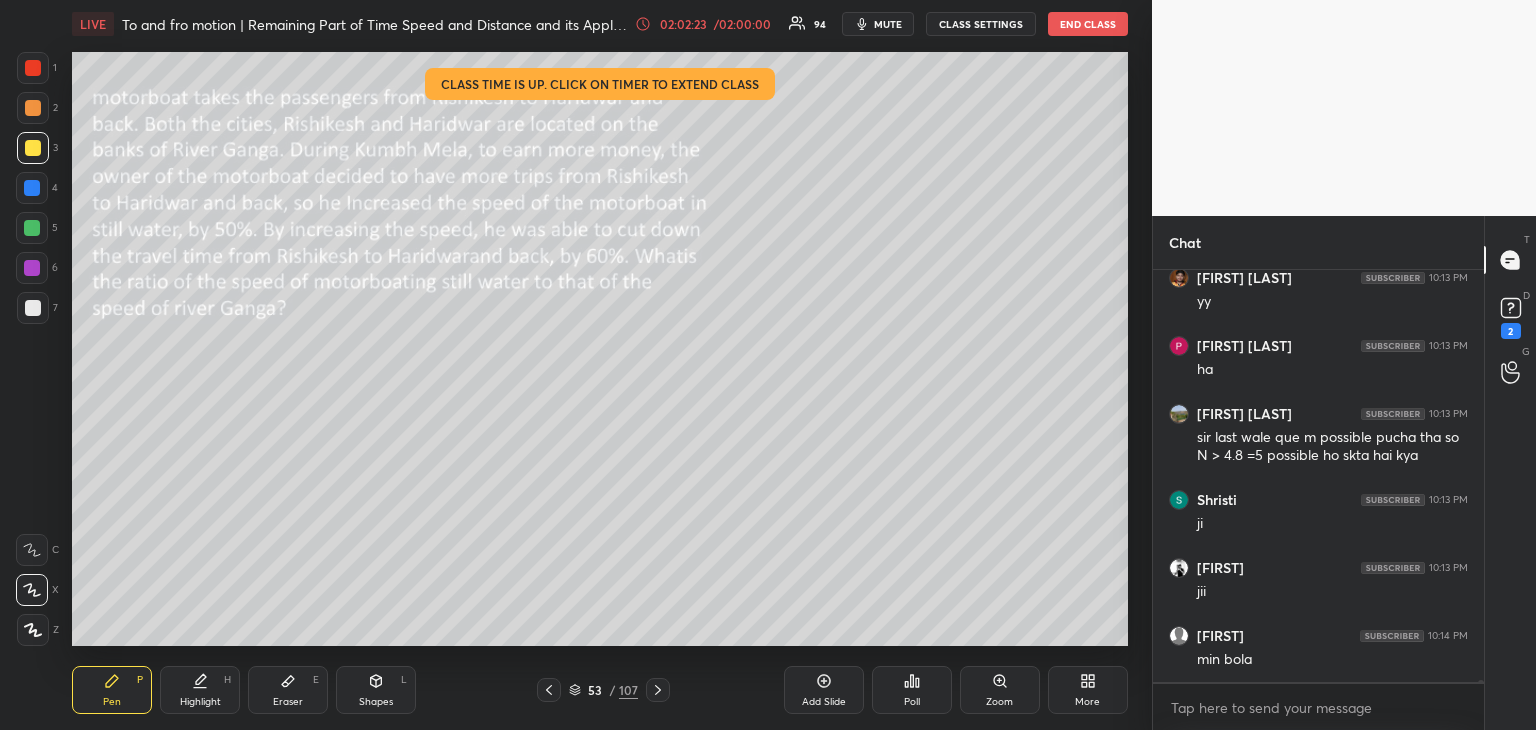 click 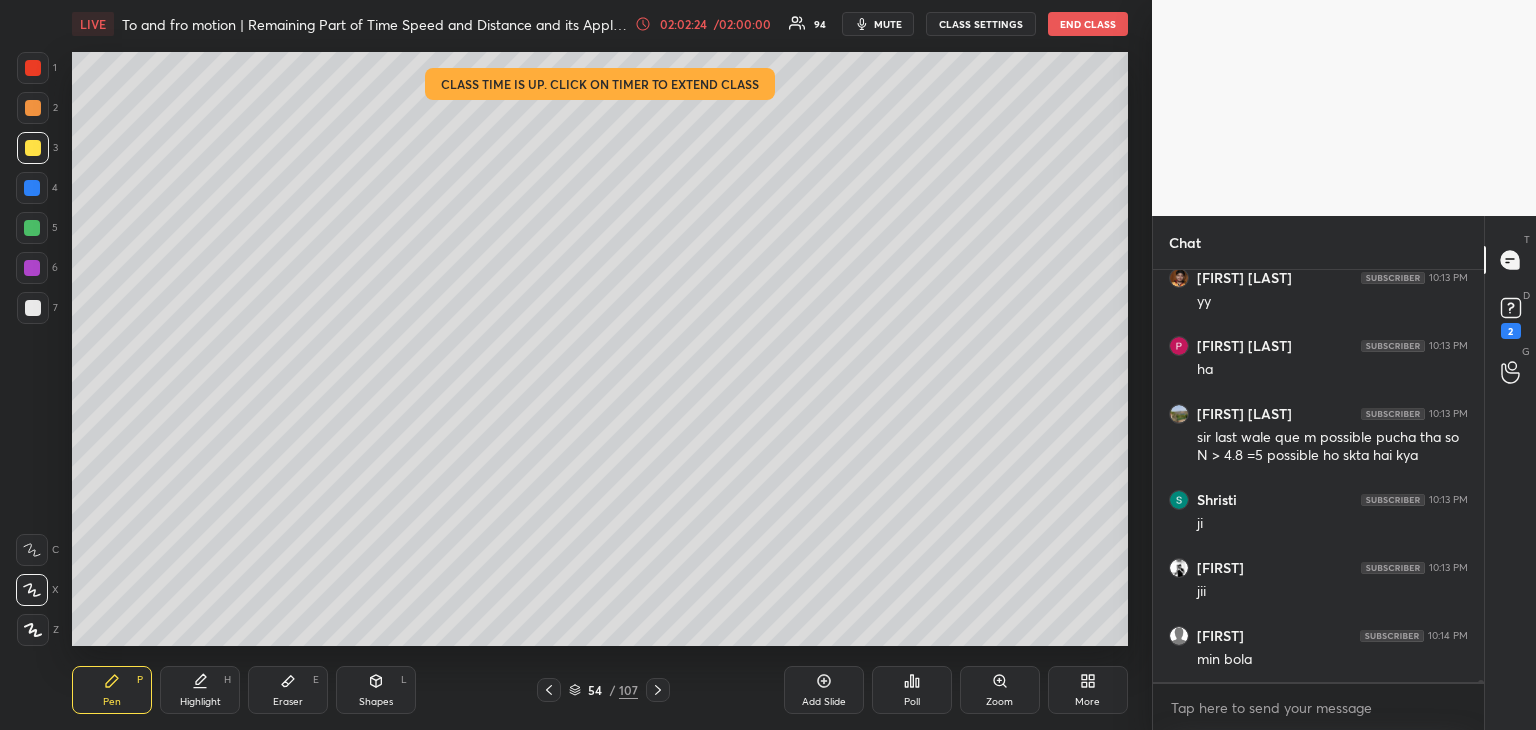 scroll, scrollTop: 92908, scrollLeft: 0, axis: vertical 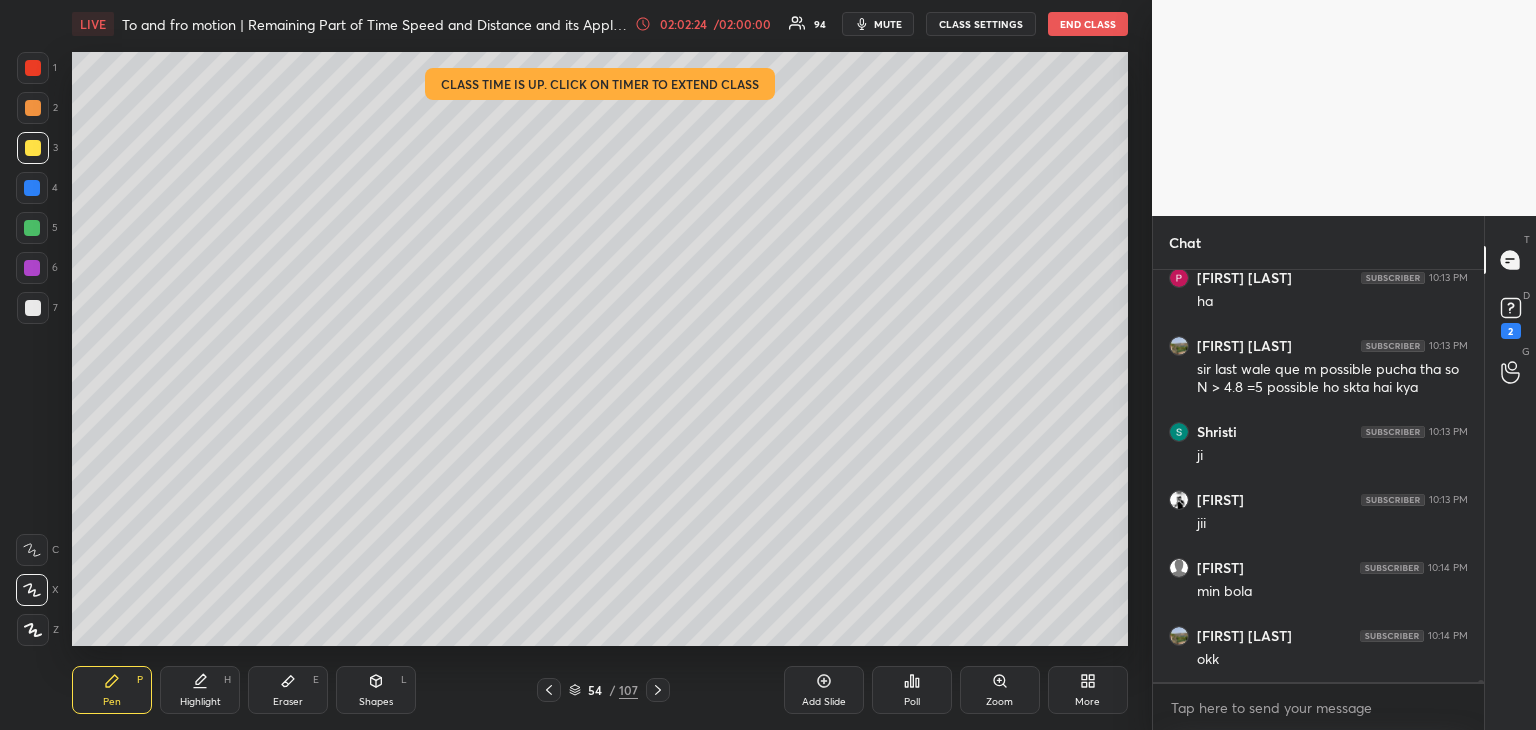 click 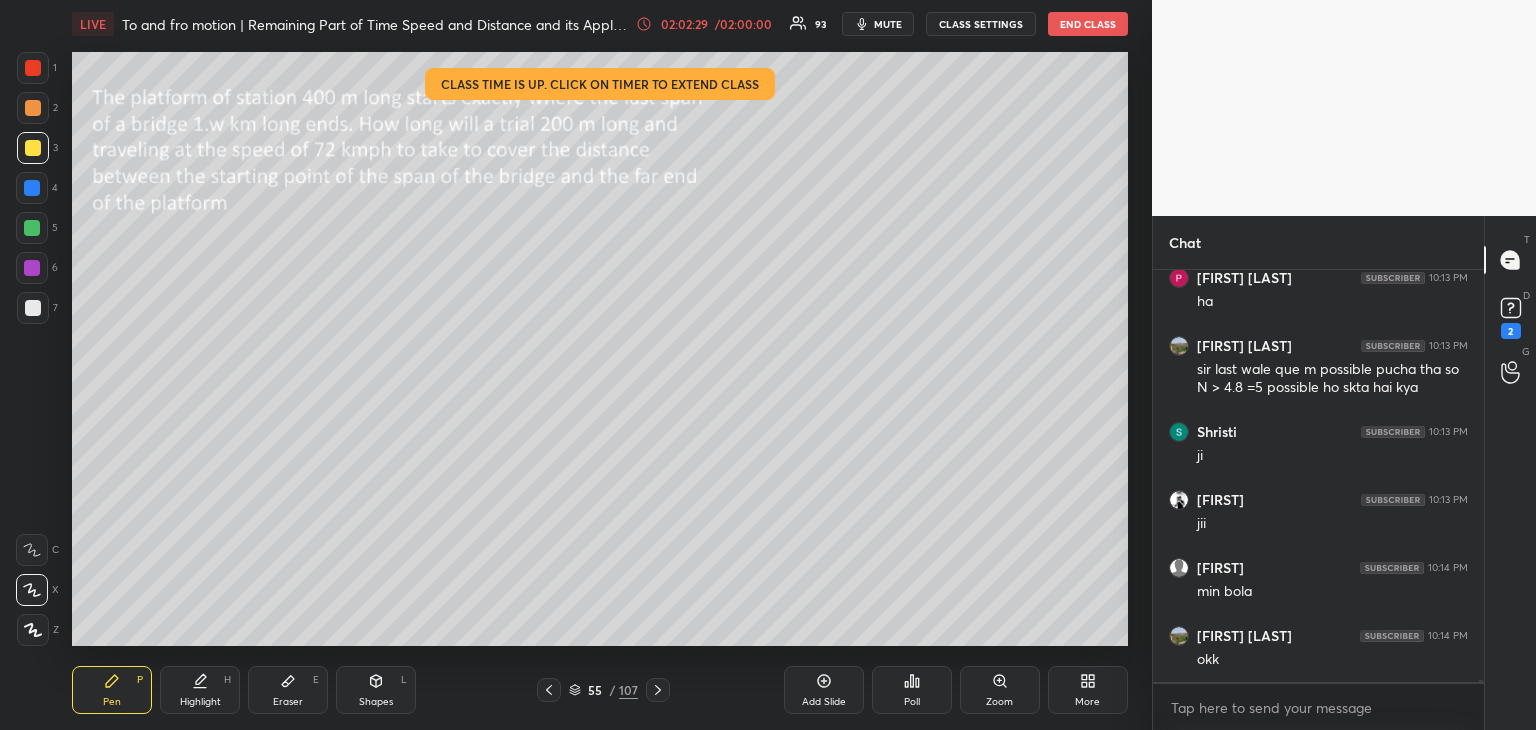 scroll, scrollTop: 92976, scrollLeft: 0, axis: vertical 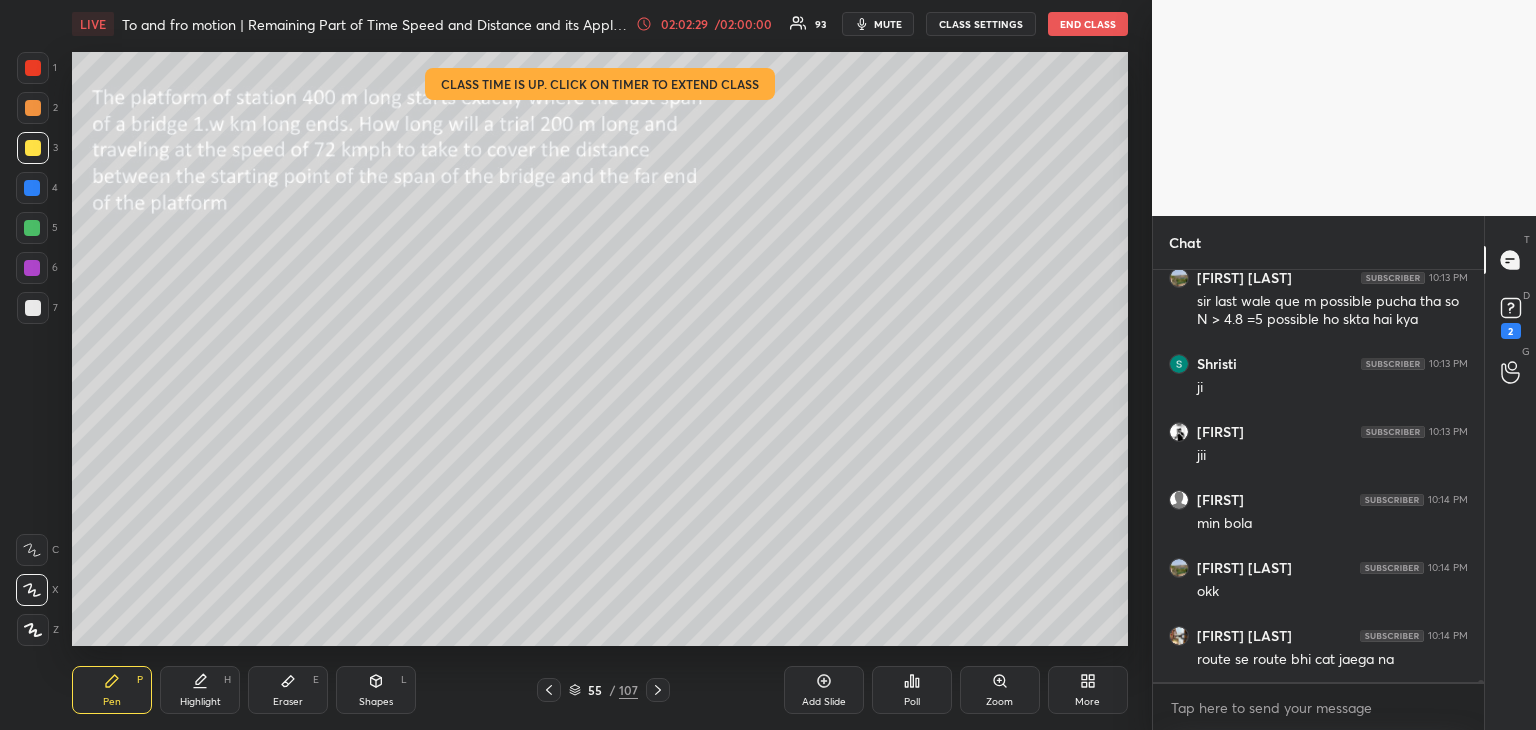 click 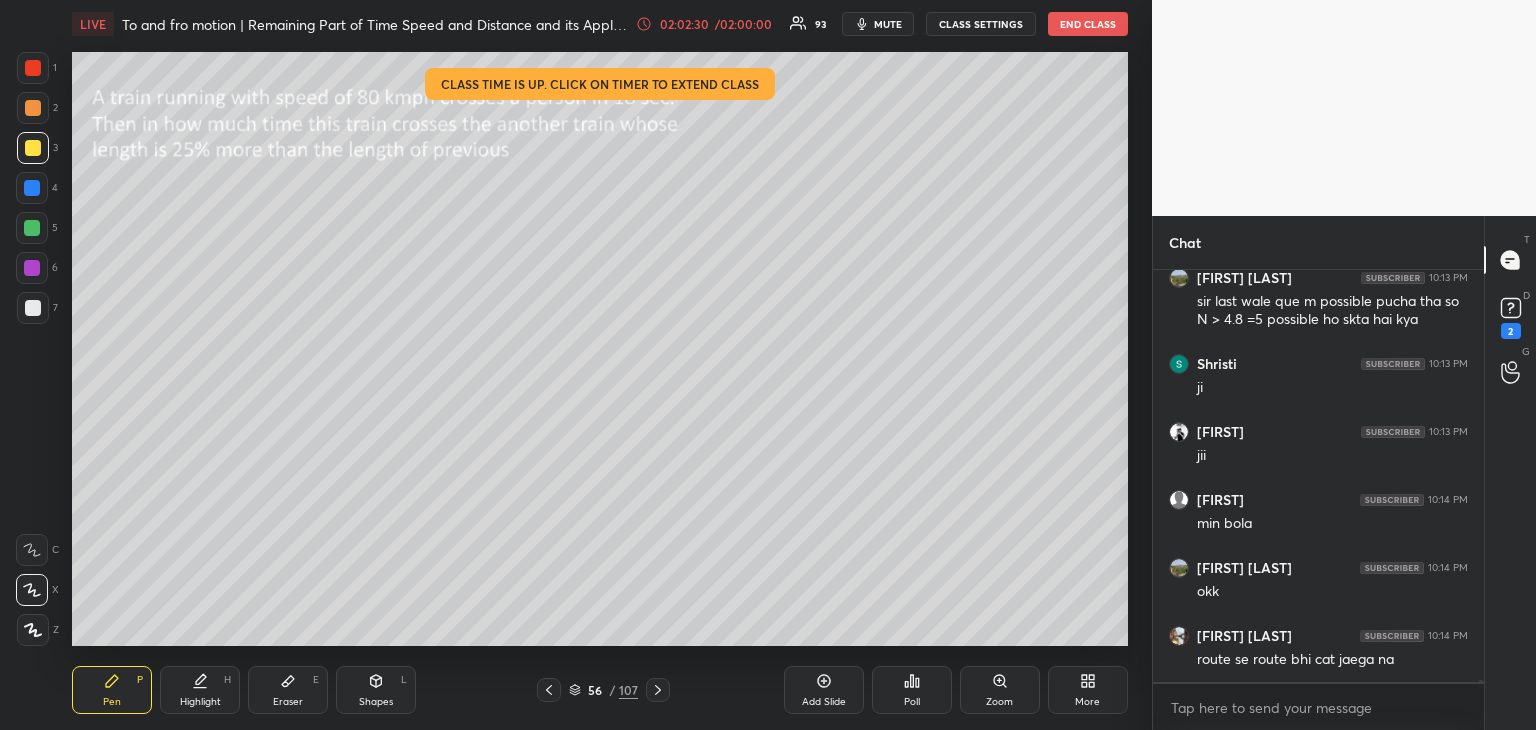 click 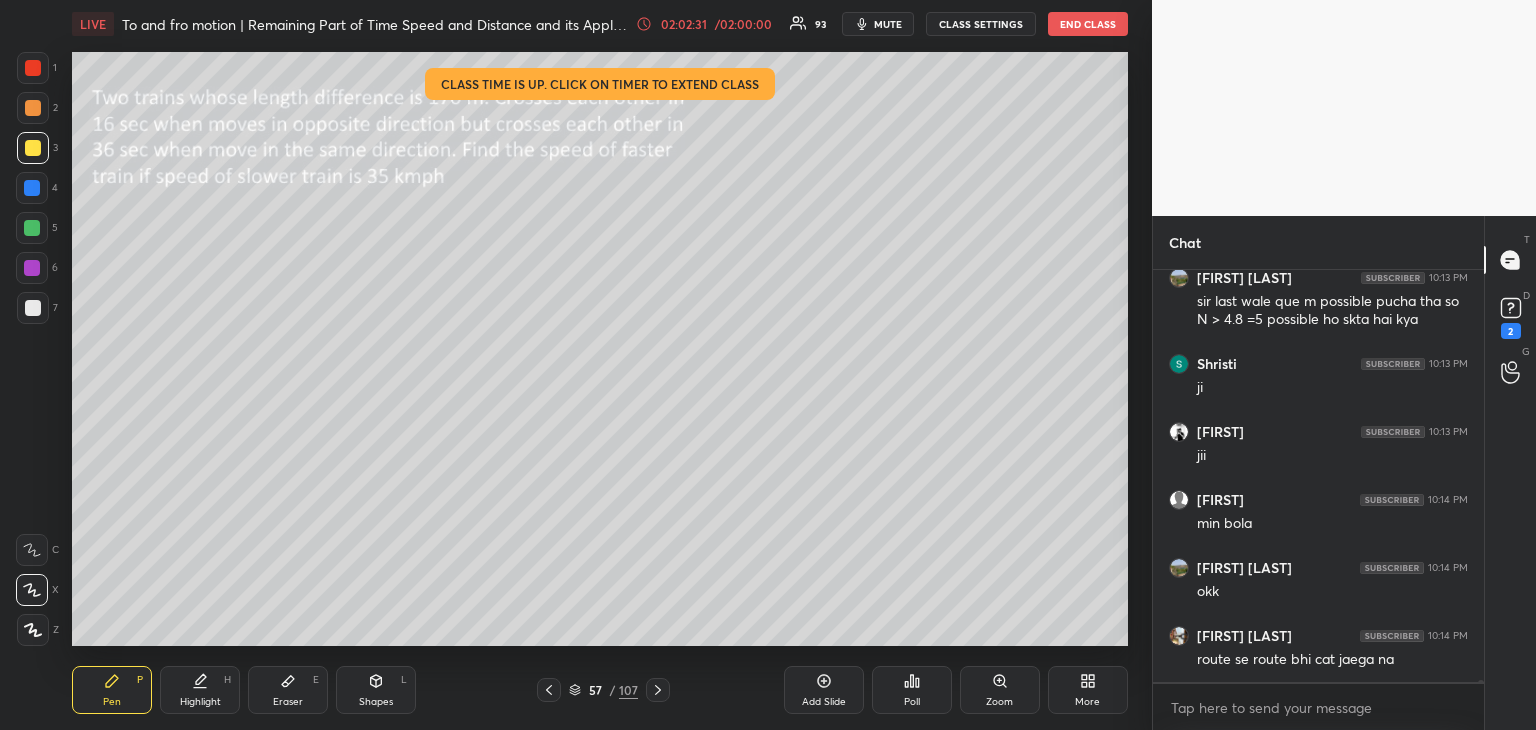 click 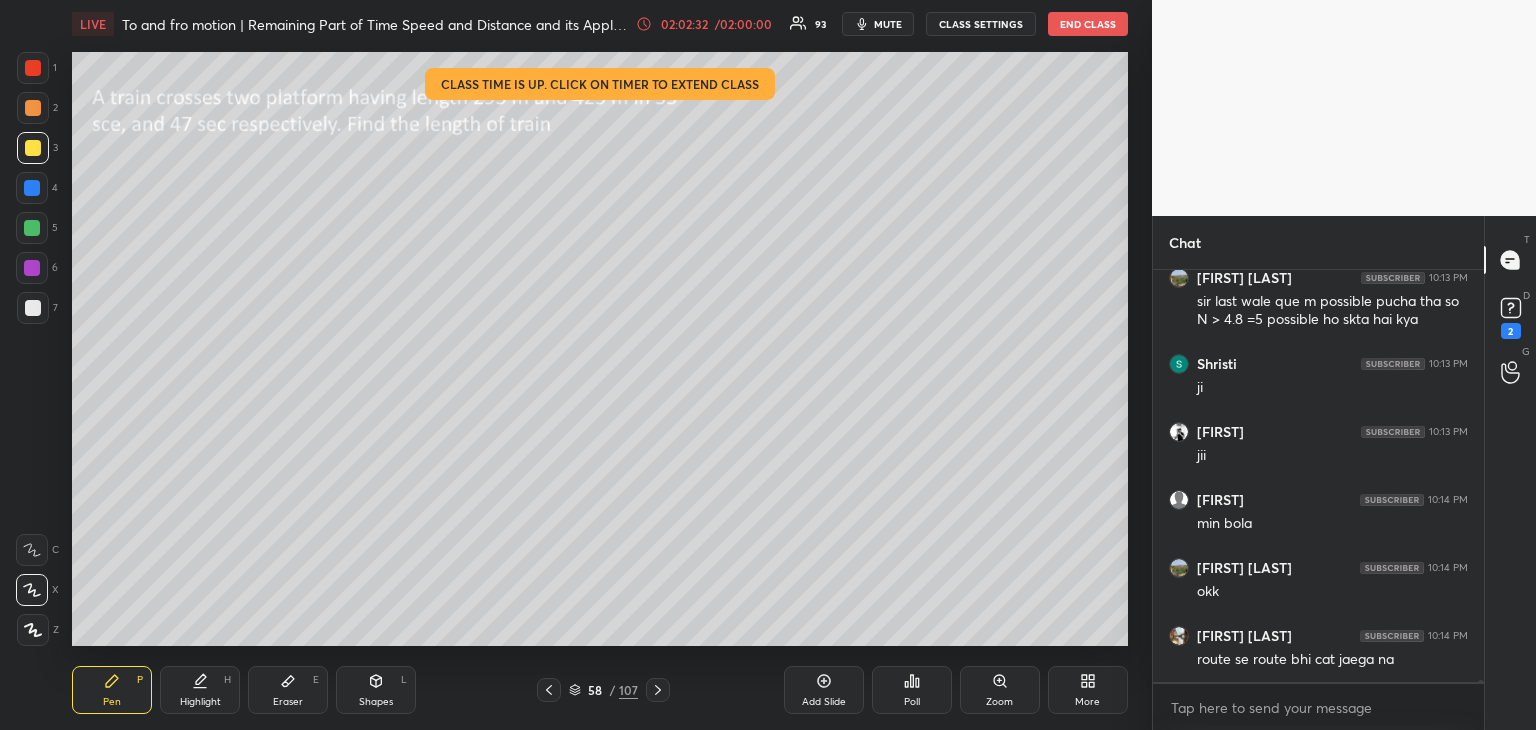 click on "02:02:32" at bounding box center (684, 24) 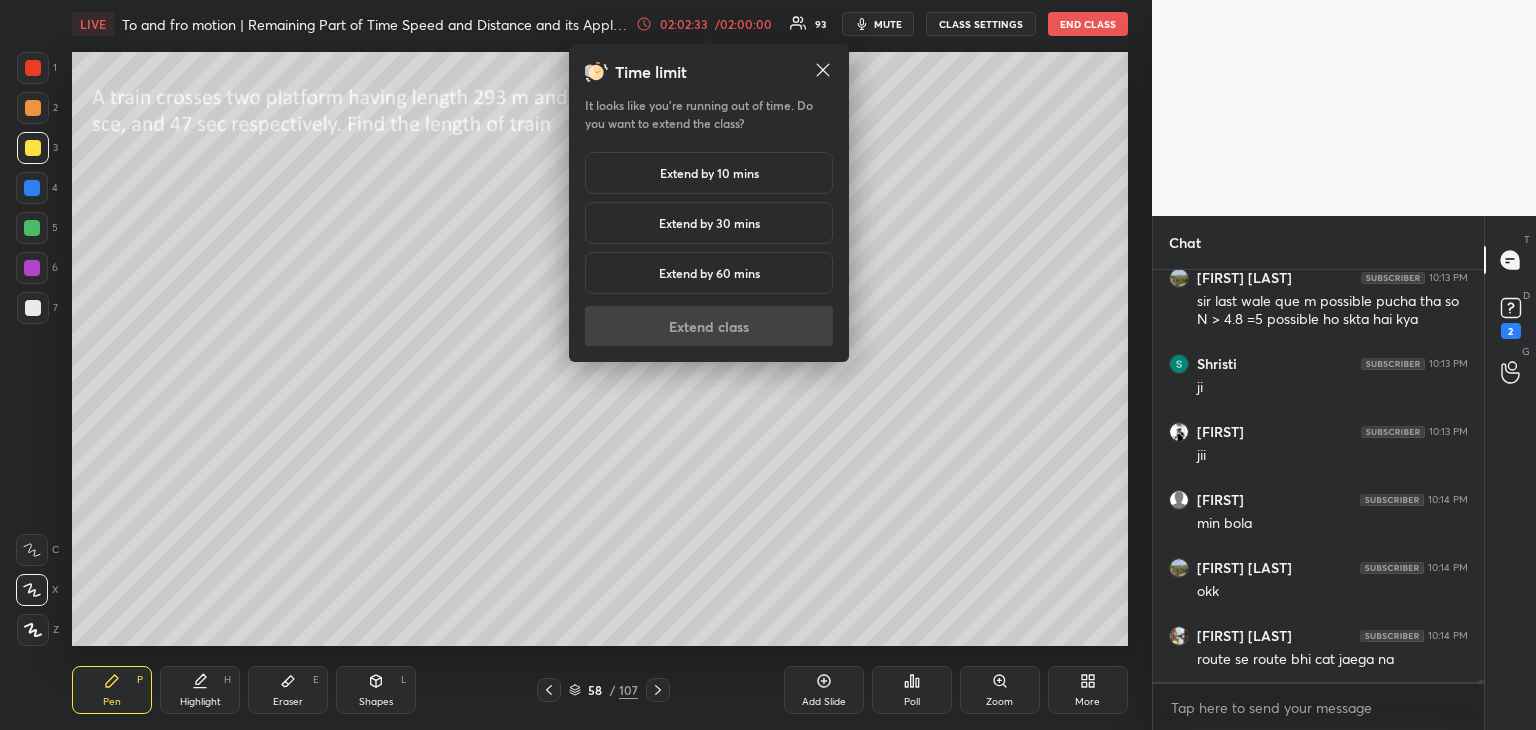 click on "Extend by 60 mins" at bounding box center [709, 273] 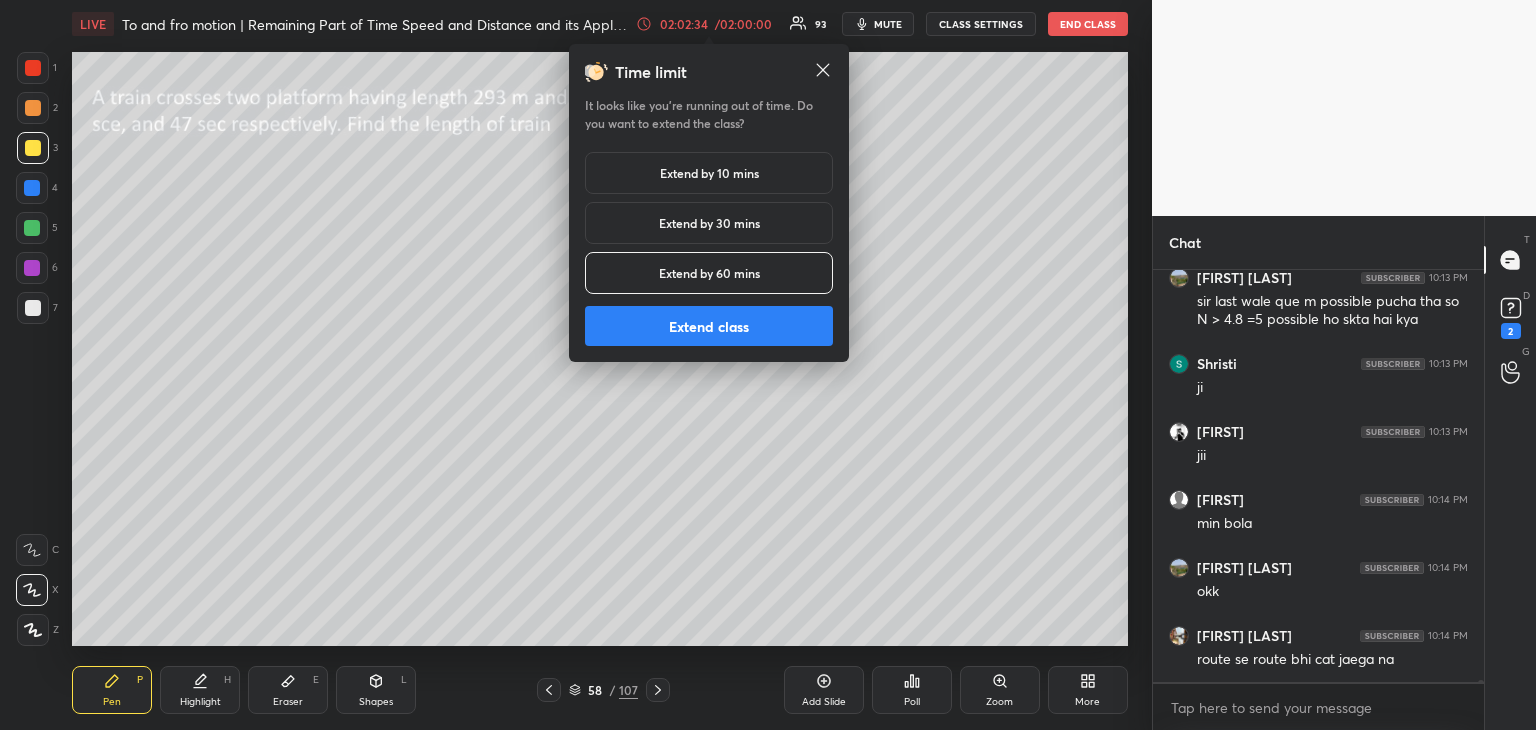 click on "Extend class" at bounding box center [709, 326] 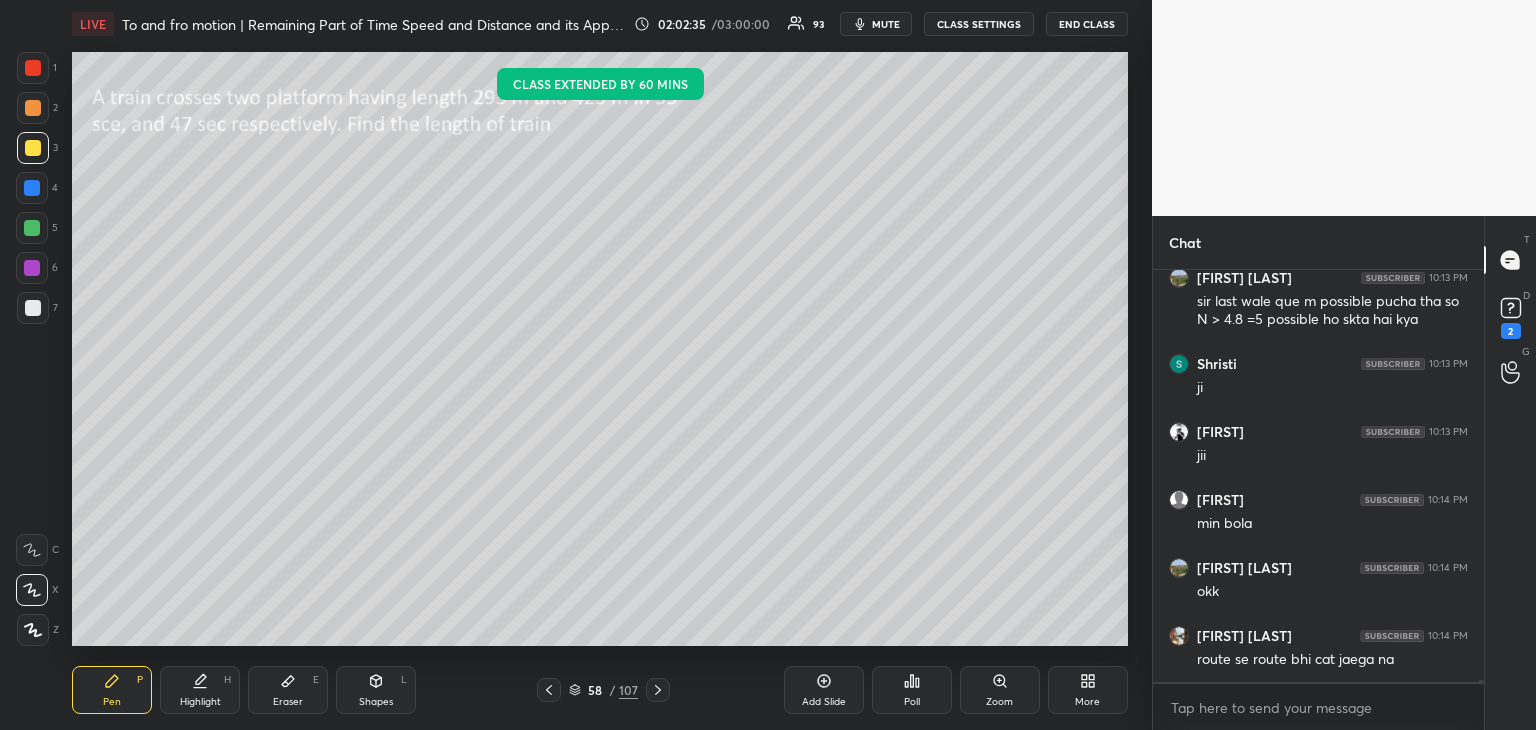 click at bounding box center [32, 188] 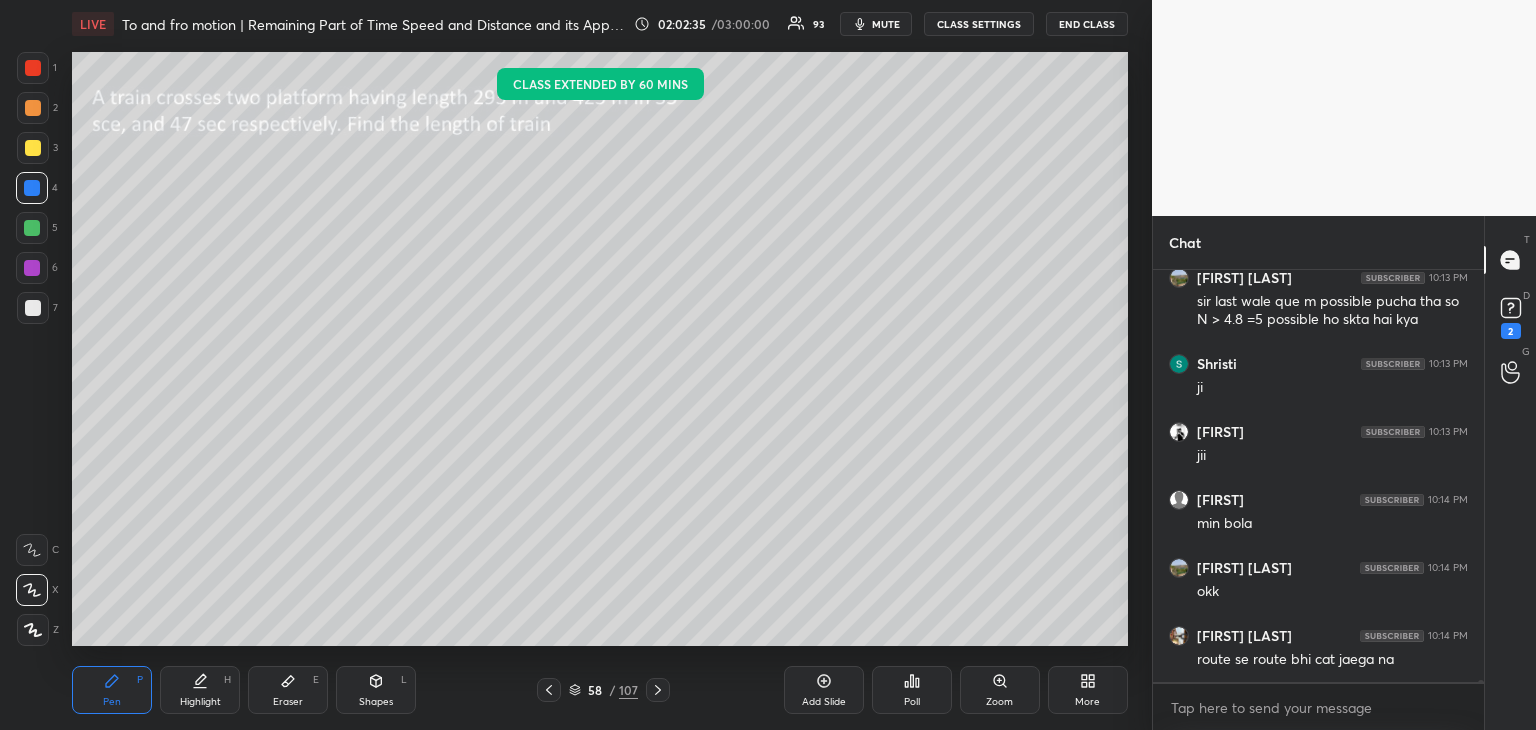 click at bounding box center [658, 690] 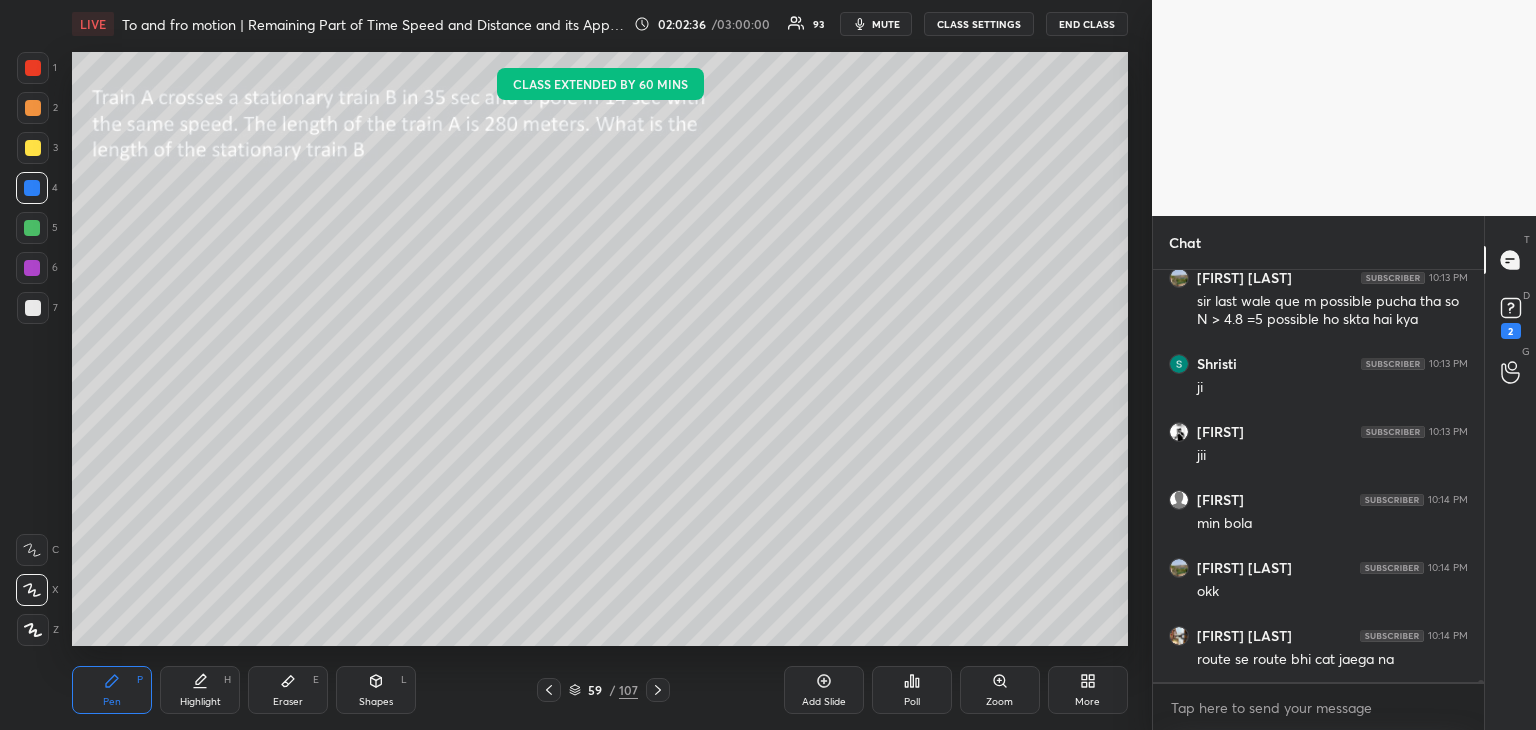 click 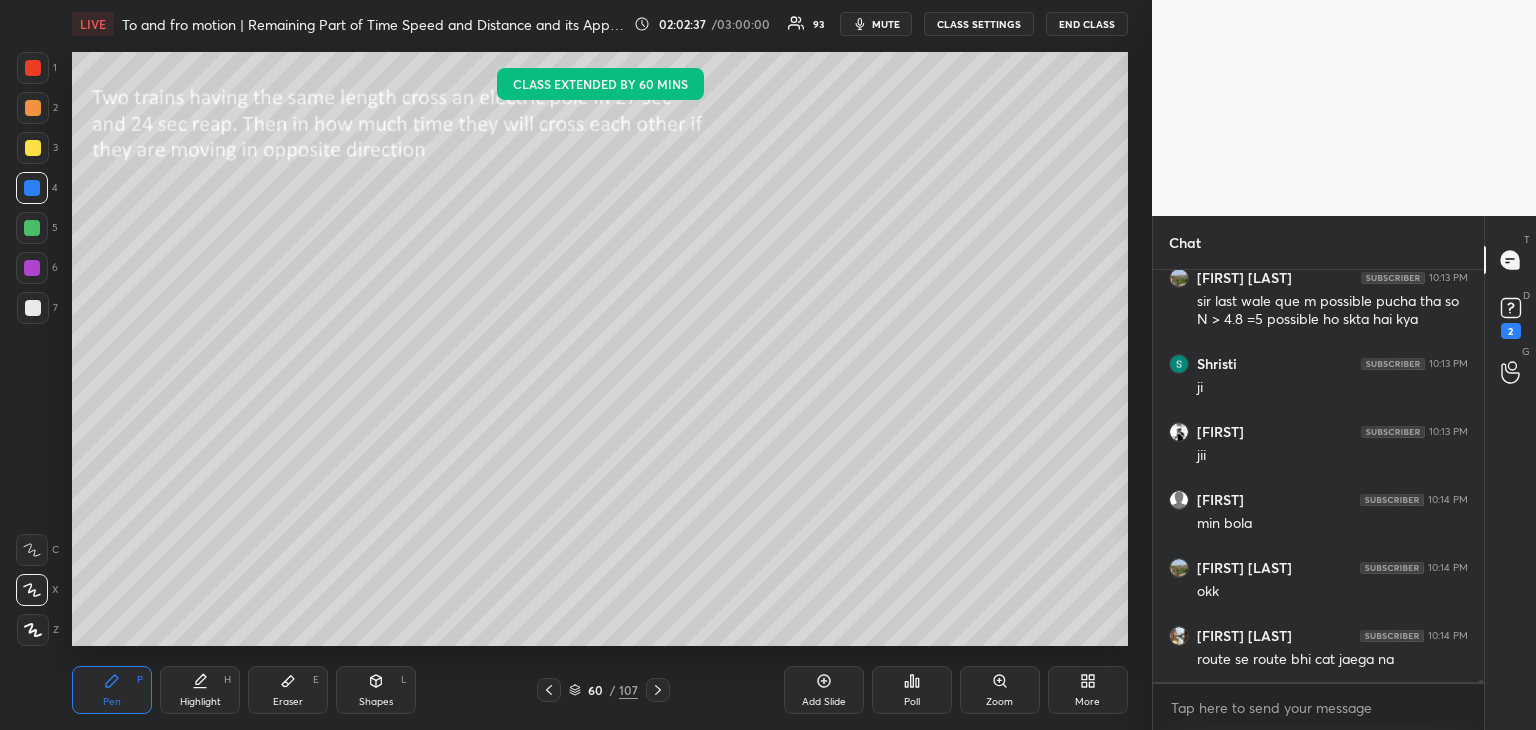 click 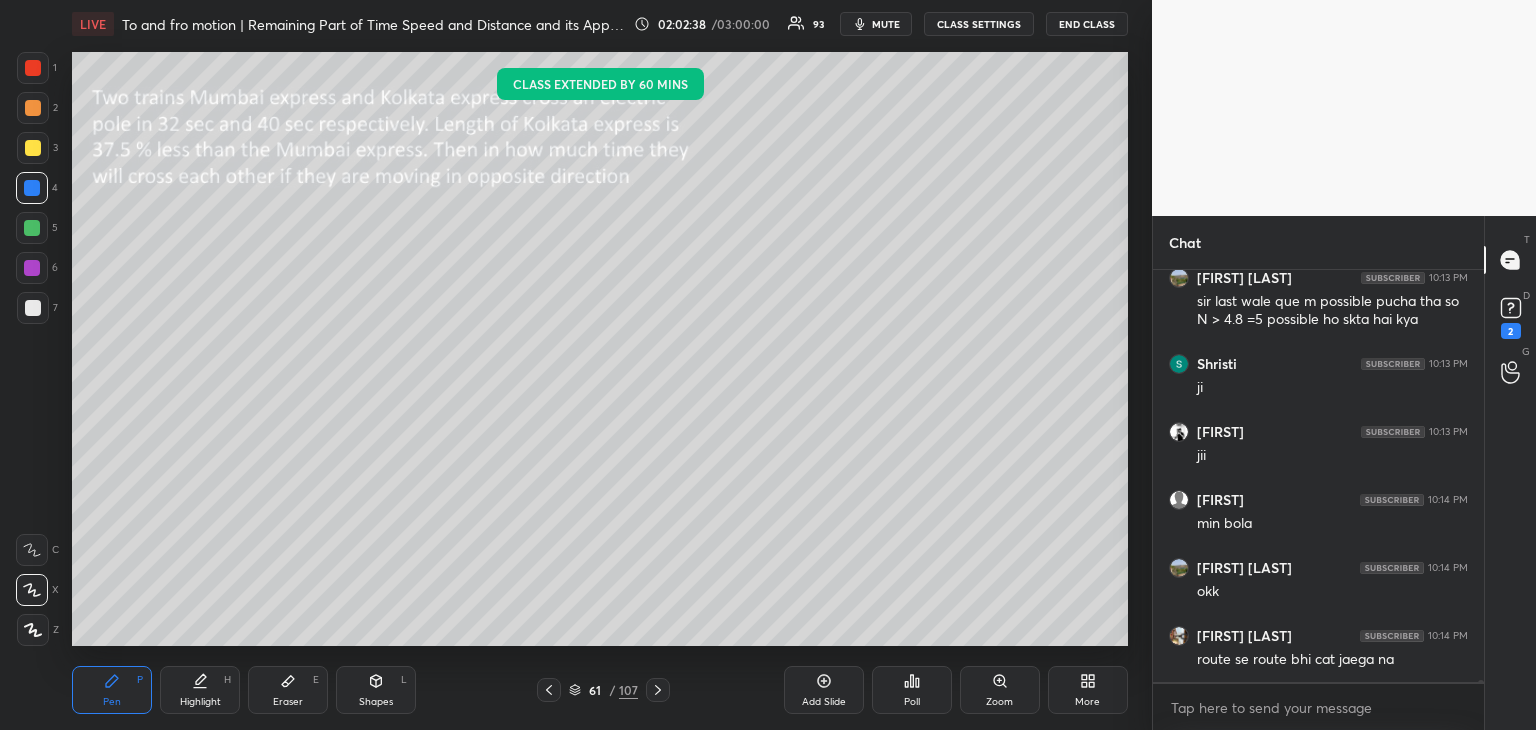 click 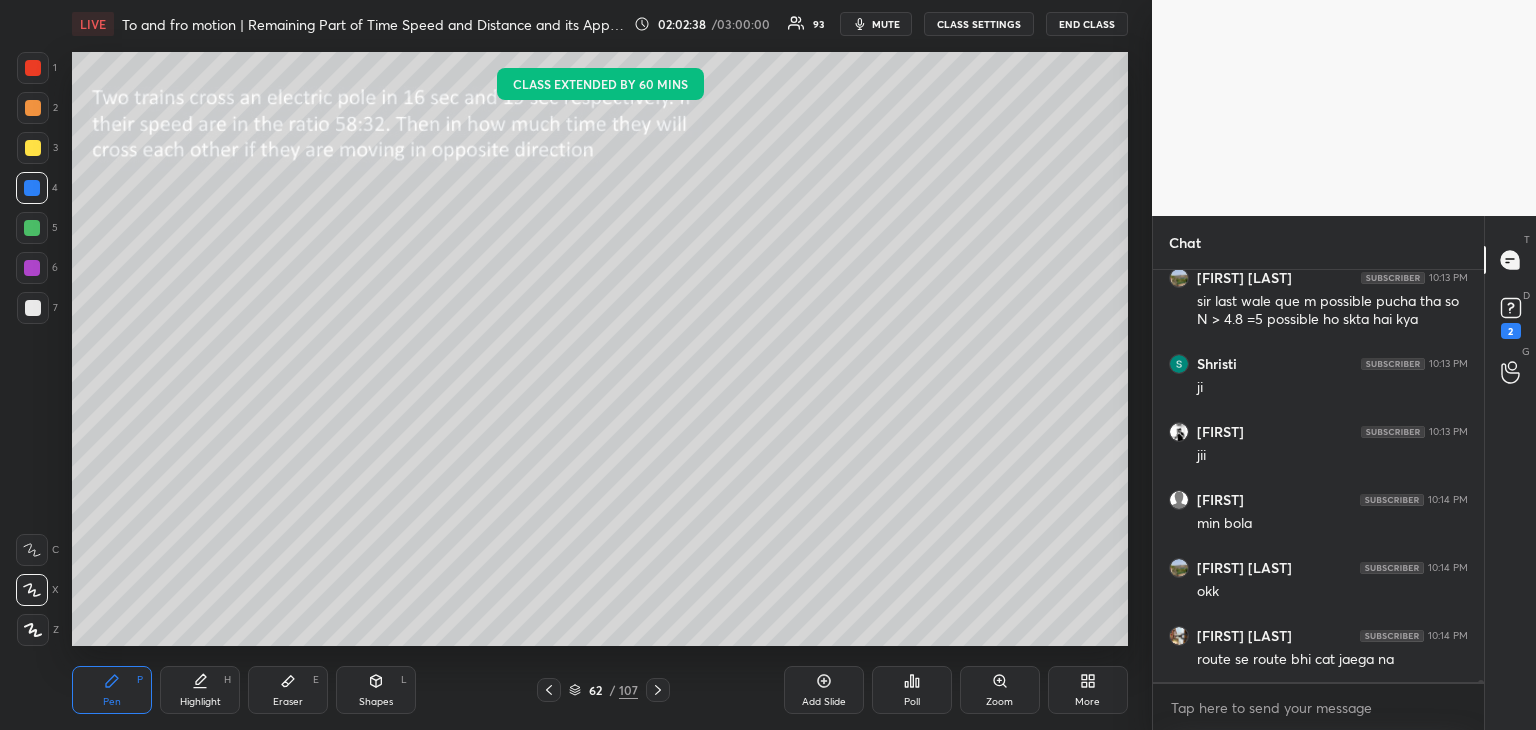 click 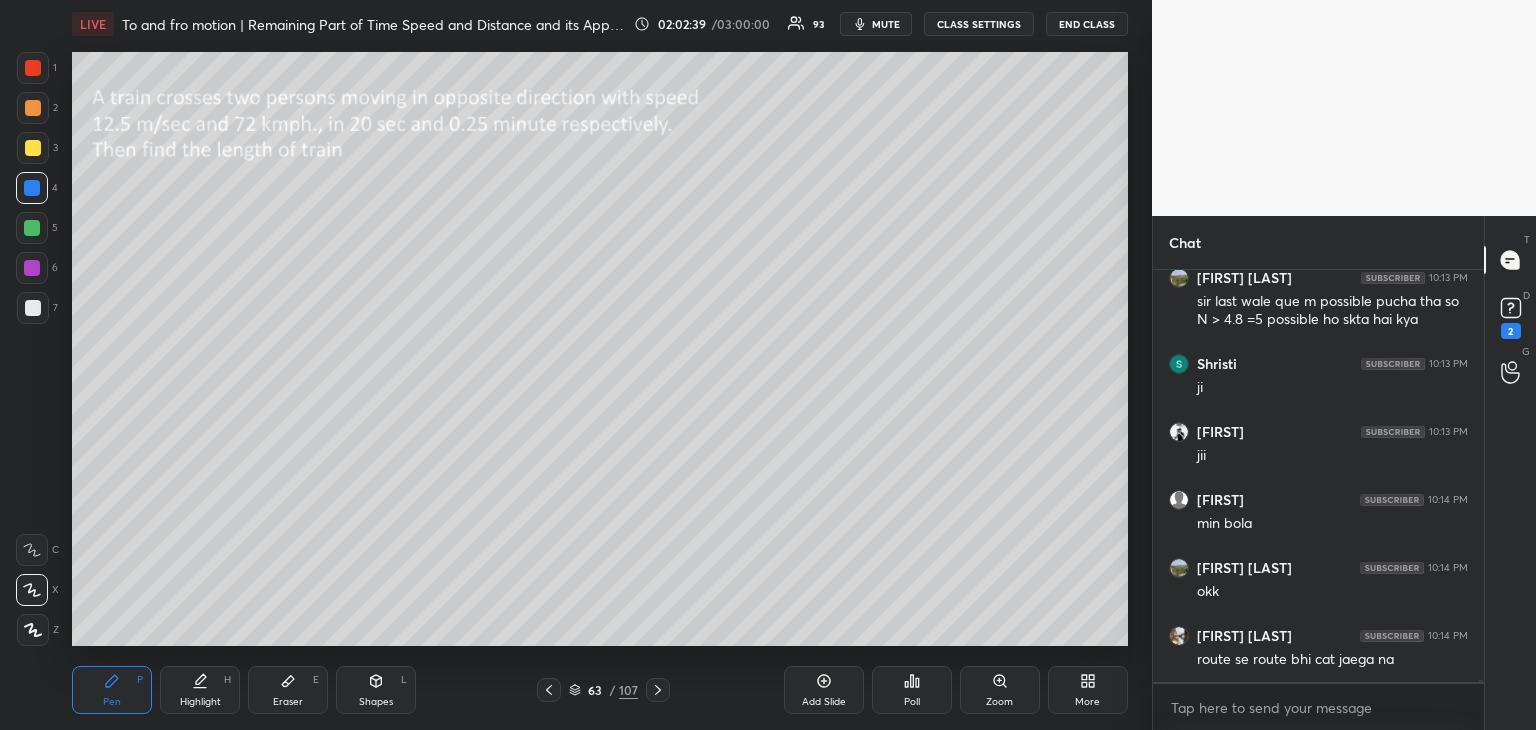 click 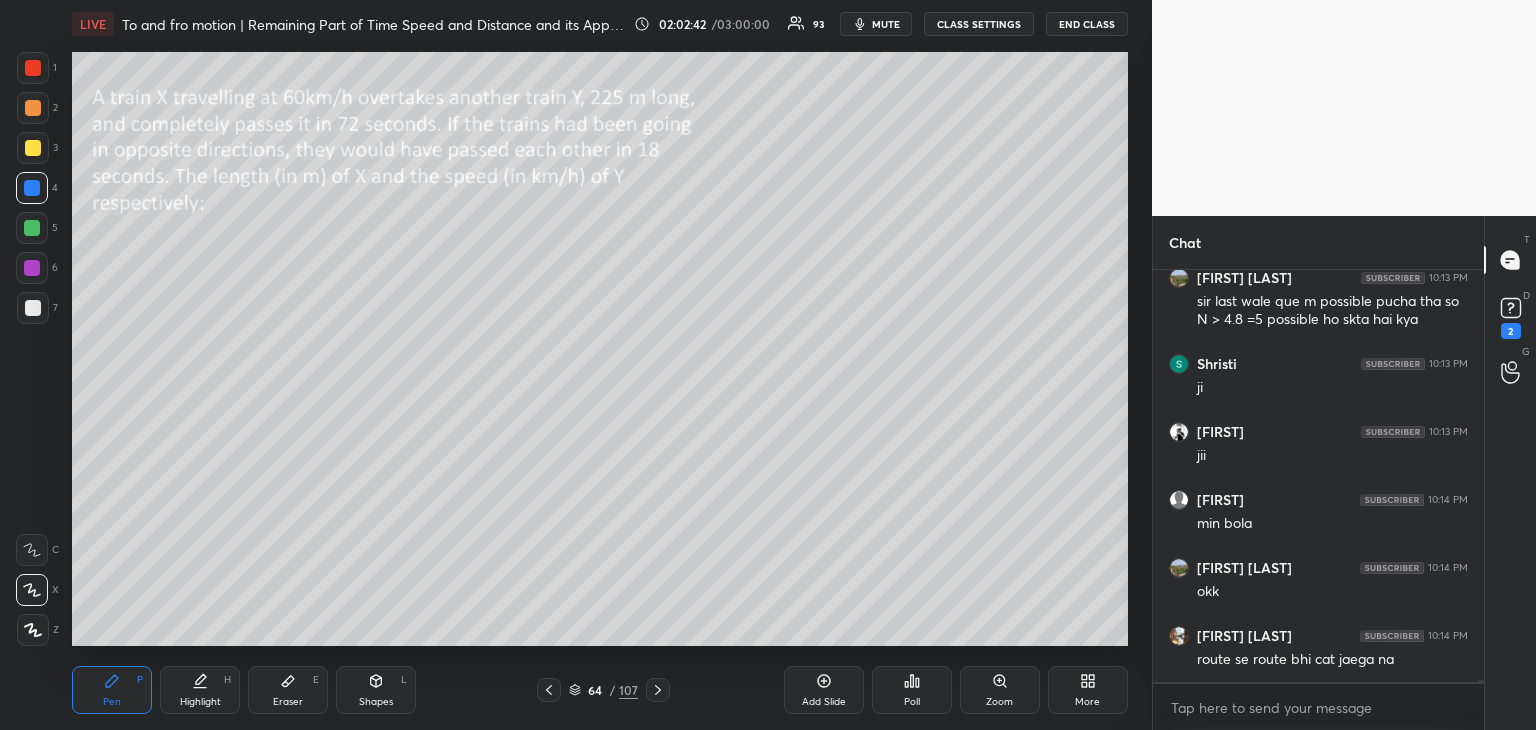 click 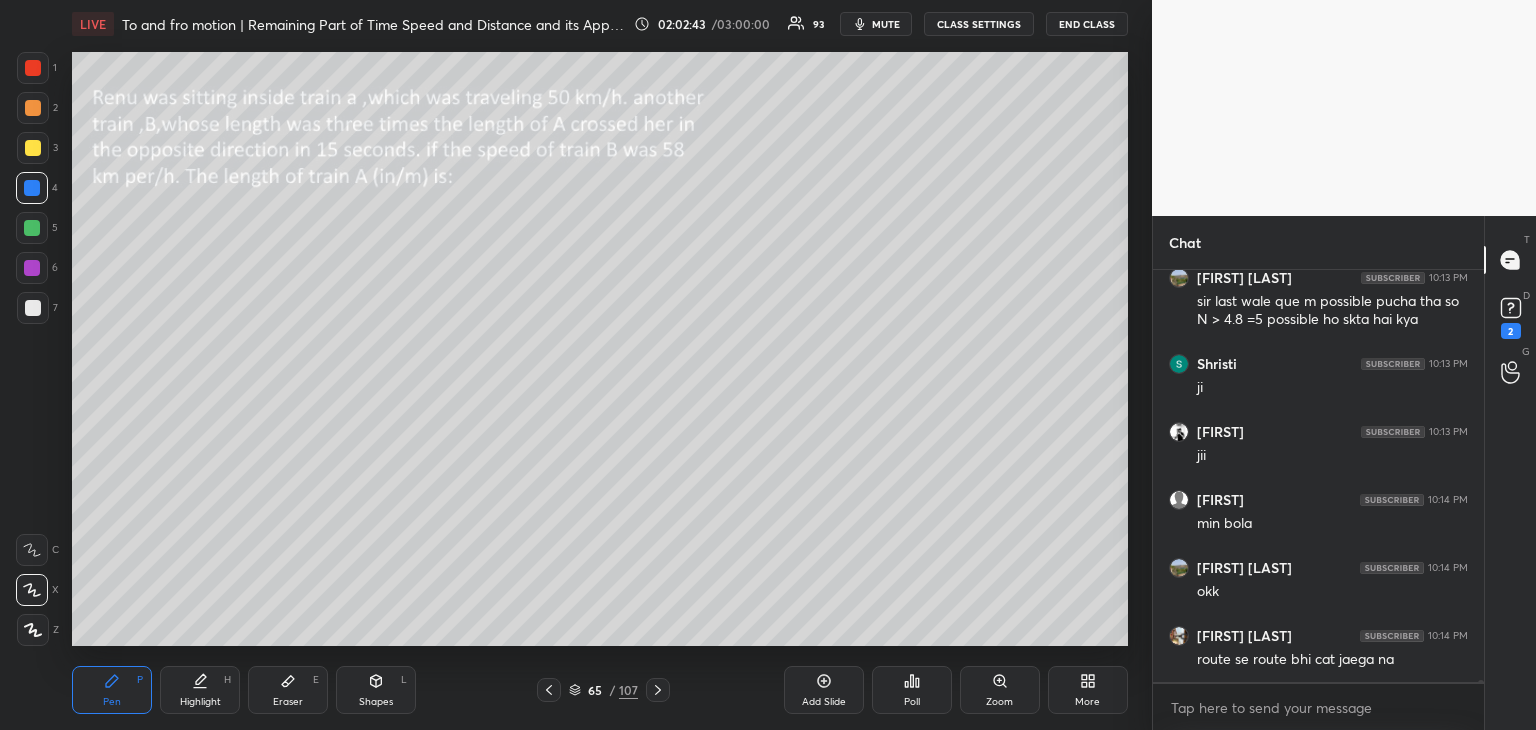 click 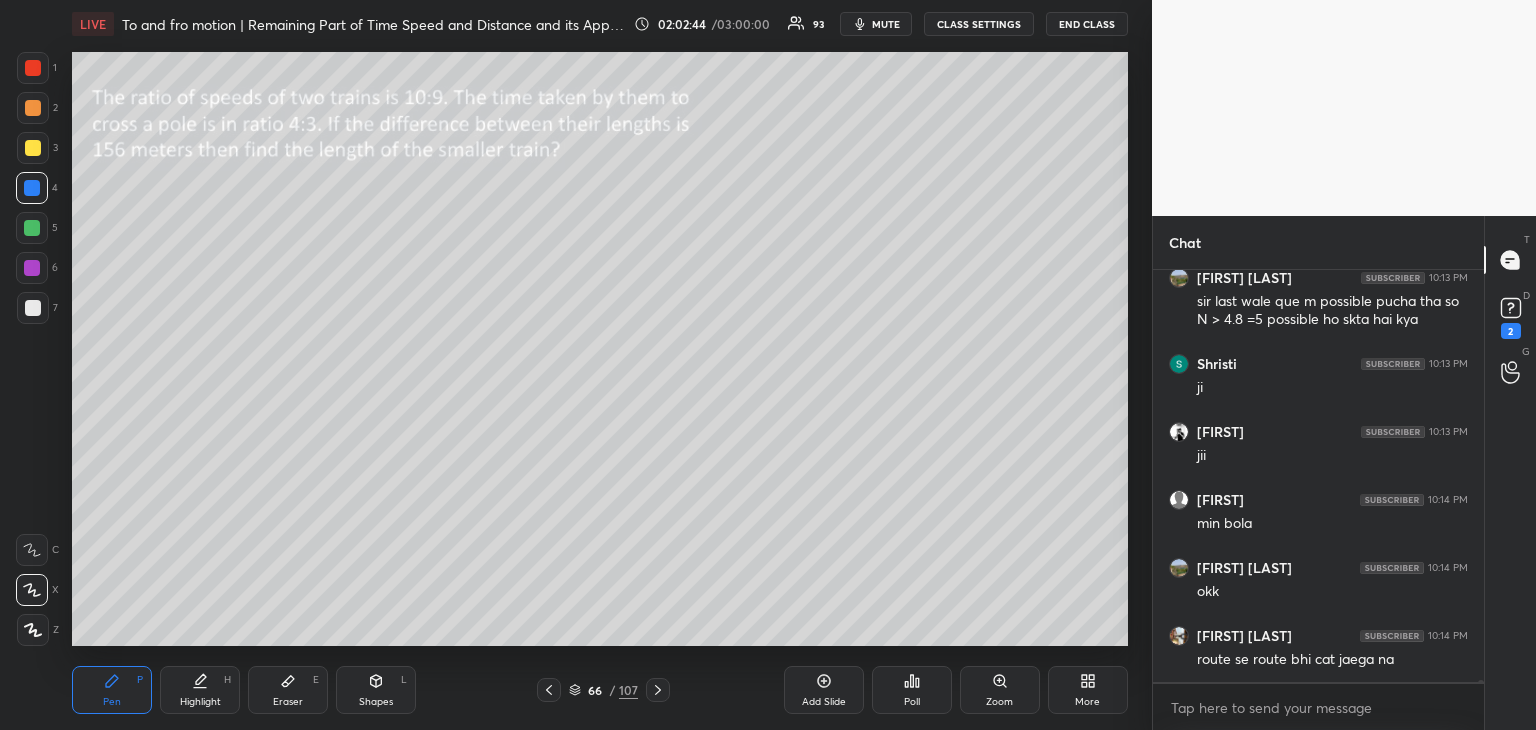 click 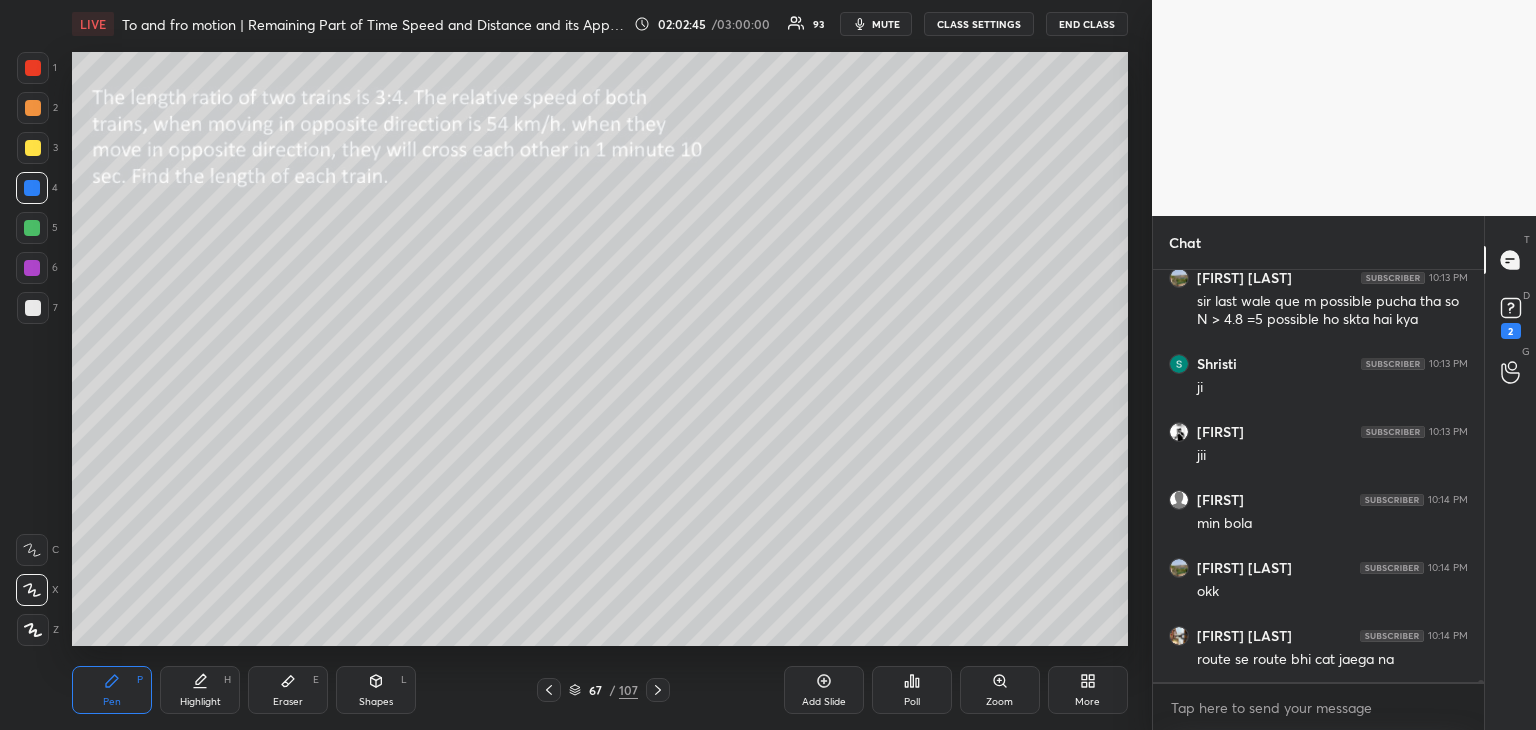 scroll, scrollTop: 93044, scrollLeft: 0, axis: vertical 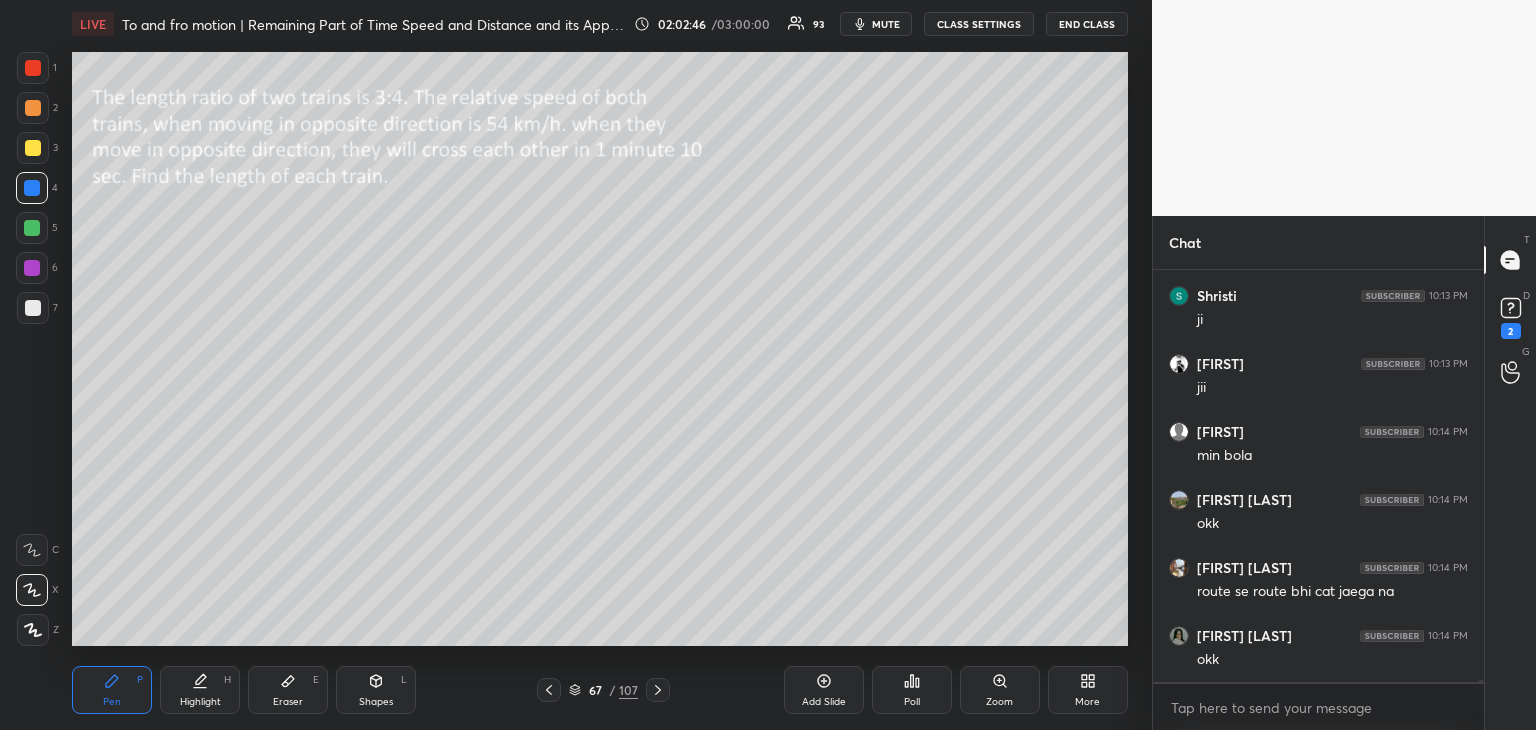 click 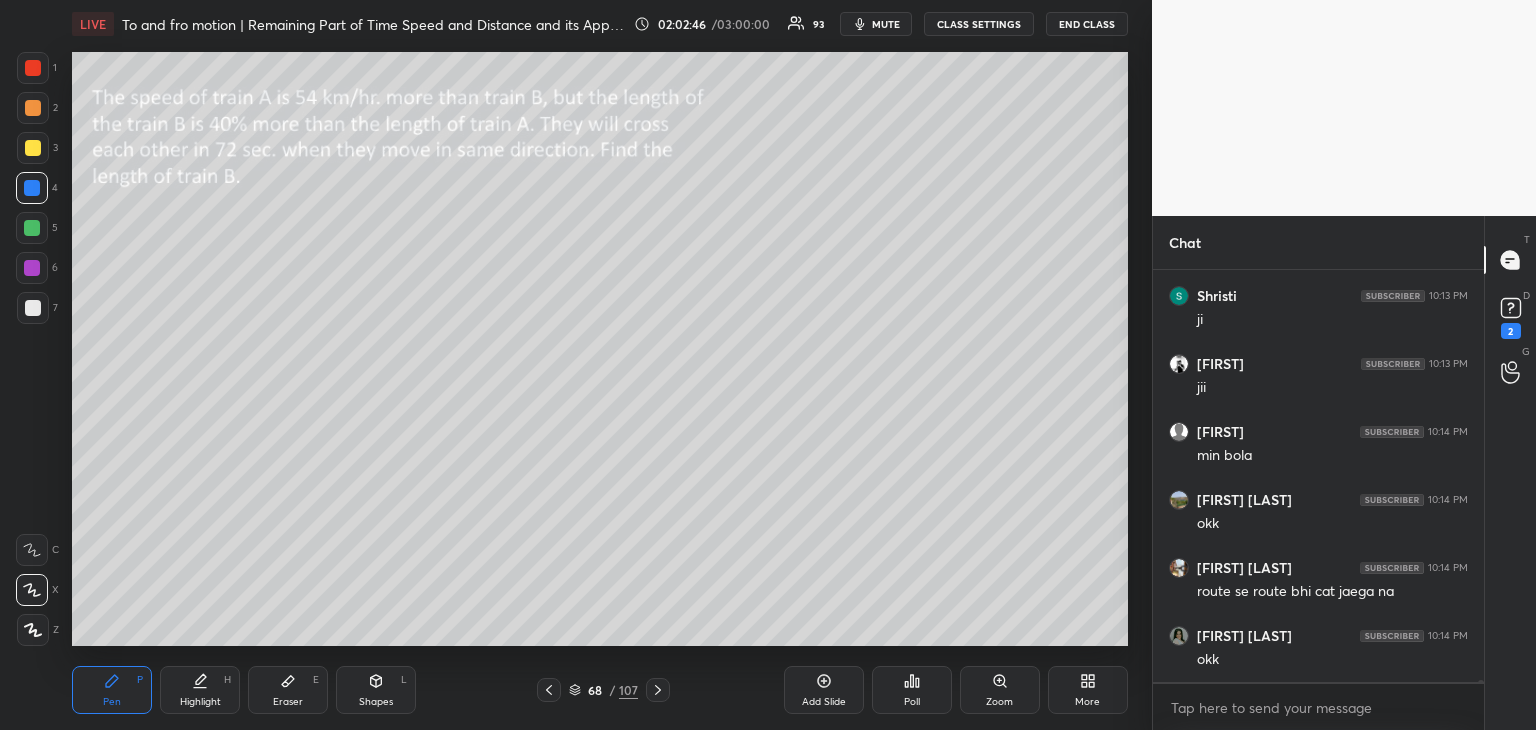 click 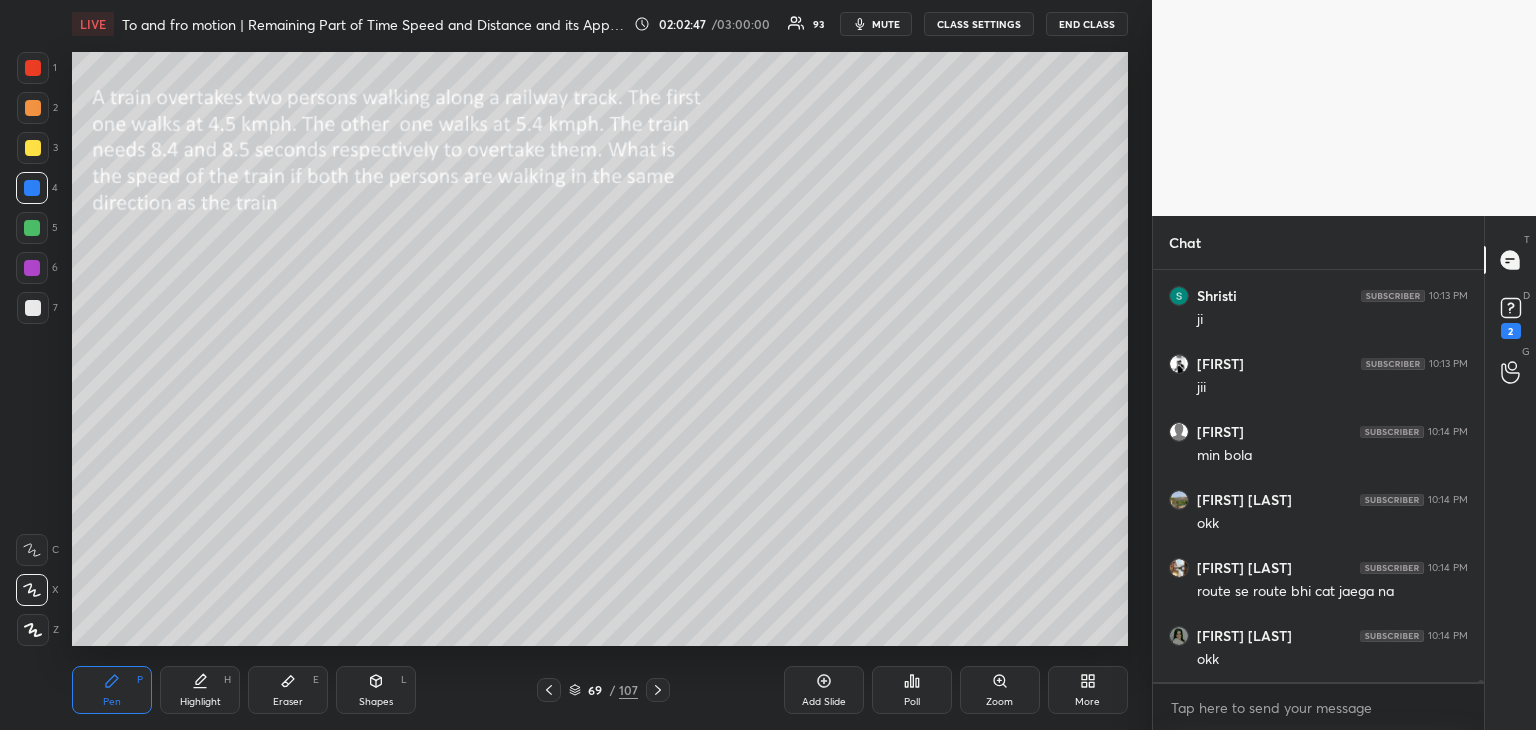 click 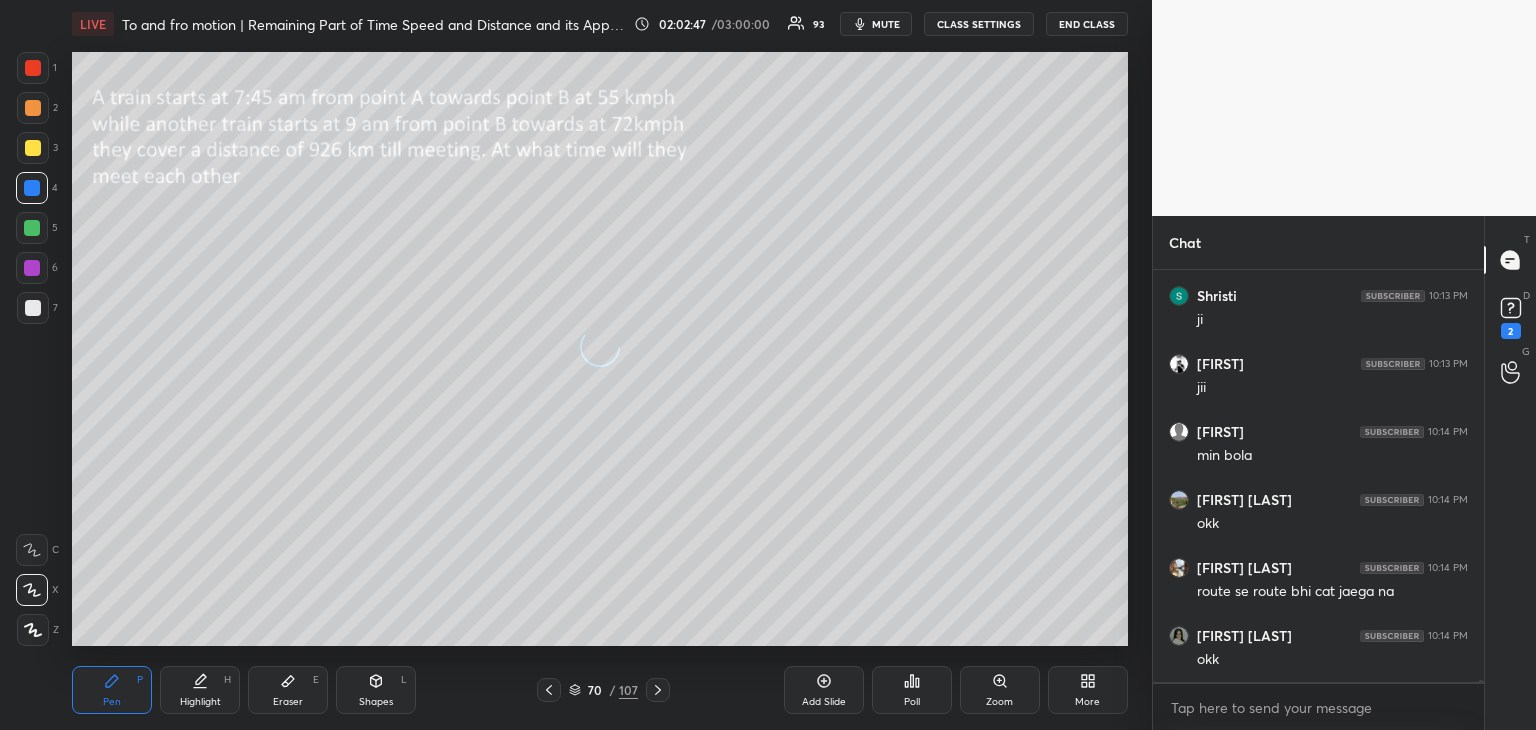 scroll, scrollTop: 93112, scrollLeft: 0, axis: vertical 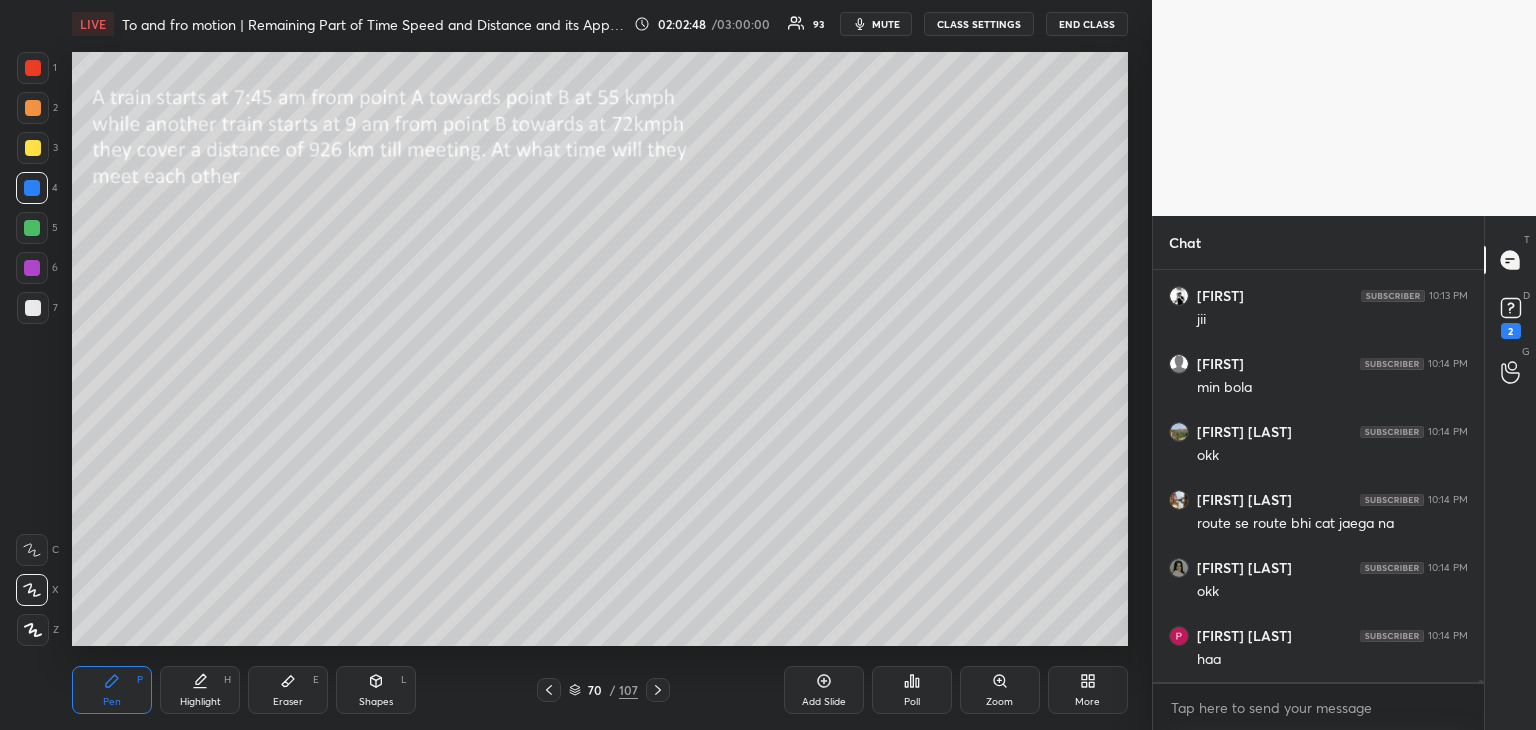 click 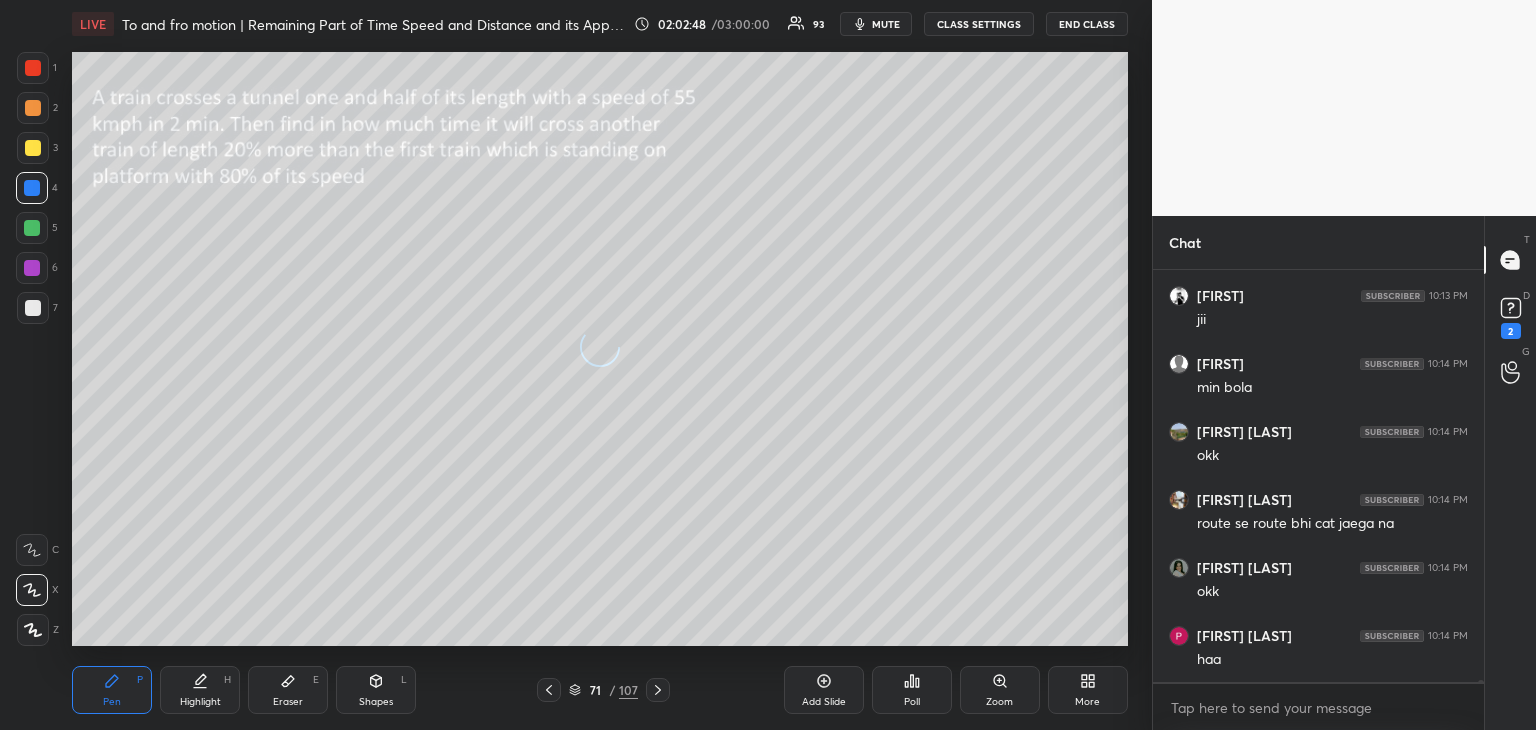 scroll, scrollTop: 93180, scrollLeft: 0, axis: vertical 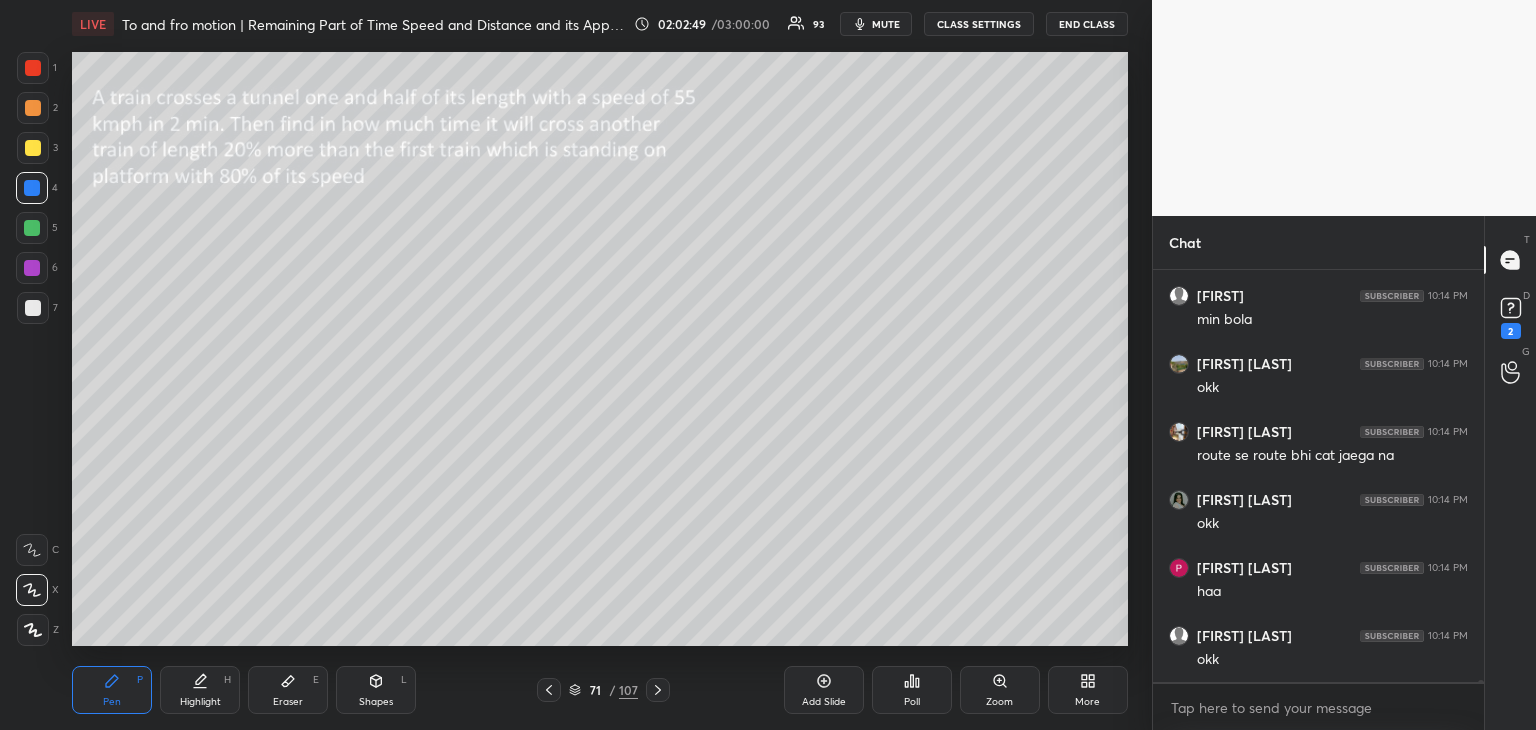 click 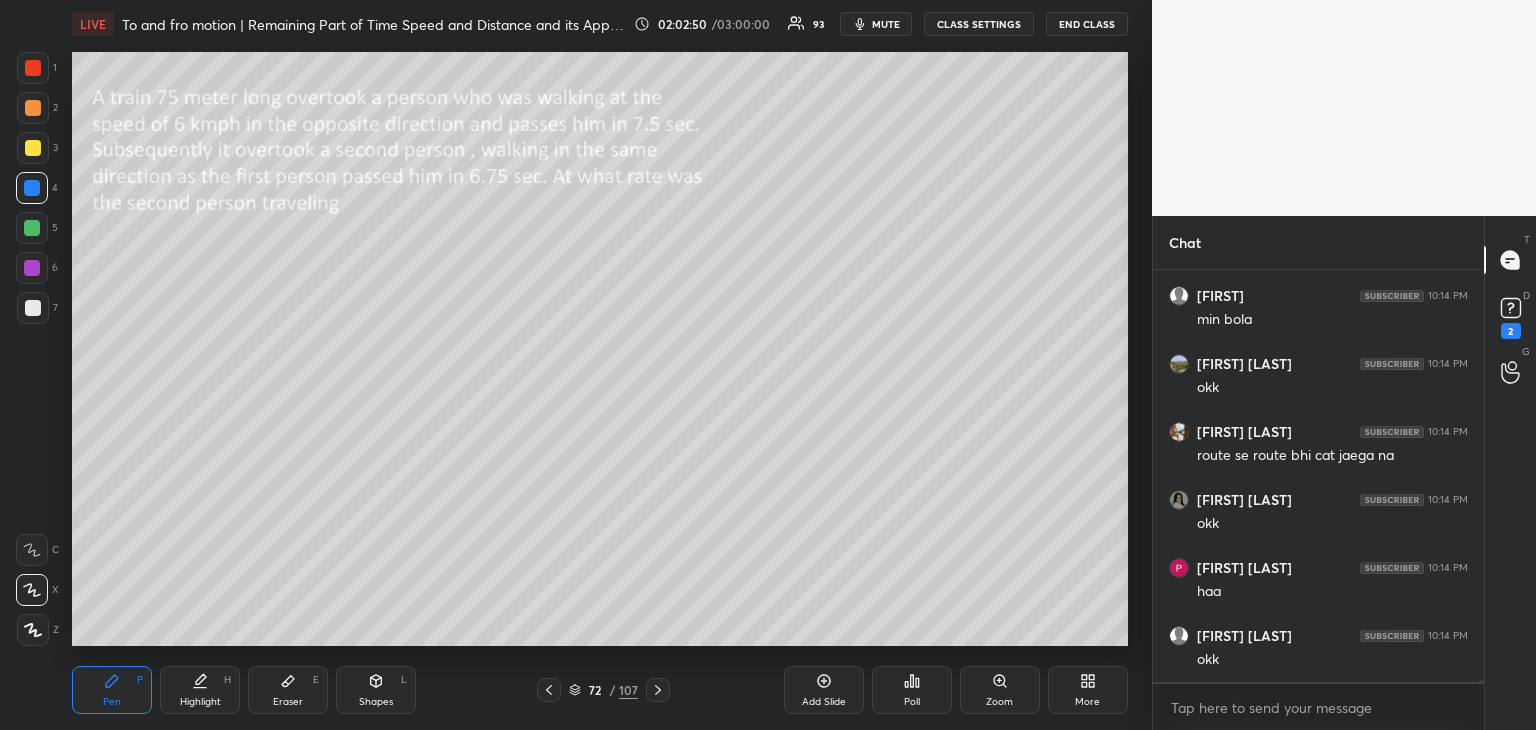 scroll, scrollTop: 93316, scrollLeft: 0, axis: vertical 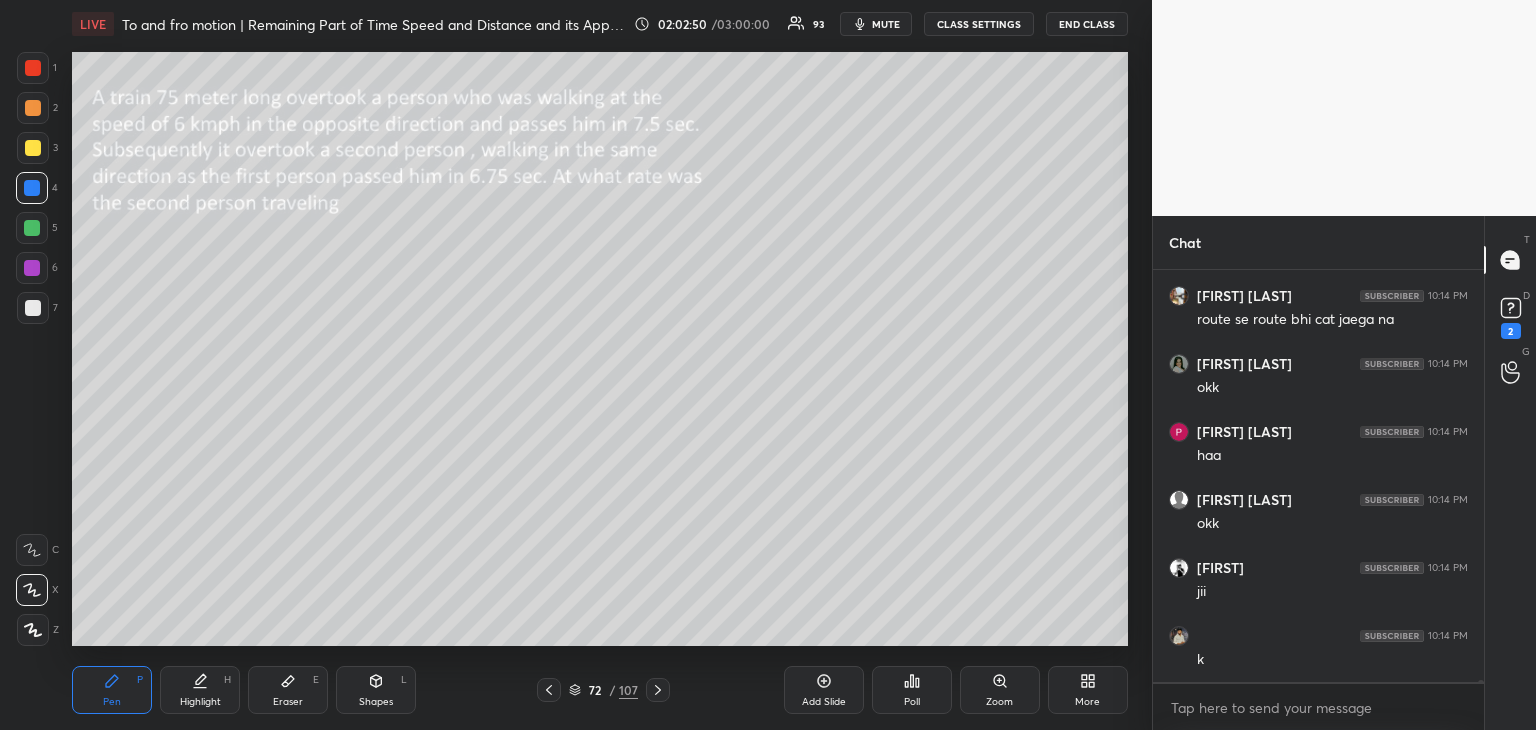 click 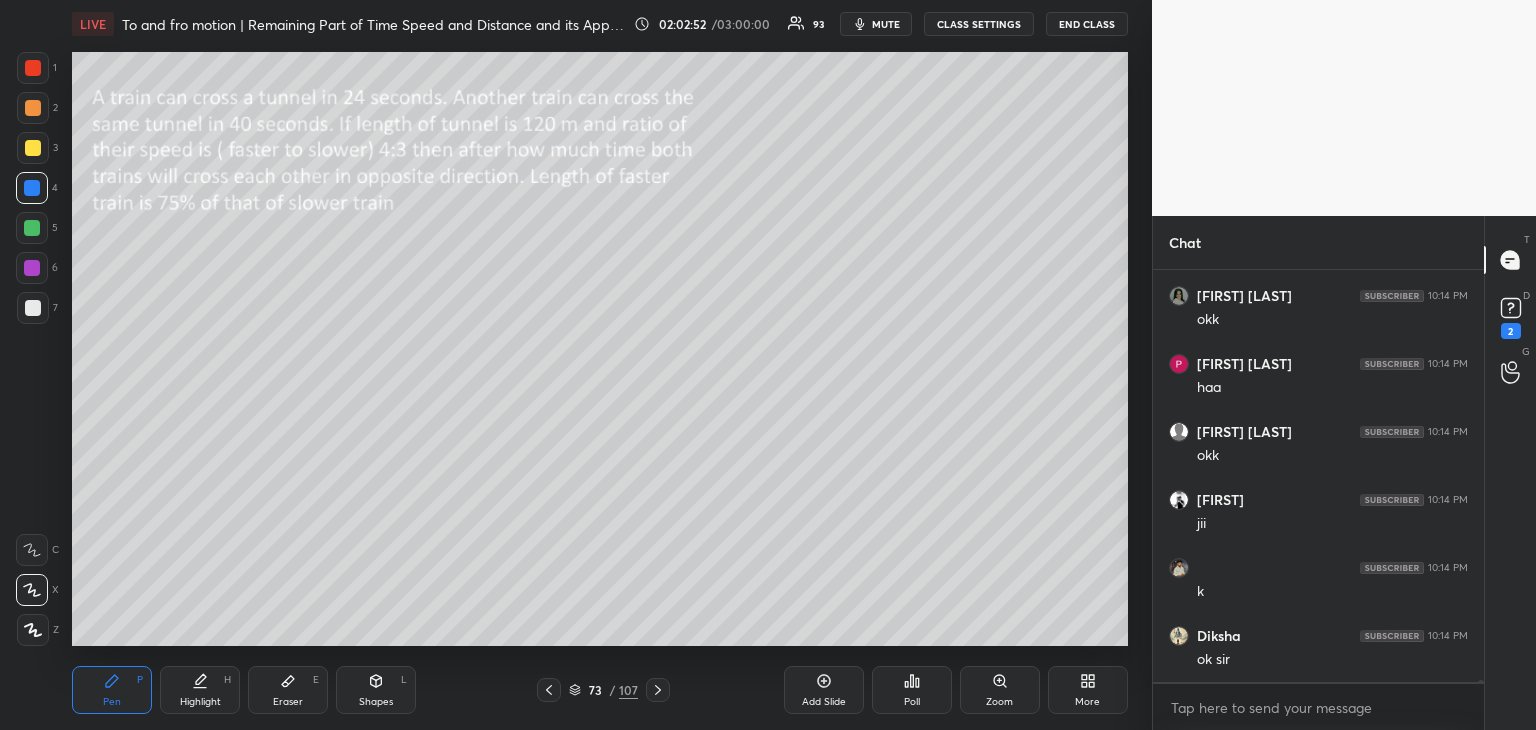 scroll, scrollTop: 93452, scrollLeft: 0, axis: vertical 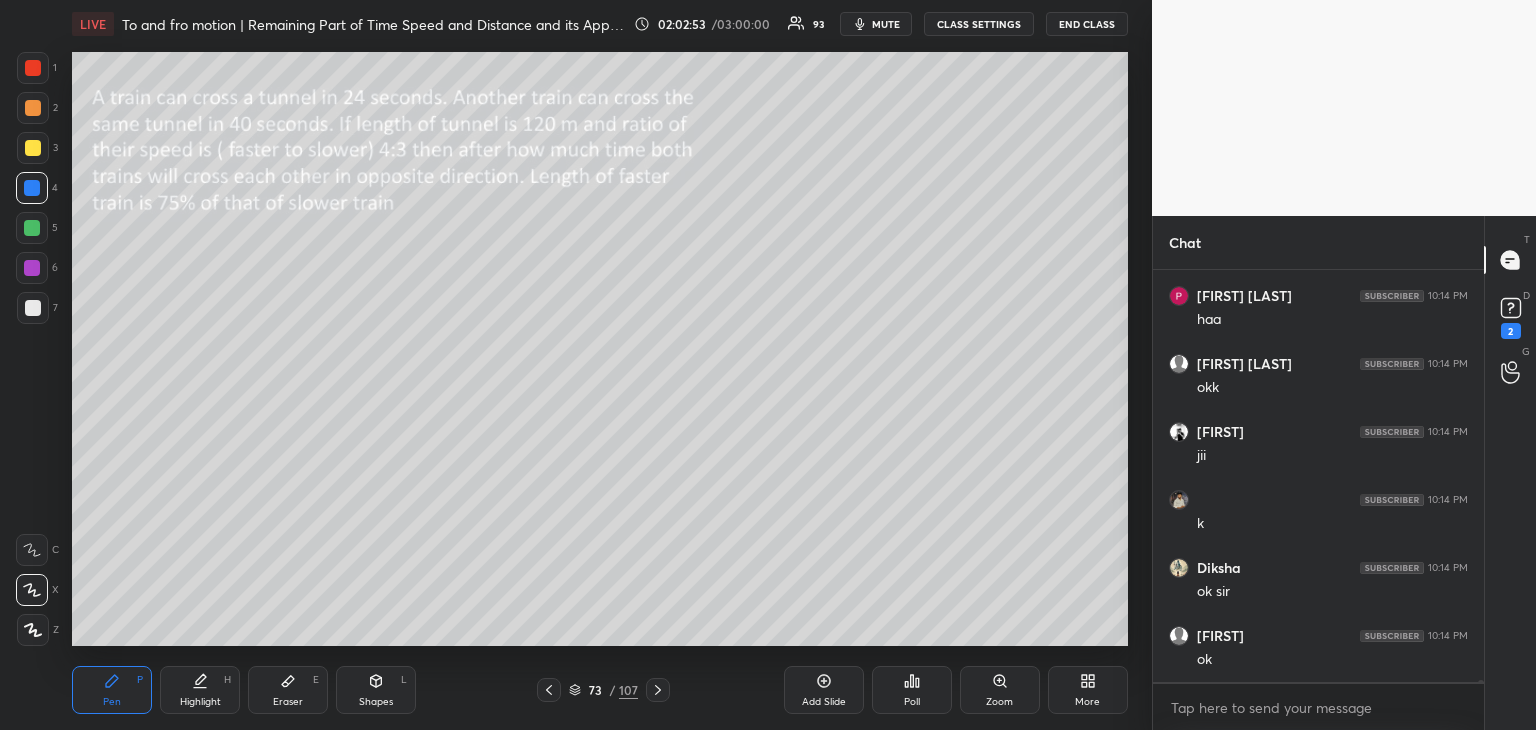 click 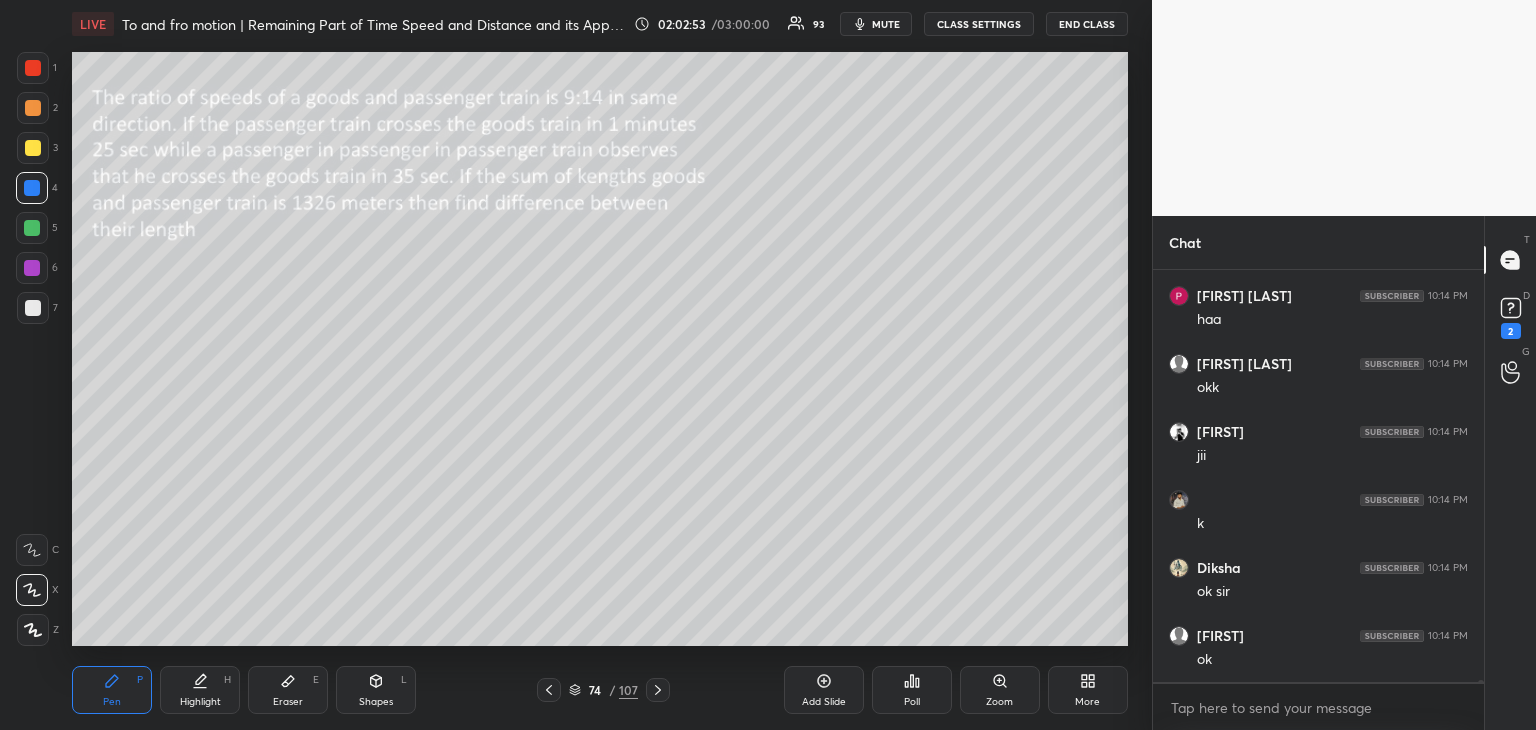 click 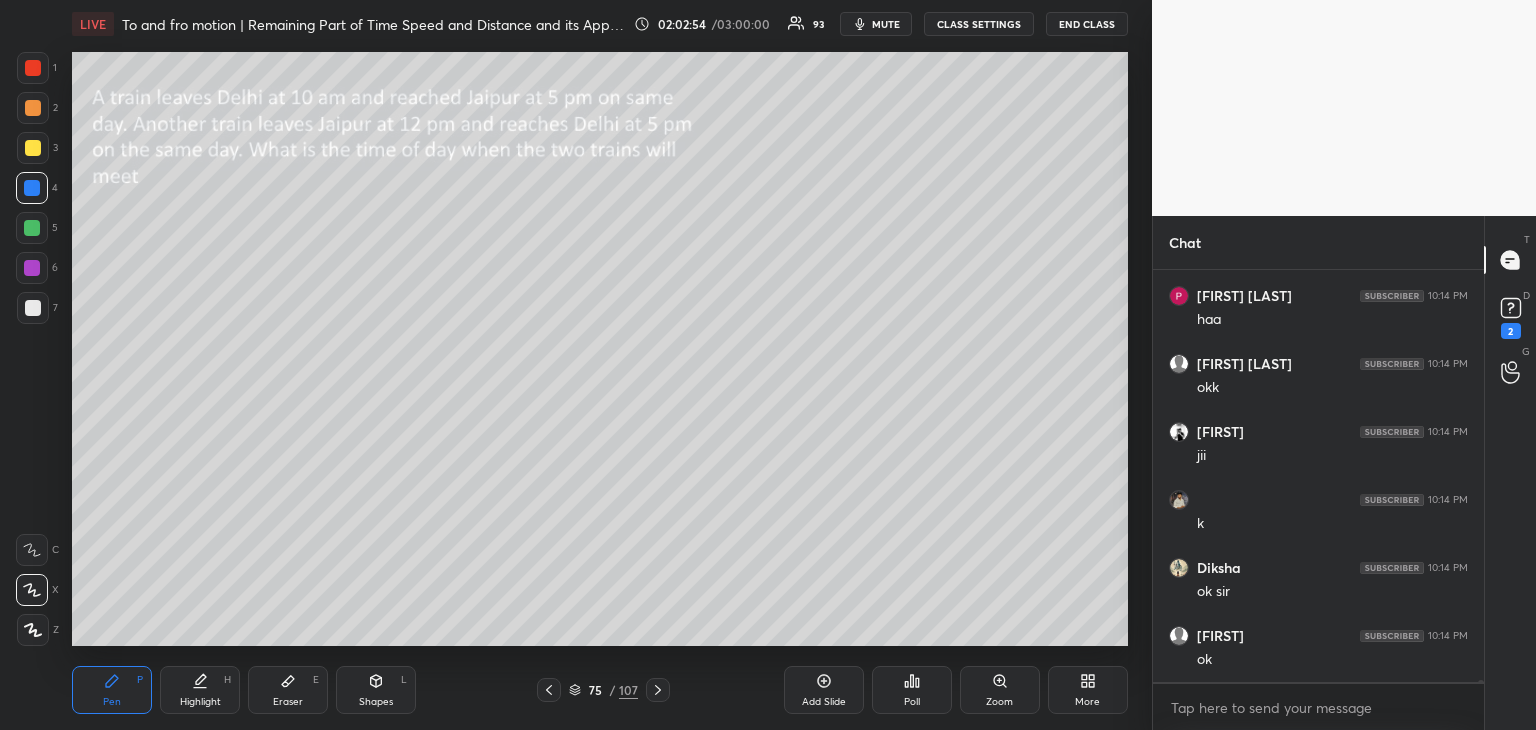 click 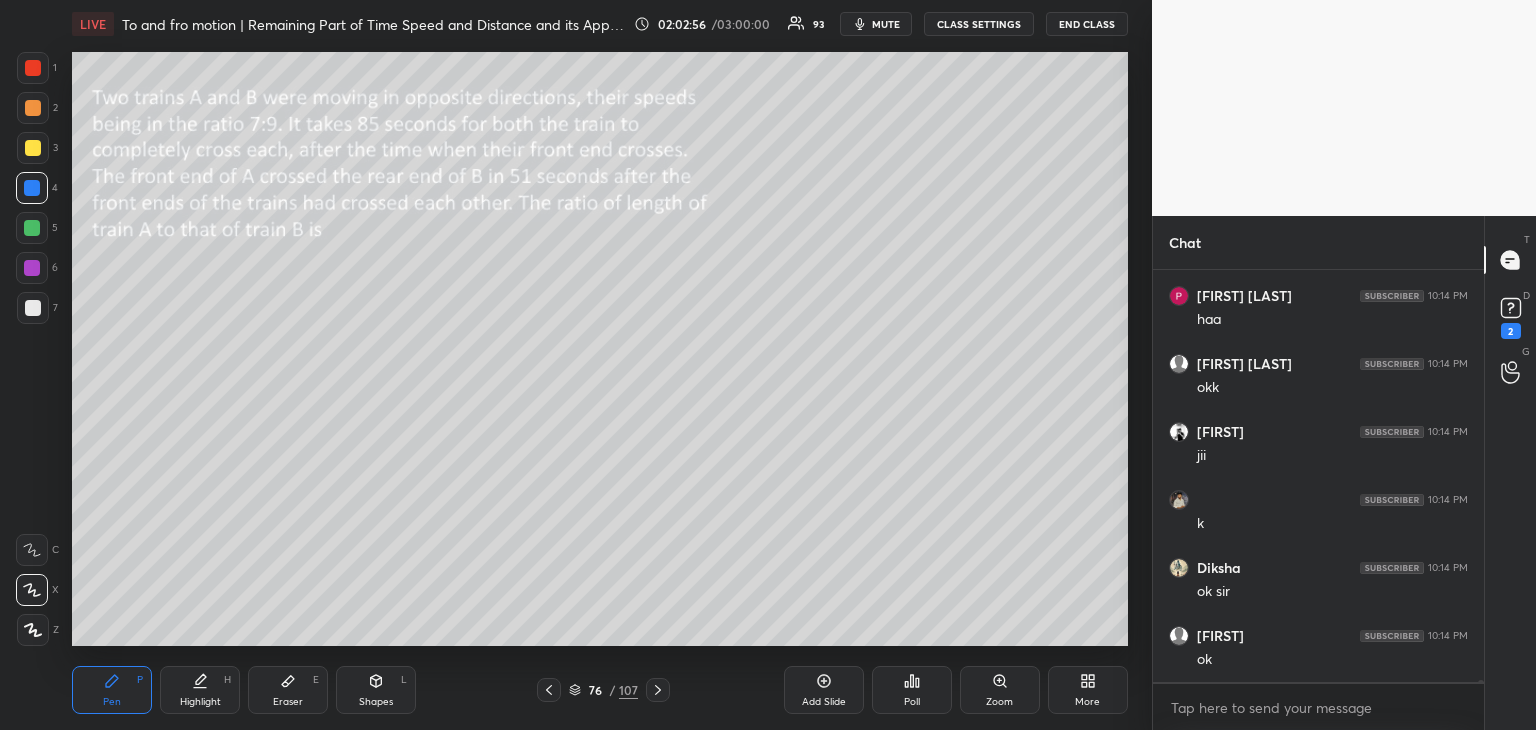 click 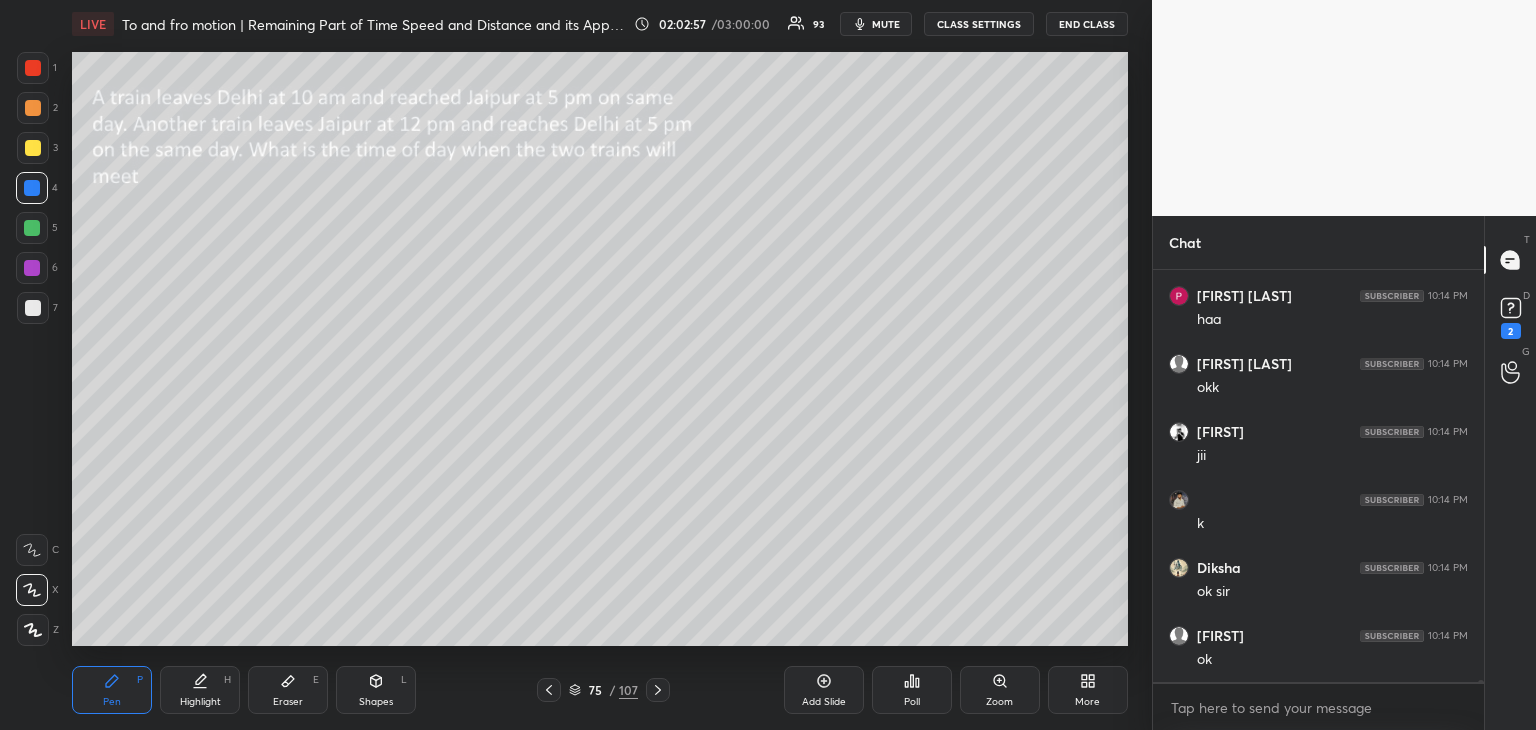click 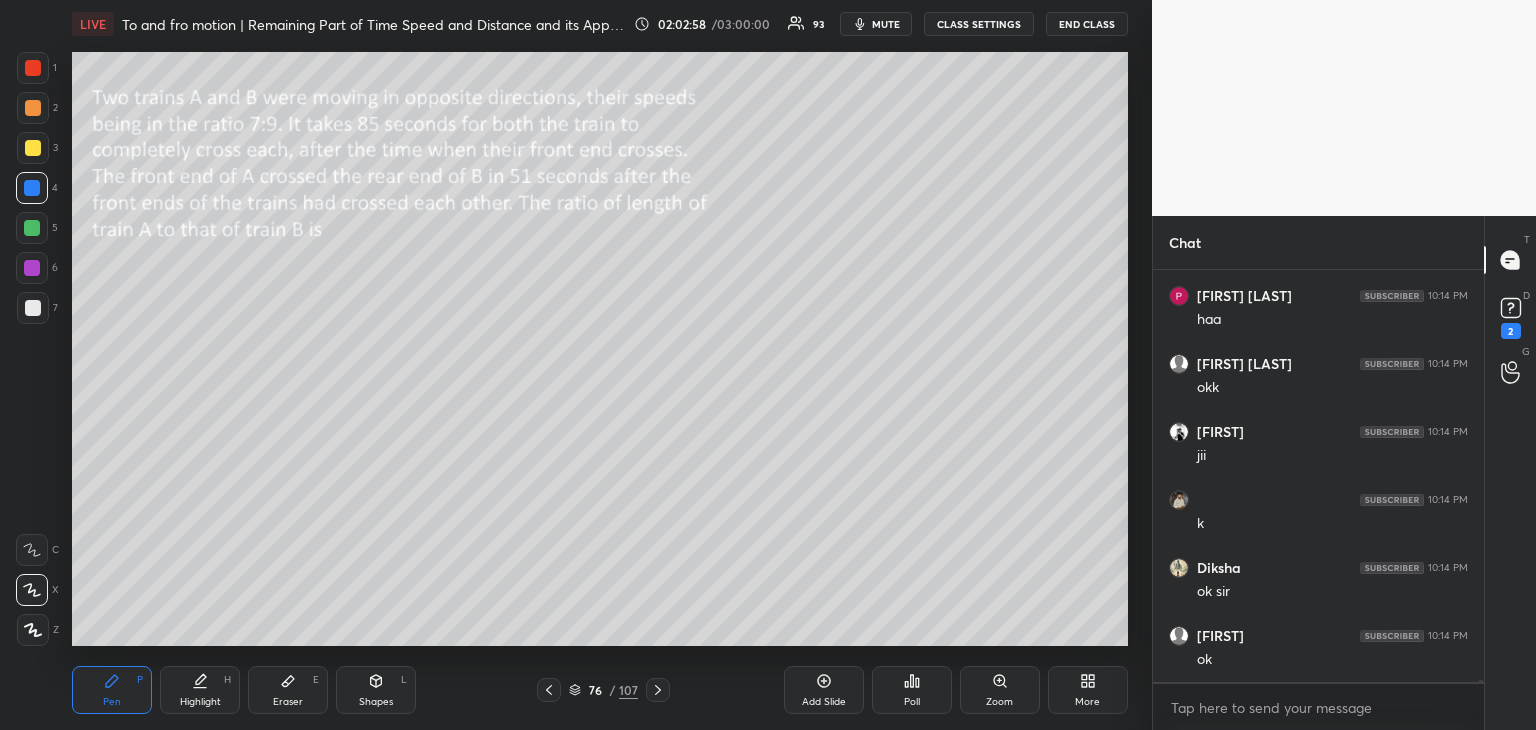 click at bounding box center [658, 690] 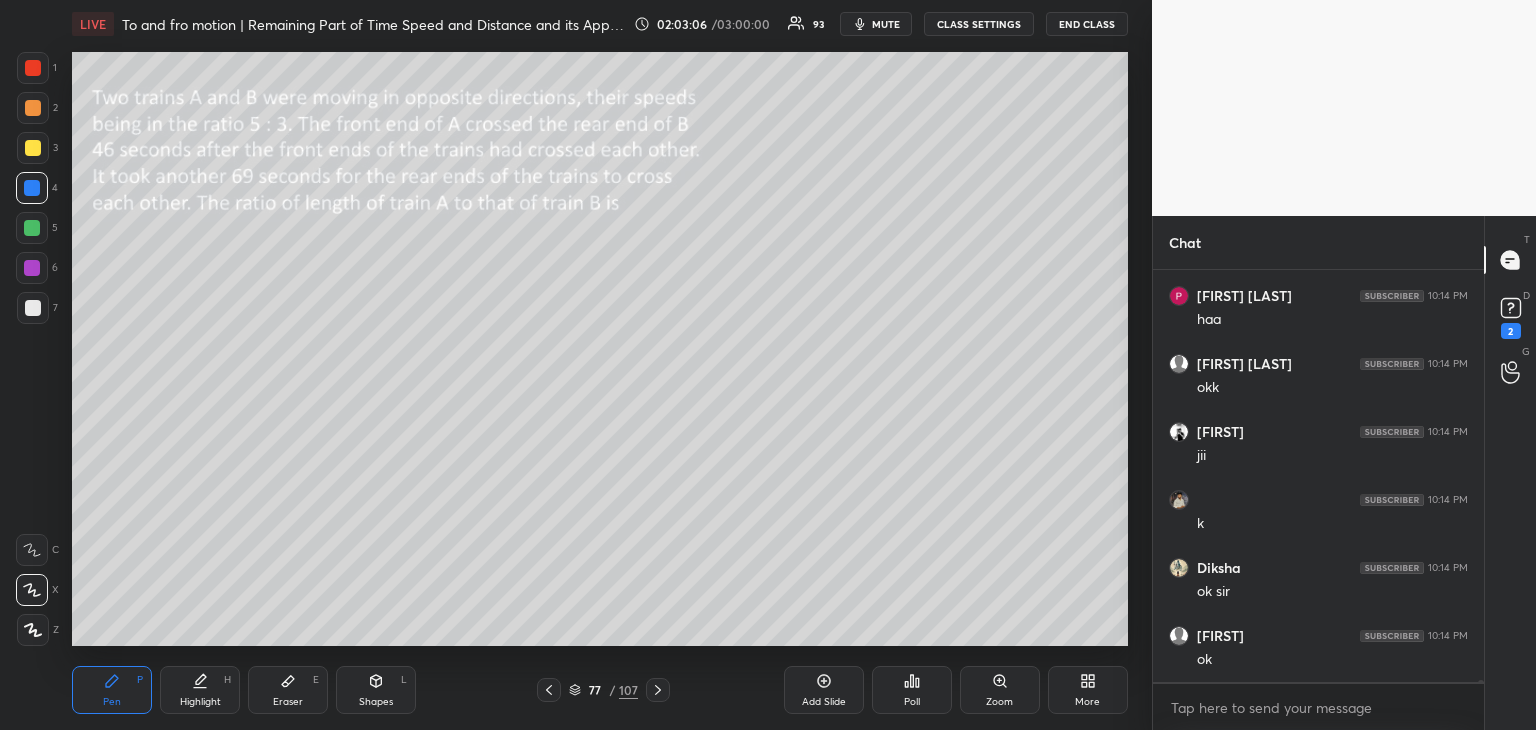 click on "Shapes L" at bounding box center (376, 690) 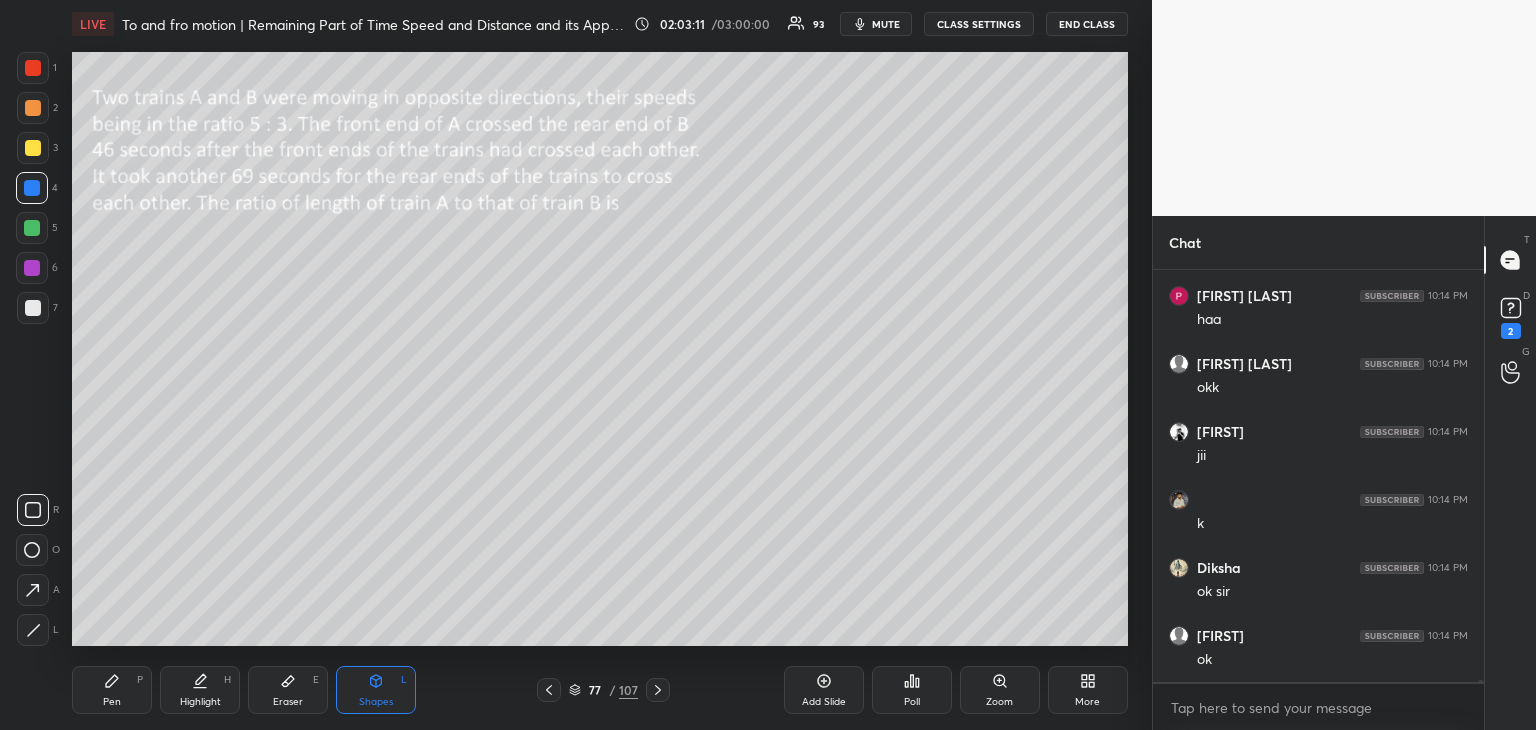 click on "Pen P" at bounding box center [112, 690] 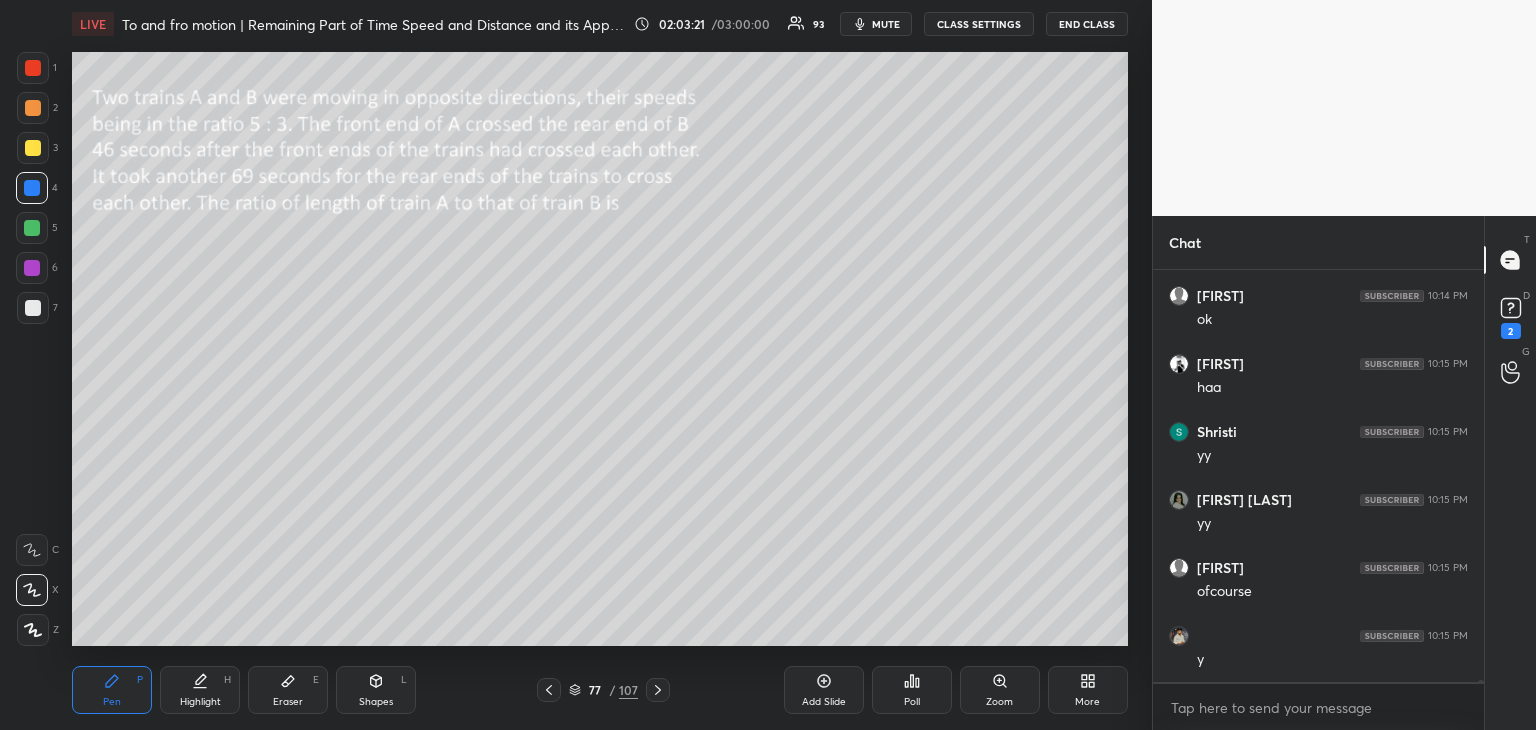 scroll, scrollTop: 93860, scrollLeft: 0, axis: vertical 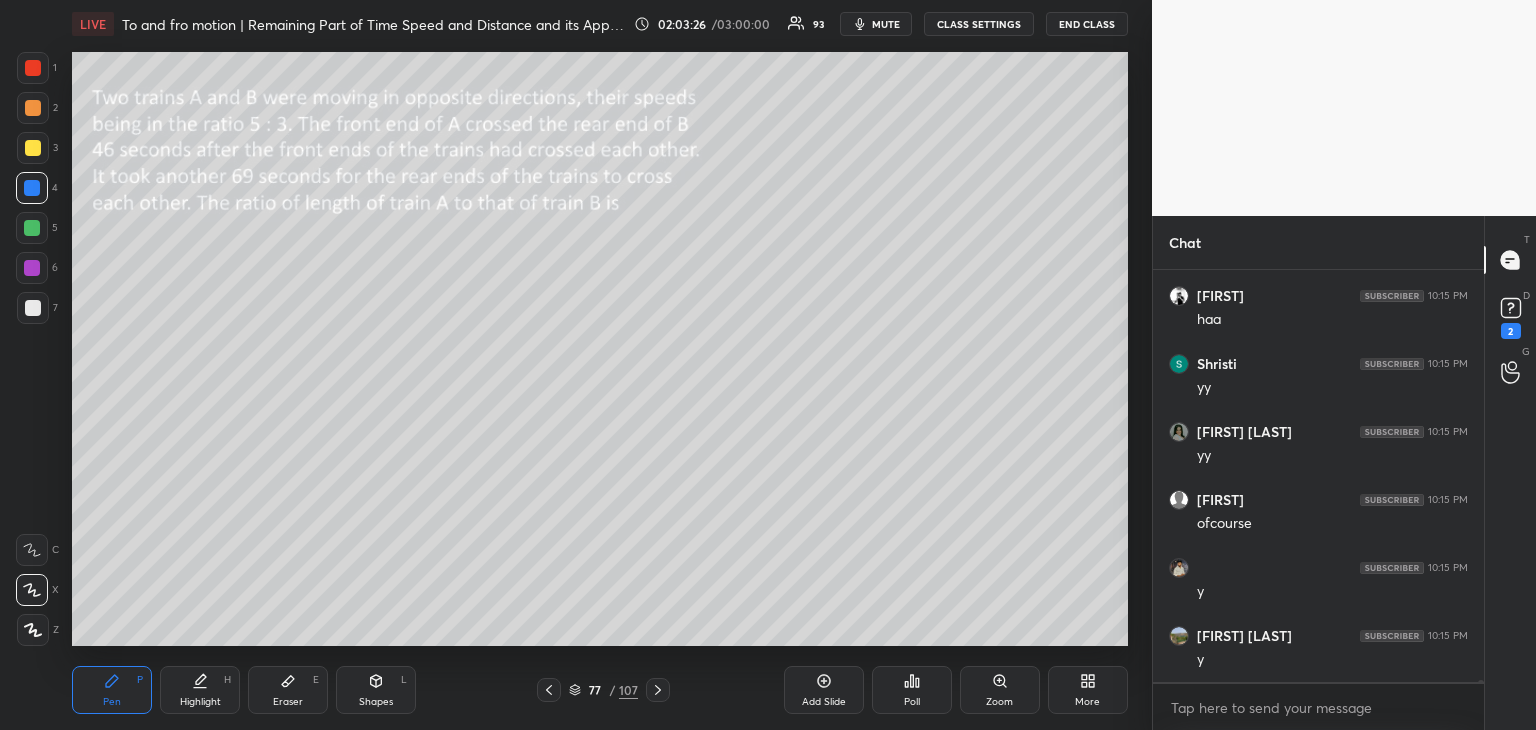click on "mute" at bounding box center [886, 24] 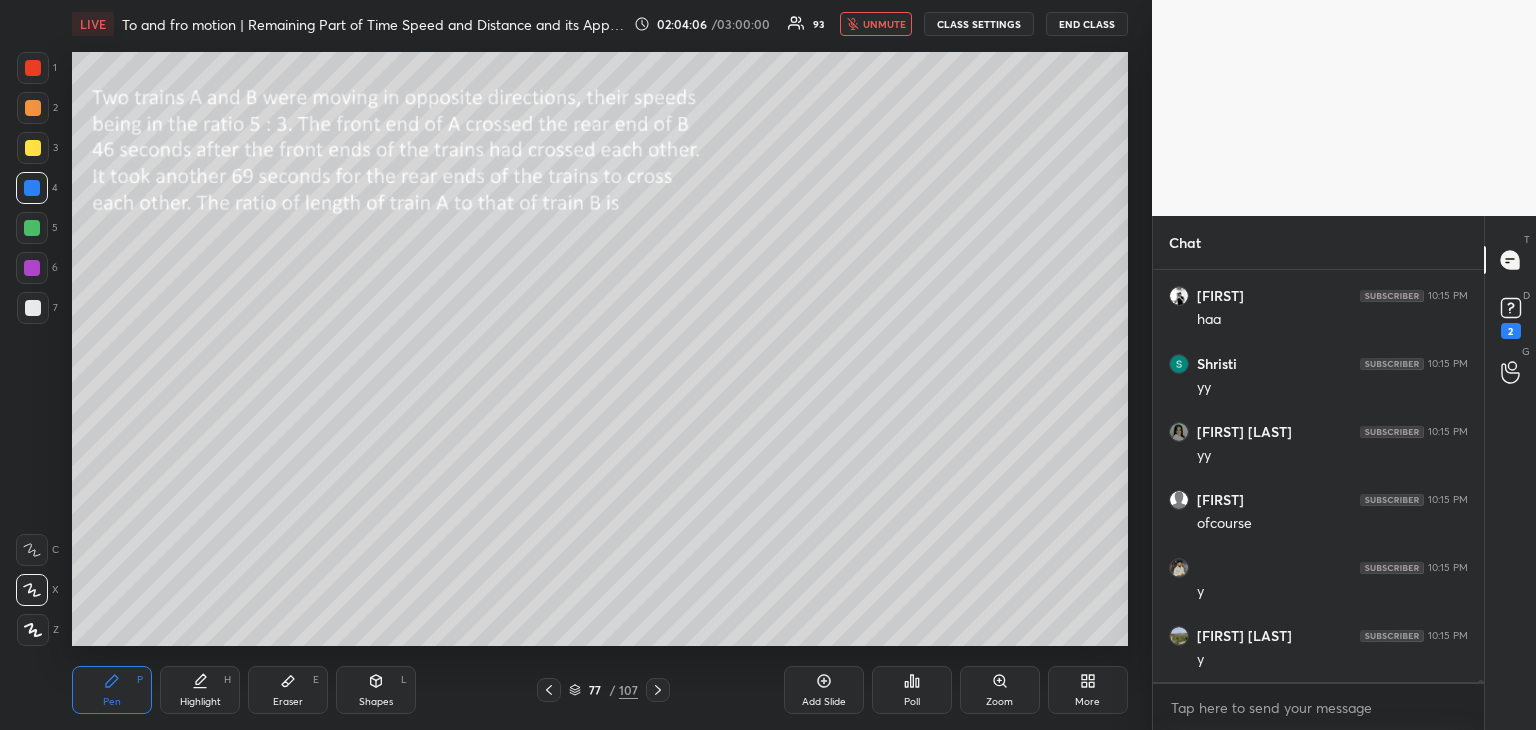 scroll, scrollTop: 93932, scrollLeft: 0, axis: vertical 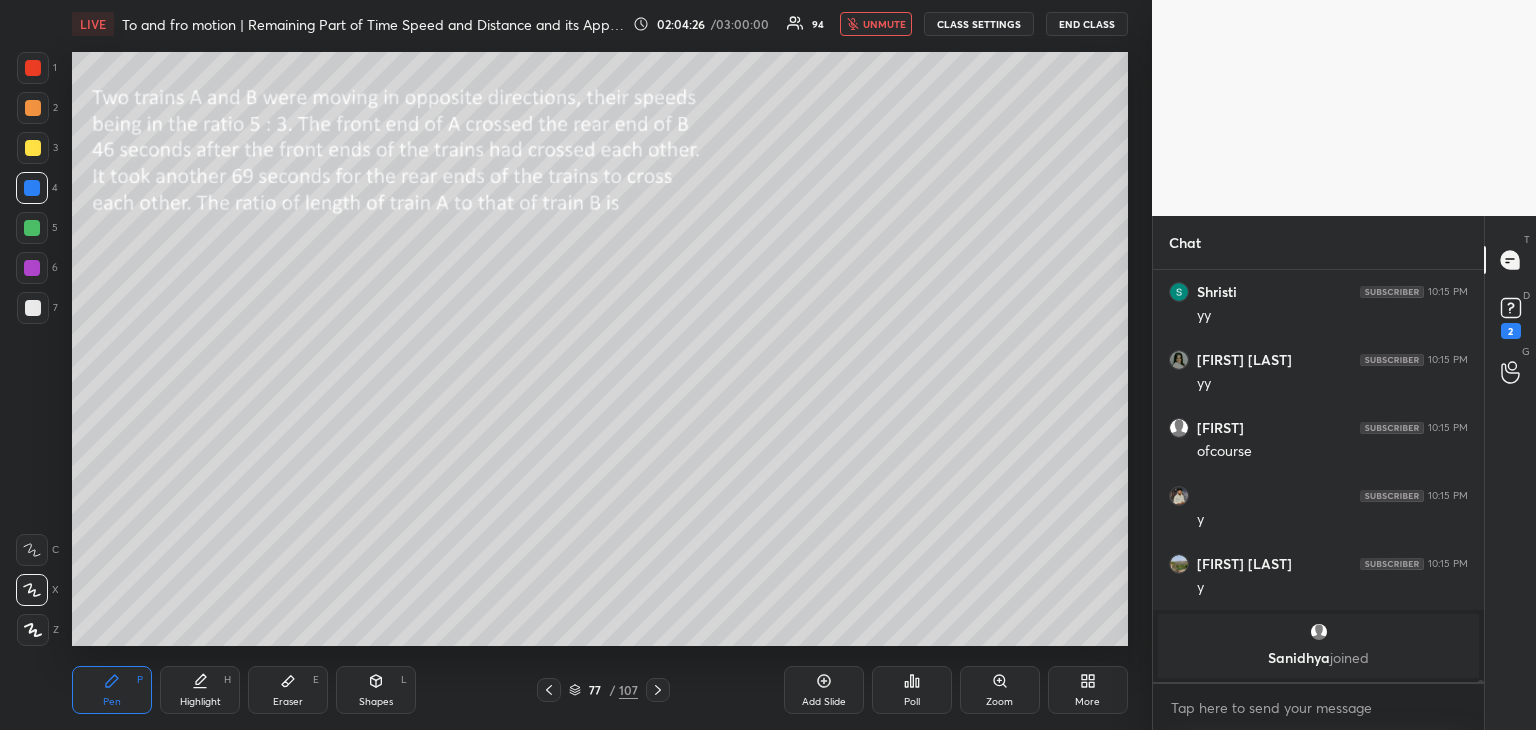 click on "unmute" at bounding box center [884, 24] 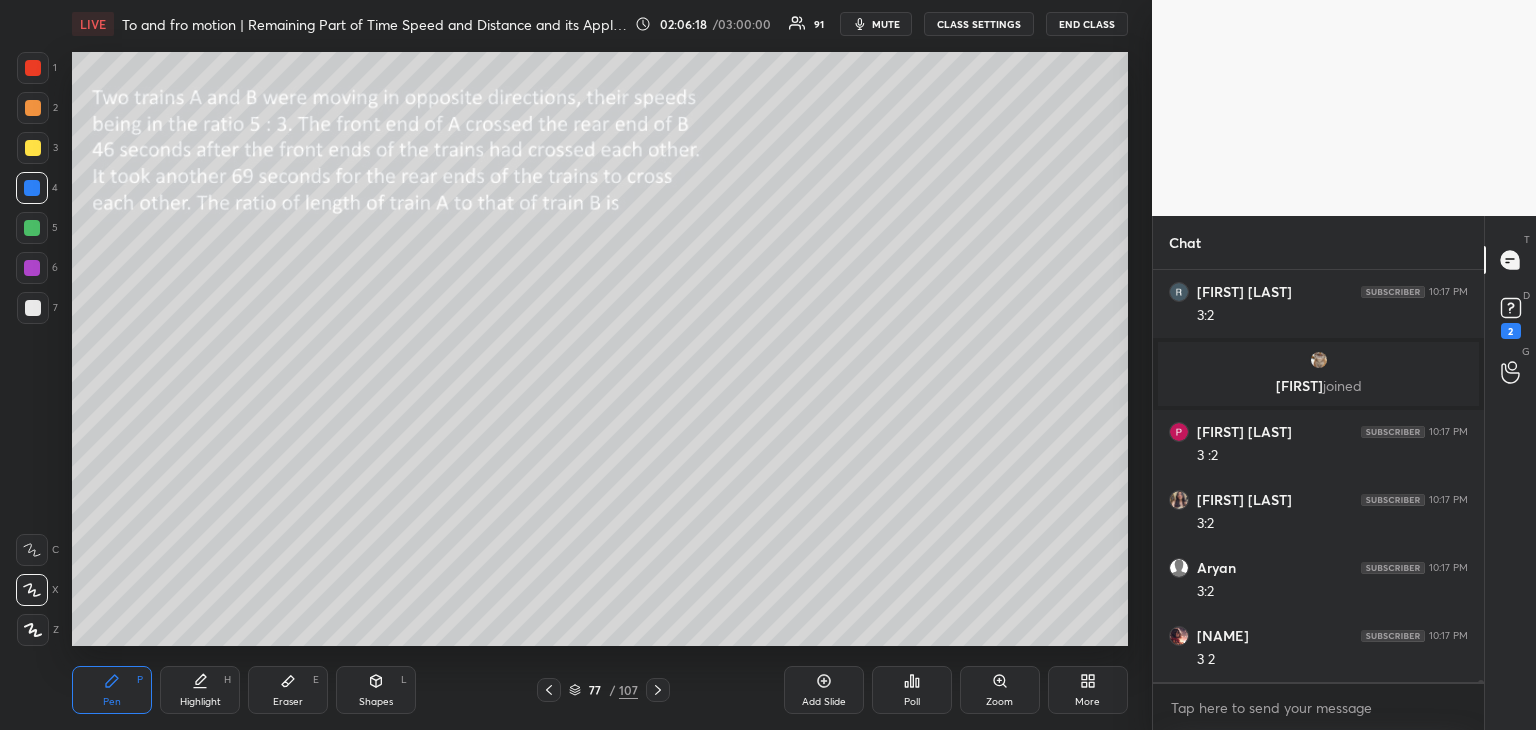 scroll, scrollTop: 94630, scrollLeft: 0, axis: vertical 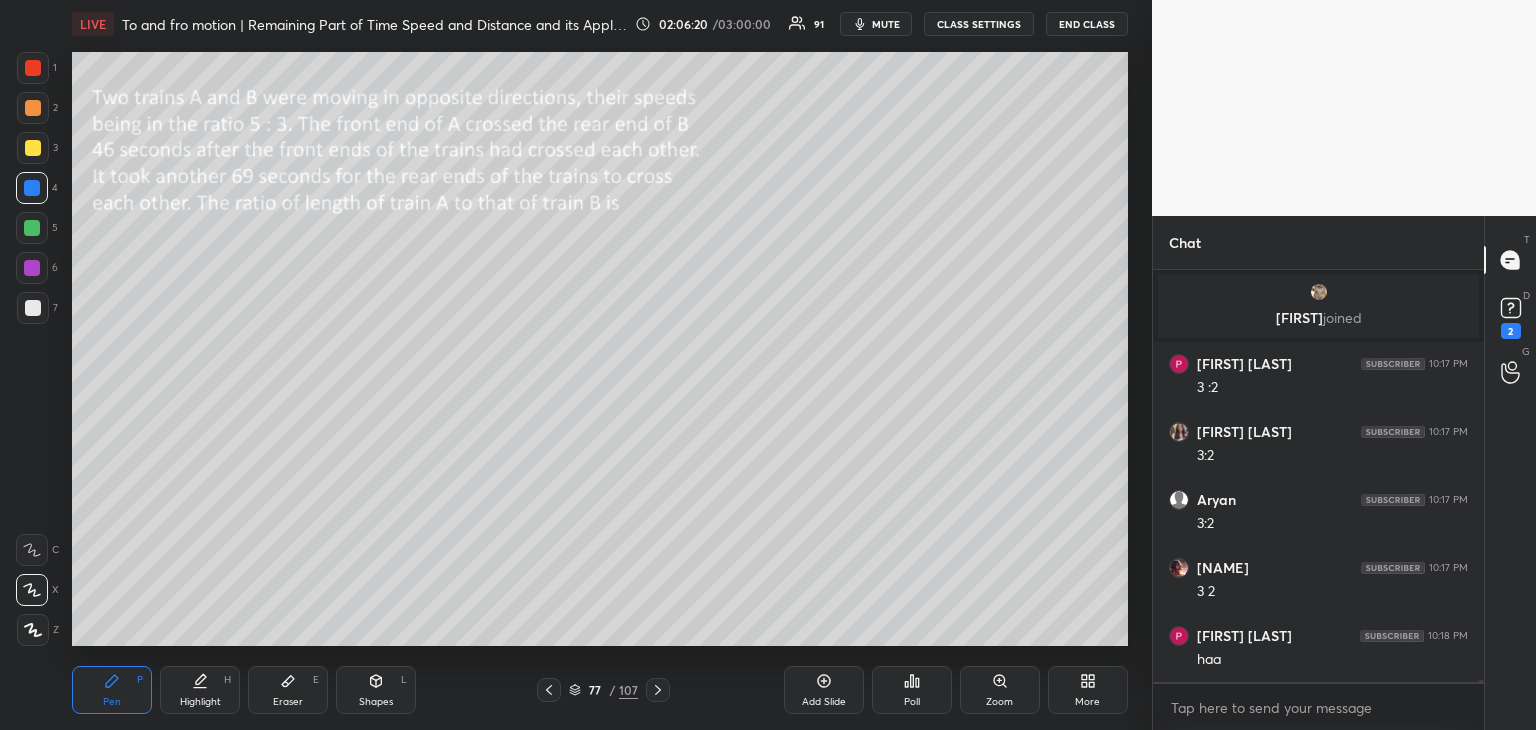 click at bounding box center [33, 148] 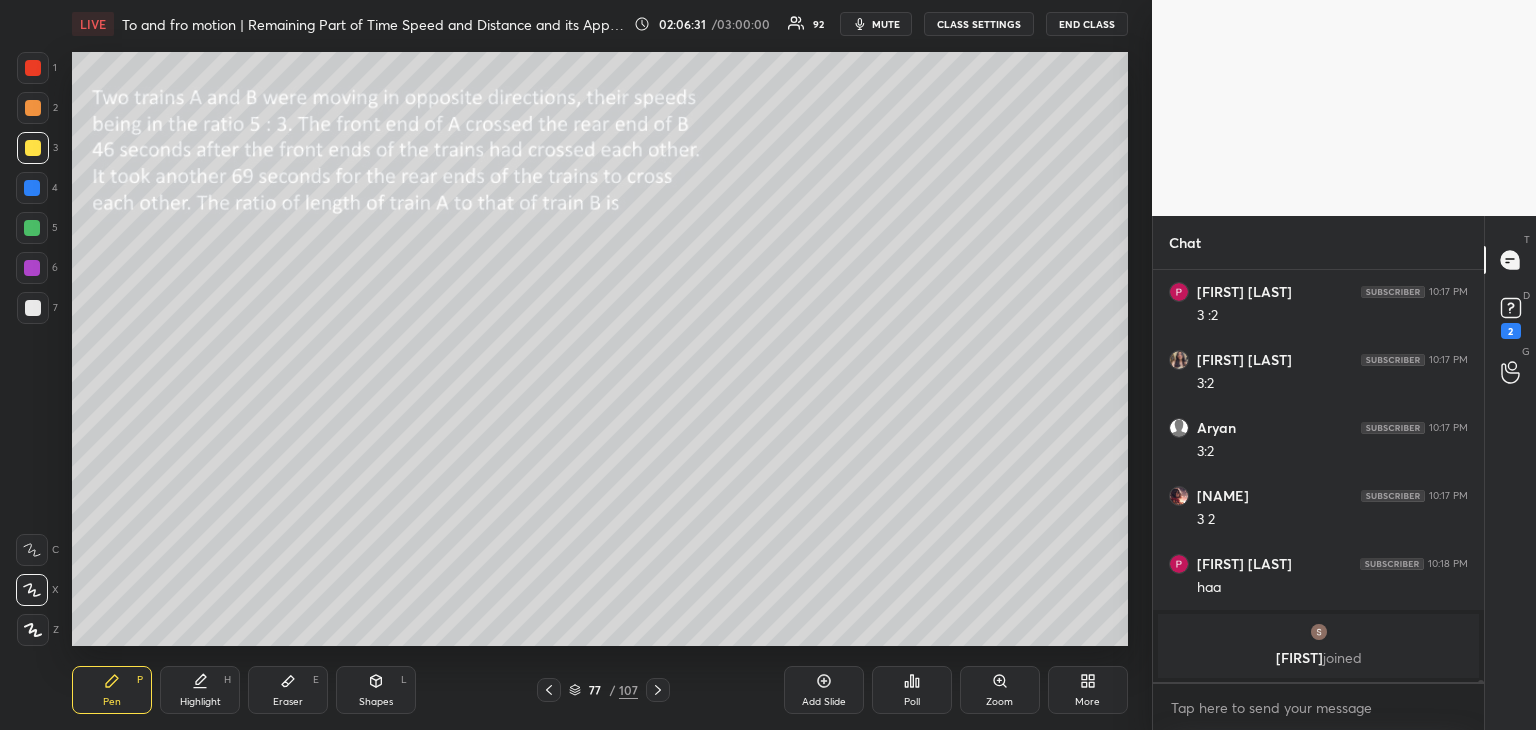 scroll, scrollTop: 94680, scrollLeft: 0, axis: vertical 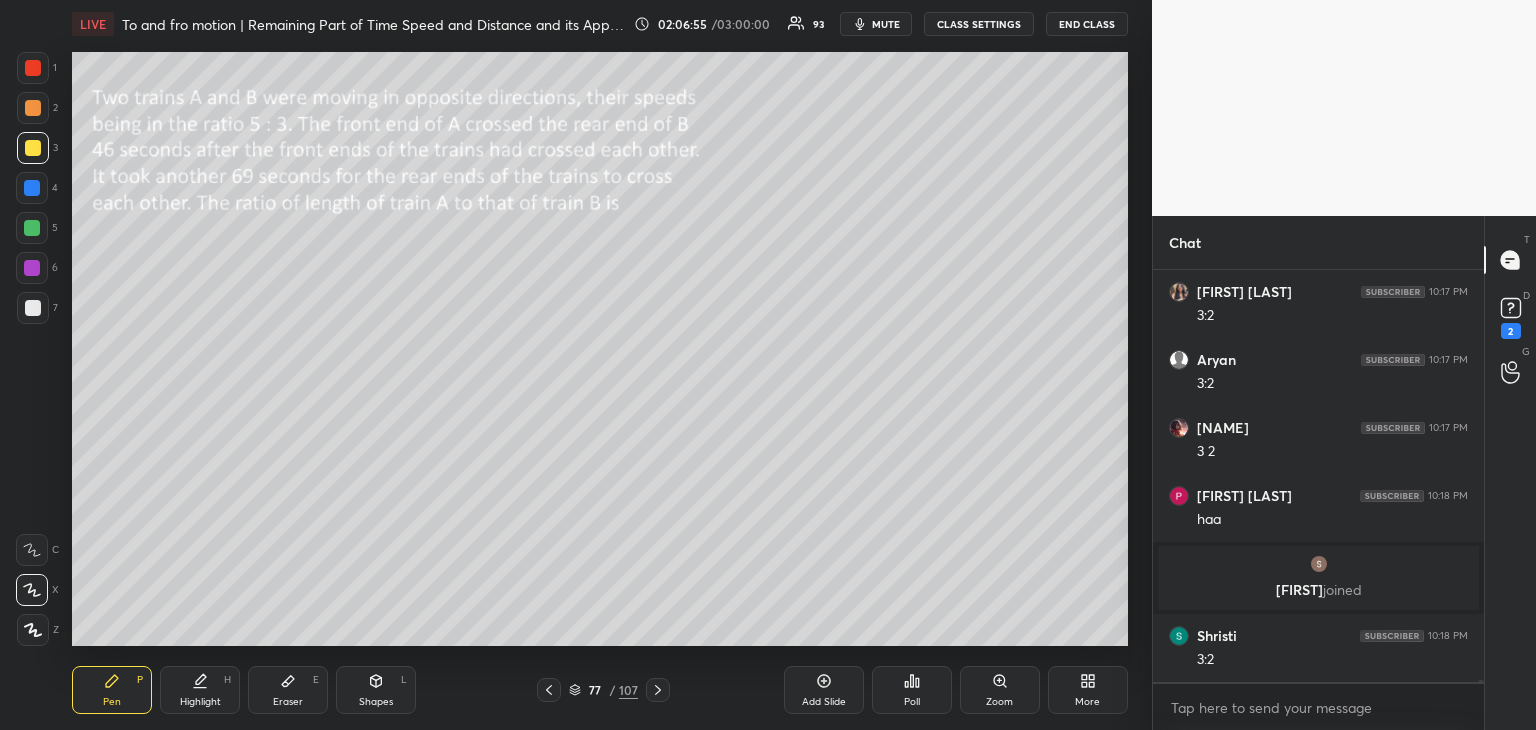 click at bounding box center [32, 228] 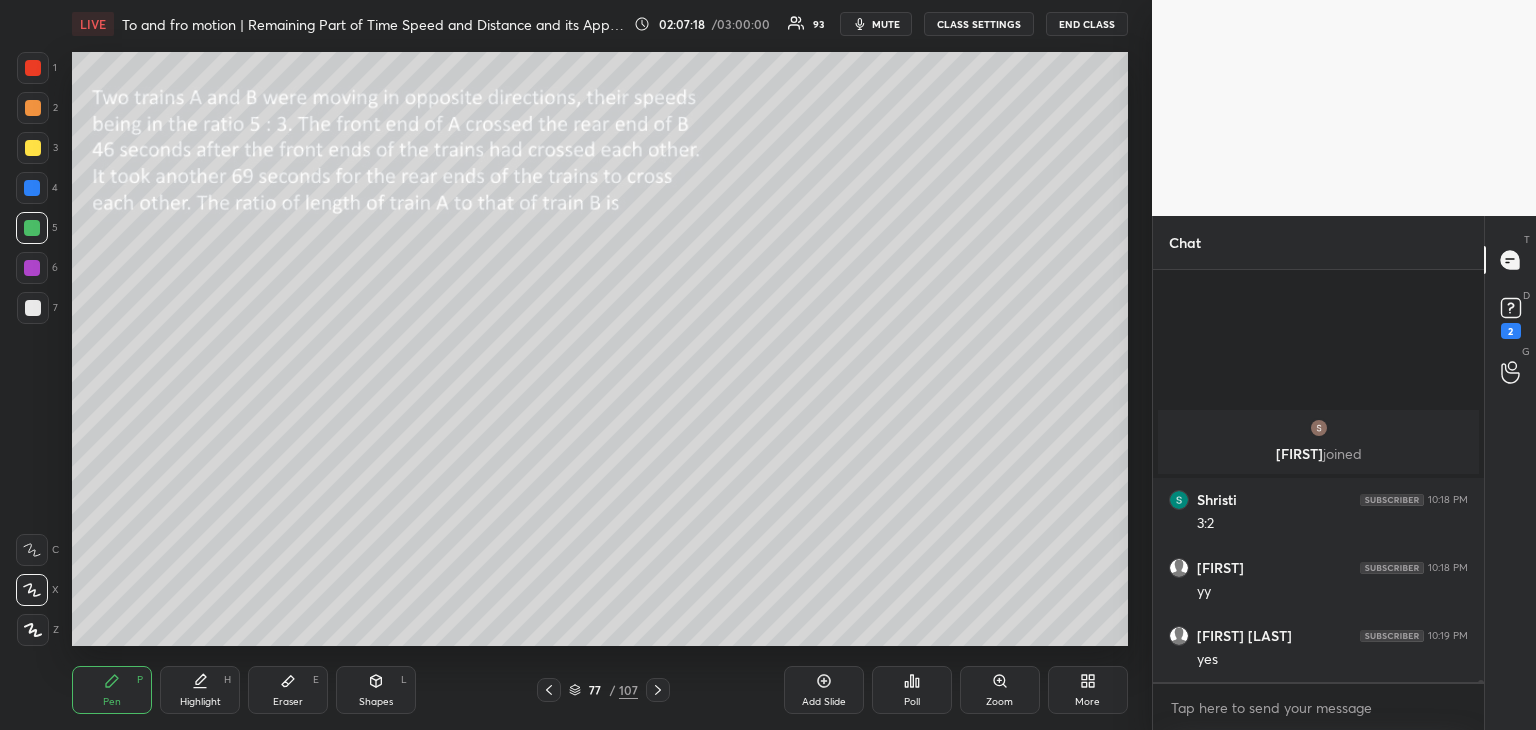 scroll, scrollTop: 95088, scrollLeft: 0, axis: vertical 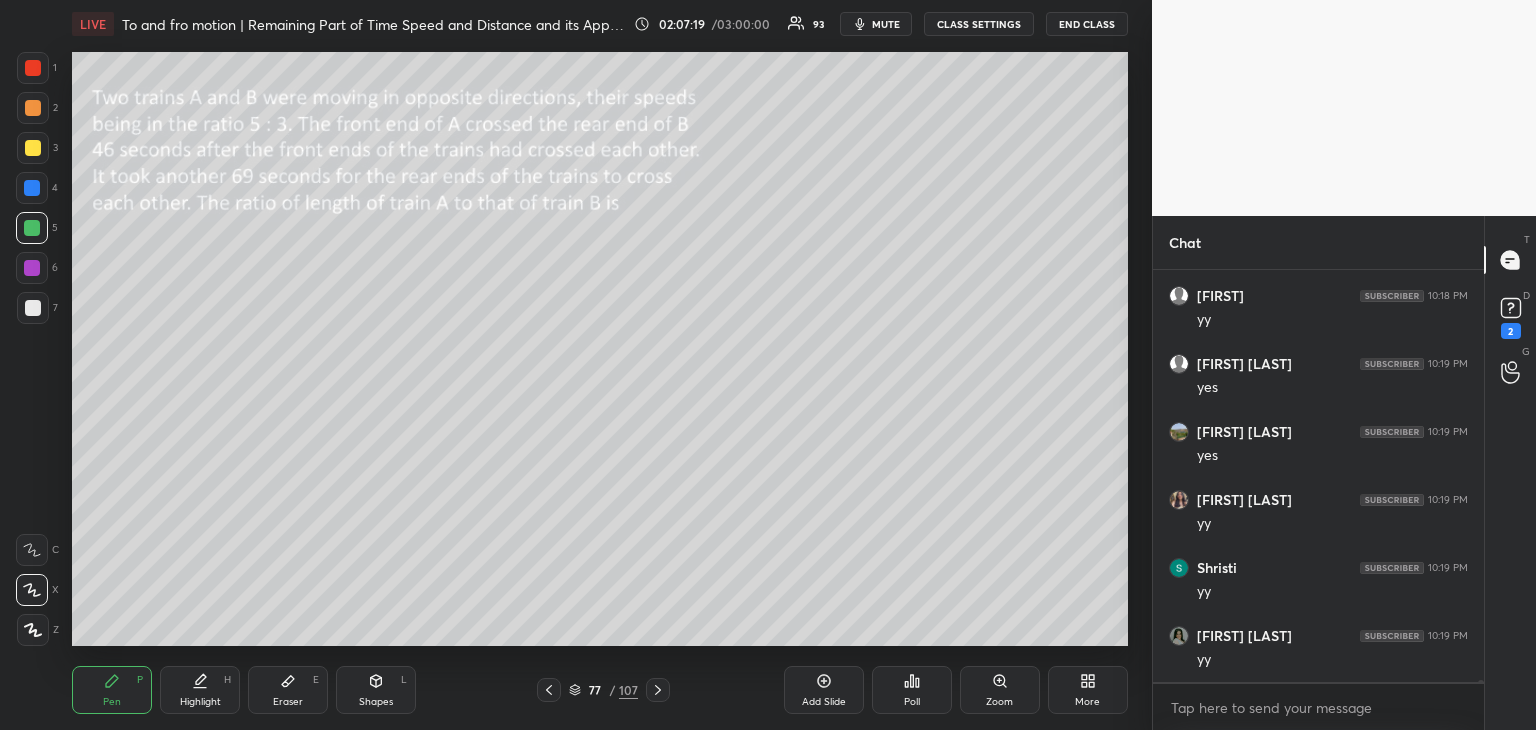 click on "Shapes" at bounding box center [376, 702] 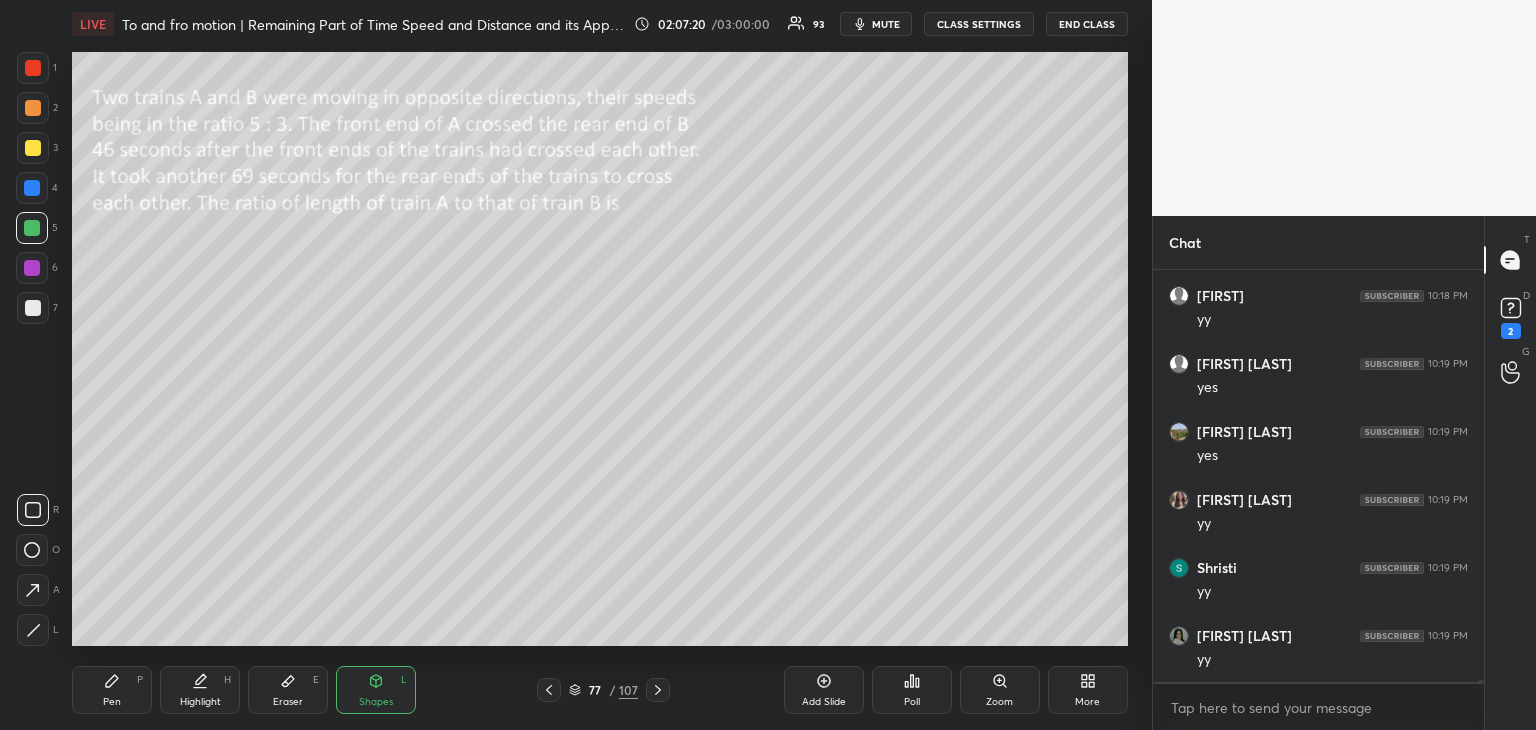 click 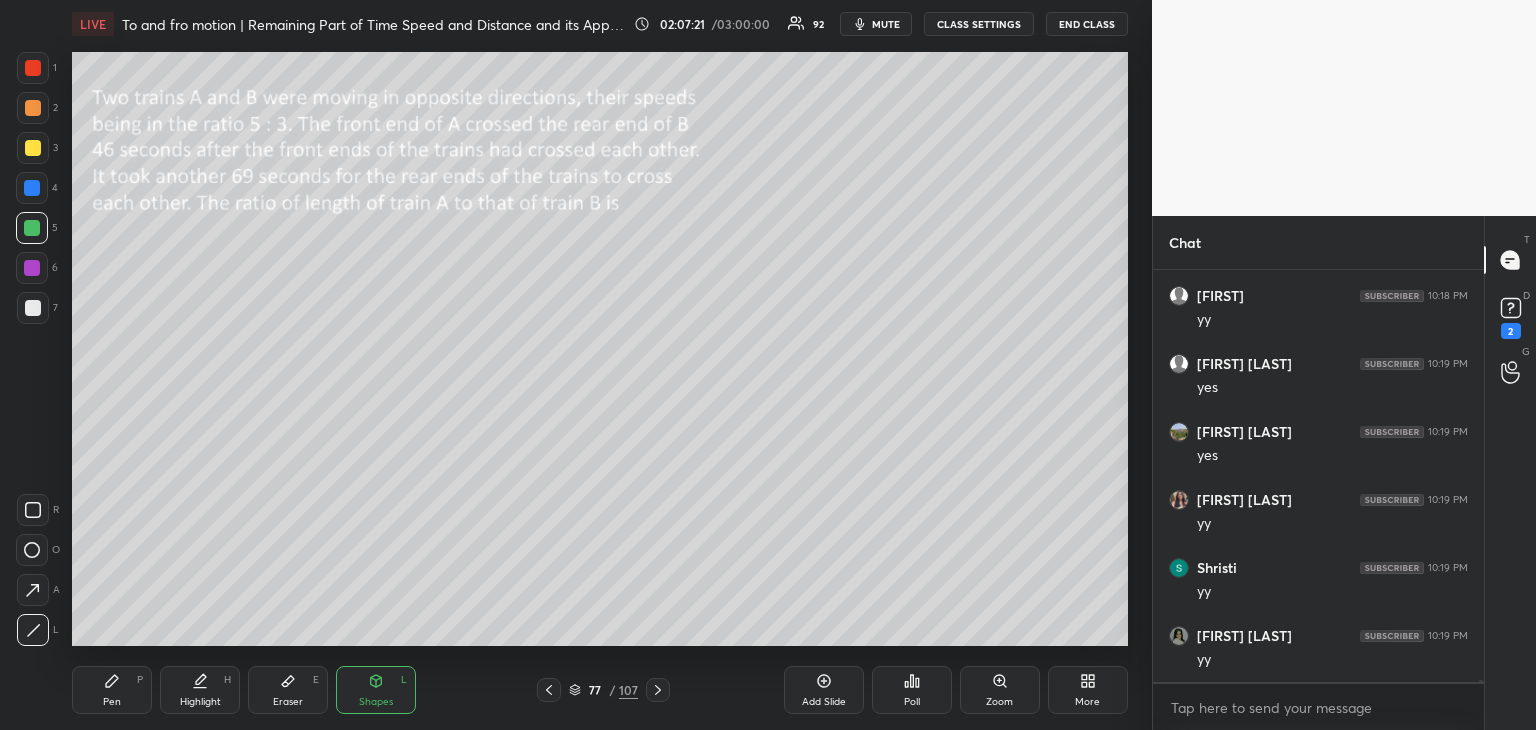 scroll, scrollTop: 95156, scrollLeft: 0, axis: vertical 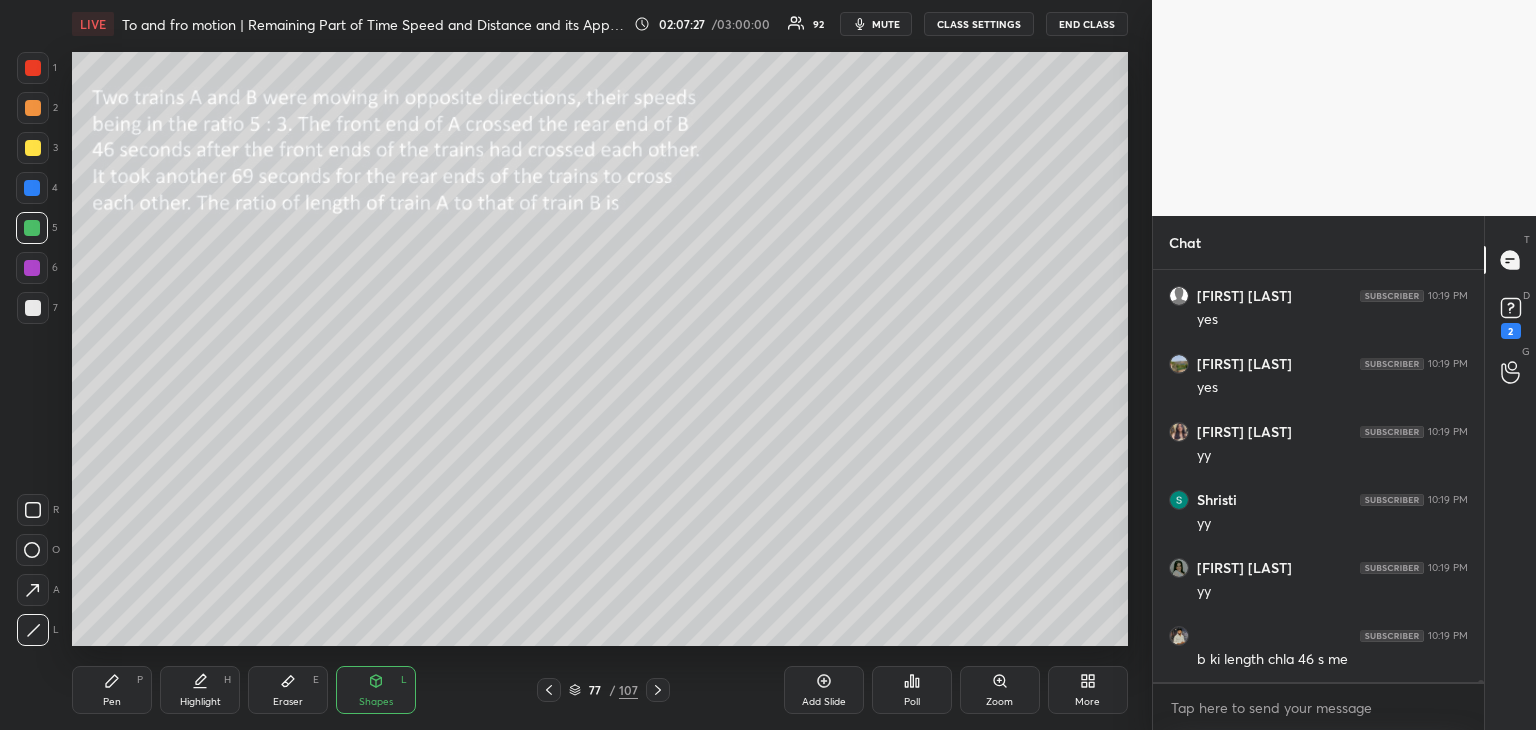 click on "Pen P" at bounding box center (112, 690) 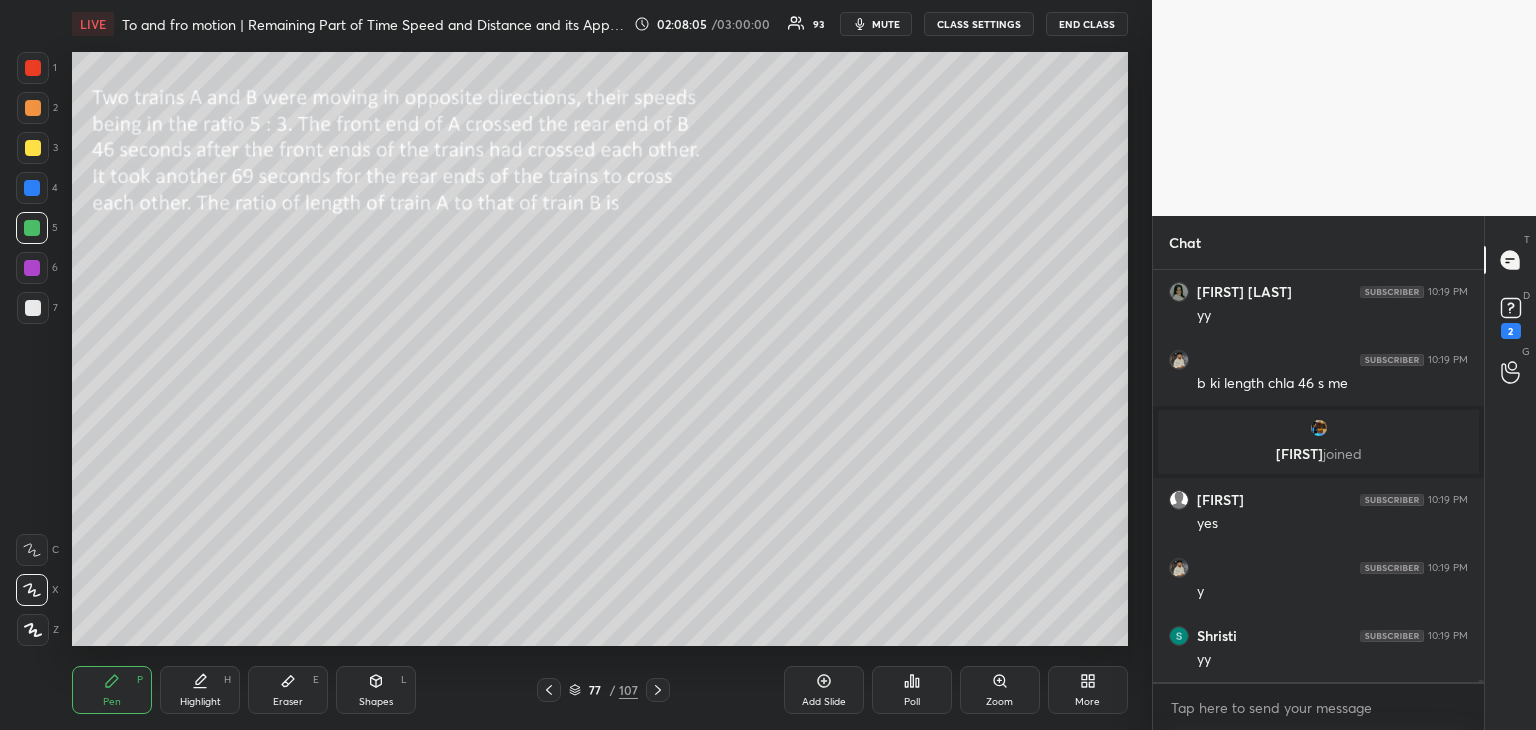 scroll, scrollTop: 95296, scrollLeft: 0, axis: vertical 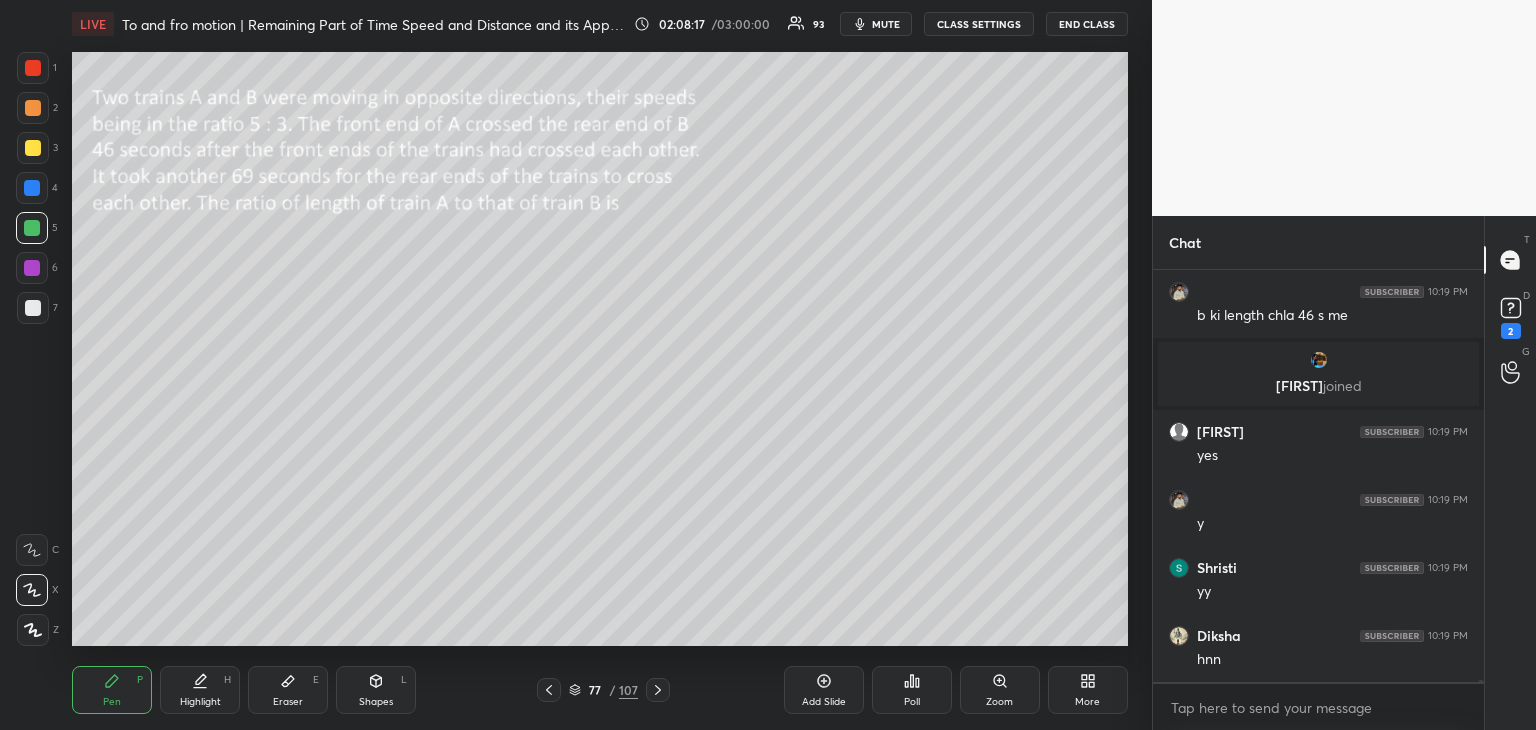 click at bounding box center [32, 228] 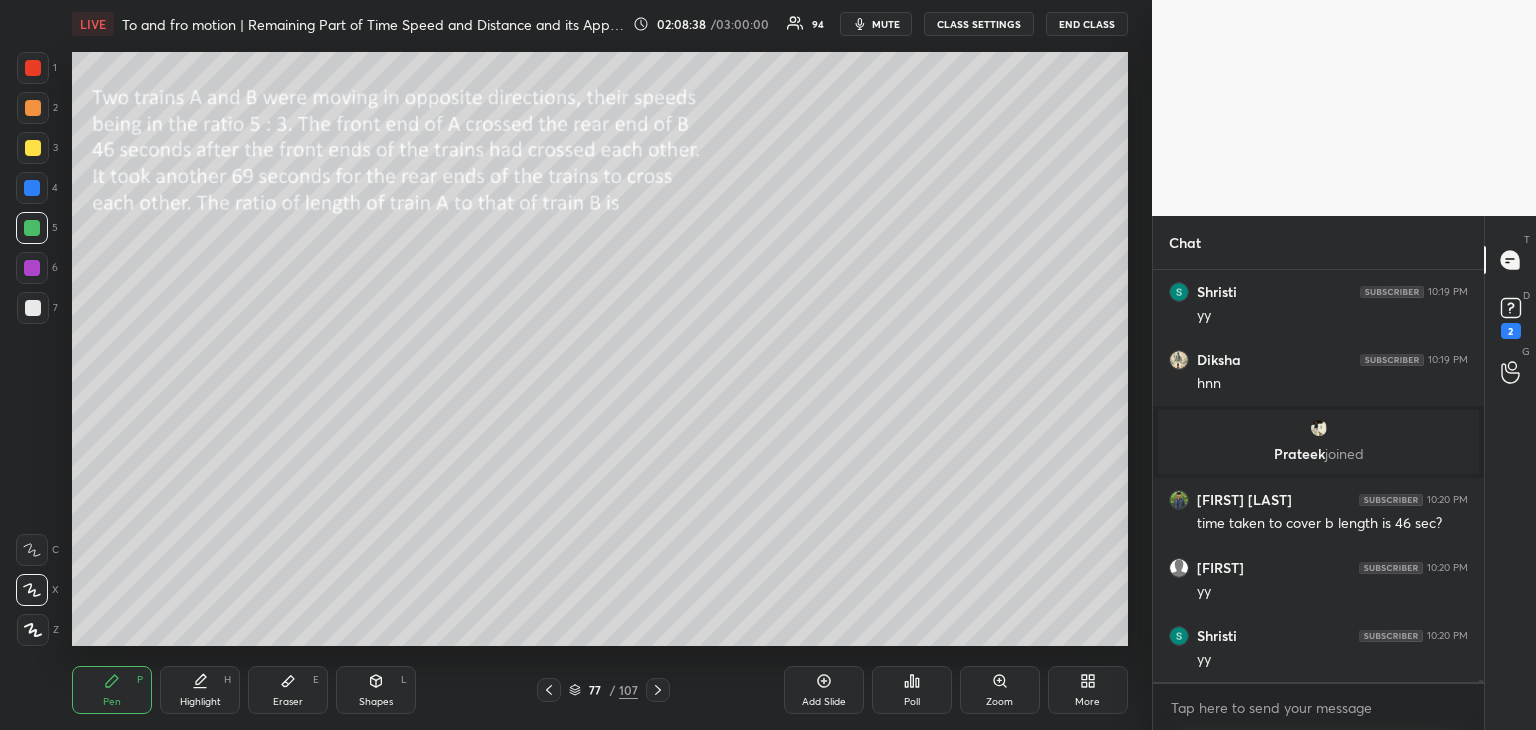 scroll, scrollTop: 95546, scrollLeft: 0, axis: vertical 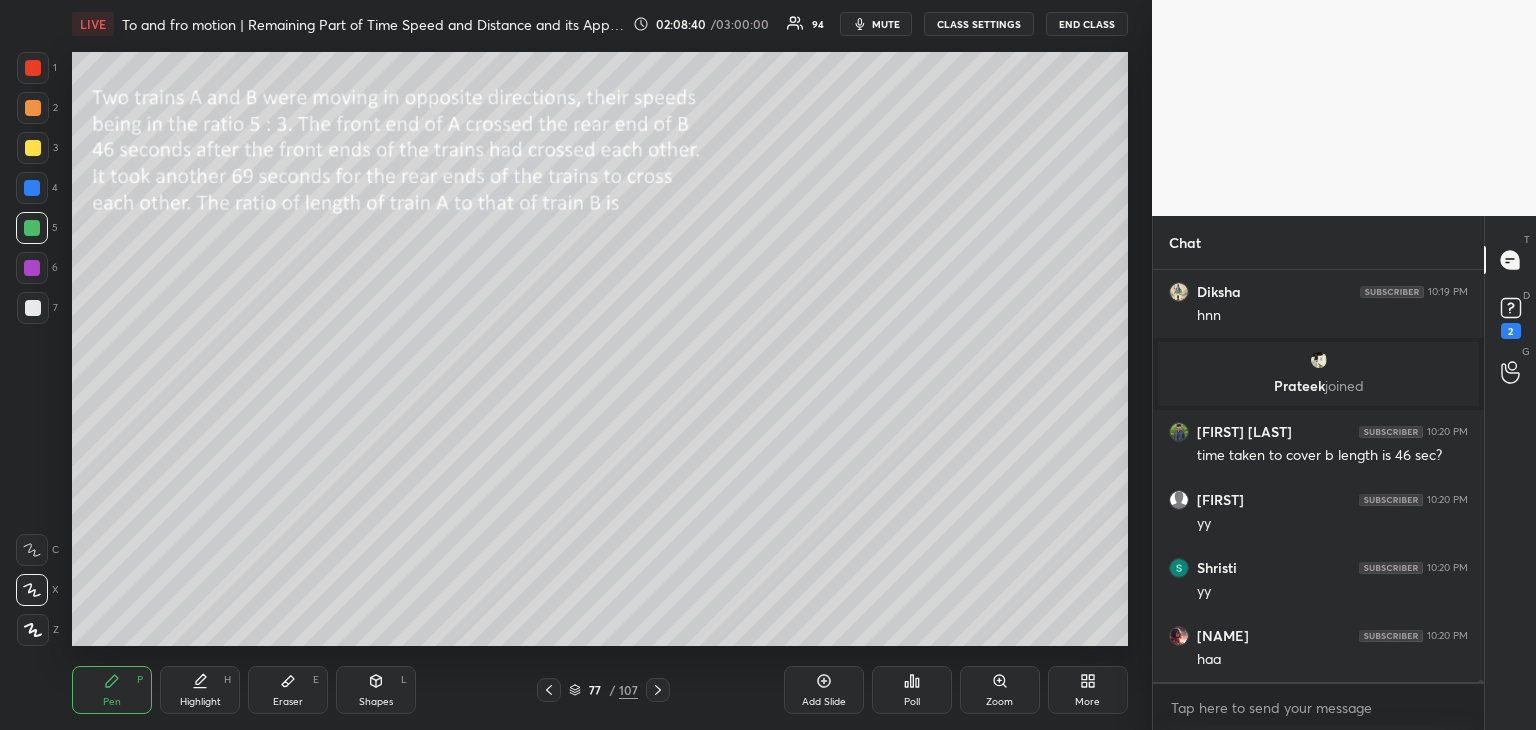 click at bounding box center (33, 308) 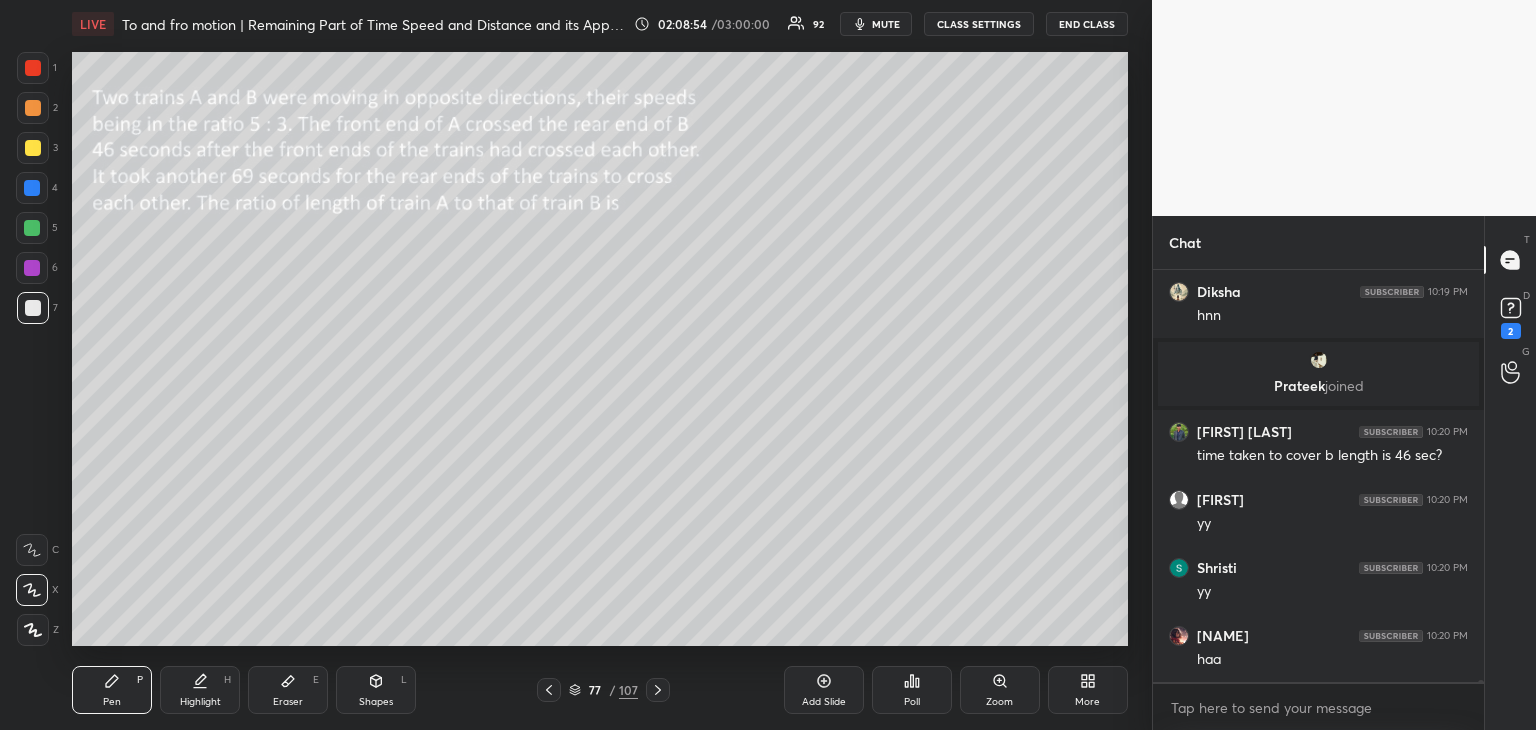click 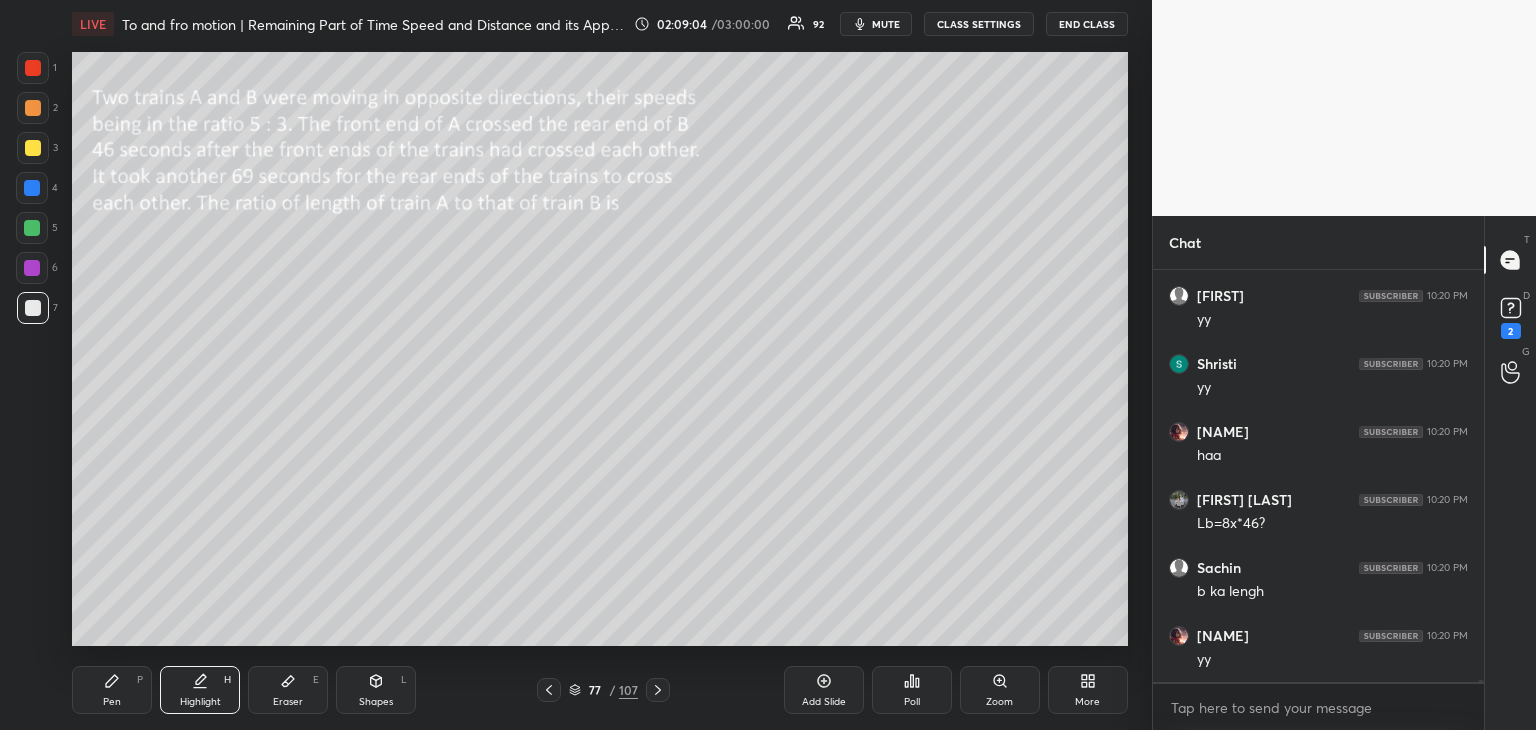 scroll, scrollTop: 95818, scrollLeft: 0, axis: vertical 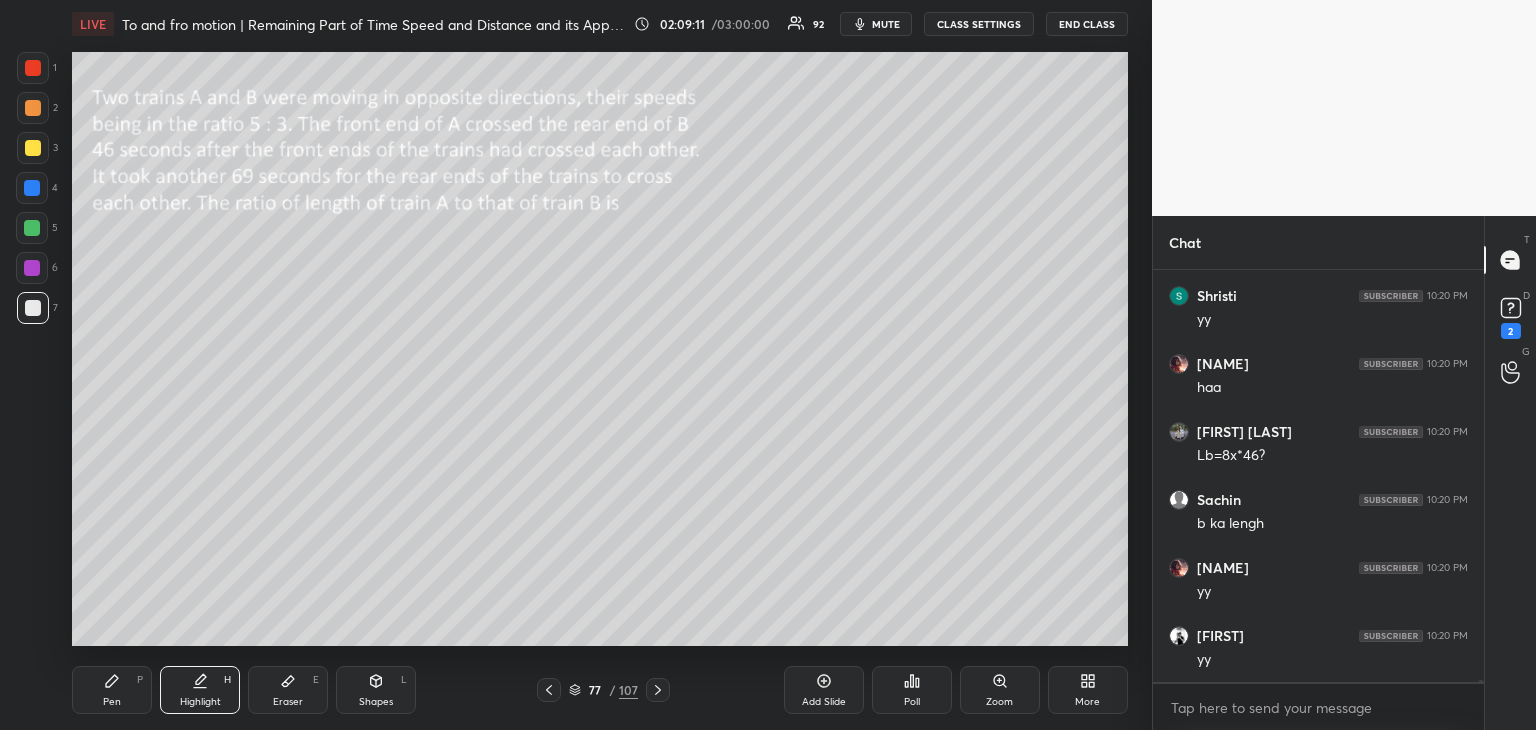 click on "Pen" at bounding box center [112, 702] 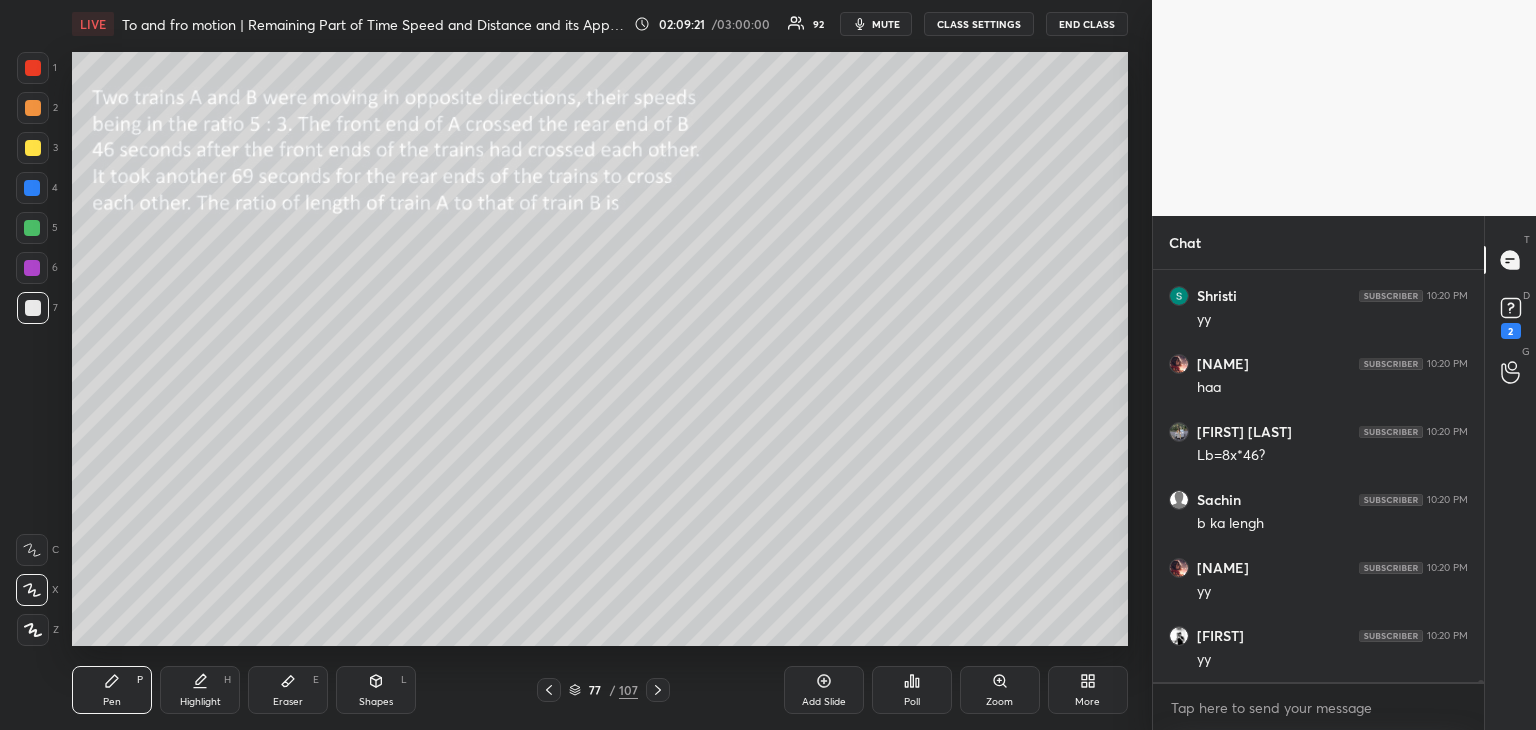 click on "Highlight H" at bounding box center [200, 690] 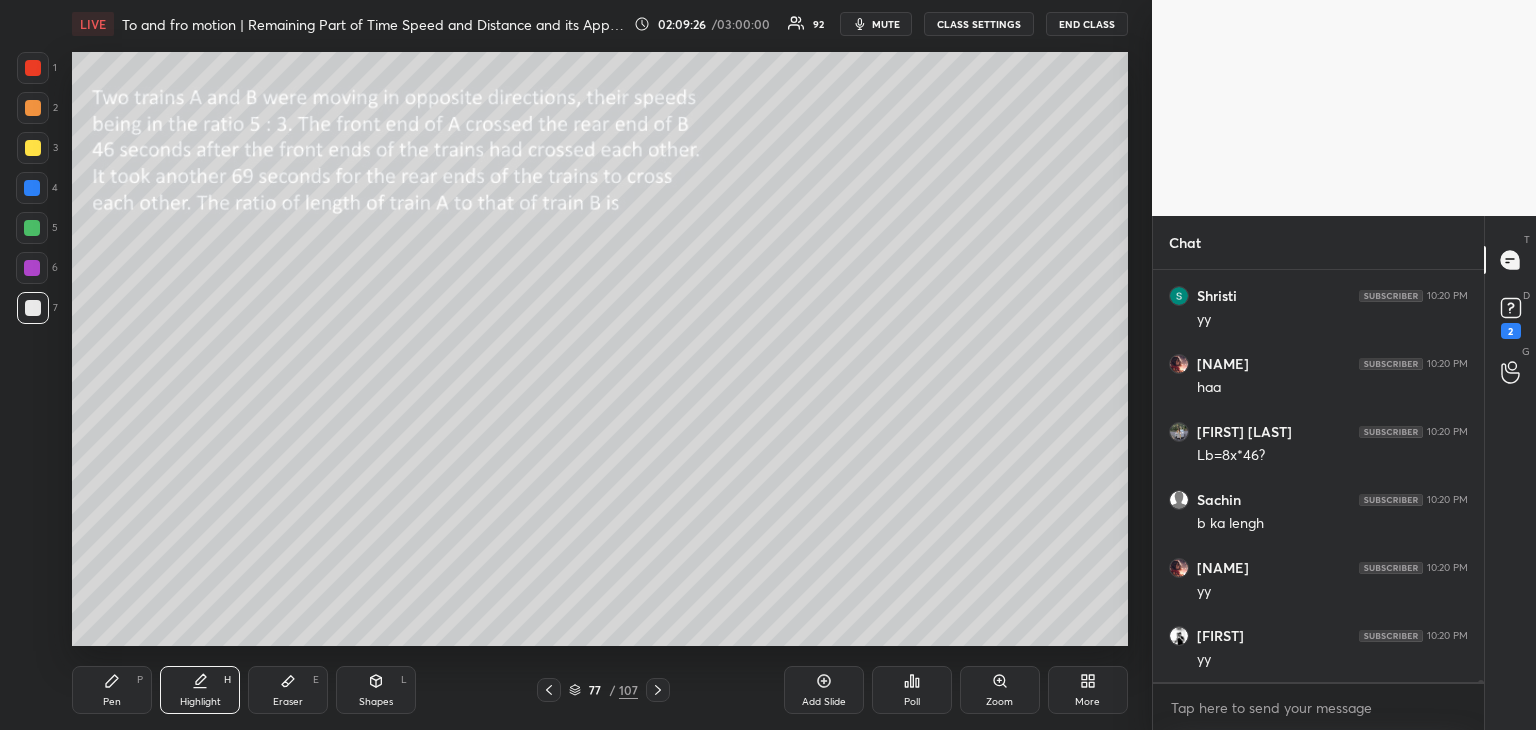 click on "Eraser E" at bounding box center [288, 690] 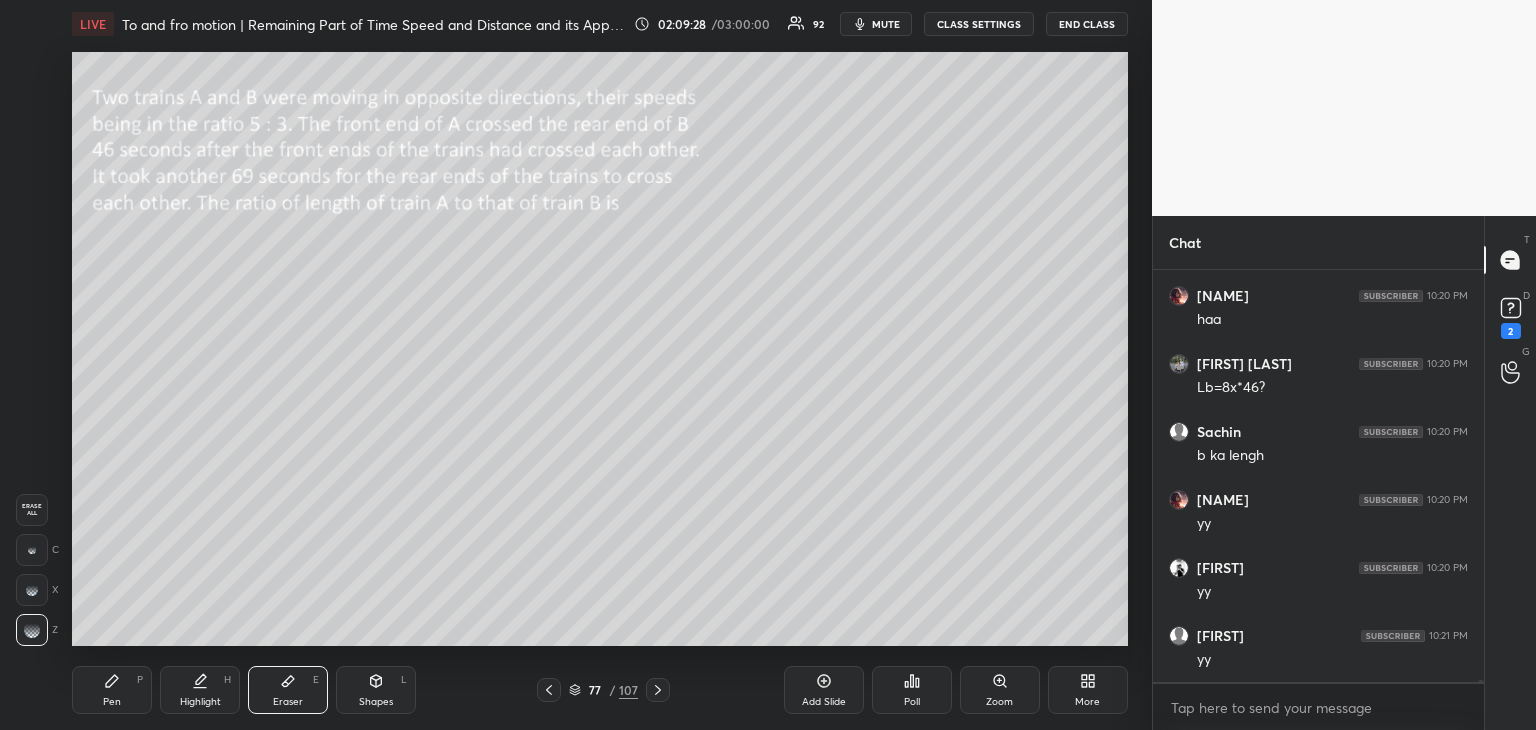 scroll, scrollTop: 95954, scrollLeft: 0, axis: vertical 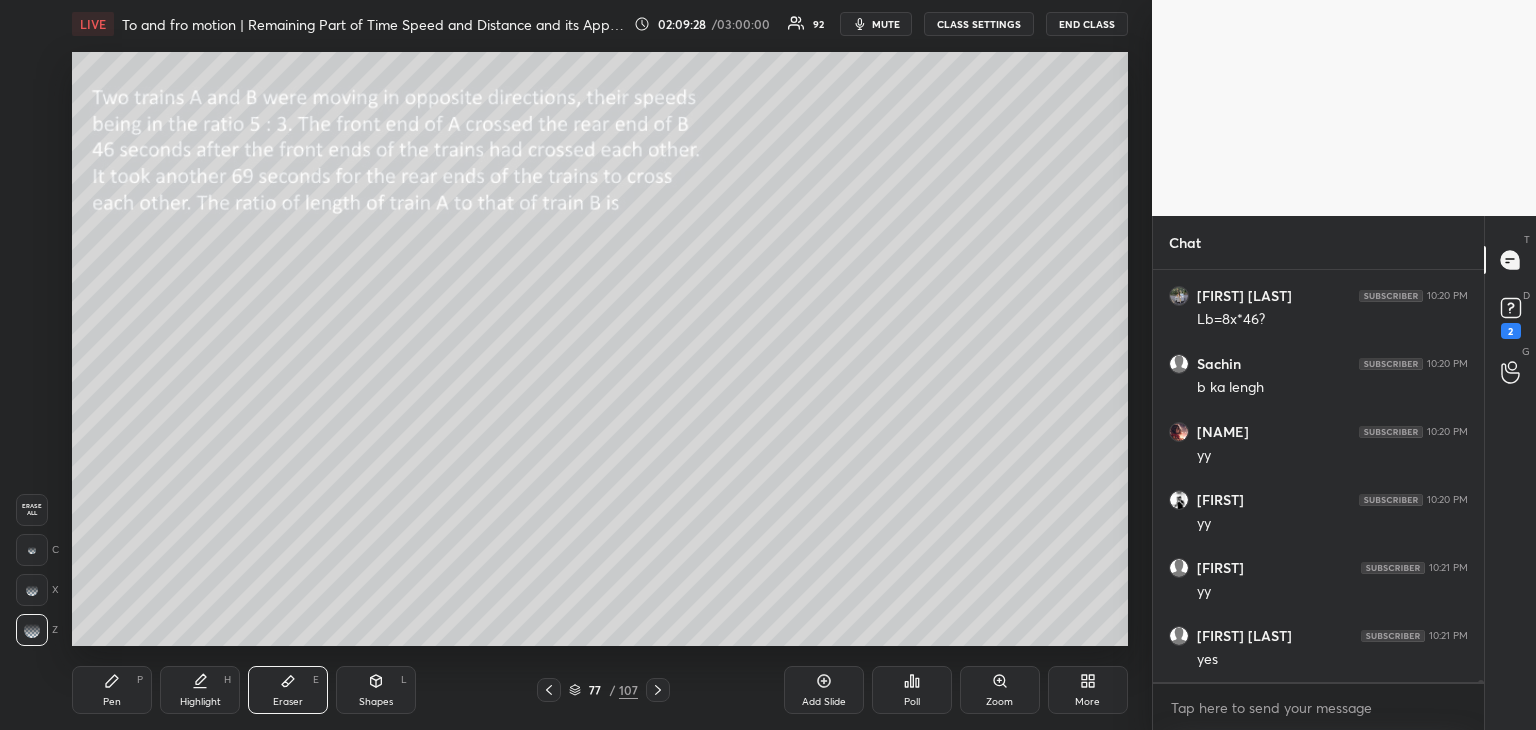 click on "Pen P" at bounding box center (112, 690) 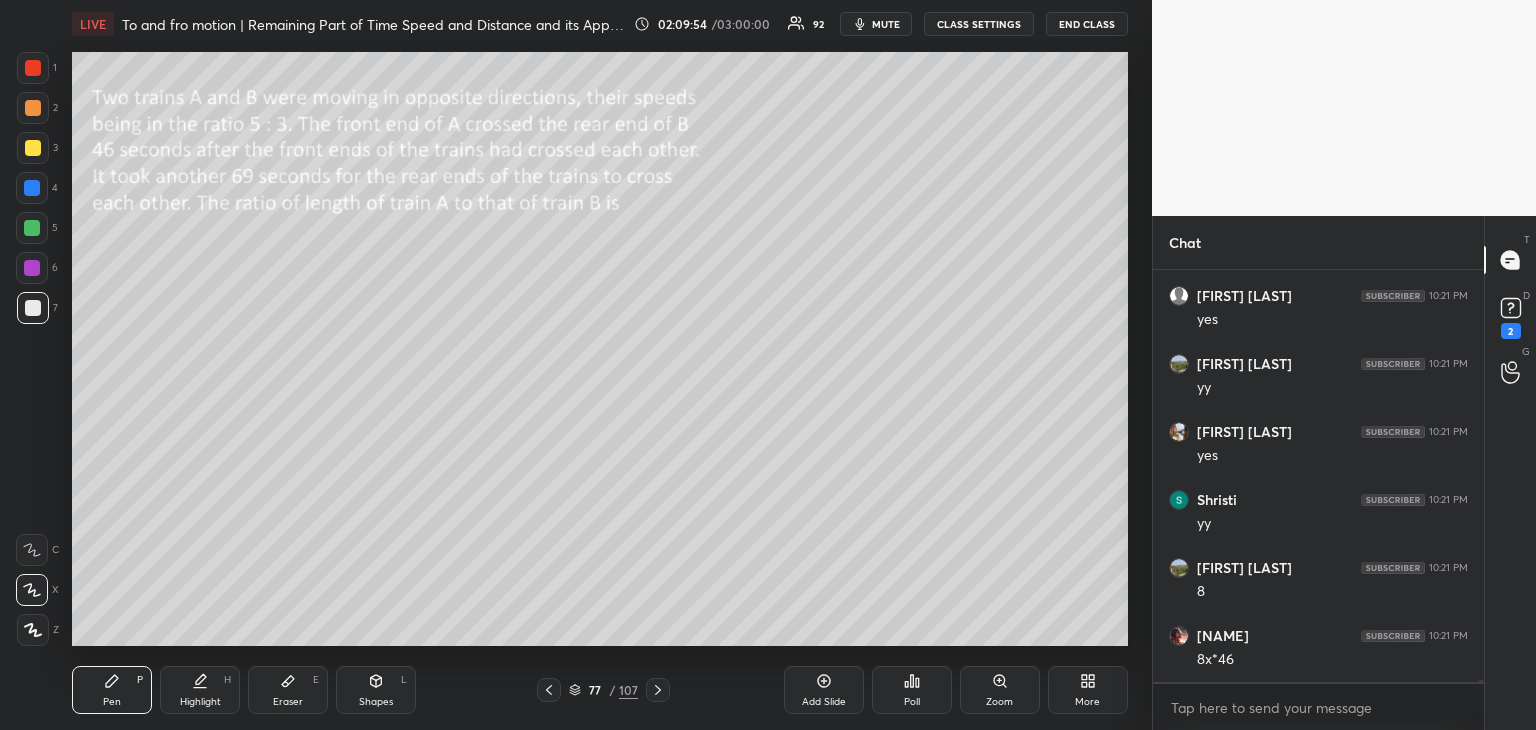 scroll, scrollTop: 96362, scrollLeft: 0, axis: vertical 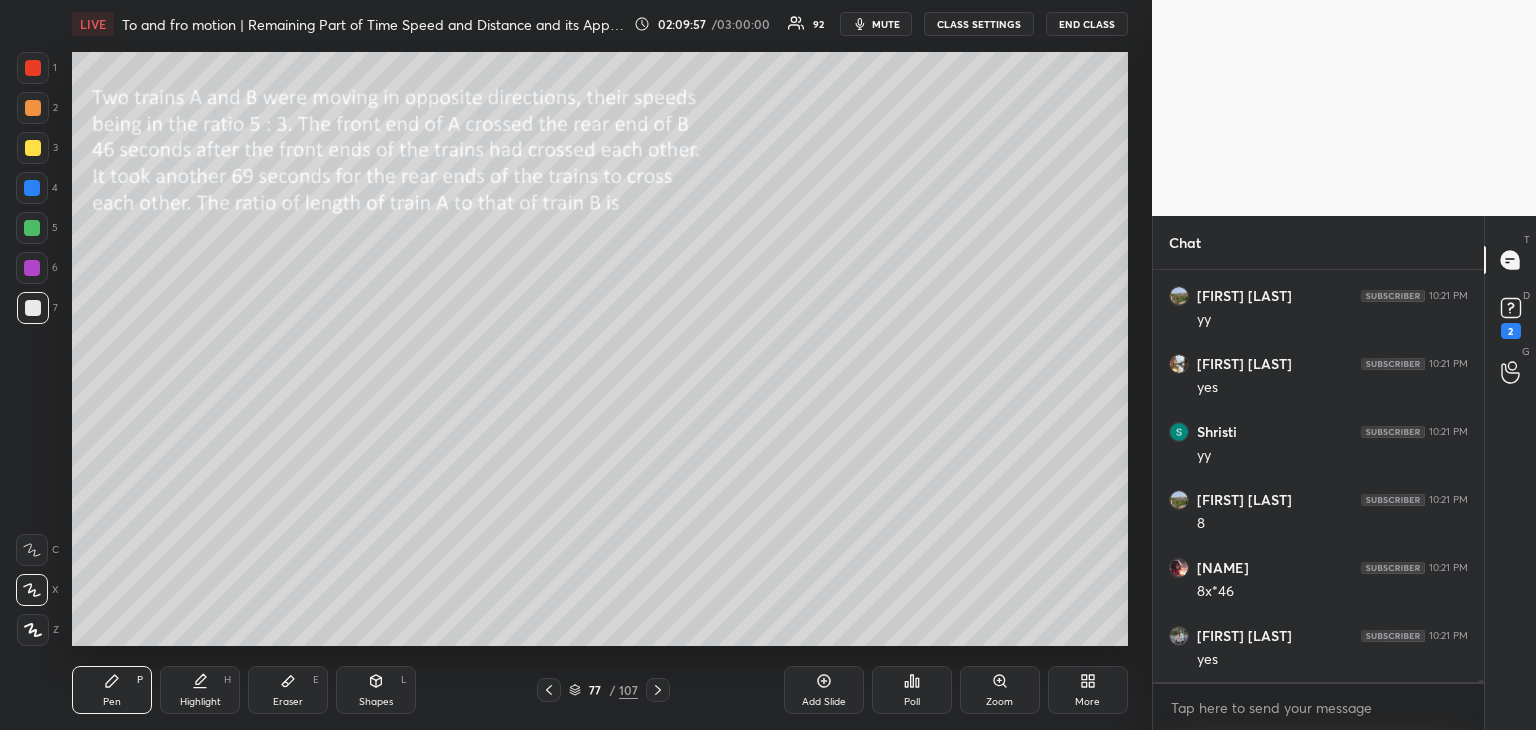 click at bounding box center (33, 148) 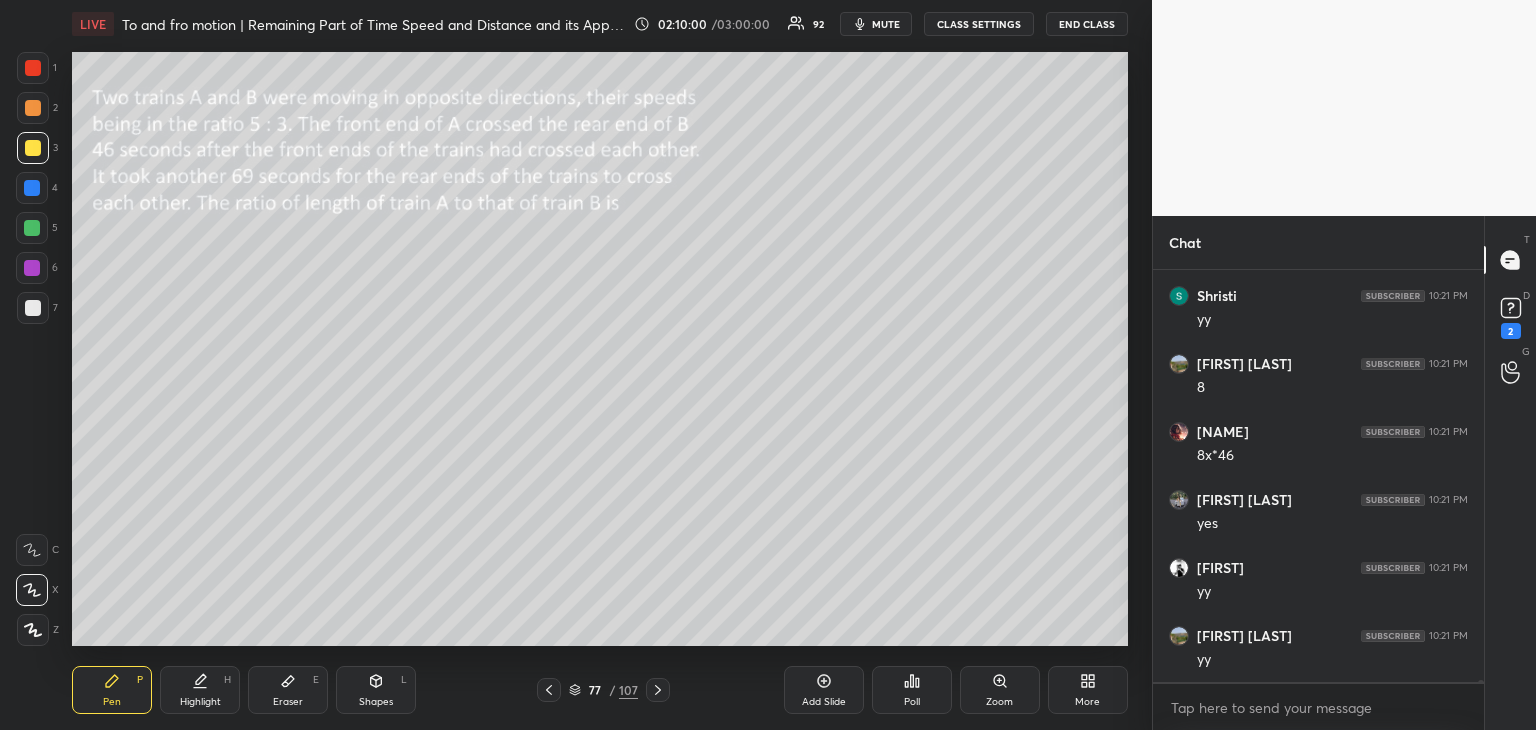 scroll, scrollTop: 96566, scrollLeft: 0, axis: vertical 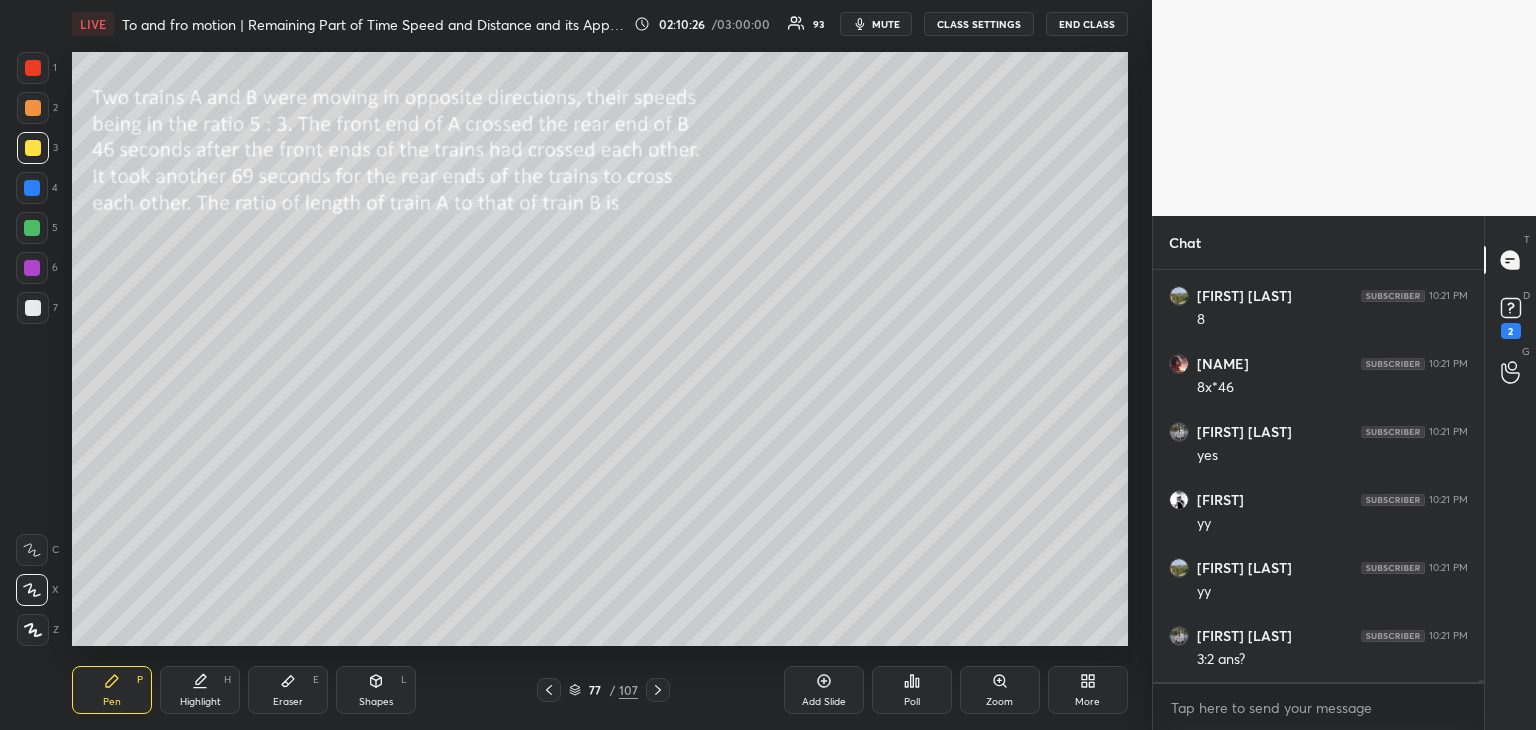 click on "Highlight" at bounding box center [200, 702] 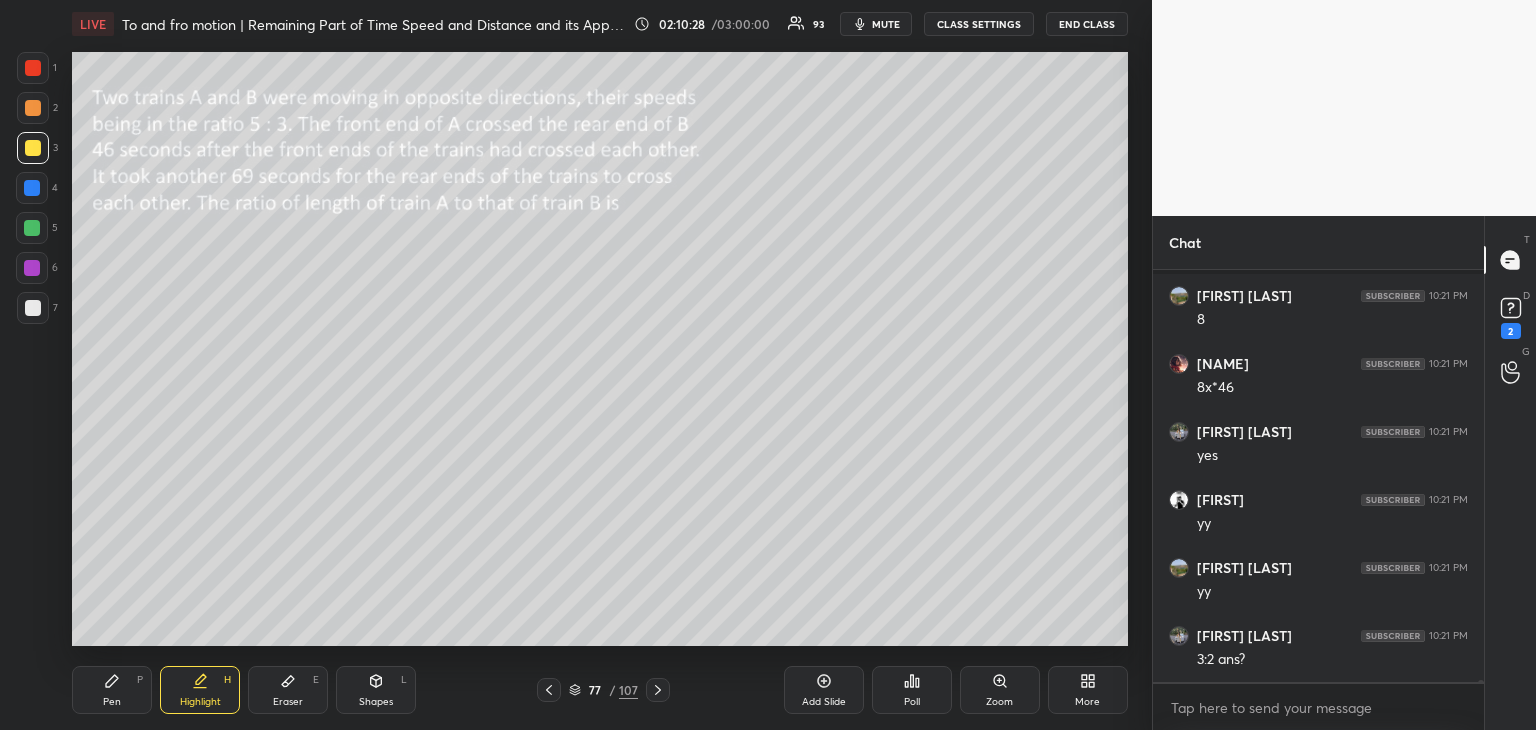 scroll, scrollTop: 96638, scrollLeft: 0, axis: vertical 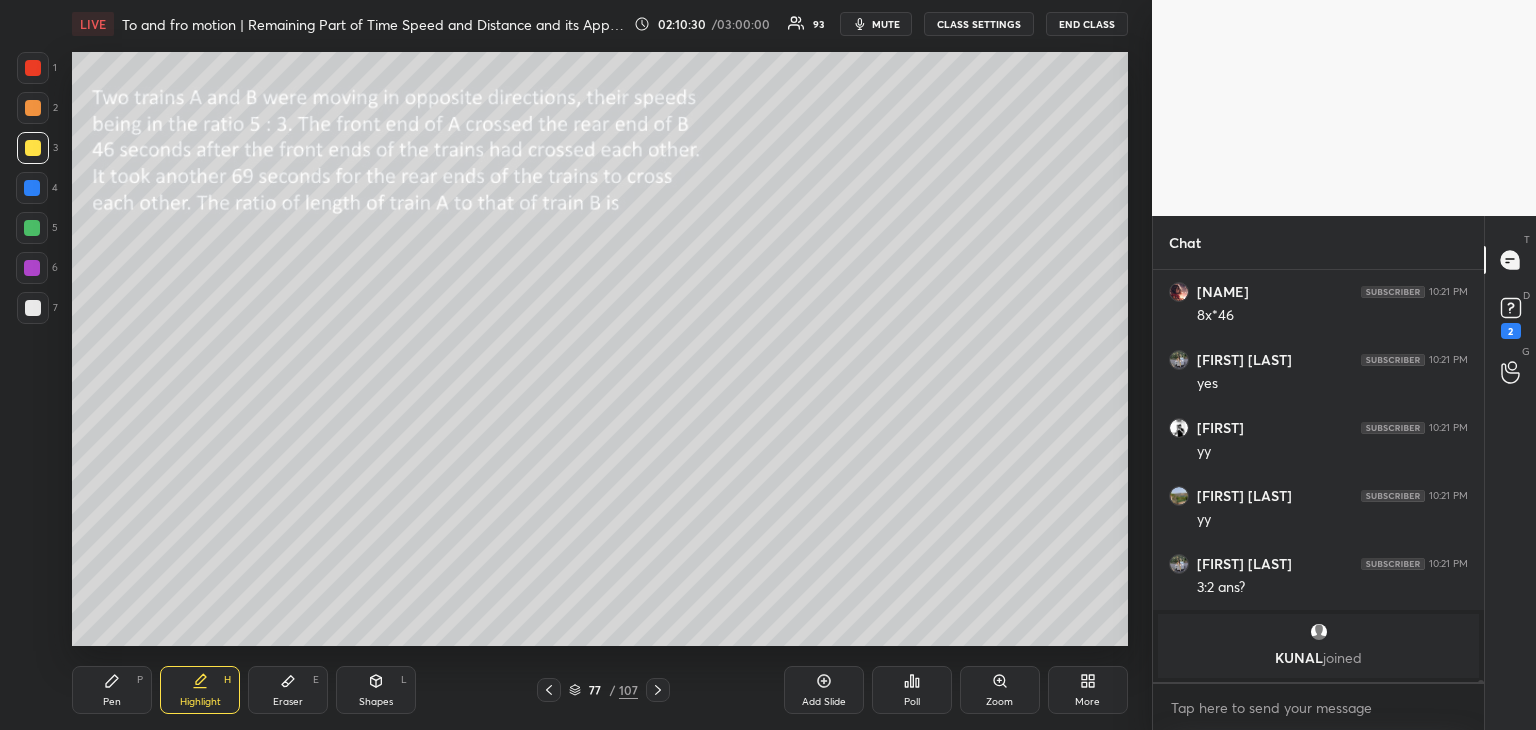 click on "Pen" at bounding box center (112, 702) 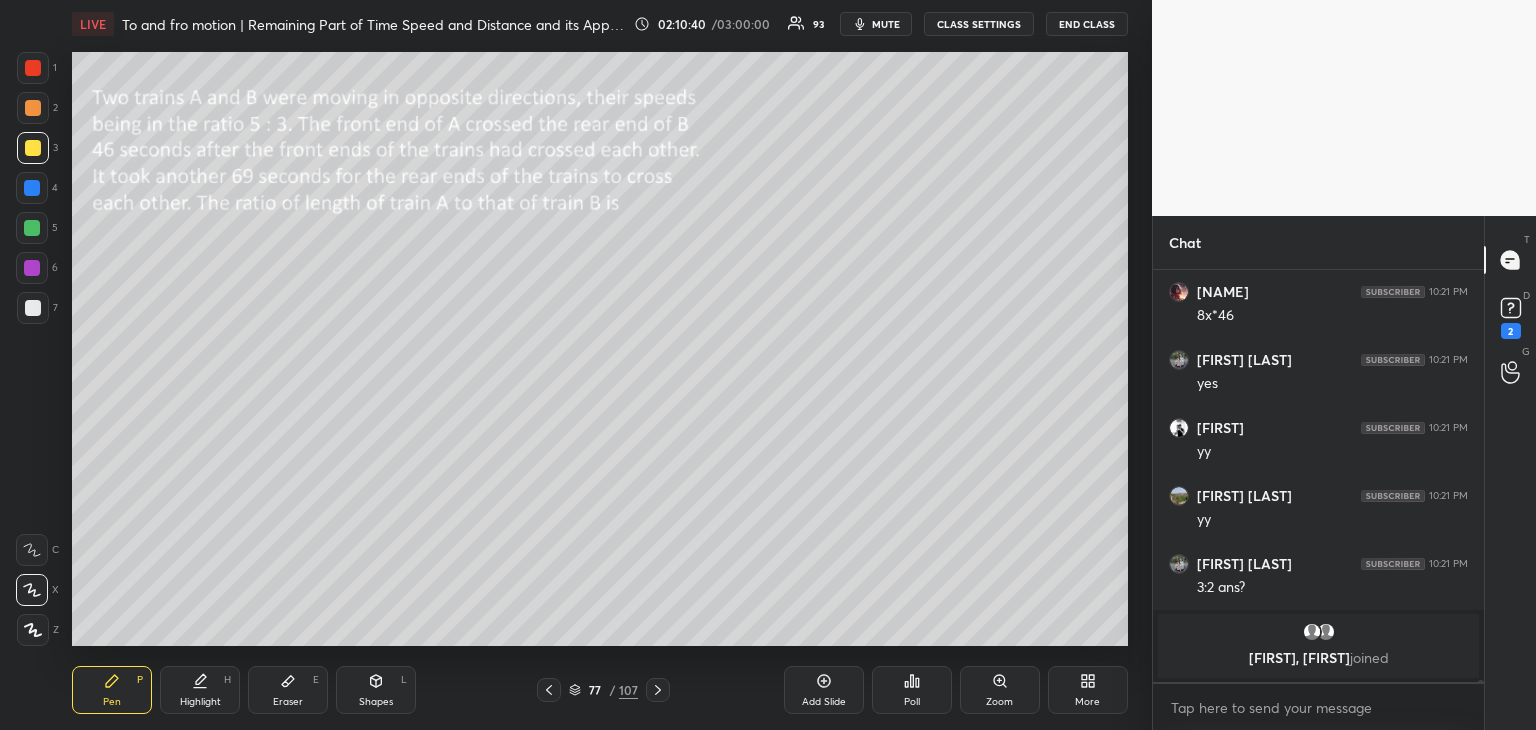 click at bounding box center [33, 308] 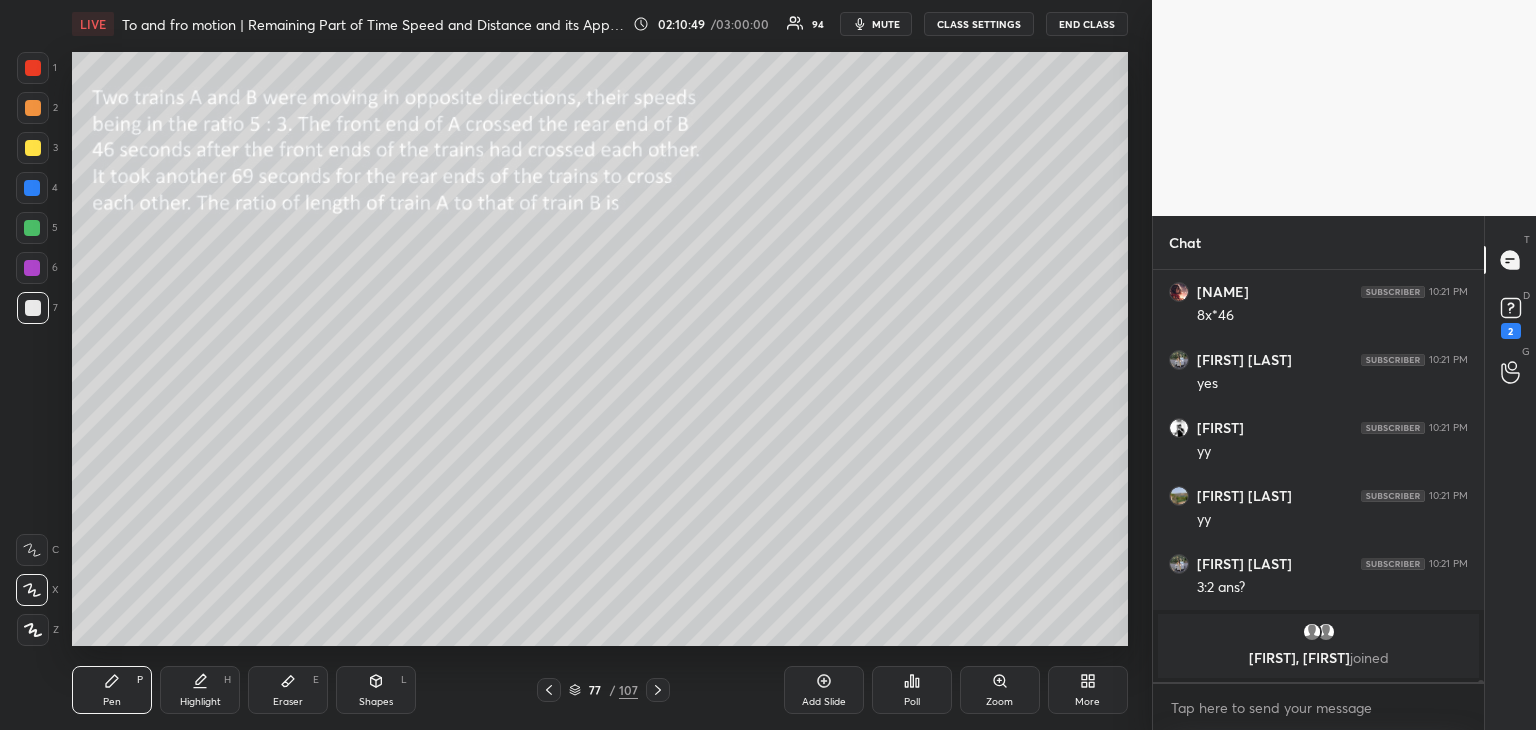 click on "Highlight H" at bounding box center [200, 690] 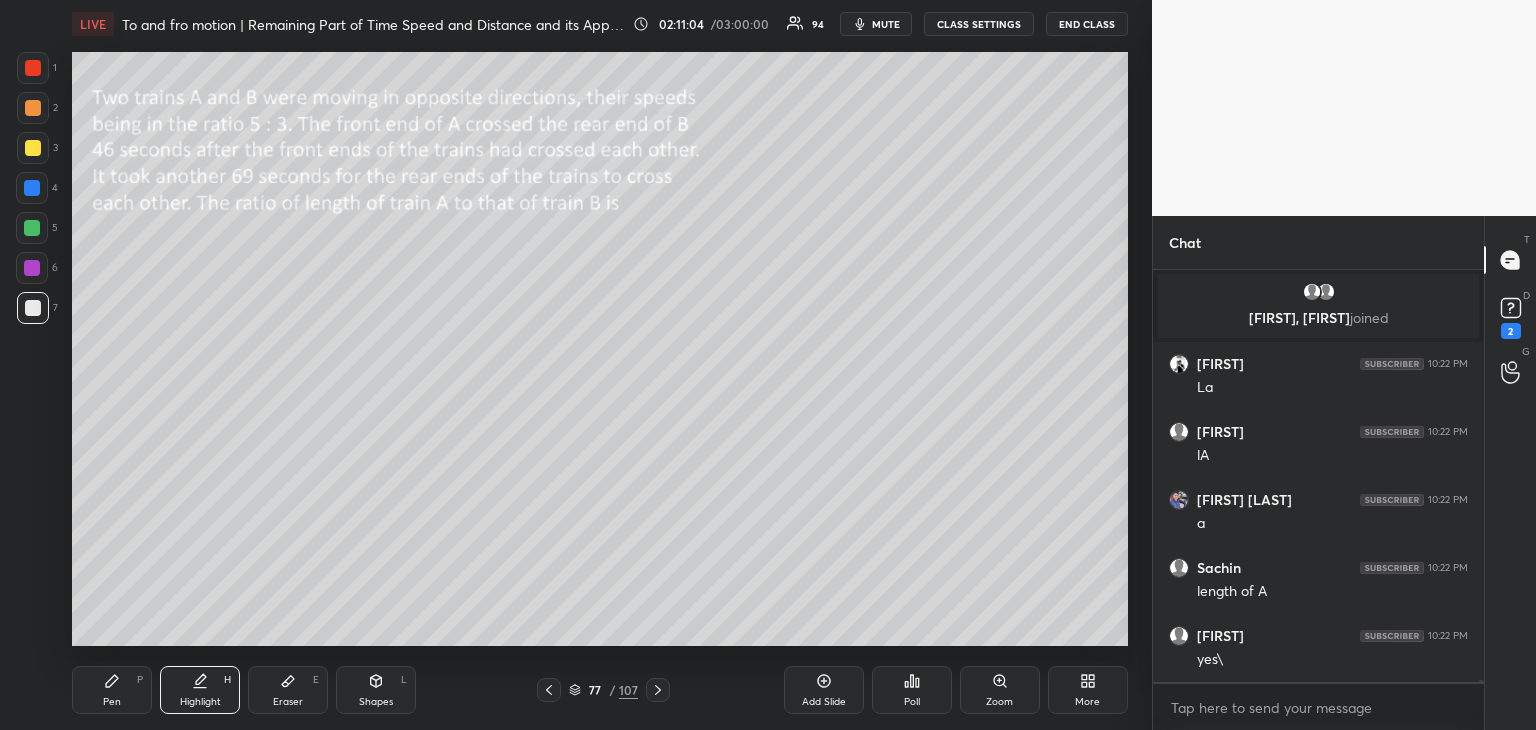 scroll, scrollTop: 96674, scrollLeft: 0, axis: vertical 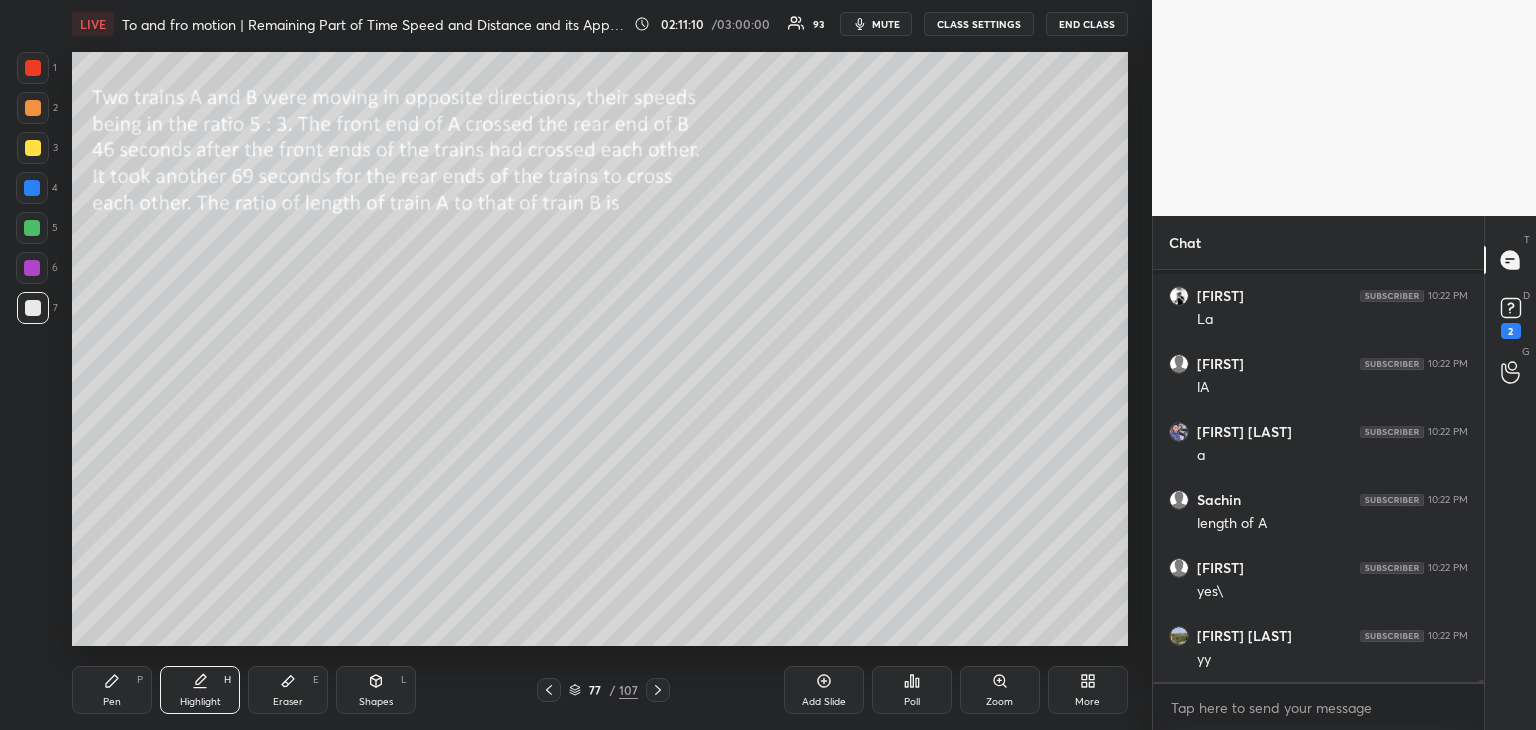 click 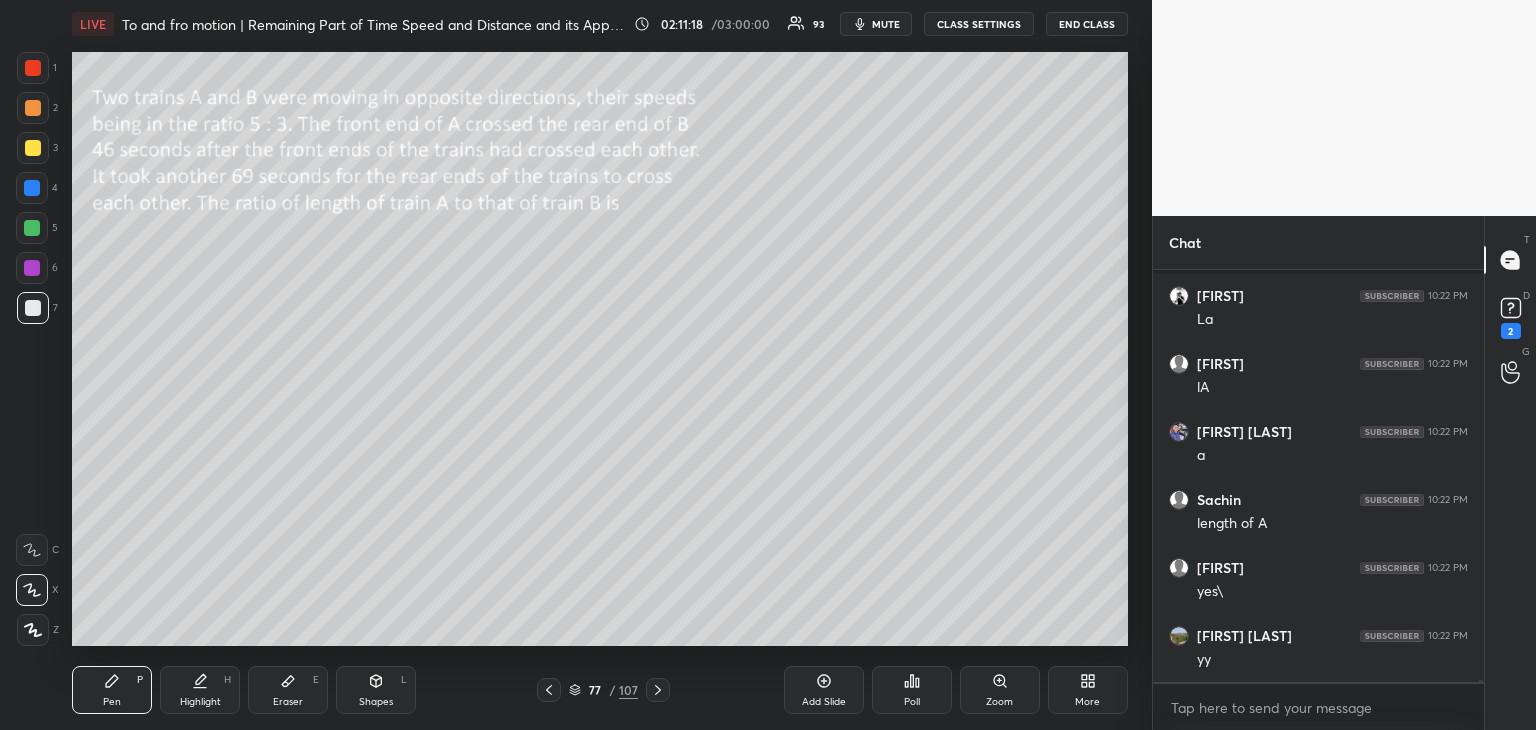 click at bounding box center [32, 268] 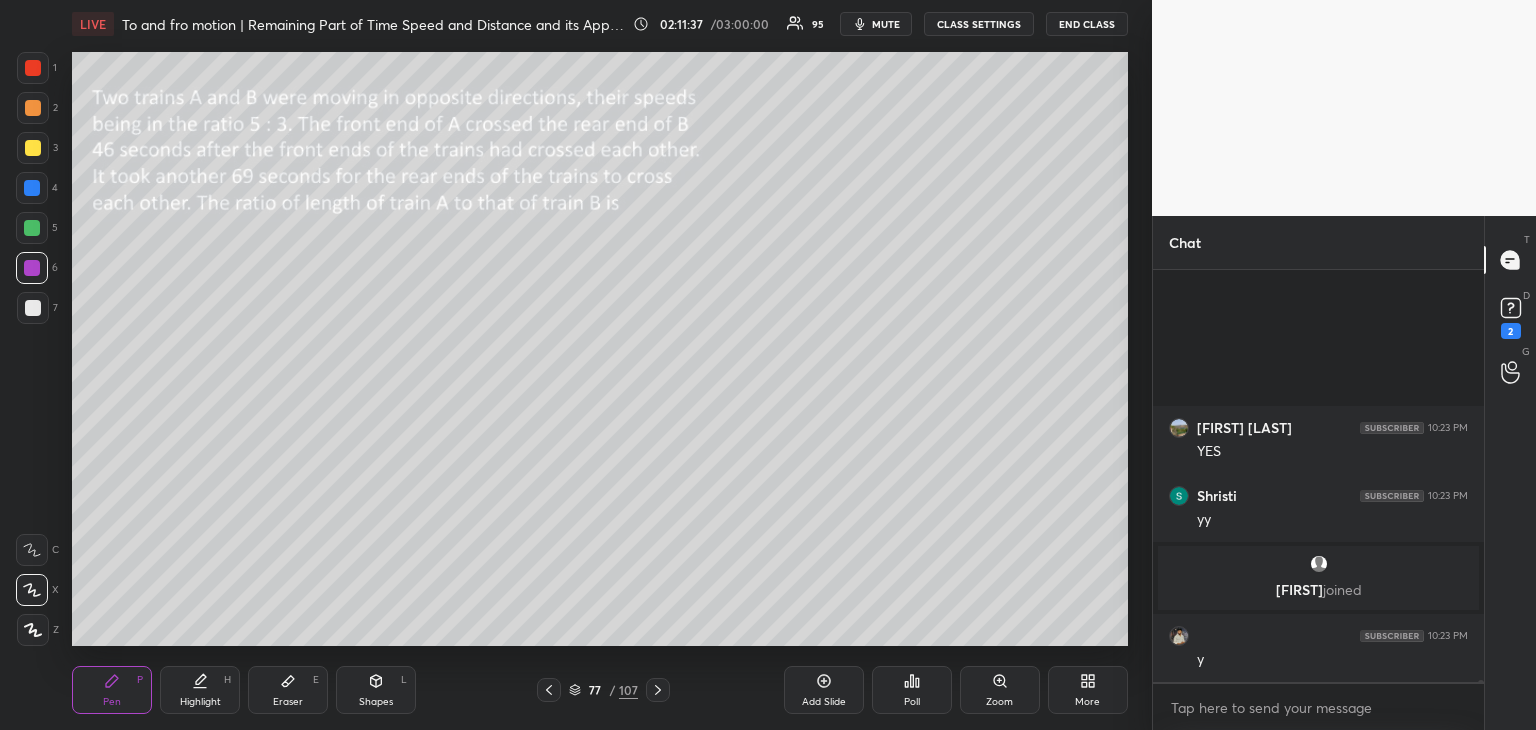 scroll, scrollTop: 97150, scrollLeft: 0, axis: vertical 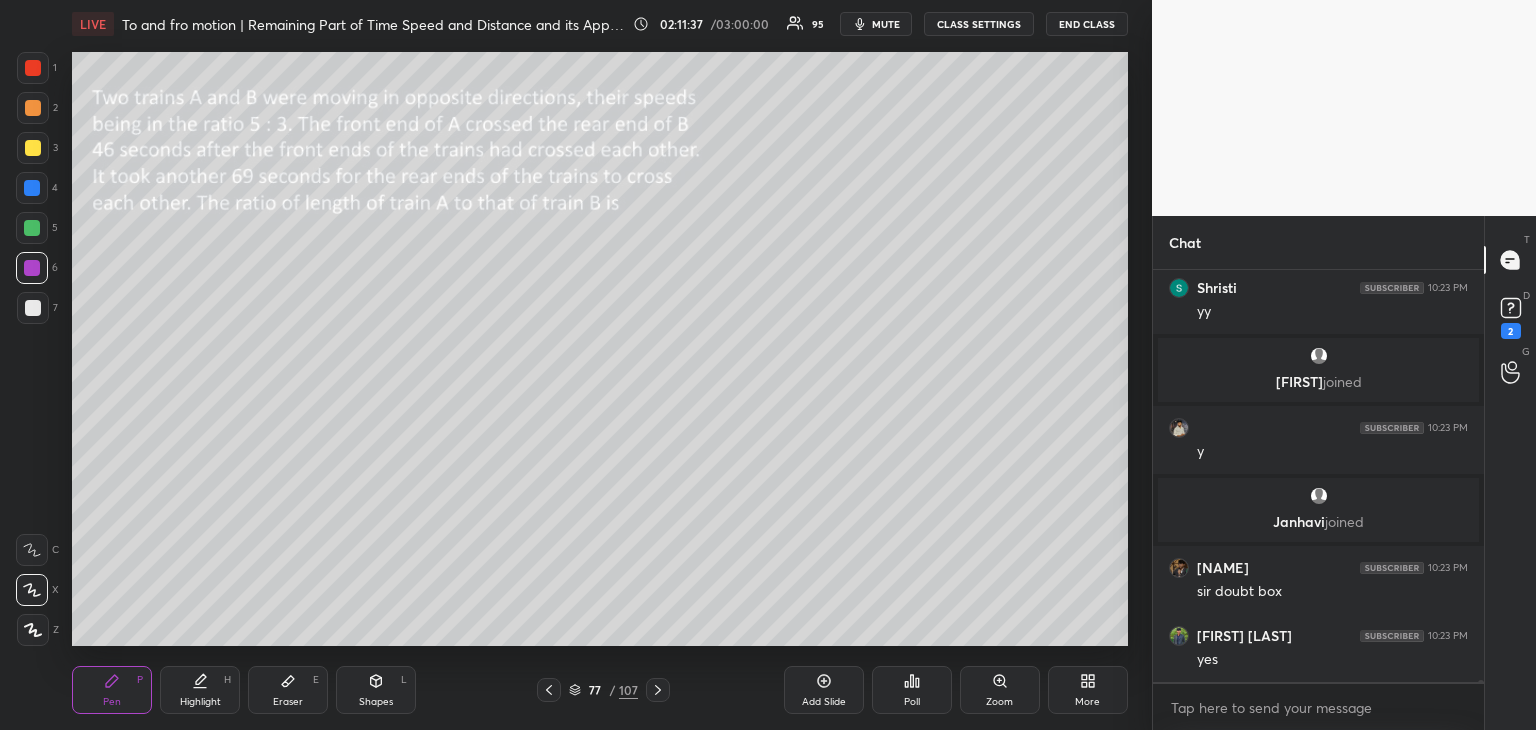 click at bounding box center [33, 148] 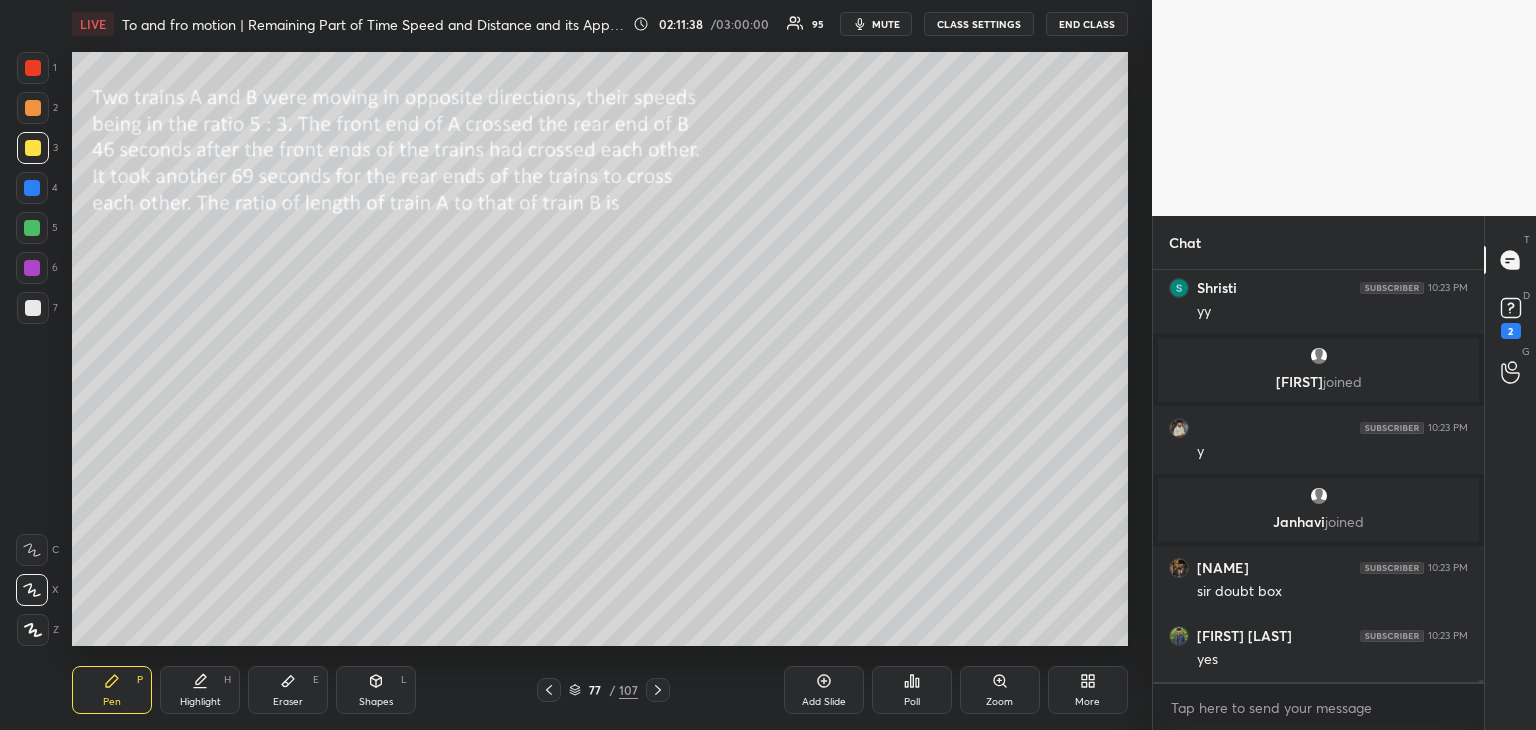 scroll, scrollTop: 97218, scrollLeft: 0, axis: vertical 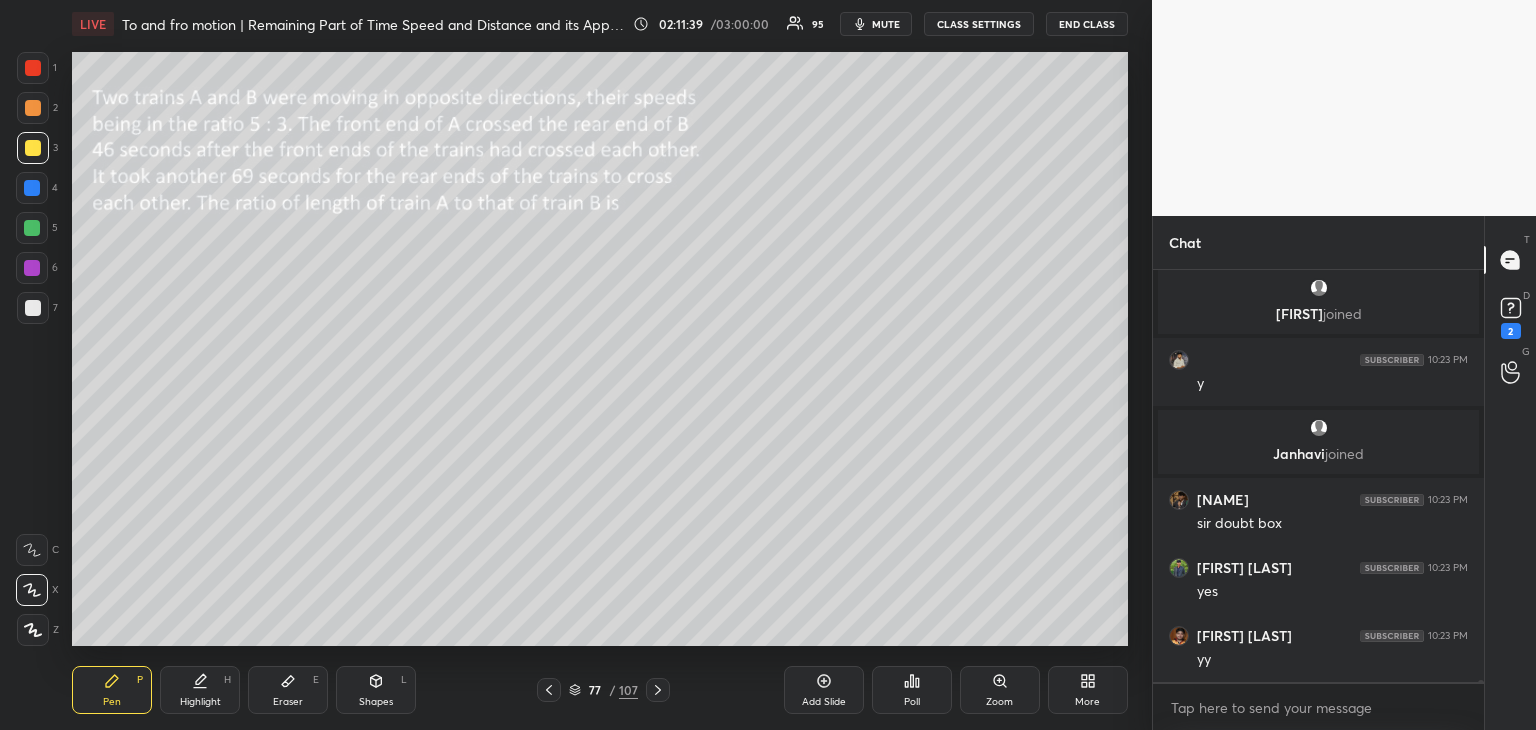 click 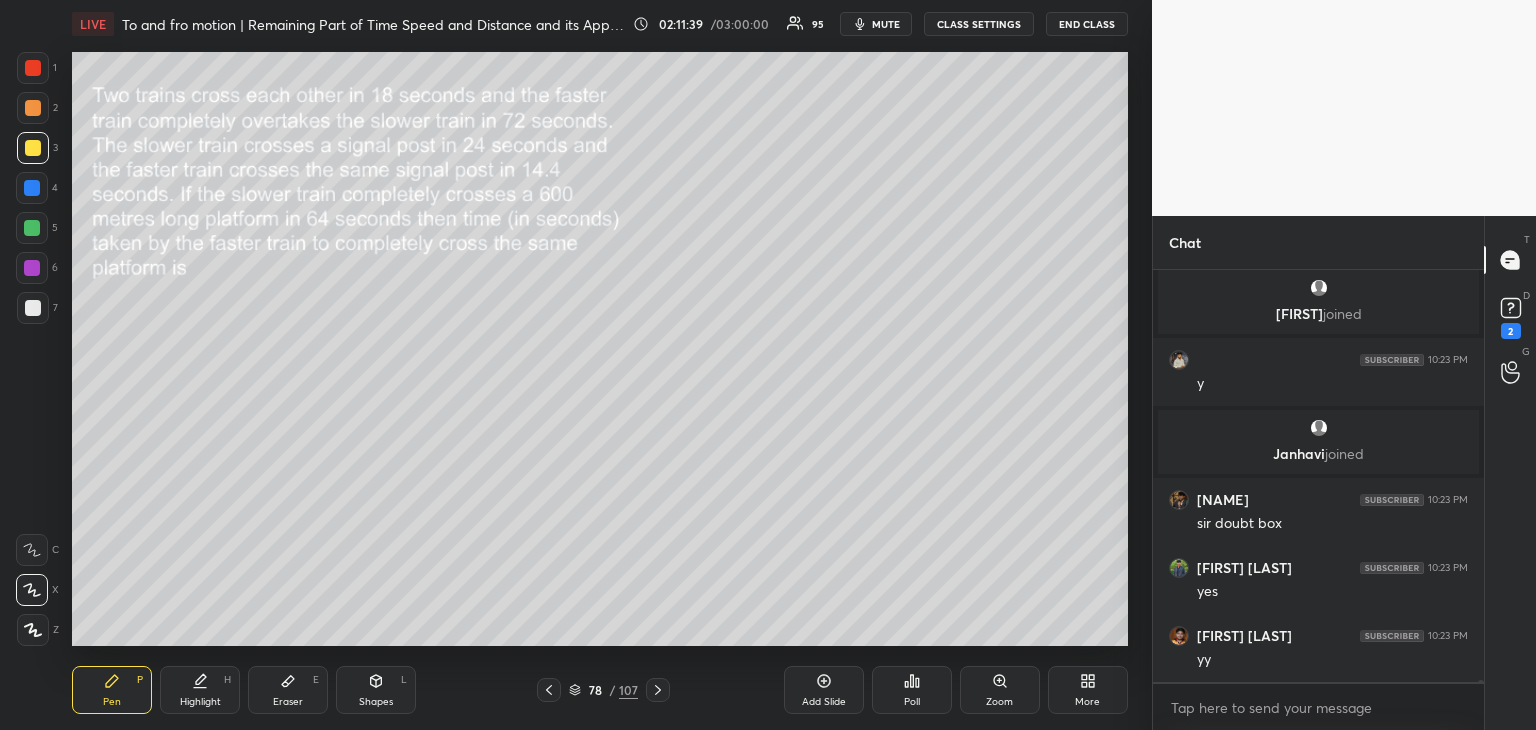 scroll, scrollTop: 97286, scrollLeft: 0, axis: vertical 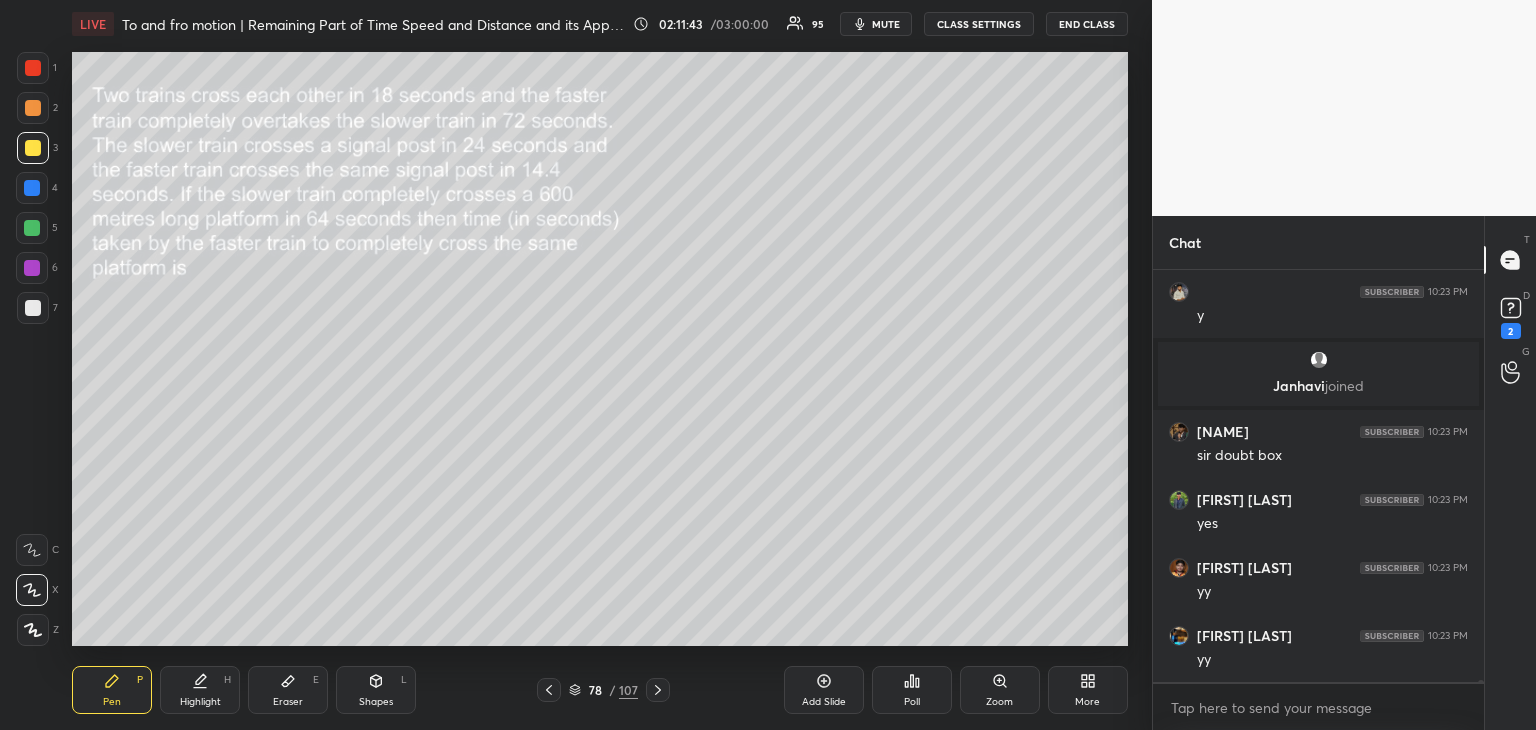 click 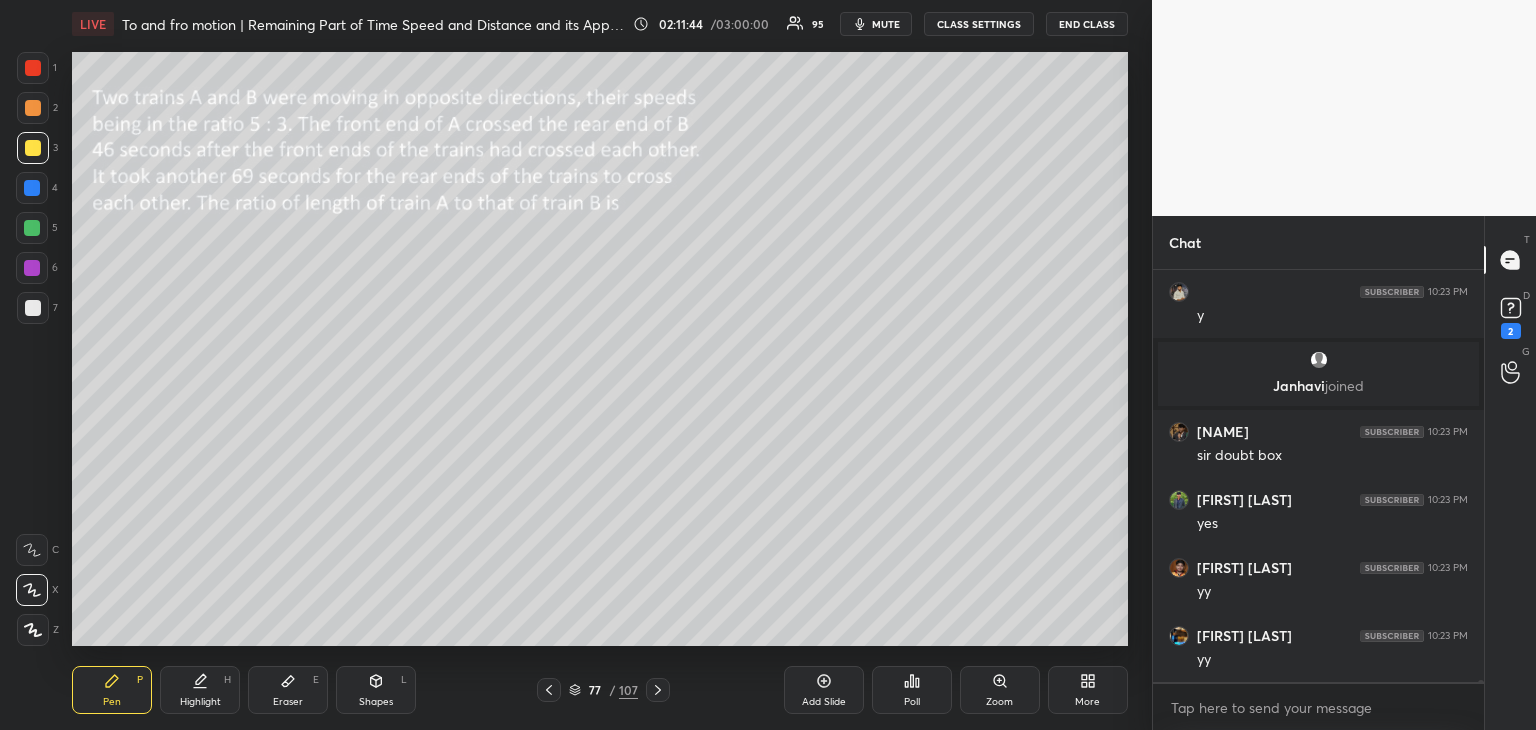 click 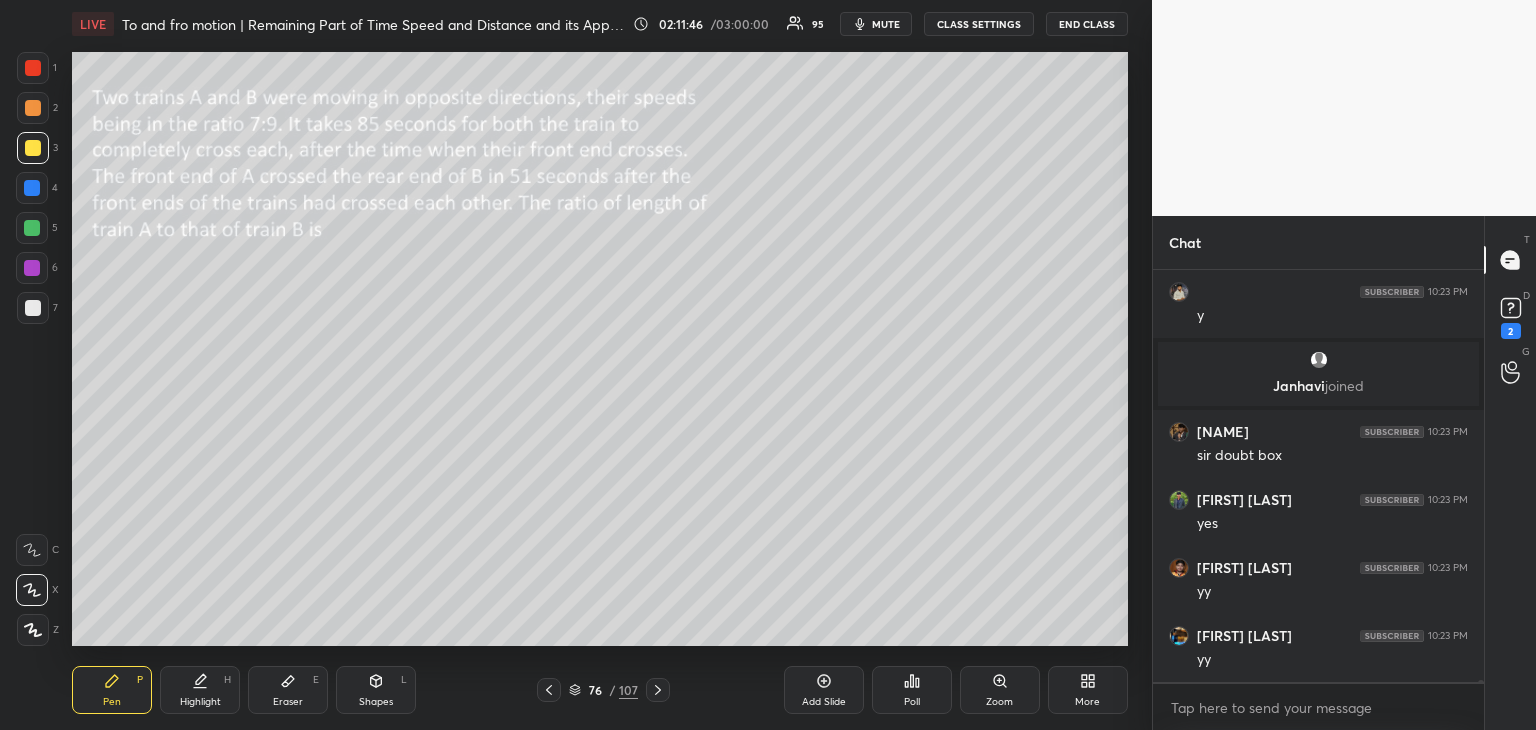 click on "Shapes L" at bounding box center [376, 690] 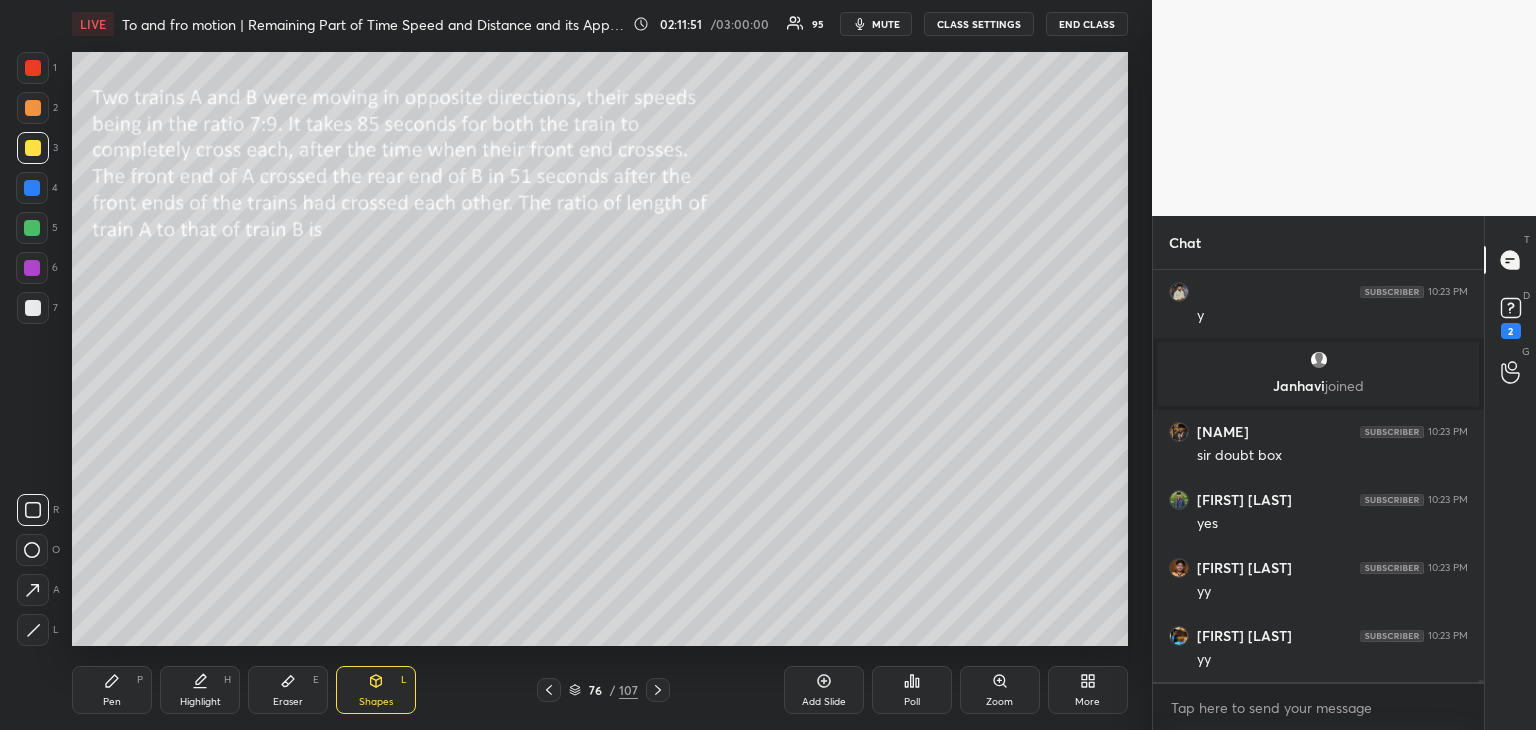 click on "Pen P" at bounding box center (112, 690) 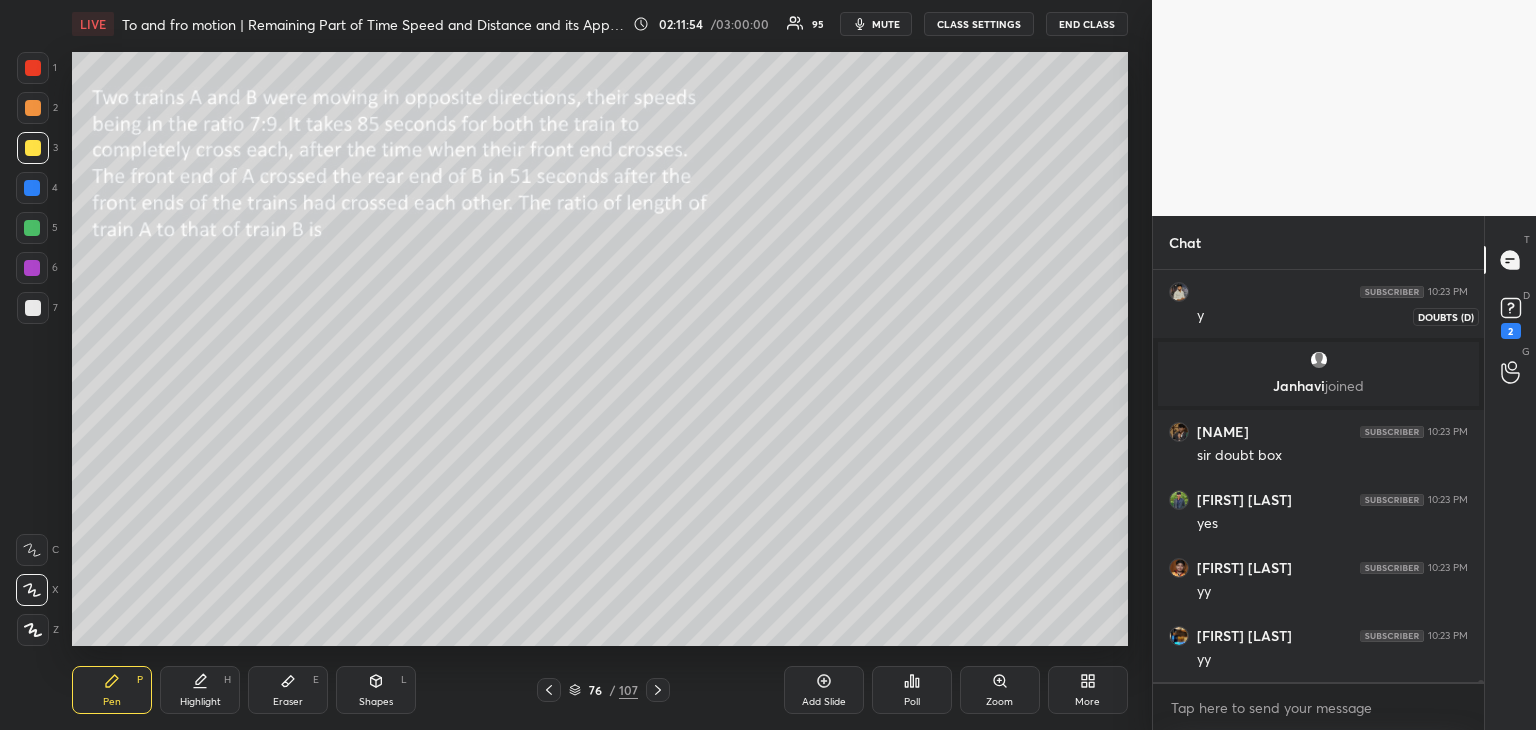 click on "2" at bounding box center [1511, 331] 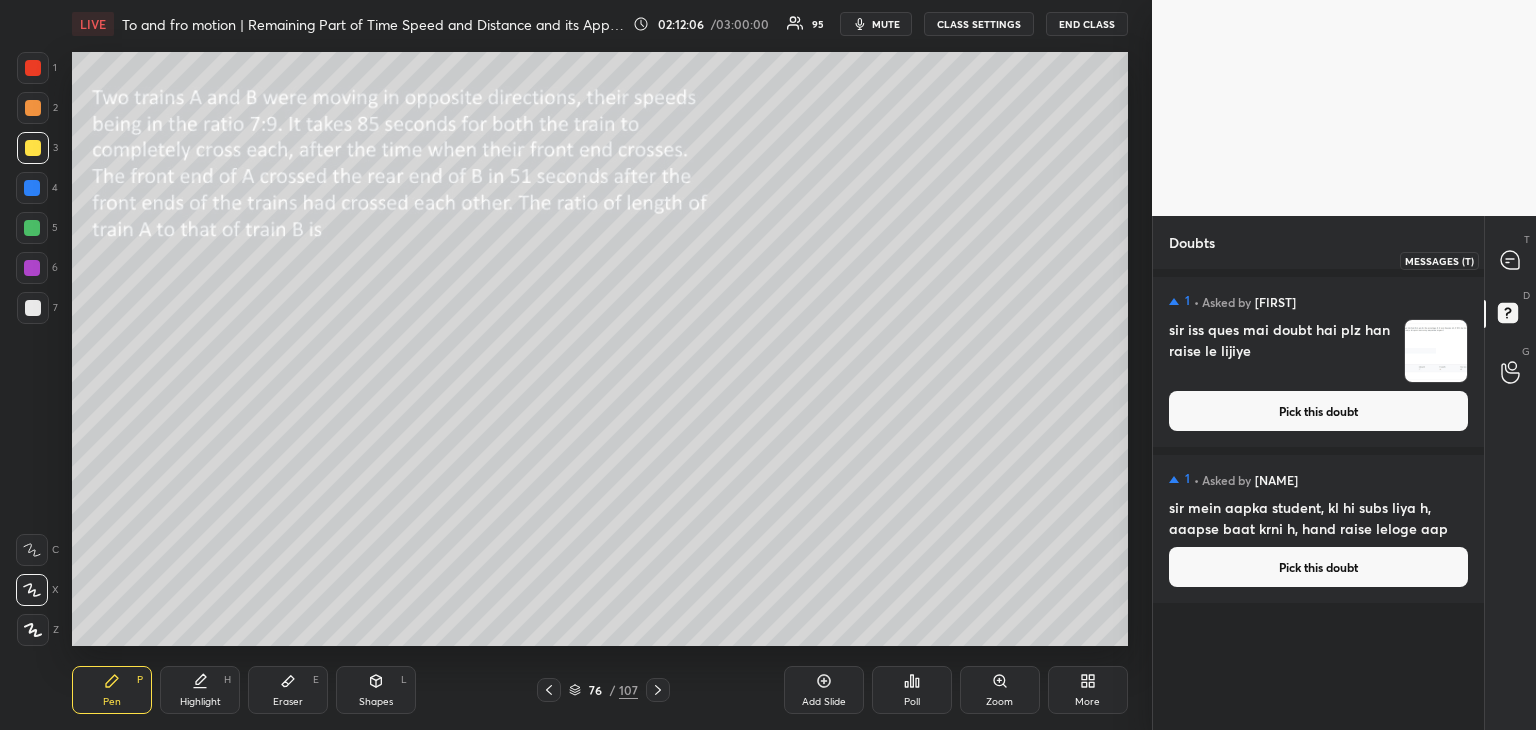 click 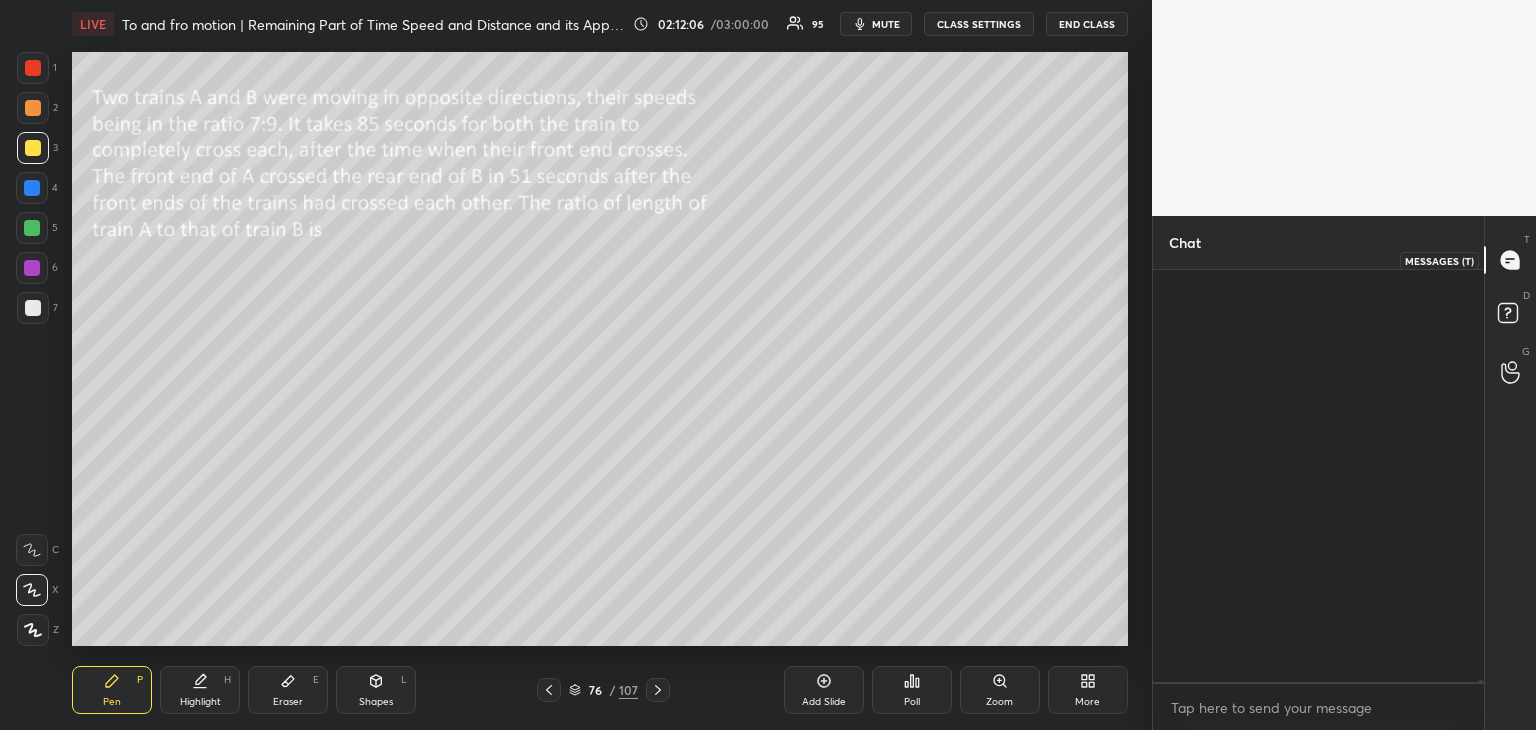 scroll, scrollTop: 97692, scrollLeft: 0, axis: vertical 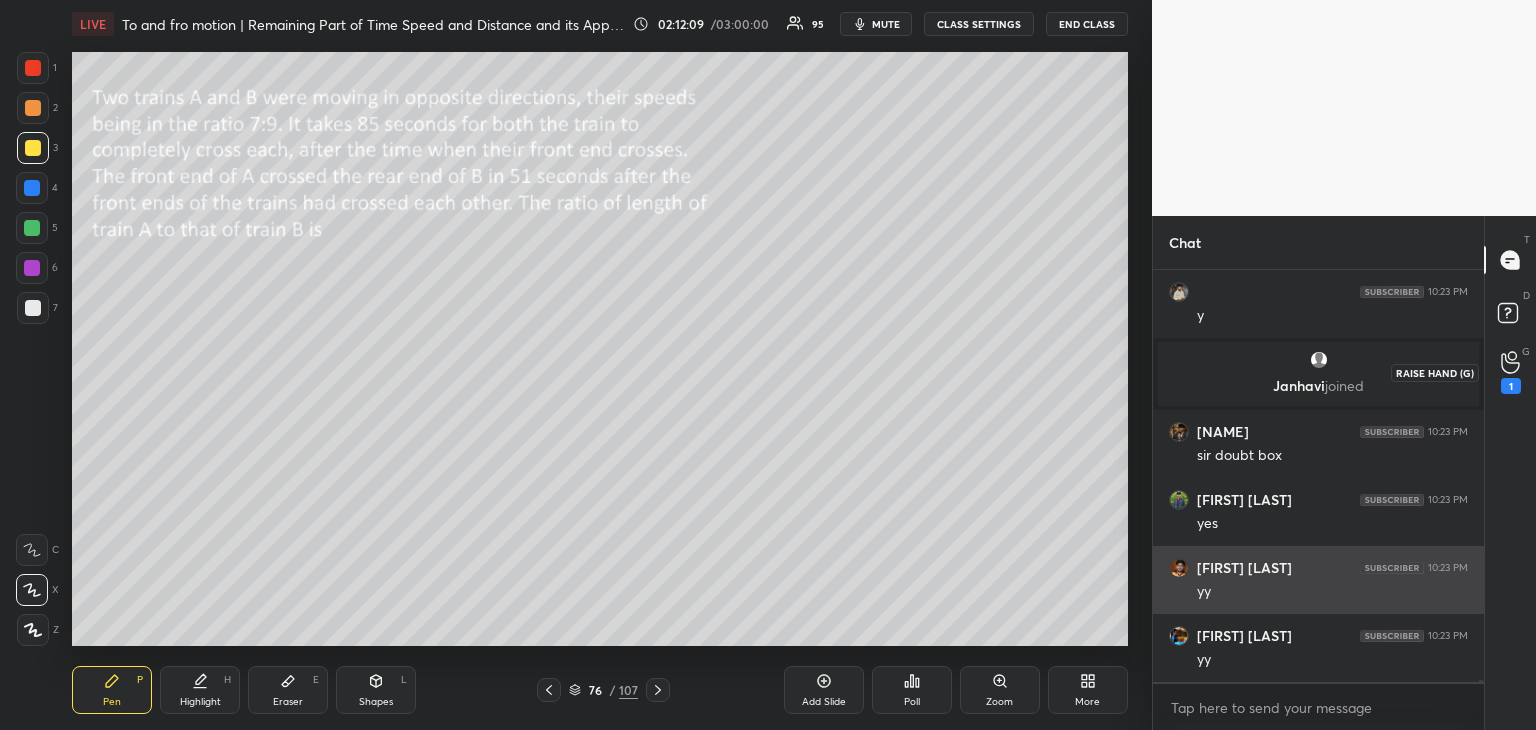 click on "1" at bounding box center (1511, 372) 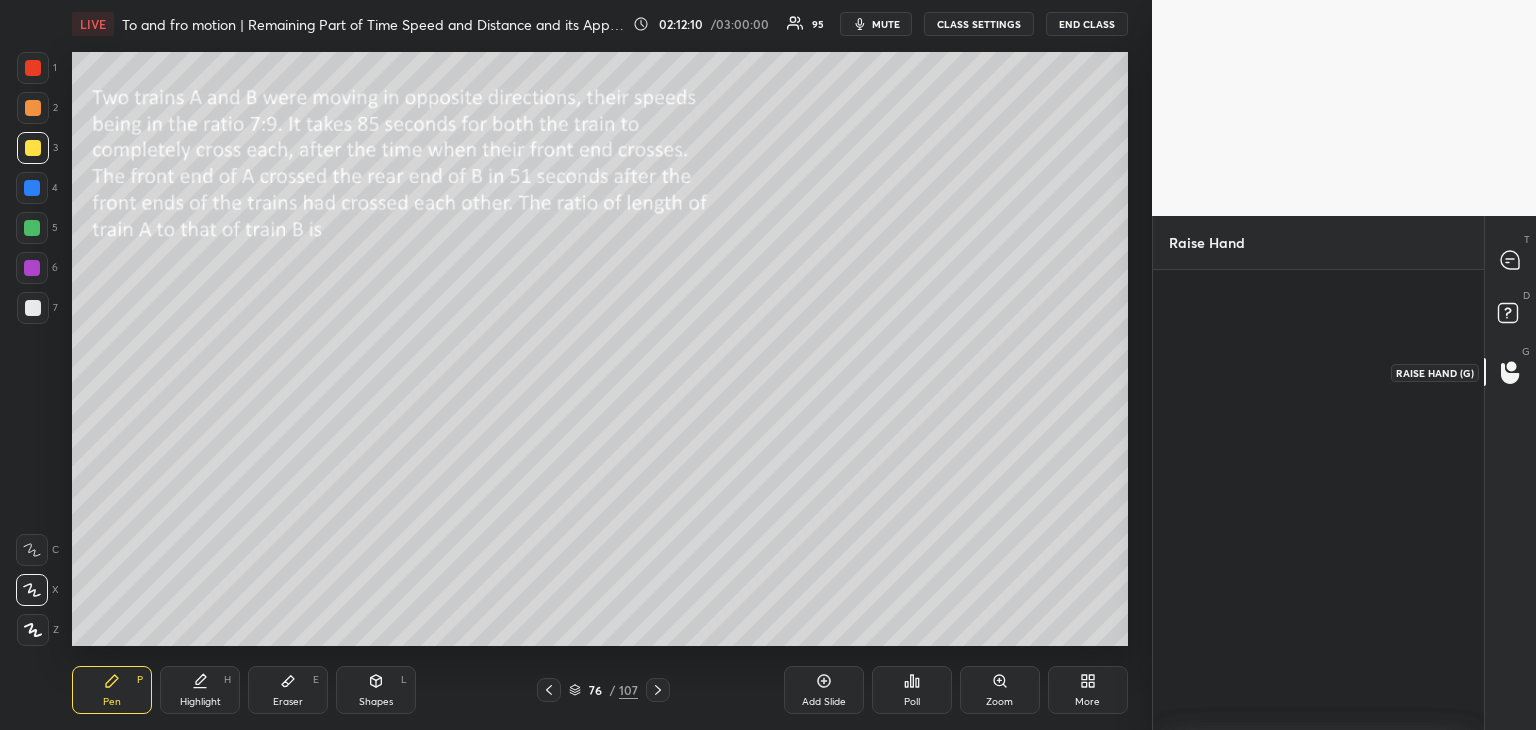 scroll, scrollTop: 454, scrollLeft: 325, axis: both 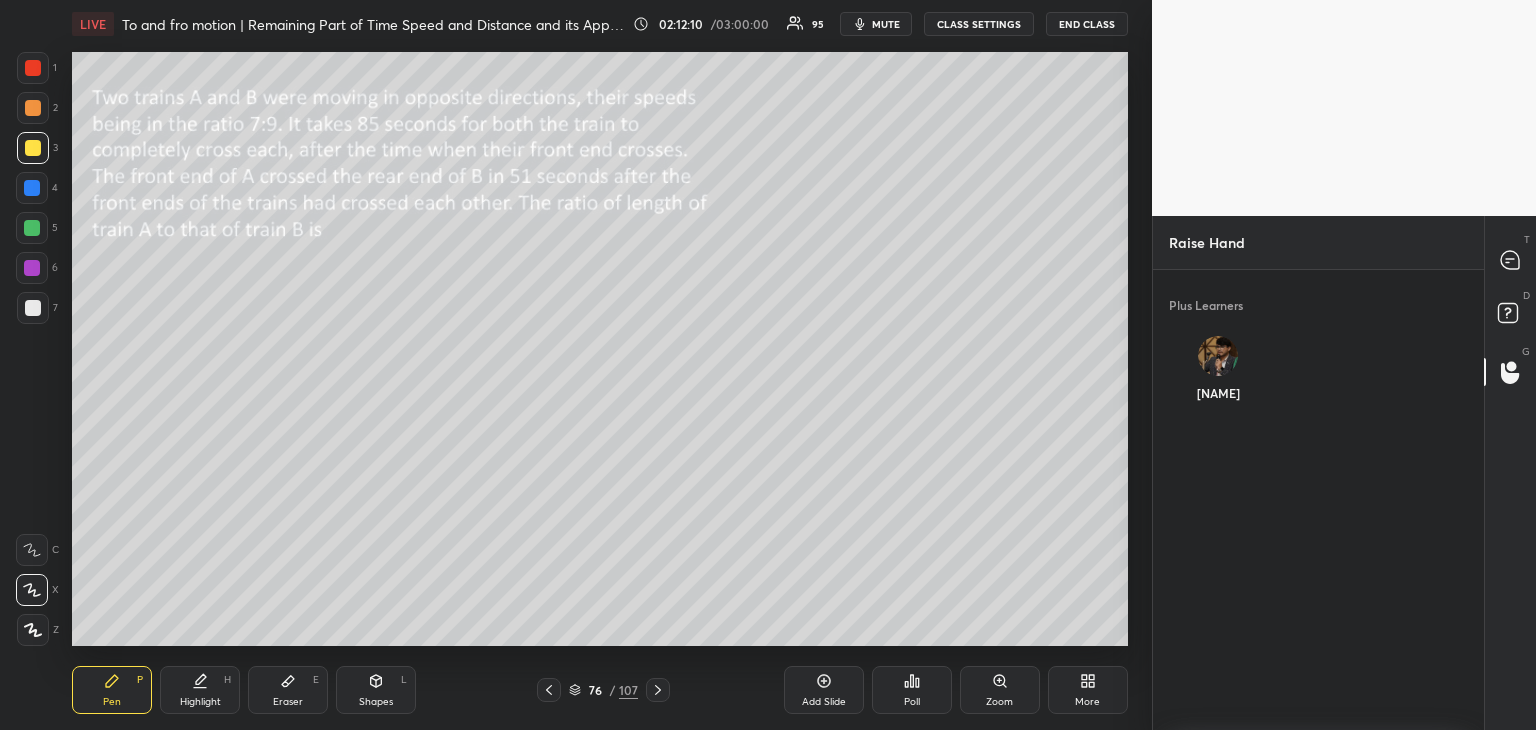click on "[NAME]" at bounding box center [1218, 373] 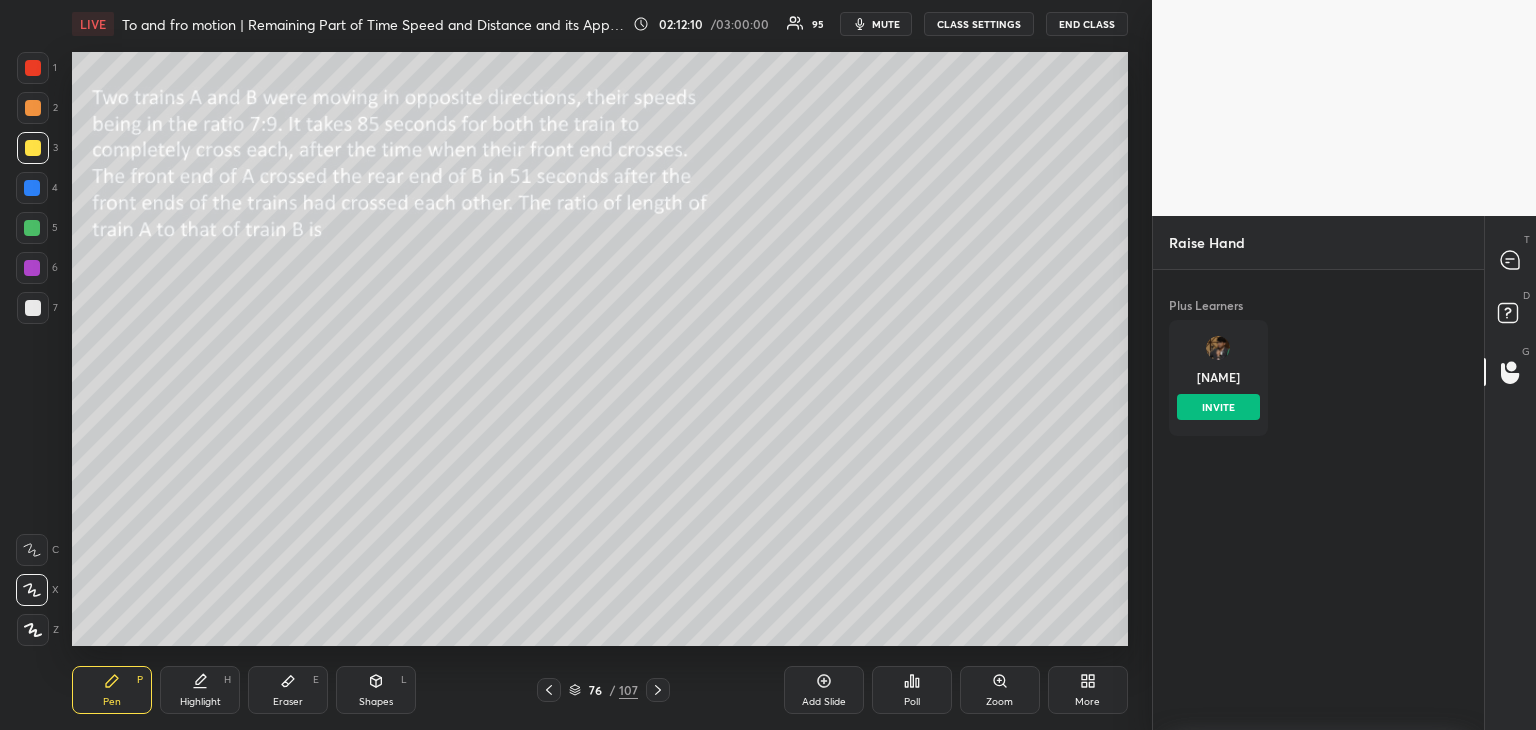 click on "INVITE" at bounding box center (1218, 407) 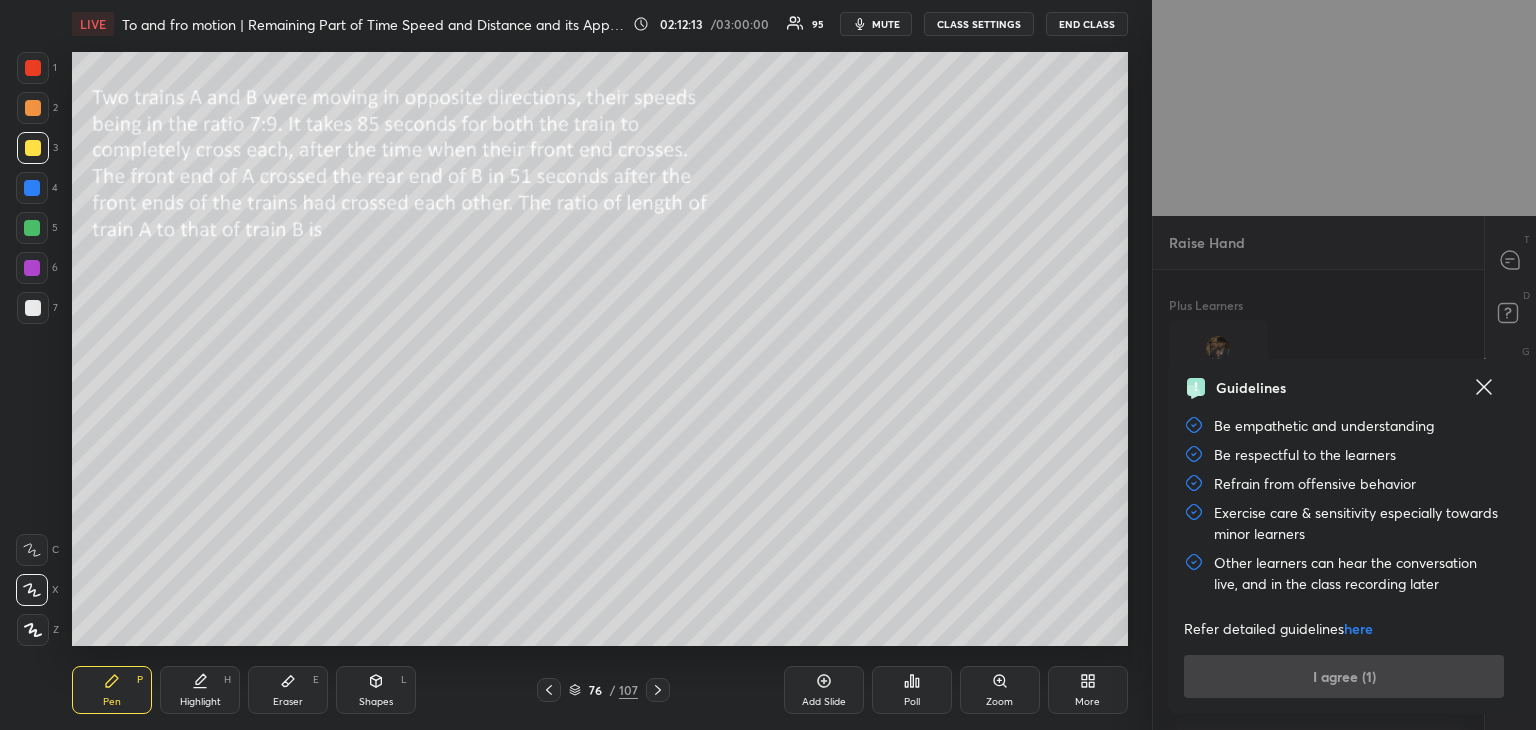 click 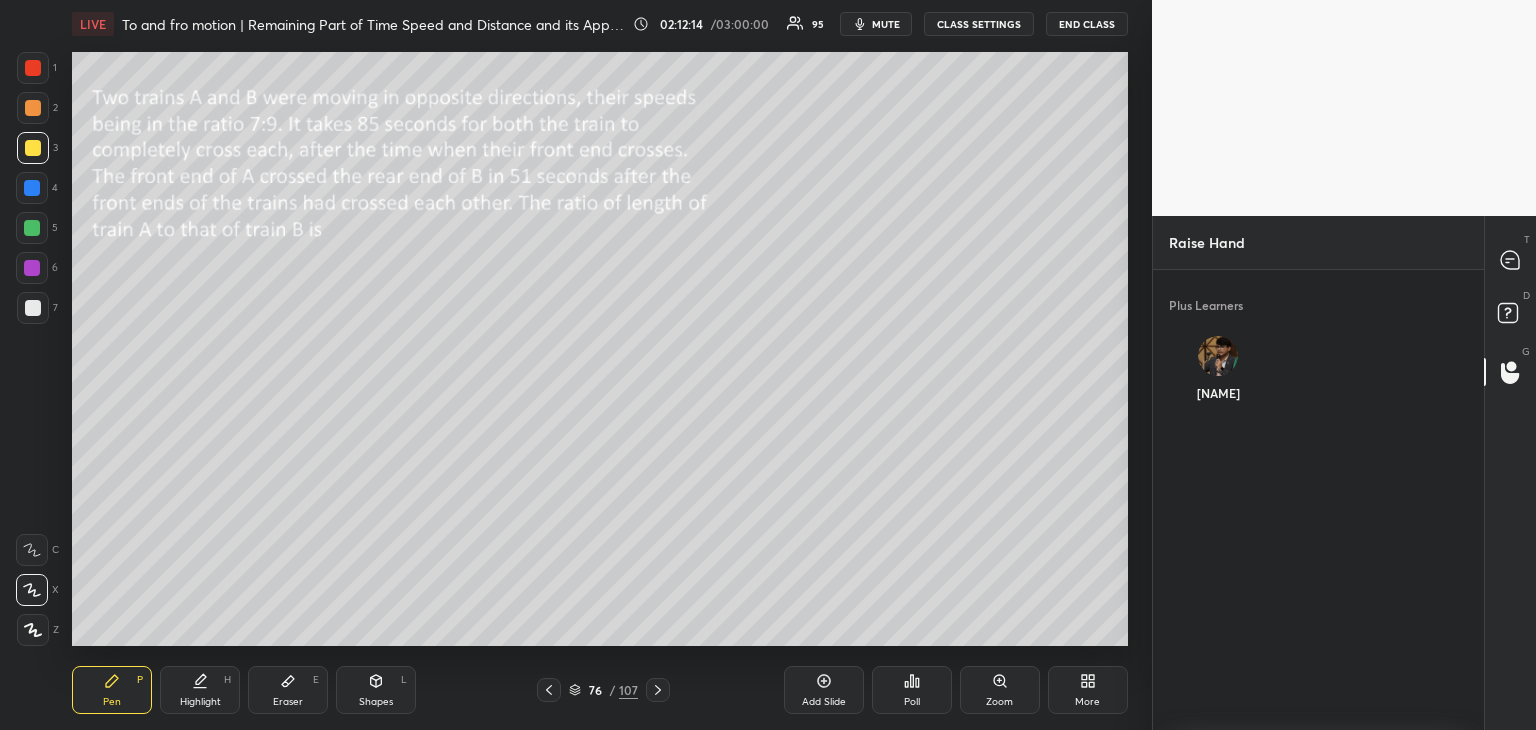 click on "[NAME]" at bounding box center [1218, 373] 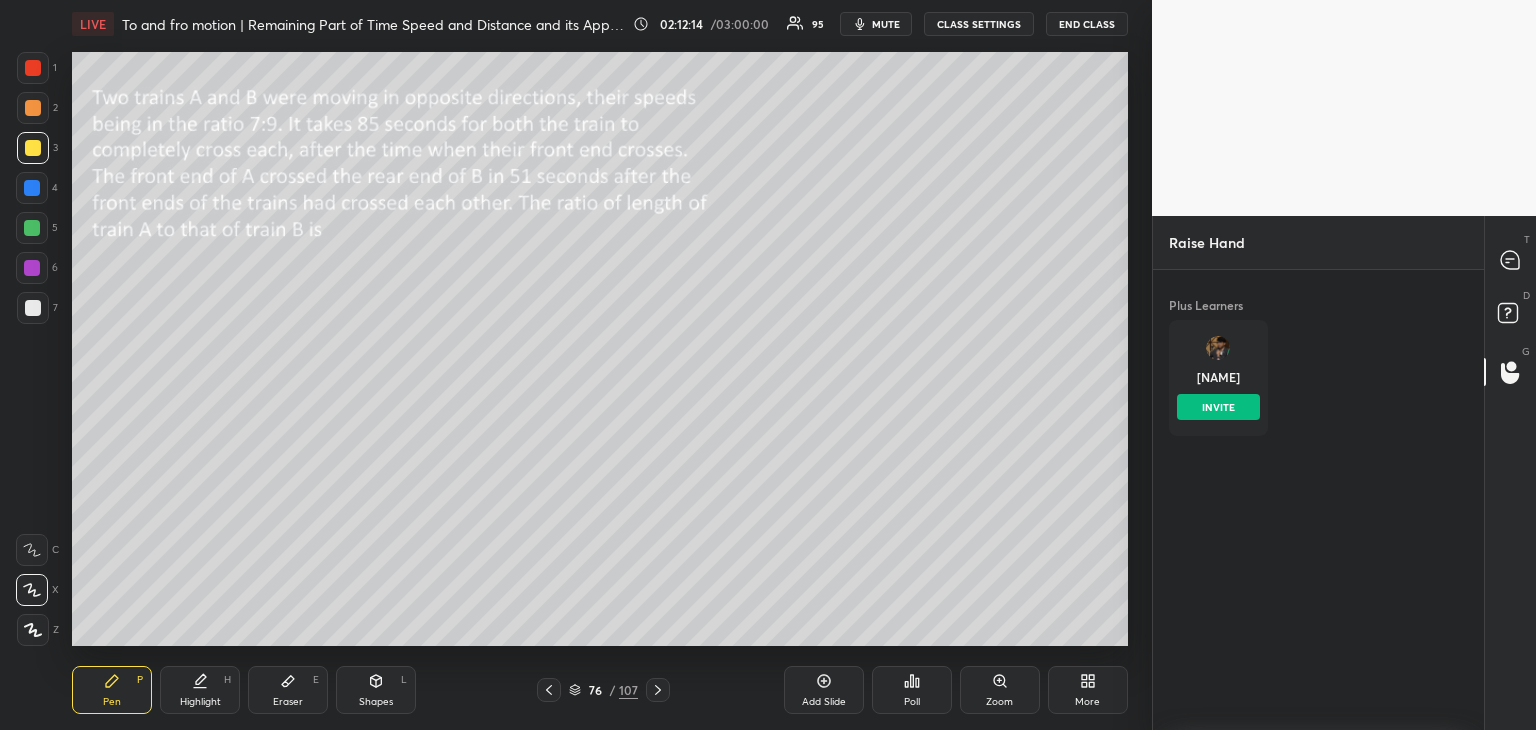 click on "INVITE" at bounding box center (1218, 407) 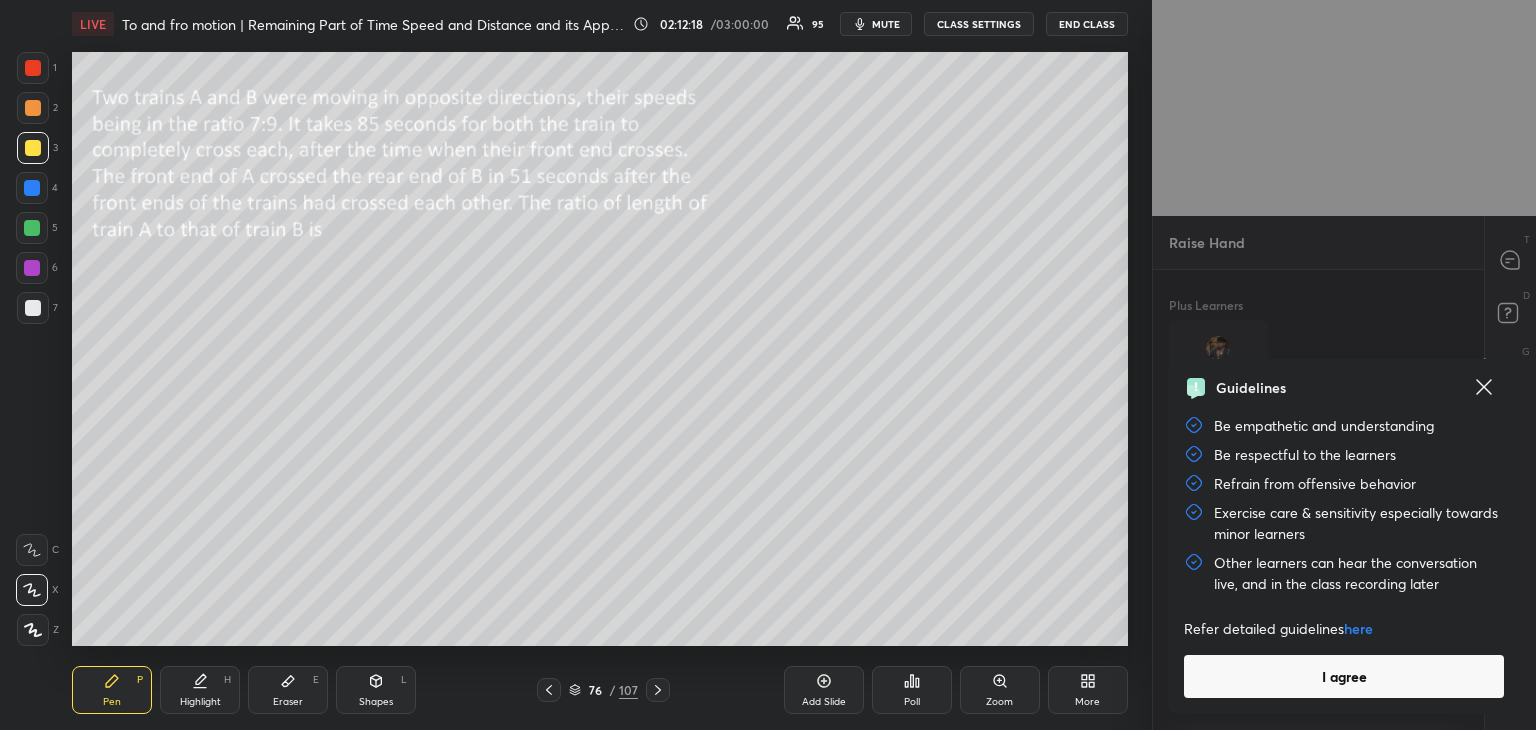 click on "I agree" at bounding box center (1344, 676) 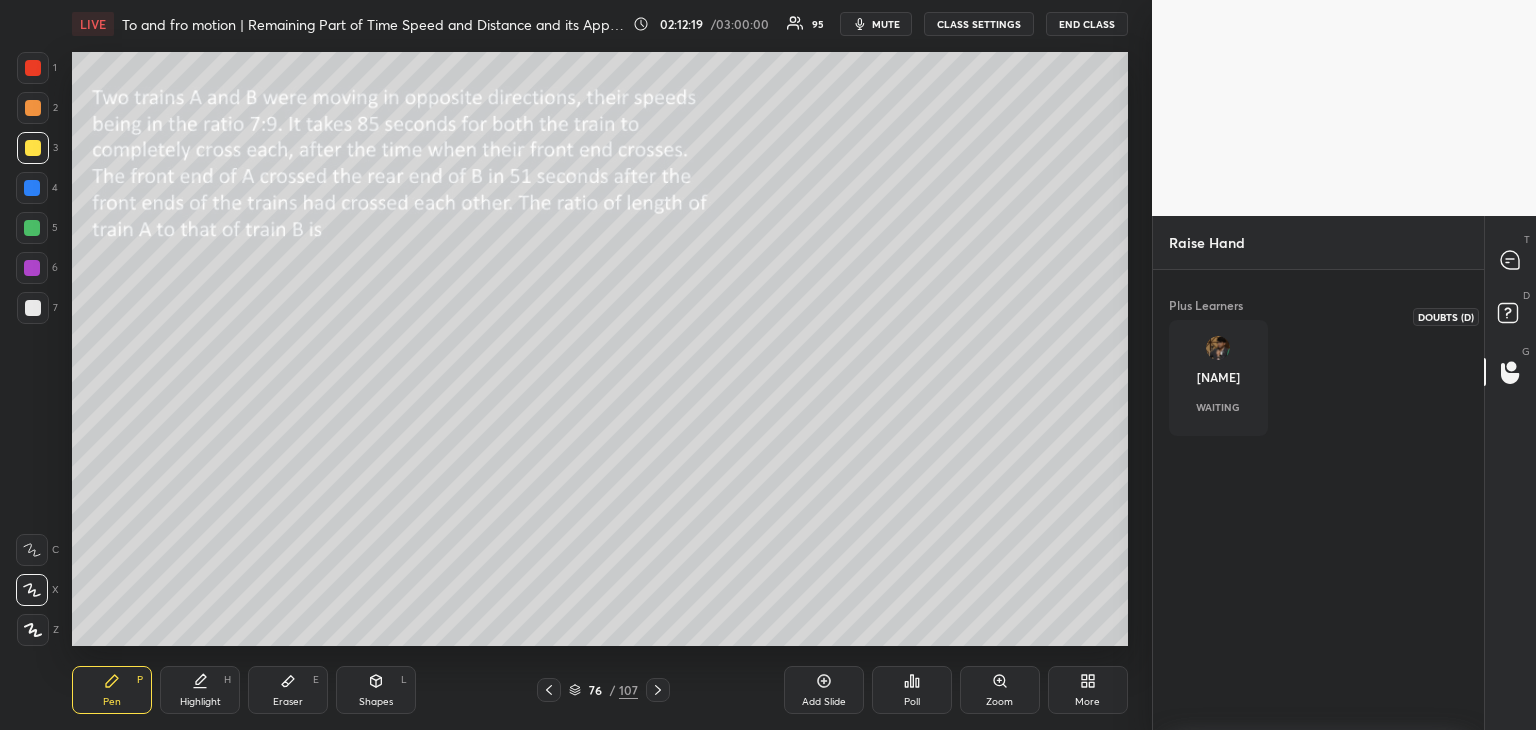 click 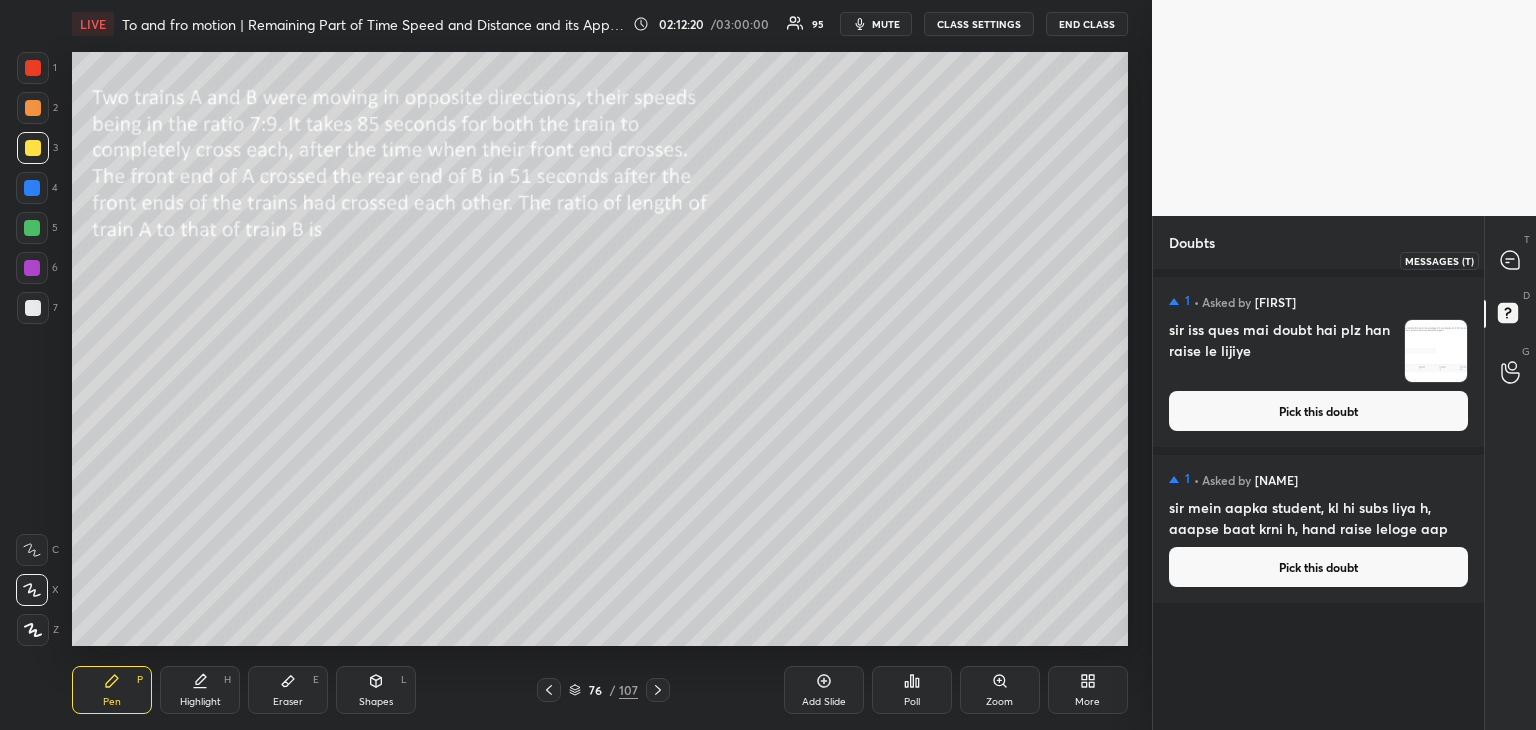 click 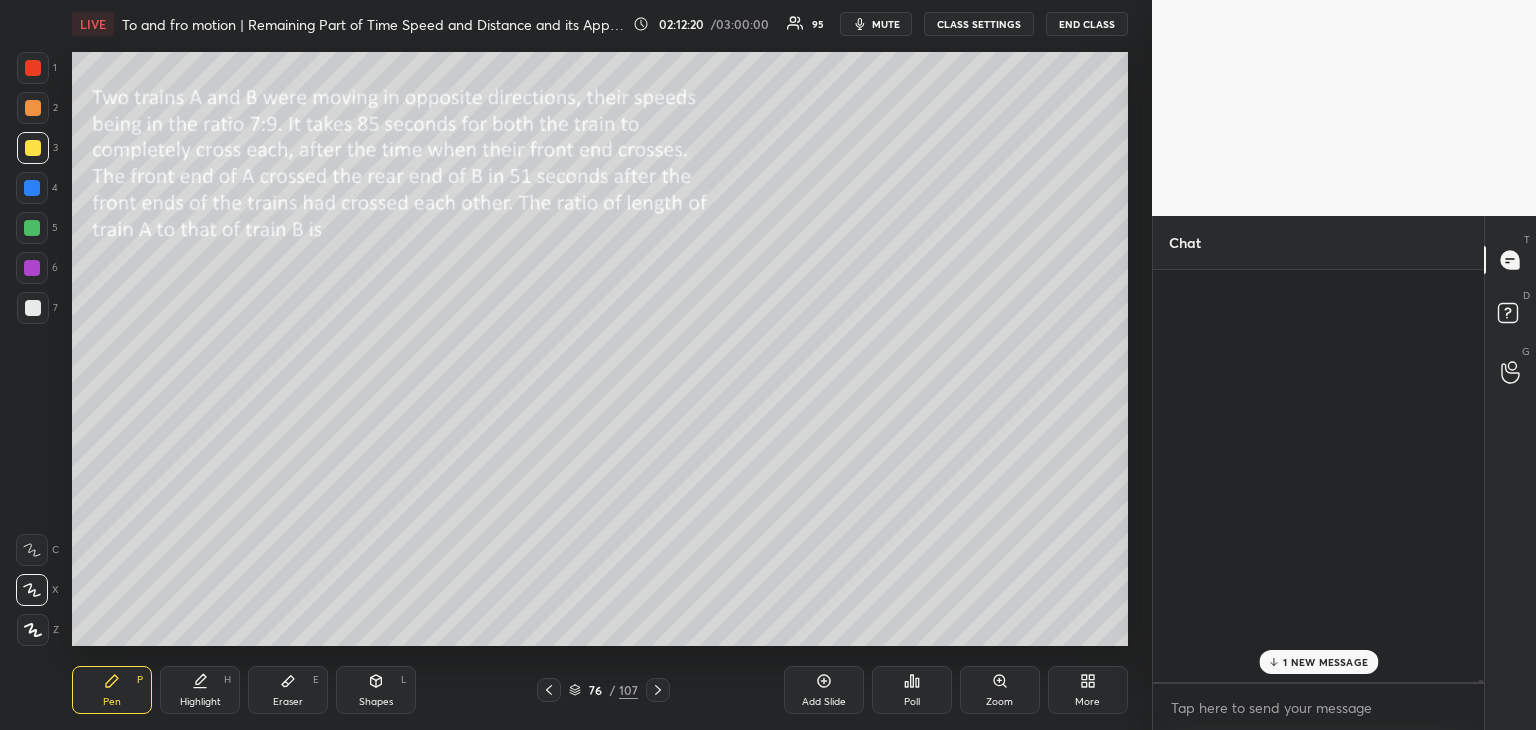 scroll, scrollTop: 97692, scrollLeft: 0, axis: vertical 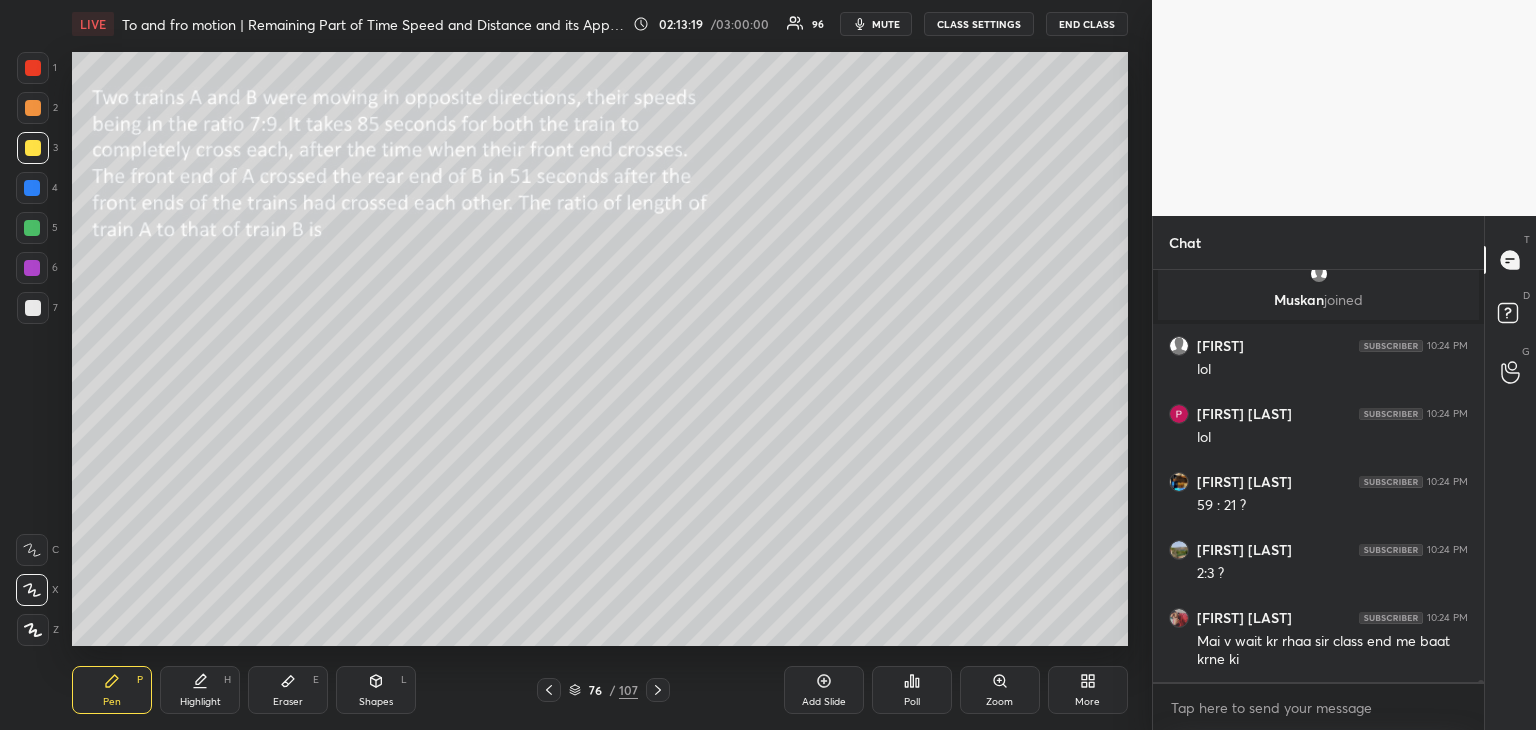 click on "Eraser" at bounding box center (288, 702) 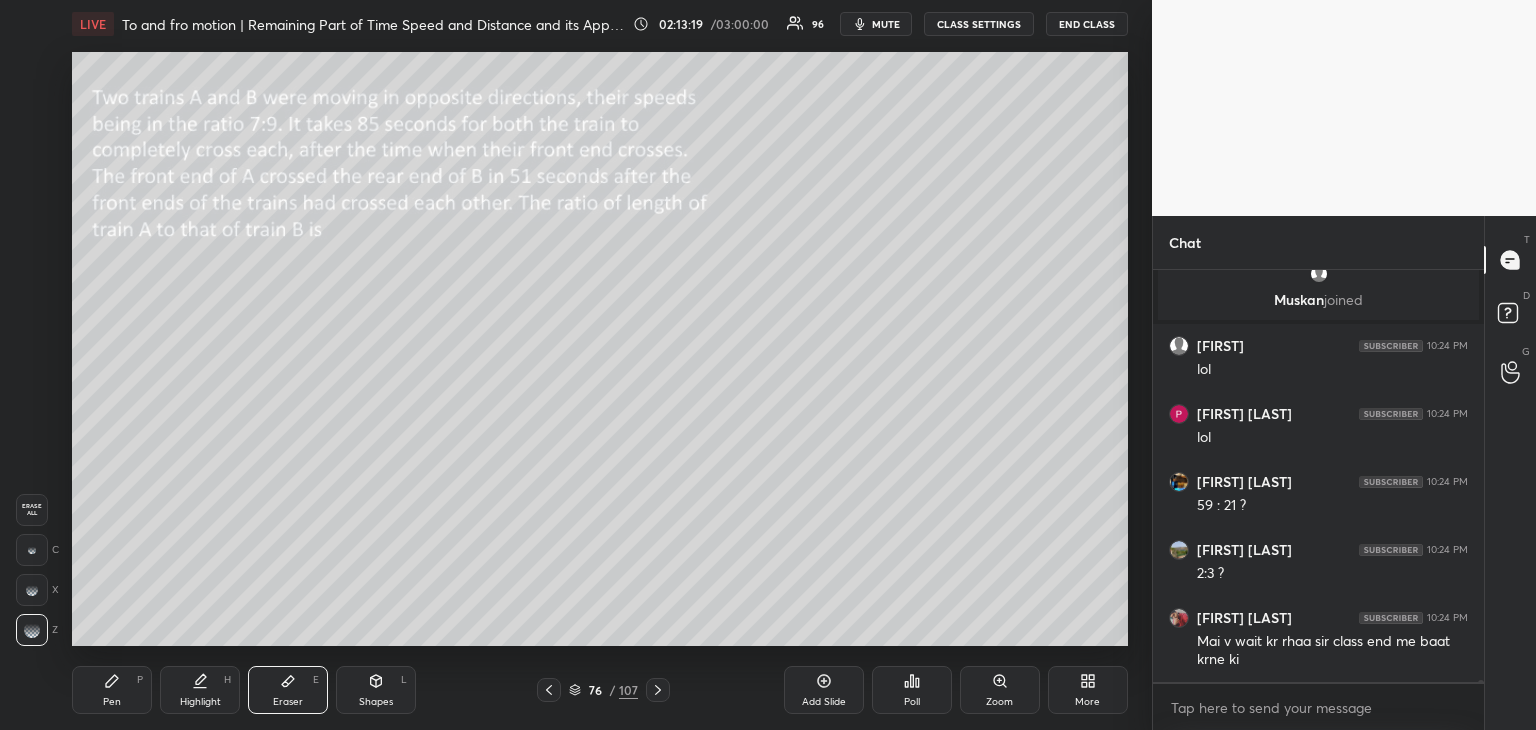 scroll, scrollTop: 98190, scrollLeft: 0, axis: vertical 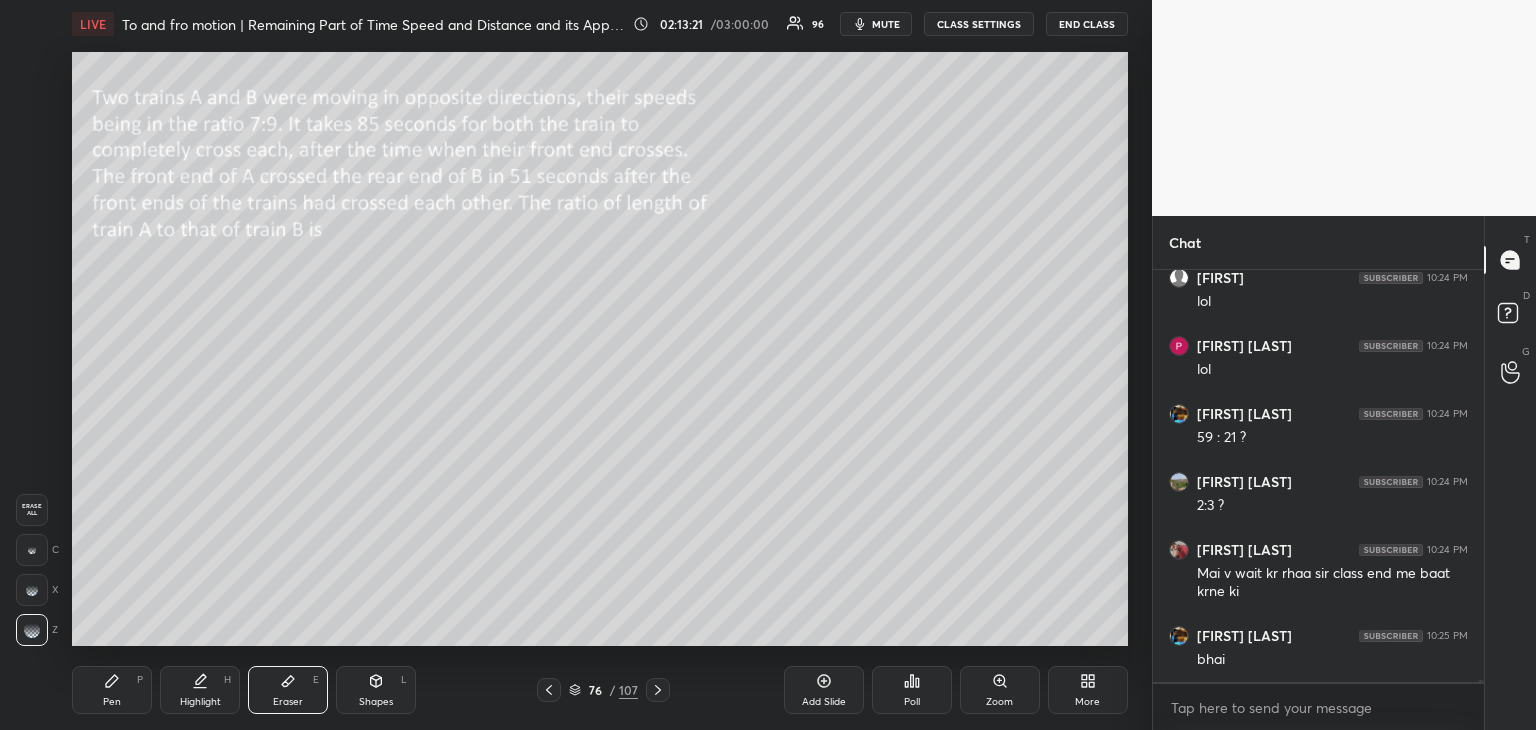 click on "Pen P" at bounding box center (112, 690) 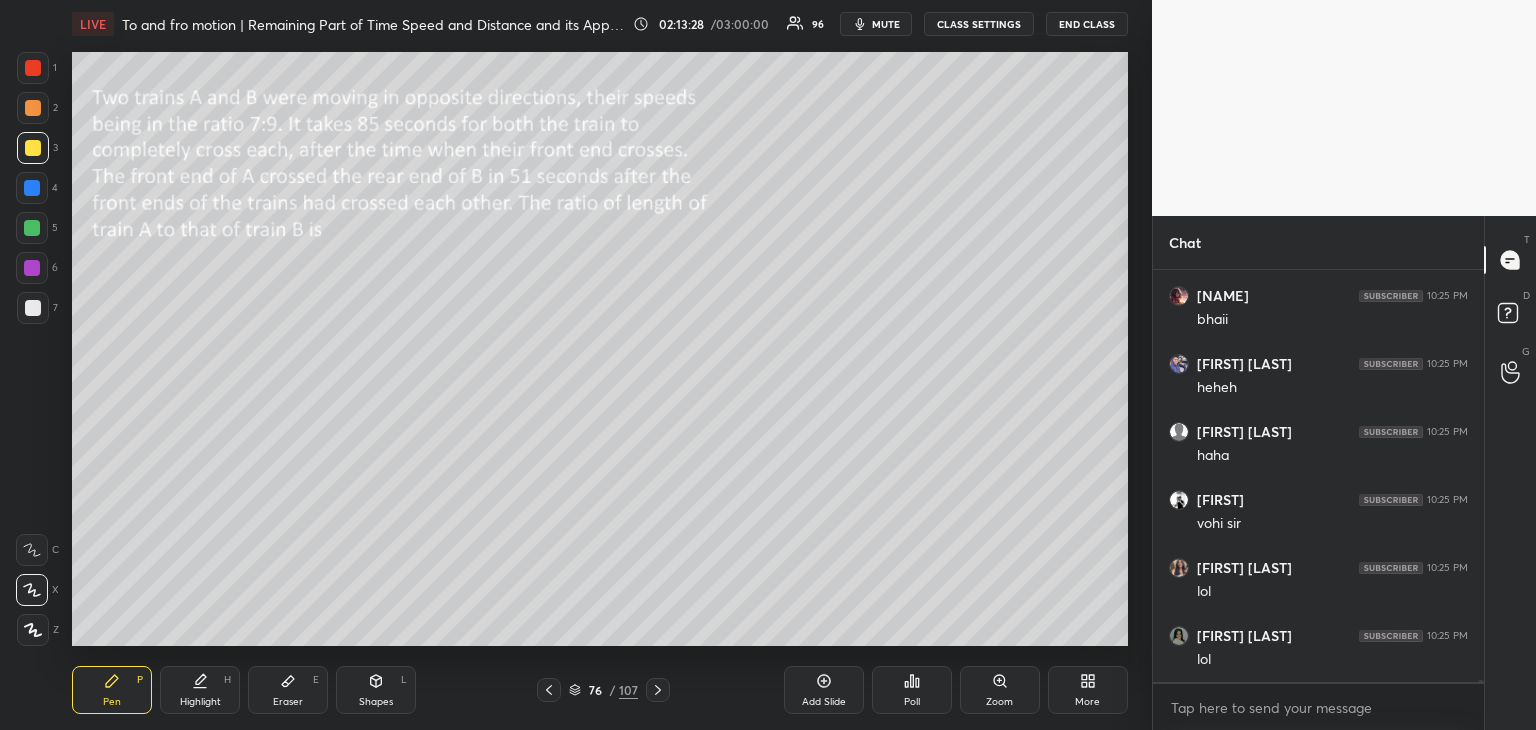 scroll, scrollTop: 98802, scrollLeft: 0, axis: vertical 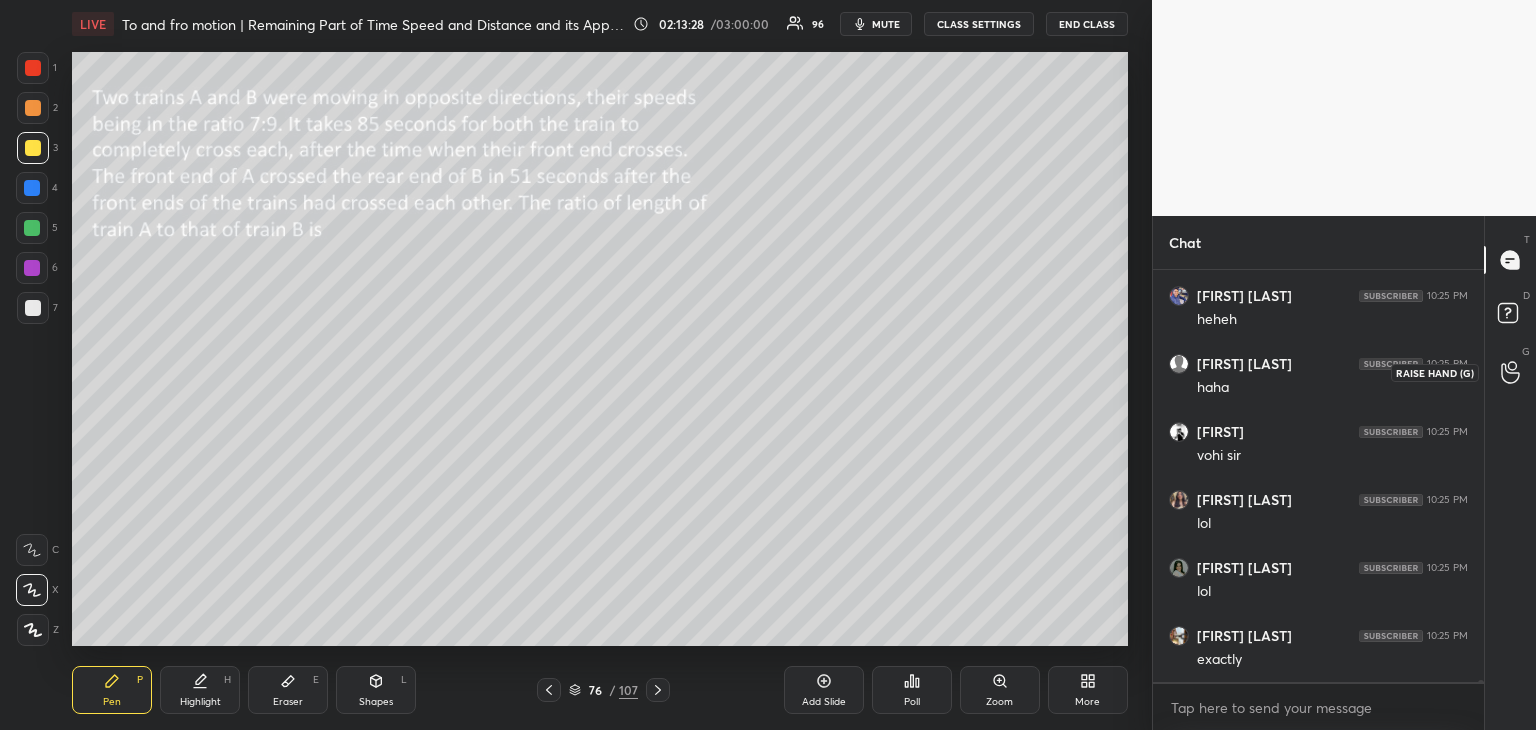 click 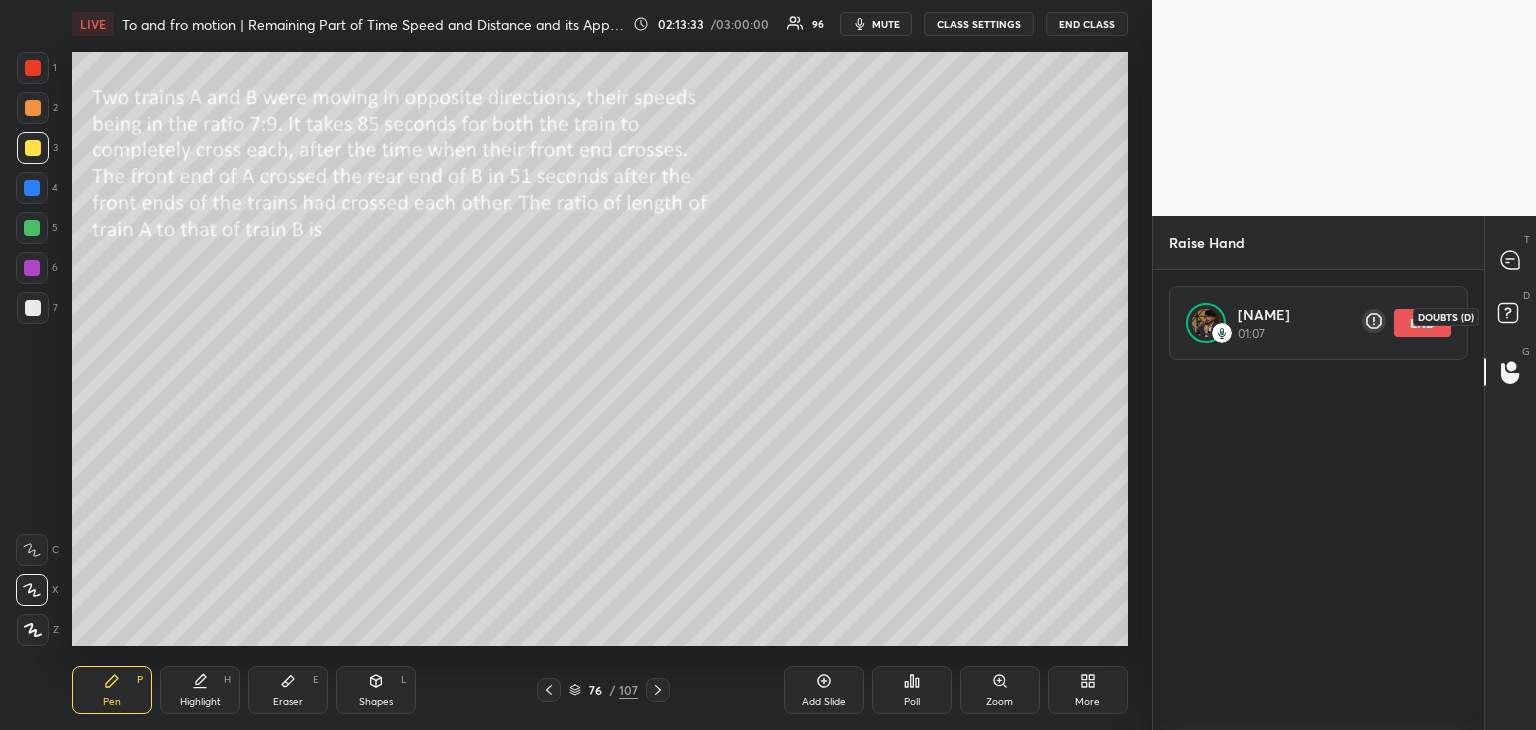 click 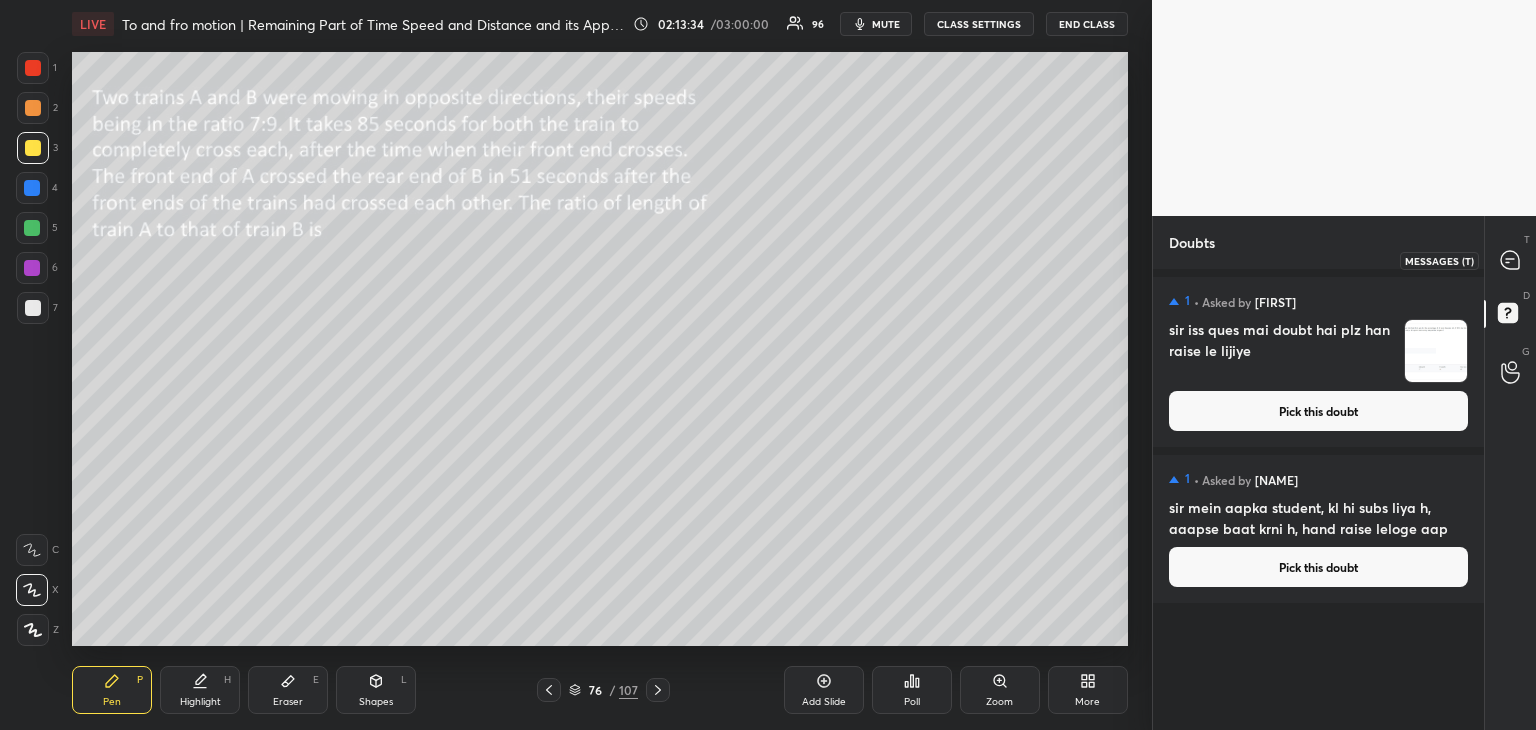 click 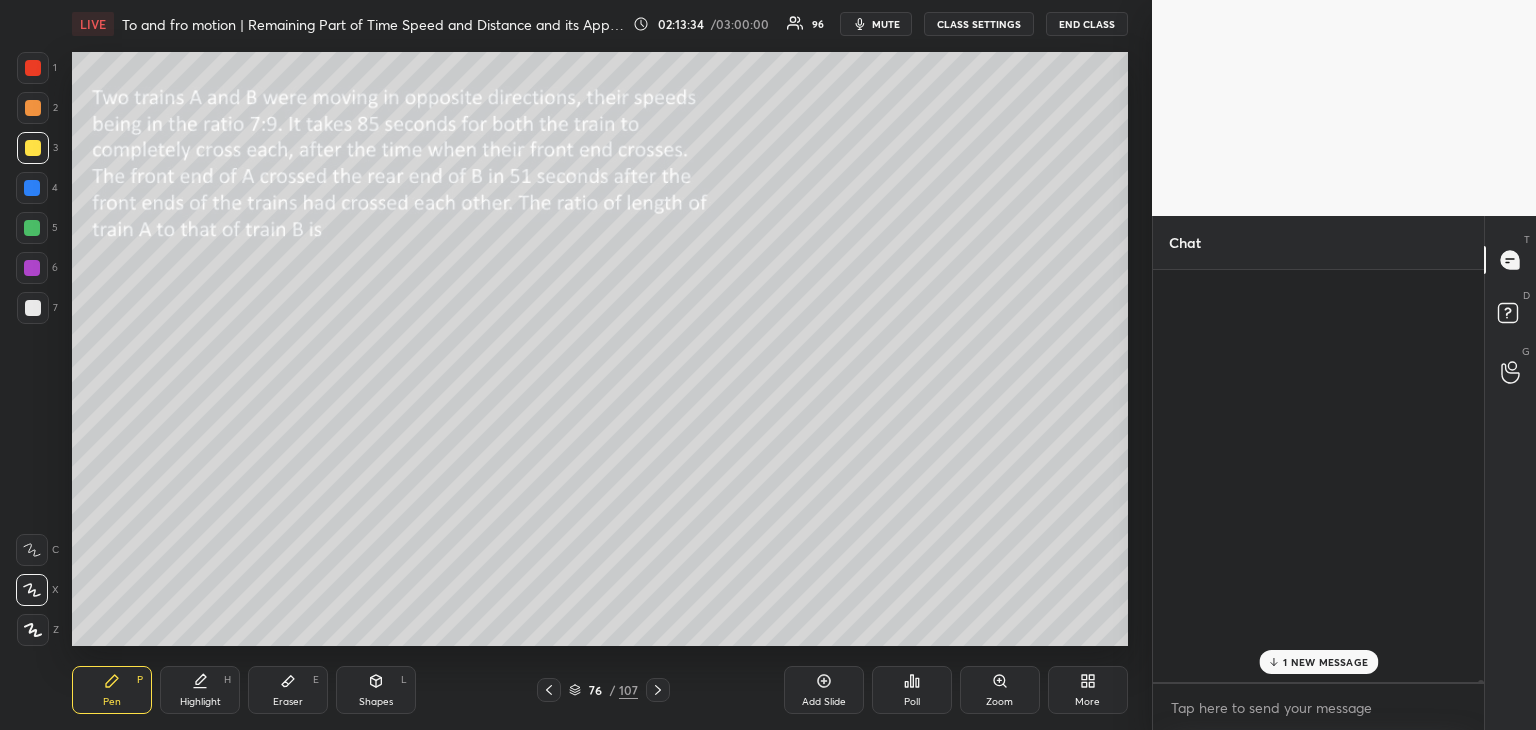 scroll, scrollTop: 98802, scrollLeft: 0, axis: vertical 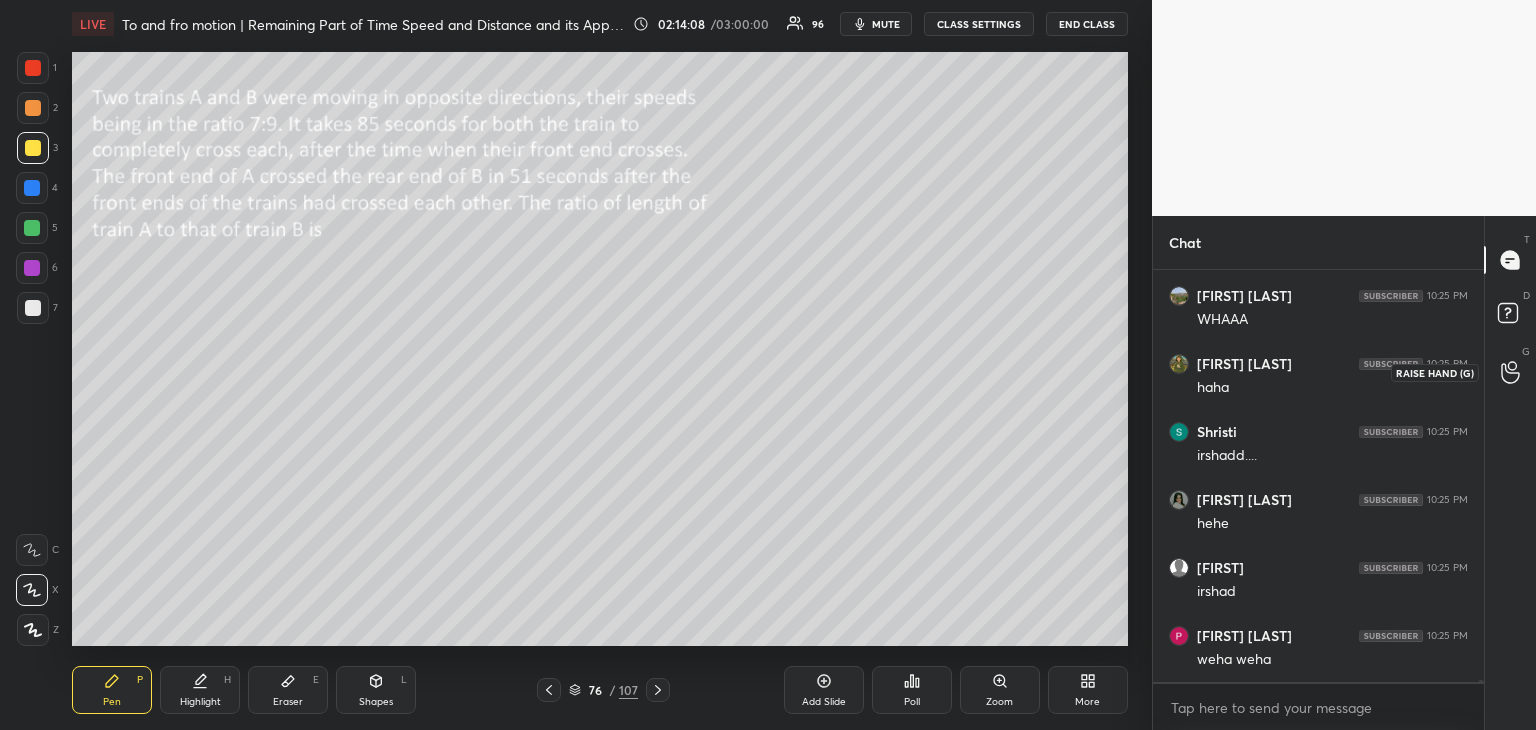 click 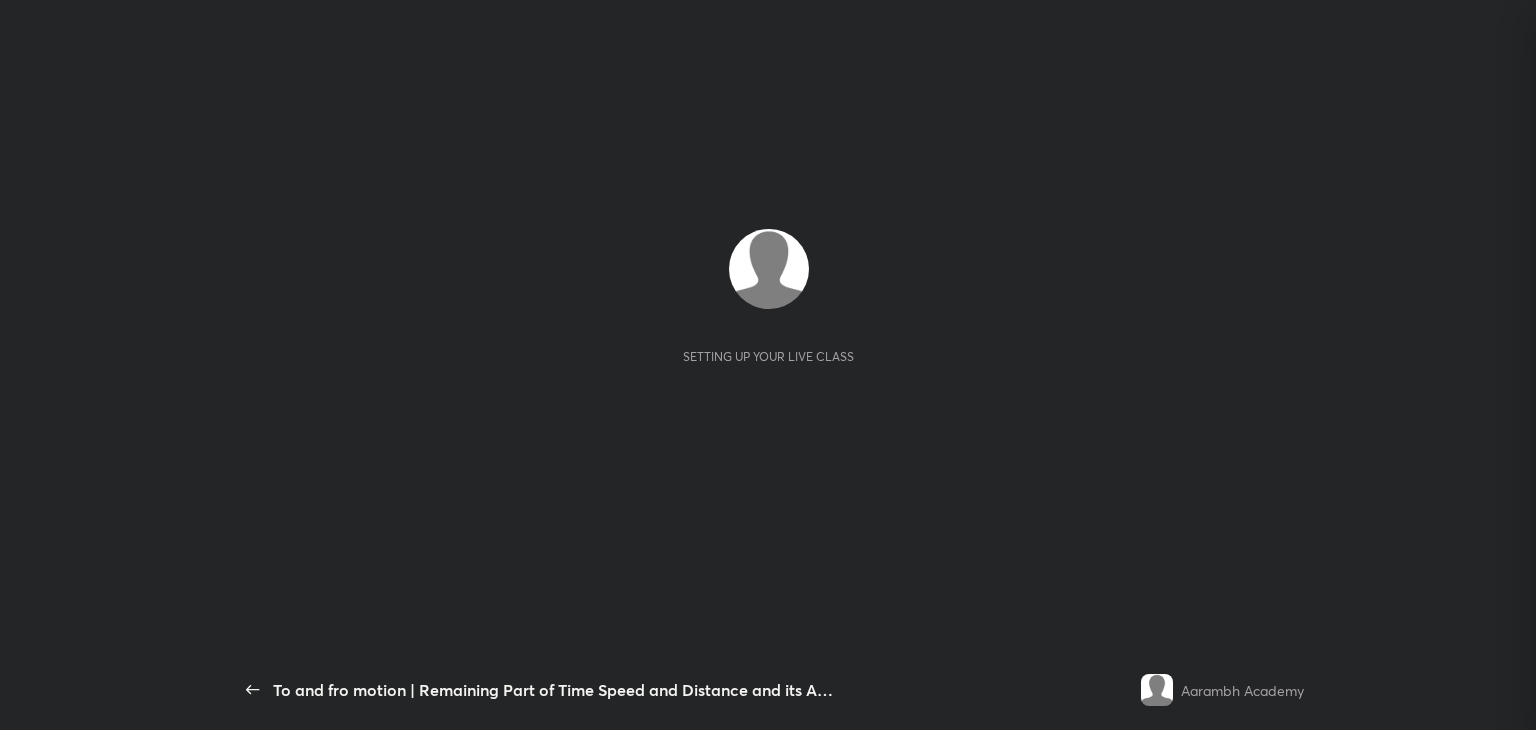 scroll, scrollTop: 0, scrollLeft: 0, axis: both 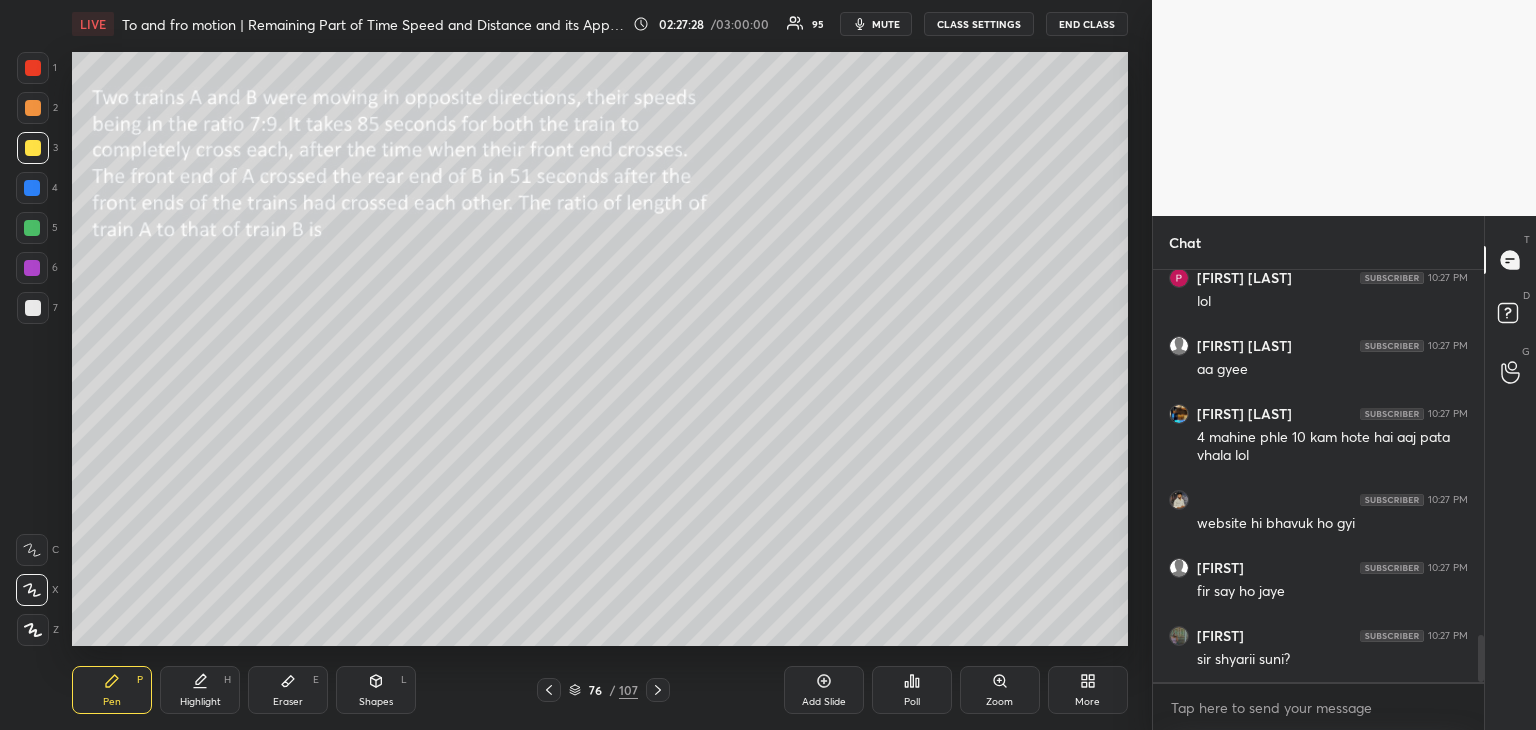 click on "Pen P" at bounding box center [112, 690] 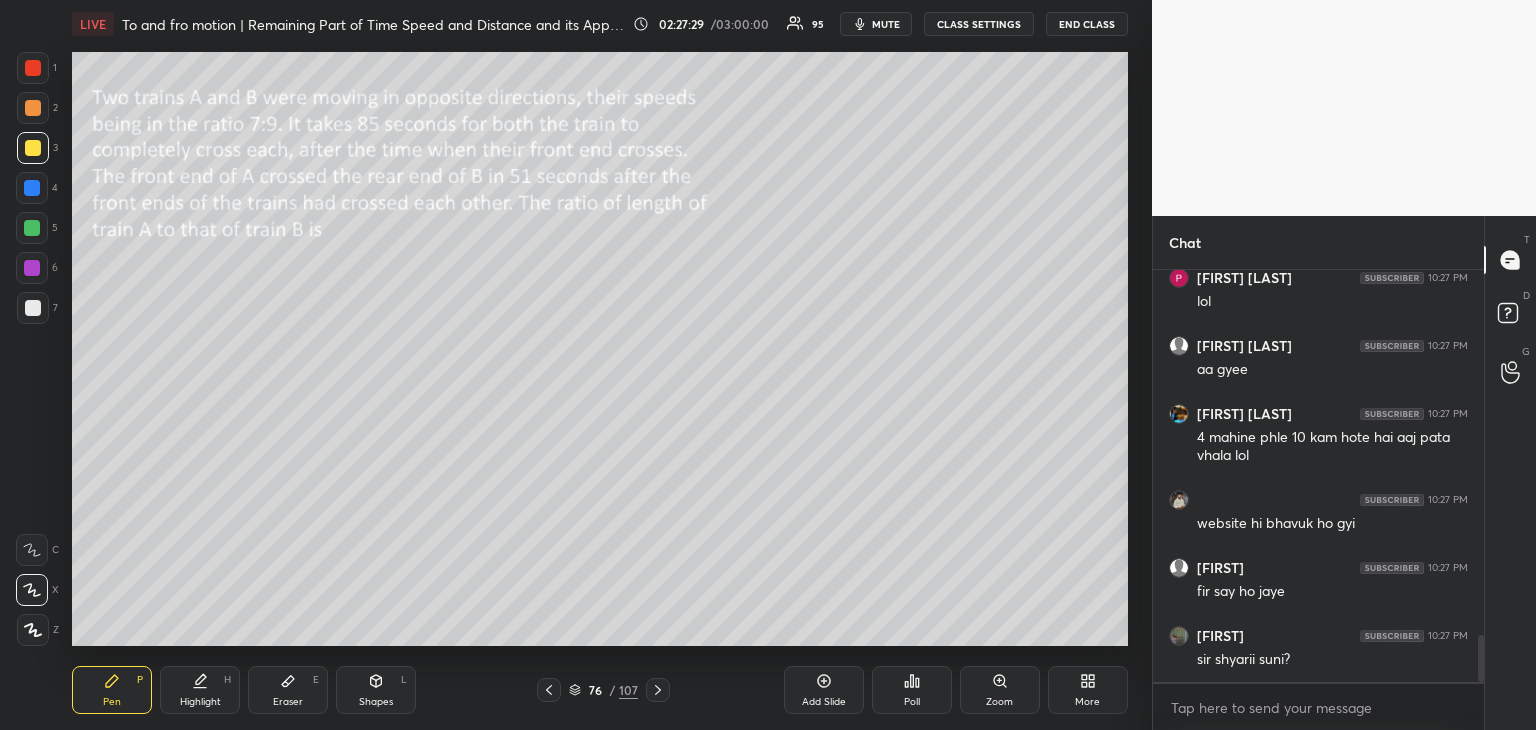 scroll, scrollTop: 3300, scrollLeft: 0, axis: vertical 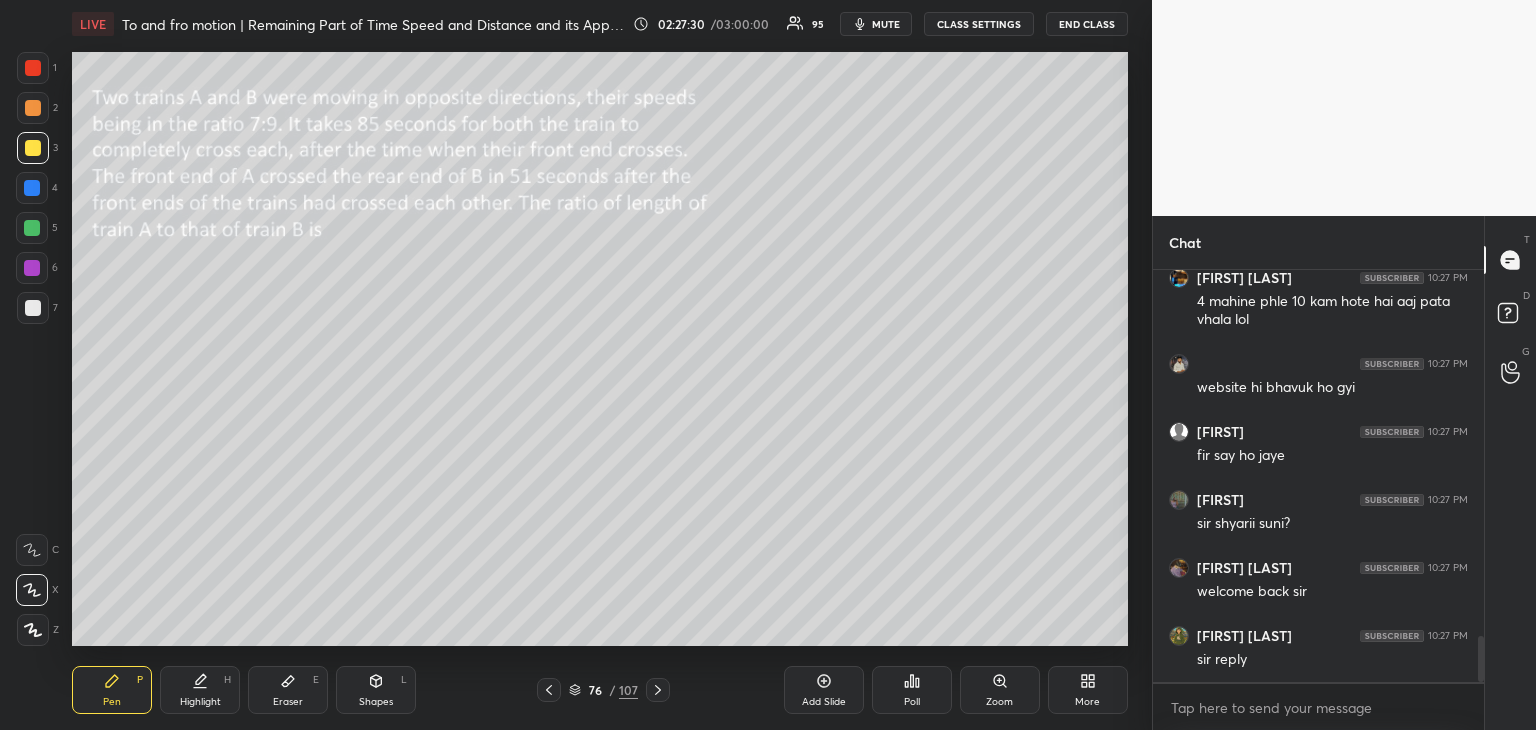 click at bounding box center [32, 188] 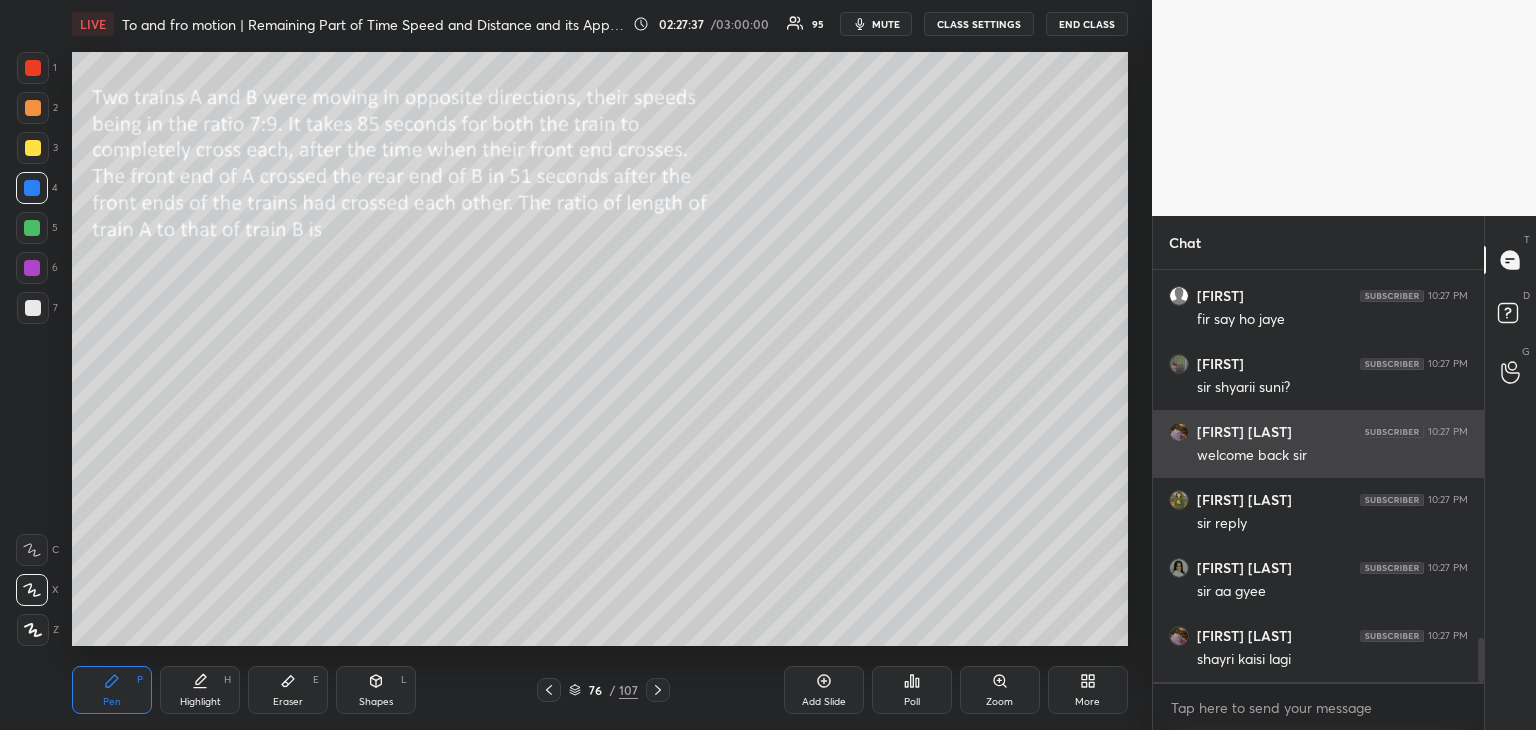 scroll, scrollTop: 3504, scrollLeft: 0, axis: vertical 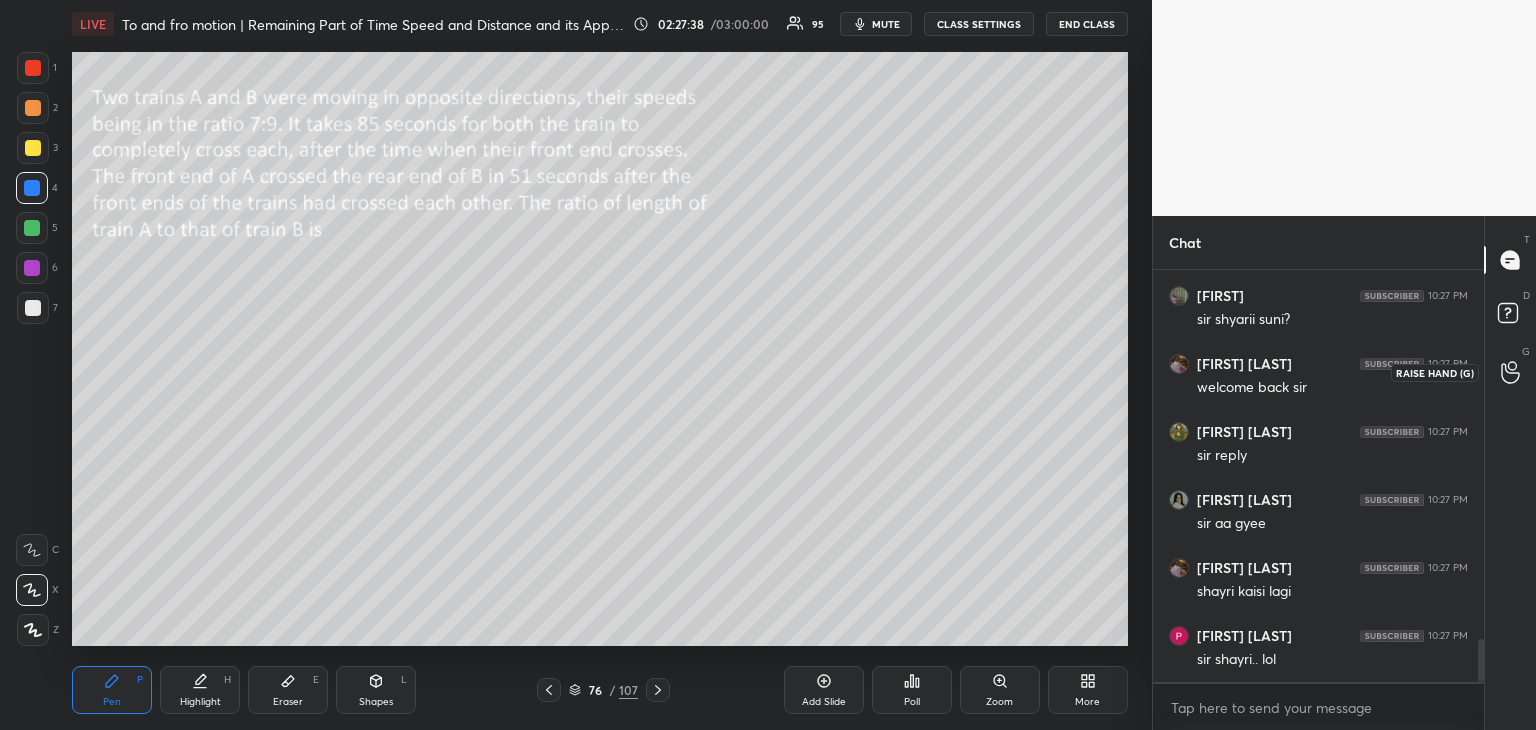 click 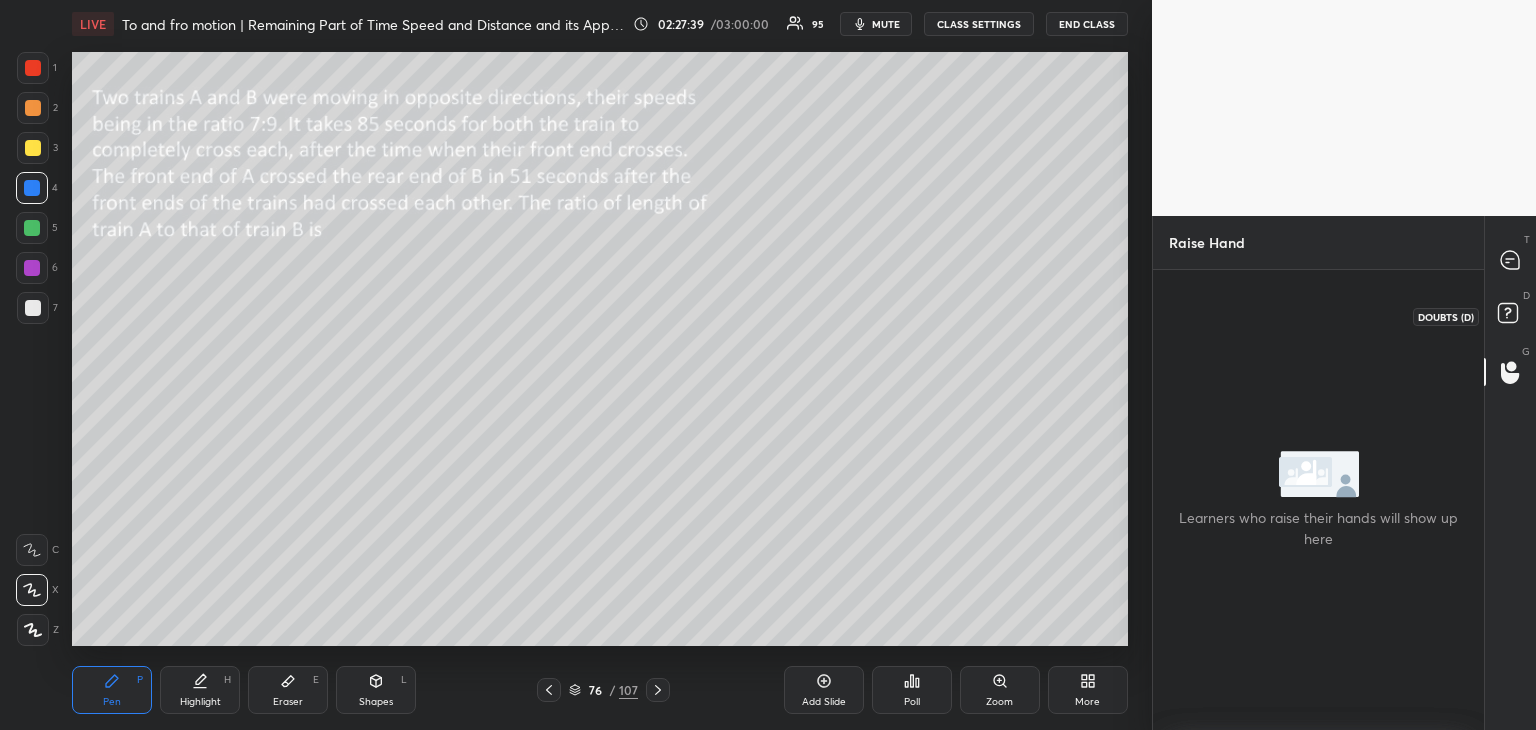 click 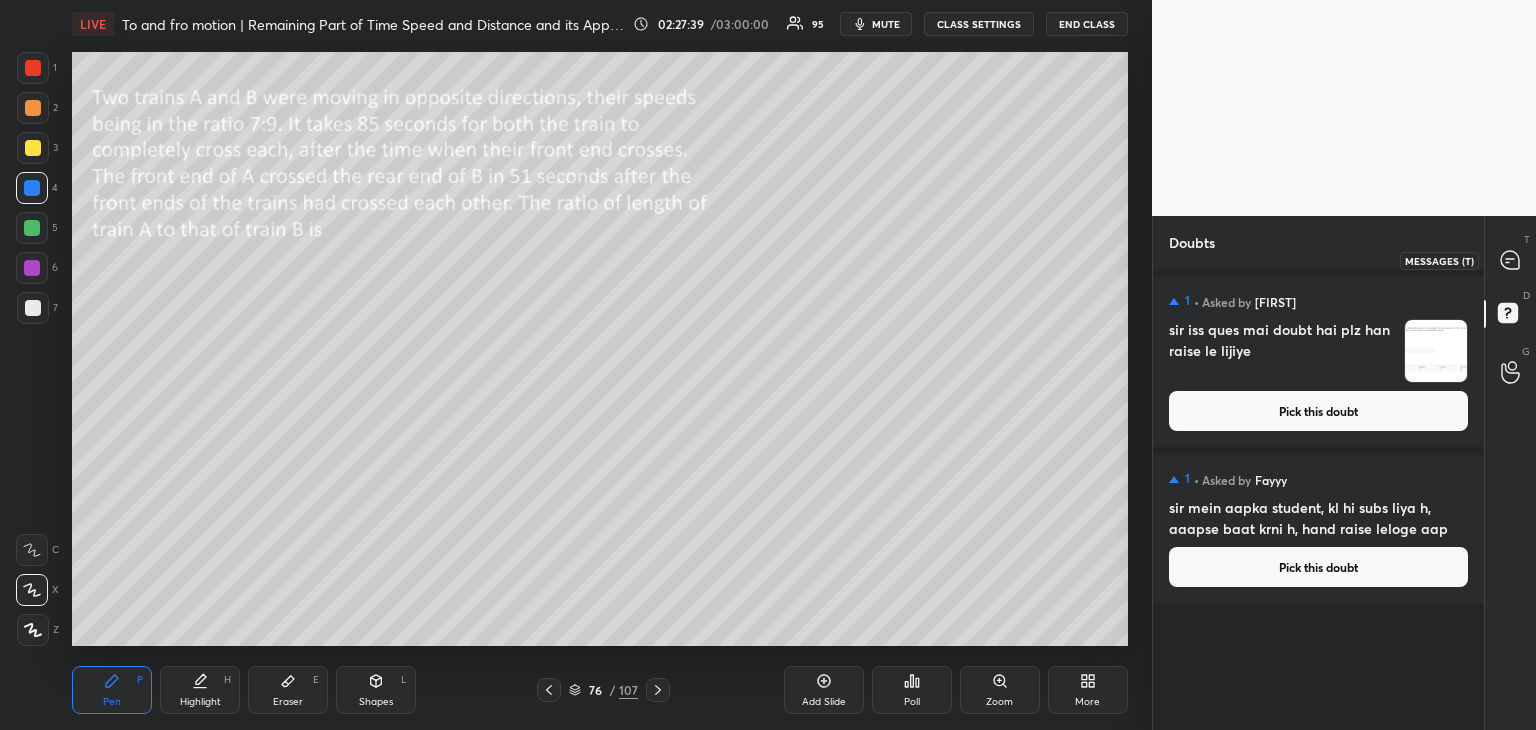 click 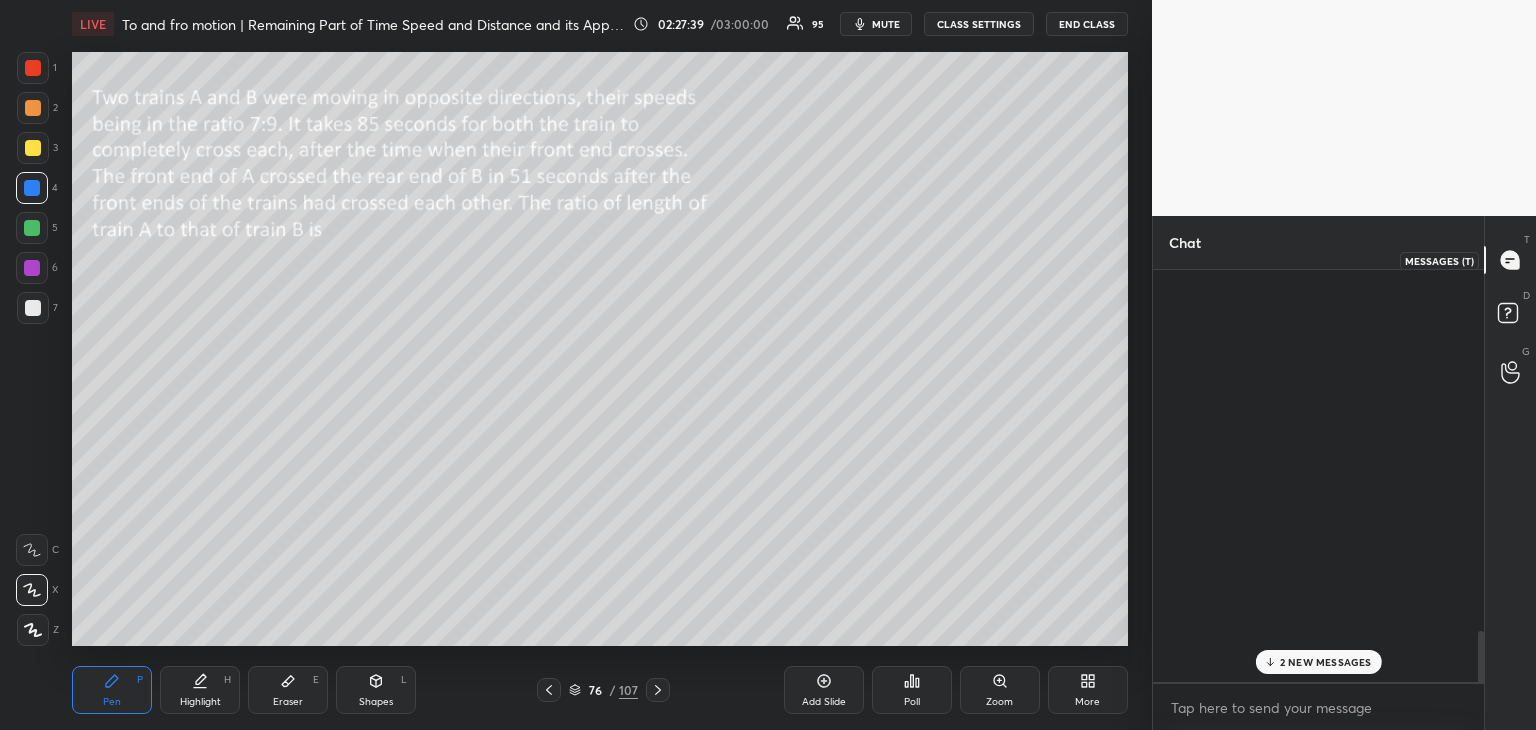 scroll, scrollTop: 3850, scrollLeft: 0, axis: vertical 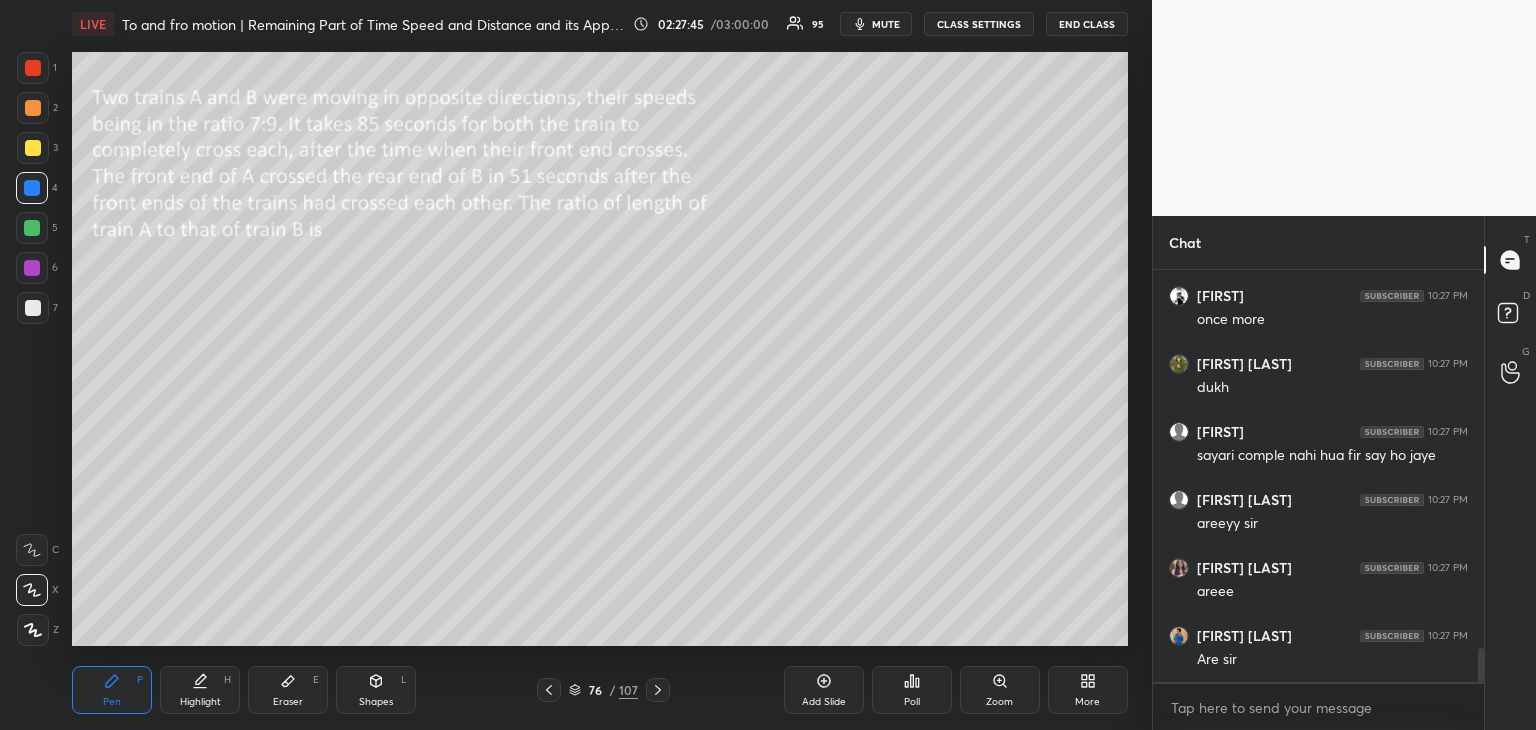 click at bounding box center (33, 148) 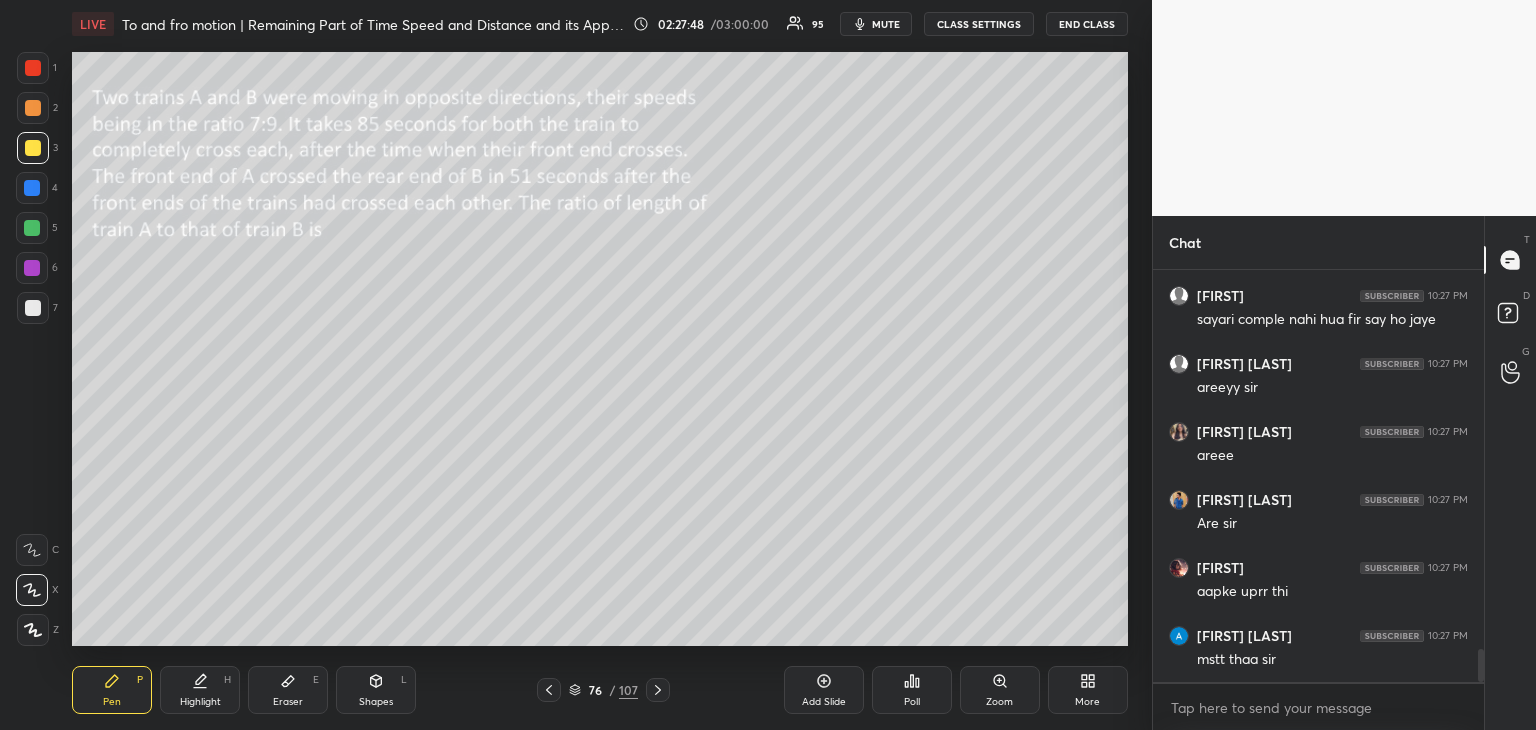 scroll, scrollTop: 4870, scrollLeft: 0, axis: vertical 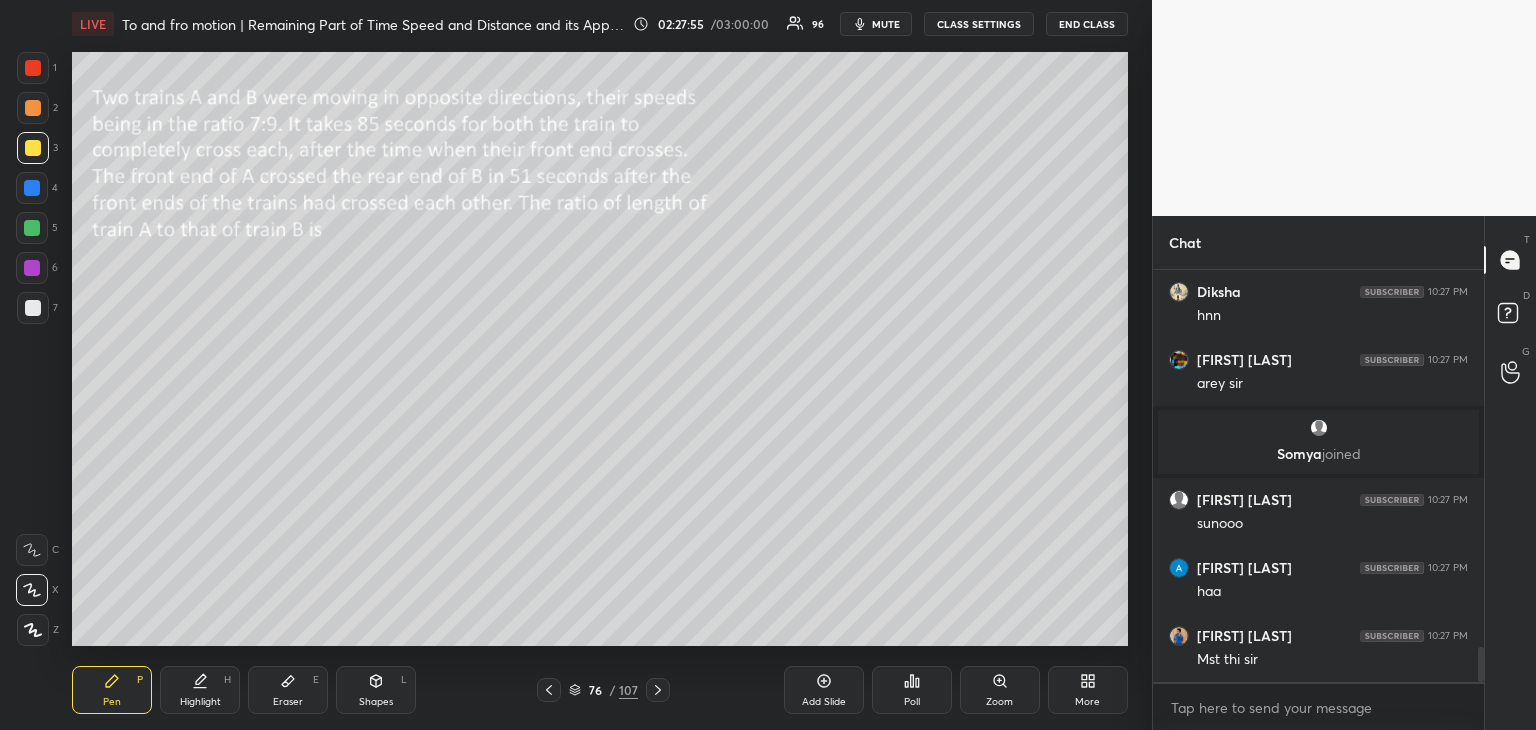 click at bounding box center [32, 188] 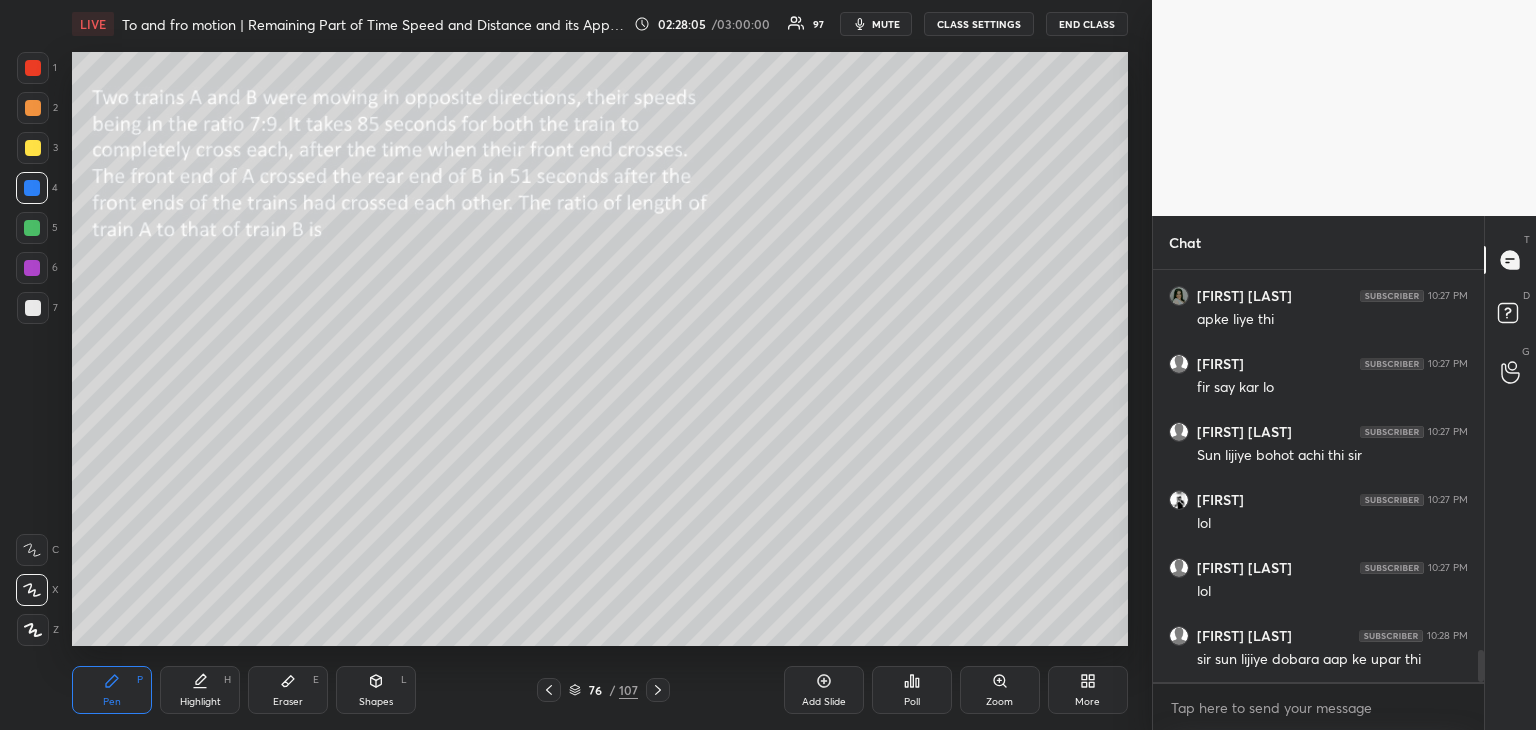 click at bounding box center (33, 108) 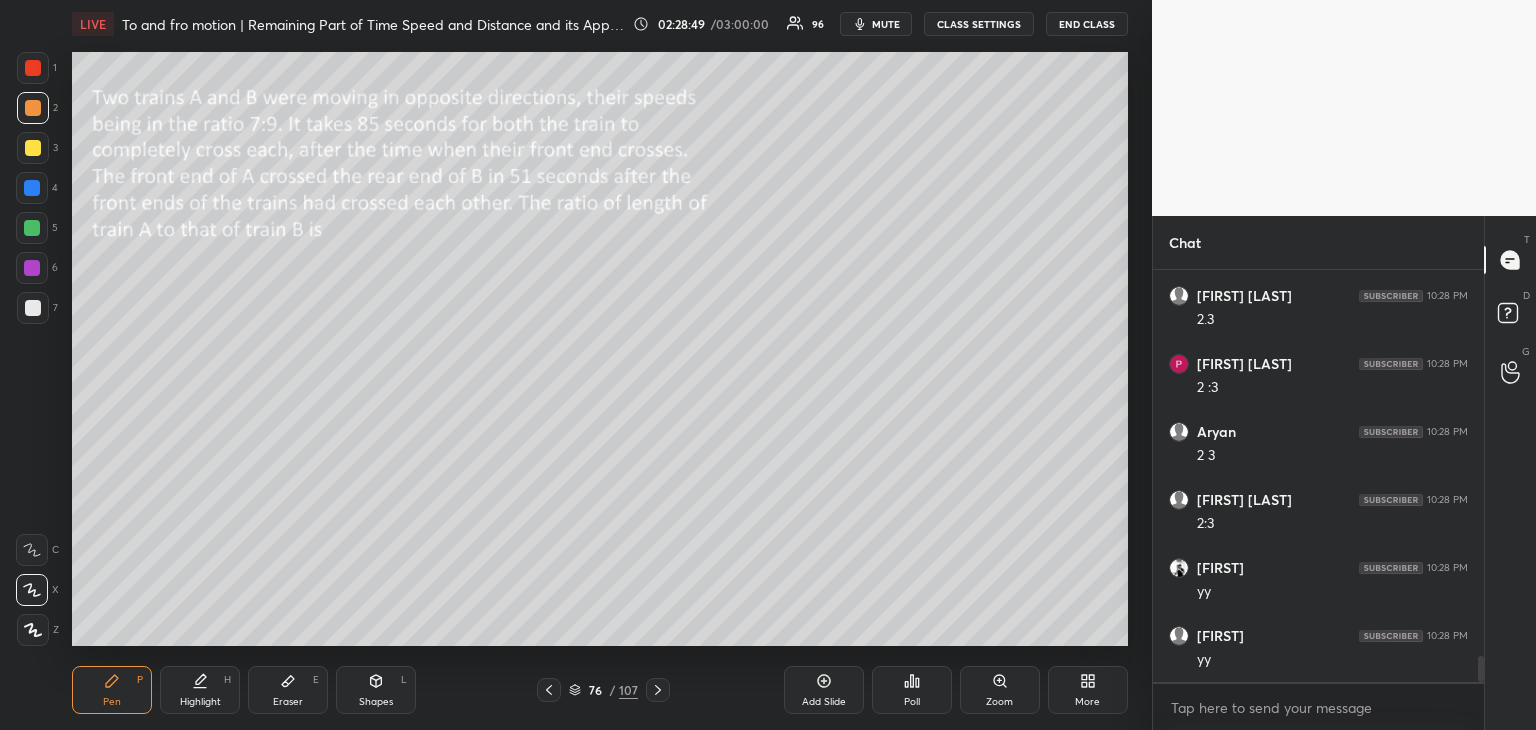 scroll, scrollTop: 6206, scrollLeft: 0, axis: vertical 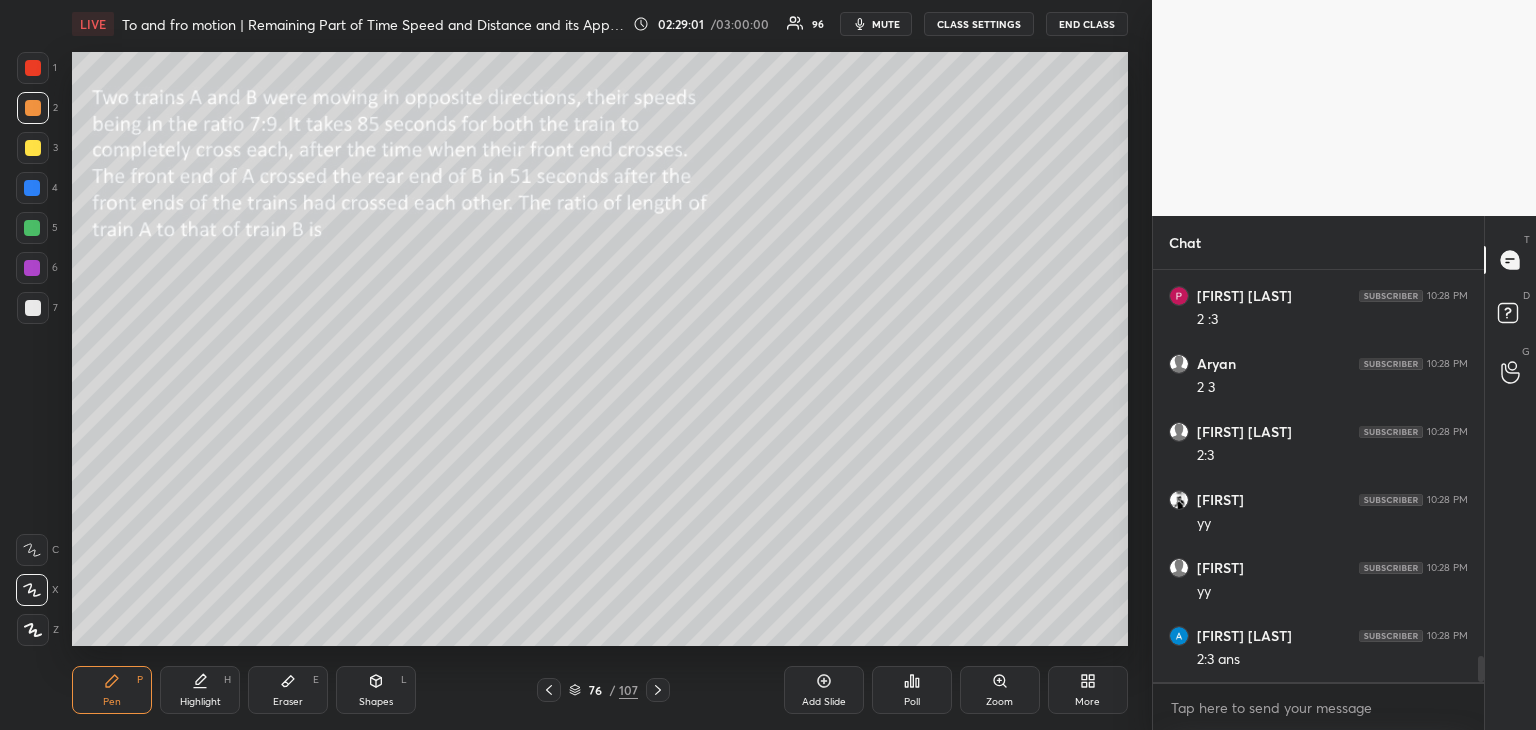click at bounding box center (32, 228) 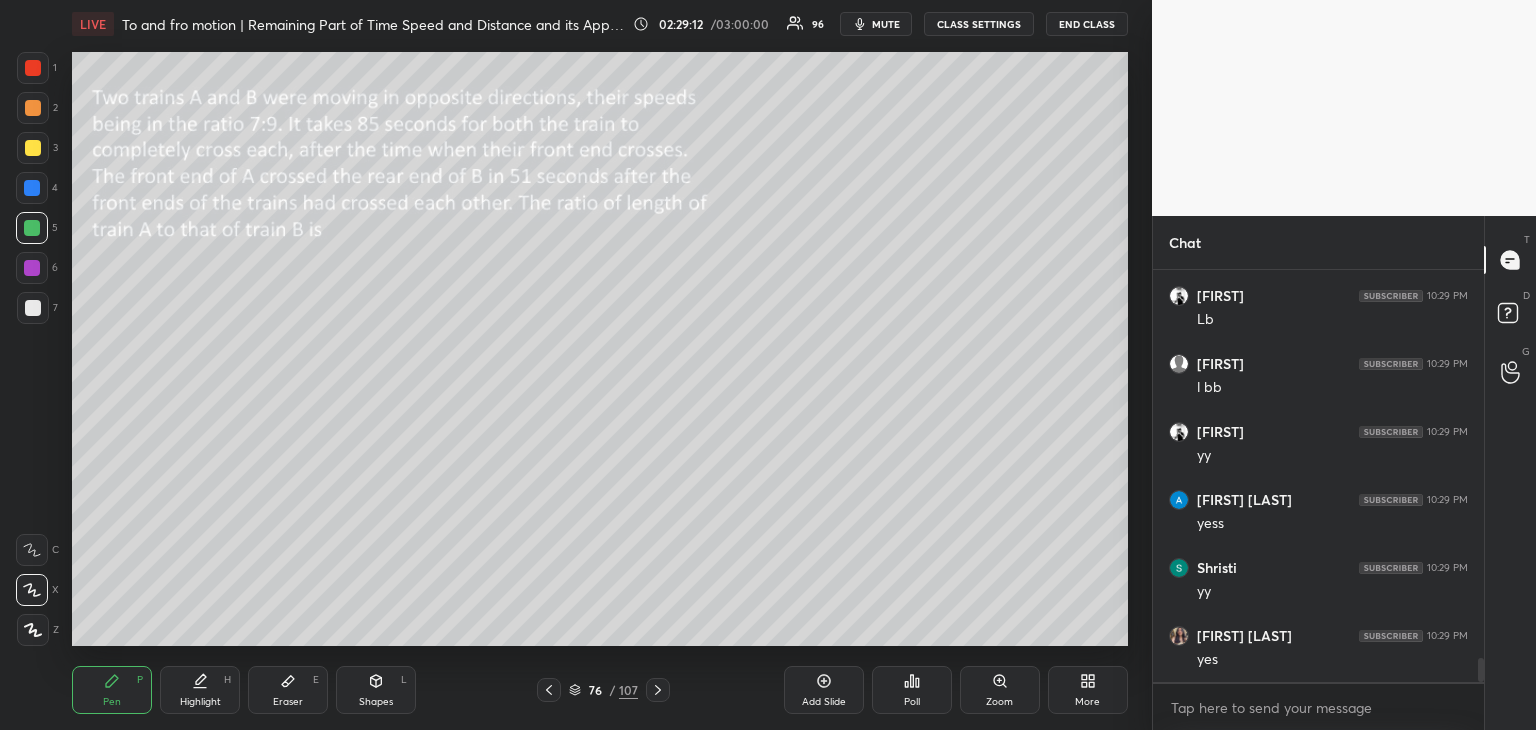 scroll, scrollTop: 6682, scrollLeft: 0, axis: vertical 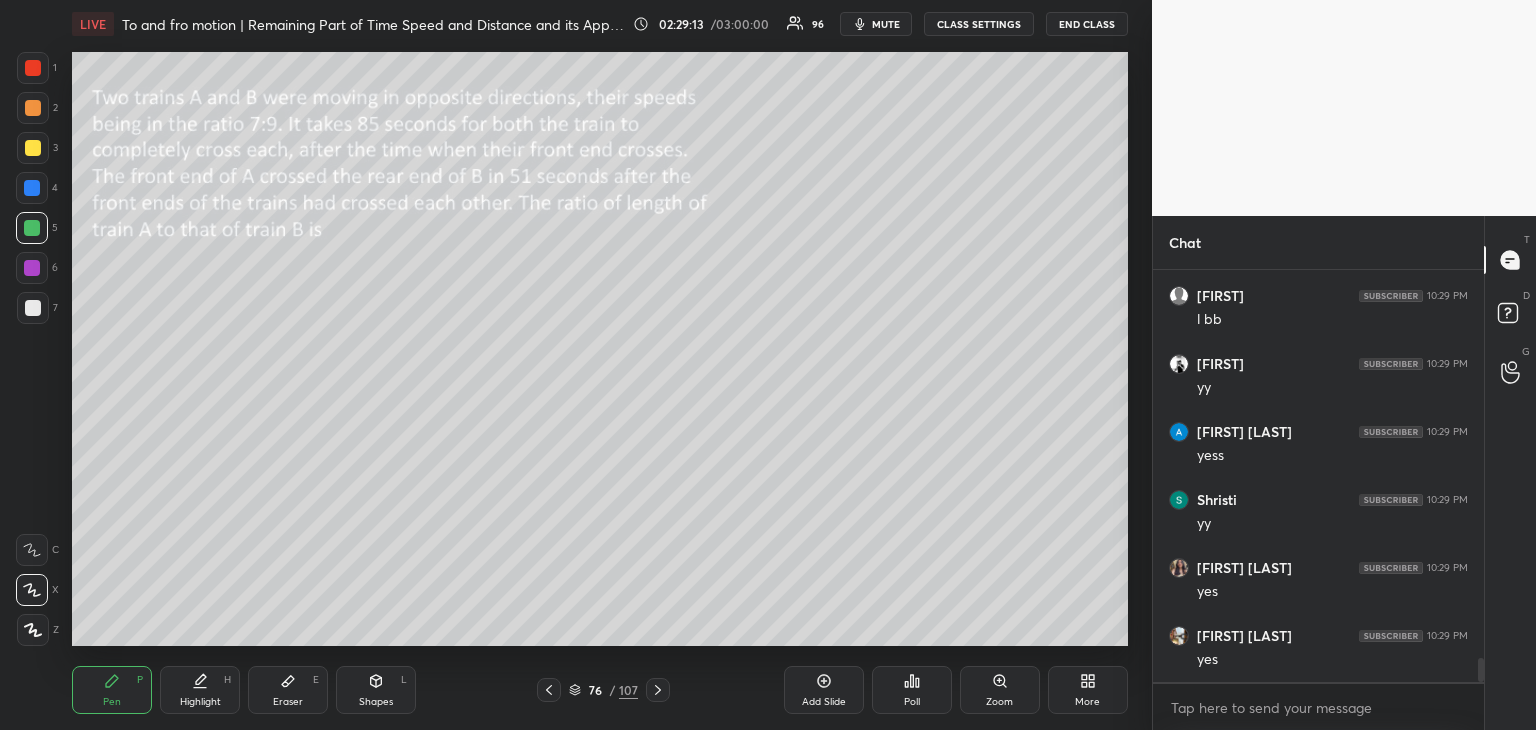 click at bounding box center [32, 268] 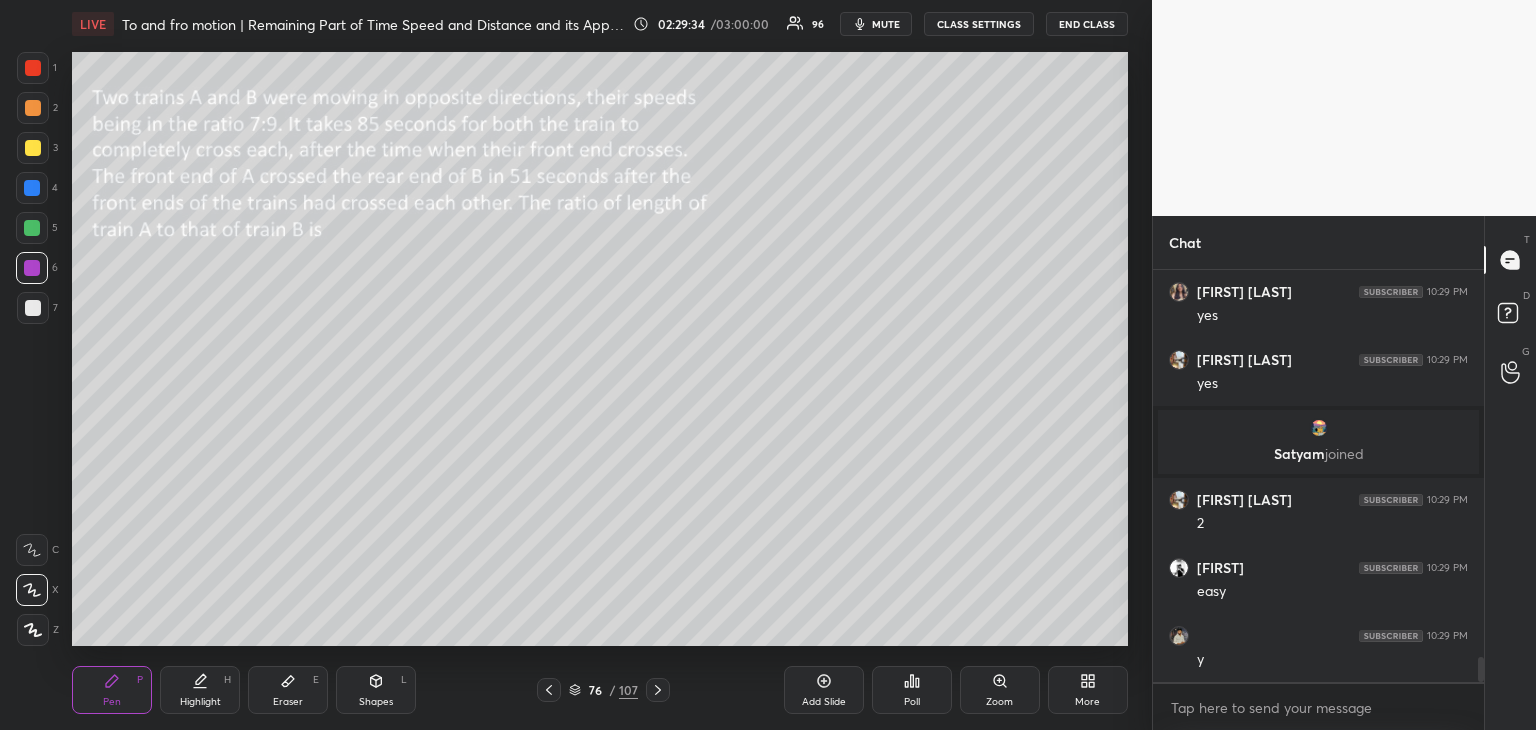 scroll, scrollTop: 6406, scrollLeft: 0, axis: vertical 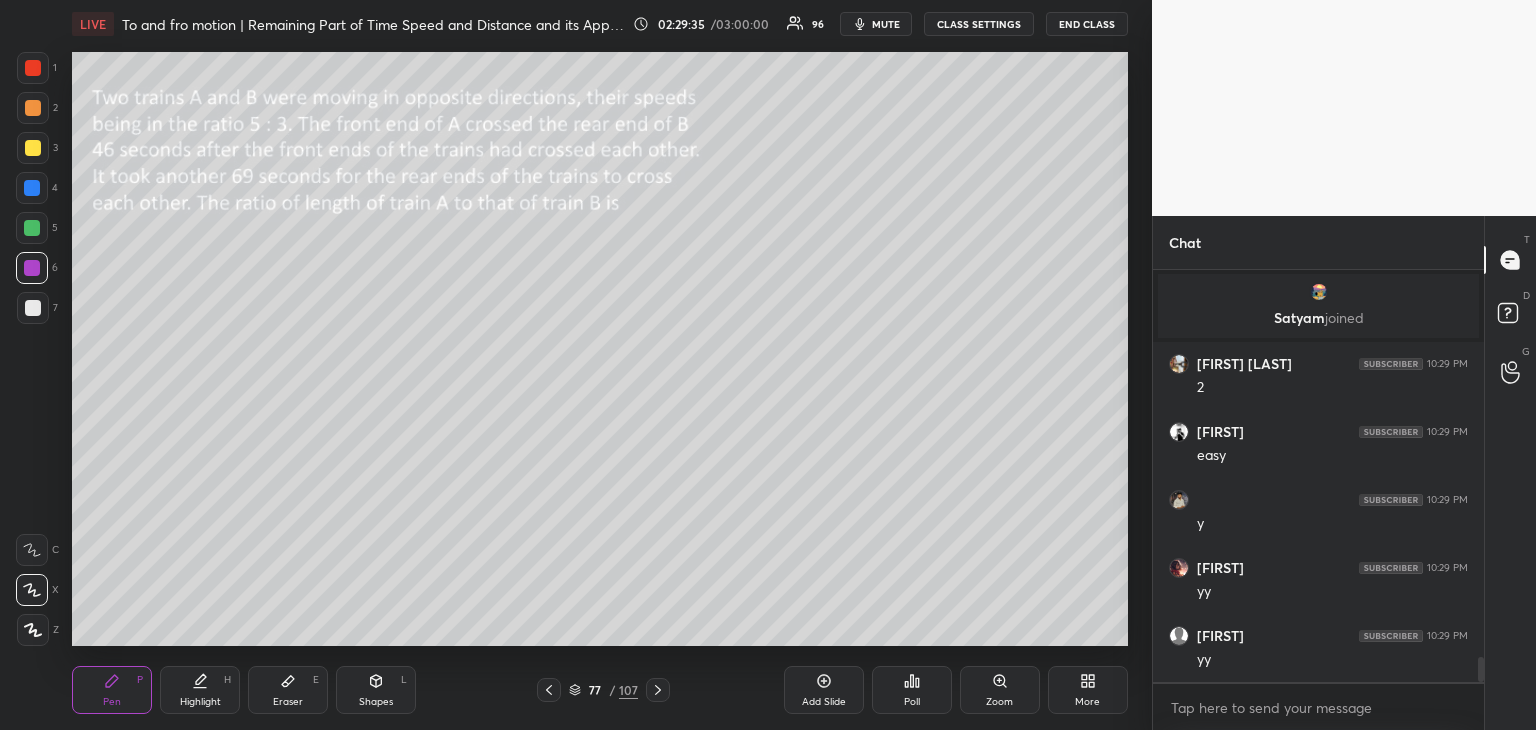 click 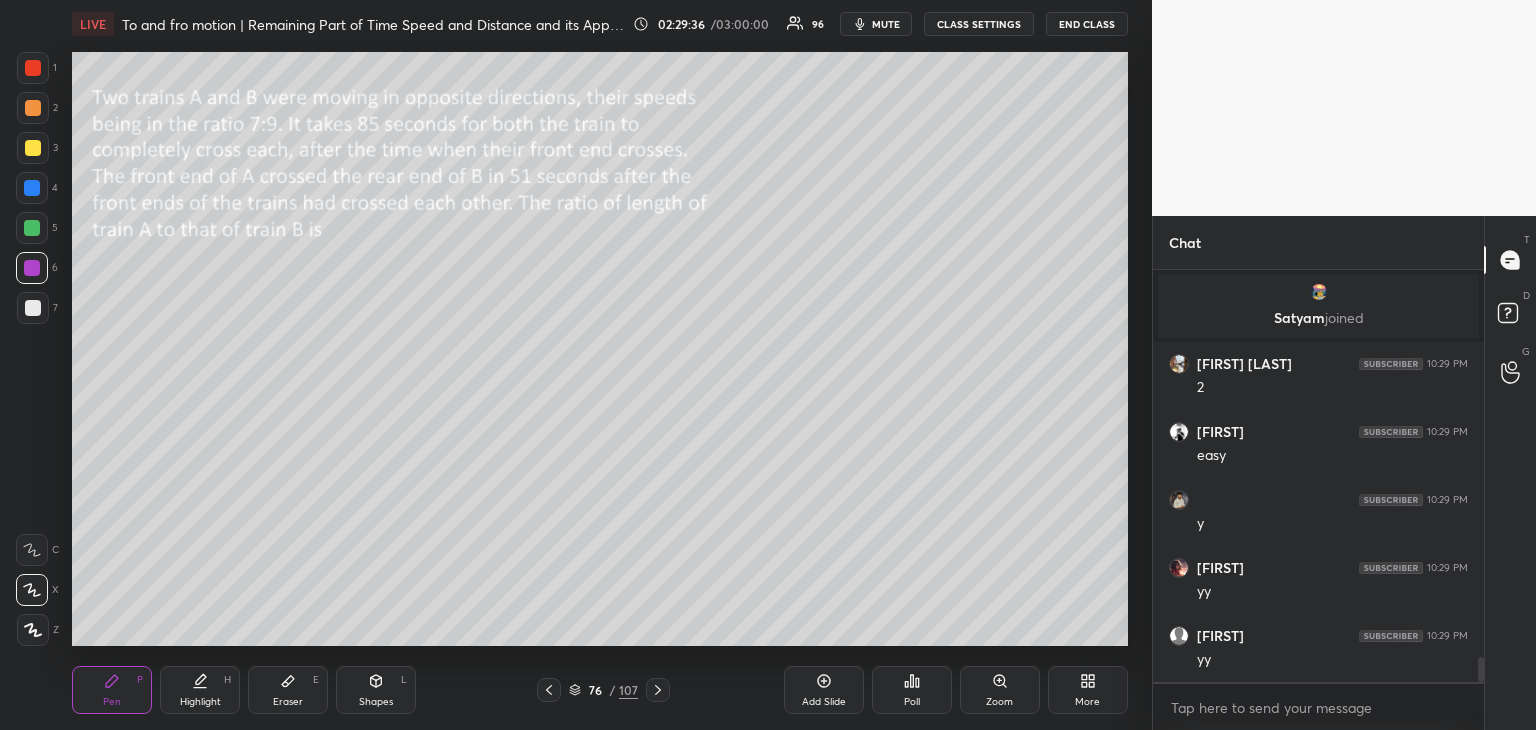 click 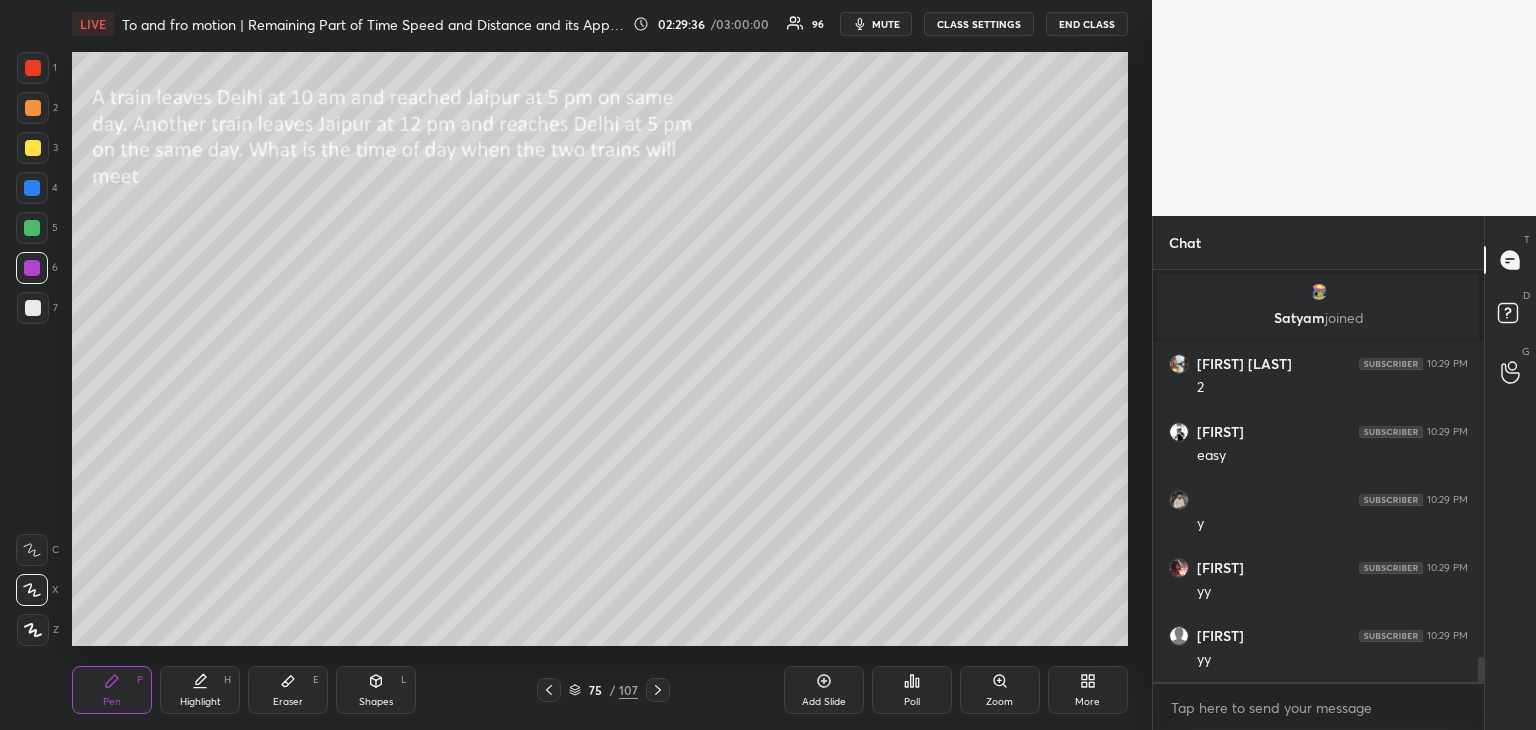 click 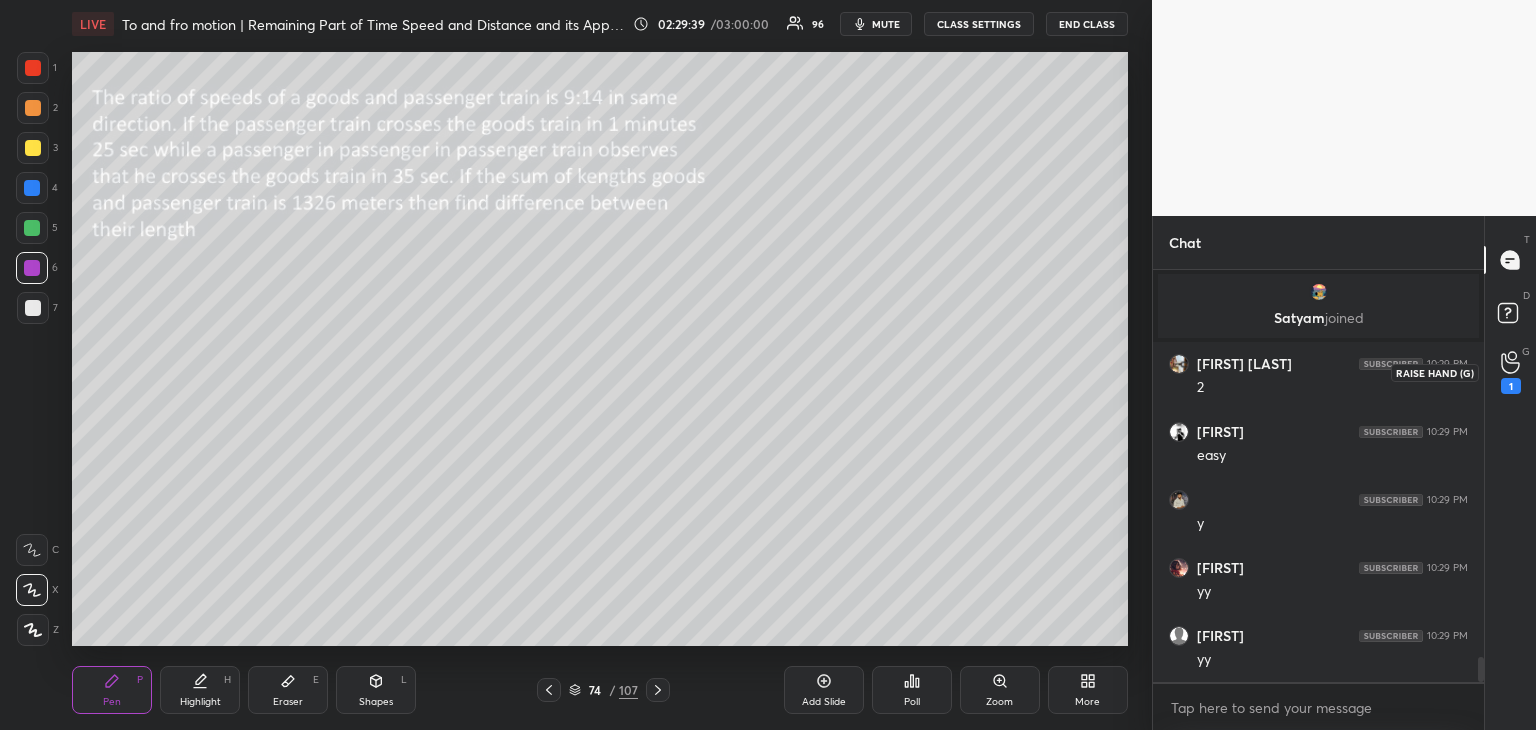 click on "1" at bounding box center (1511, 386) 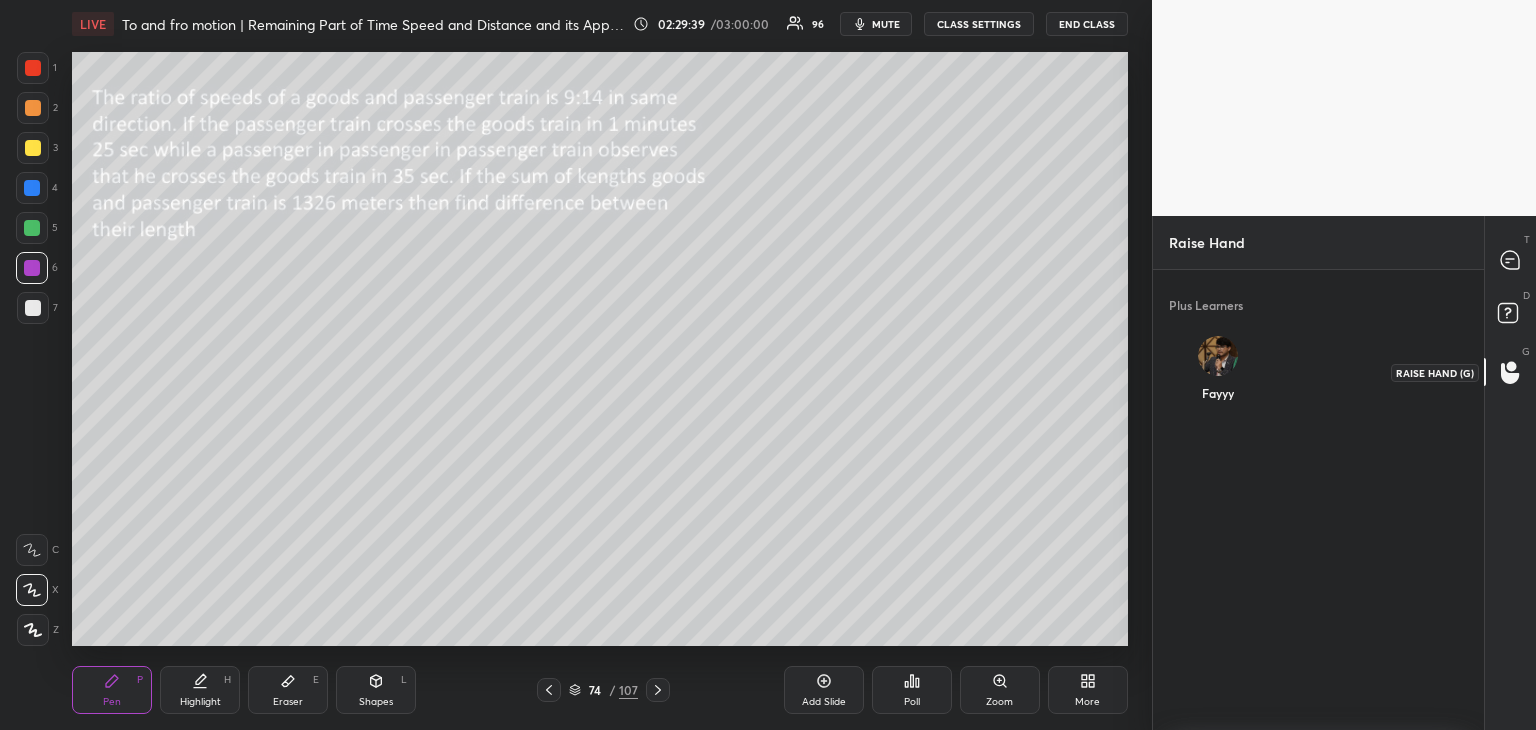 scroll, scrollTop: 454, scrollLeft: 325, axis: both 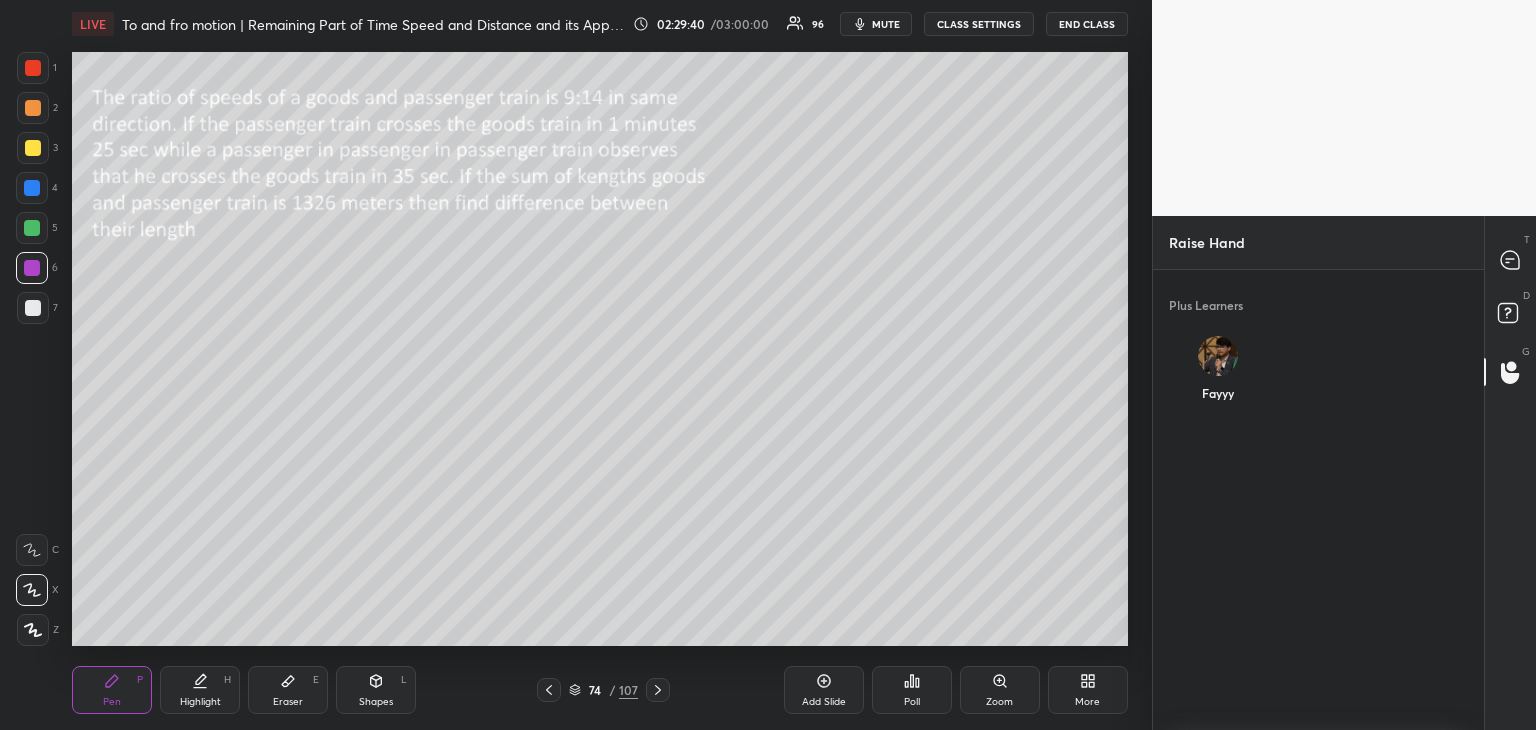 click at bounding box center [1218, 356] 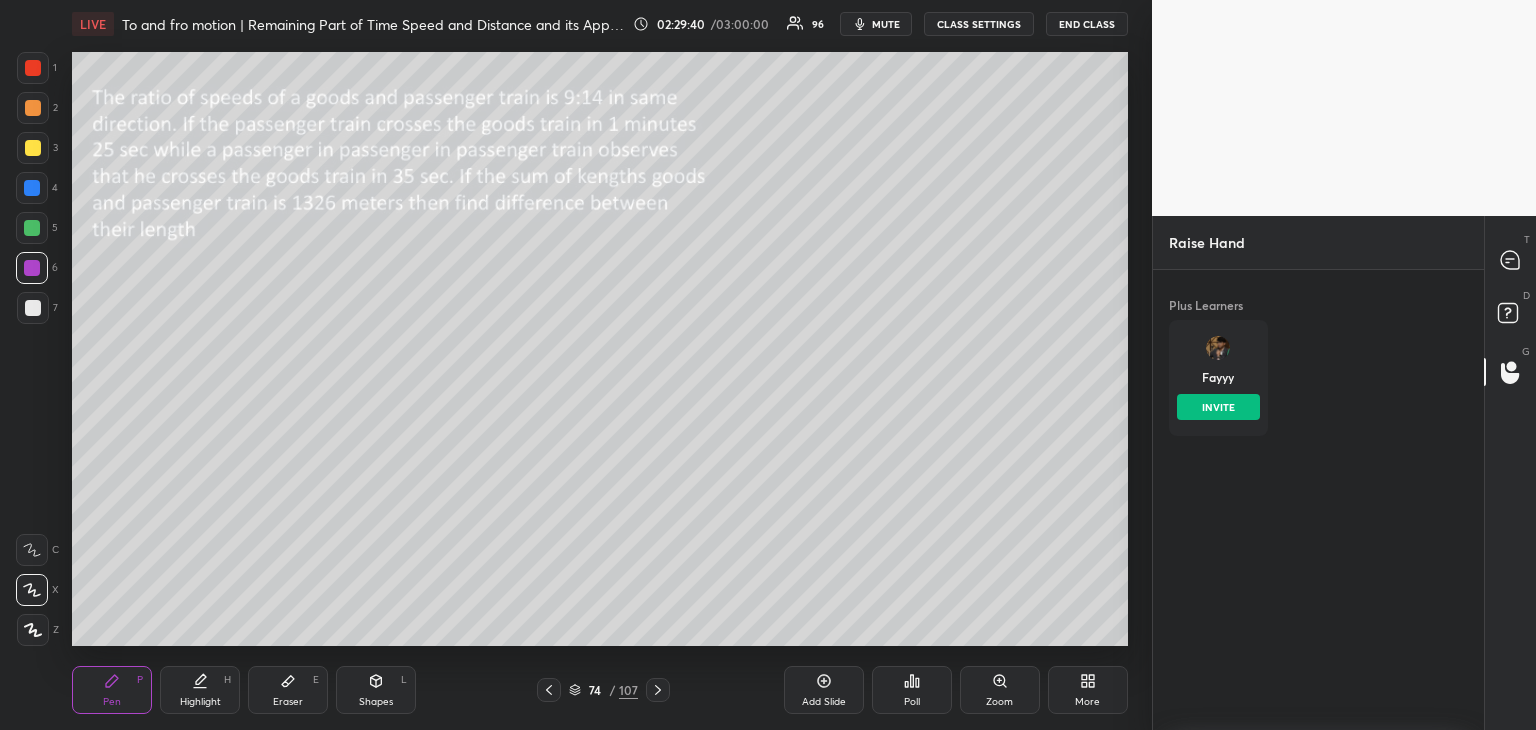 click on "Fayyy INVITE" at bounding box center [1218, 378] 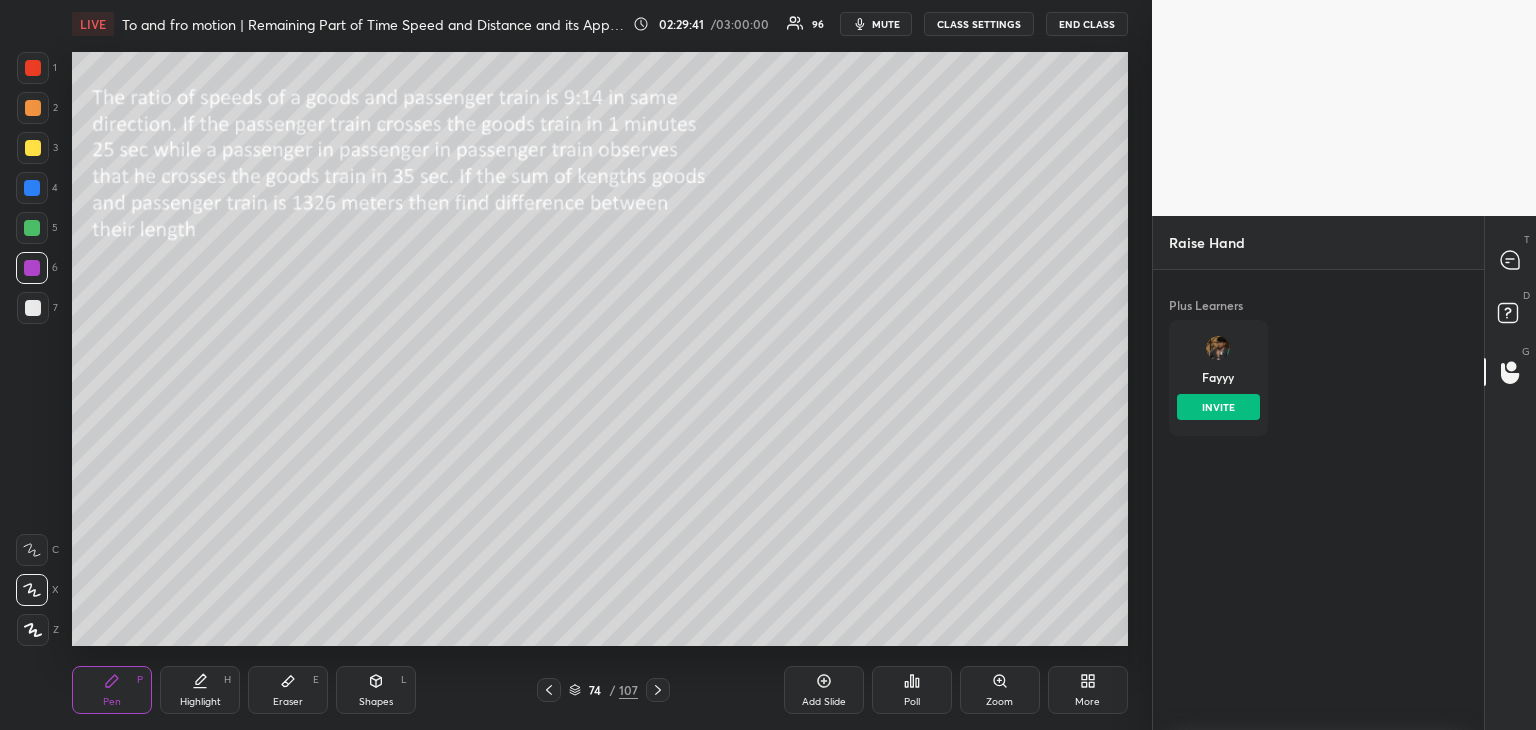 click on "INVITE" at bounding box center [1218, 407] 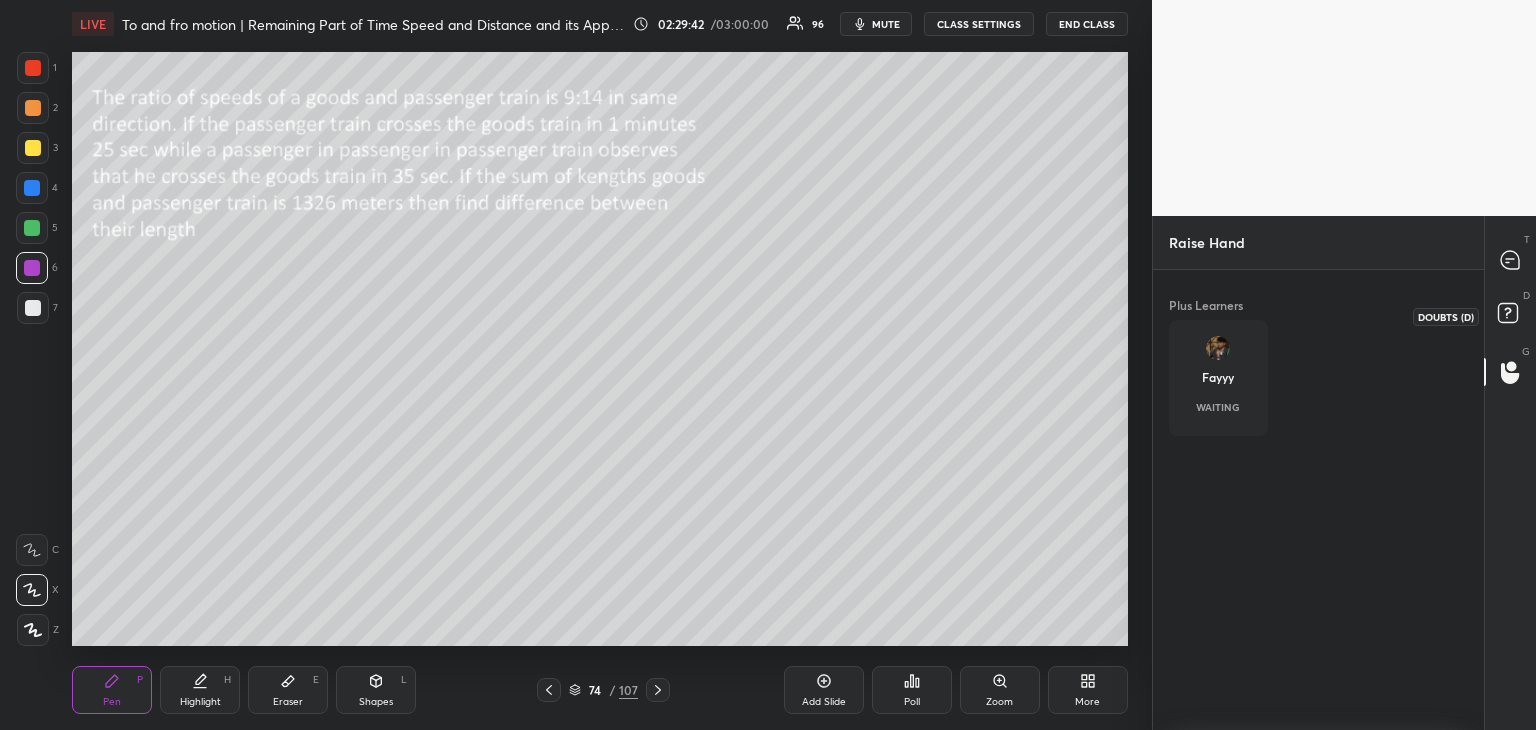 click 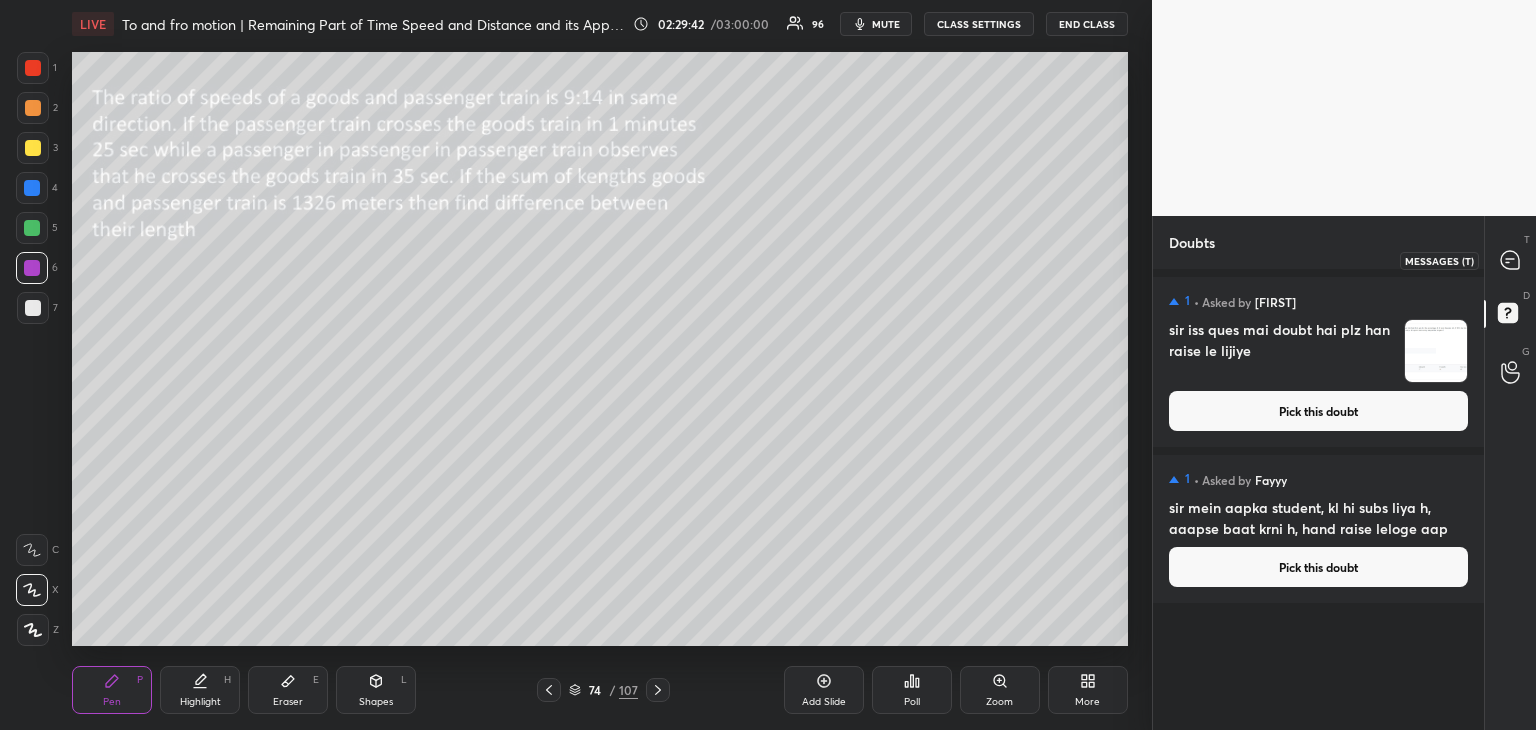 click 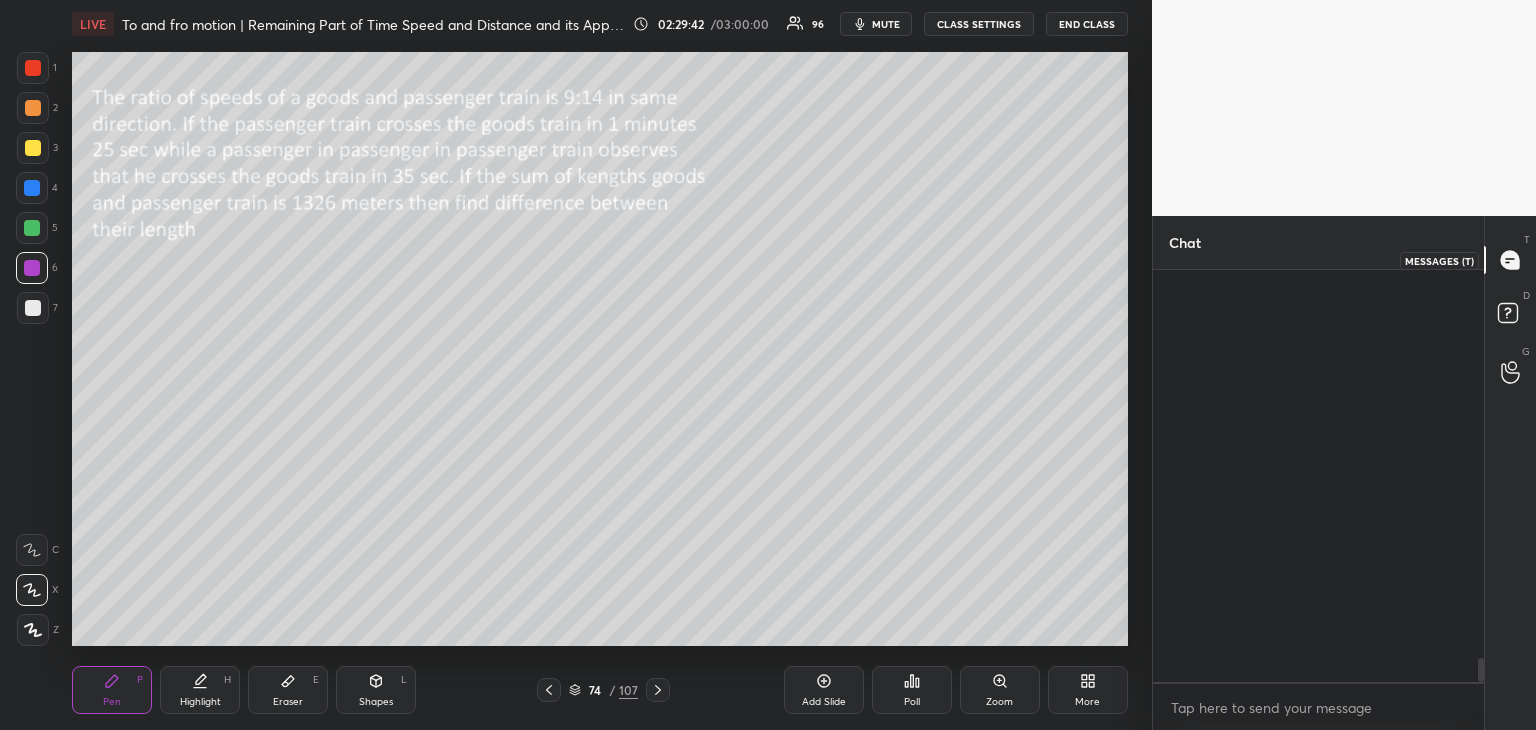 scroll, scrollTop: 6752, scrollLeft: 0, axis: vertical 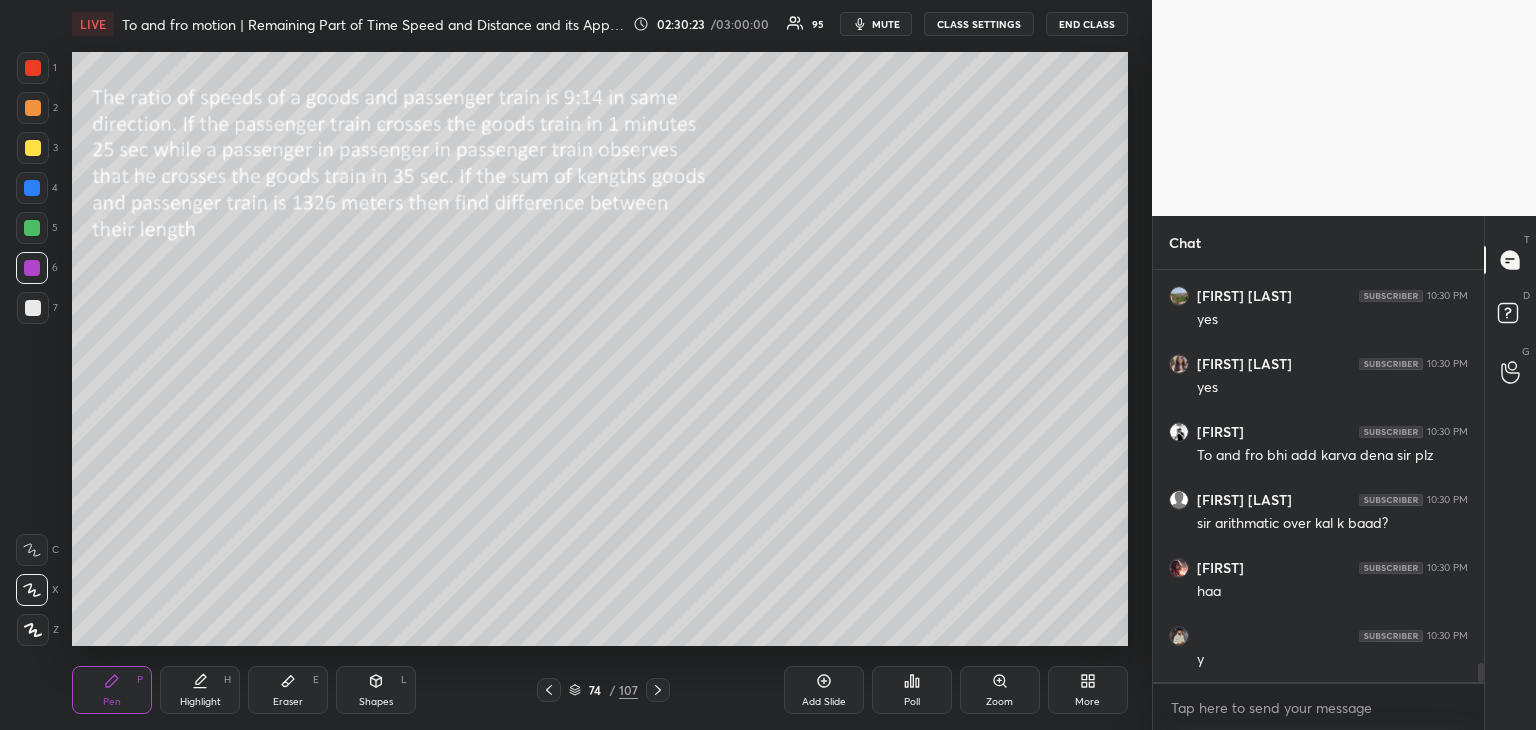 click at bounding box center (33, 148) 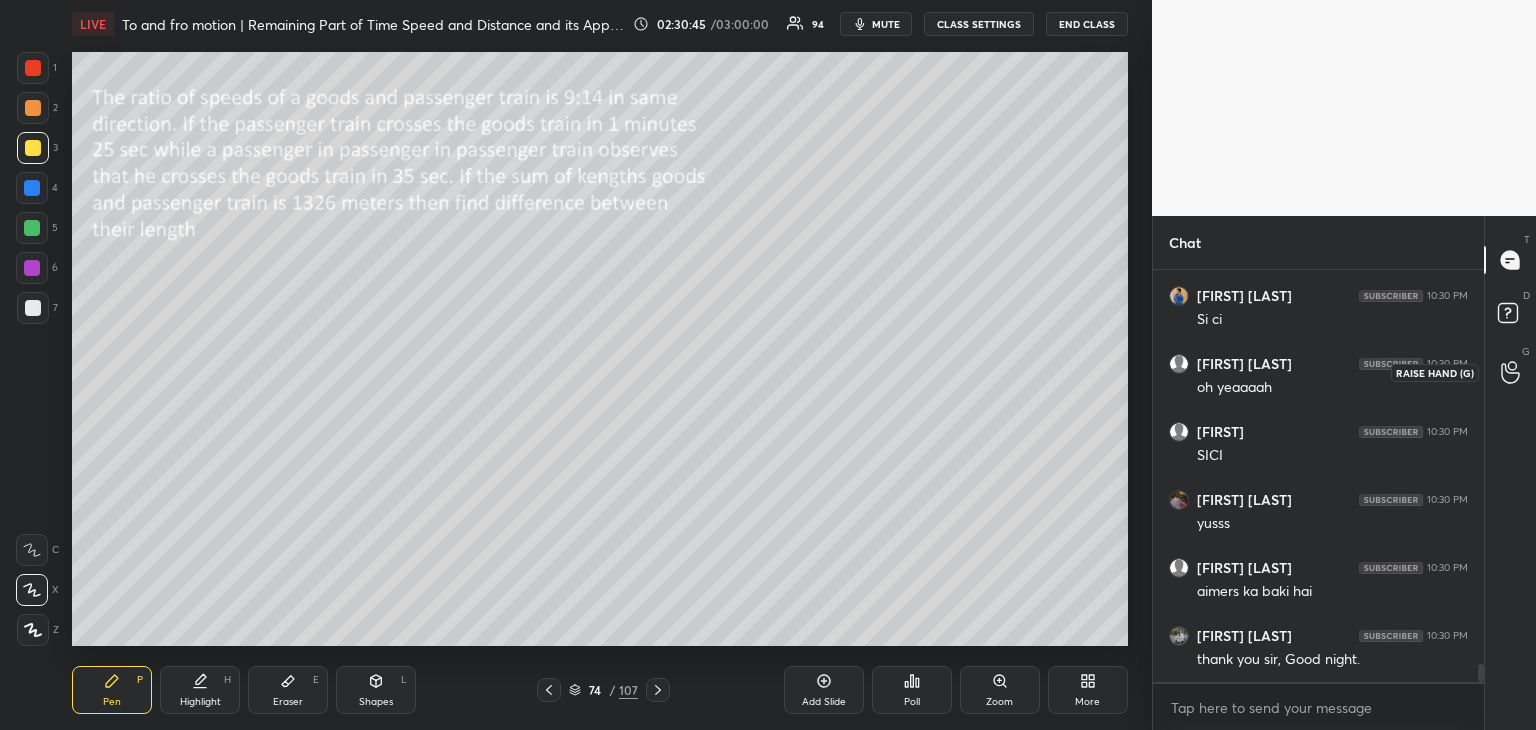 click 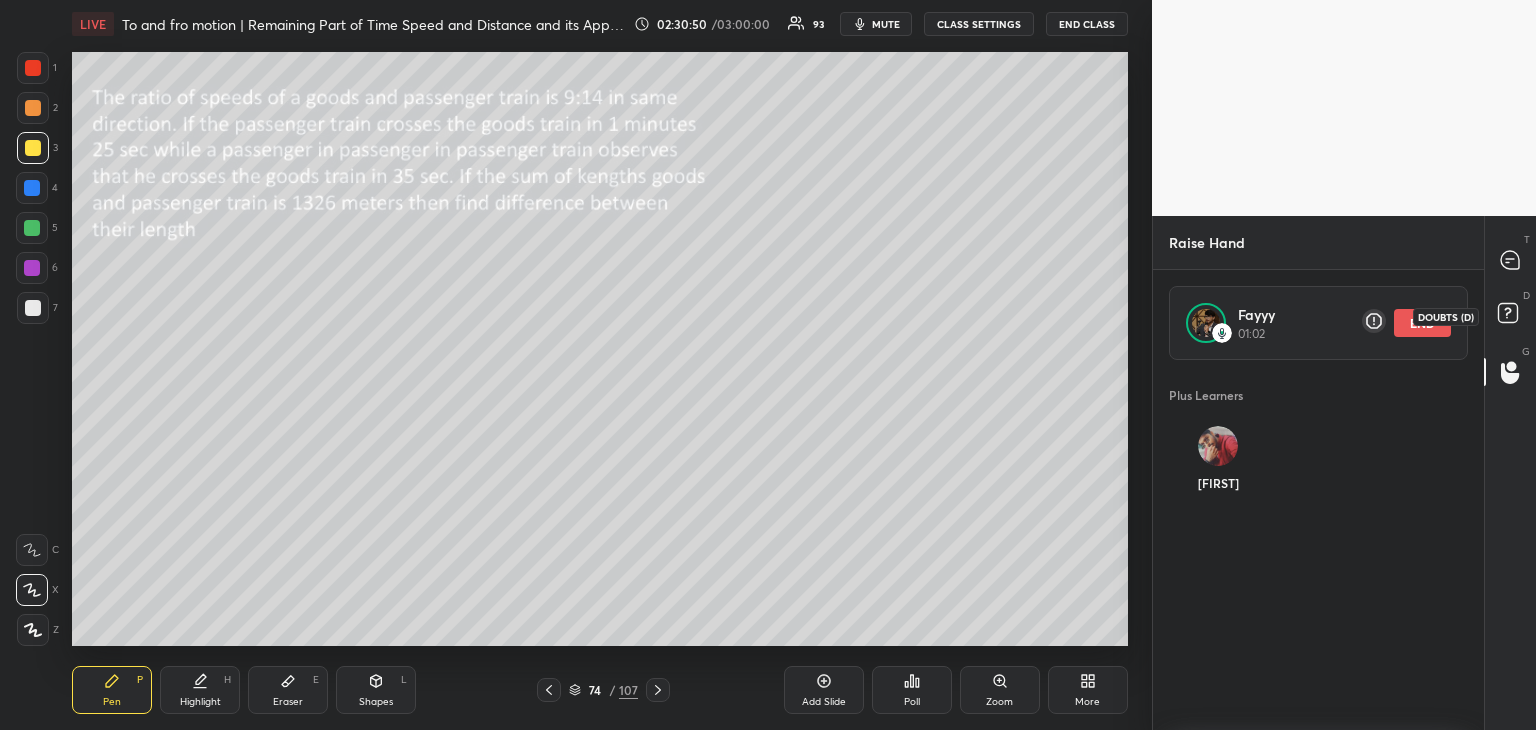 click 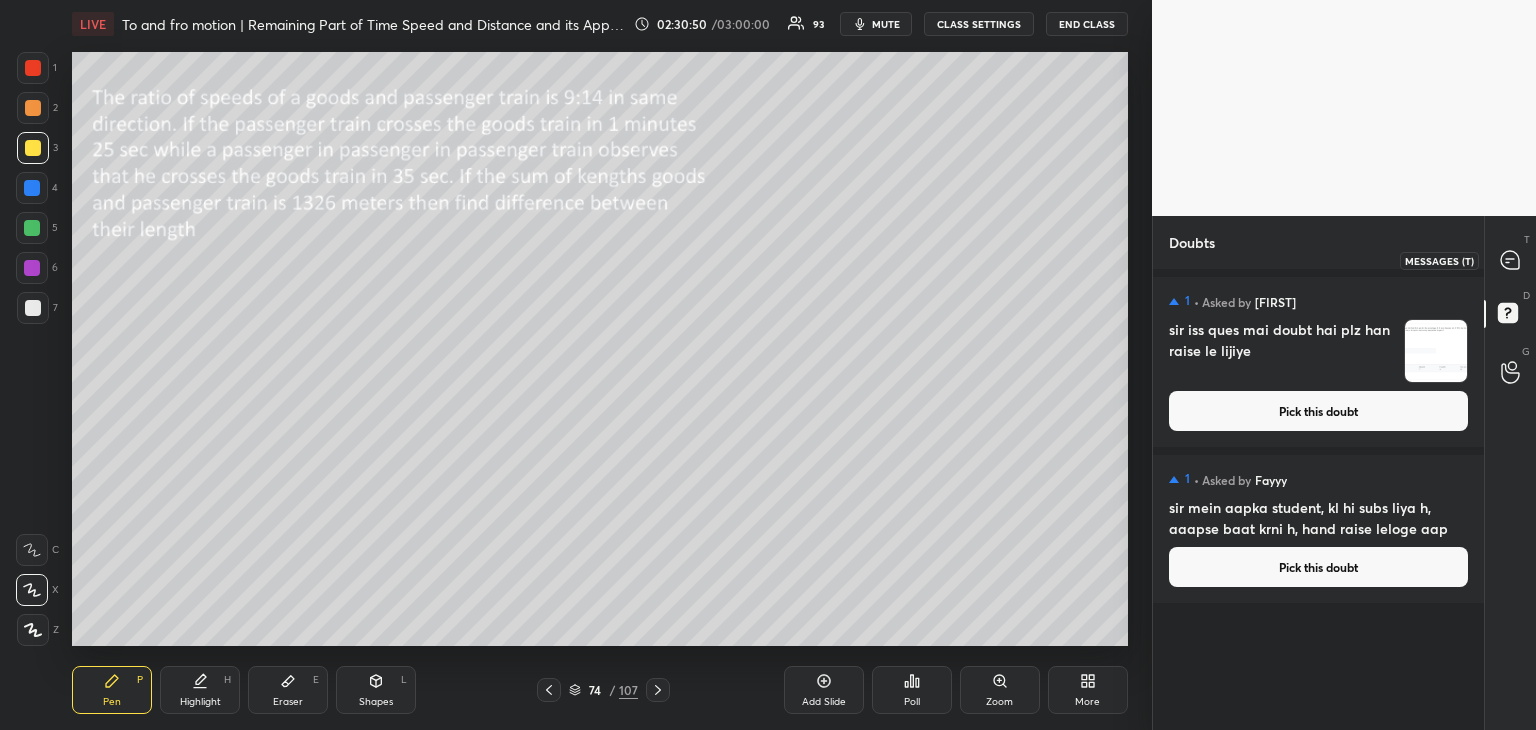 click 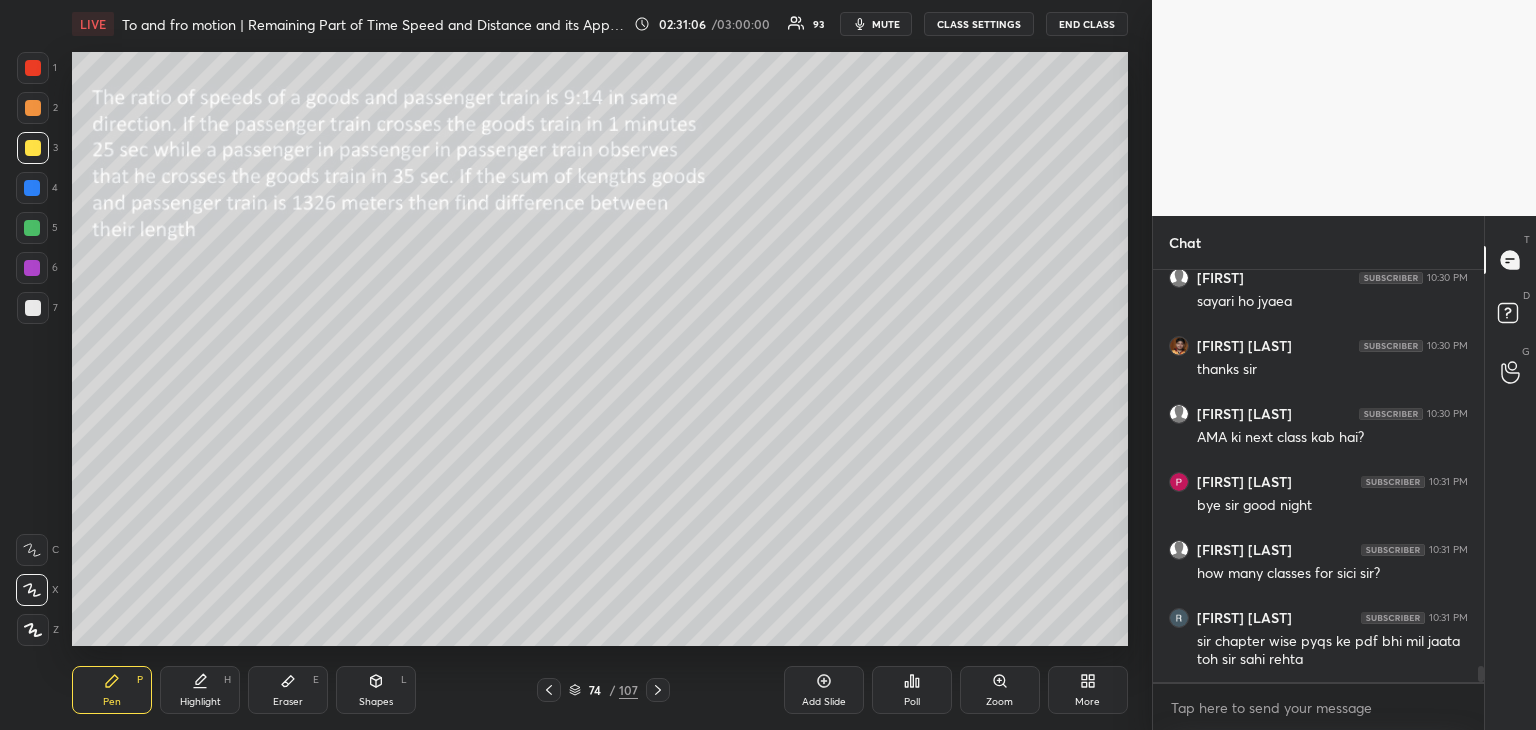 scroll, scrollTop: 9982, scrollLeft: 0, axis: vertical 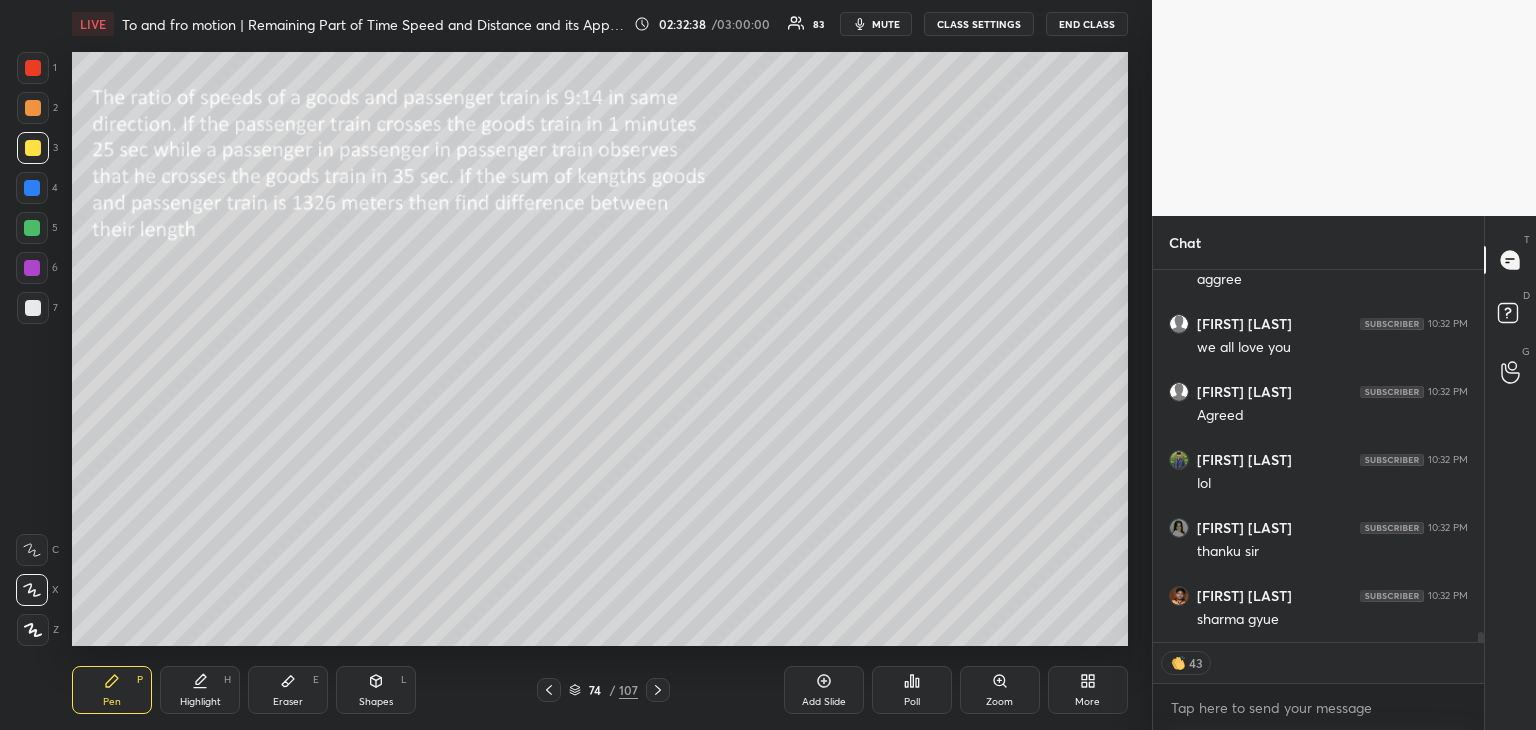 click at bounding box center (33, 308) 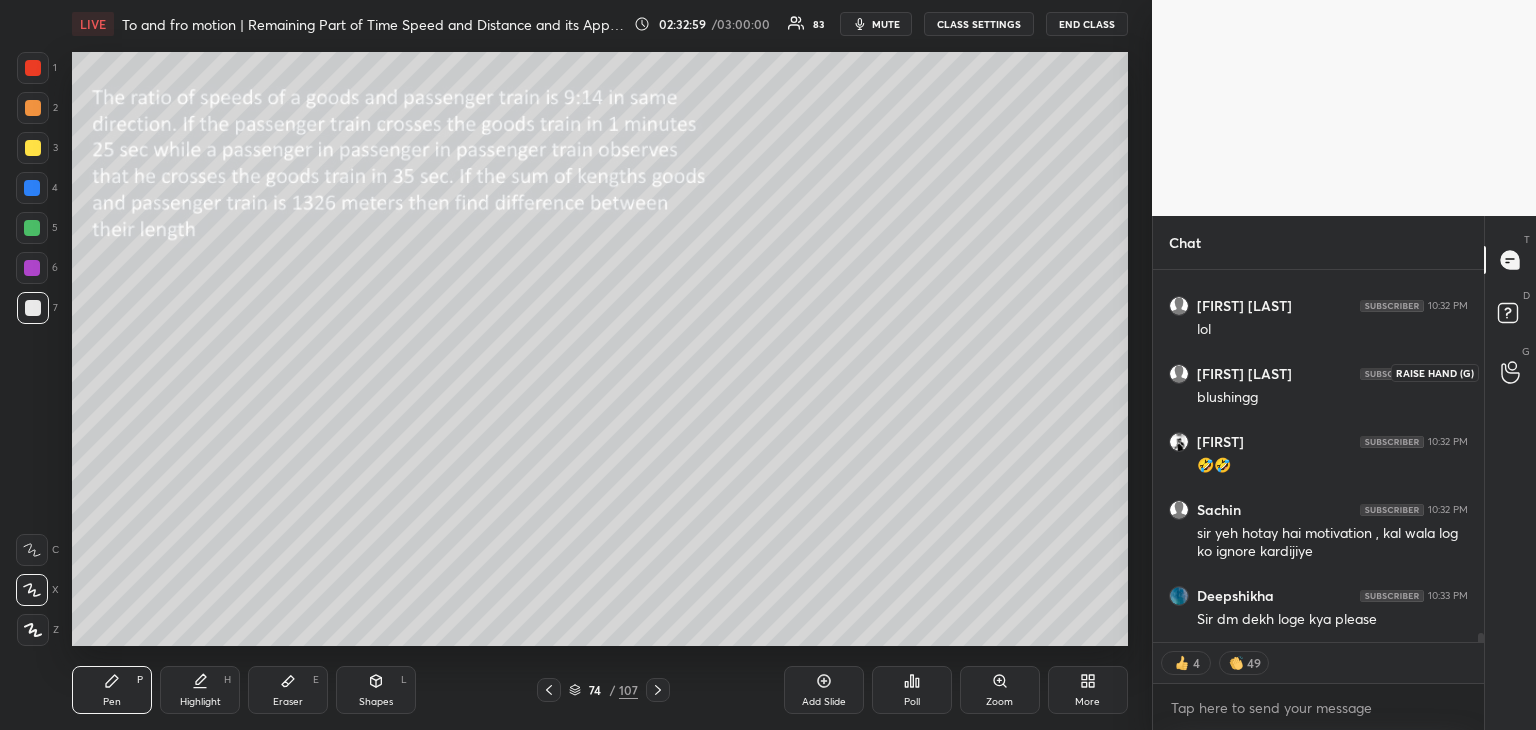 scroll, scrollTop: 14992, scrollLeft: 0, axis: vertical 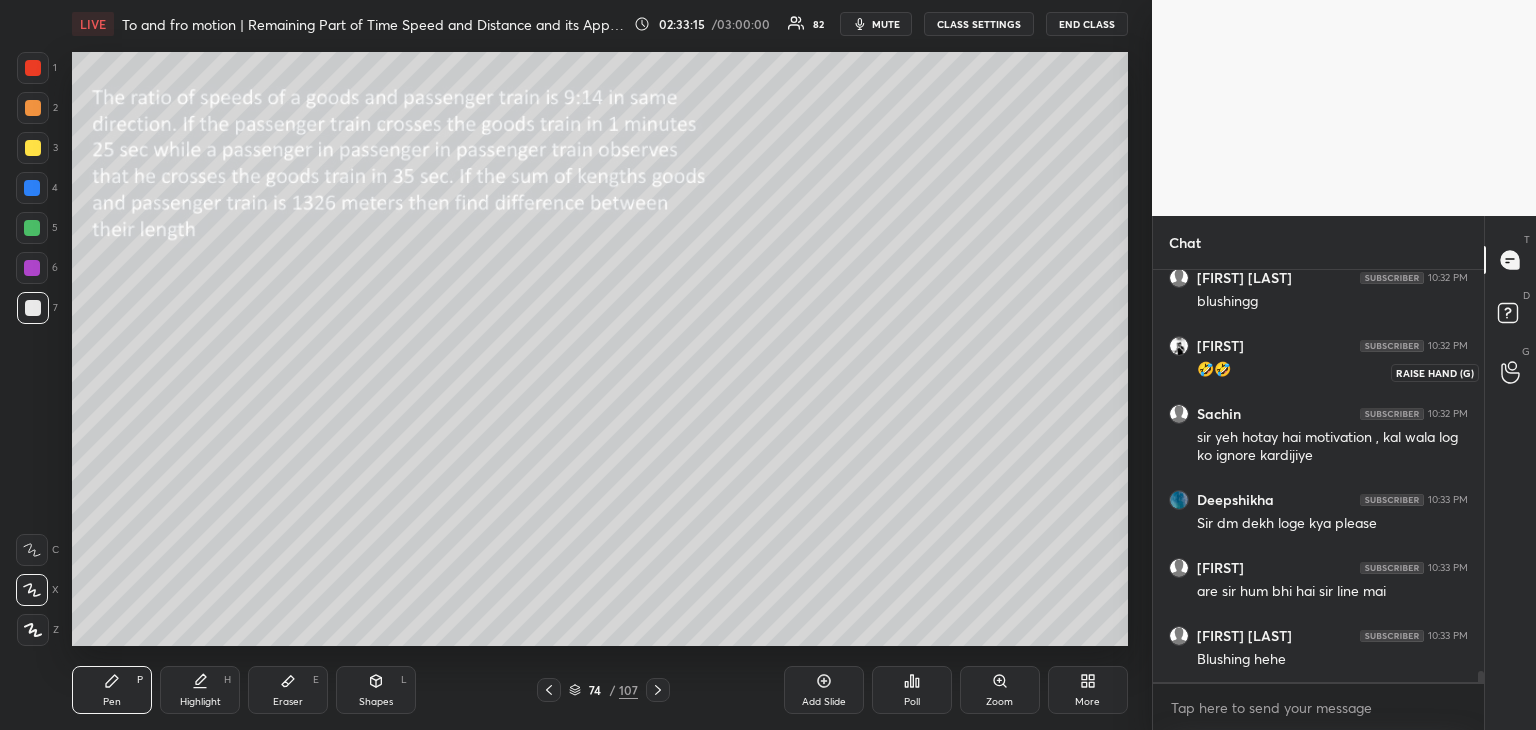 click 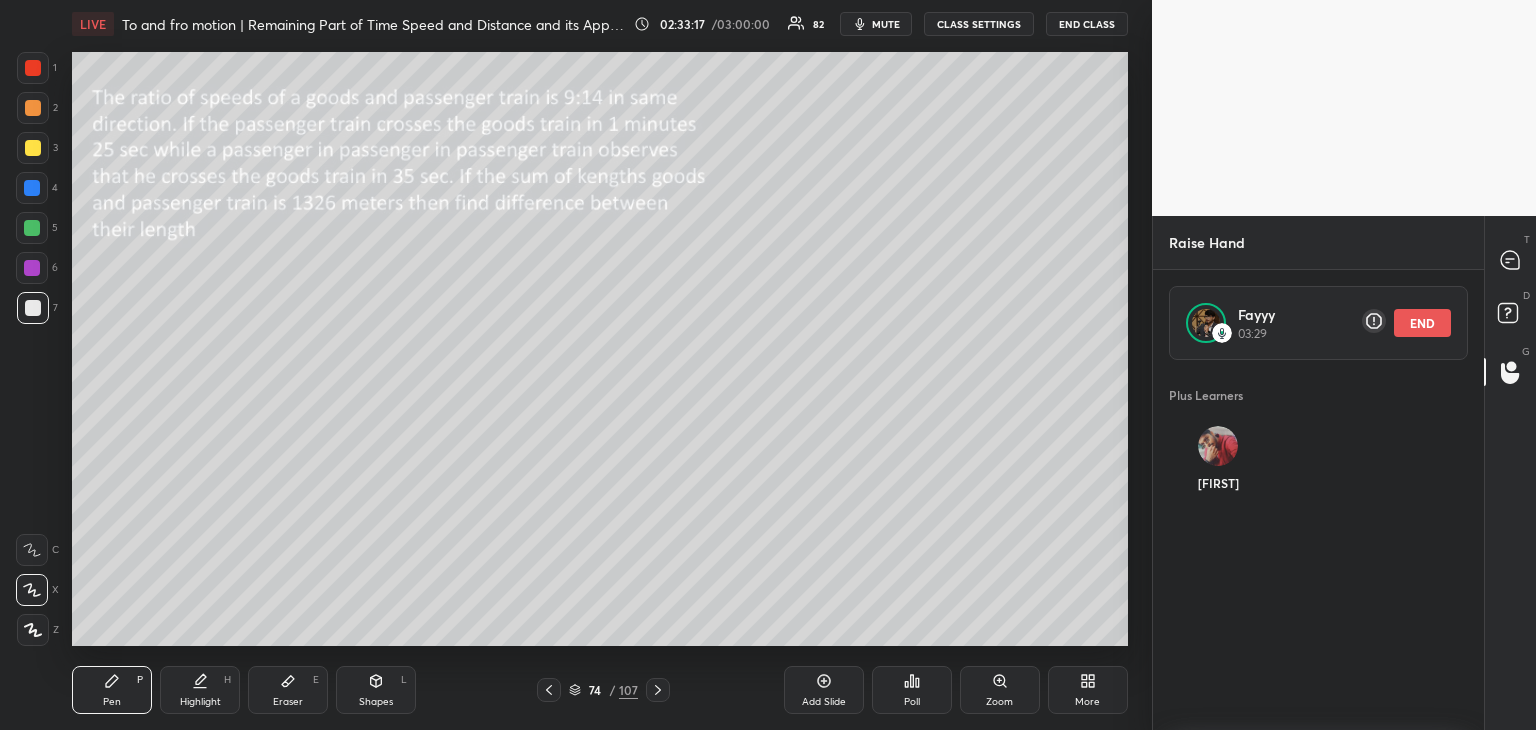 click on "END" at bounding box center [1422, 323] 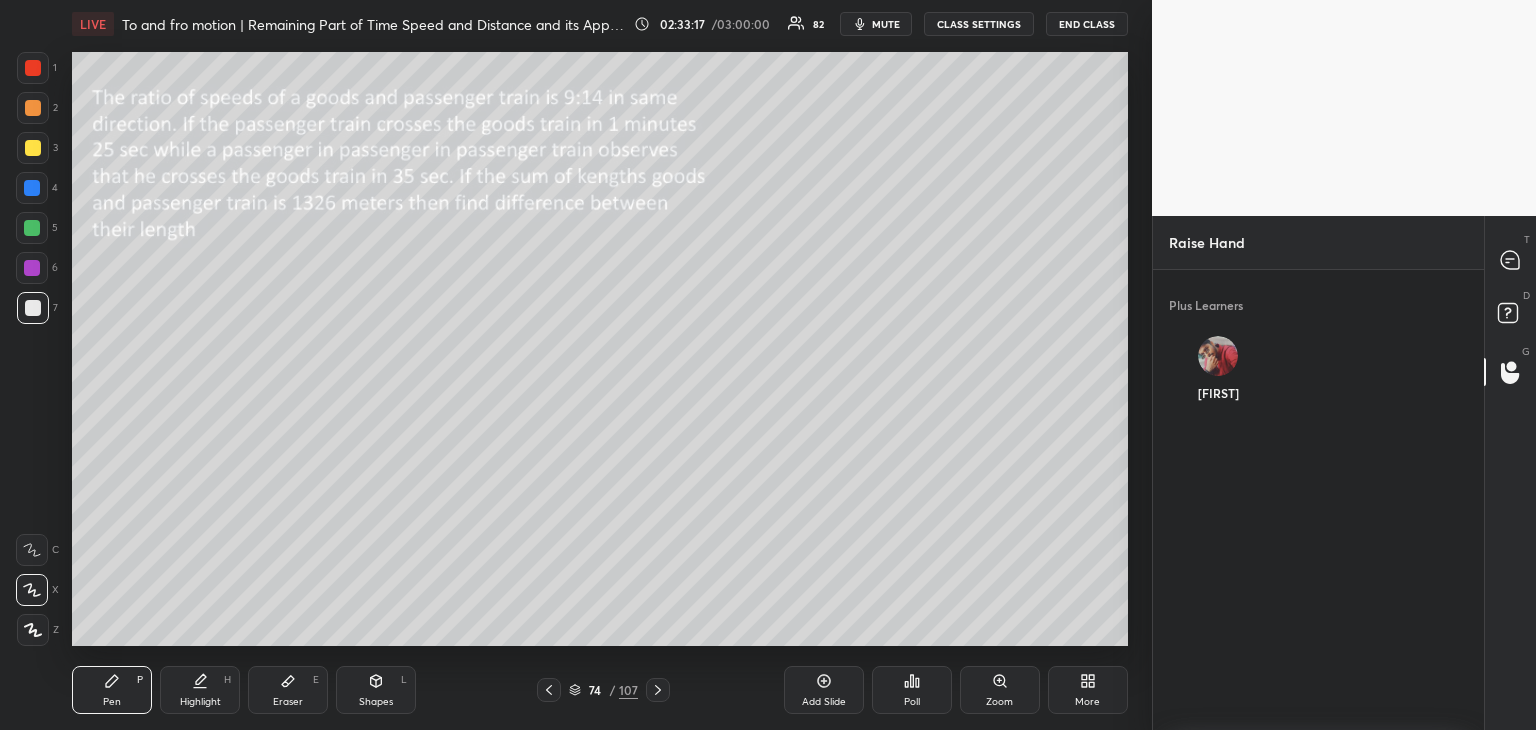 scroll, scrollTop: 364, scrollLeft: 325, axis: both 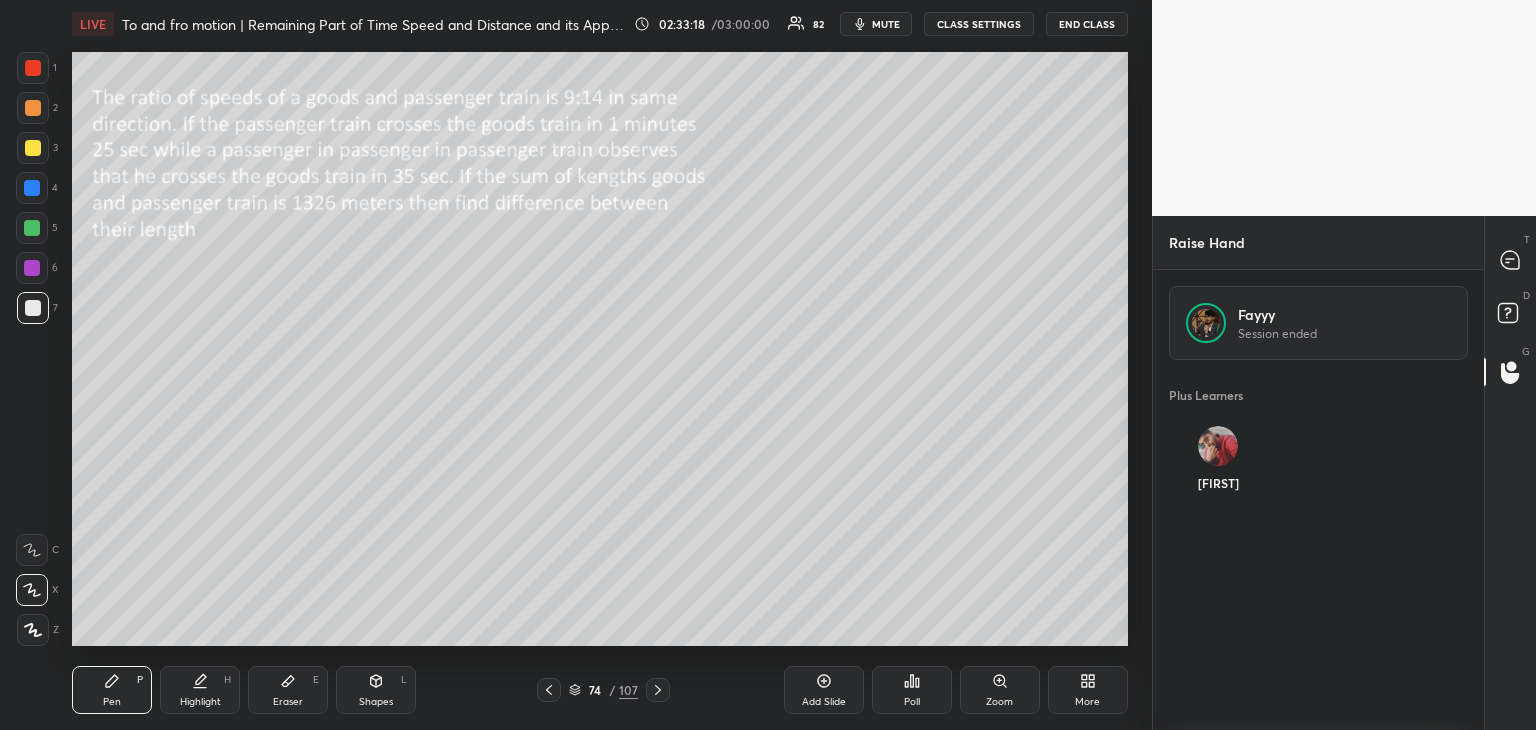 click on "[FIRST]" at bounding box center (1218, 463) 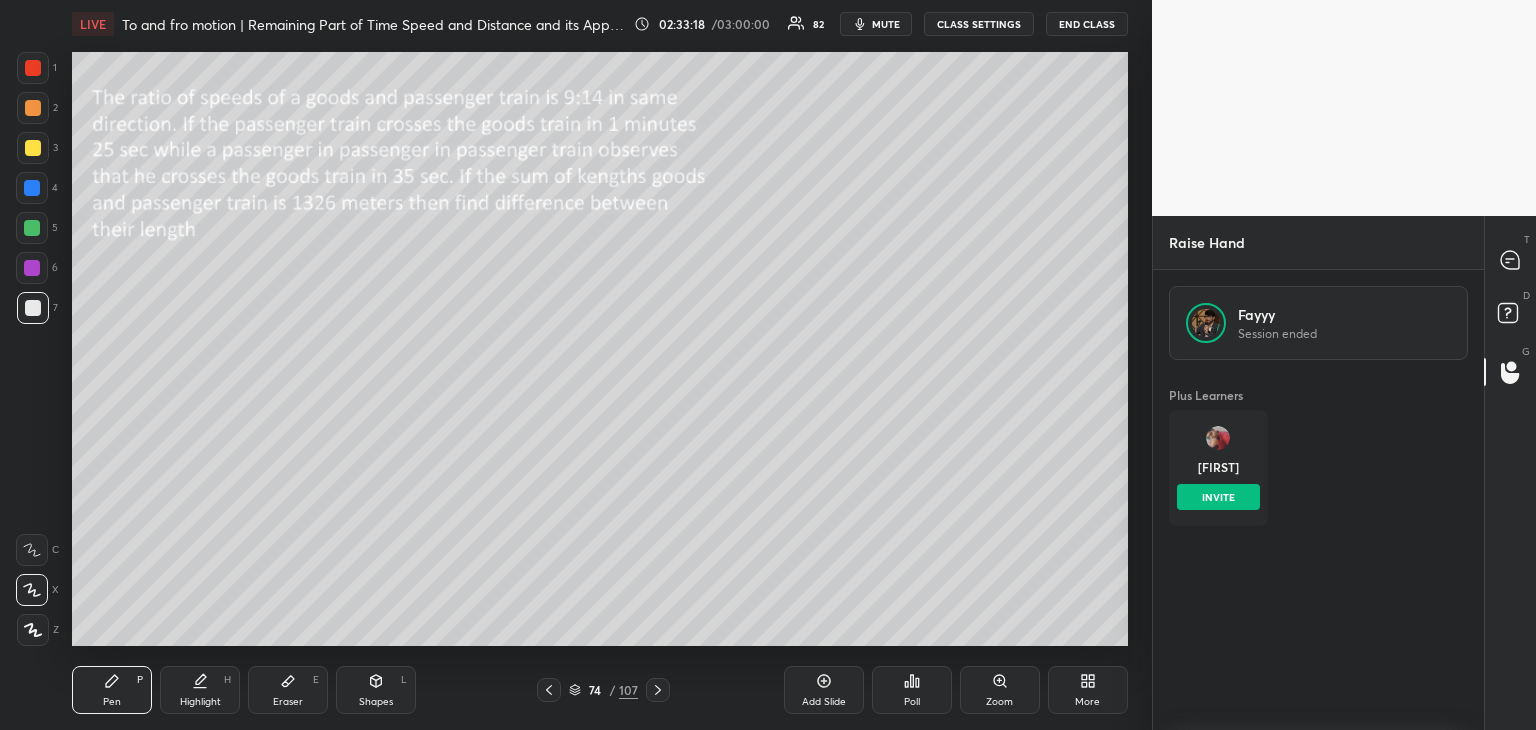 click on "INVITE" at bounding box center [1218, 497] 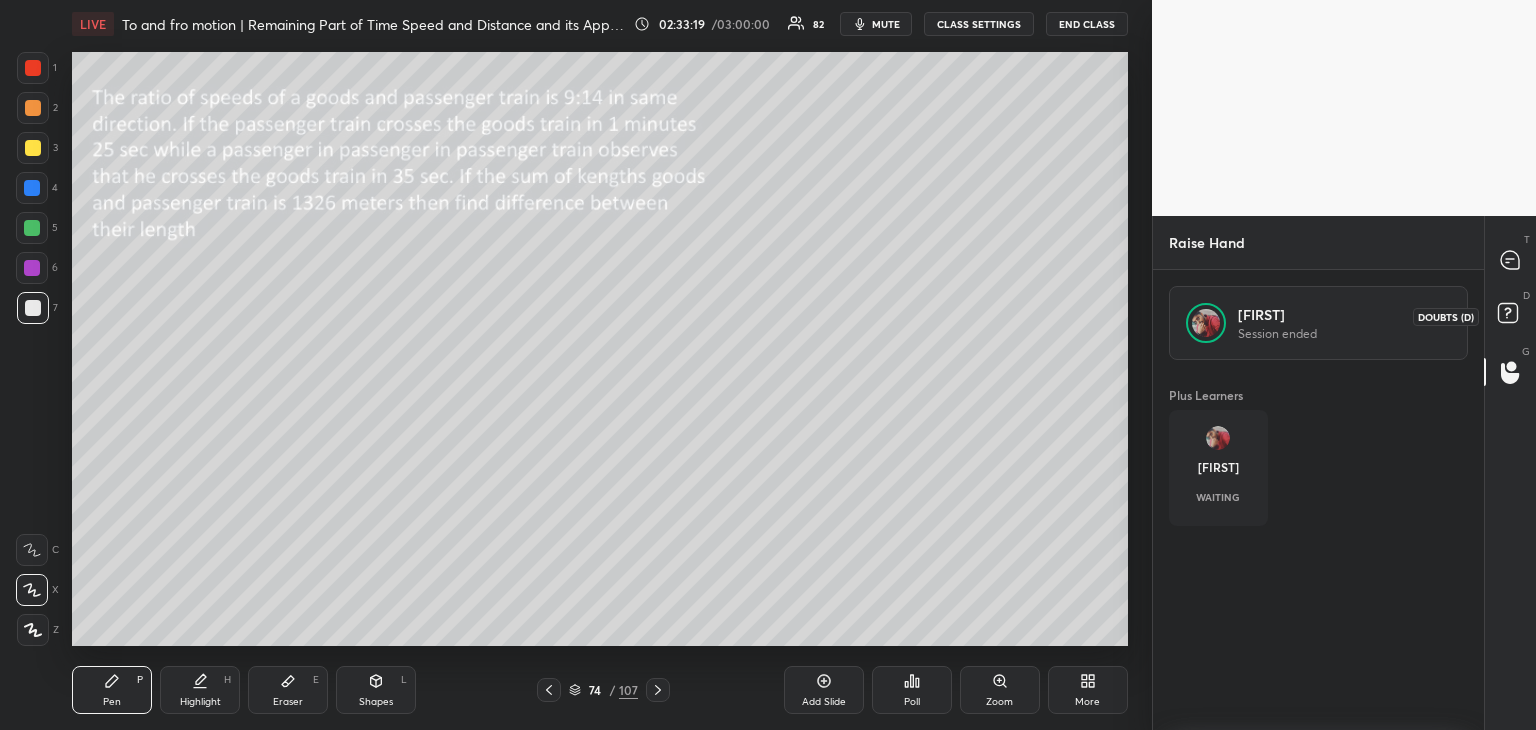 click 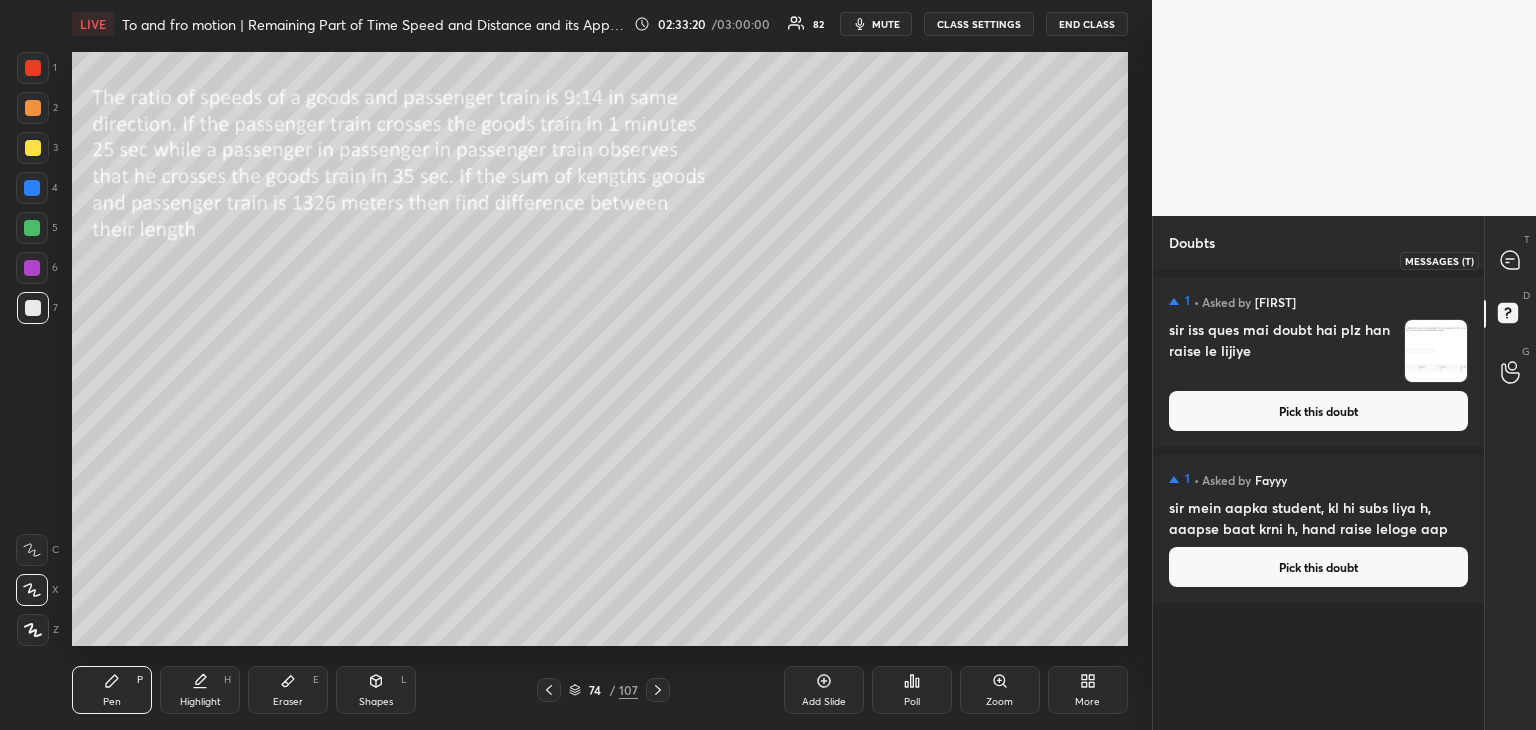 click at bounding box center [1511, 260] 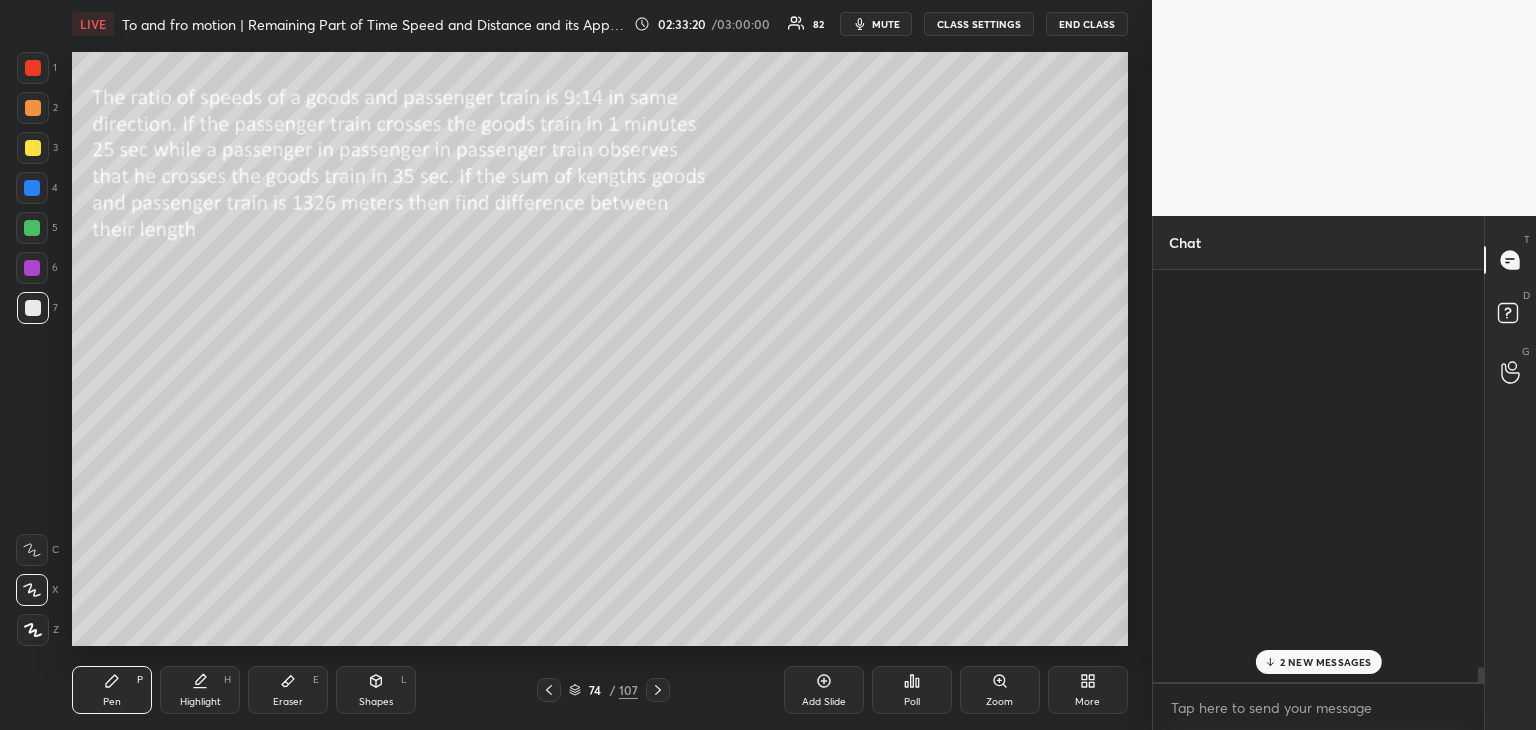 scroll, scrollTop: 15020, scrollLeft: 0, axis: vertical 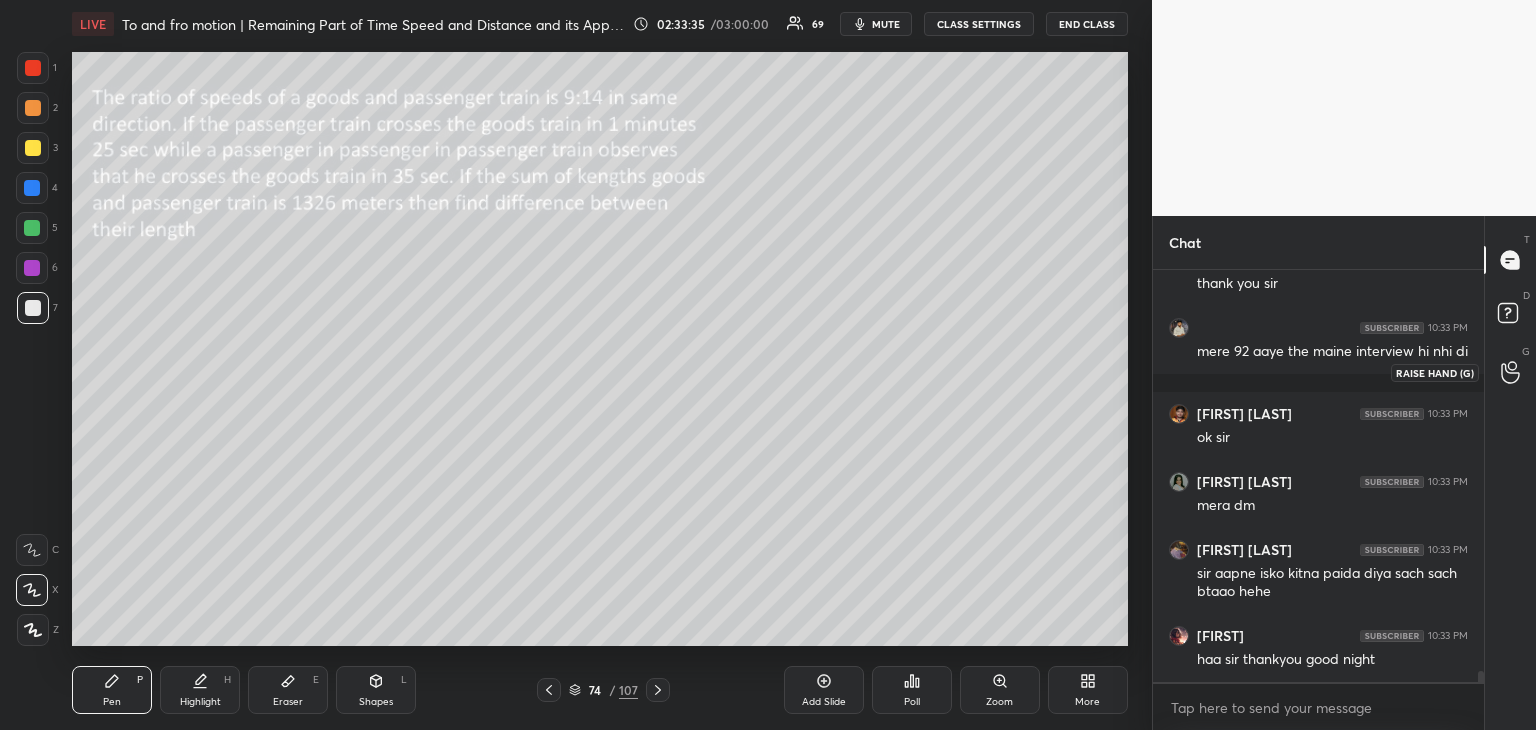 click 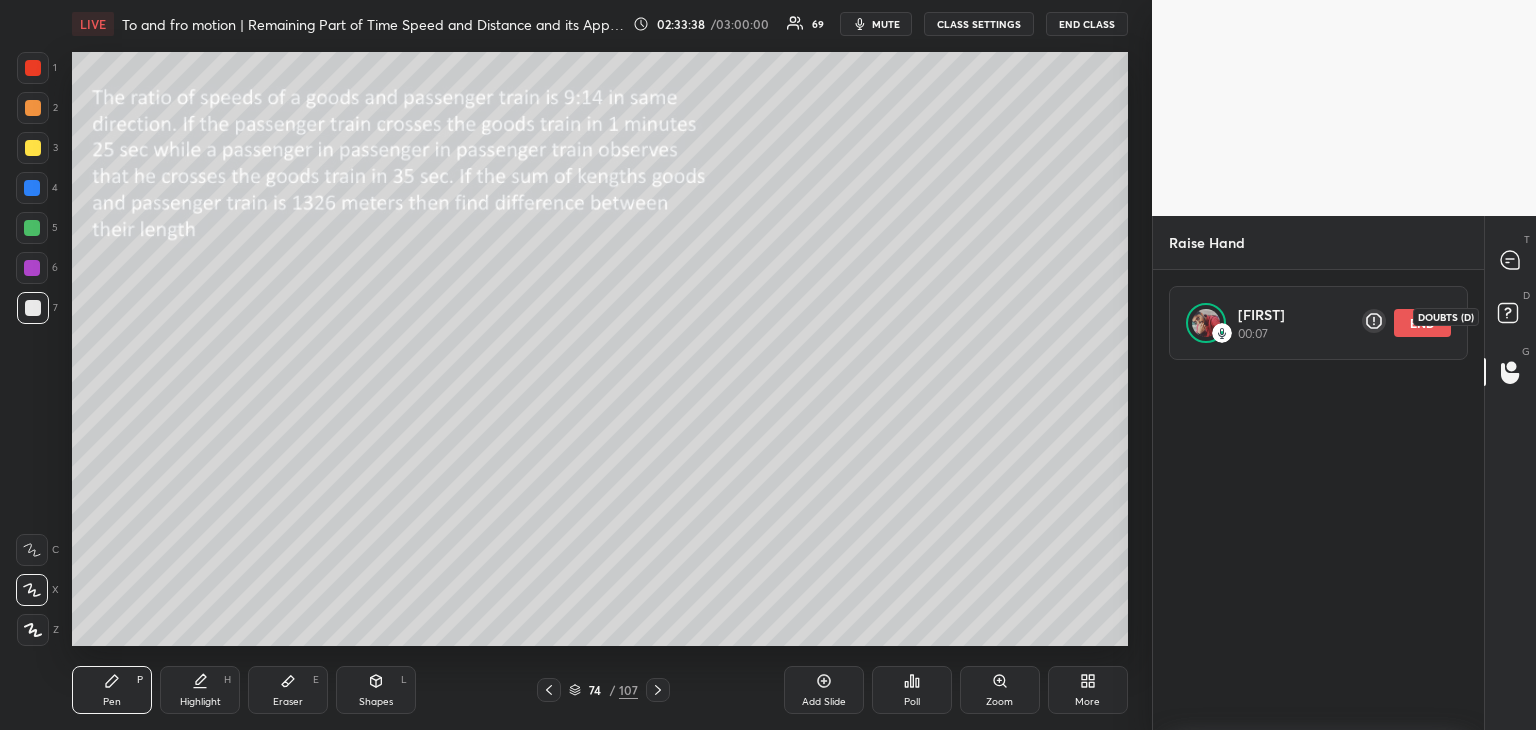 click 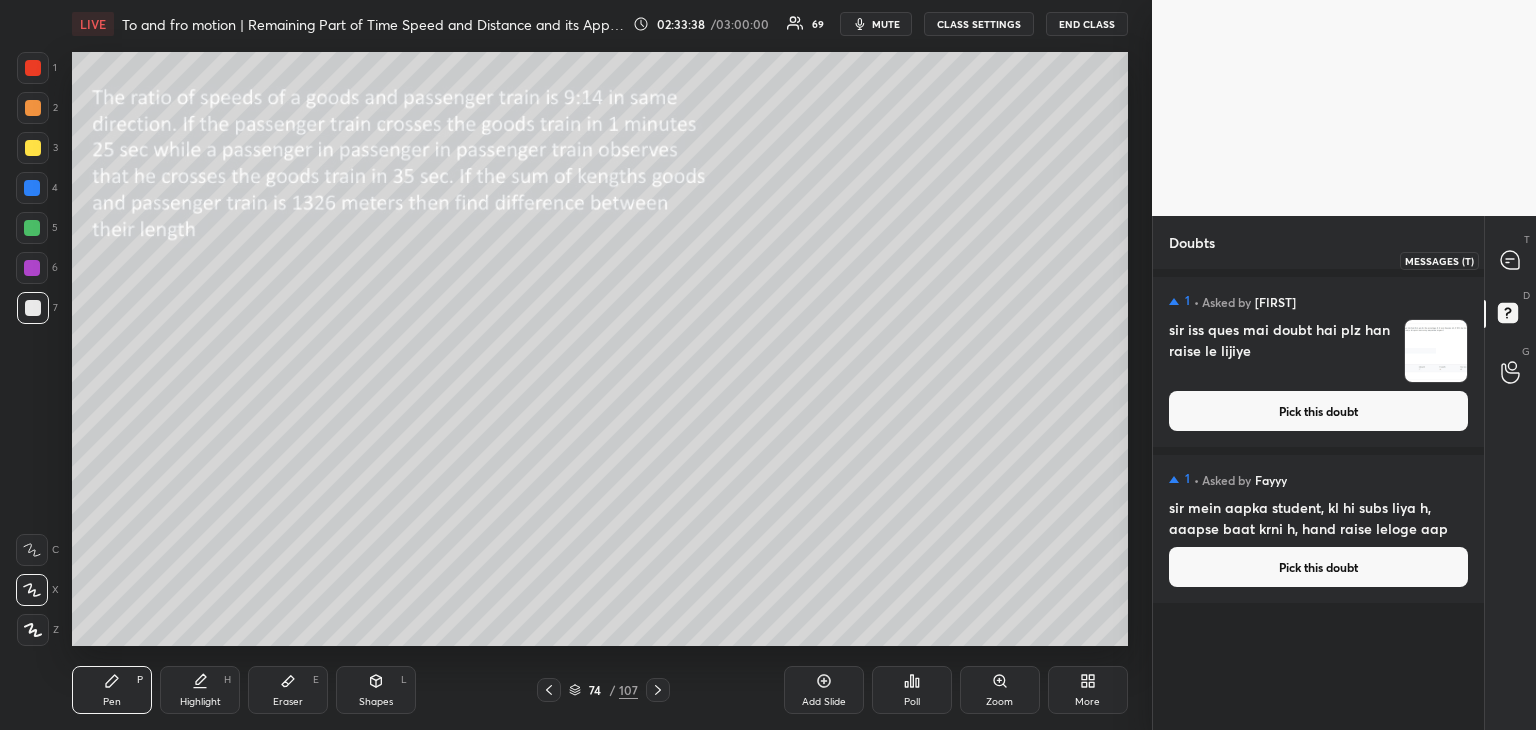 click at bounding box center [1511, 260] 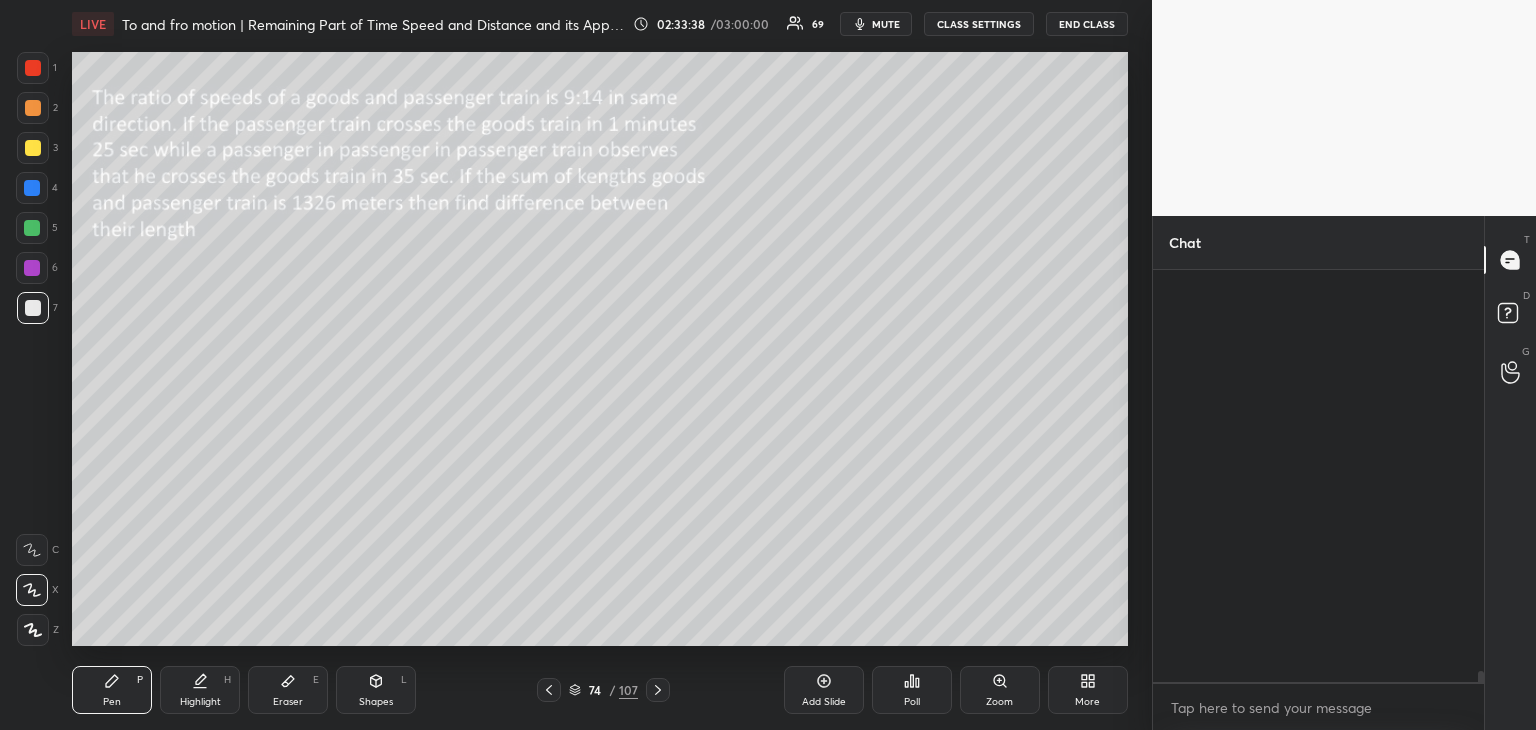 scroll, scrollTop: 15668, scrollLeft: 0, axis: vertical 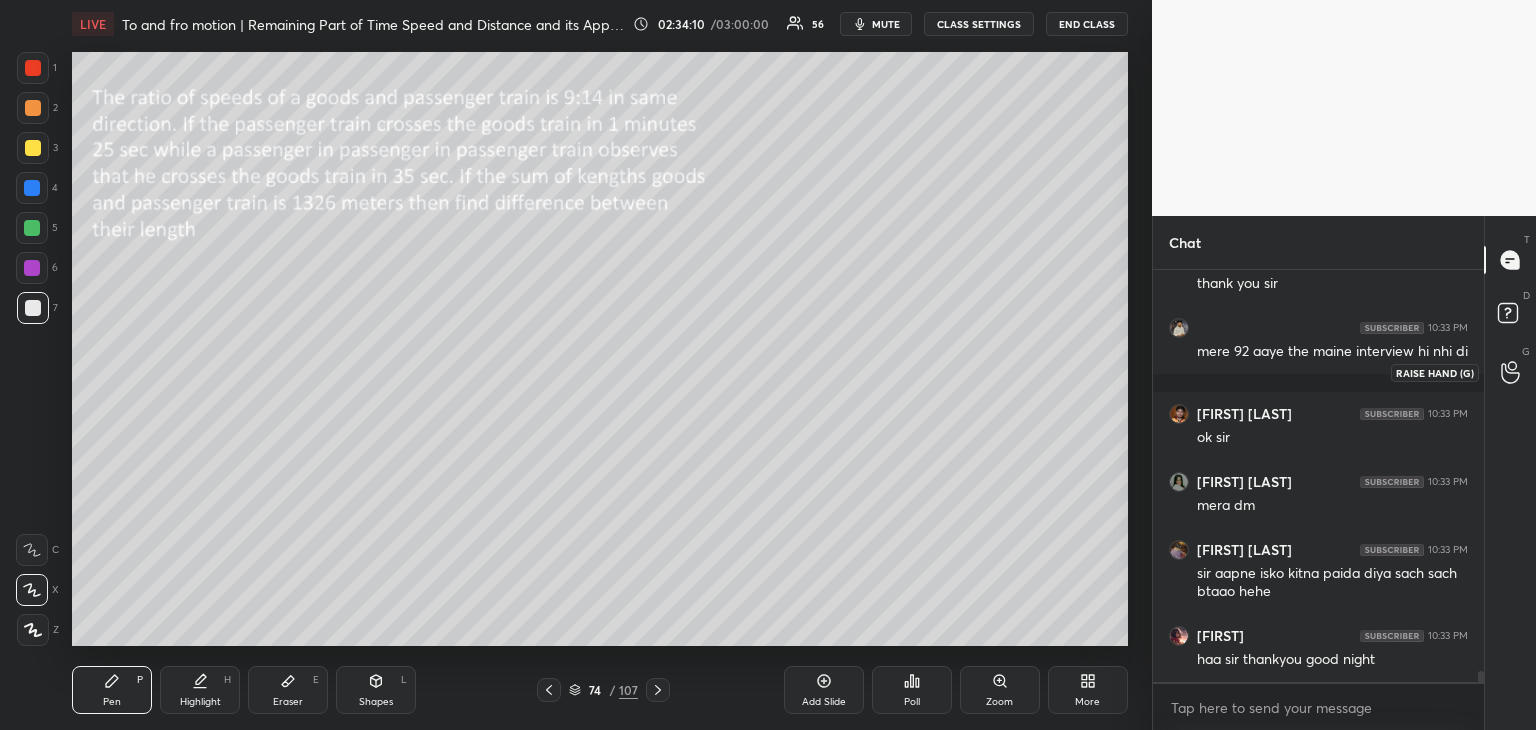 click at bounding box center (1511, 372) 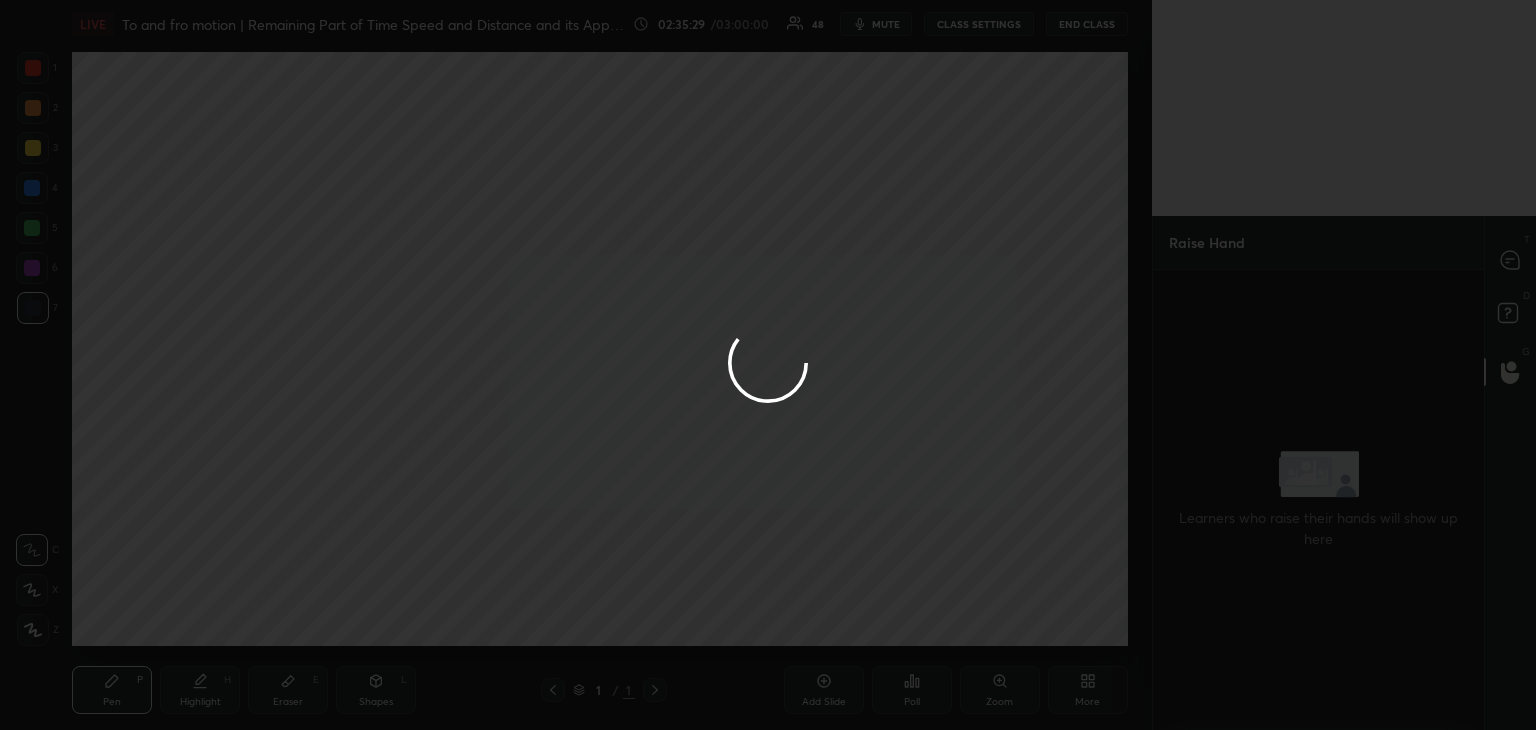 click at bounding box center (768, 365) 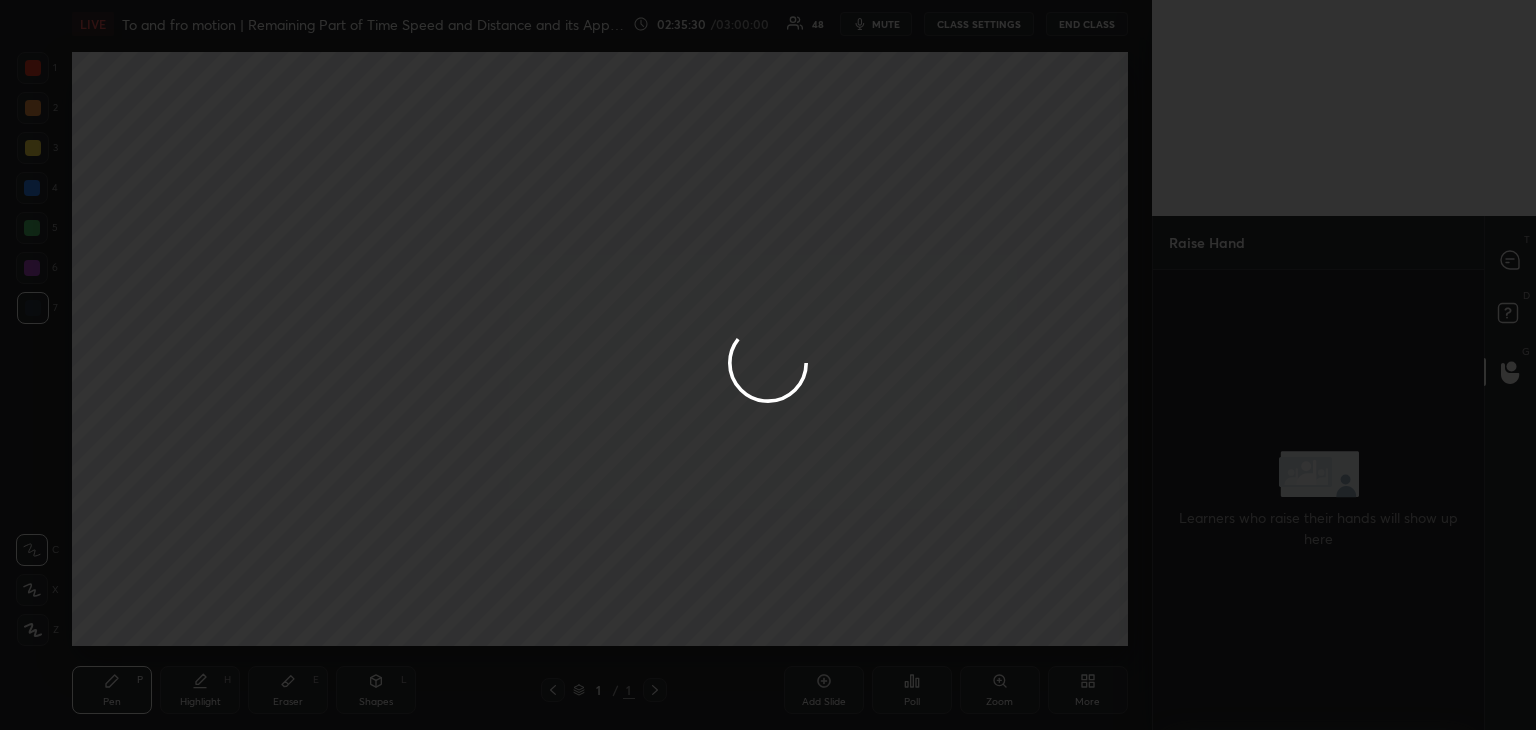 click at bounding box center [768, 365] 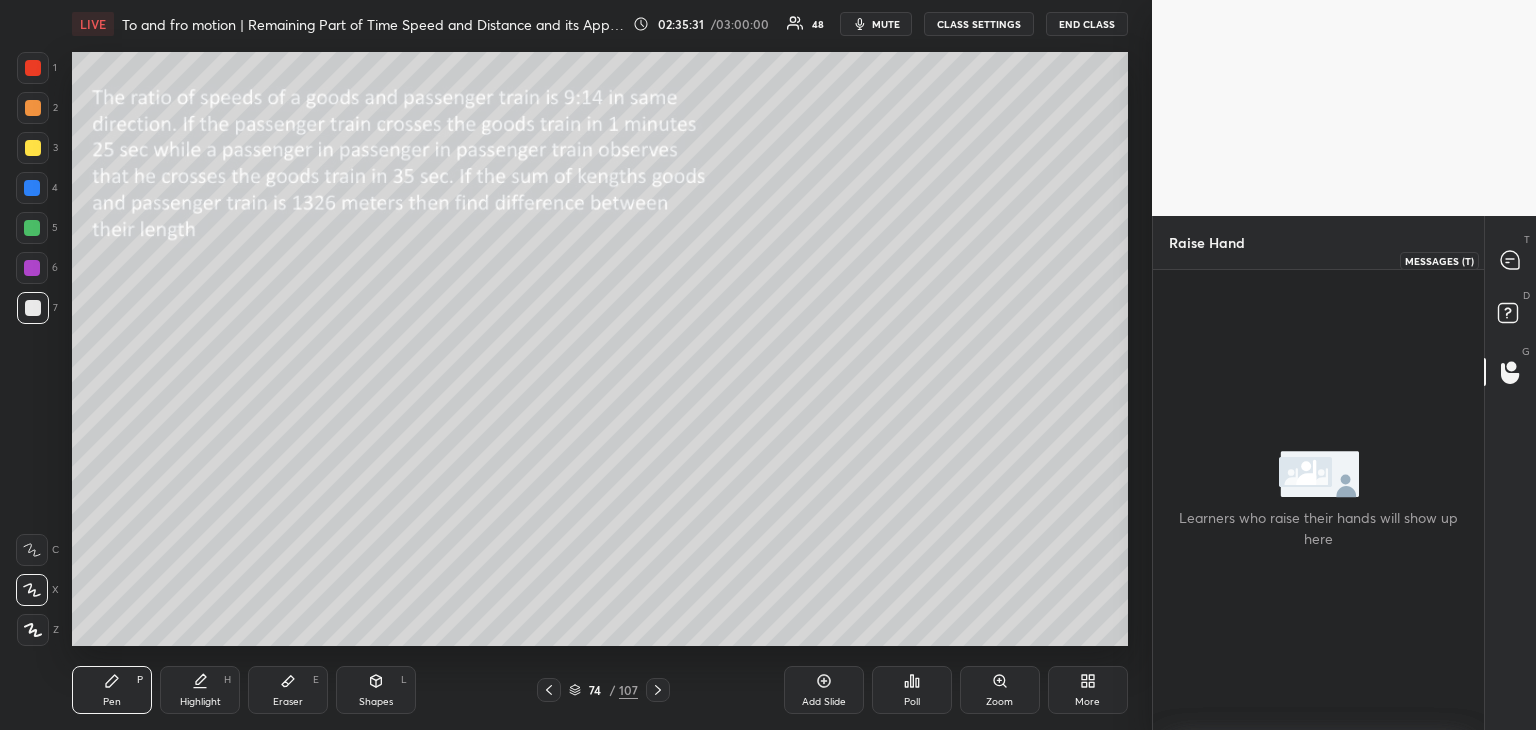 click 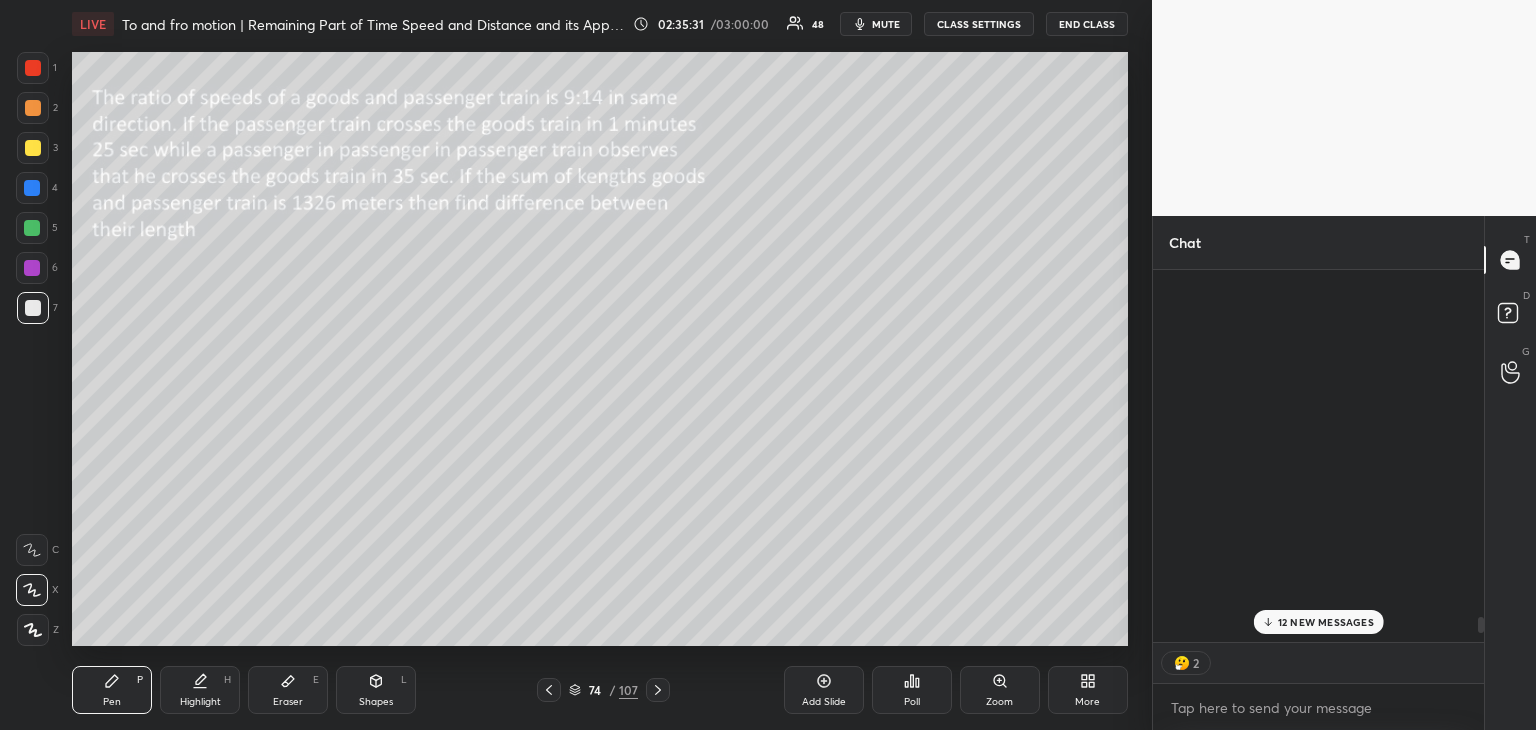 scroll, scrollTop: 15708, scrollLeft: 0, axis: vertical 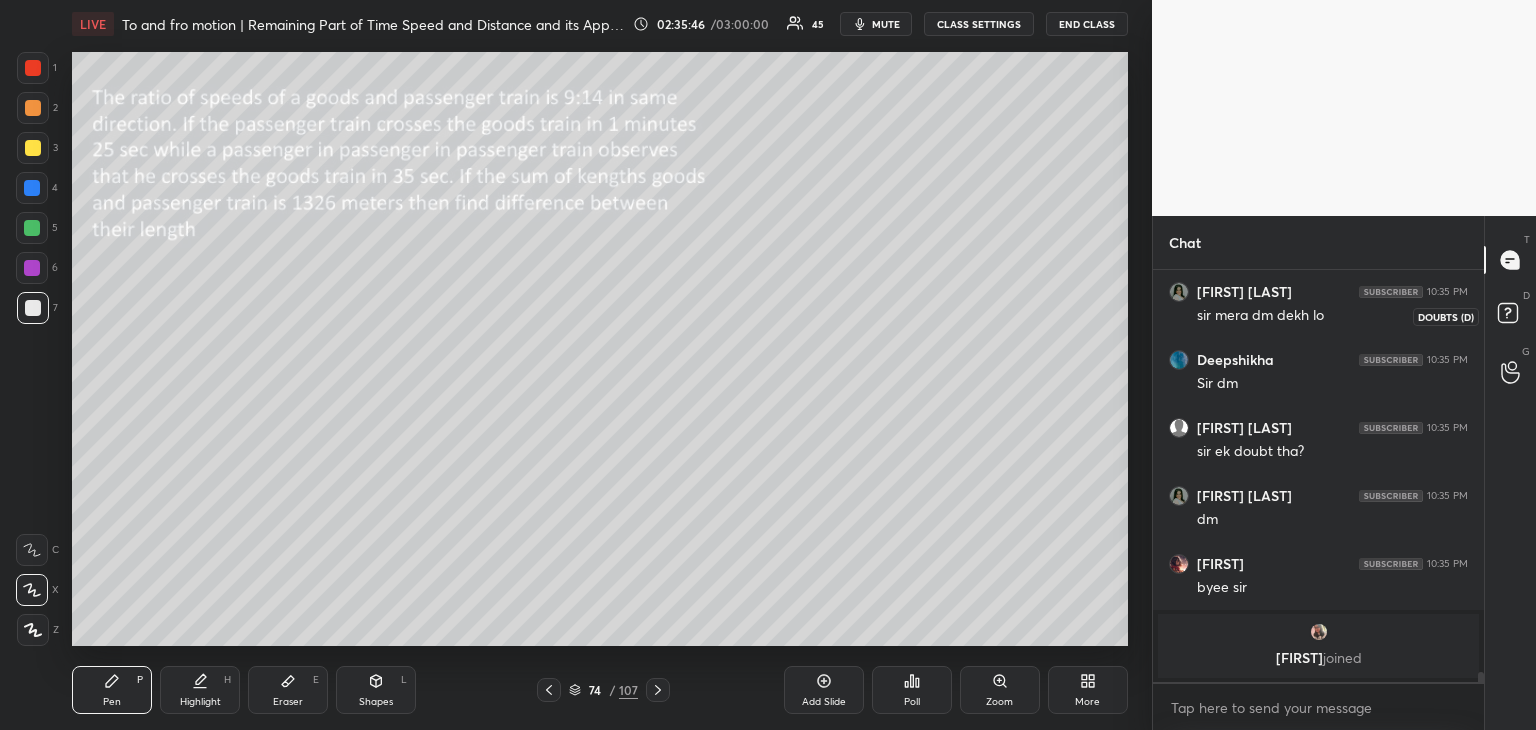 click 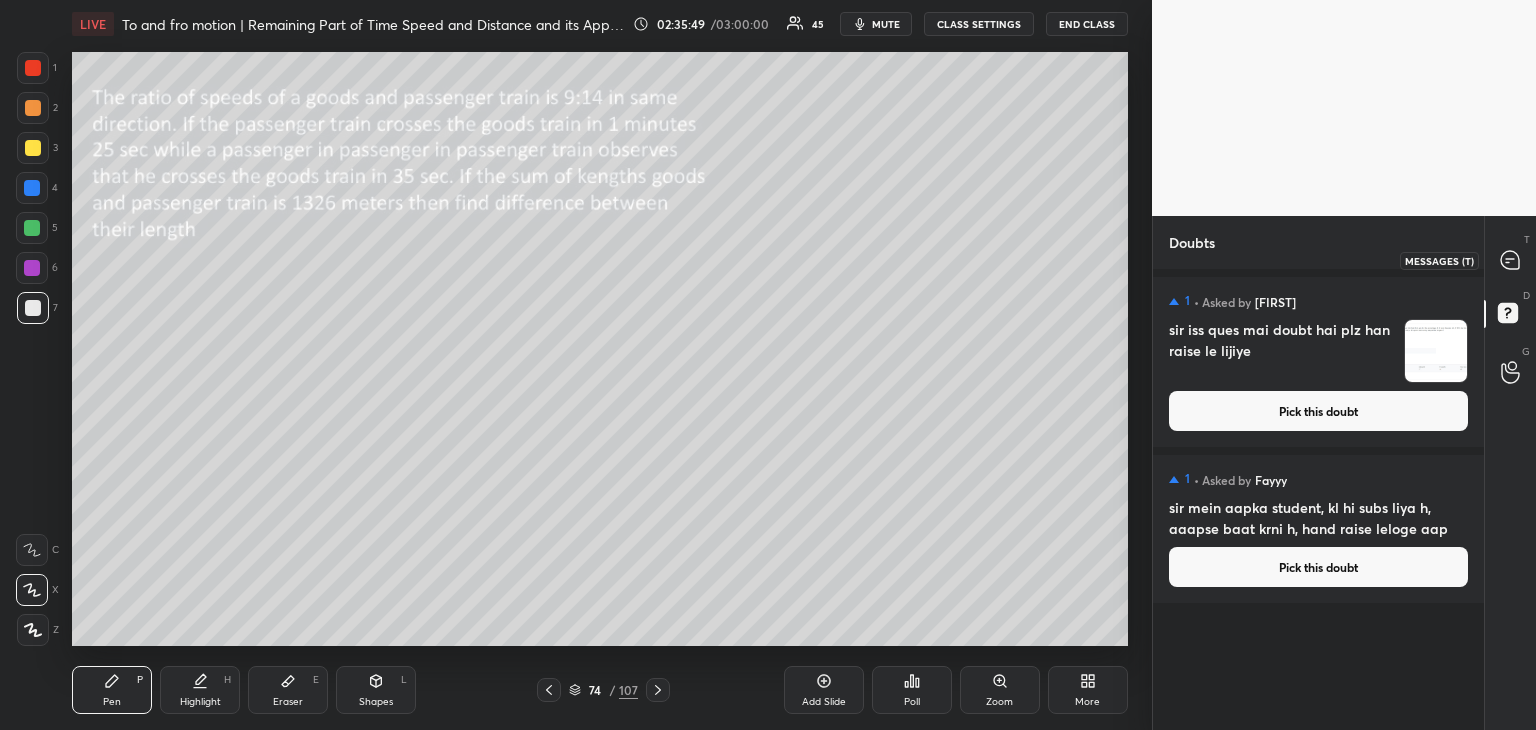 click 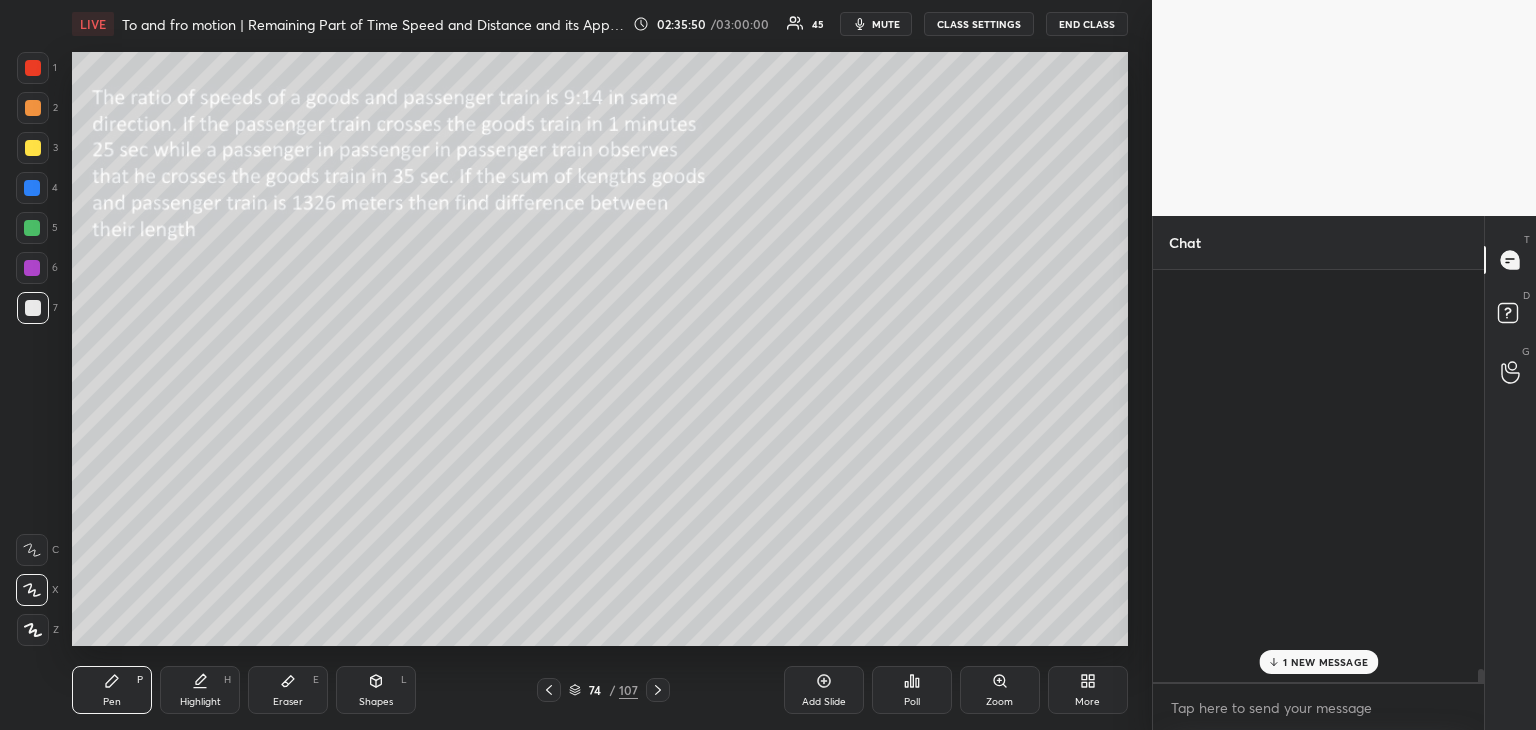 scroll, scrollTop: 14650, scrollLeft: 0, axis: vertical 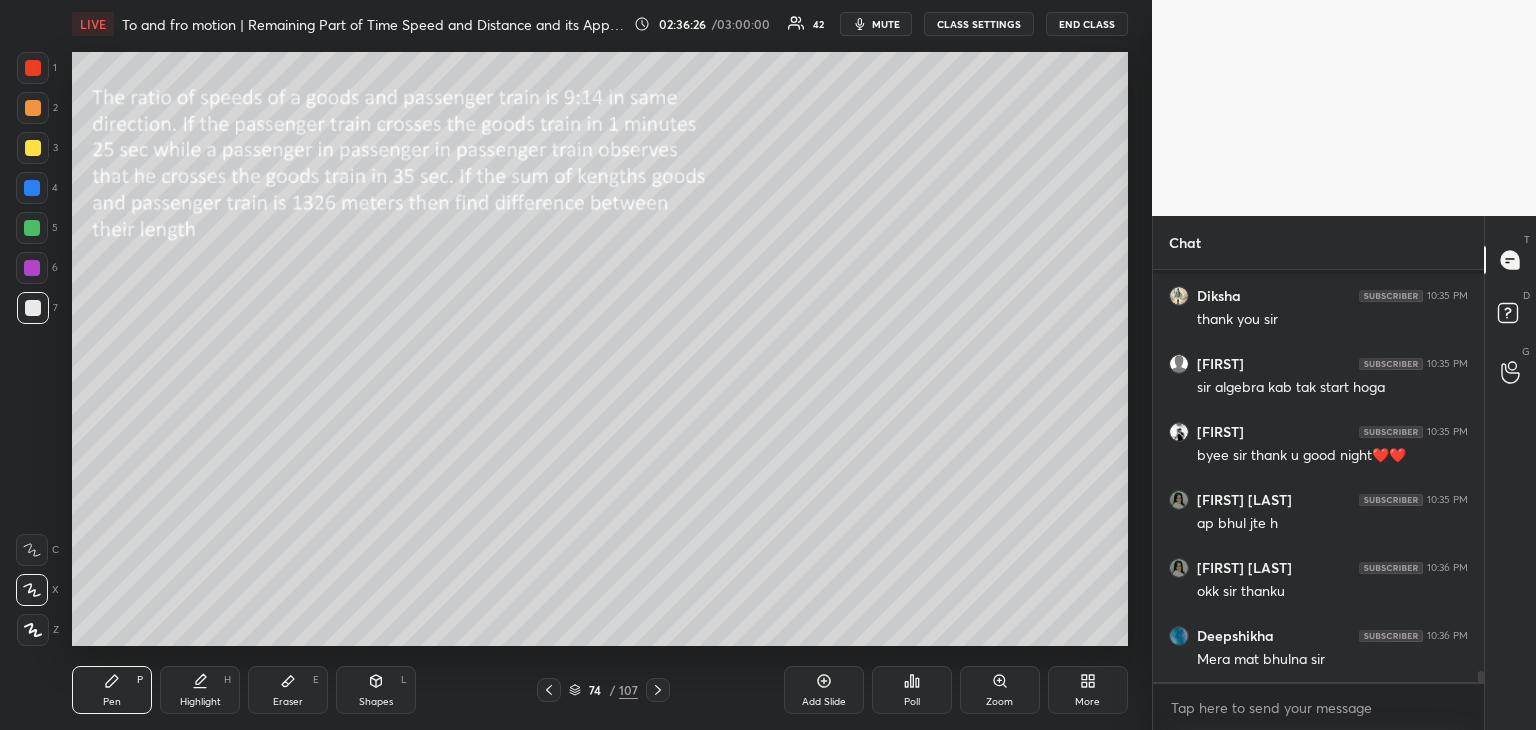 click on "END CLASS" at bounding box center [1087, 24] 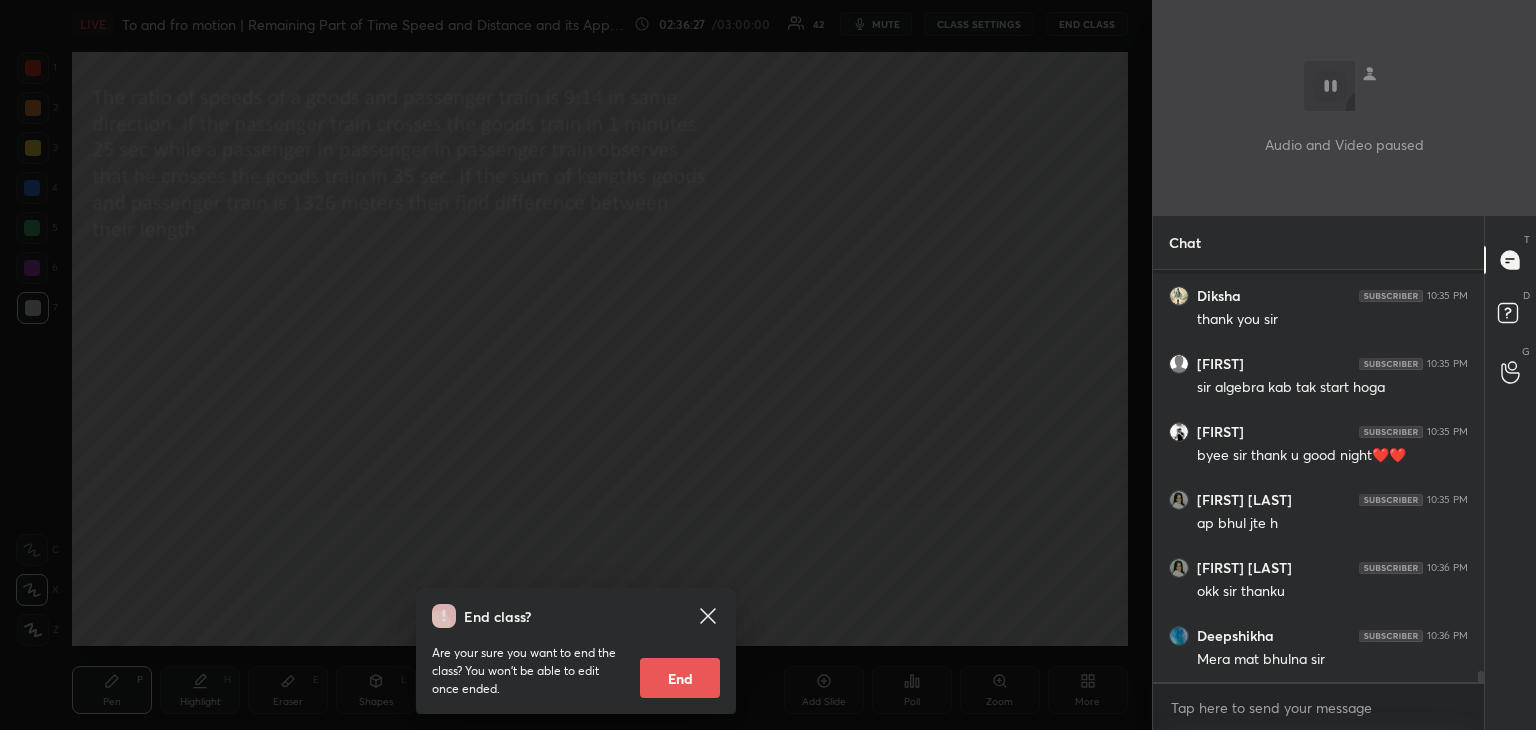 click on "End" at bounding box center (680, 678) 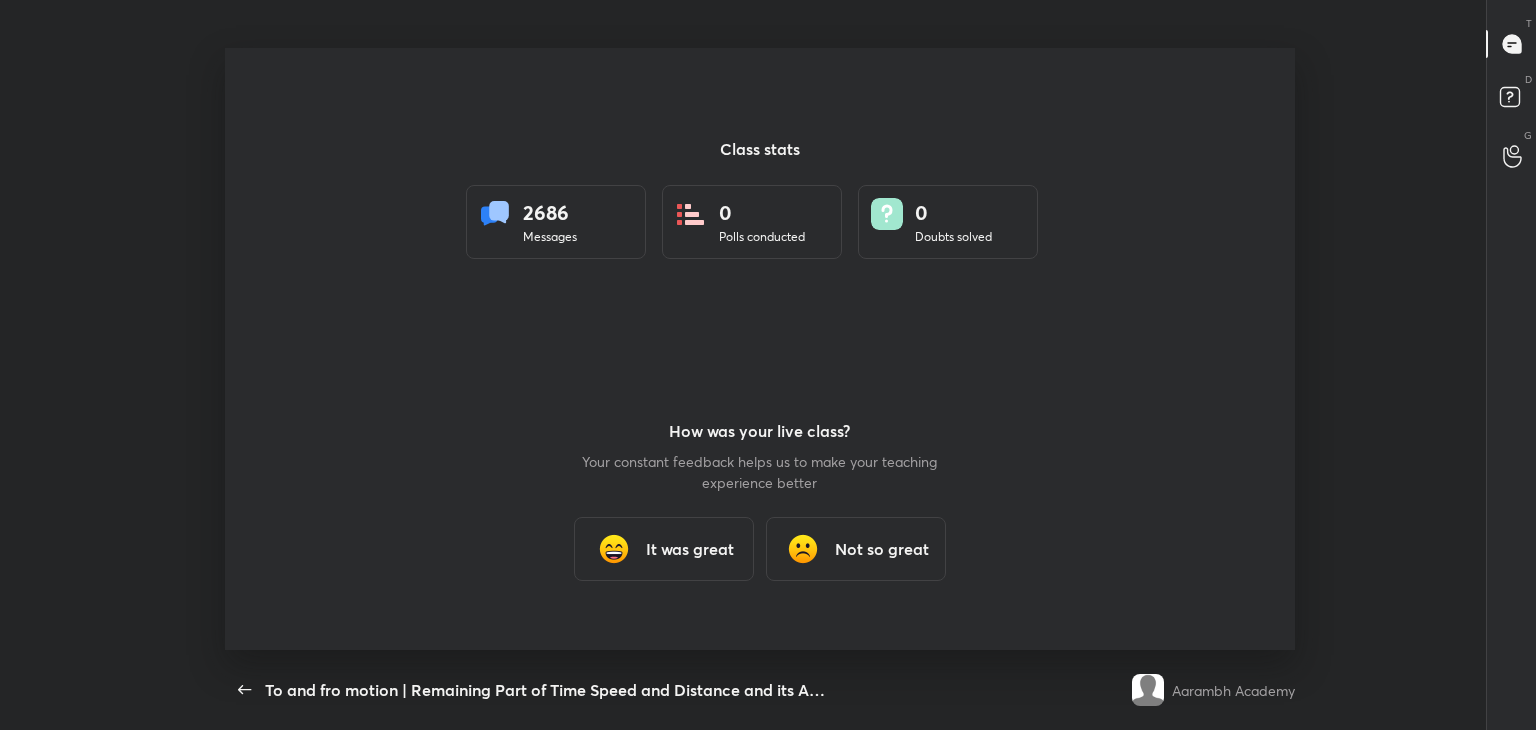 scroll, scrollTop: 99397, scrollLeft: 98672, axis: both 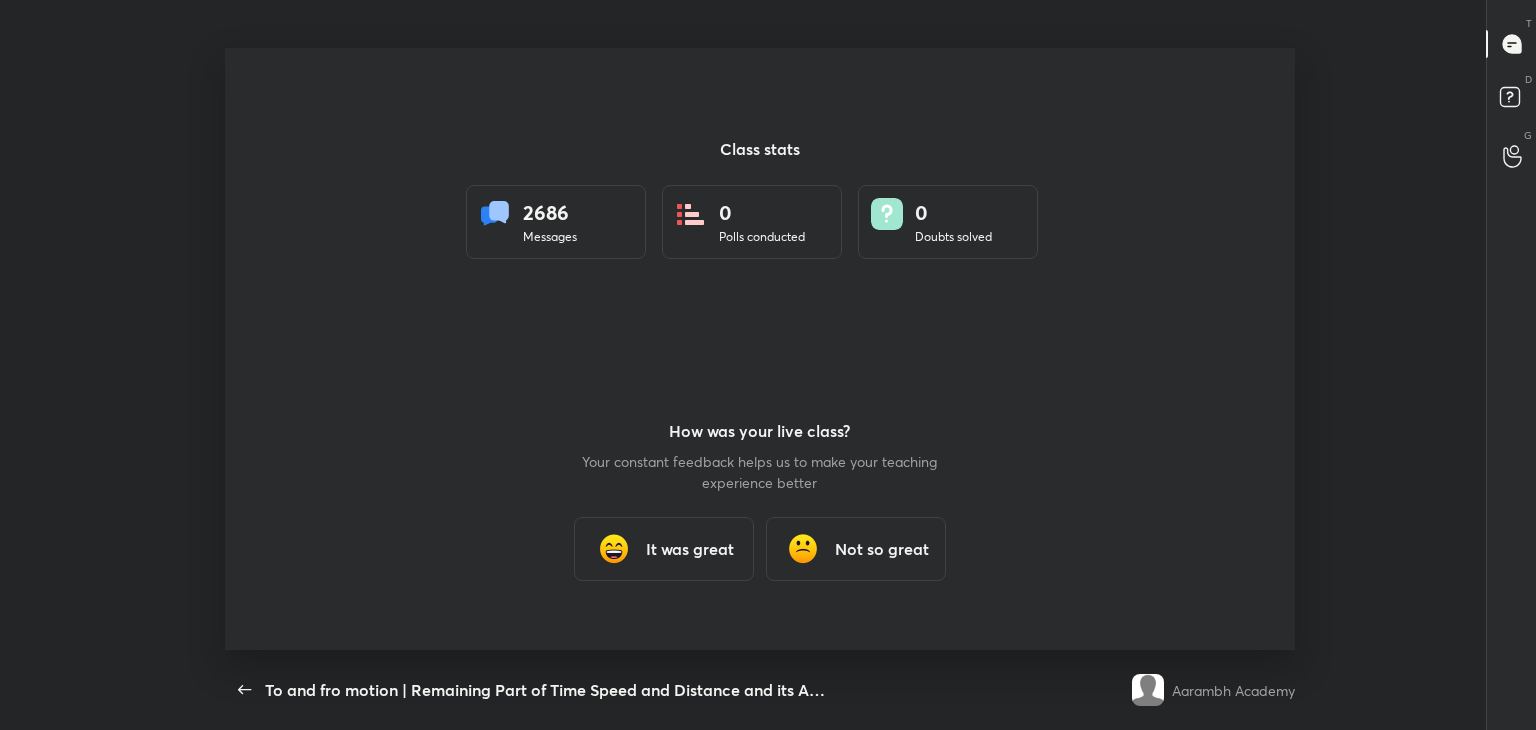 click on "It was great" at bounding box center [690, 549] 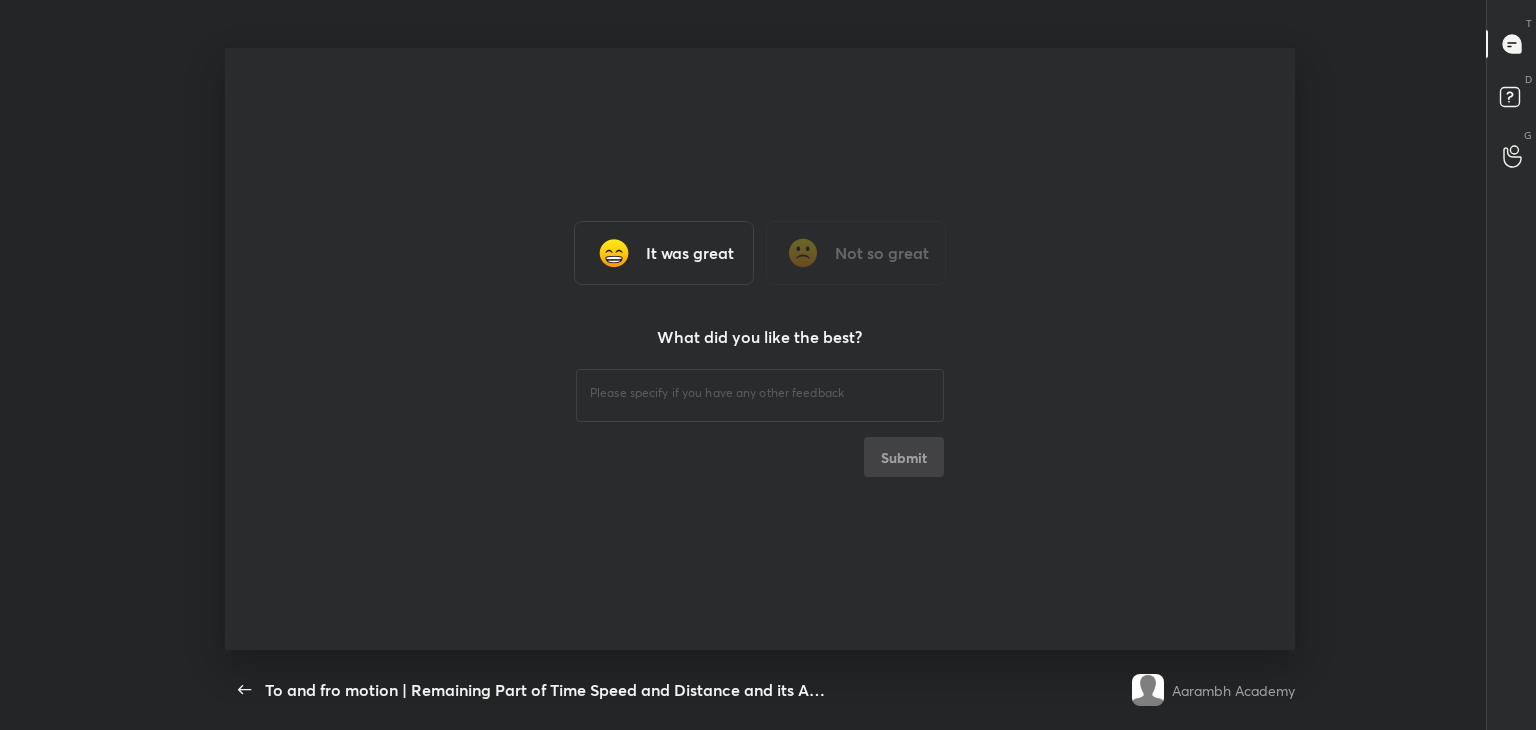 click at bounding box center (760, 393) 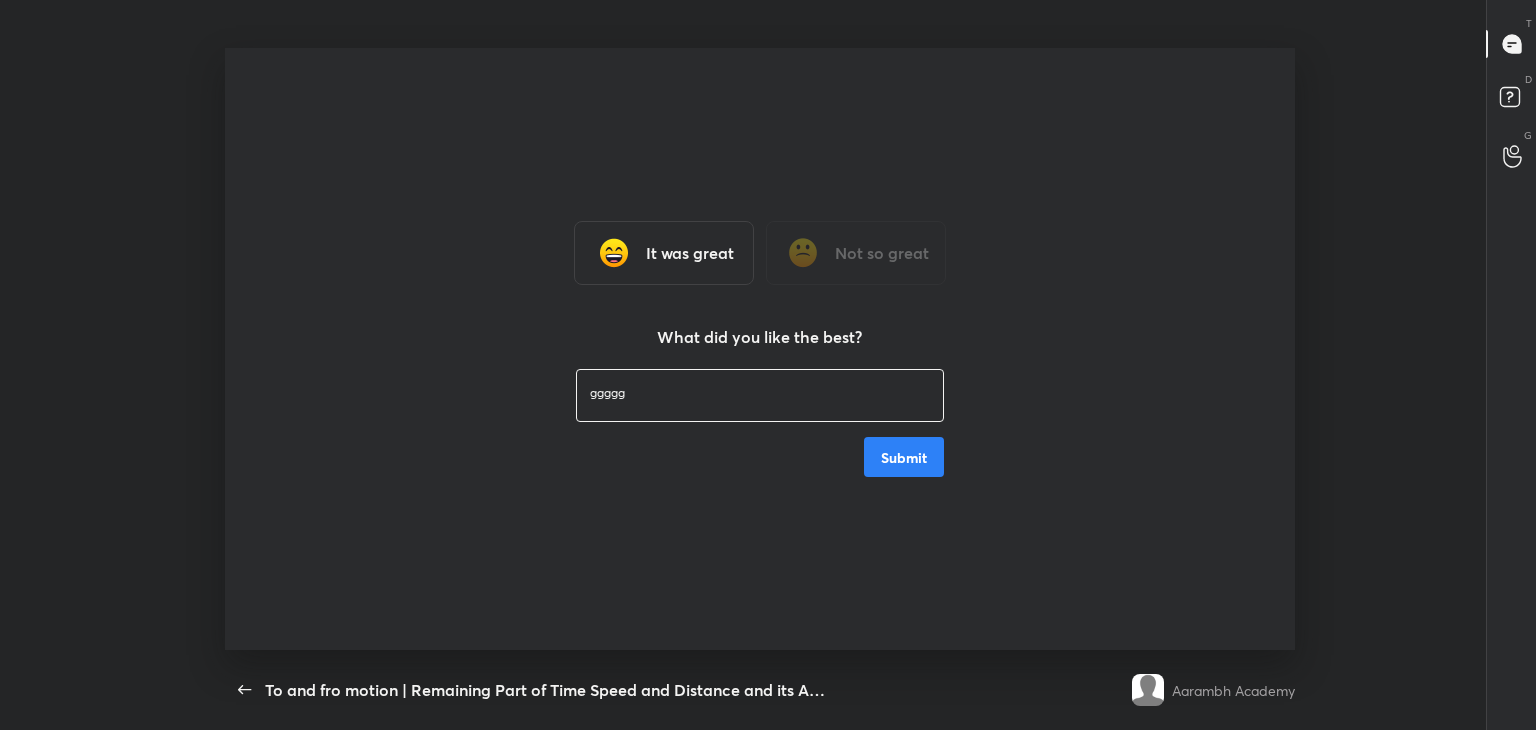 type on "ggggg" 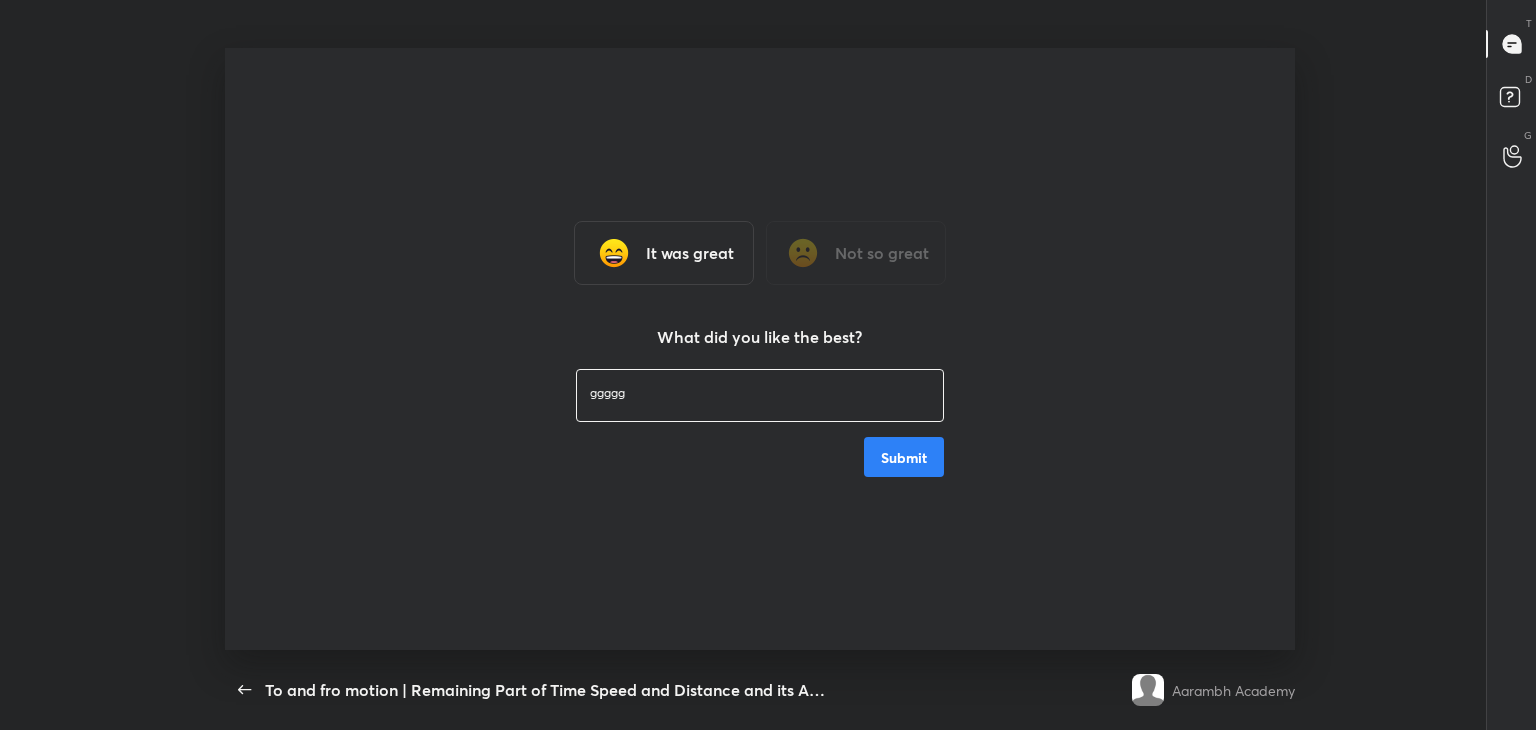click on "Submit" at bounding box center (904, 457) 